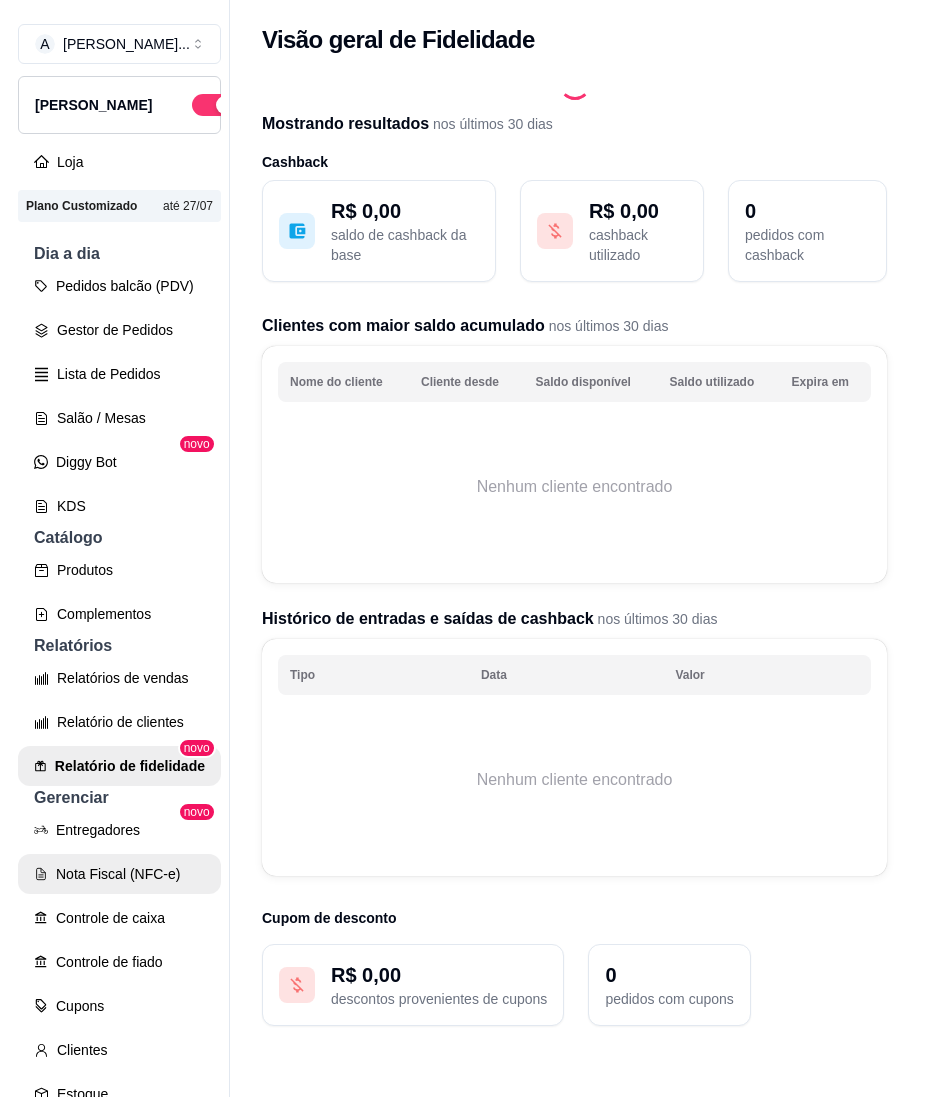 scroll, scrollTop: 0, scrollLeft: 0, axis: both 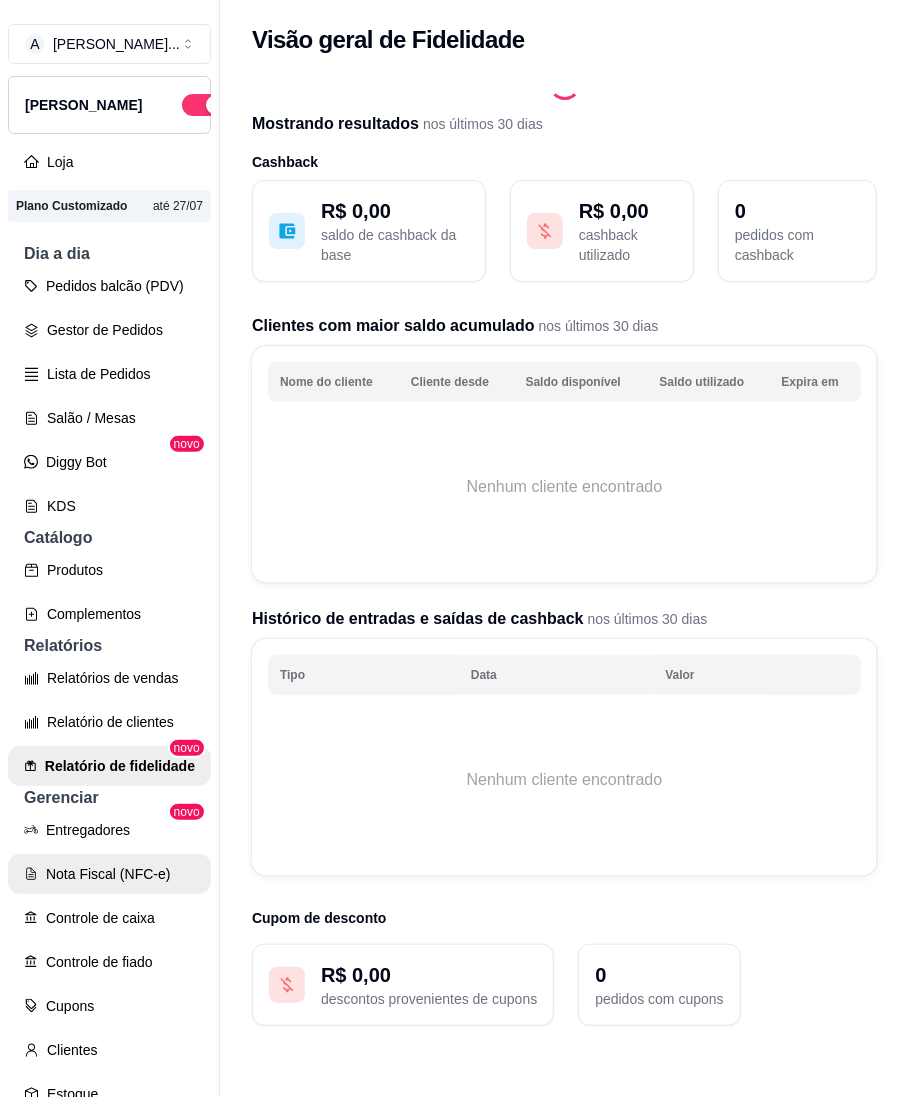 click on "Nota Fiscal (NFC-e)" at bounding box center (109, 874) 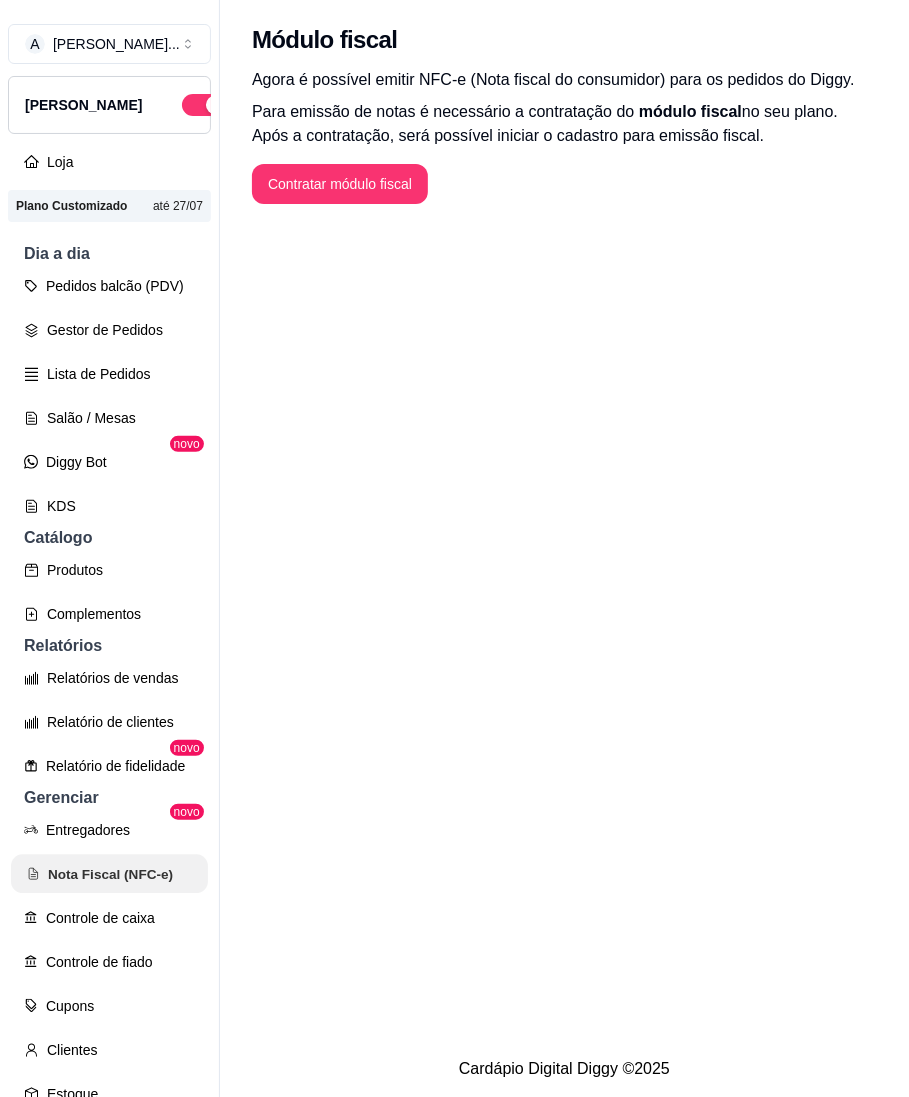click on "Nota Fiscal (NFC-e)" at bounding box center (109, 874) 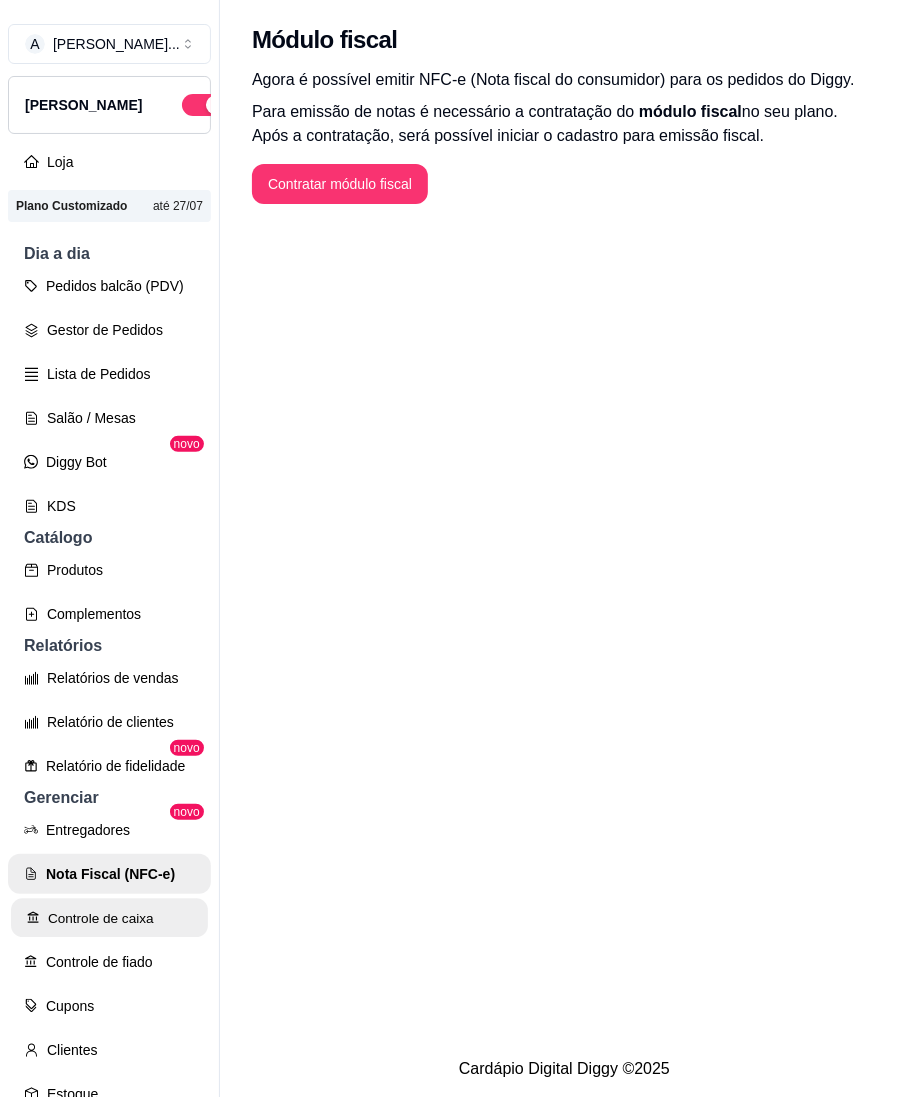 click on "Controle de caixa" at bounding box center (109, 918) 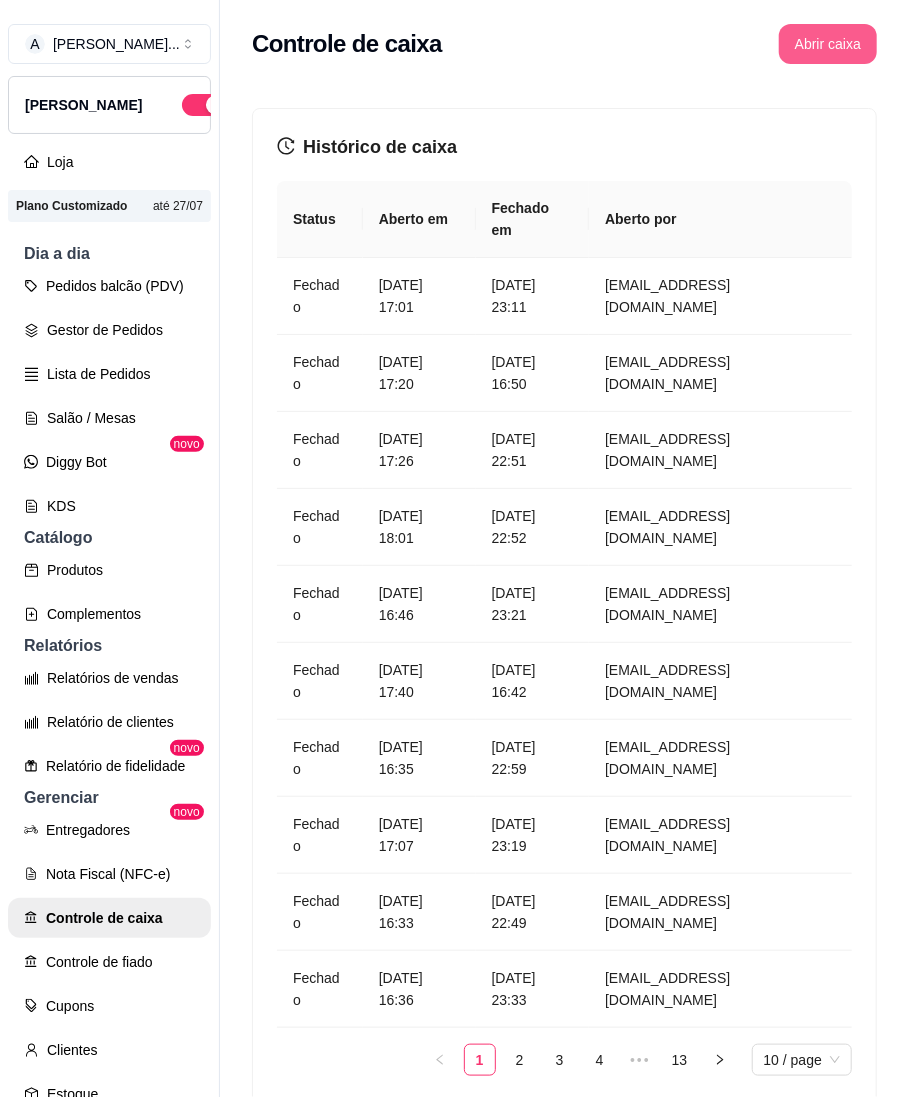 click on "Abrir caixa" at bounding box center [828, 44] 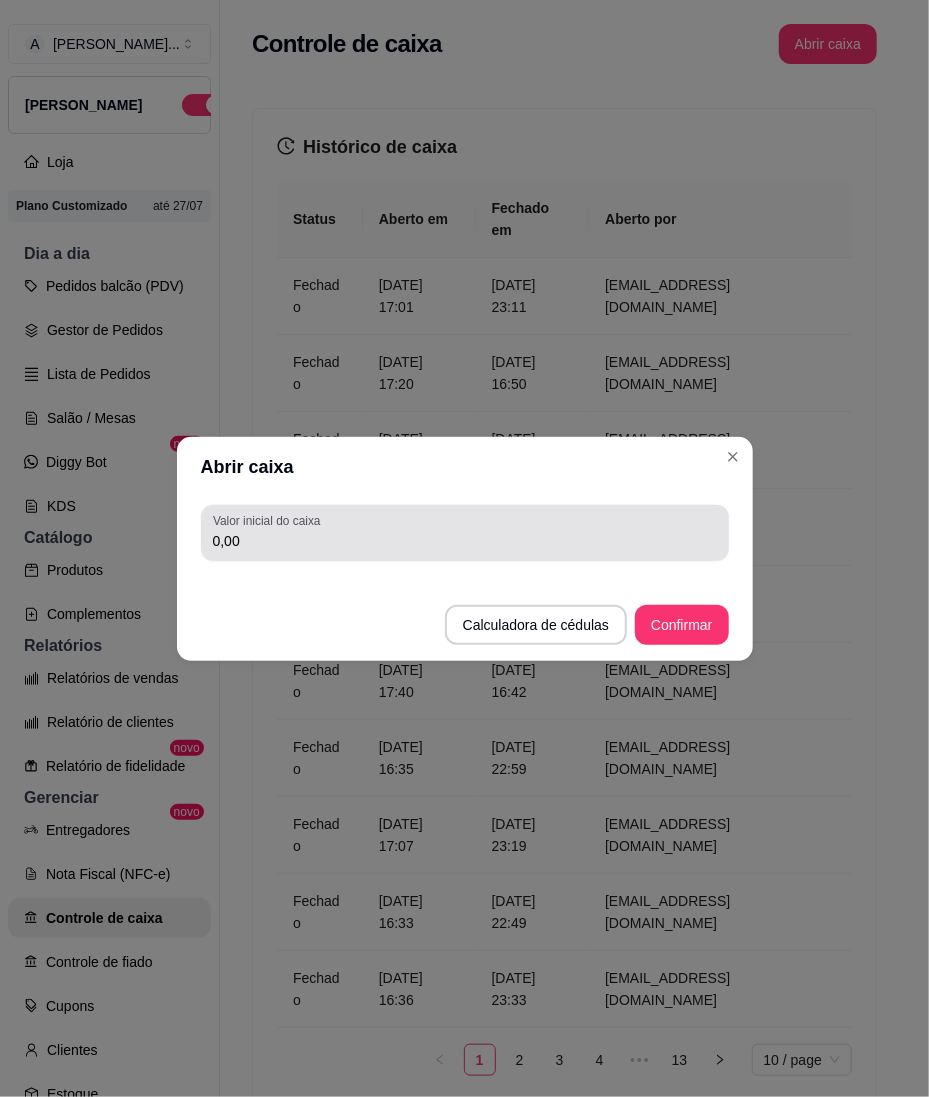 click on "Valor inicial do caixa 0,00" at bounding box center (465, 533) 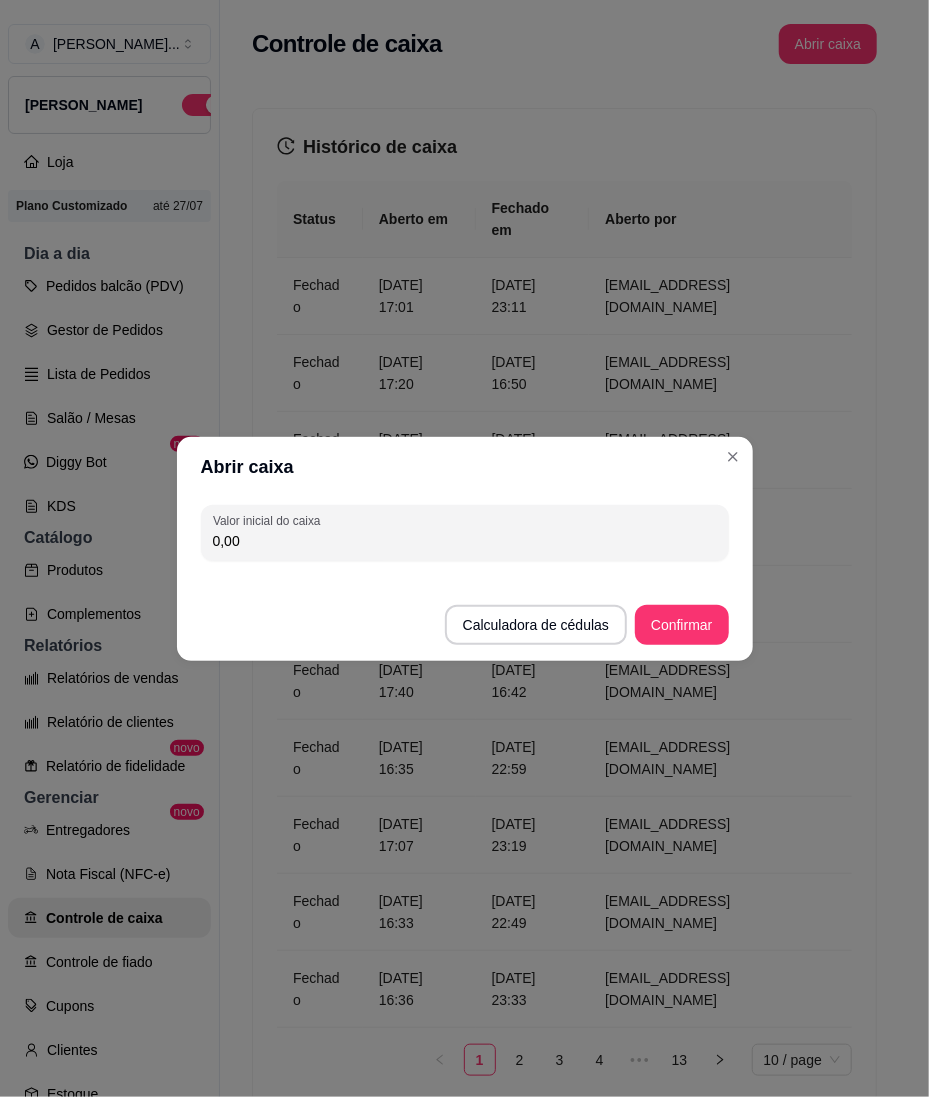 click on "Abrir caixa" at bounding box center (465, 467) 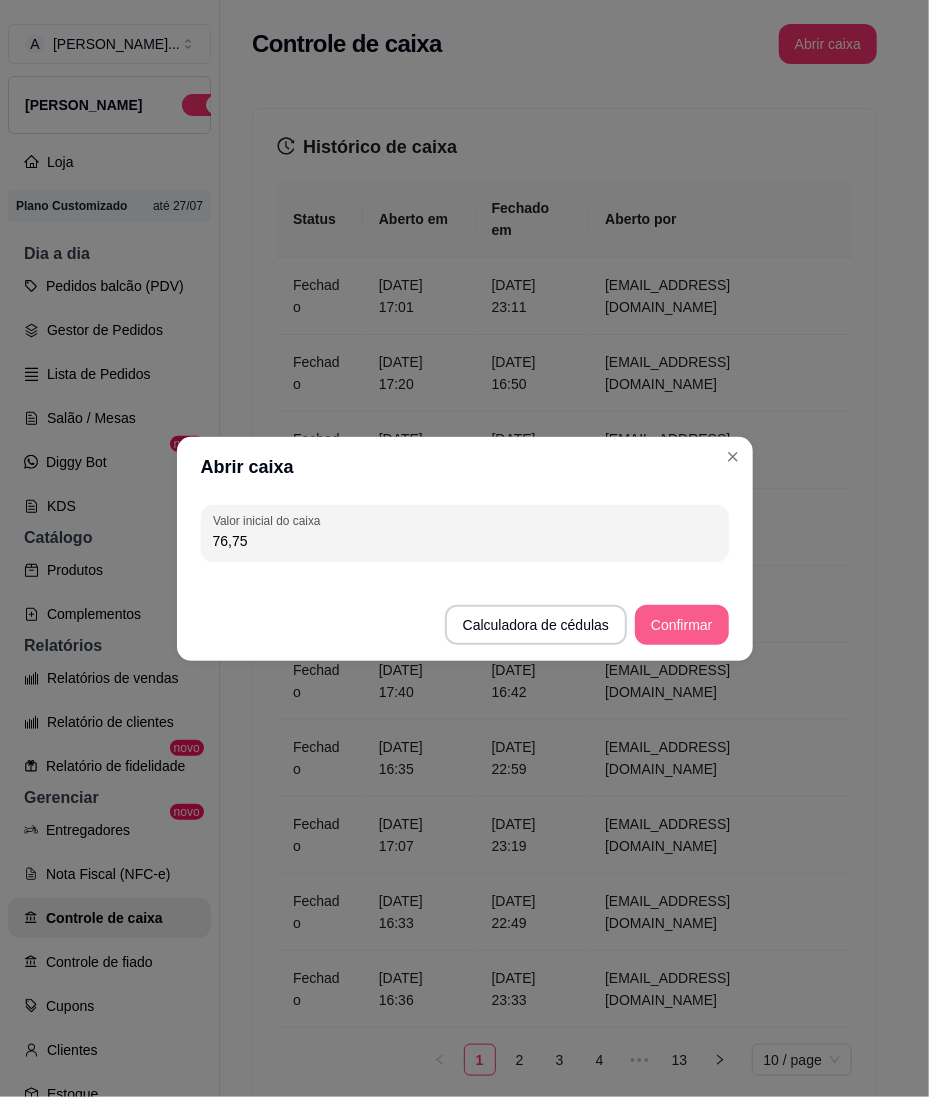type on "76,75" 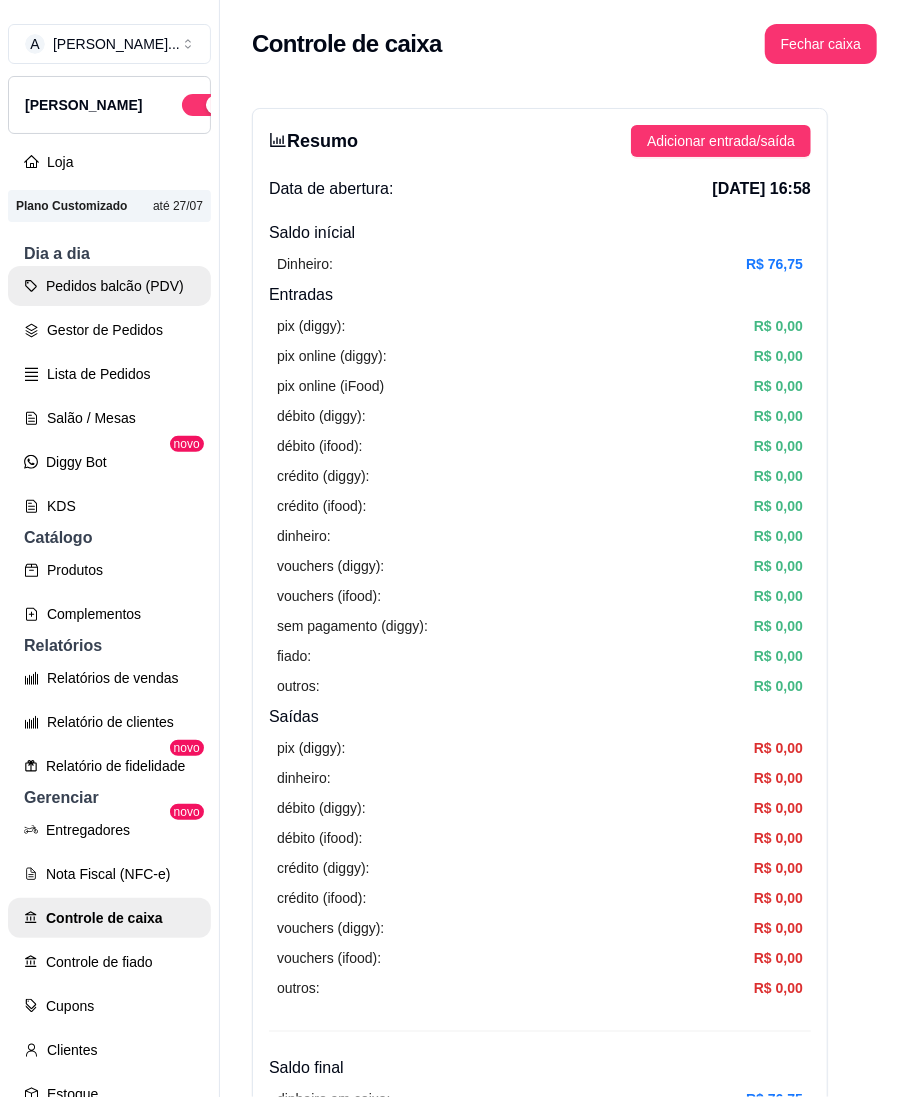 click on "Pedidos balcão (PDV)" at bounding box center [109, 286] 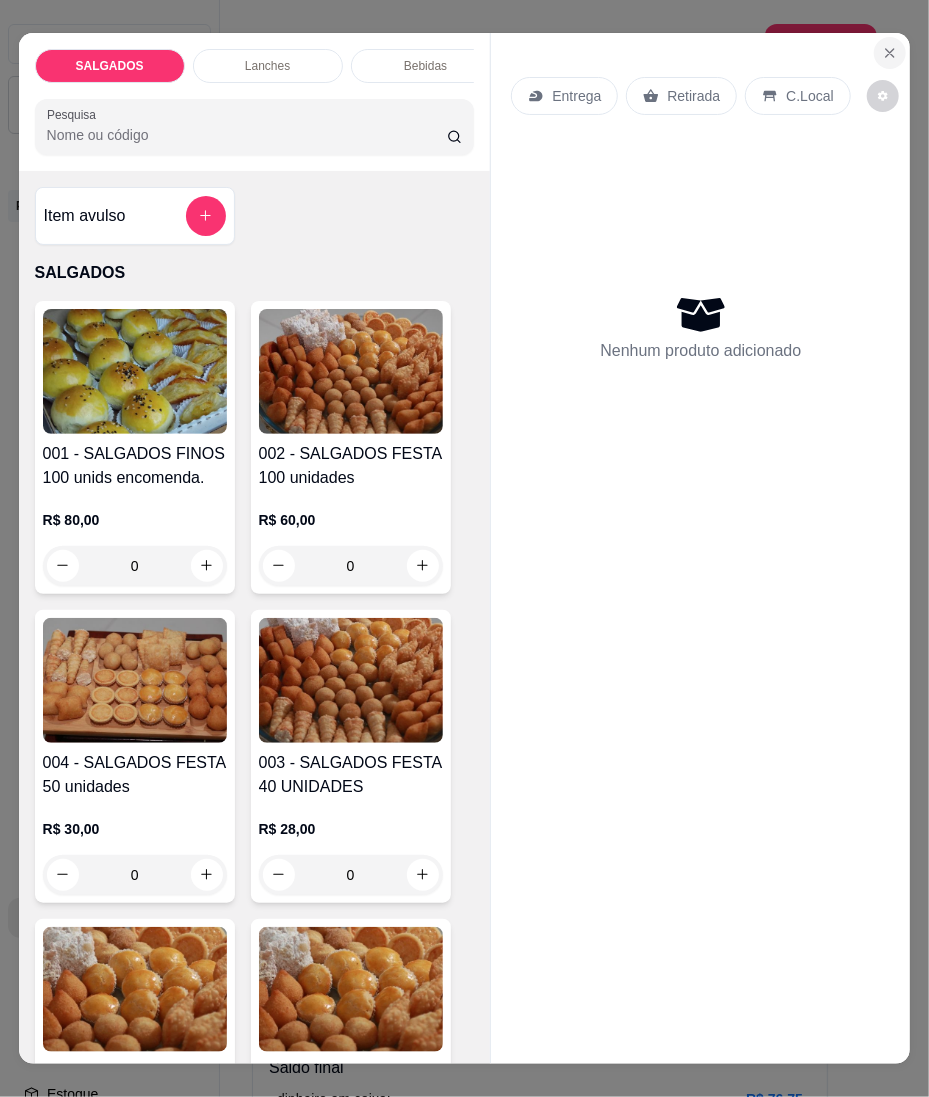 click 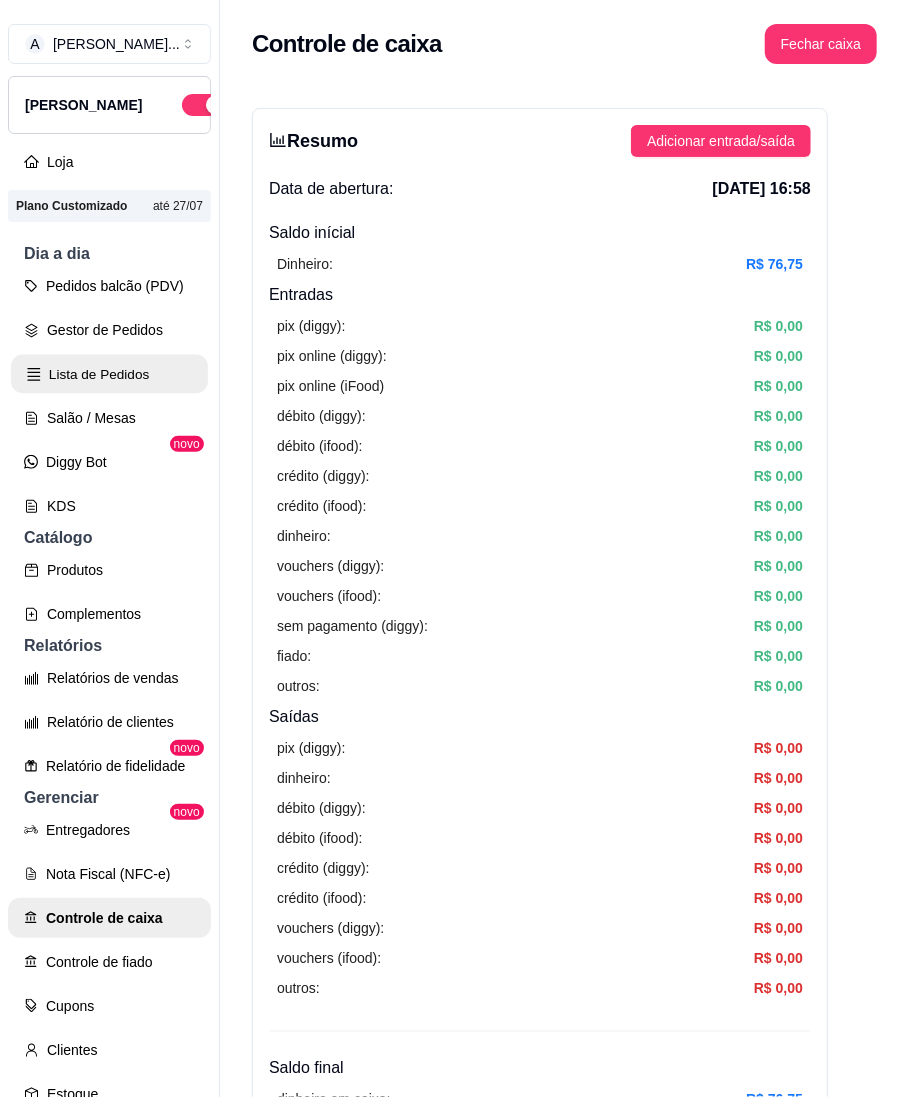 click on "Lista de Pedidos" at bounding box center [109, 374] 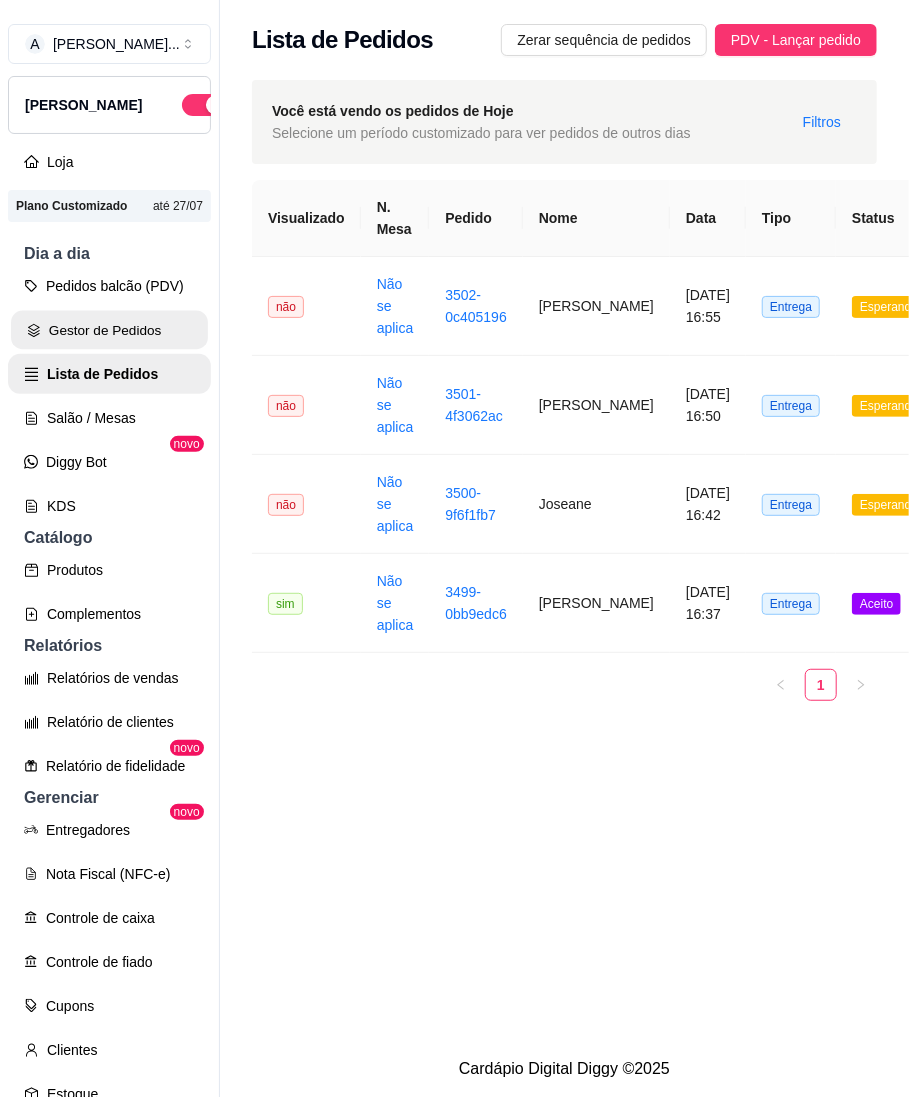 click on "Gestor de Pedidos" at bounding box center [109, 330] 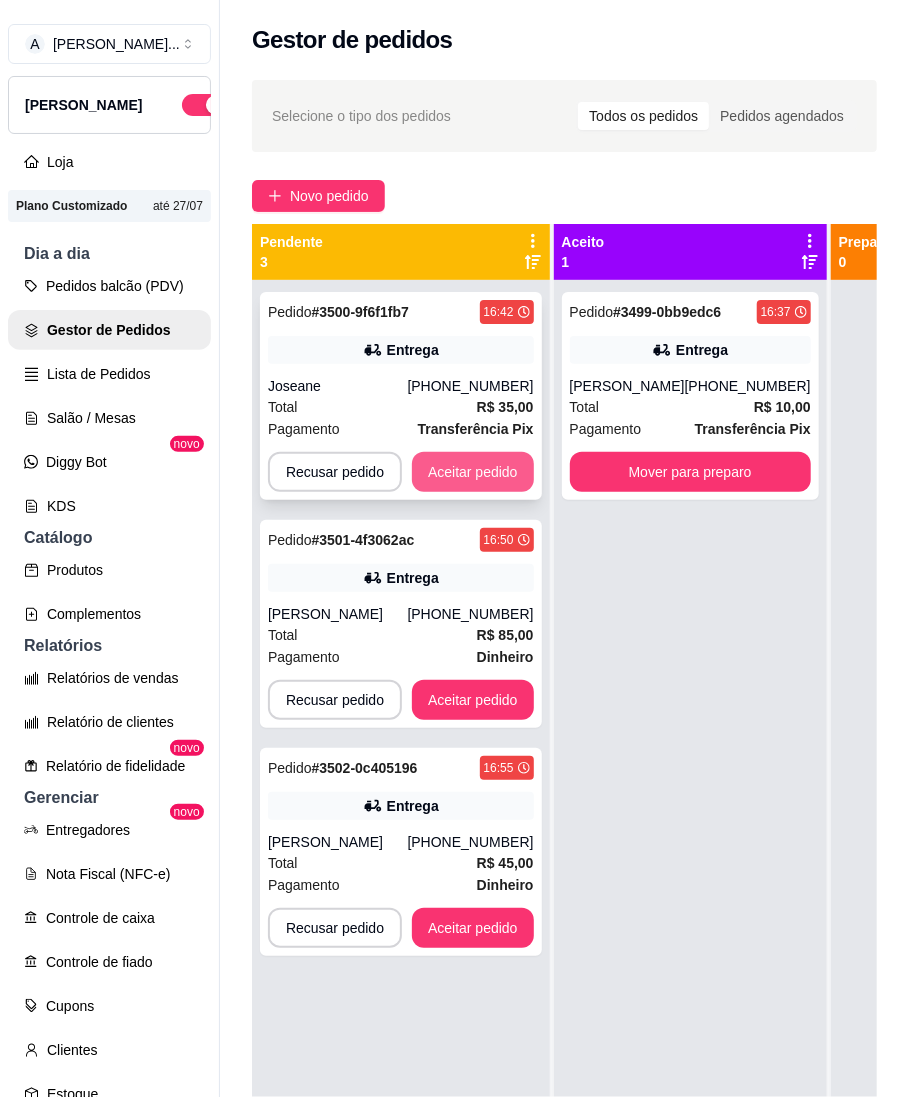 click on "Aceitar pedido" at bounding box center [473, 472] 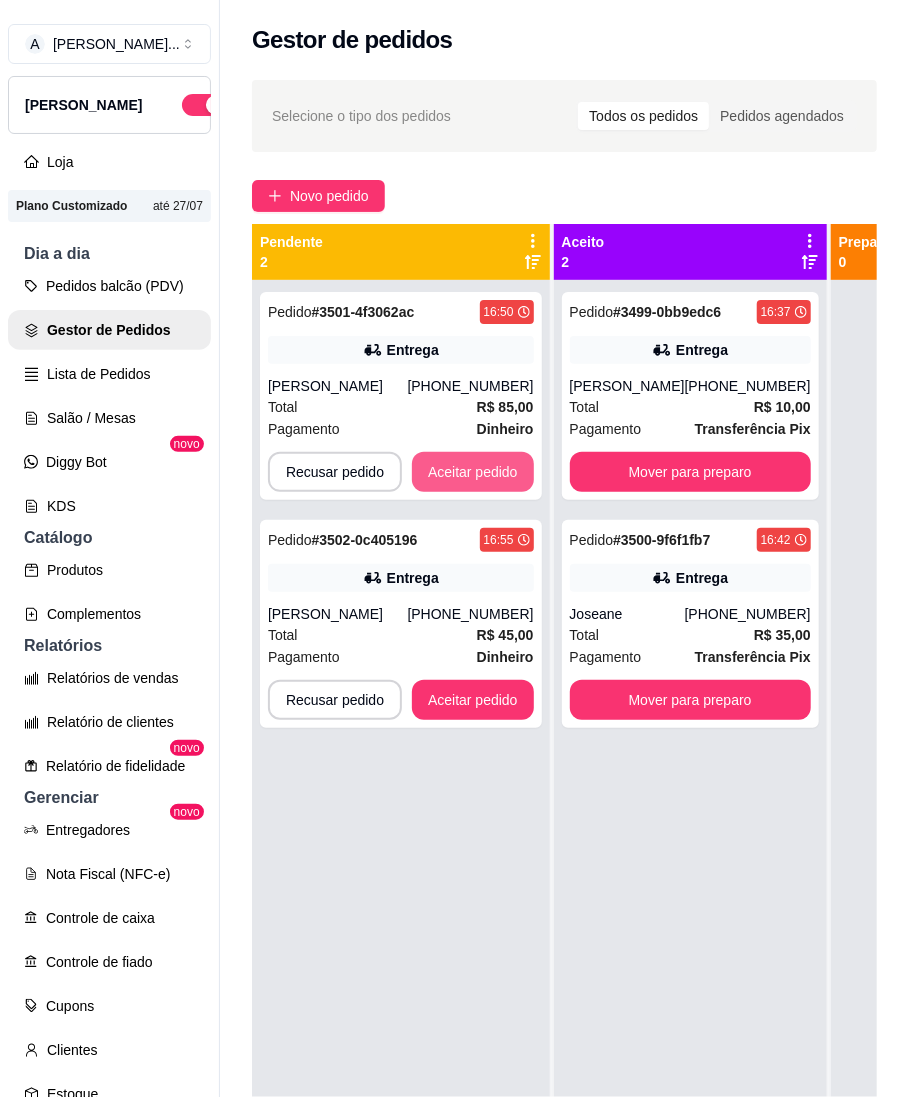click on "Aceitar pedido" at bounding box center (473, 472) 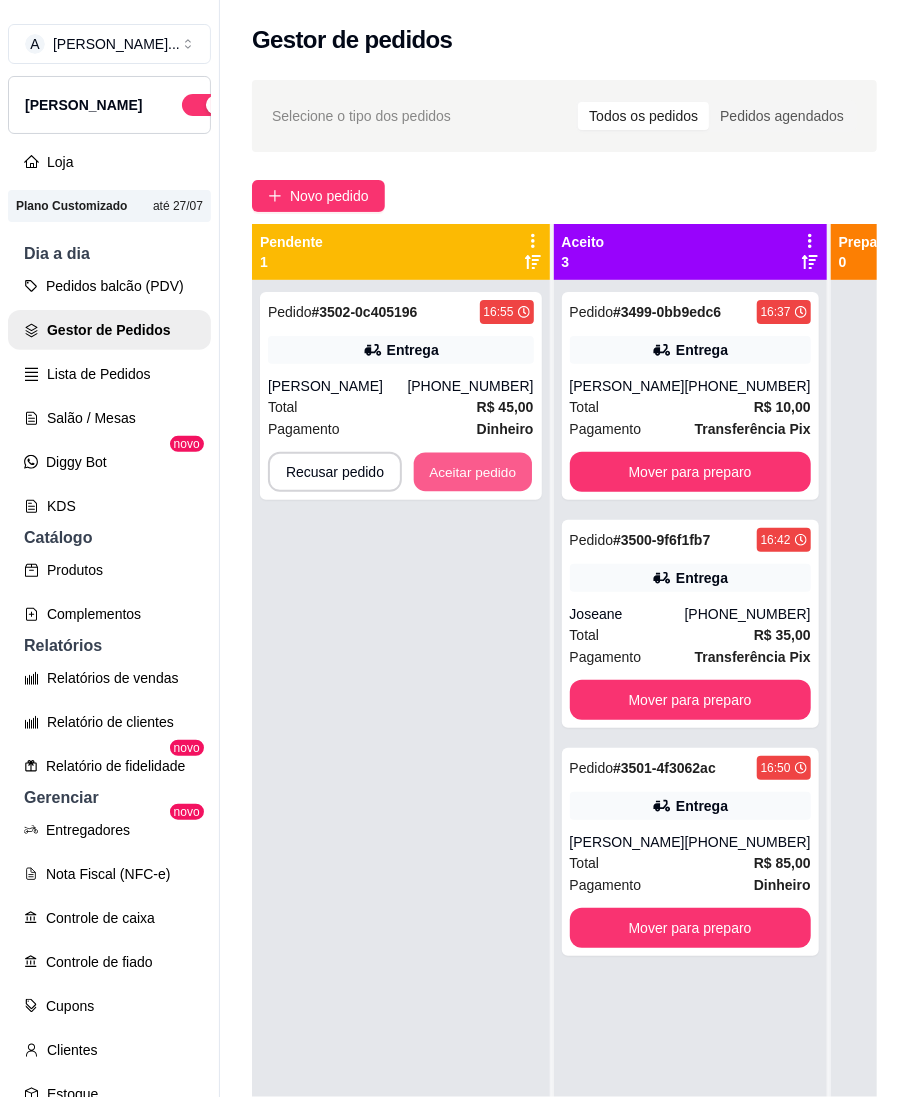 click on "Aceitar pedido" at bounding box center [473, 472] 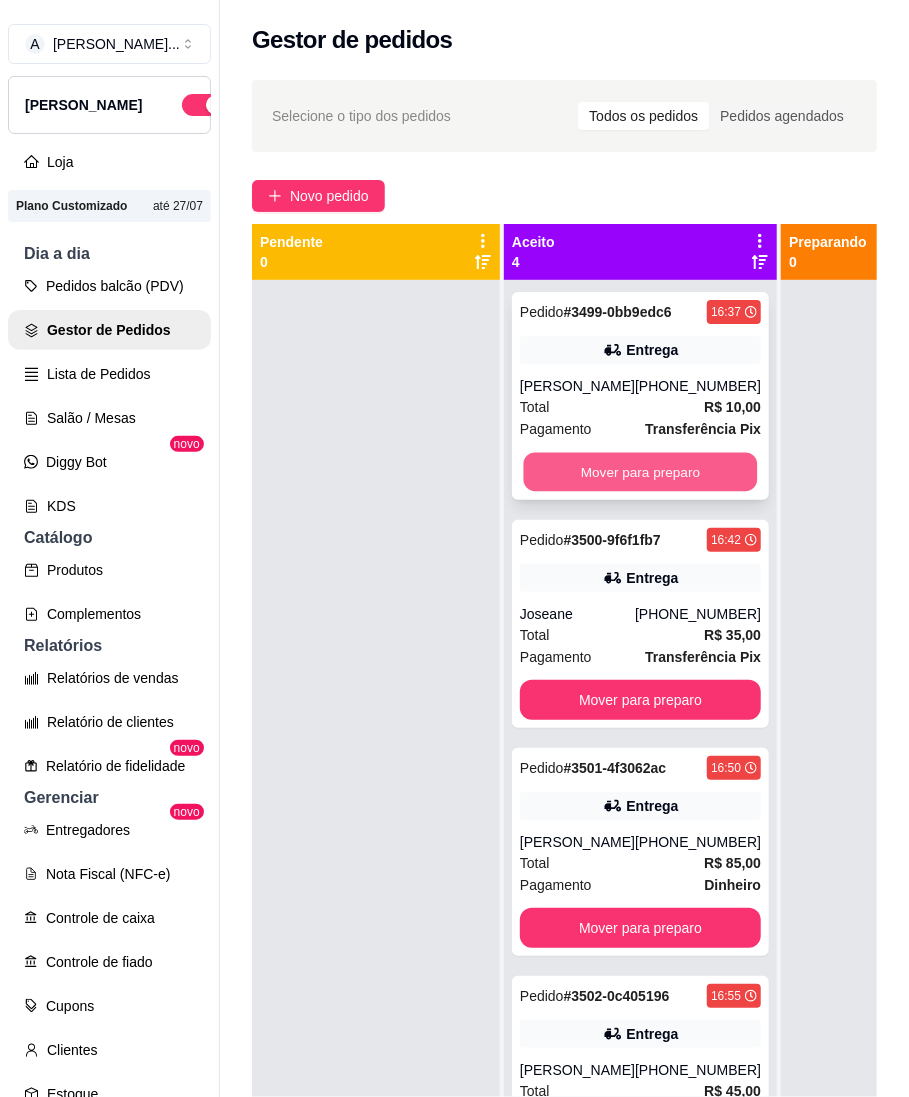 click on "Mover para preparo" at bounding box center [641, 472] 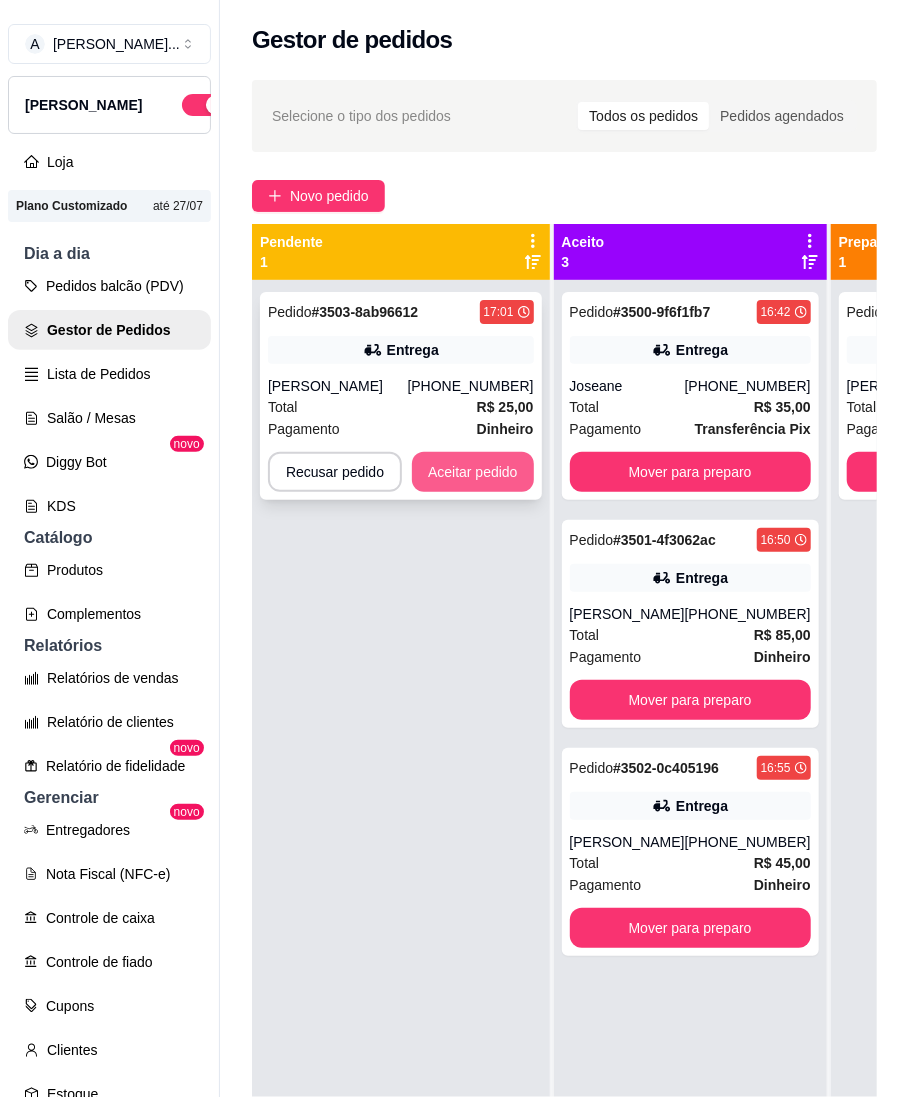 click on "Aceitar pedido" at bounding box center [473, 472] 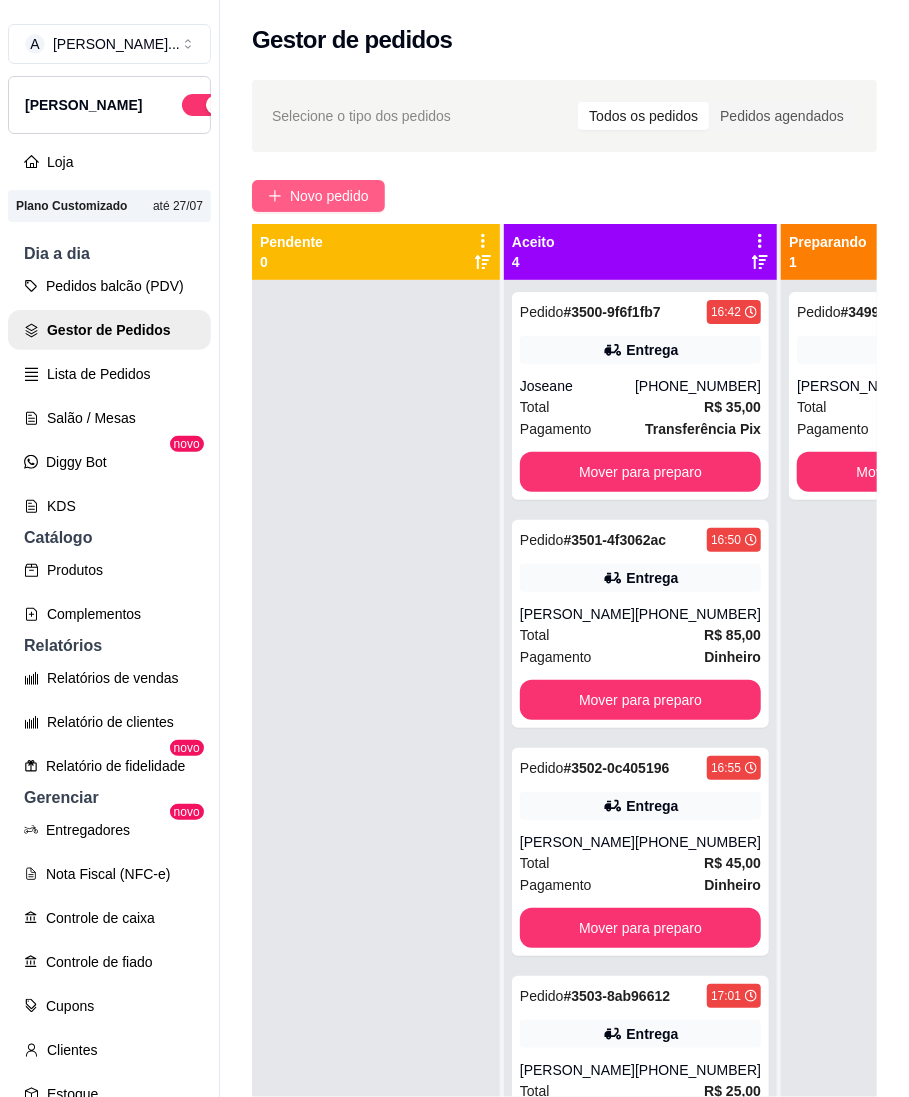 click on "Novo pedido" at bounding box center [329, 196] 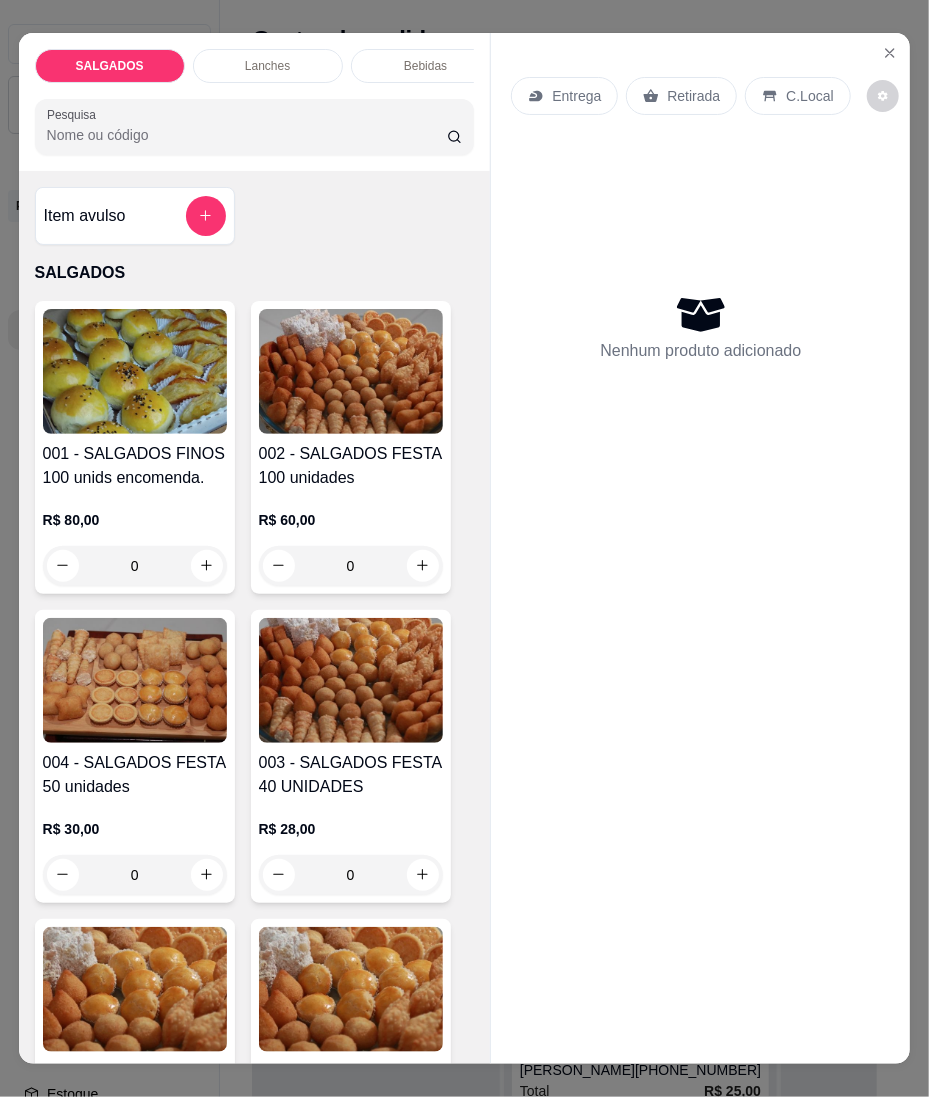 click on "Retirada" at bounding box center [693, 96] 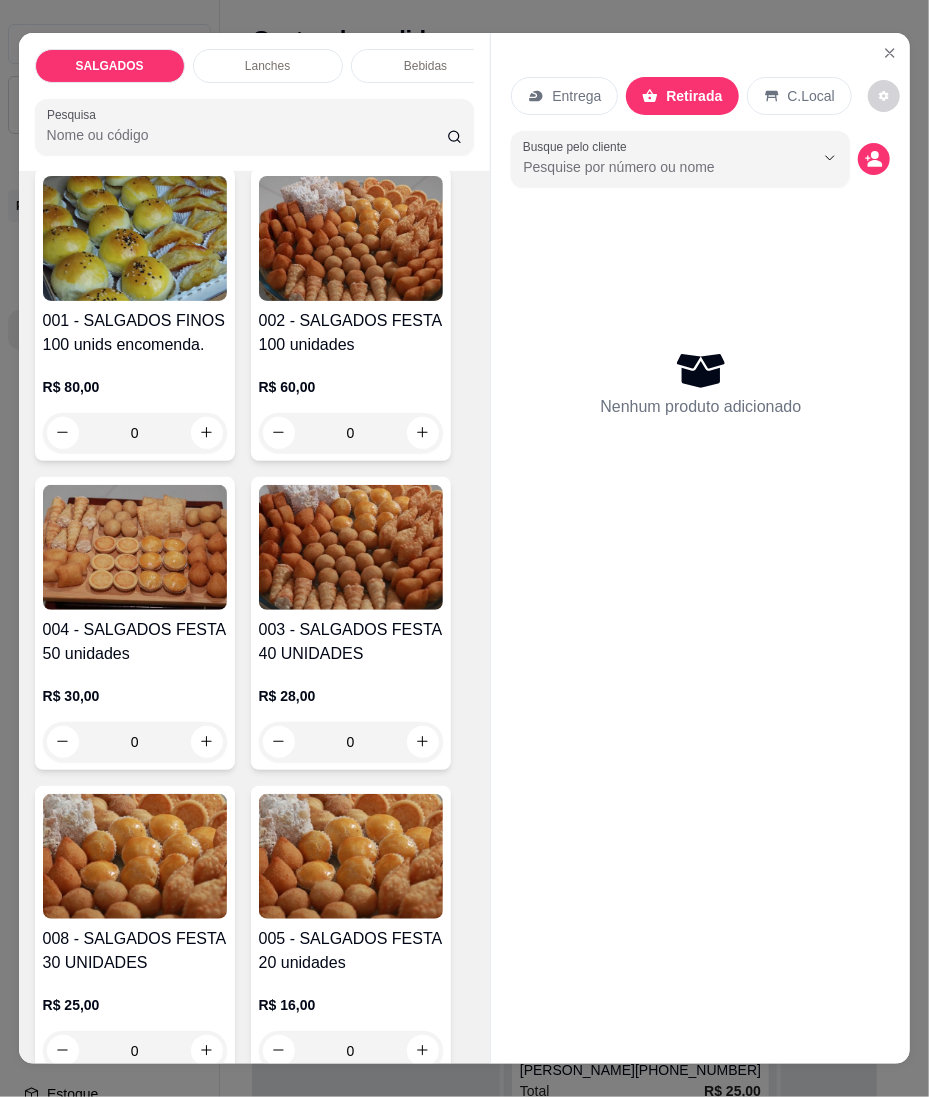 scroll, scrollTop: 533, scrollLeft: 0, axis: vertical 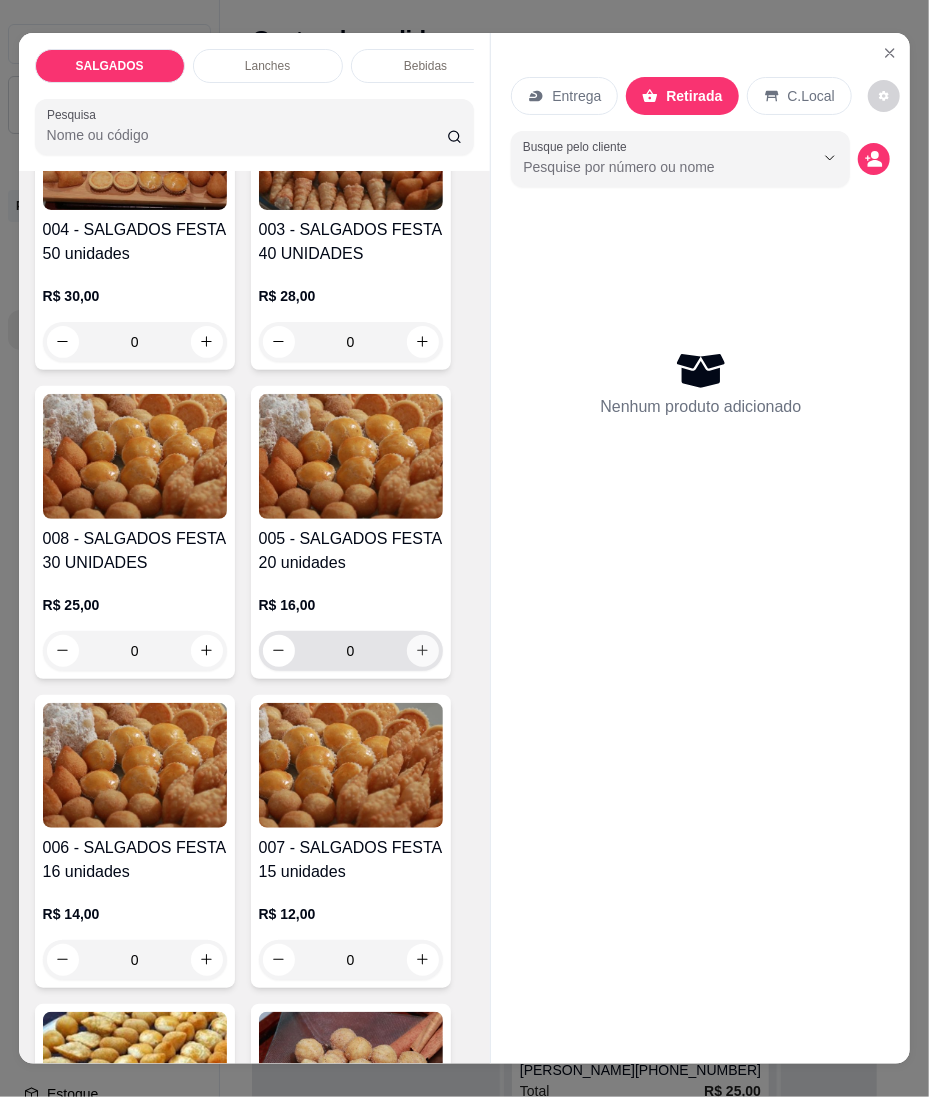 click 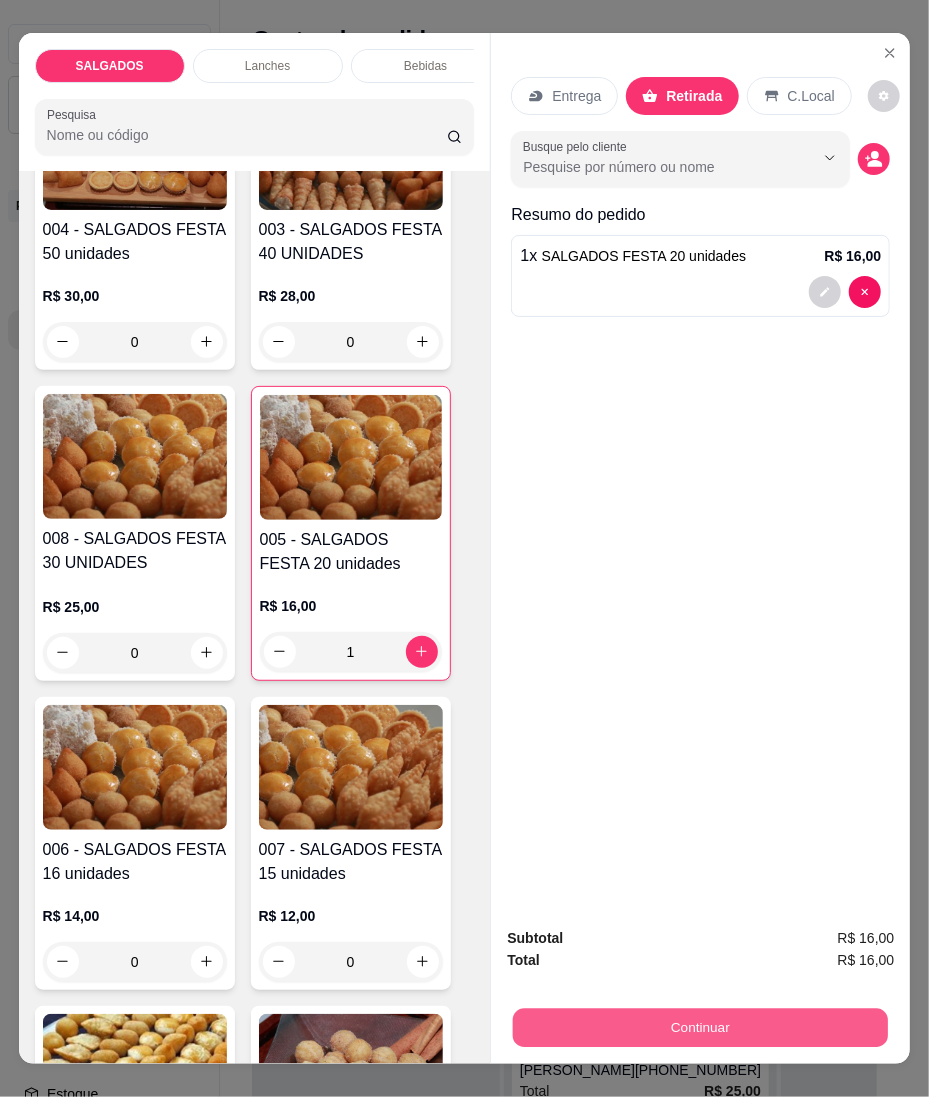 click on "Continuar" at bounding box center [700, 1028] 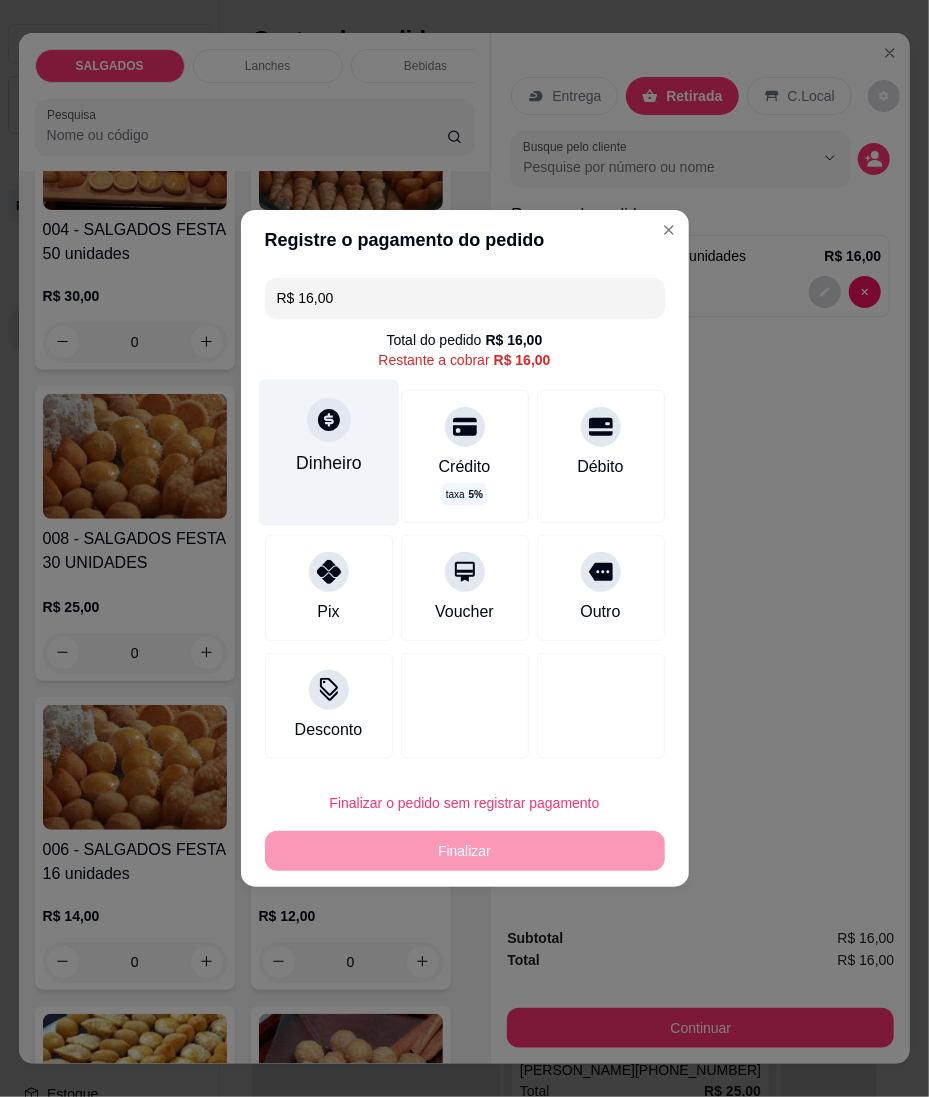 click on "Dinheiro" at bounding box center [328, 452] 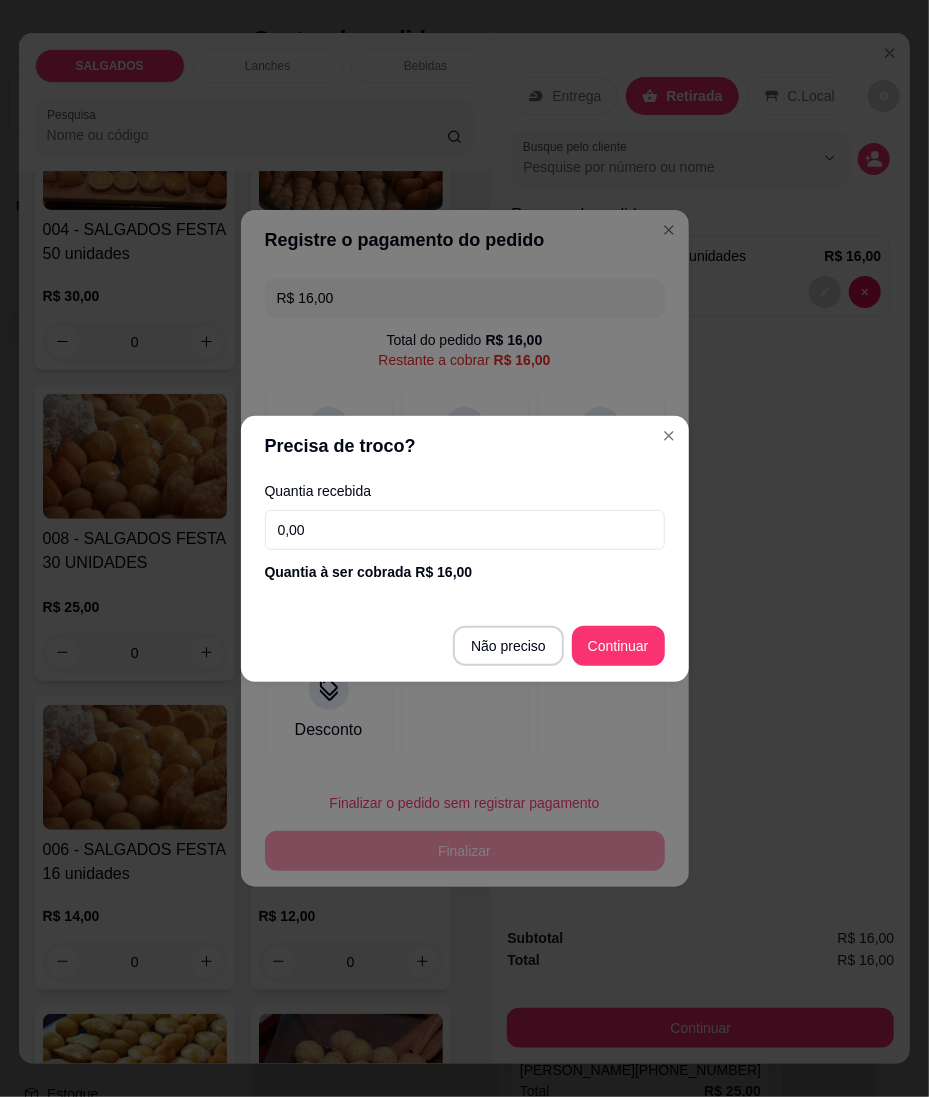 click on "Não preciso Continuar" at bounding box center [465, 646] 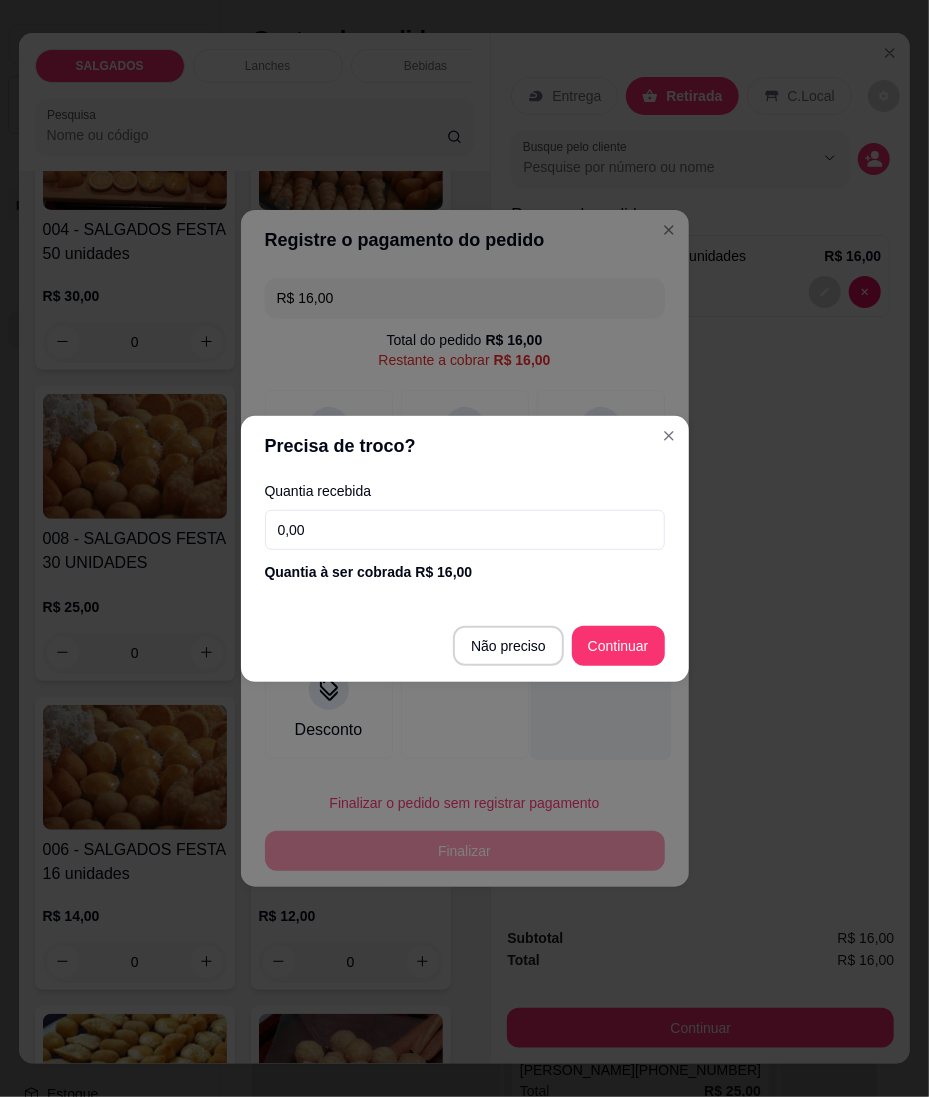 type on "R$ 0,00" 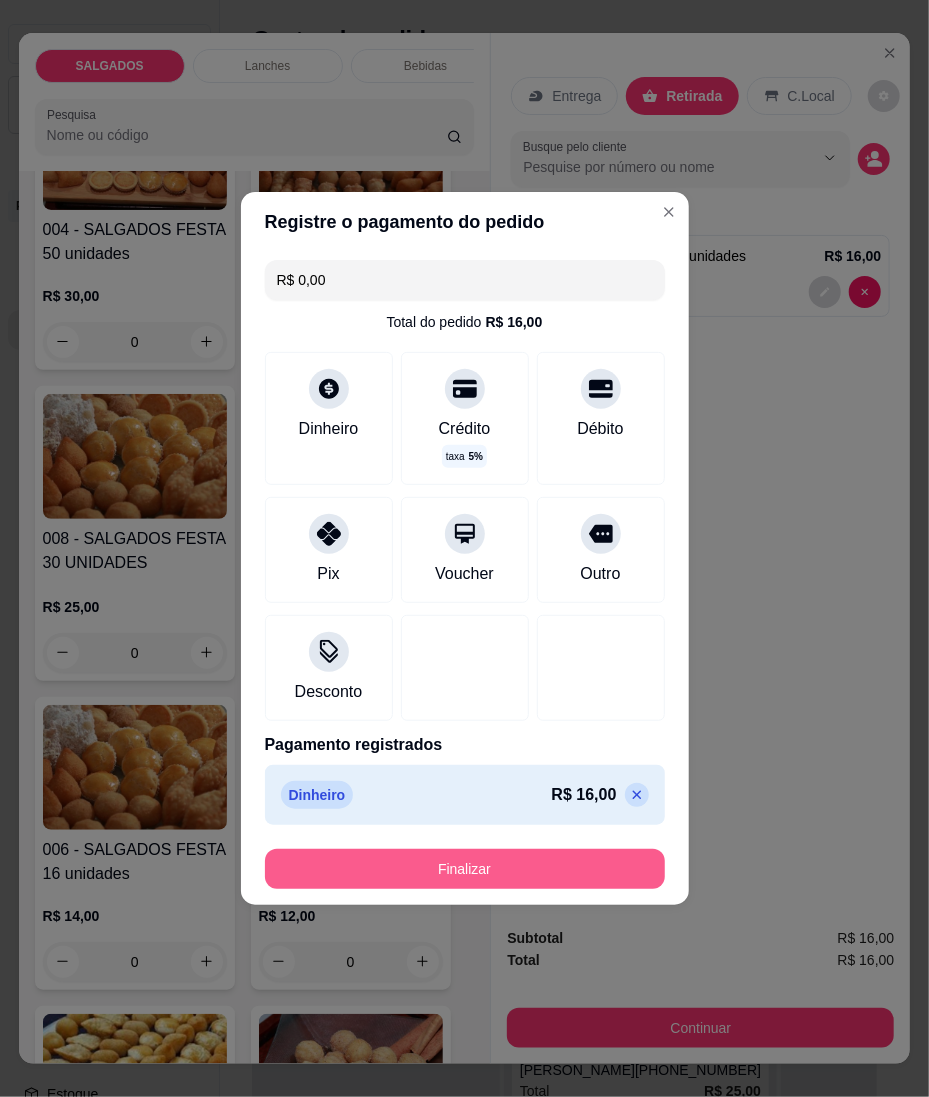 click on "Finalizar" at bounding box center (465, 869) 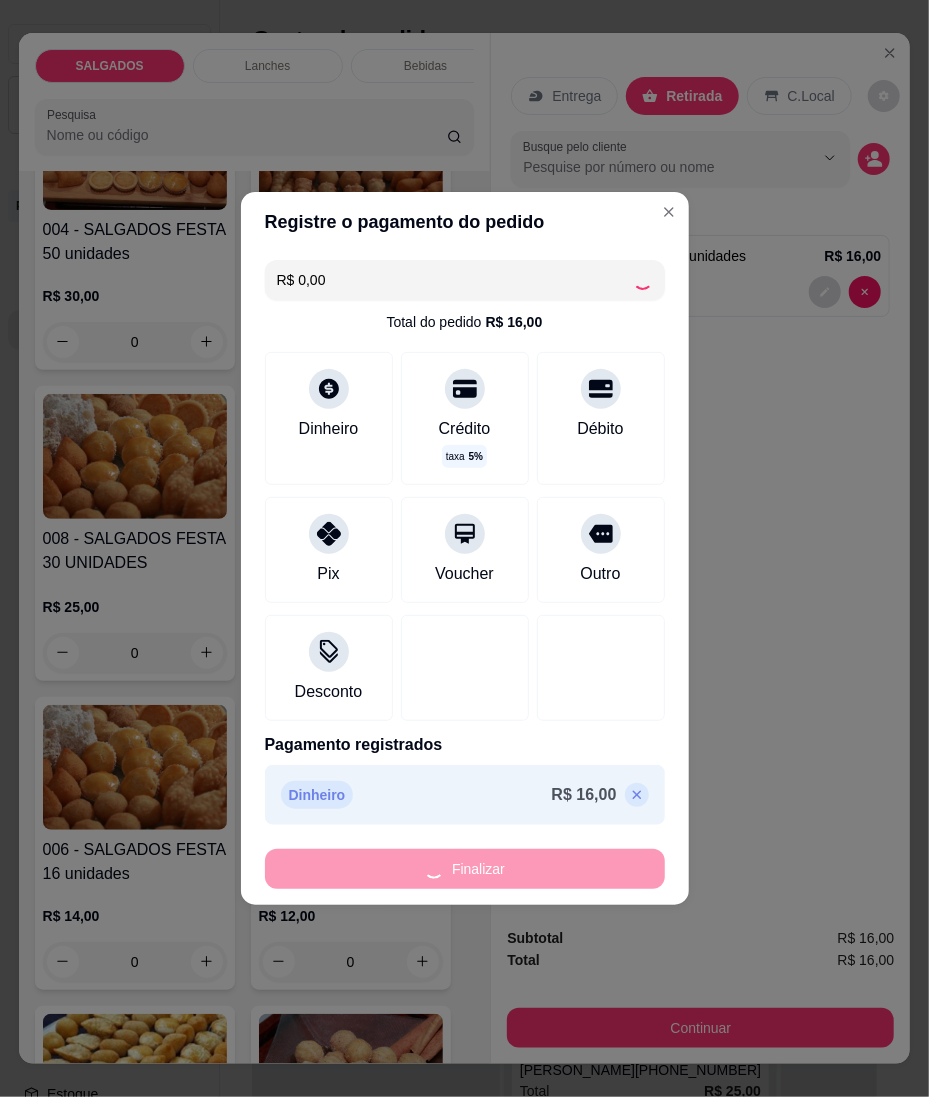 type on "0" 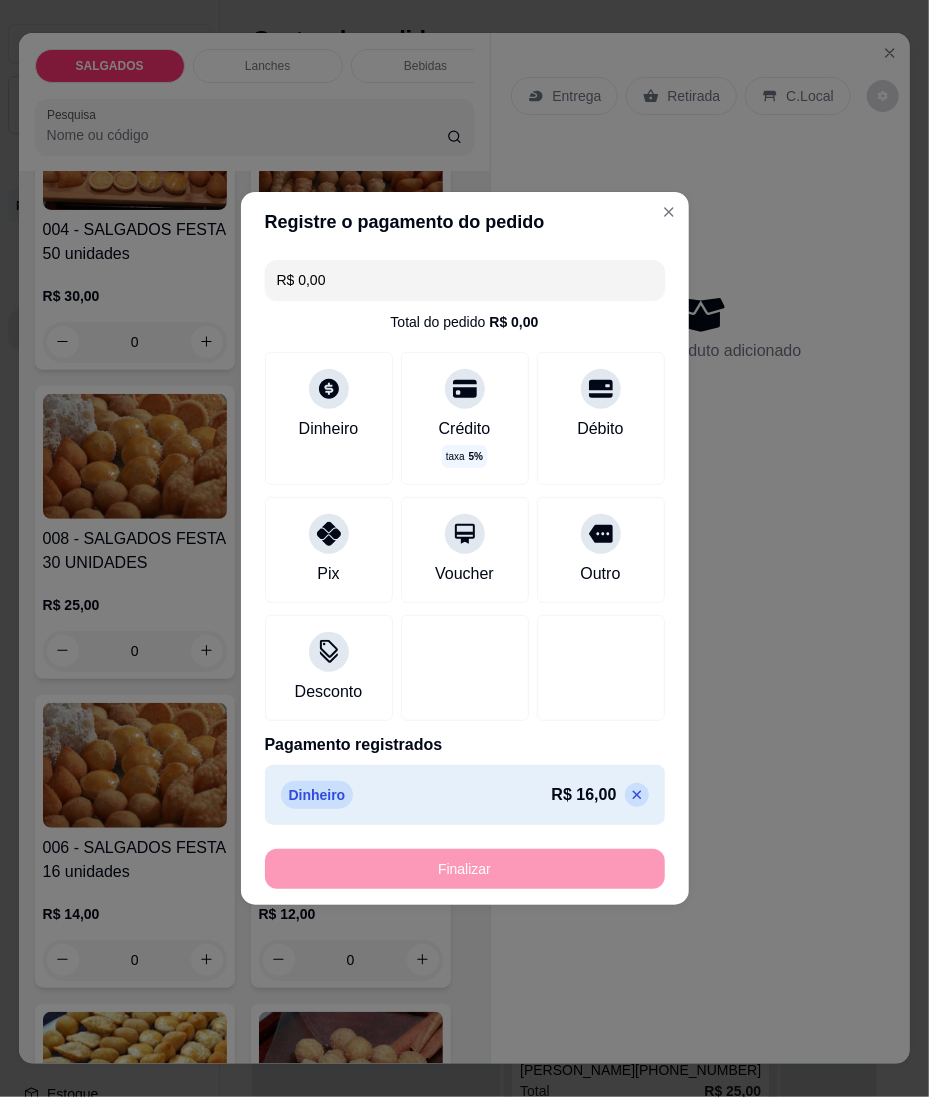 type on "-R$ 16,00" 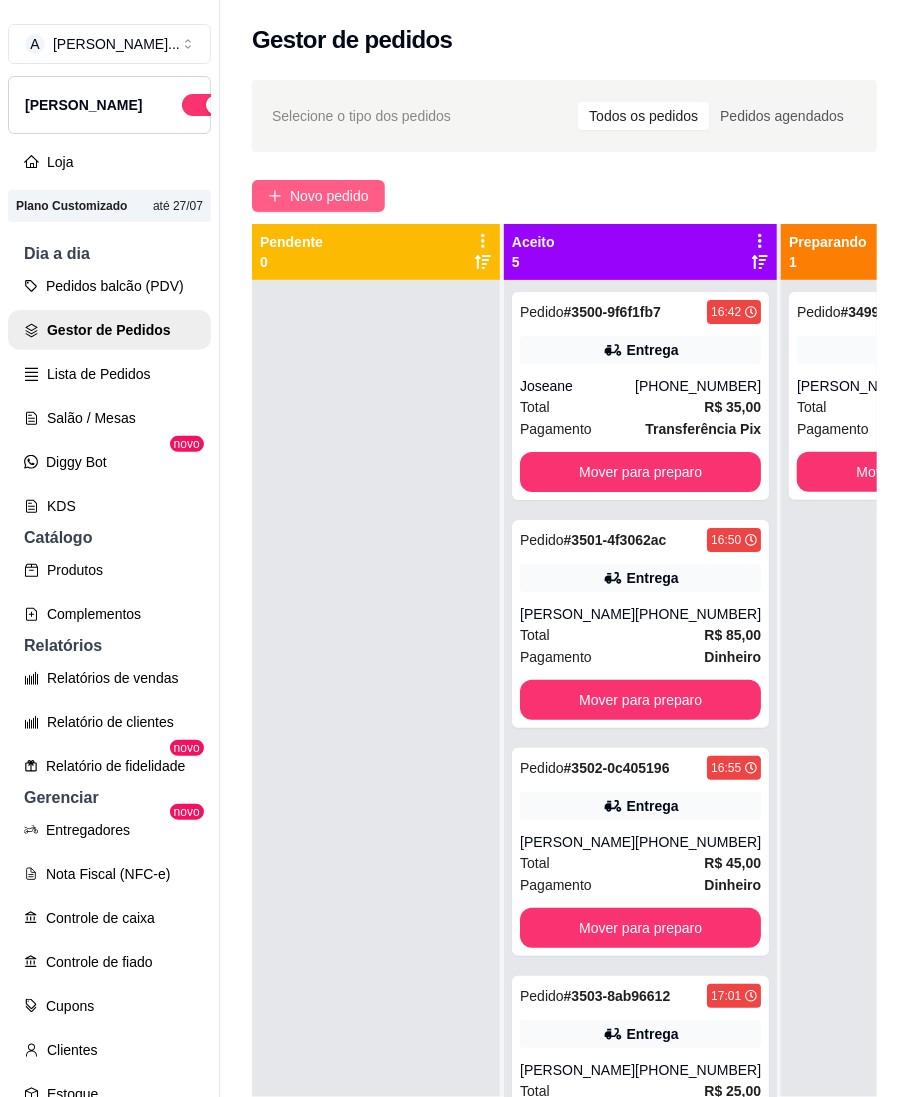 click on "Novo pedido" at bounding box center (329, 196) 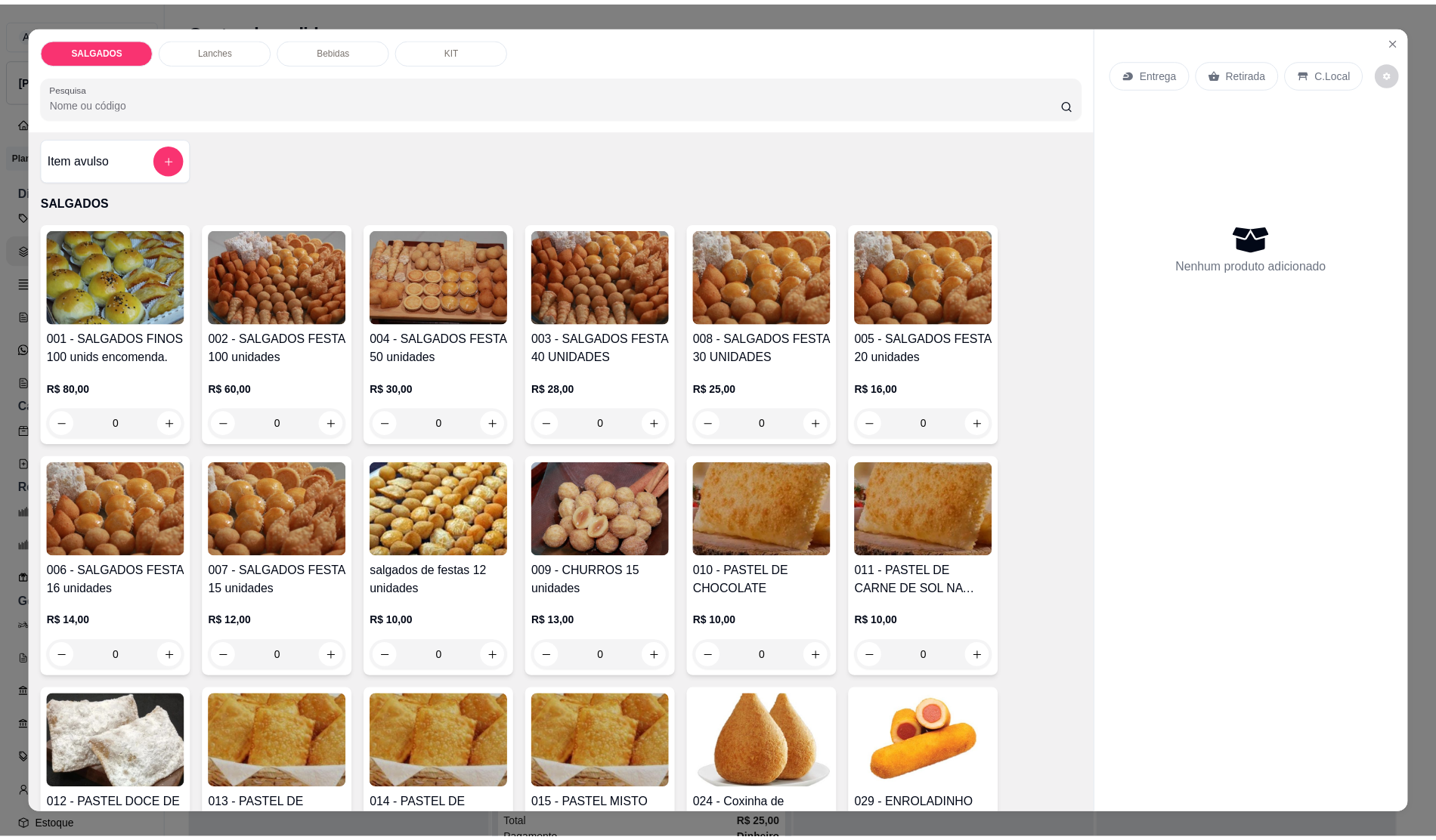 scroll, scrollTop: 0, scrollLeft: 0, axis: both 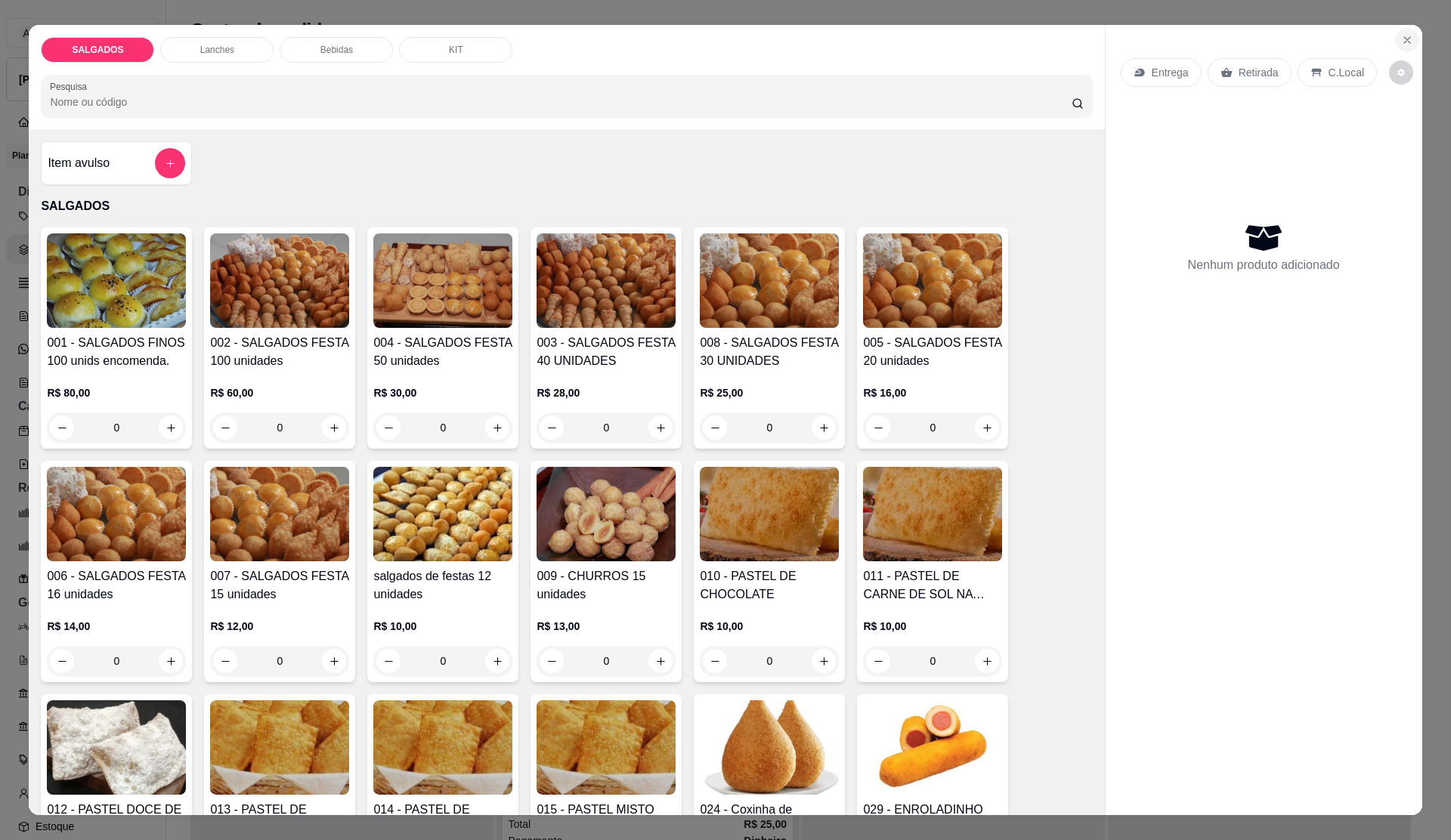 click at bounding box center (1407, 40) 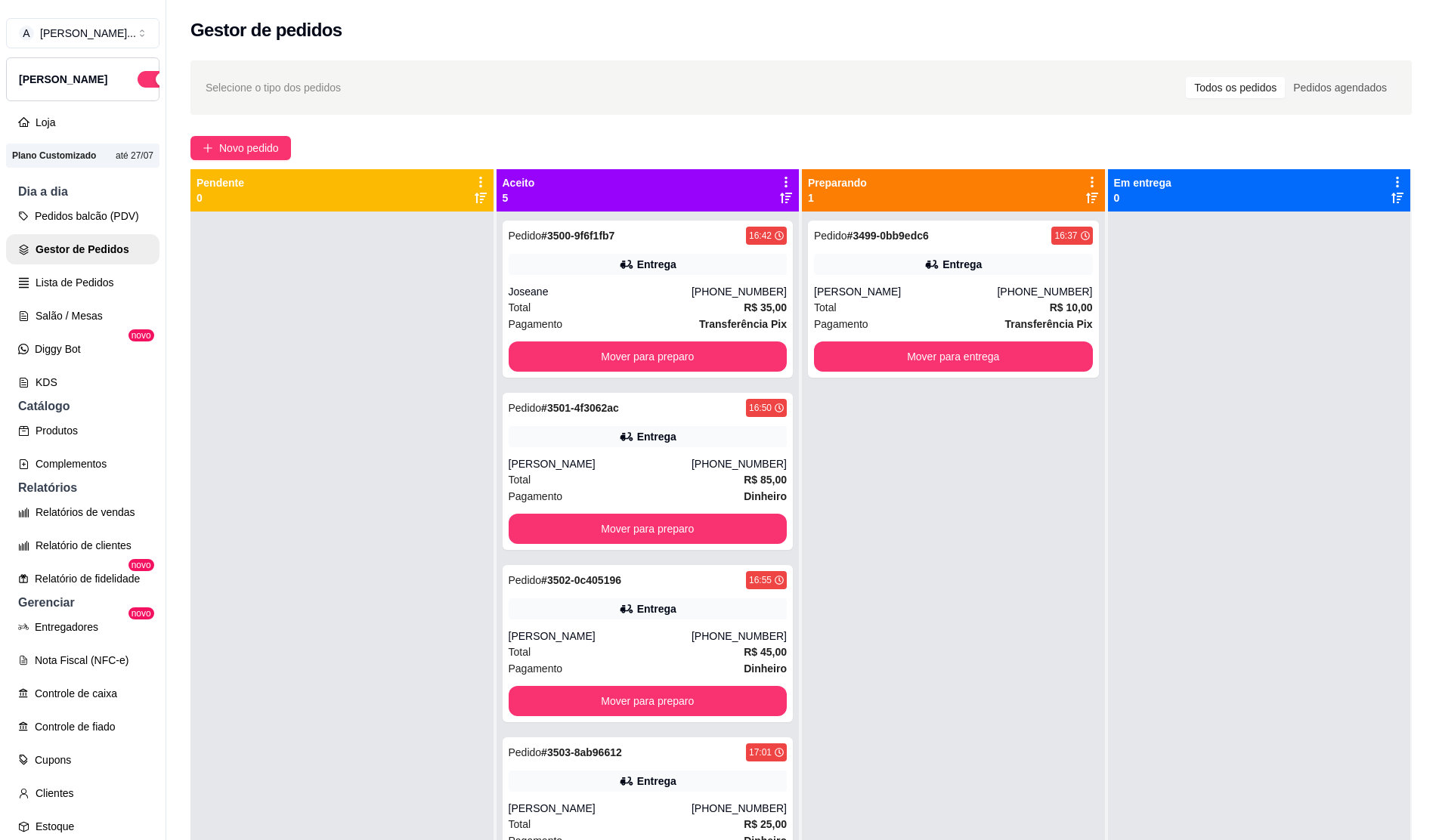 click on "Pedidos balcão (PDV) Gestor de Pedidos Lista de Pedidos Salão / Mesas Diggy Bot novo KDS" at bounding box center [82, 299] 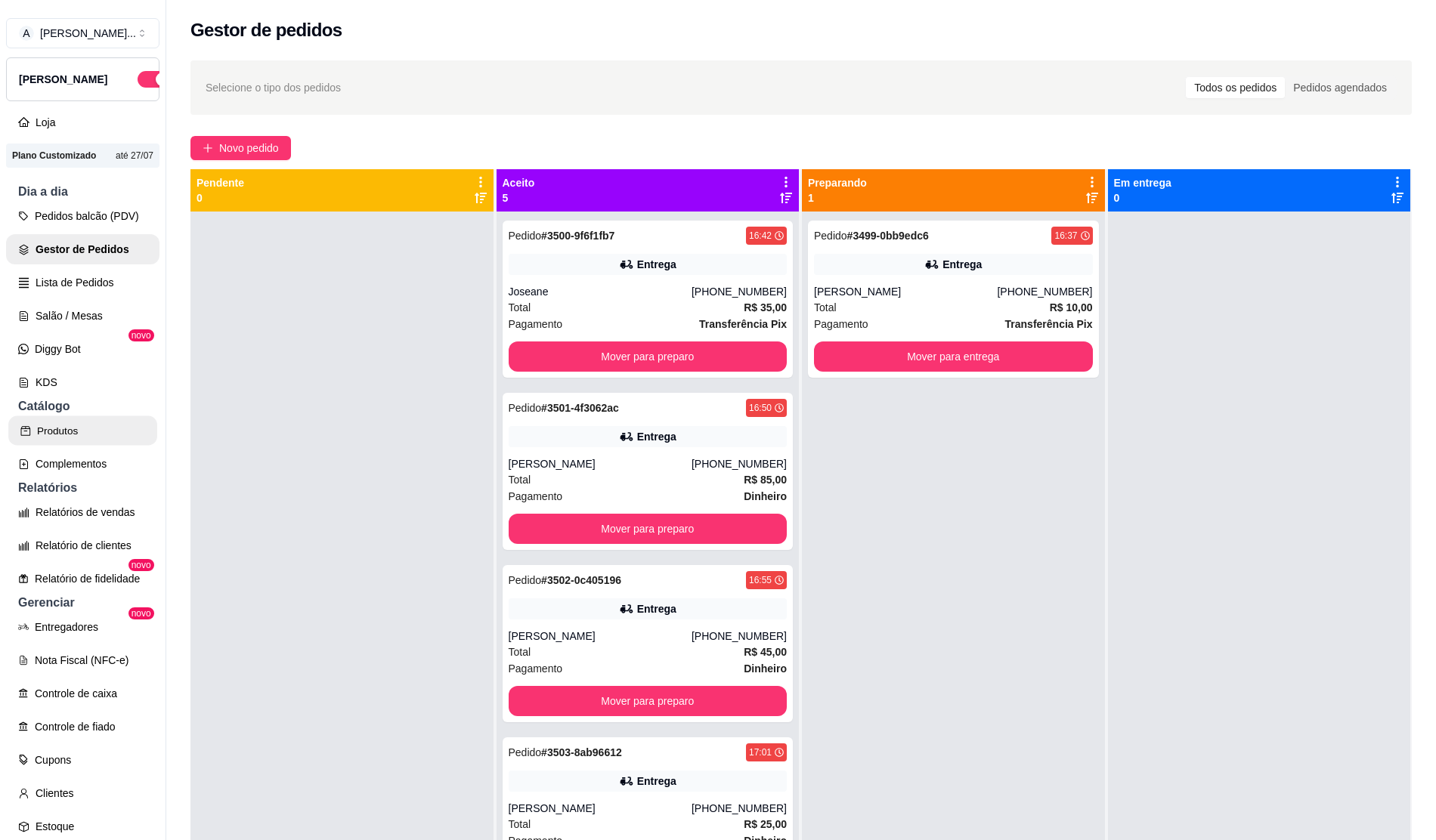 click on "Produtos" at bounding box center [82, 431] 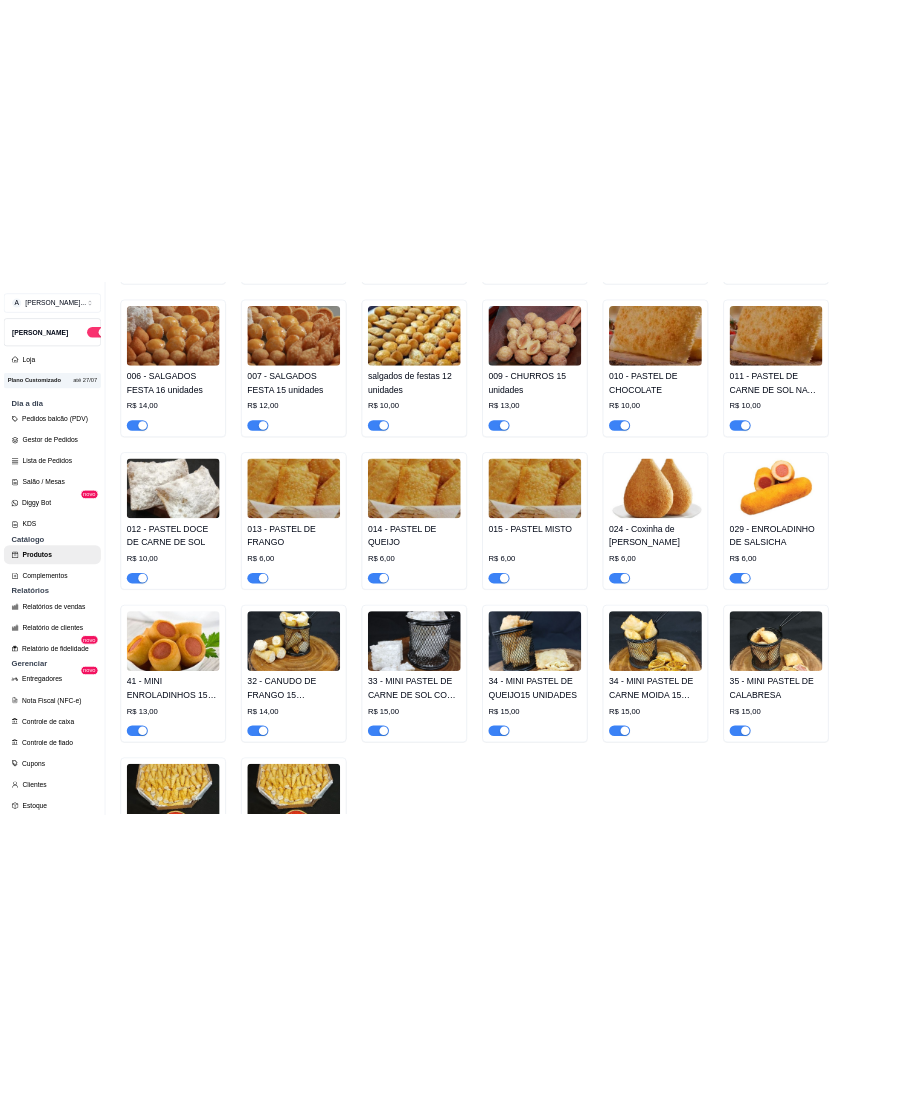 scroll, scrollTop: 533, scrollLeft: 0, axis: vertical 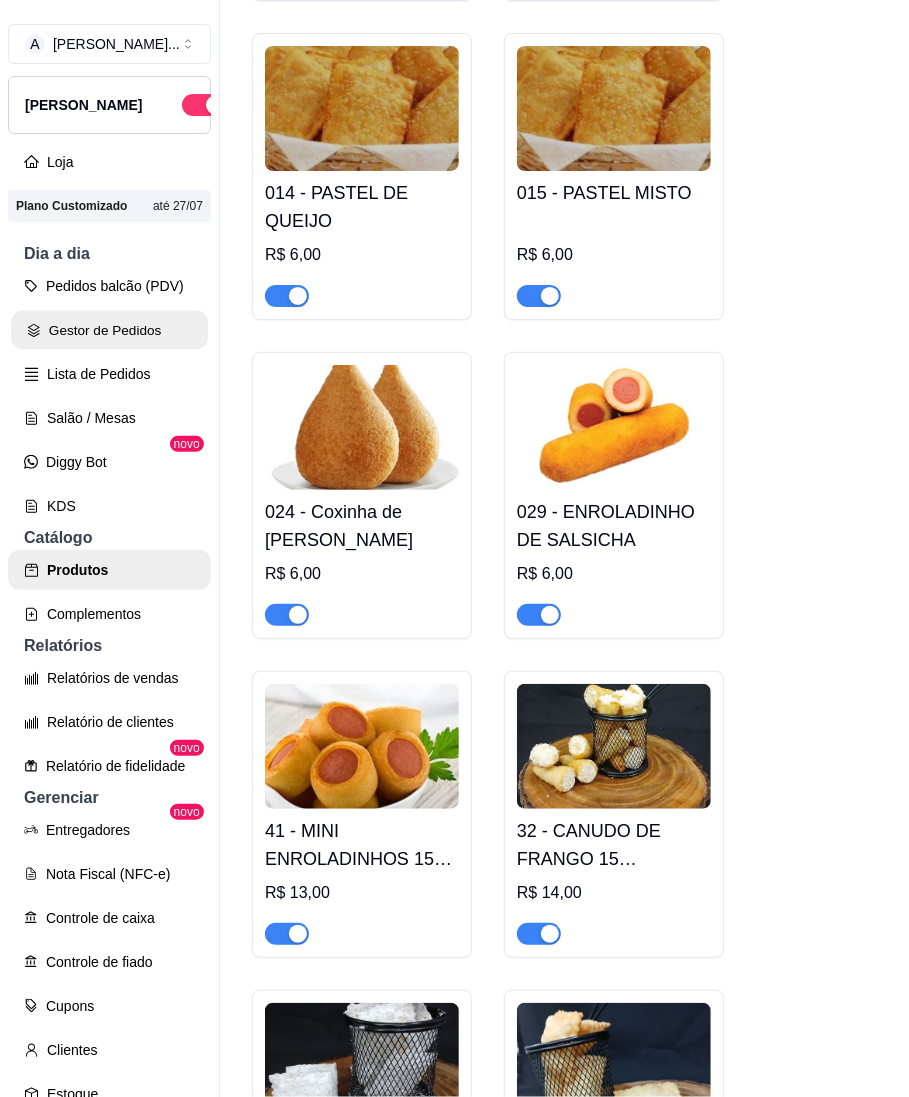 click on "Gestor de Pedidos" at bounding box center [109, 330] 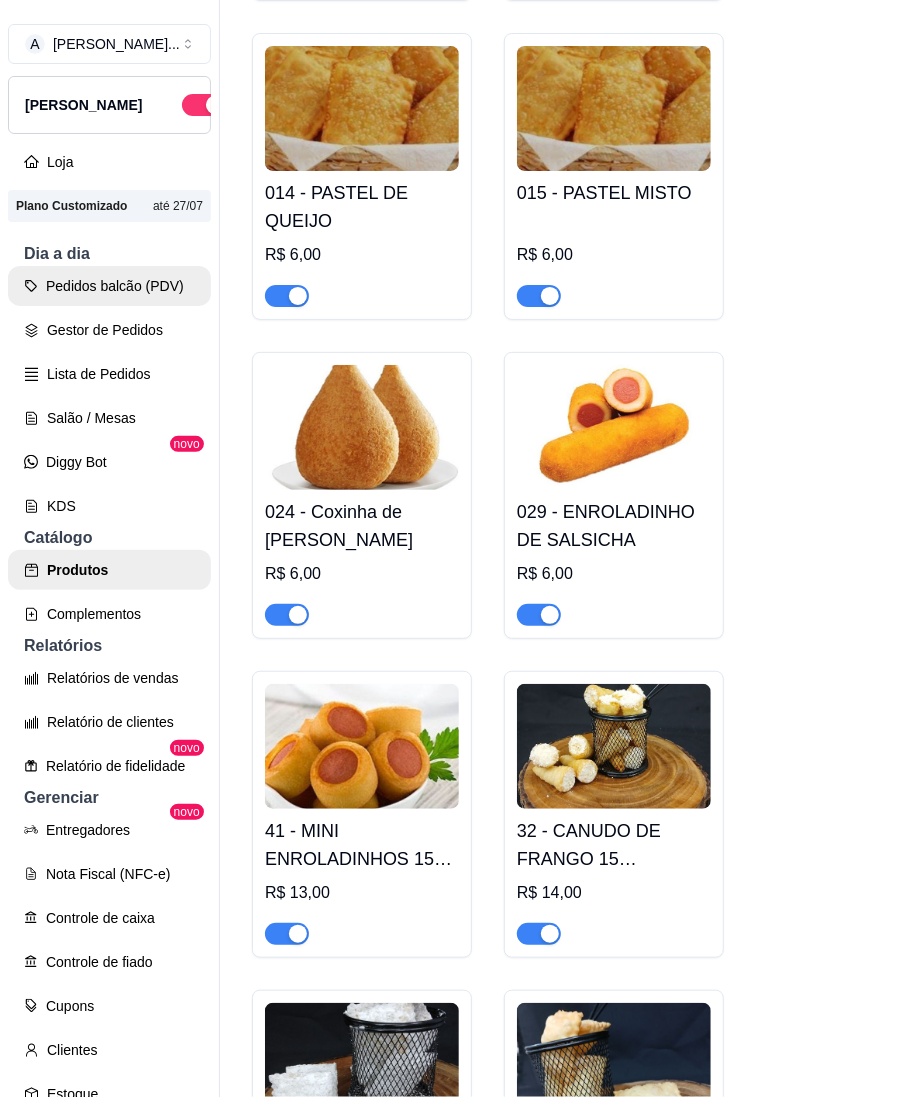 click on "Pedidos balcão (PDV)" at bounding box center [109, 286] 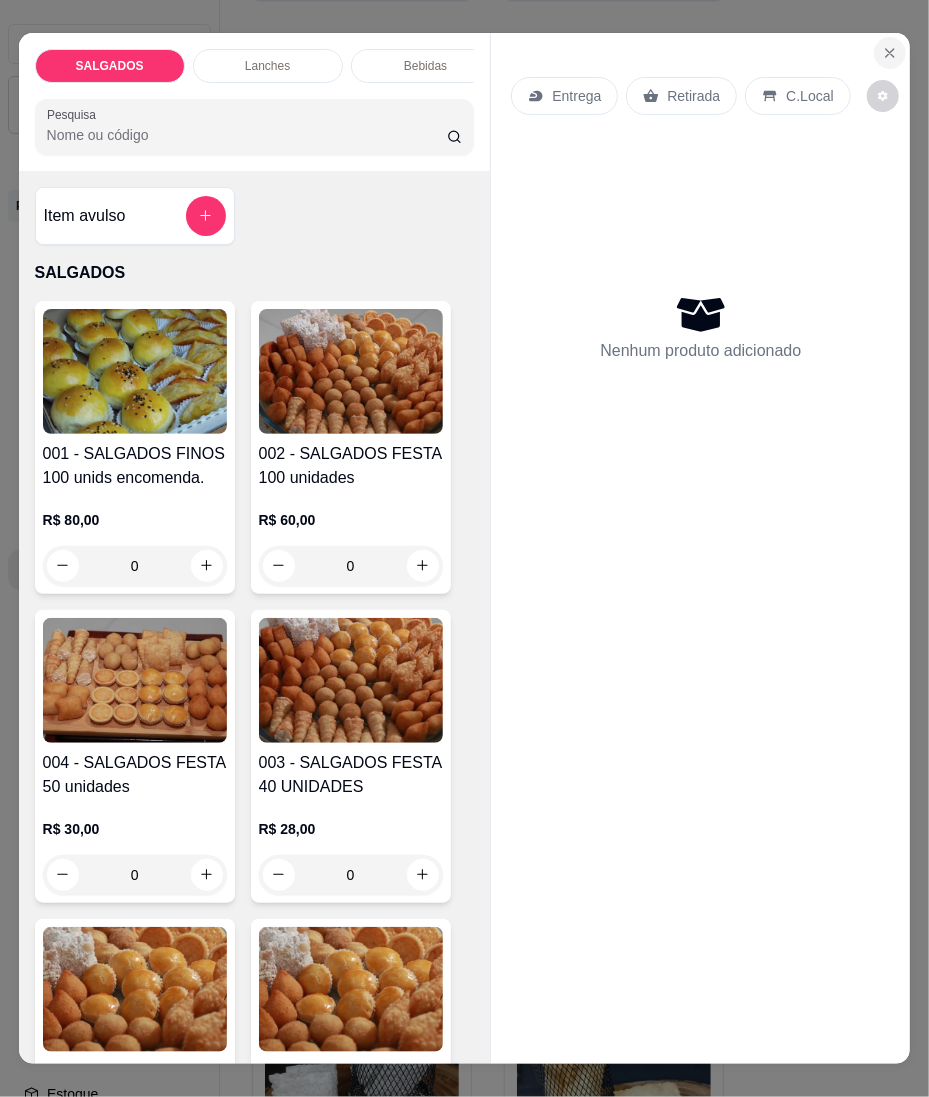 click 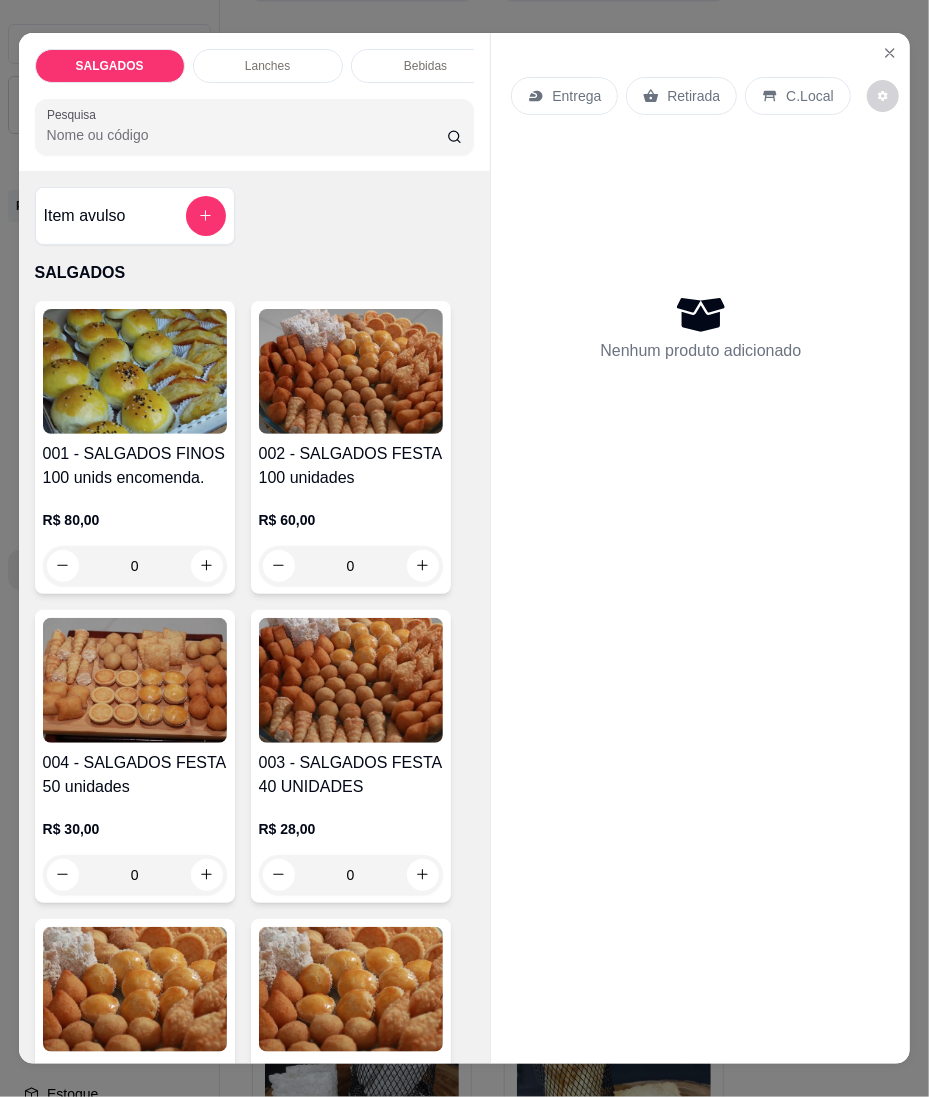 scroll, scrollTop: 0, scrollLeft: 0, axis: both 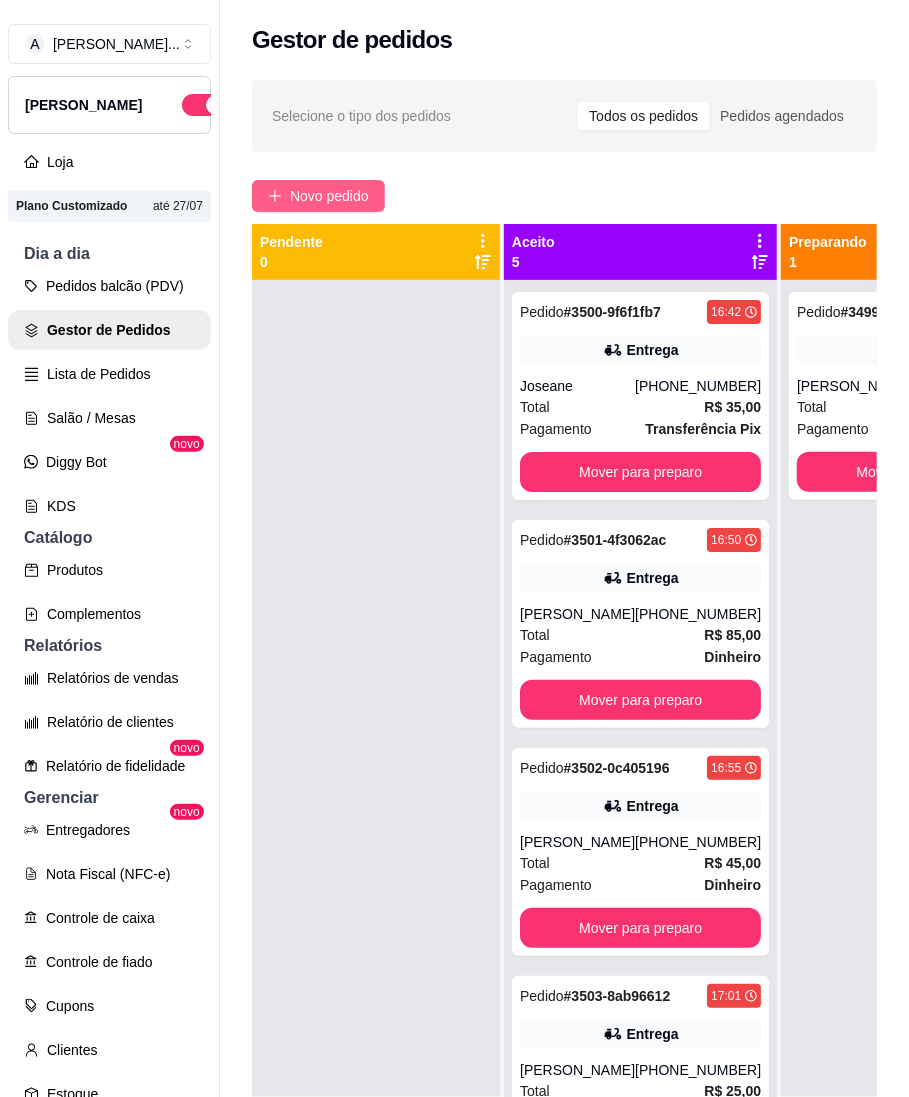 click on "Novo pedido" at bounding box center [329, 196] 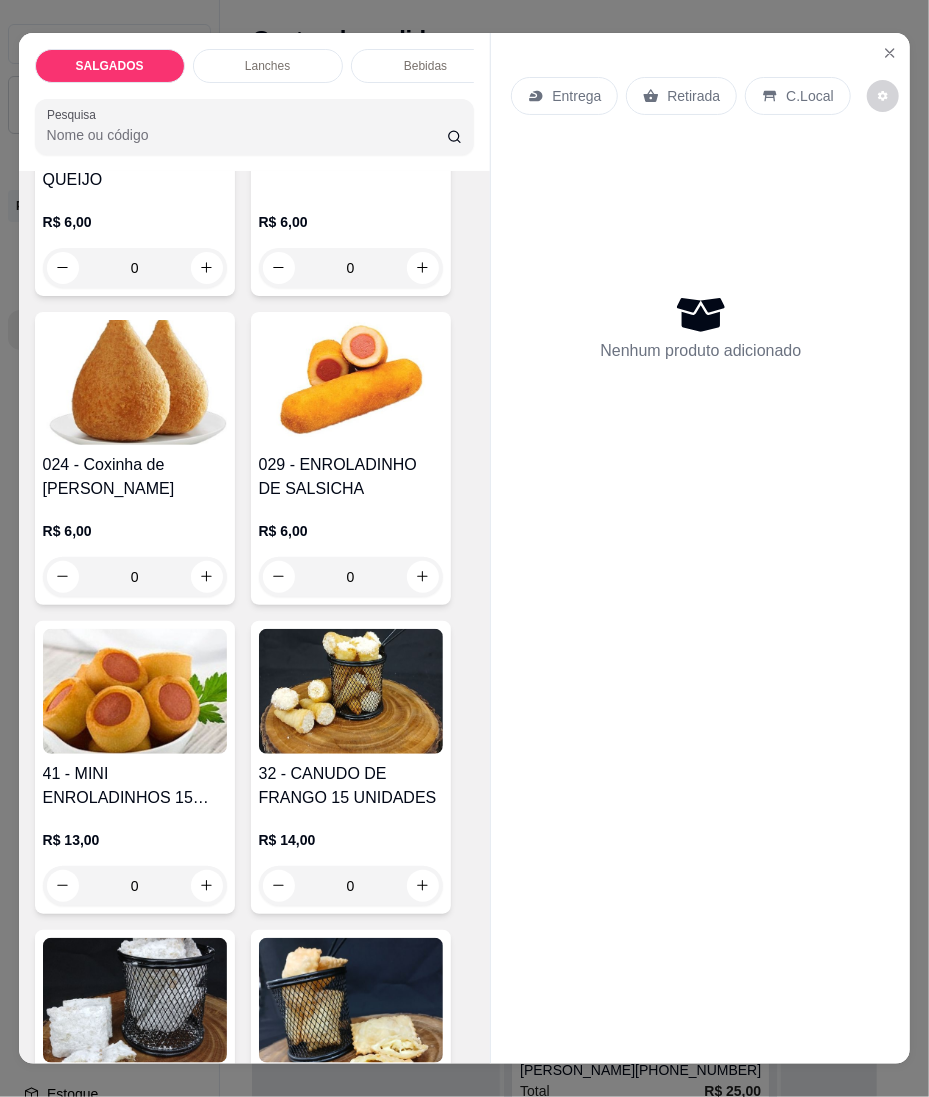 scroll, scrollTop: 2533, scrollLeft: 0, axis: vertical 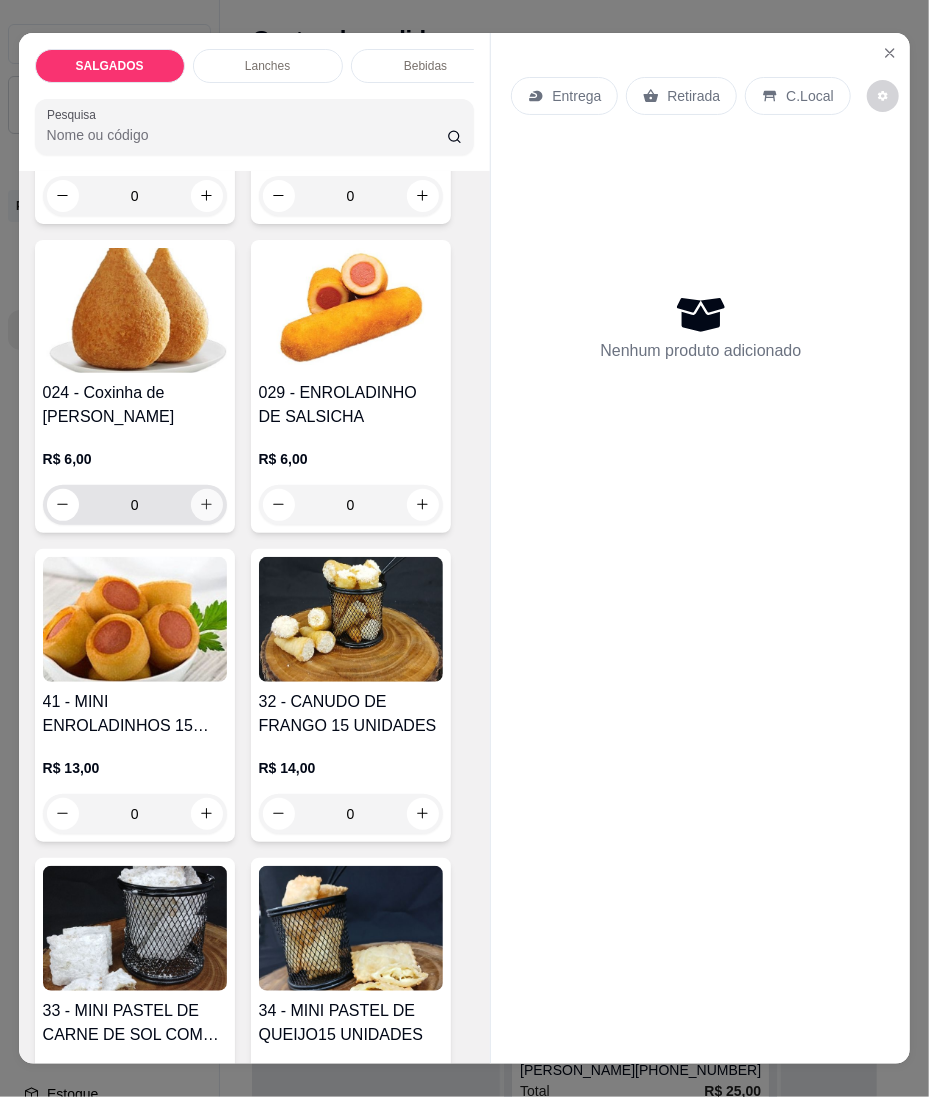 click at bounding box center [207, 505] 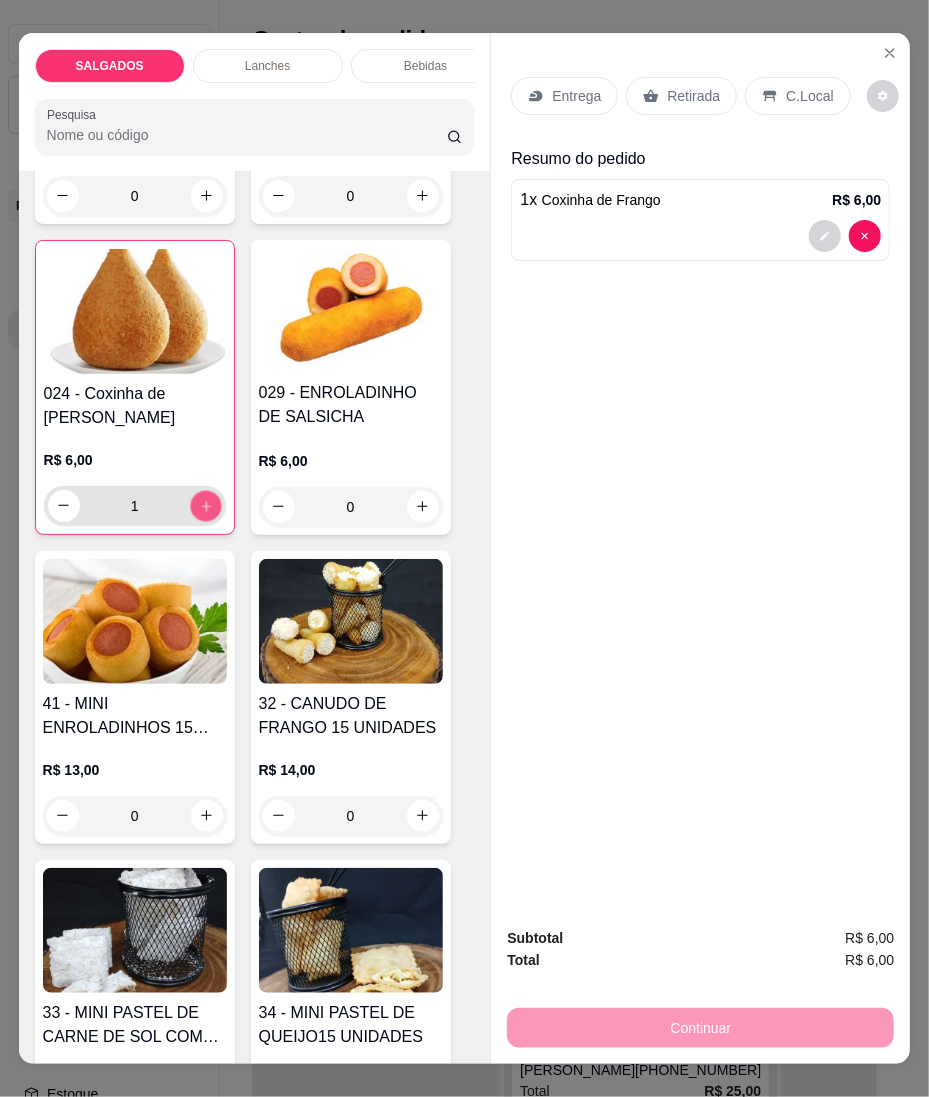 click at bounding box center (205, 505) 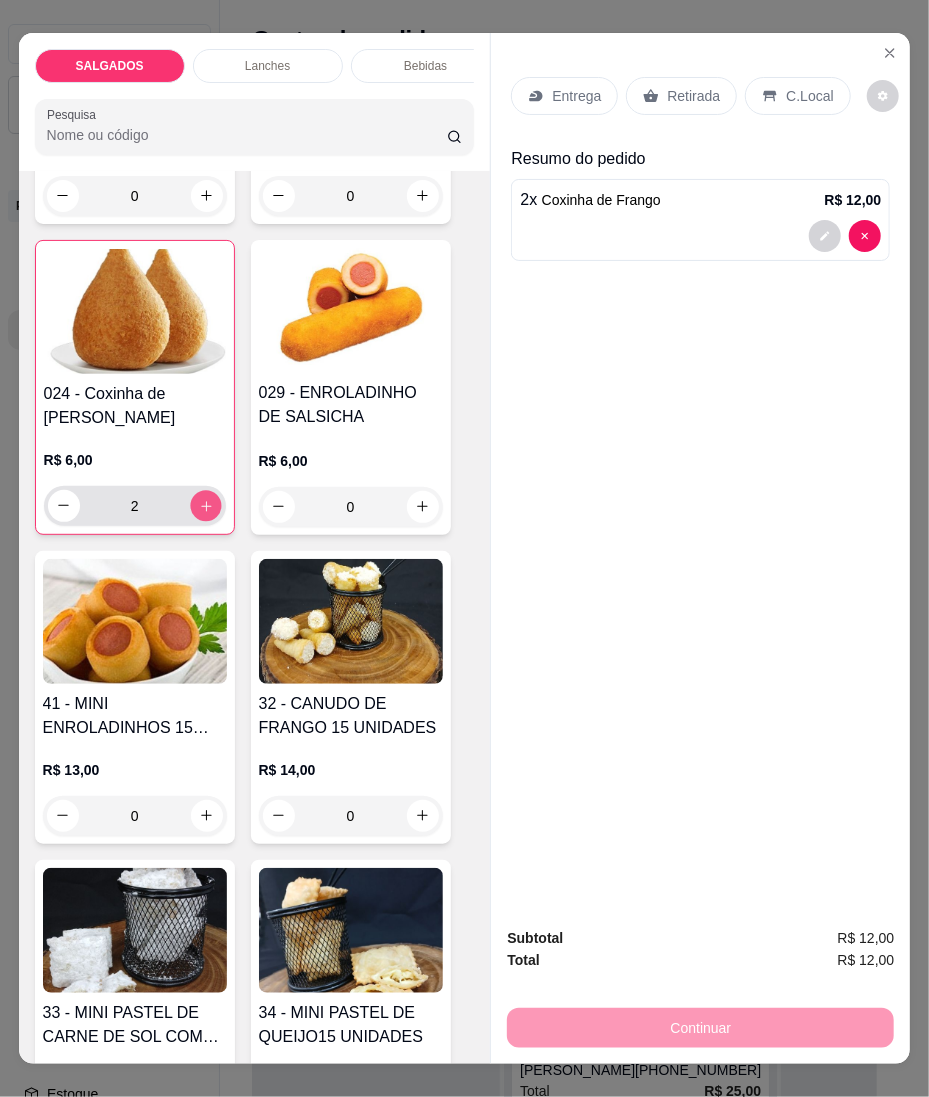 click at bounding box center [205, 505] 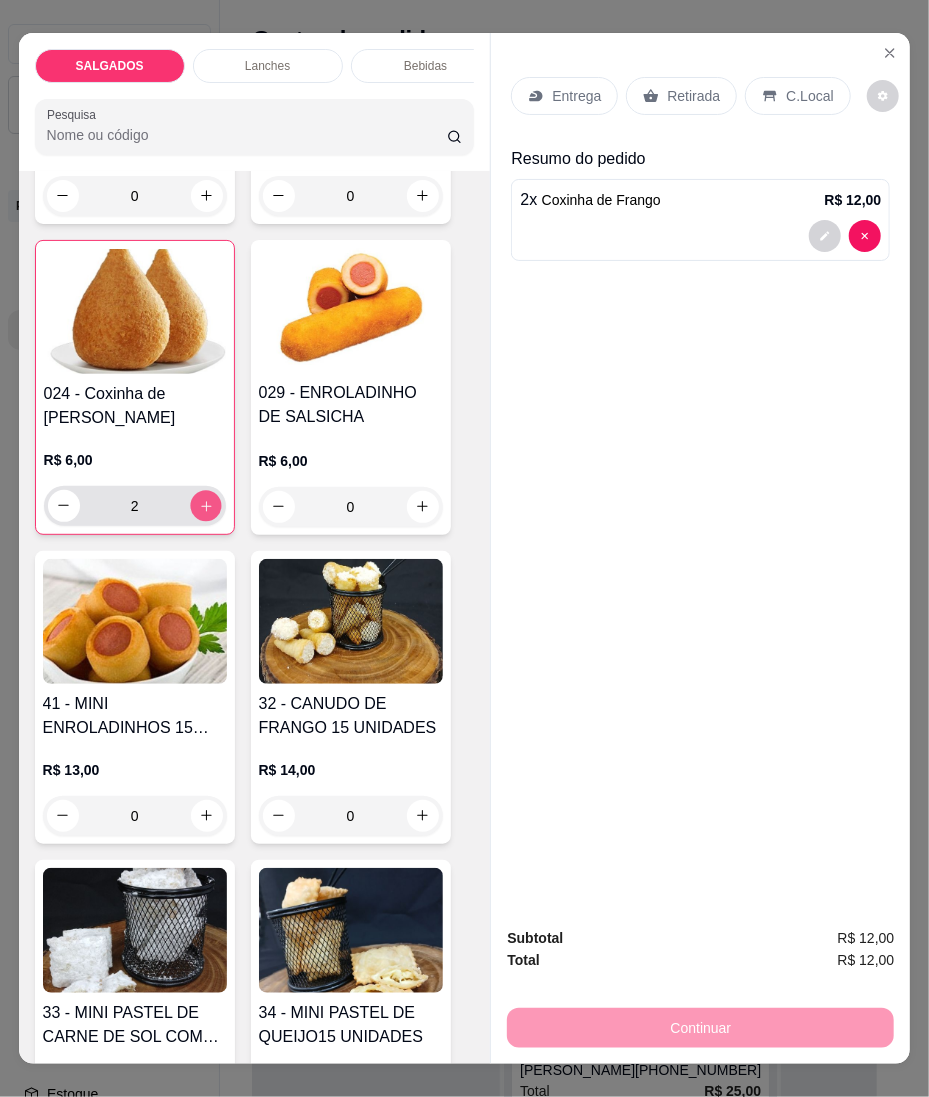 type on "3" 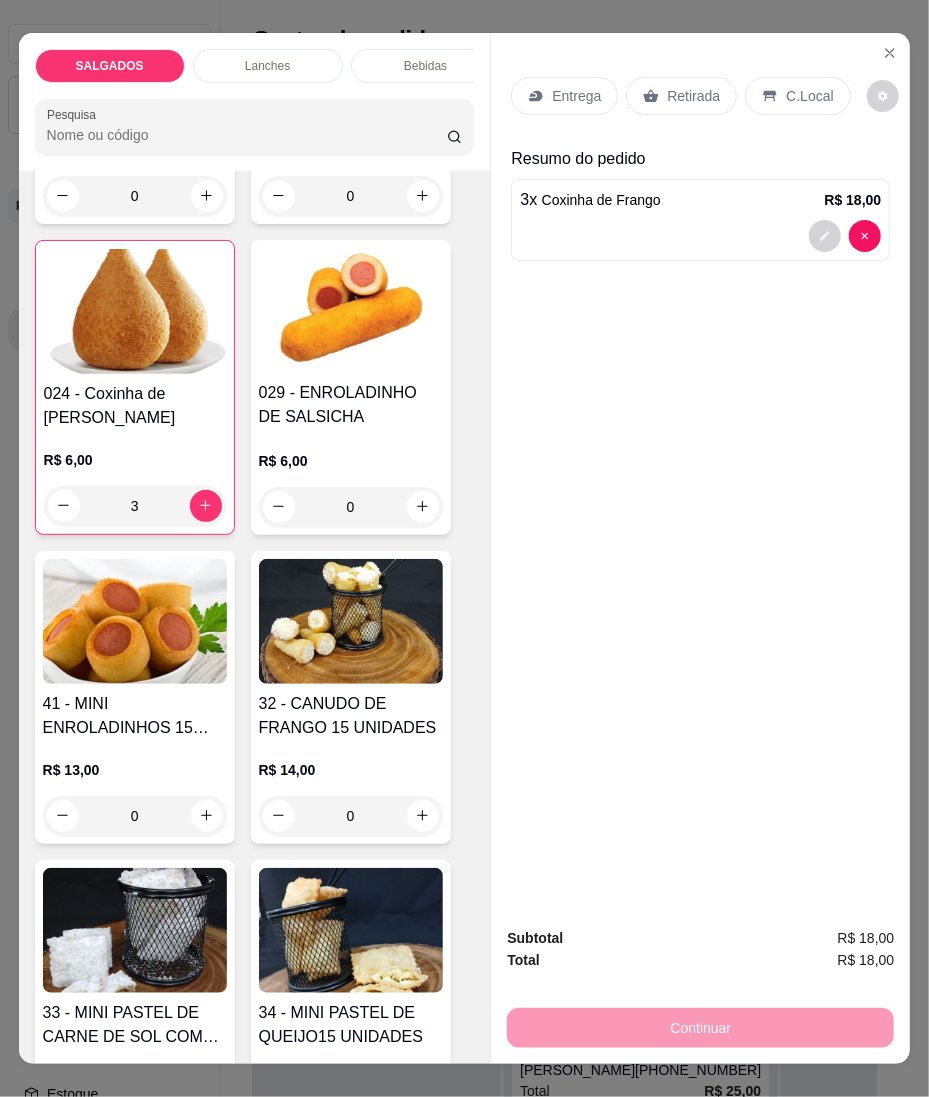 click 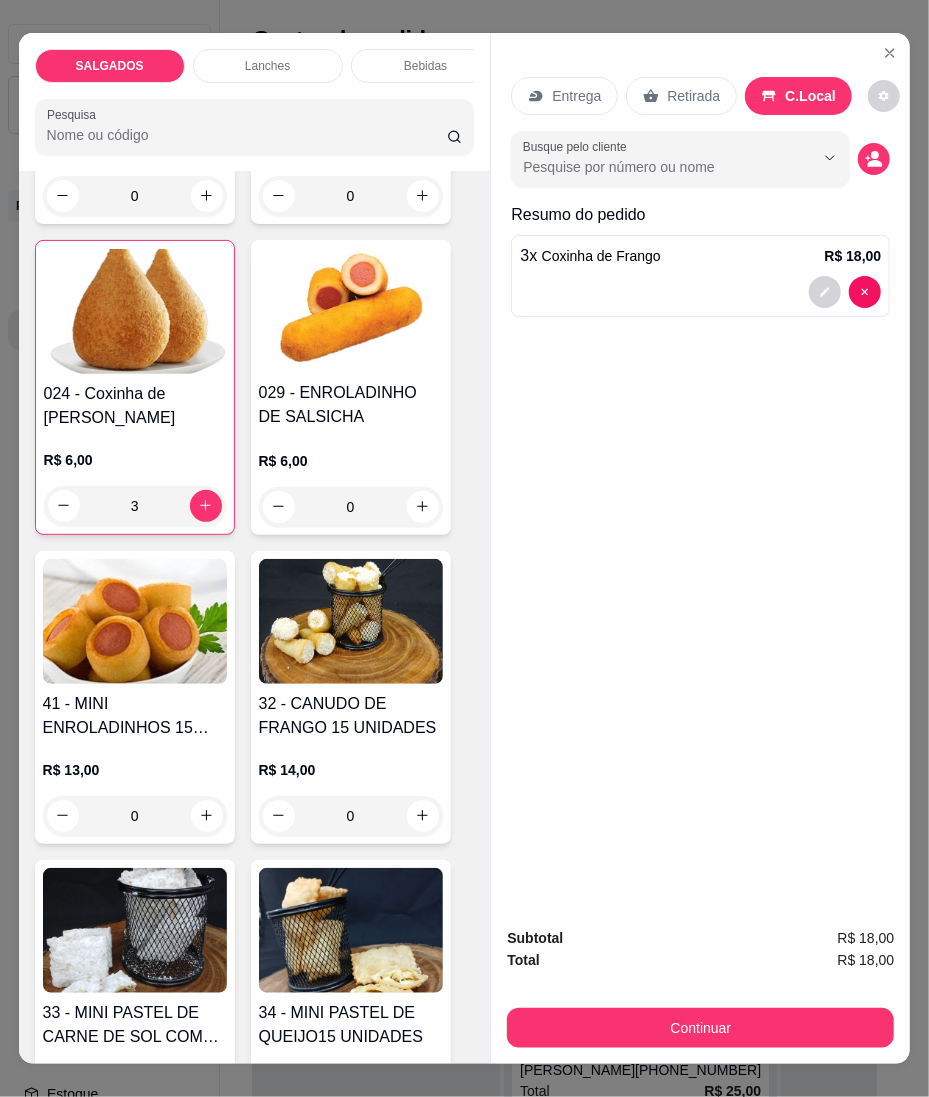 click 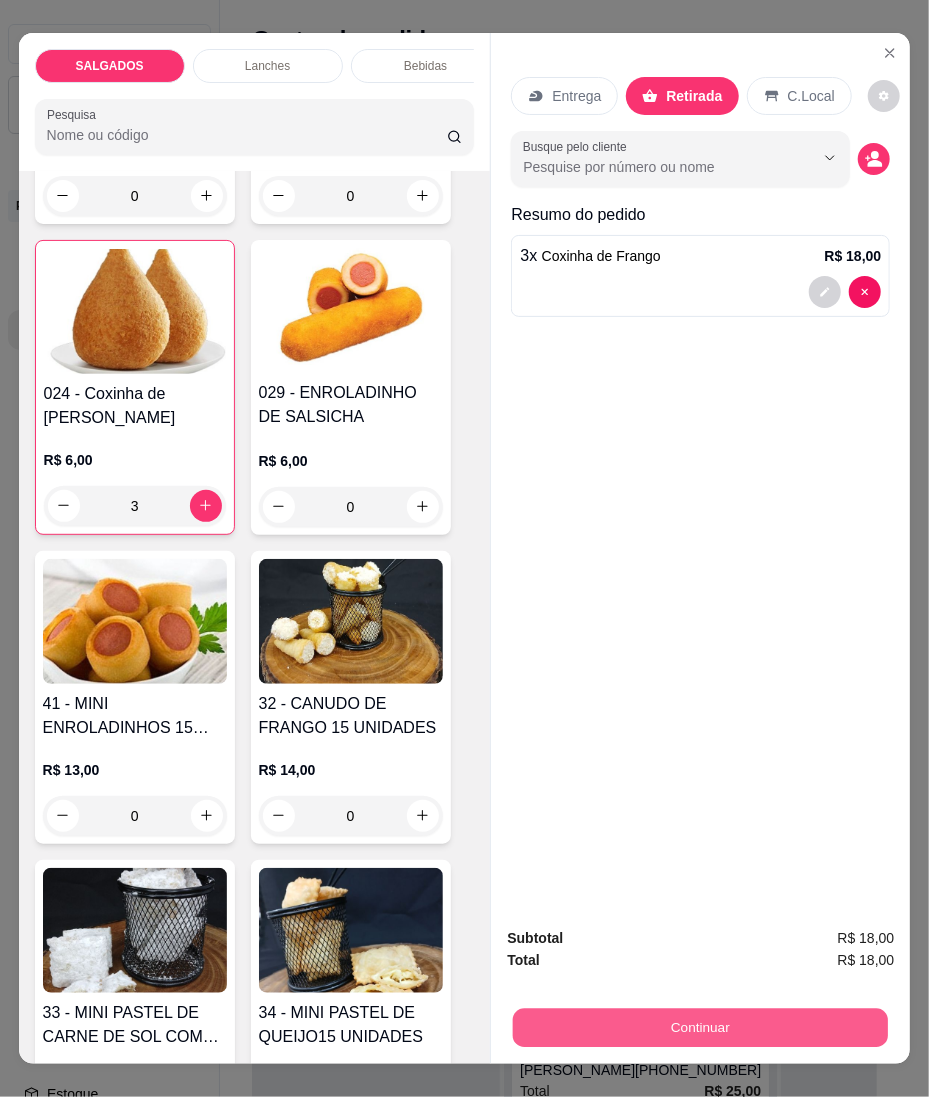click on "Continuar" at bounding box center (700, 1028) 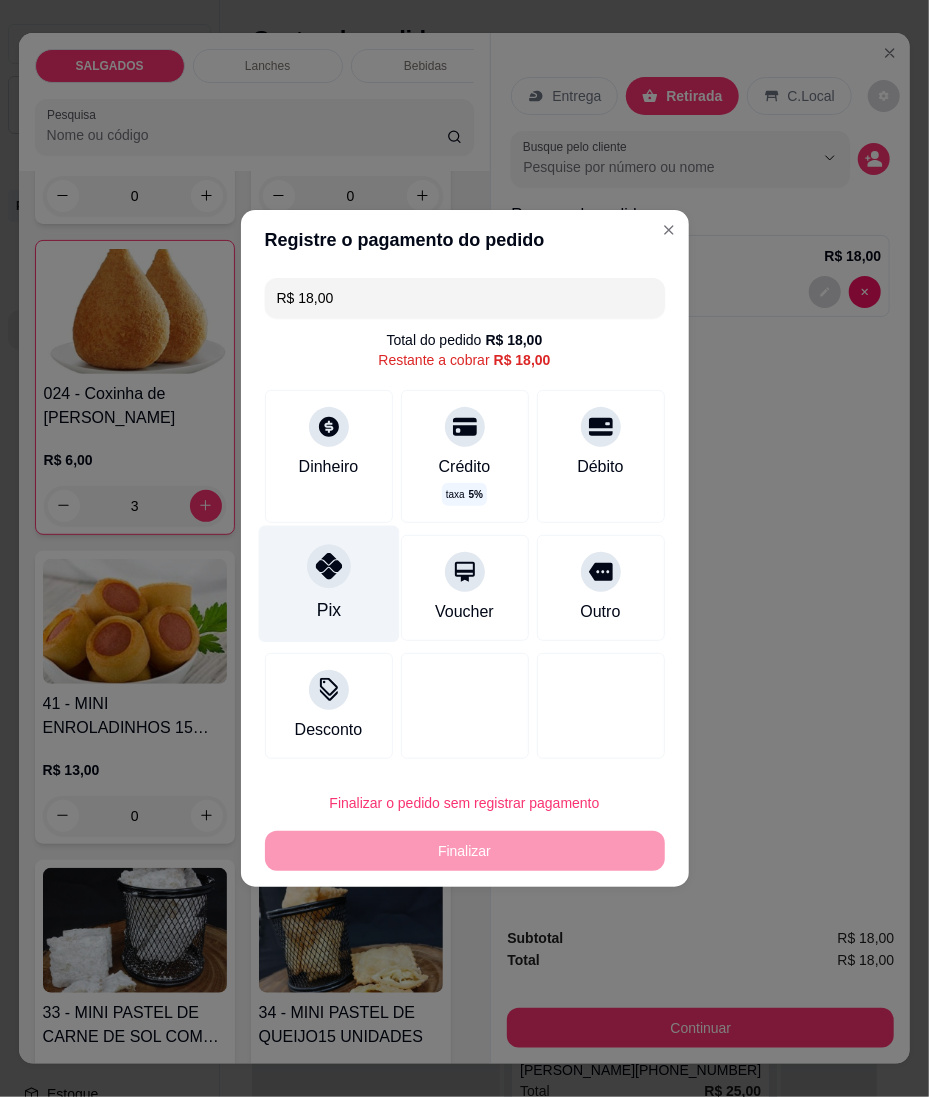 click on "Pix" at bounding box center [328, 584] 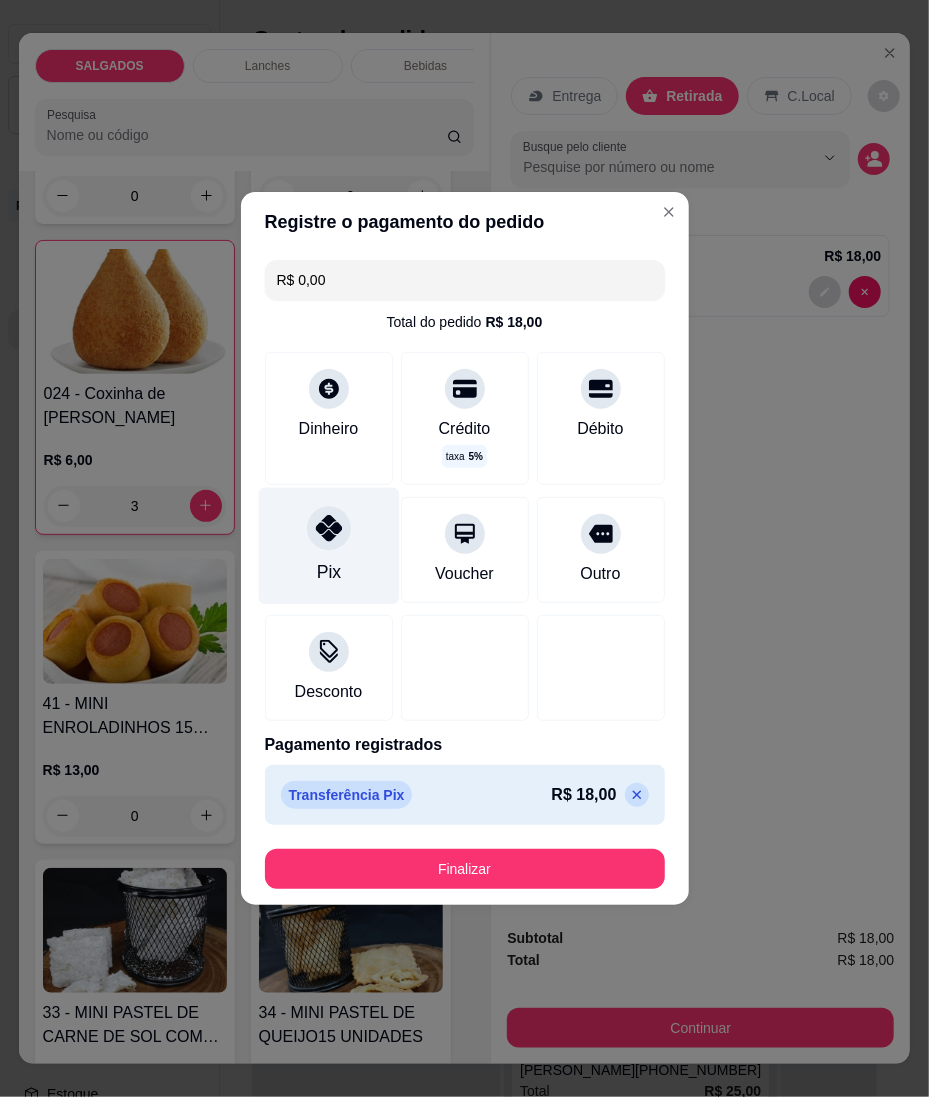 type on "R$ 0,00" 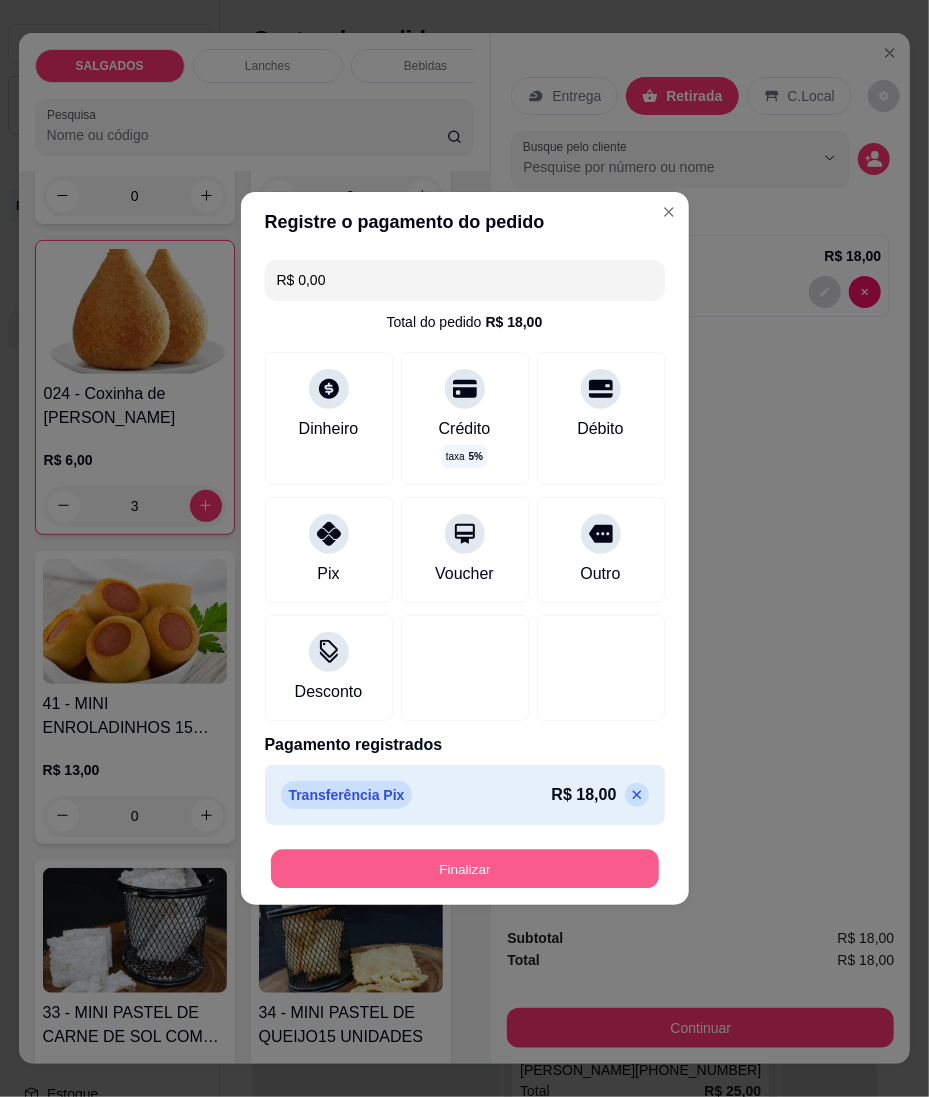 click on "Finalizar" at bounding box center [465, 869] 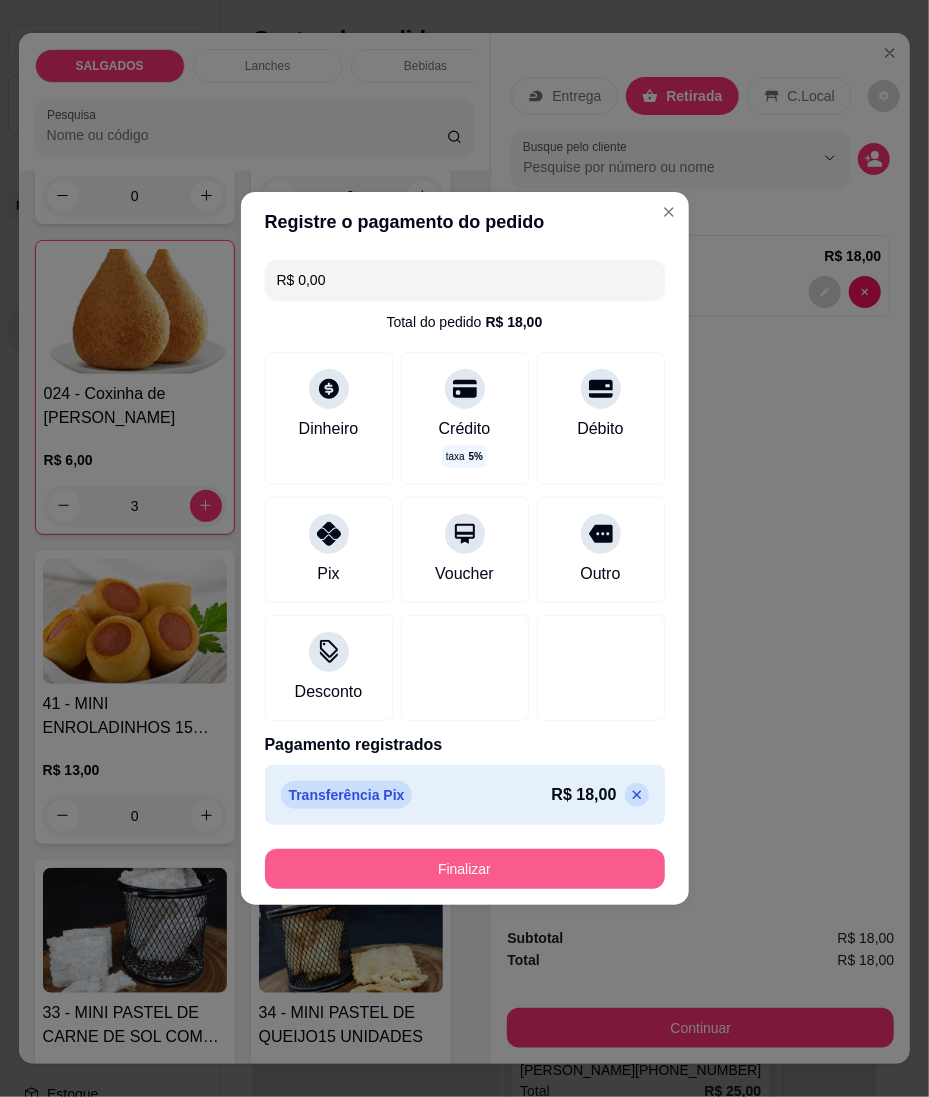 click on "Finalizar" at bounding box center [465, 869] 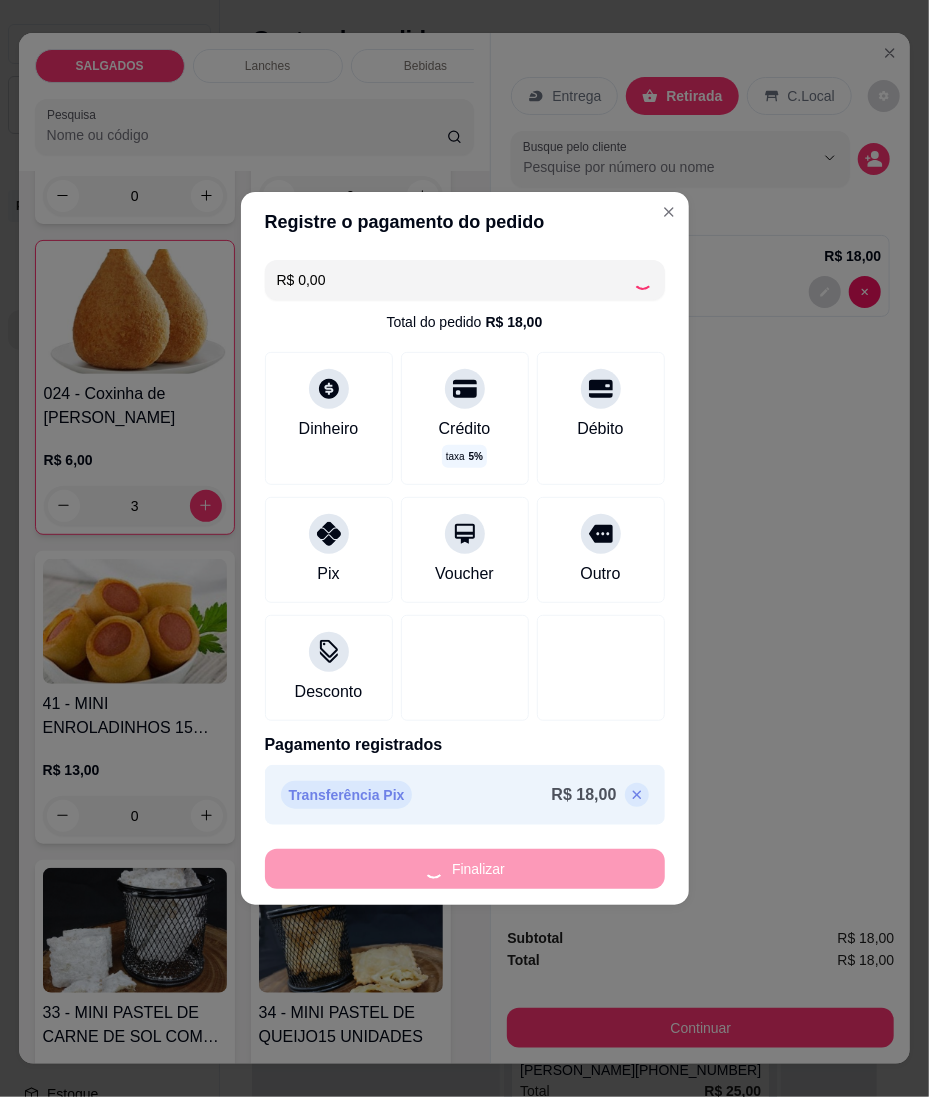 type on "0" 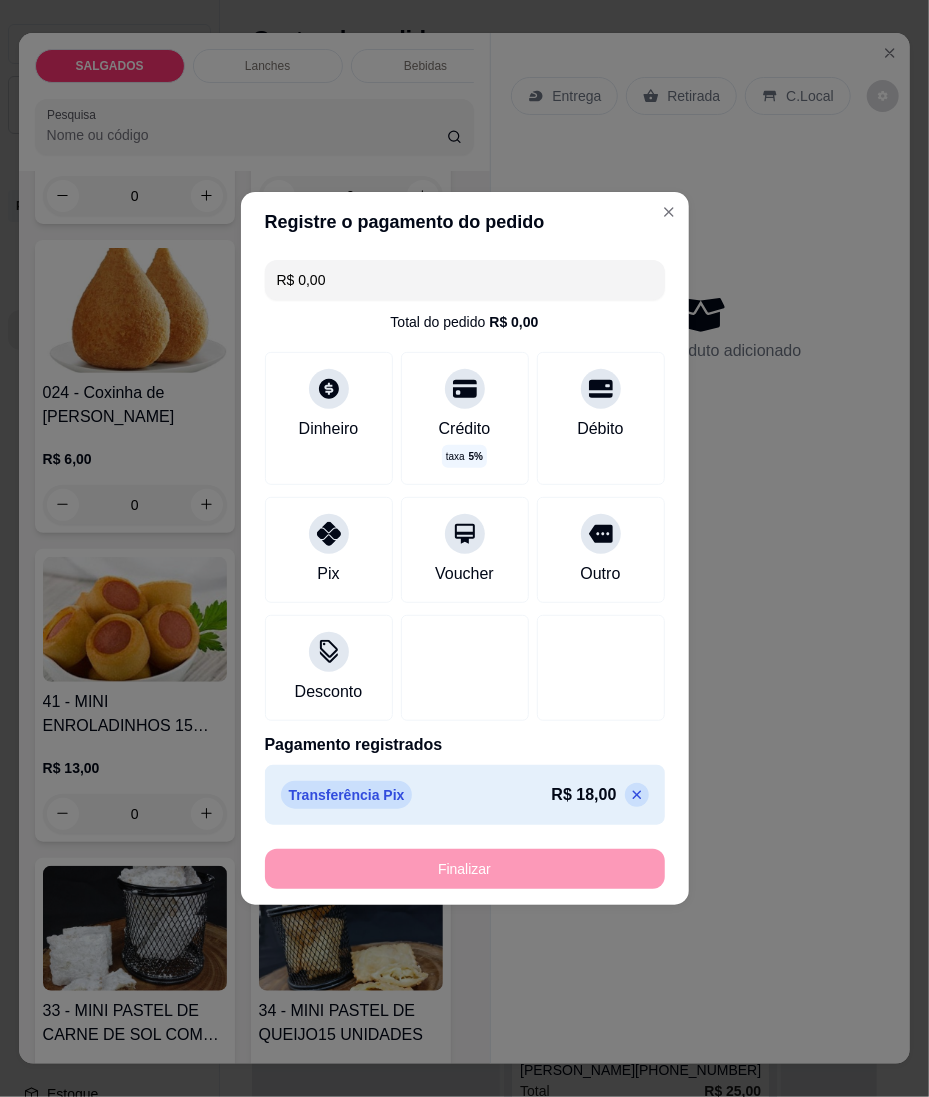 type on "-R$ 18,00" 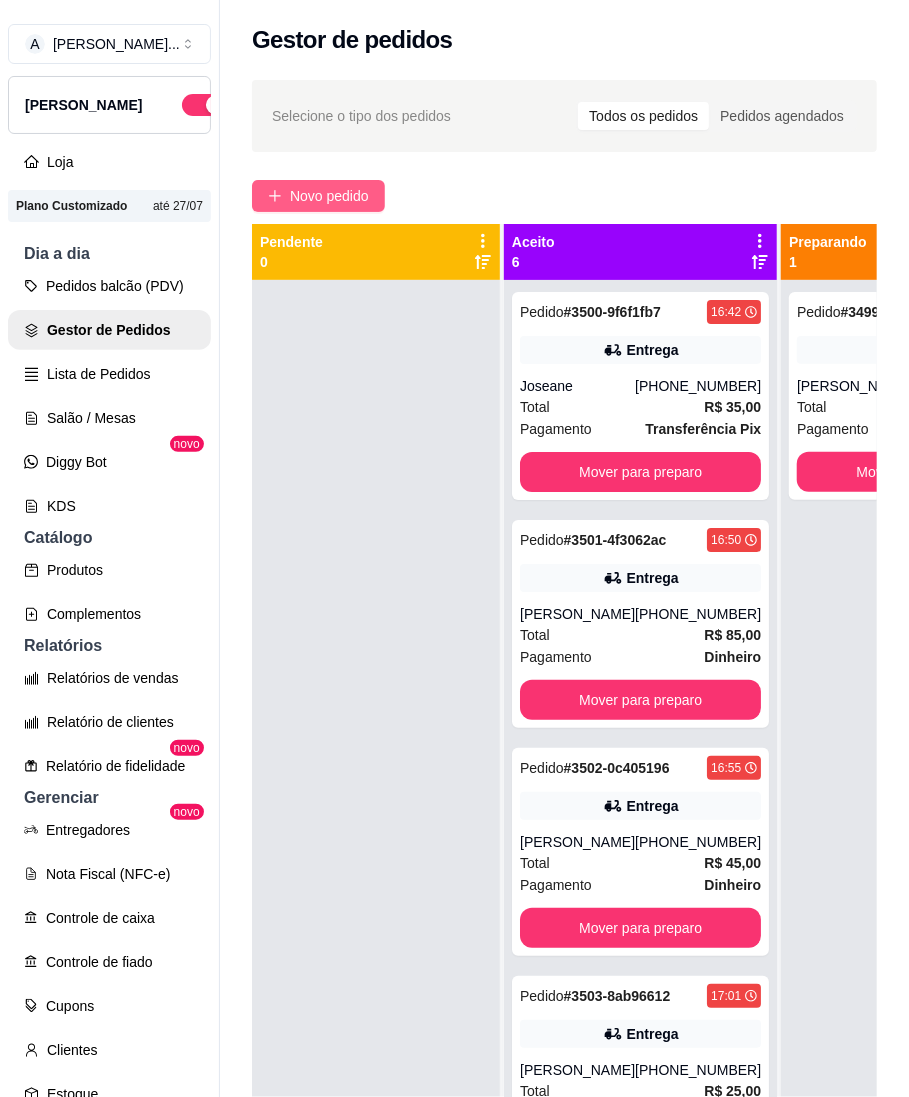 click on "Novo pedido" at bounding box center [318, 196] 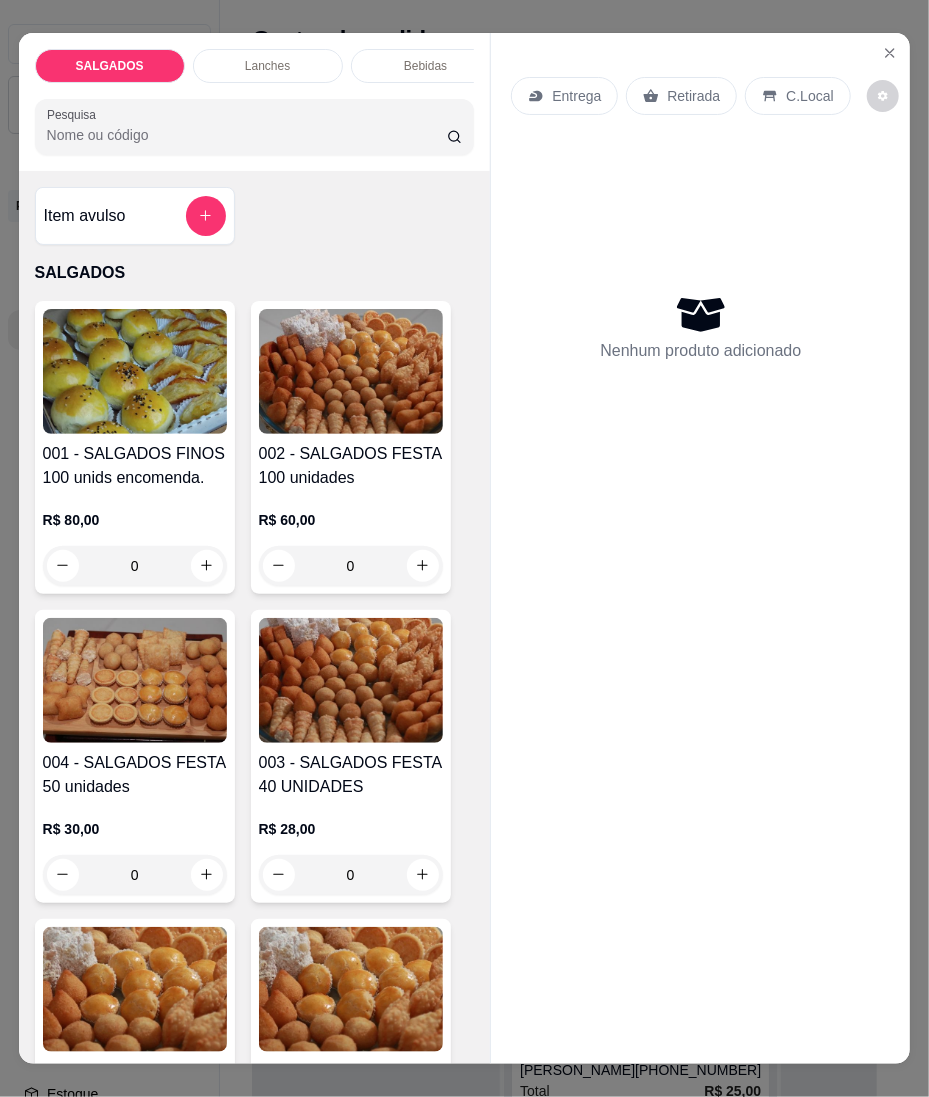 scroll, scrollTop: 400, scrollLeft: 0, axis: vertical 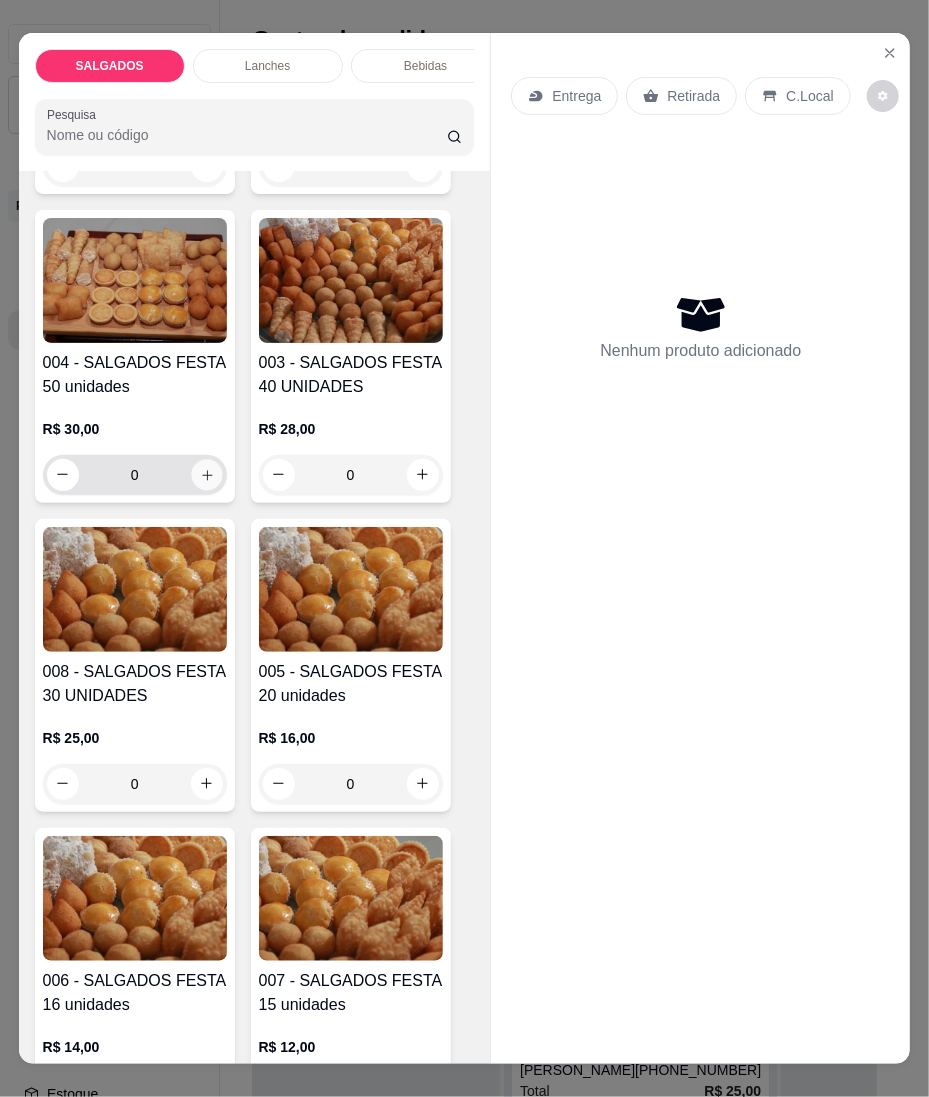 click 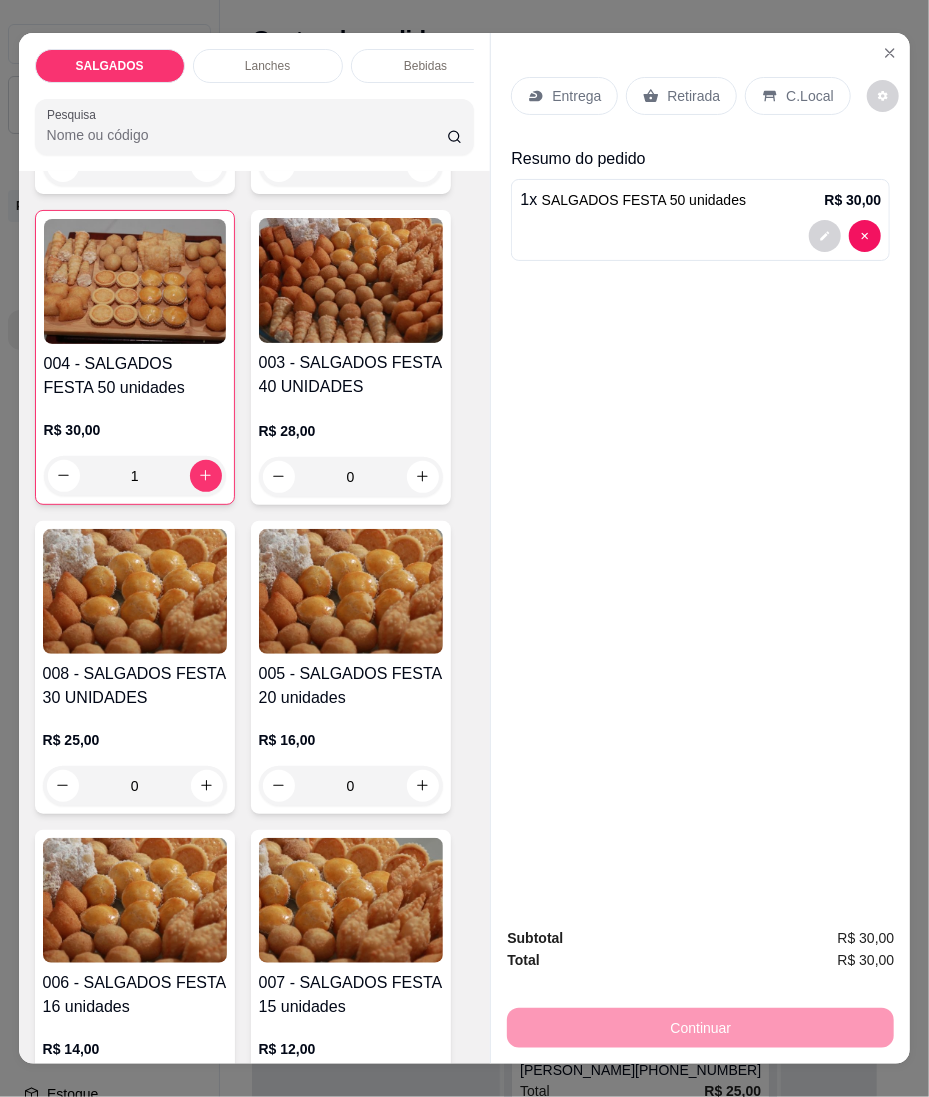 click at bounding box center (825, 236) 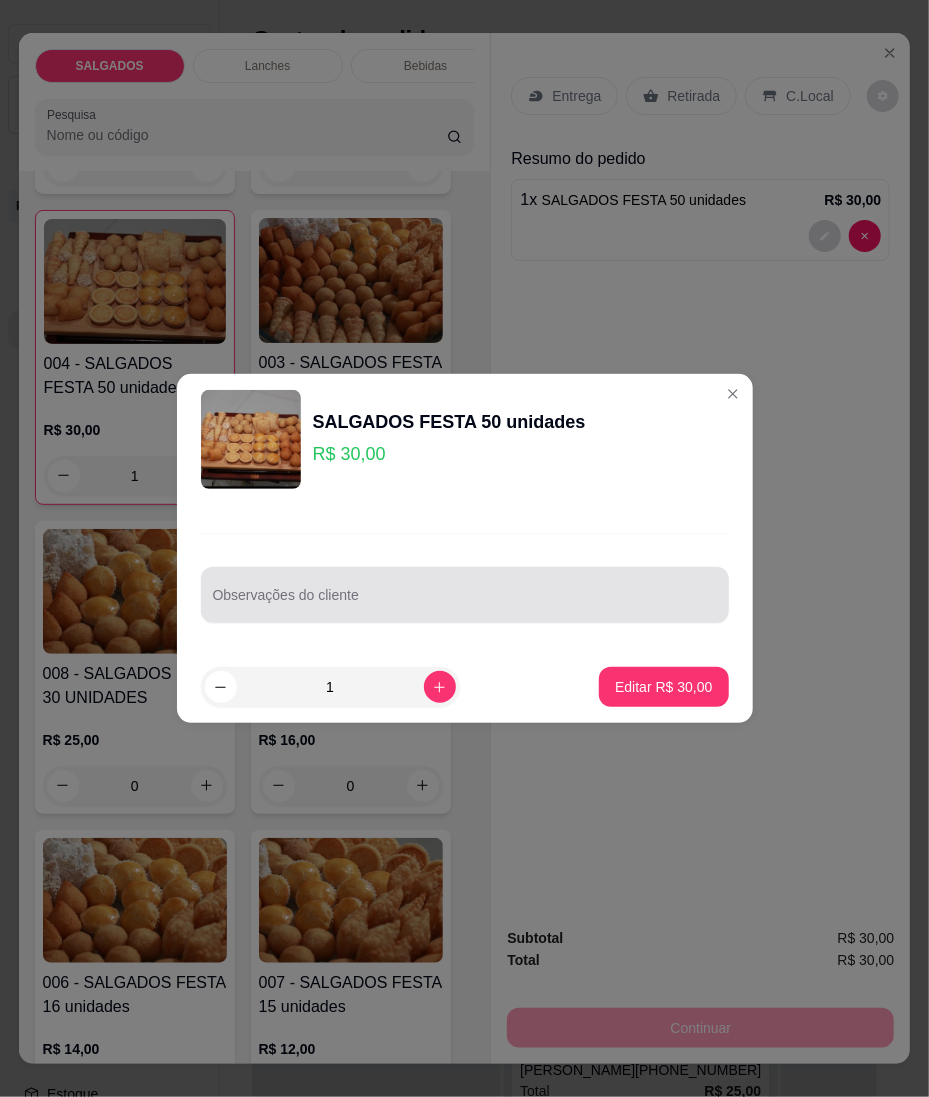 click at bounding box center [465, 595] 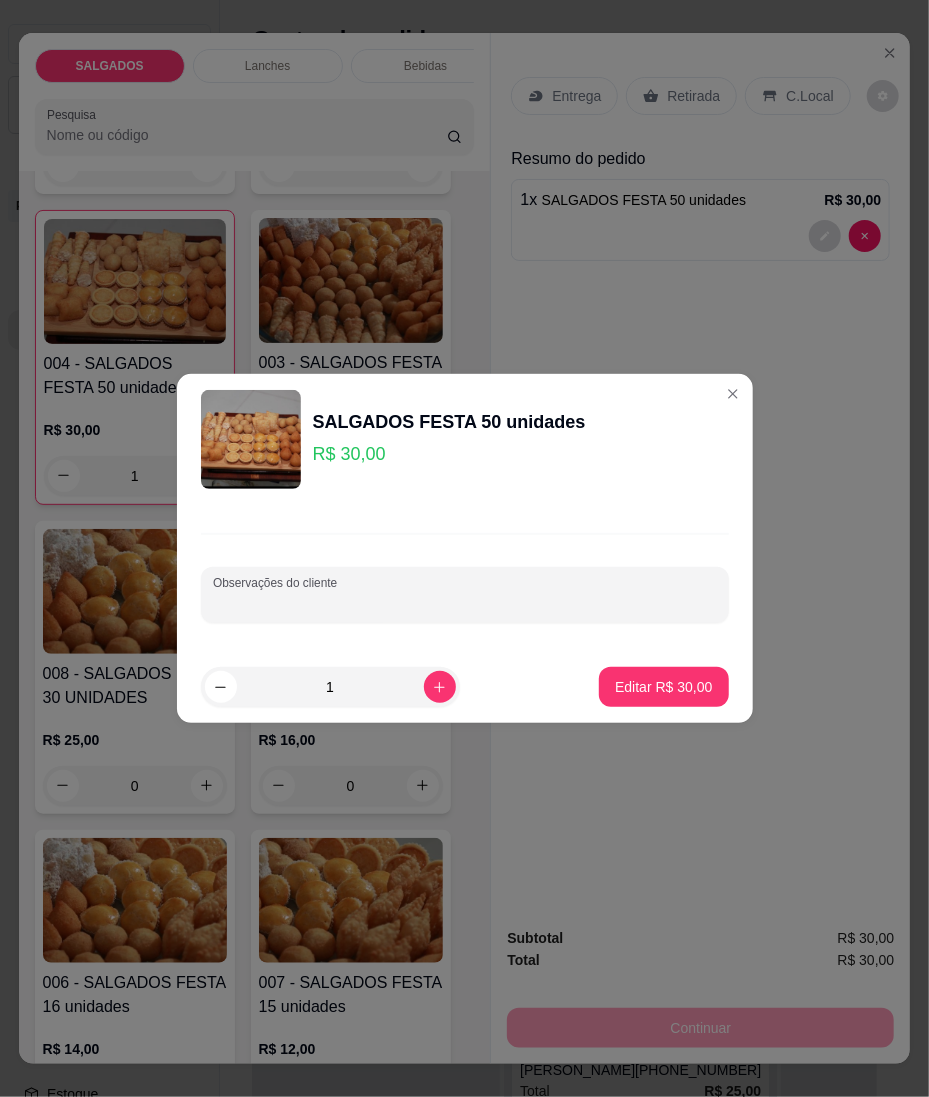 paste on "Não coloca bolinha de queijo não coloca outra coisa fazendo favor bode mais pastéis" 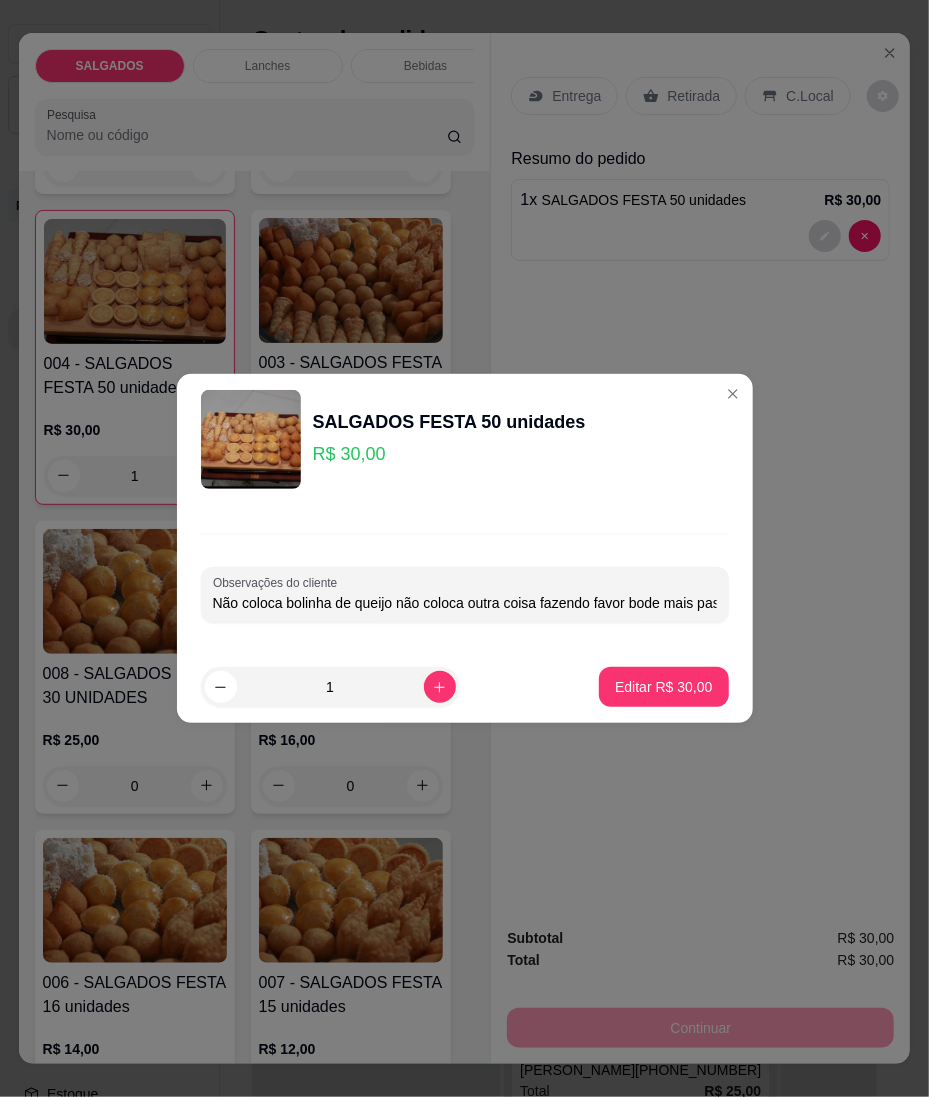 scroll, scrollTop: 0, scrollLeft: 42, axis: horizontal 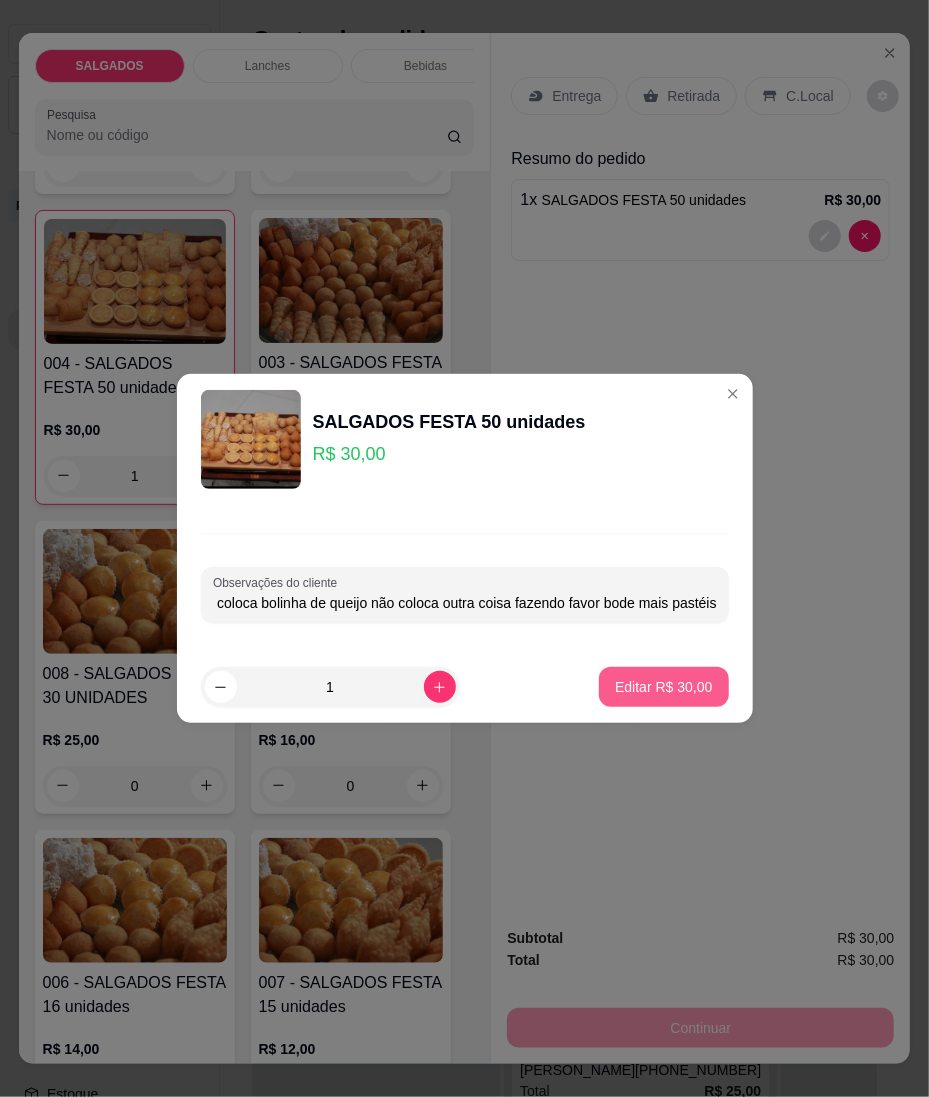 type on "Não coloca bolinha de queijo não coloca outra coisa fazendo favor bode mais pastéis" 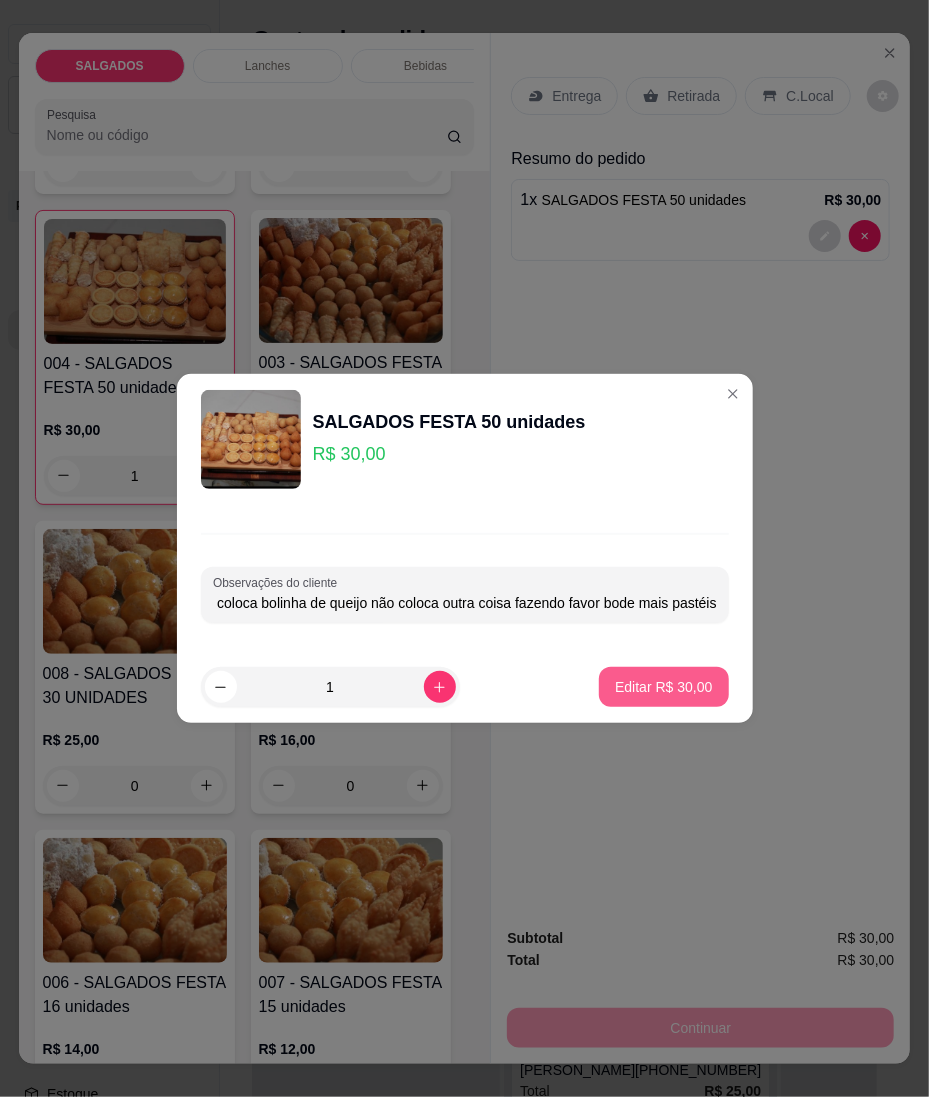 click on "Editar   R$ 30,00" at bounding box center (663, 687) 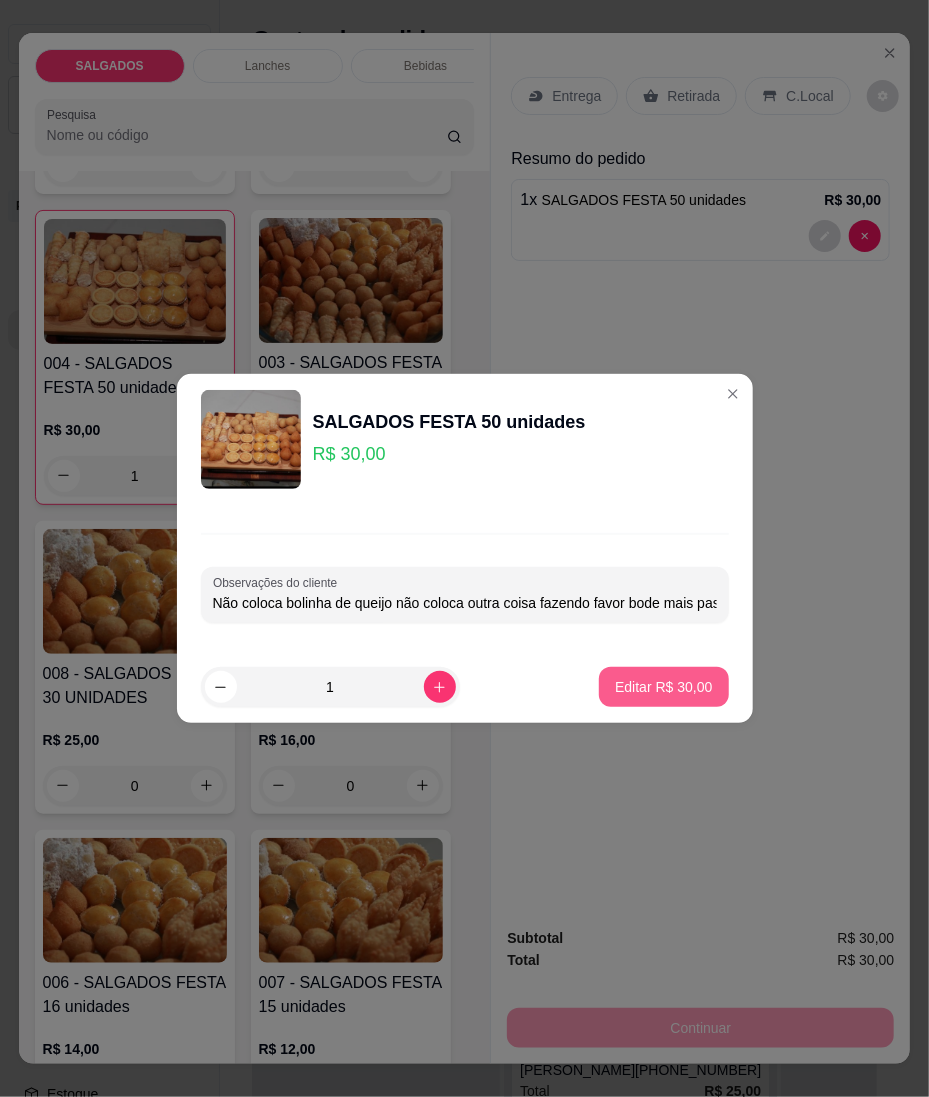 click on "Editar   R$ 30,00" at bounding box center [663, 687] 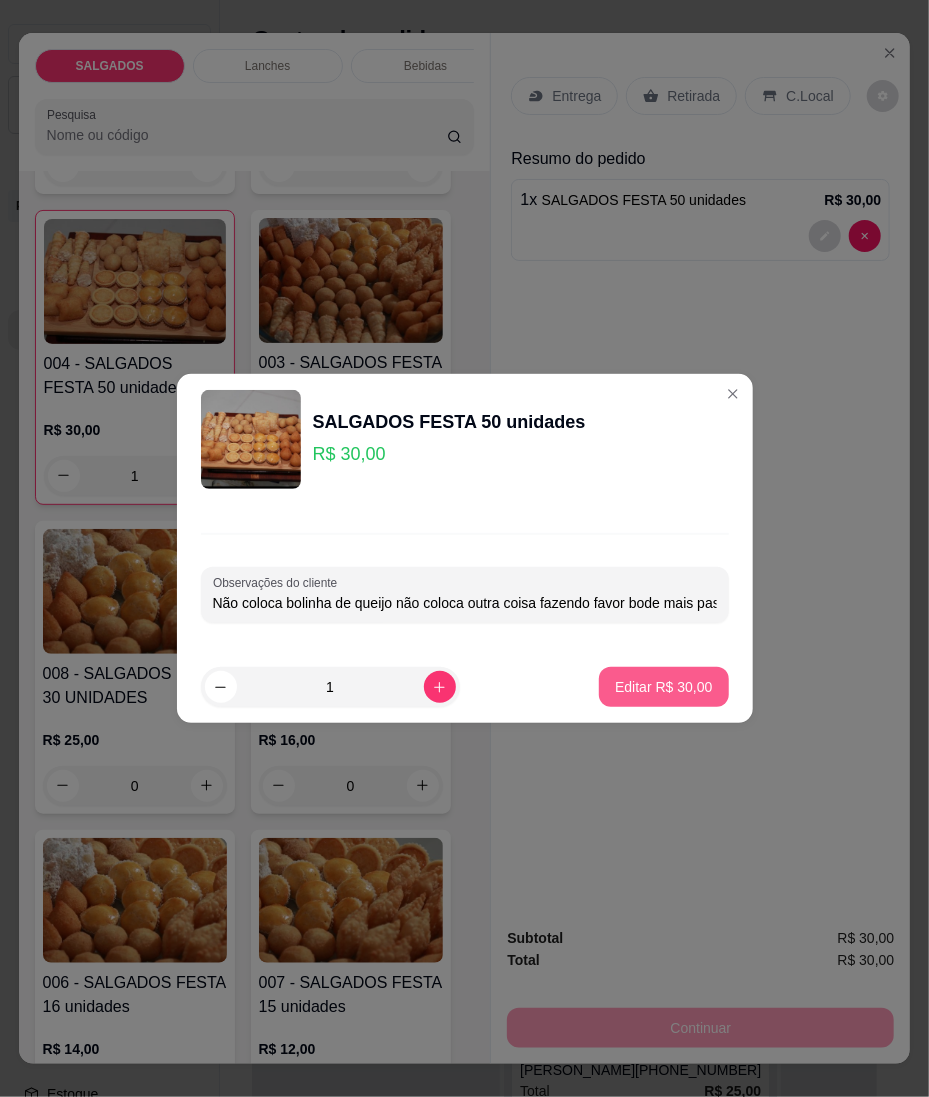 type on "0" 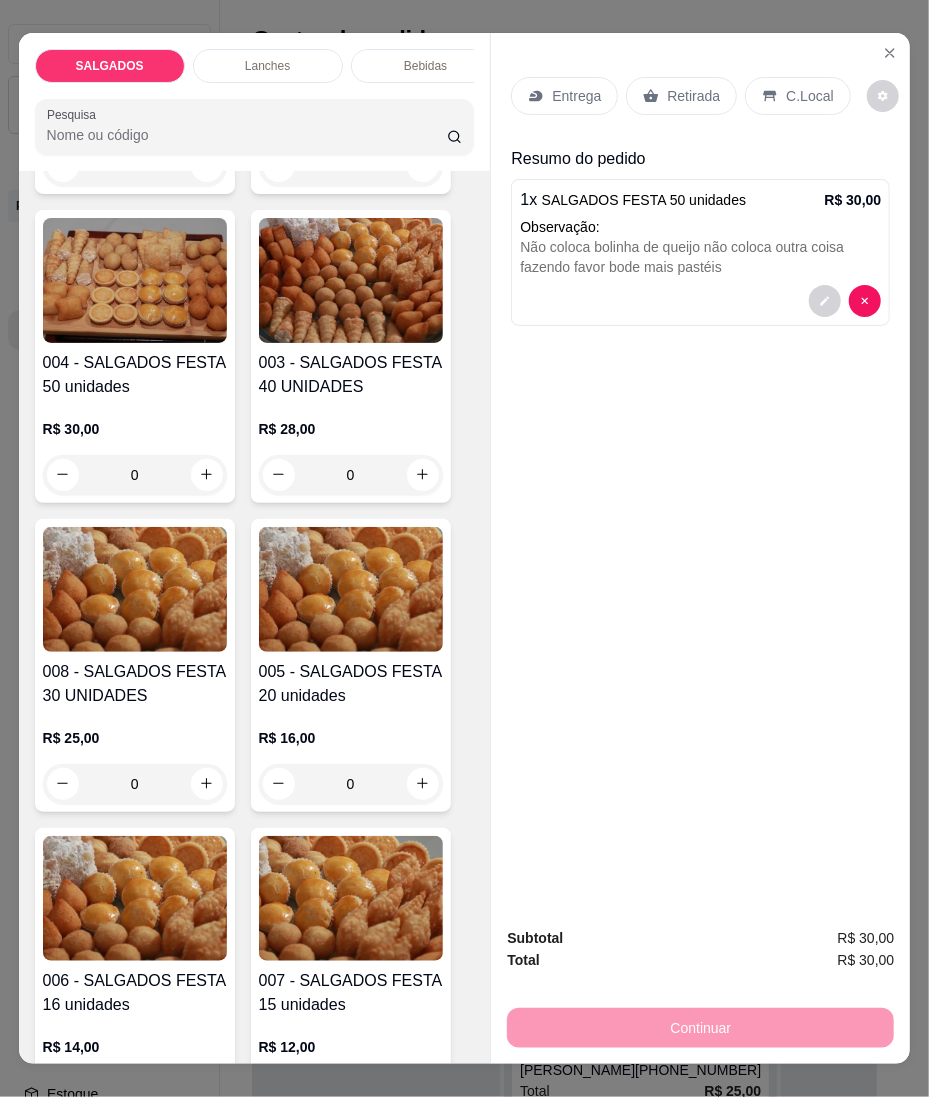 click on "Entrega" at bounding box center [564, 96] 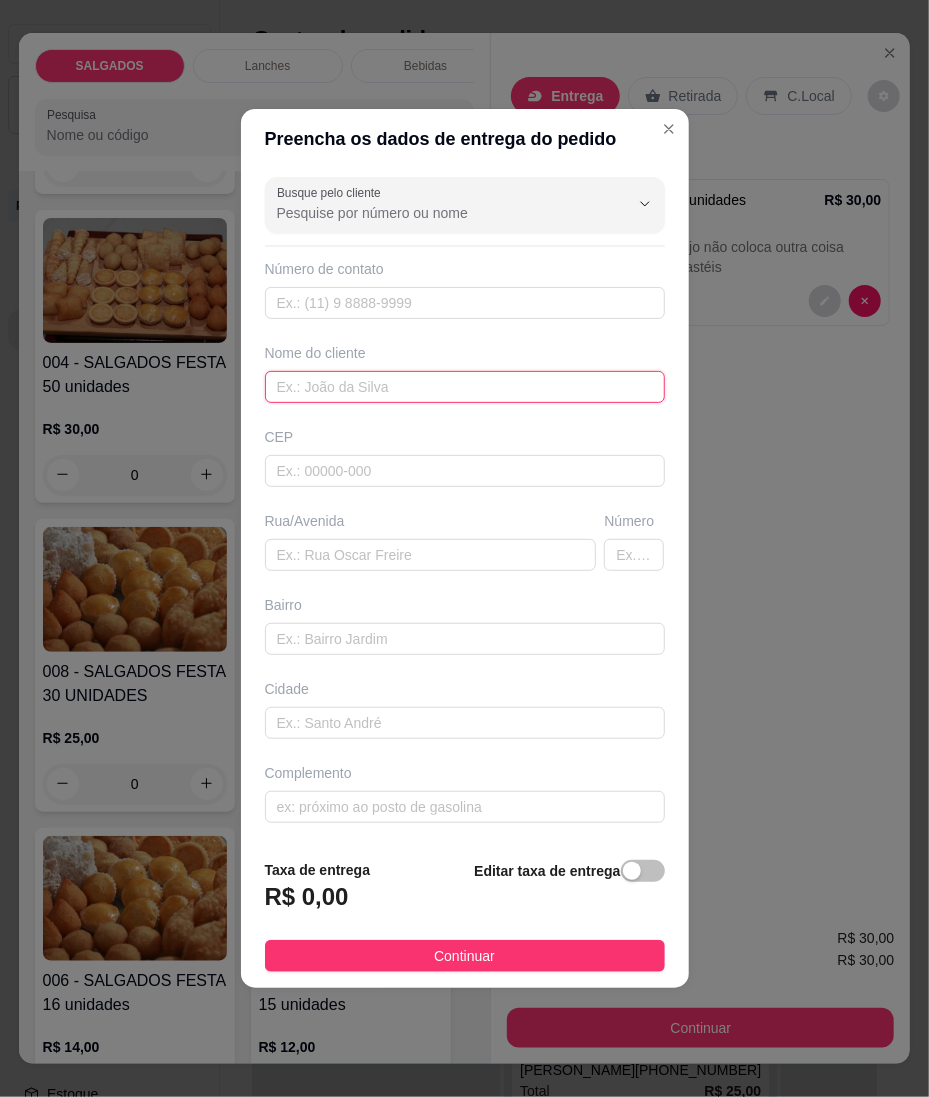 click at bounding box center [465, 387] 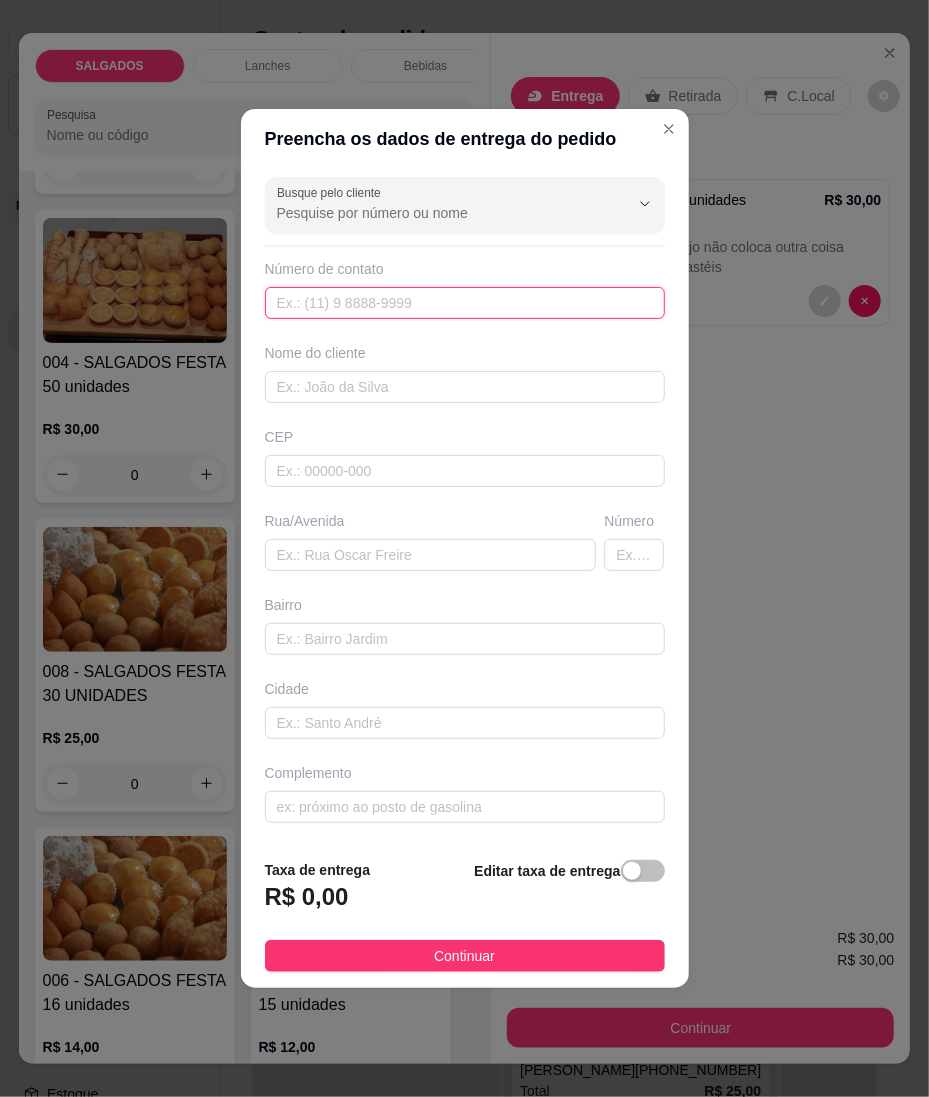 click at bounding box center [465, 303] 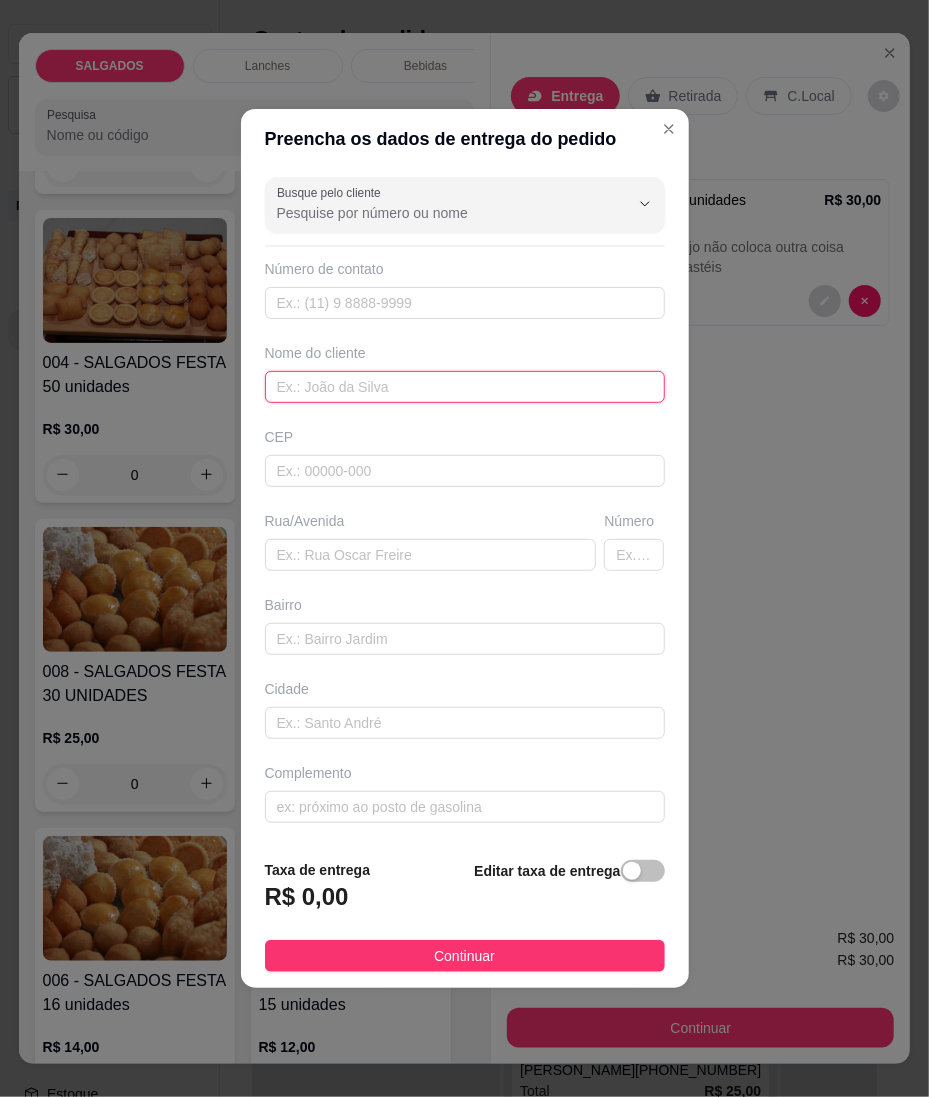 click at bounding box center (465, 387) 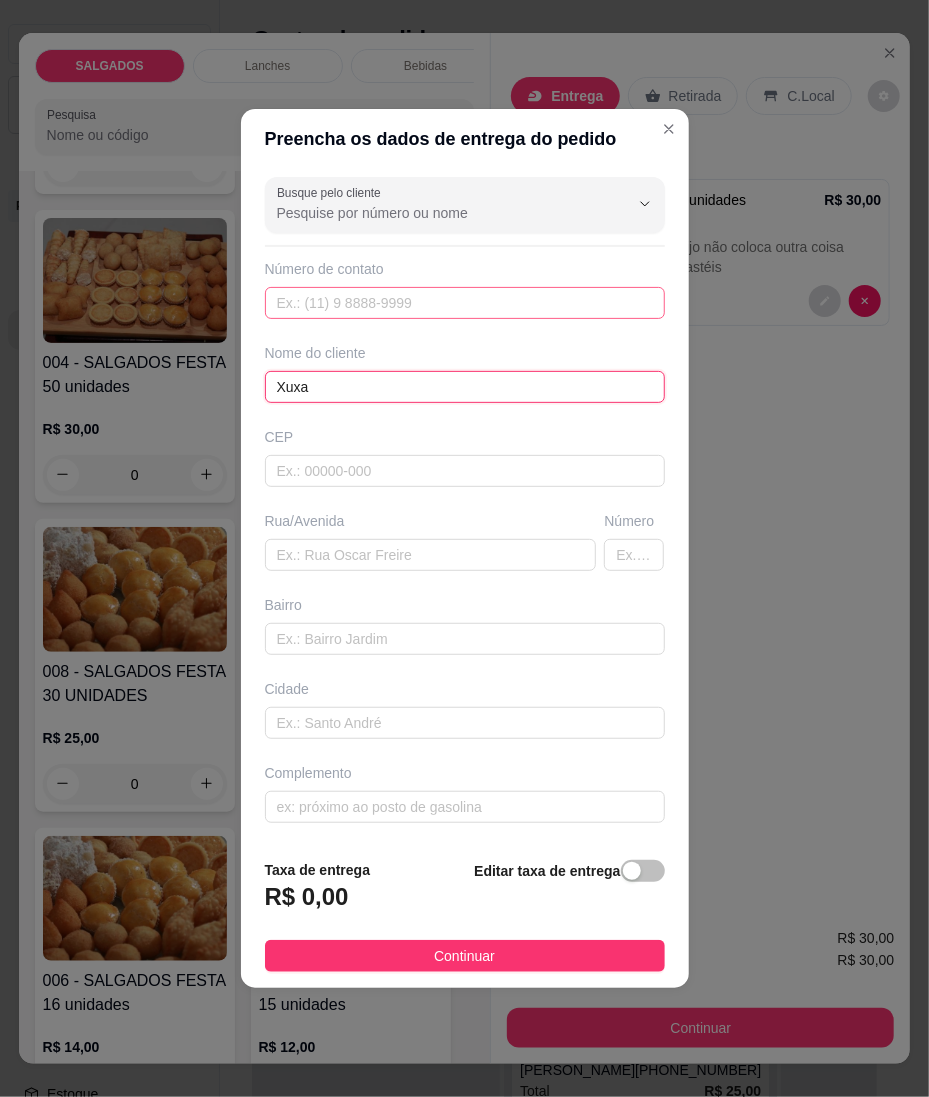 type on "Xuxa" 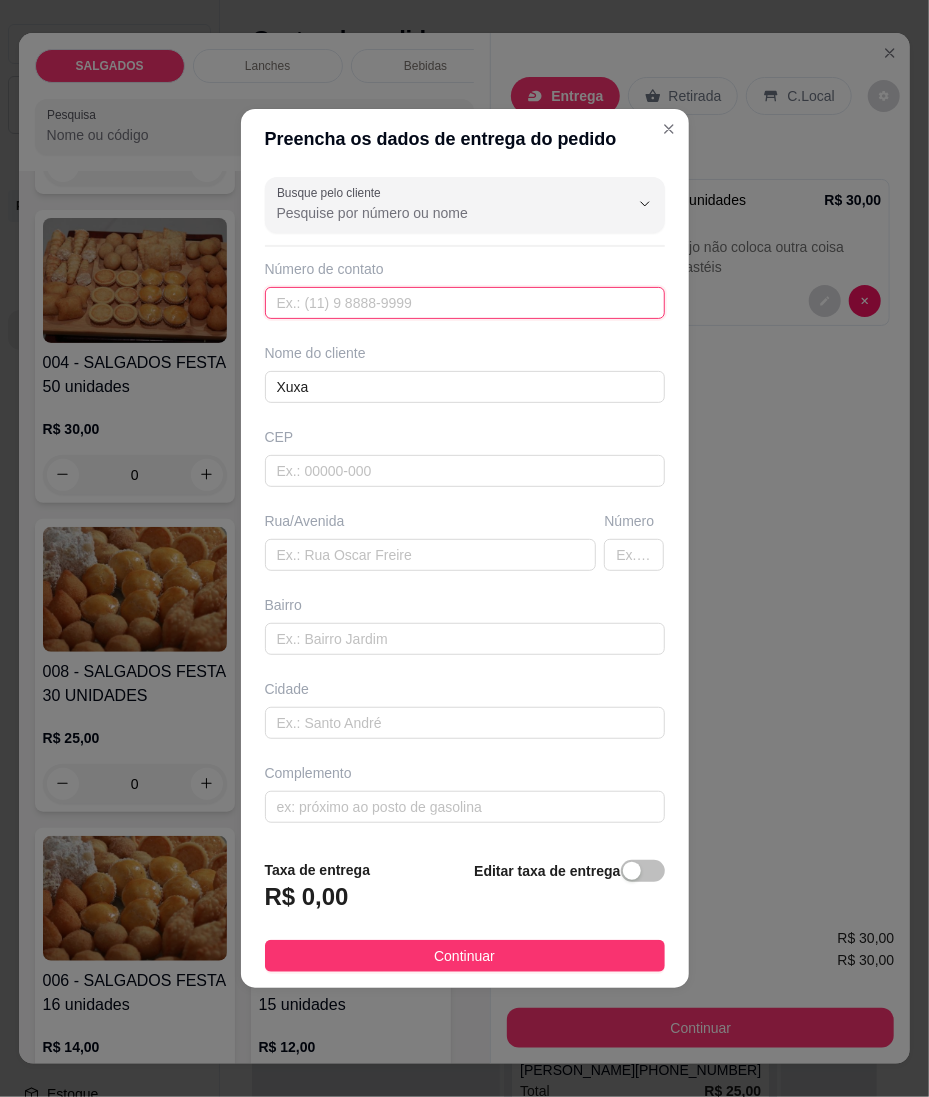 click at bounding box center (465, 303) 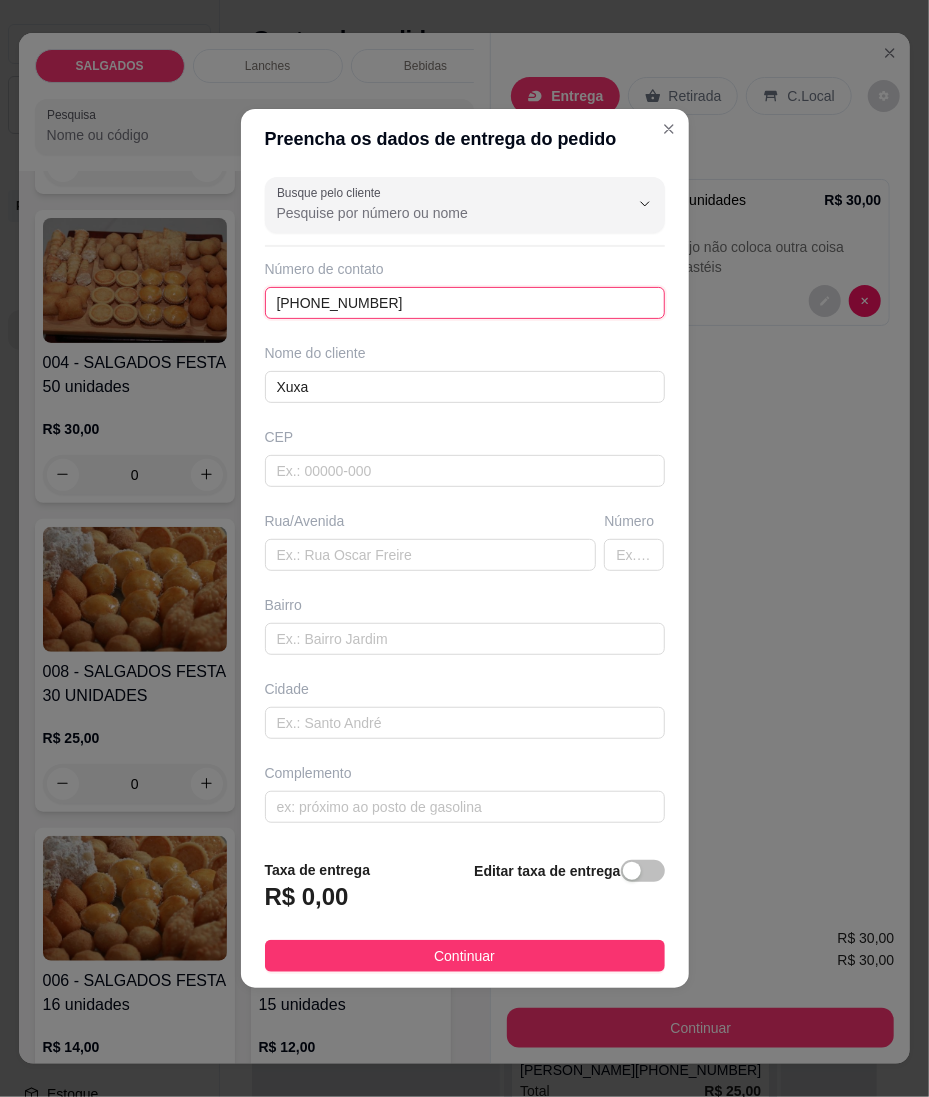 type on "[PHONE_NUMBER]" 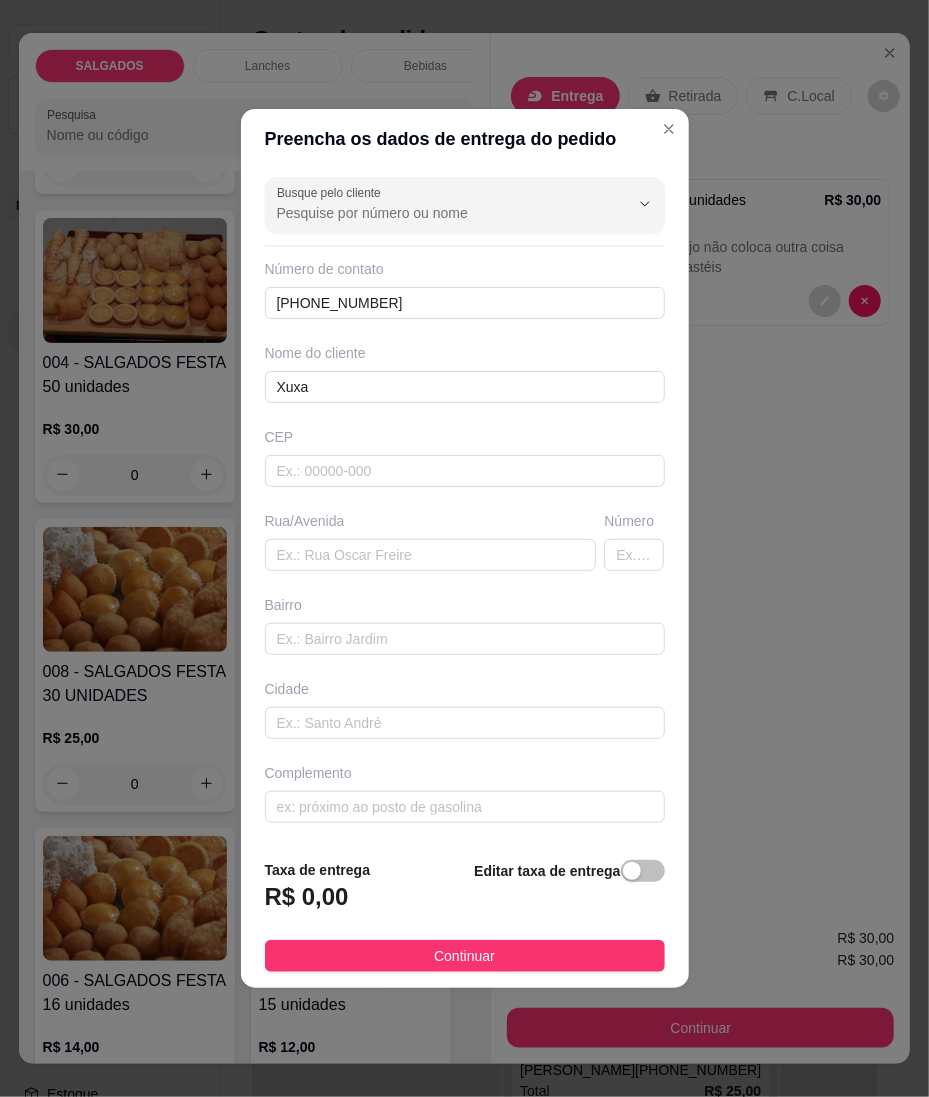 click on "Rua/Avenida" at bounding box center (431, 541) 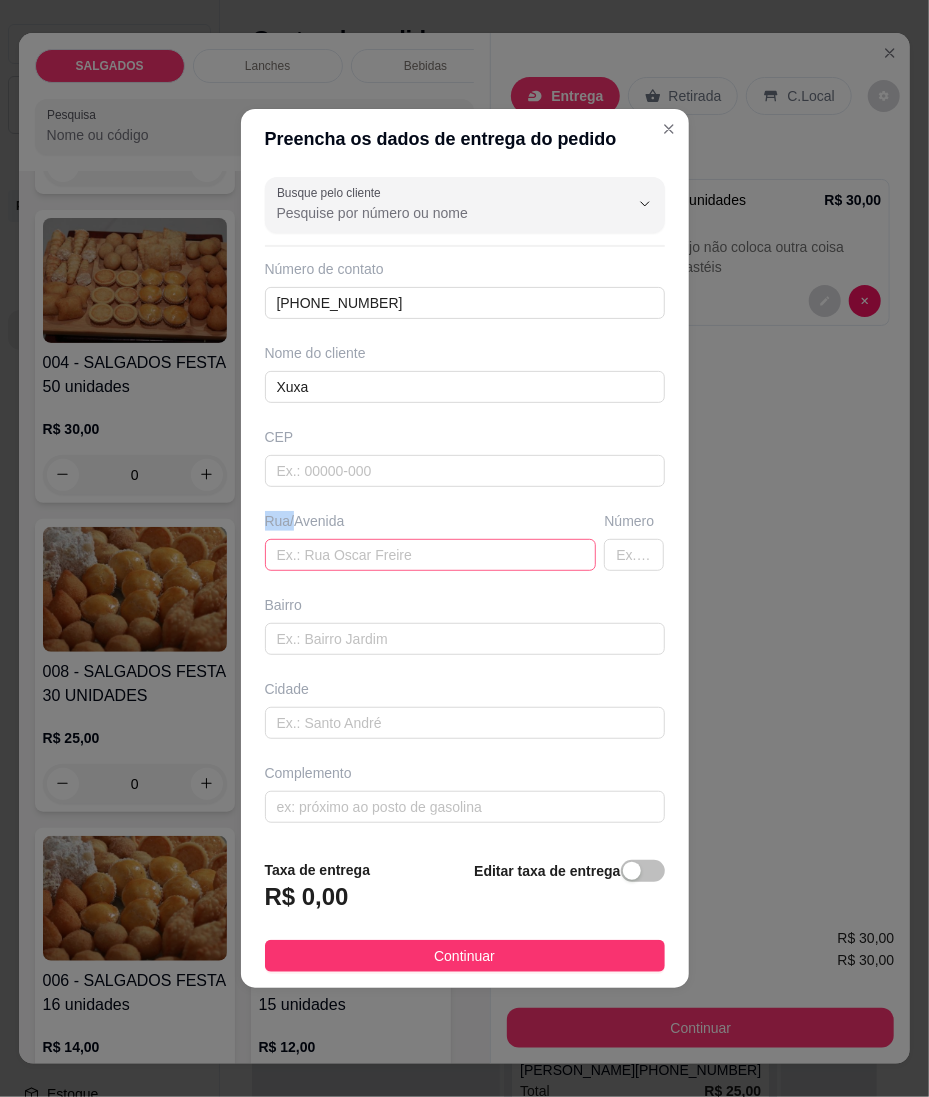 drag, startPoint x: 436, startPoint y: 537, endPoint x: 433, endPoint y: 550, distance: 13.341664 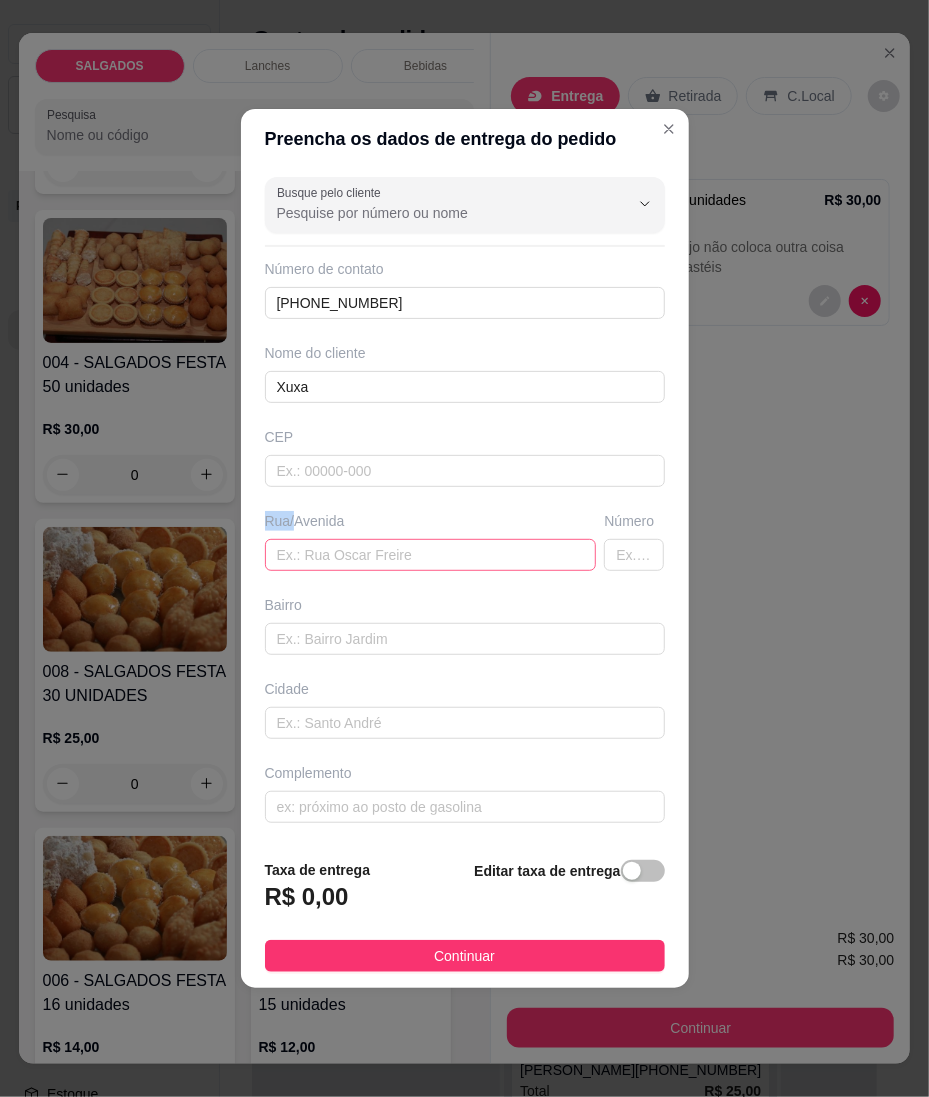 click on "Rua/Avenida" at bounding box center (431, 541) 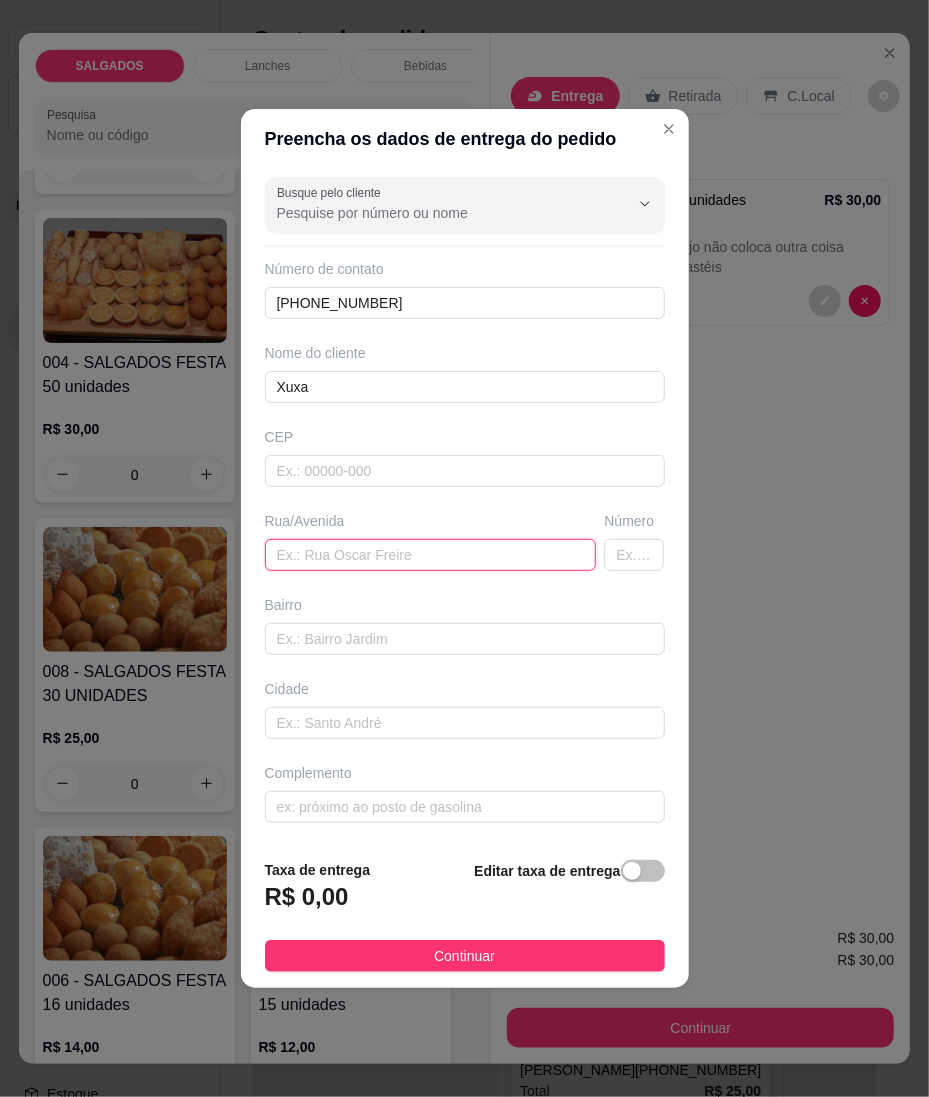 click at bounding box center (431, 555) 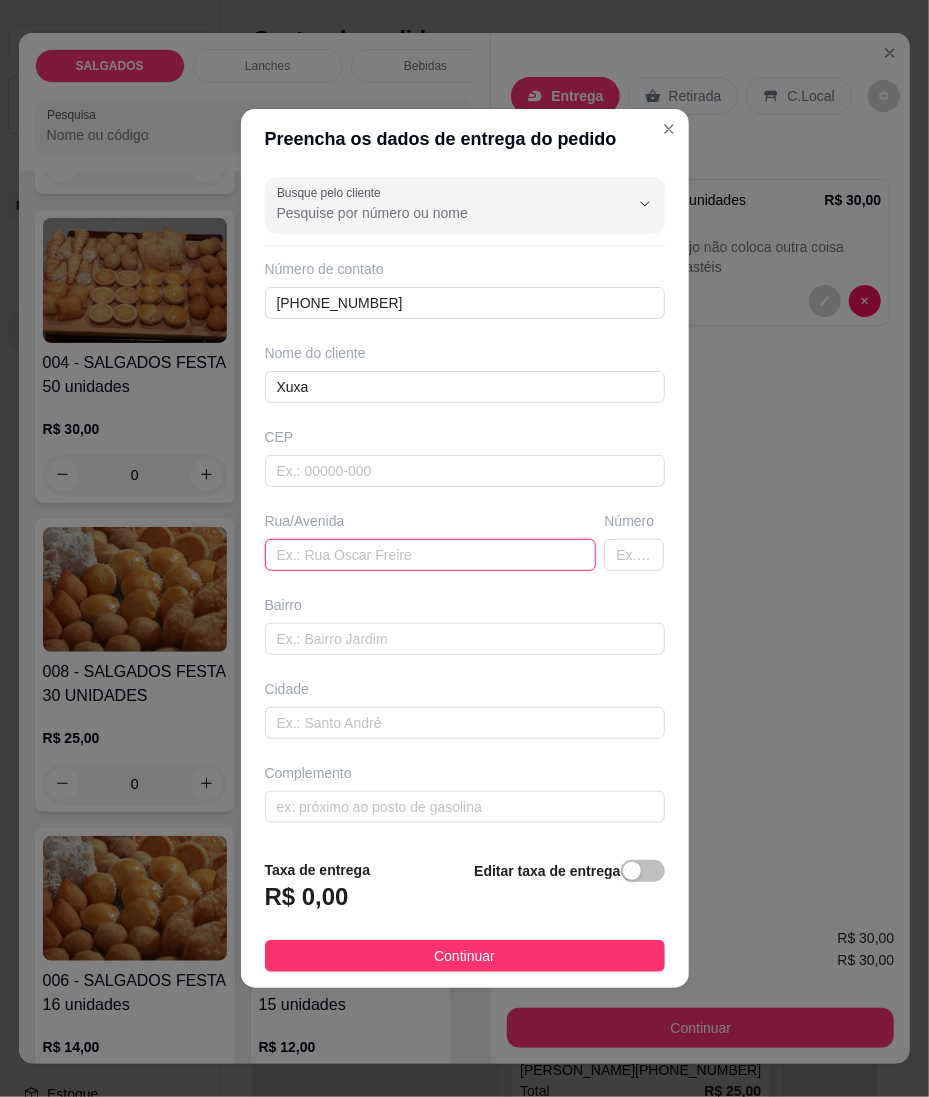 paste on "[PERSON_NAME] na casa de xuxa perto de [PERSON_NAME] do [PERSON_NAME] azul" 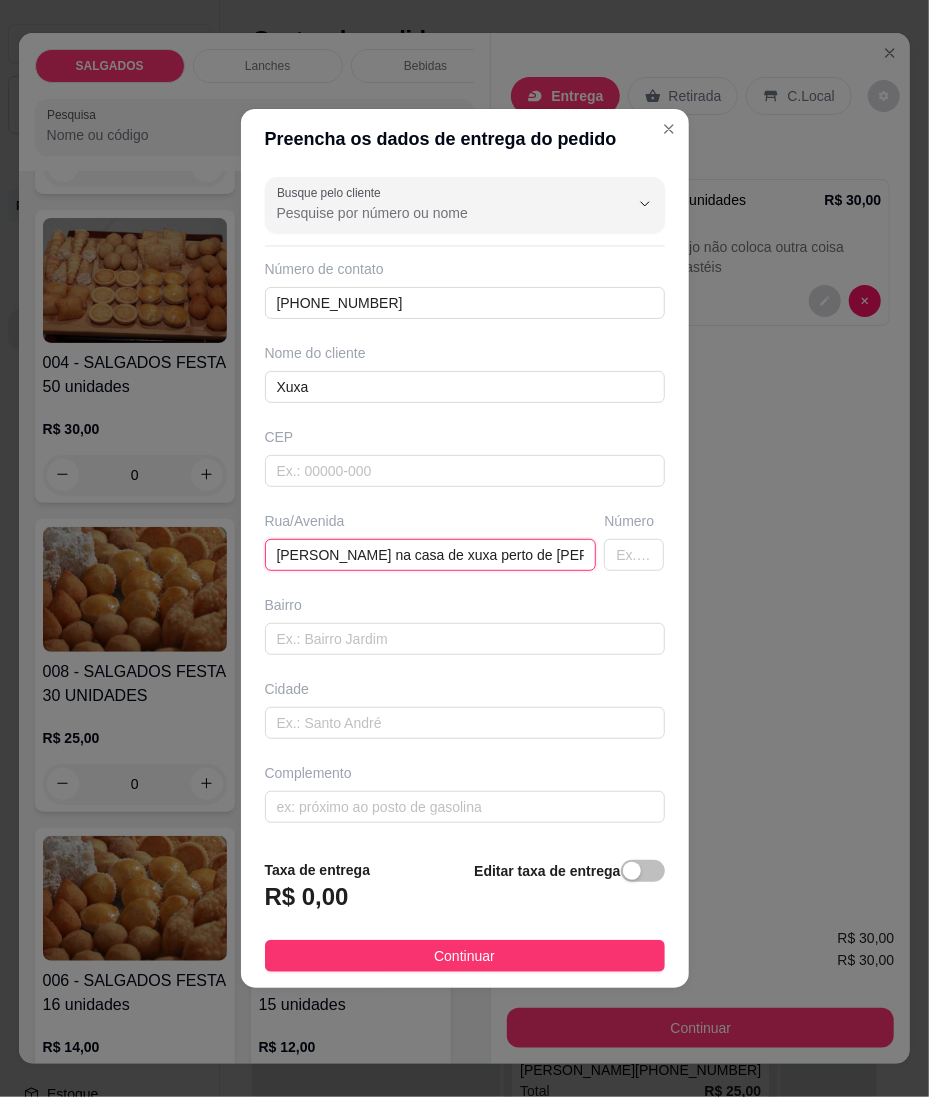 scroll, scrollTop: 0, scrollLeft: 113, axis: horizontal 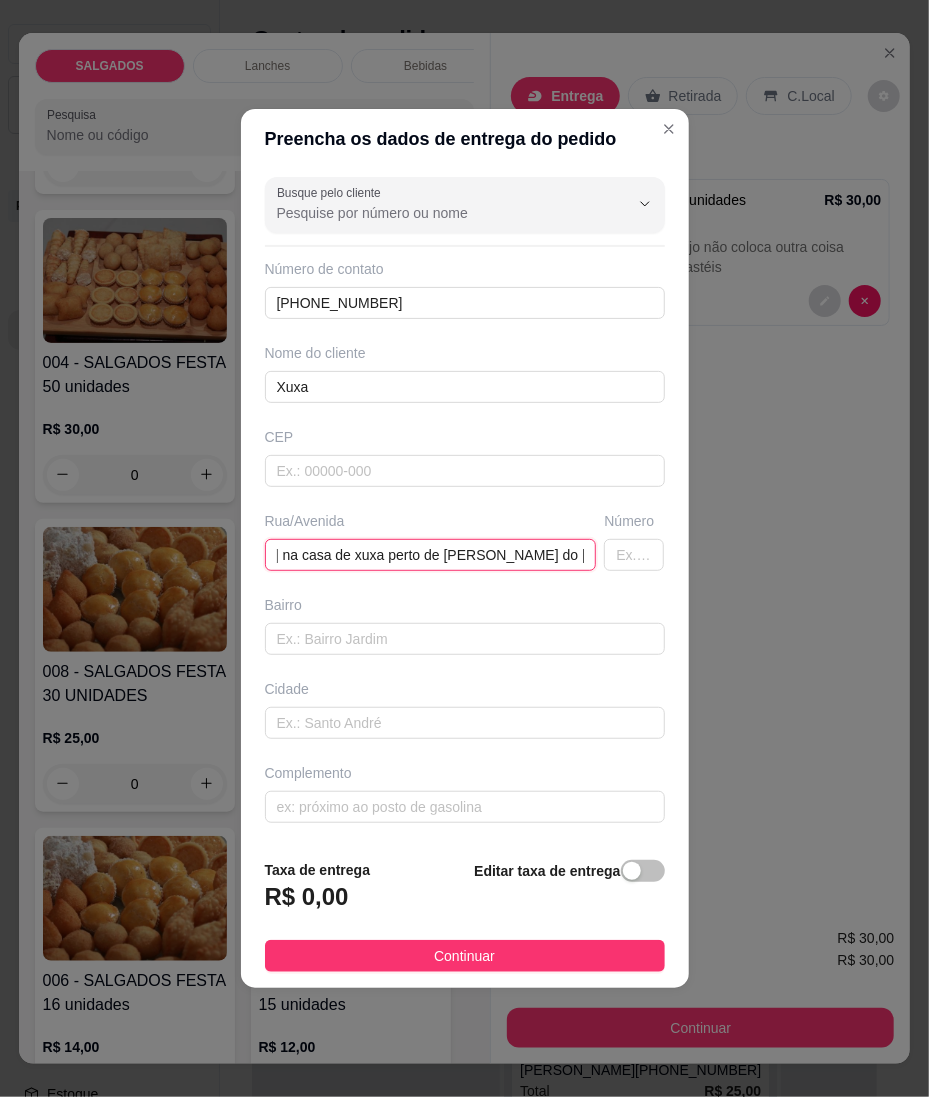 type on "[PERSON_NAME] na casa de xuxa perto de [PERSON_NAME] do [PERSON_NAME] azul" 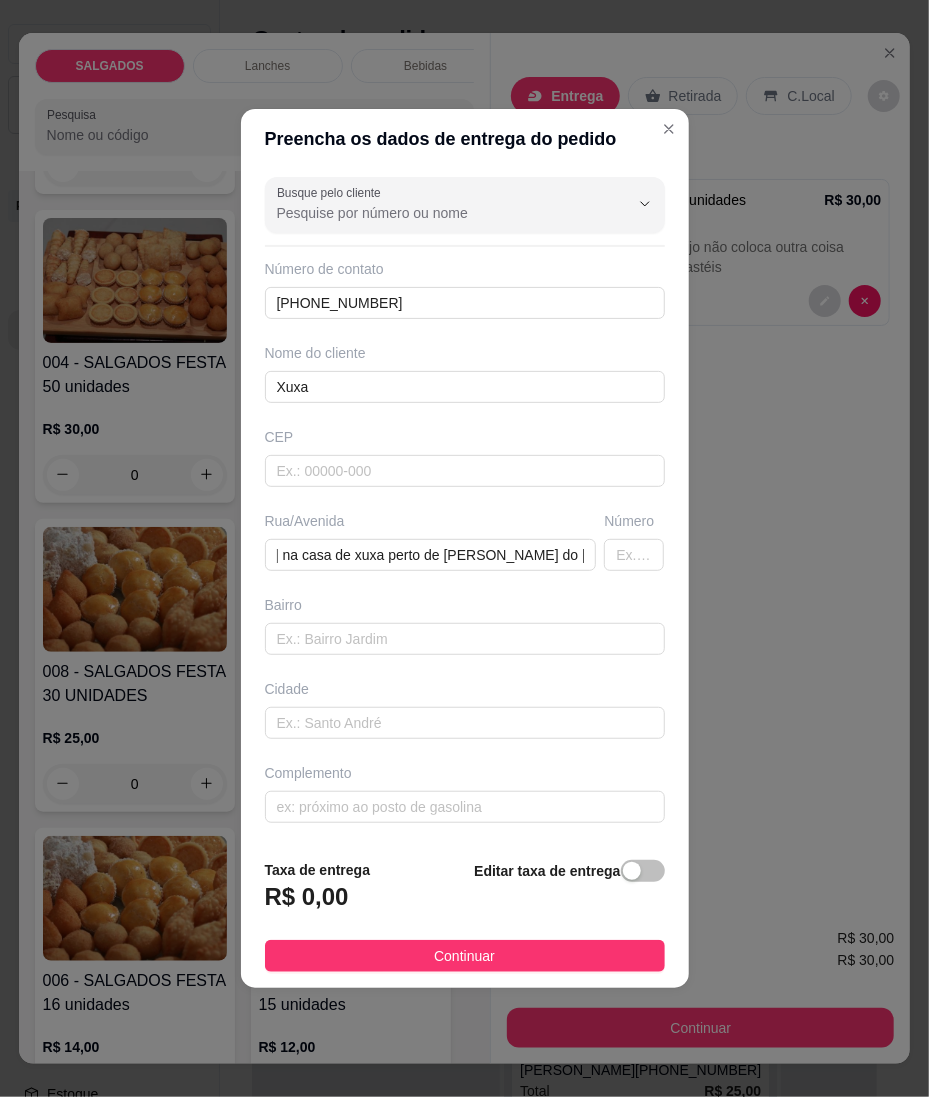 scroll, scrollTop: 0, scrollLeft: 0, axis: both 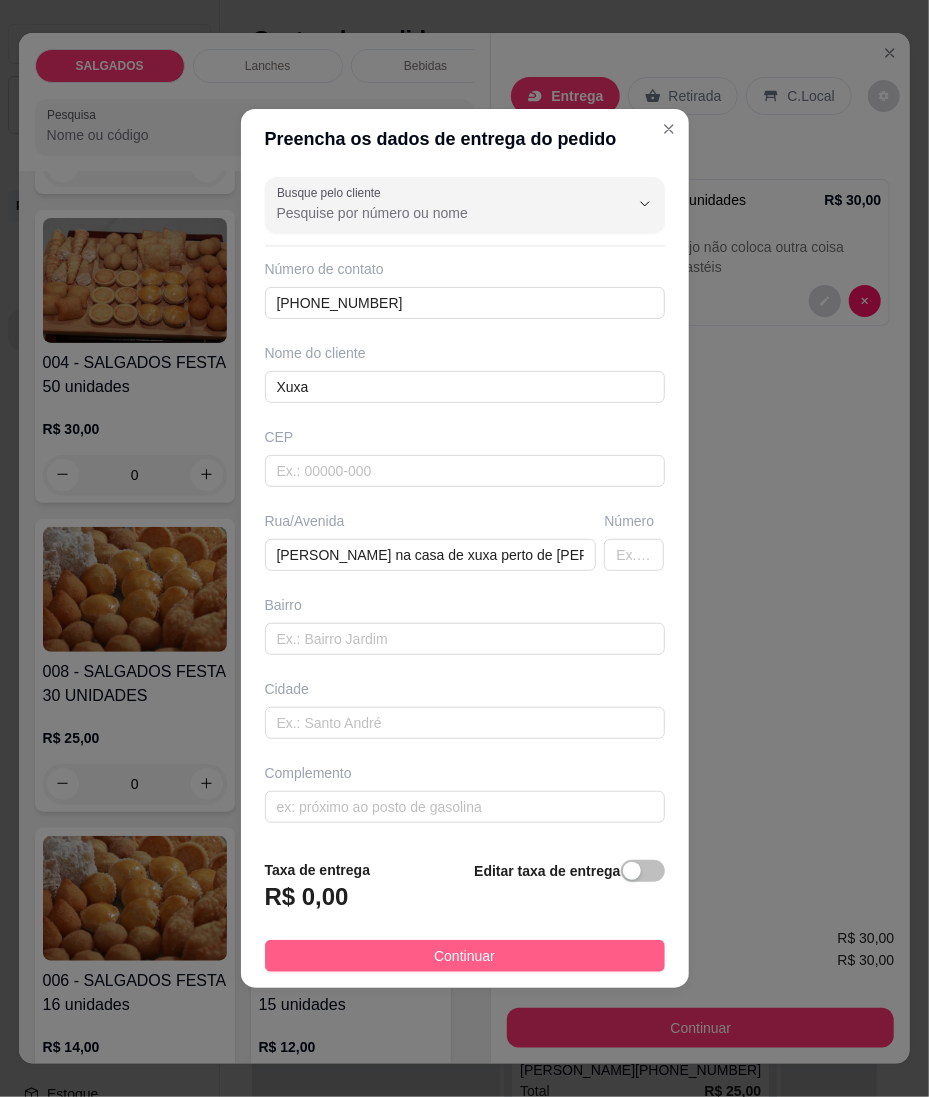 click on "Continuar" at bounding box center (465, 956) 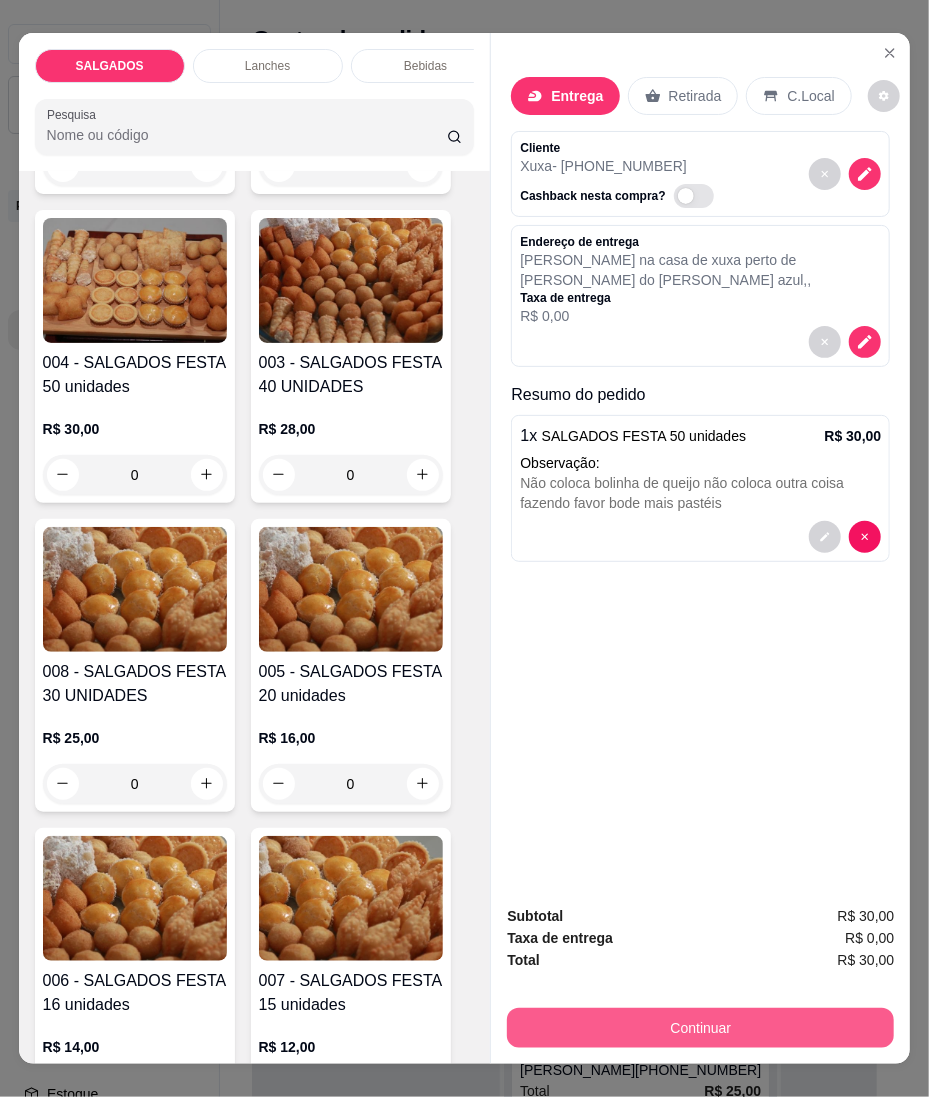 click on "Continuar" at bounding box center [700, 1028] 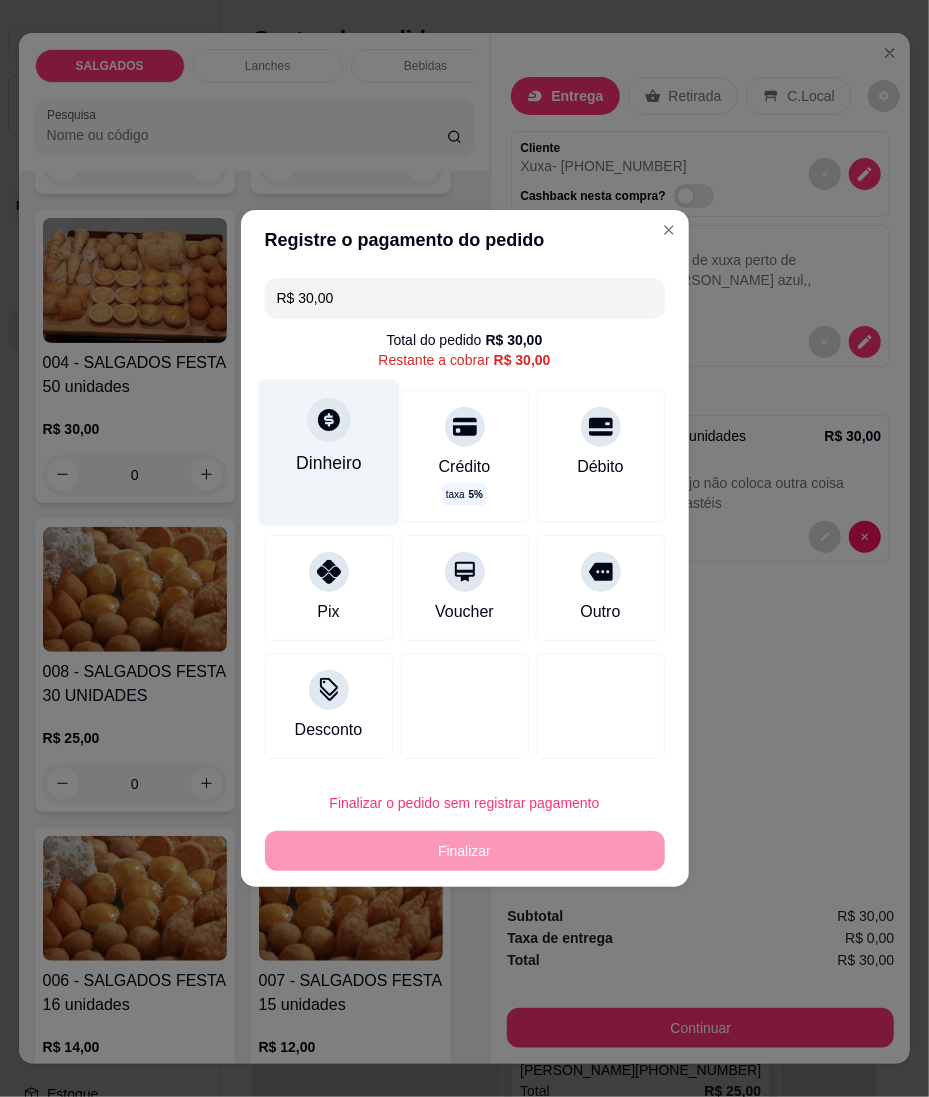 click on "Dinheiro" at bounding box center [328, 452] 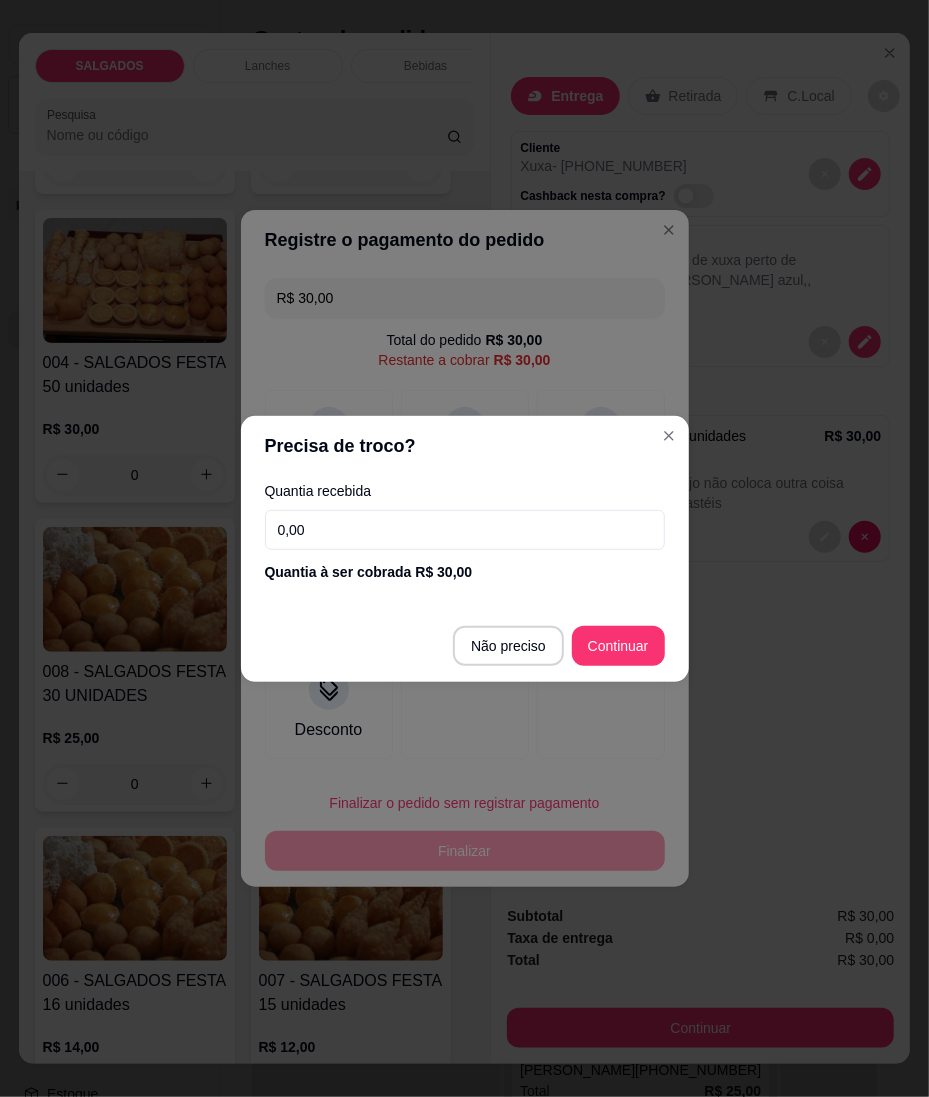 click on "0,00" at bounding box center [465, 530] 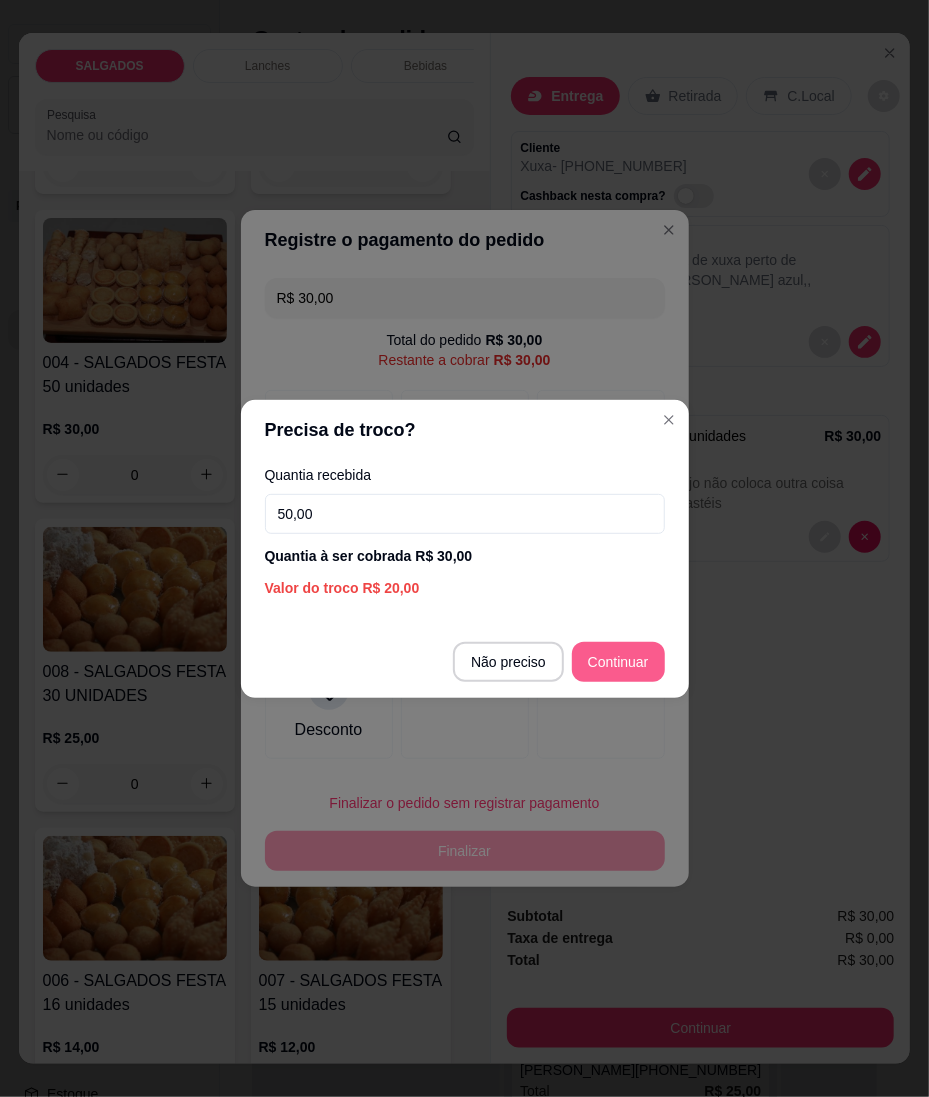 type on "50,00" 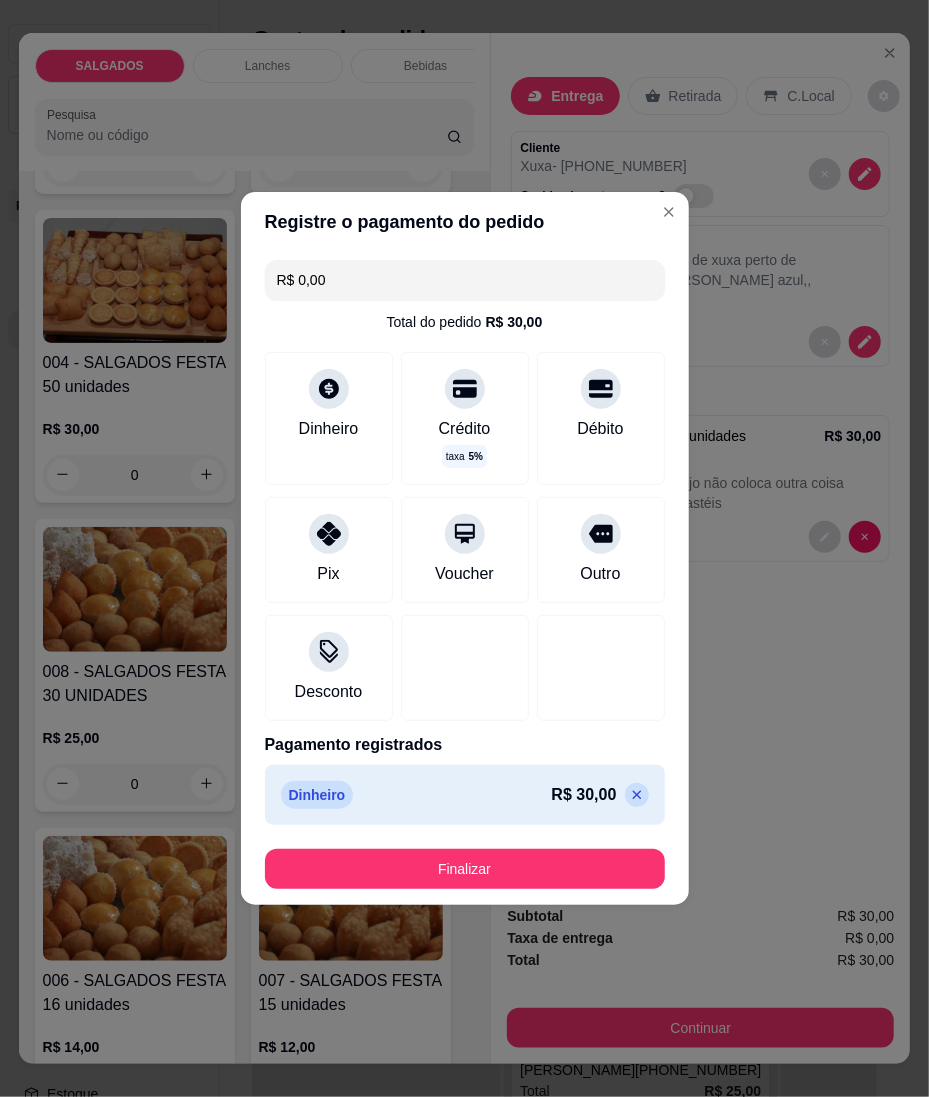click on "Finalizar" at bounding box center [465, 869] 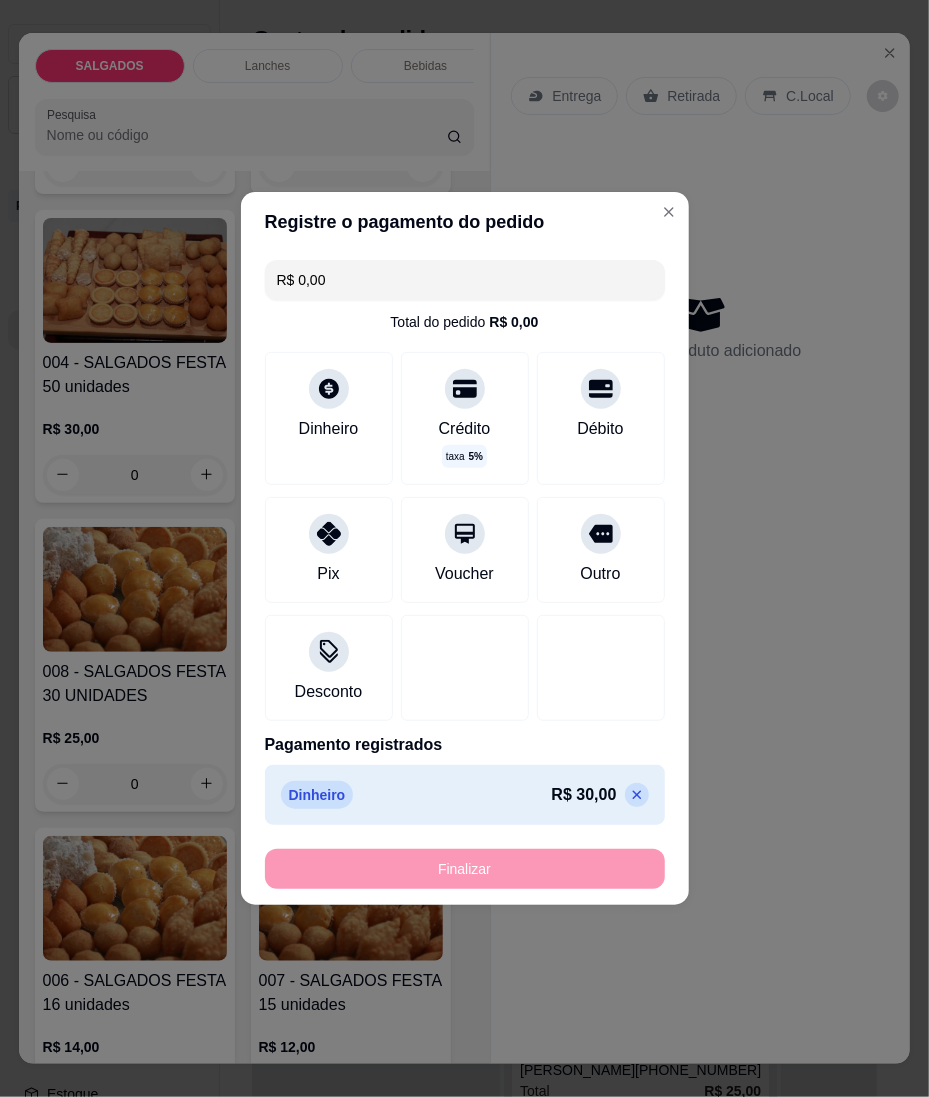 type on "-R$ 30,00" 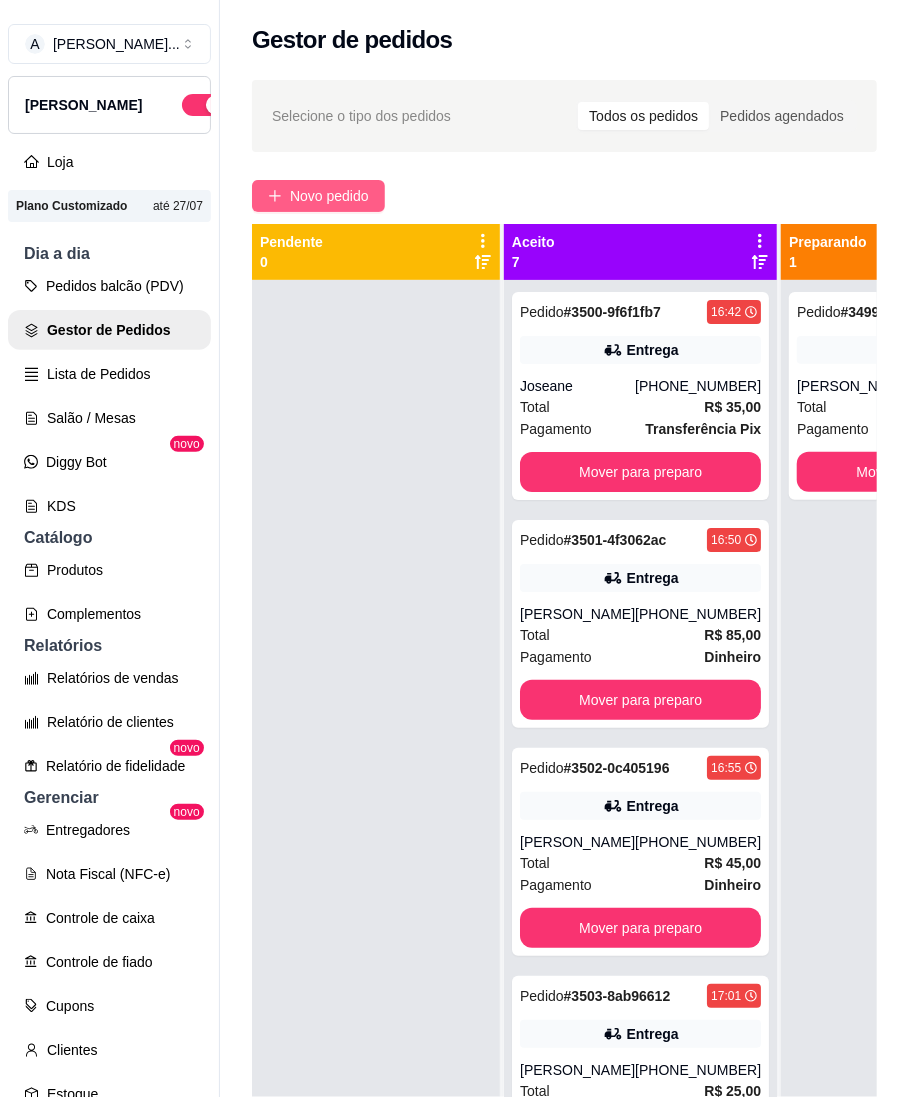 click on "Novo pedido" at bounding box center [318, 196] 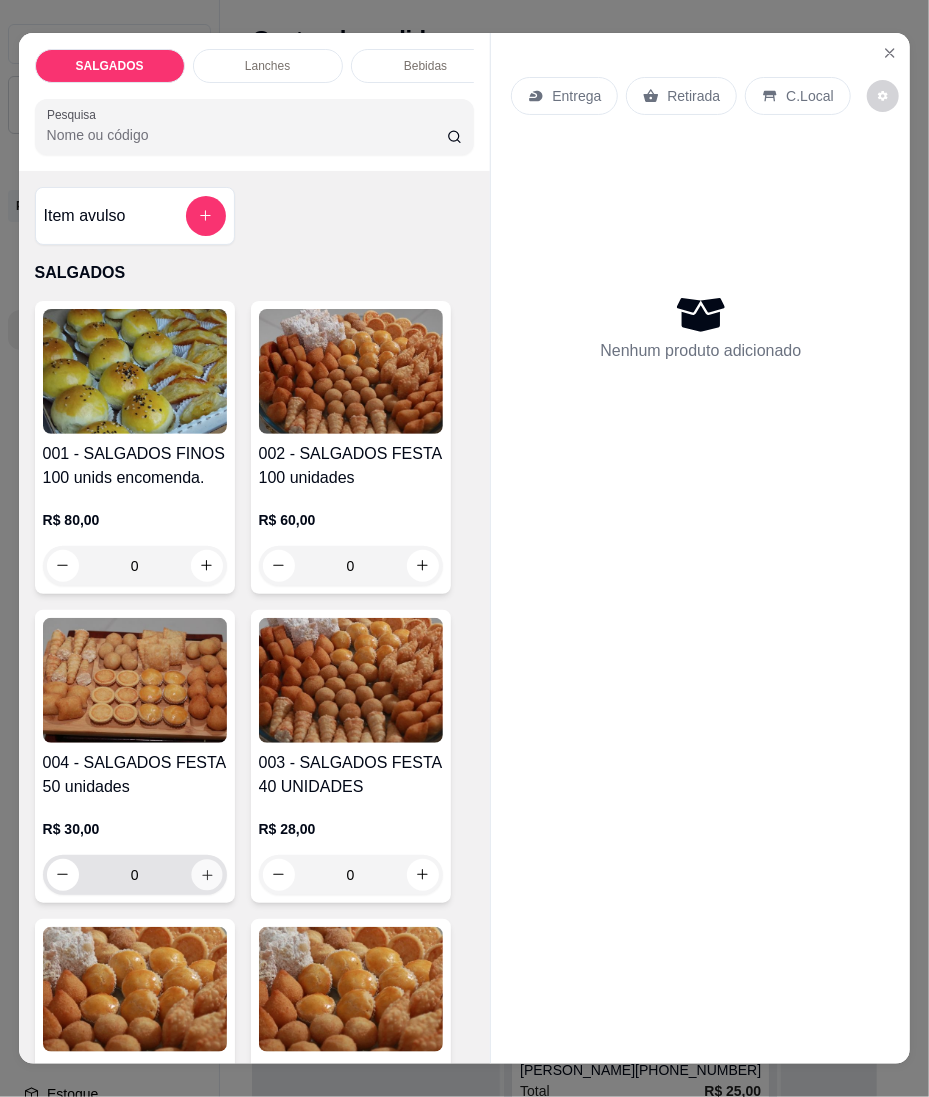 click 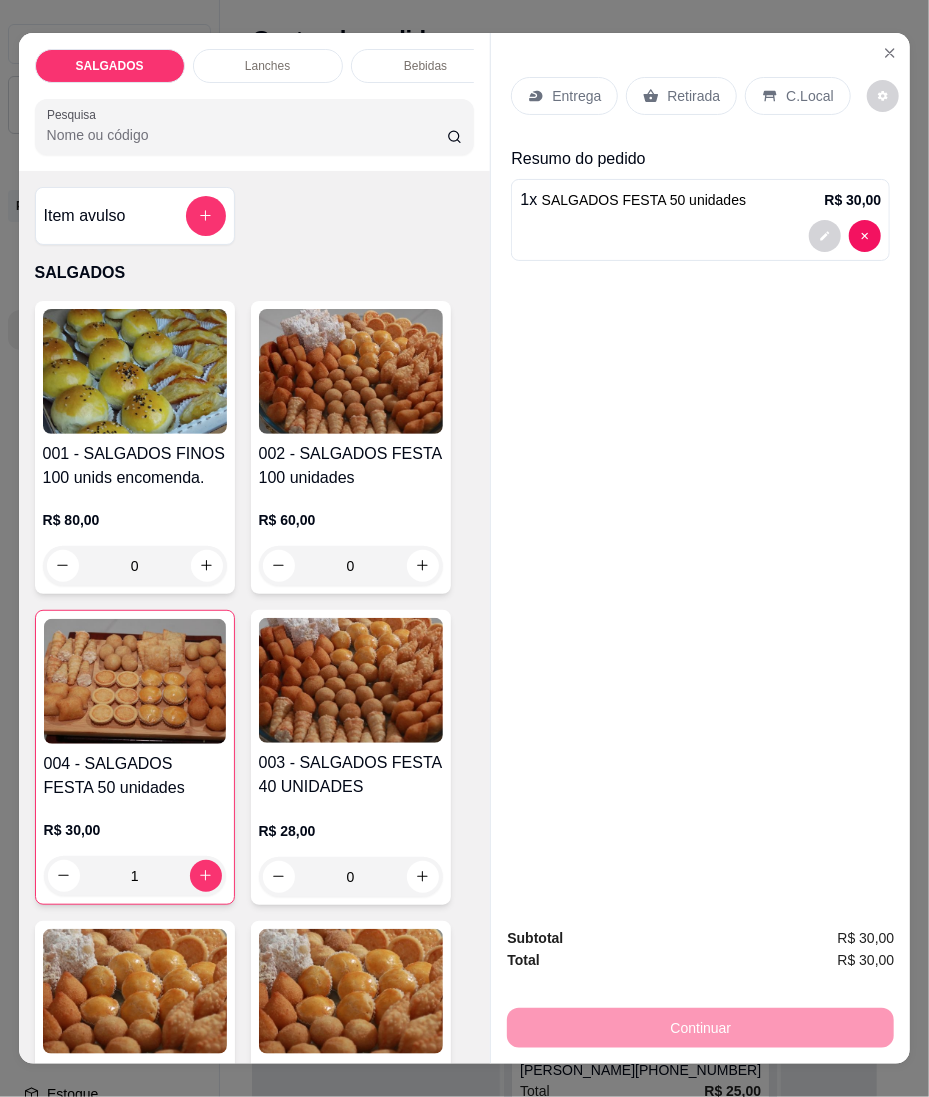 click on "Entrega" at bounding box center [576, 96] 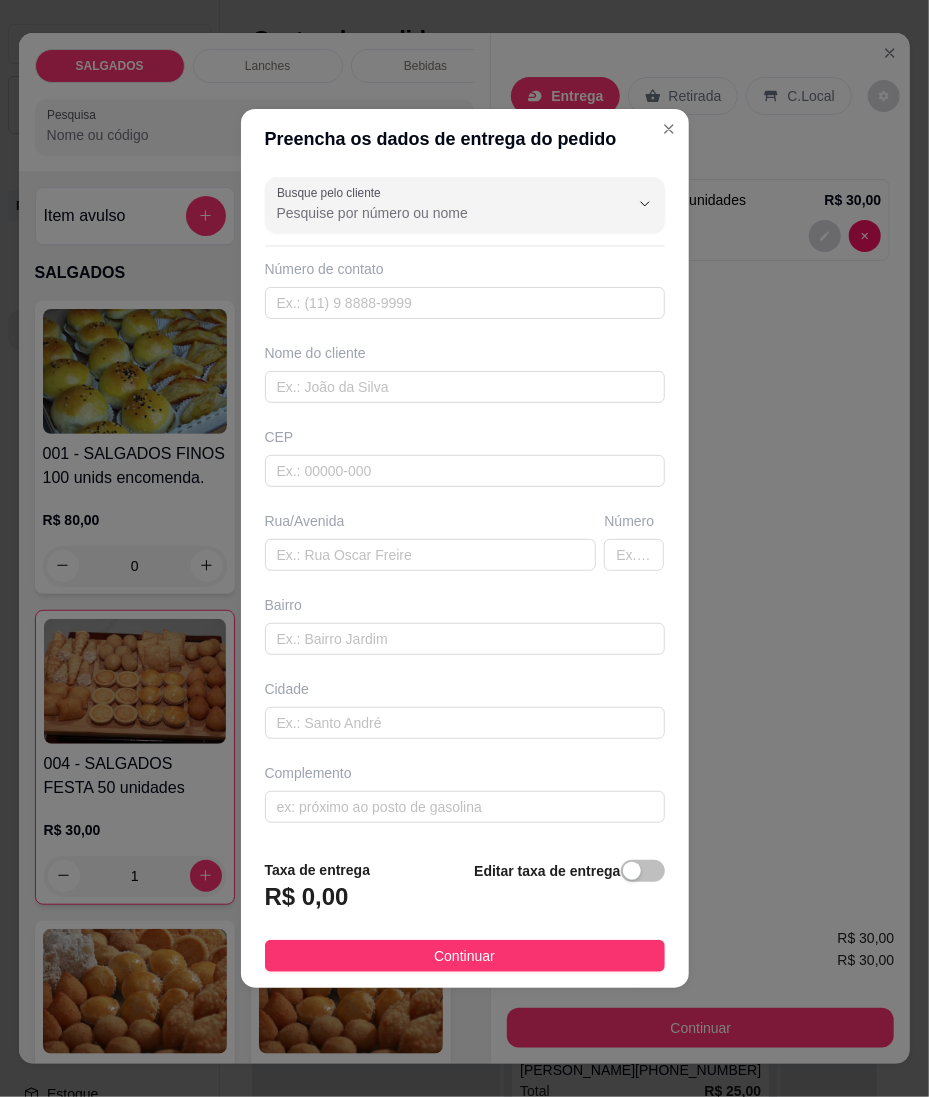 click on "Busque pelo cliente Número de contato Nome do cliente CEP Rua/[GEOGRAPHIC_DATA]" at bounding box center [465, 506] 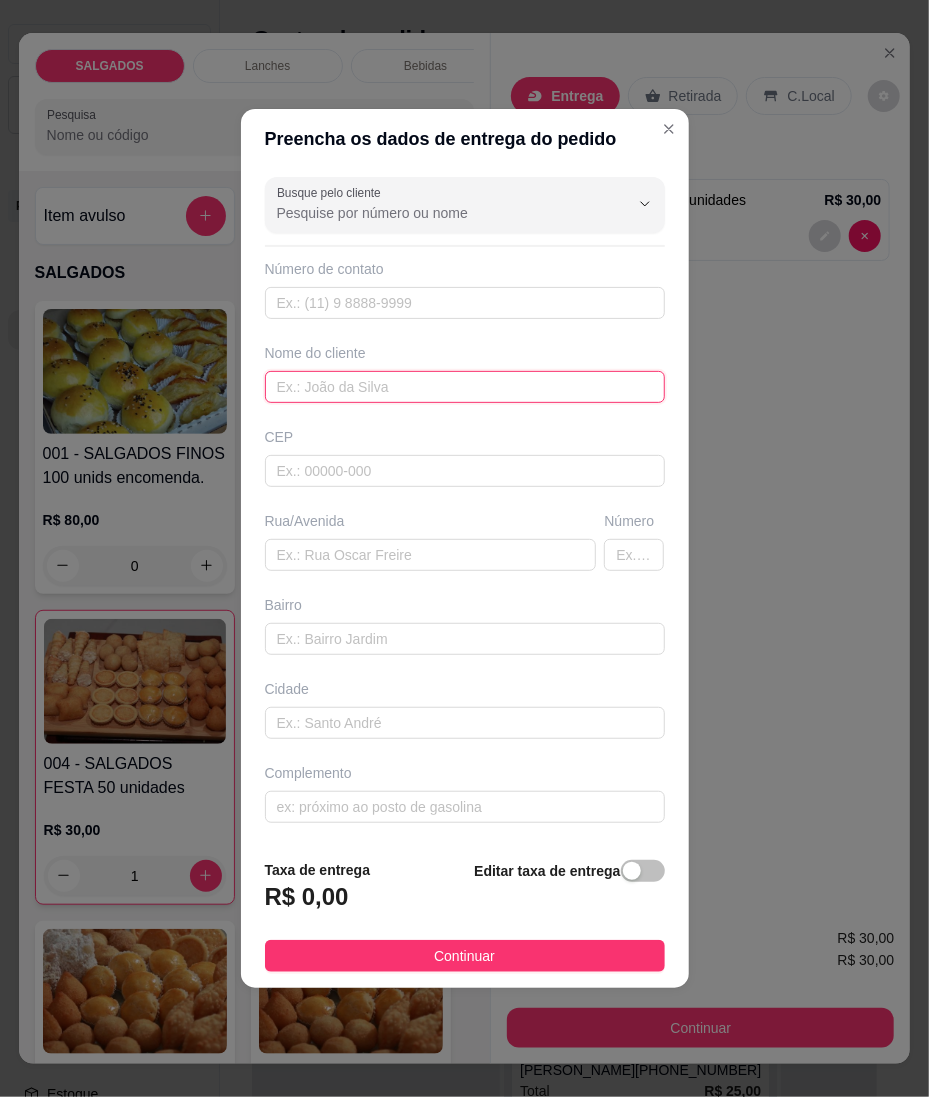 click at bounding box center (465, 387) 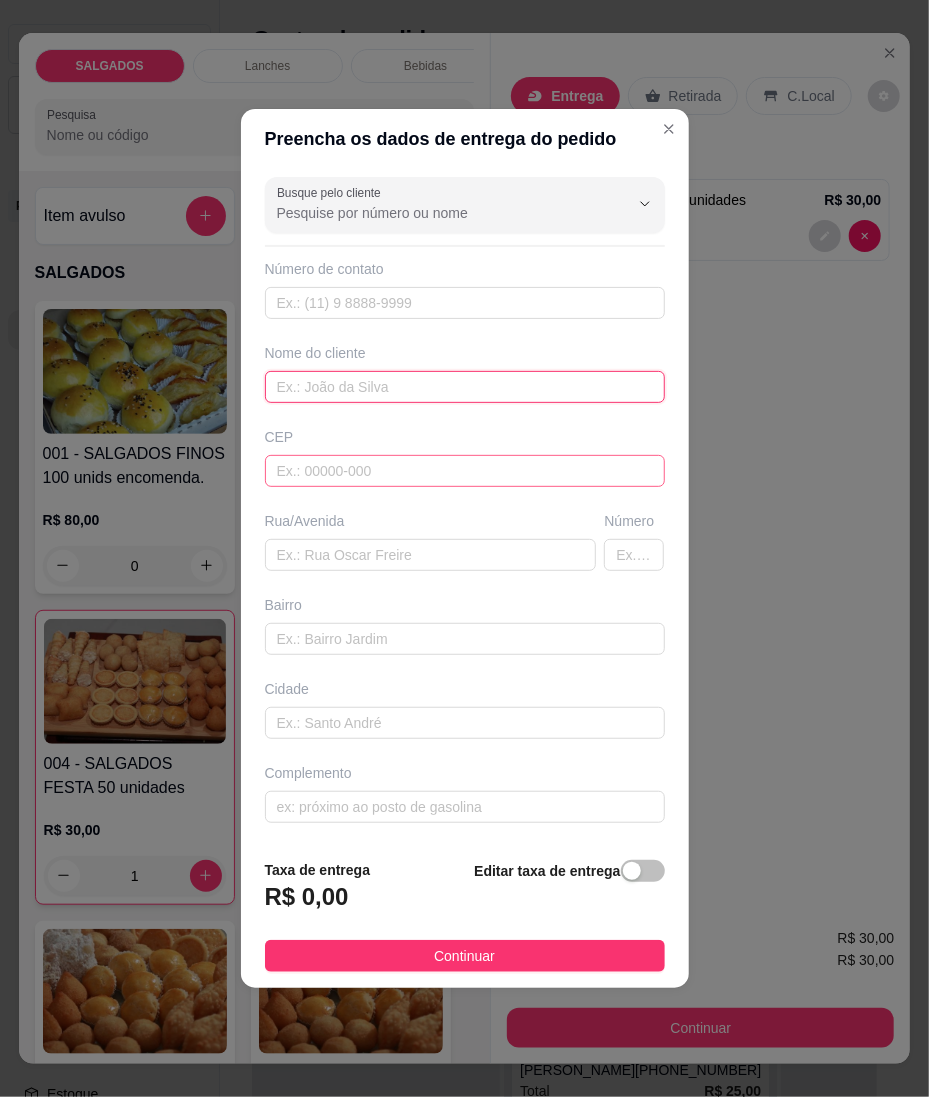 paste on "[PERSON_NAME]" 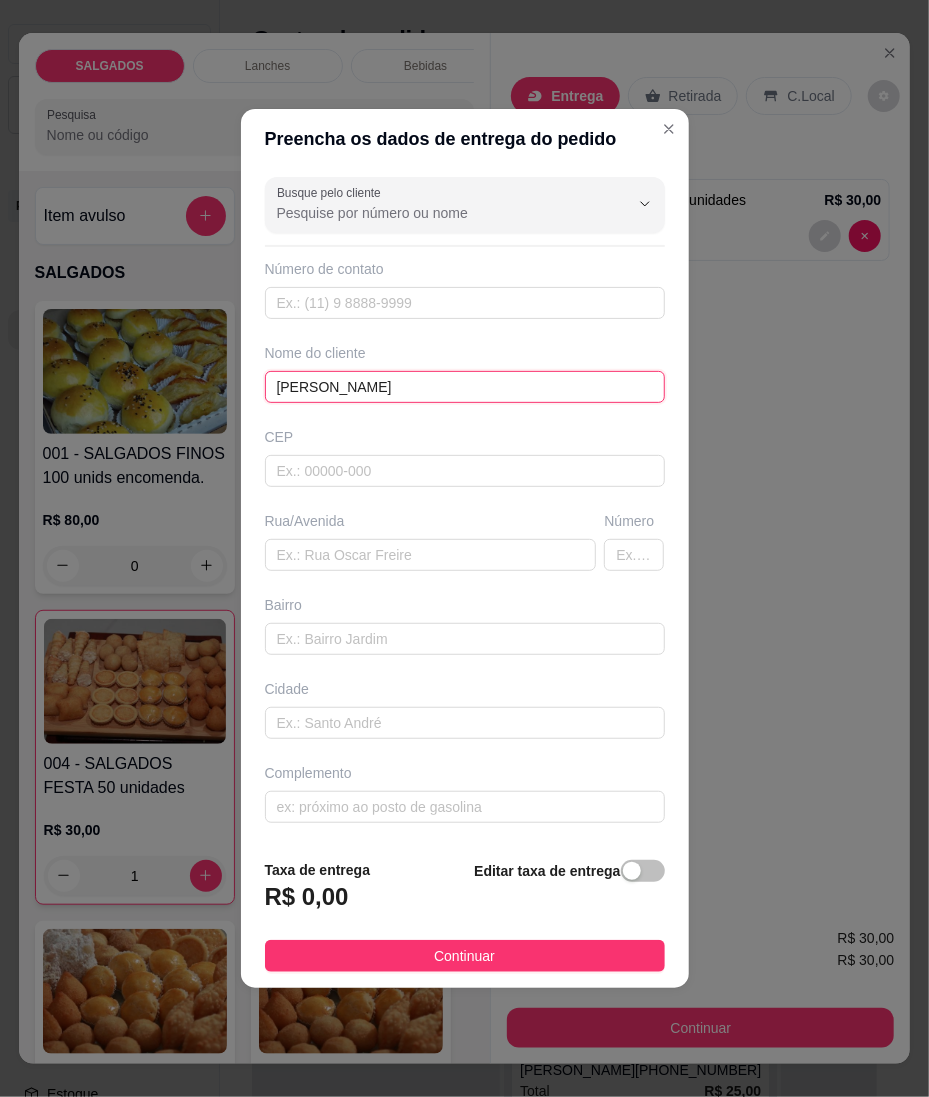 type on "[PERSON_NAME]" 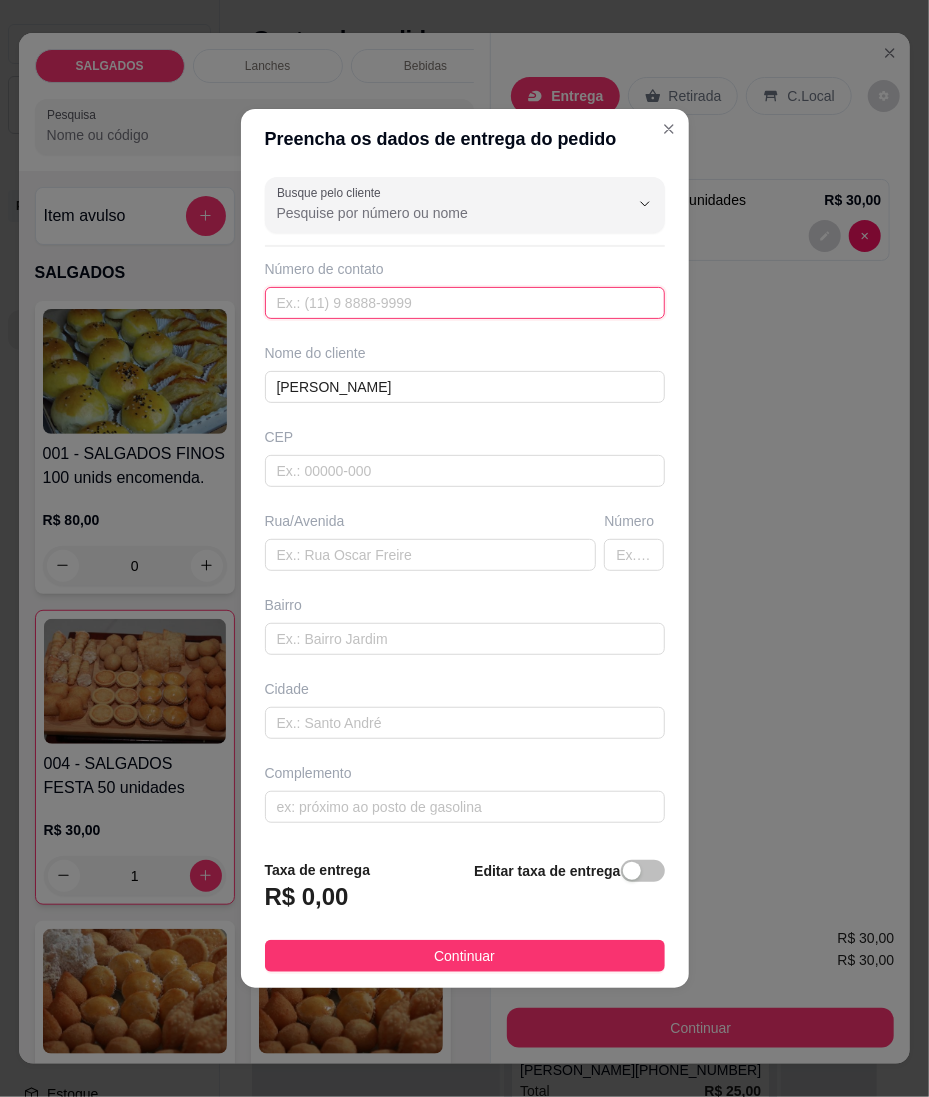 click at bounding box center (465, 303) 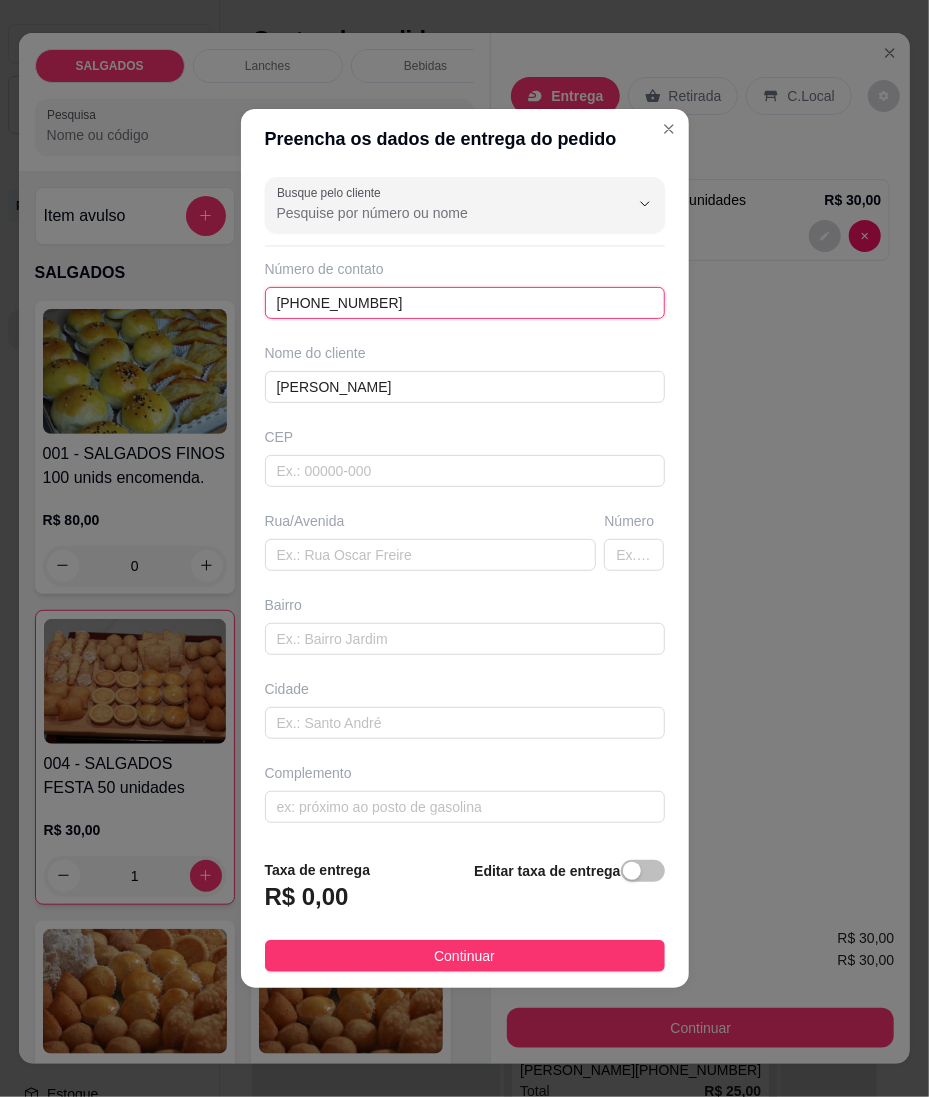 type on "[PHONE_NUMBER]" 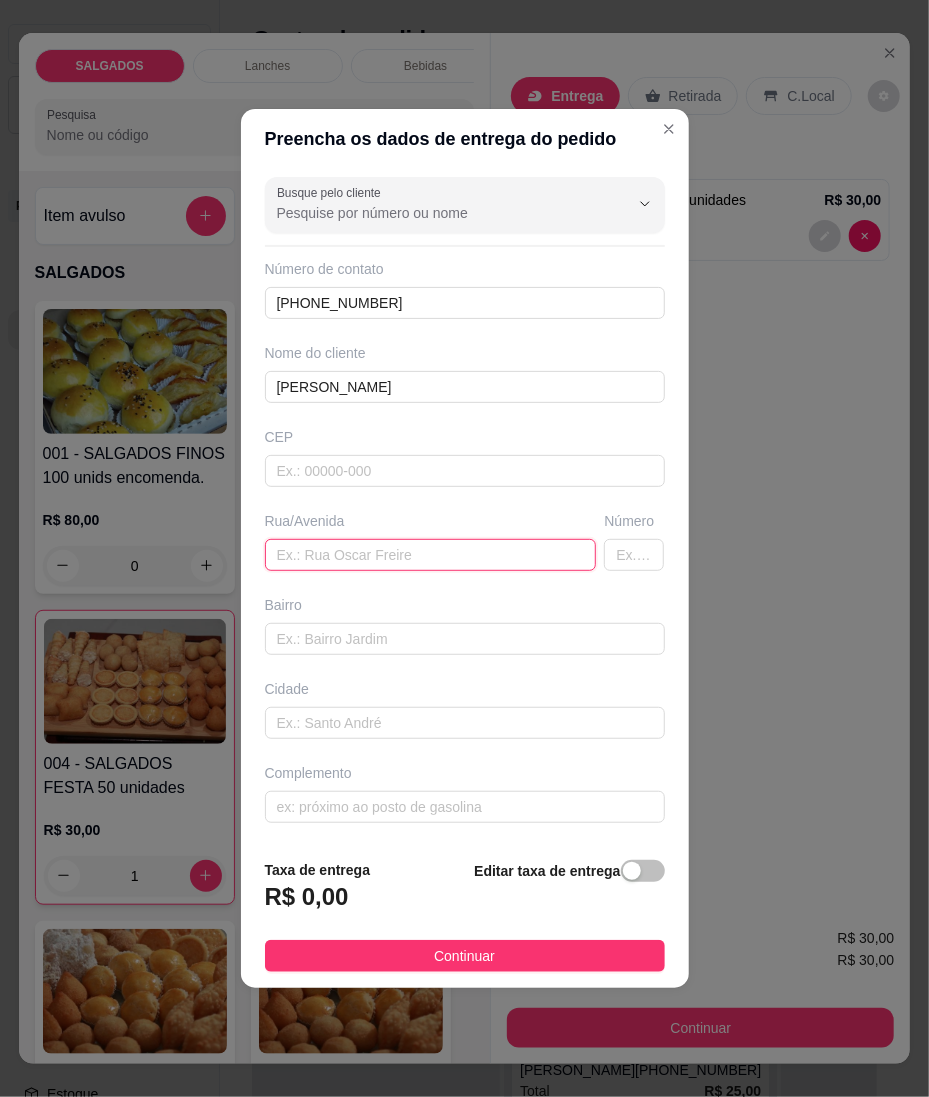 drag, startPoint x: 325, startPoint y: 564, endPoint x: 289, endPoint y: 570, distance: 36.496574 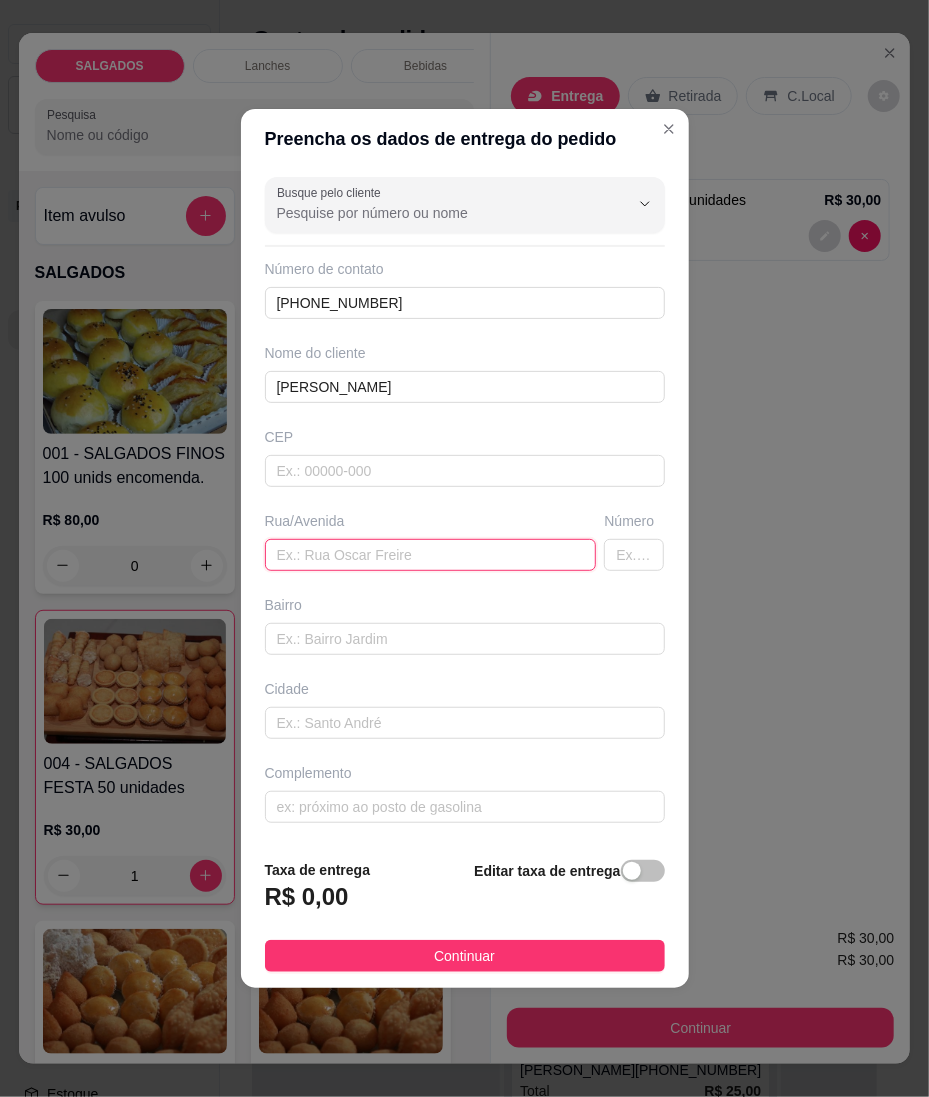 click at bounding box center (431, 555) 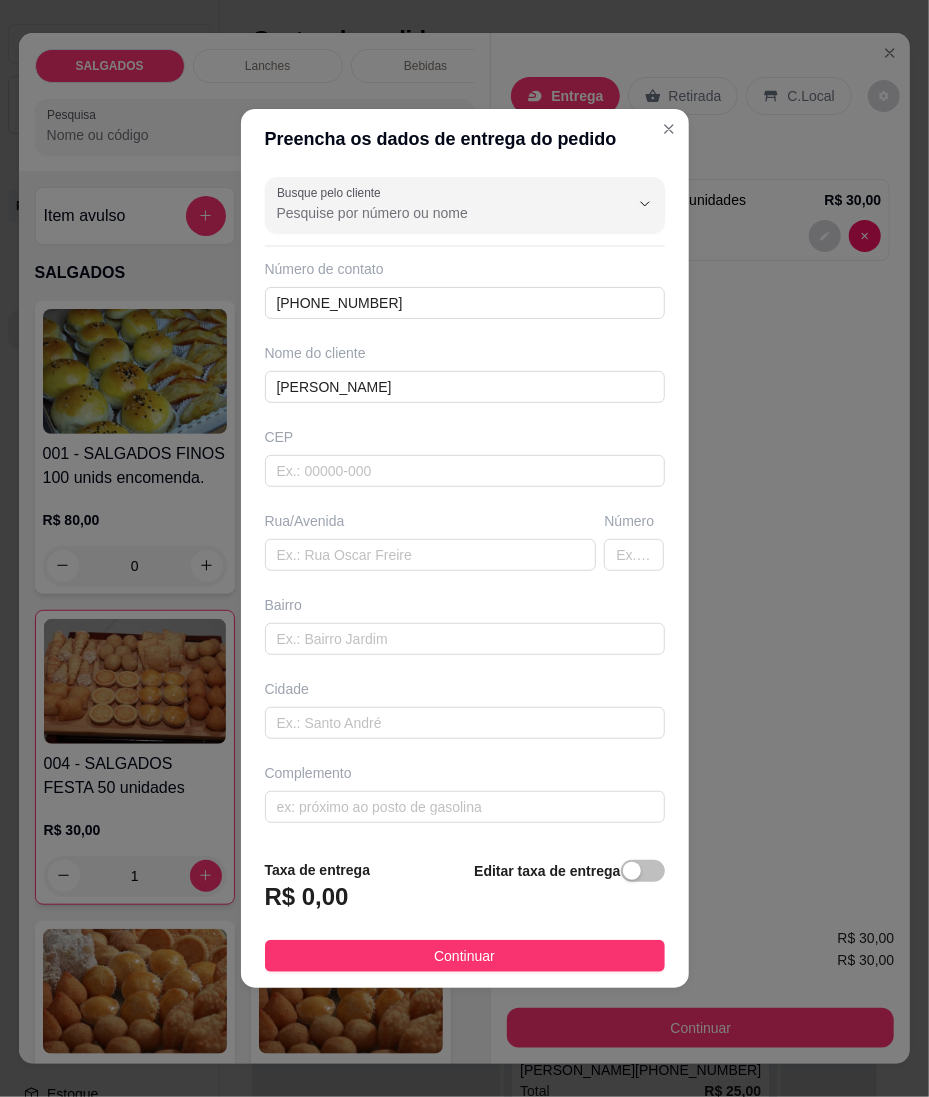 click on "Rua/Avenida" at bounding box center (431, 541) 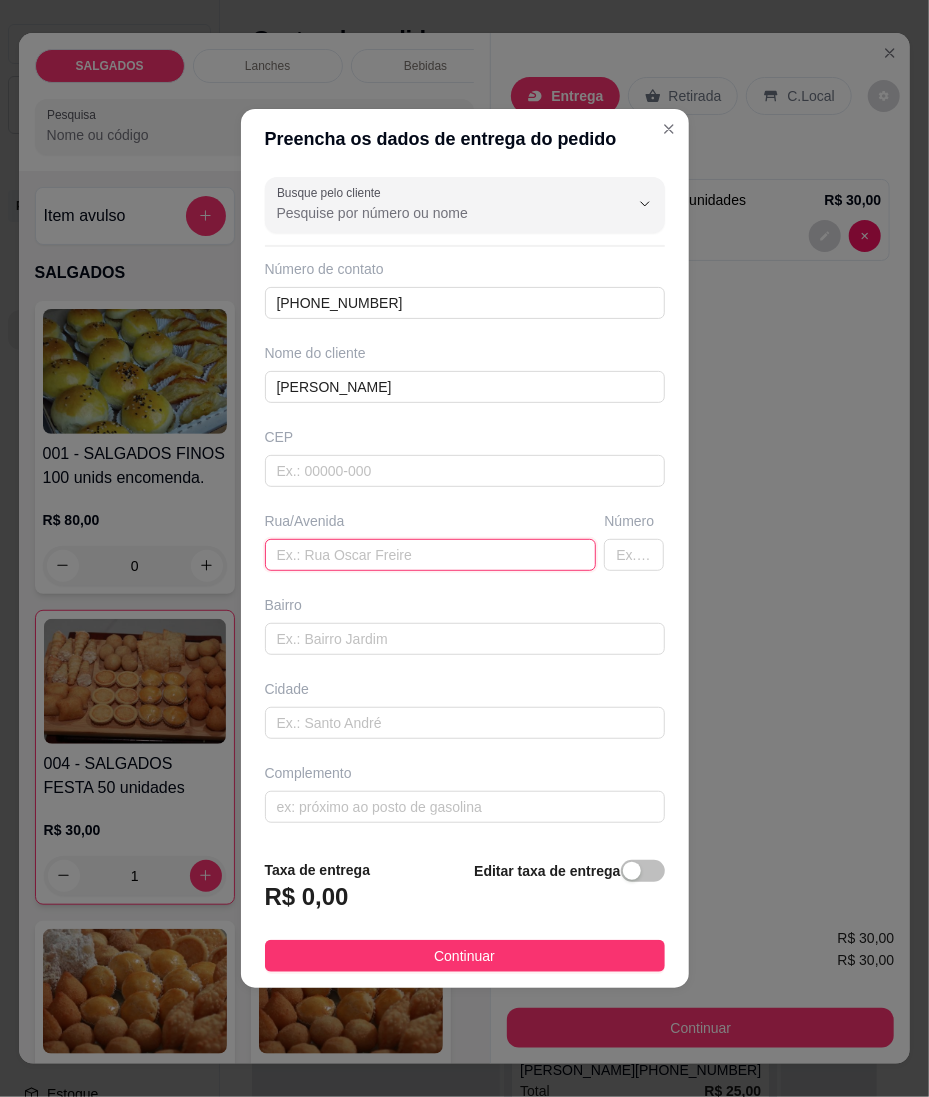 click at bounding box center (431, 555) 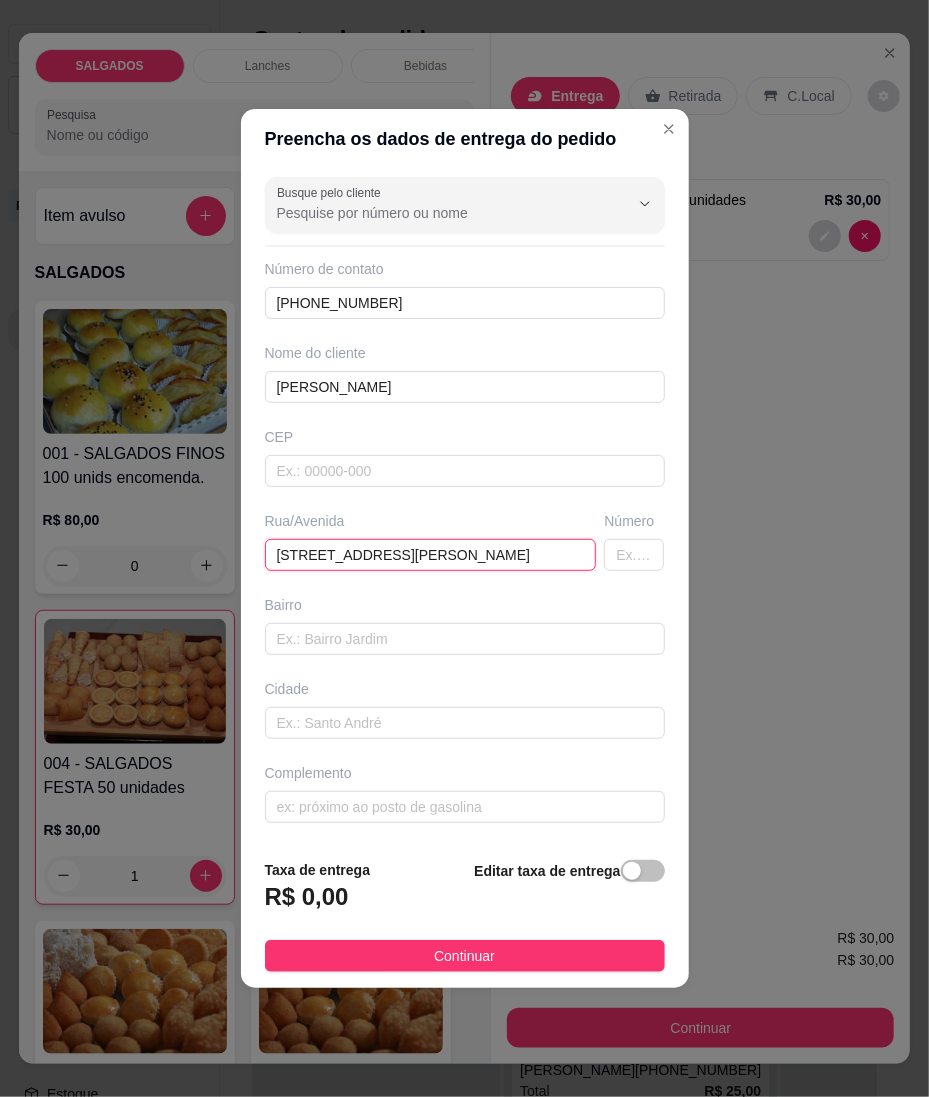 scroll, scrollTop: 0, scrollLeft: 84, axis: horizontal 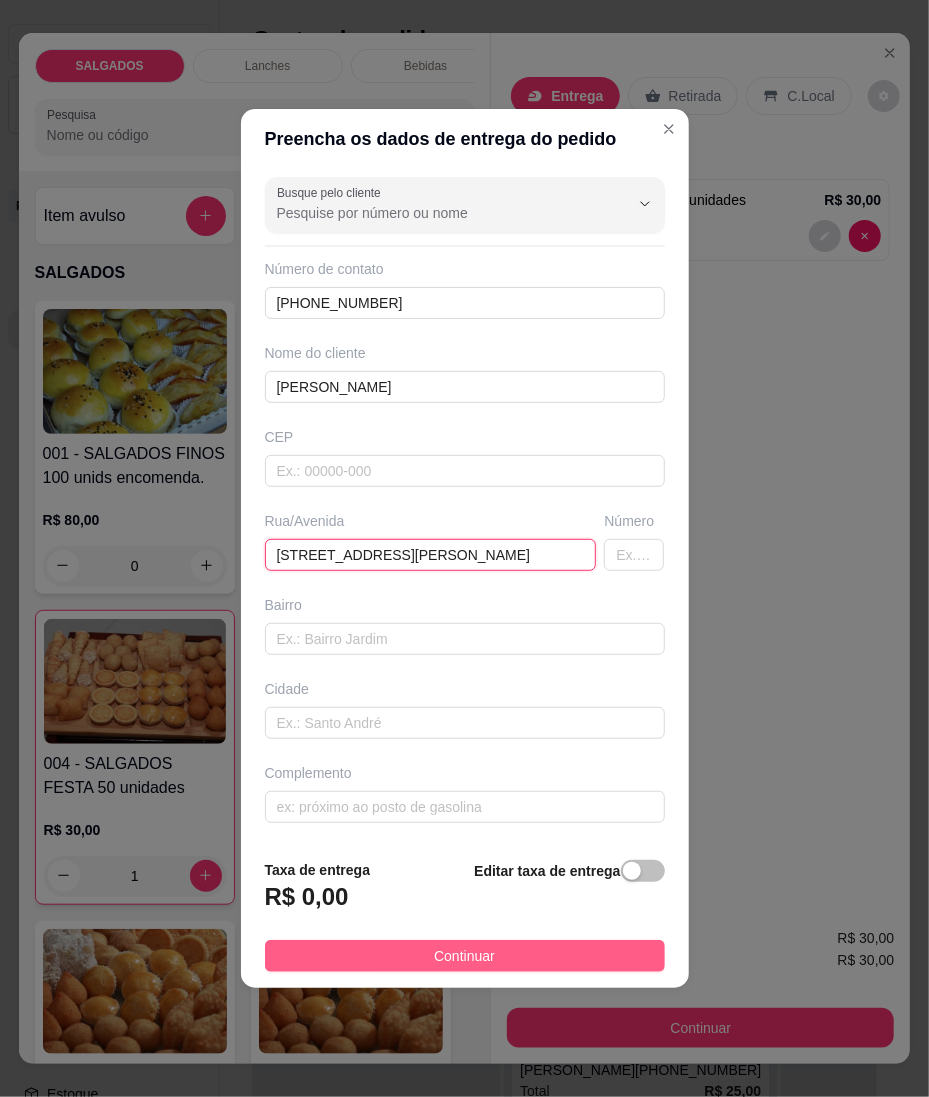 type on "[STREET_ADDRESS][PERSON_NAME]" 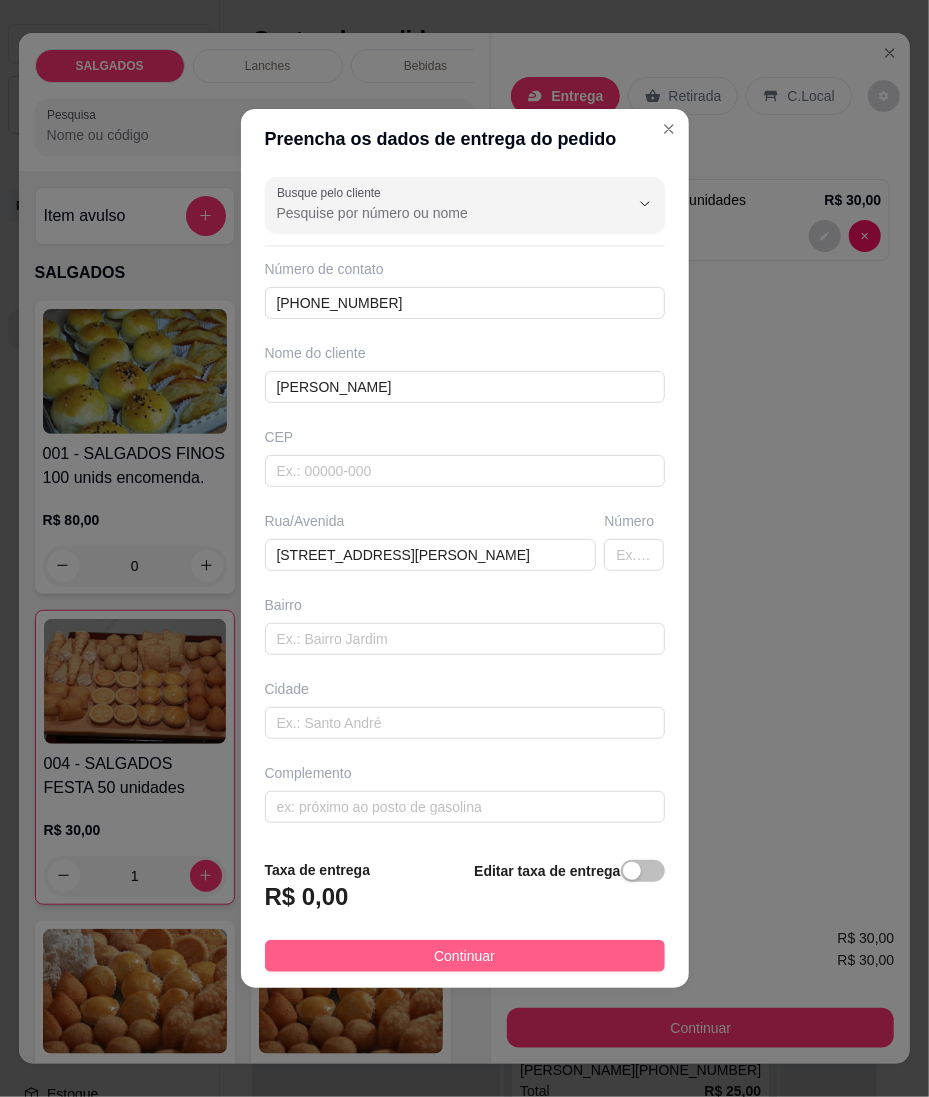 scroll, scrollTop: 0, scrollLeft: 0, axis: both 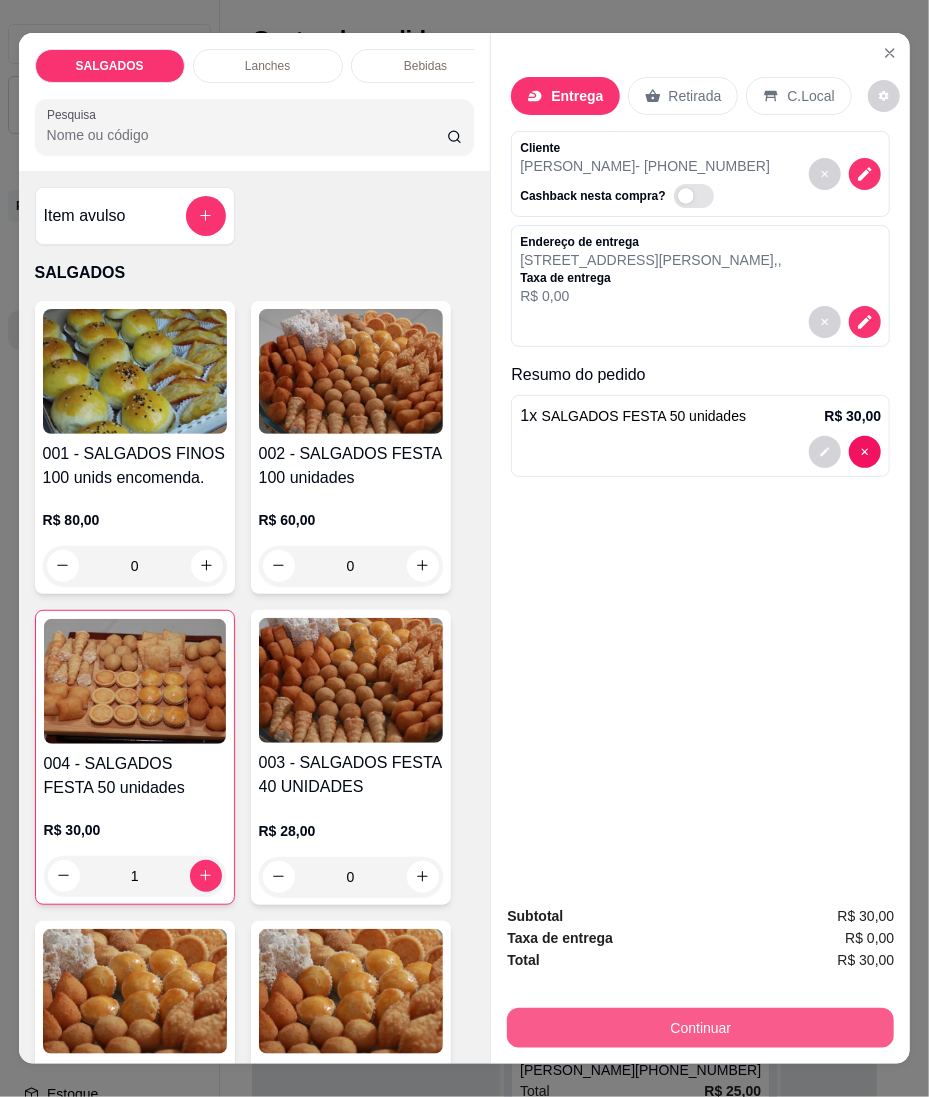 click on "Continuar" at bounding box center [700, 1028] 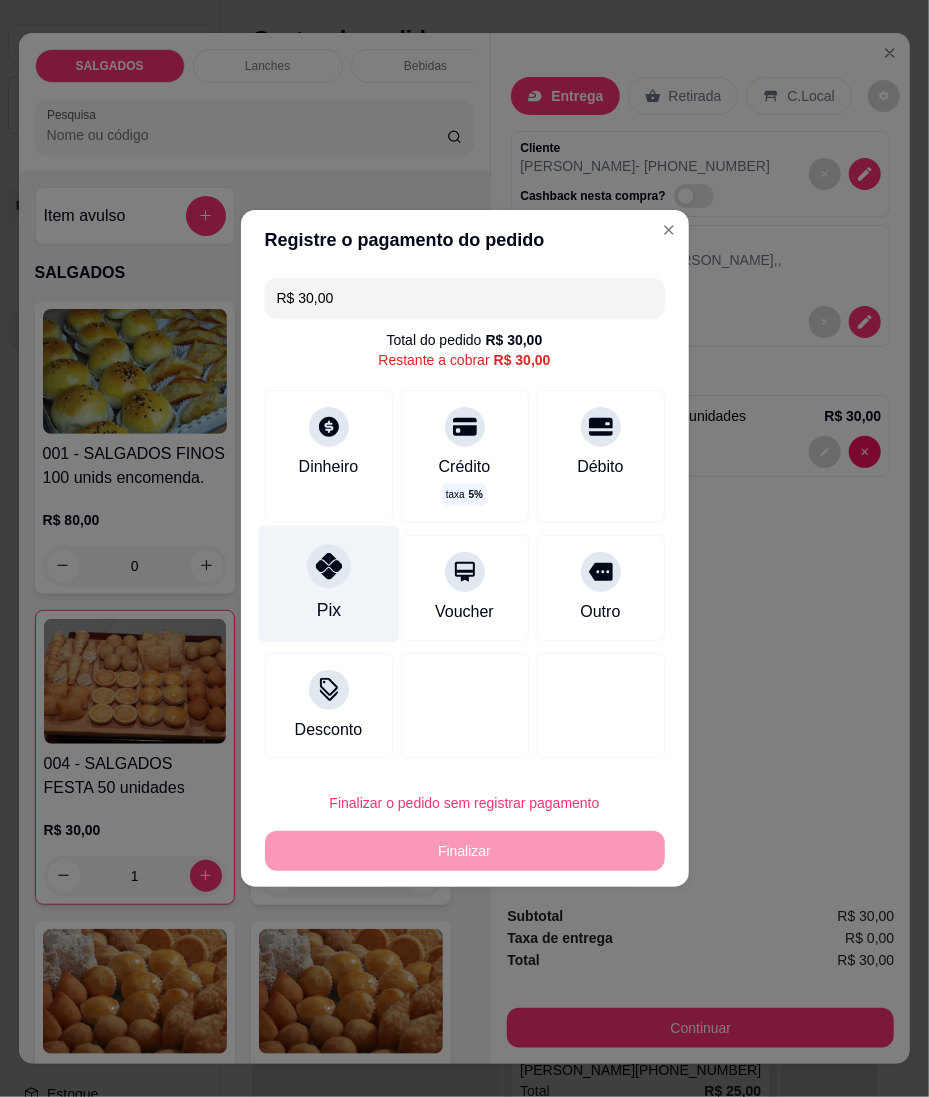 click on "Pix" at bounding box center (328, 584) 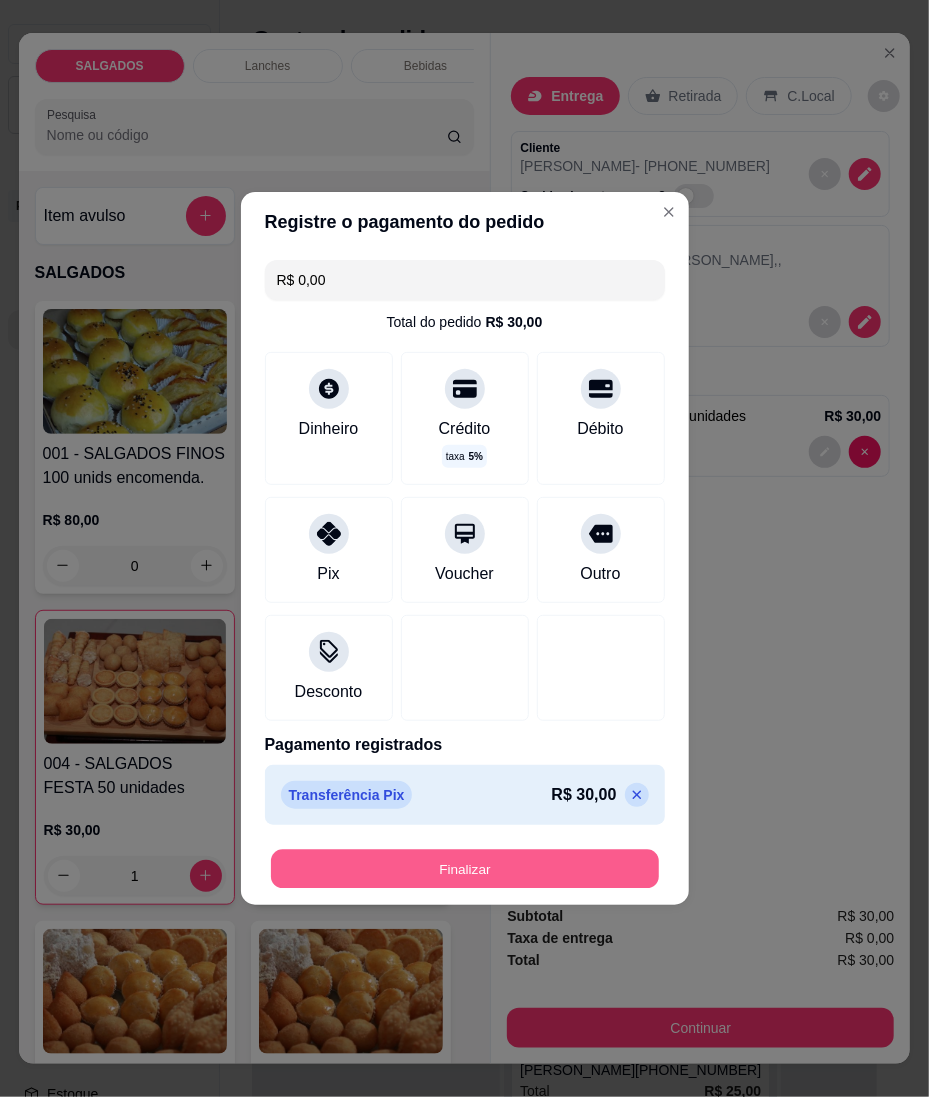 click on "Finalizar" at bounding box center [465, 869] 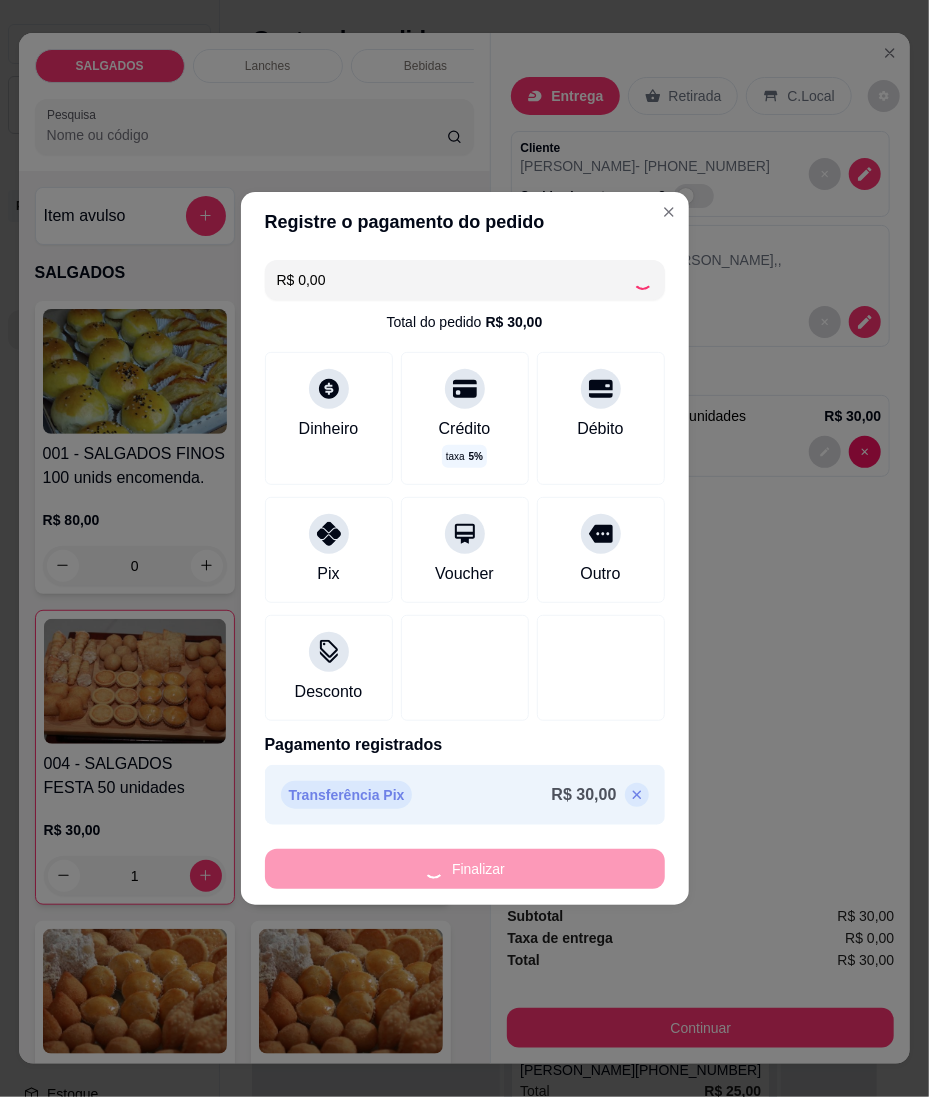type on "0" 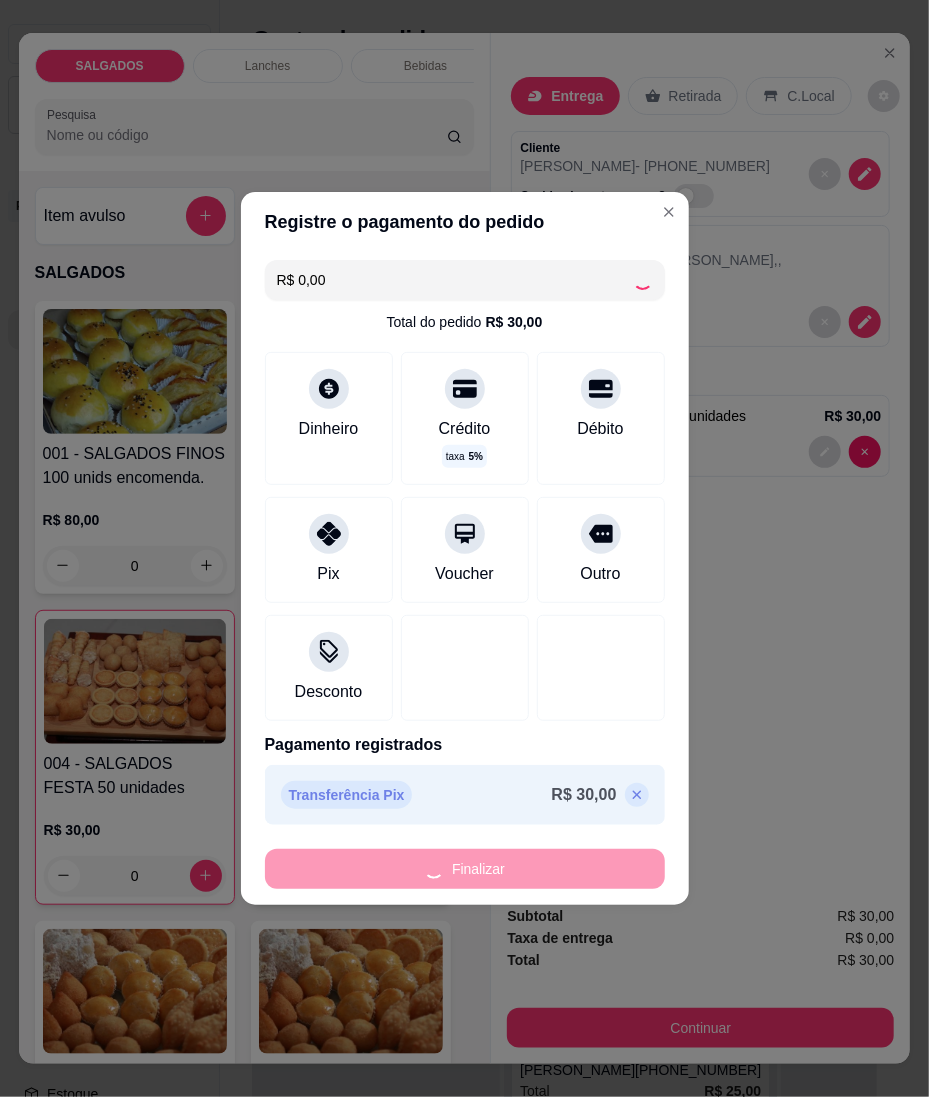 type on "-R$ 30,00" 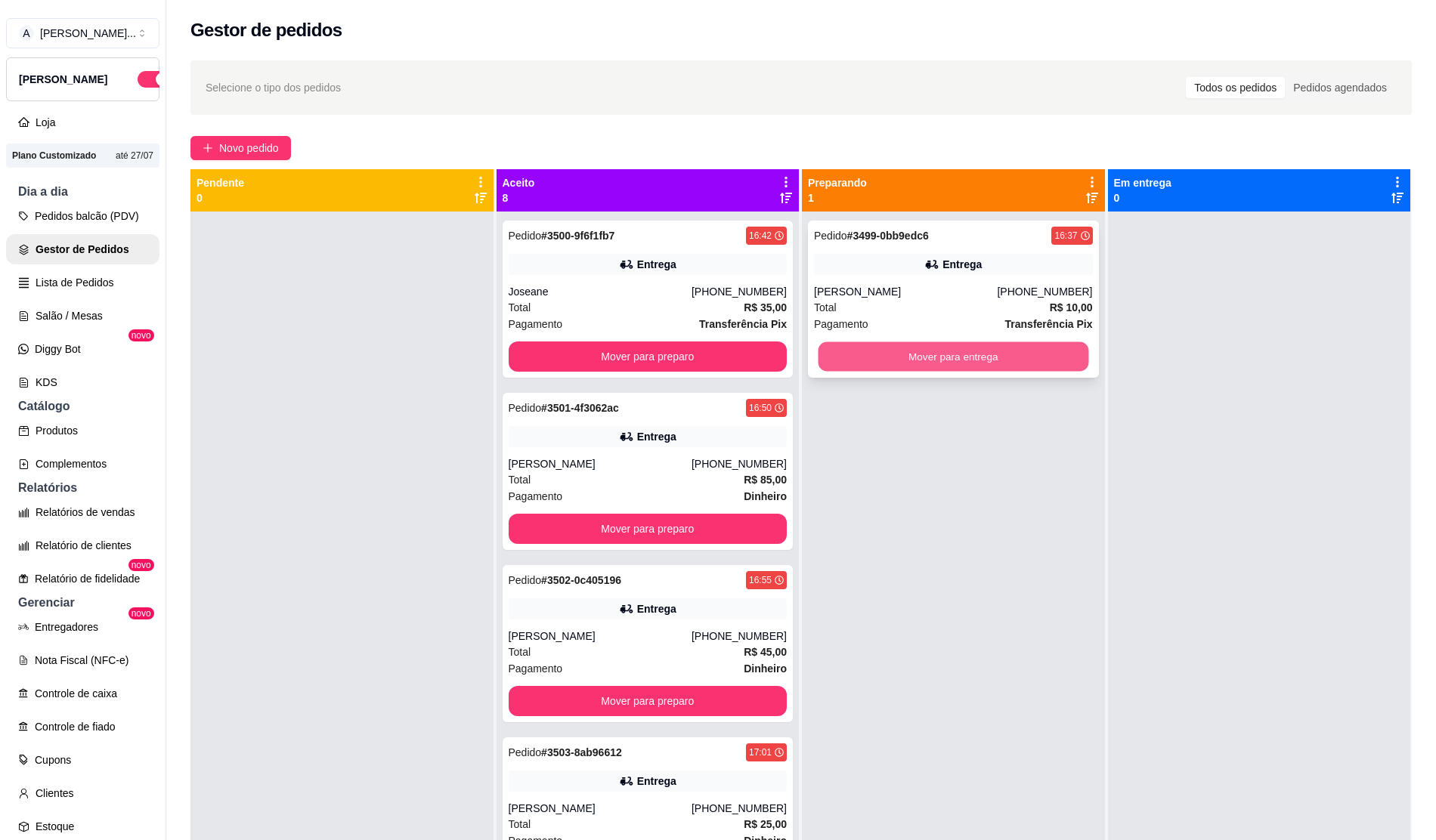 click on "Mover para entrega" at bounding box center [953, 357] 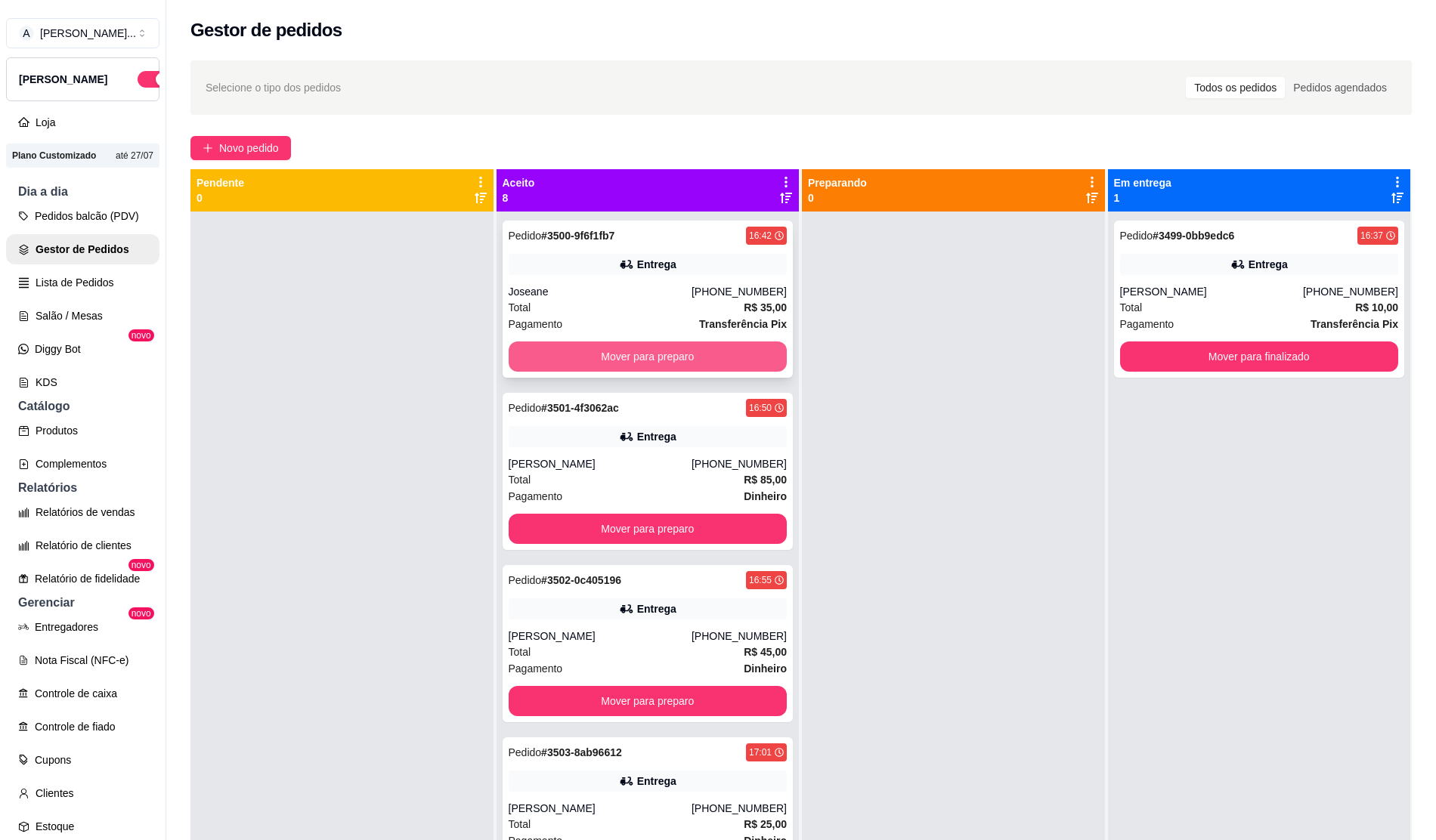 click on "Mover para preparo" at bounding box center (648, 357) 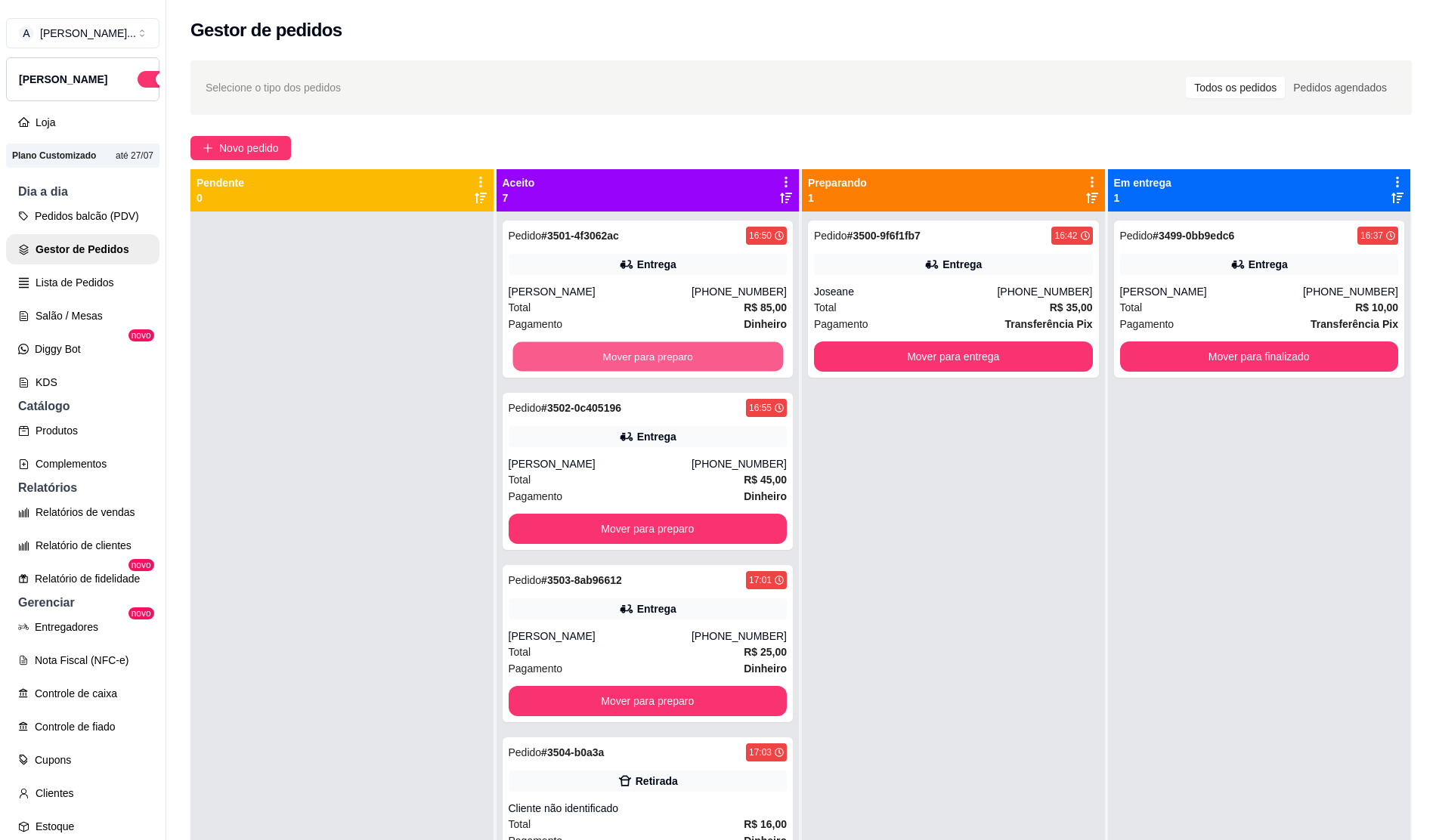 click on "Mover para preparo" at bounding box center [647, 357] 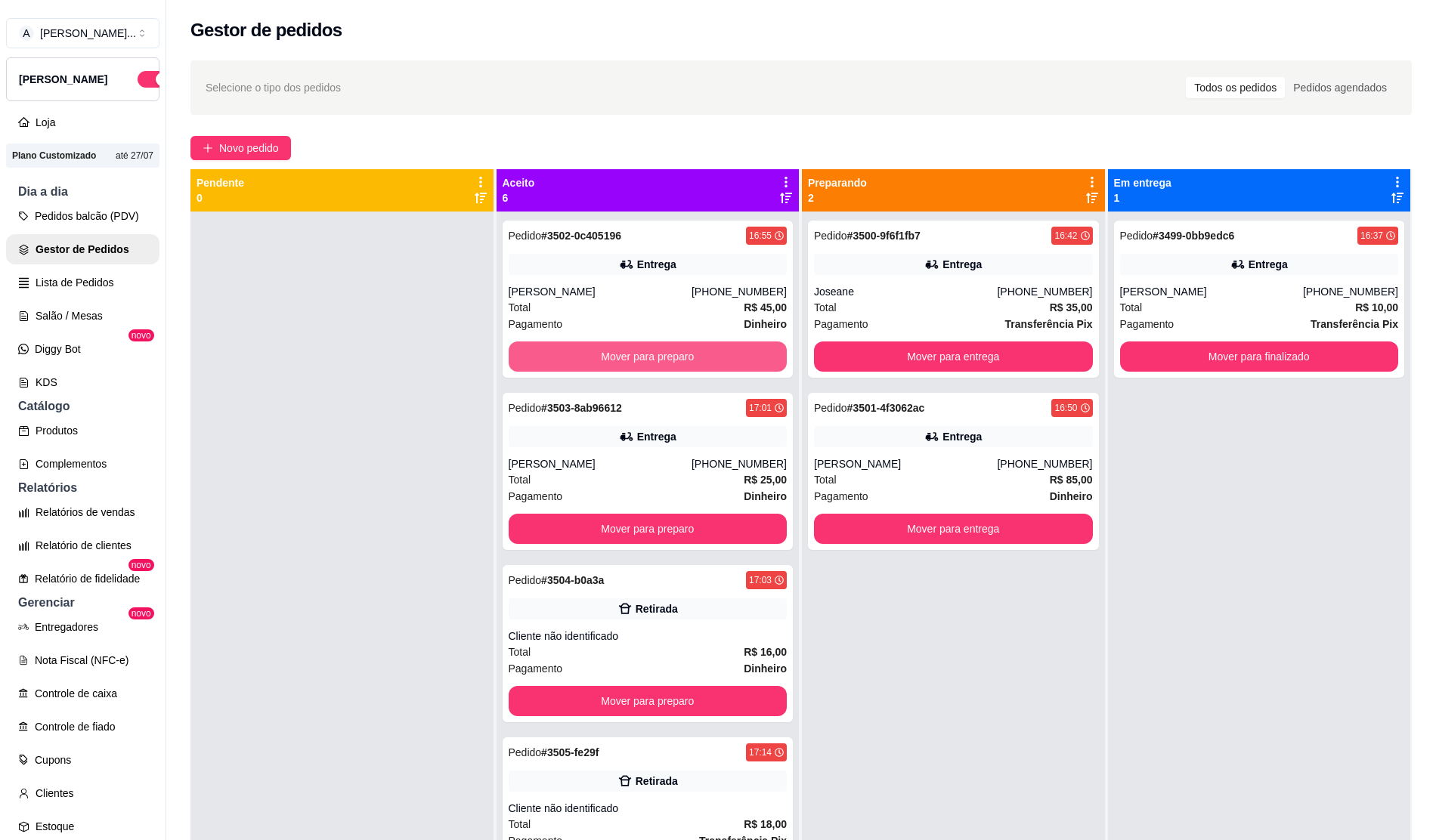 click on "Mover para preparo" at bounding box center [648, 357] 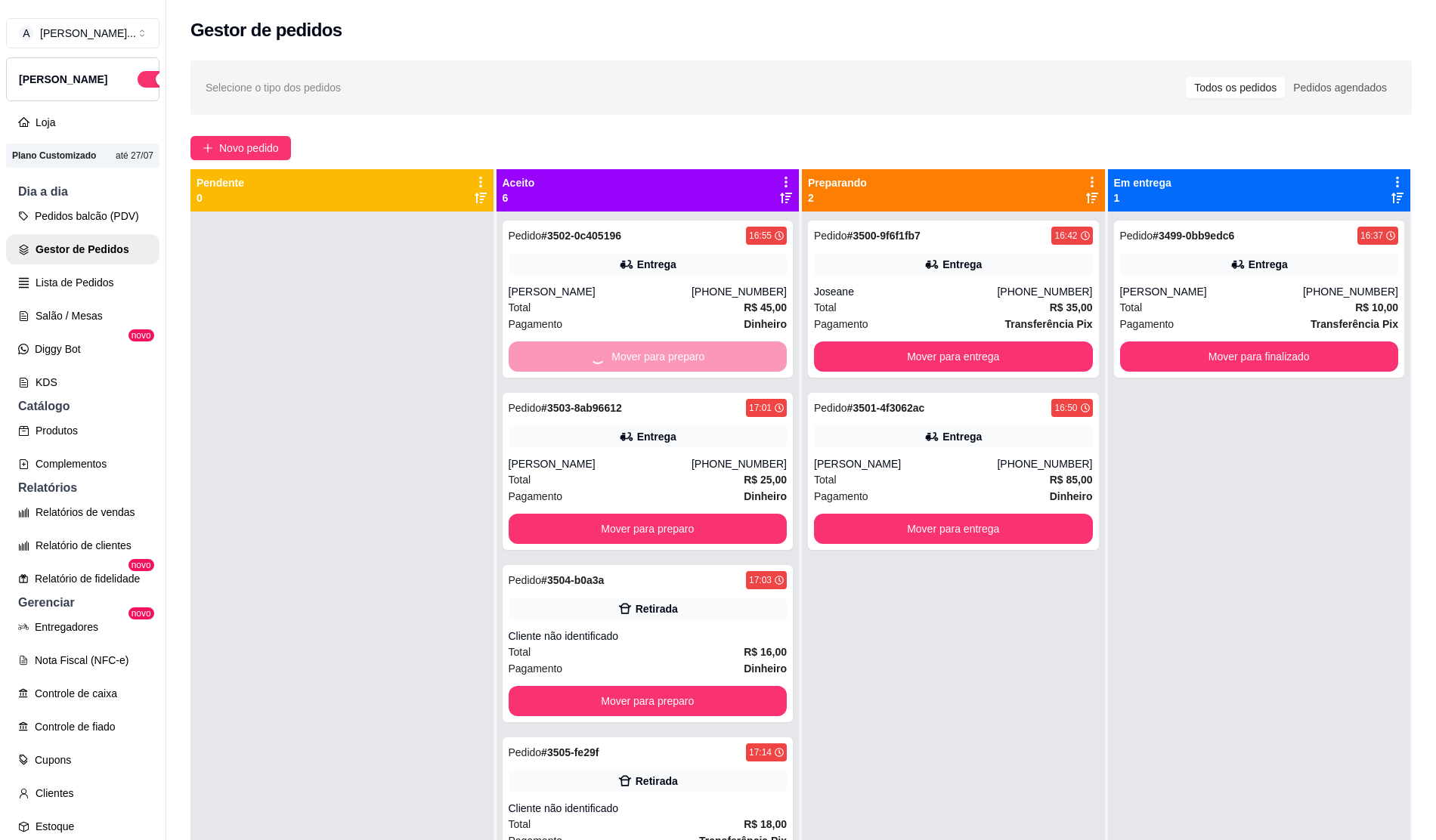 click on "Mover para preparo" at bounding box center [648, 529] 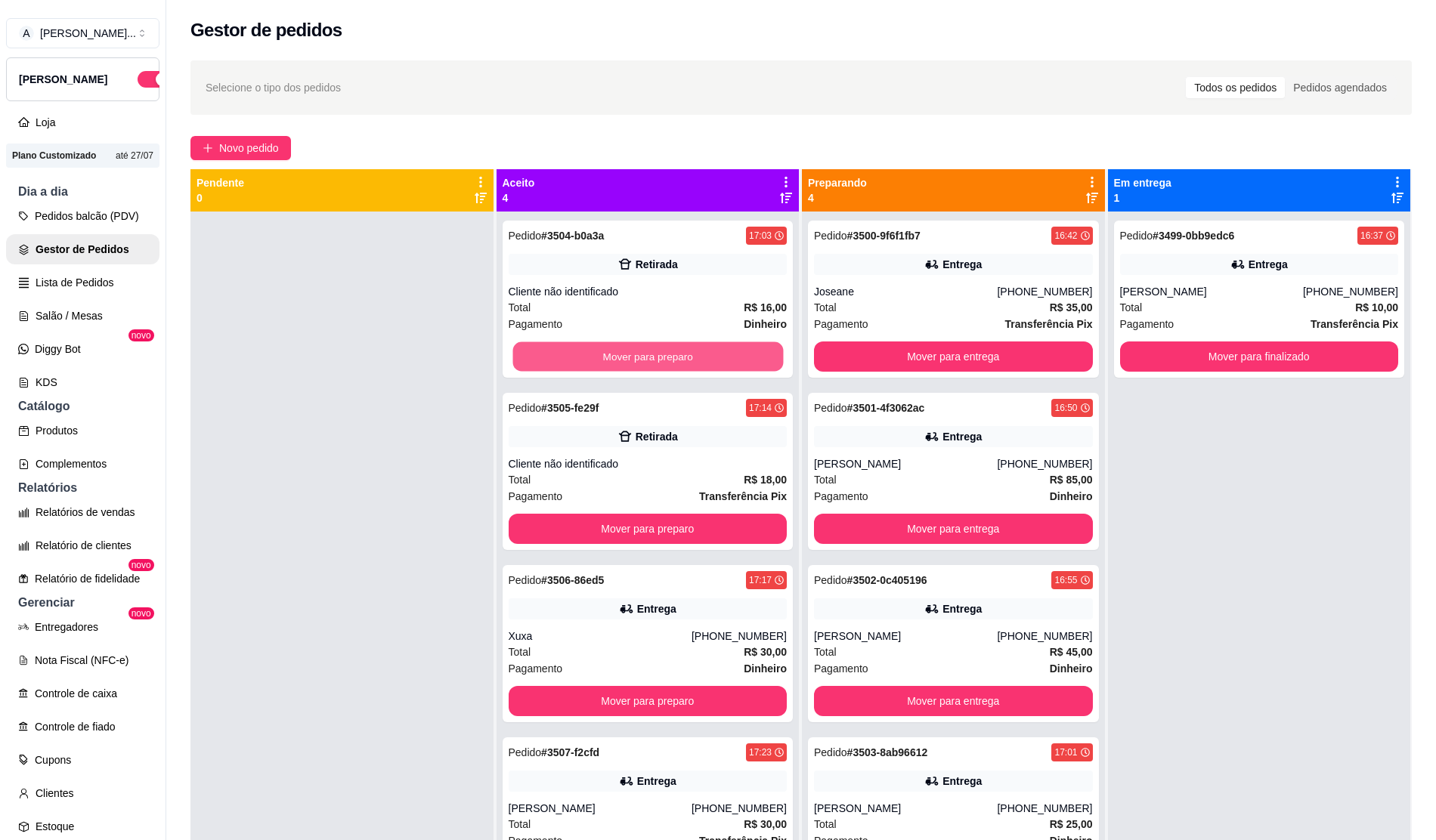 click on "Mover para preparo" at bounding box center (647, 357) 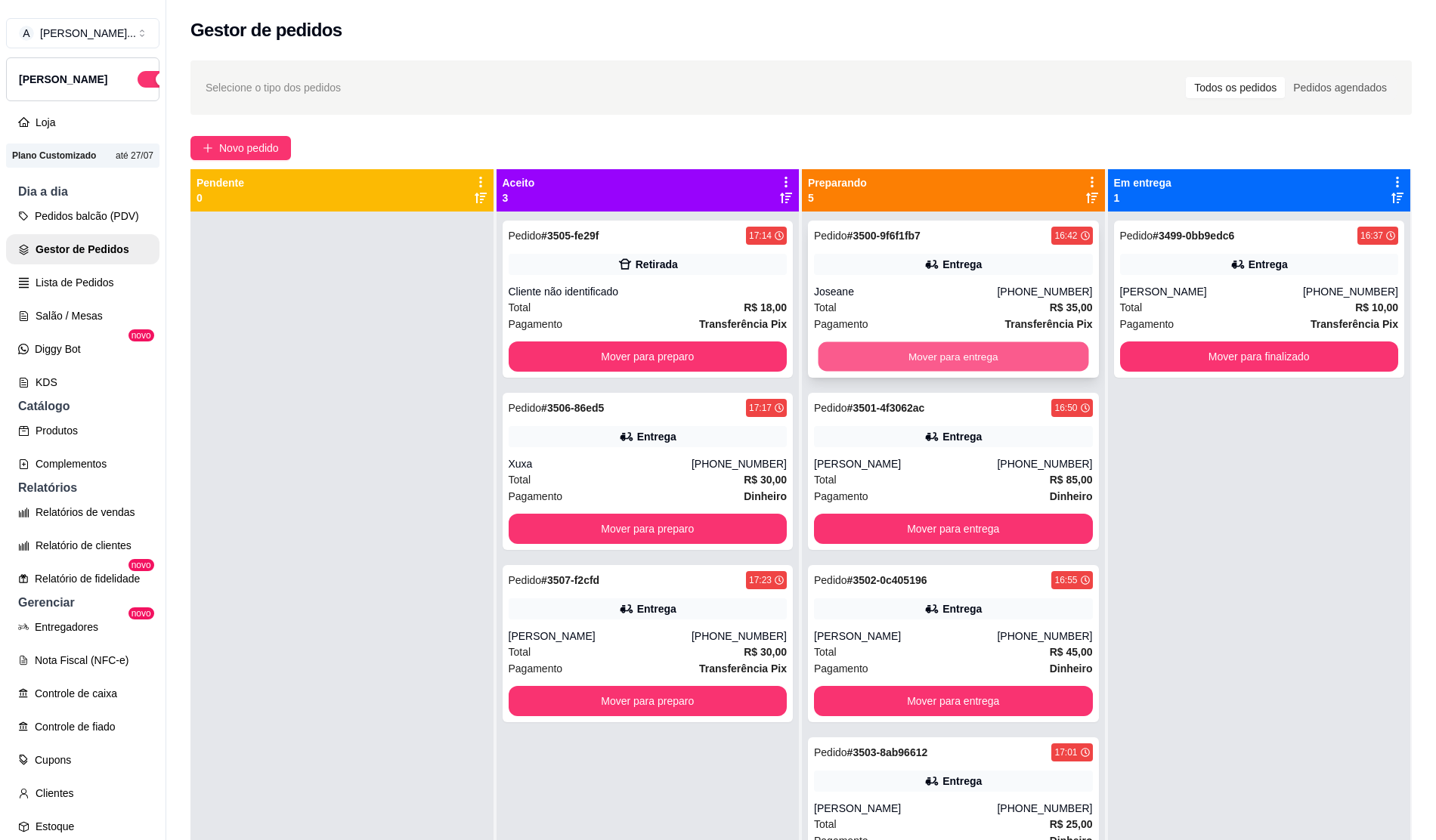 click on "Mover para entrega" at bounding box center [953, 357] 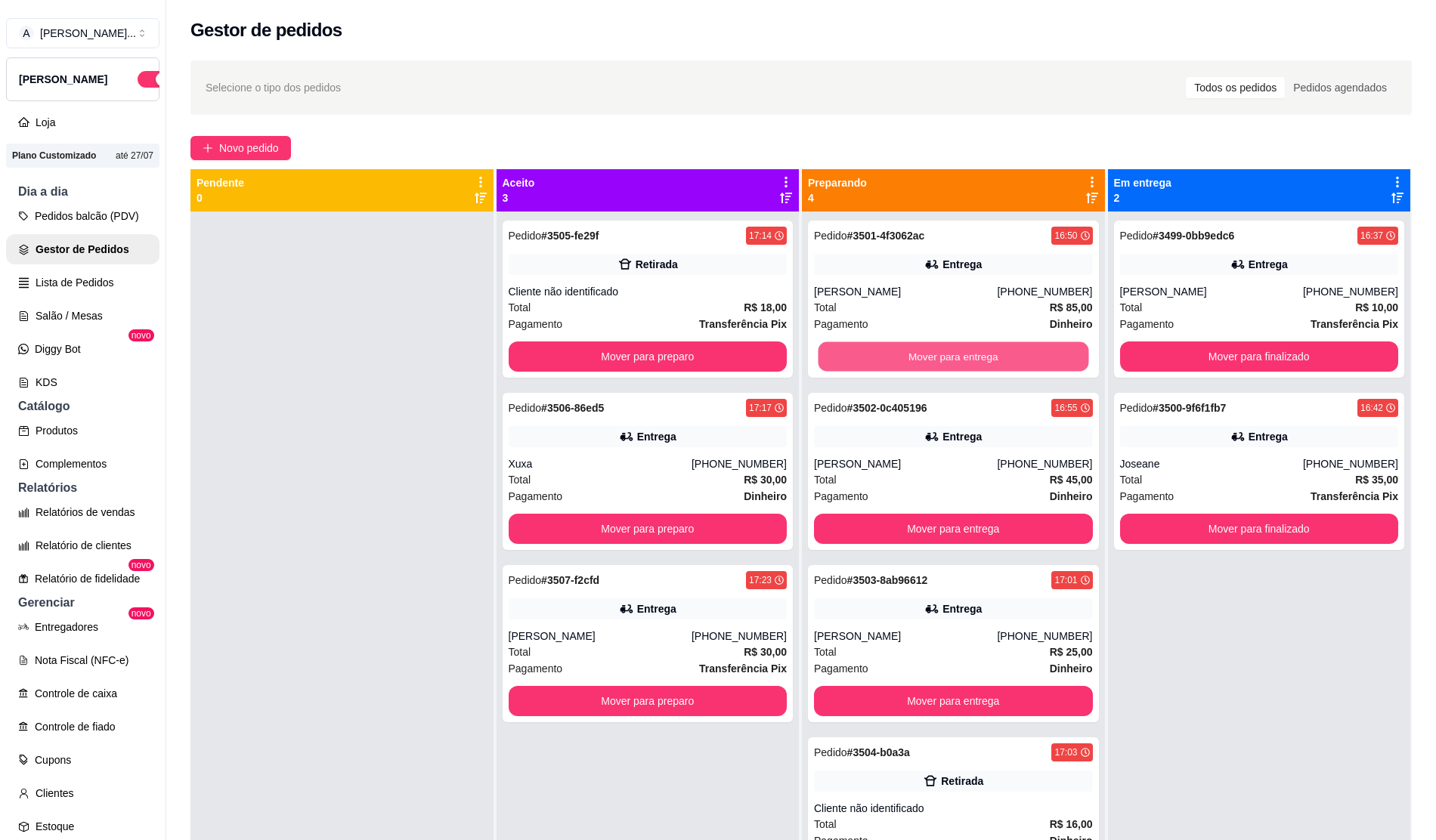 click on "Mover para entrega" at bounding box center [953, 357] 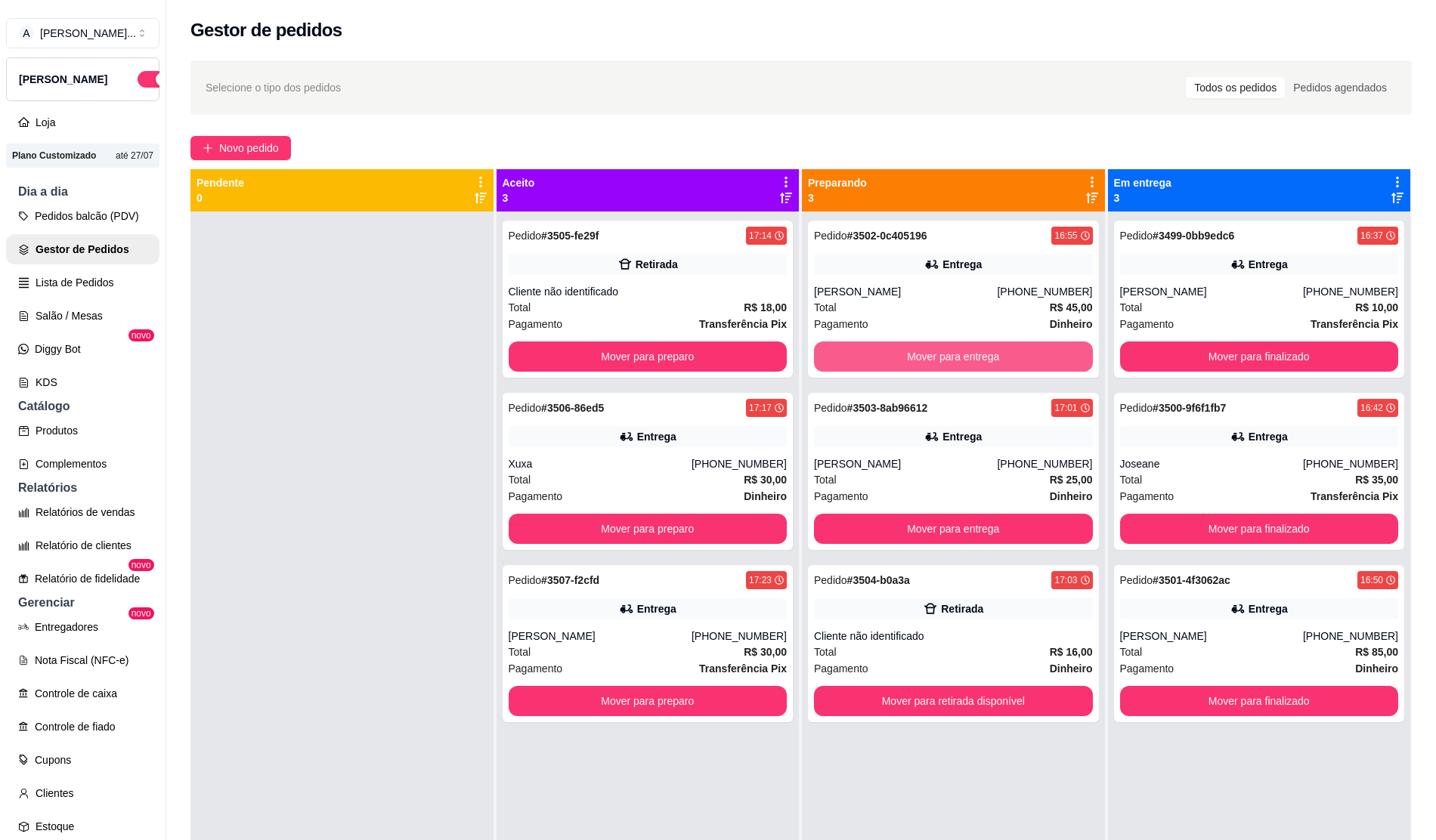 click on "Mover para entrega" at bounding box center (953, 357) 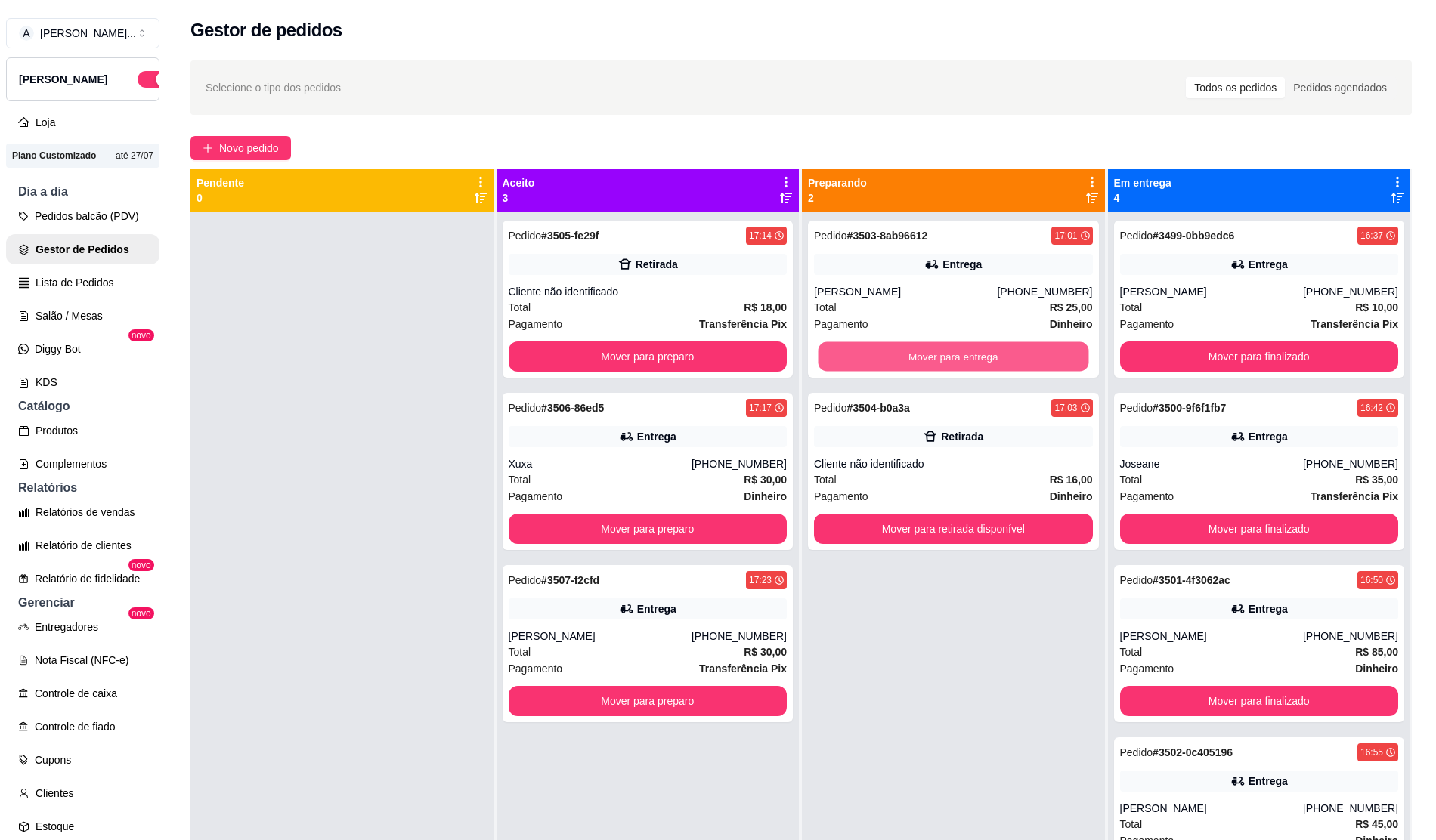 click on "Mover para entrega" at bounding box center (953, 357) 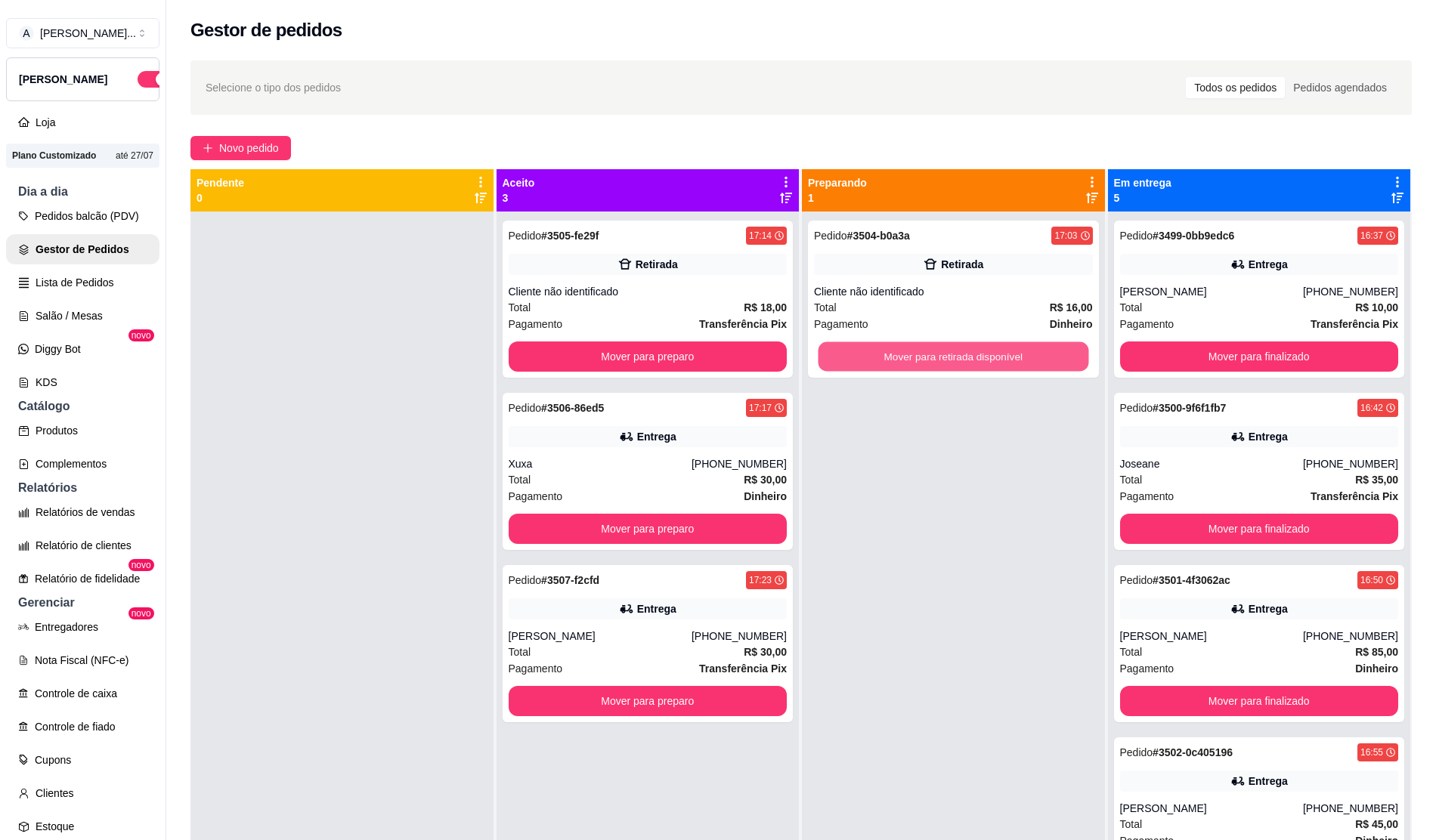 click on "Mover para retirada disponível" at bounding box center (953, 357) 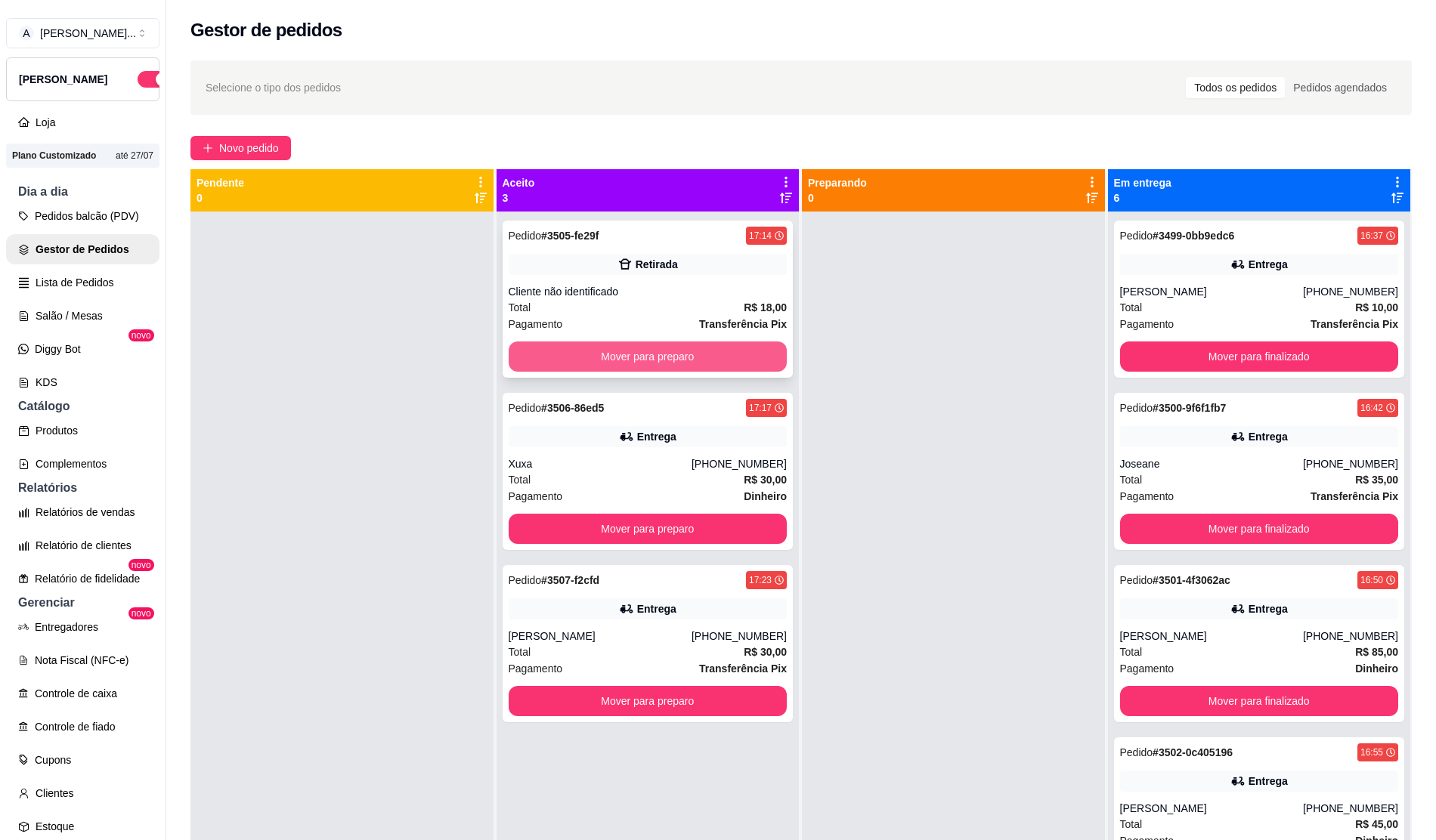 click on "Mover para preparo" at bounding box center (648, 357) 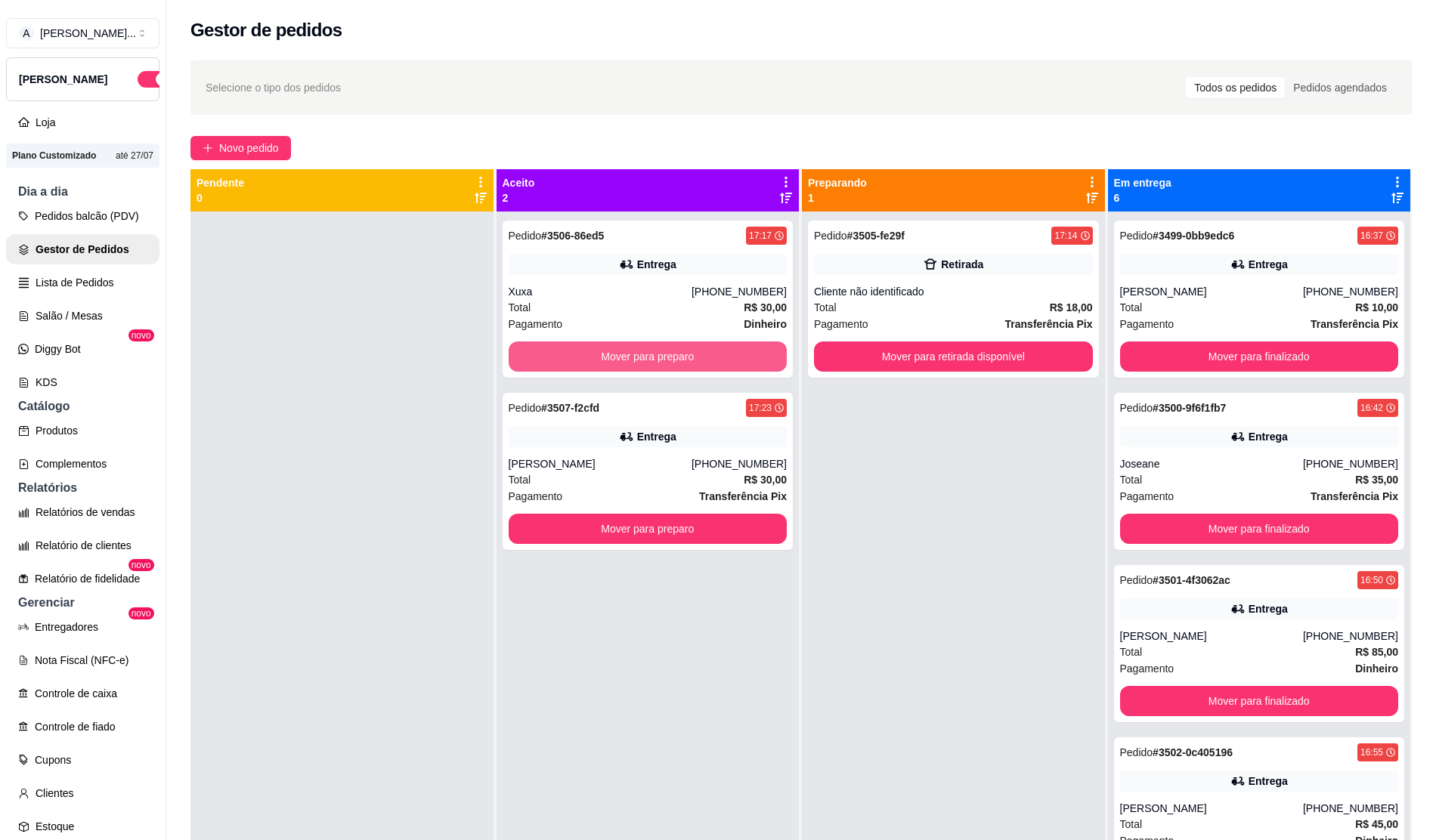 click on "Mover para preparo" at bounding box center (648, 357) 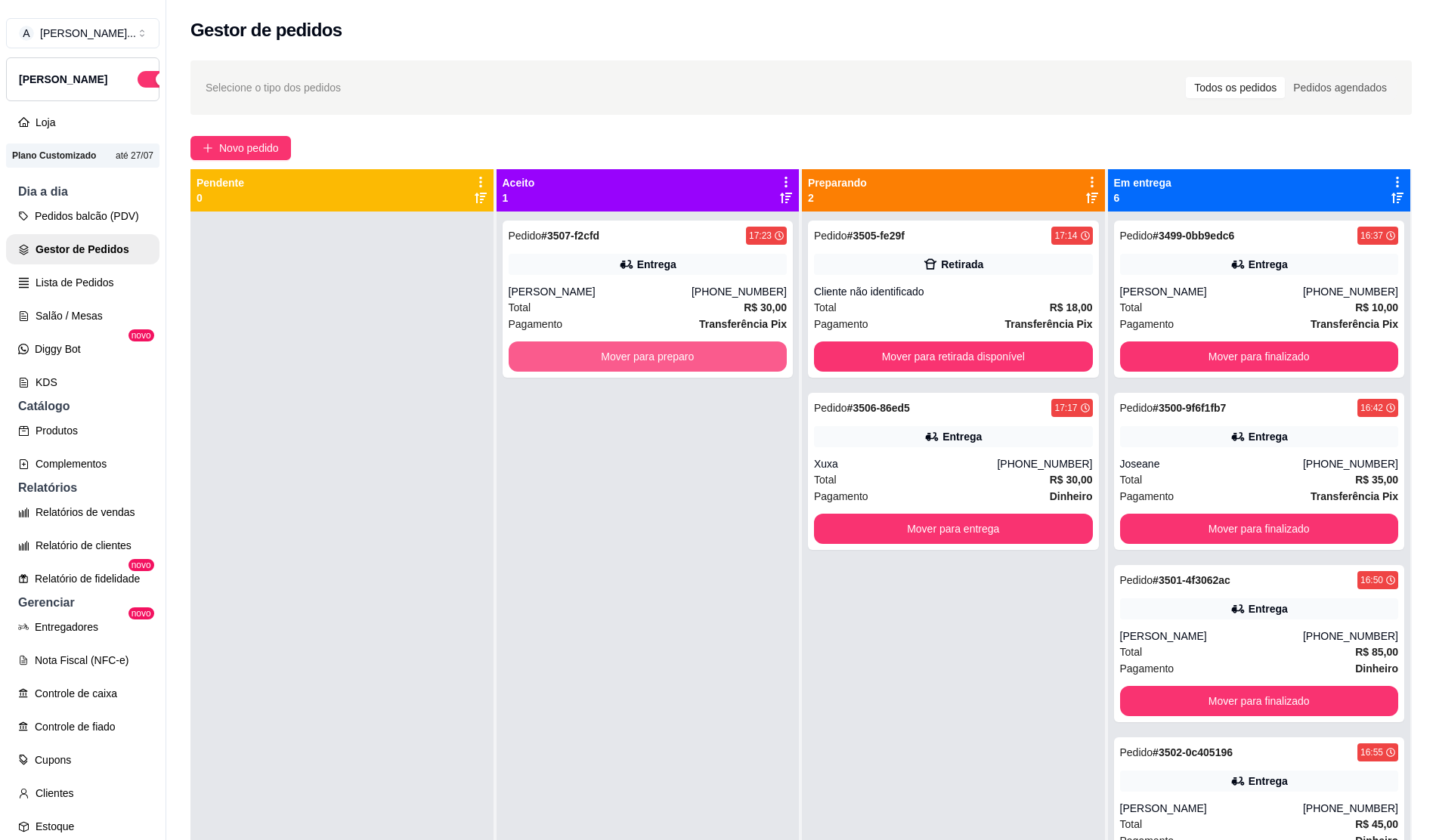 click on "Mover para preparo" at bounding box center (648, 357) 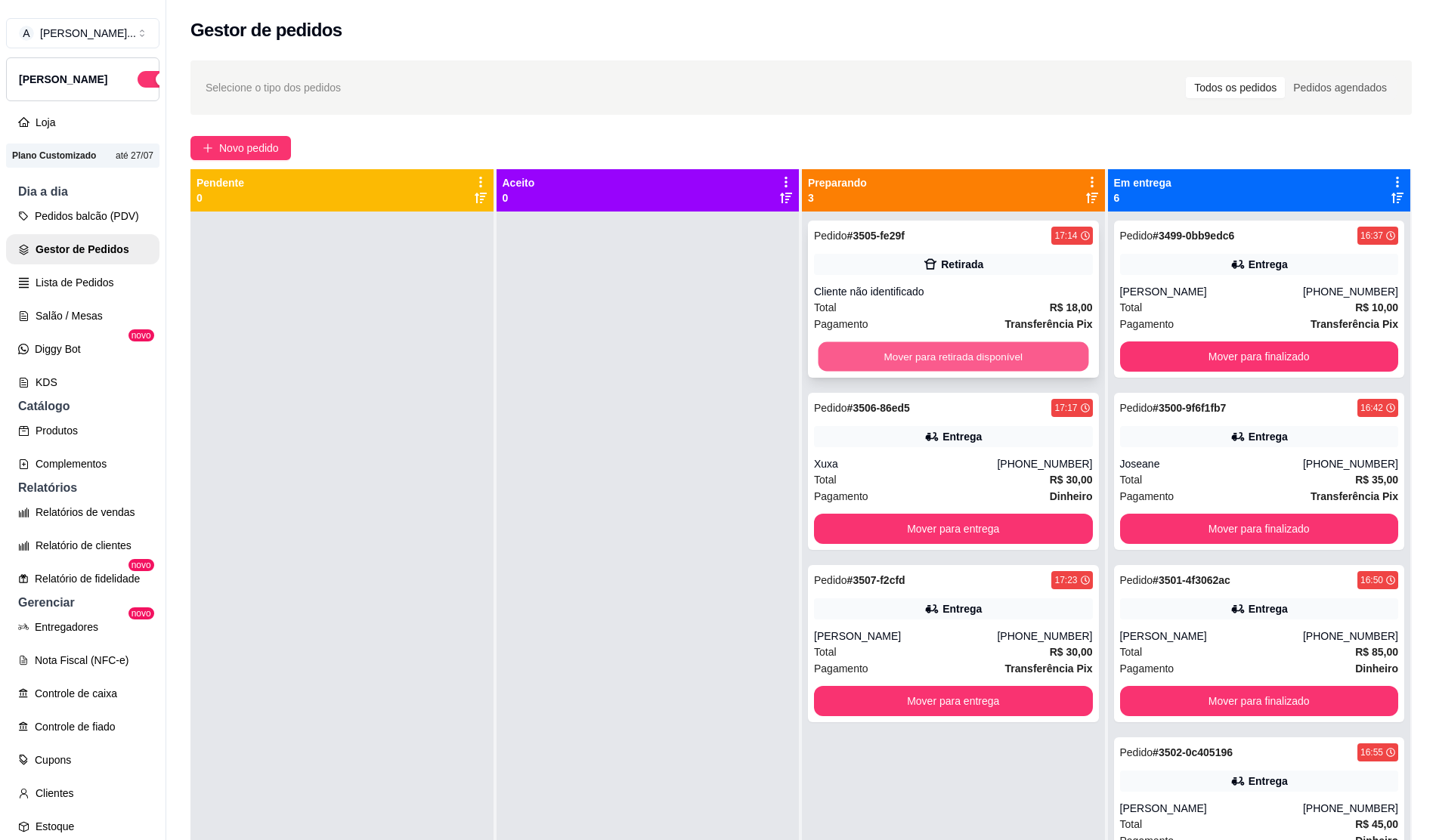 click on "Mover para retirada disponível" at bounding box center [953, 357] 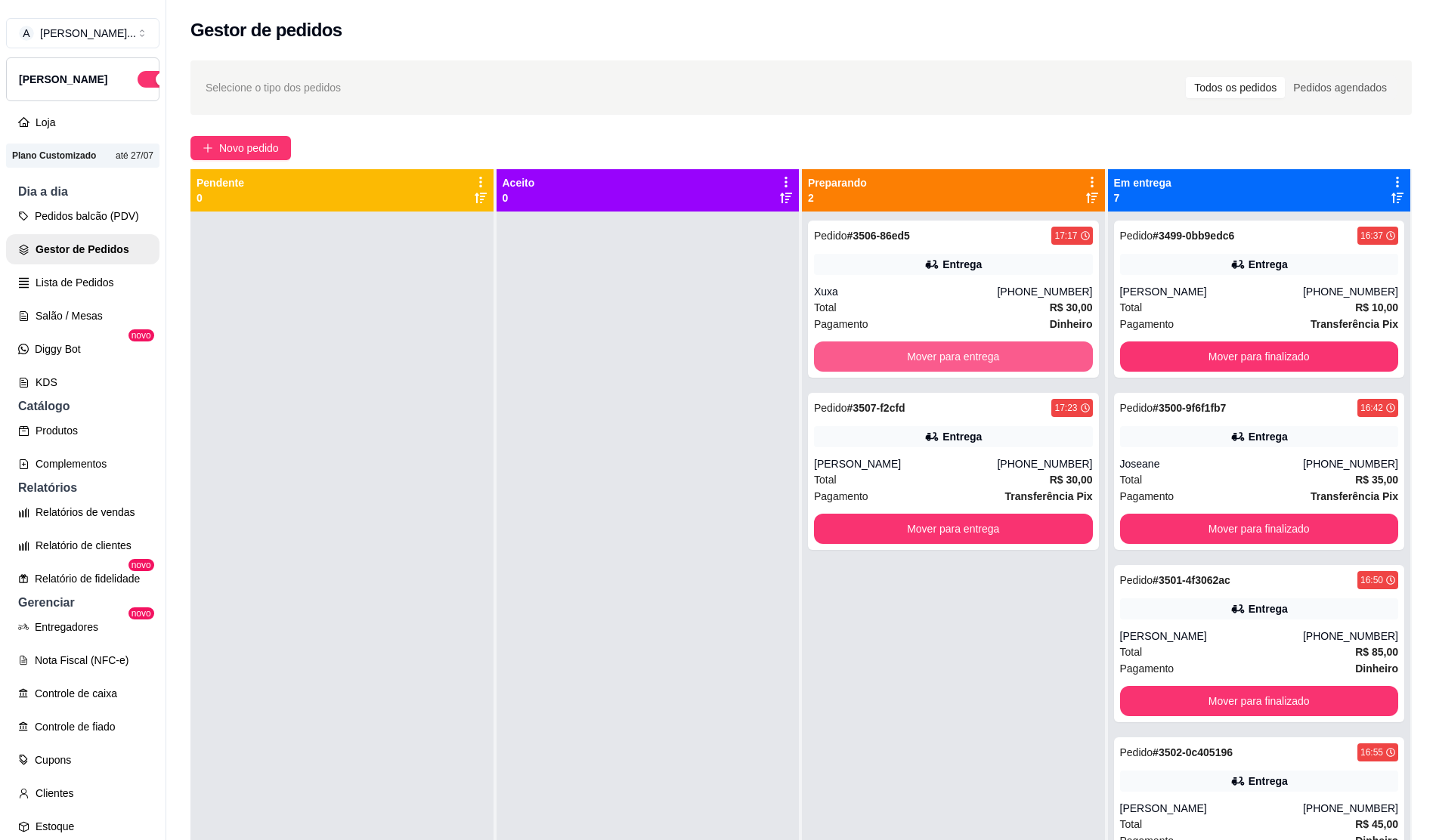 click on "Mover para entrega" at bounding box center [953, 357] 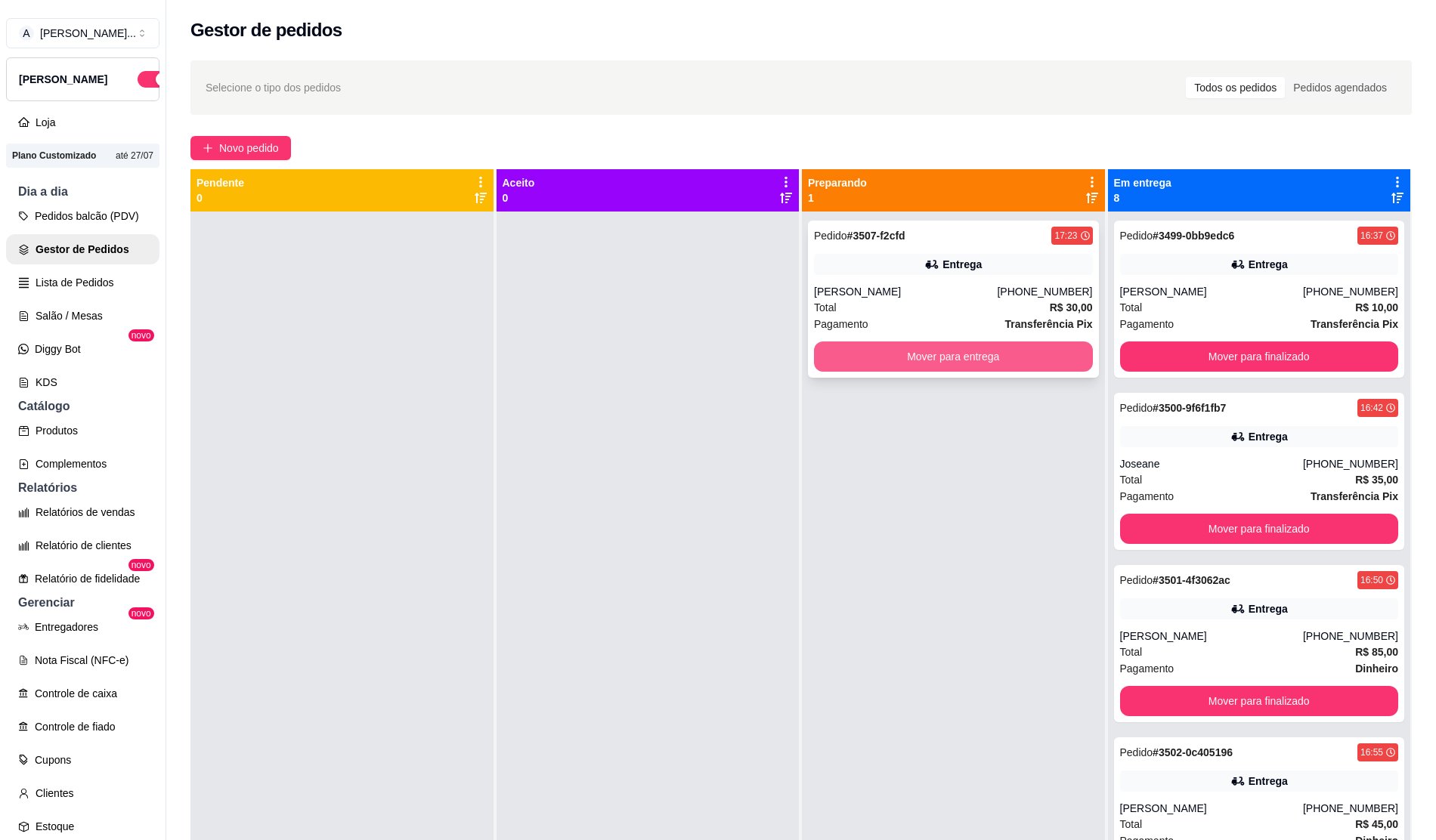 click on "Mover para entrega" at bounding box center (953, 357) 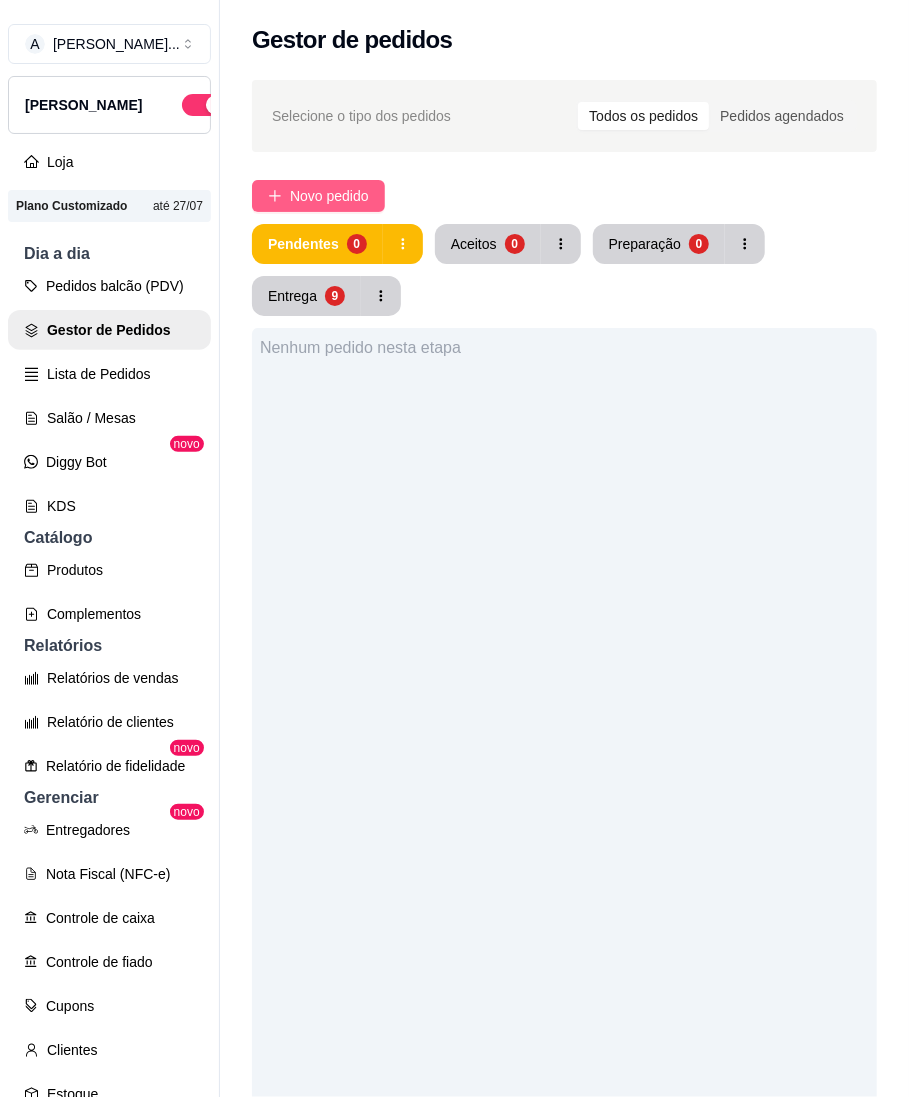 click on "Novo pedido" at bounding box center [318, 196] 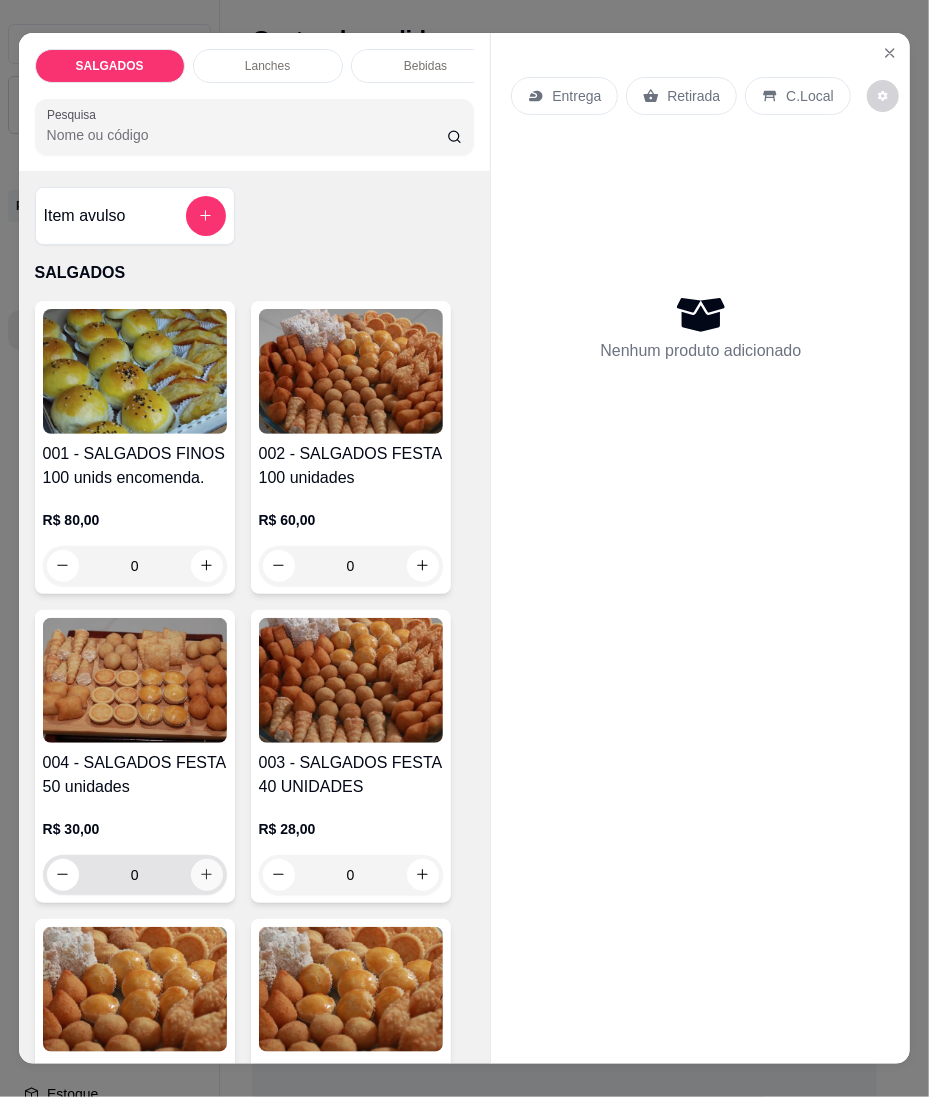 click 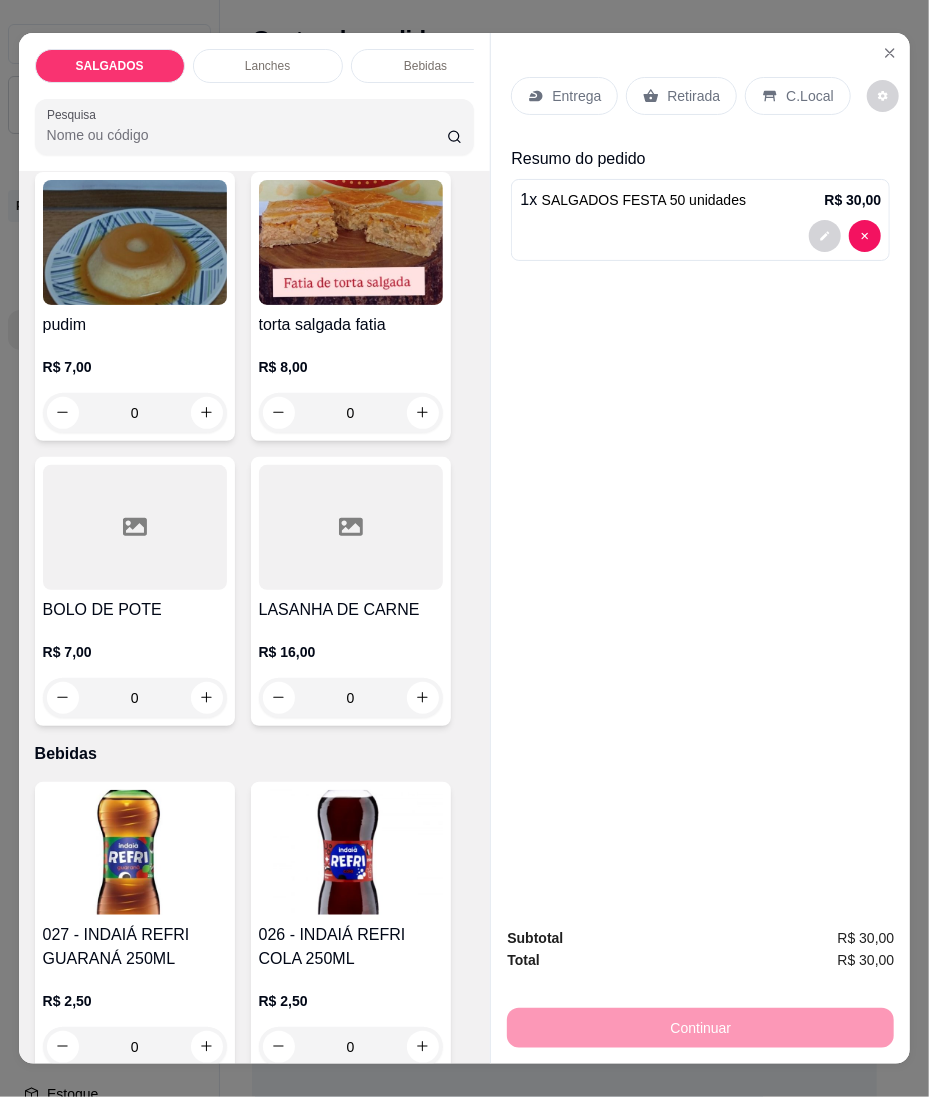 scroll, scrollTop: 6400, scrollLeft: 0, axis: vertical 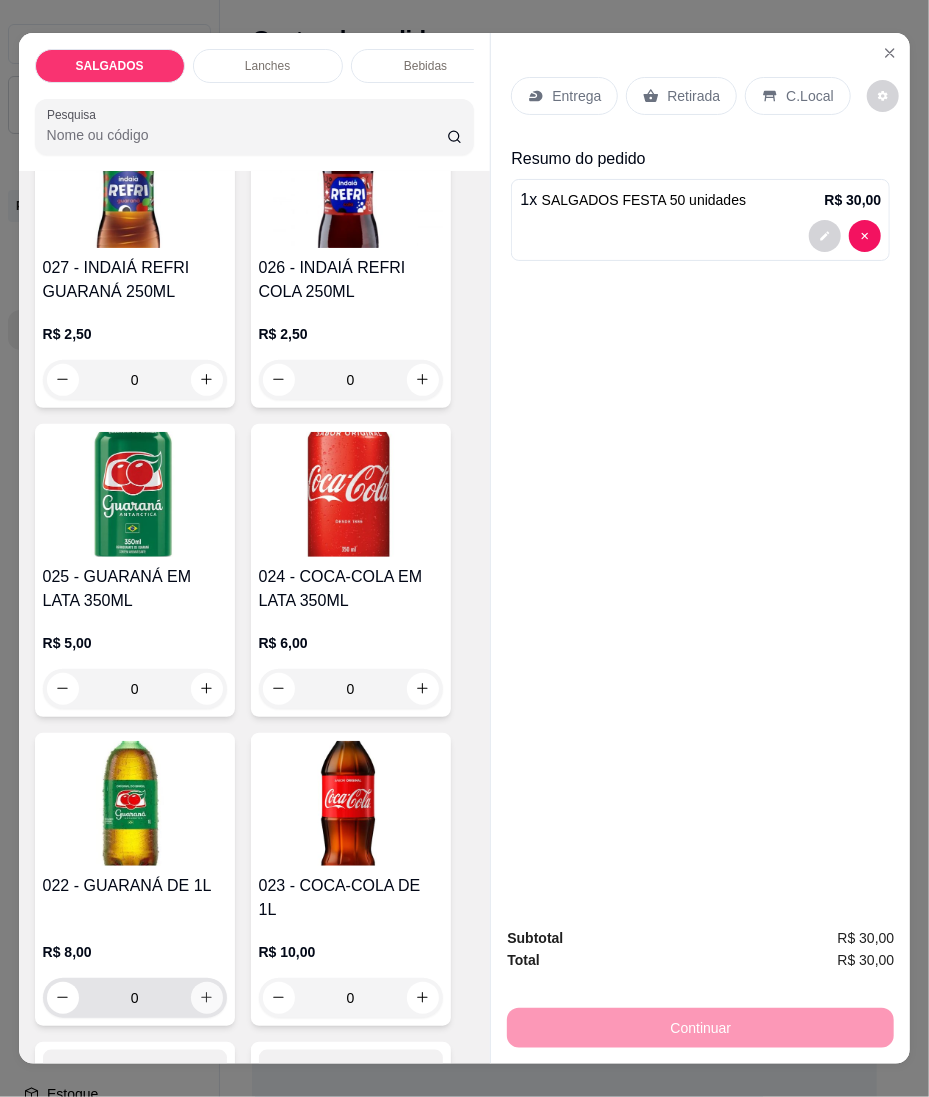 click 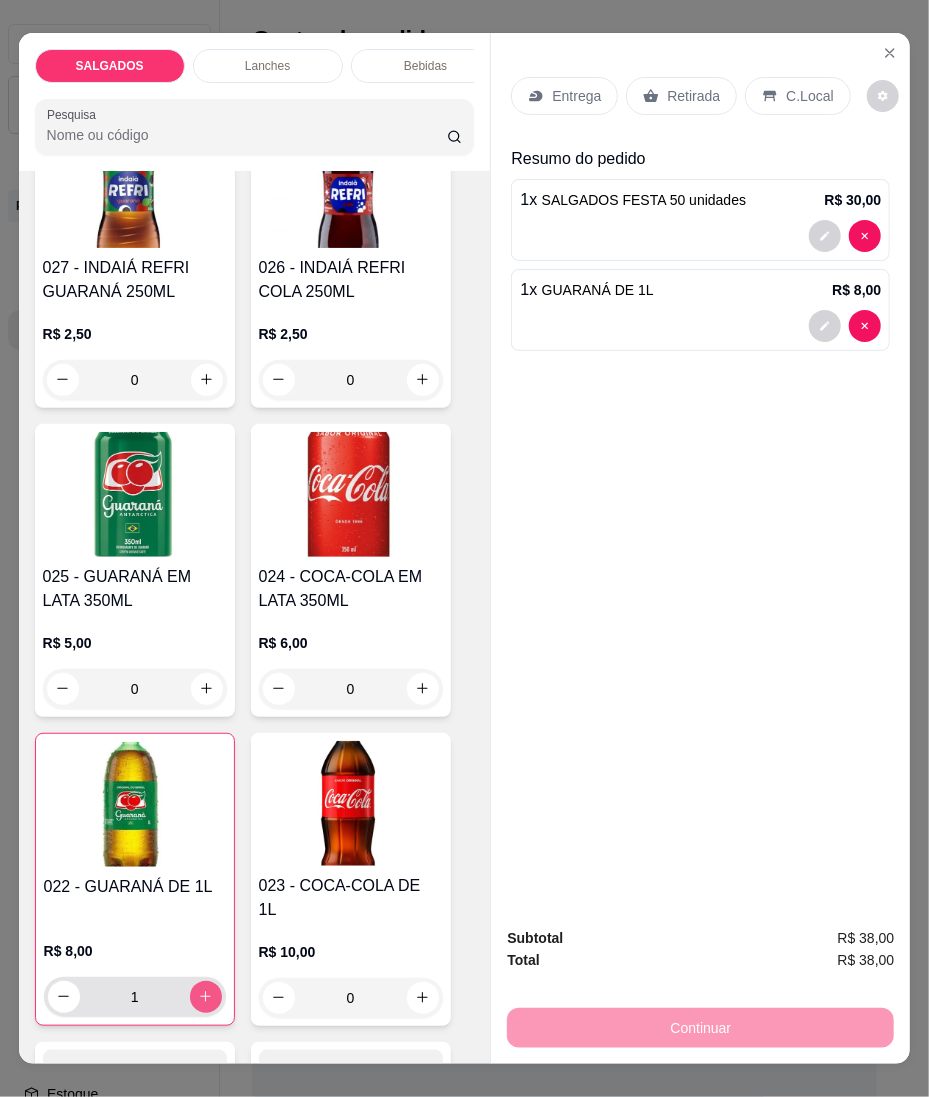 type on "1" 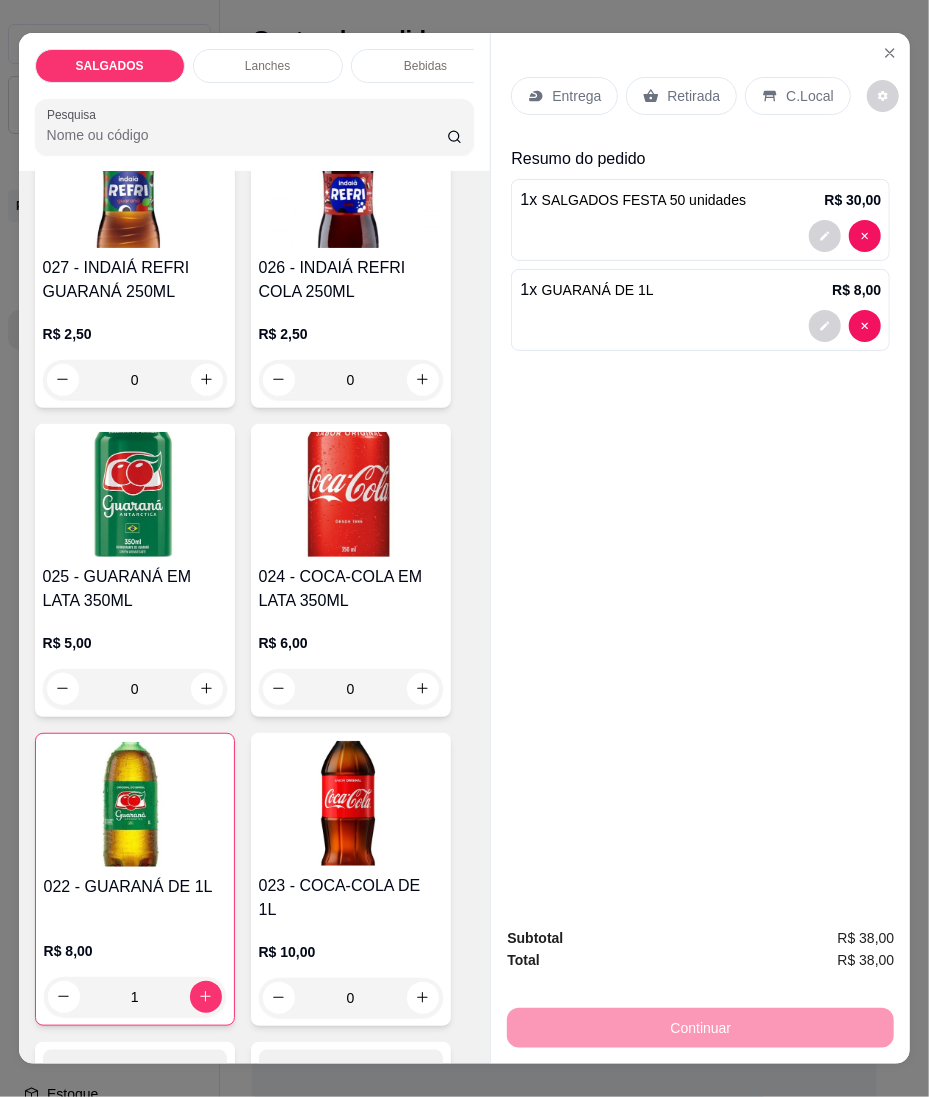 click on "Retirada" at bounding box center [681, 96] 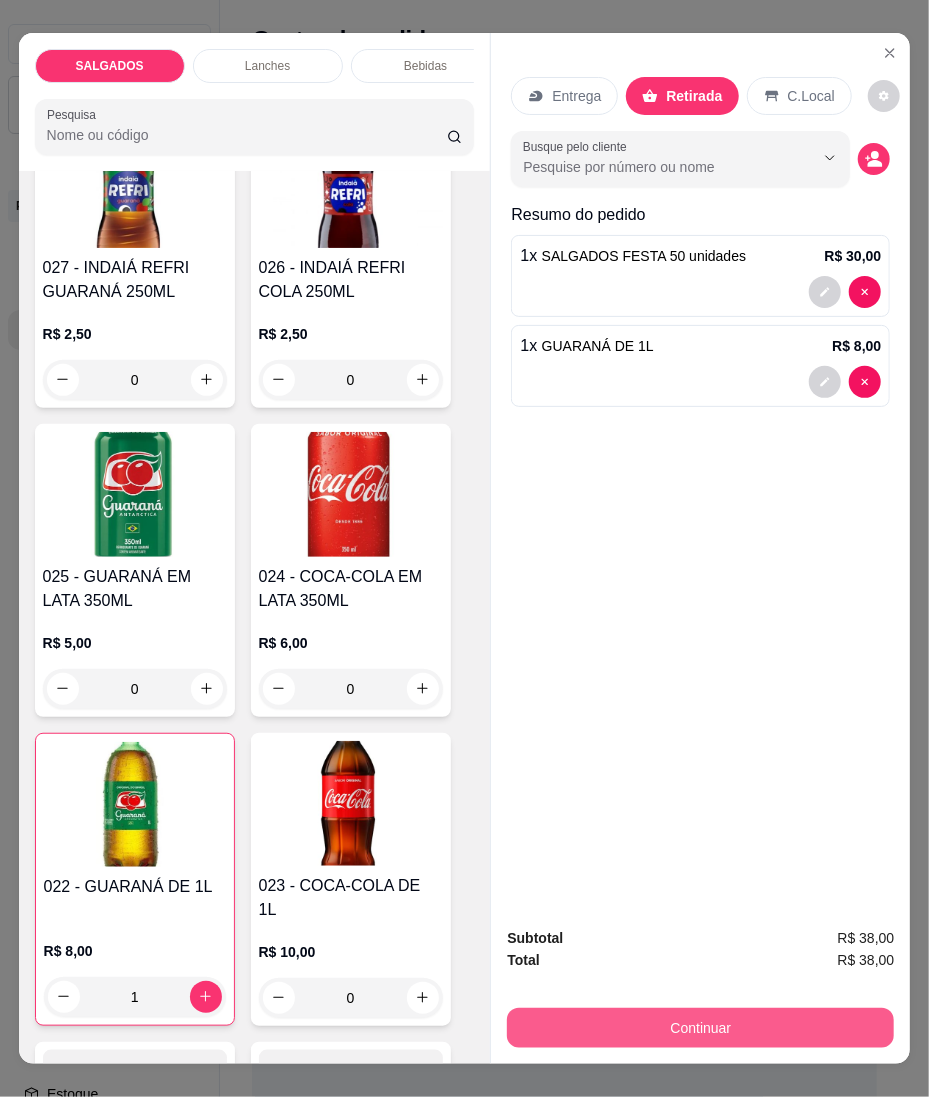 click on "Continuar" at bounding box center [700, 1028] 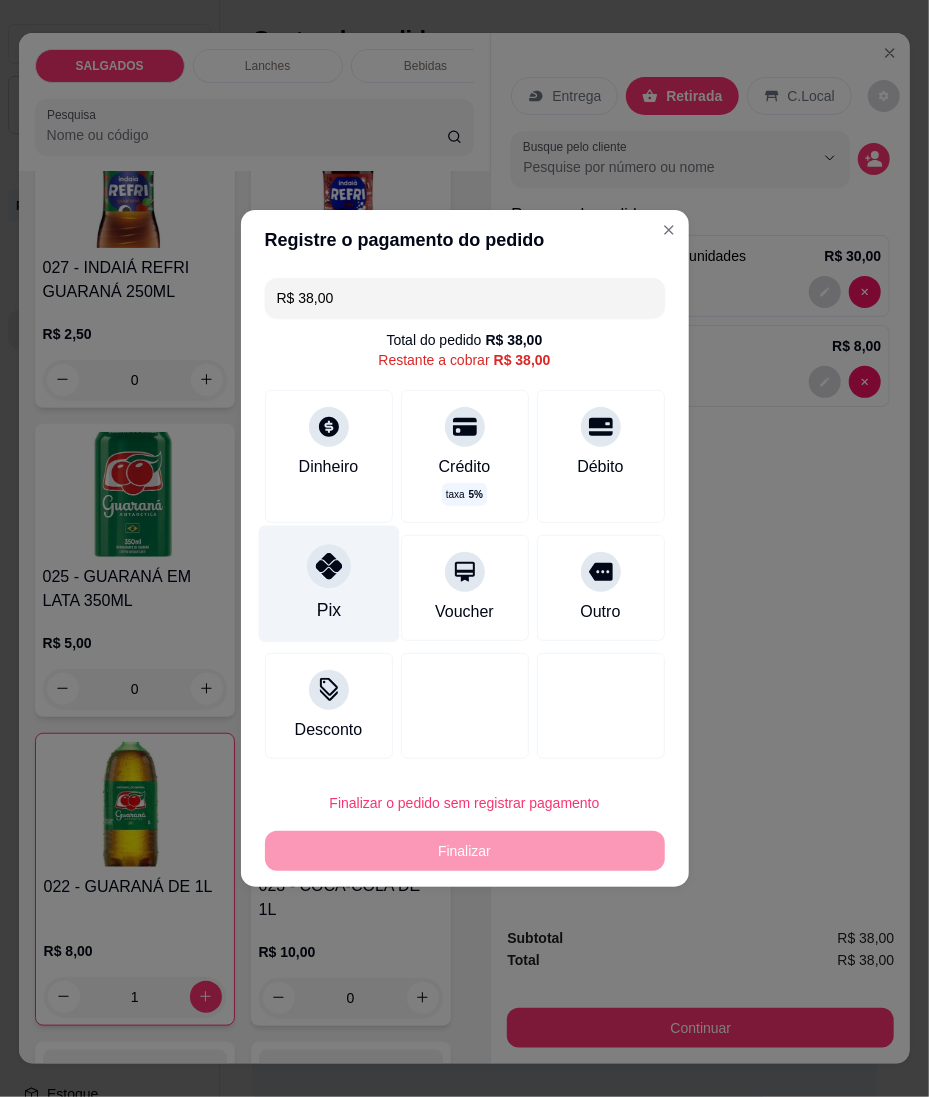 click 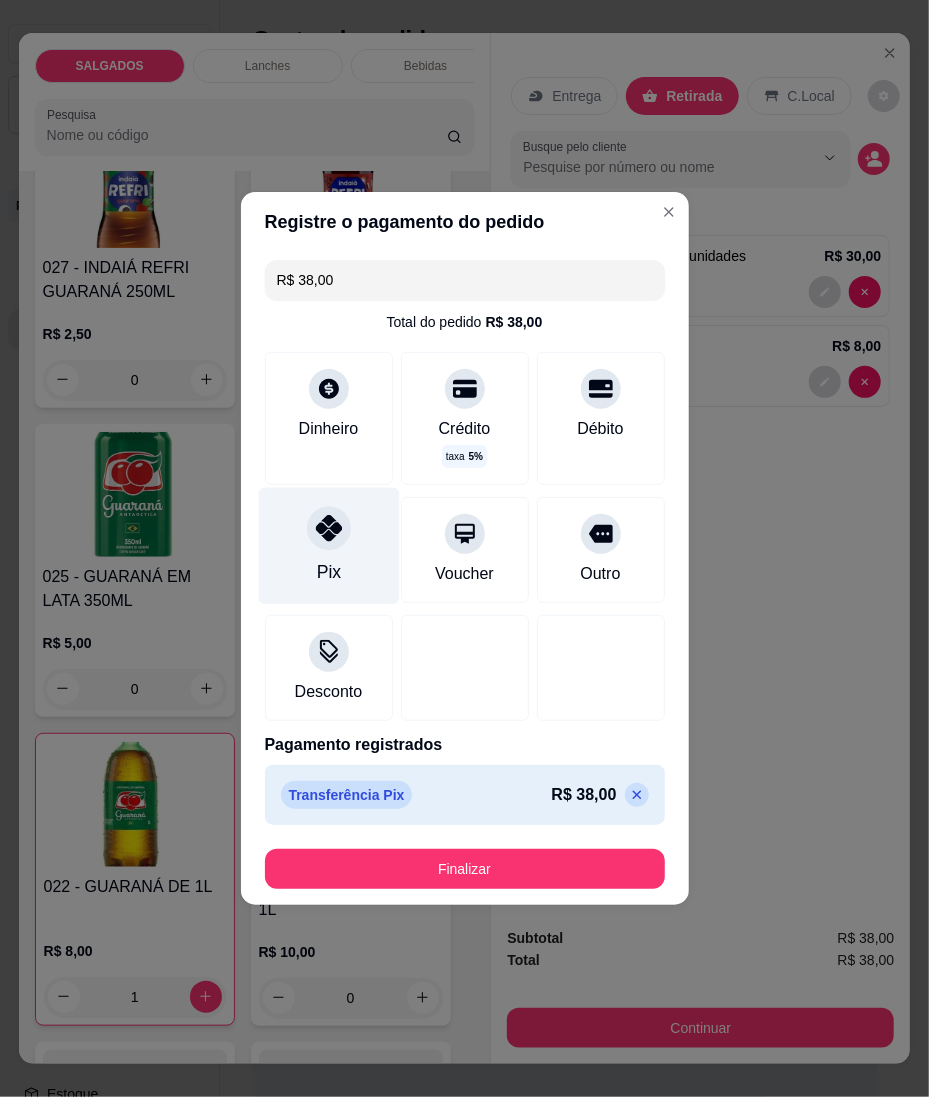 type on "R$ 0,00" 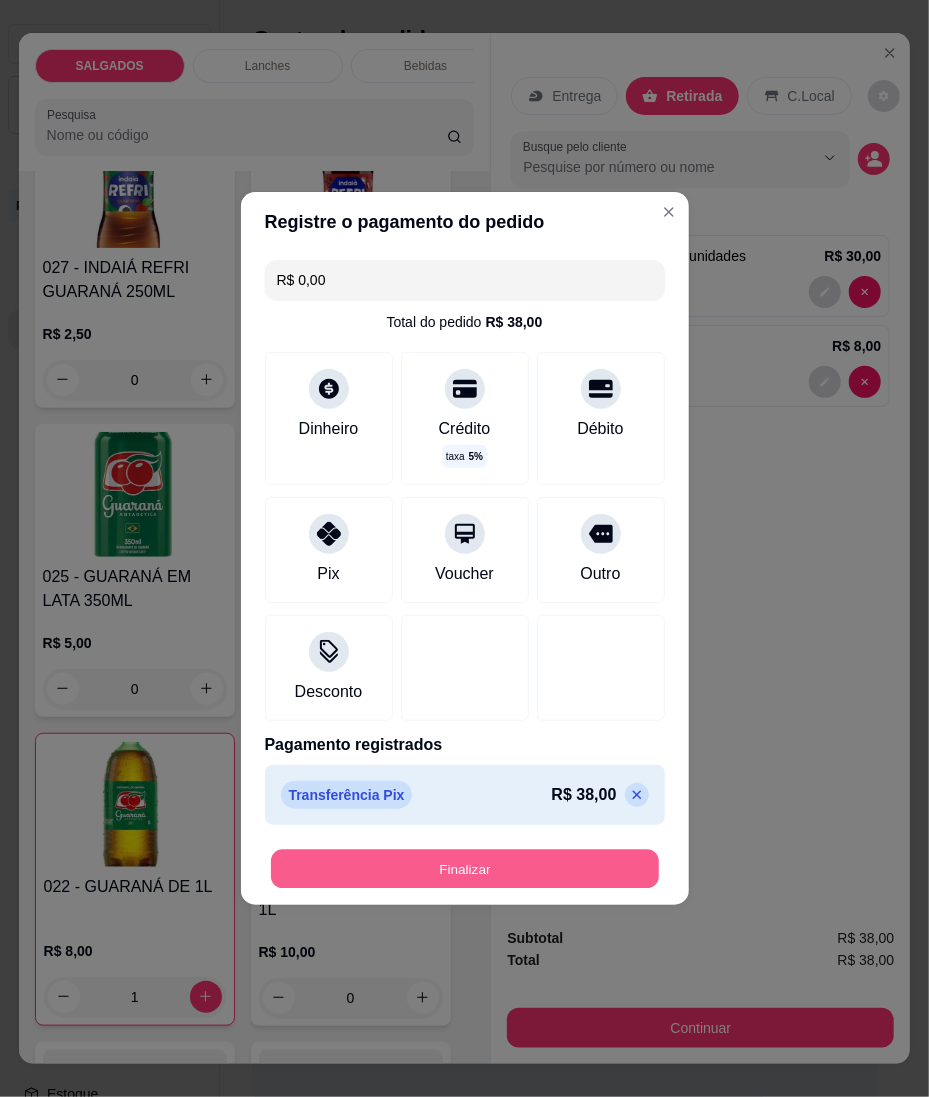 click on "Finalizar" at bounding box center (465, 869) 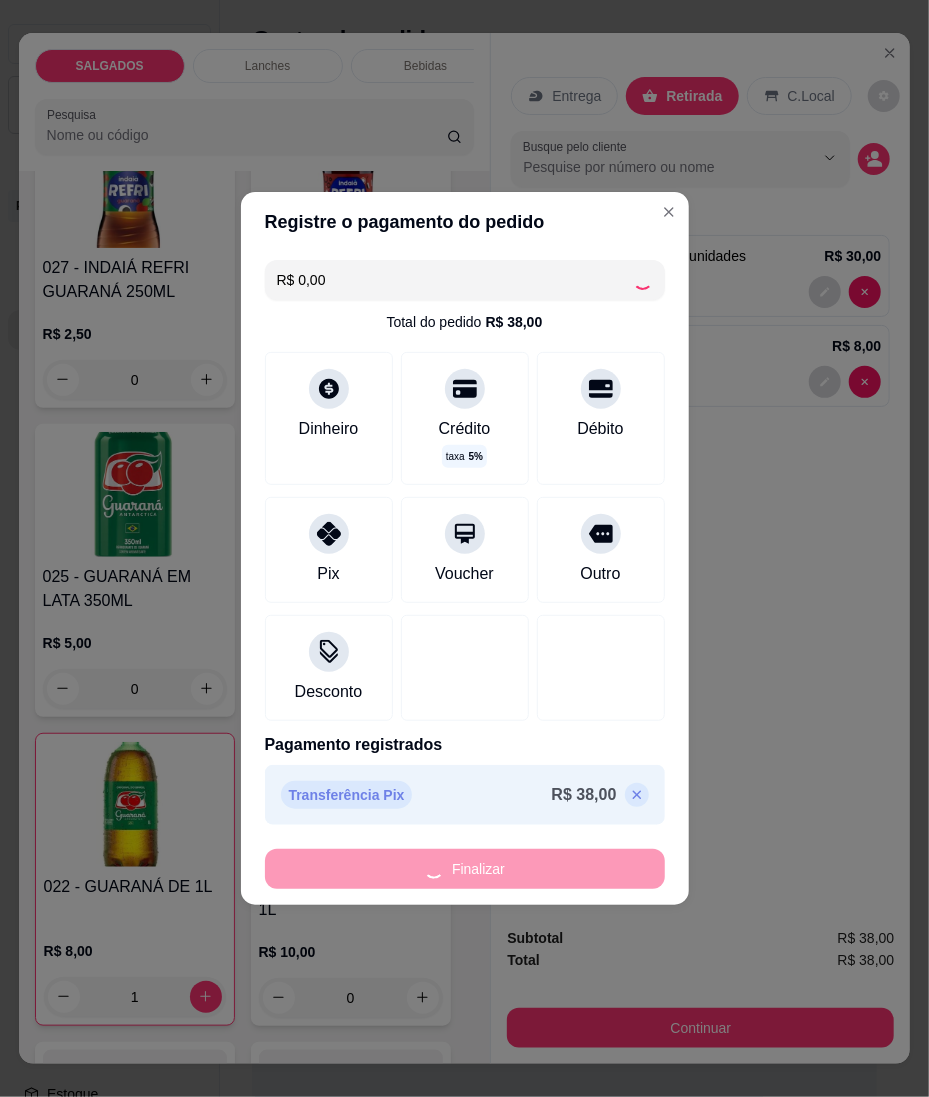 type on "0" 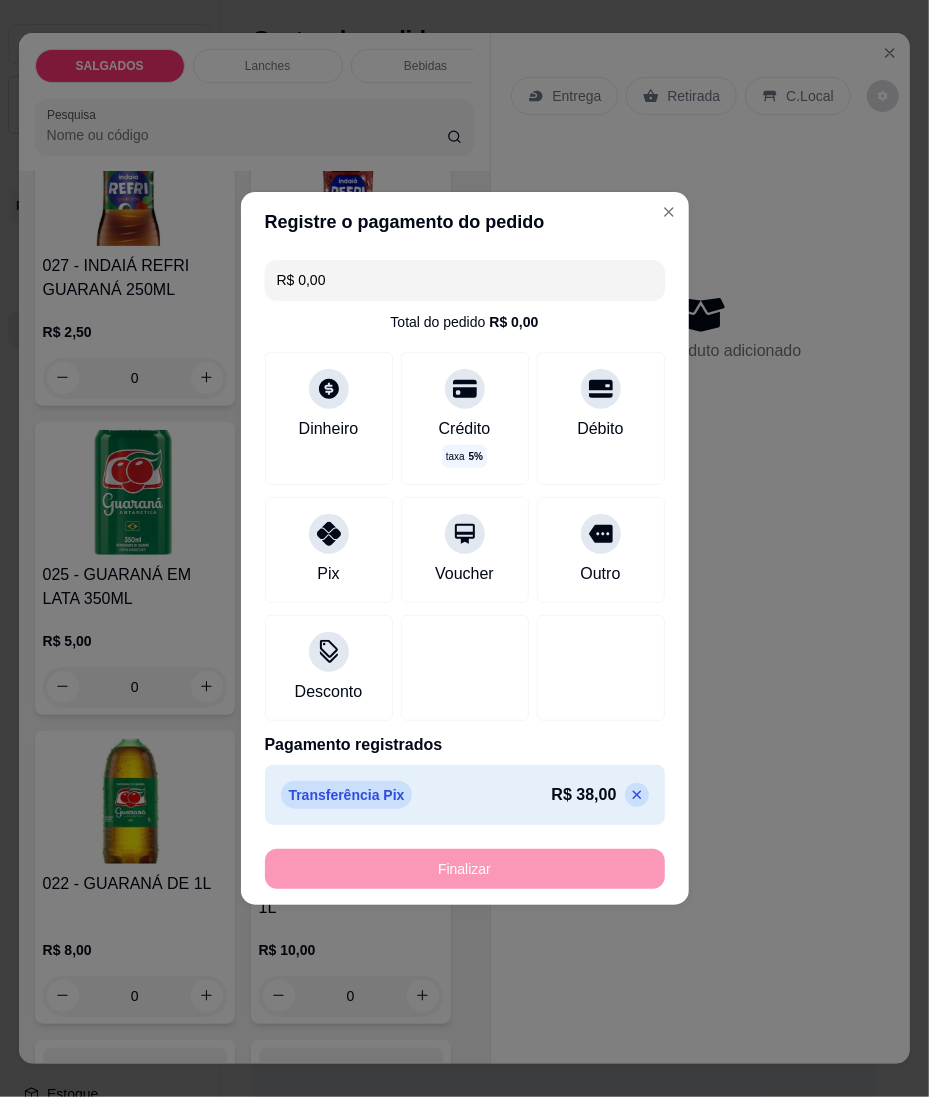 type on "-R$ 38,00" 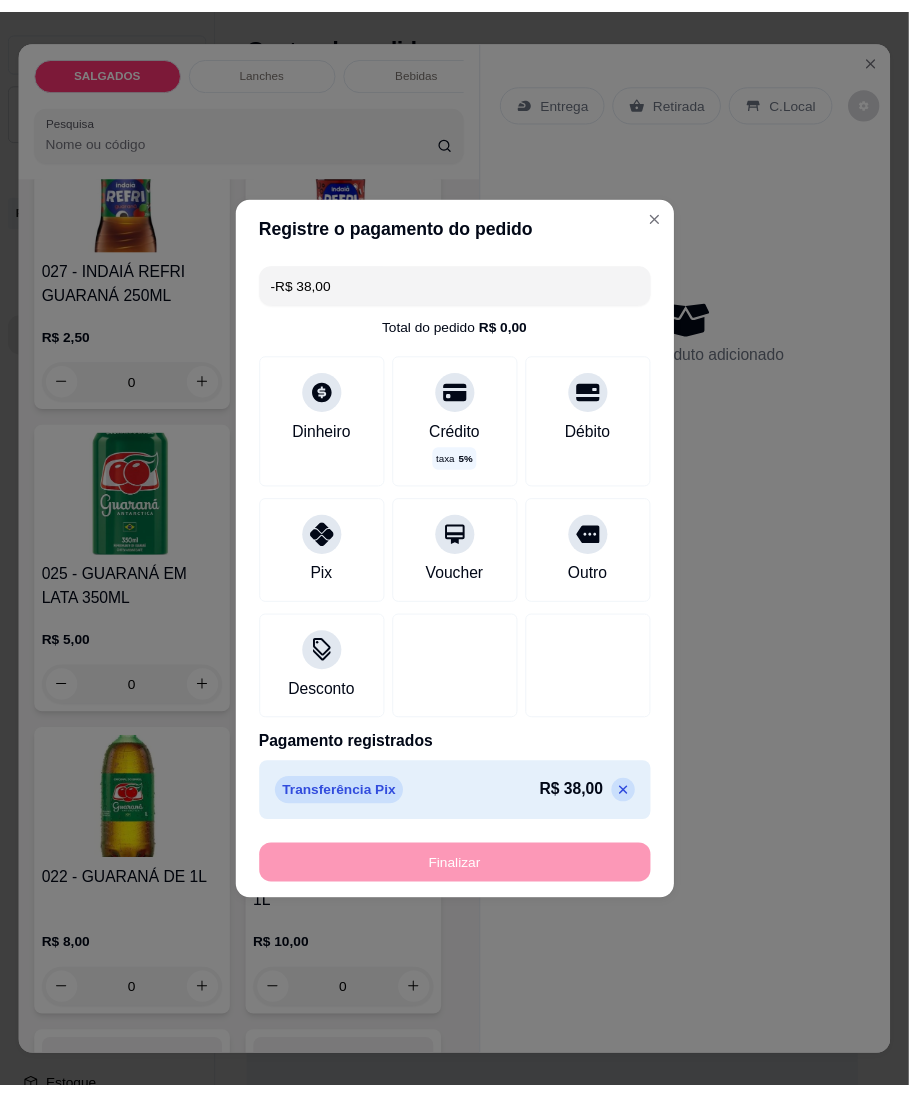 scroll, scrollTop: 6397, scrollLeft: 0, axis: vertical 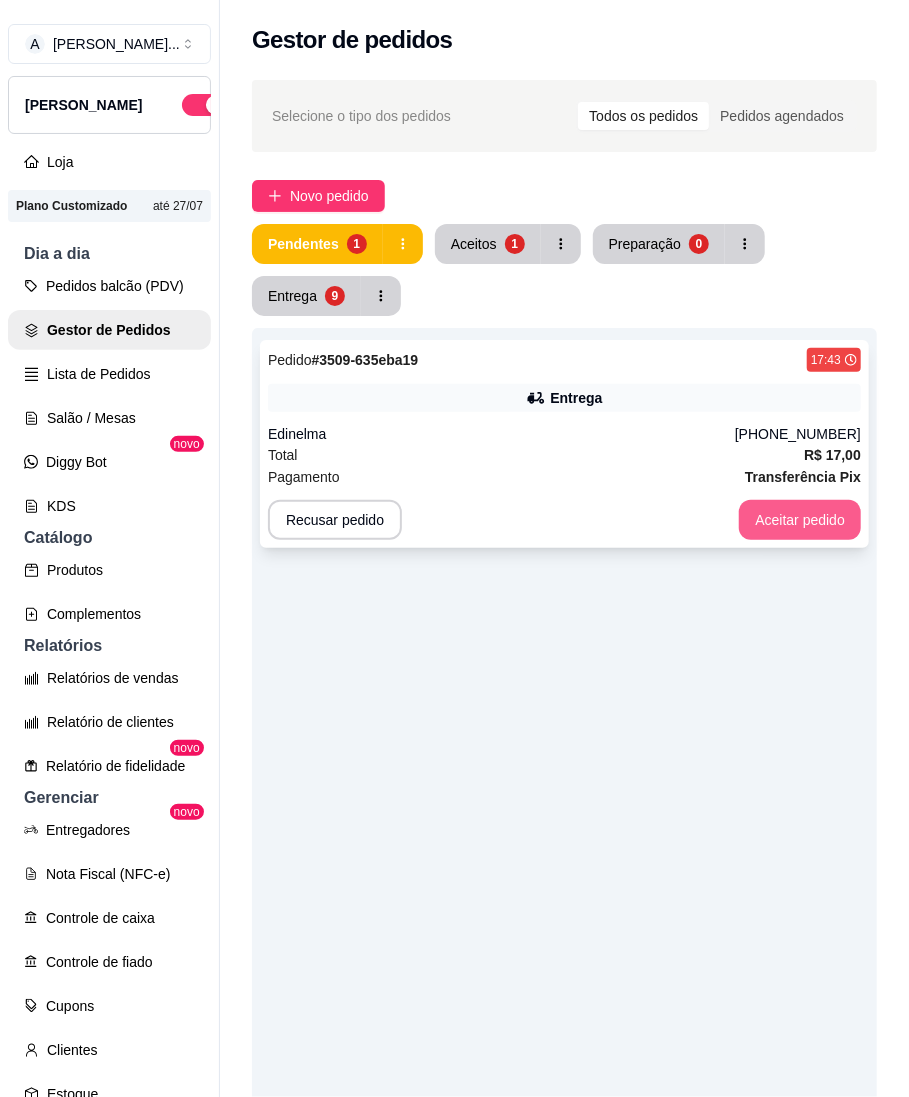 click on "Aceitar pedido" at bounding box center (800, 520) 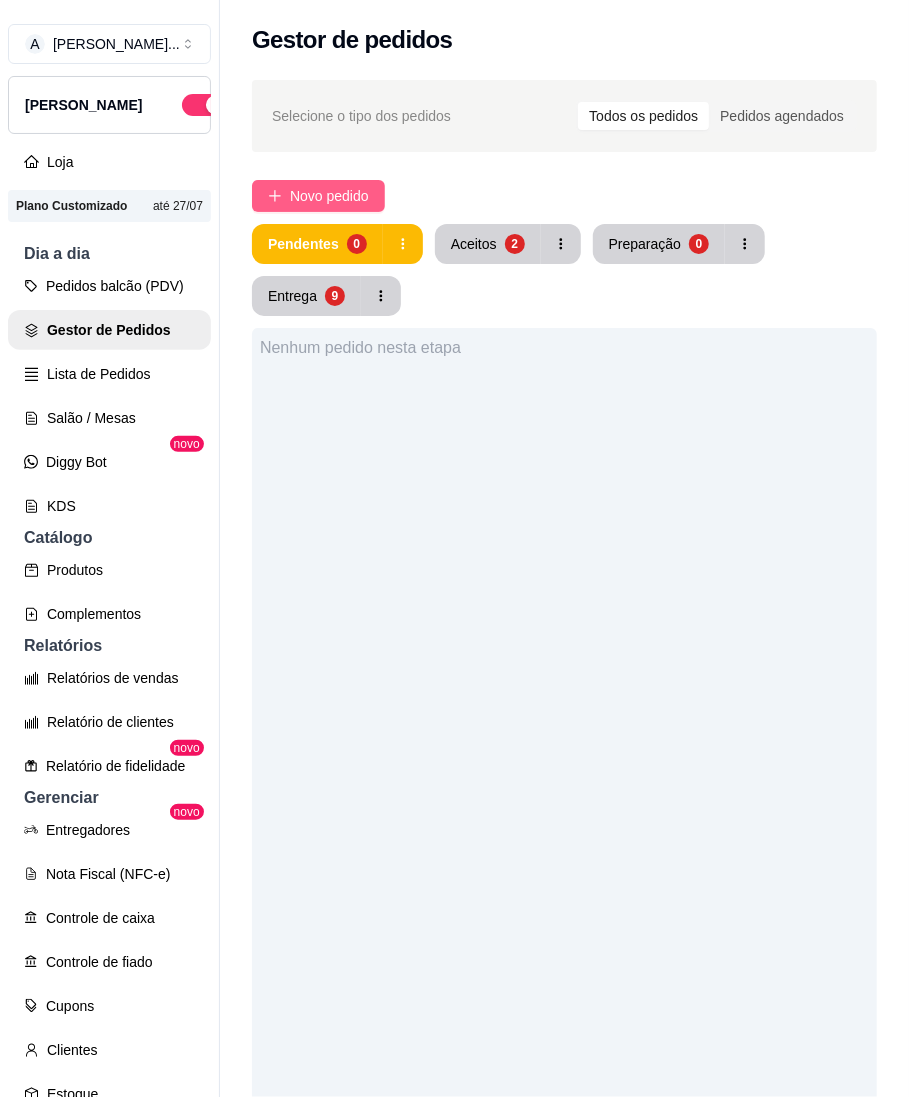 click 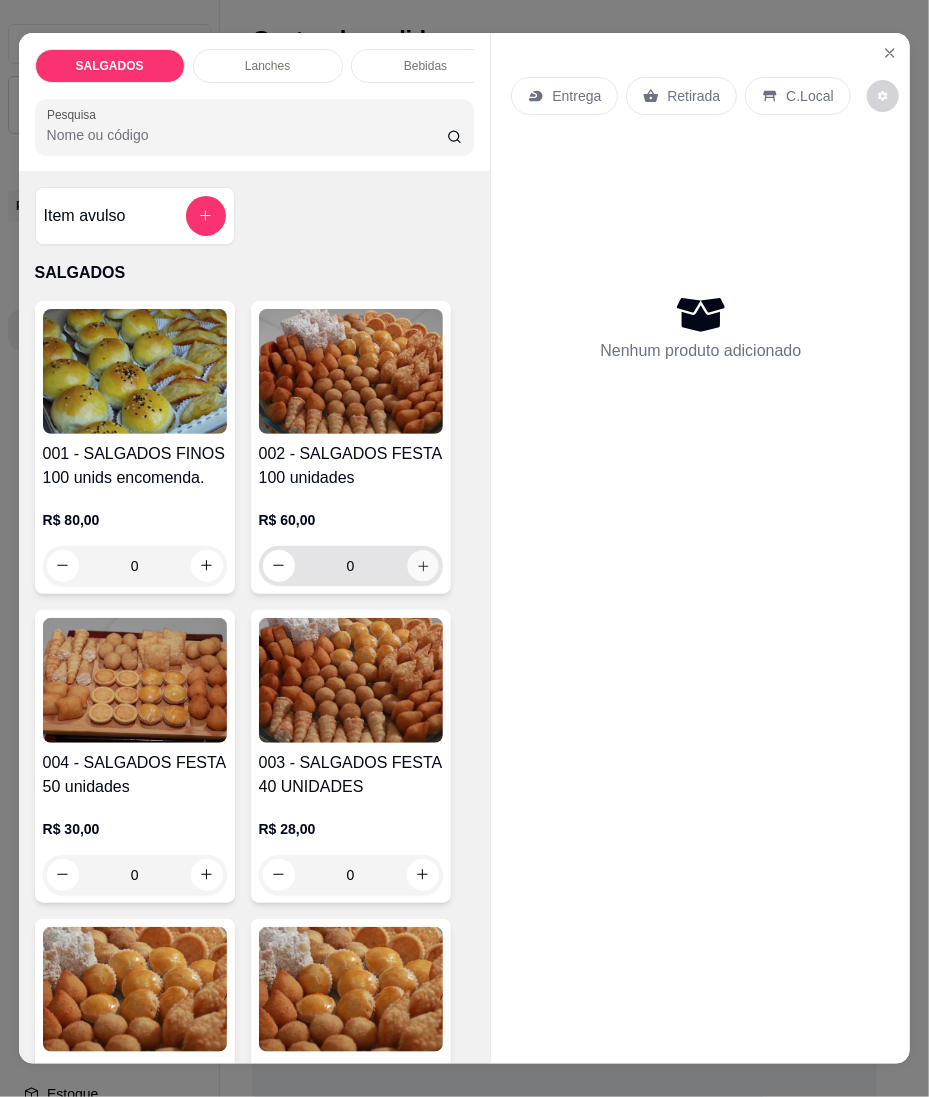 click 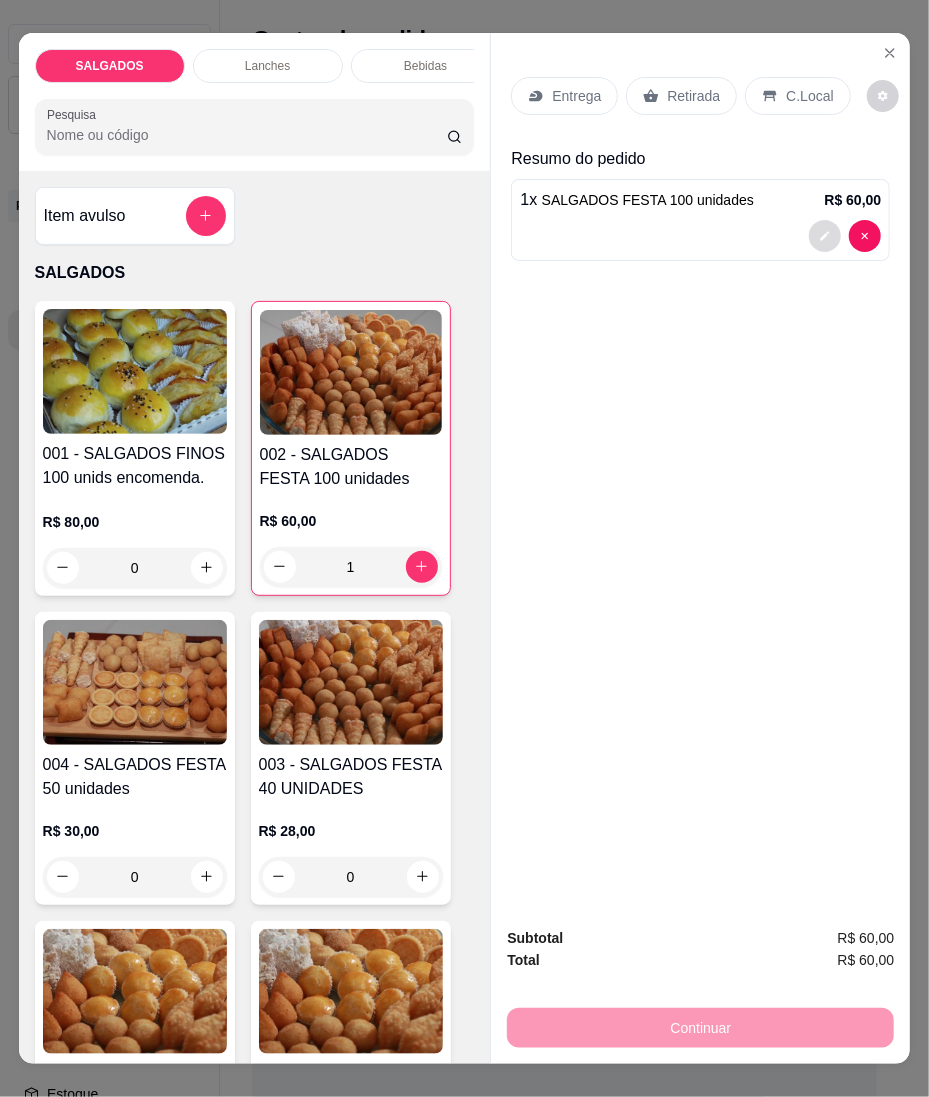 click 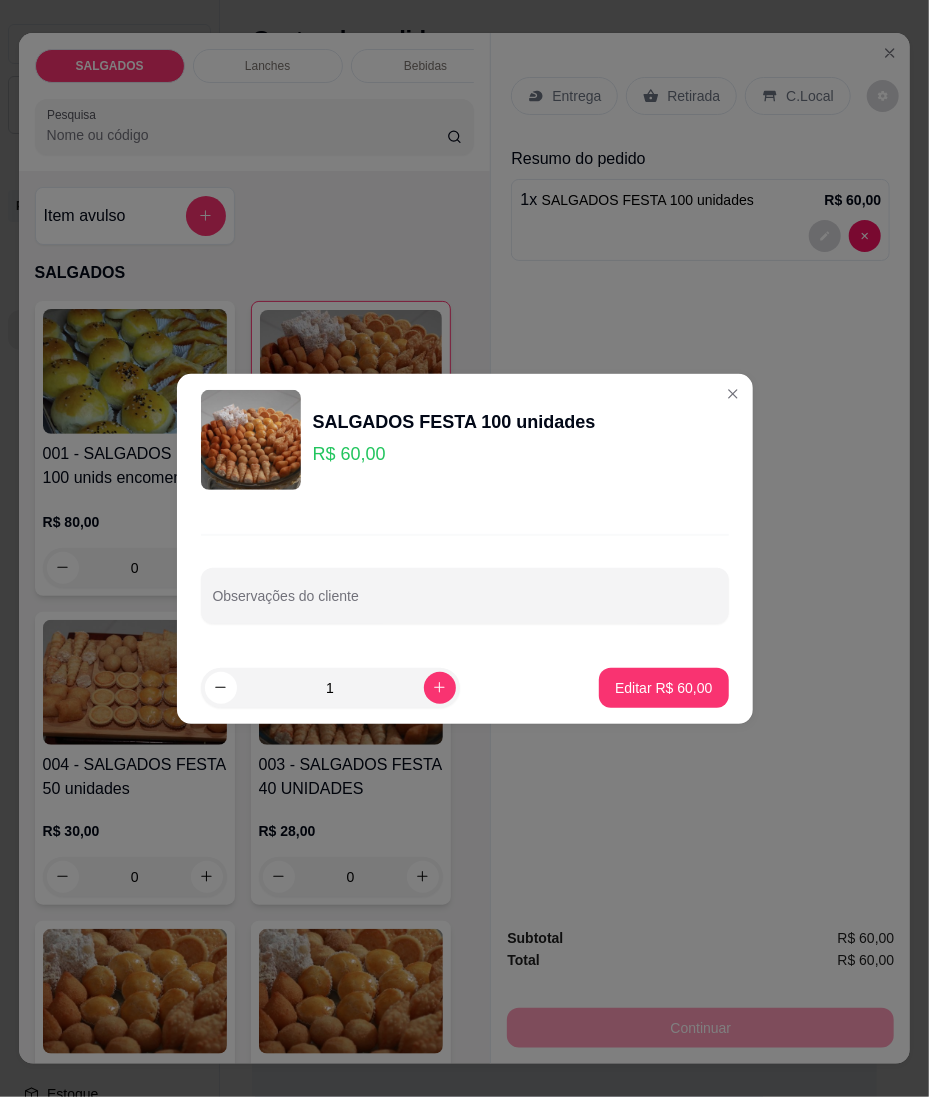 click on "Observações do cliente" at bounding box center (465, 579) 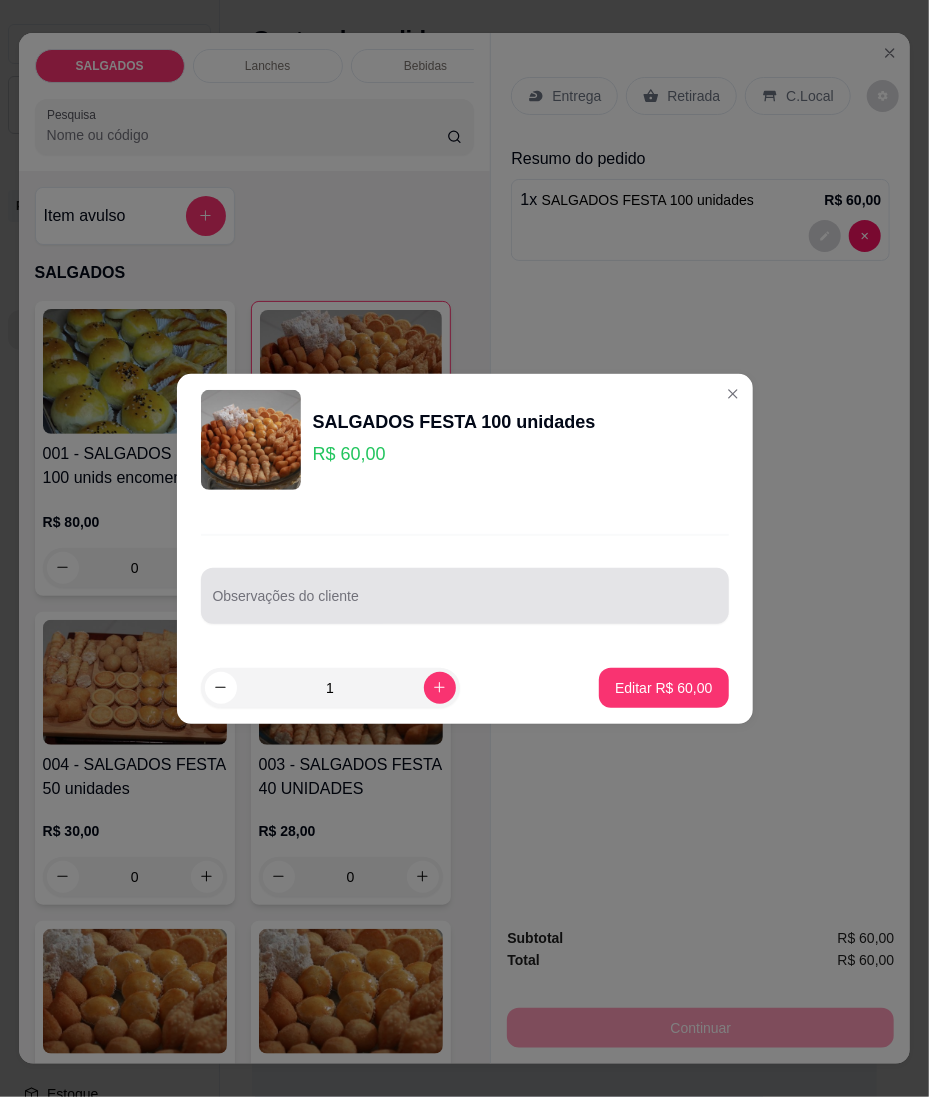 click on "Observações do cliente" at bounding box center [465, 596] 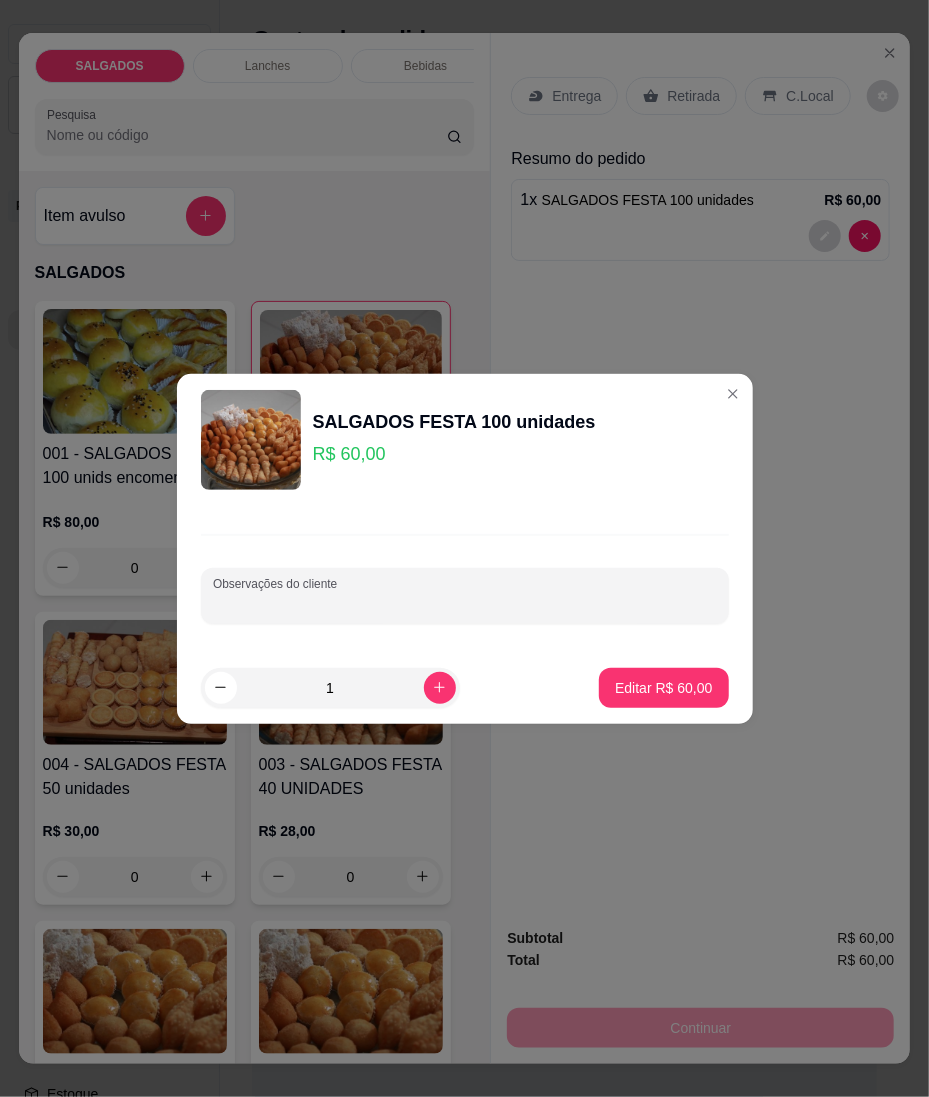 paste on "Vou querer o cento 30 canudos 30 pastéis de frango  20 empadas 20 coxinha" 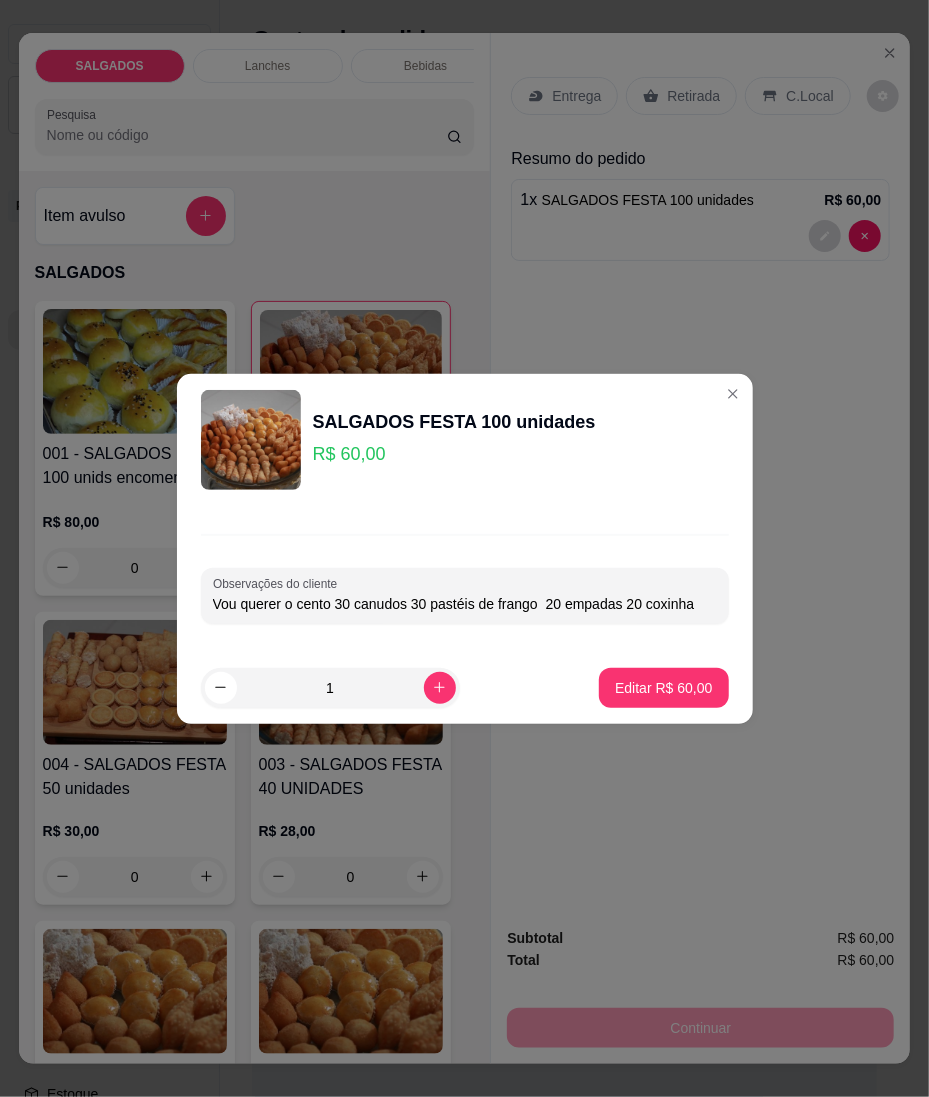 type on "Vou querer o cento 30 canudos 30 pastéis de frango  20 empadas 20 coxinha" 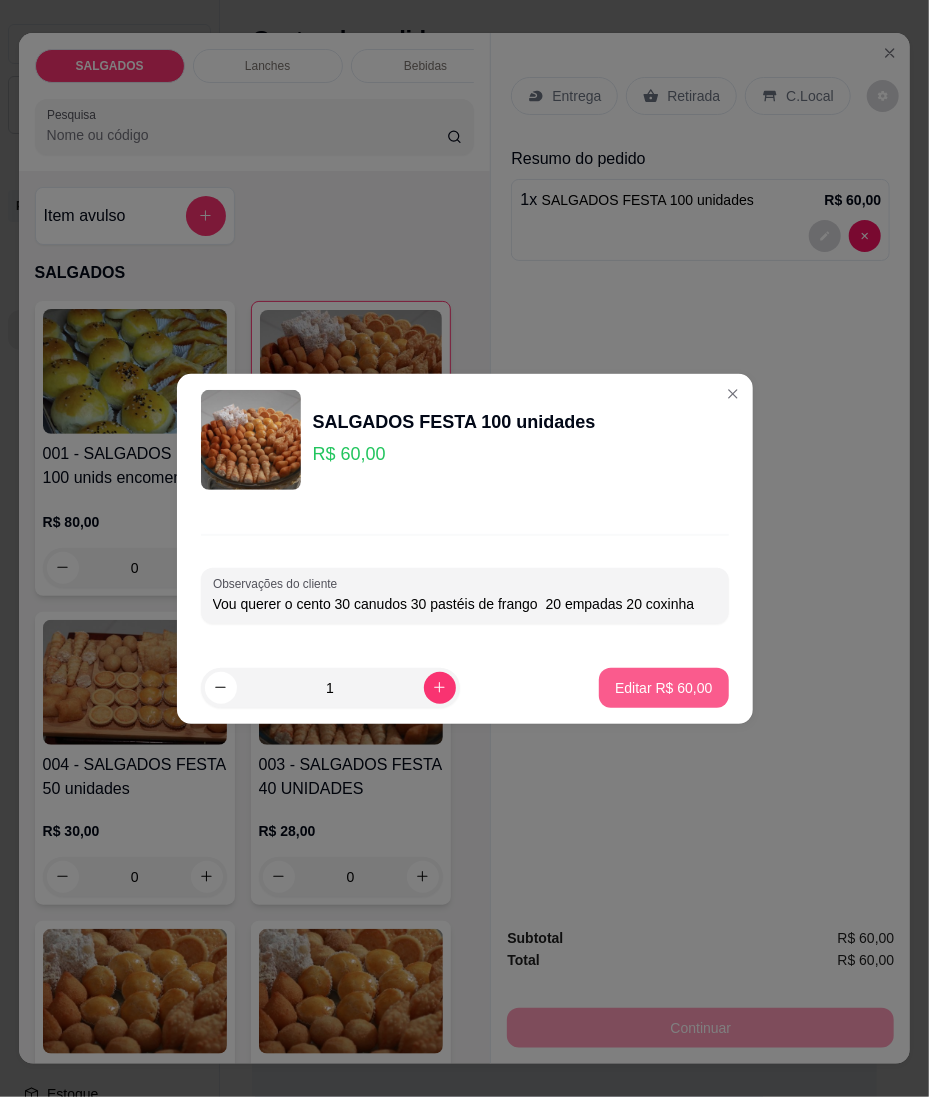 click on "Editar   R$ 60,00" at bounding box center (663, 688) 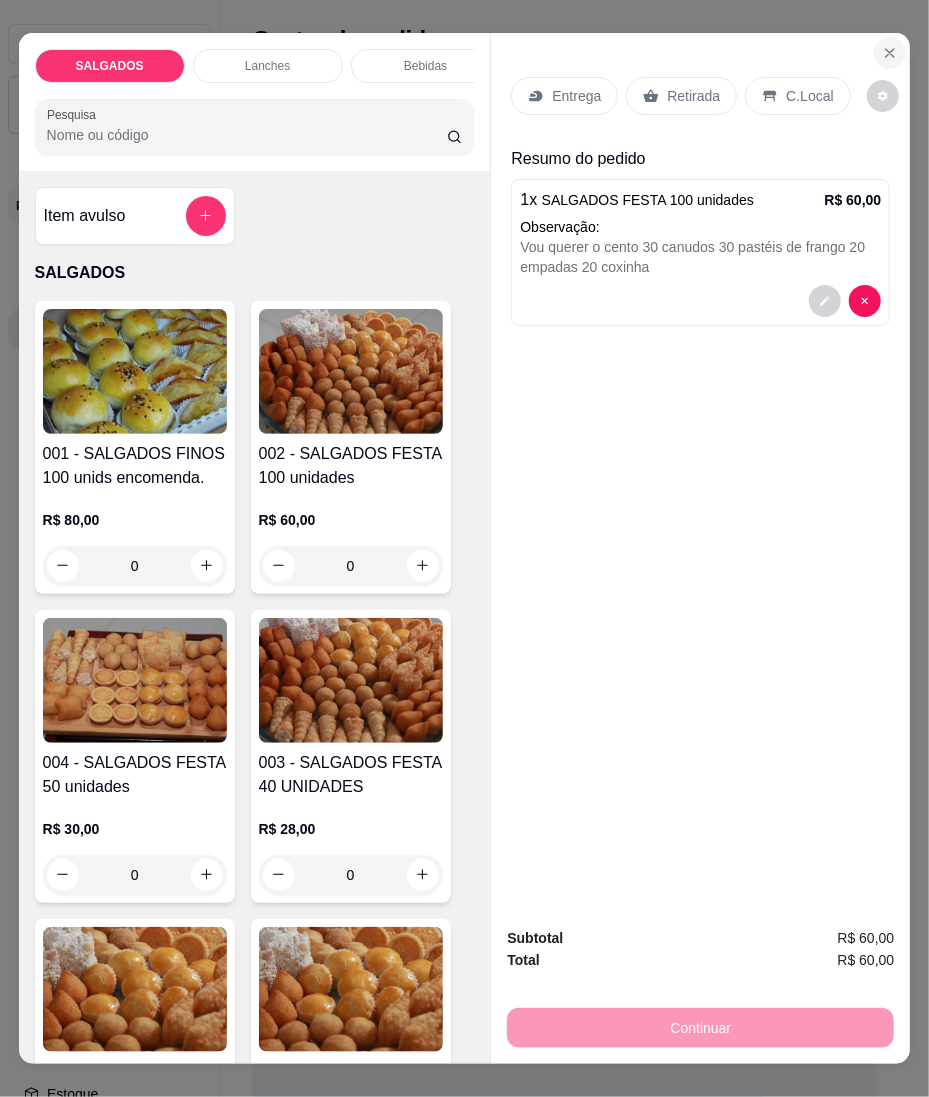 click 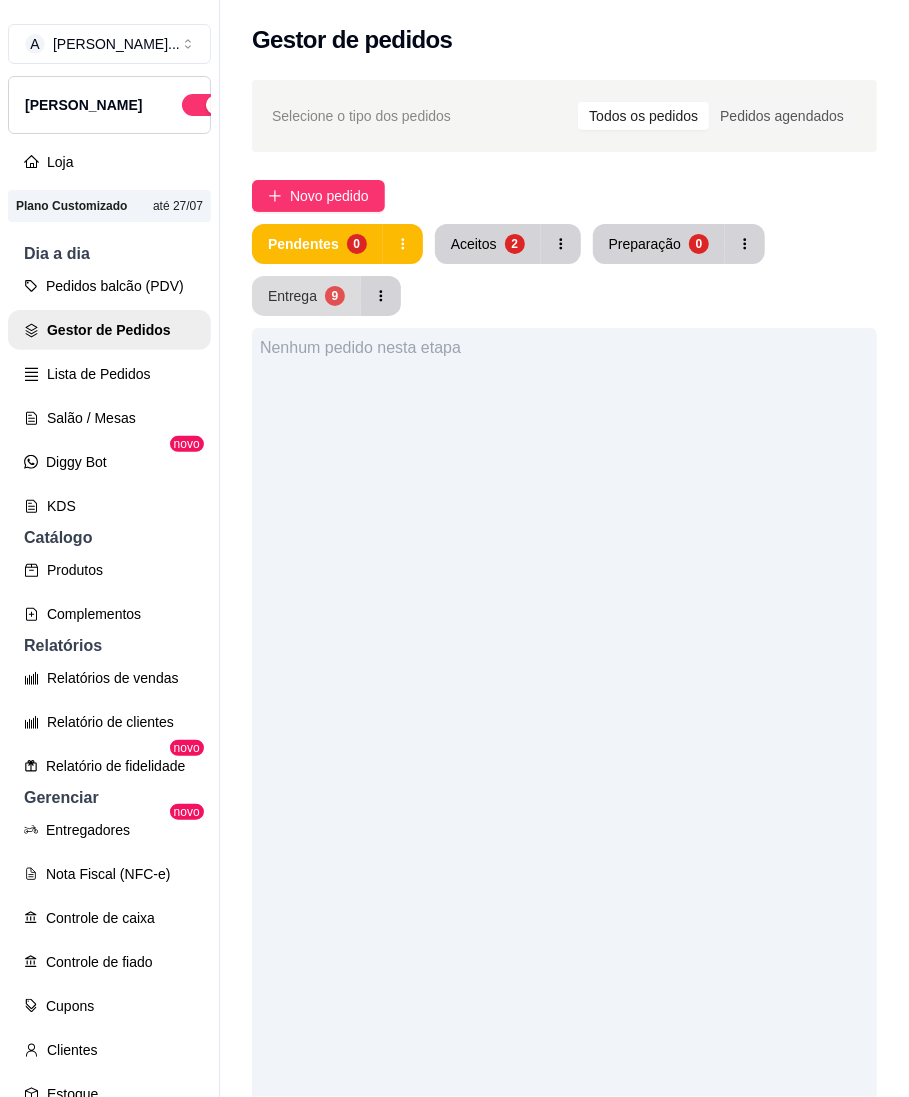 click on "Entrega 9" at bounding box center [306, 296] 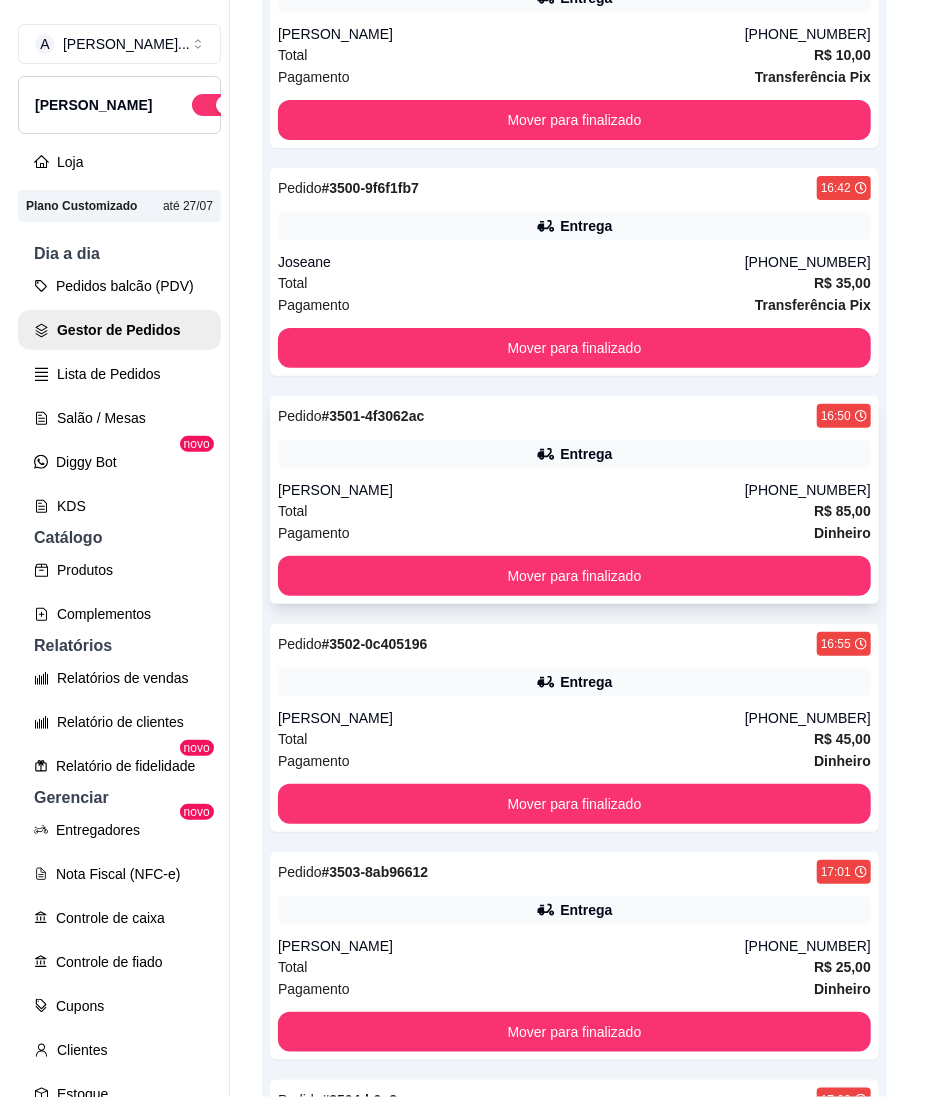 scroll, scrollTop: 533, scrollLeft: 0, axis: vertical 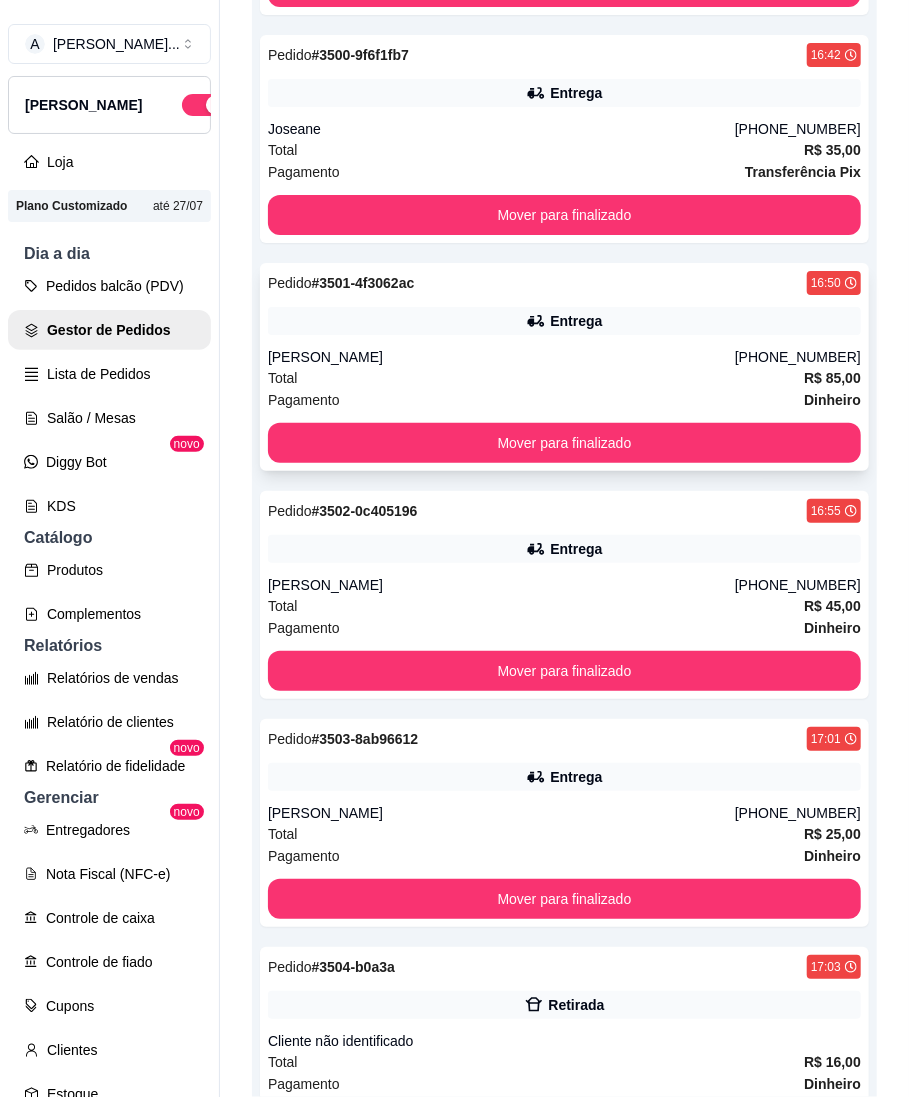 click on "Total R$ 85,00" at bounding box center (564, 378) 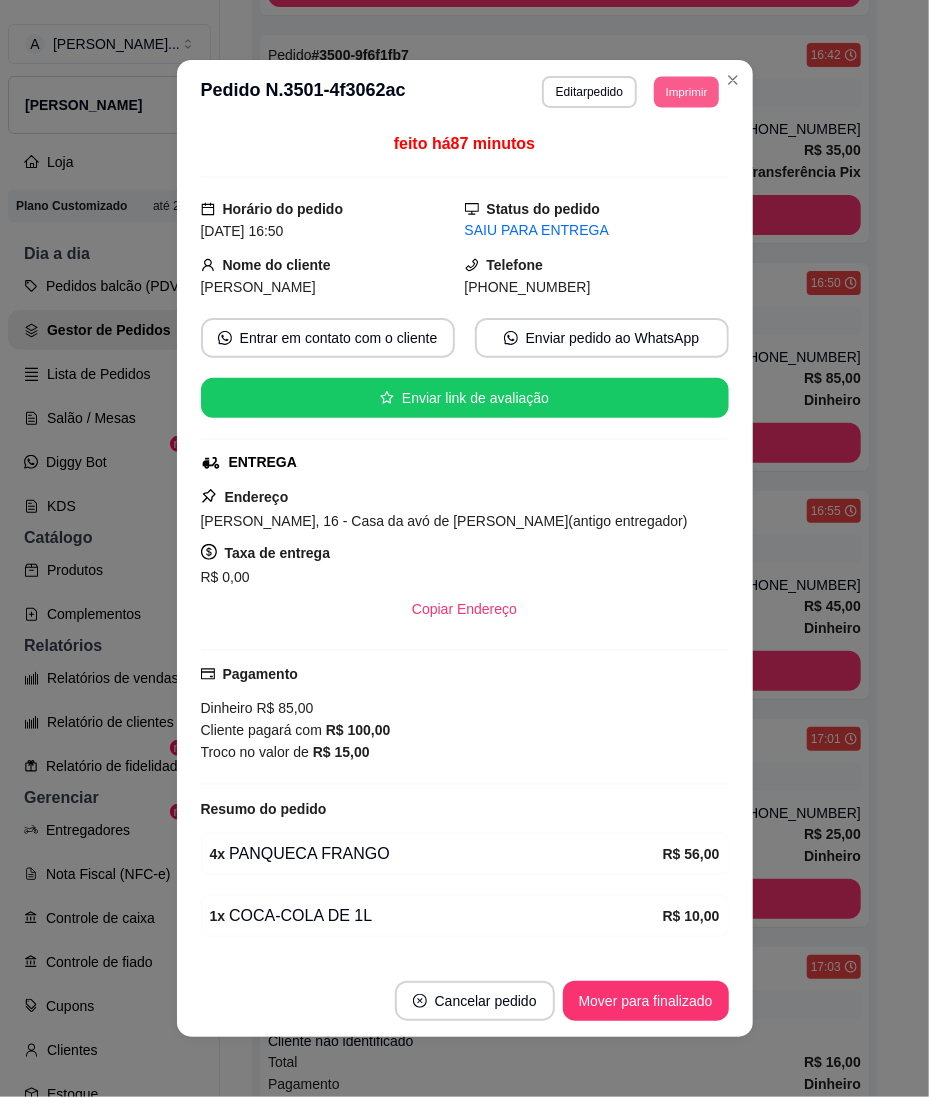 click on "Imprimir" at bounding box center [686, 91] 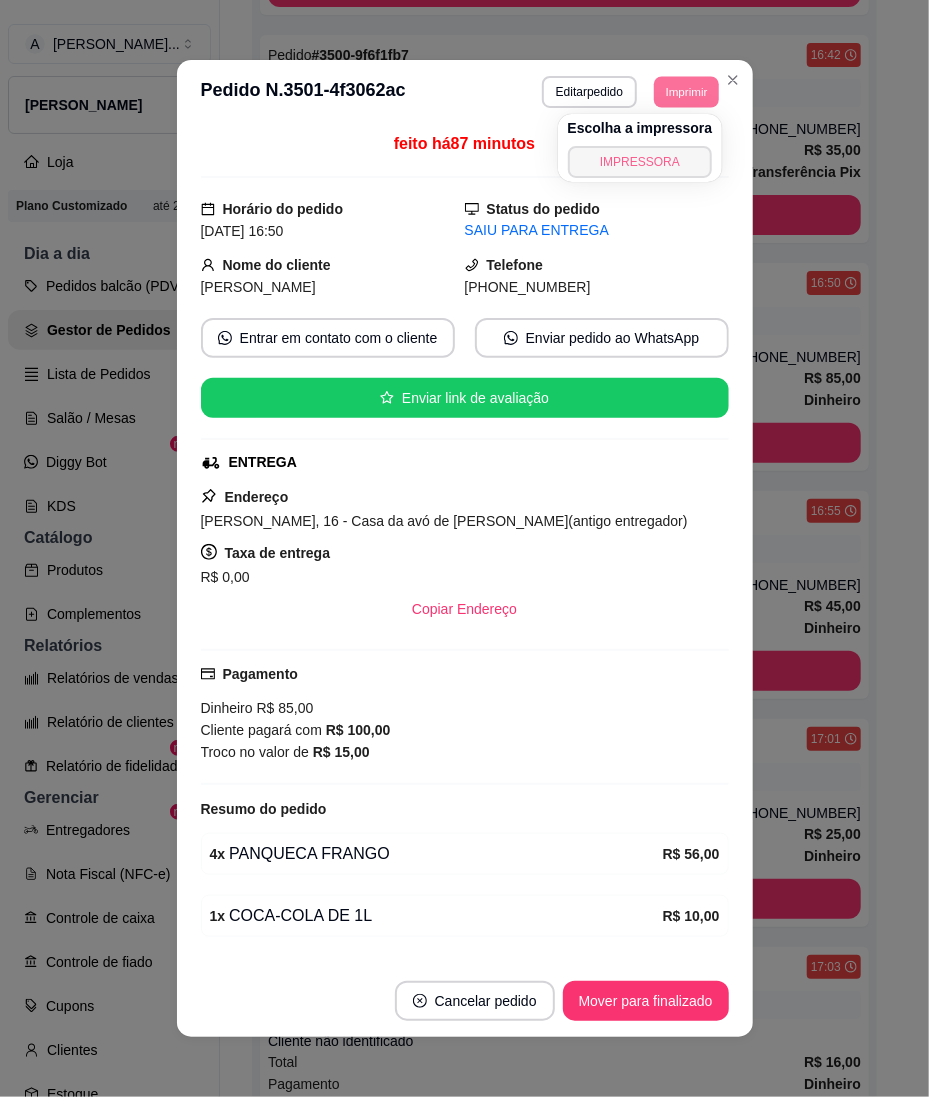 click on "IMPRESSORA" at bounding box center [640, 162] 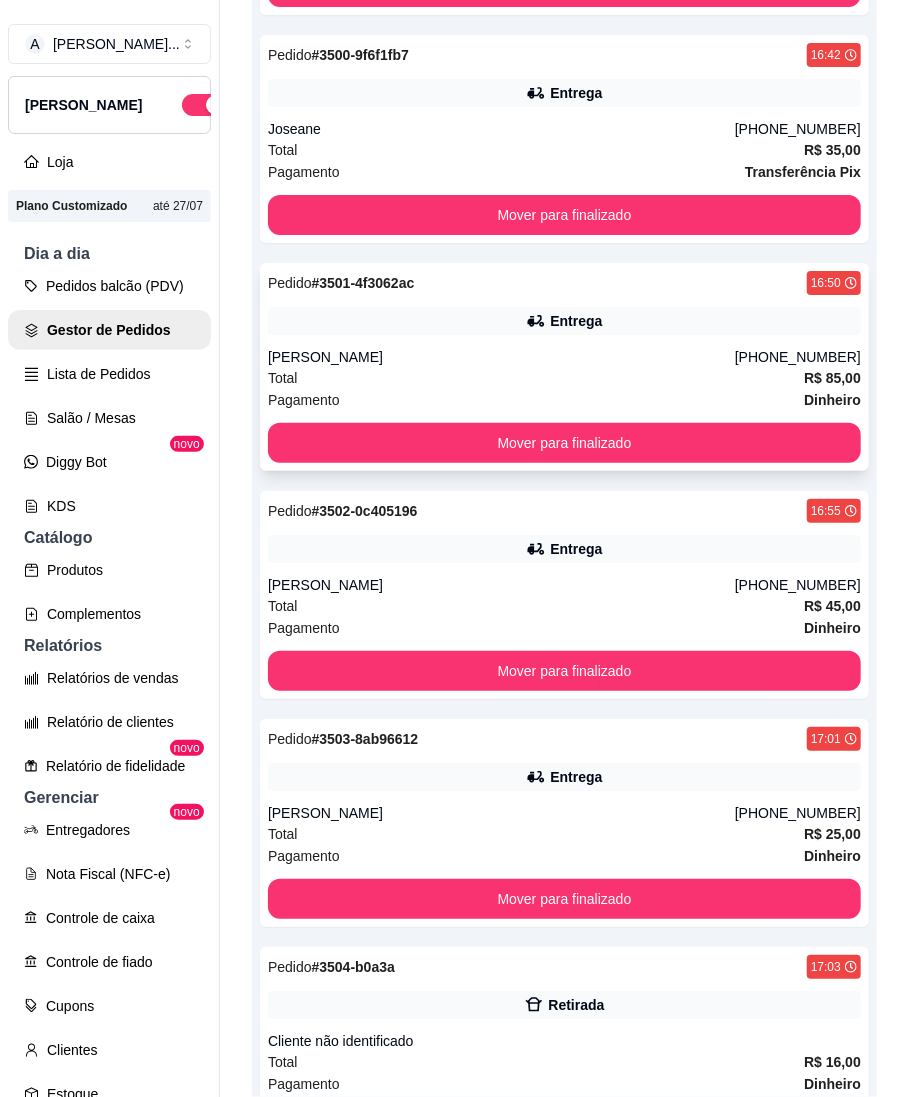 click on "Total R$ 85,00" at bounding box center (564, 378) 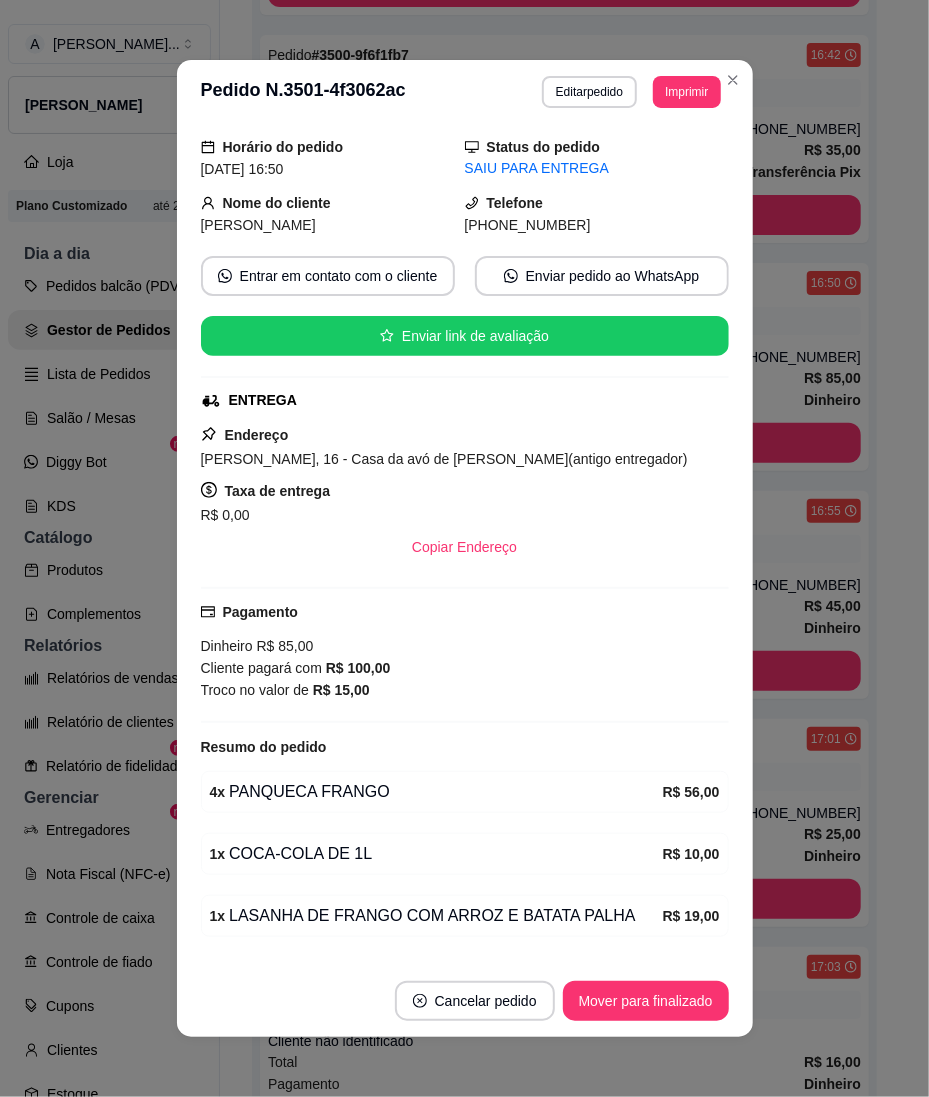 scroll, scrollTop: 133, scrollLeft: 0, axis: vertical 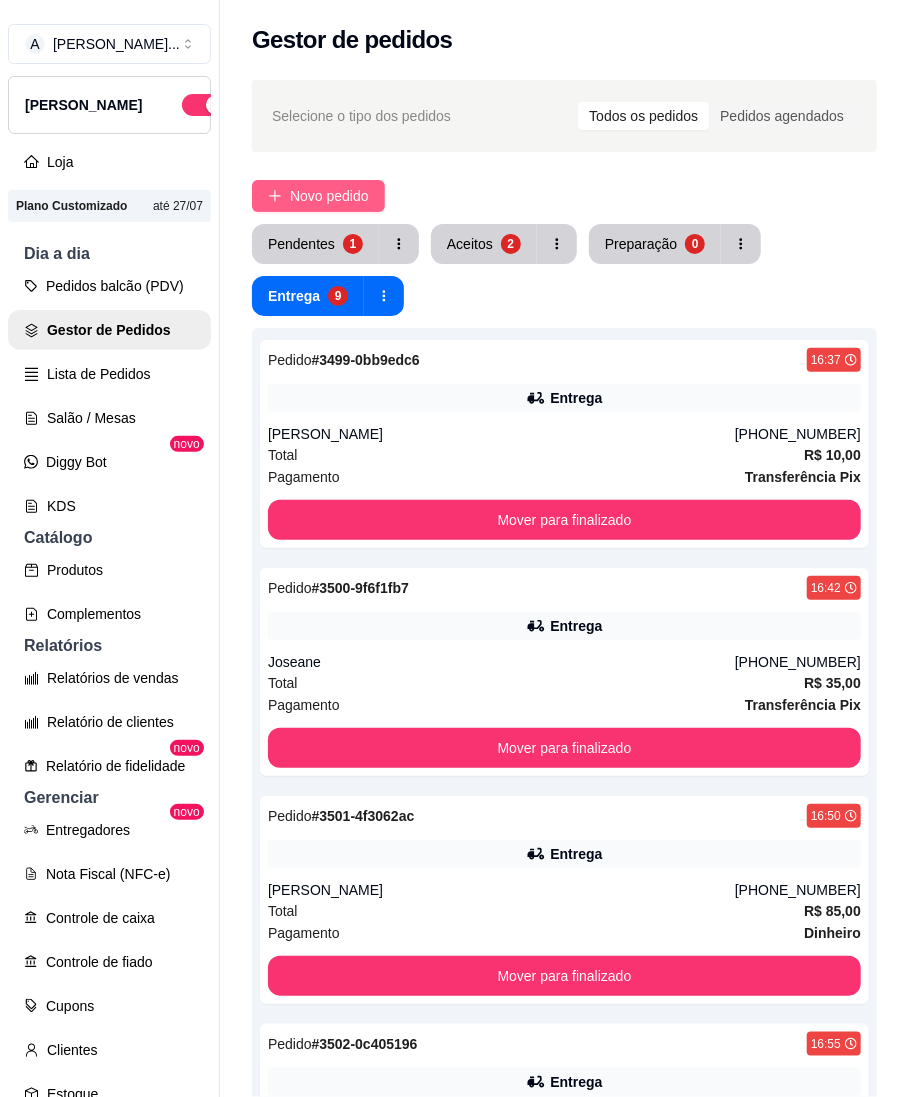 click on "Novo pedido" at bounding box center [318, 196] 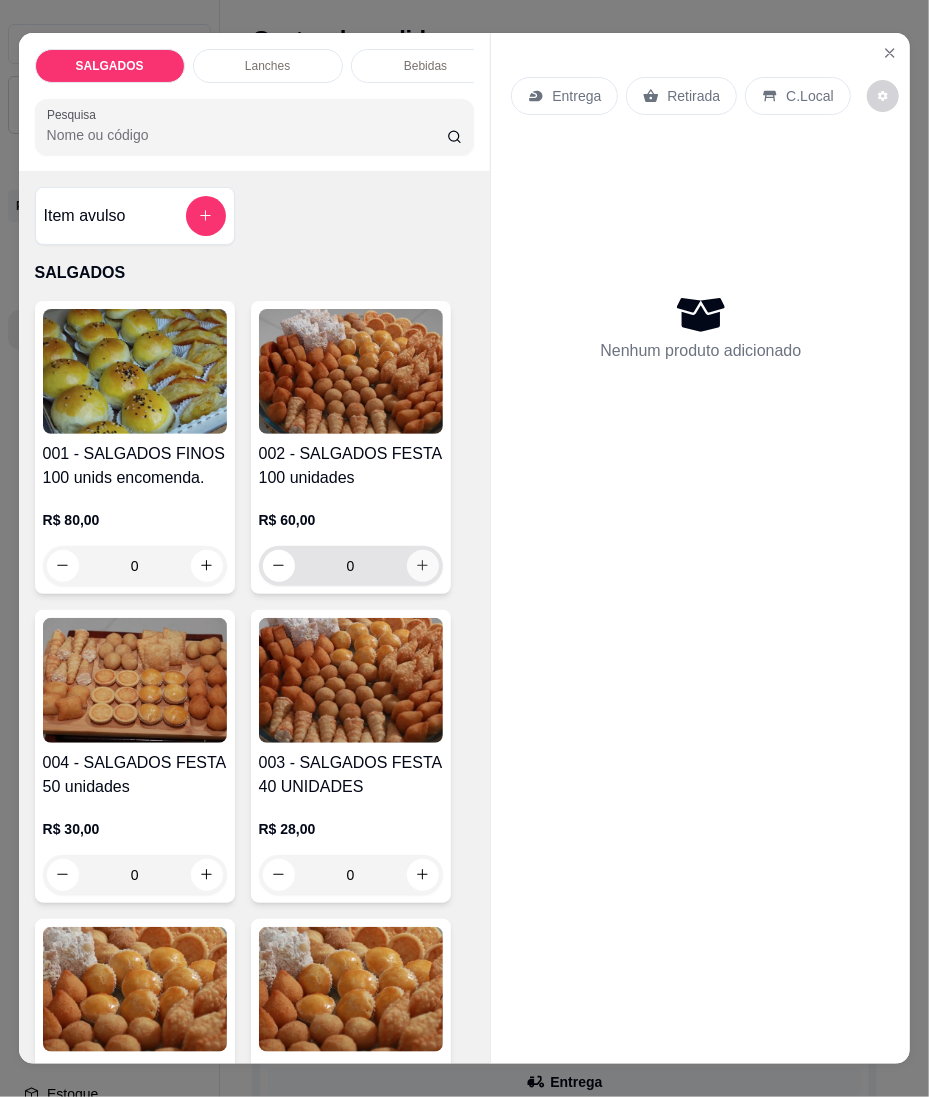 click at bounding box center (423, 566) 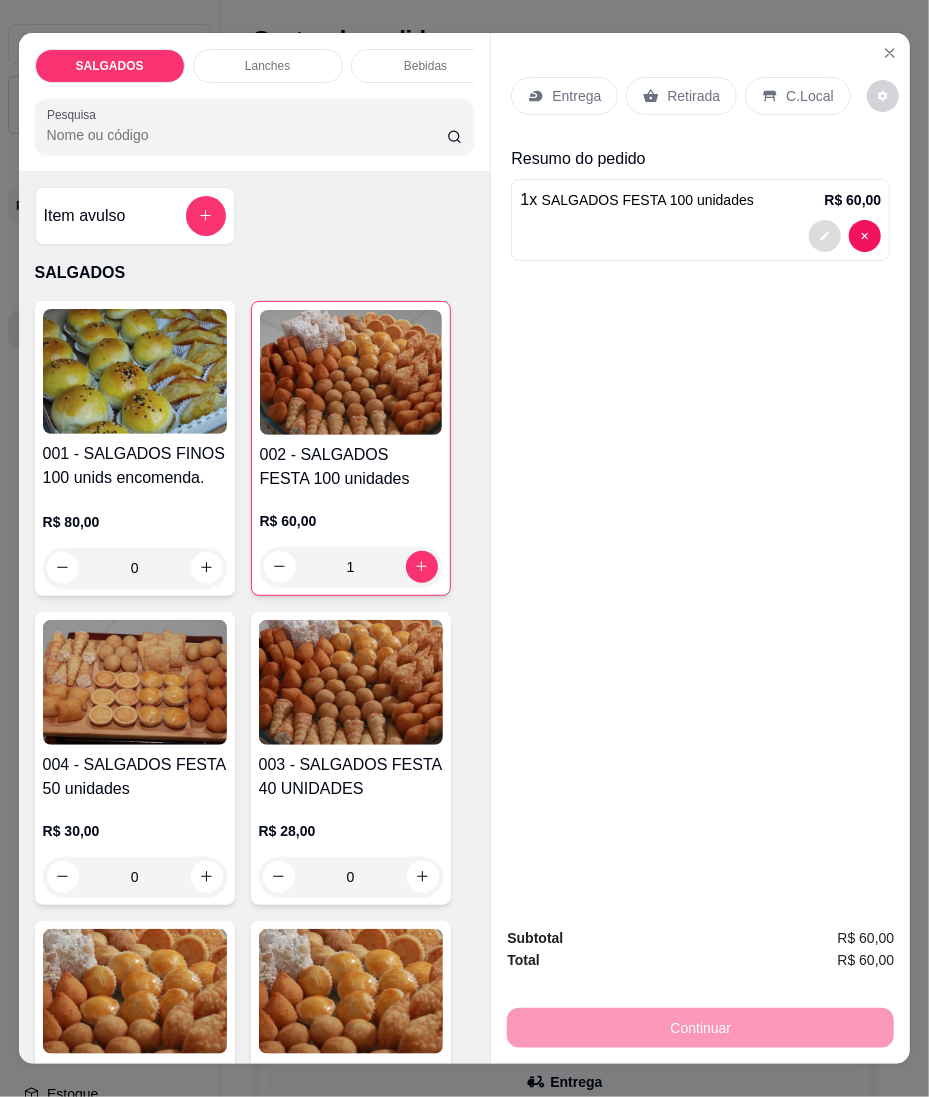 click at bounding box center [825, 236] 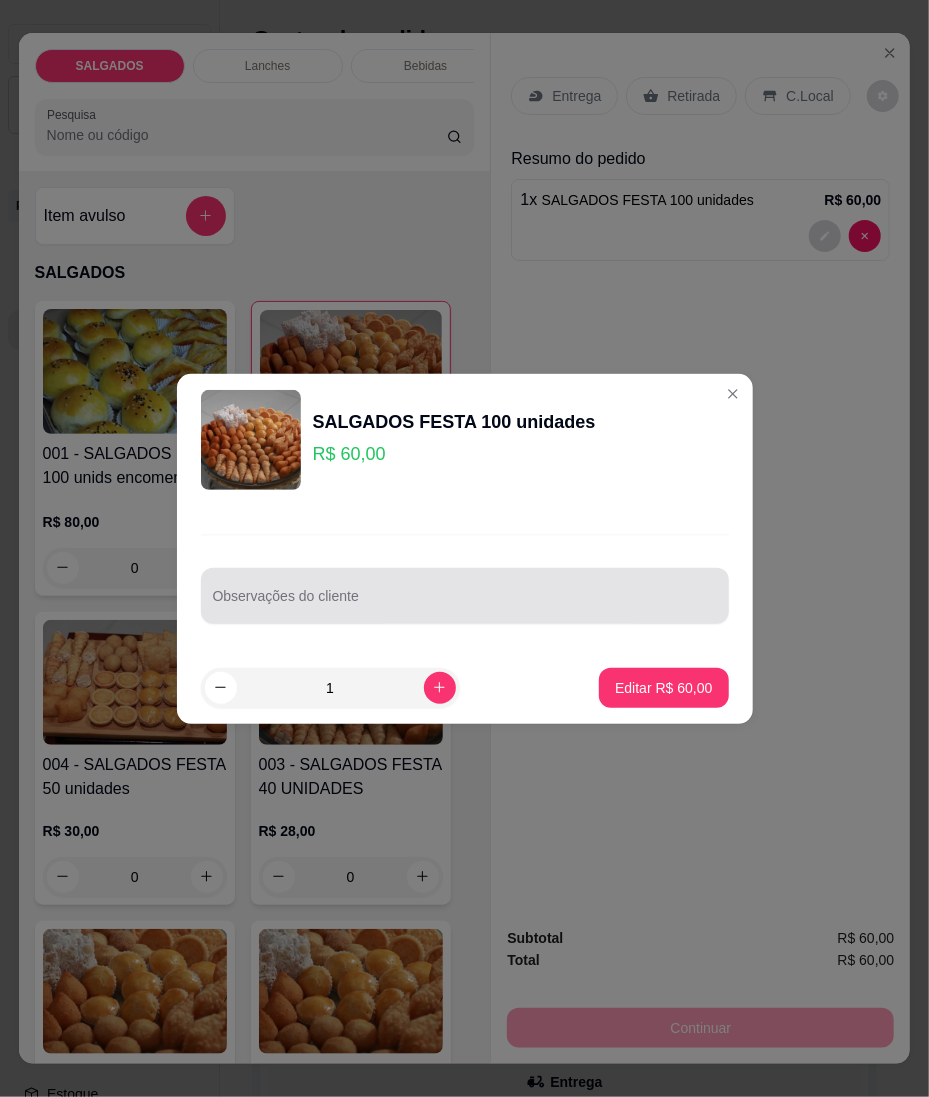 click on "Observações do cliente" at bounding box center (465, 604) 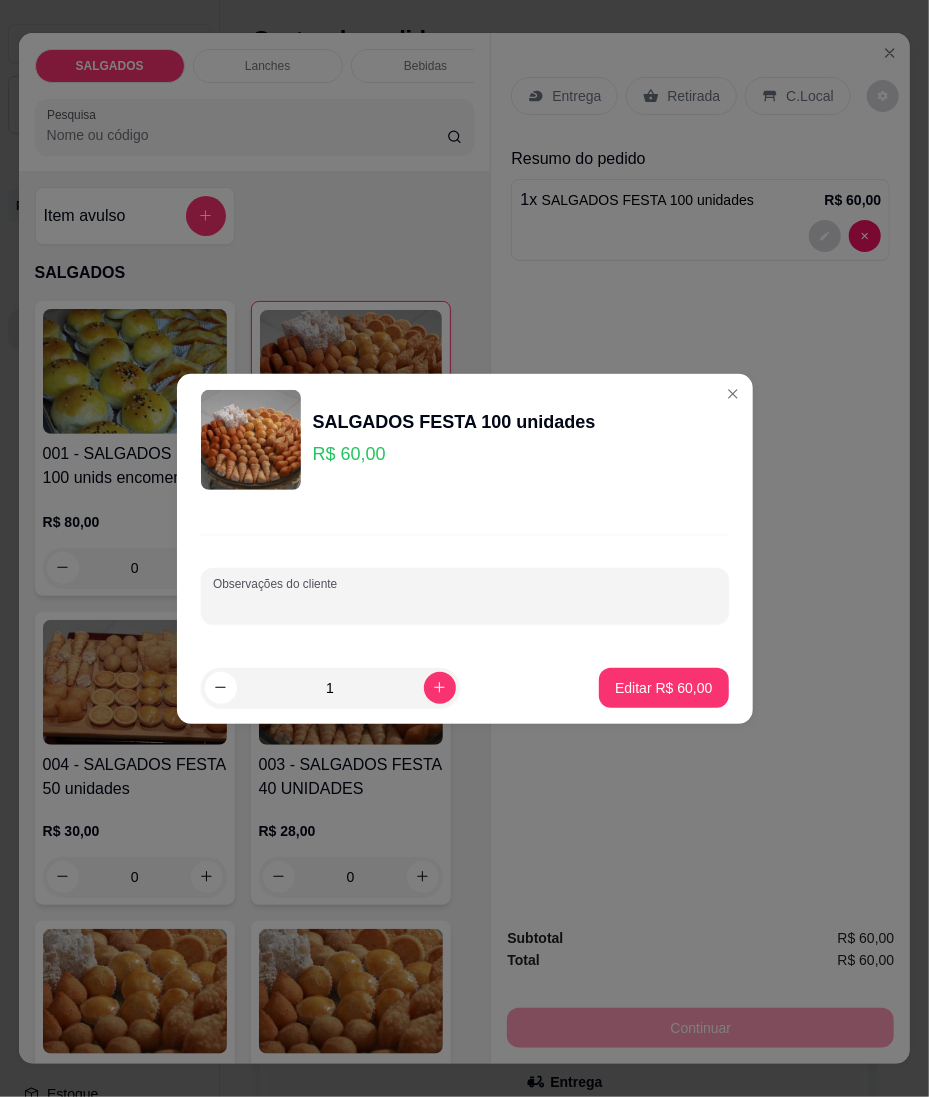 paste on "Vou querer o cento 30 canudos 30 pastéis de frango  20 empadas 20 coxinha" 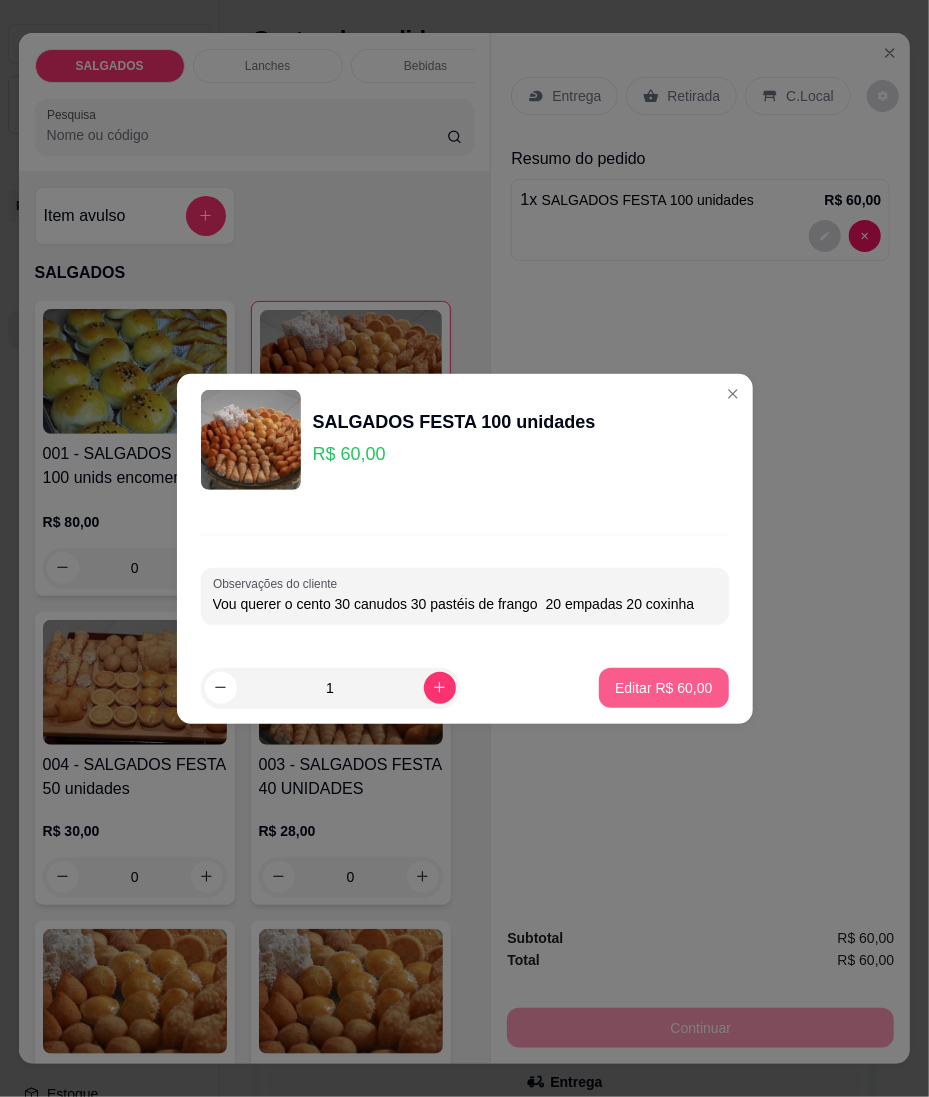 type on "Vou querer o cento 30 canudos 30 pastéis de frango  20 empadas 20 coxinha" 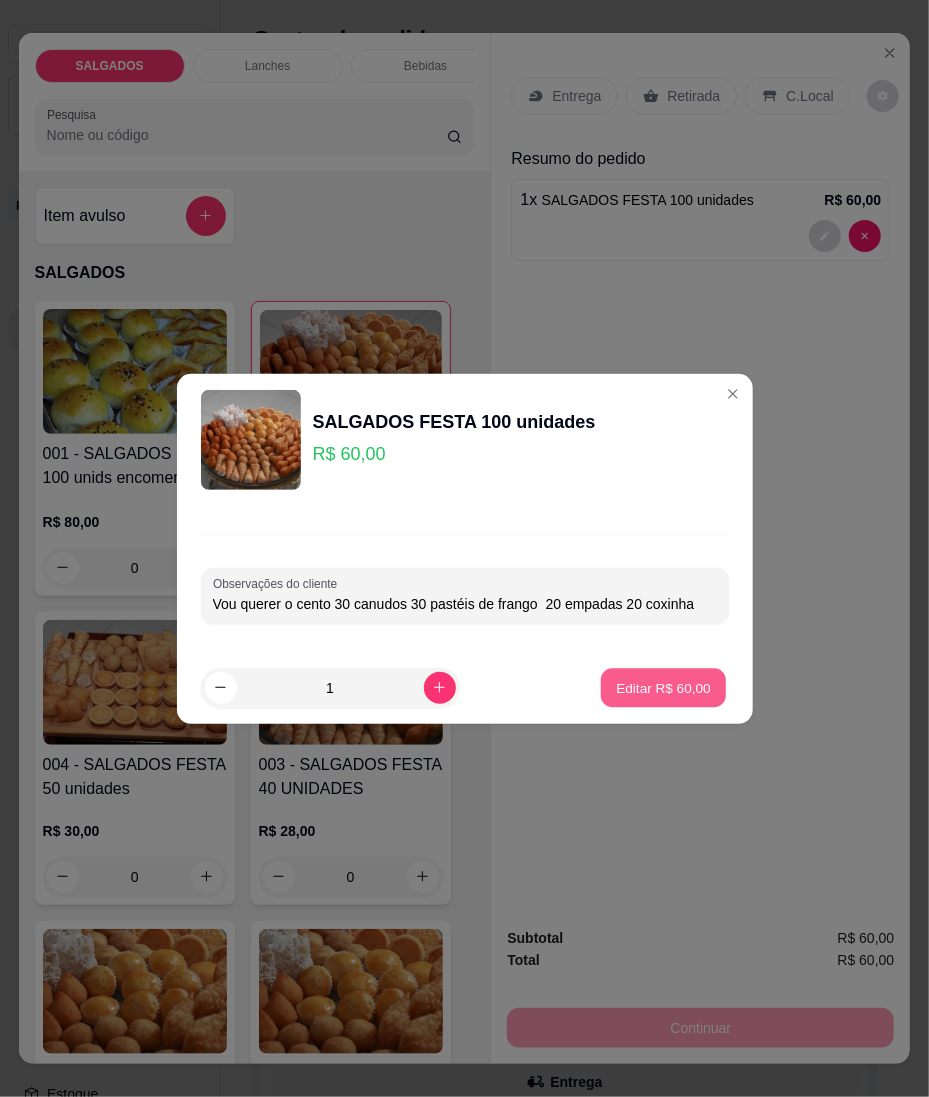 click on "Editar   R$ 60,00" at bounding box center (664, 687) 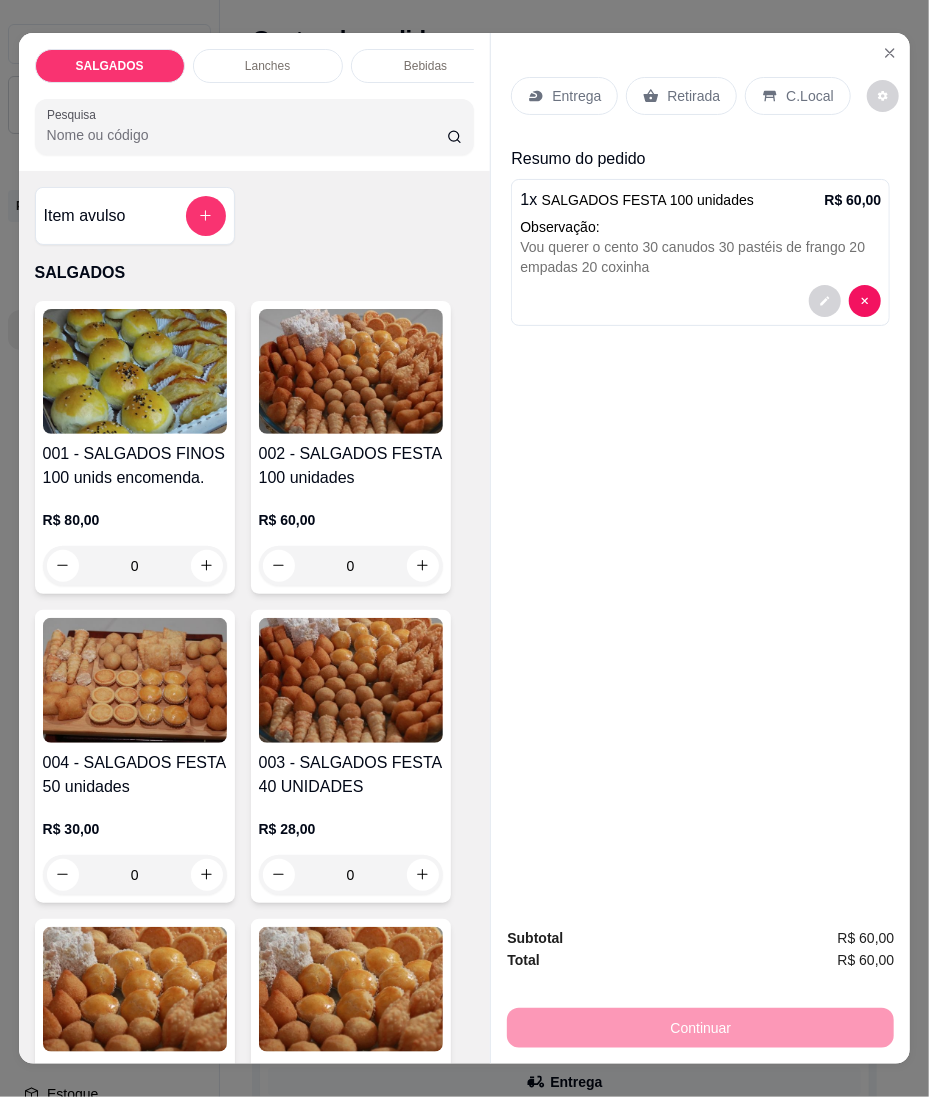 click on "Entrega" at bounding box center [564, 96] 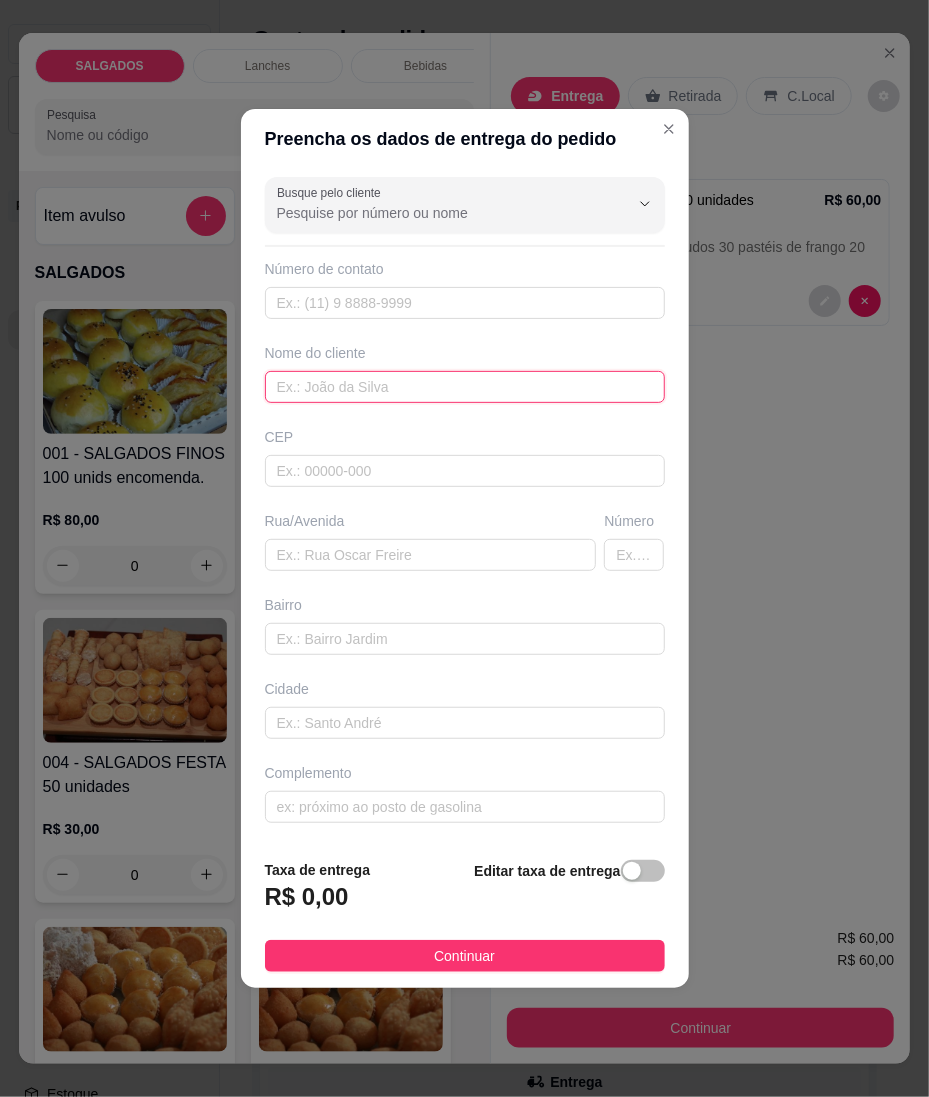click at bounding box center (465, 387) 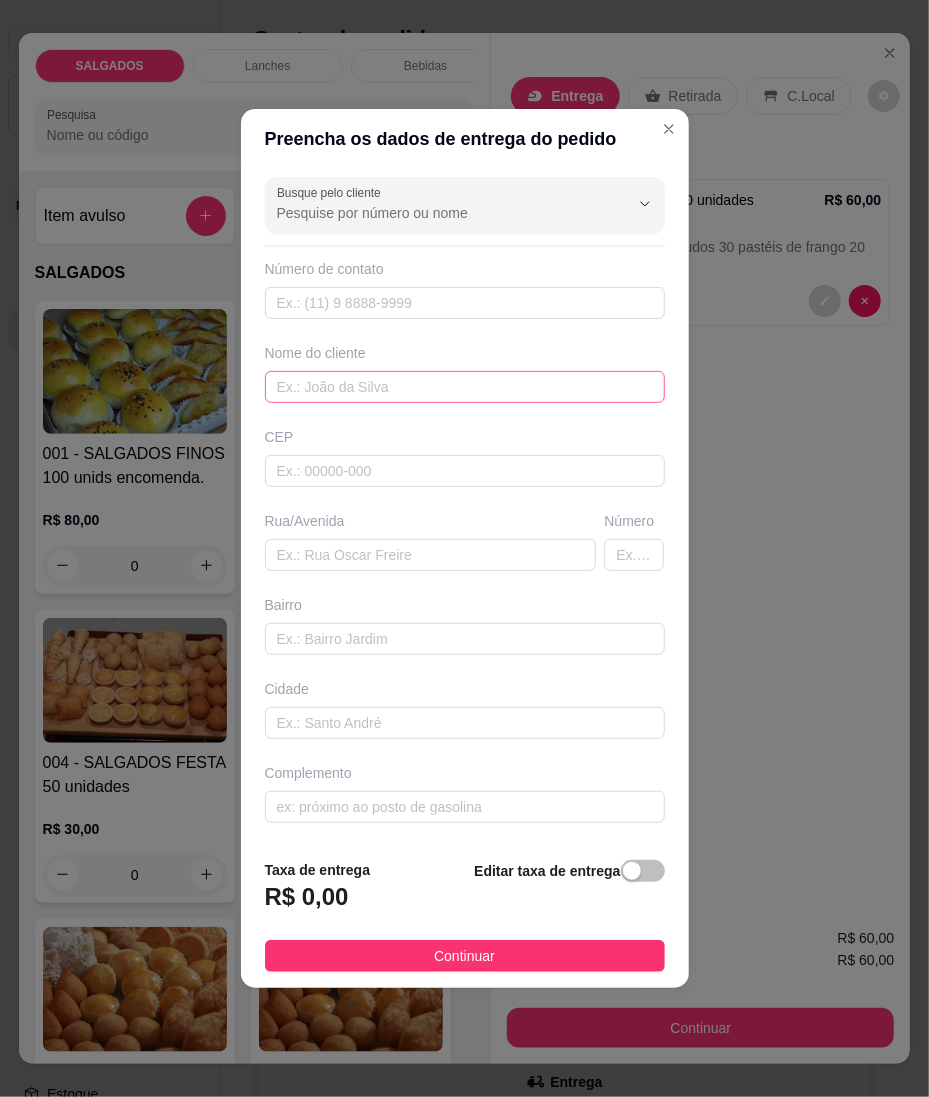 drag, startPoint x: 384, startPoint y: 365, endPoint x: 354, endPoint y: 389, distance: 38.418747 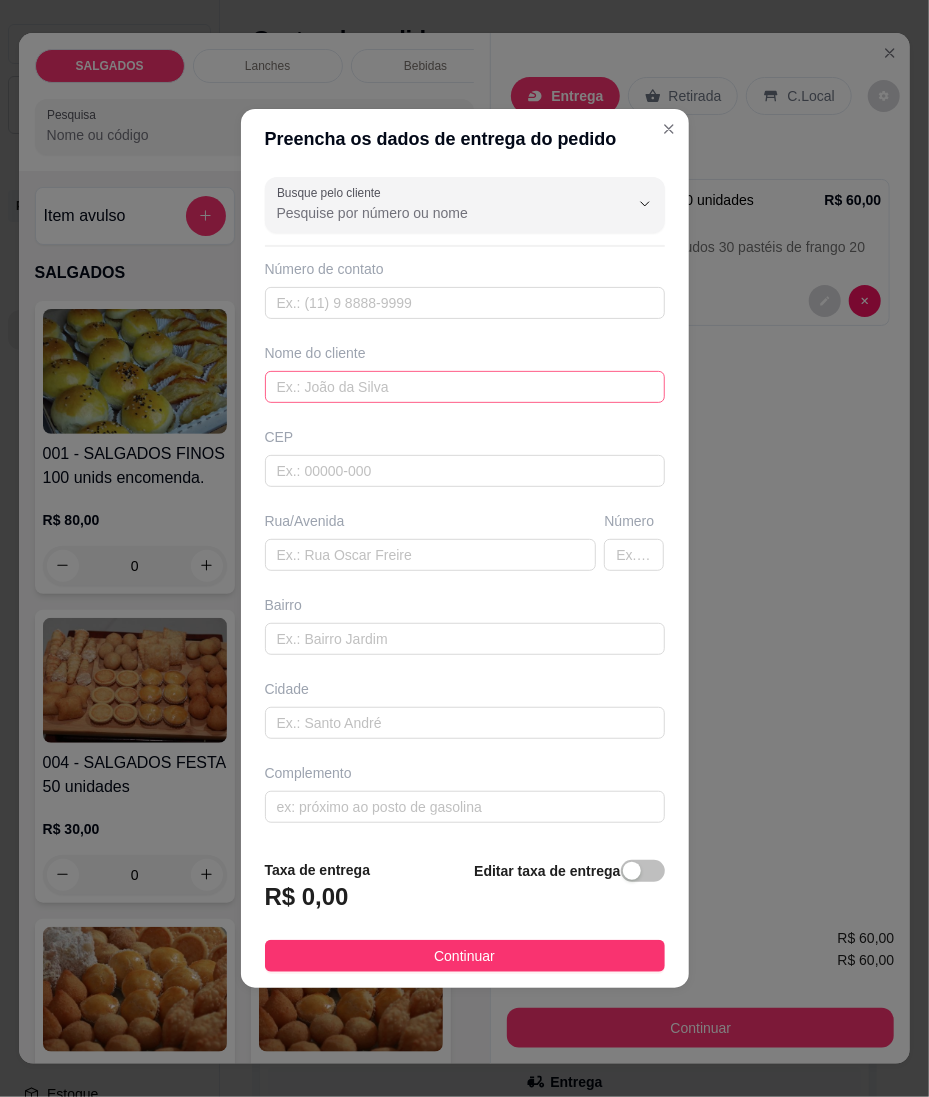 click on "Nome do cliente" at bounding box center [465, 373] 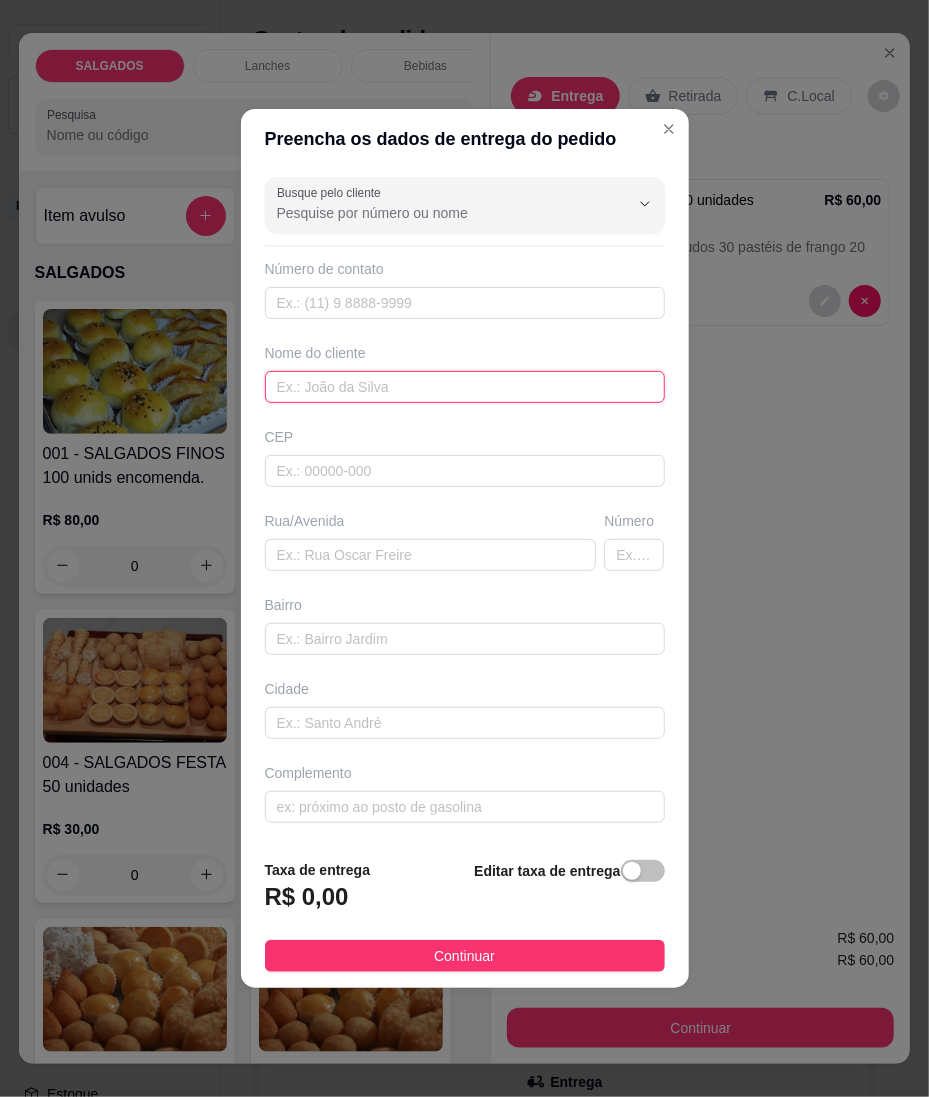 click at bounding box center [465, 387] 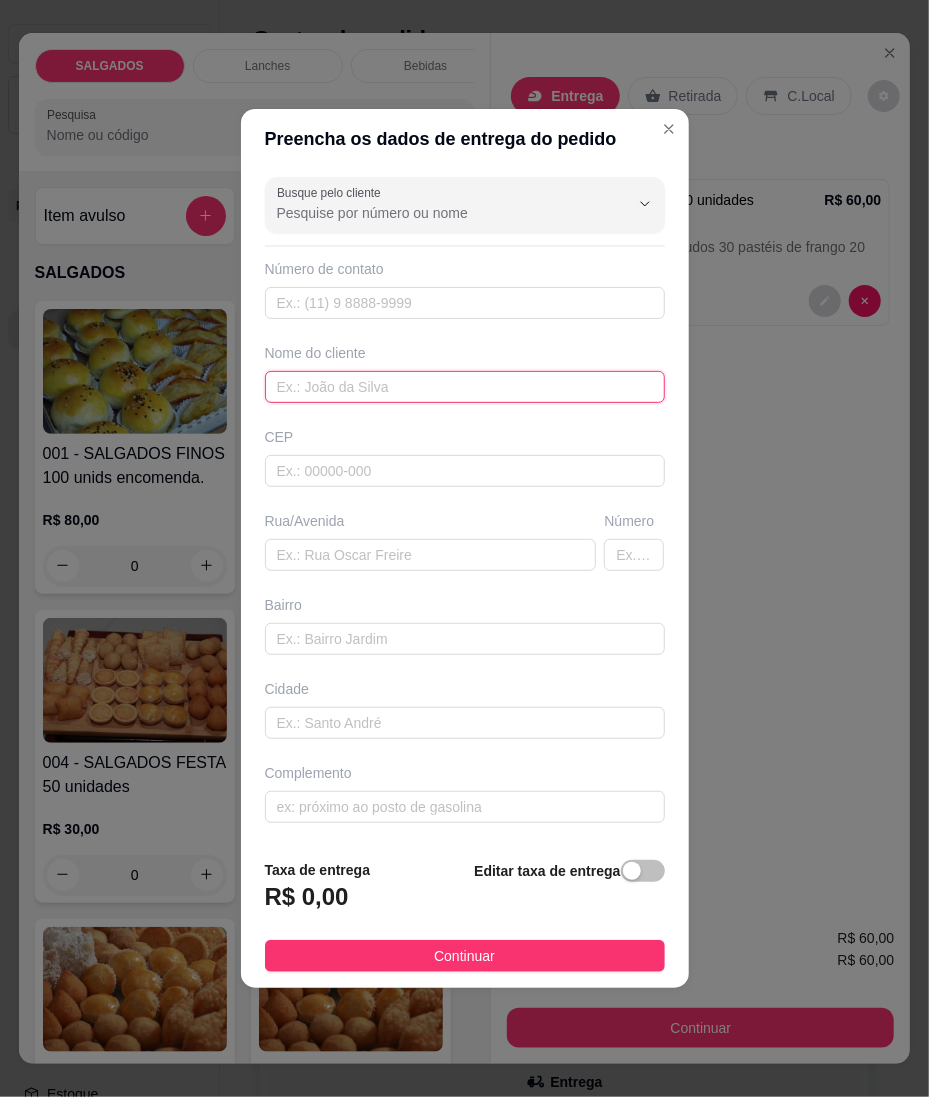 paste on "[PERSON_NAME]" 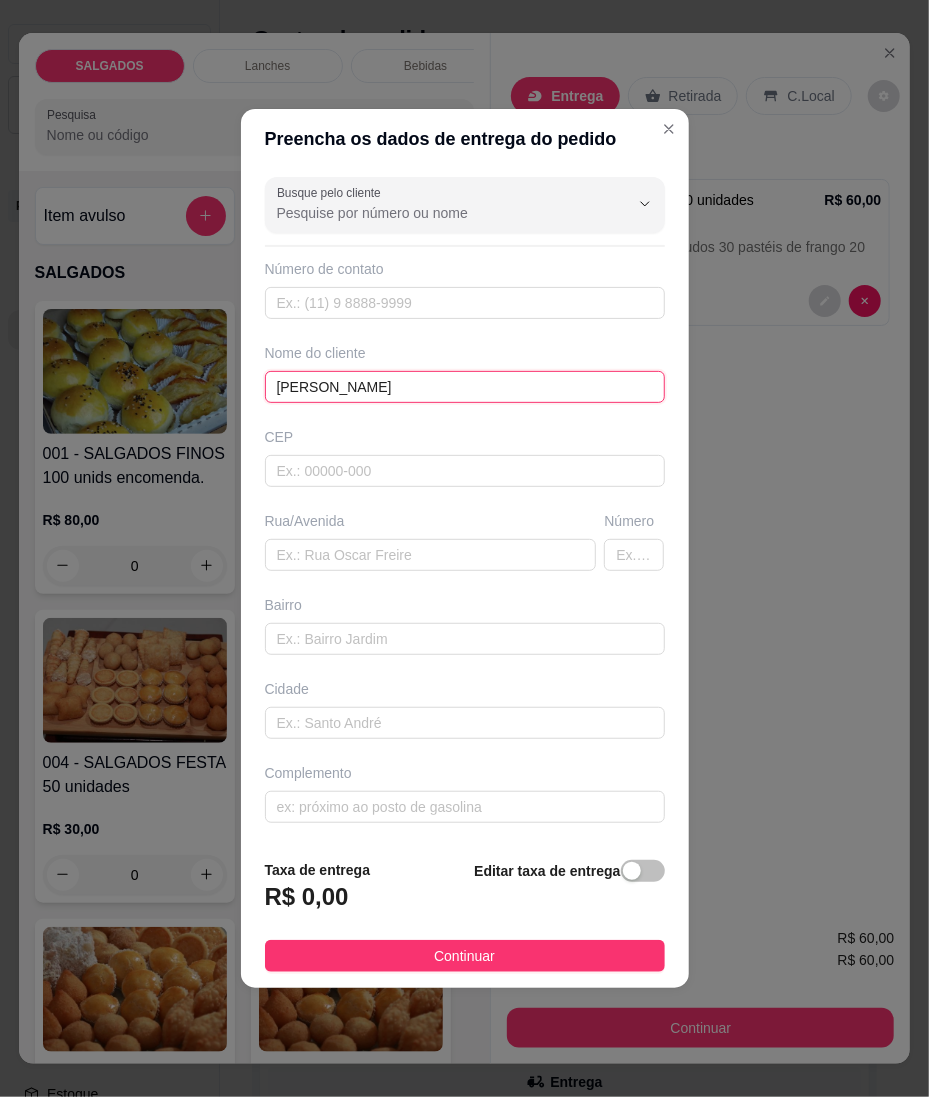 type on "[PERSON_NAME]" 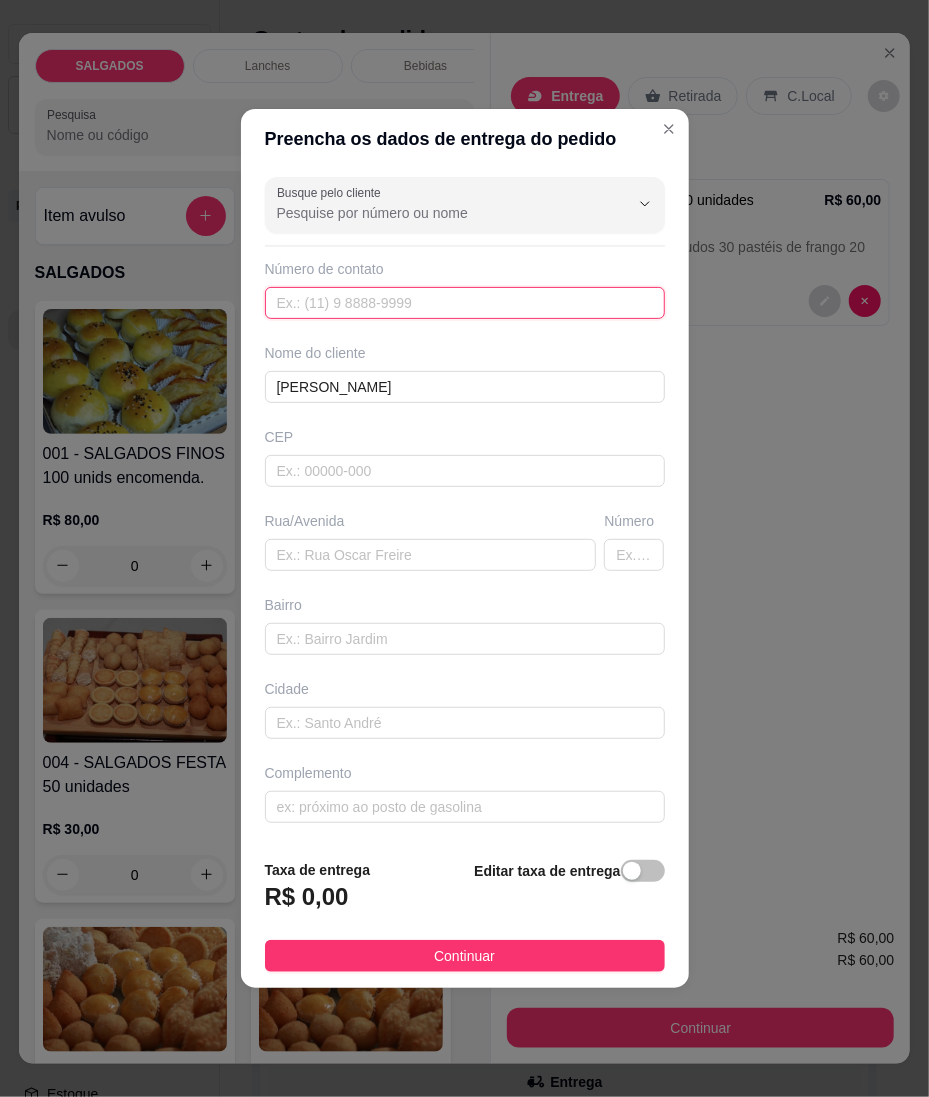 click at bounding box center (465, 303) 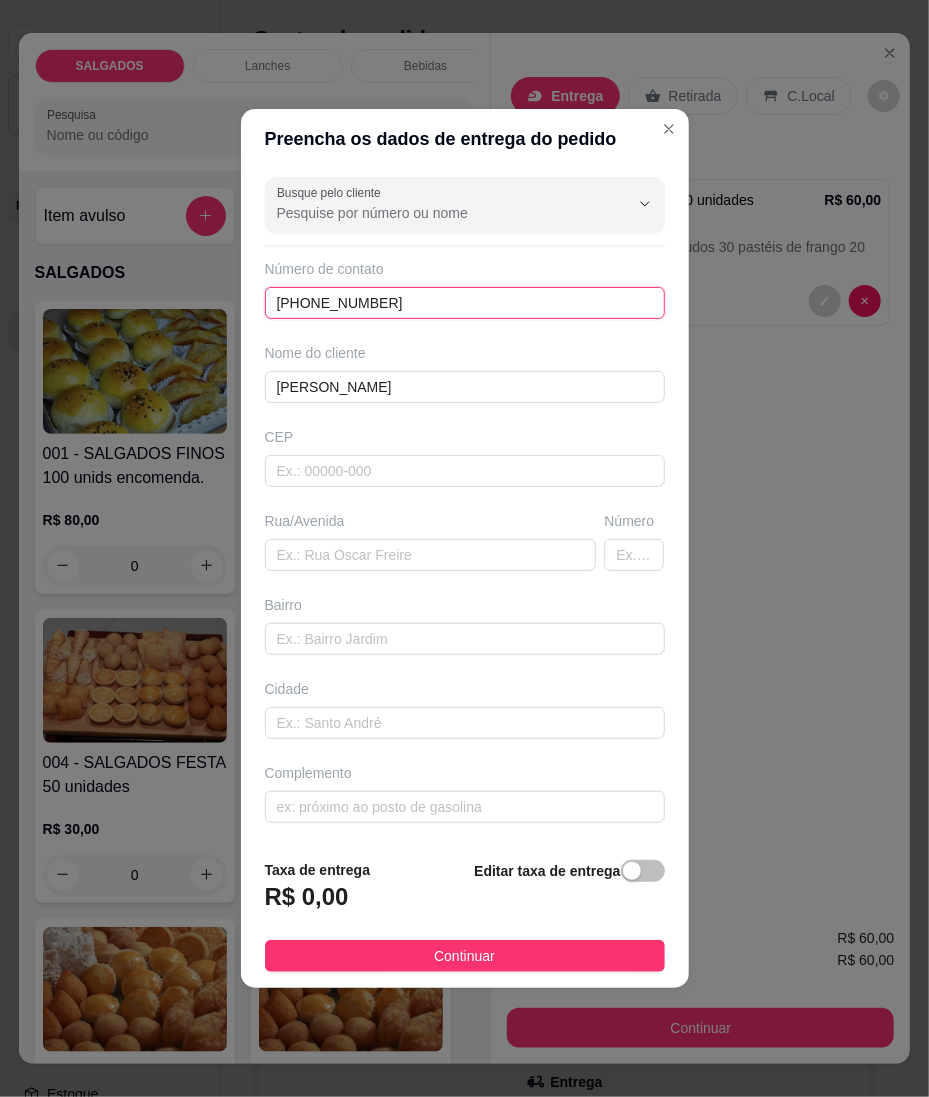 type on "[PHONE_NUMBER]" 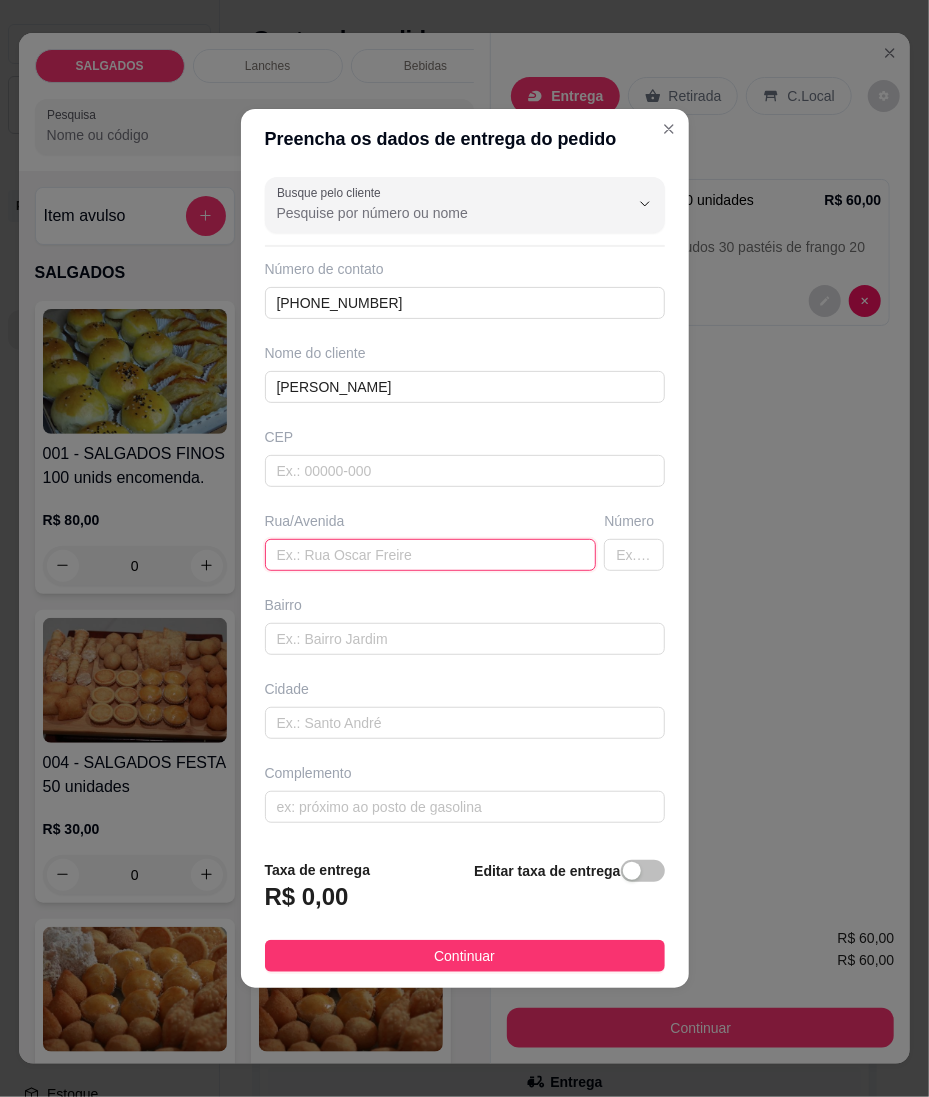 click at bounding box center (431, 555) 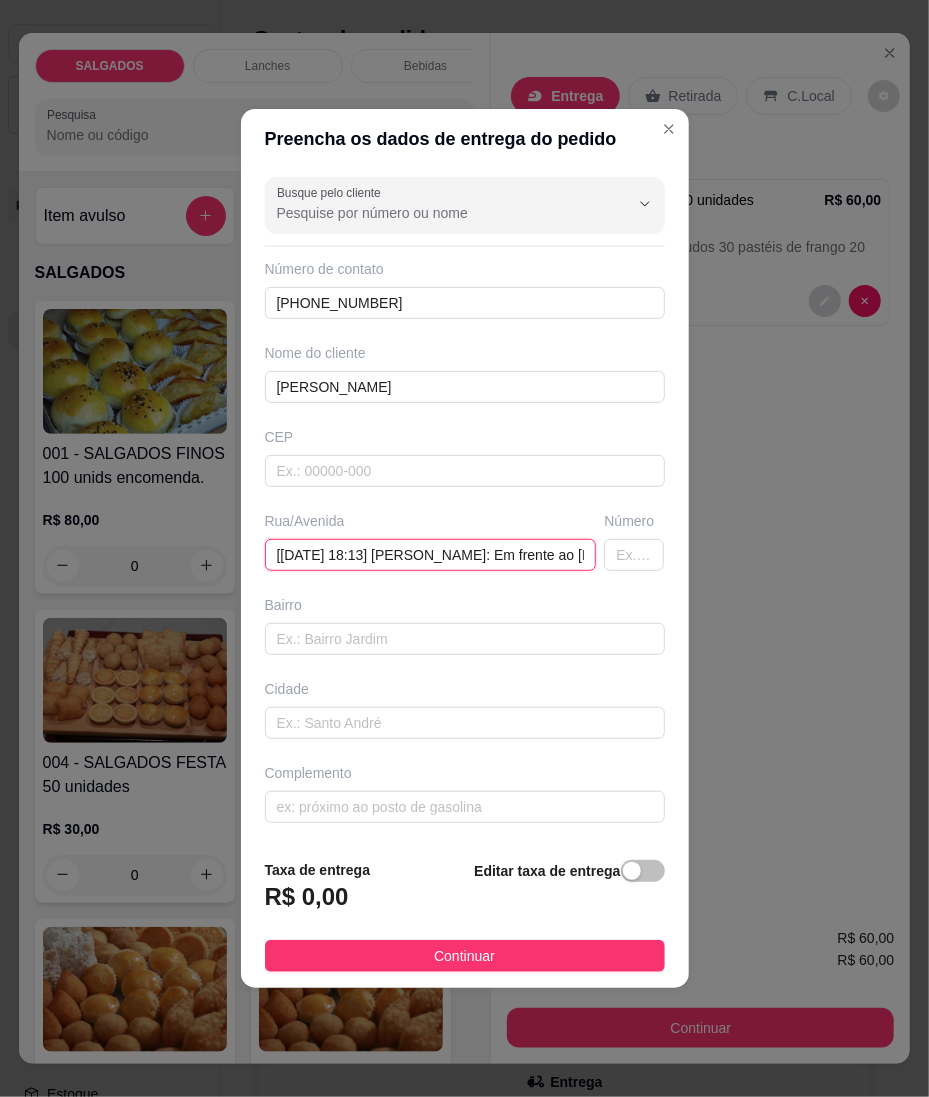 scroll, scrollTop: 0, scrollLeft: 664, axis: horizontal 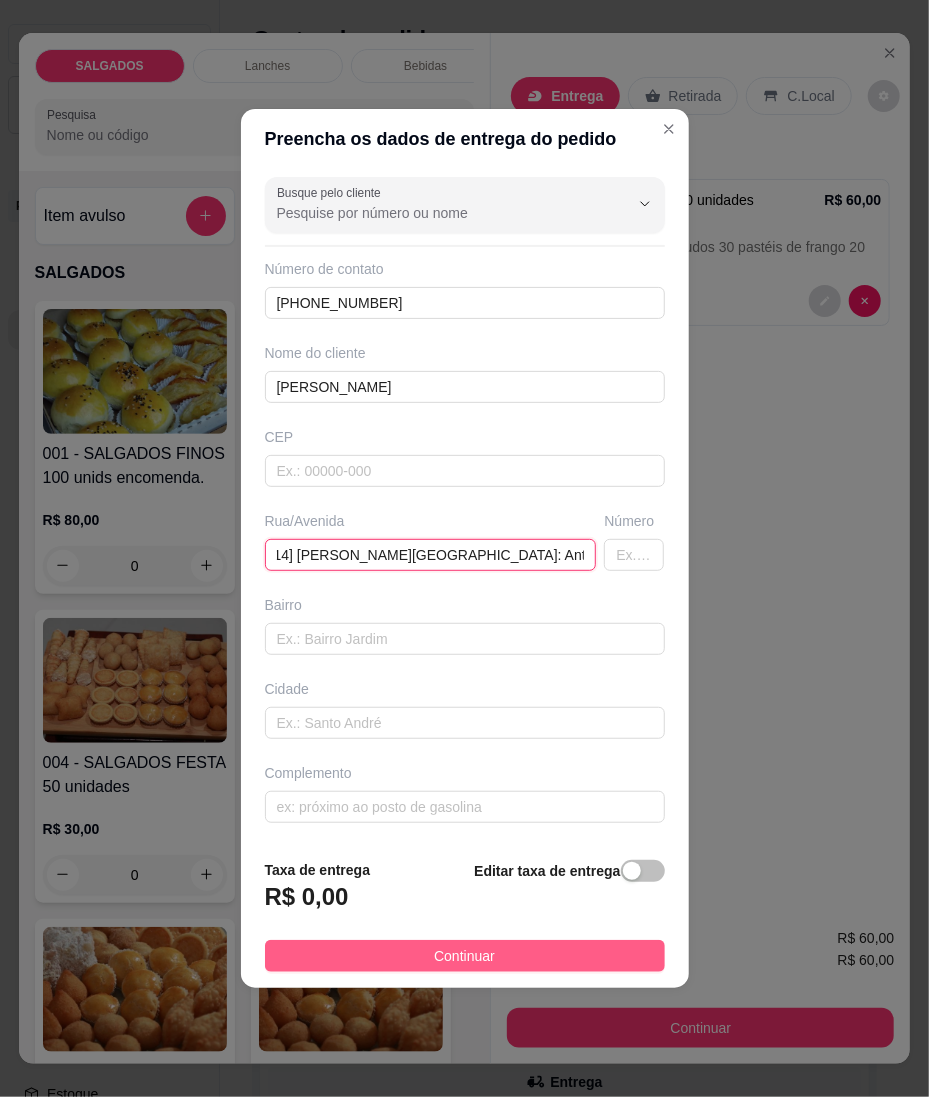 type on "[[DATE] 18:13] [PERSON_NAME]: Em frente ao [PERSON_NAME] na [GEOGRAPHIC_DATA] [[DATE] 18:14] [PERSON_NAME][GEOGRAPHIC_DATA]: Antigo condomínio dos bancários n 40" 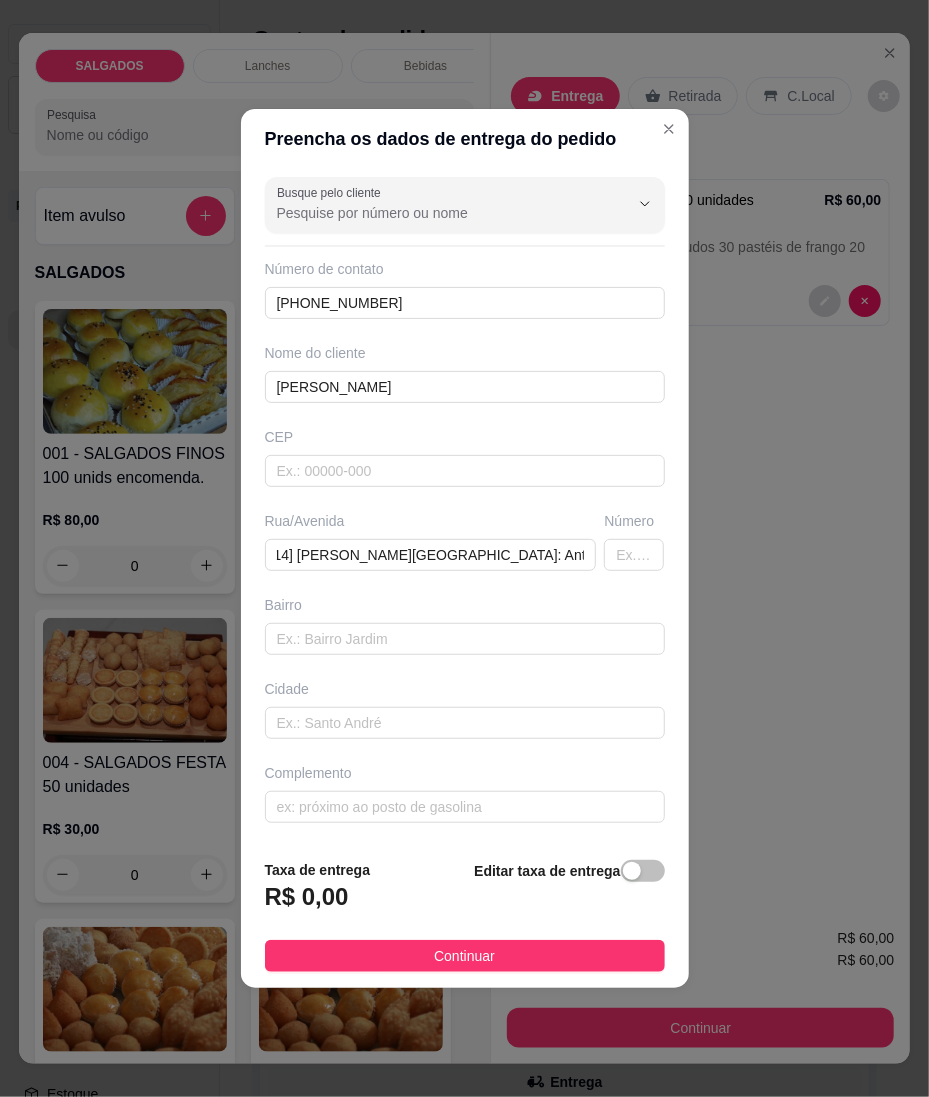 drag, startPoint x: 582, startPoint y: 970, endPoint x: 593, endPoint y: 972, distance: 11.18034 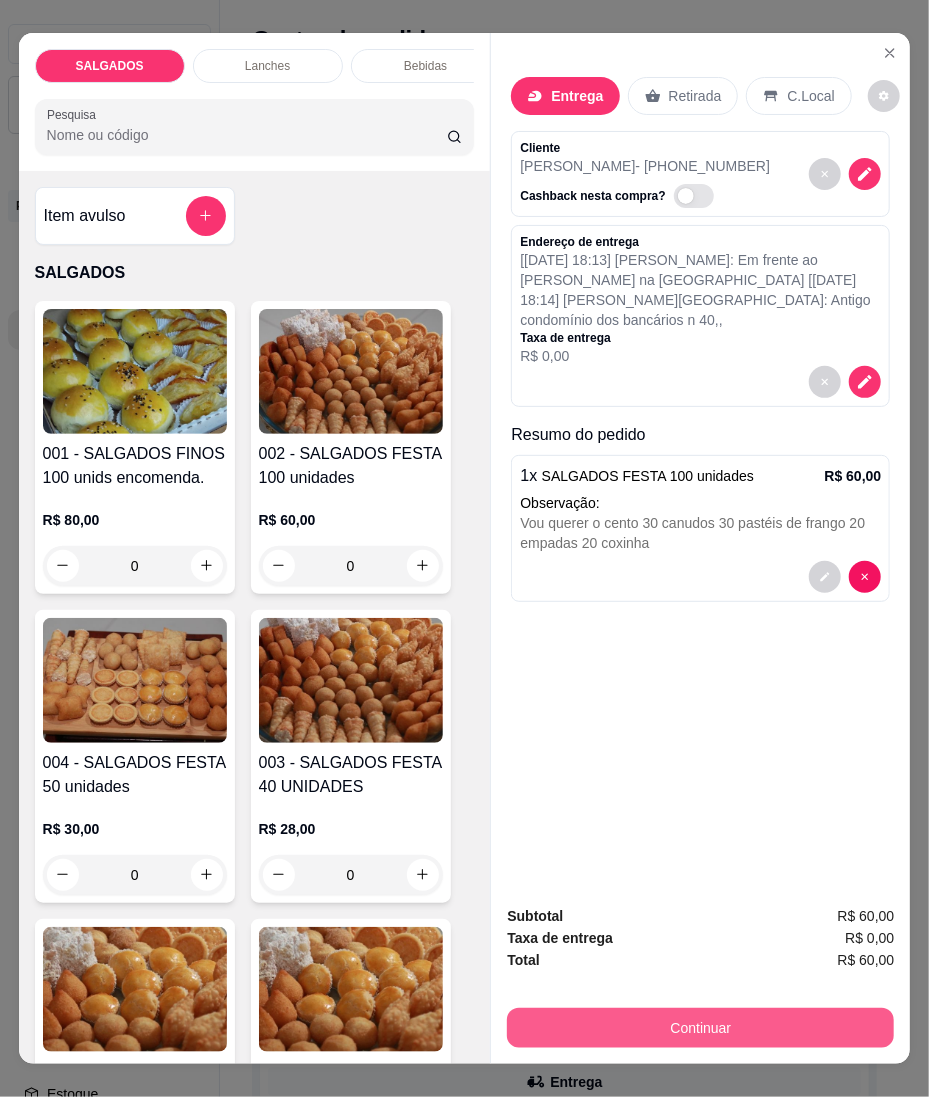 click on "Continuar" at bounding box center (700, 1028) 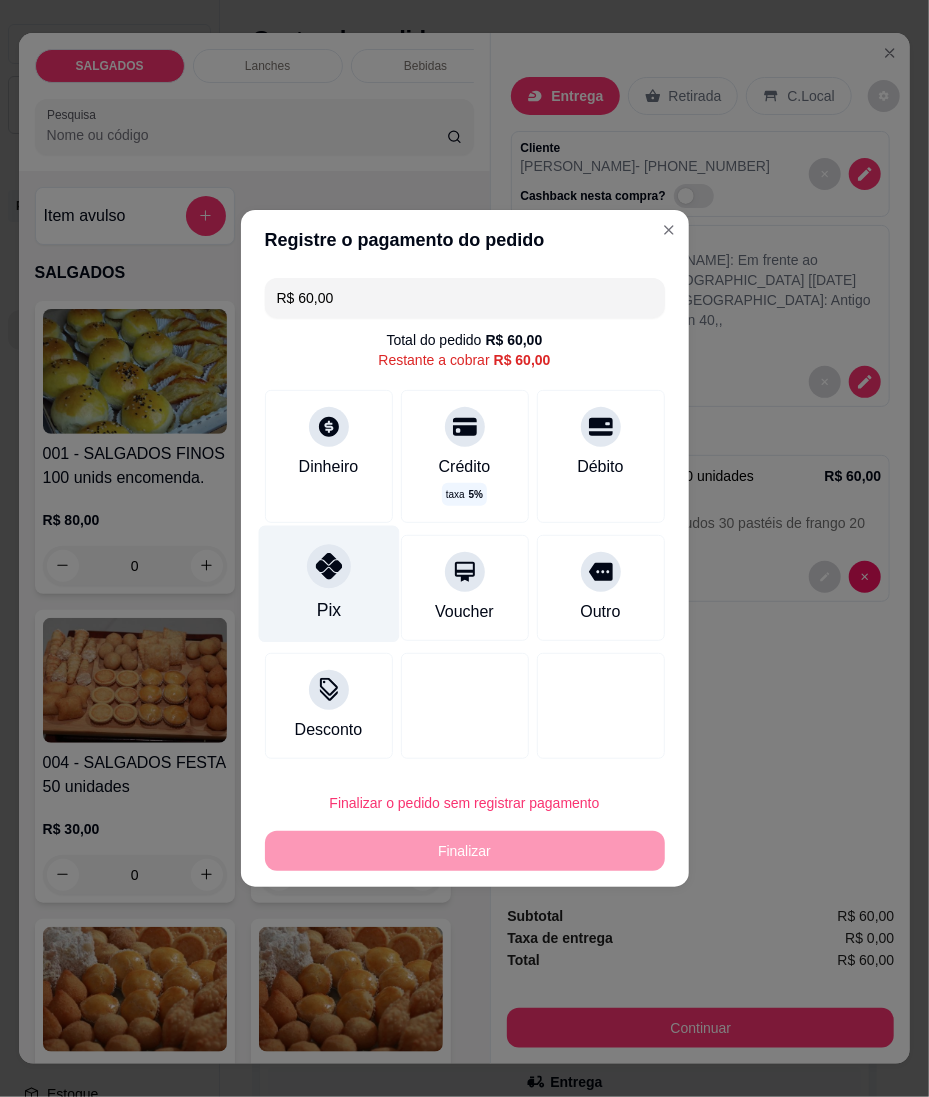 click on "Pix" at bounding box center (328, 584) 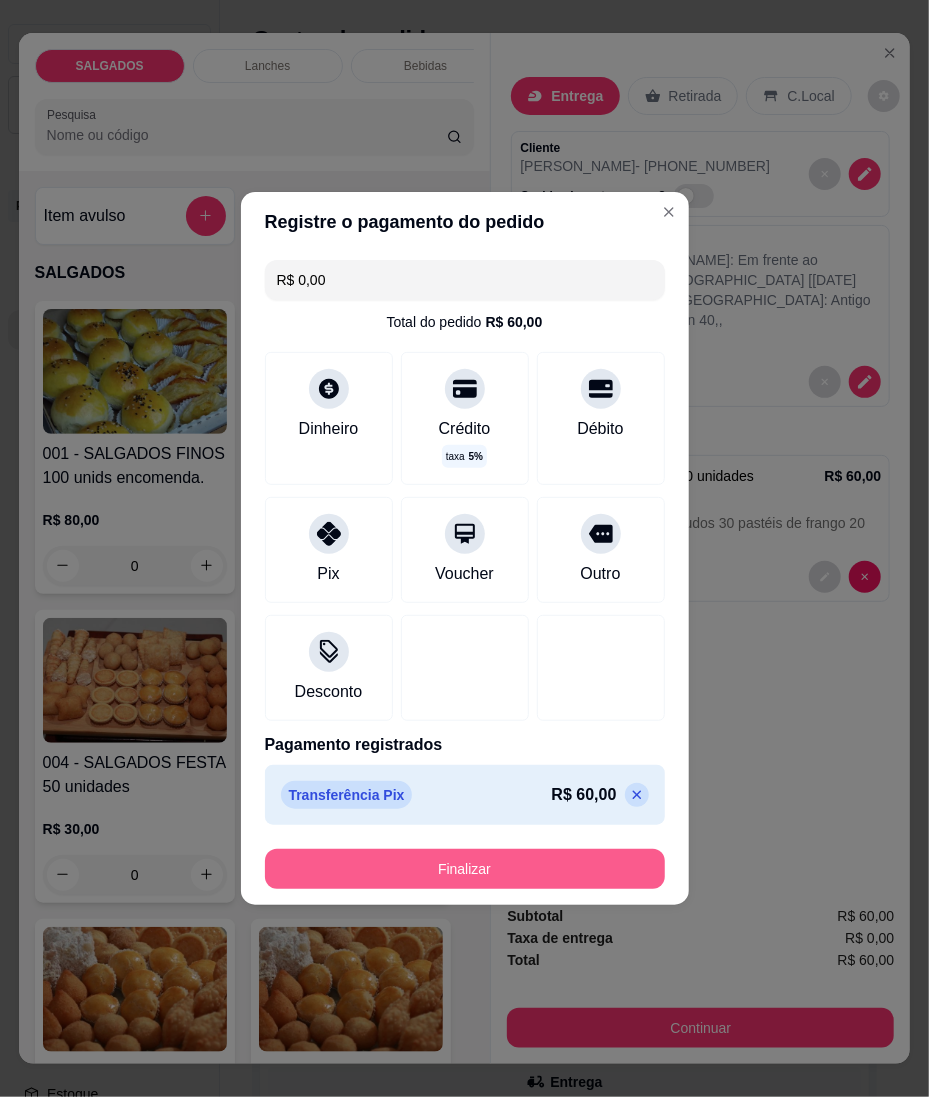 click on "Finalizar" at bounding box center (465, 869) 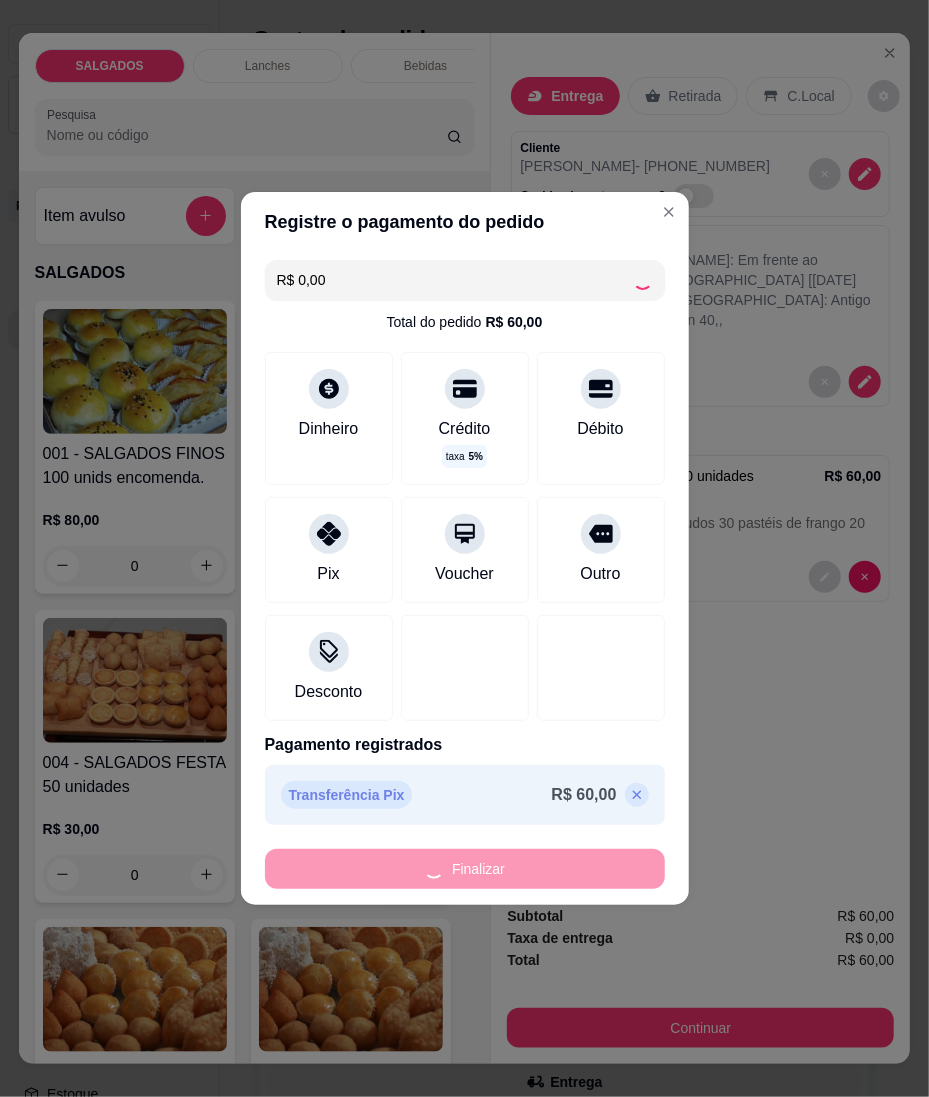 type on "-R$ 60,00" 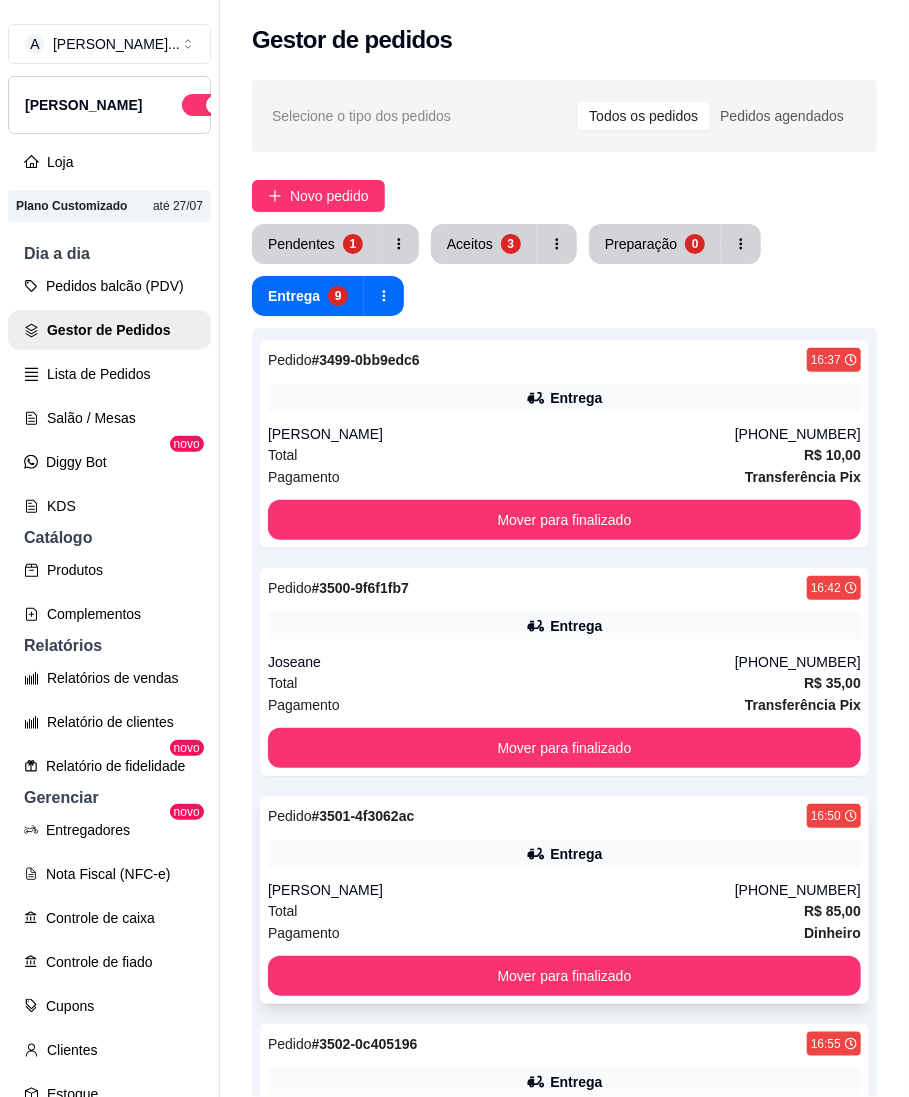 click on "Pedido  # 3501-4f3062ac 16:50 Entrega [PERSON_NAME]  [PHONE_NUMBER] Total R$ 85,00 Pagamento Dinheiro Mover para finalizado" at bounding box center (564, 900) 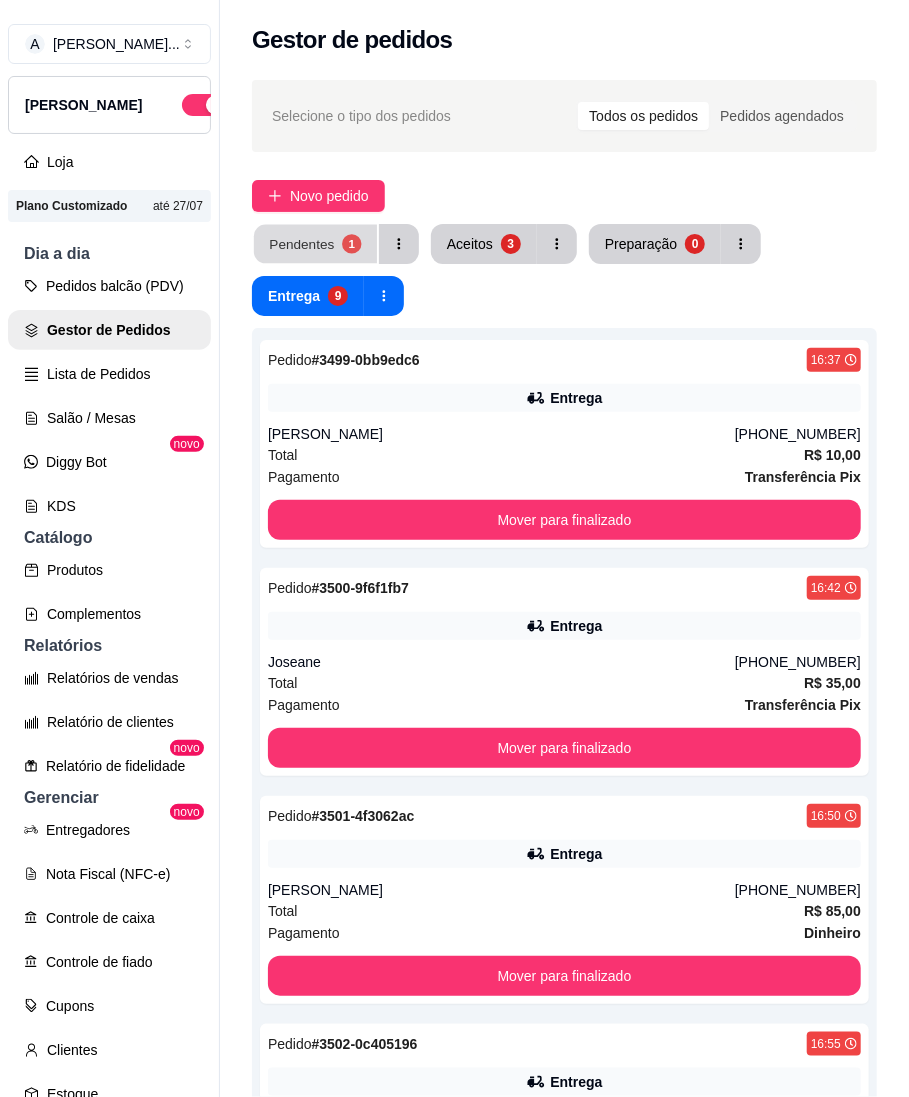 click on "Pendentes 1" at bounding box center (315, 244) 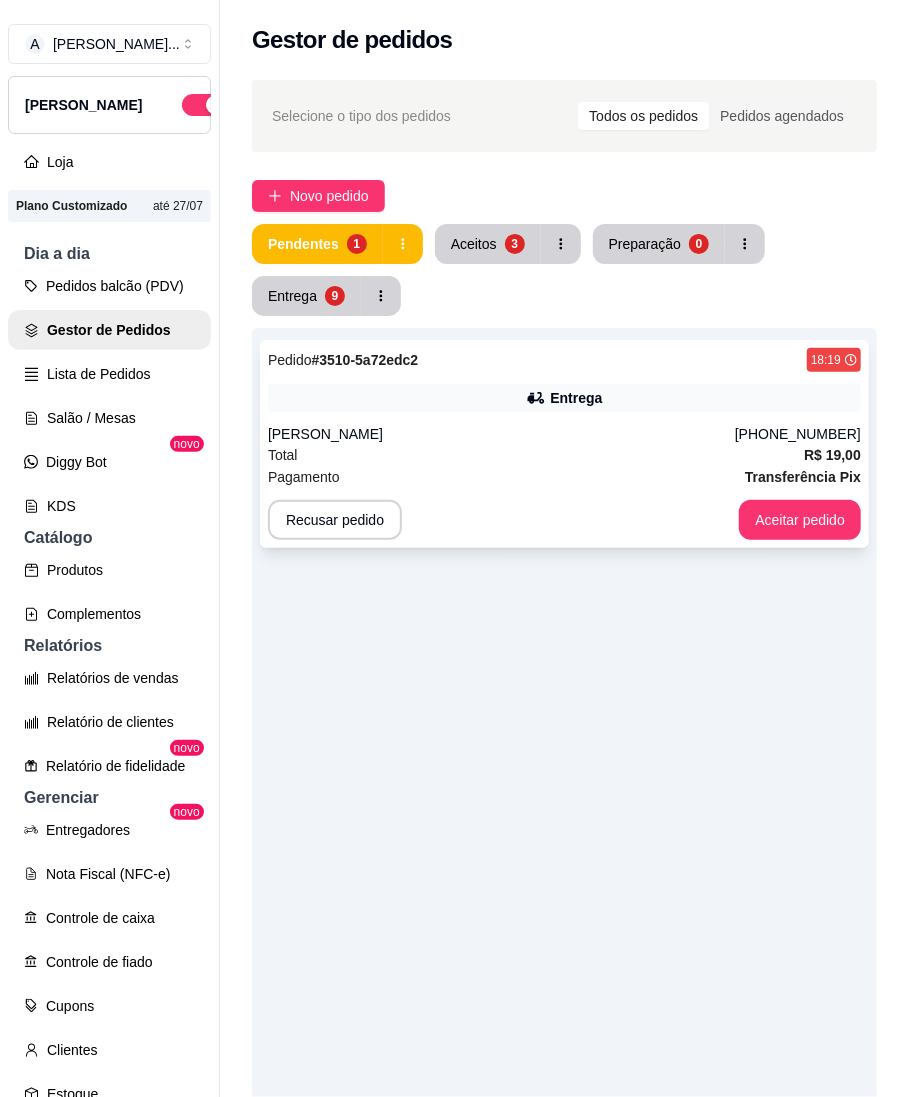 click on "Pedido  # 3510-5a72edc2 18:19 Entrega [PERSON_NAME] [PHONE_NUMBER] Total R$ 19,00 Pagamento Transferência Pix Recusar pedido Aceitar pedido" at bounding box center (564, 444) 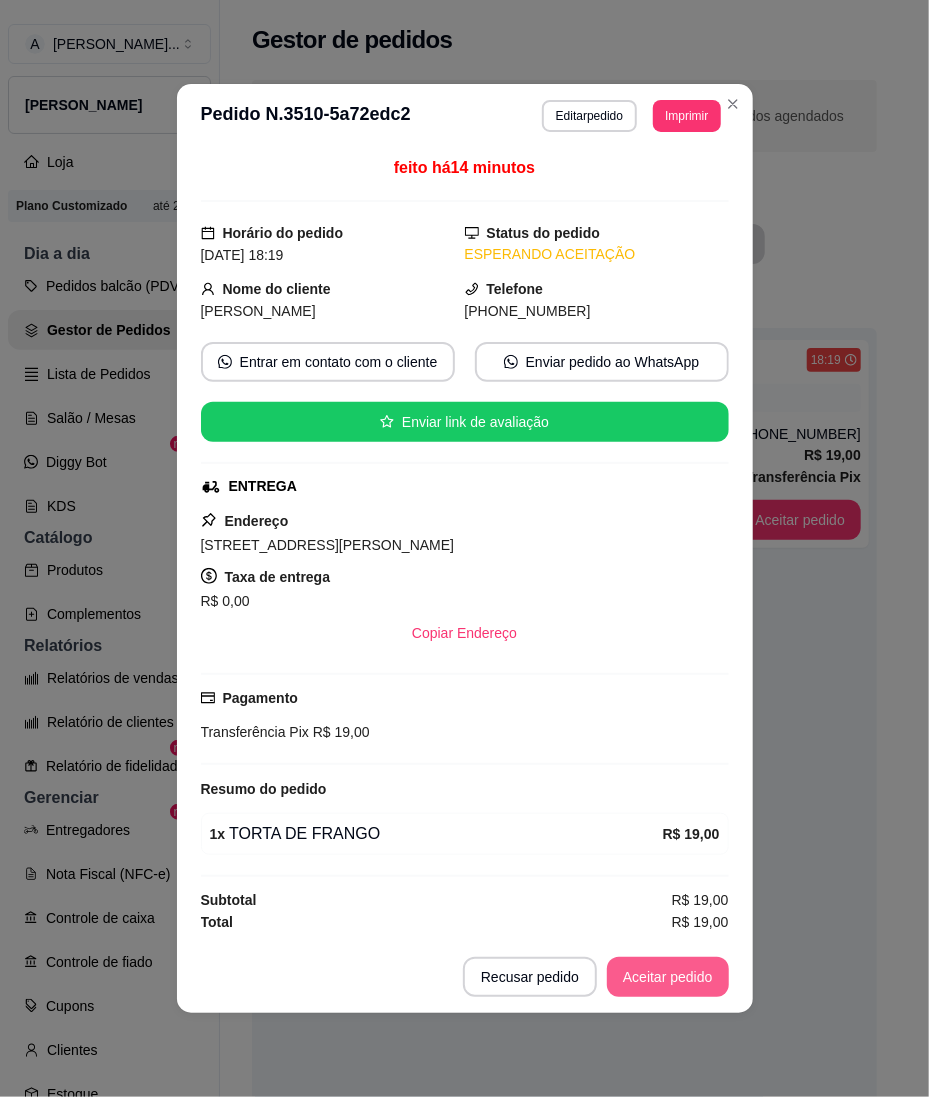click on "Aceitar pedido" at bounding box center [668, 977] 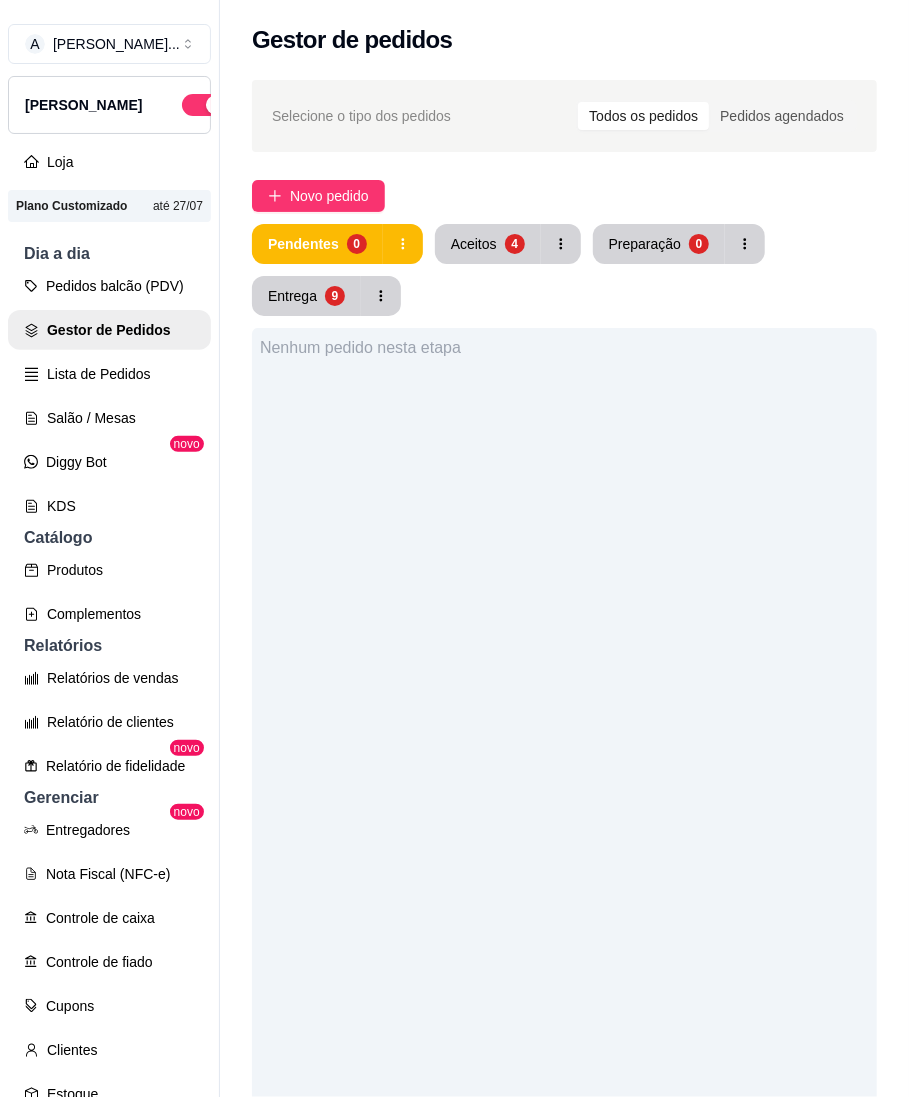 click on "Selecione o tipo dos pedidos Todos os pedidos Pedidos agendados Novo pedido Pendentes 0 Aceitos 4 Preparação 0 Entrega 9 Nenhum pedido nesta etapa" at bounding box center (564, 758) 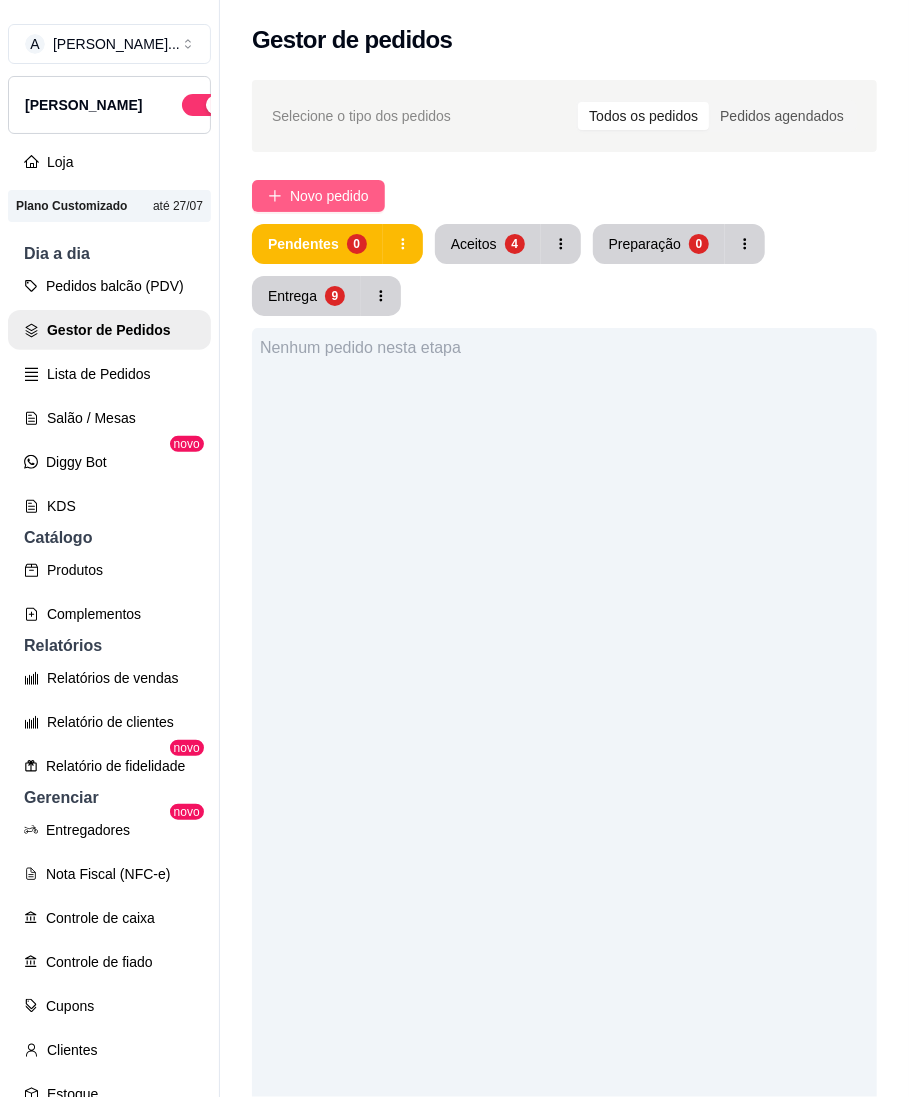 click on "Novo pedido" at bounding box center (329, 196) 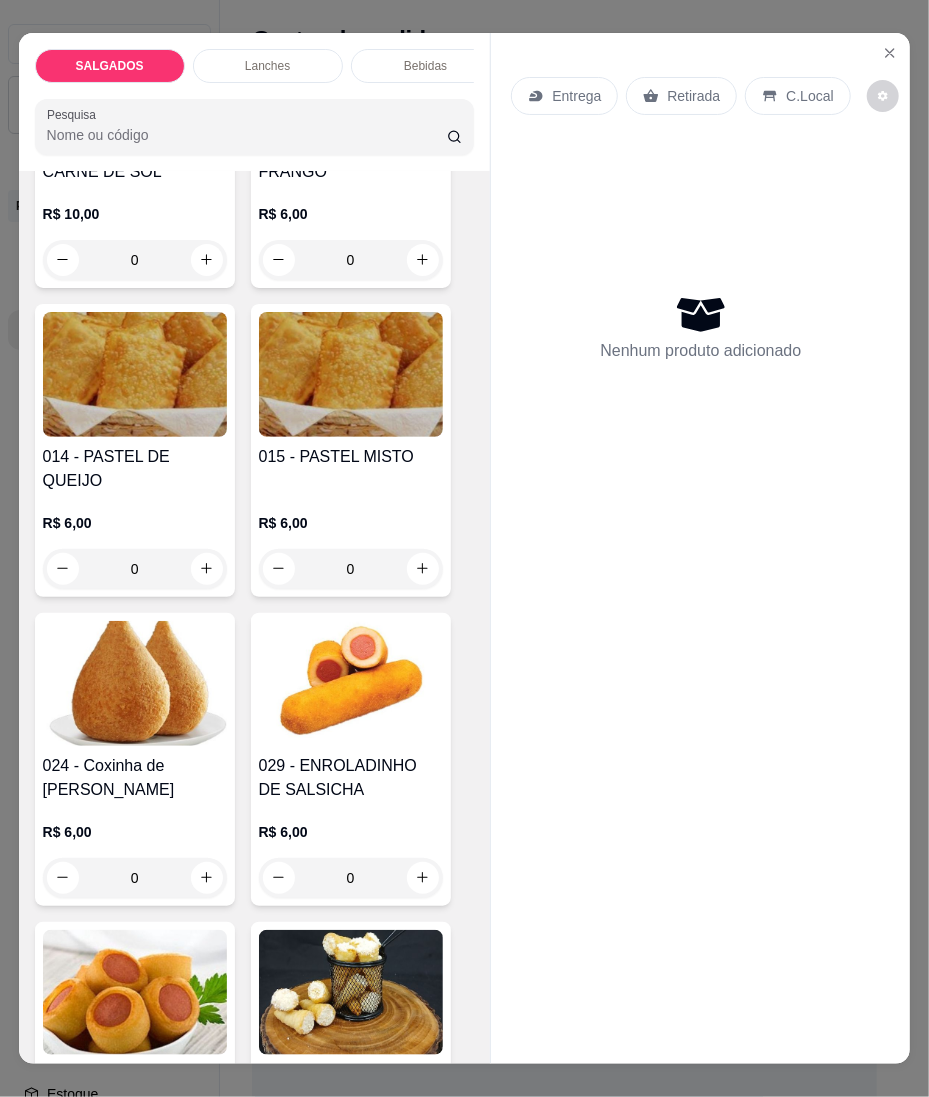 scroll, scrollTop: 2400, scrollLeft: 0, axis: vertical 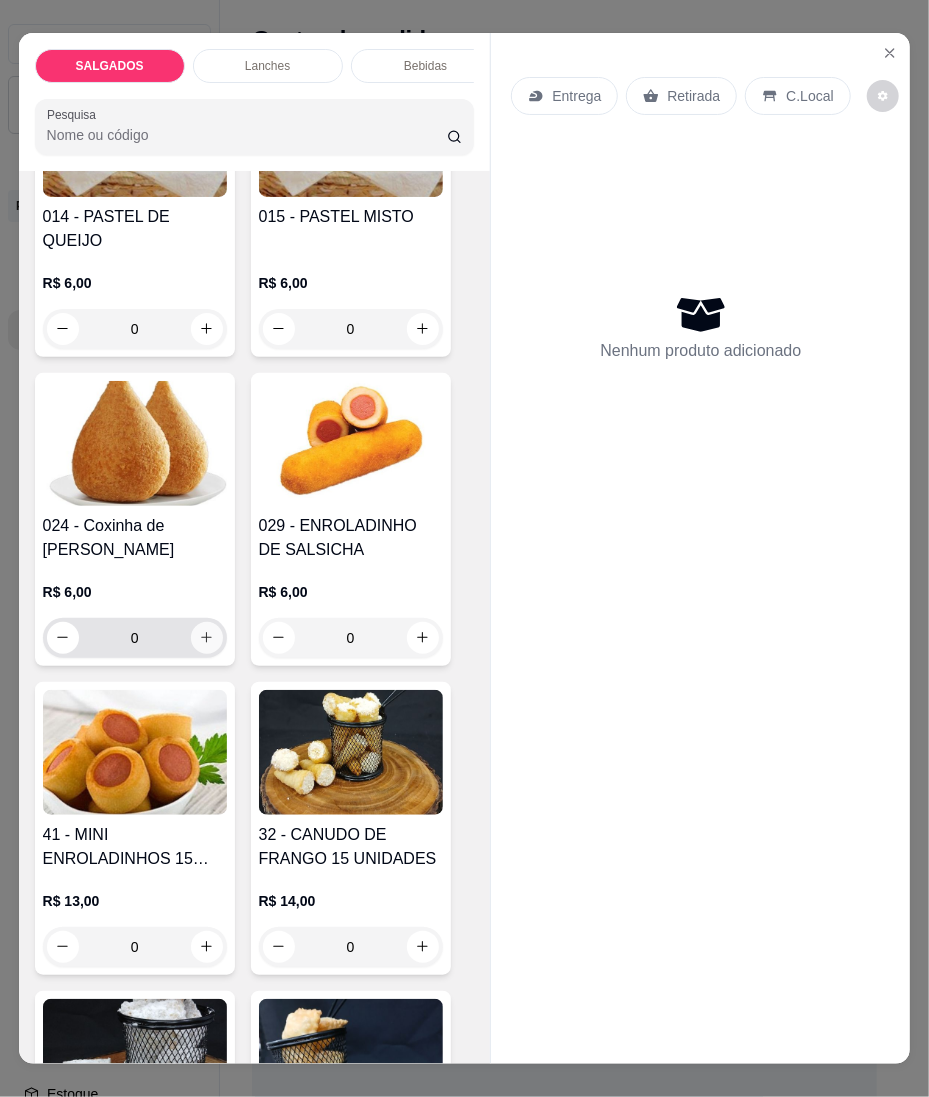 click 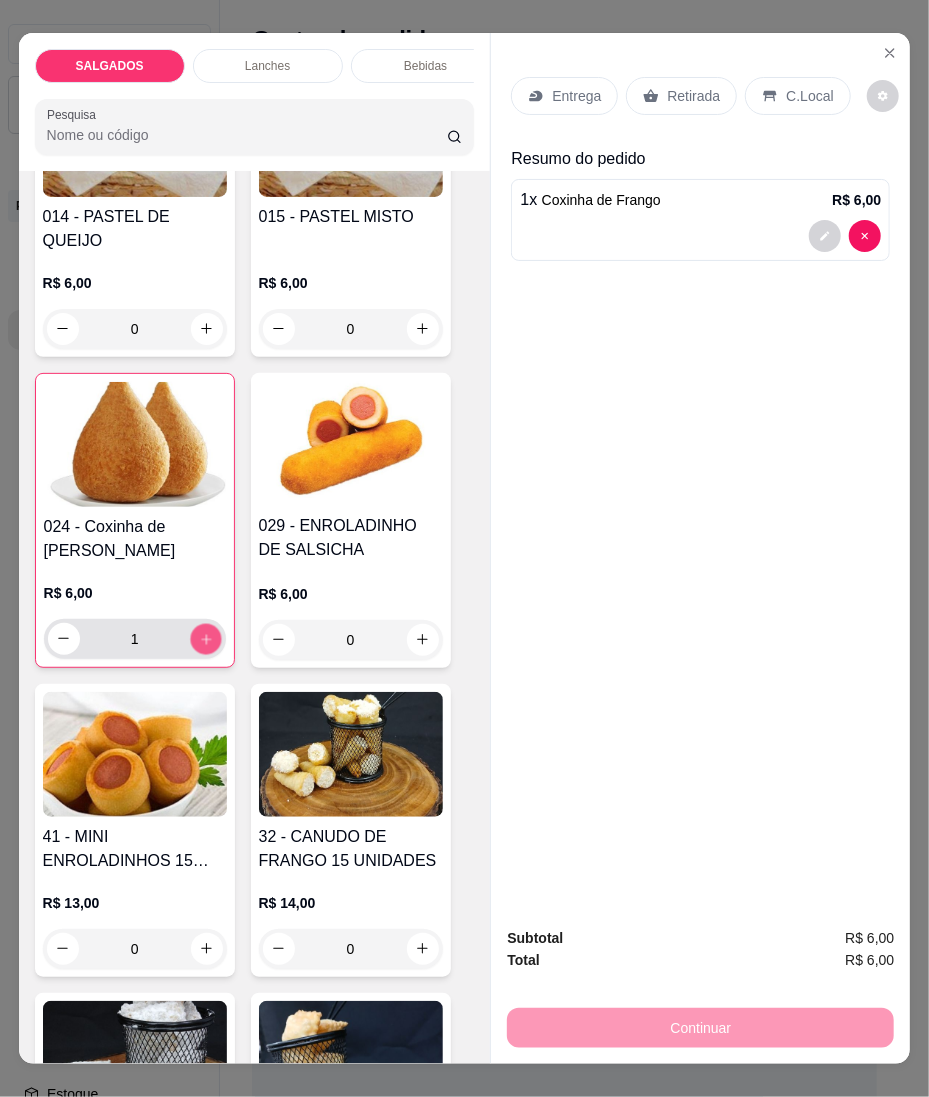 click 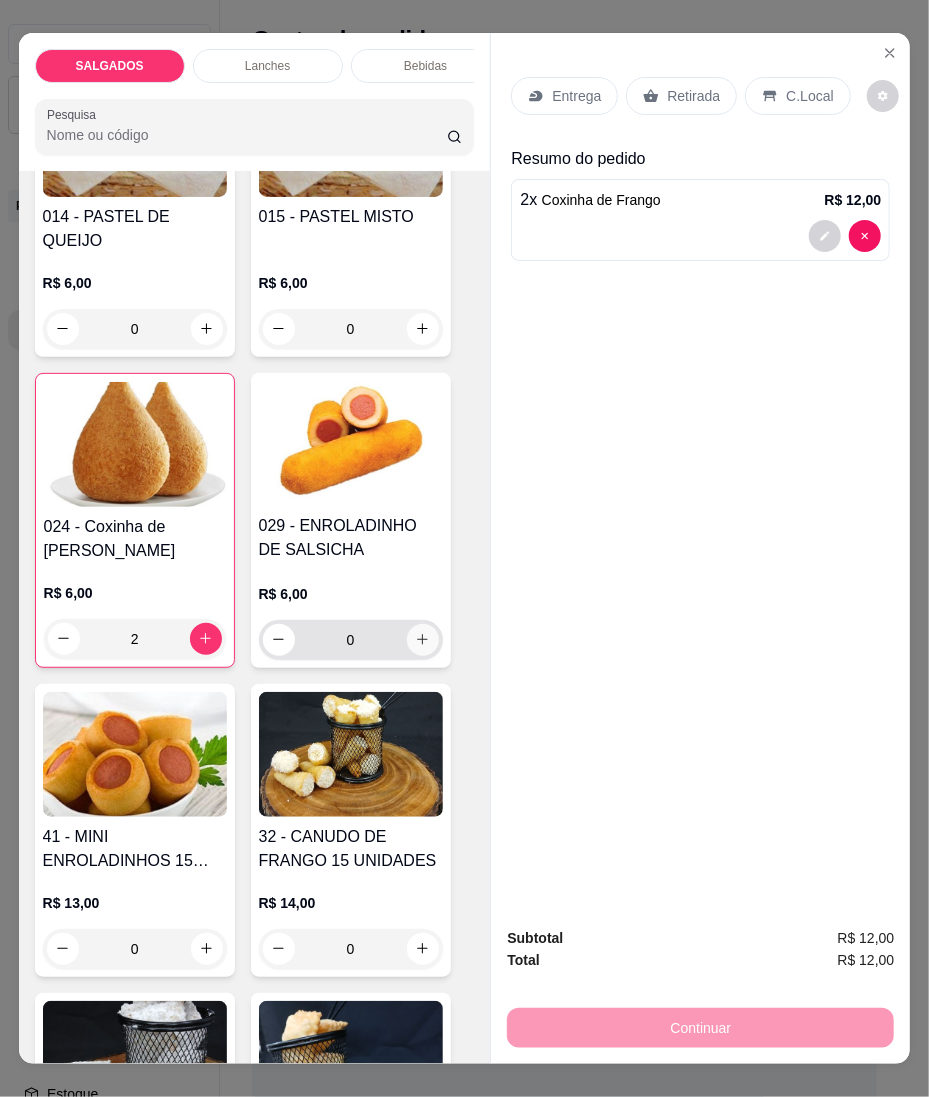 click 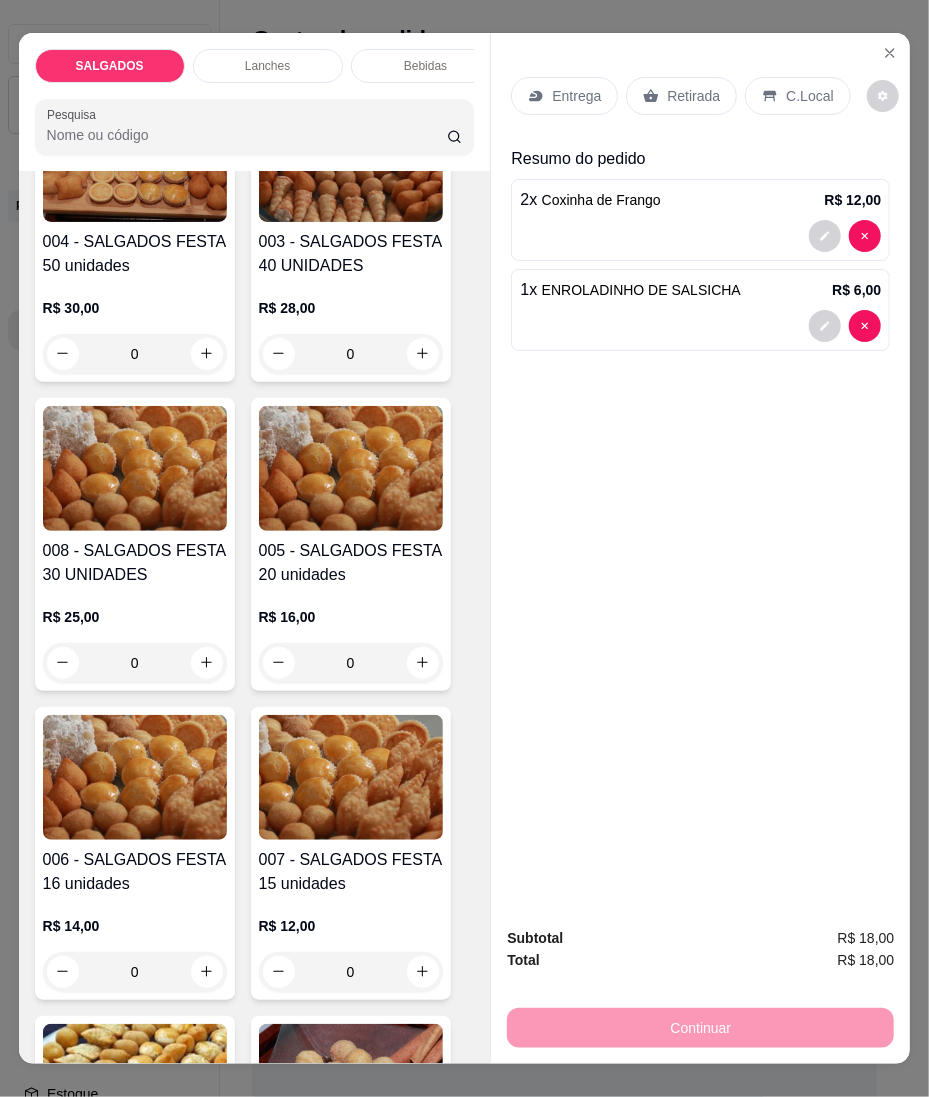 scroll, scrollTop: 666, scrollLeft: 0, axis: vertical 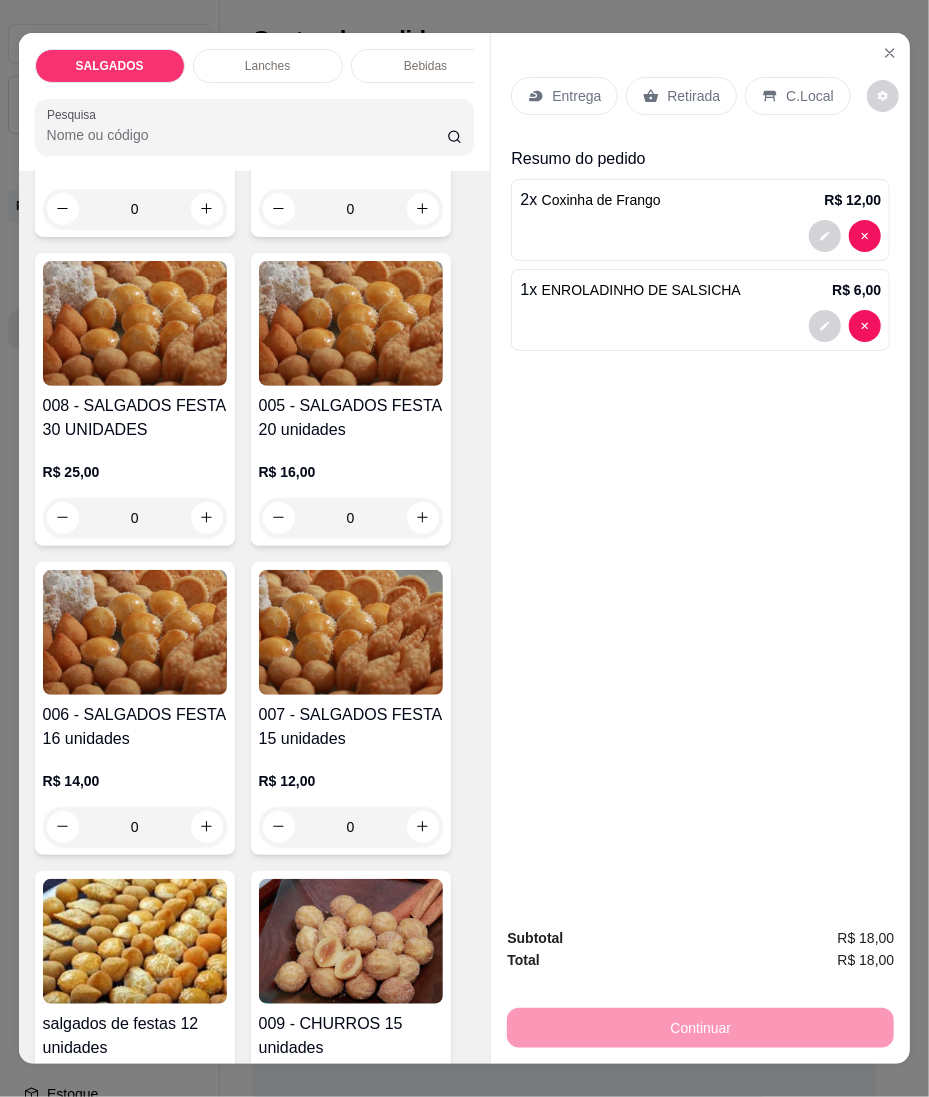 click on "Retirada" at bounding box center [693, 96] 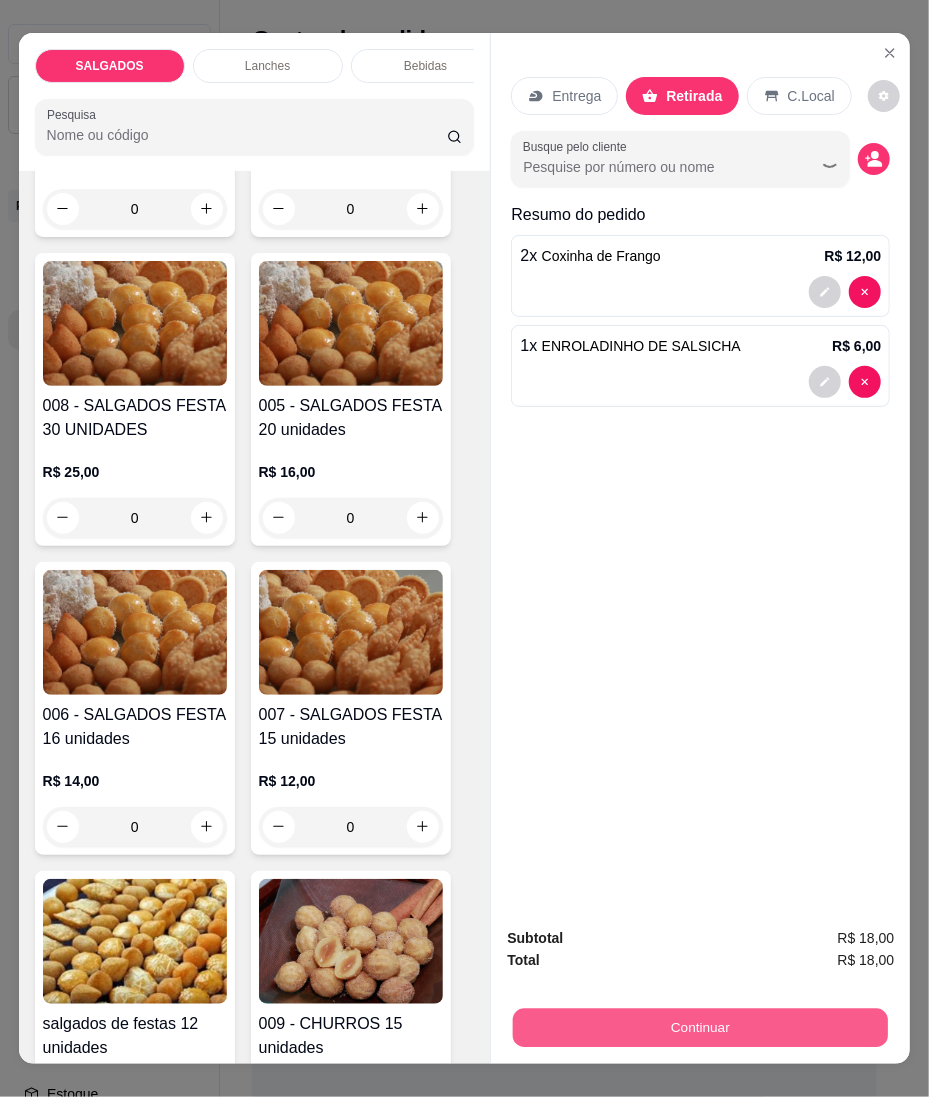click on "Continuar" at bounding box center (700, 1028) 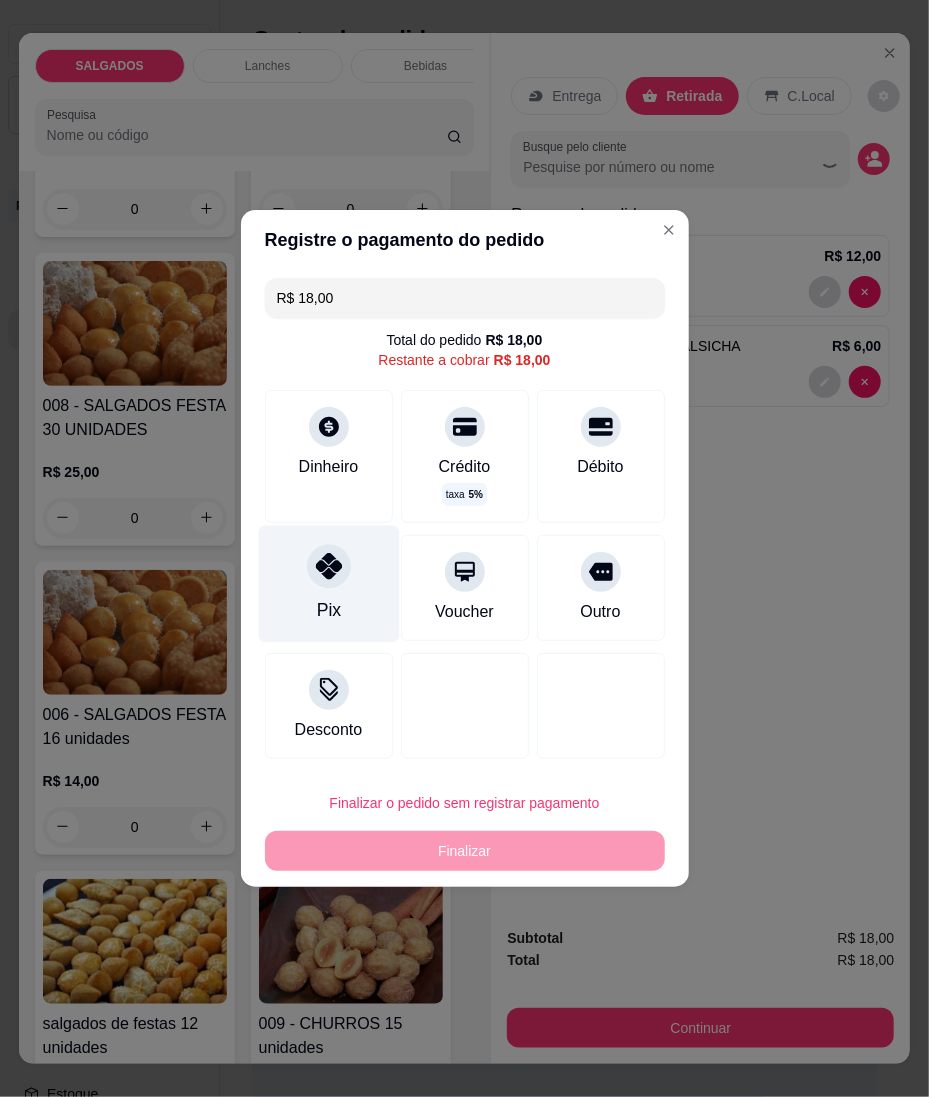 click on "Pix" at bounding box center (328, 584) 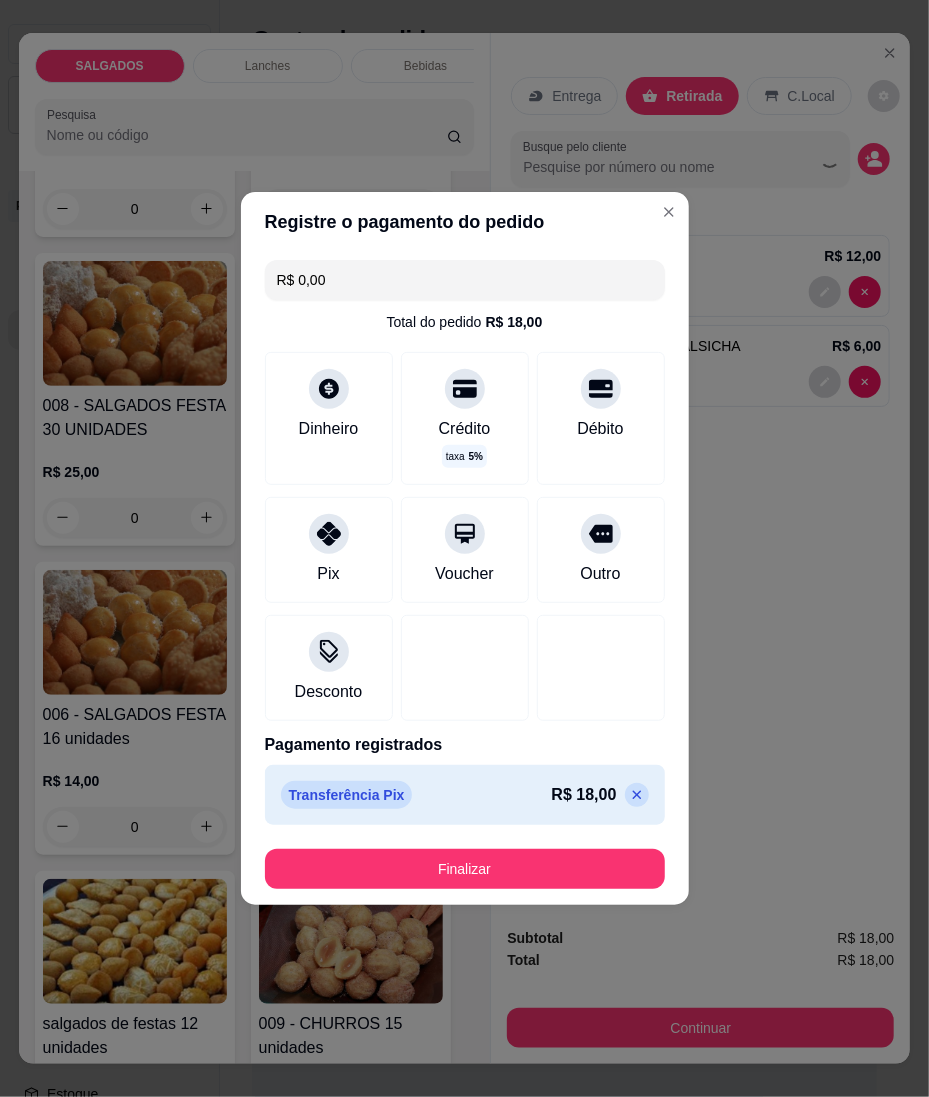 click on "Finalizar" at bounding box center [465, 869] 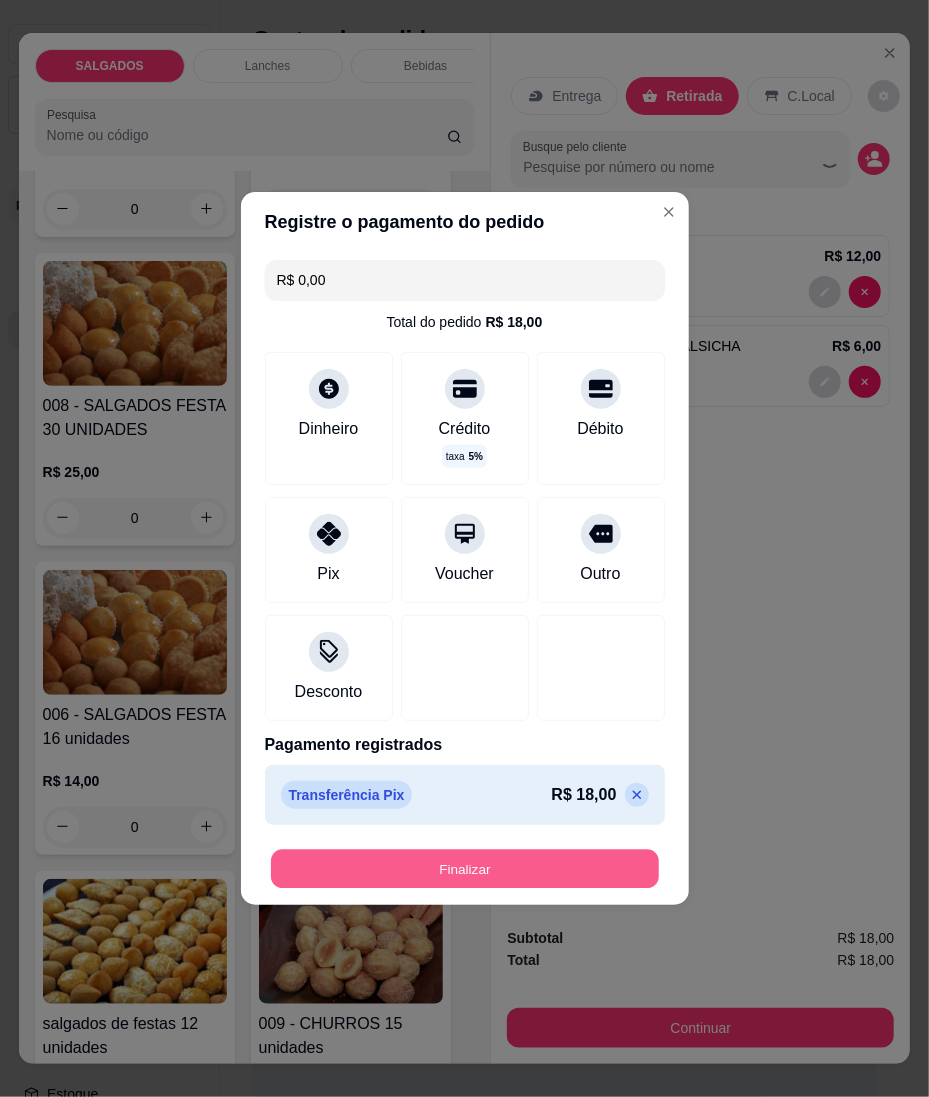click on "Finalizar" at bounding box center (465, 869) 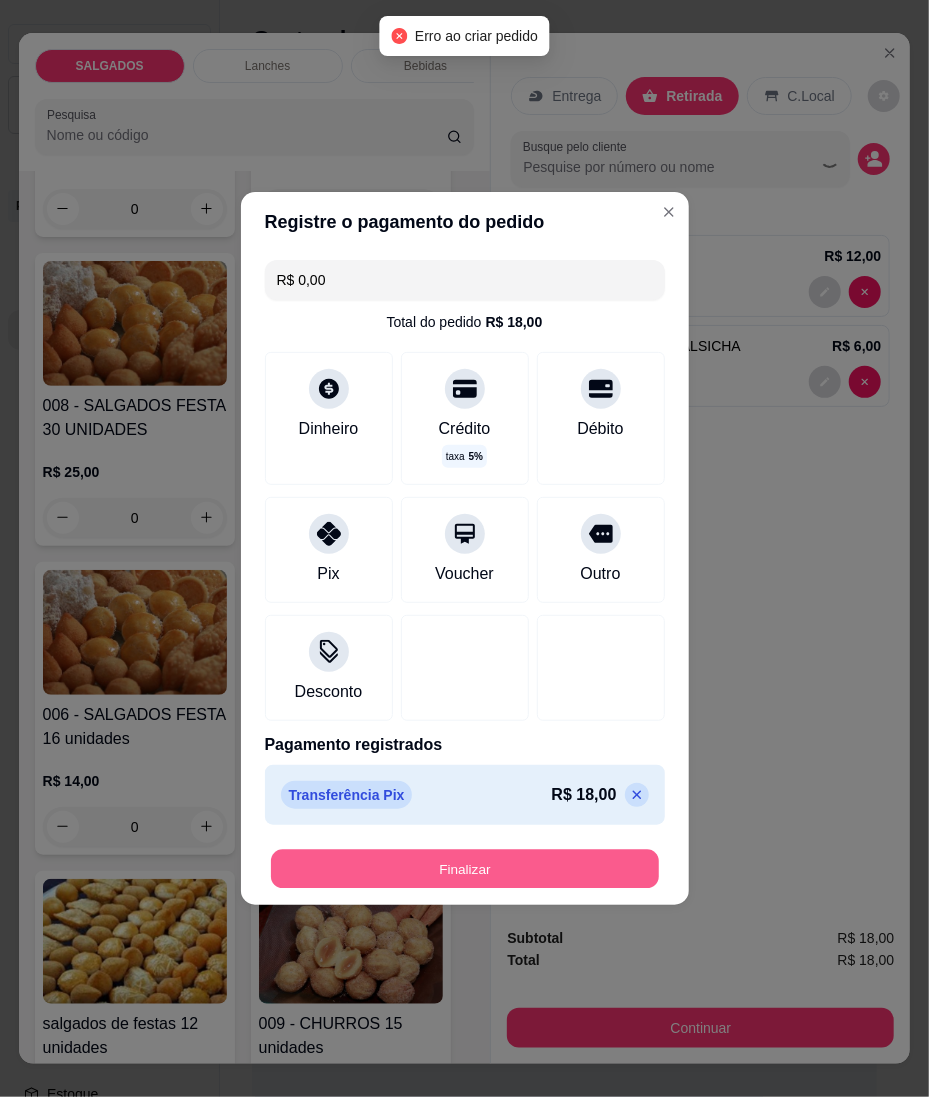 click on "Finalizar" at bounding box center (465, 869) 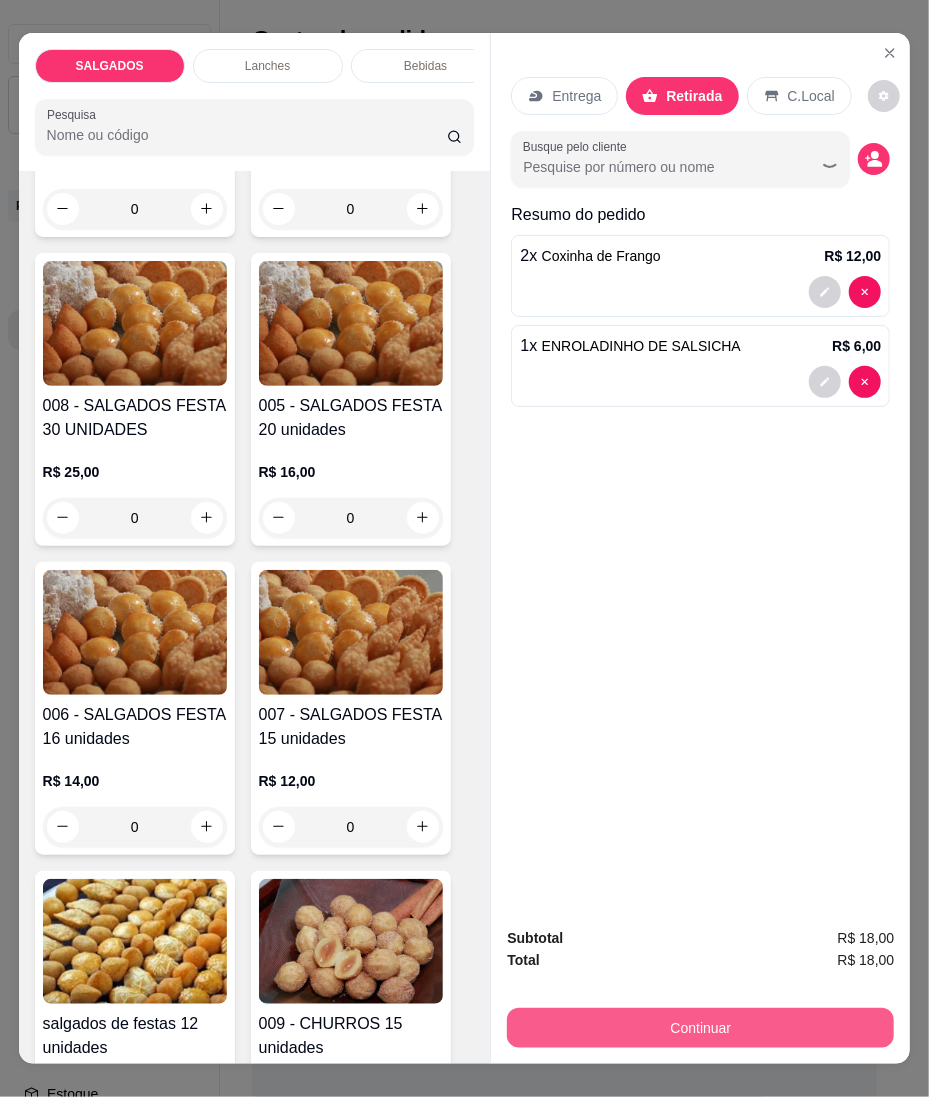 click on "Continuar" at bounding box center [700, 1028] 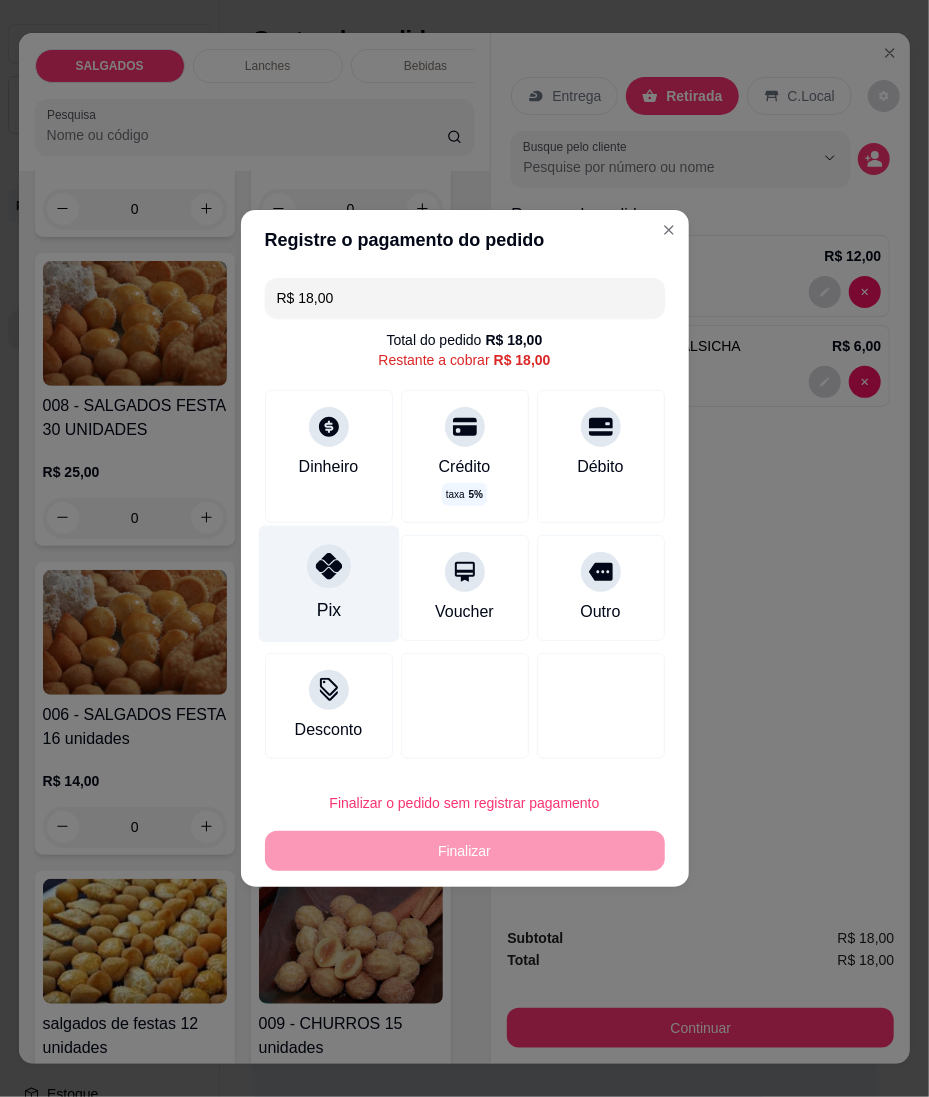 click on "Pix" at bounding box center [328, 610] 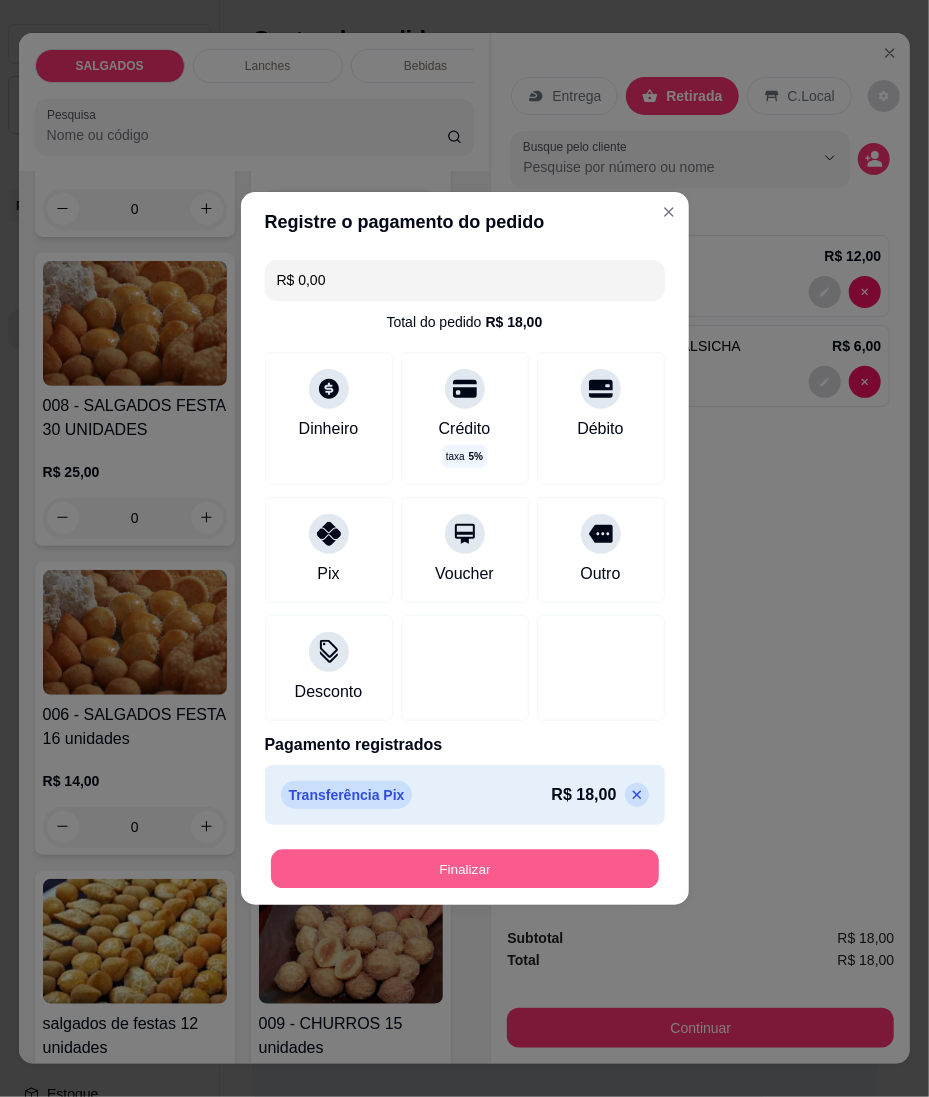 click on "Finalizar" at bounding box center (465, 869) 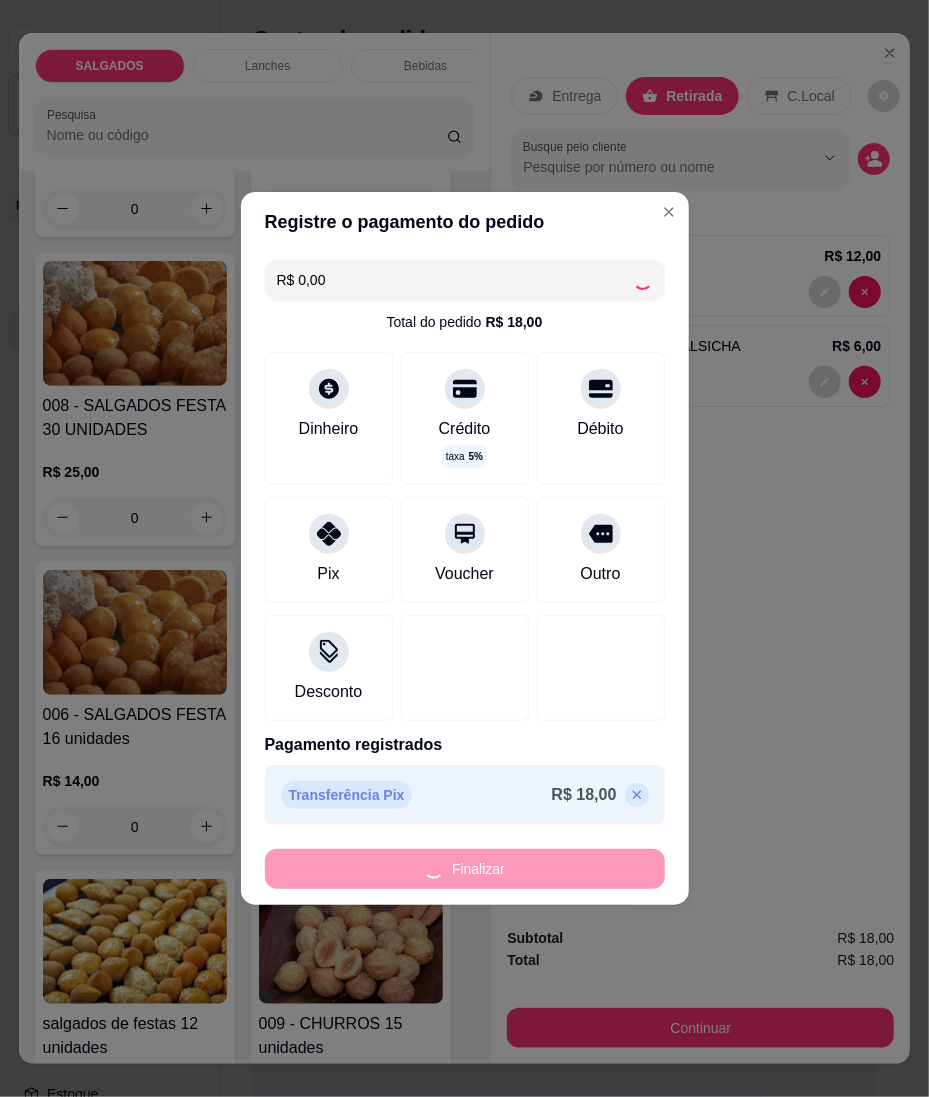 type on "0" 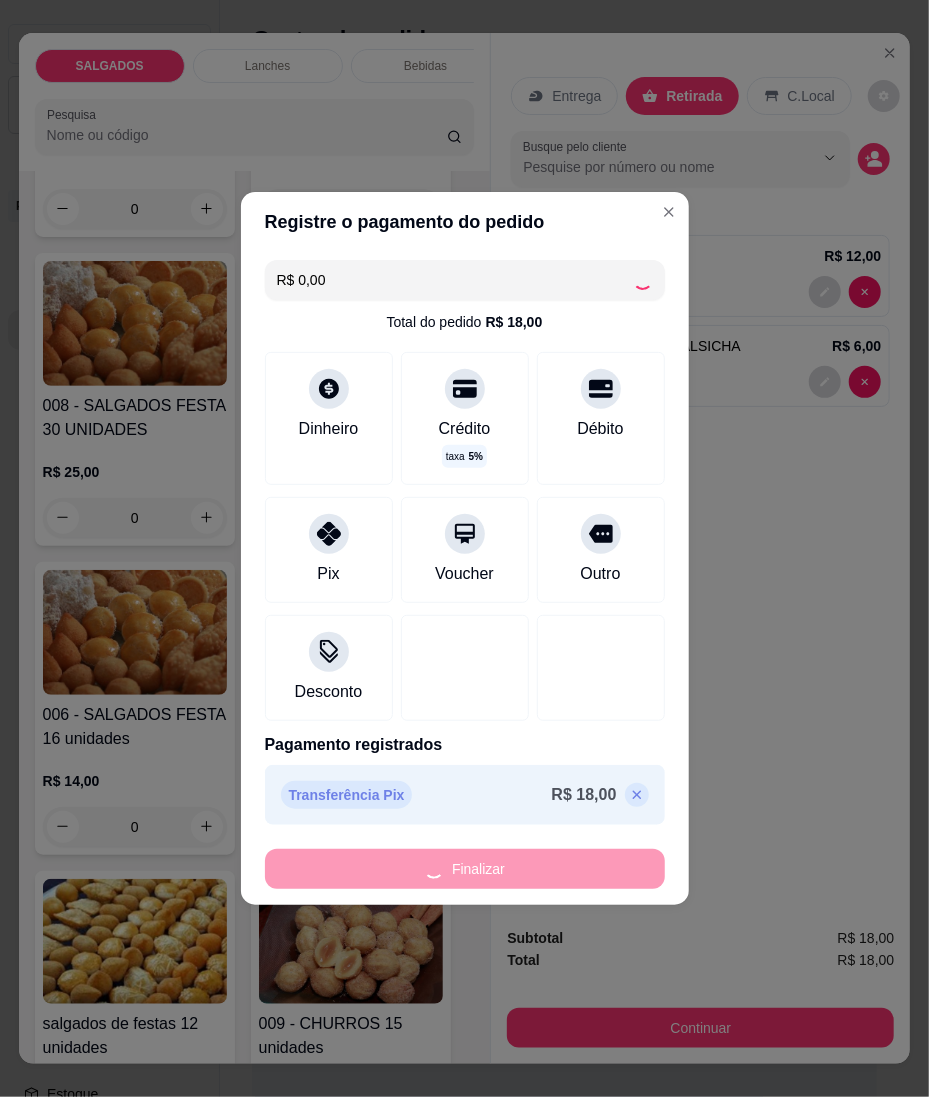 type on "0" 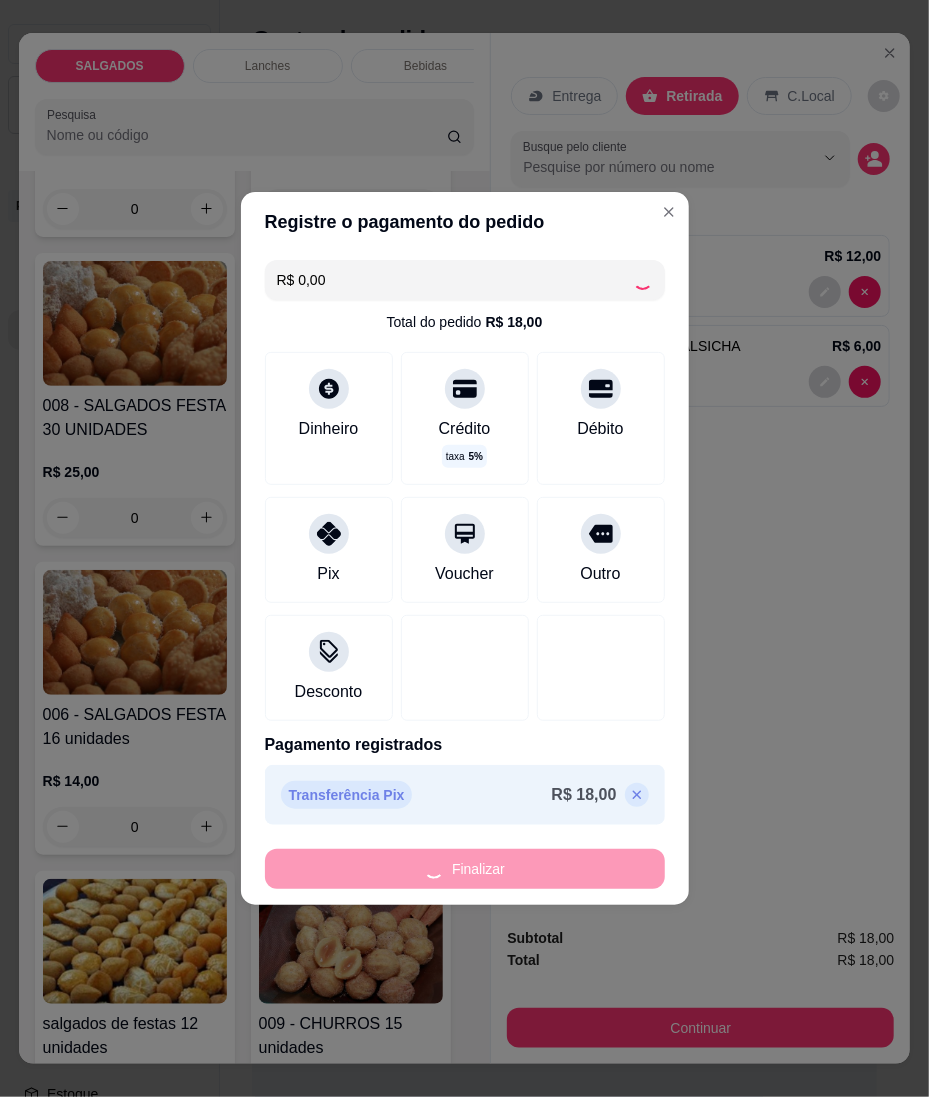 type on "-R$ 18,00" 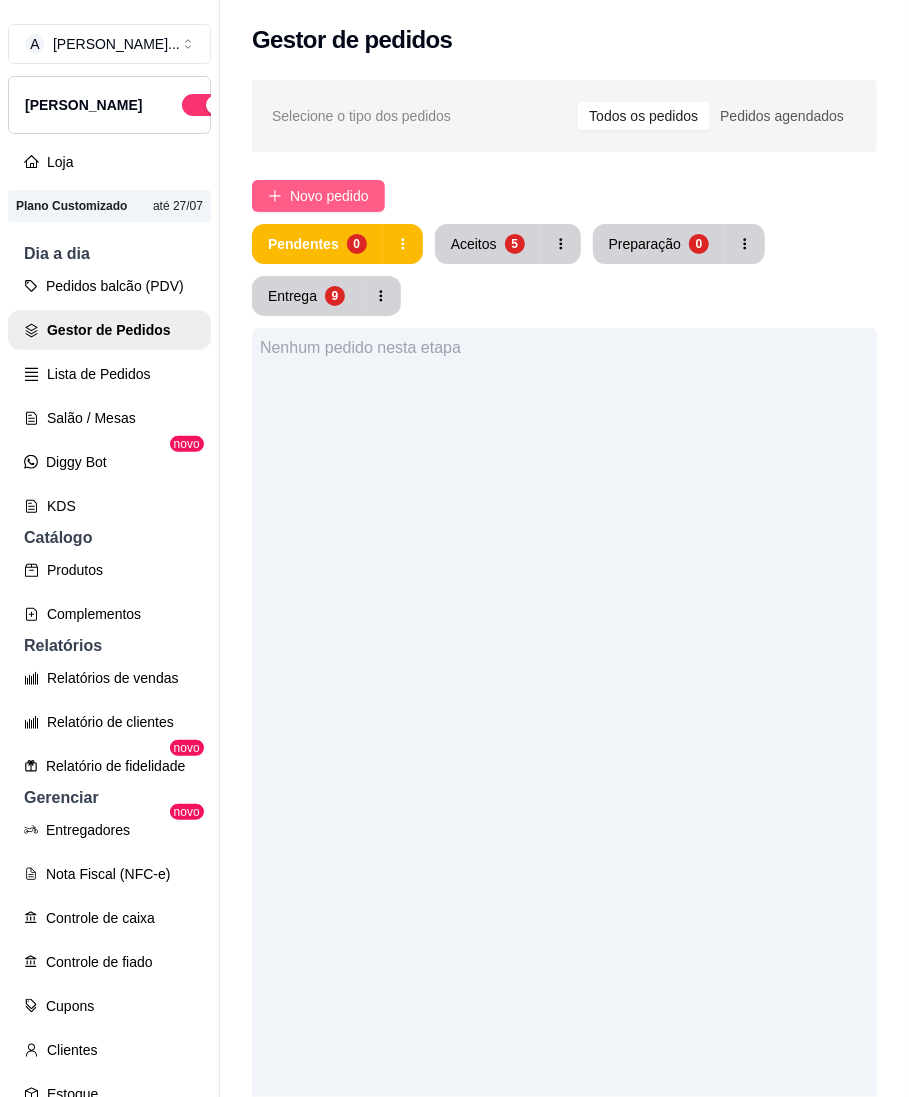 click on "Novo pedido" at bounding box center [329, 196] 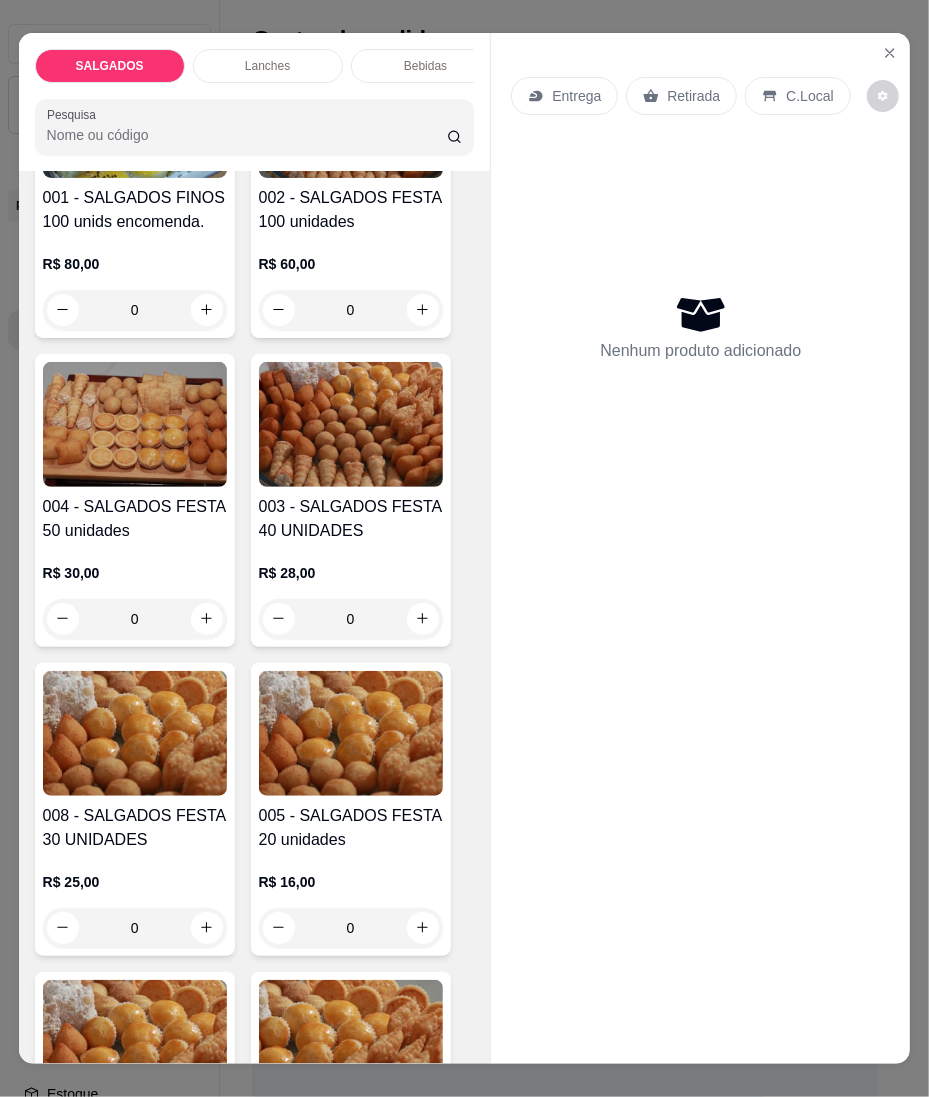 scroll, scrollTop: 266, scrollLeft: 0, axis: vertical 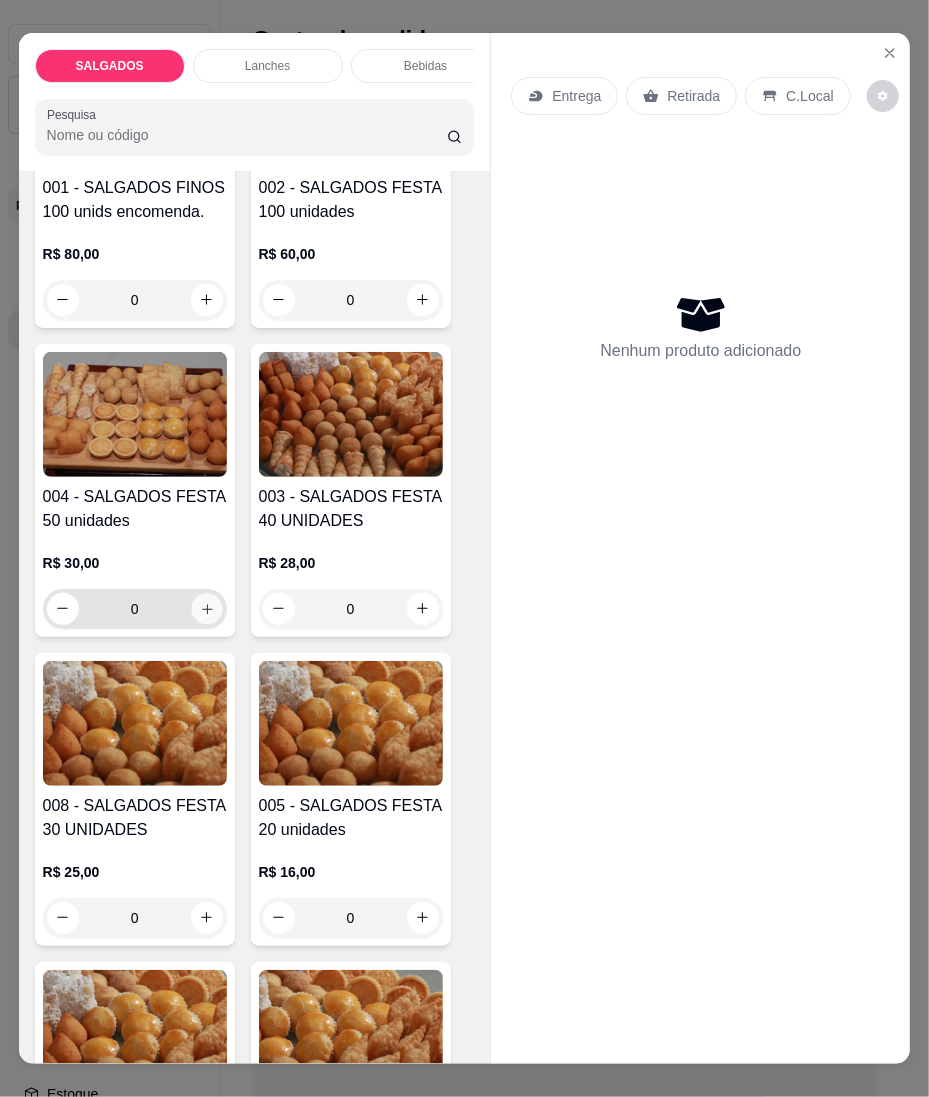 click at bounding box center (206, 608) 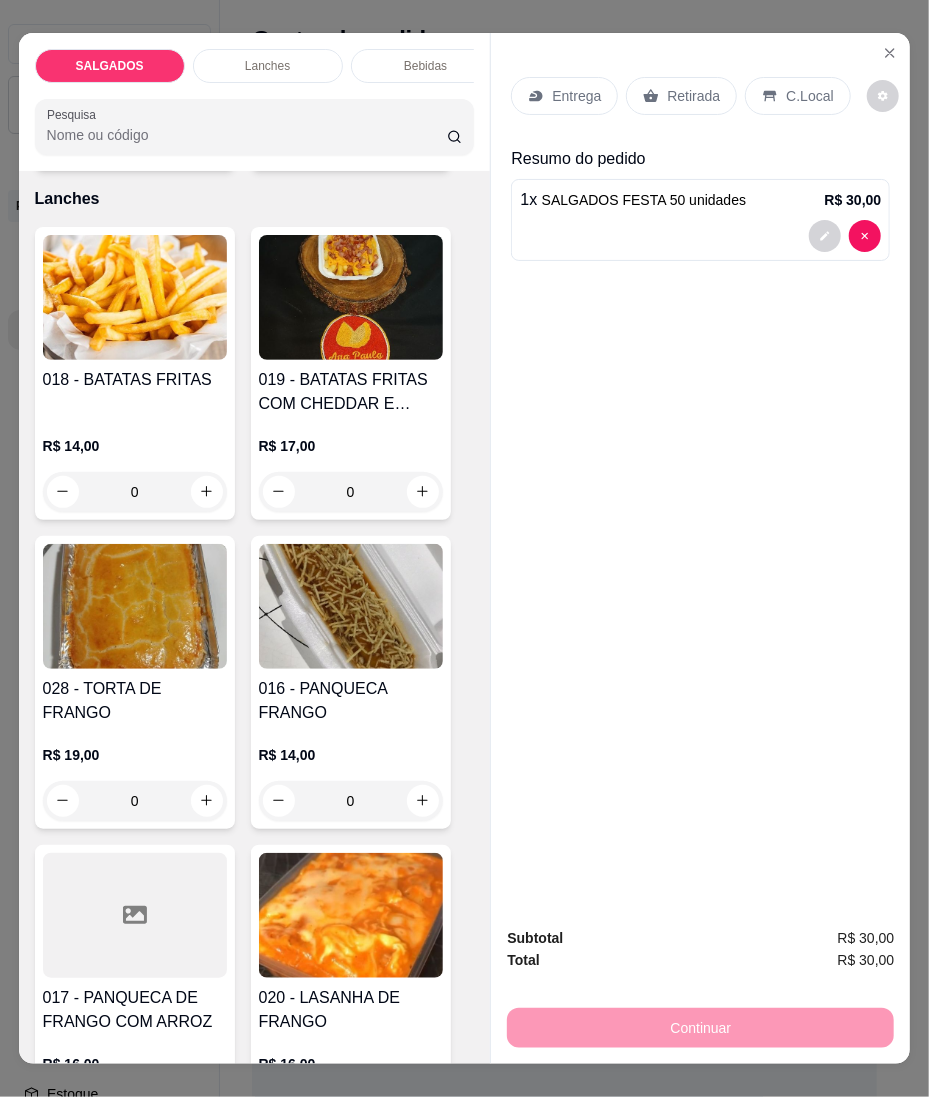 scroll, scrollTop: 4000, scrollLeft: 0, axis: vertical 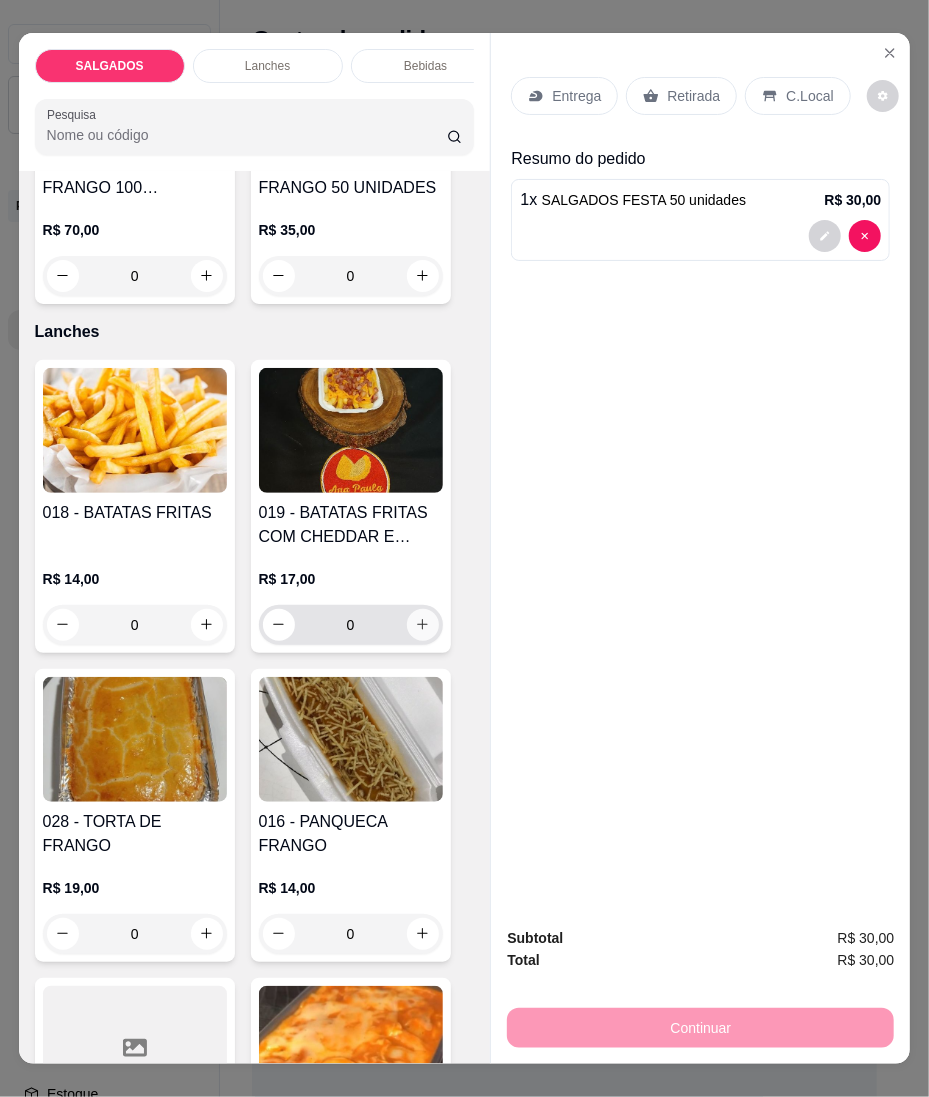 click 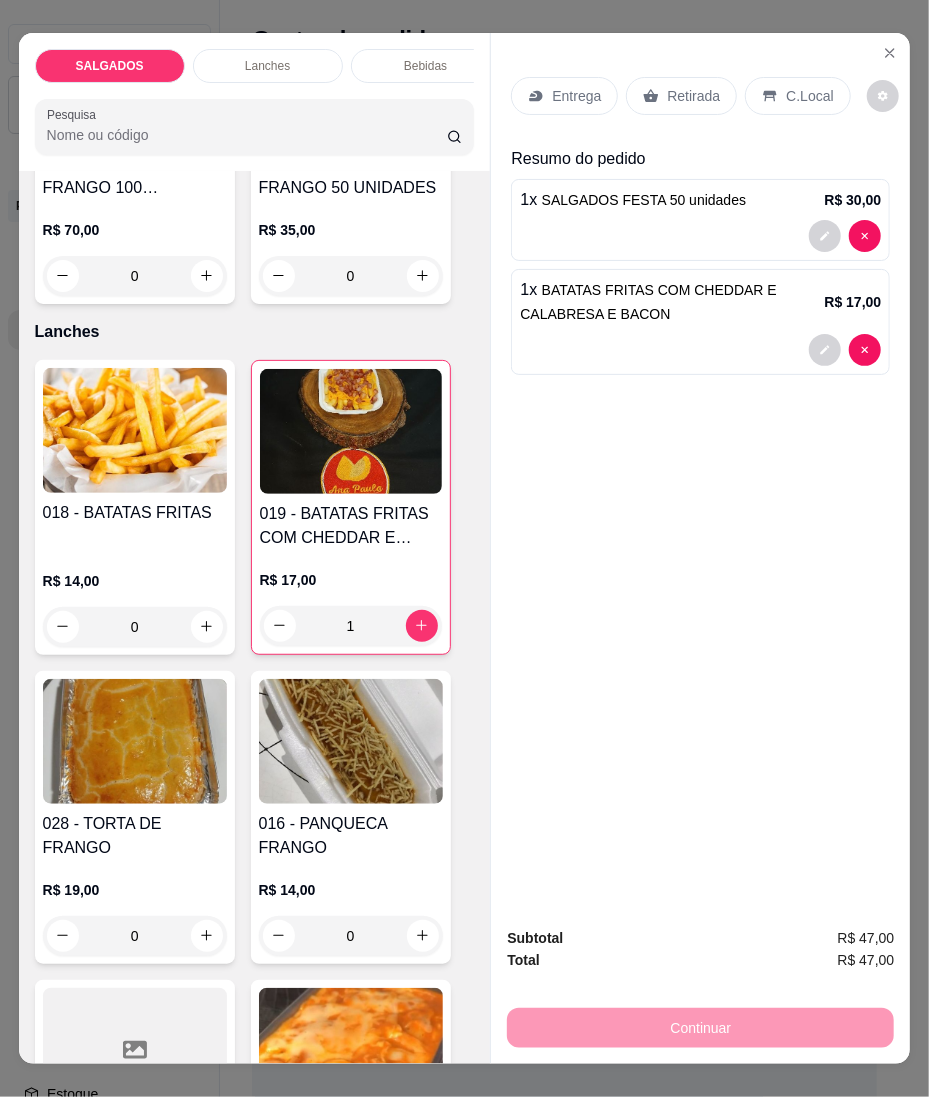 scroll, scrollTop: 3866, scrollLeft: 0, axis: vertical 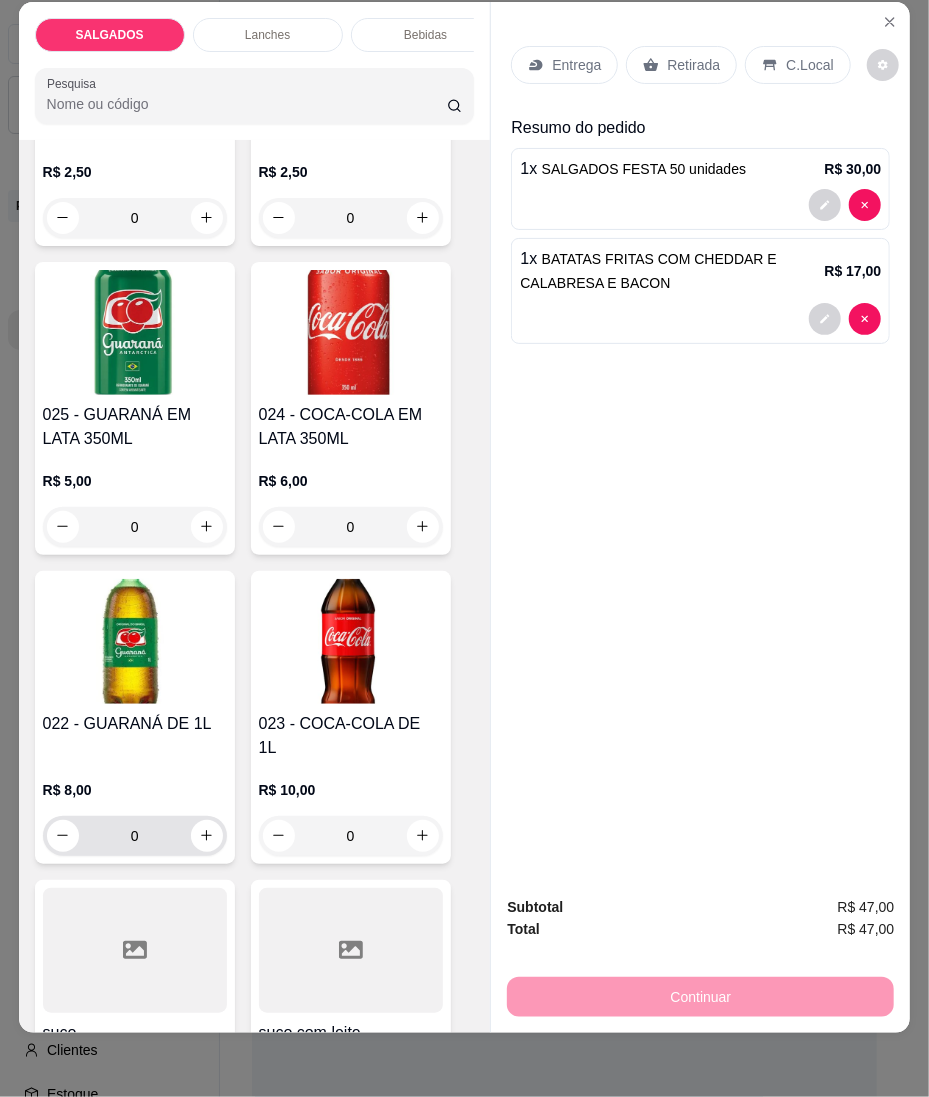click on "0" at bounding box center [135, 836] 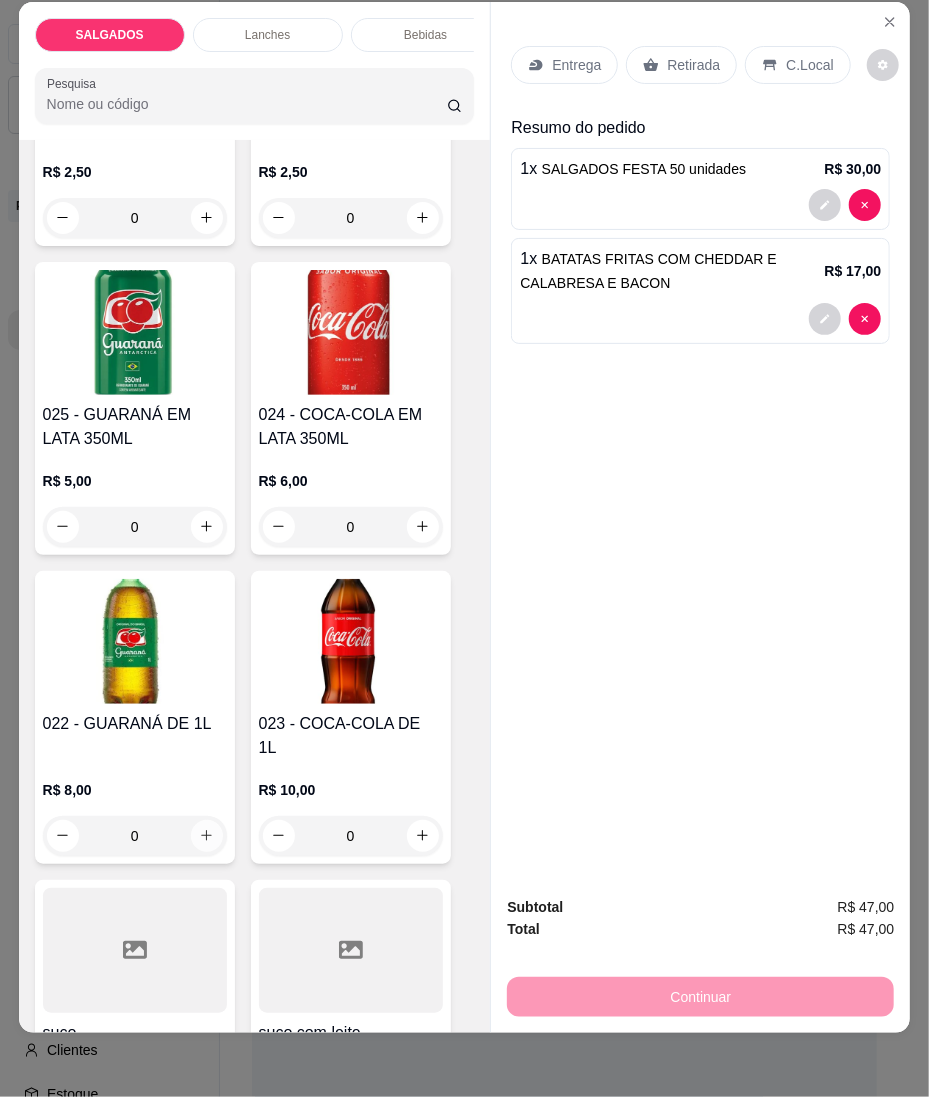 click 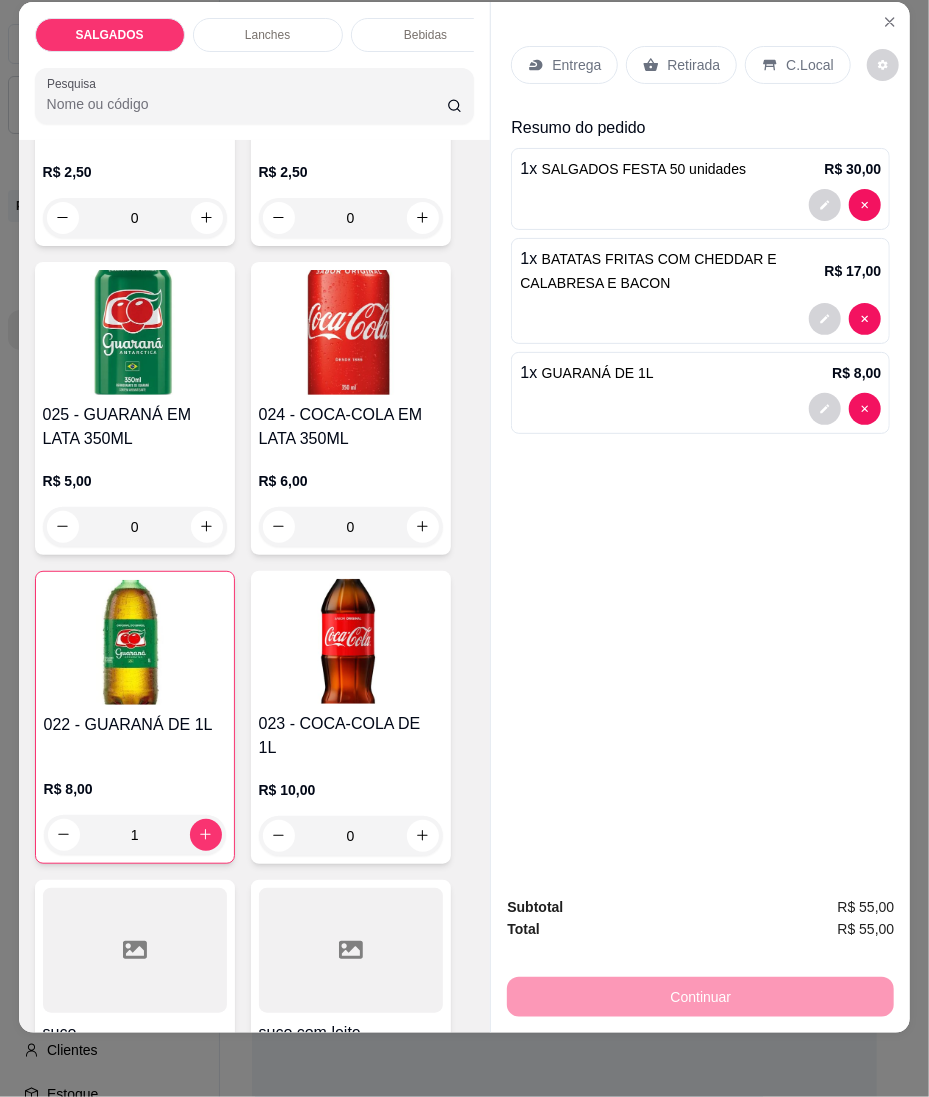 click on "Entrega" at bounding box center [564, 65] 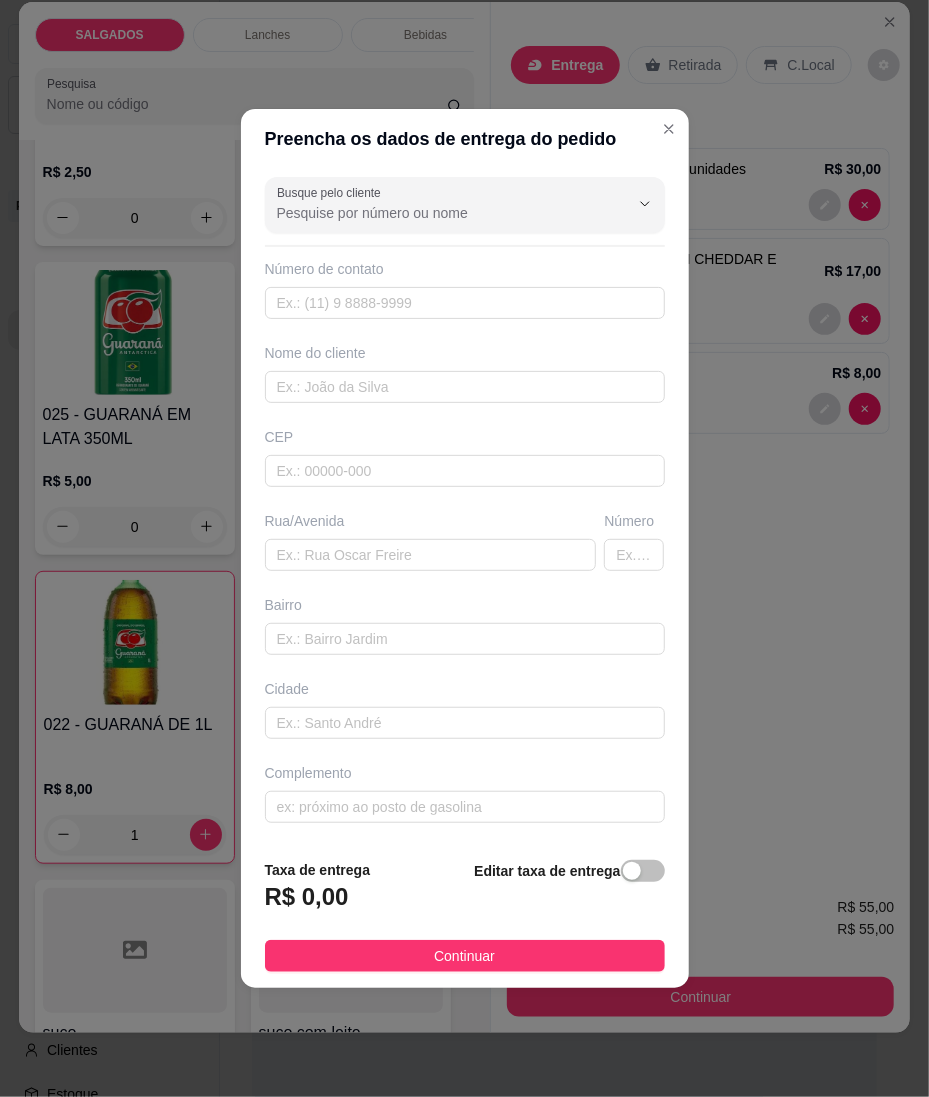 click on "Busque pelo cliente Número de contato Nome do cliente CEP Rua/[GEOGRAPHIC_DATA]" at bounding box center (465, 506) 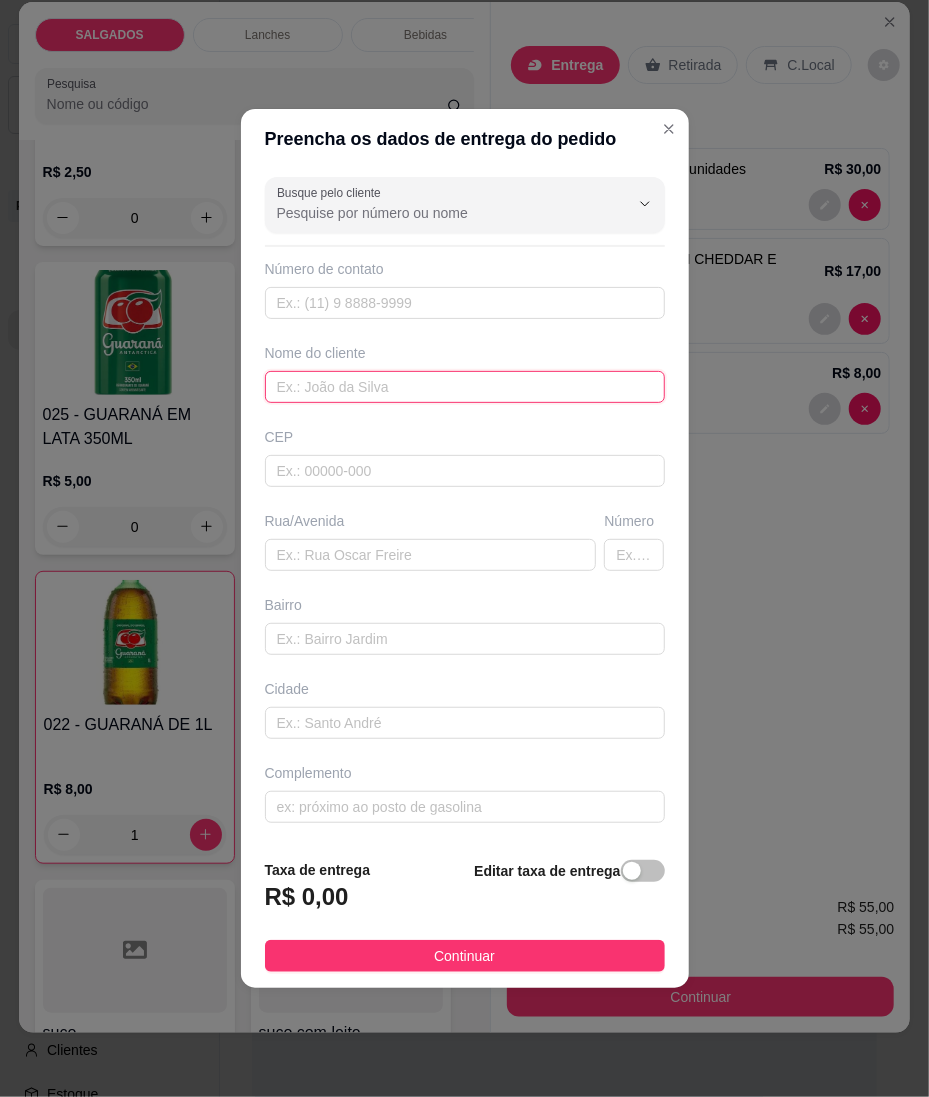 click at bounding box center (465, 387) 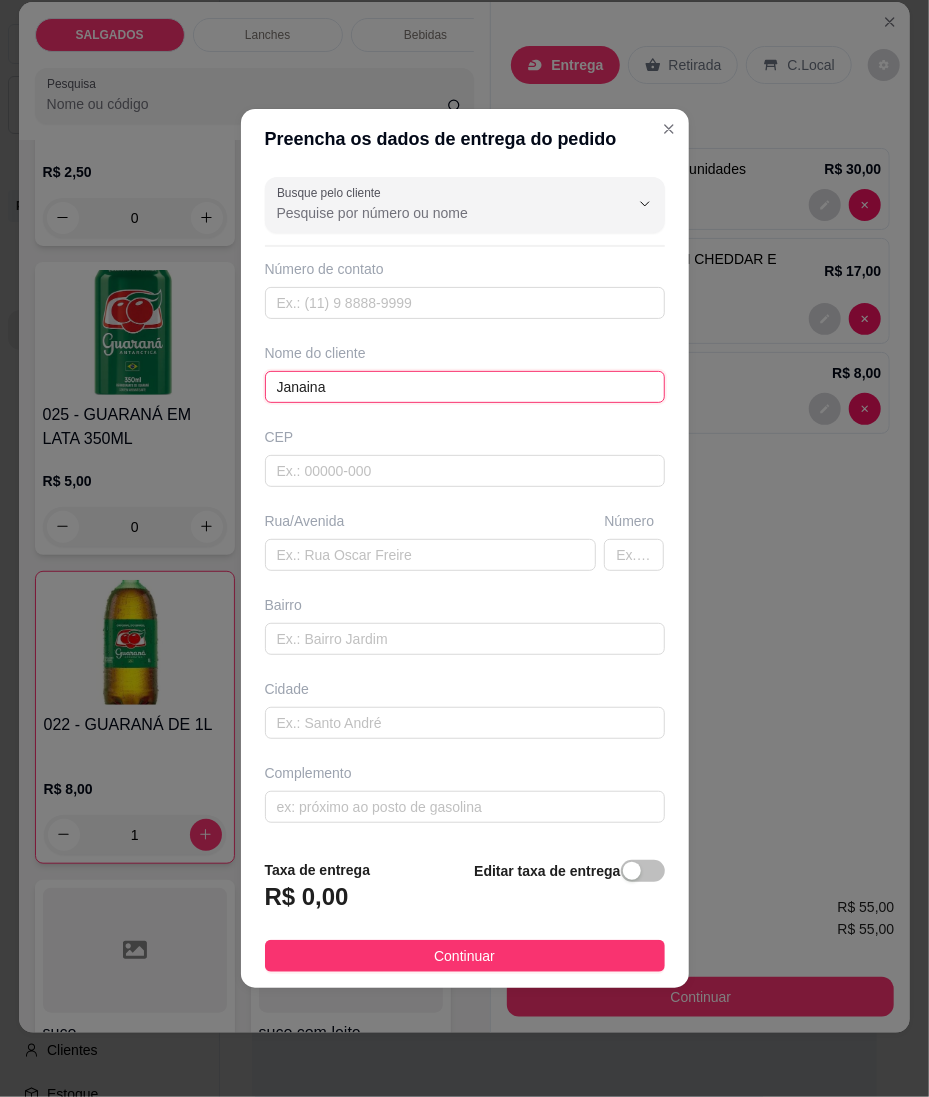 type on "Janaina" 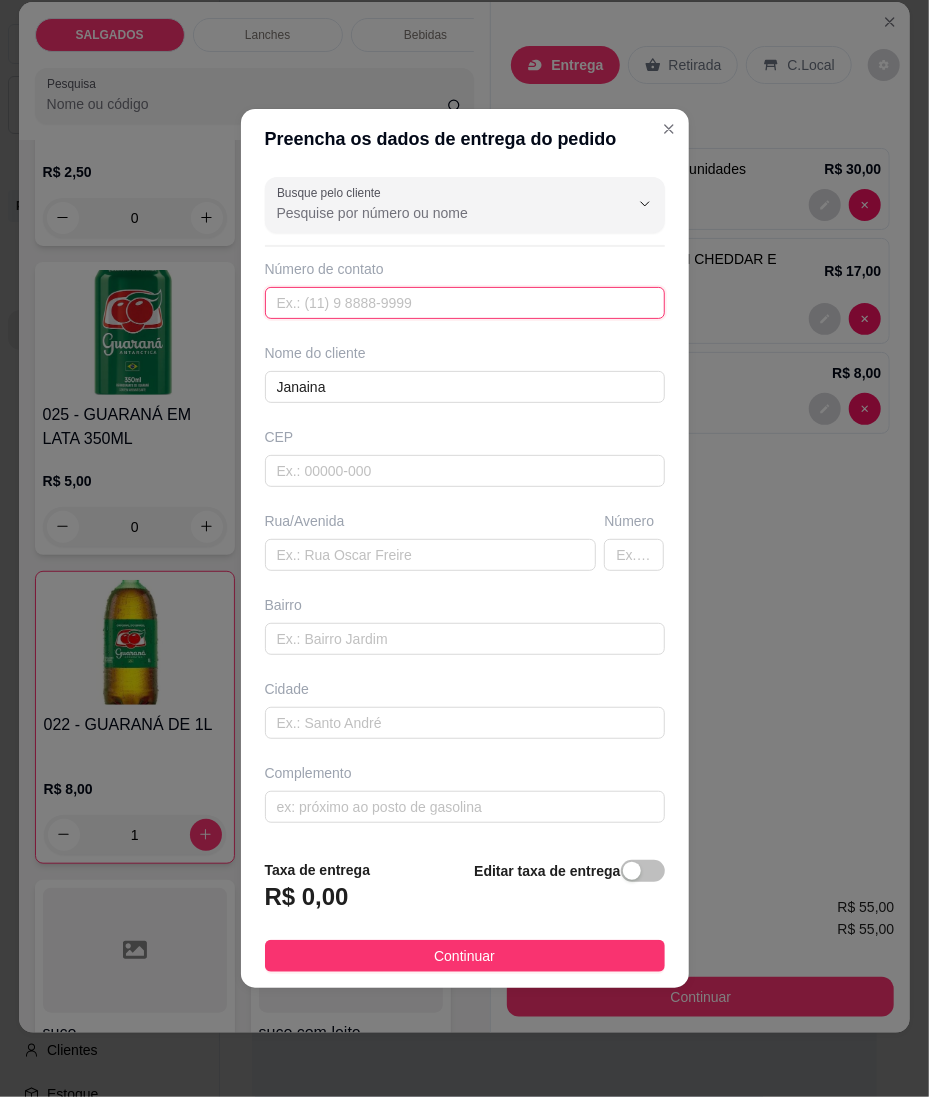 click at bounding box center (465, 303) 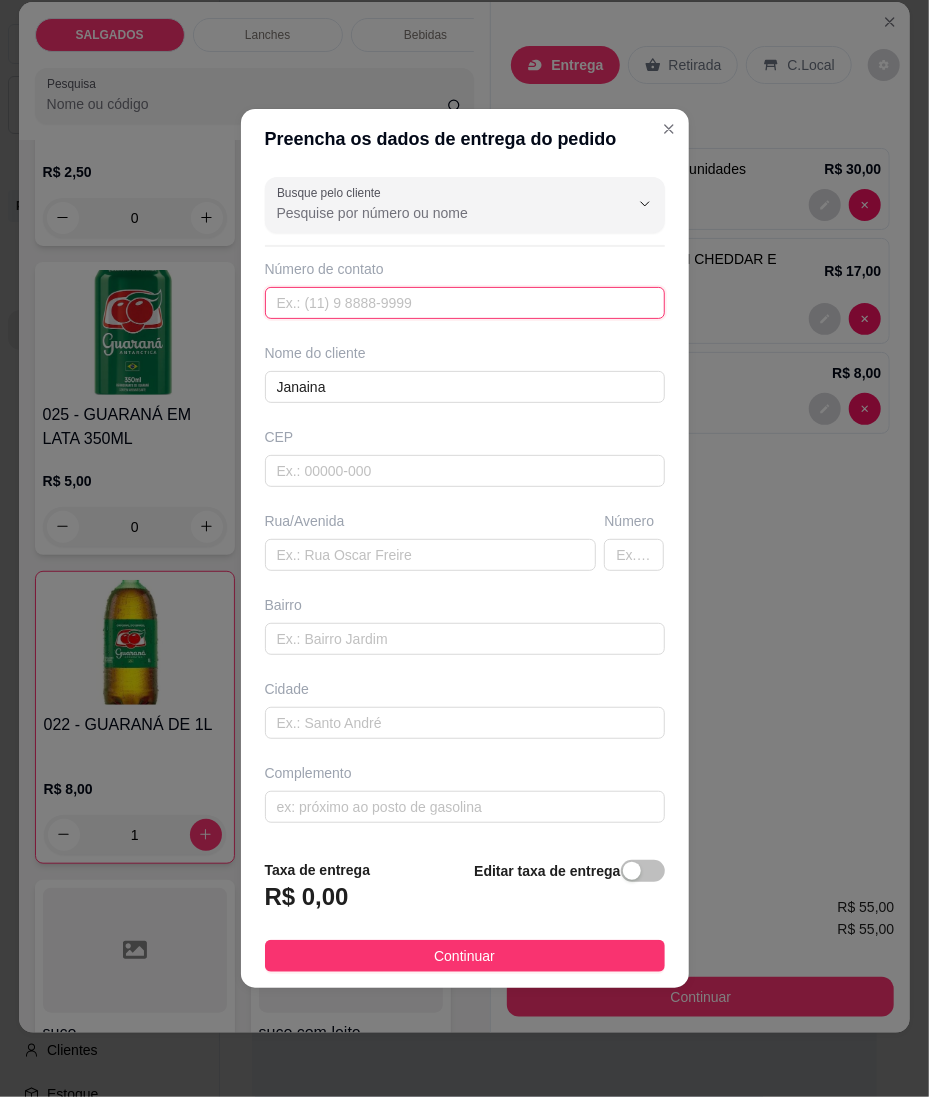 paste on "[PHONE_NUMBER]" 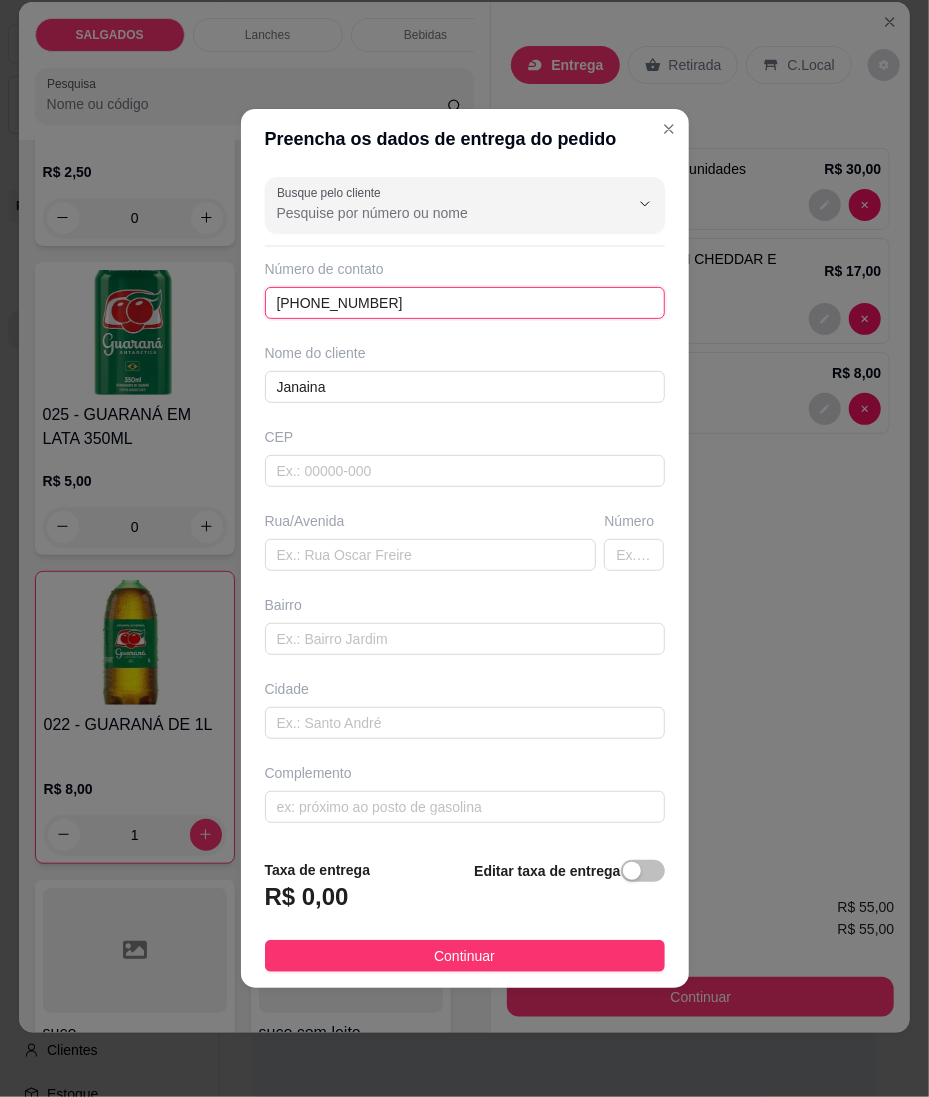 type on "[PHONE_NUMBER]" 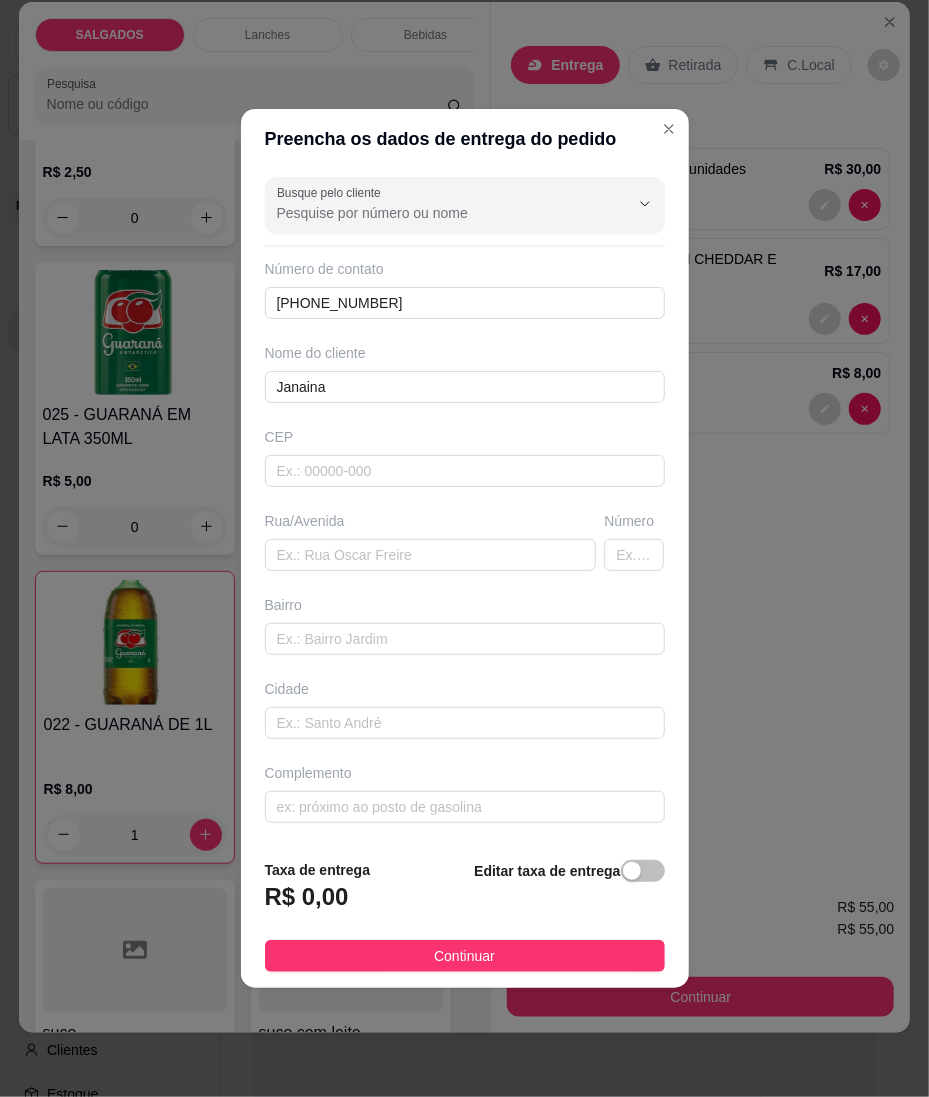 click on "Continuar" at bounding box center [465, 956] 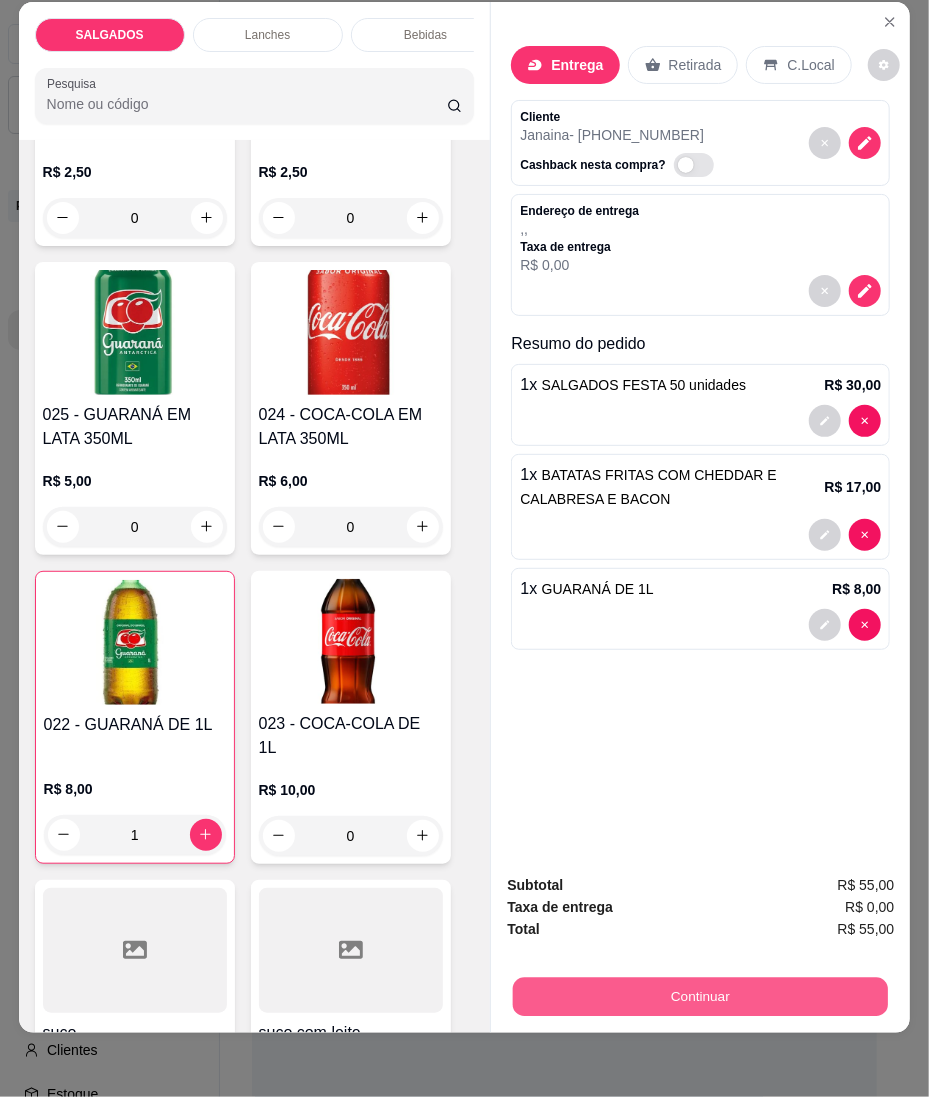 click on "Continuar" at bounding box center [700, 997] 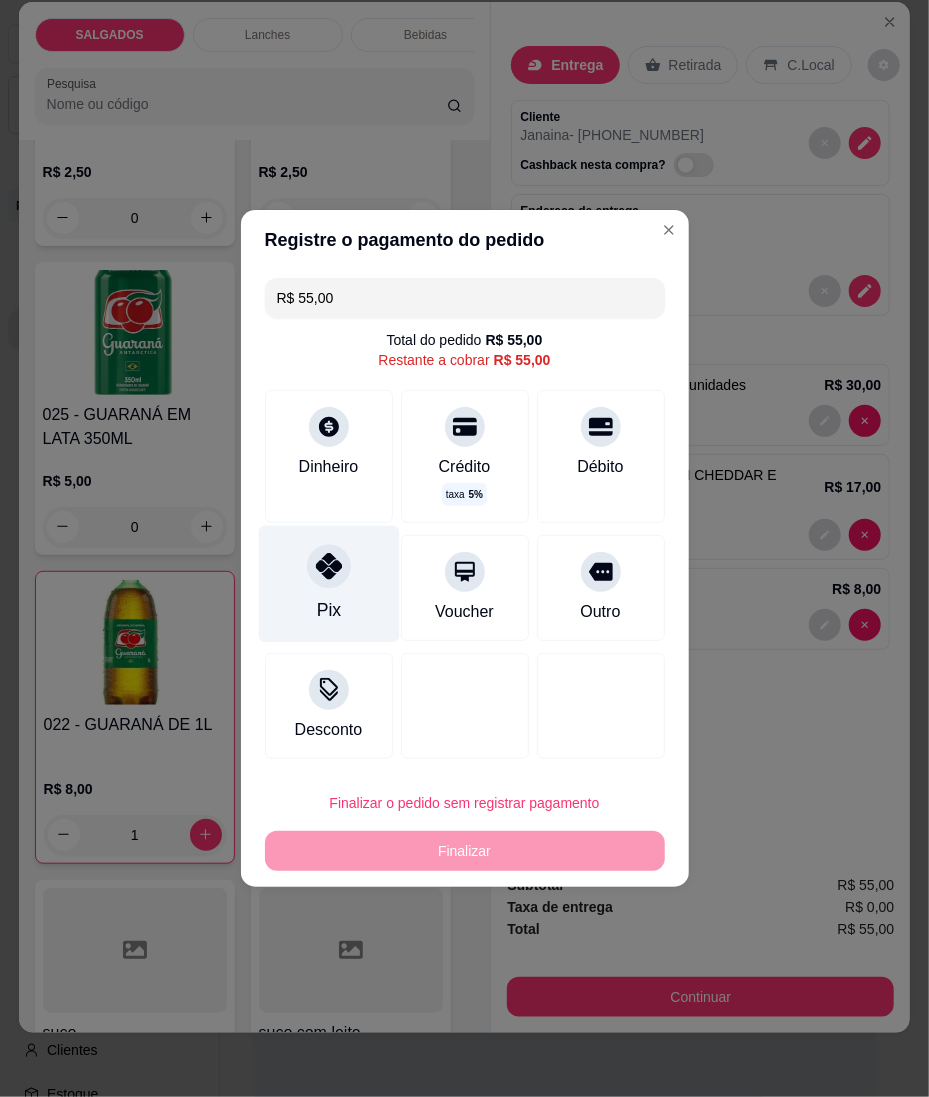 click on "Pix" at bounding box center (328, 584) 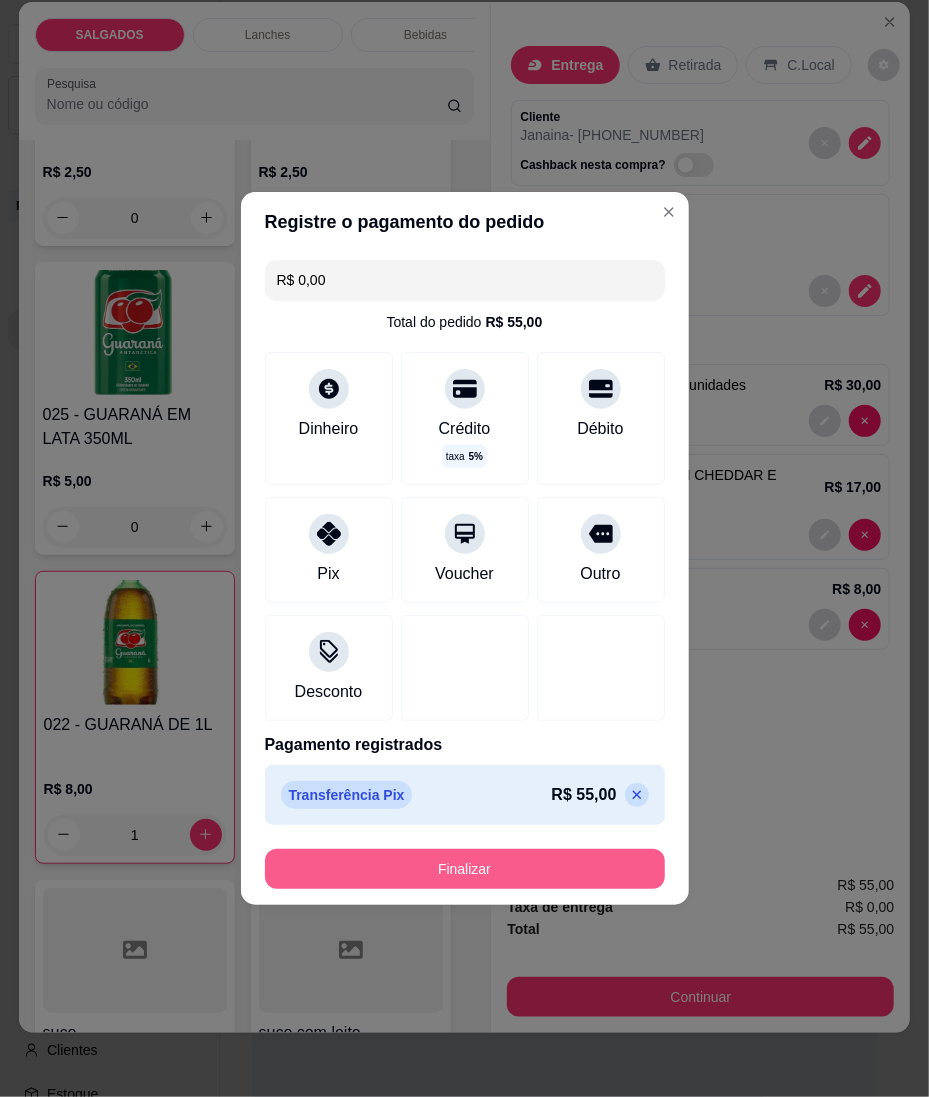 click on "Finalizar" at bounding box center (465, 869) 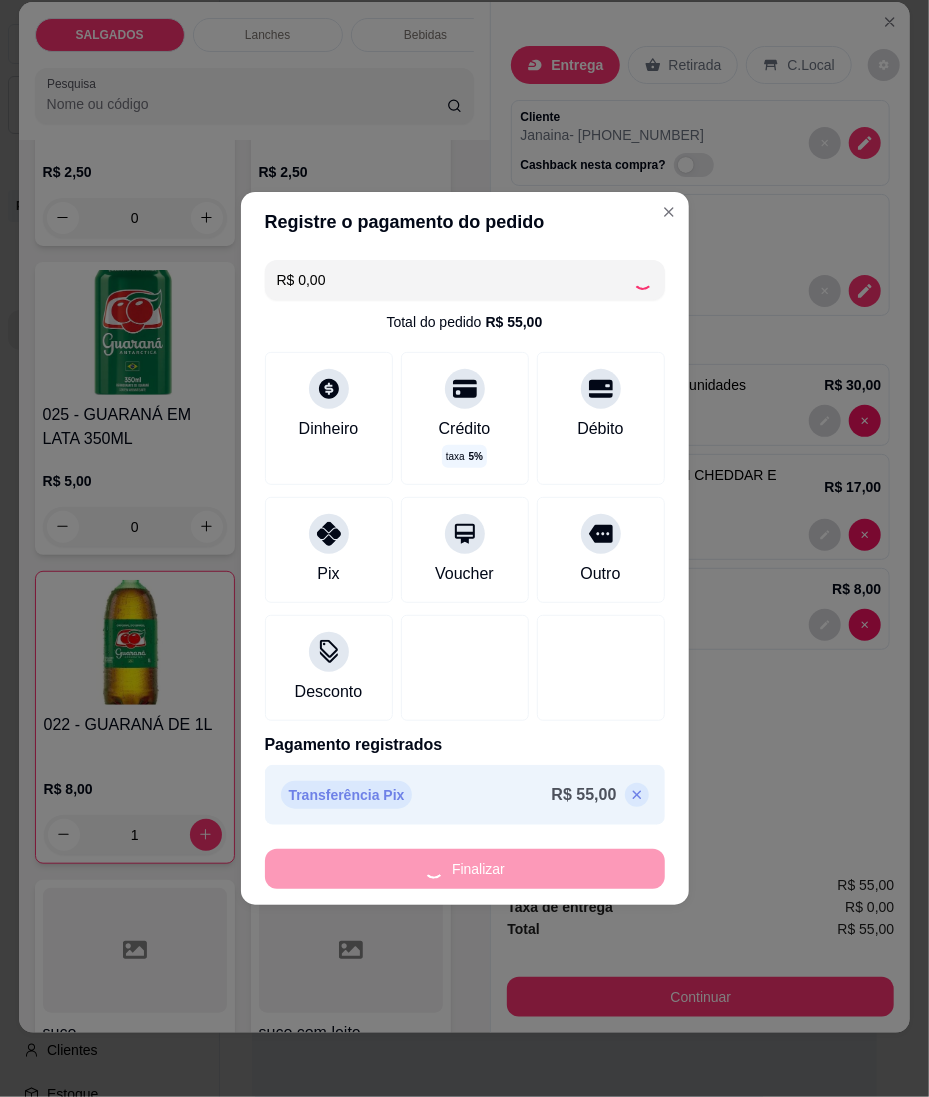 type on "0" 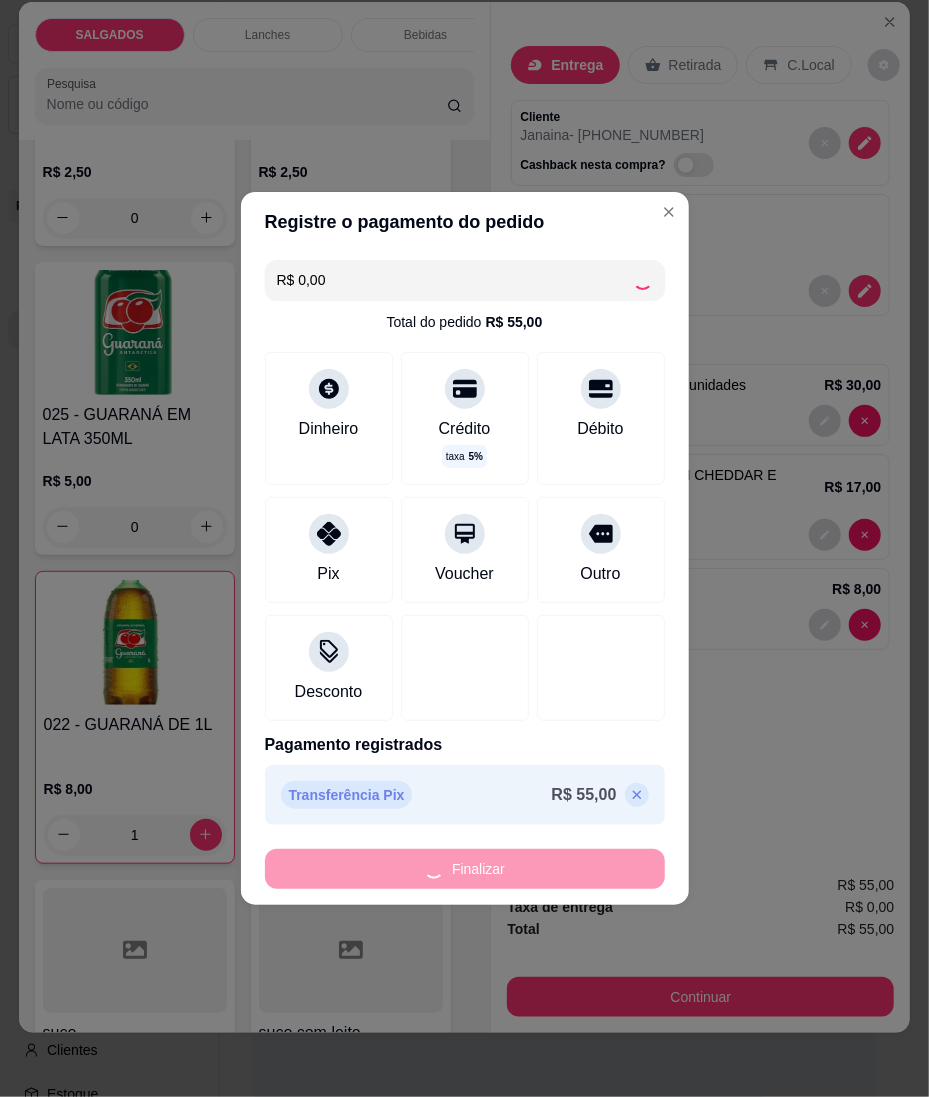 type on "0" 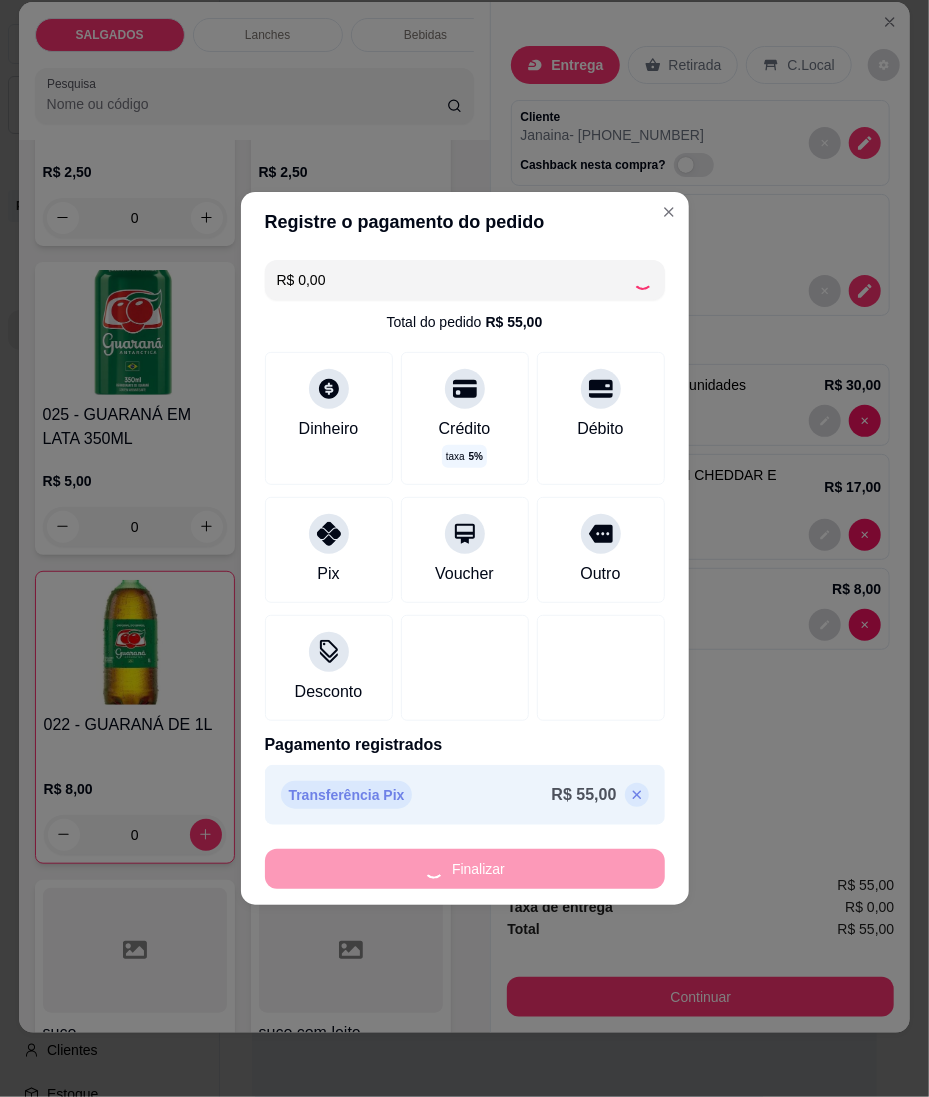 type on "-R$ 55,00" 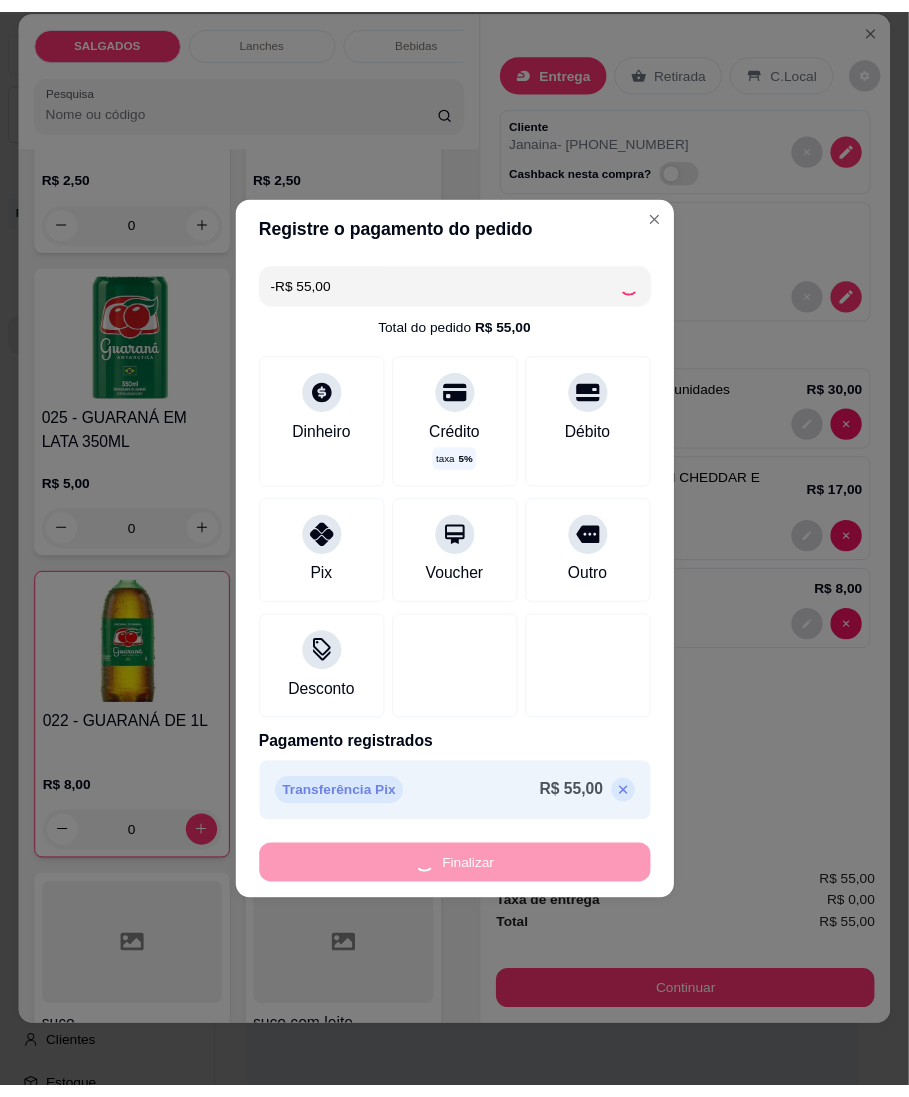 scroll, scrollTop: 6528, scrollLeft: 0, axis: vertical 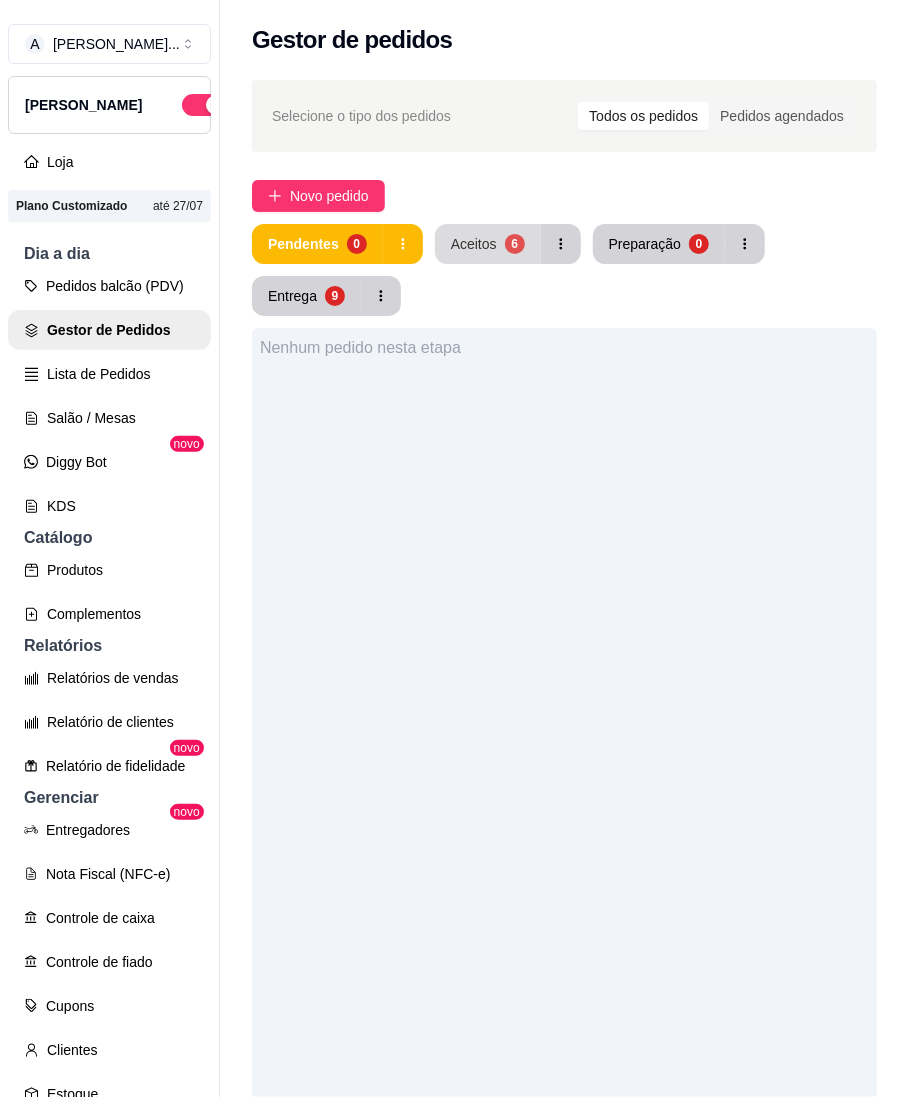 click on "6" at bounding box center (515, 244) 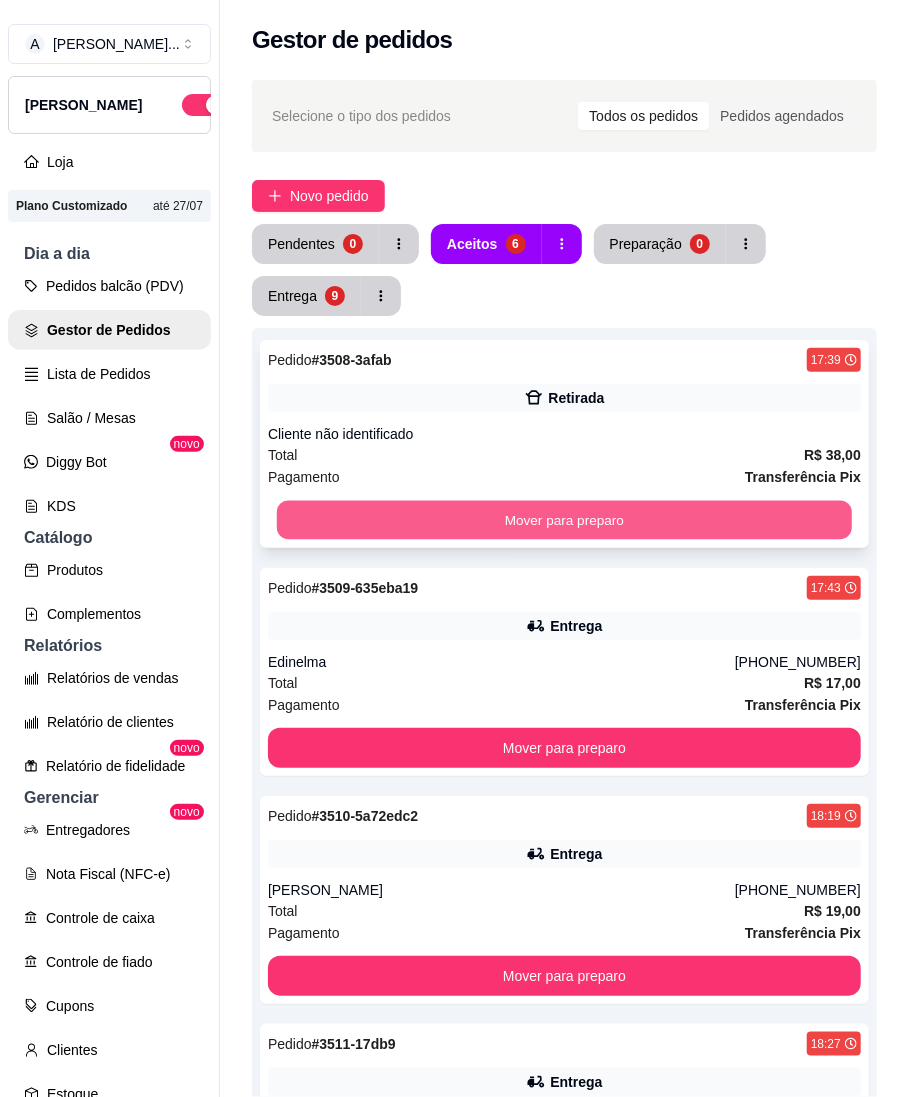 click on "Mover para preparo" at bounding box center [564, 520] 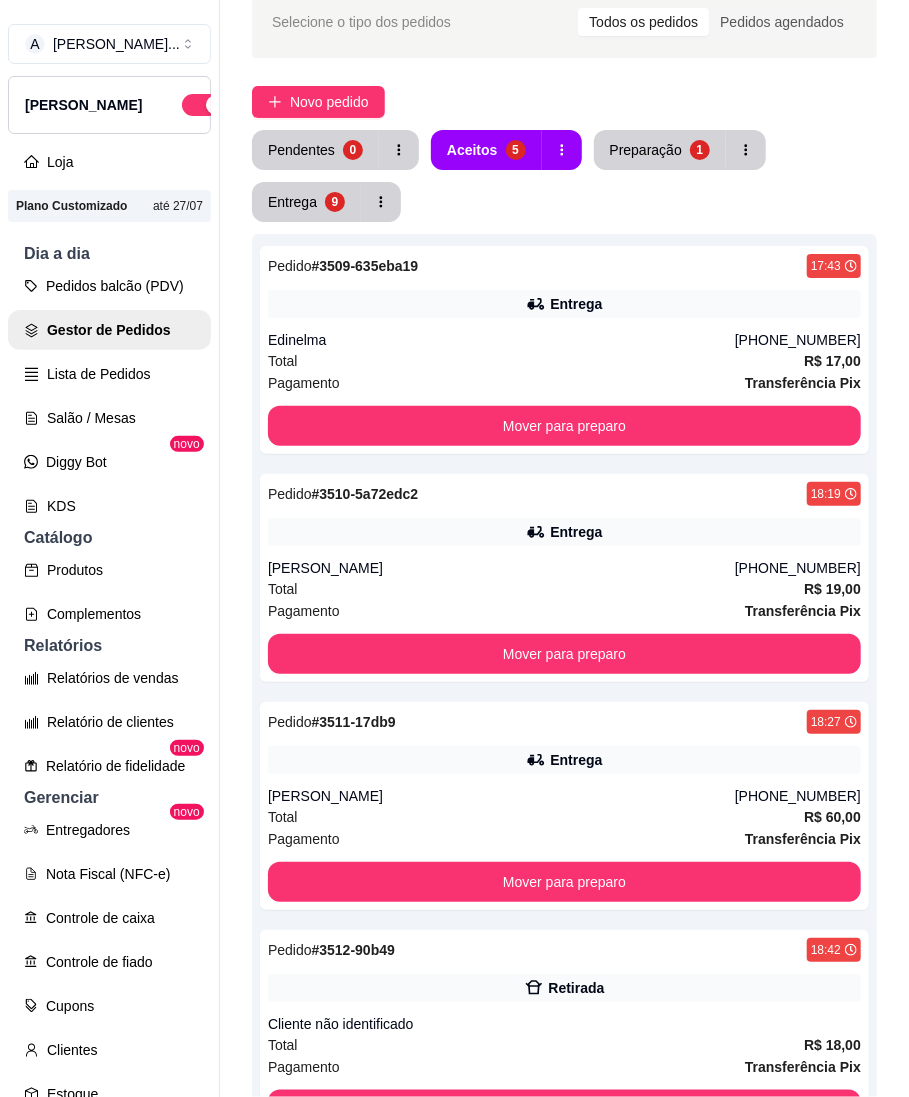scroll, scrollTop: 494, scrollLeft: 0, axis: vertical 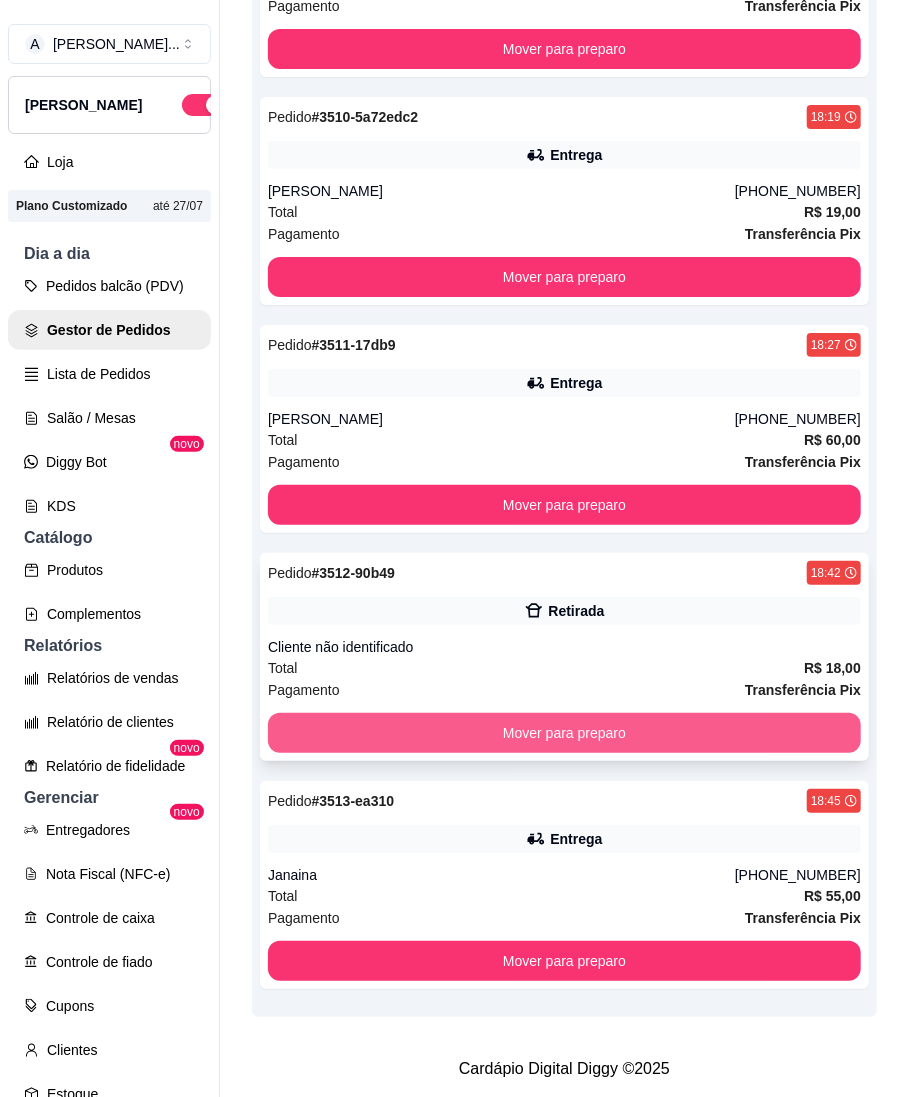 click on "Mover para preparo" at bounding box center (564, 733) 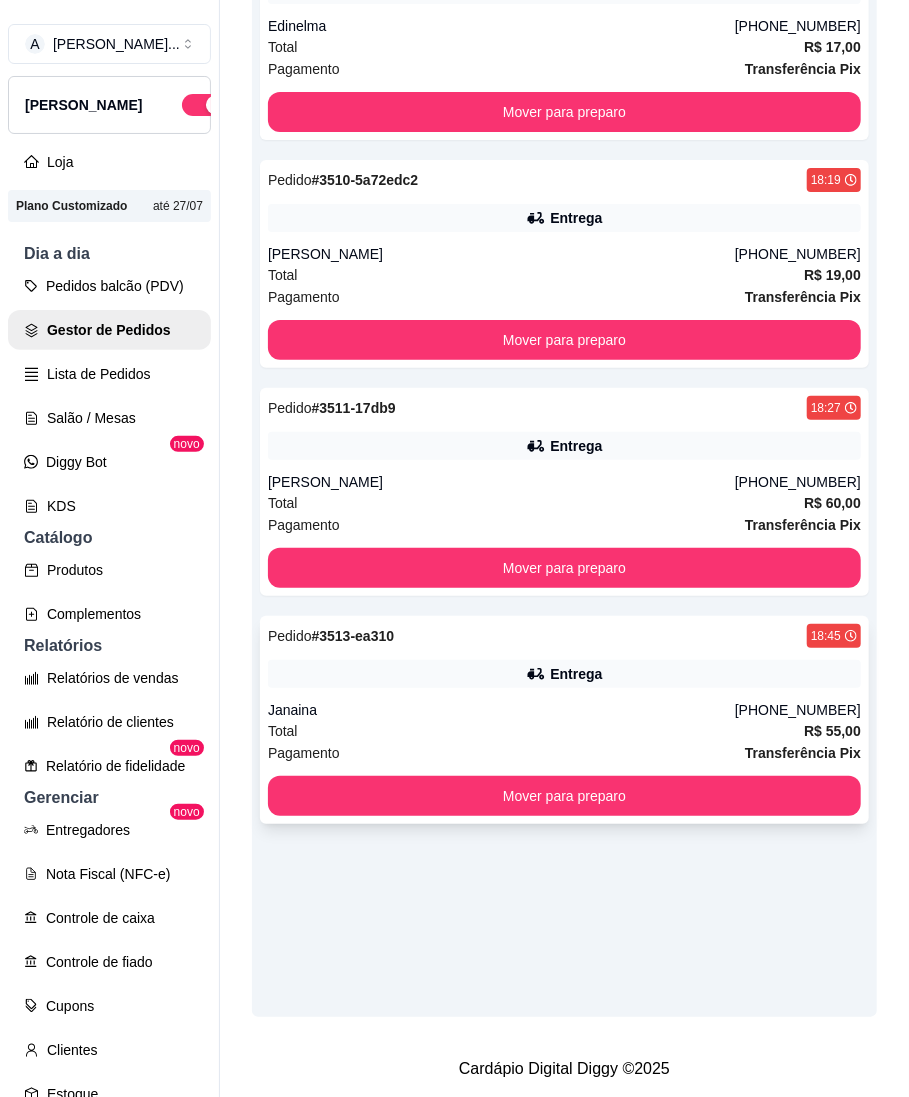 scroll, scrollTop: 428, scrollLeft: 0, axis: vertical 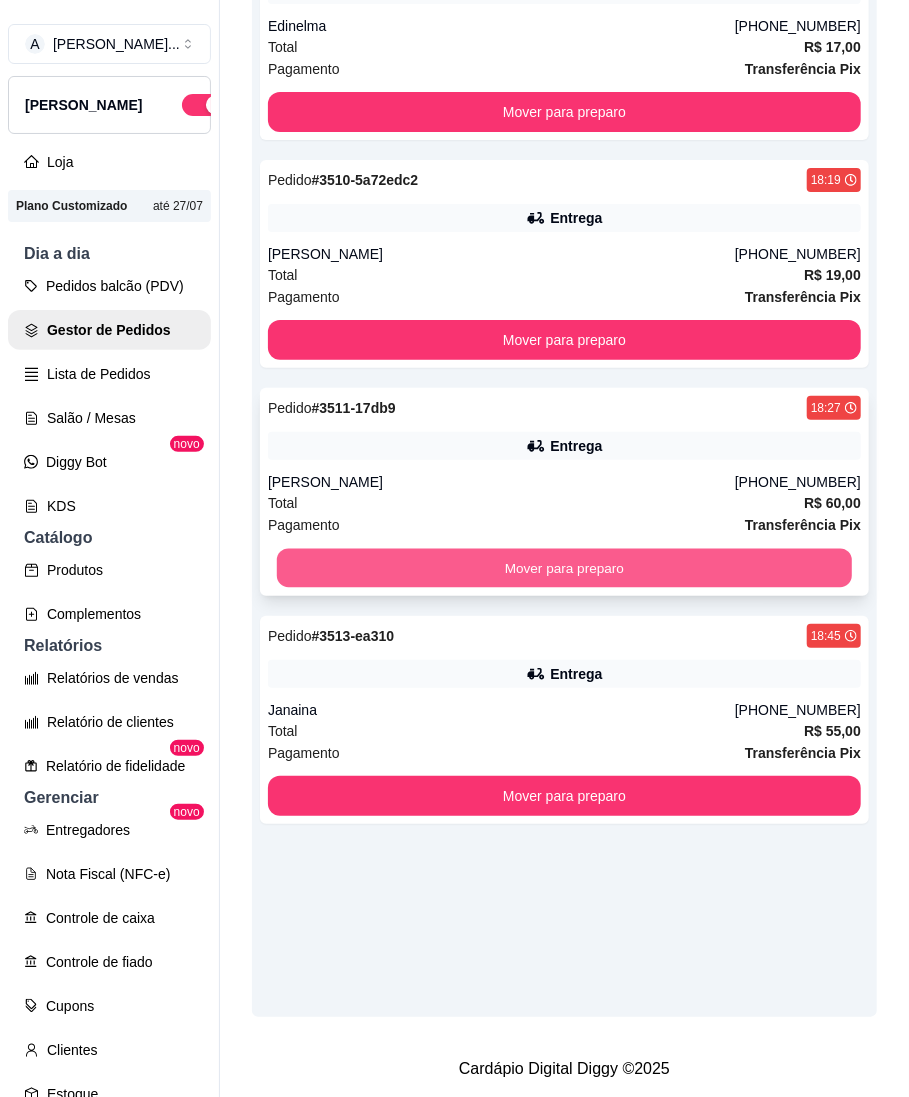 click on "Mover para preparo" at bounding box center [564, 568] 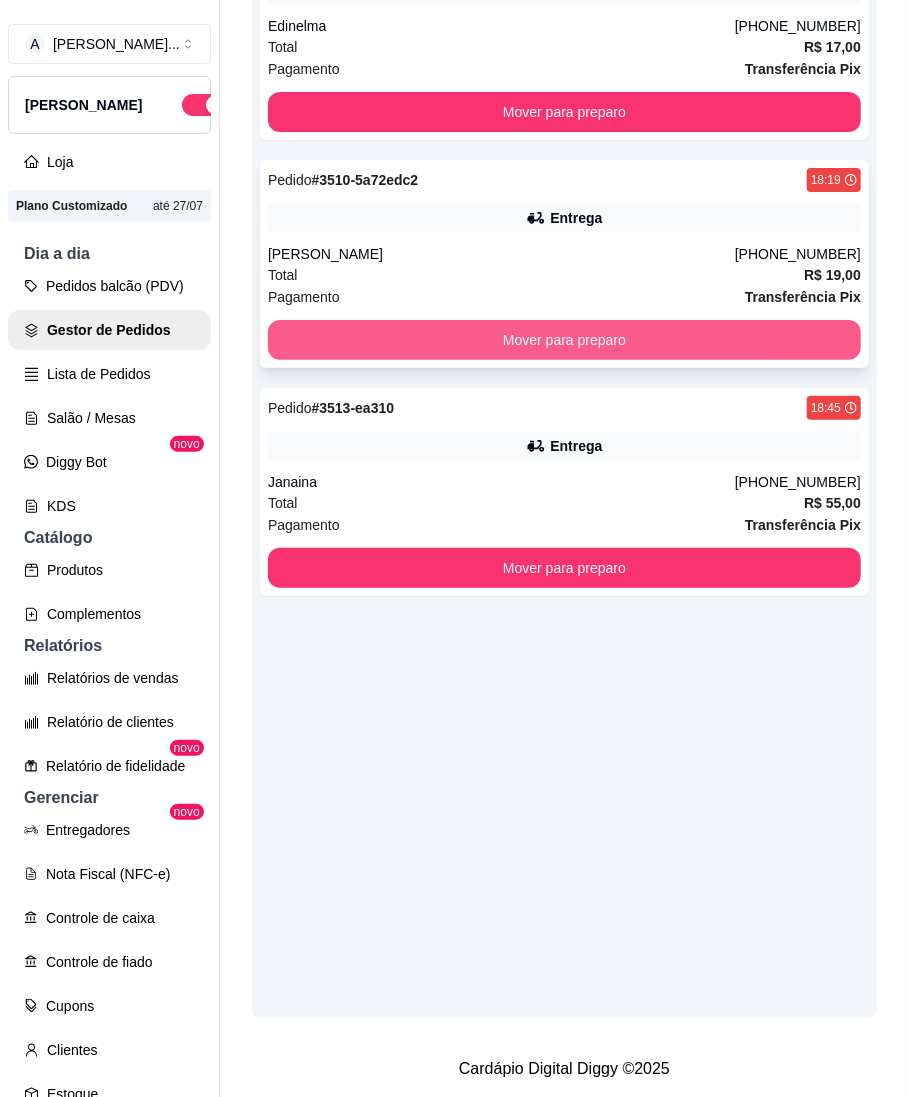 click on "Mover para preparo" at bounding box center [564, 340] 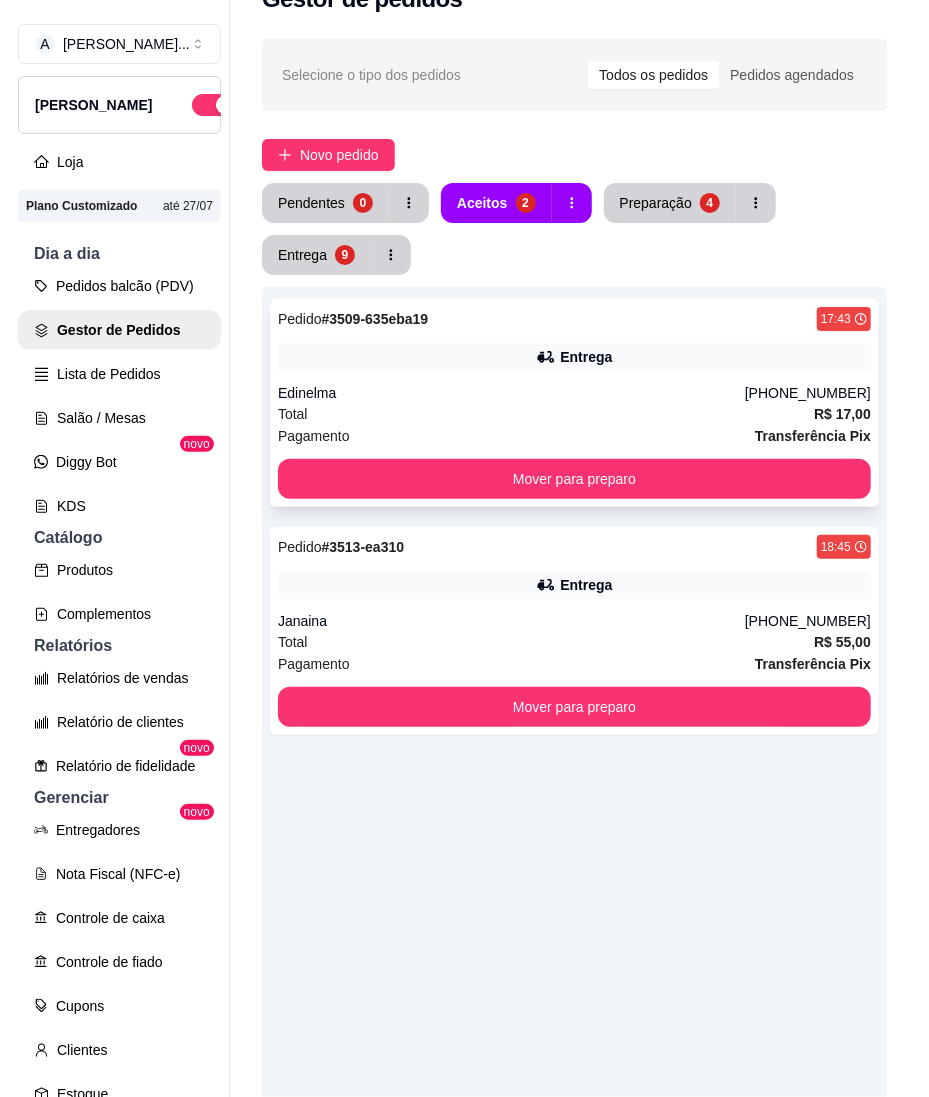 scroll, scrollTop: 28, scrollLeft: 0, axis: vertical 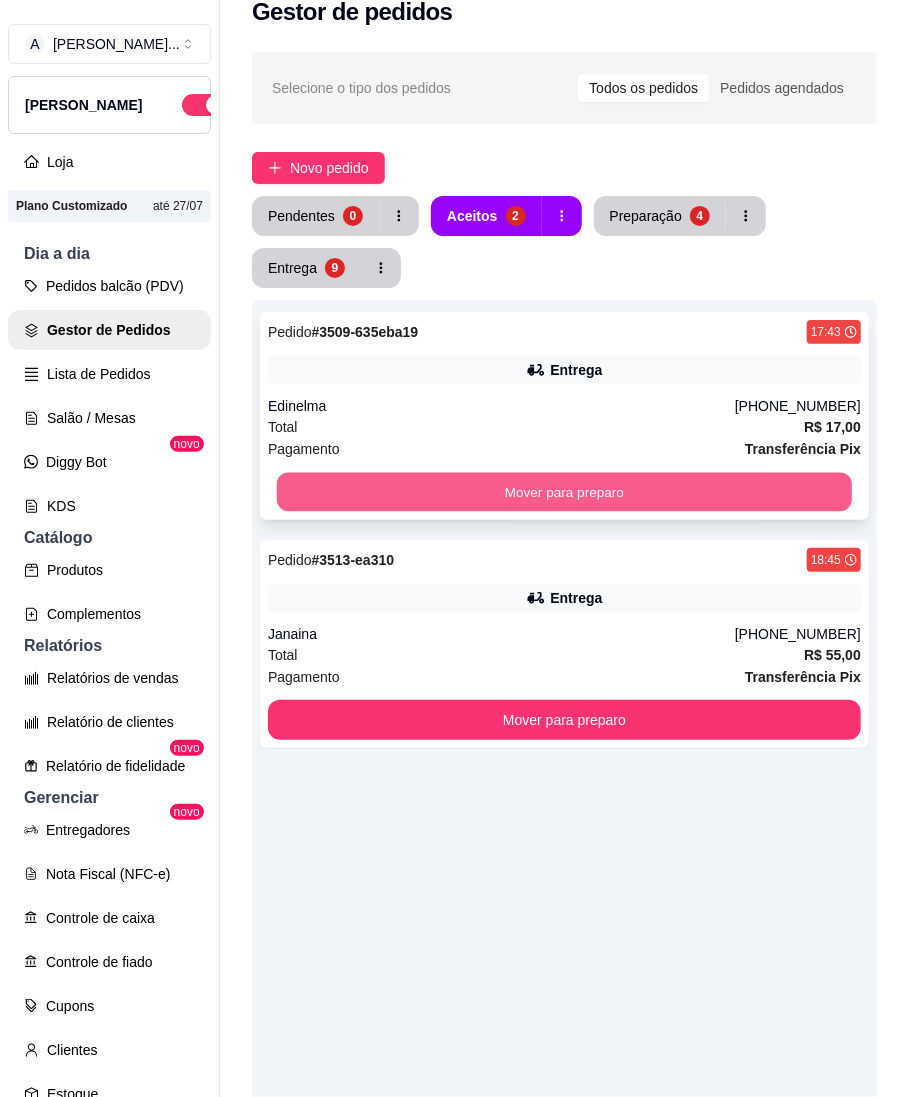 click on "Mover para preparo" at bounding box center (564, 492) 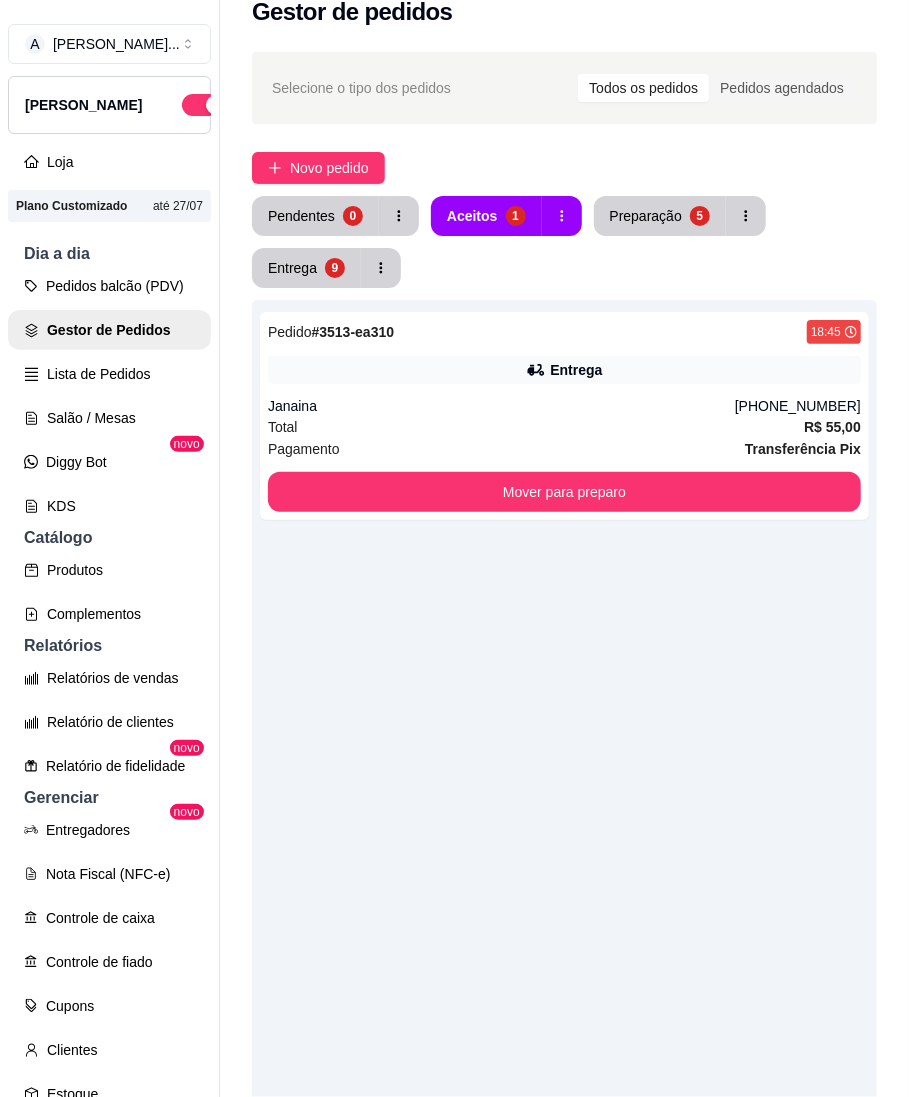 click on "Preparação" at bounding box center [646, 216] 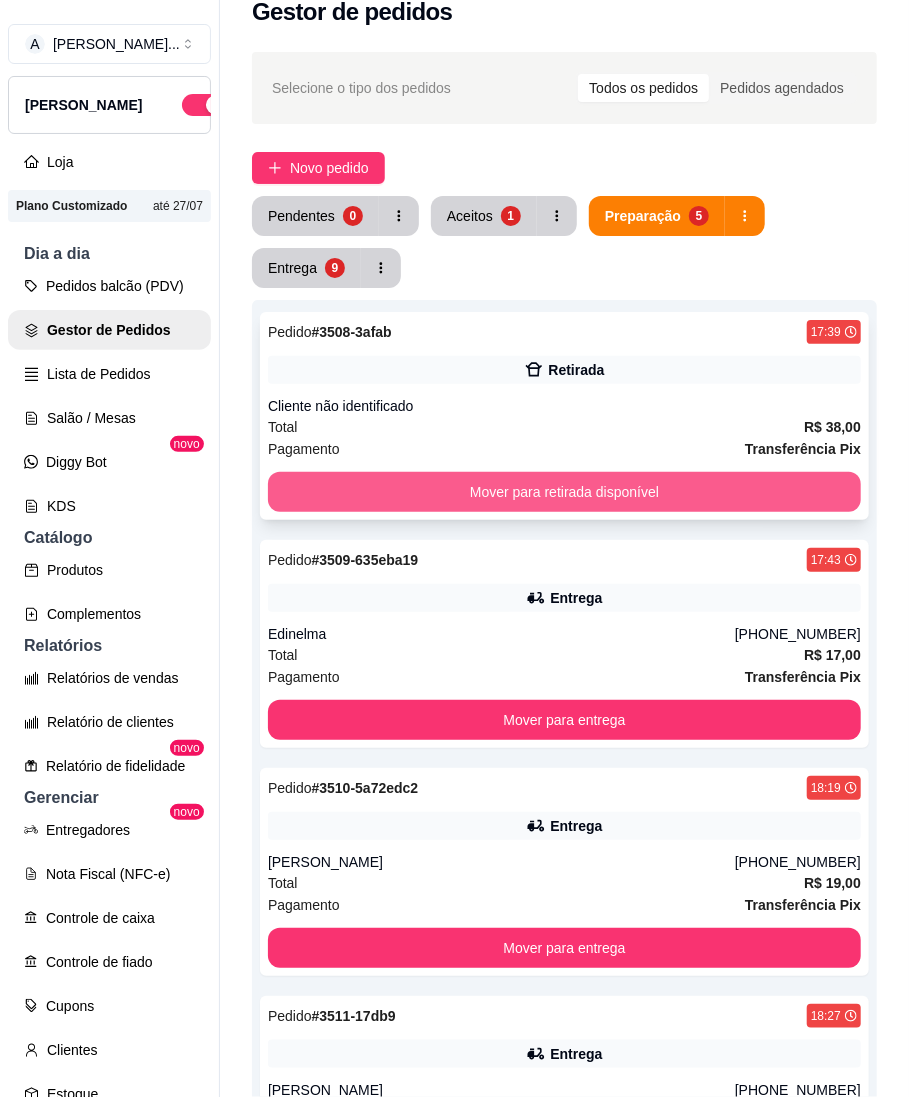 click on "Mover para retirada disponível" at bounding box center [564, 492] 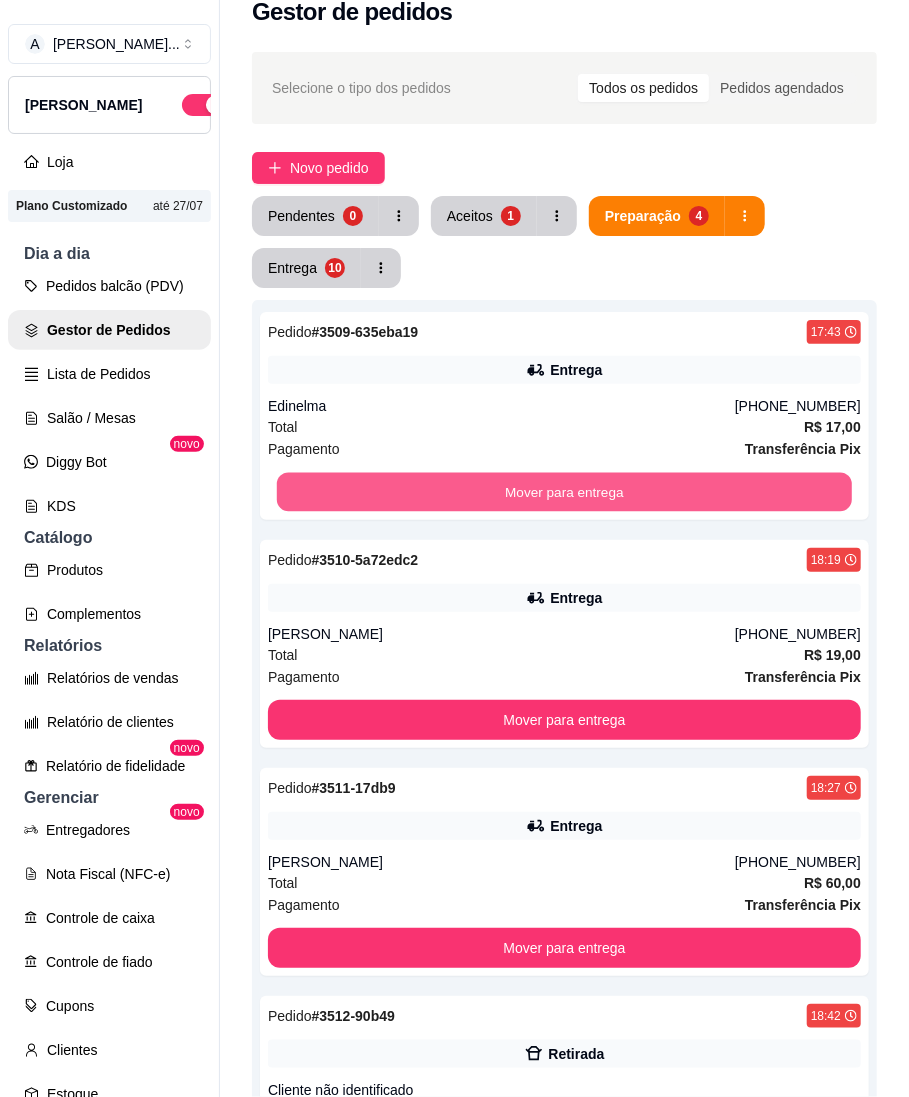 click on "Mover para entrega" at bounding box center (564, 492) 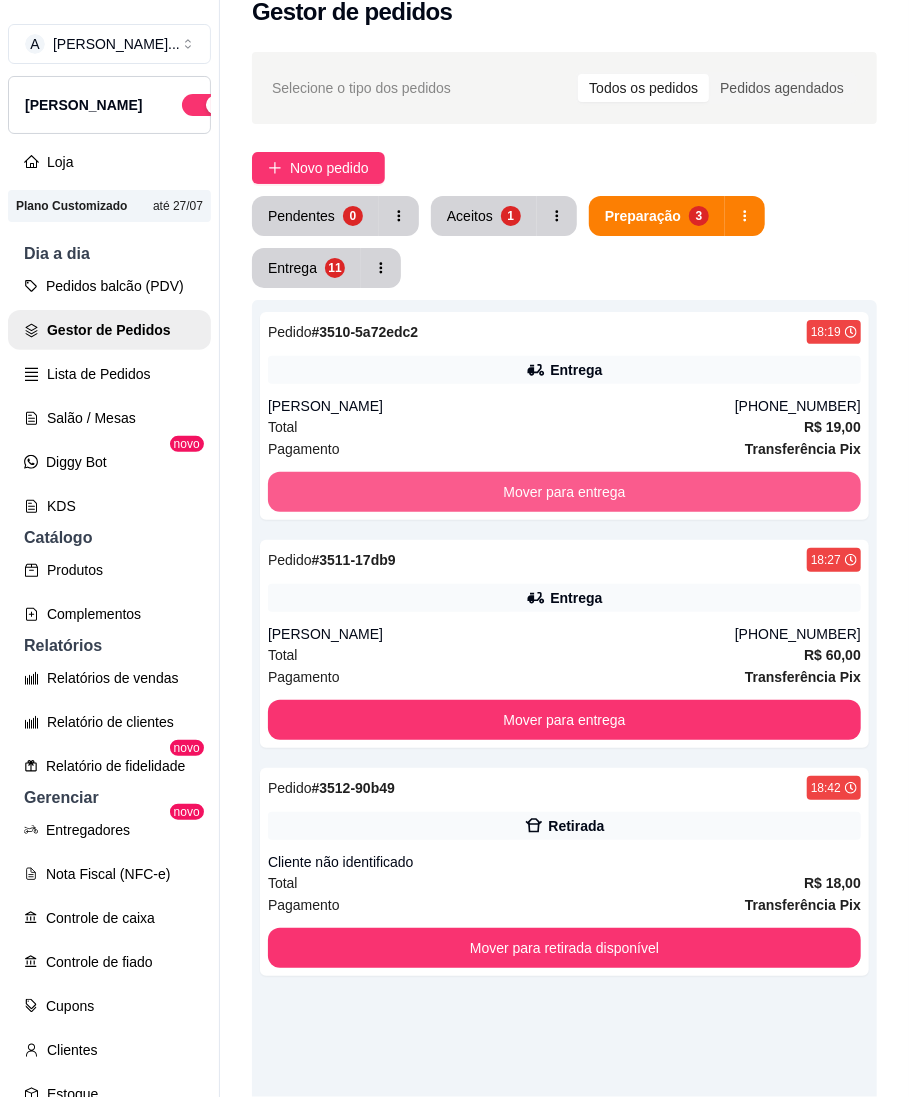 click on "Mover para entrega" at bounding box center [564, 492] 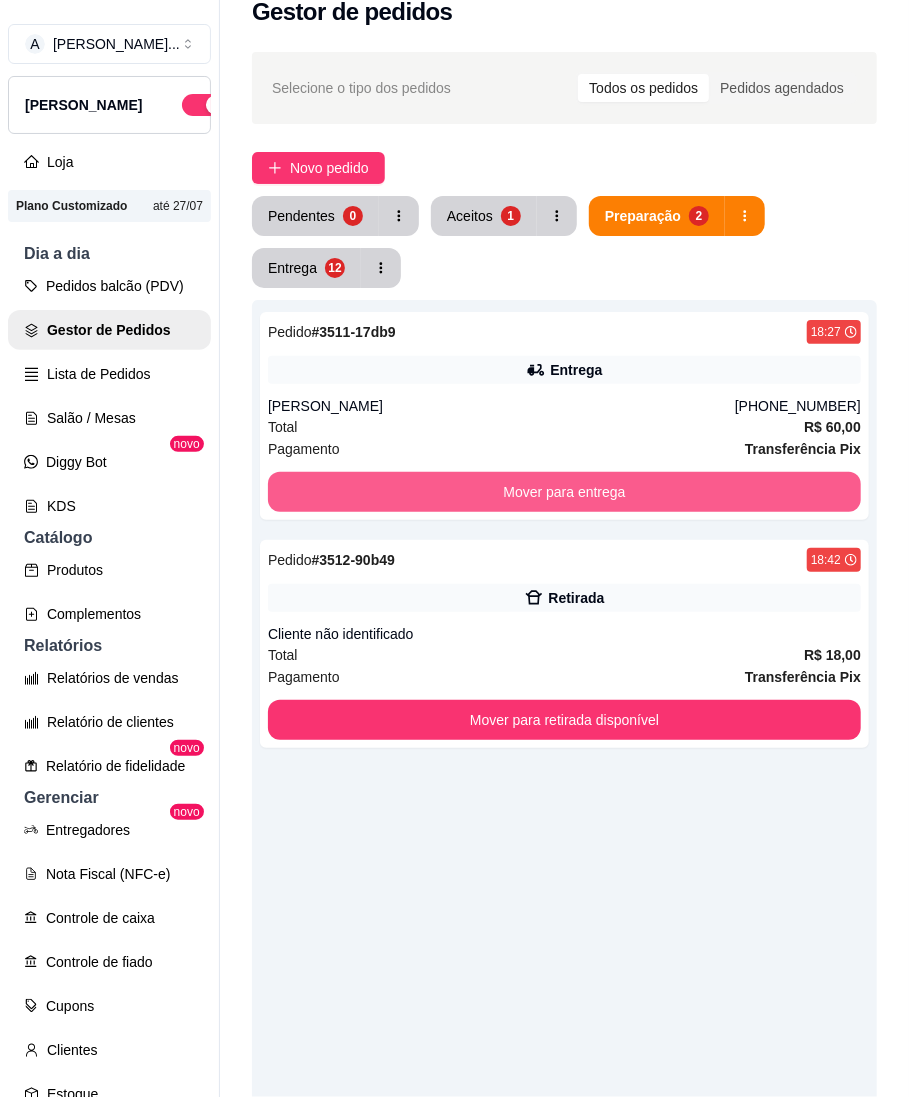 click on "Mover para entrega" at bounding box center (564, 492) 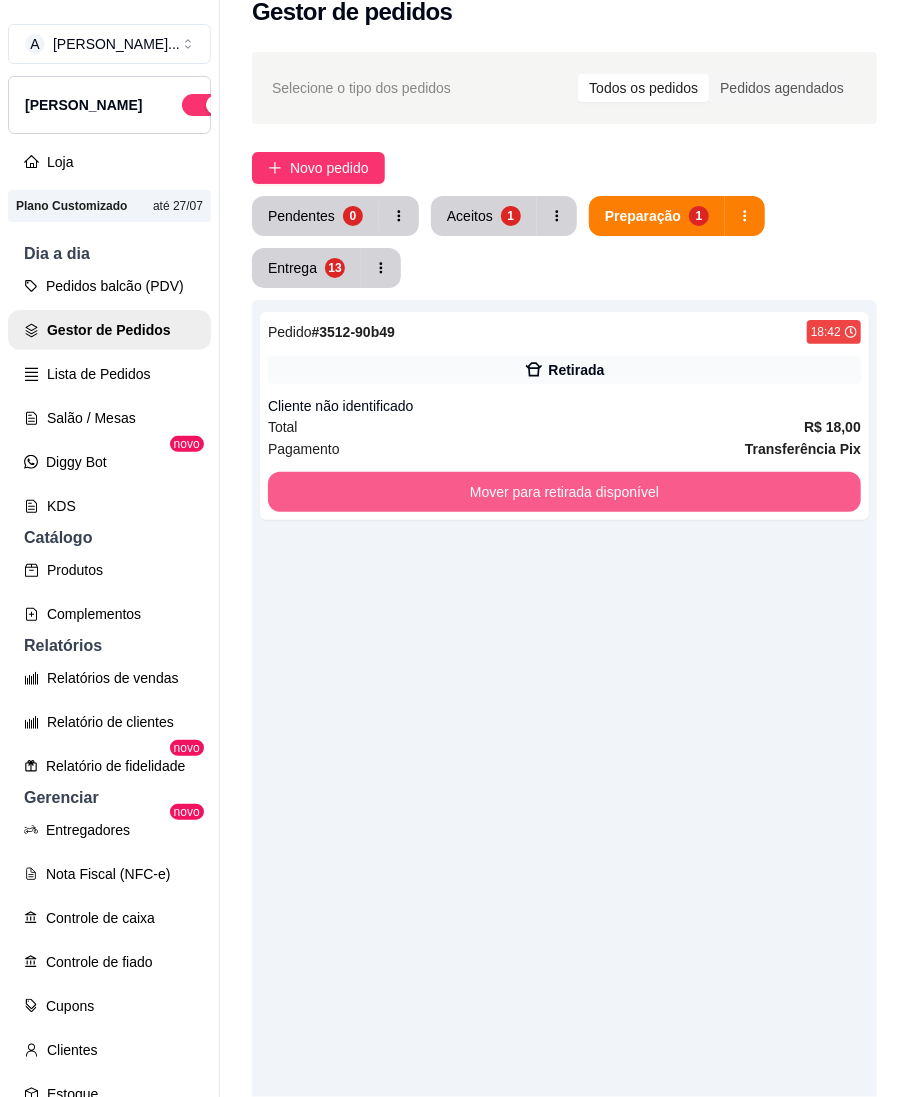 click on "Mover para retirada disponível" at bounding box center (564, 492) 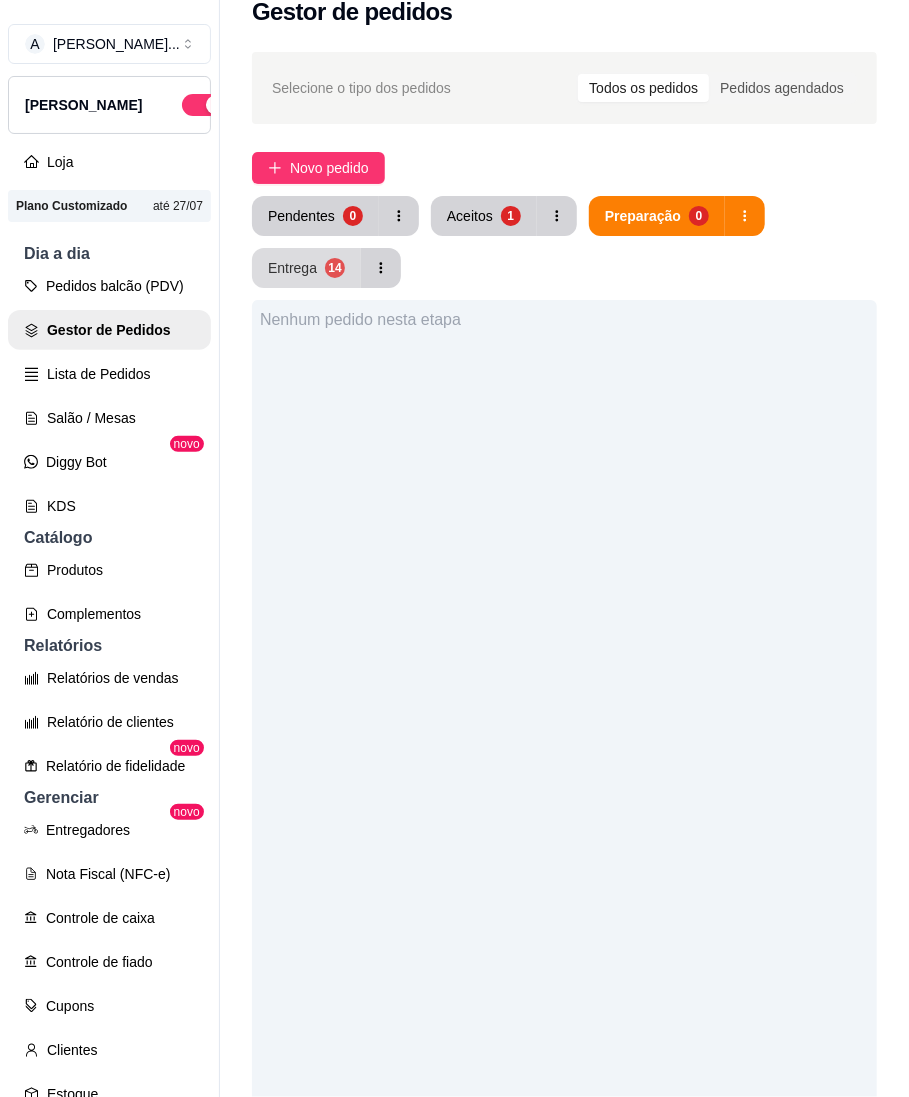 click on "Entrega 14" at bounding box center [306, 268] 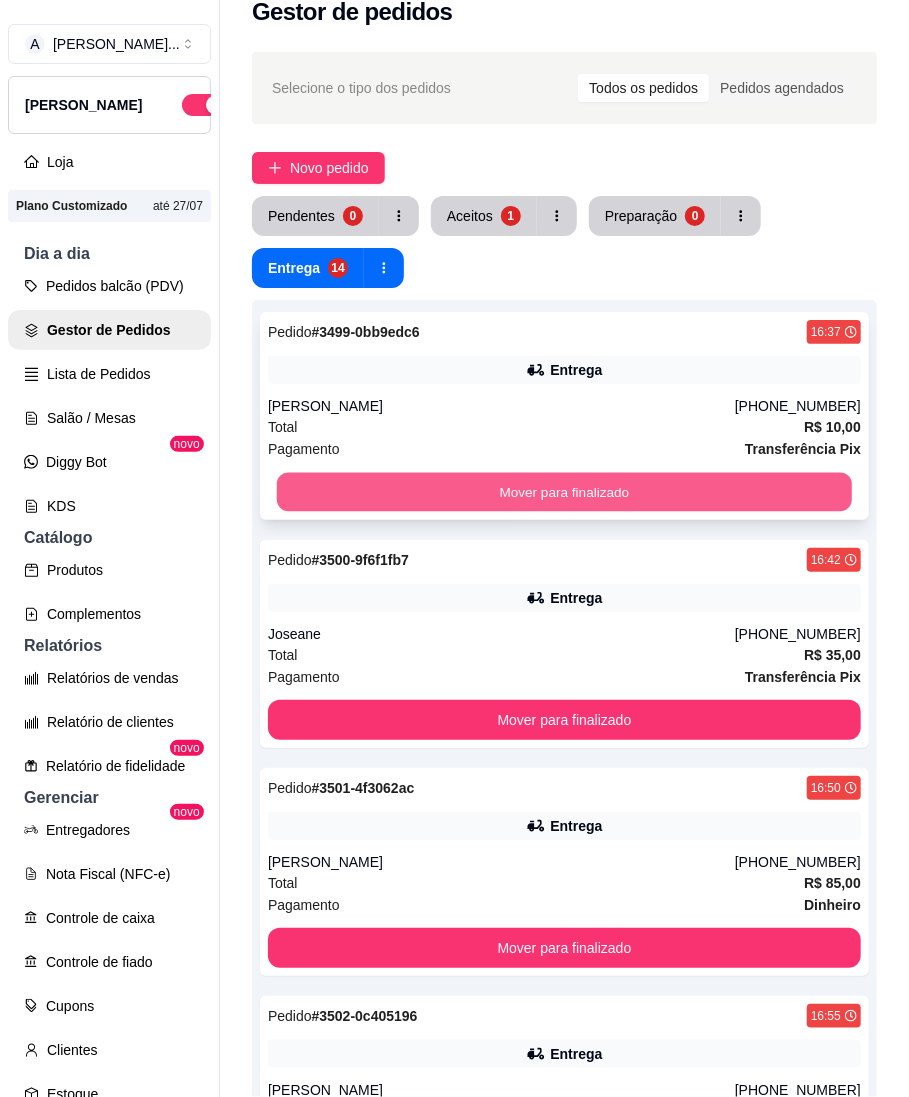 click on "Mover para finalizado" at bounding box center [564, 492] 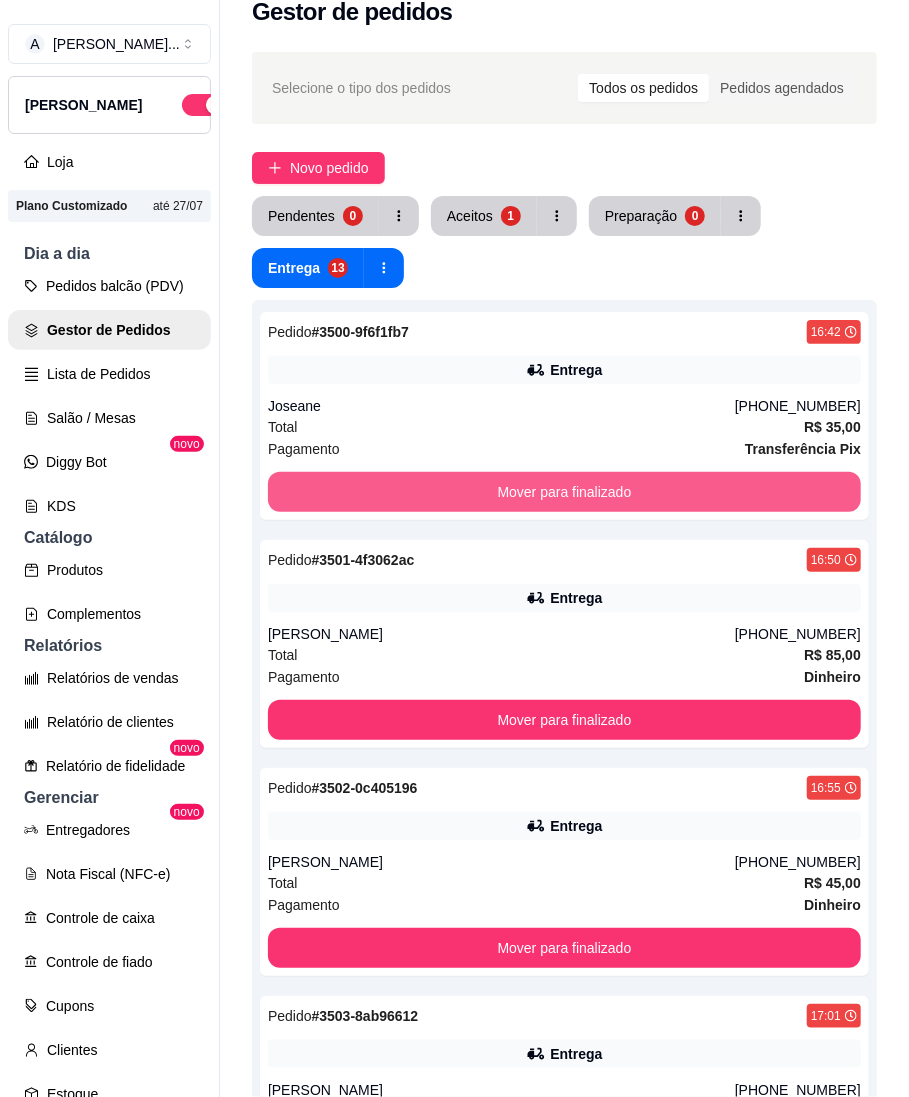 click on "Mover para finalizado" at bounding box center (564, 492) 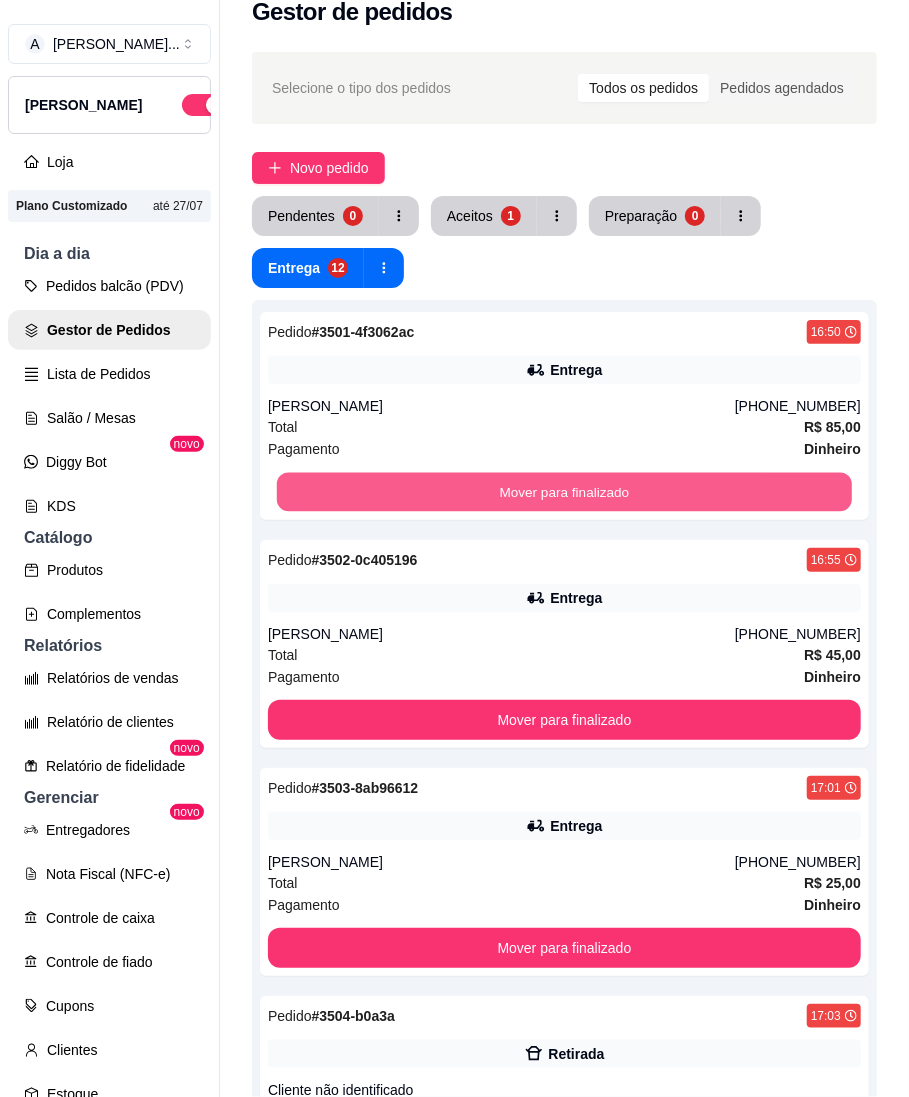 click on "Mover para finalizado" at bounding box center [564, 492] 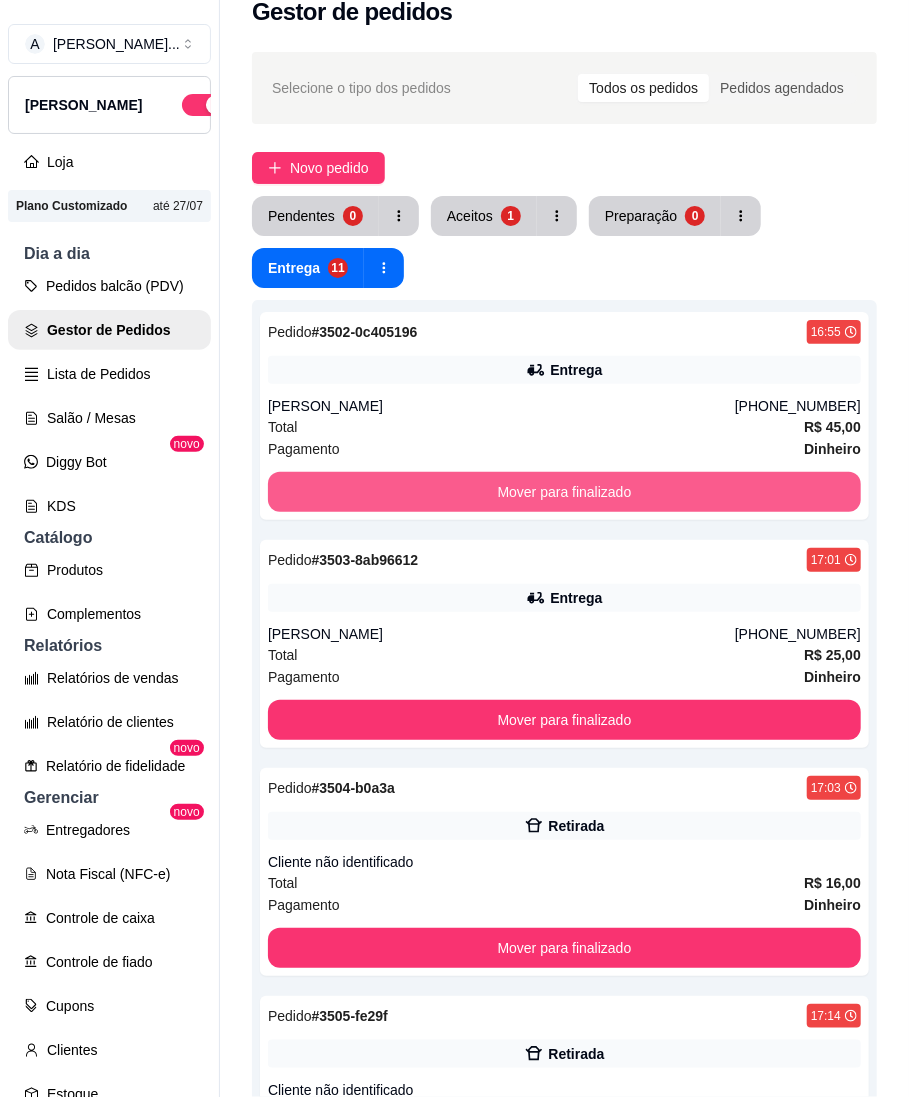 click on "Mover para finalizado" at bounding box center (564, 492) 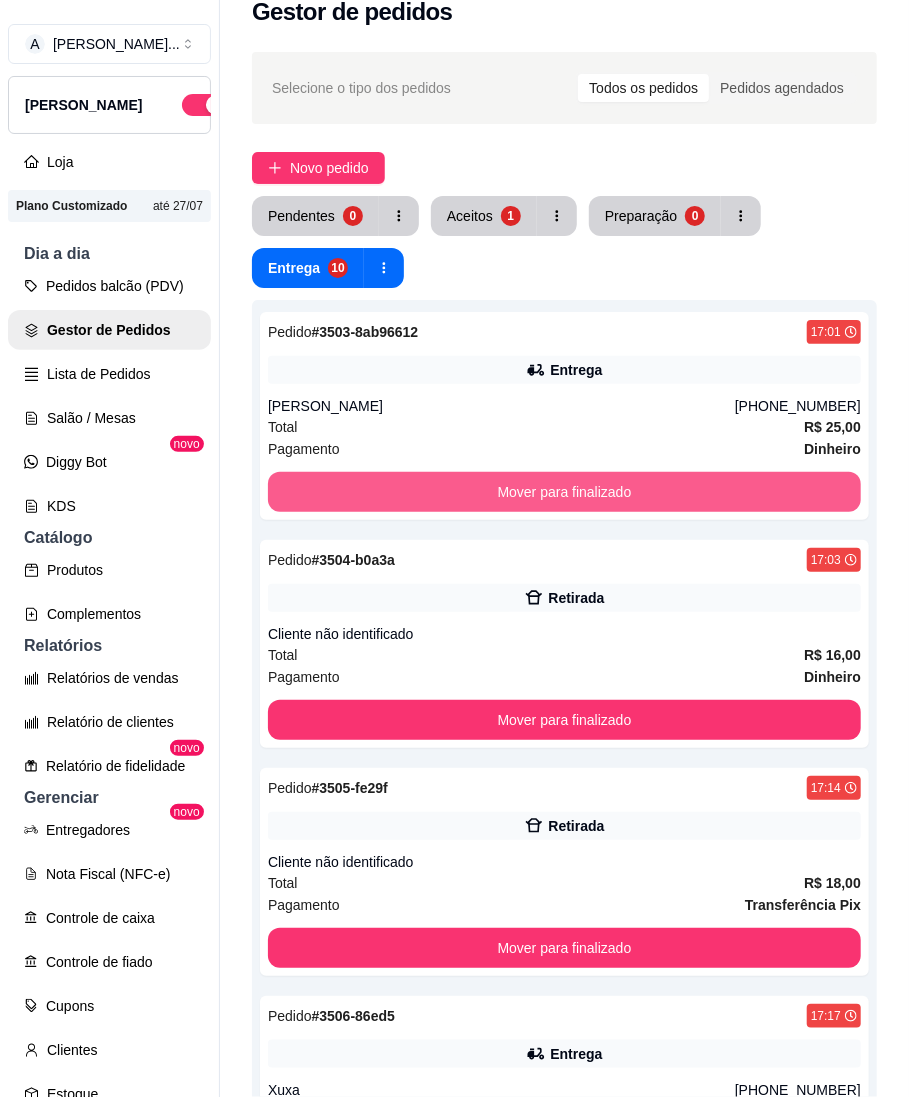 click on "Mover para finalizado" at bounding box center (564, 492) 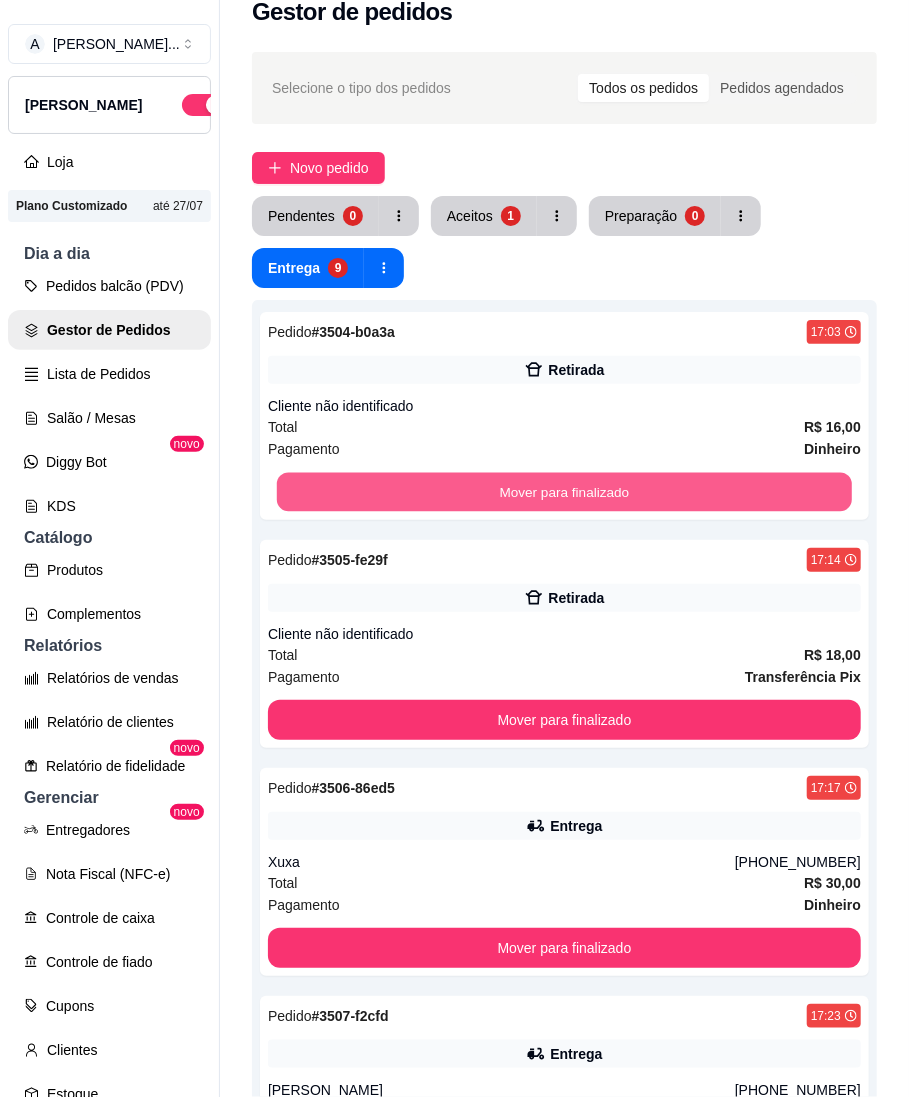 click on "Mover para finalizado" at bounding box center (564, 492) 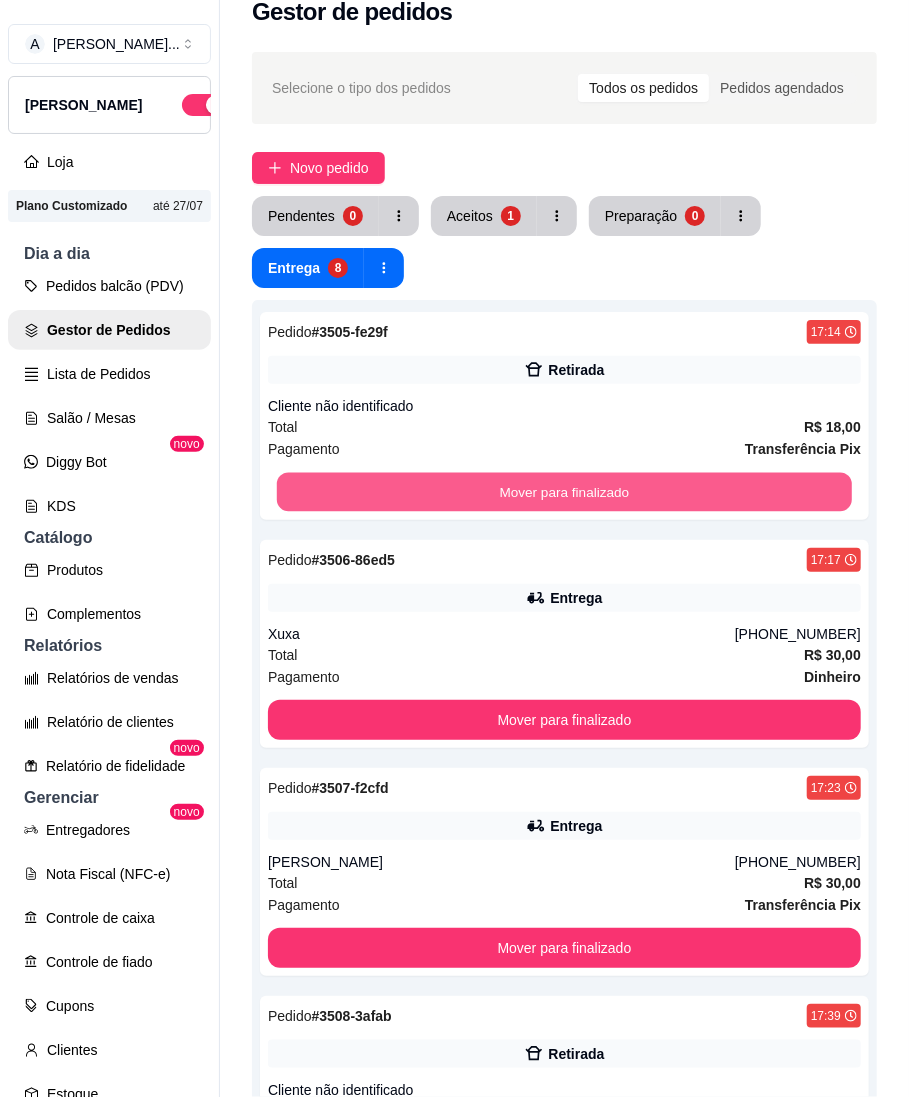 click on "Mover para finalizado" at bounding box center [564, 492] 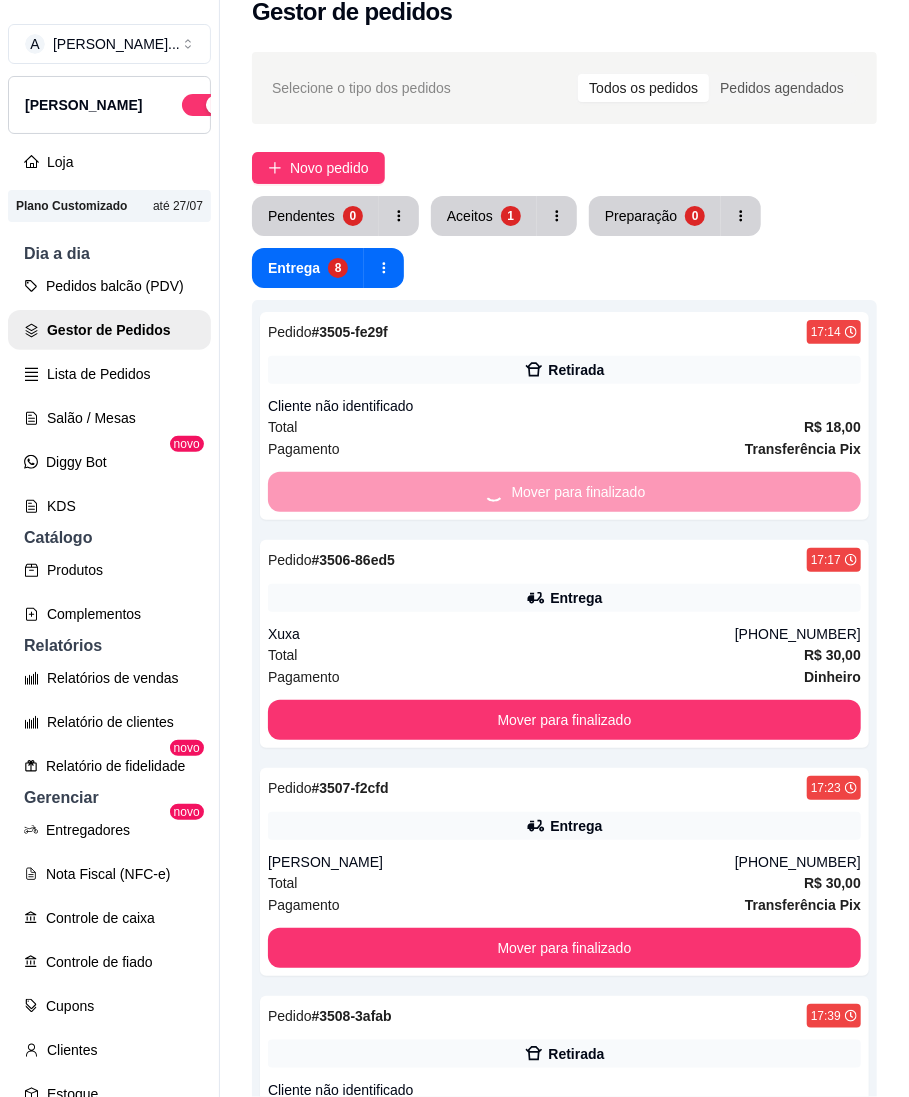 click on "Mover para finalizado" at bounding box center (564, 720) 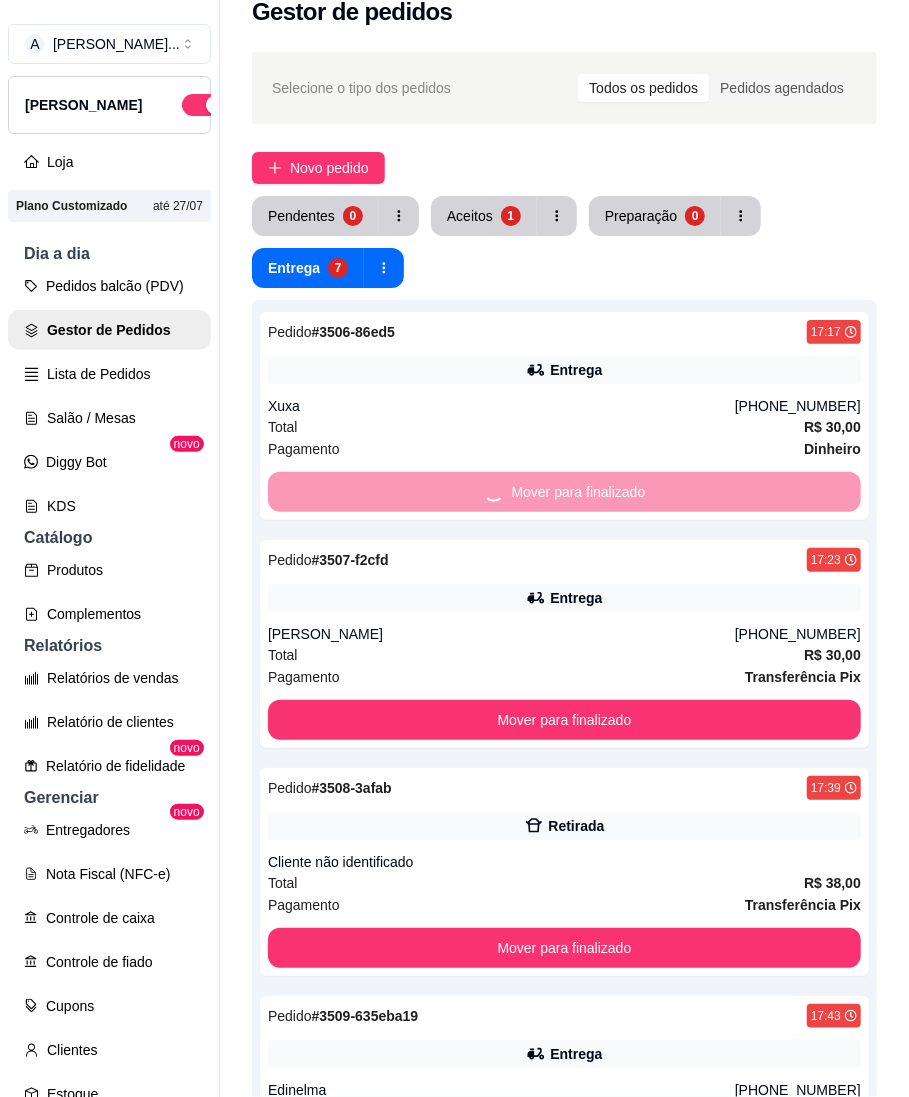 click on "Mover para finalizado" at bounding box center (564, 720) 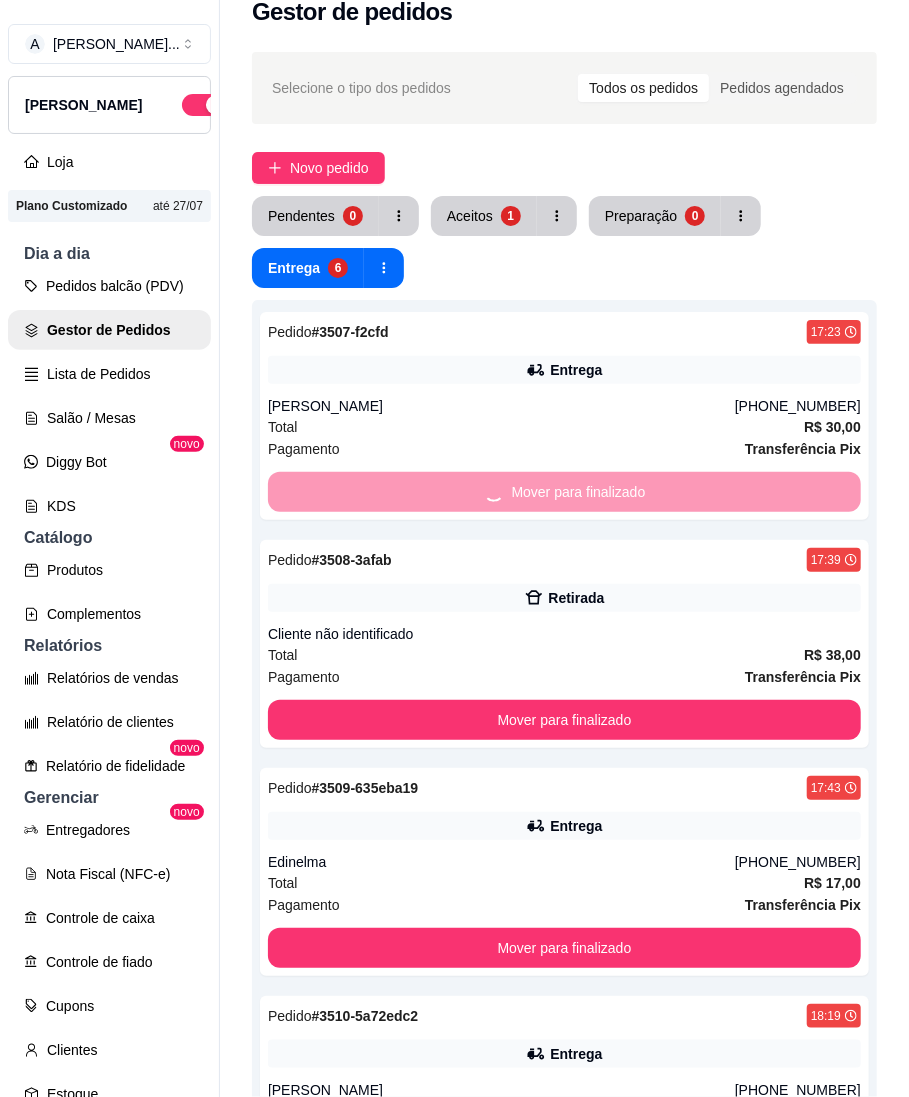 click on "Mover para finalizado" at bounding box center [564, 720] 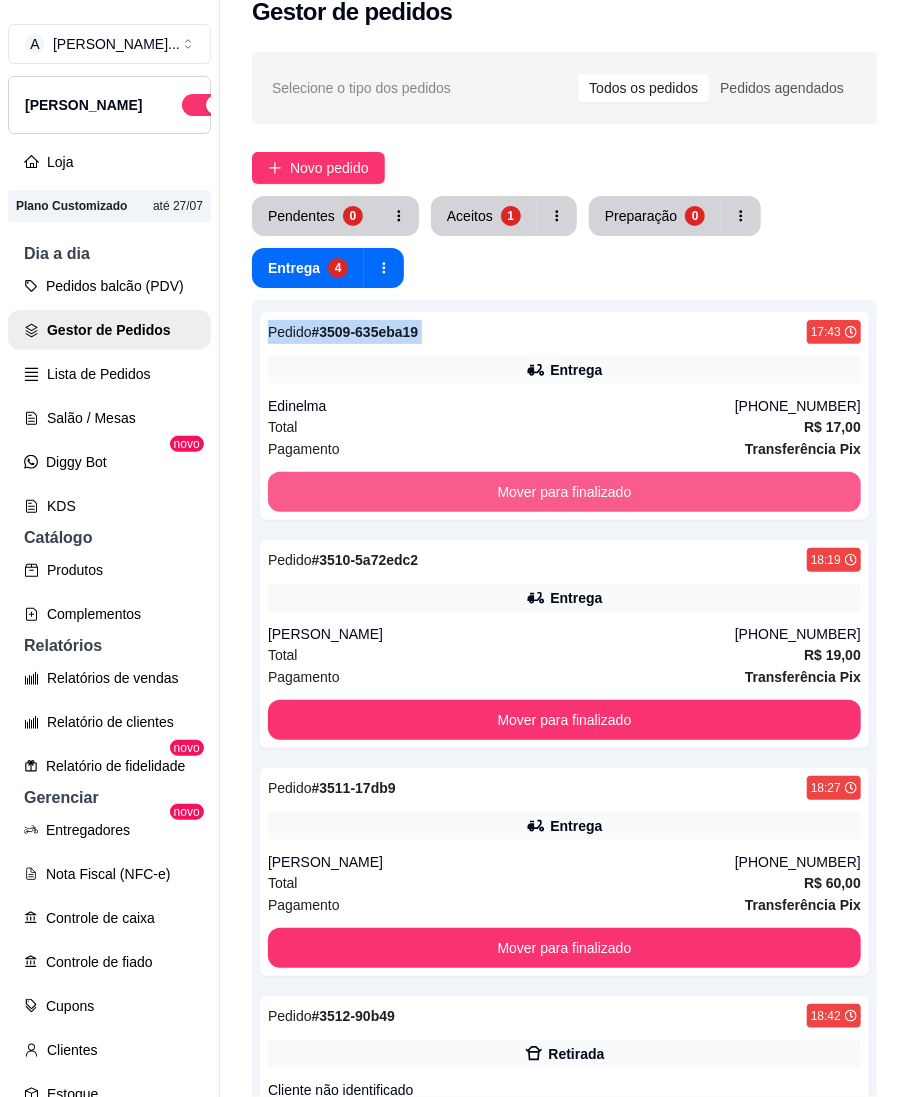 click on "Mover para finalizado" at bounding box center (564, 492) 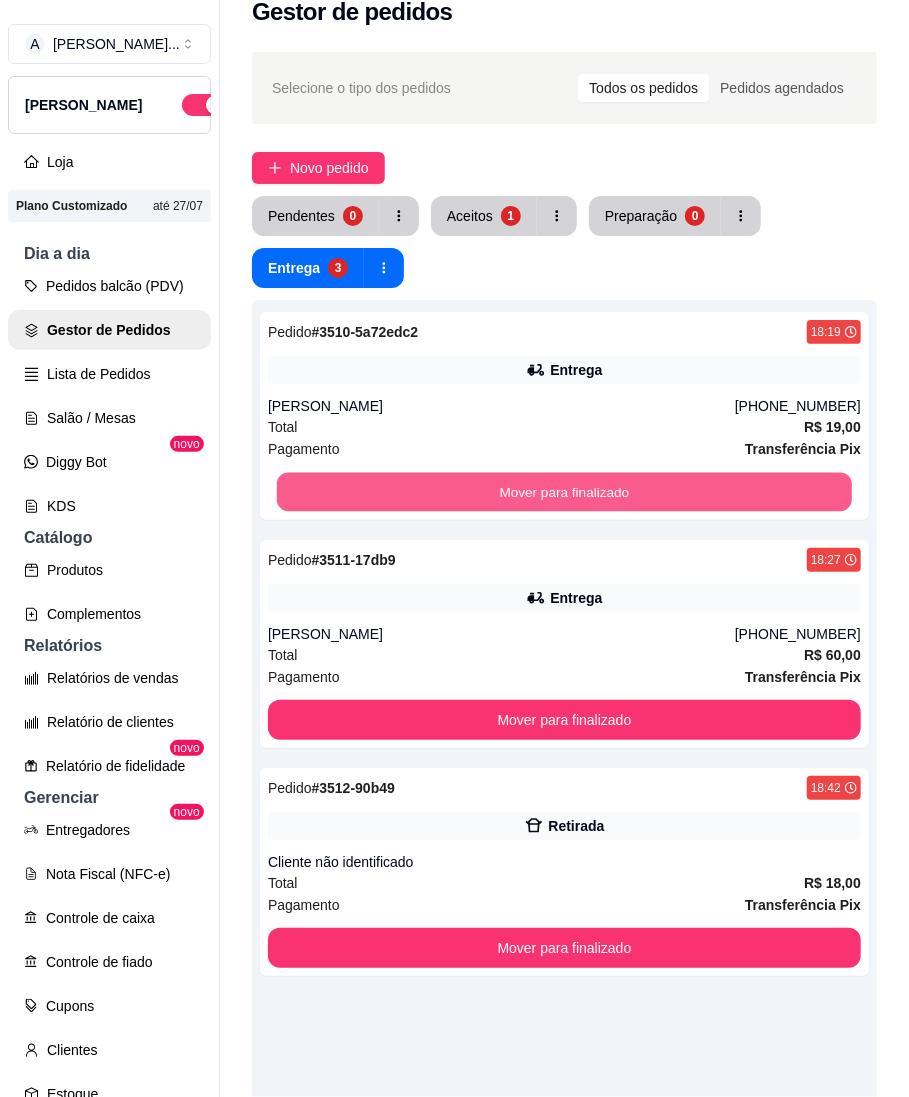 click on "Mover para finalizado" at bounding box center [564, 492] 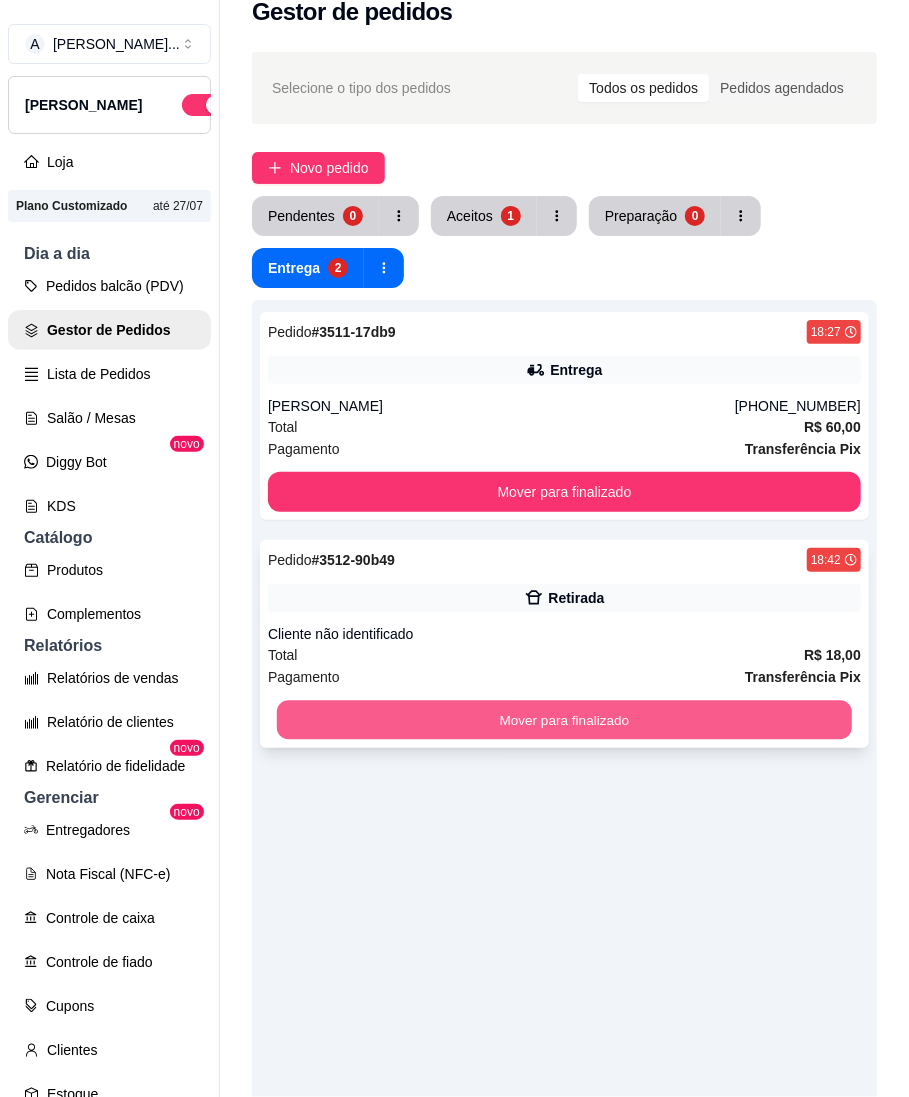 click on "Mover para finalizado" at bounding box center [564, 720] 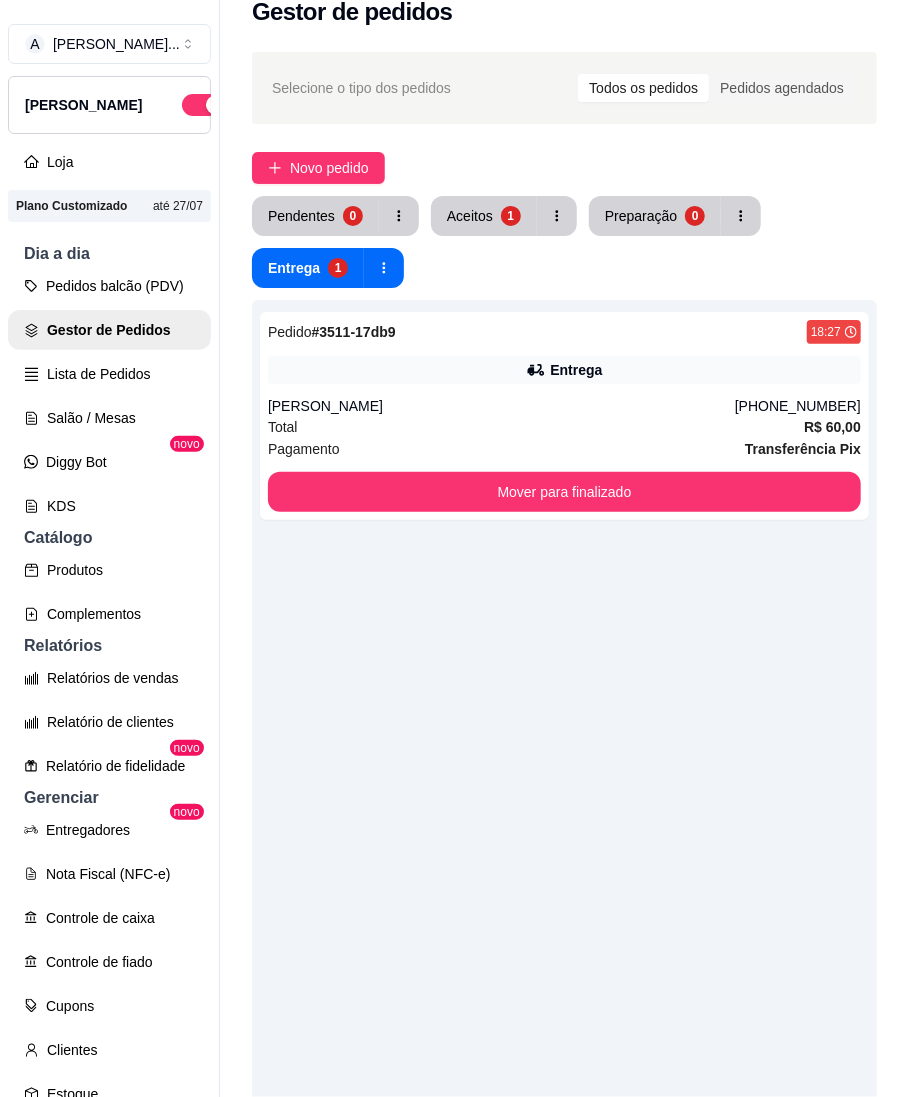 click on "Selecione o tipo dos pedidos Todos os pedidos Pedidos agendados Novo pedido Pendentes 0 Aceitos 1 Preparação 0 Entrega 1 Pedido  # 3511-17db9 18:27 Entrega [PERSON_NAME][GEOGRAPHIC_DATA] [PHONE_NUMBER] Total R$ 60,00 Pagamento Transferência Pix Mover para finalizado" at bounding box center [564, 730] 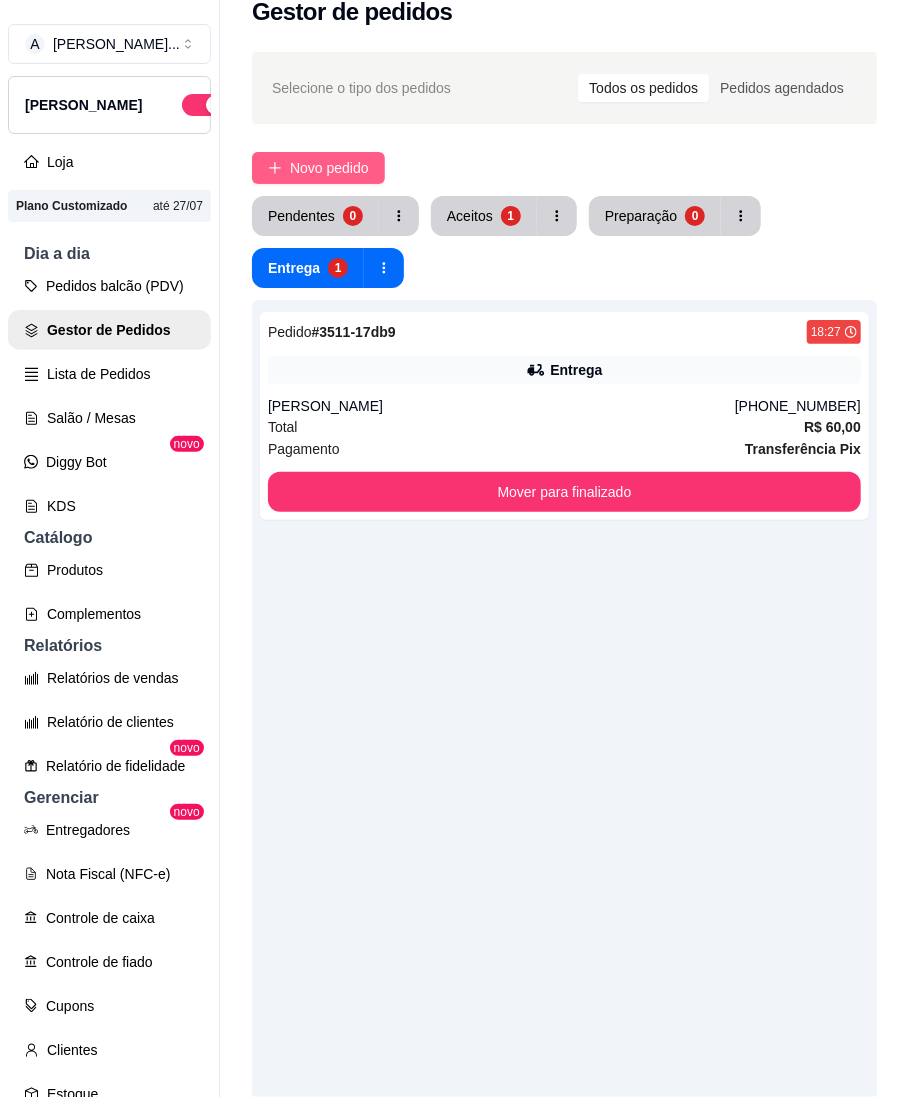 click on "Novo pedido" at bounding box center [318, 168] 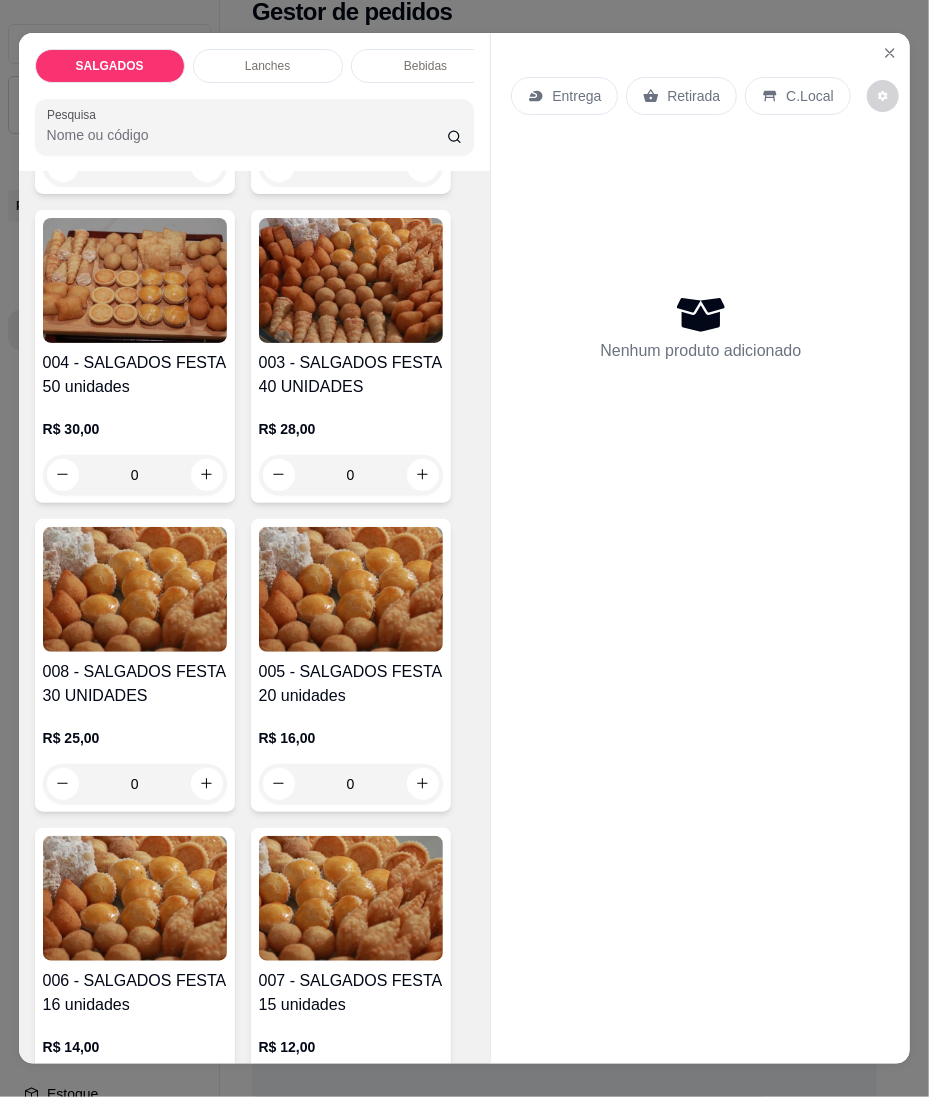scroll, scrollTop: 266, scrollLeft: 0, axis: vertical 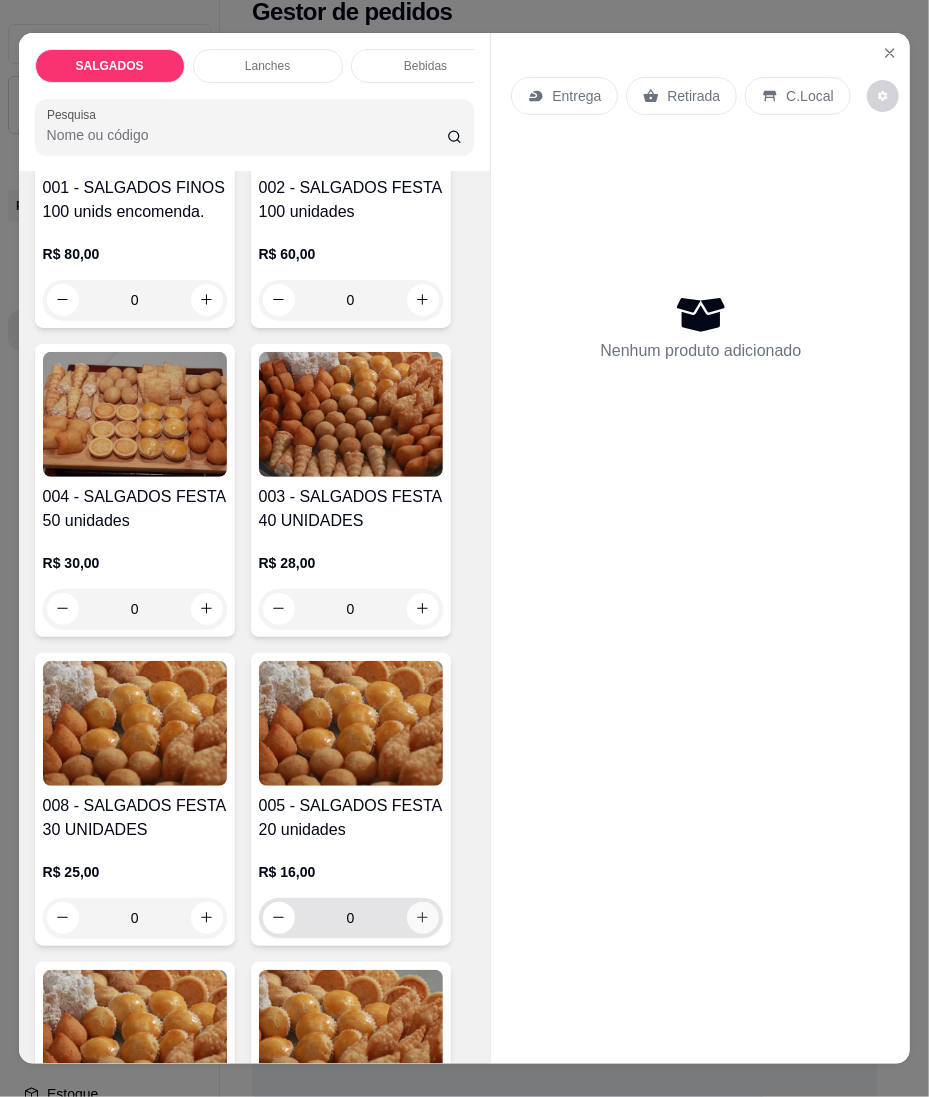 click 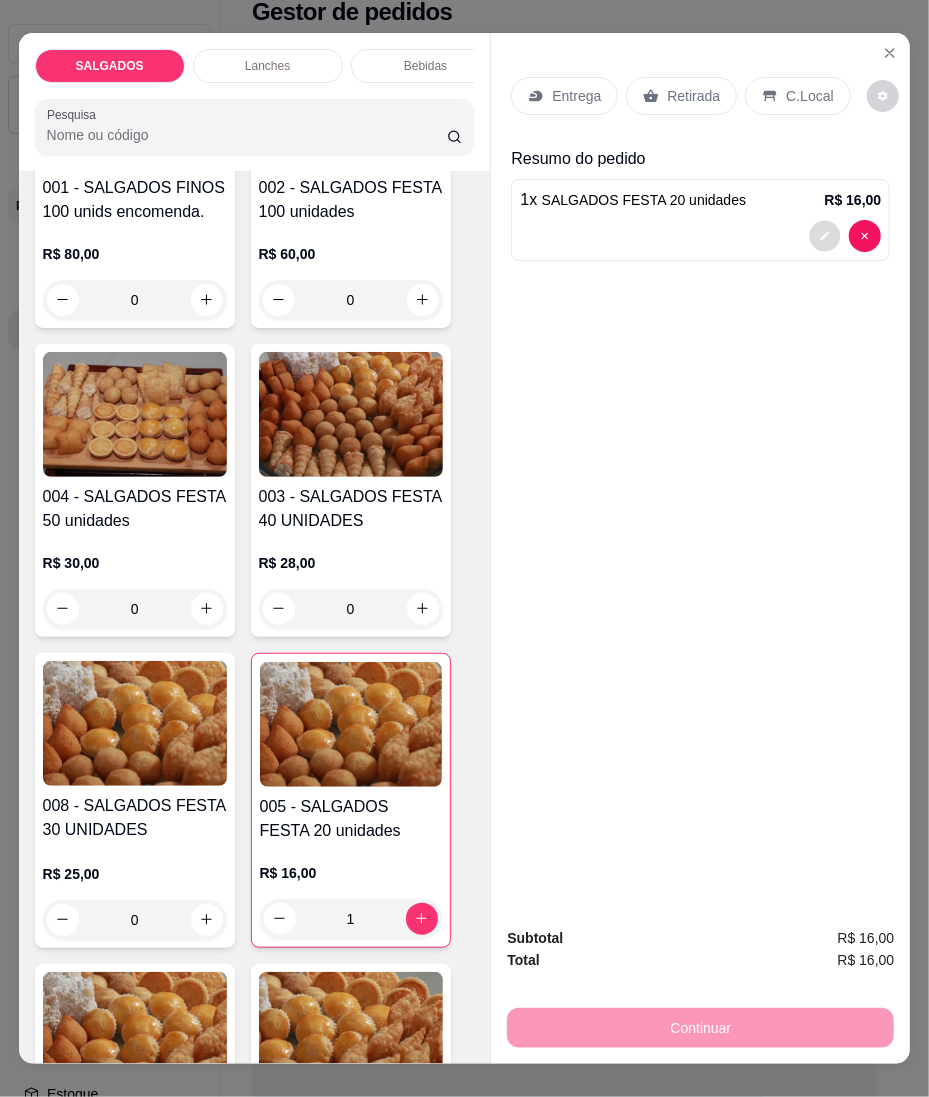 click at bounding box center (825, 235) 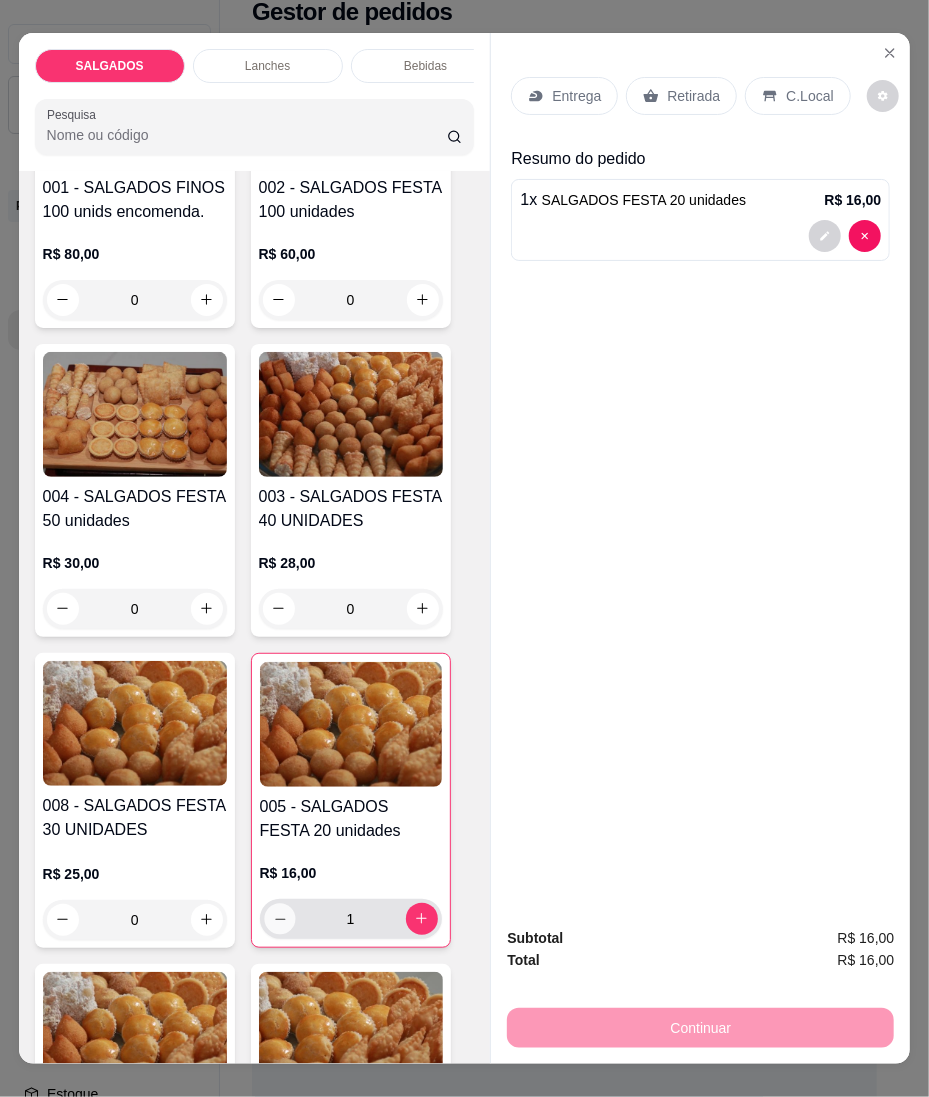 click 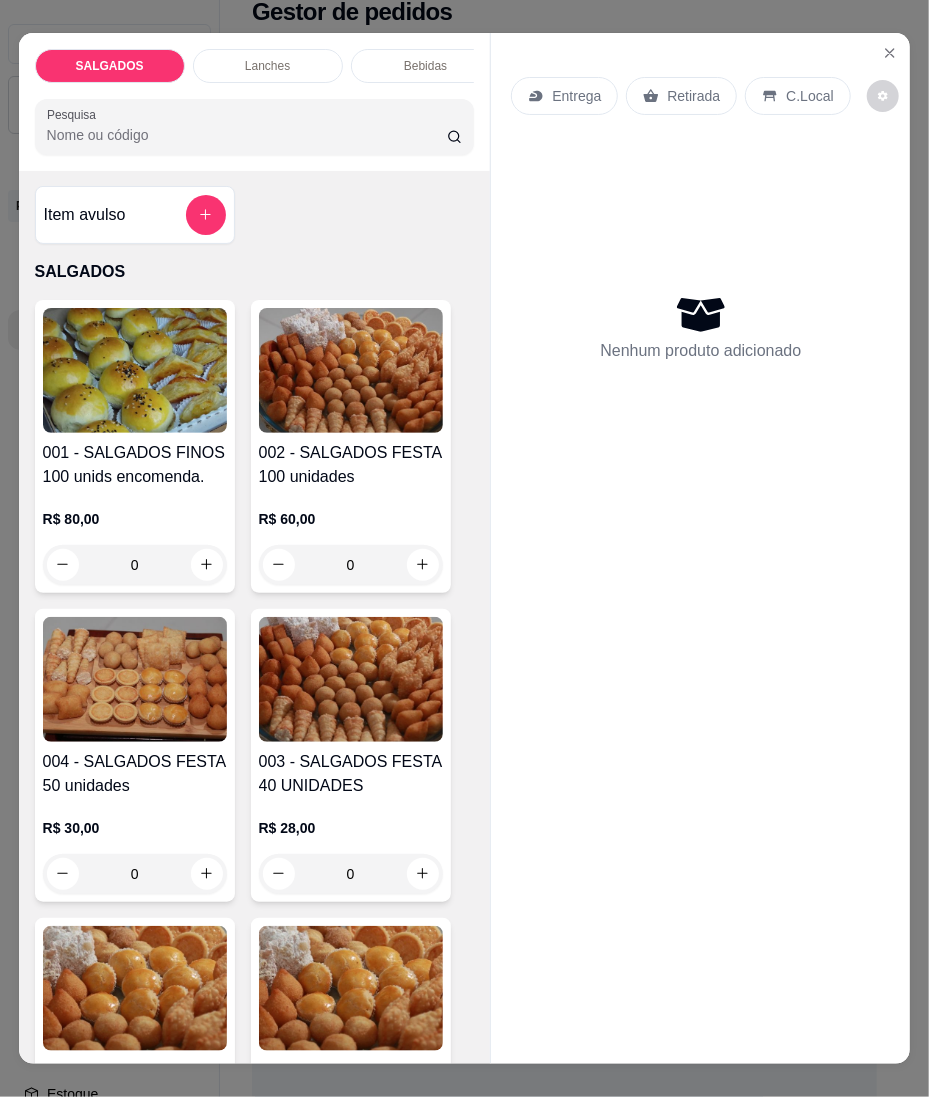 scroll, scrollTop: 0, scrollLeft: 0, axis: both 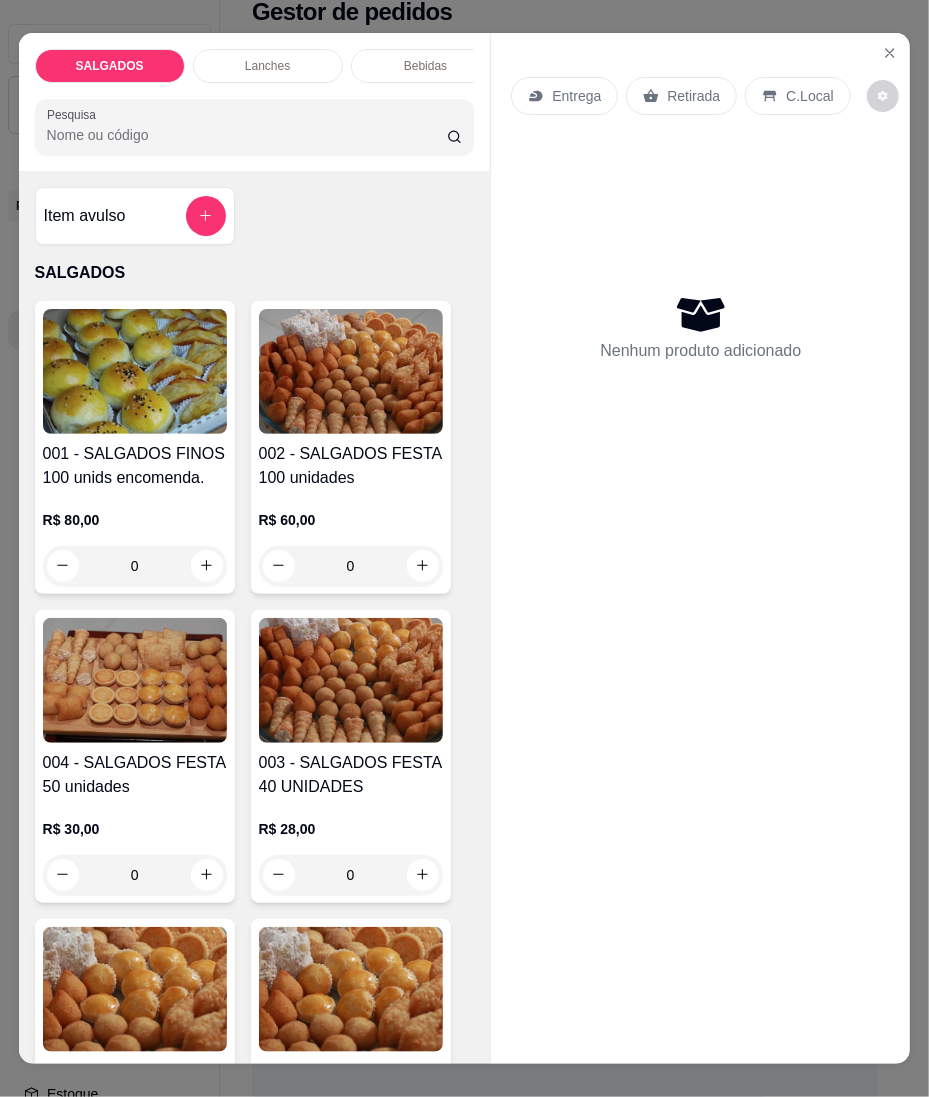 drag, startPoint x: 169, startPoint y: 224, endPoint x: 188, endPoint y: 224, distance: 19 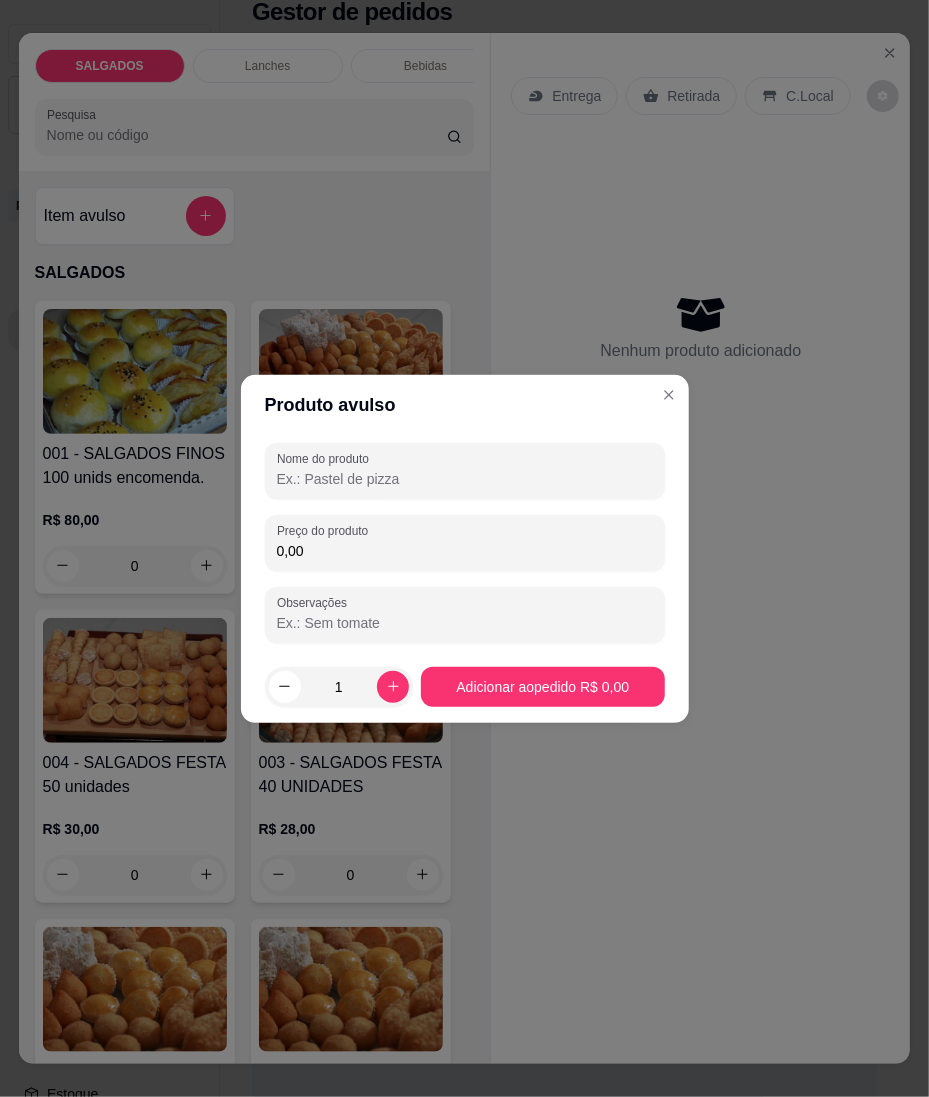 drag, startPoint x: 330, startPoint y: 502, endPoint x: 344, endPoint y: 486, distance: 21.260292 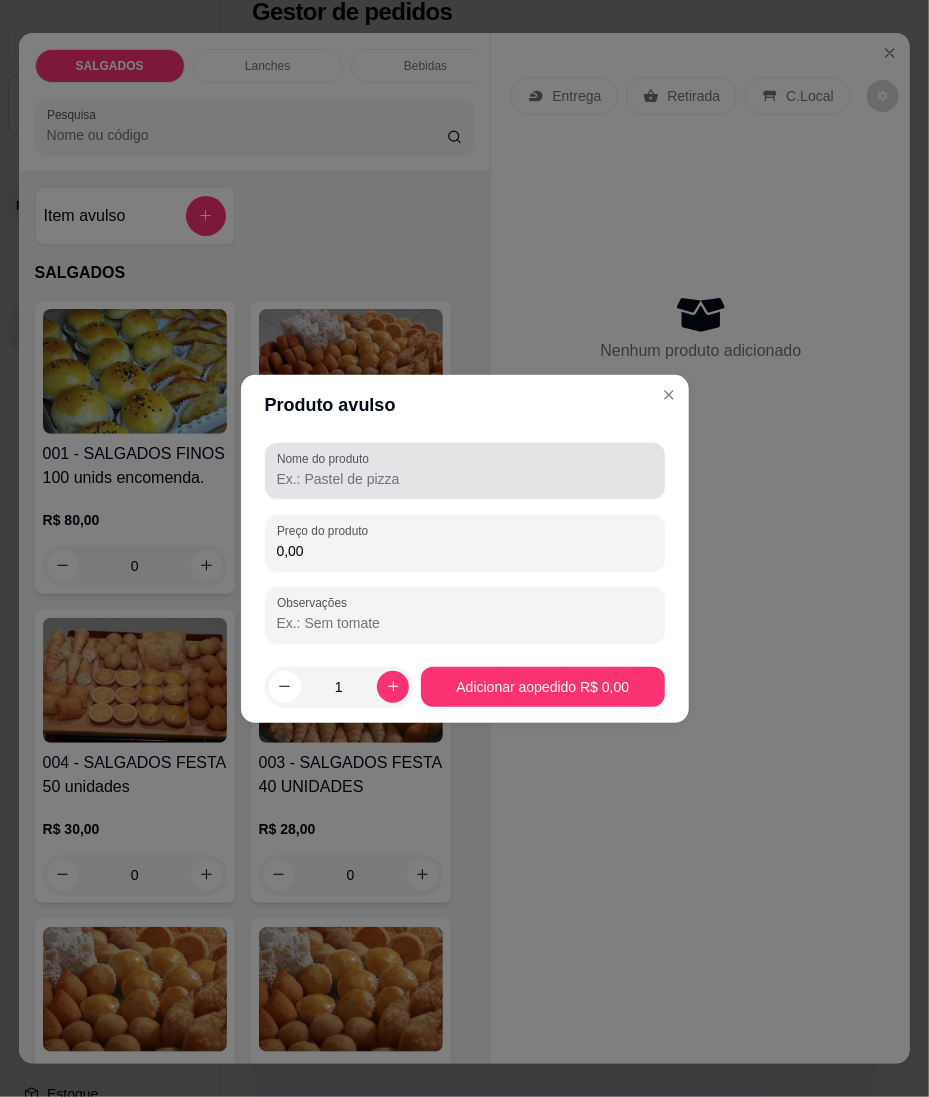 click on "Nome do produto" at bounding box center (465, 479) 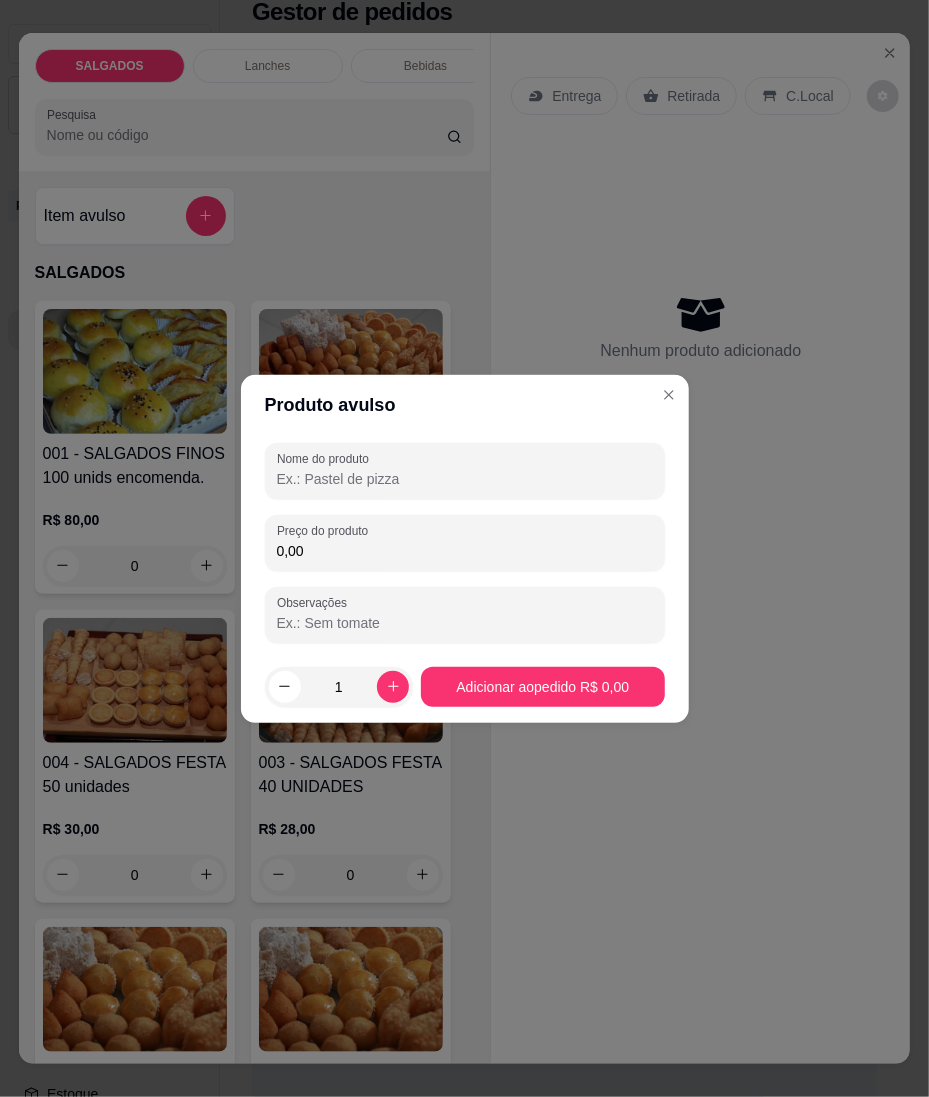 paste on "20 reais de amofadinha e pastel de frango" 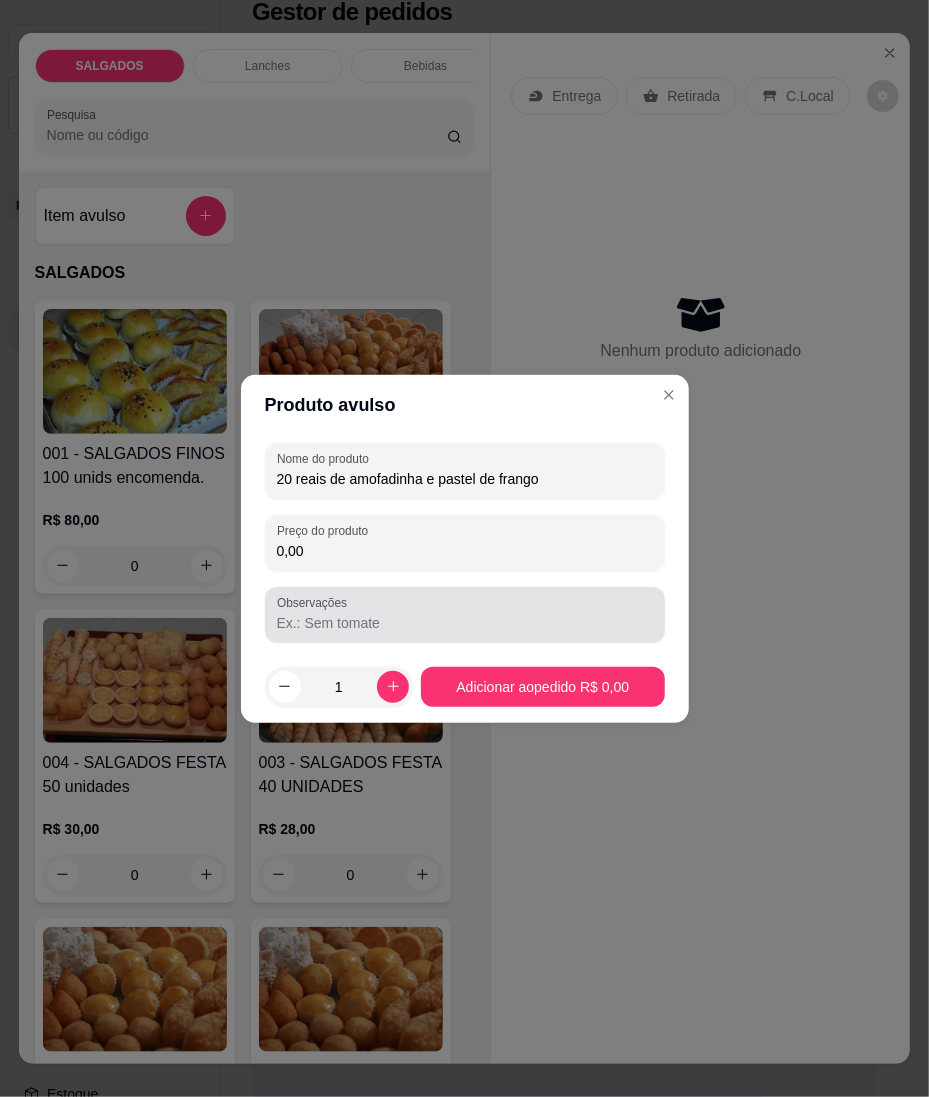 type on "20 reais de amofadinha e pastel de frango" 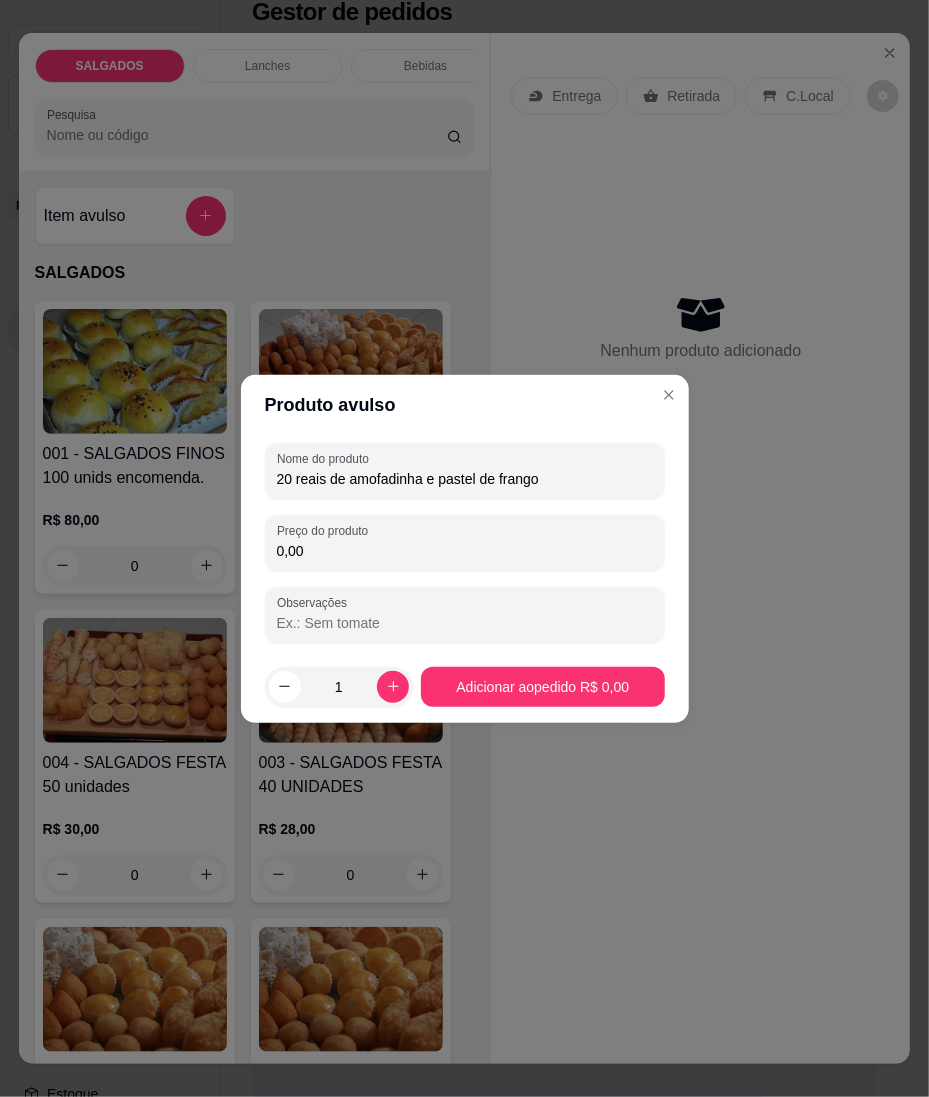 click on "Nome do produto 20 reais de amofadinha e pastel de frango Preço do produto 0,00 Observações" at bounding box center (465, 543) 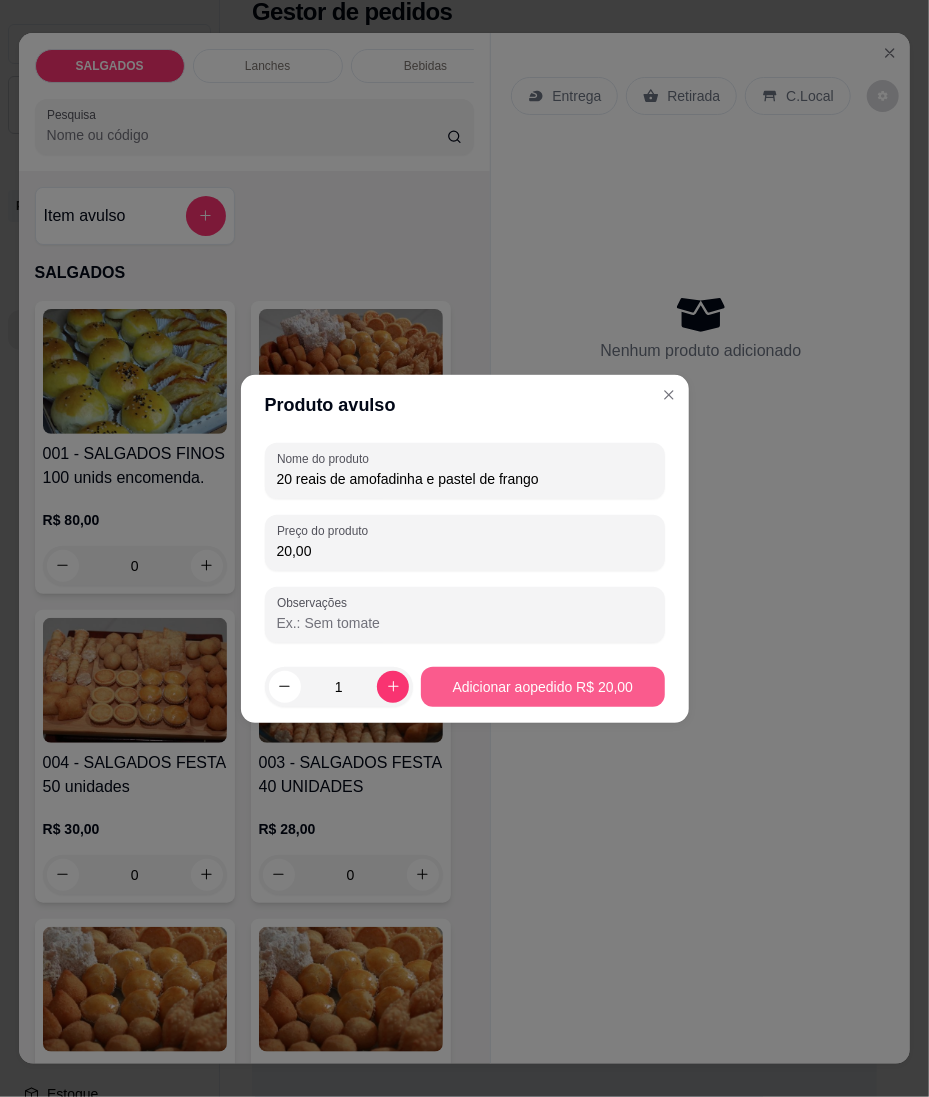 type on "20,00" 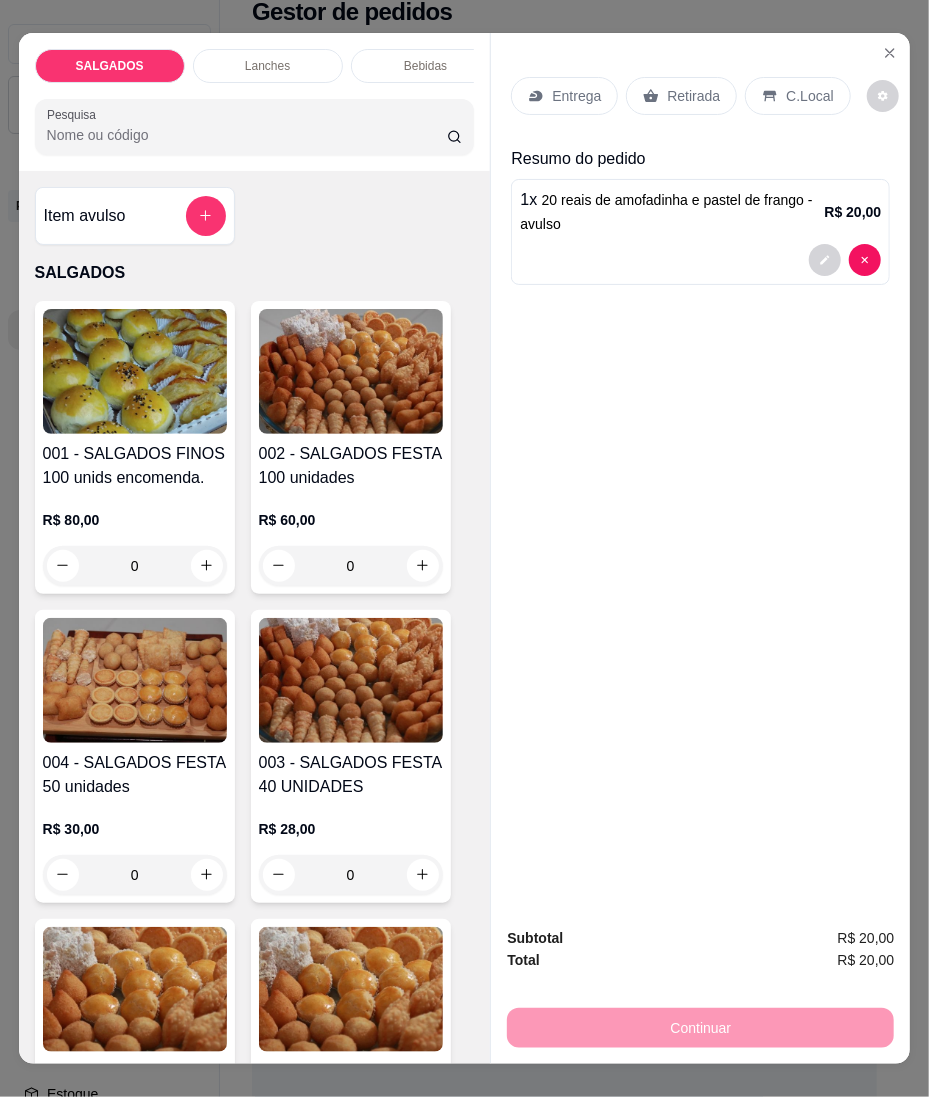 click on "Entrega" at bounding box center (564, 96) 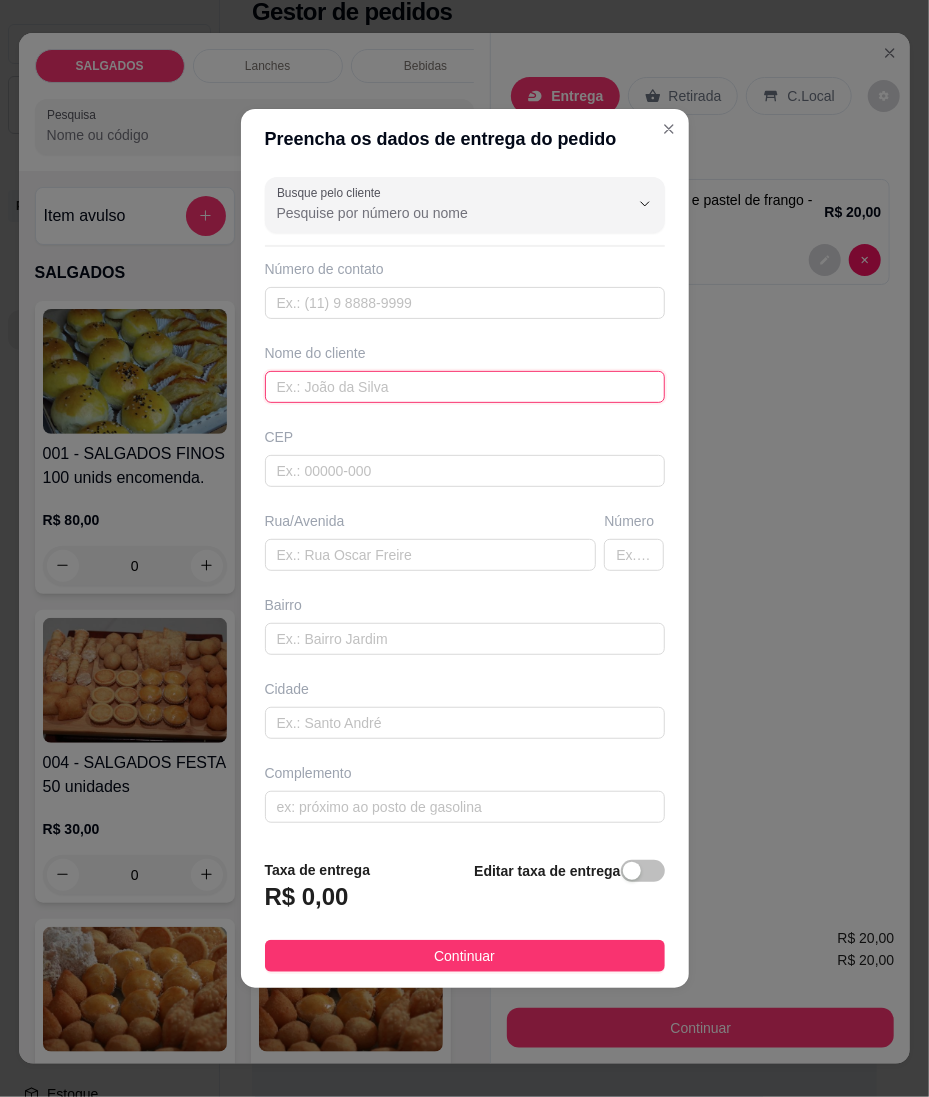 click at bounding box center (465, 387) 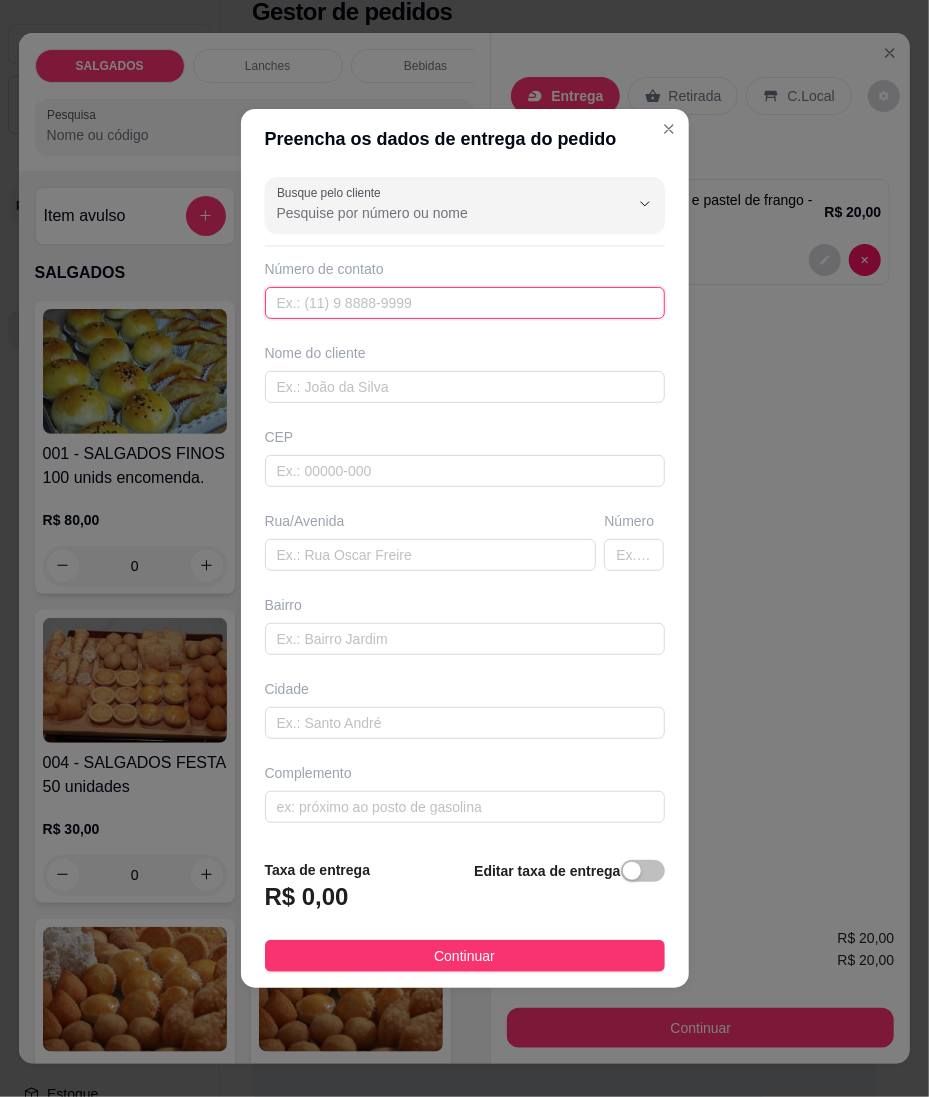 click at bounding box center [465, 303] 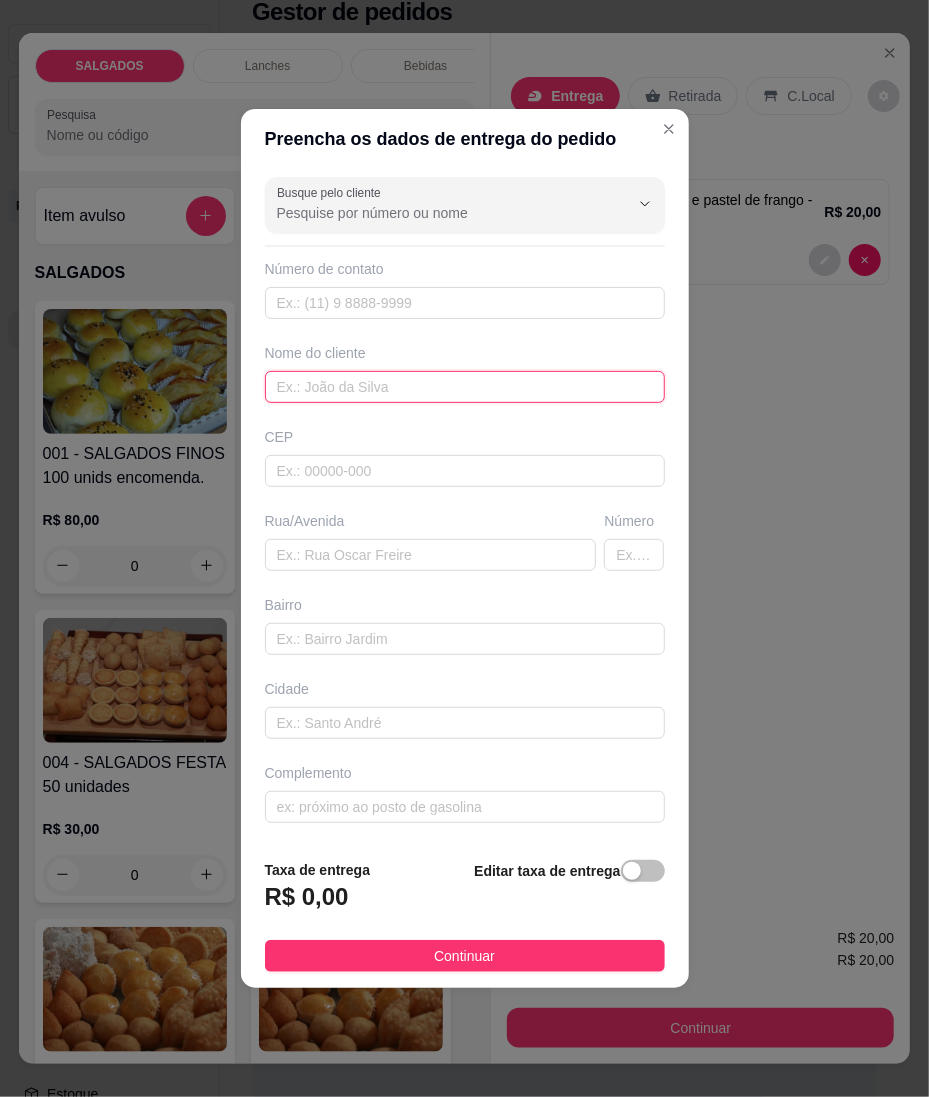 click at bounding box center (465, 387) 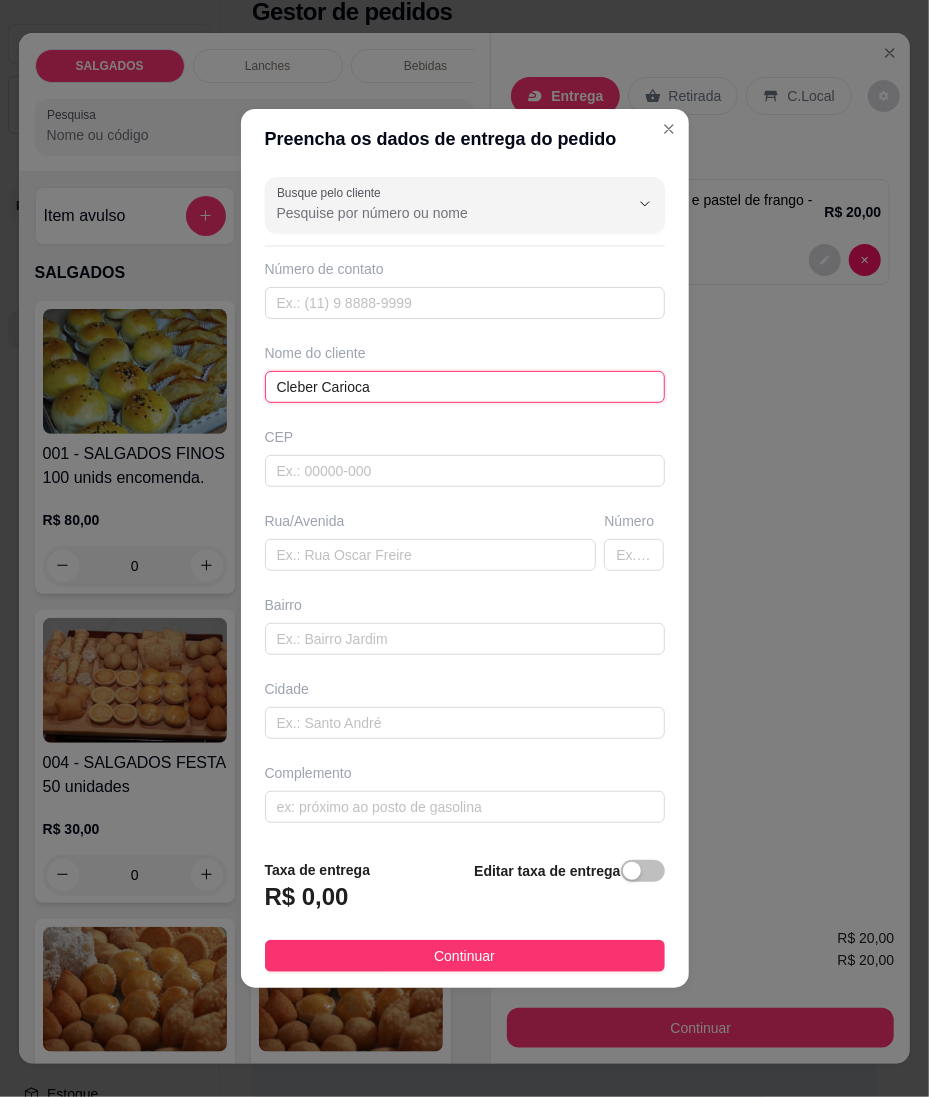 type on "Cleber Carioca" 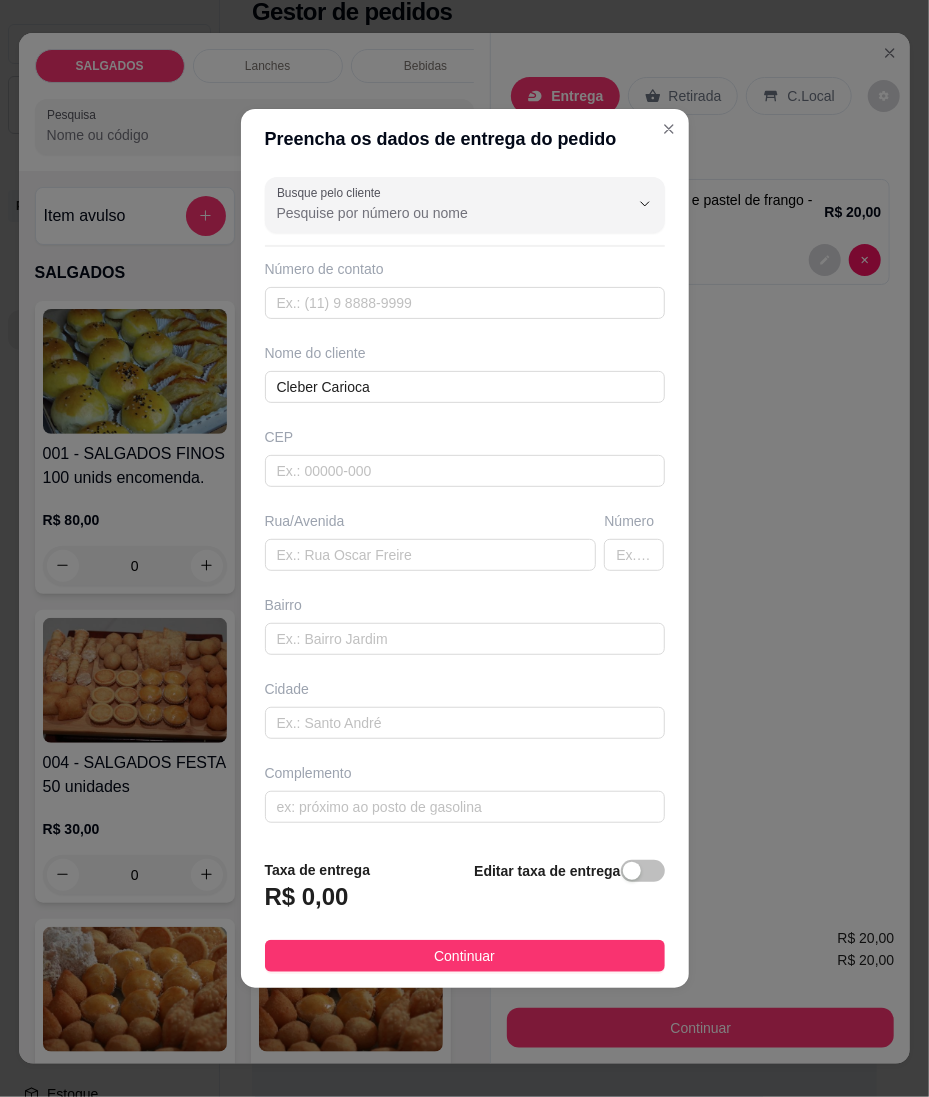 click on "Busque pelo cliente Número de contato Nome do cliente Cleber Carioca CEP Rua/[GEOGRAPHIC_DATA]" at bounding box center [465, 506] 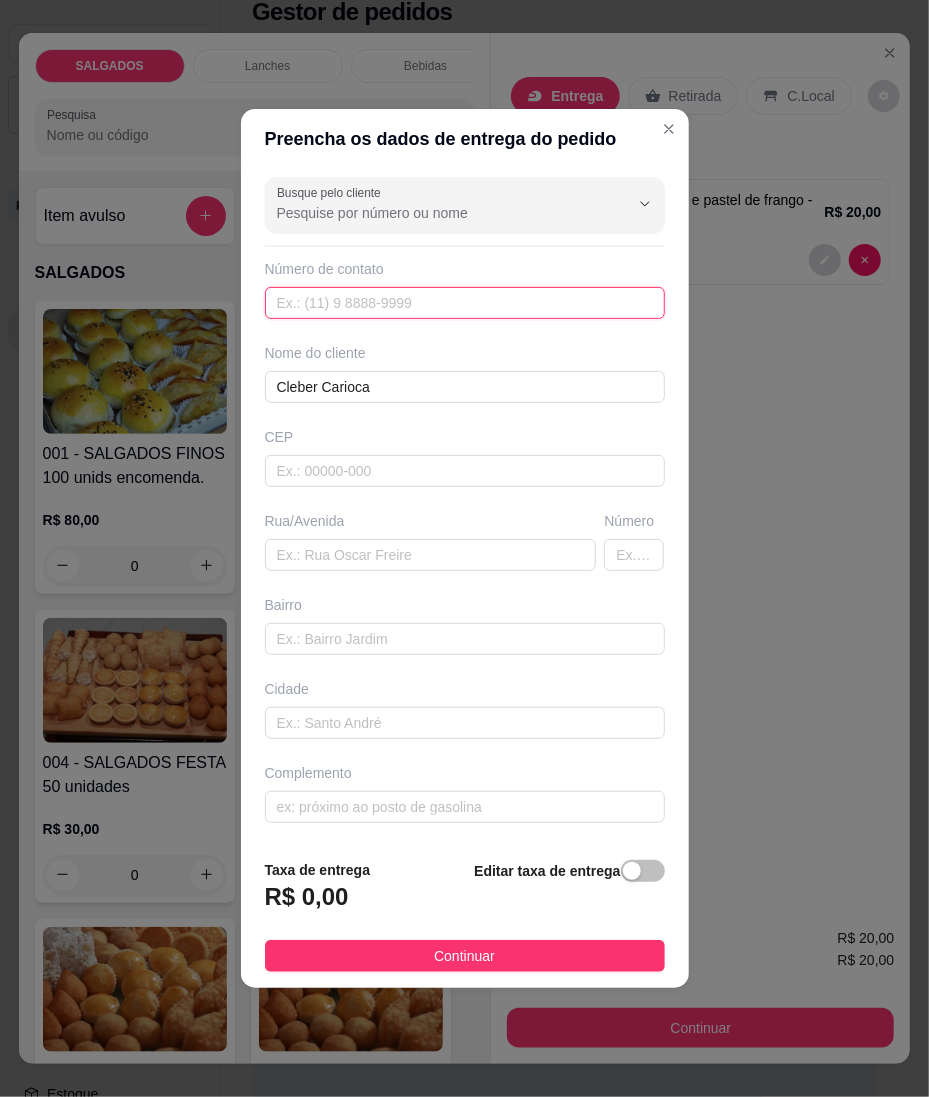 click at bounding box center (465, 303) 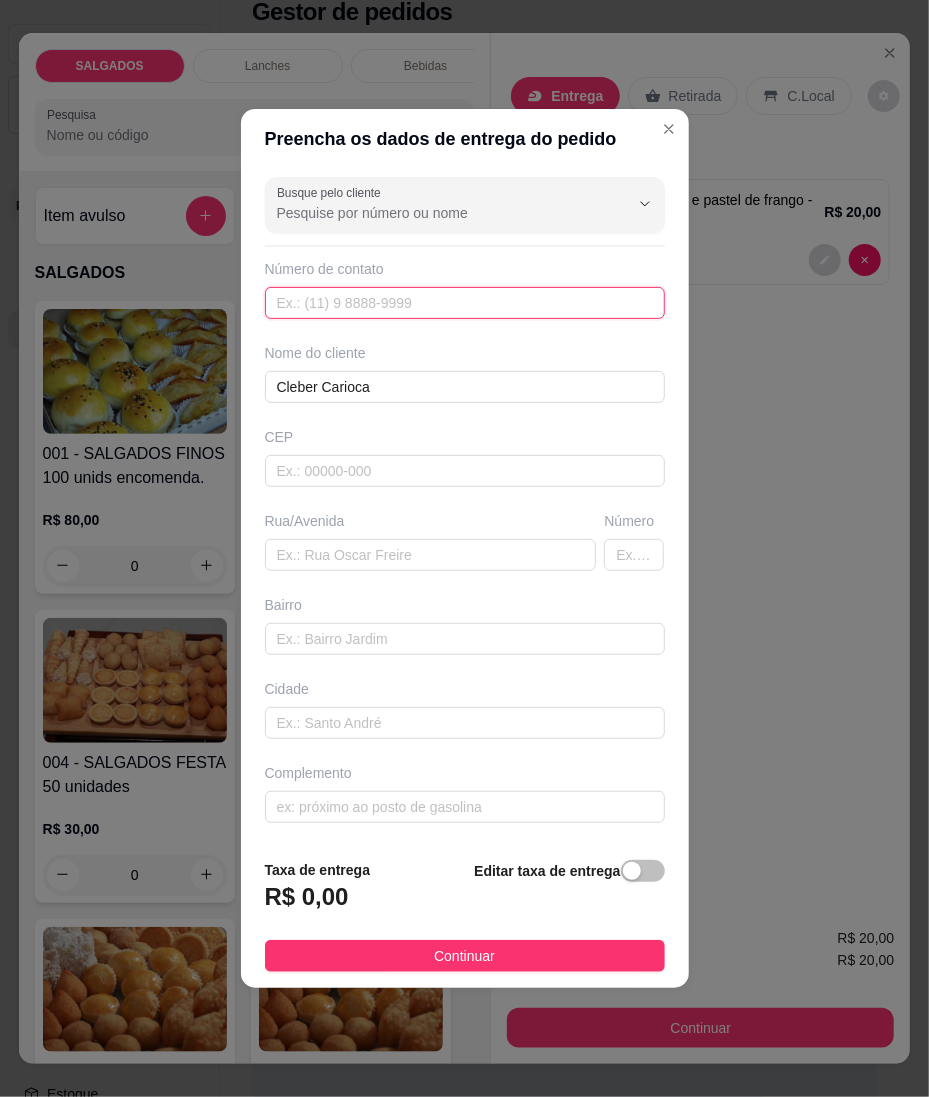 paste on "[PHONE_NUMBER]" 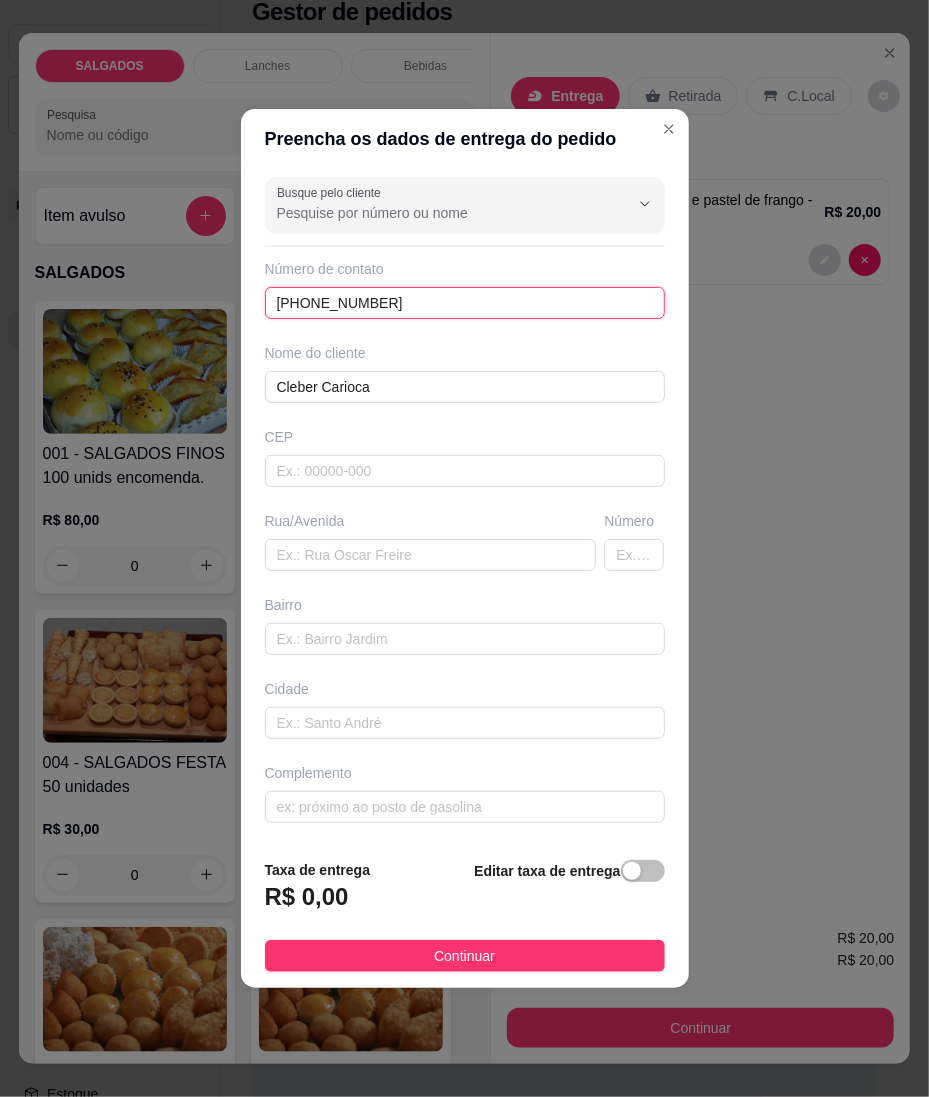 type on "[PHONE_NUMBER]" 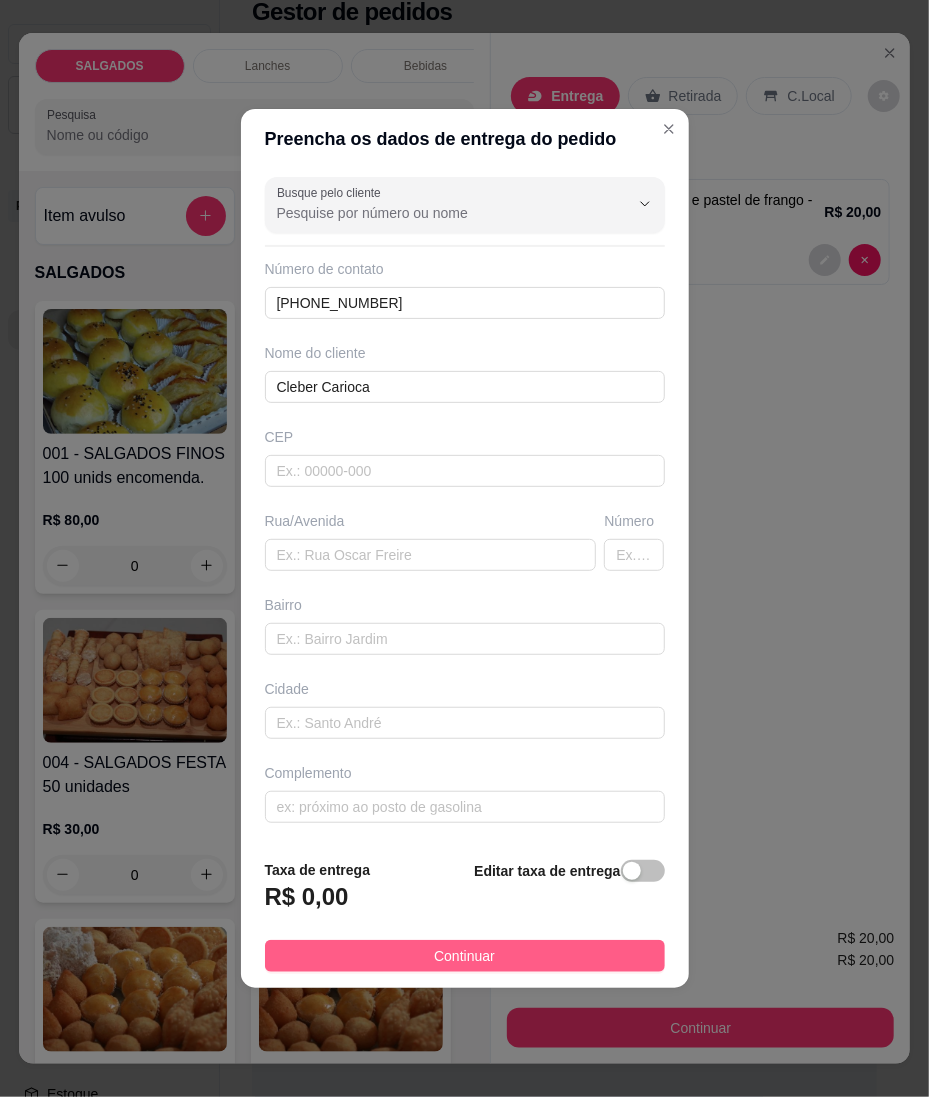 drag, startPoint x: 472, startPoint y: 966, endPoint x: 194, endPoint y: 838, distance: 306.05228 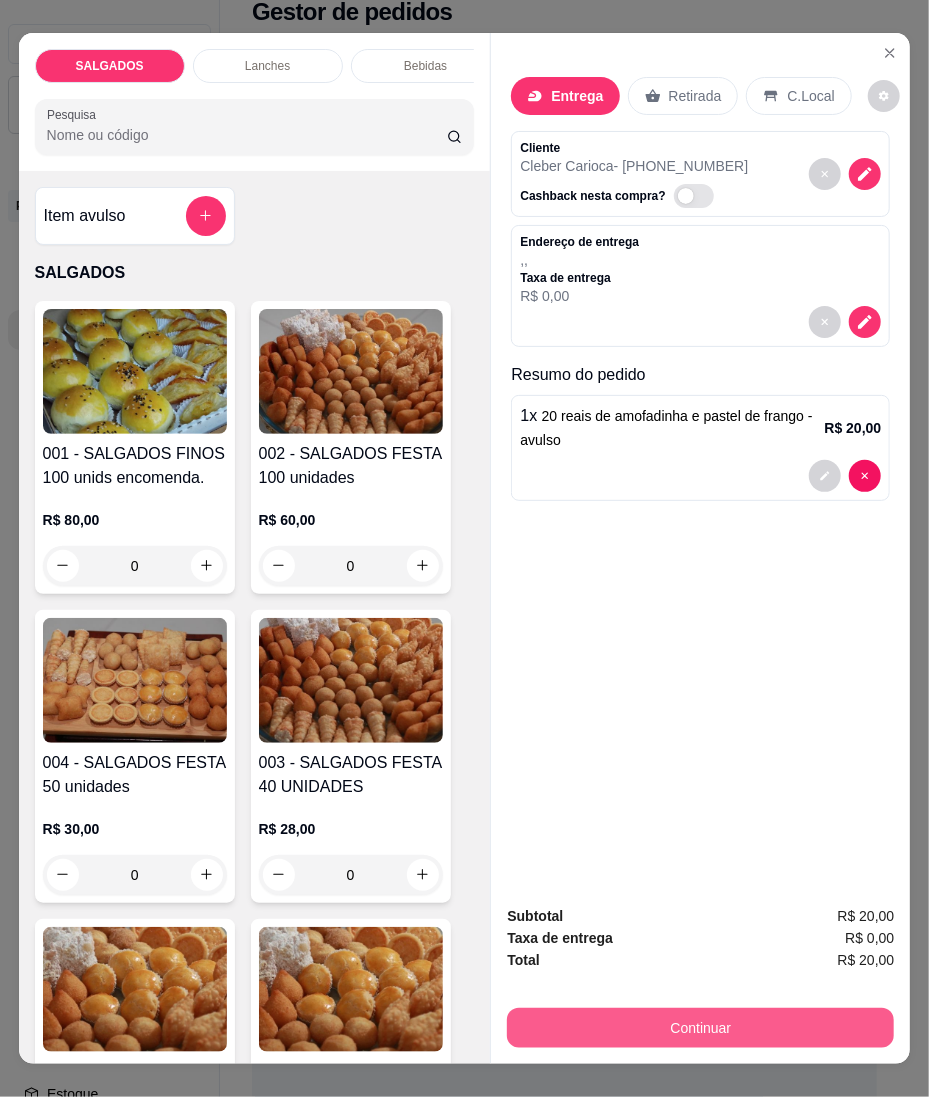 click on "Continuar" at bounding box center (700, 1028) 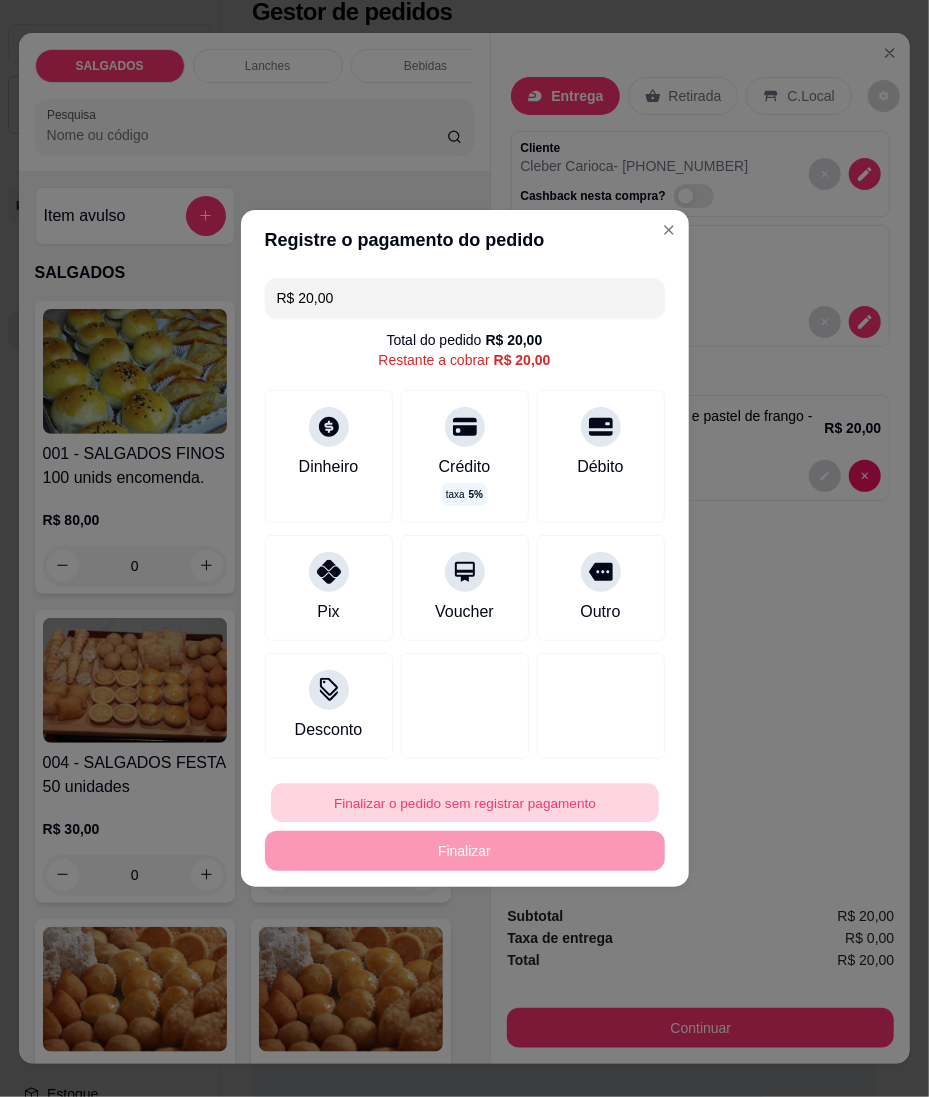 click on "Finalizar o pedido sem registrar pagamento" at bounding box center (465, 803) 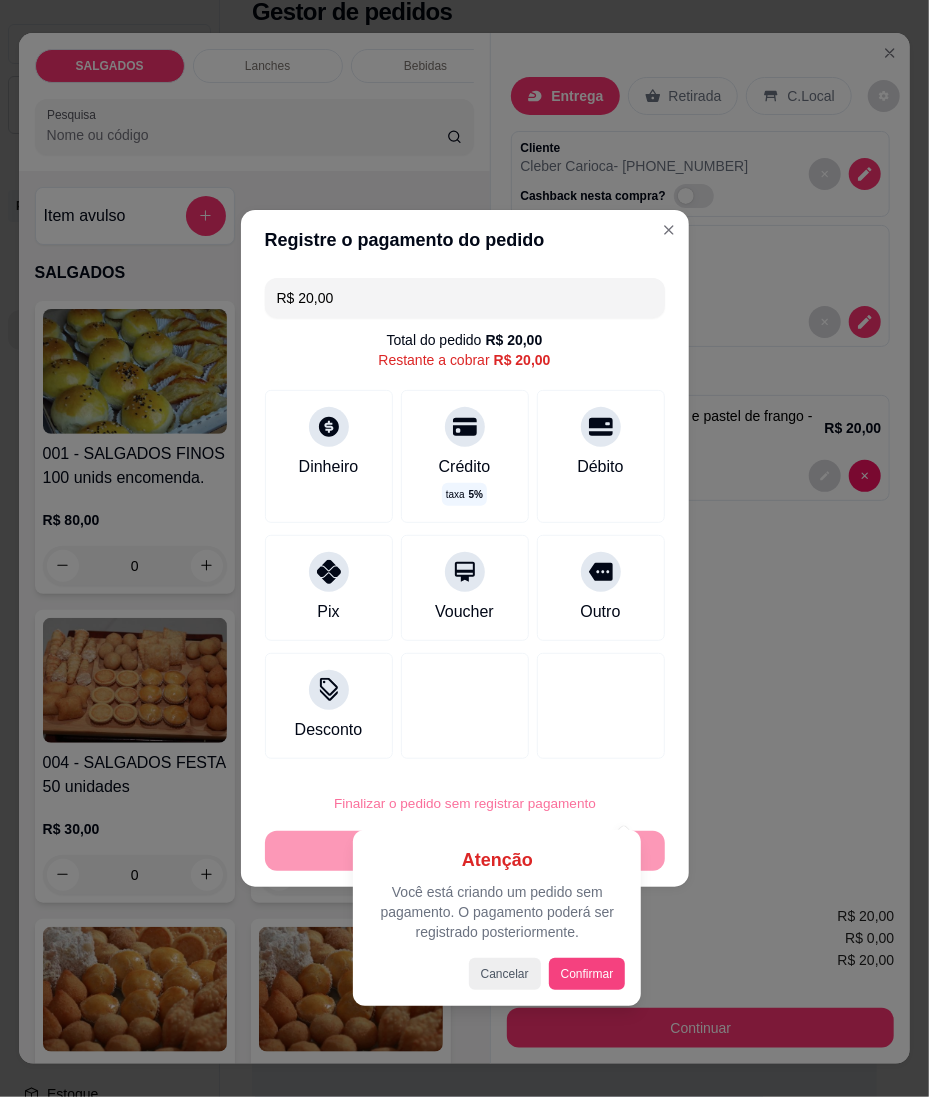 click on "Confirmar" at bounding box center (587, 974) 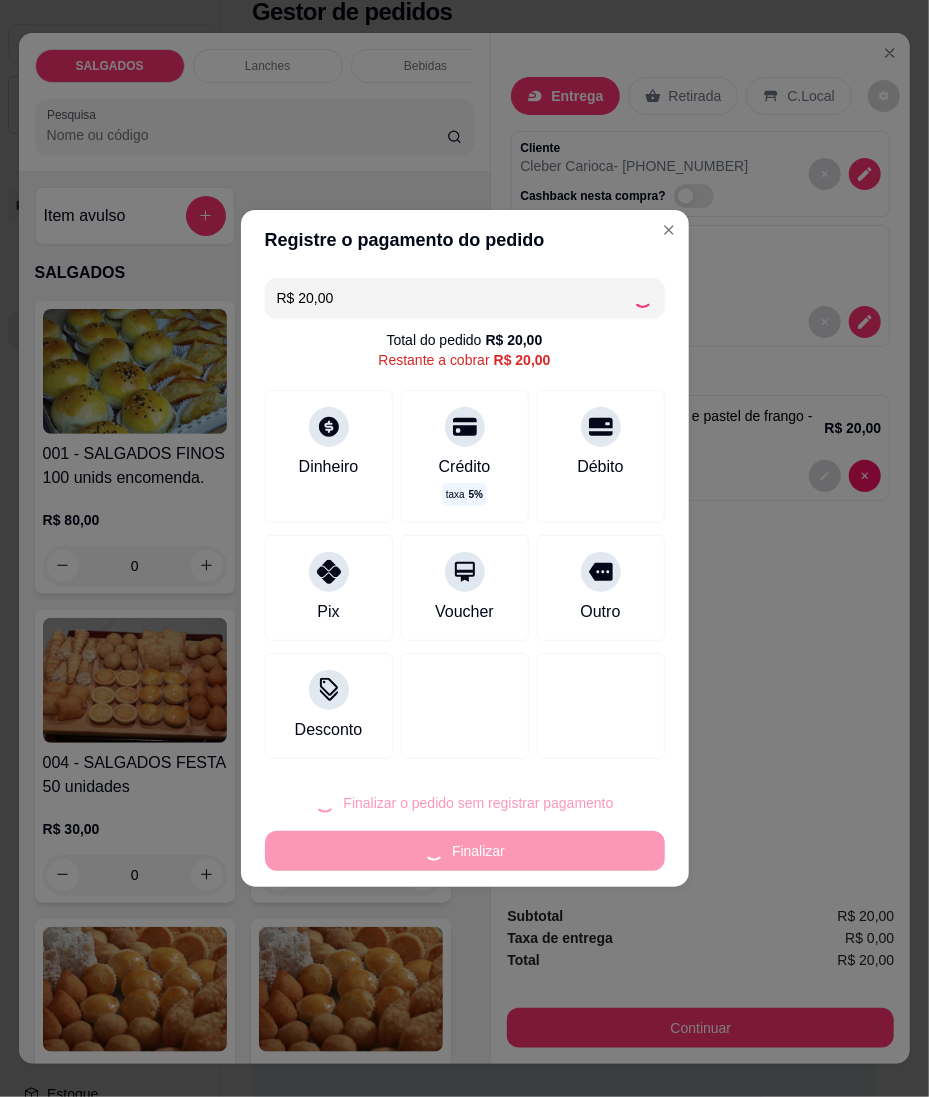 type on "R$ 0,00" 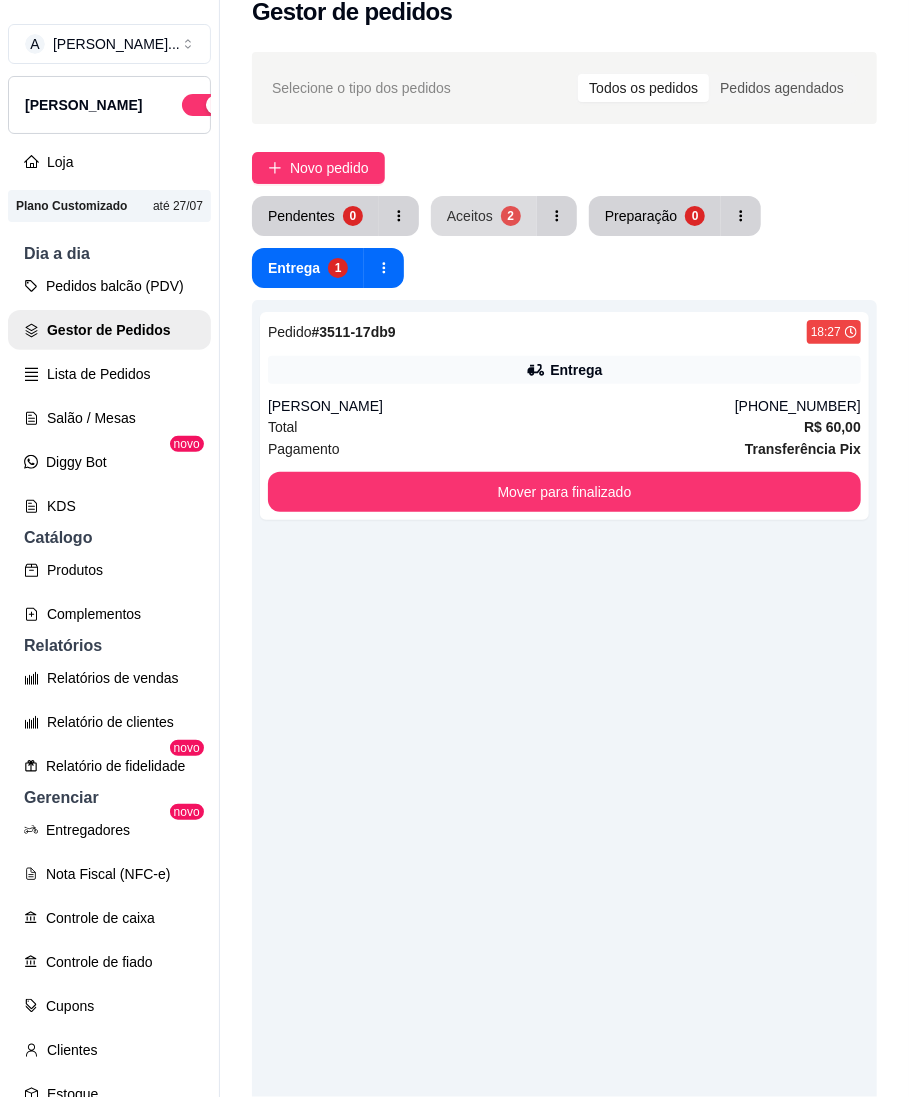click on "2" at bounding box center (511, 216) 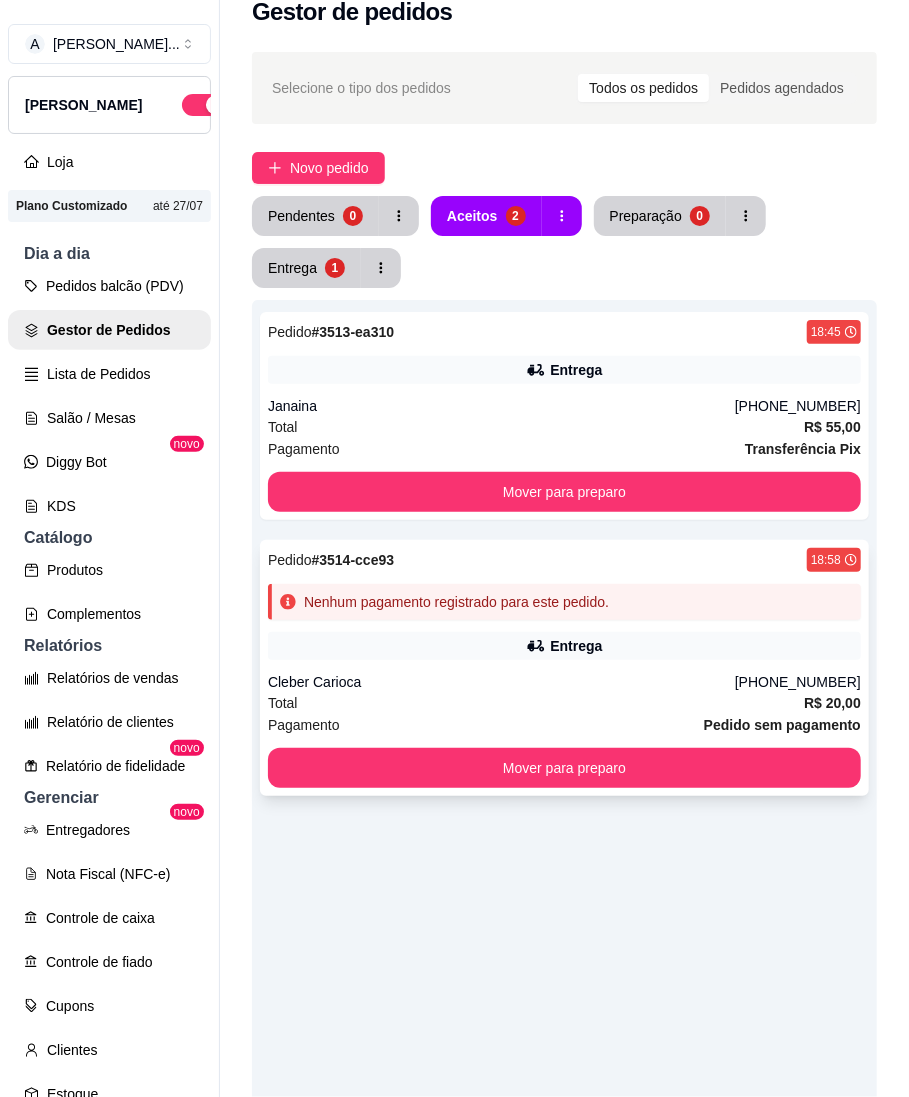 click 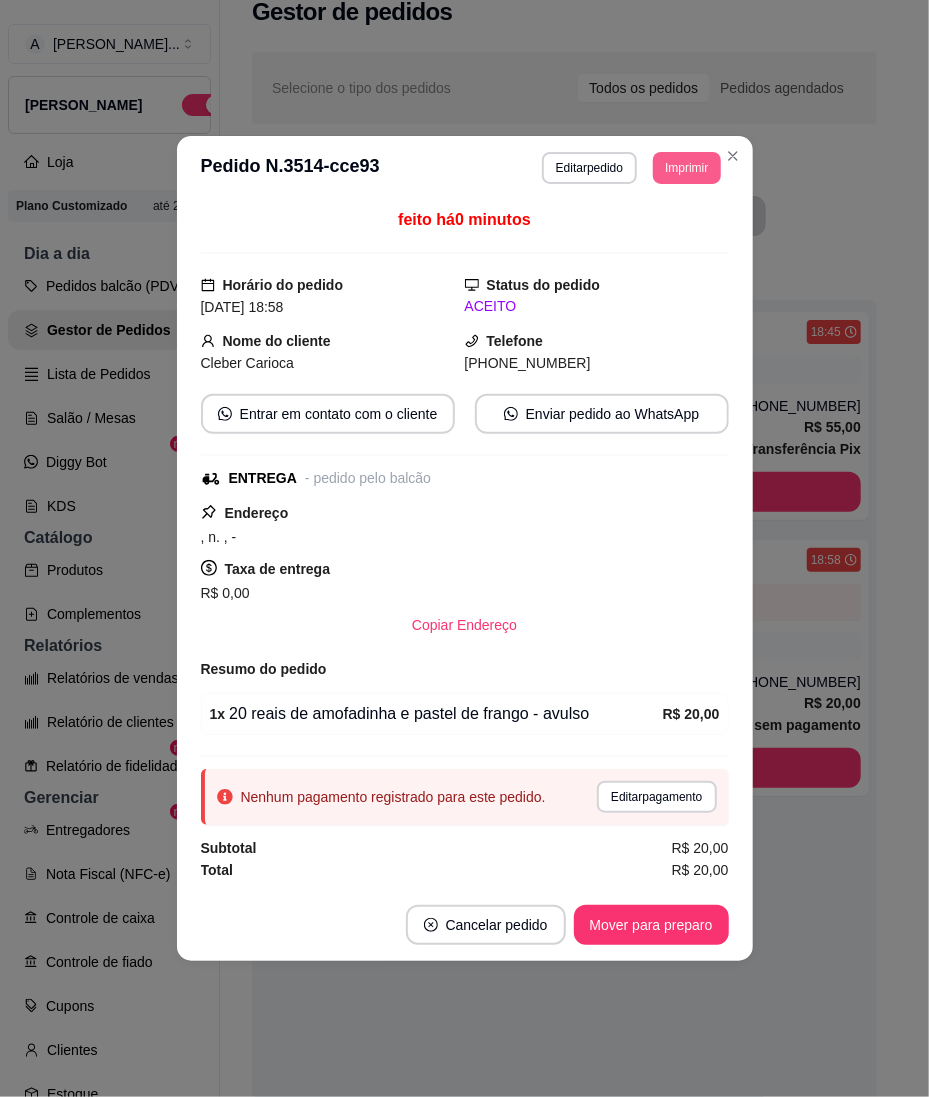 click on "Imprimir" at bounding box center (686, 168) 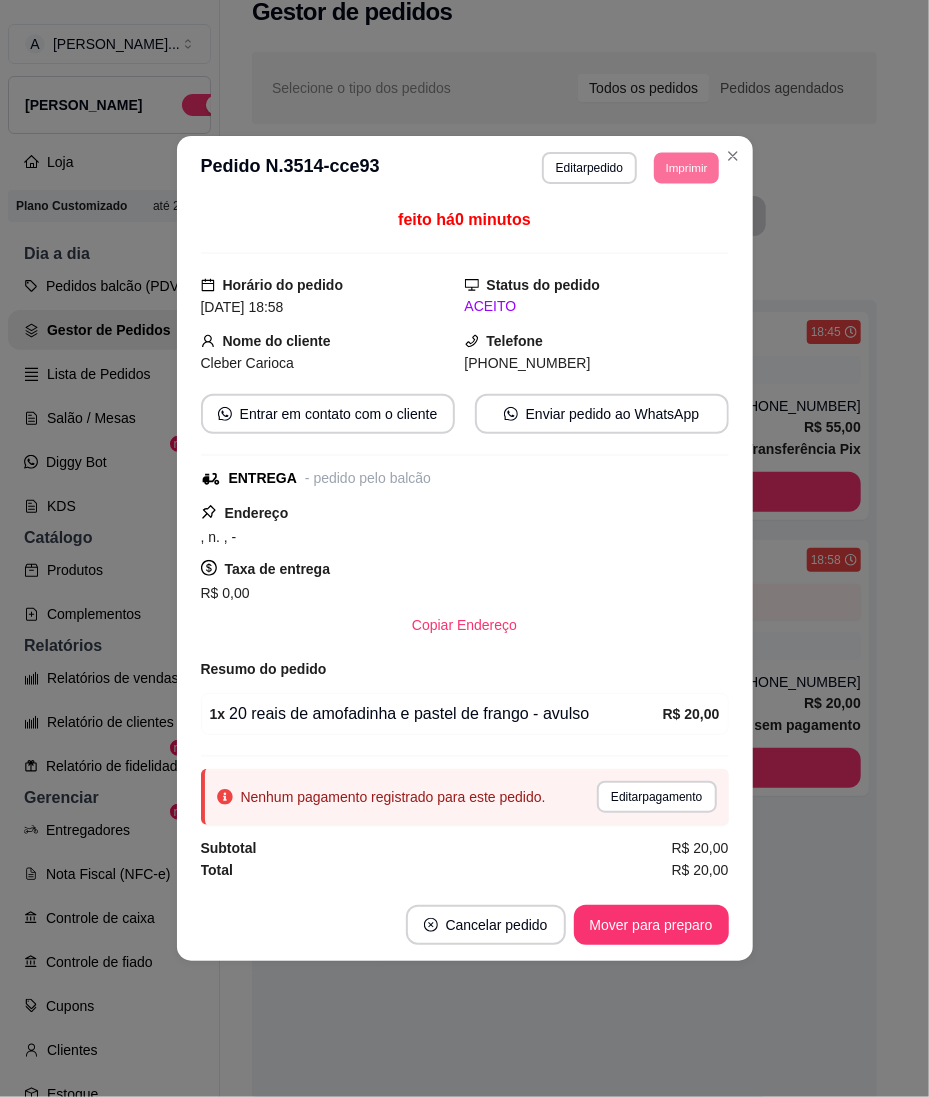click on "IMPRESSORA" at bounding box center (667, 225) 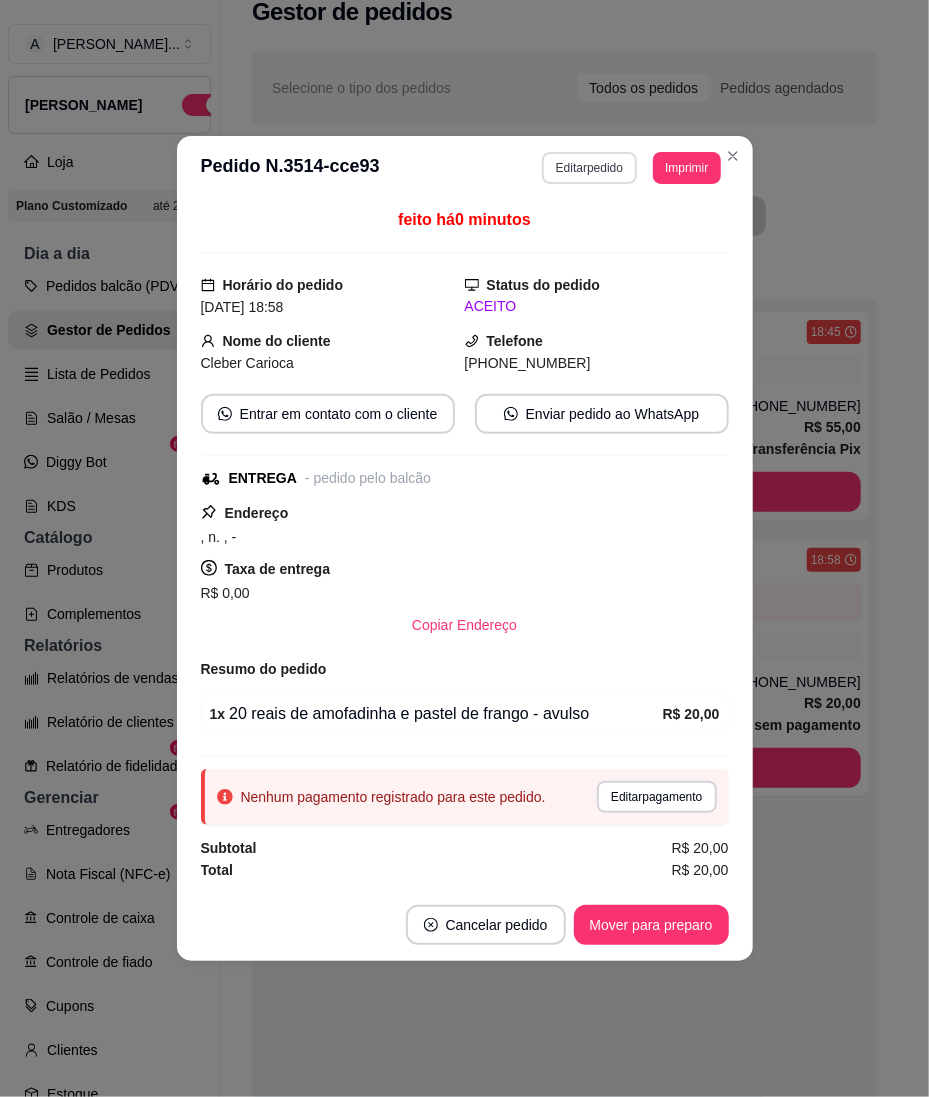 click on "Editar  pedido" at bounding box center [589, 168] 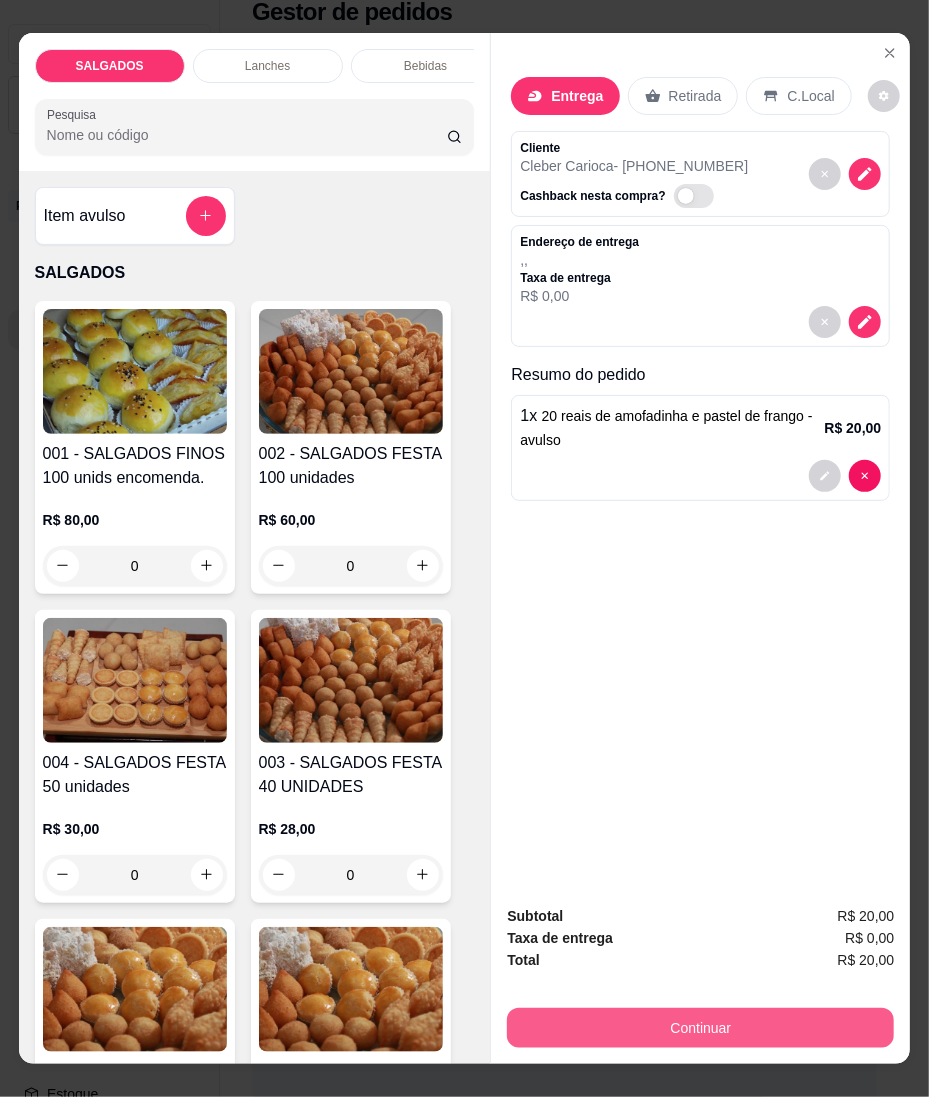 click on "Continuar" at bounding box center [700, 1028] 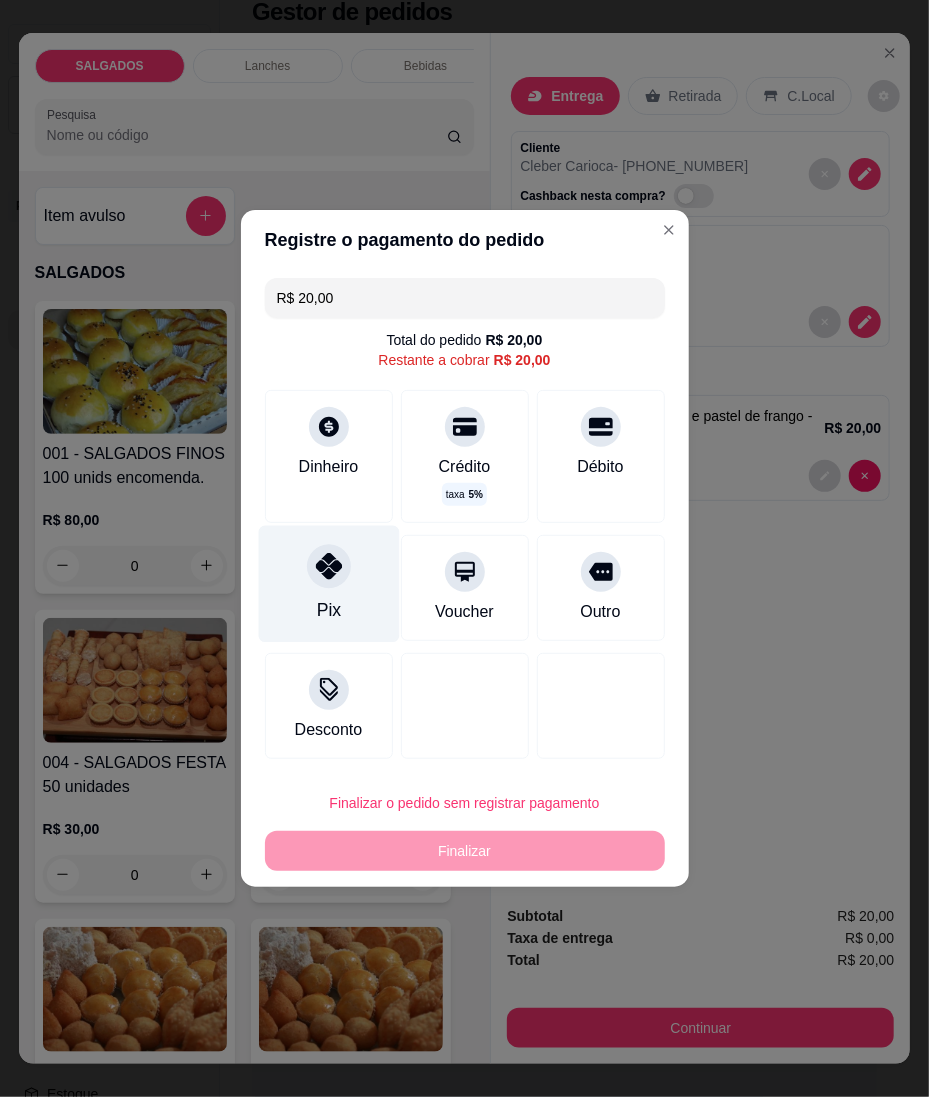 click on "Pix" at bounding box center (328, 584) 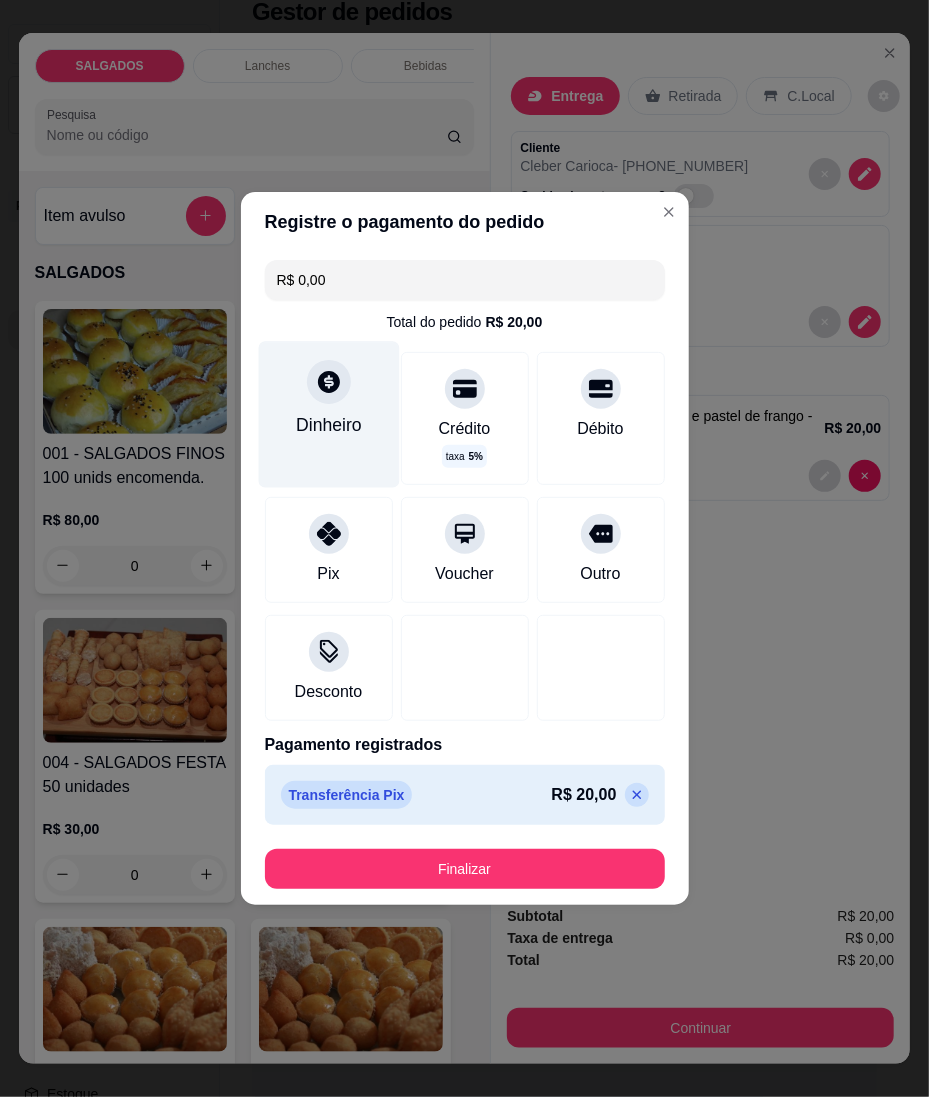 click on "Dinheiro" at bounding box center (328, 414) 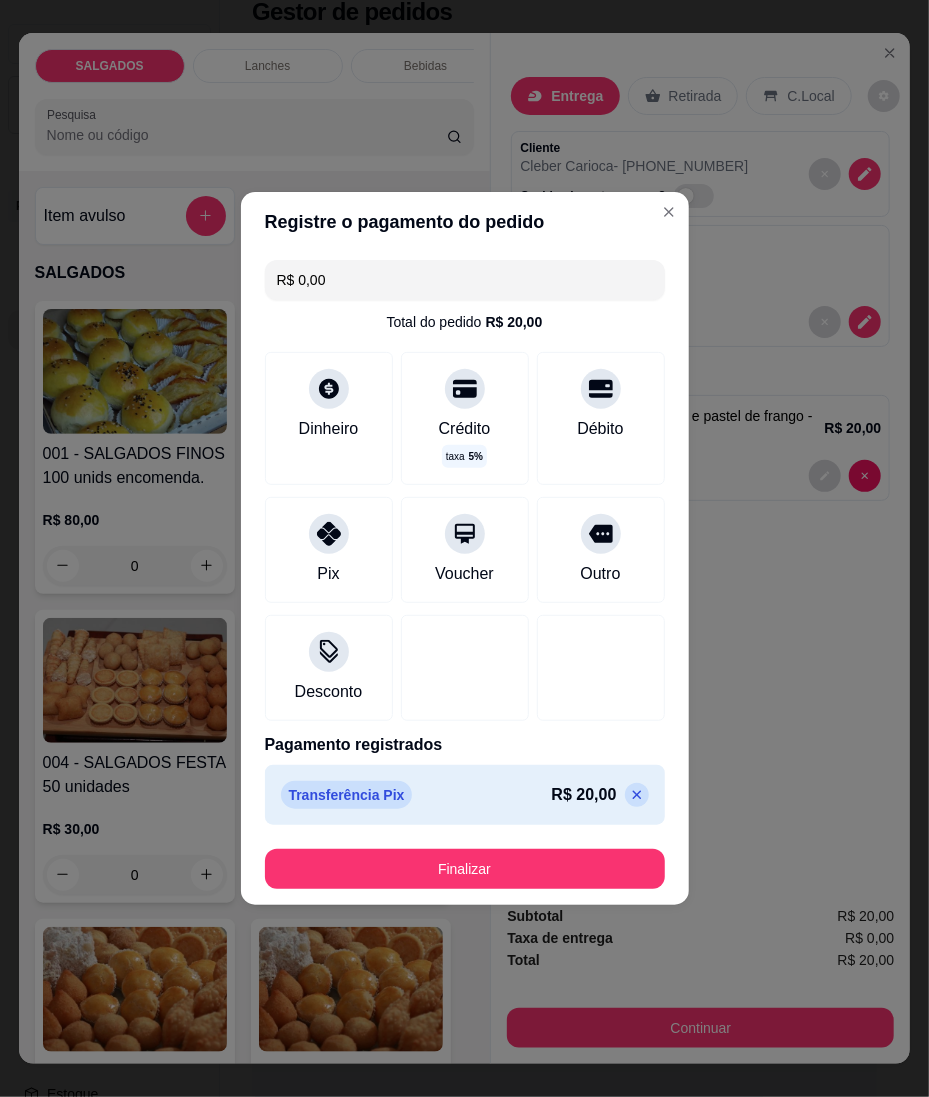 click 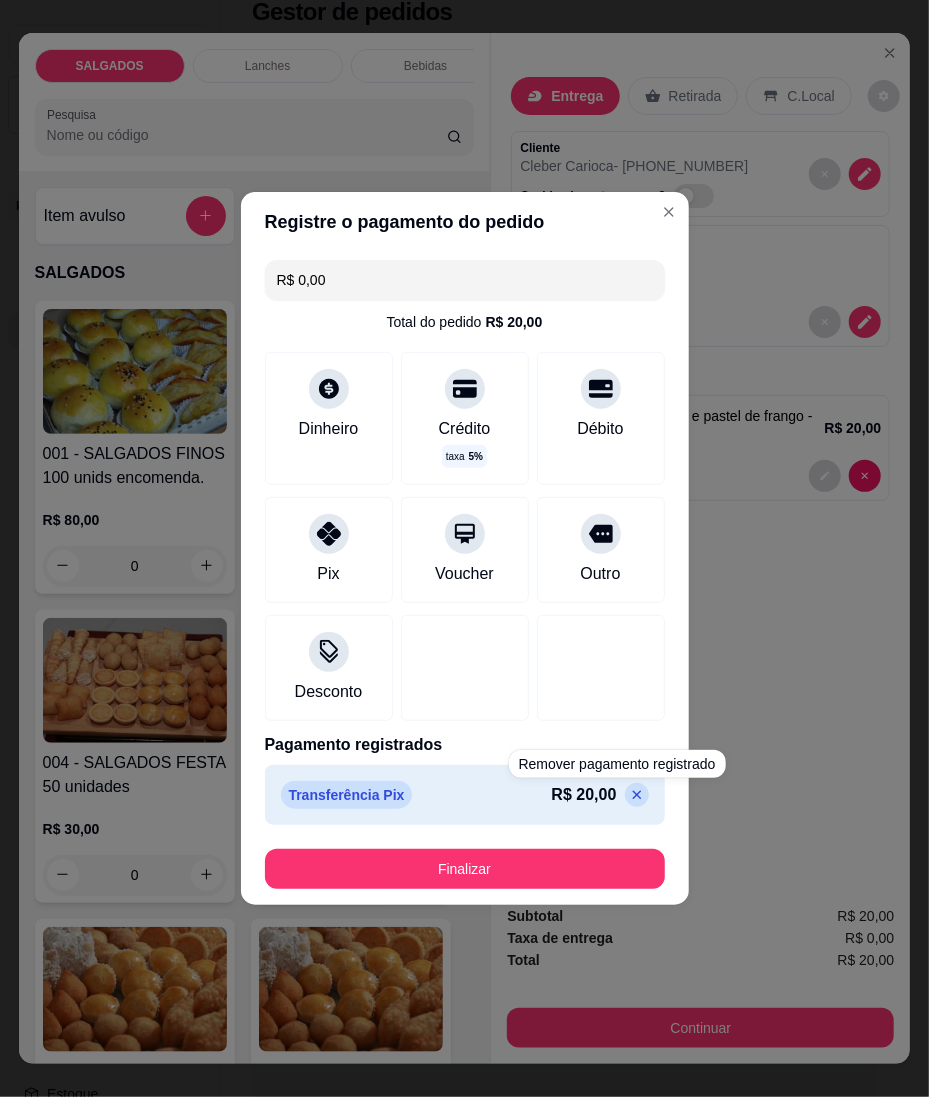 type on "R$ 20,00" 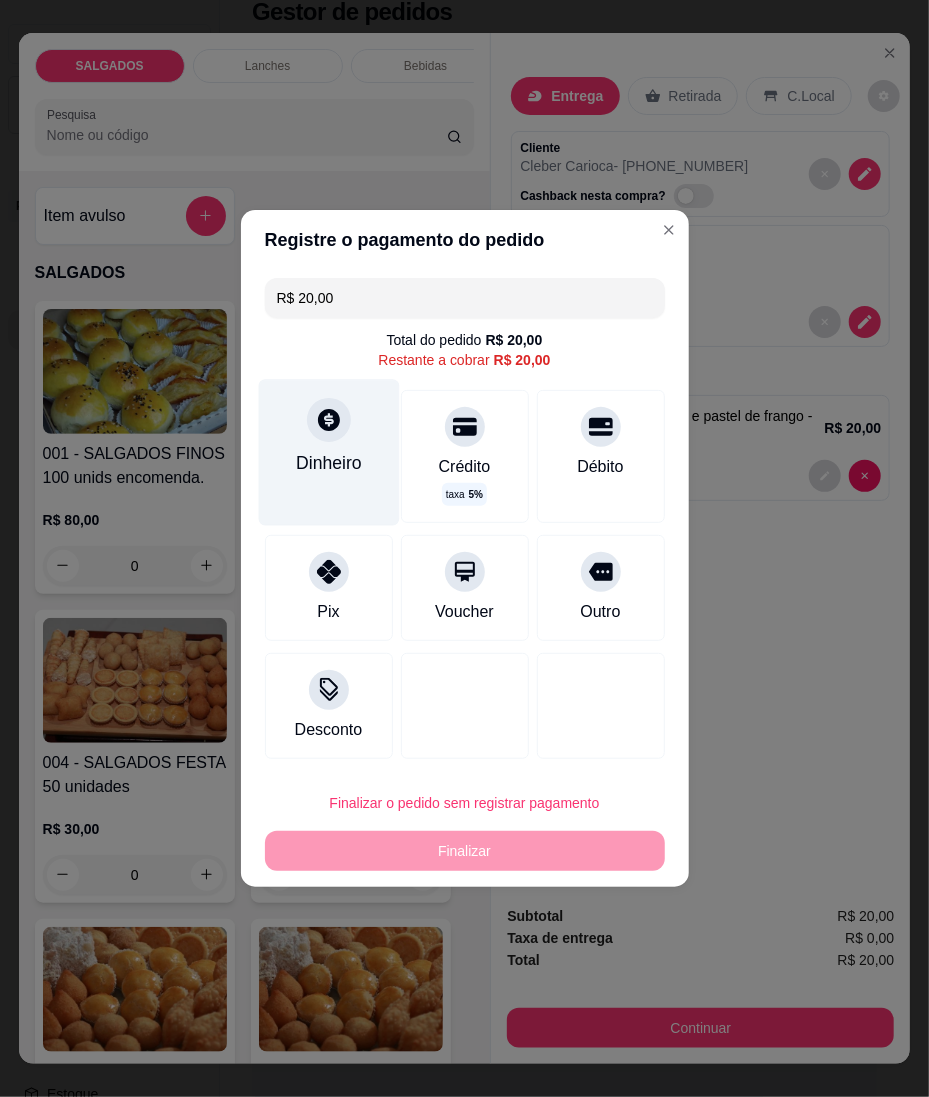 click 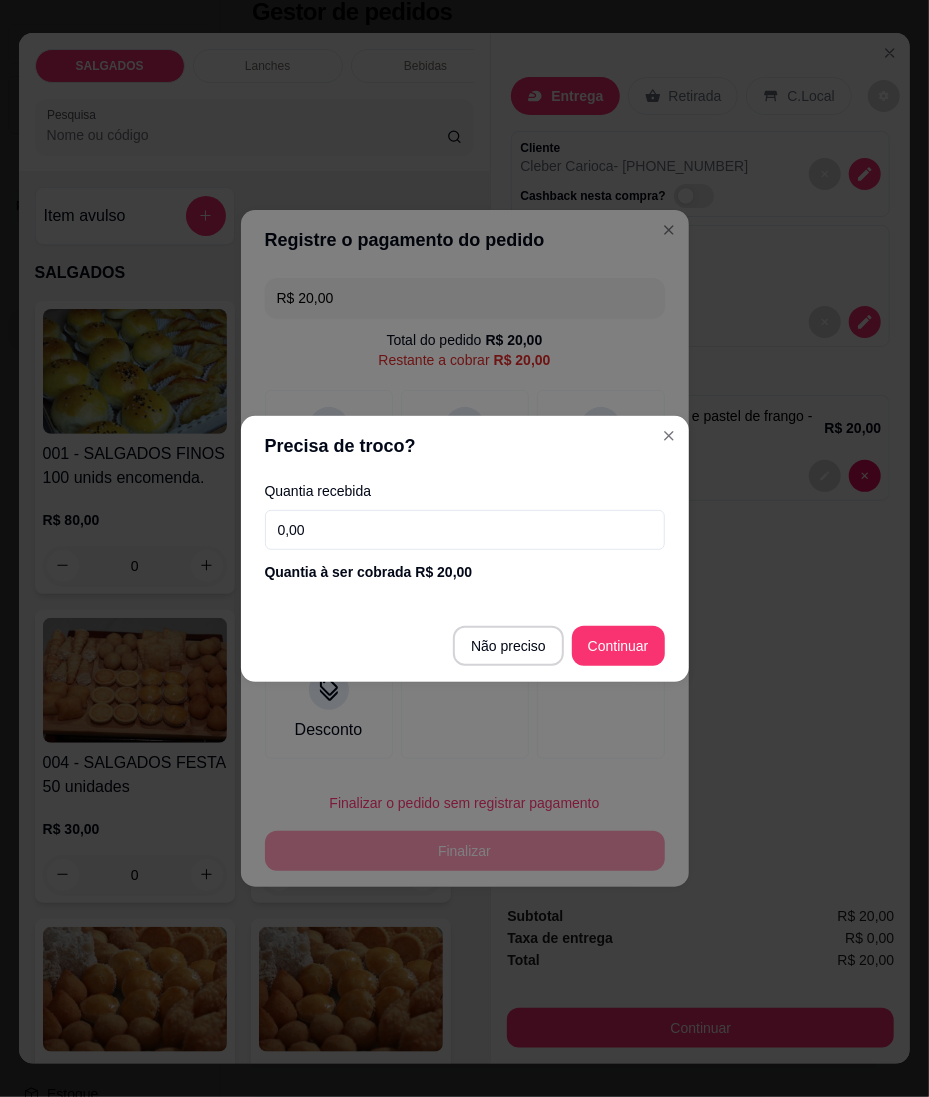 click on "0,00" at bounding box center [465, 530] 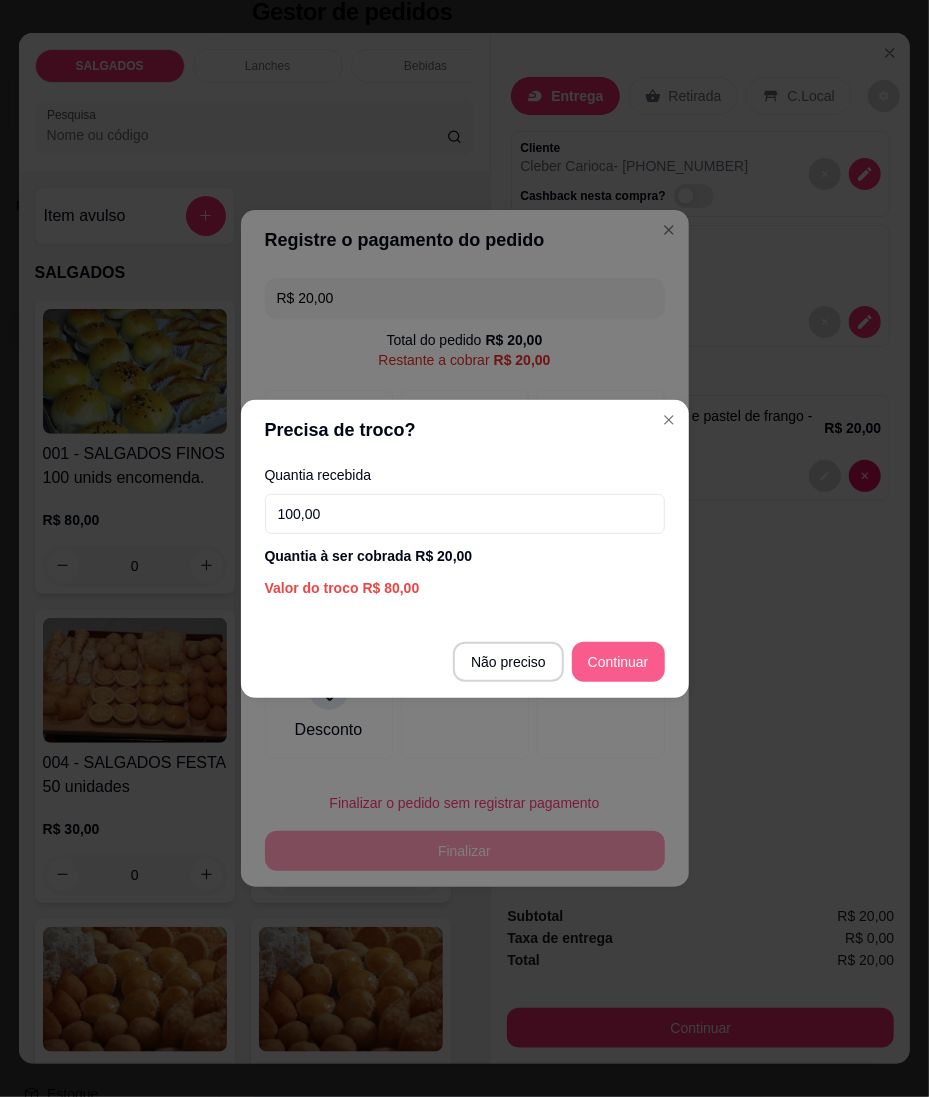 type on "100,00" 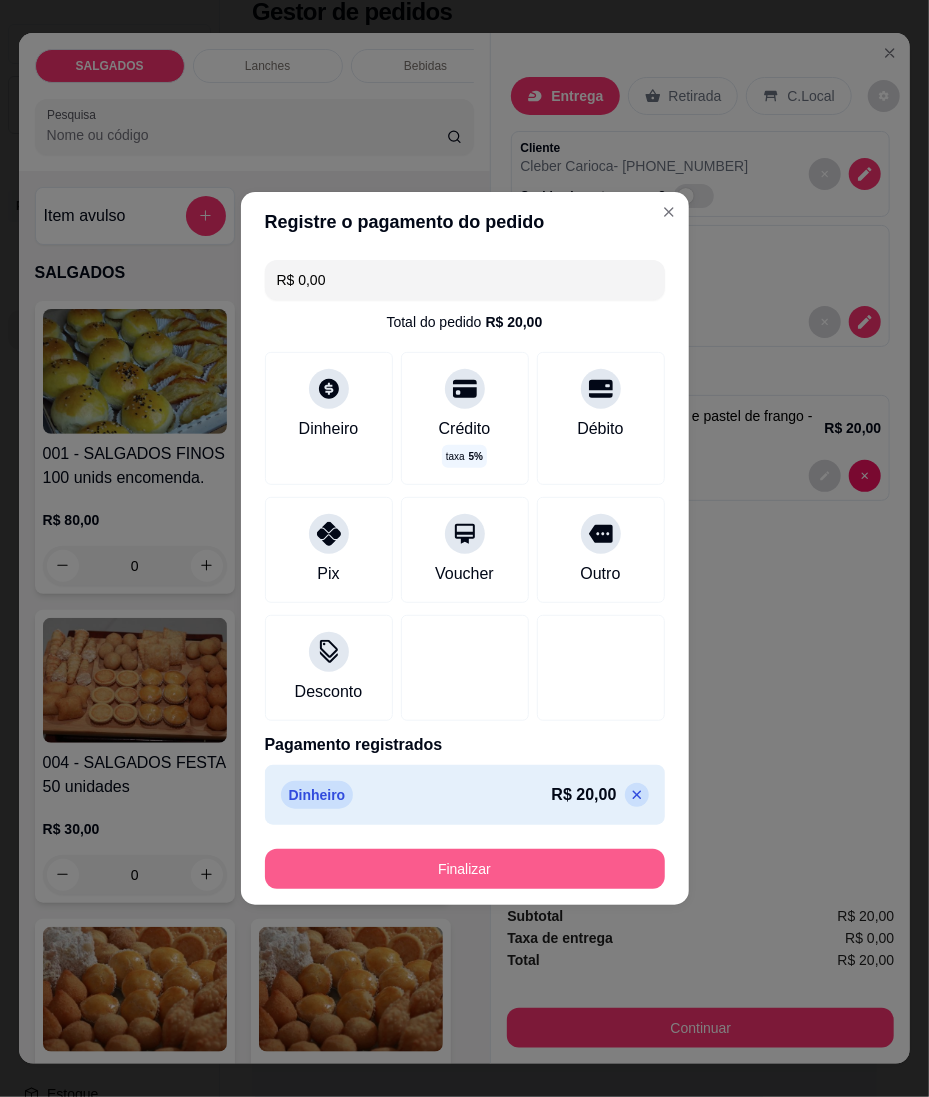 click on "Finalizar" at bounding box center [465, 869] 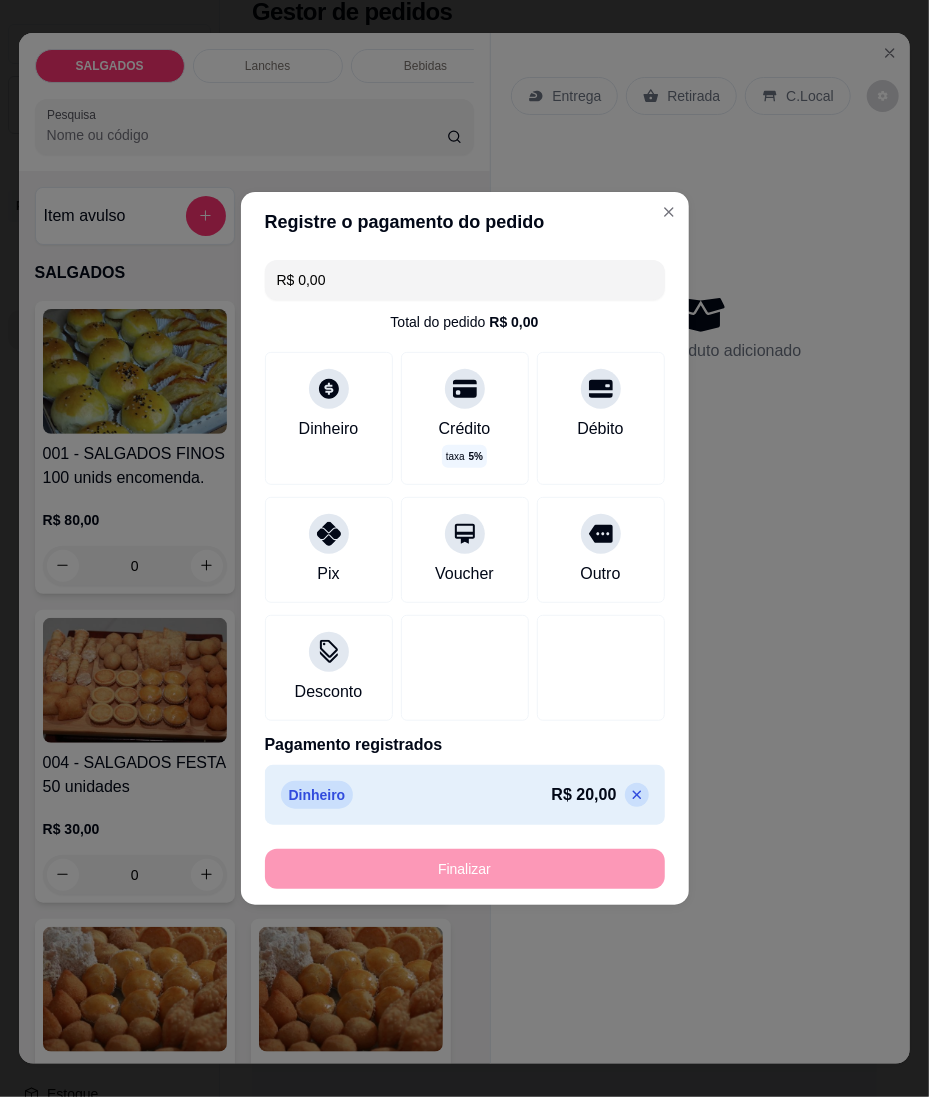 type on "-R$ 20,00" 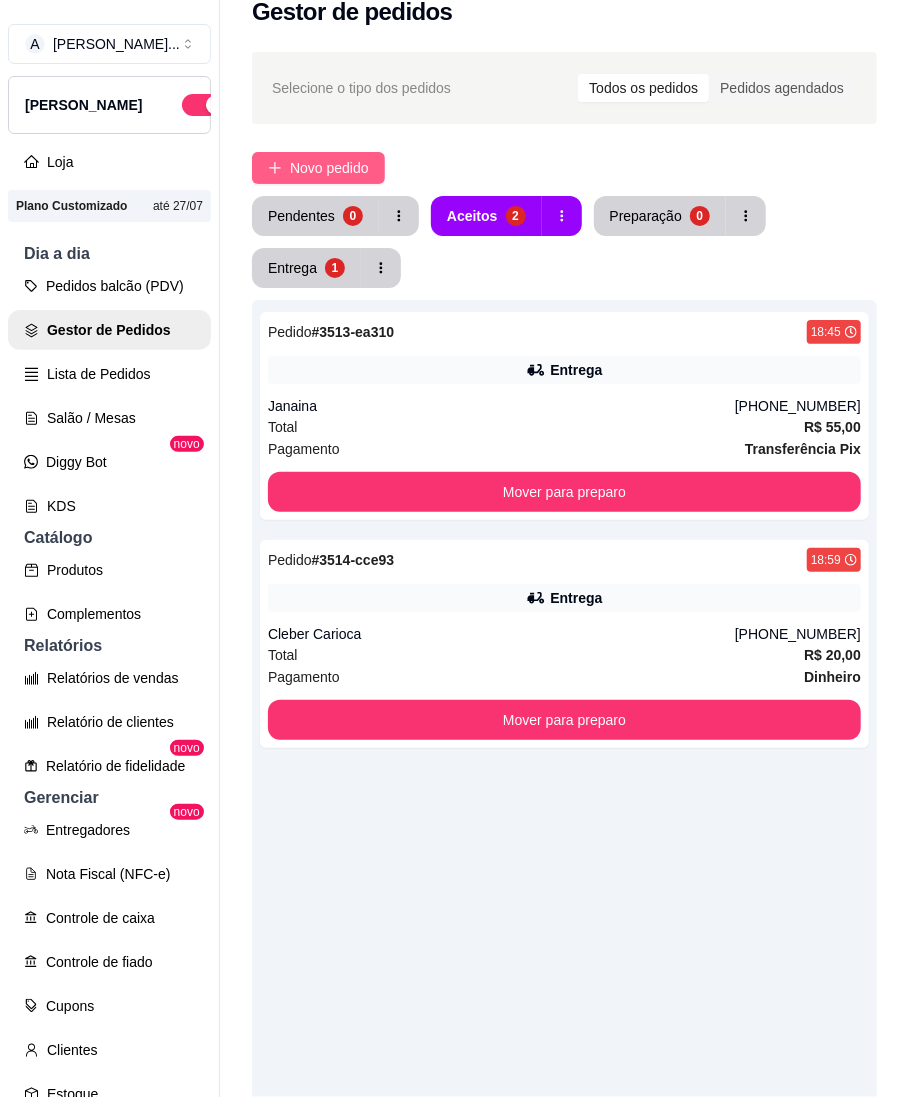 click on "Novo pedido" at bounding box center (329, 168) 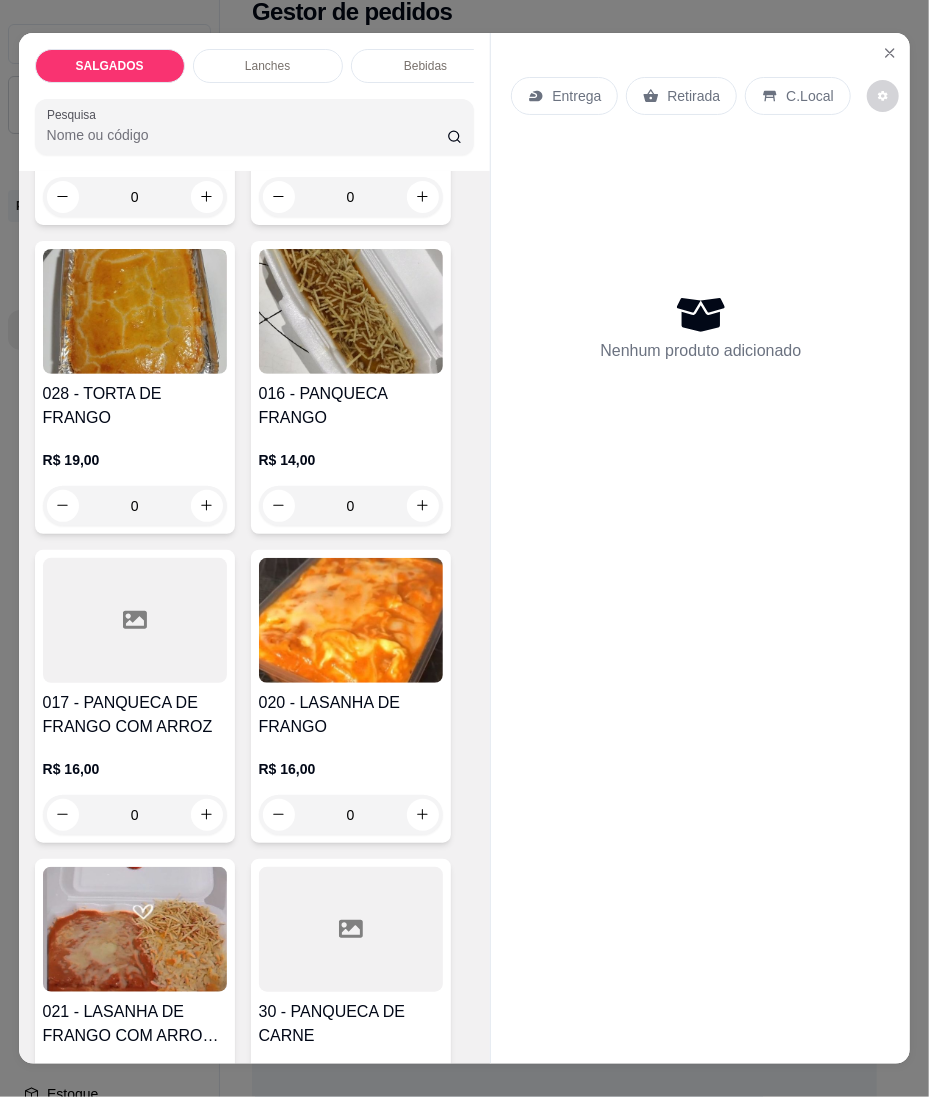 scroll, scrollTop: 4266, scrollLeft: 0, axis: vertical 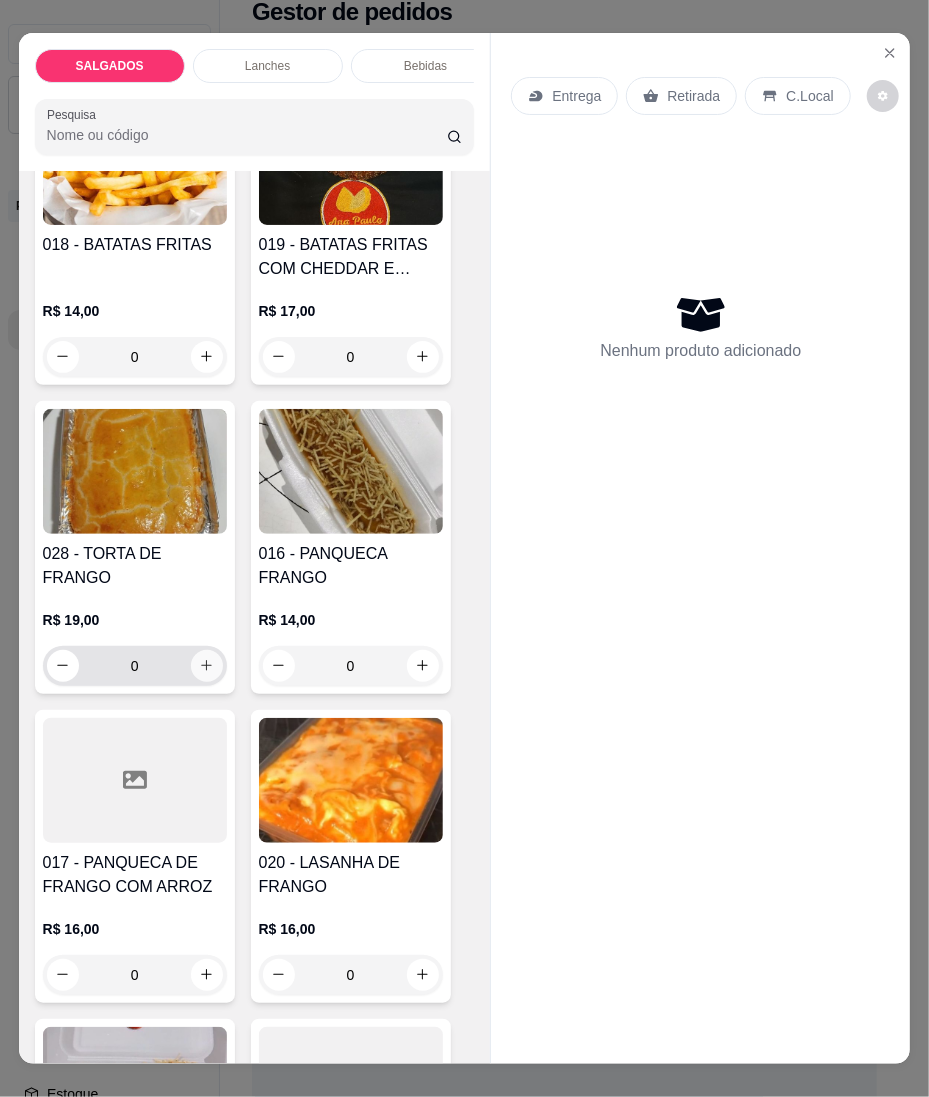 click 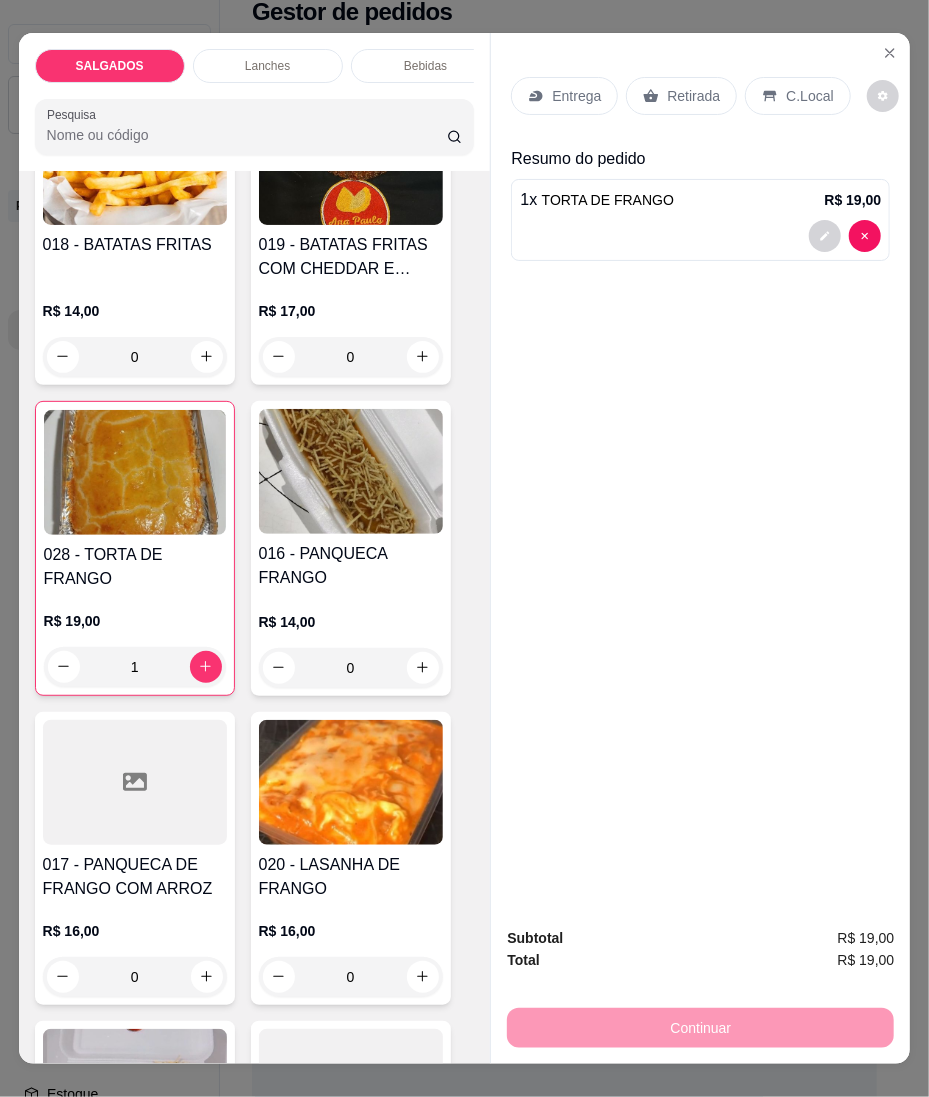 click on "Entrega" at bounding box center (576, 96) 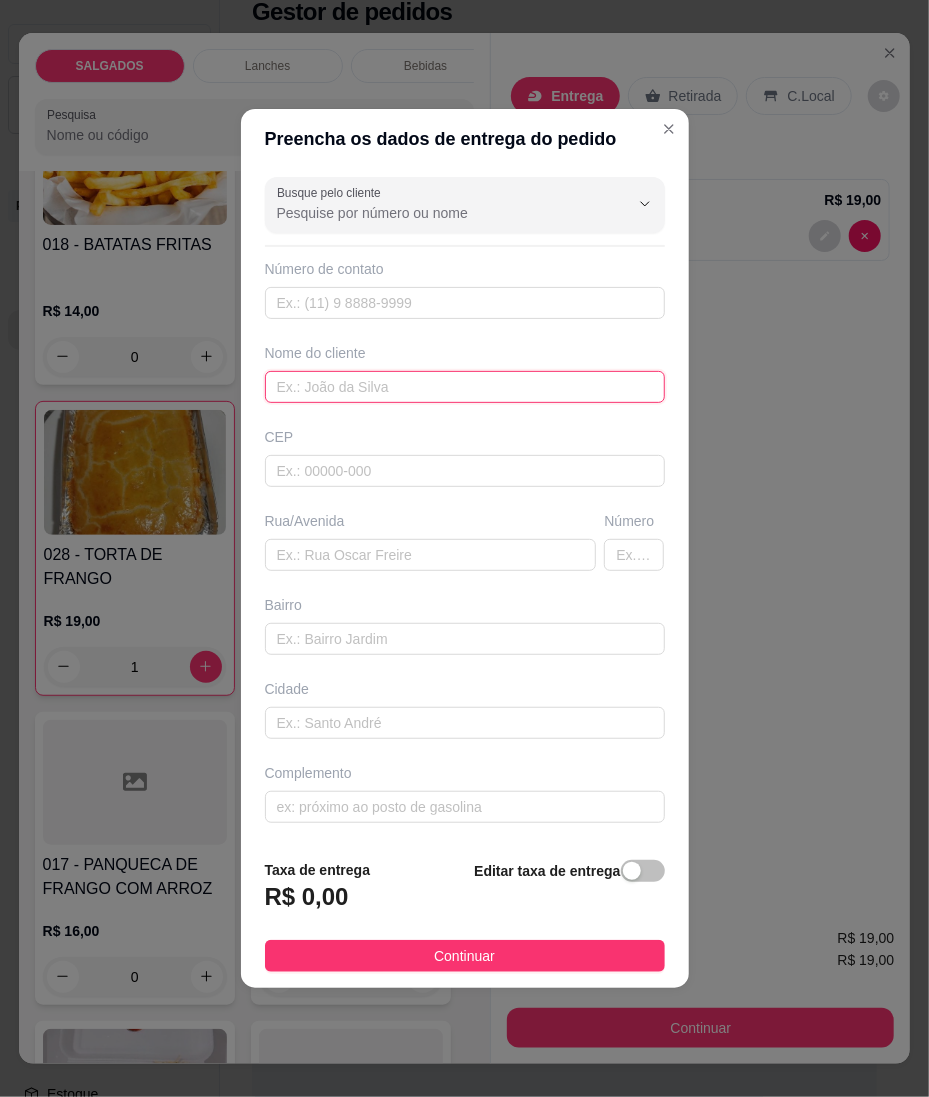 click at bounding box center [465, 387] 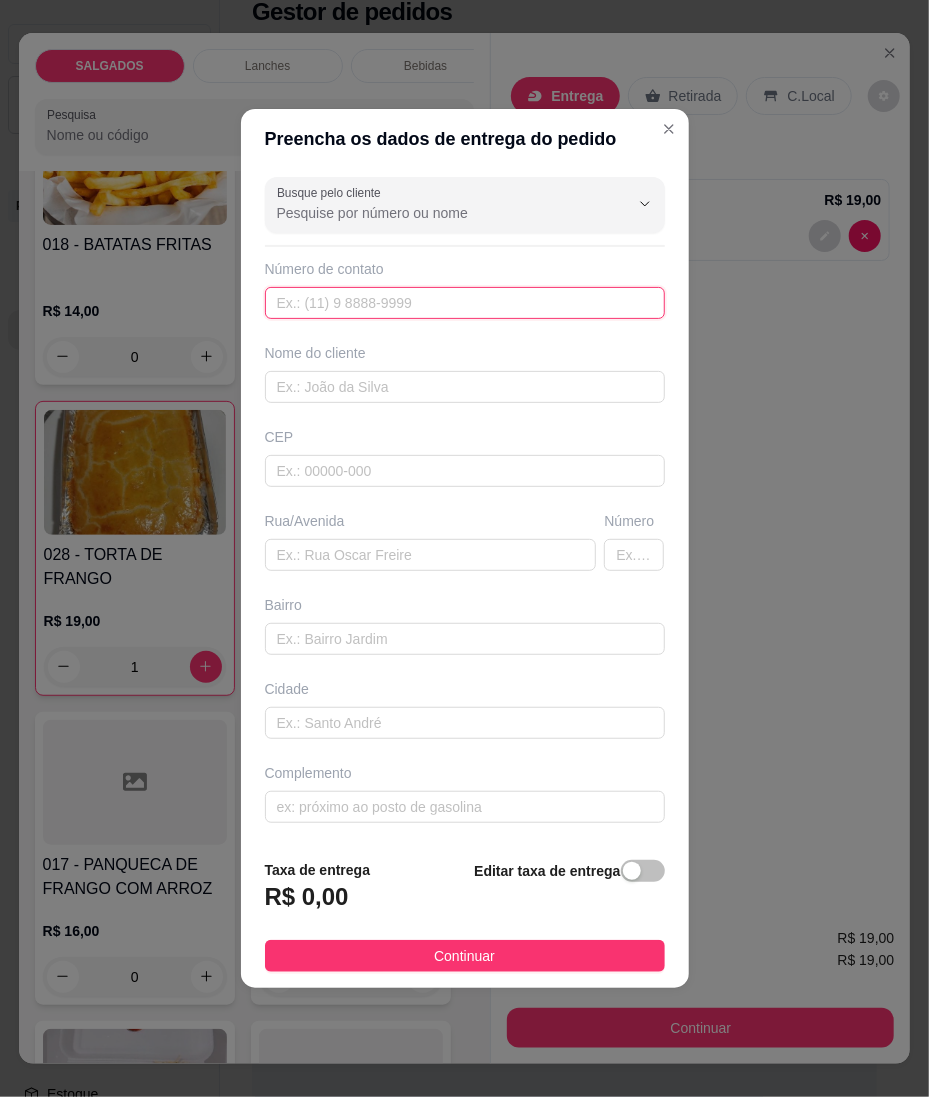 click at bounding box center (465, 303) 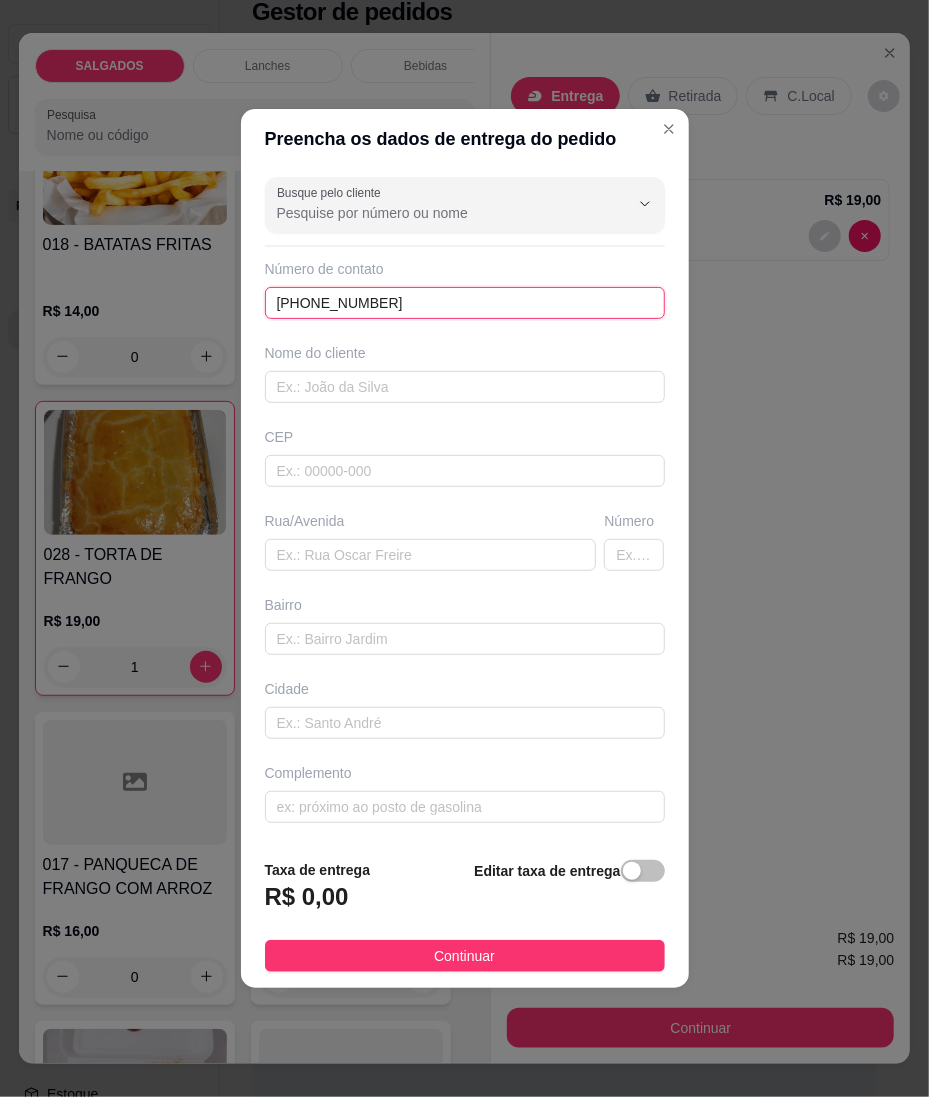 type on "[PHONE_NUMBER]" 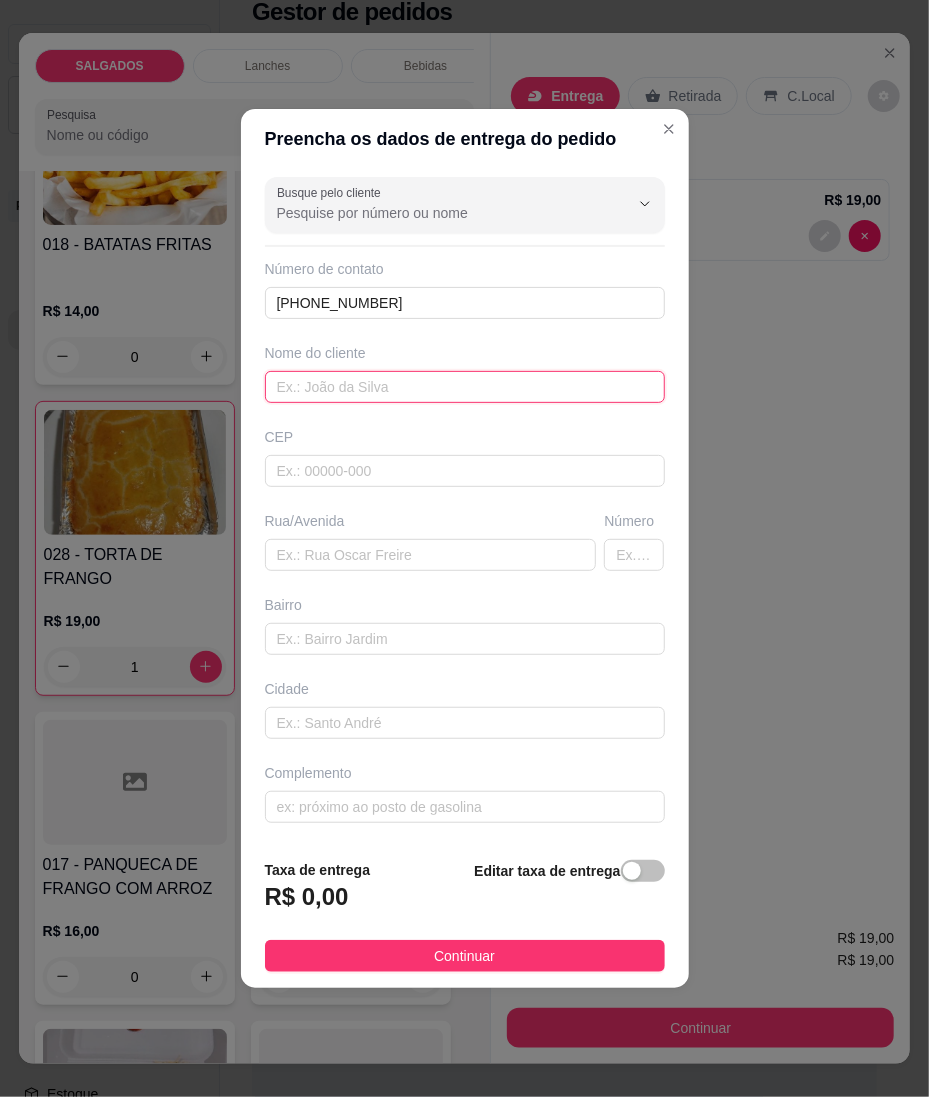 click at bounding box center (465, 387) 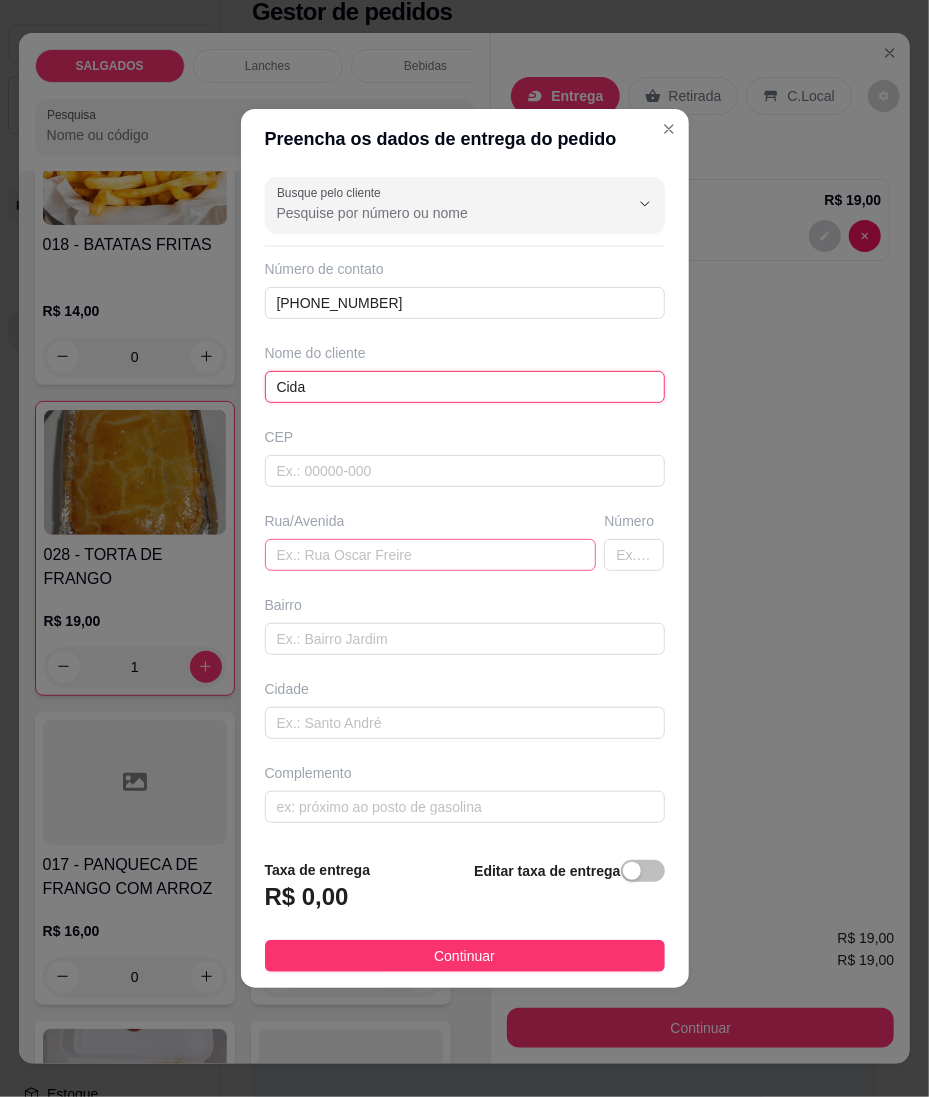 type on "Cida" 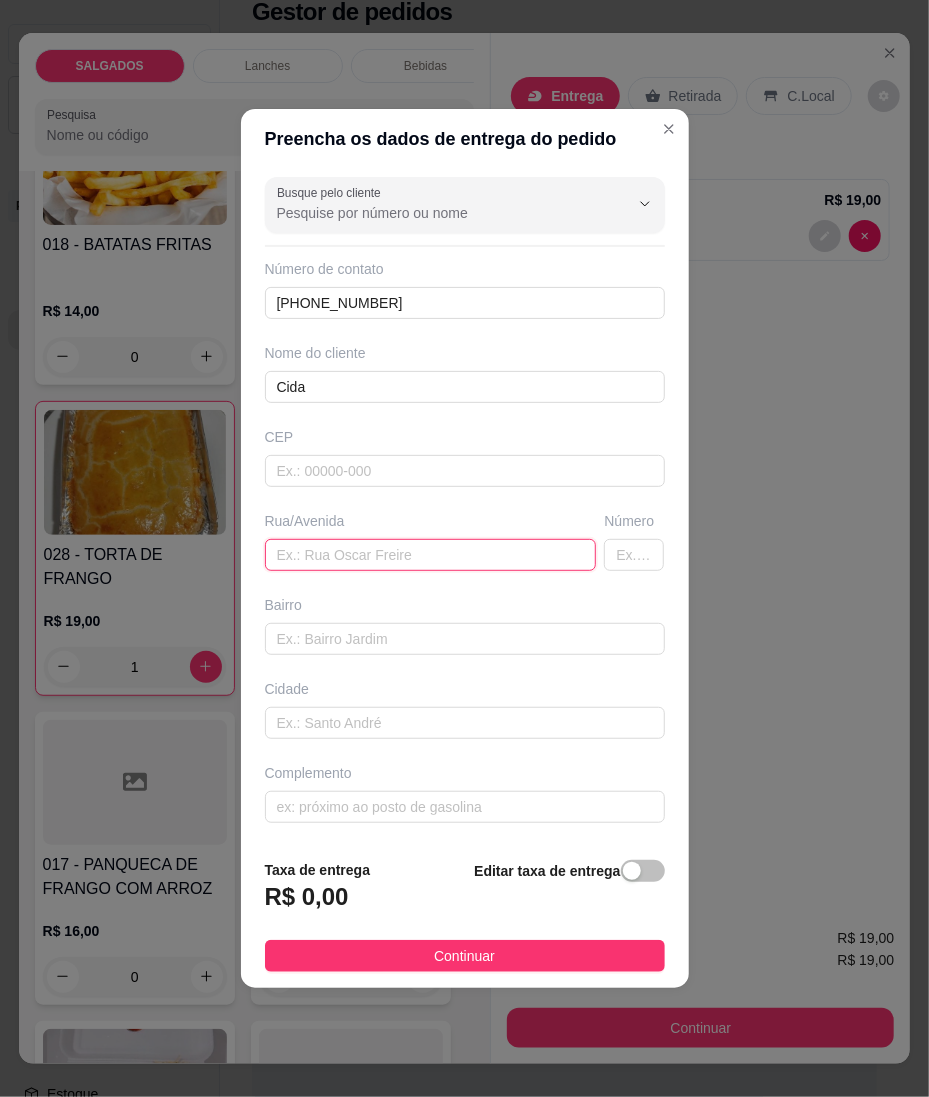 click at bounding box center (431, 555) 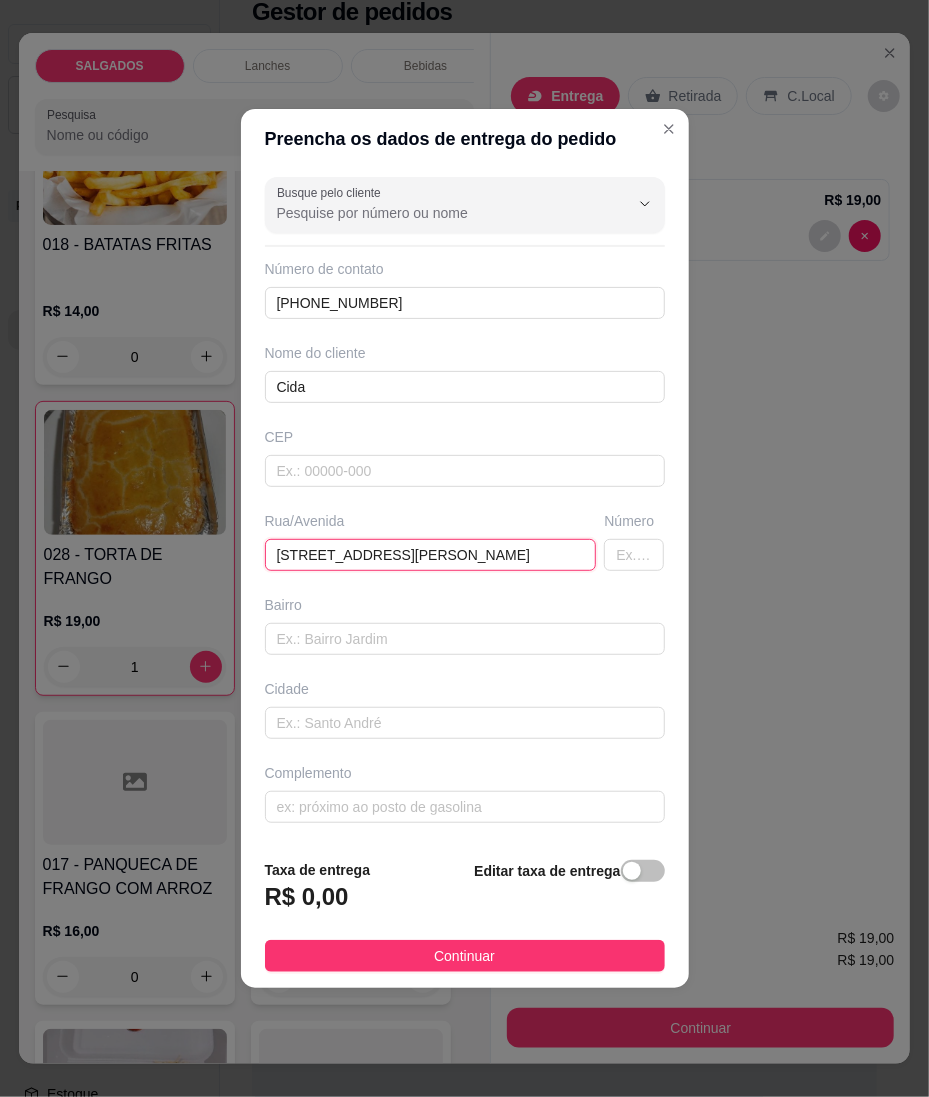 click on "[STREET_ADDRESS][PERSON_NAME]" at bounding box center [431, 555] 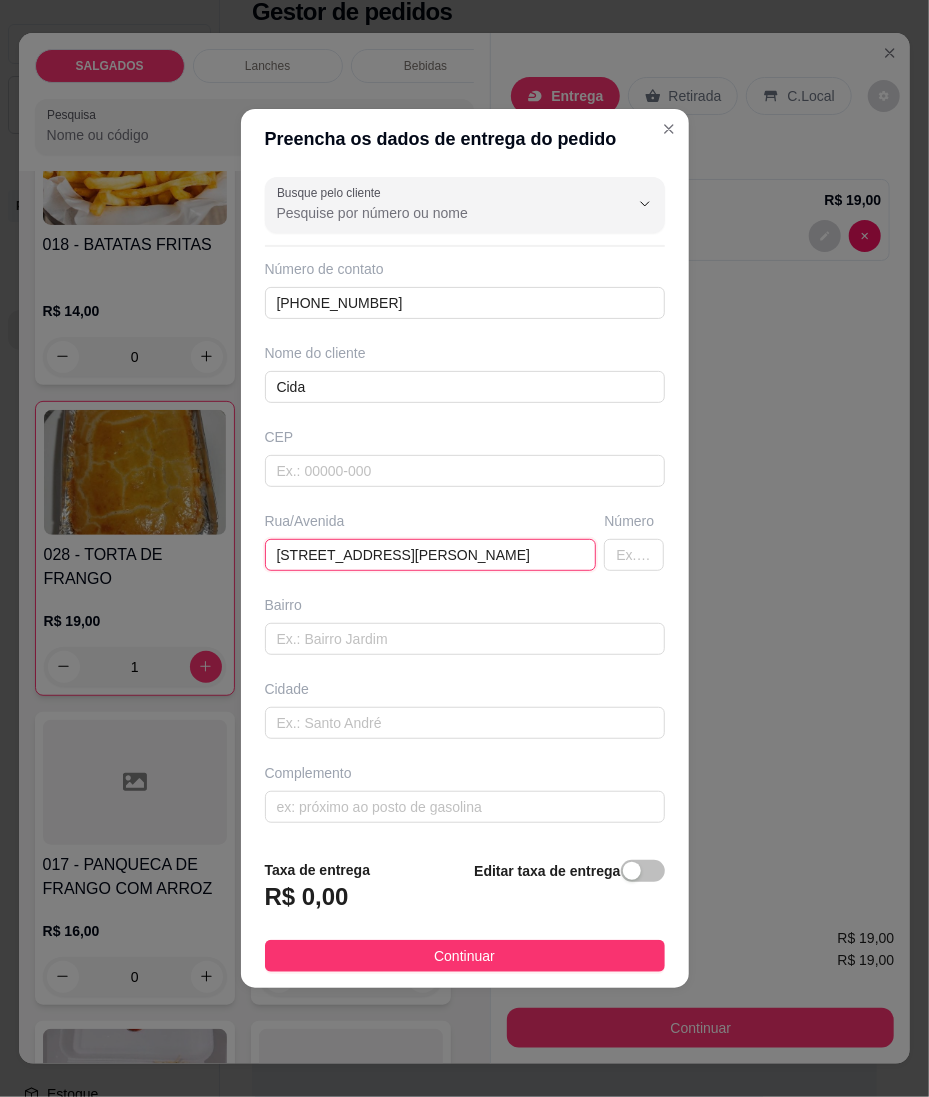 paste on "A rua é por trás  da sembleia de [DEMOGRAPHIC_DATA]" 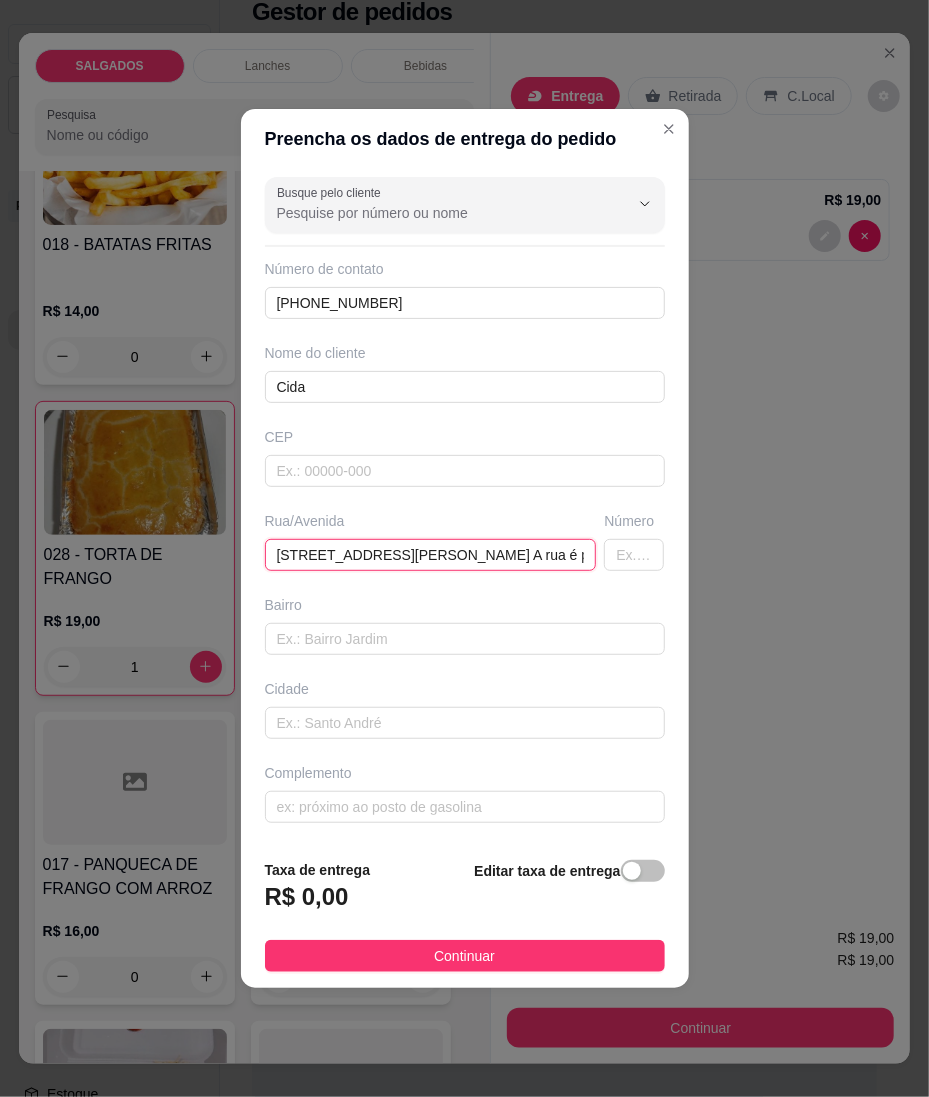 scroll, scrollTop: 0, scrollLeft: 170, axis: horizontal 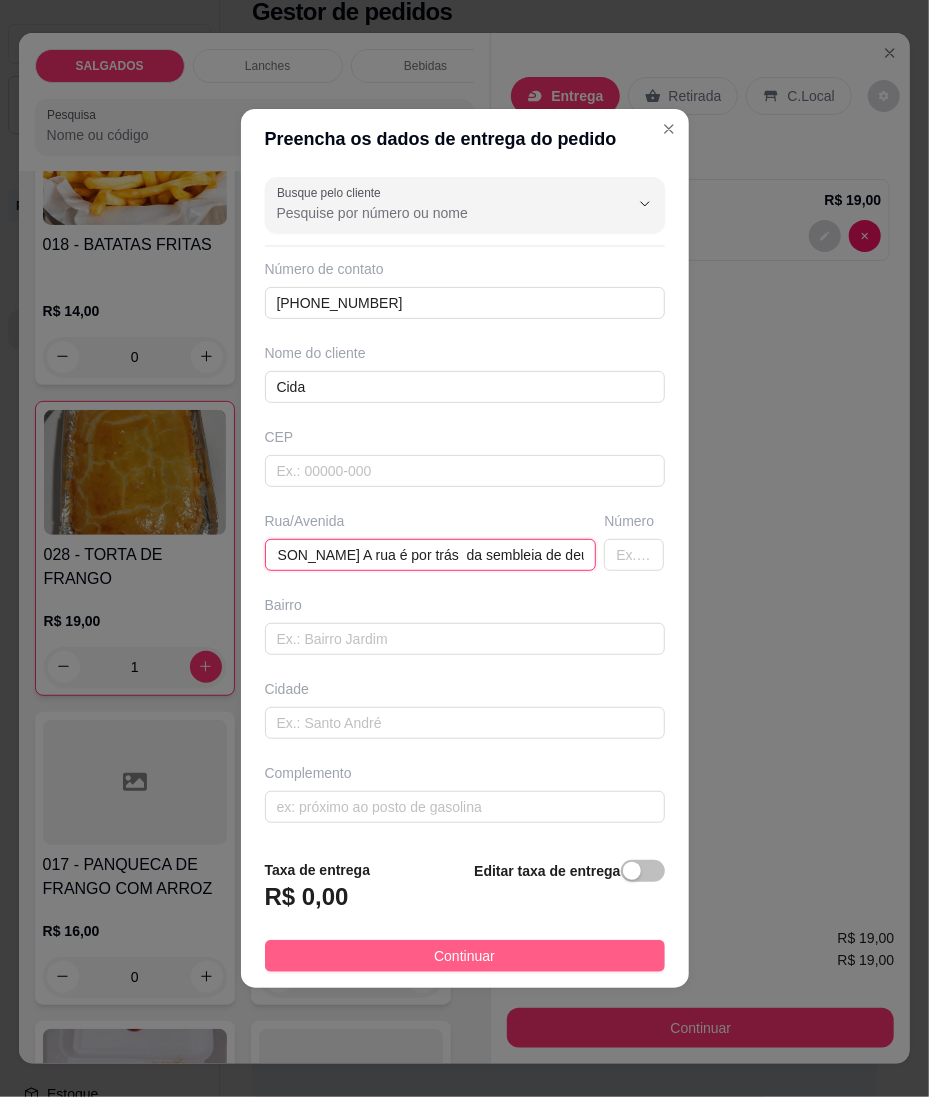 type on "[STREET_ADDRESS][PERSON_NAME] A rua é por trás  da sembleia de deus" 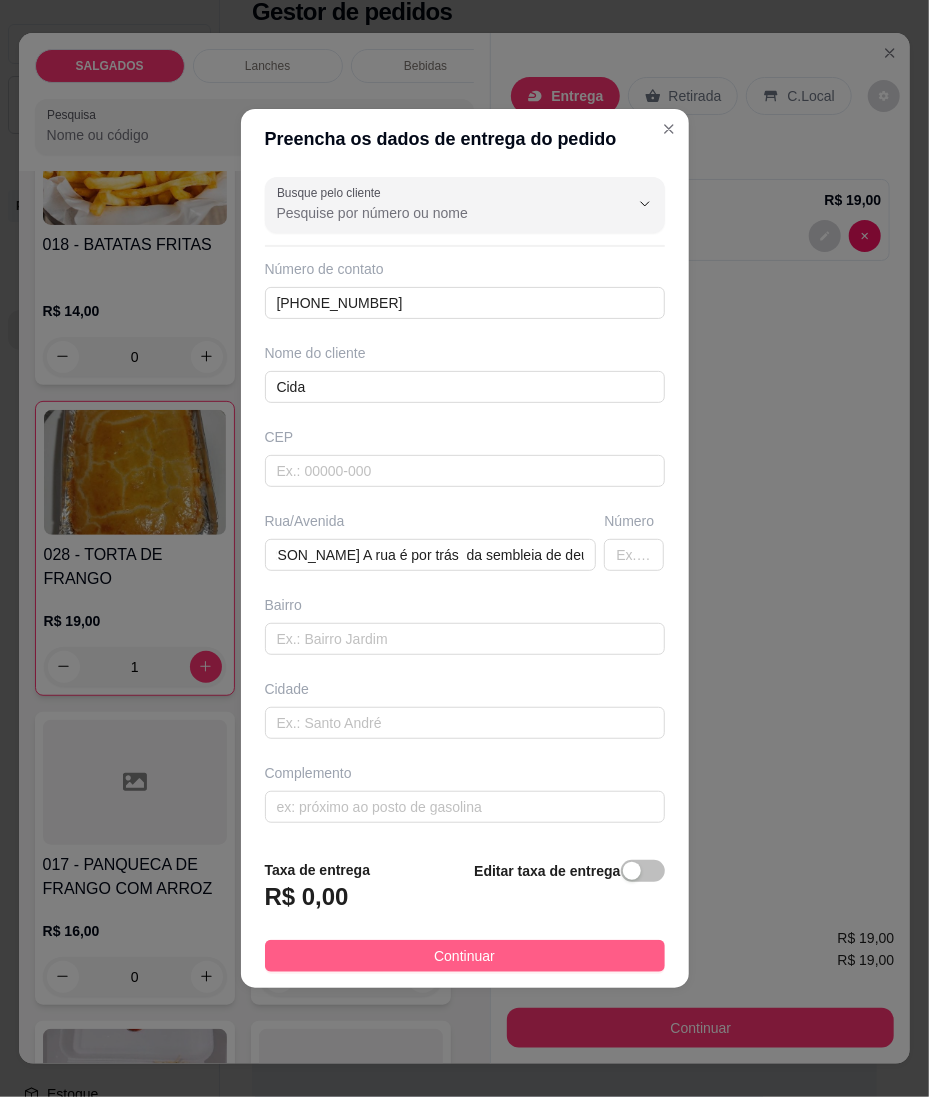 click on "Continuar" at bounding box center [465, 956] 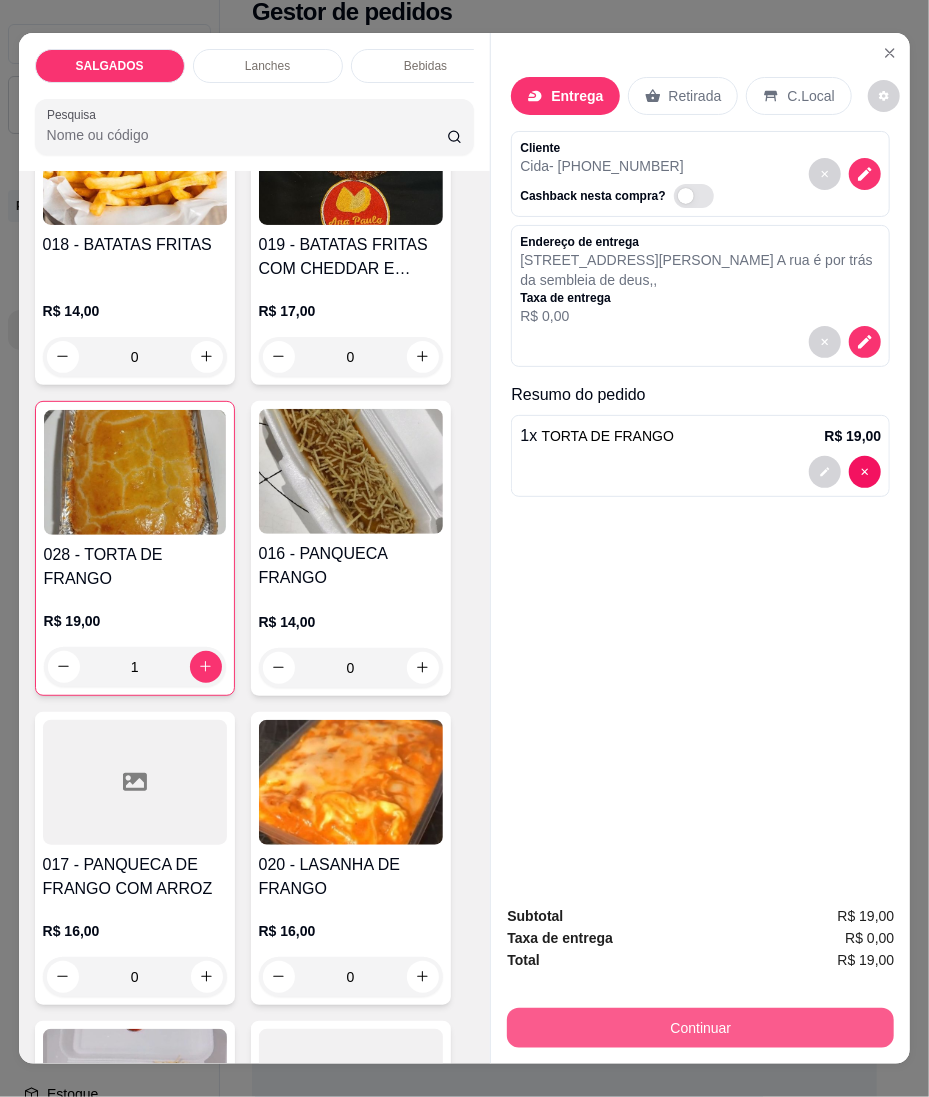 click on "Continuar" at bounding box center (700, 1028) 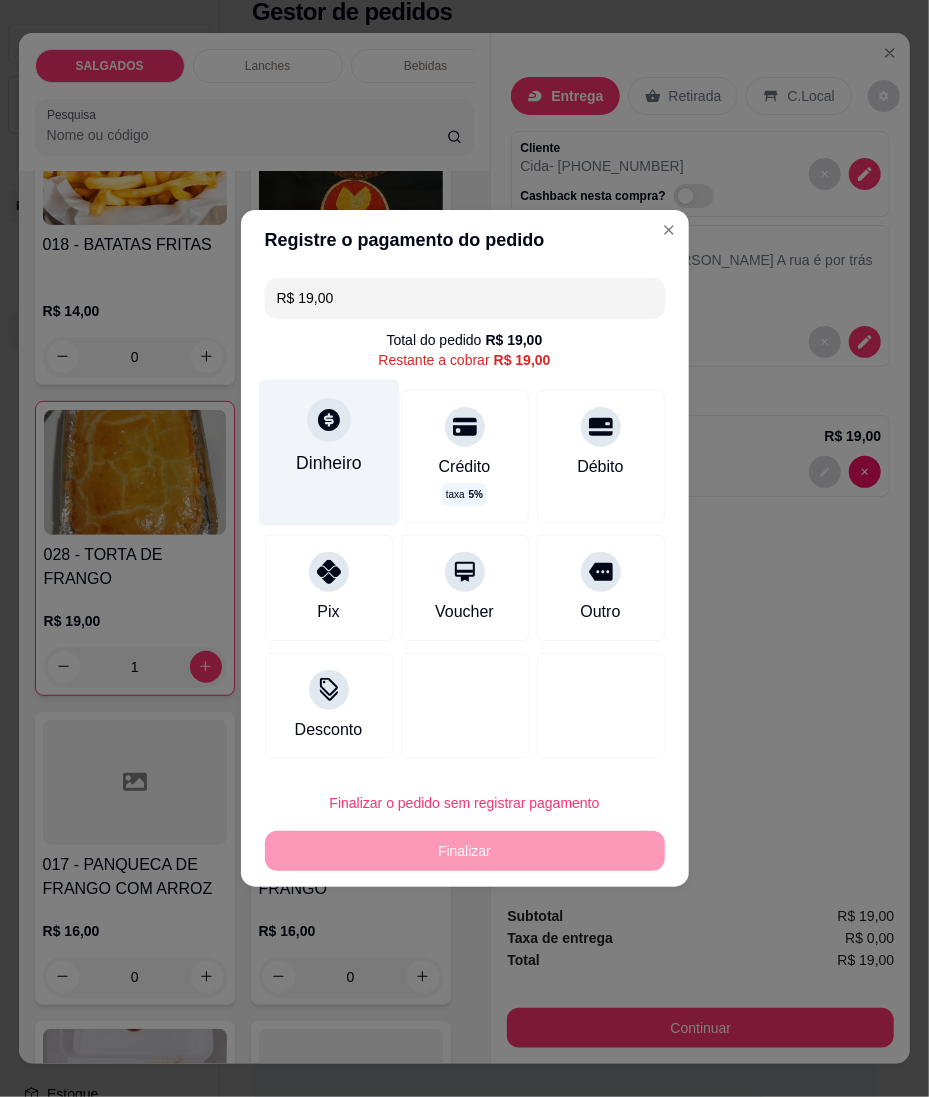 click on "Dinheiro" at bounding box center [328, 452] 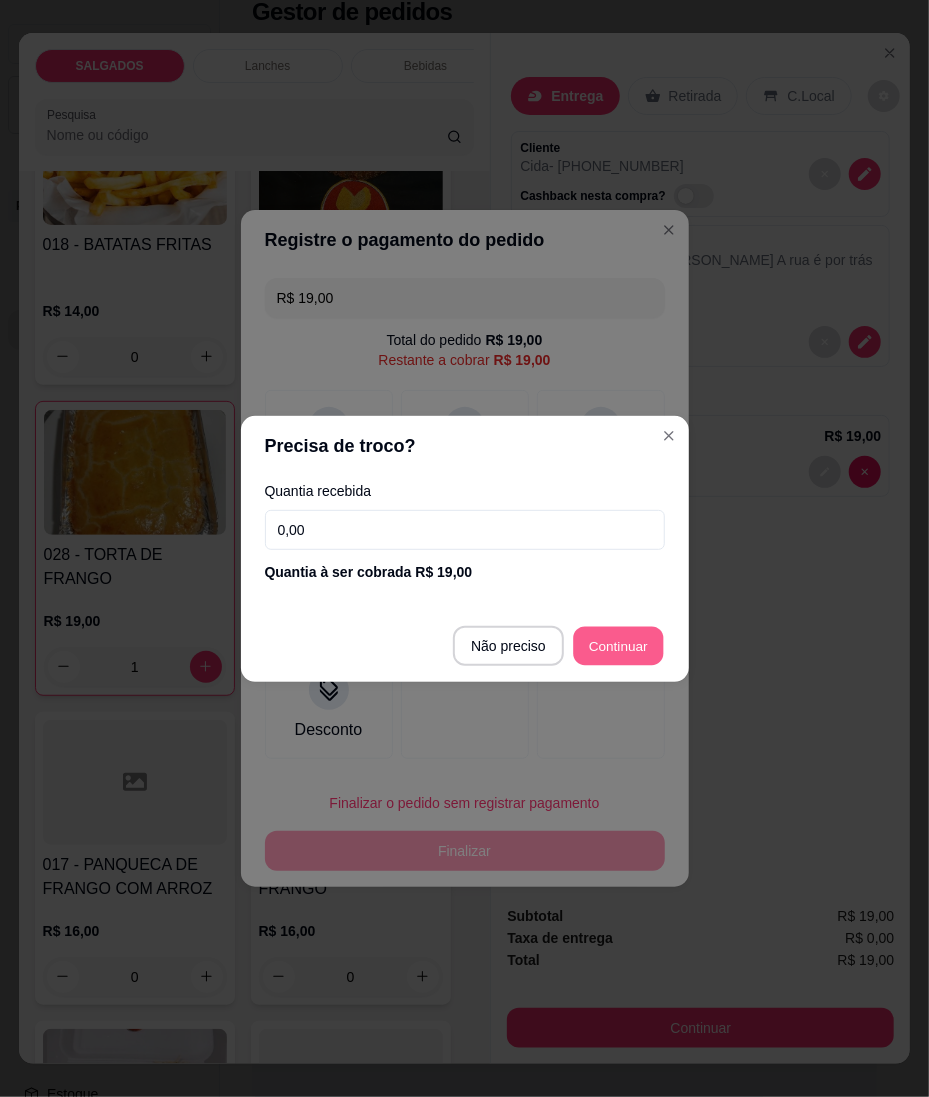 type on "R$ 0,00" 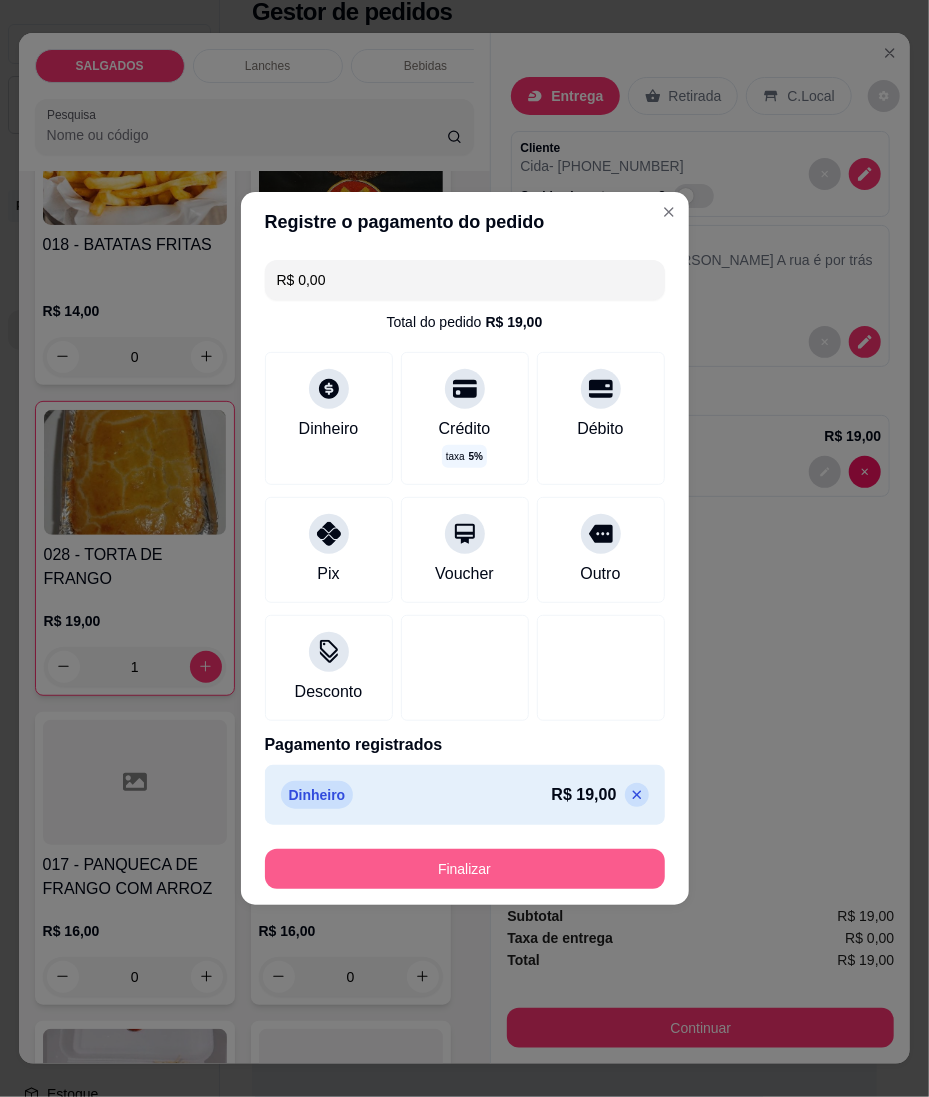 click on "Finalizar" at bounding box center [465, 869] 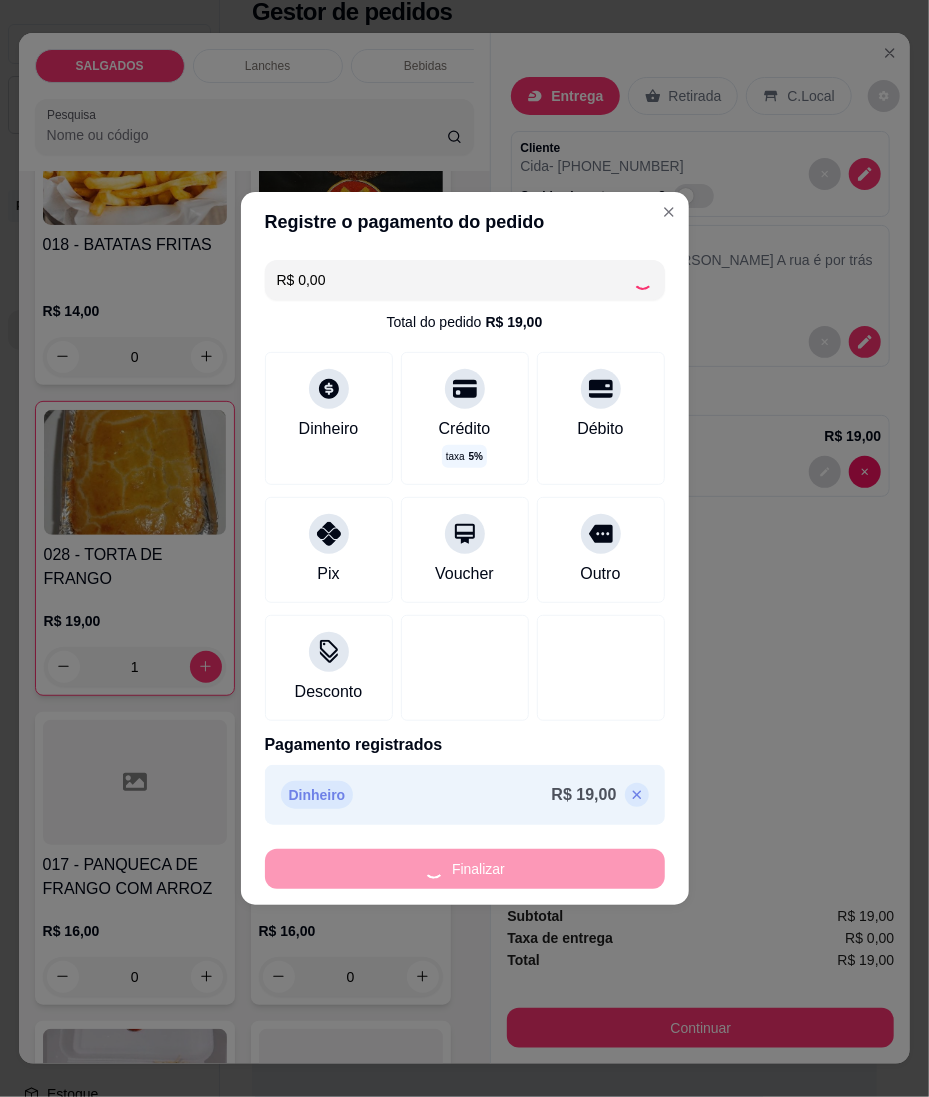 type on "0" 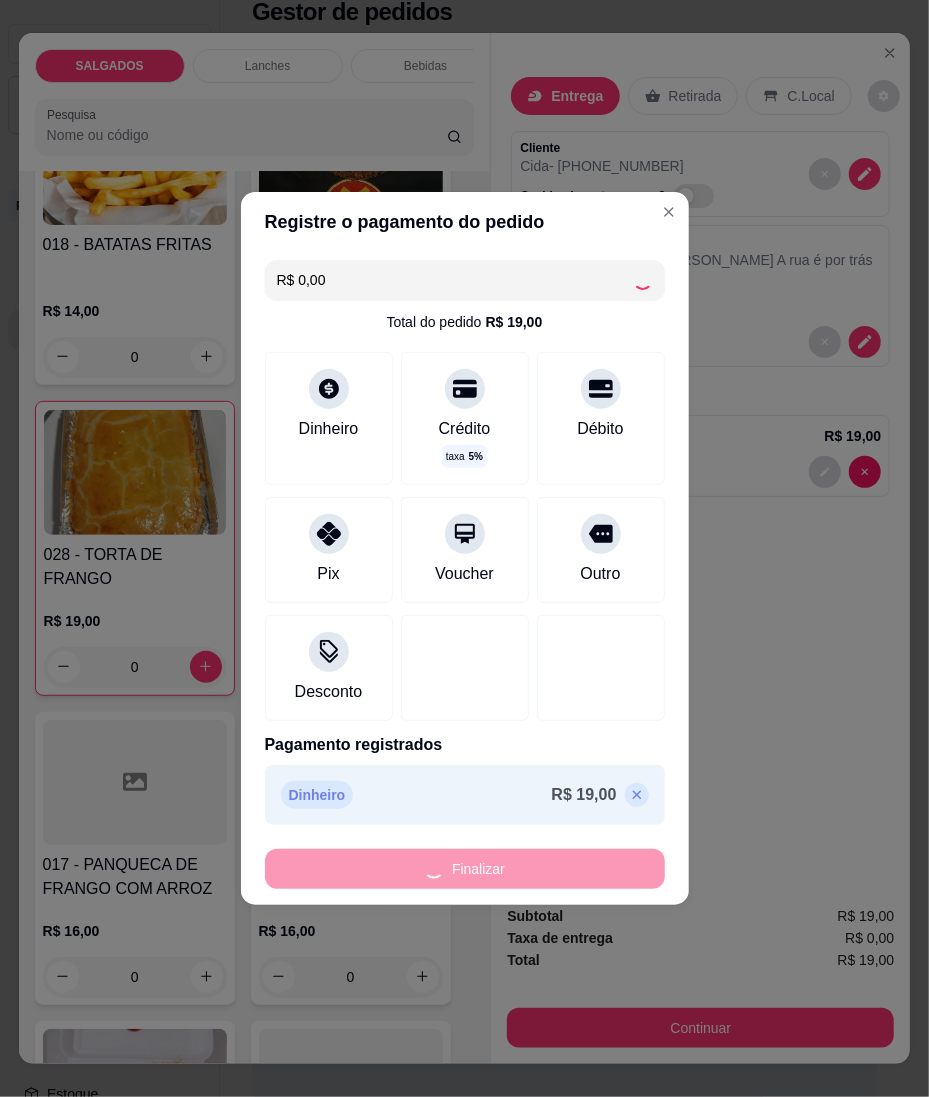 type on "-R$ 19,00" 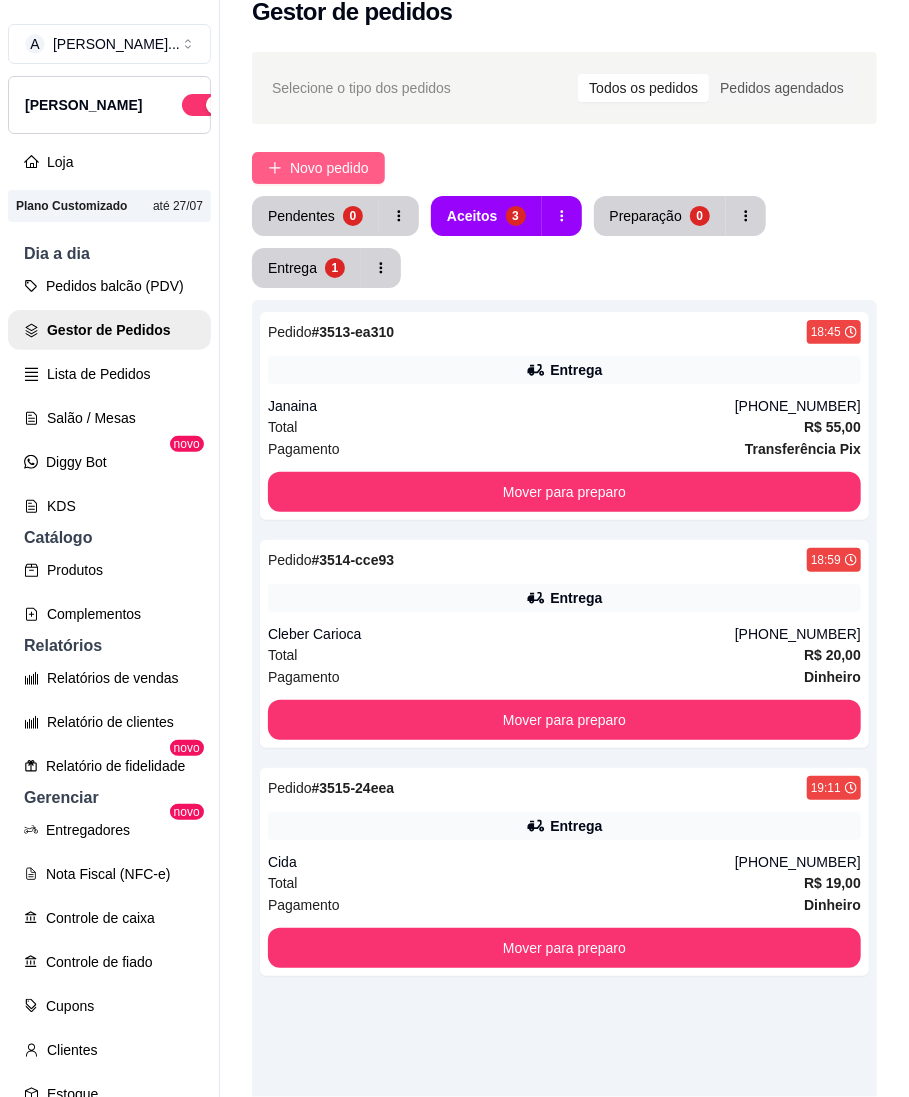 click on "Novo pedido" at bounding box center [329, 168] 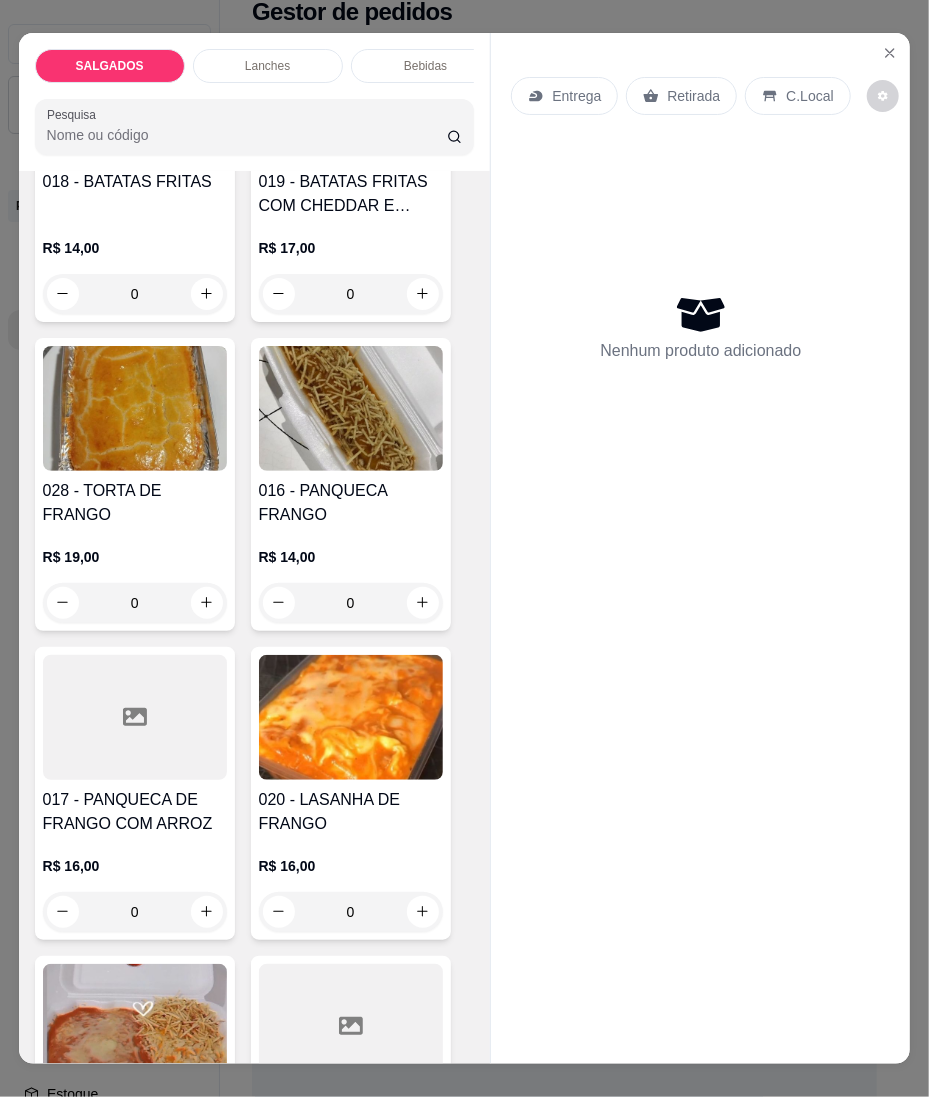 scroll, scrollTop: 4266, scrollLeft: 0, axis: vertical 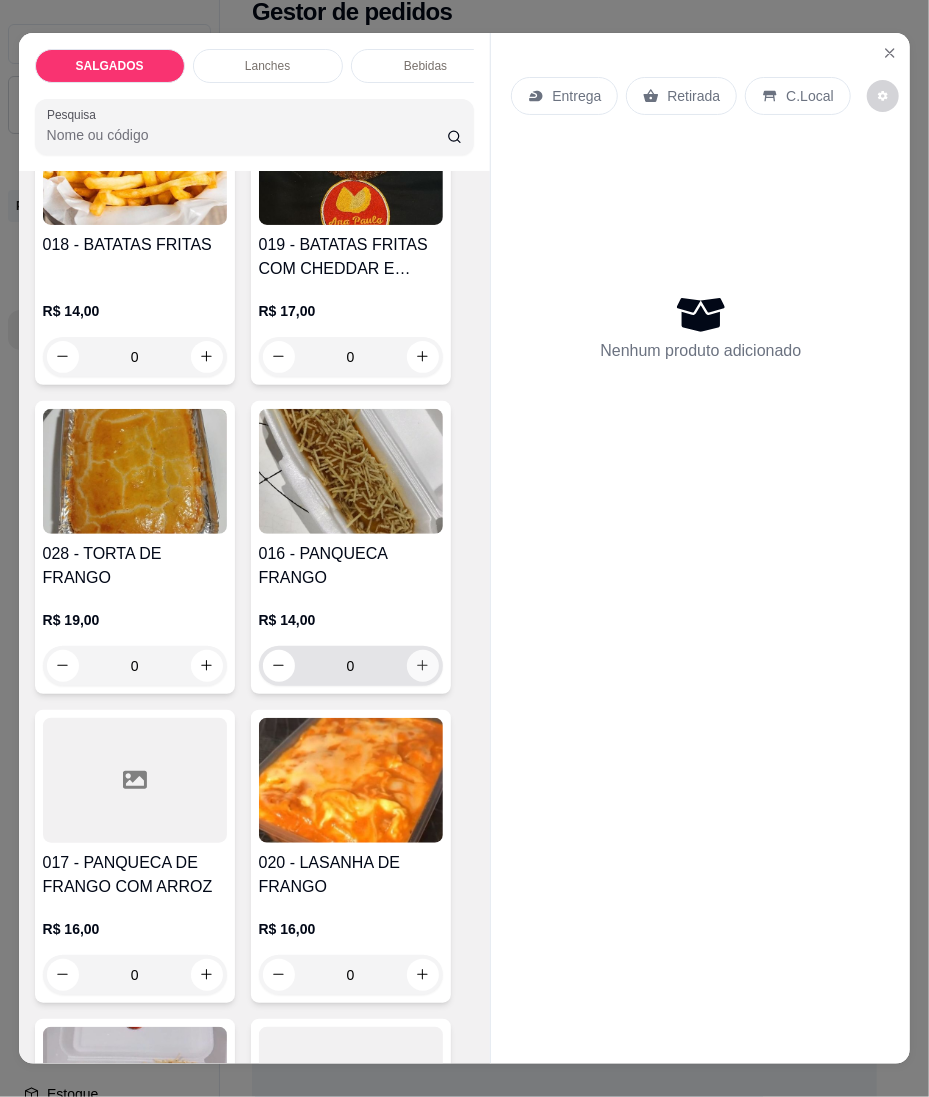 click 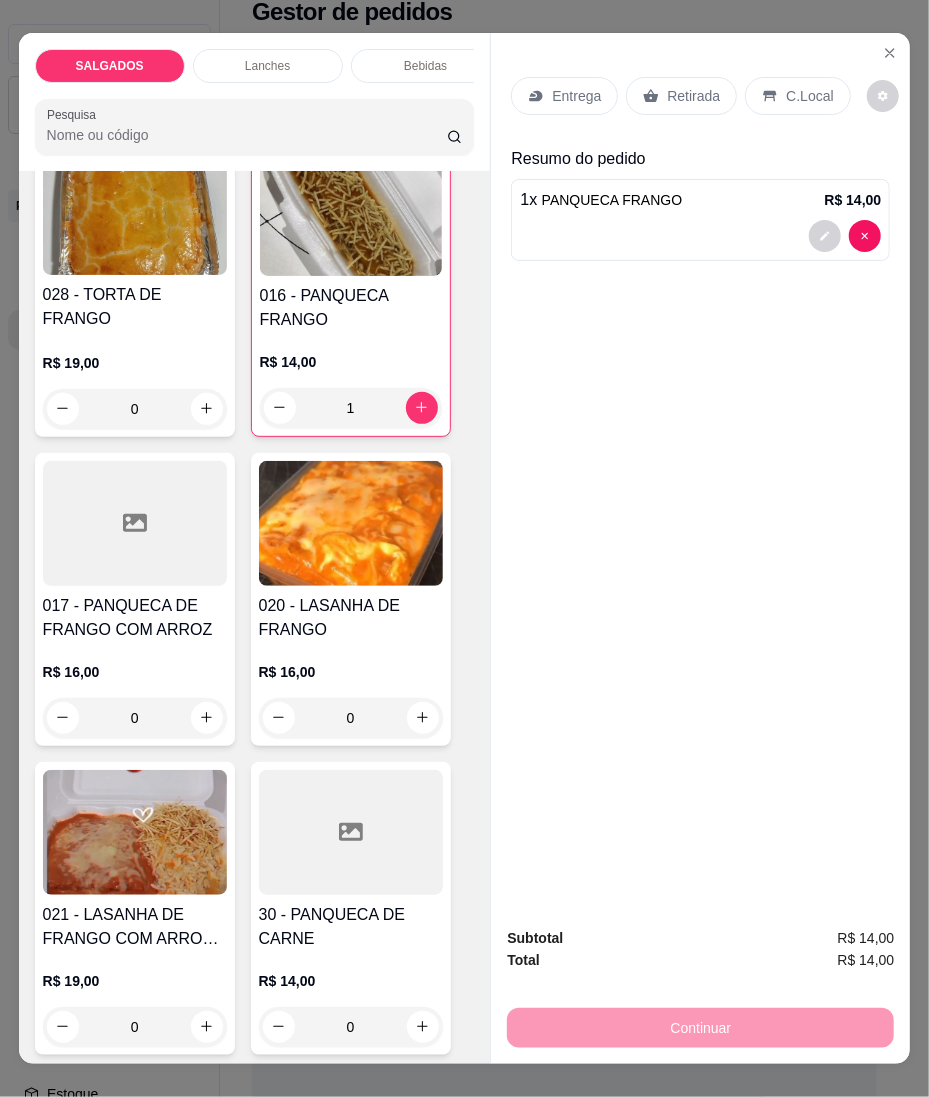 scroll, scrollTop: 4533, scrollLeft: 0, axis: vertical 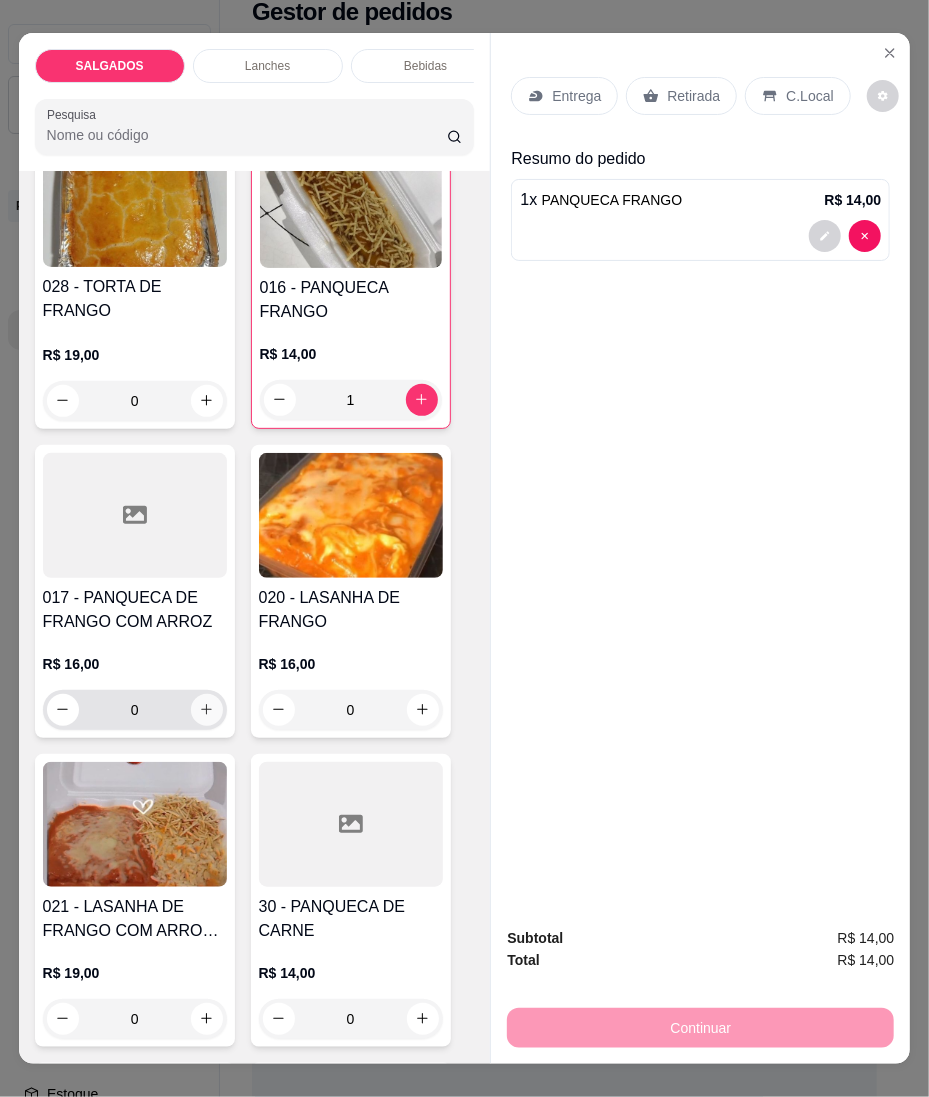 click 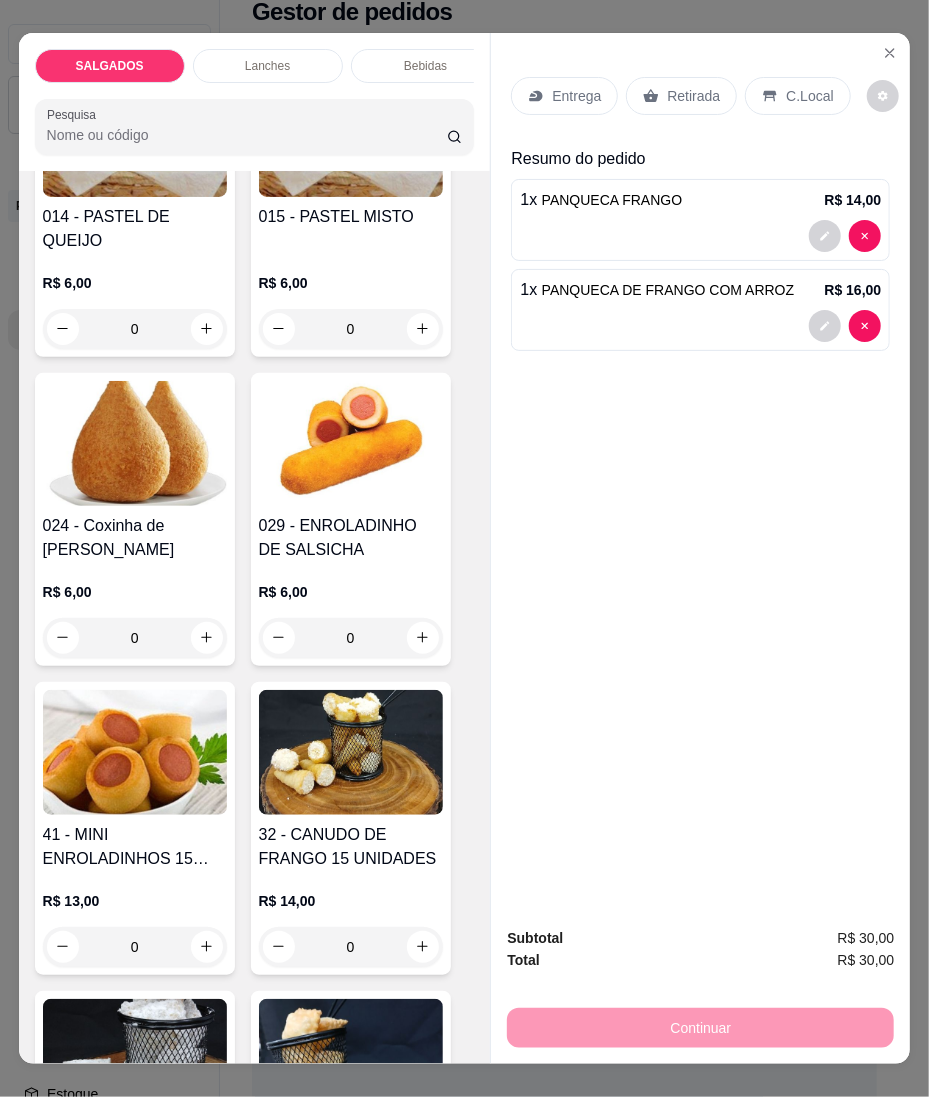 scroll, scrollTop: 2133, scrollLeft: 0, axis: vertical 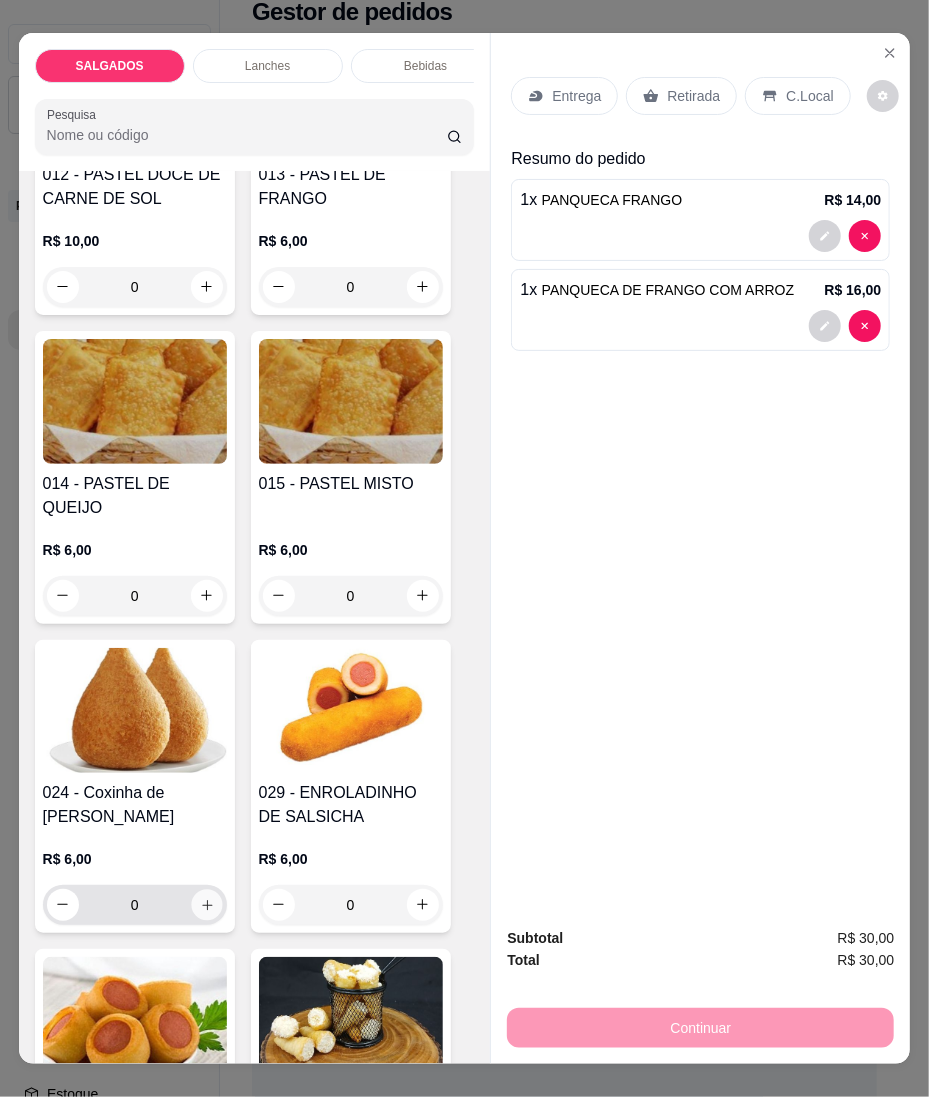 click at bounding box center [206, 904] 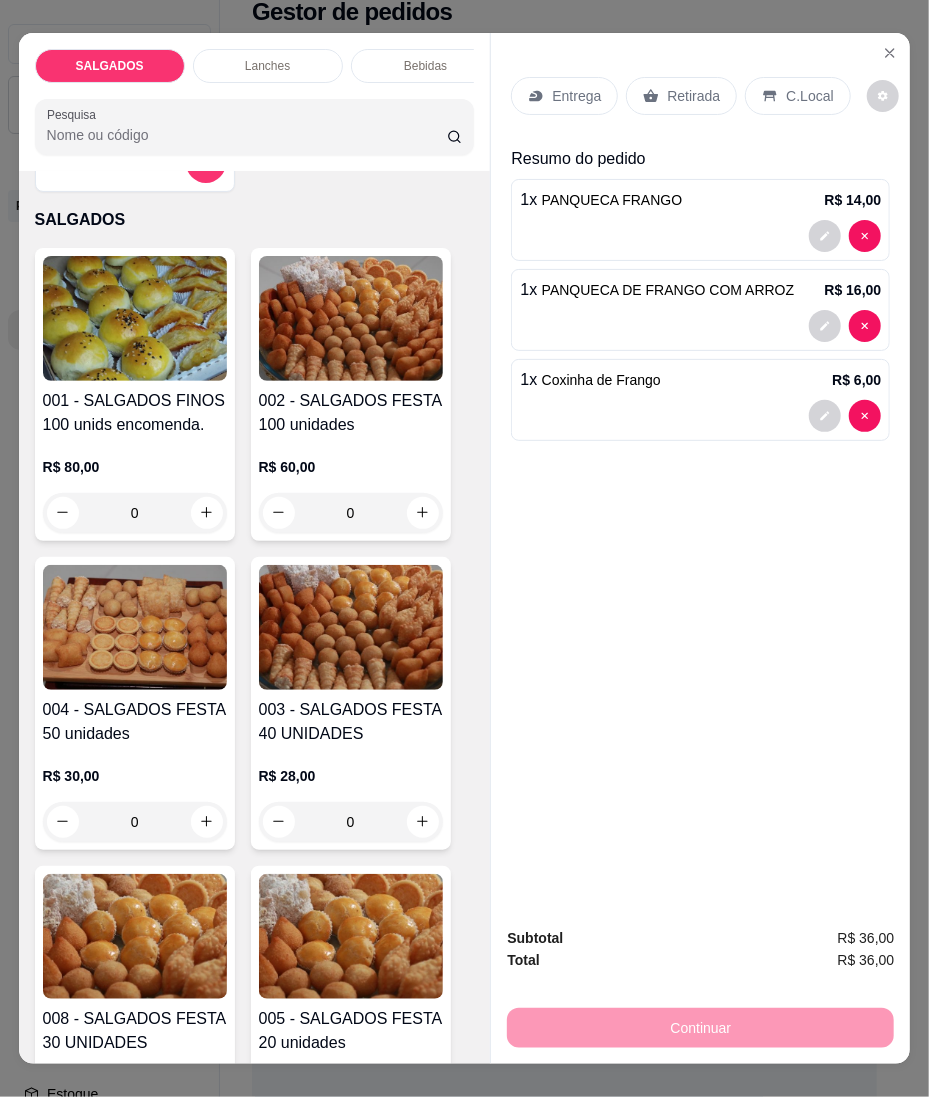 scroll, scrollTop: 0, scrollLeft: 0, axis: both 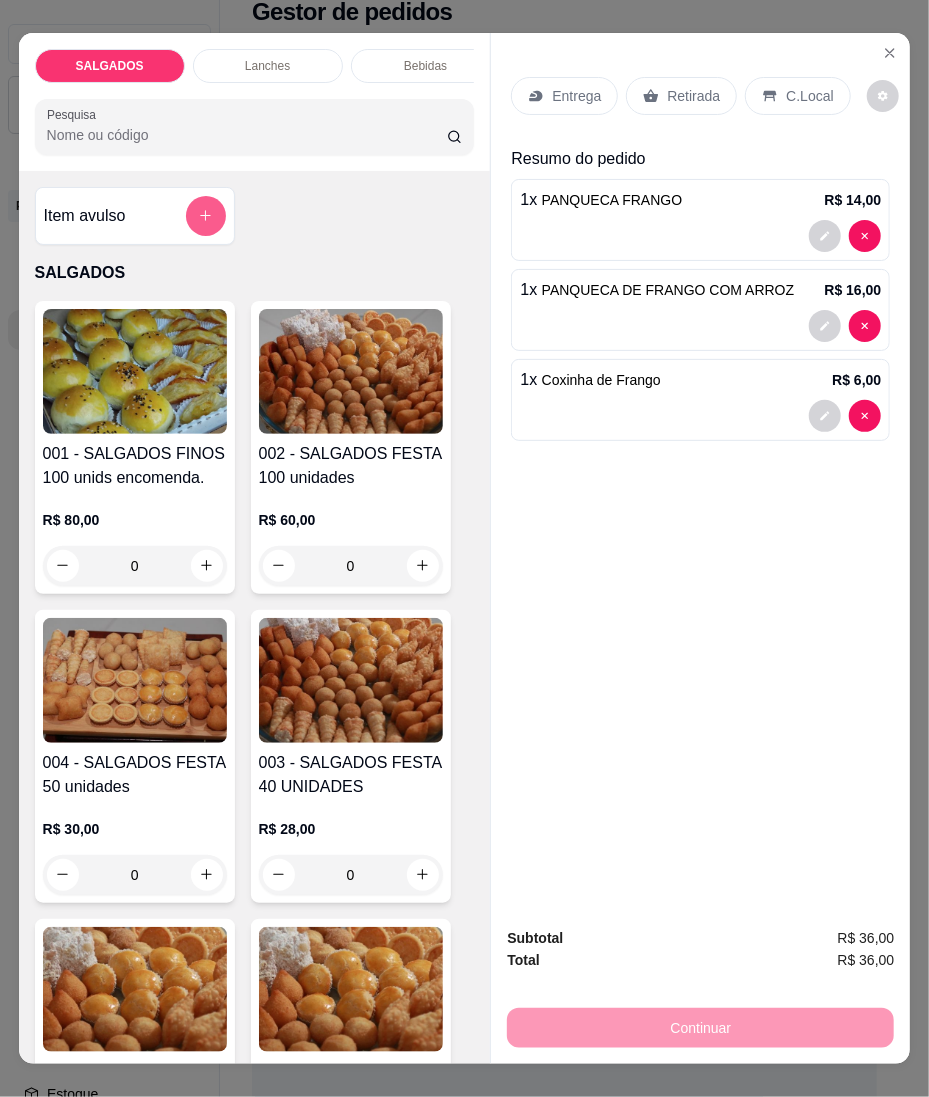 click at bounding box center (206, 216) 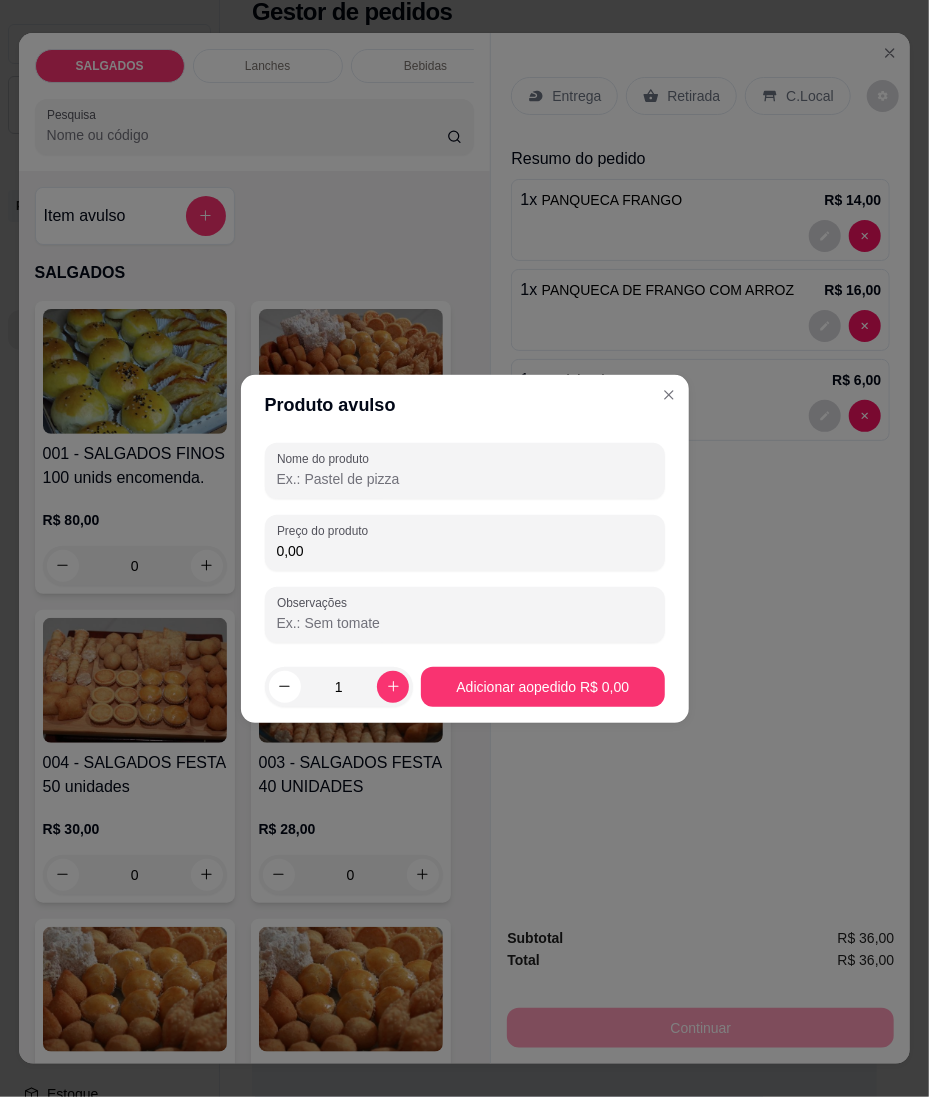 click on "Nome do produto" at bounding box center [465, 479] 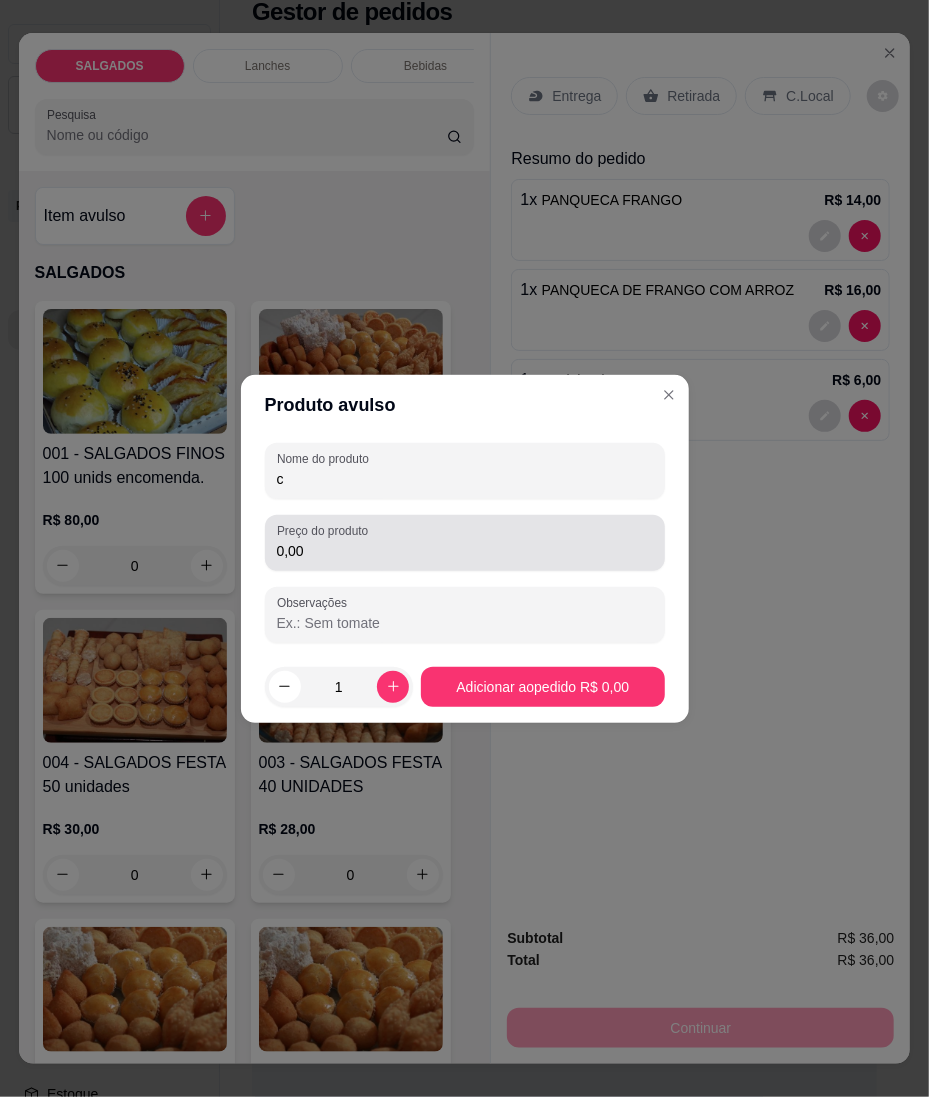 type on "c" 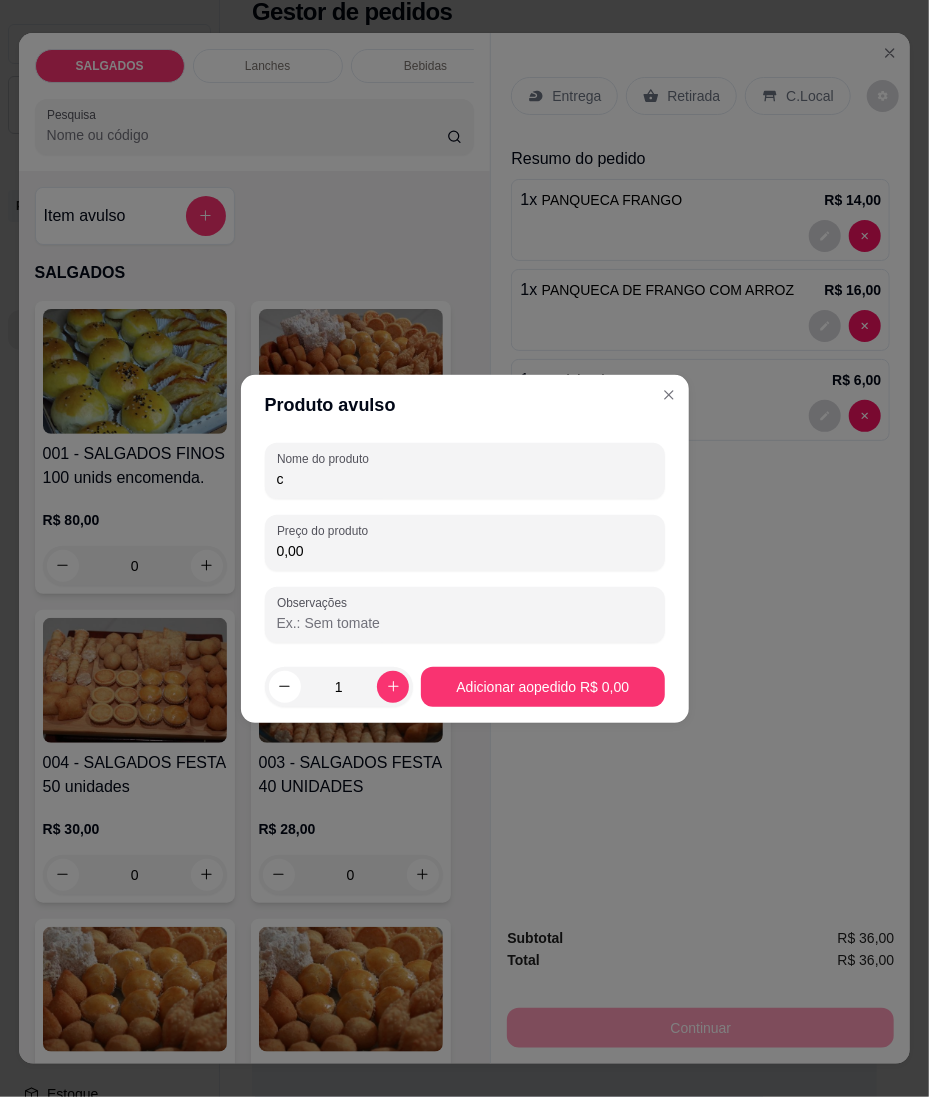 click on "0,00" at bounding box center (465, 551) 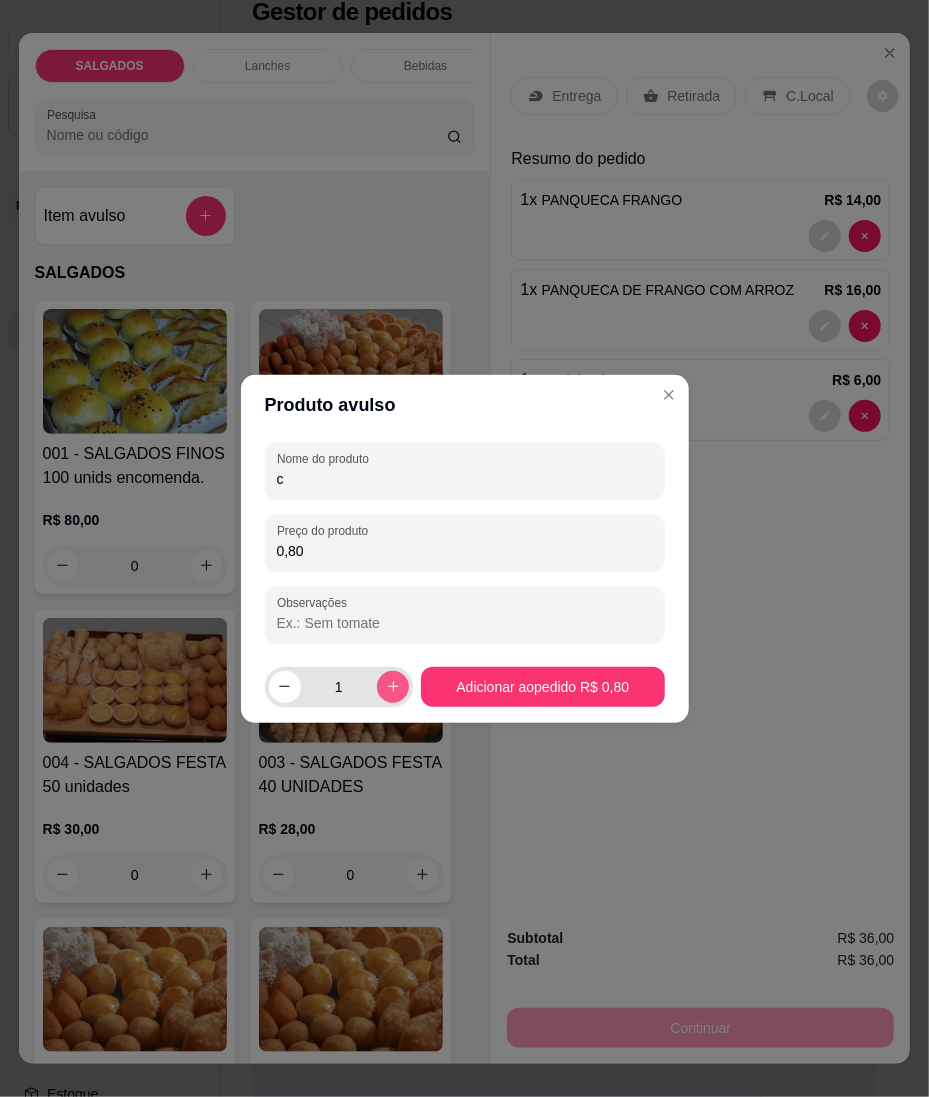 type on "0,80" 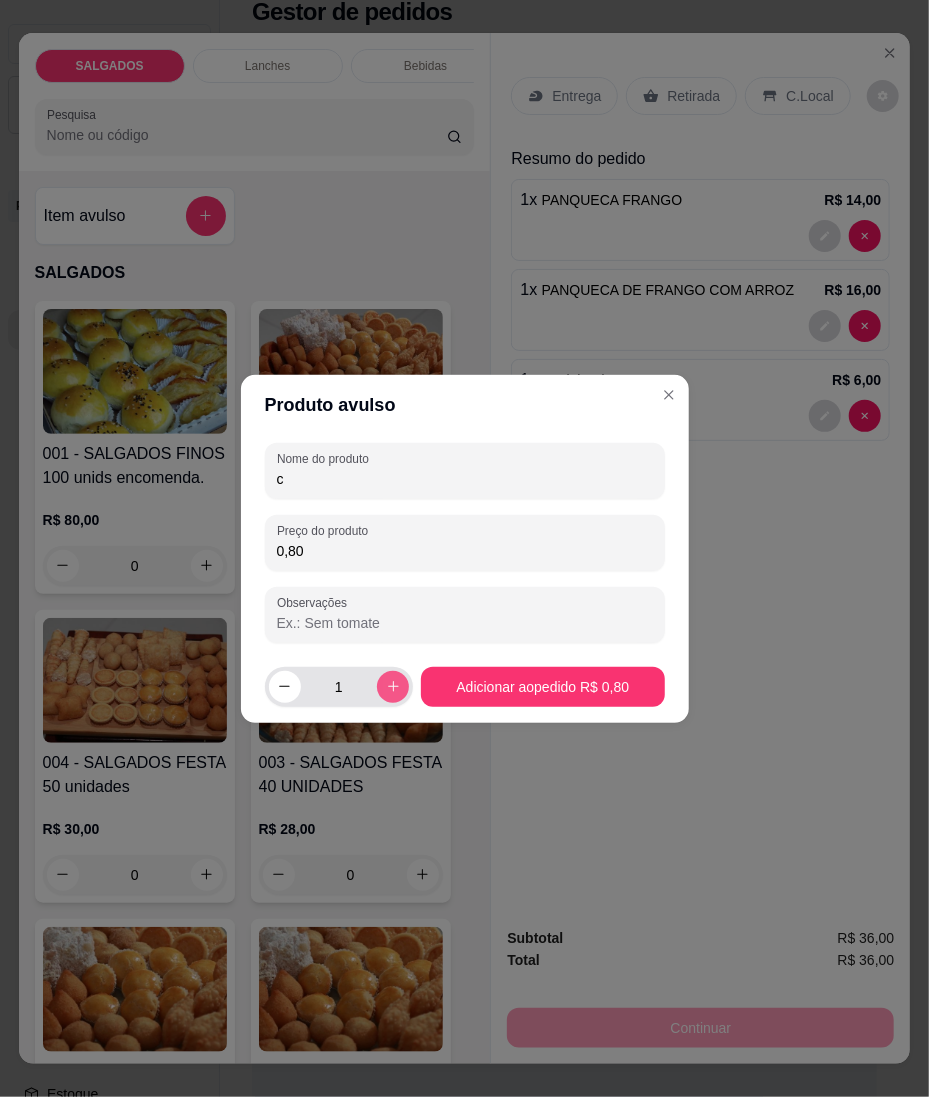 click at bounding box center (393, 687) 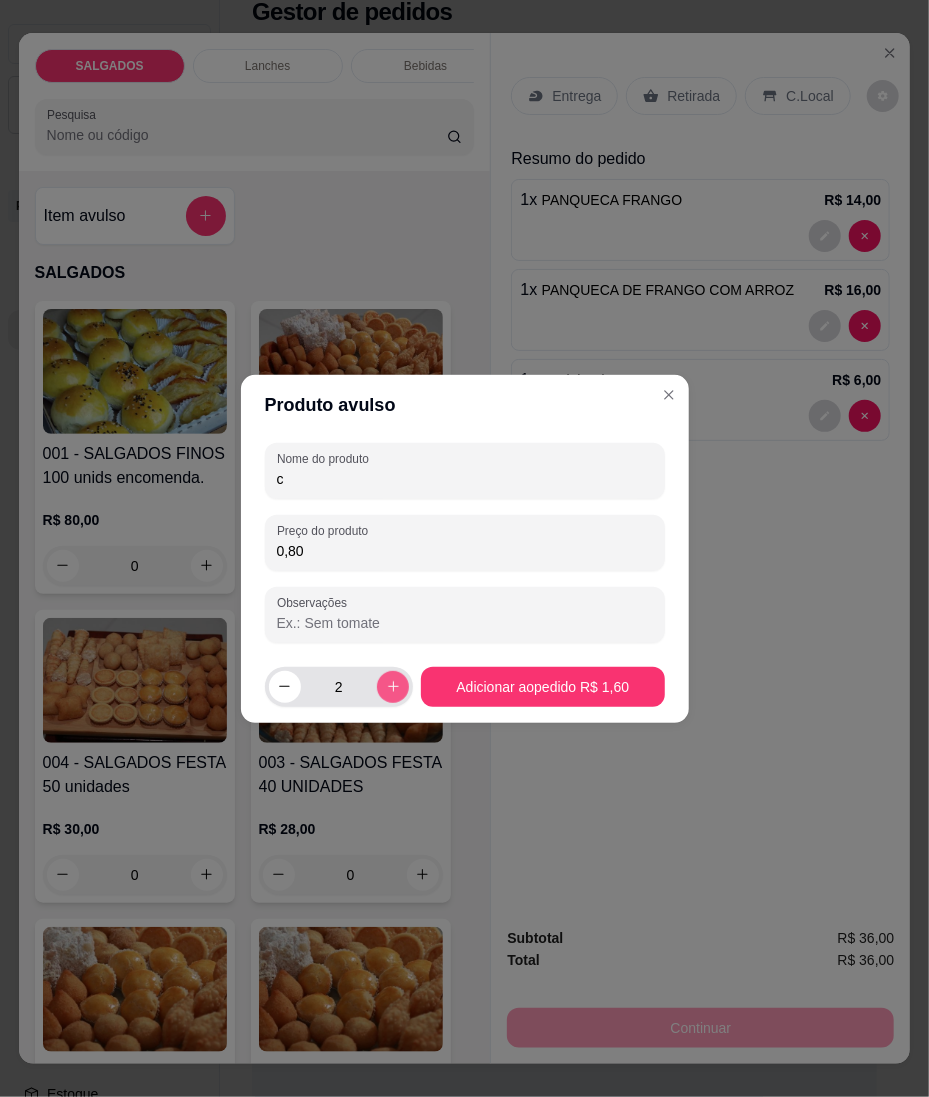 click at bounding box center [393, 687] 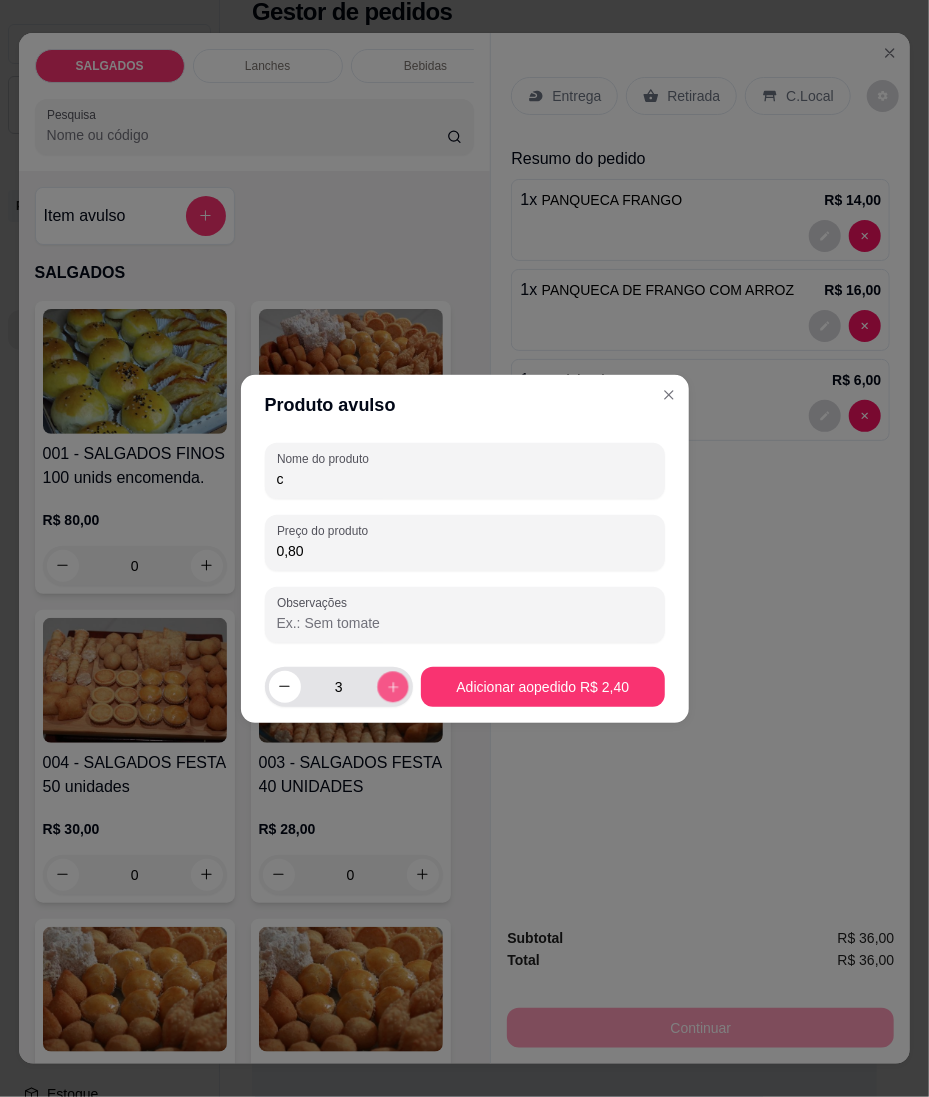 click at bounding box center [393, 686] 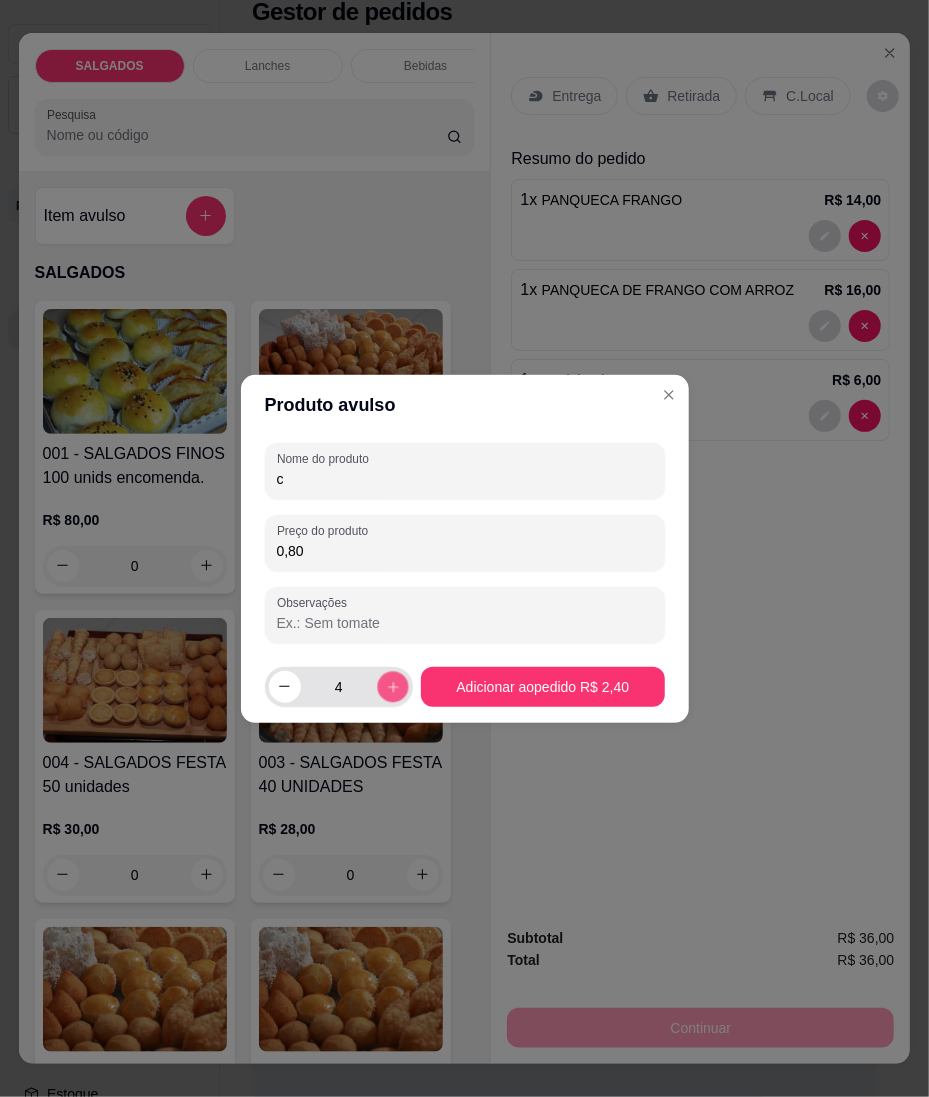 click at bounding box center [393, 686] 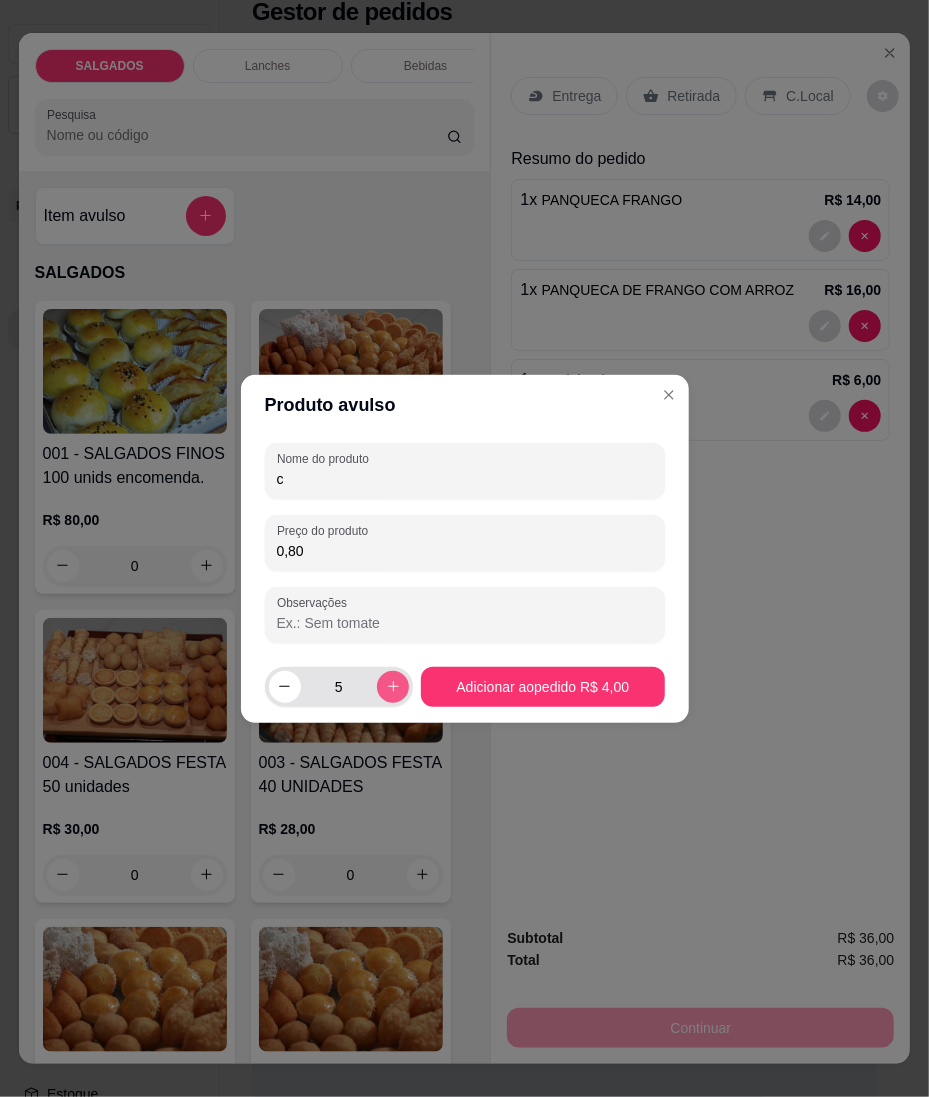 click at bounding box center (393, 687) 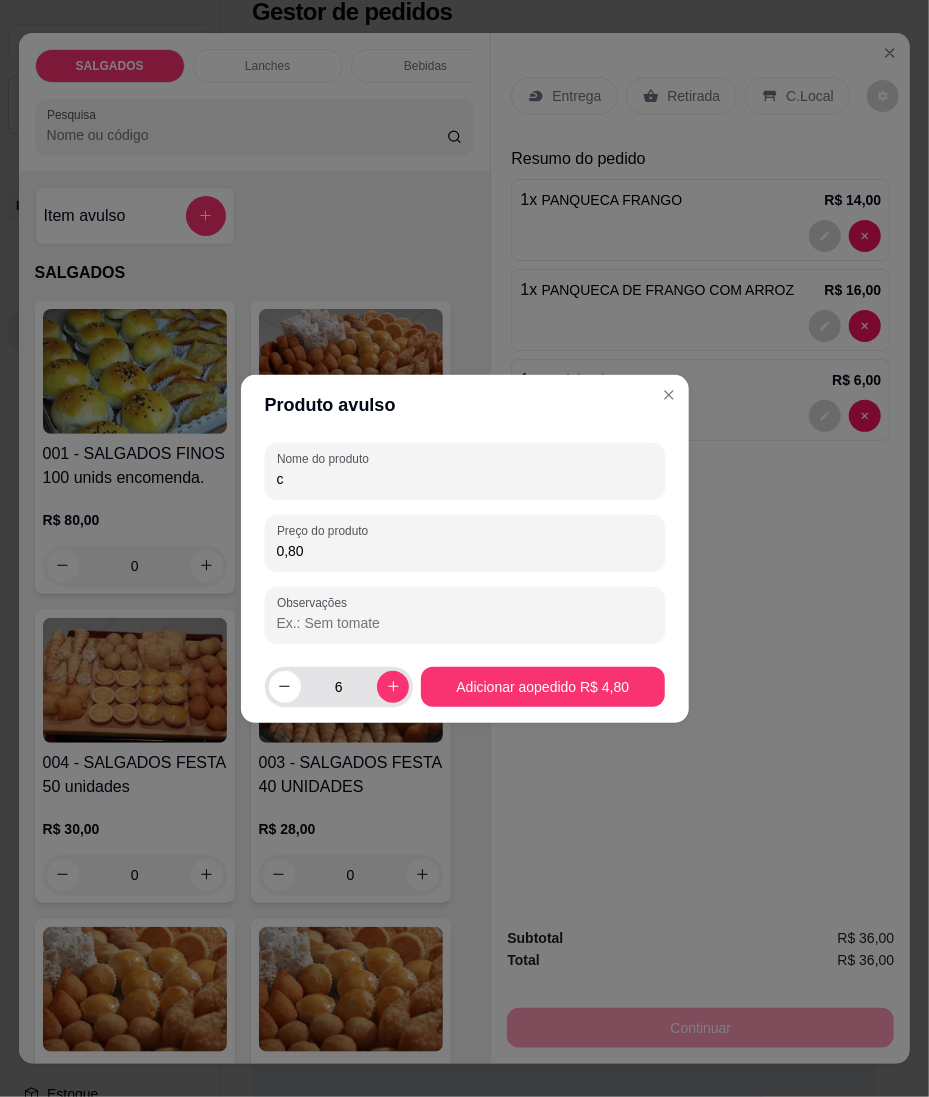 click on "6" at bounding box center [339, 687] 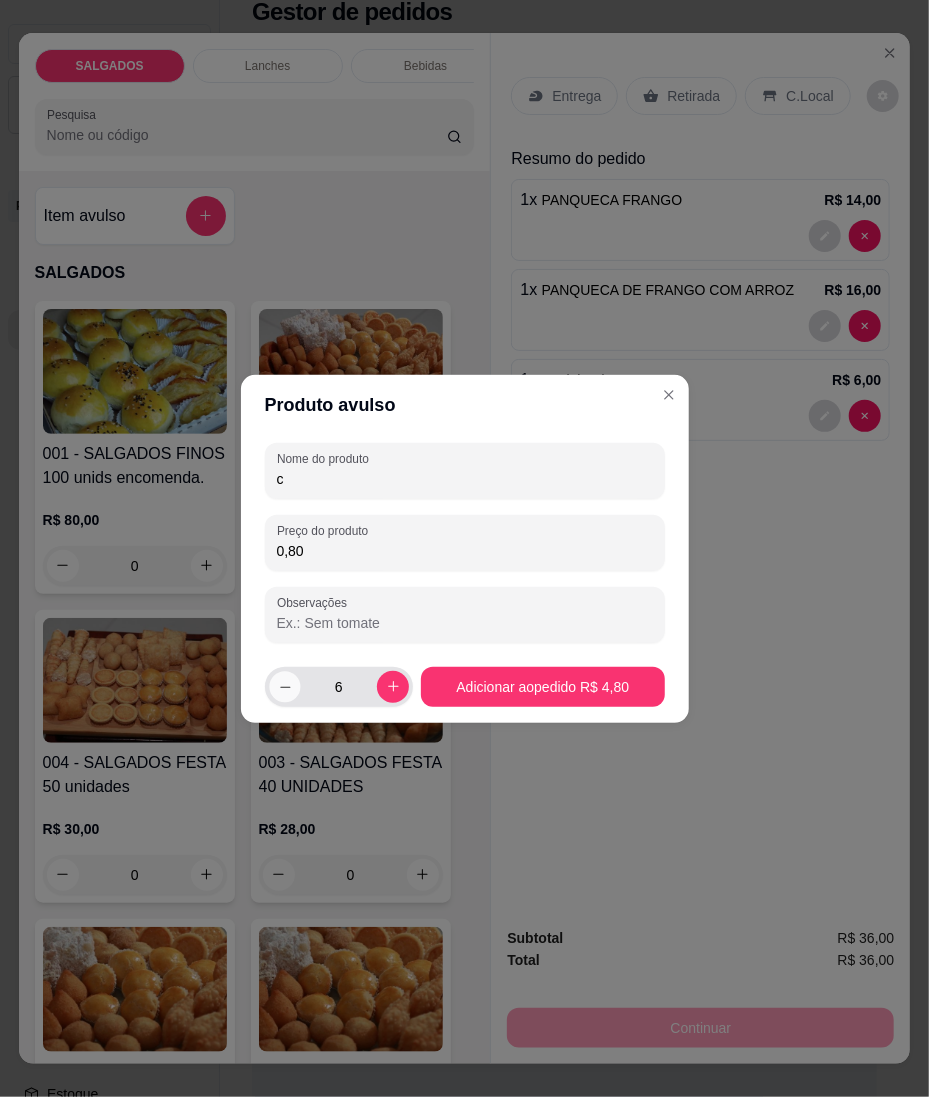 click at bounding box center [284, 686] 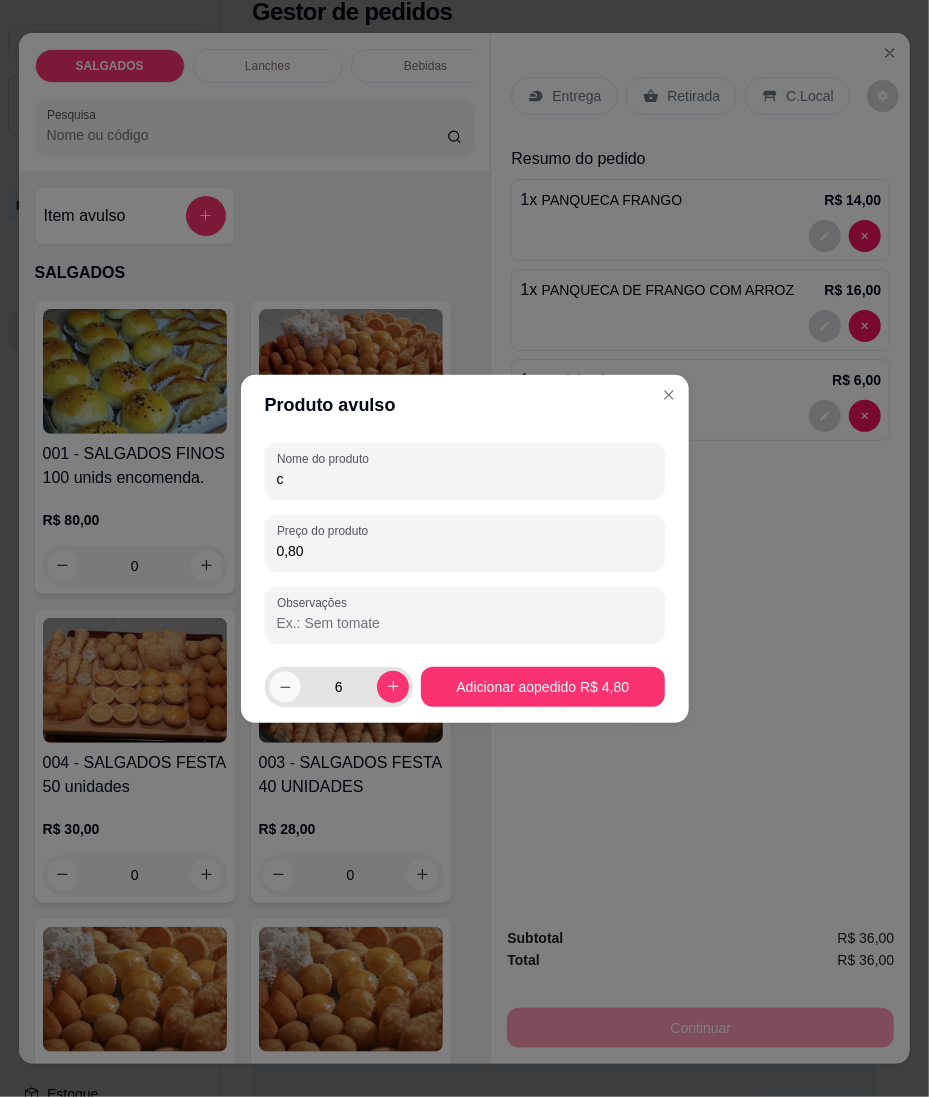 type on "5" 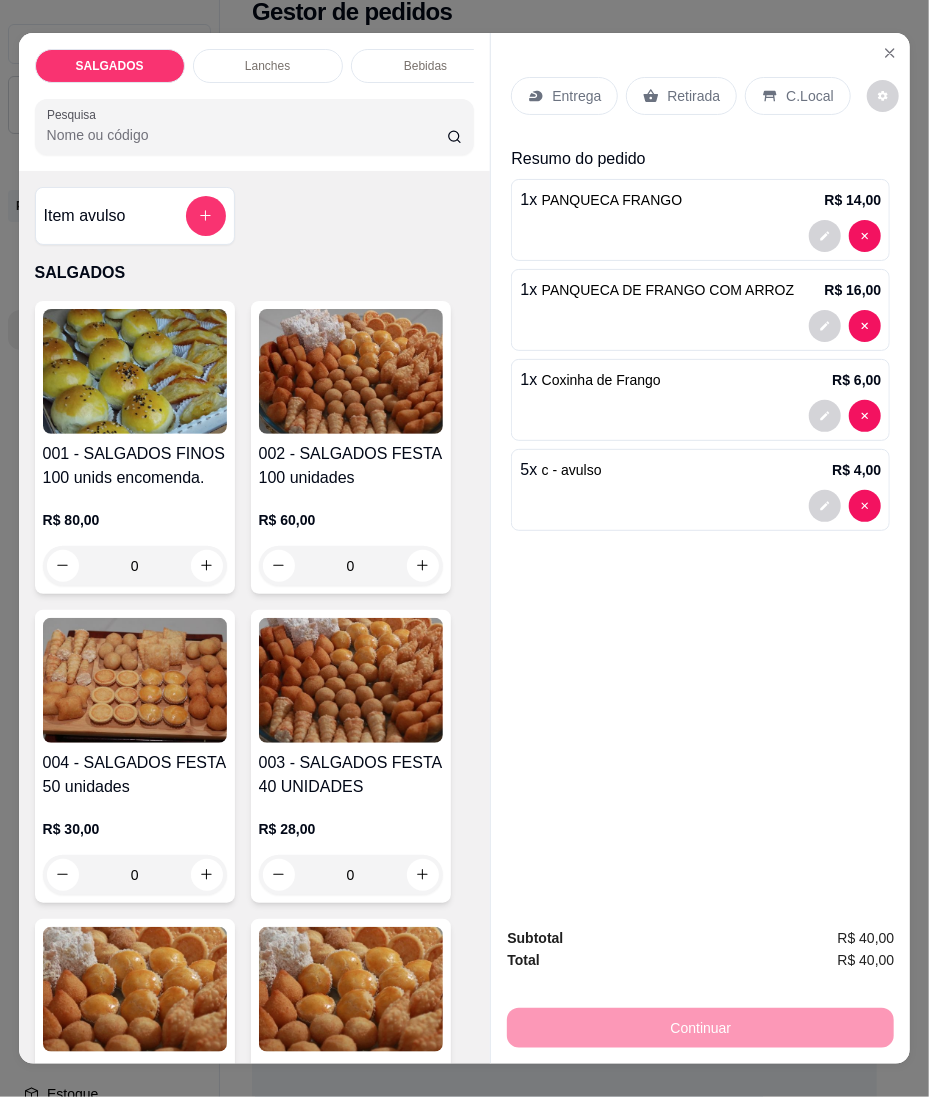scroll, scrollTop: 41, scrollLeft: 0, axis: vertical 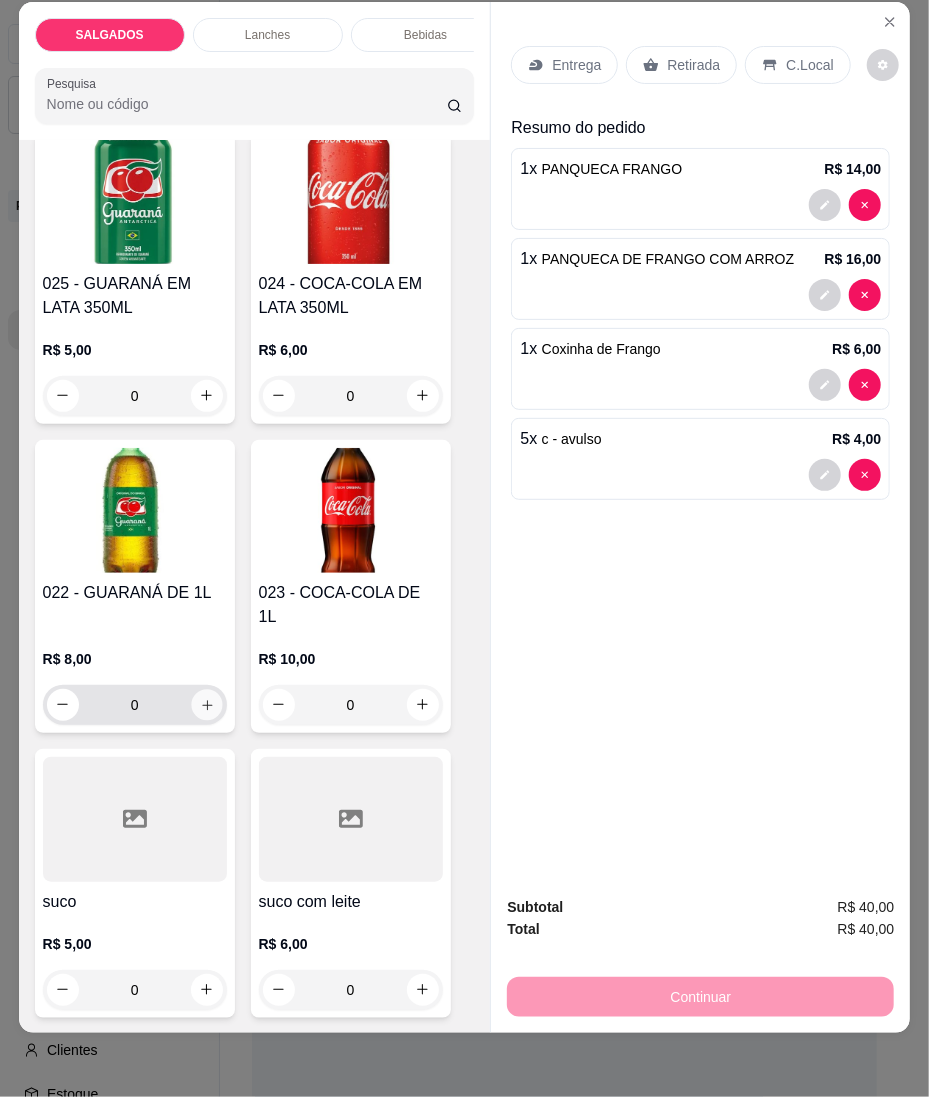 click 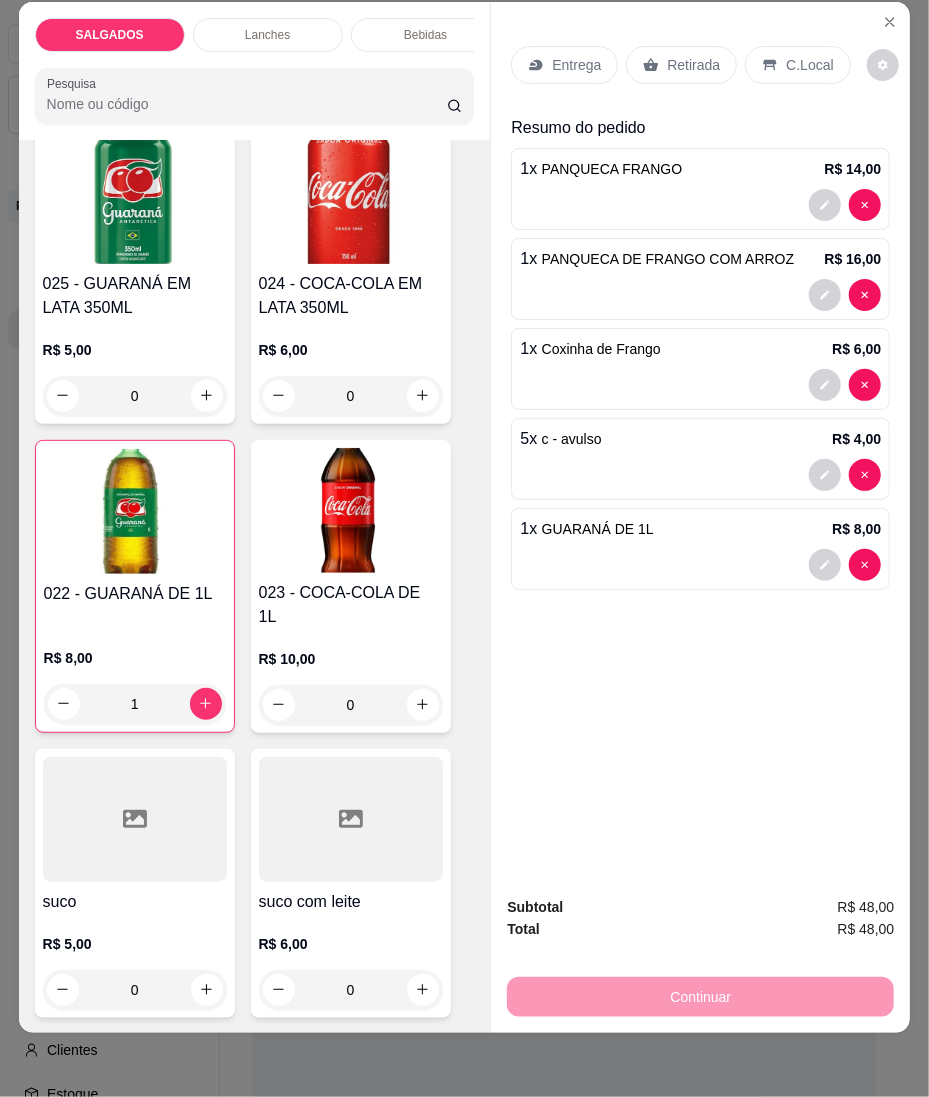 scroll, scrollTop: 0, scrollLeft: 0, axis: both 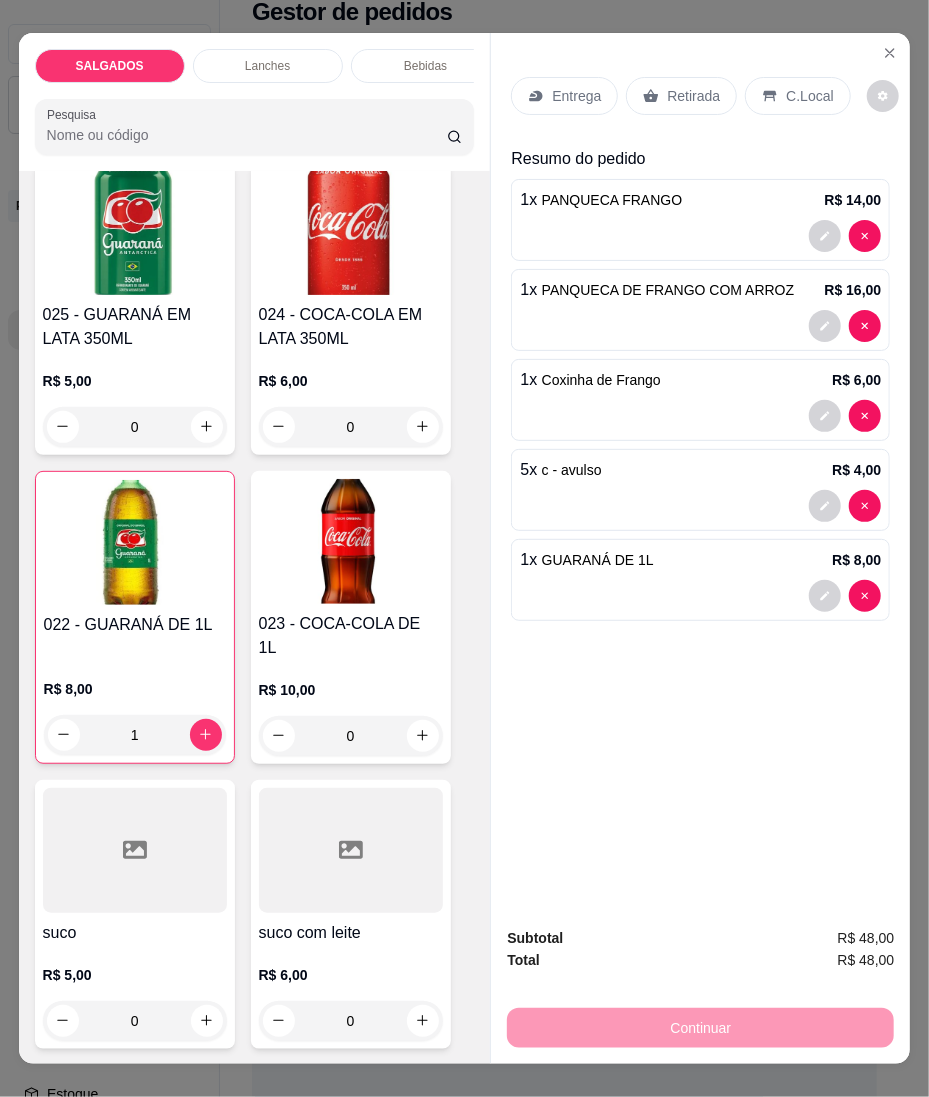 click on "C.Local" at bounding box center (797, 96) 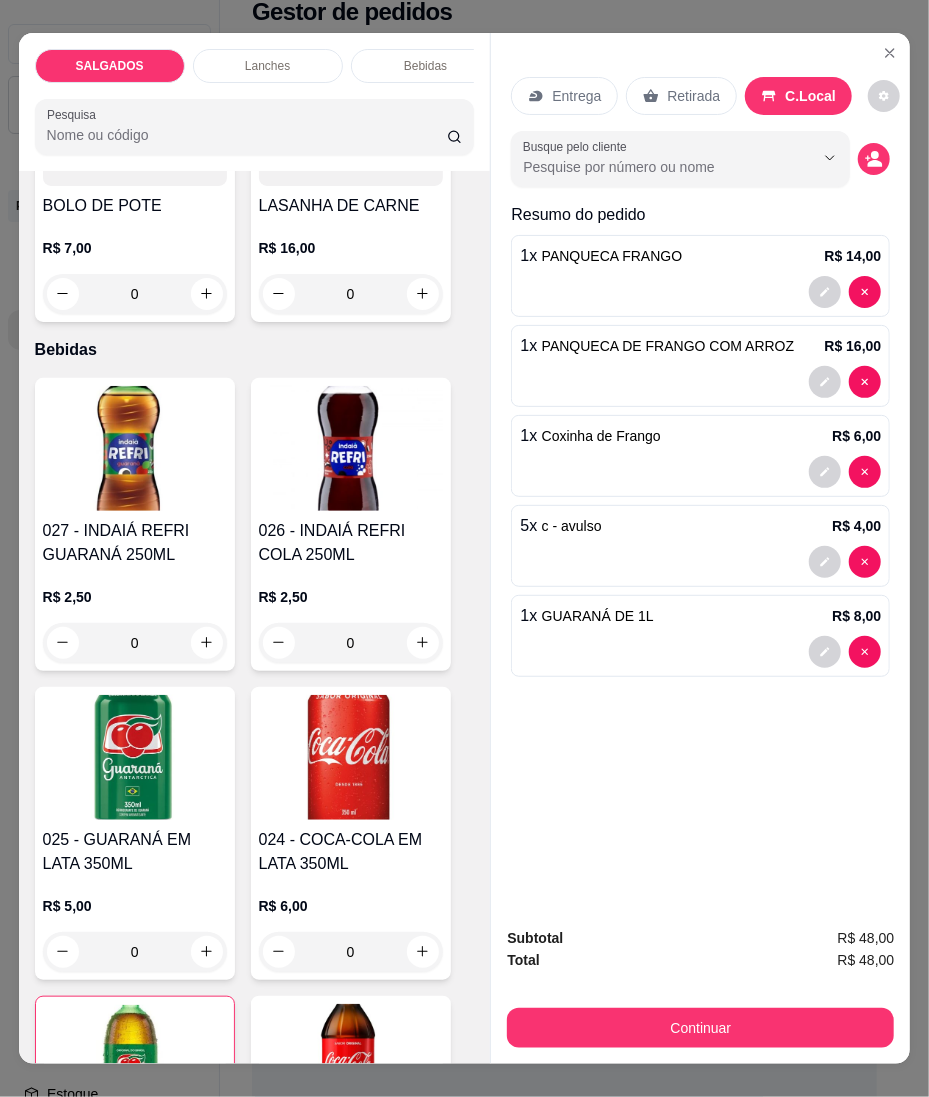 scroll, scrollTop: 5866, scrollLeft: 0, axis: vertical 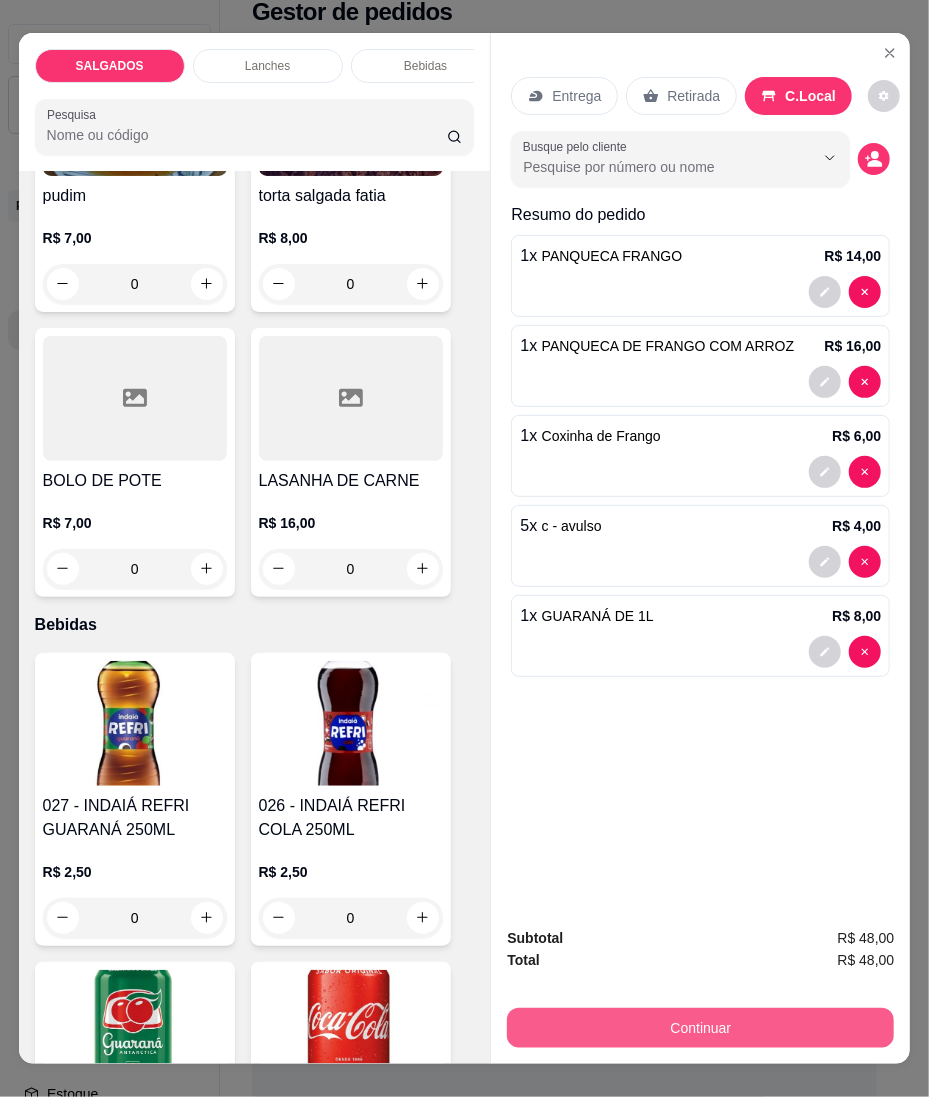 click on "Continuar" at bounding box center [700, 1028] 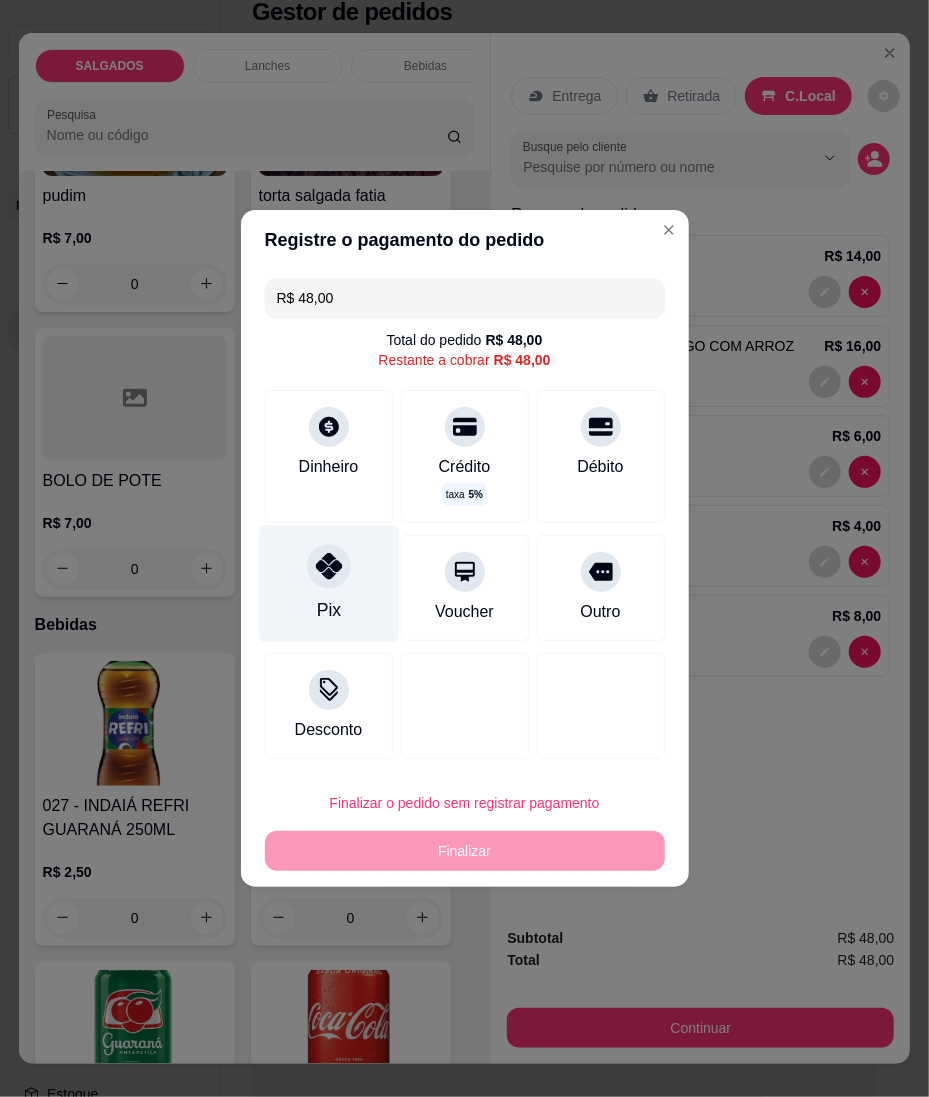 click on "Pix" at bounding box center (328, 584) 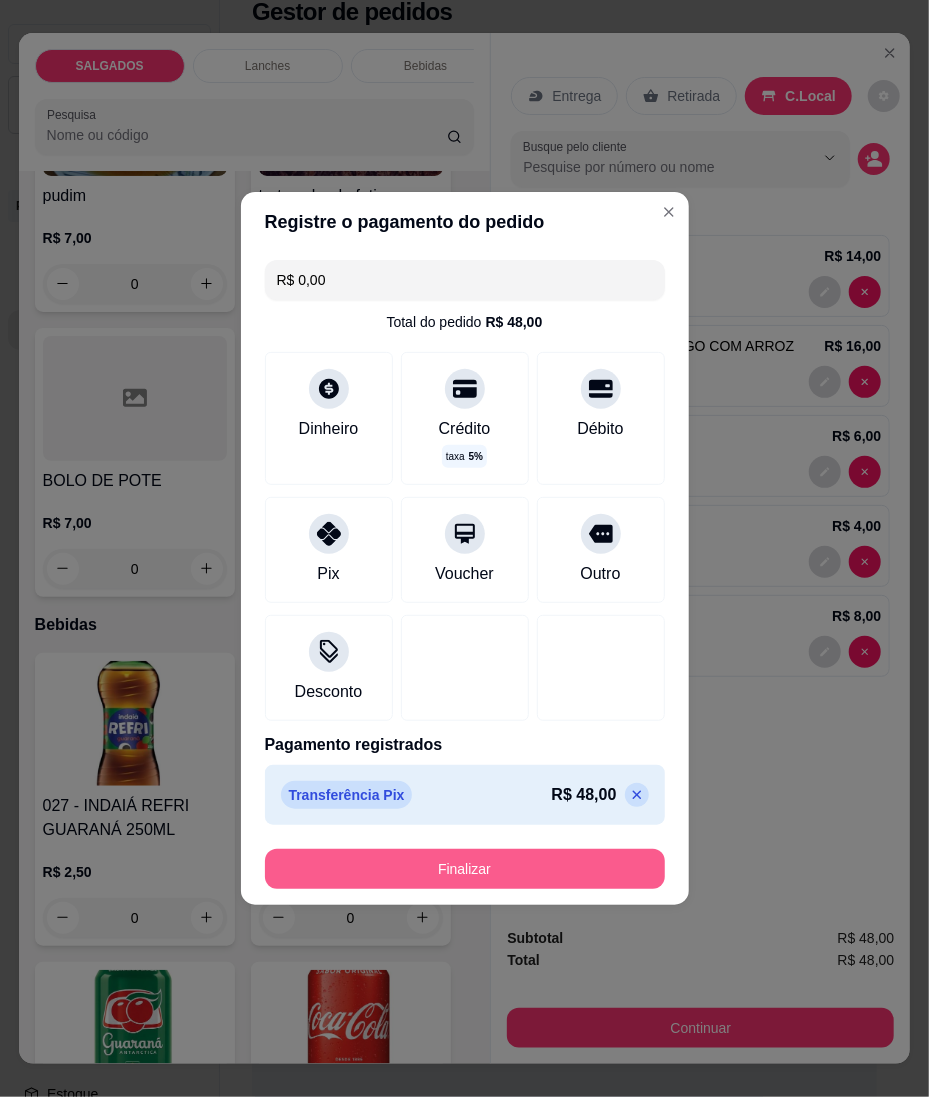 click on "Finalizar" at bounding box center (465, 869) 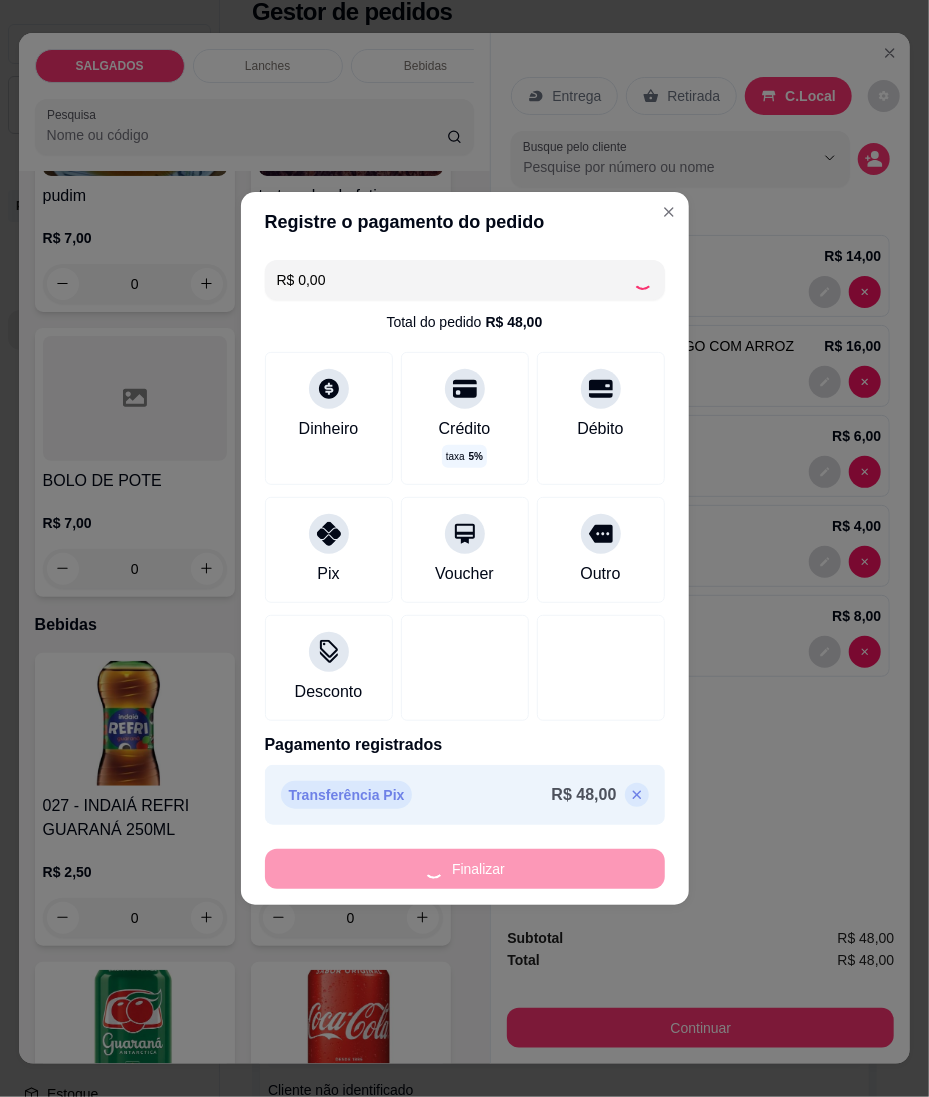 type on "0" 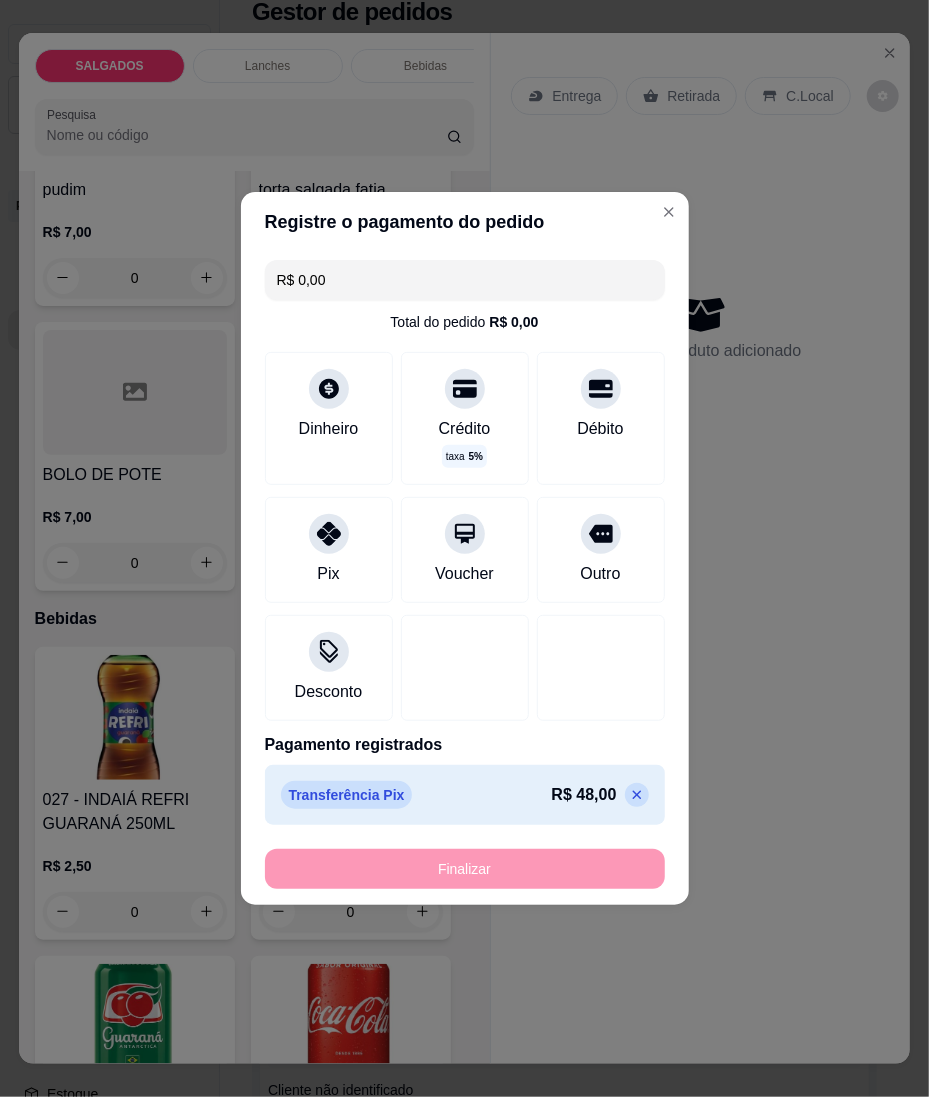 type on "-R$ 48,00" 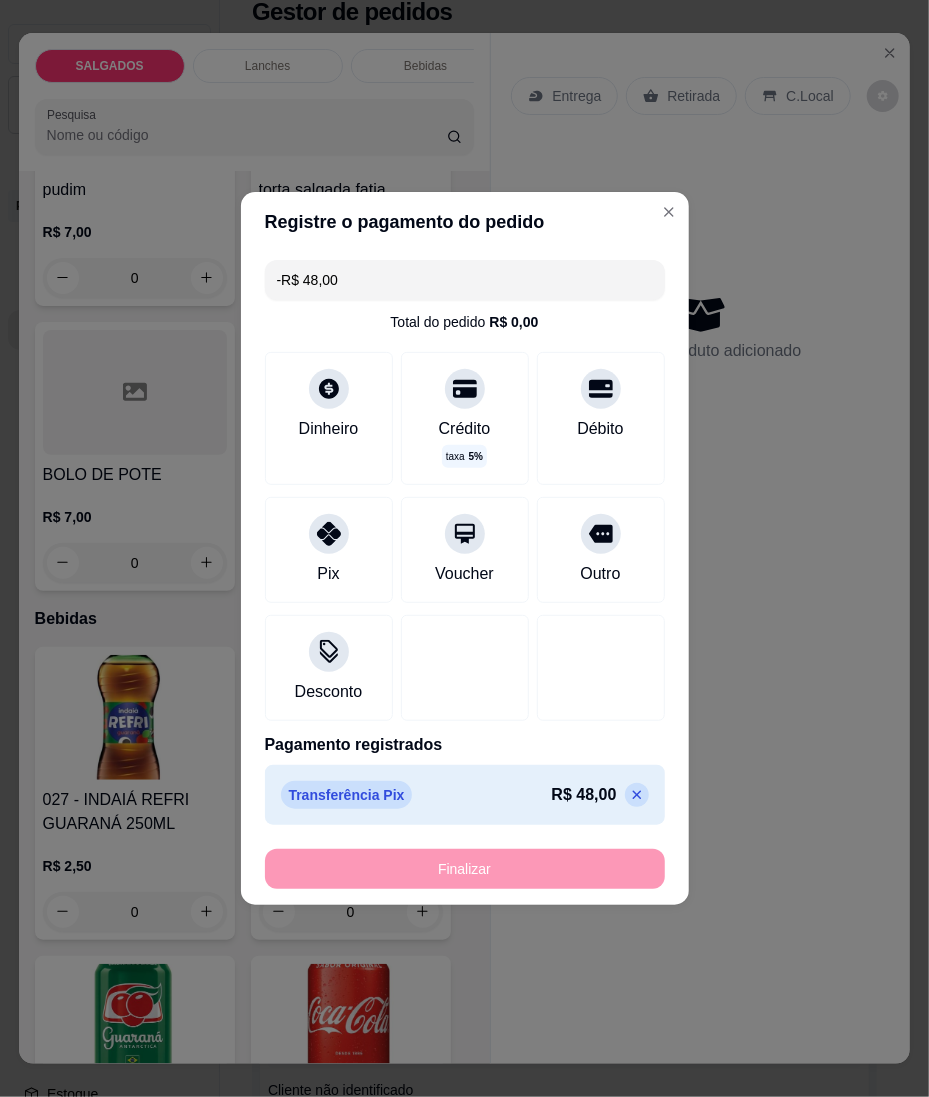 scroll, scrollTop: 5861, scrollLeft: 0, axis: vertical 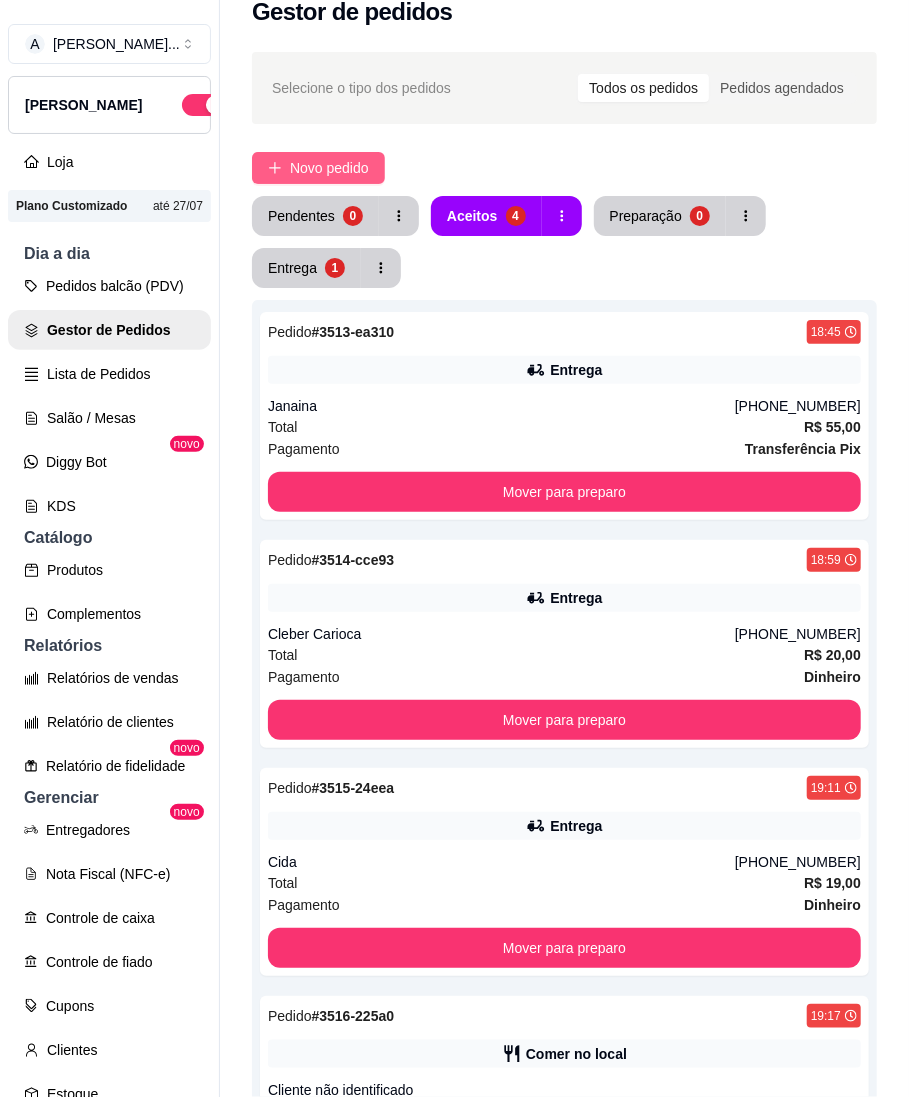 click on "Novo pedido" at bounding box center [329, 168] 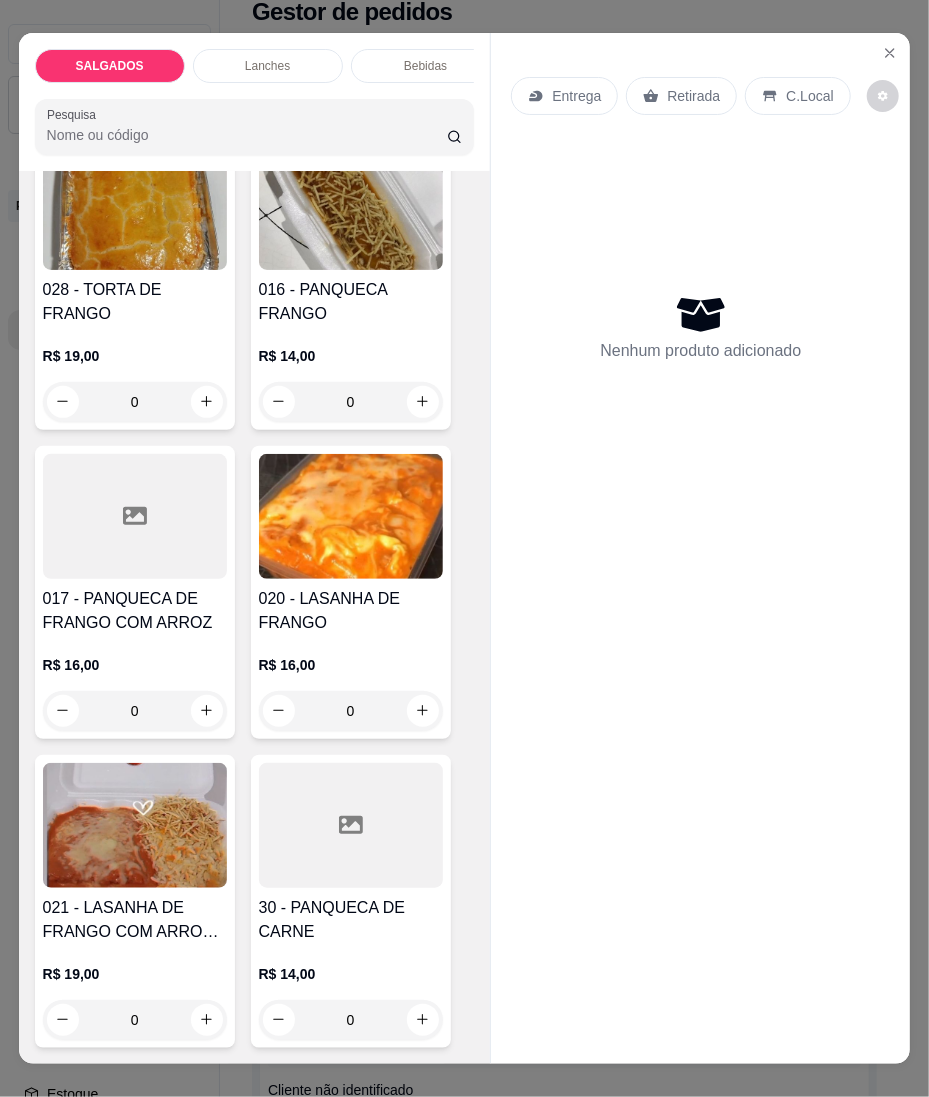 scroll, scrollTop: 4533, scrollLeft: 0, axis: vertical 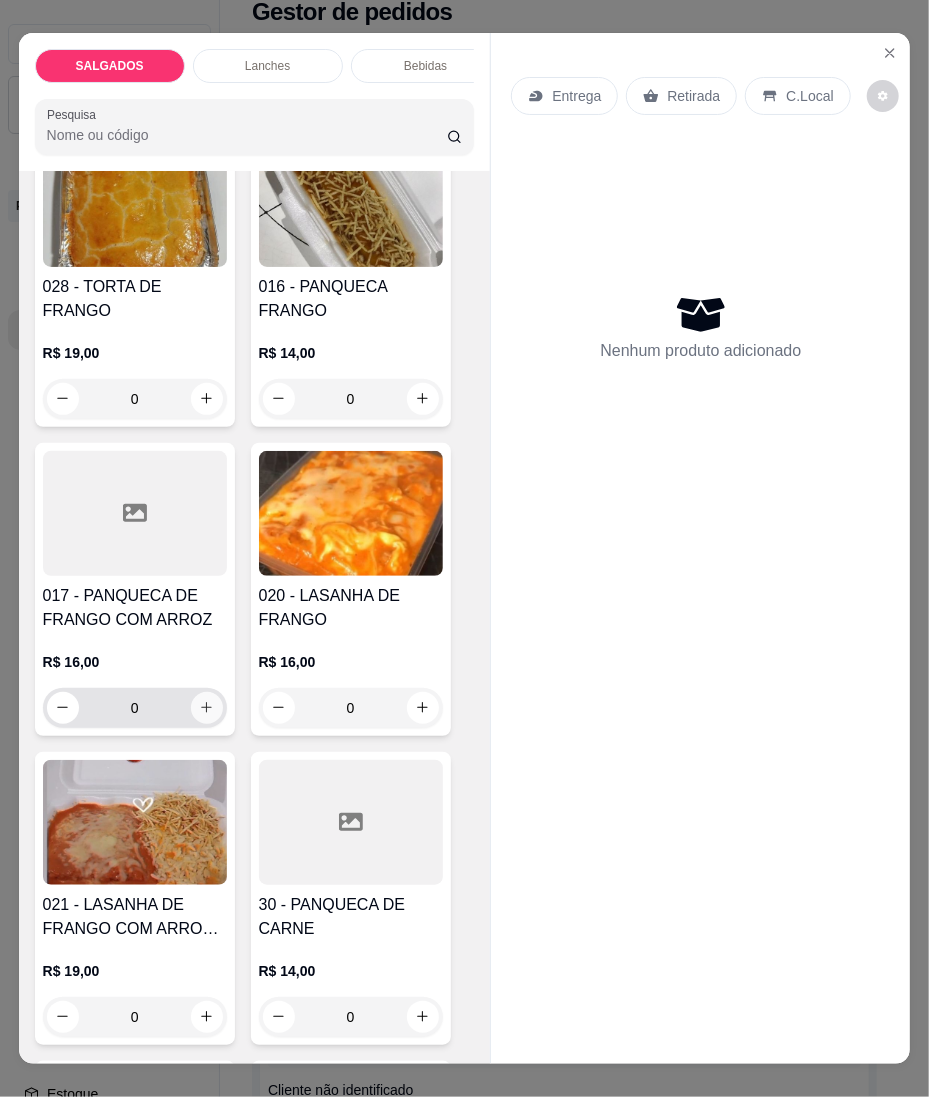 click 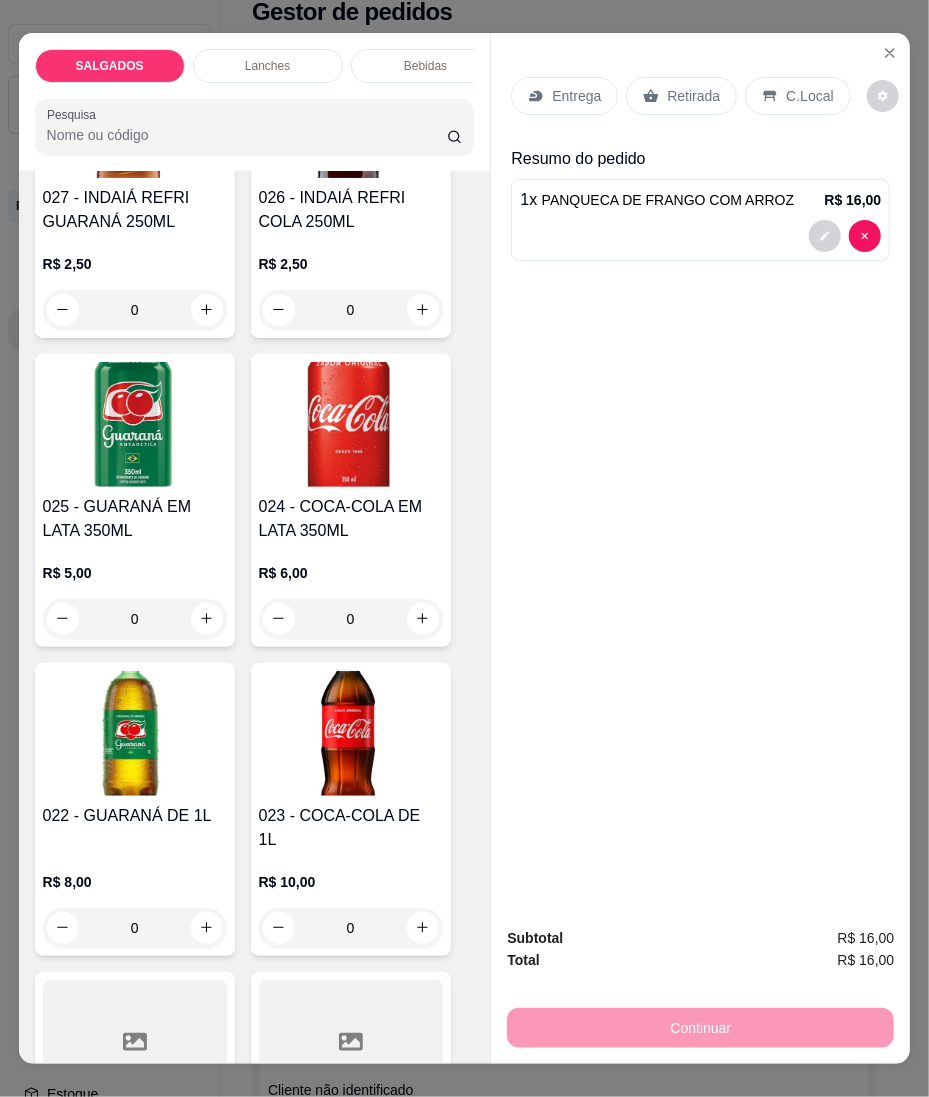 scroll, scrollTop: 6737, scrollLeft: 0, axis: vertical 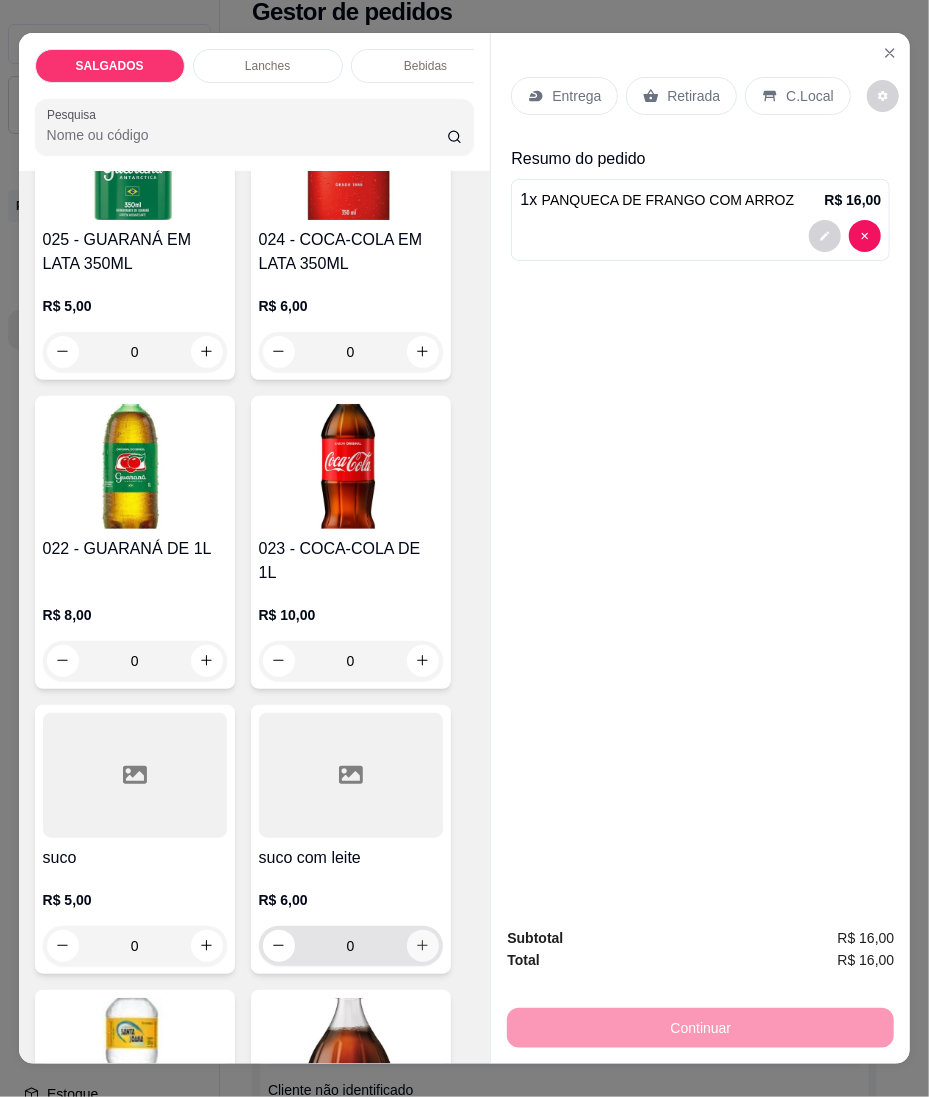 click 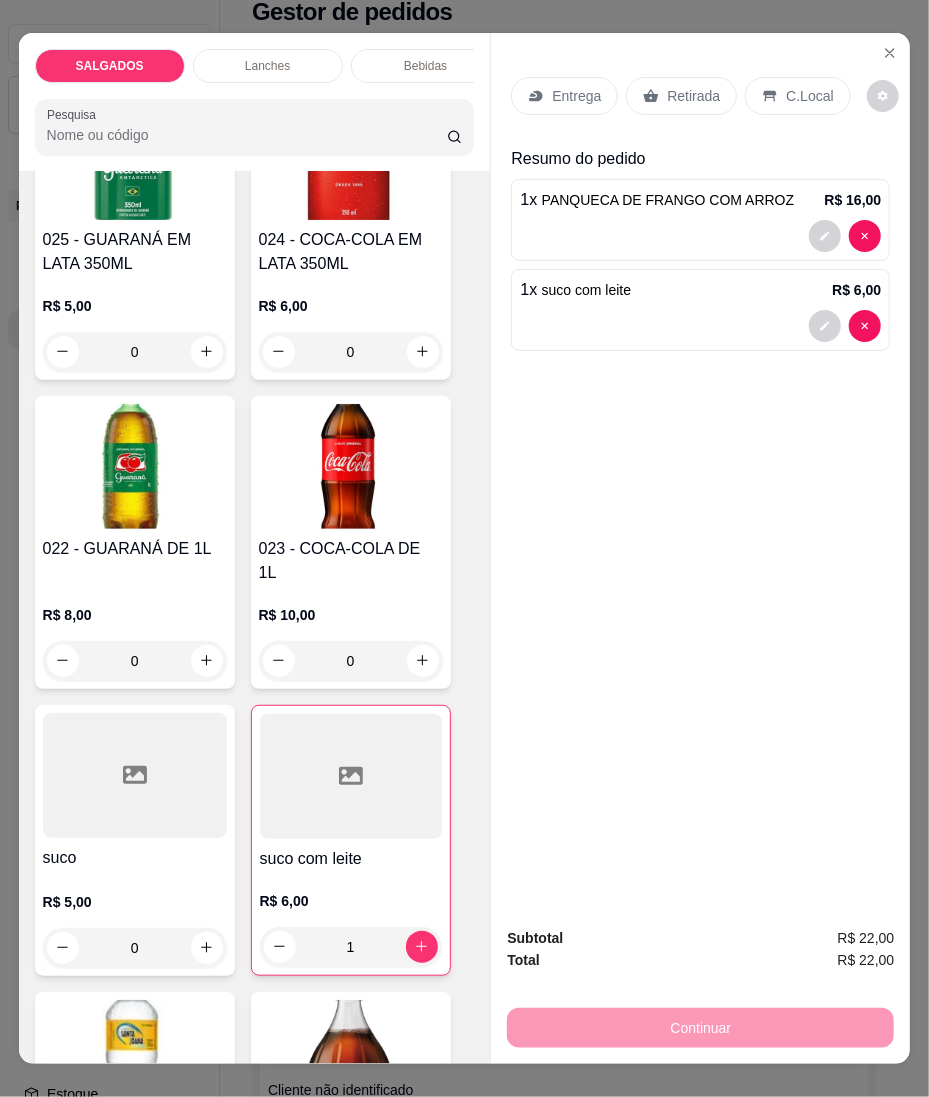 click on "C.Local" at bounding box center [797, 96] 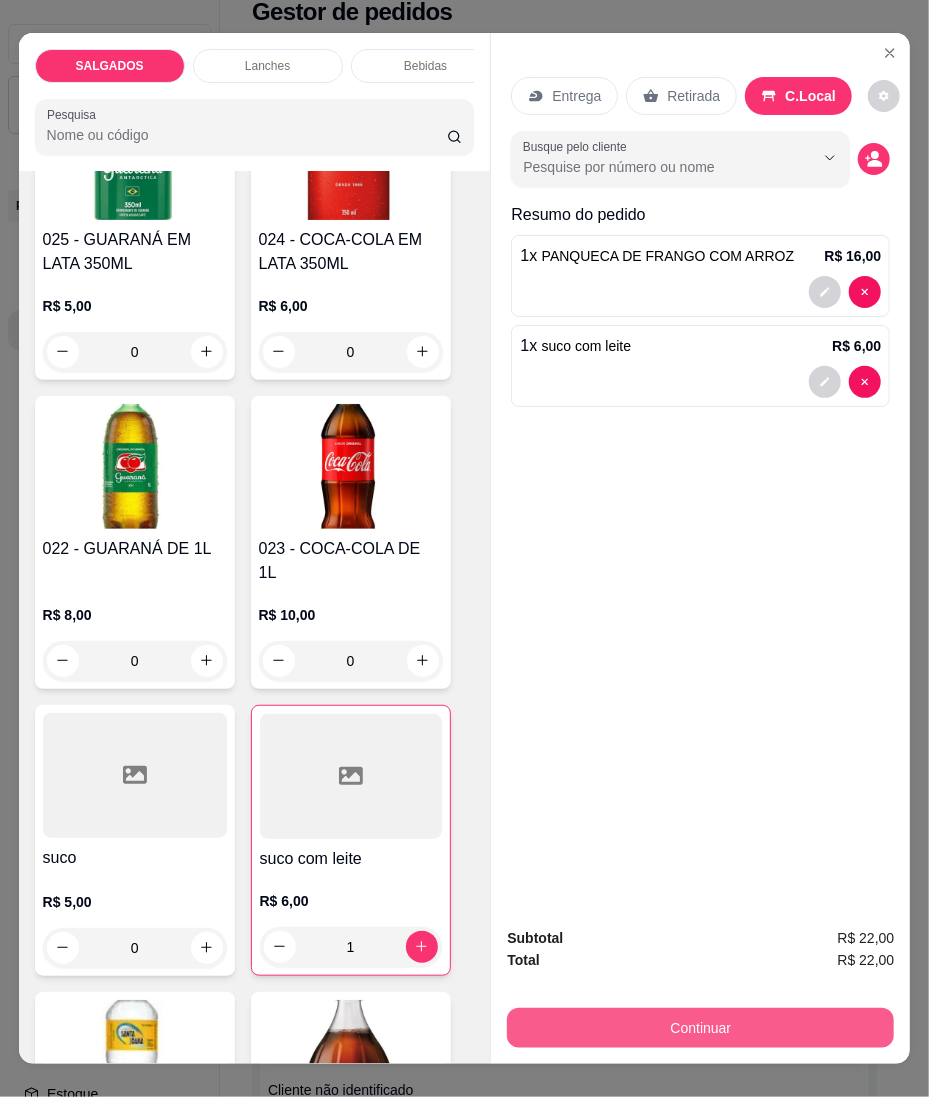 click on "Continuar" at bounding box center [700, 1028] 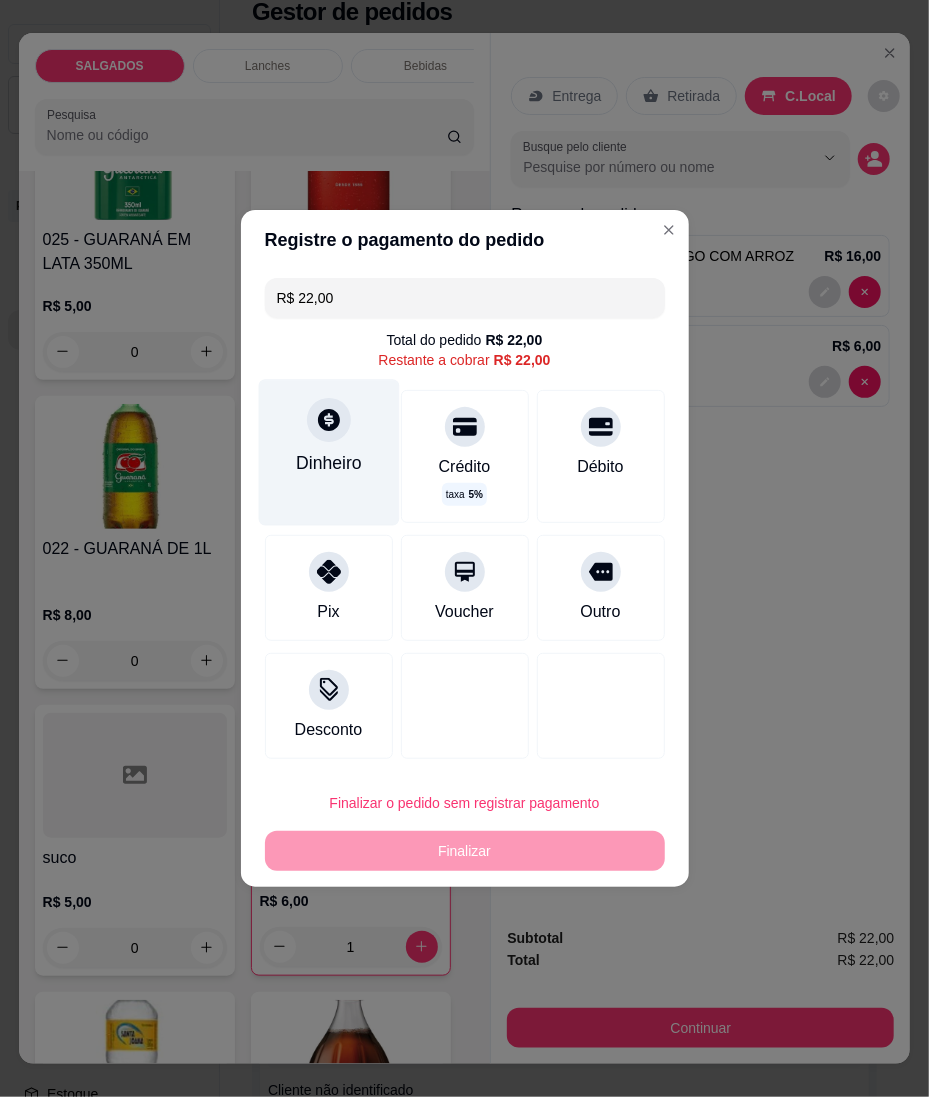 click 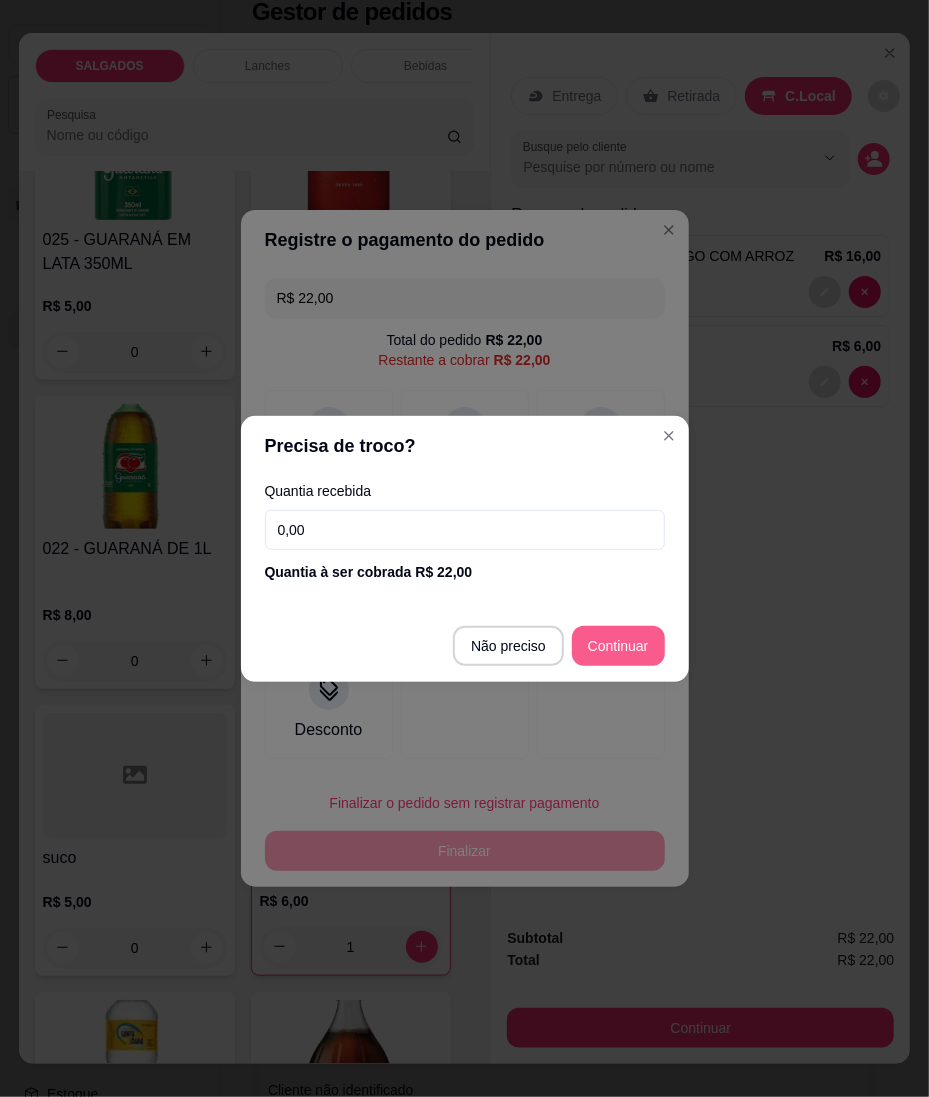 type on "R$ 0,00" 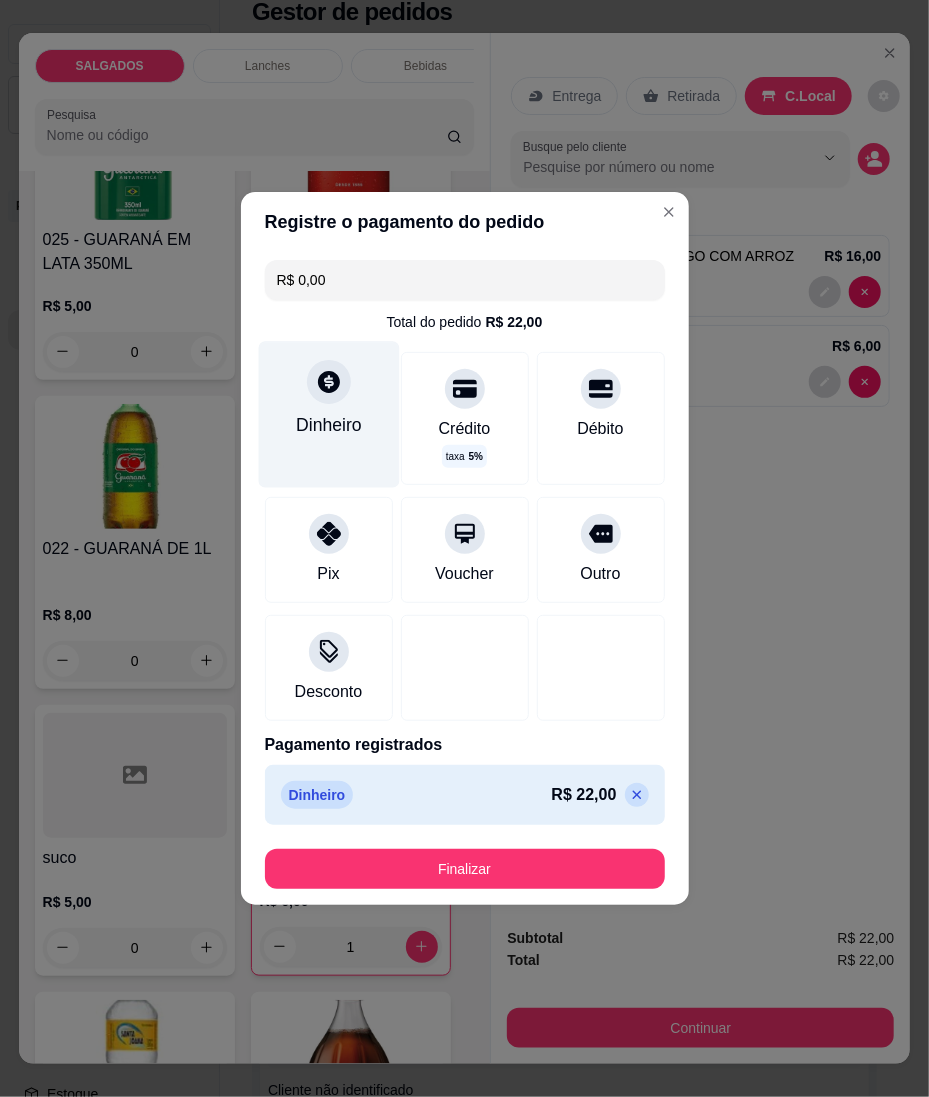 click at bounding box center [329, 382] 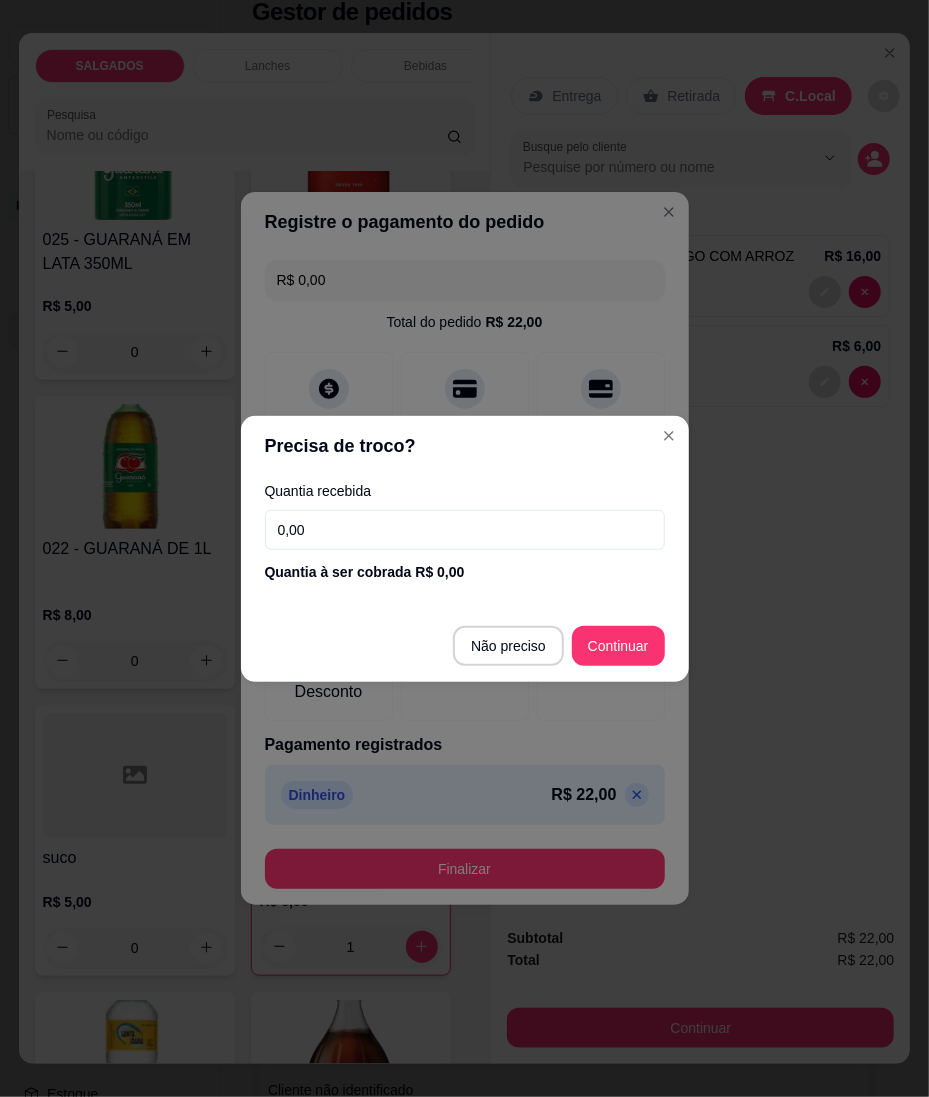click on "Quantia recebida 0,00 Quantia à ser cobrada   R$ 0,00" at bounding box center (465, 533) 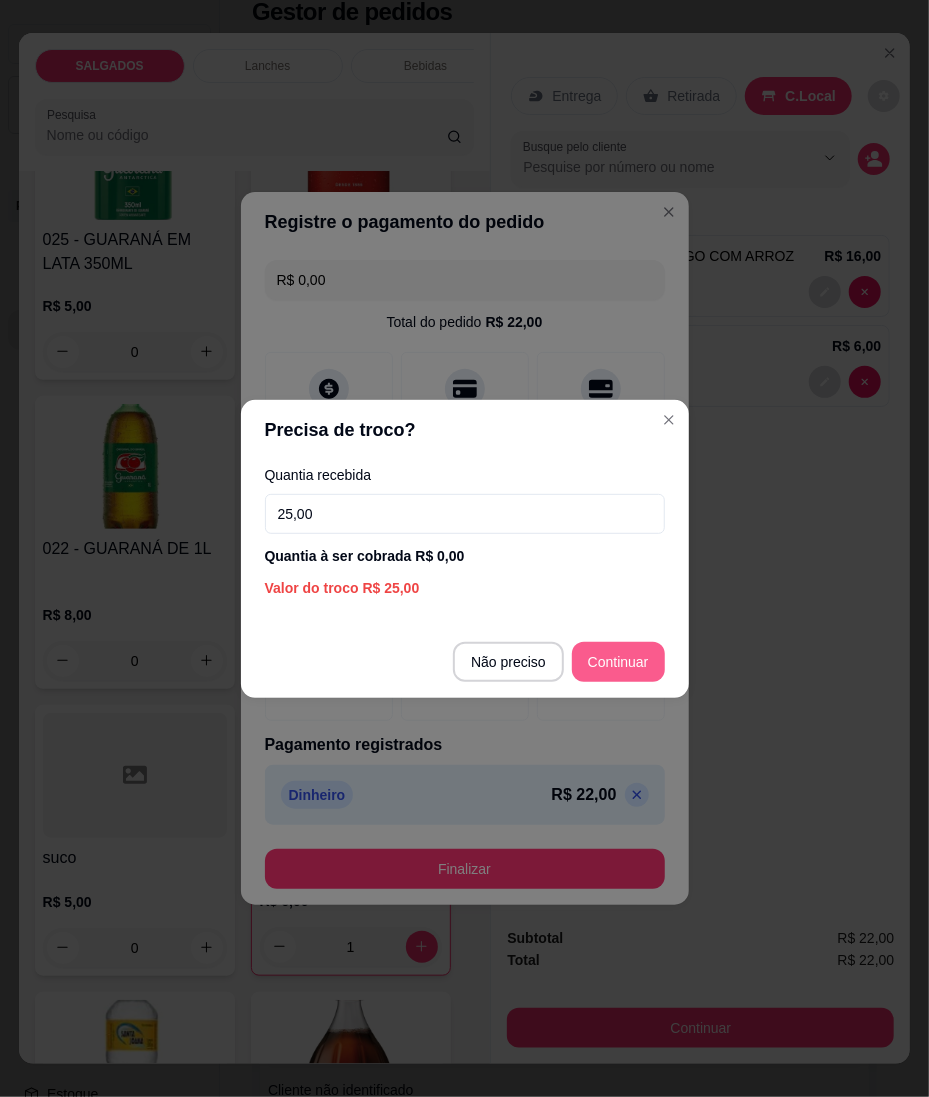 type on "25,00" 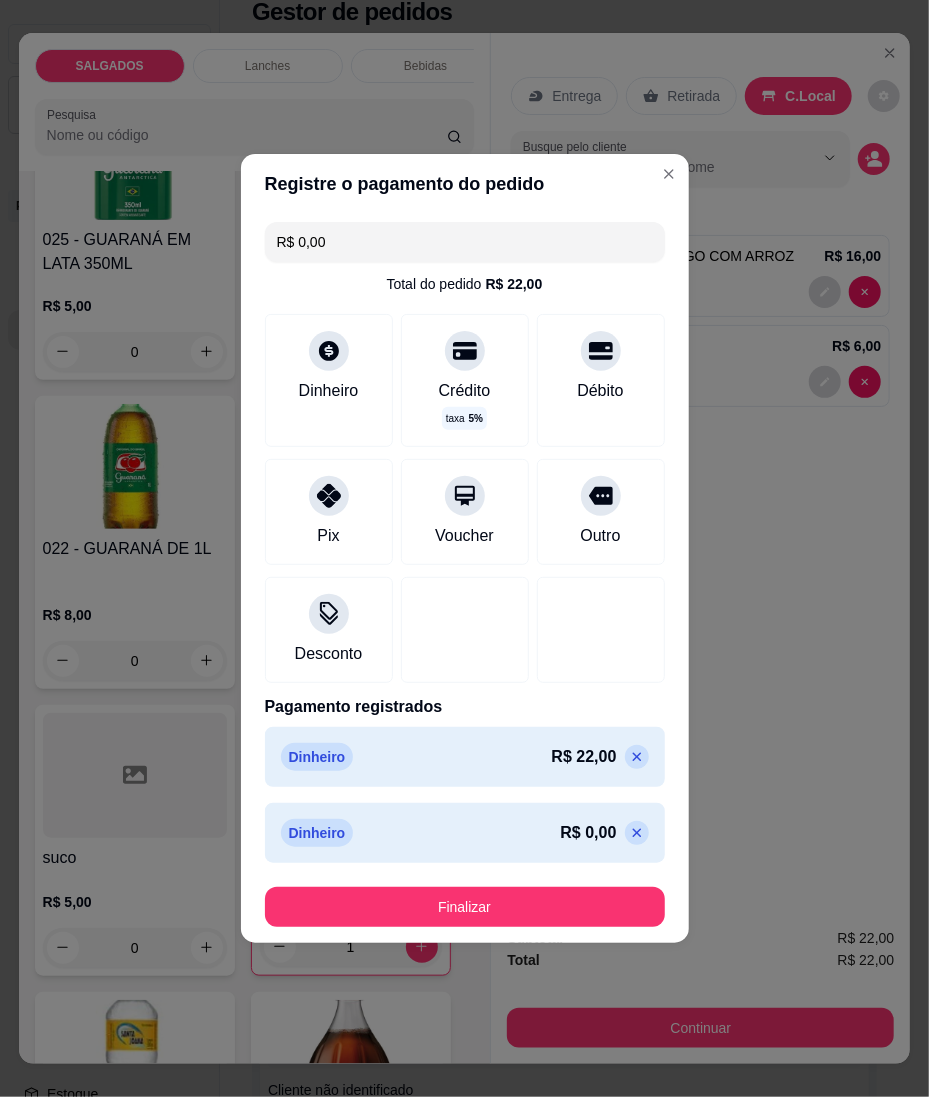 click 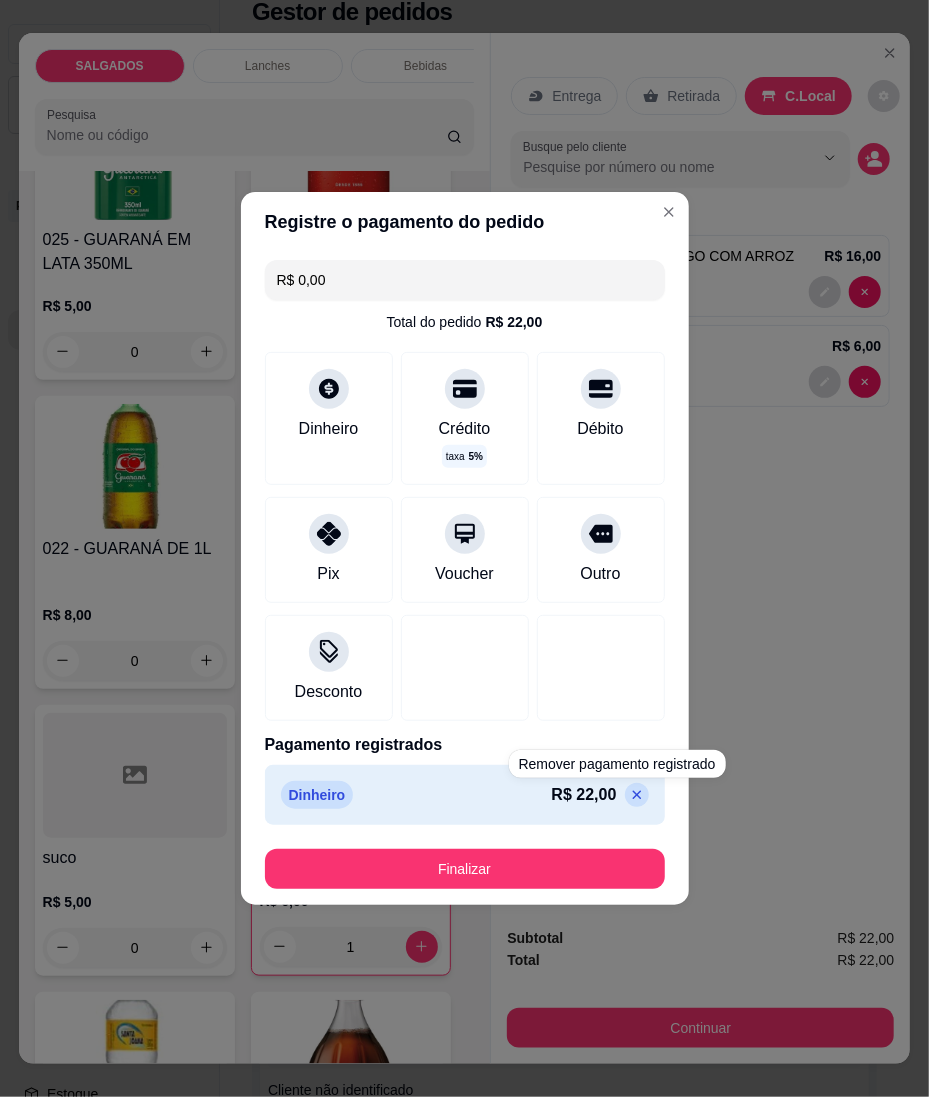 click on "R$ 22,00" at bounding box center [584, 795] 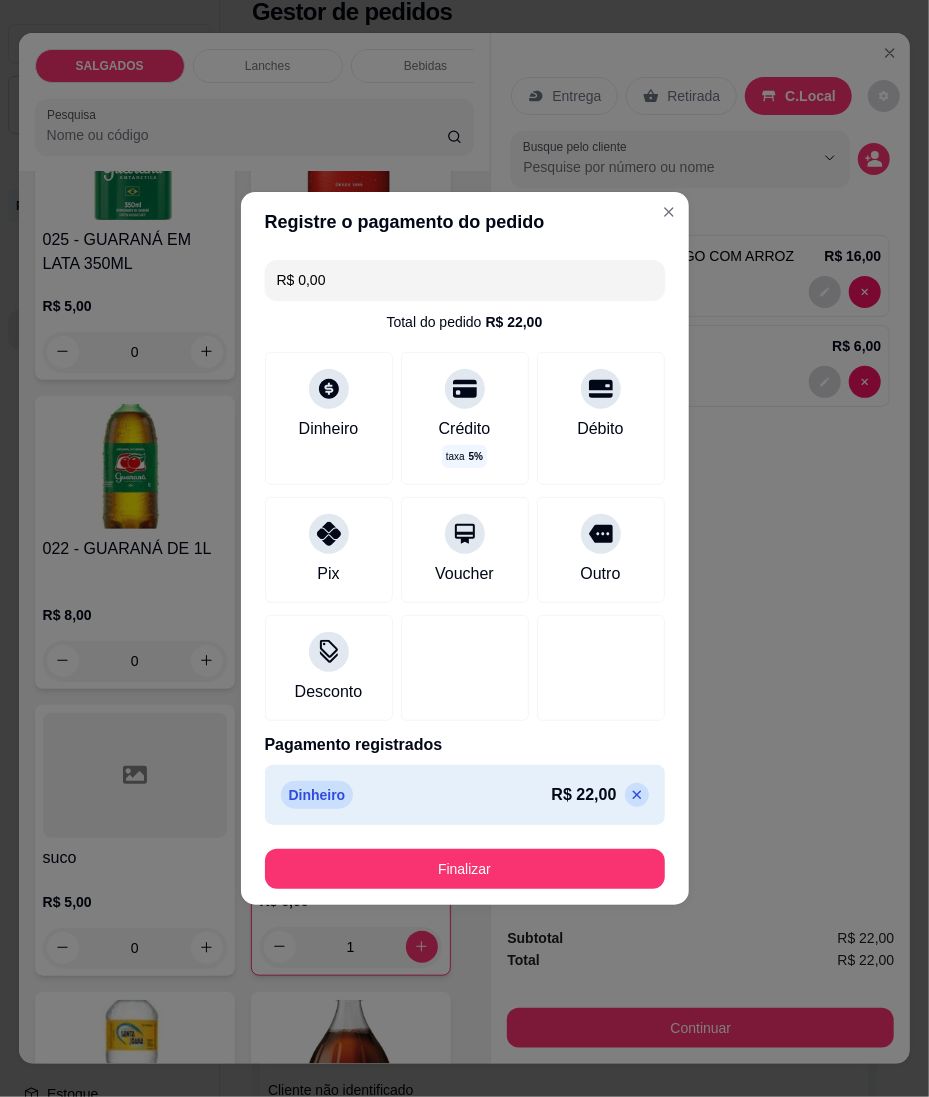 click on "R$ 22,00" at bounding box center (600, 795) 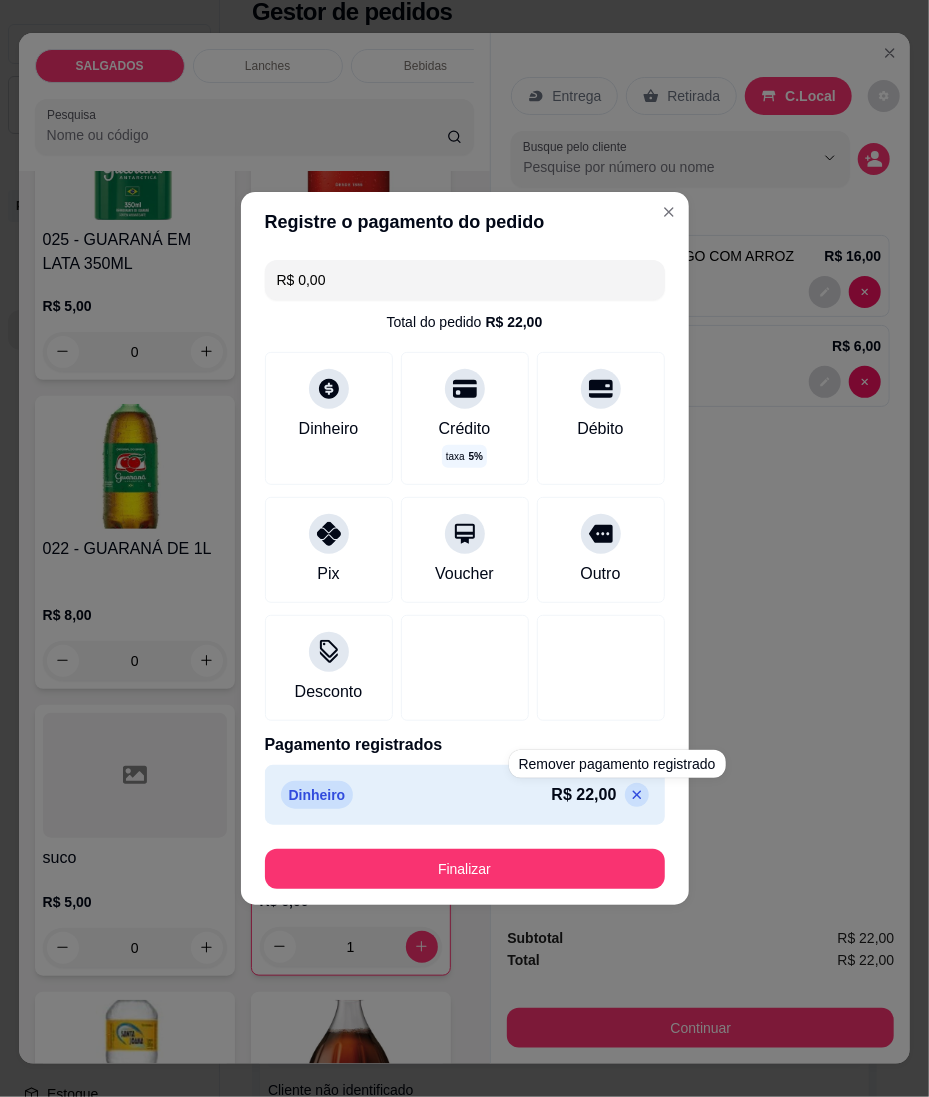 type on "R$ 22,00" 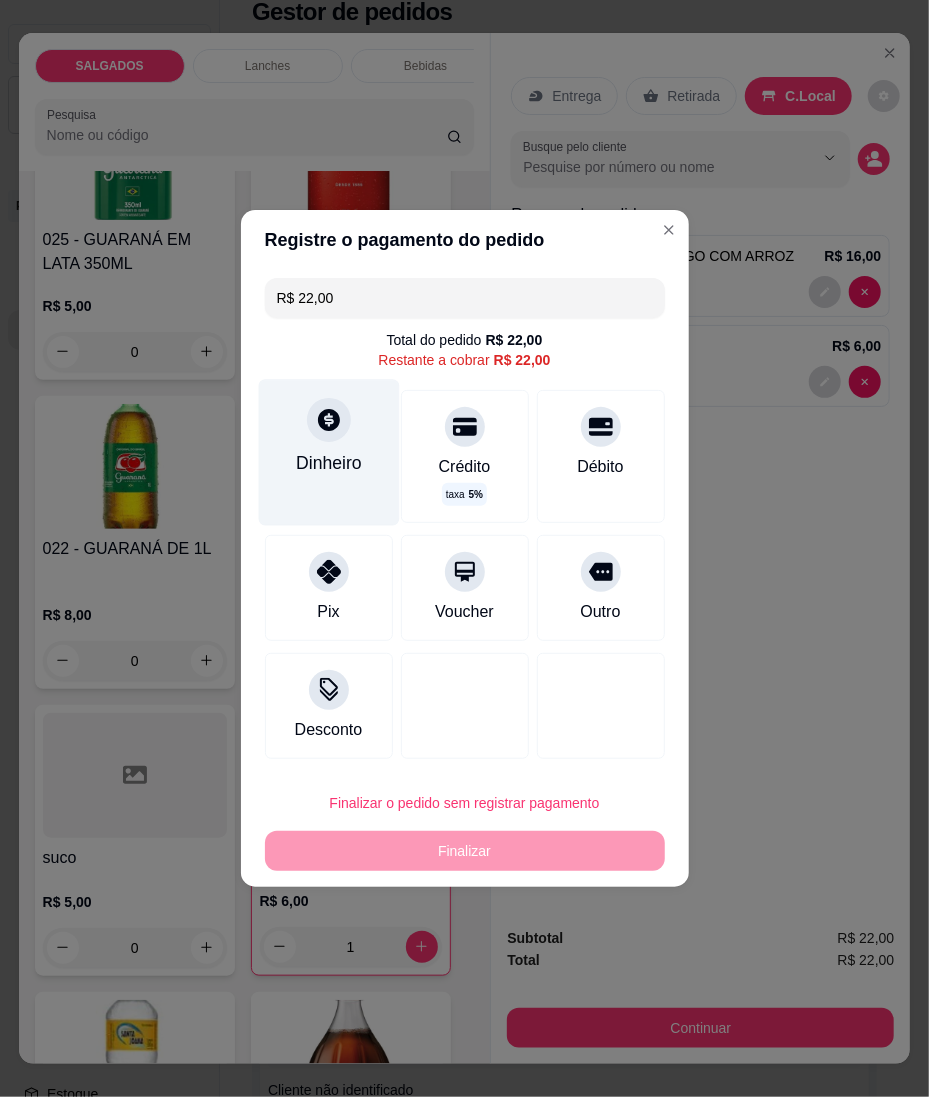 click on "Dinheiro" at bounding box center [328, 452] 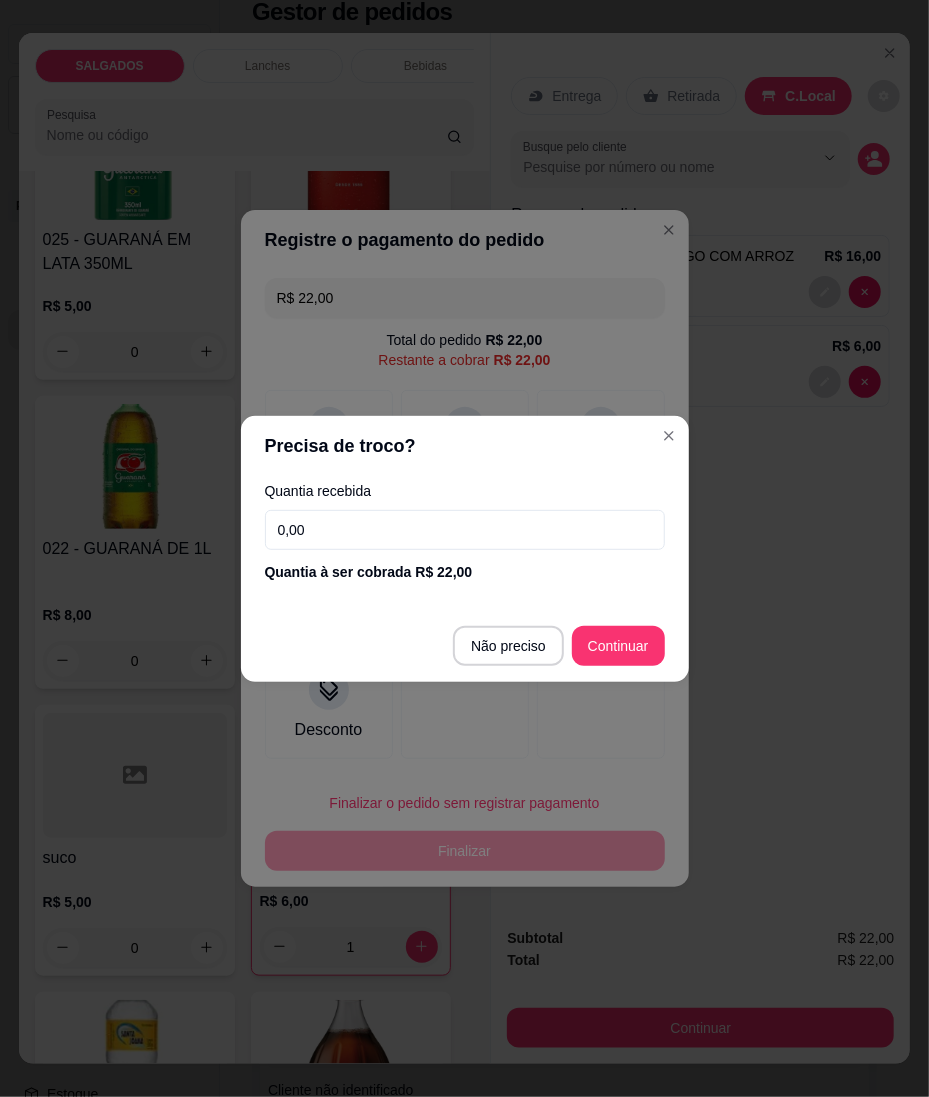 click on "Quantia recebida" at bounding box center (465, 491) 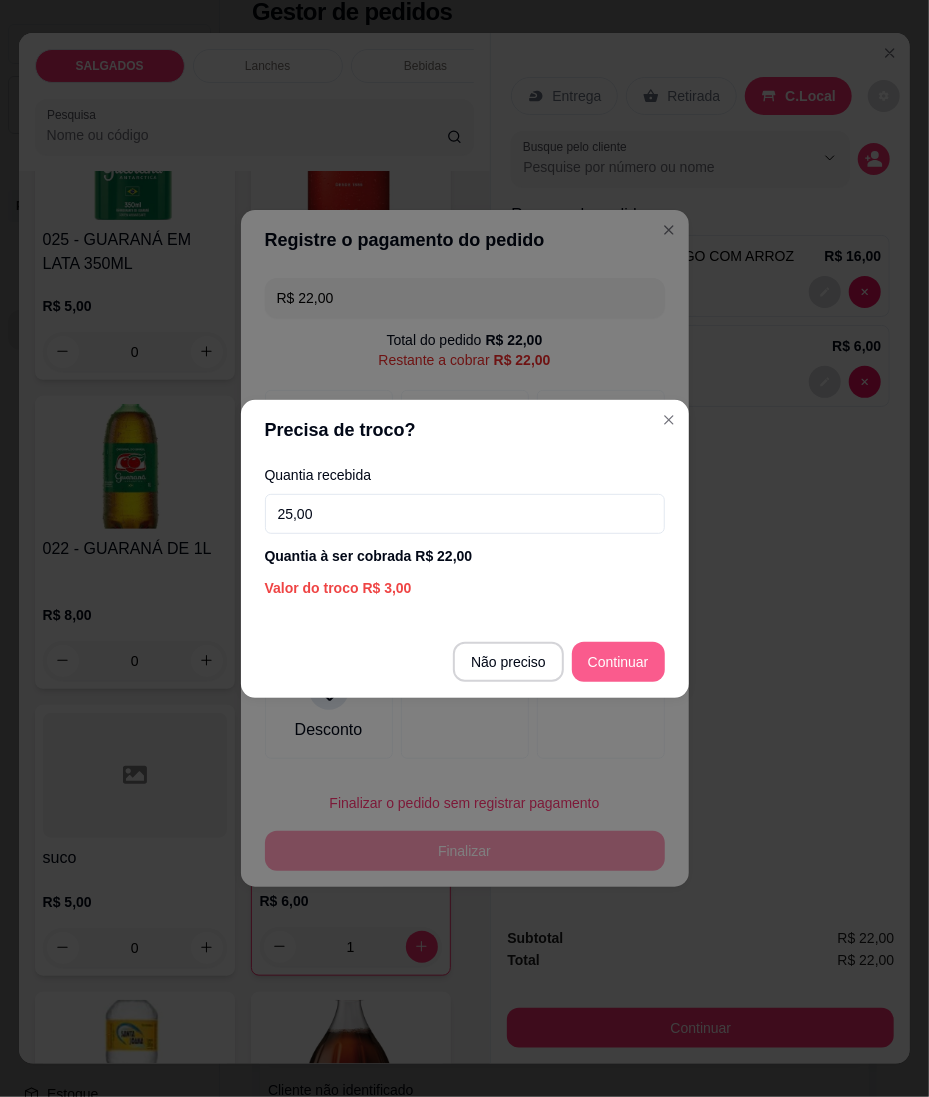 type on "25,00" 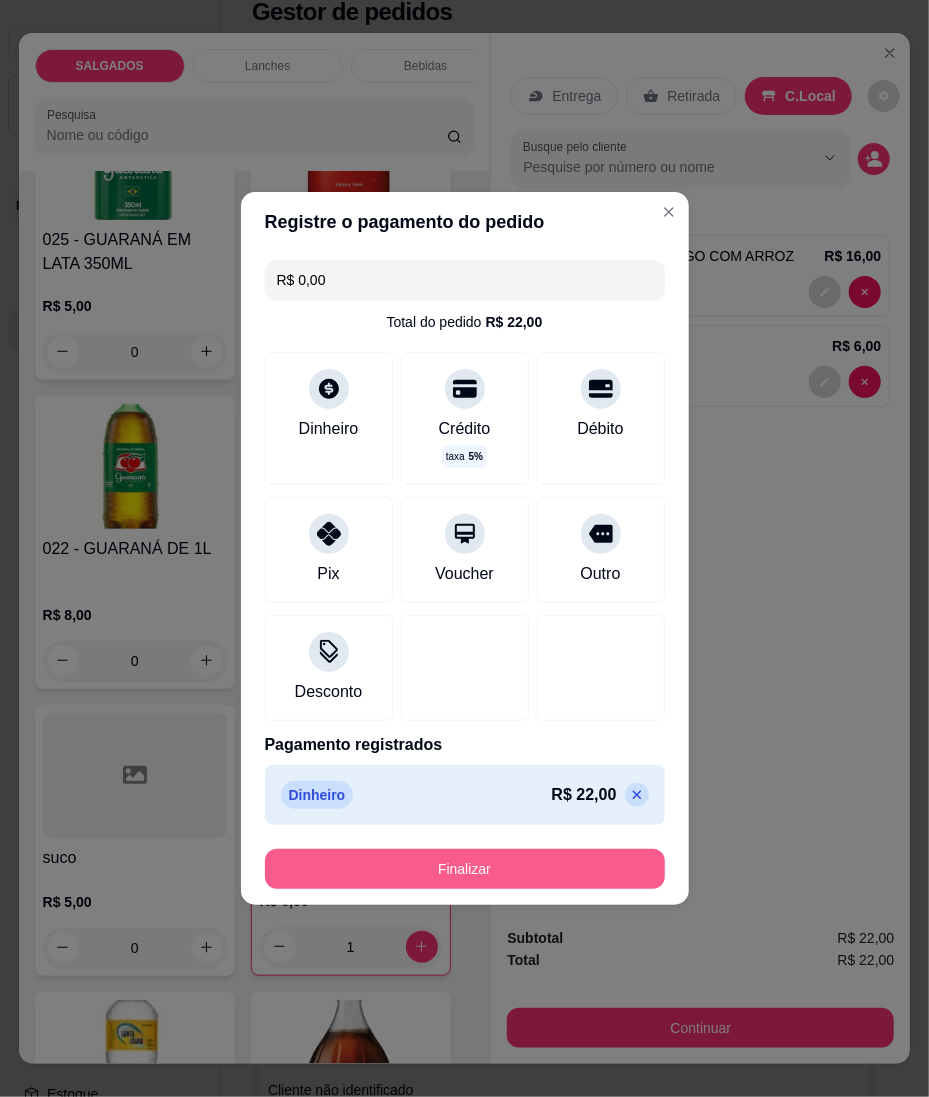 click on "Finalizar" at bounding box center [465, 869] 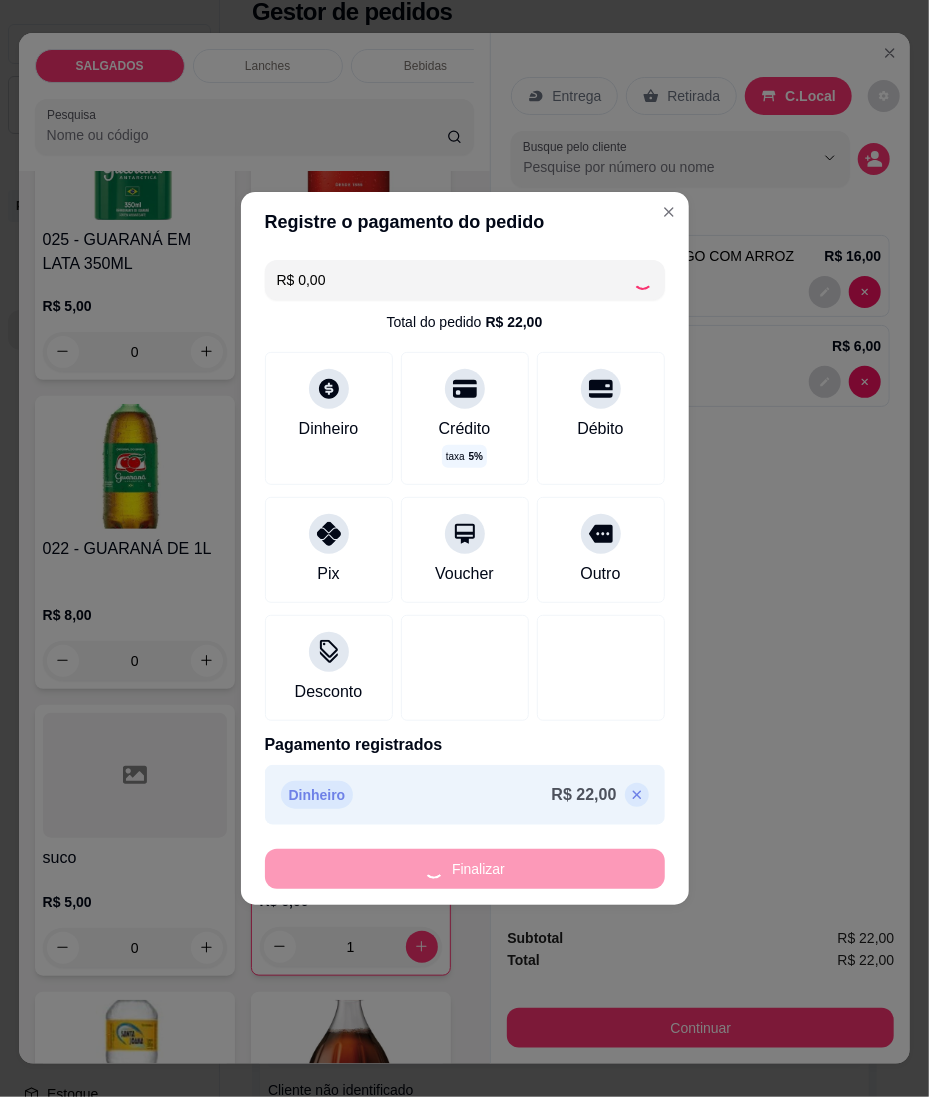 type on "0" 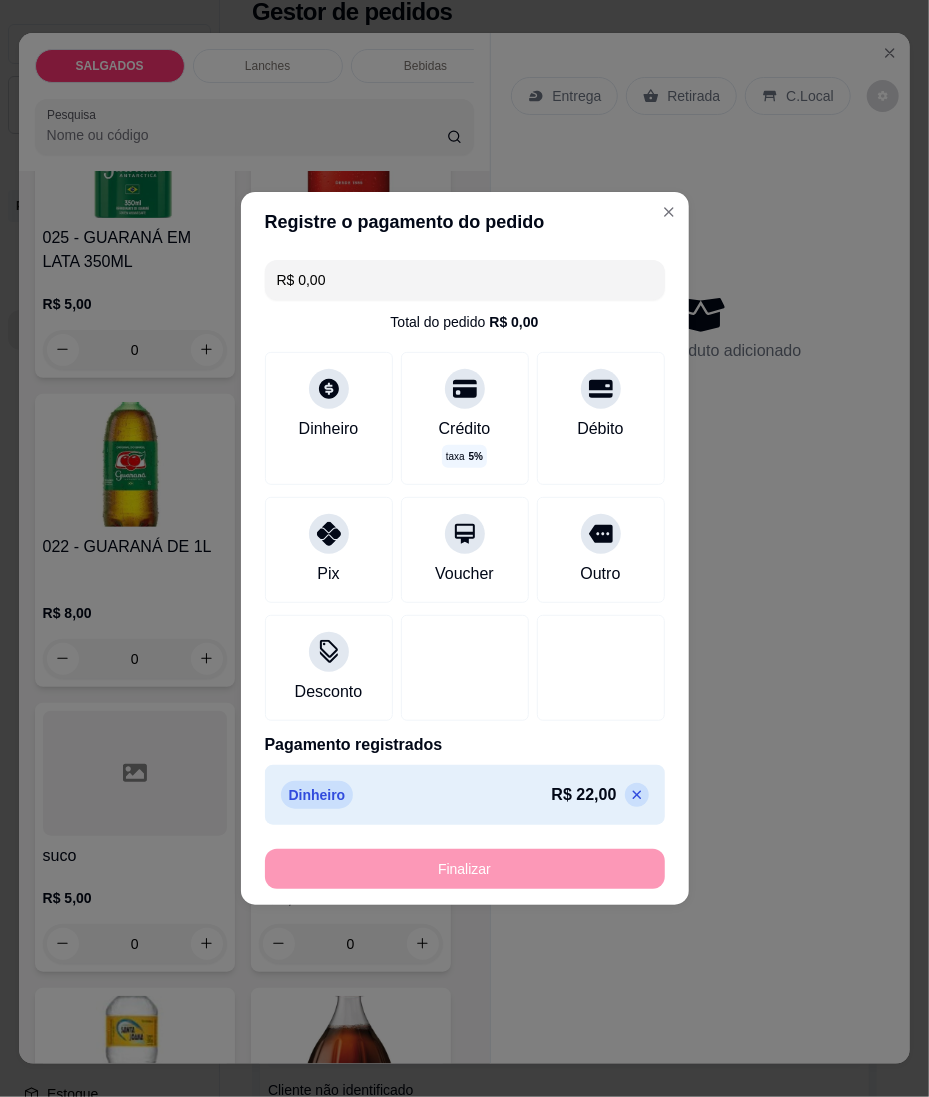 type on "-R$ 22,00" 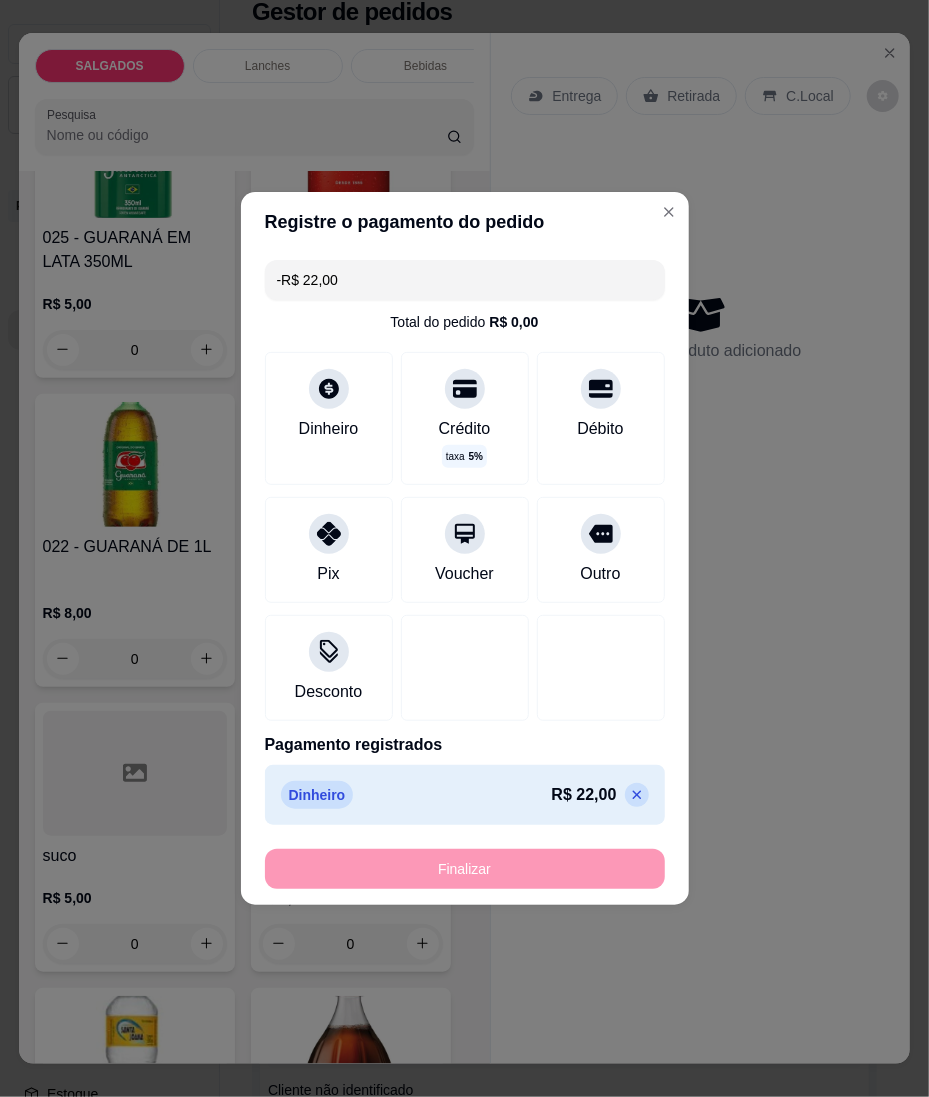 scroll, scrollTop: 6734, scrollLeft: 0, axis: vertical 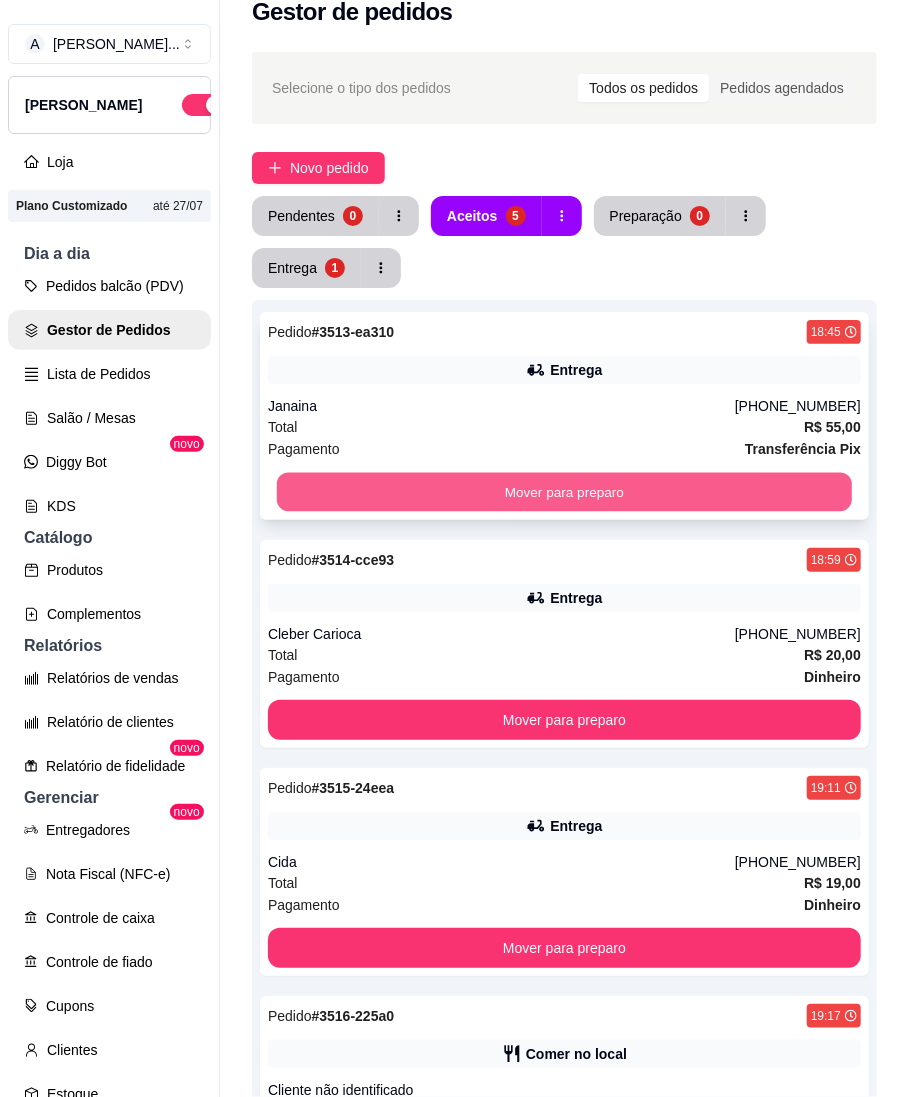 click on "Mover para preparo" at bounding box center [564, 492] 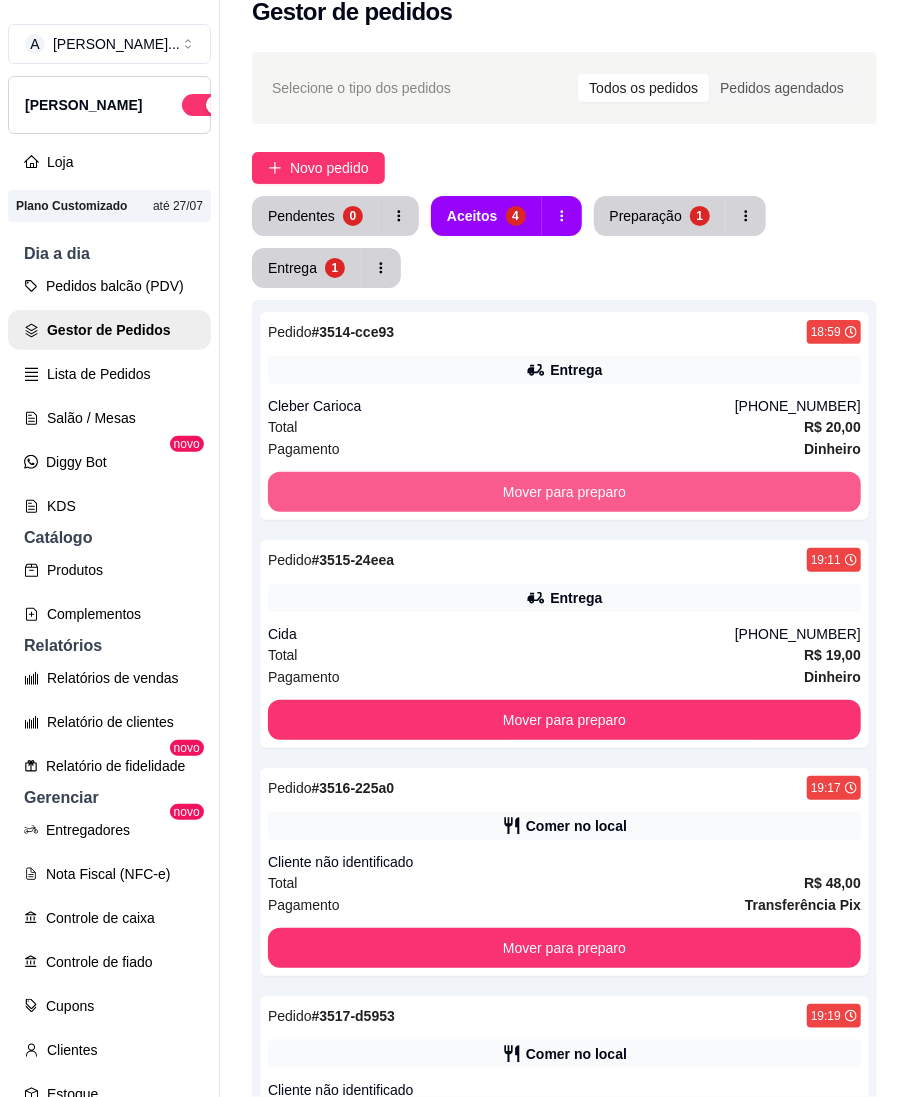 click on "Mover para preparo" at bounding box center (564, 492) 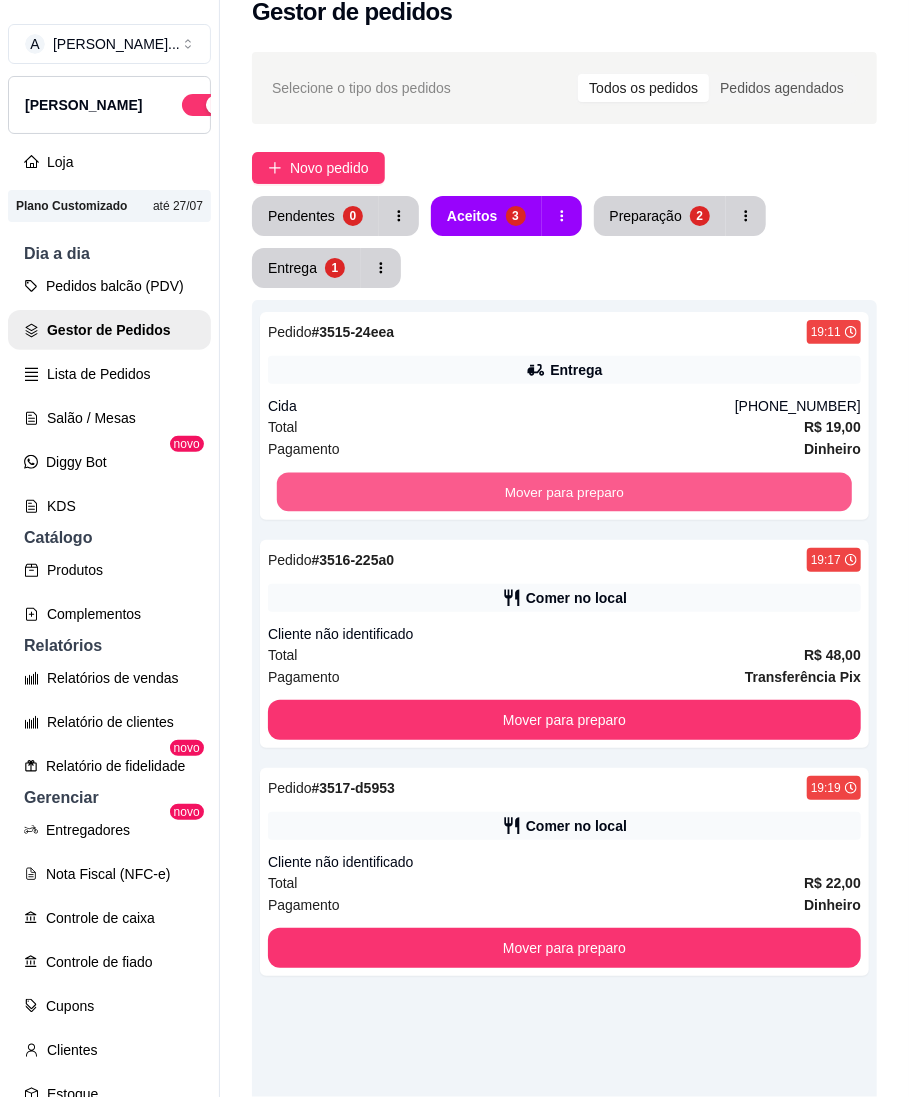 click on "Mover para preparo" at bounding box center [564, 492] 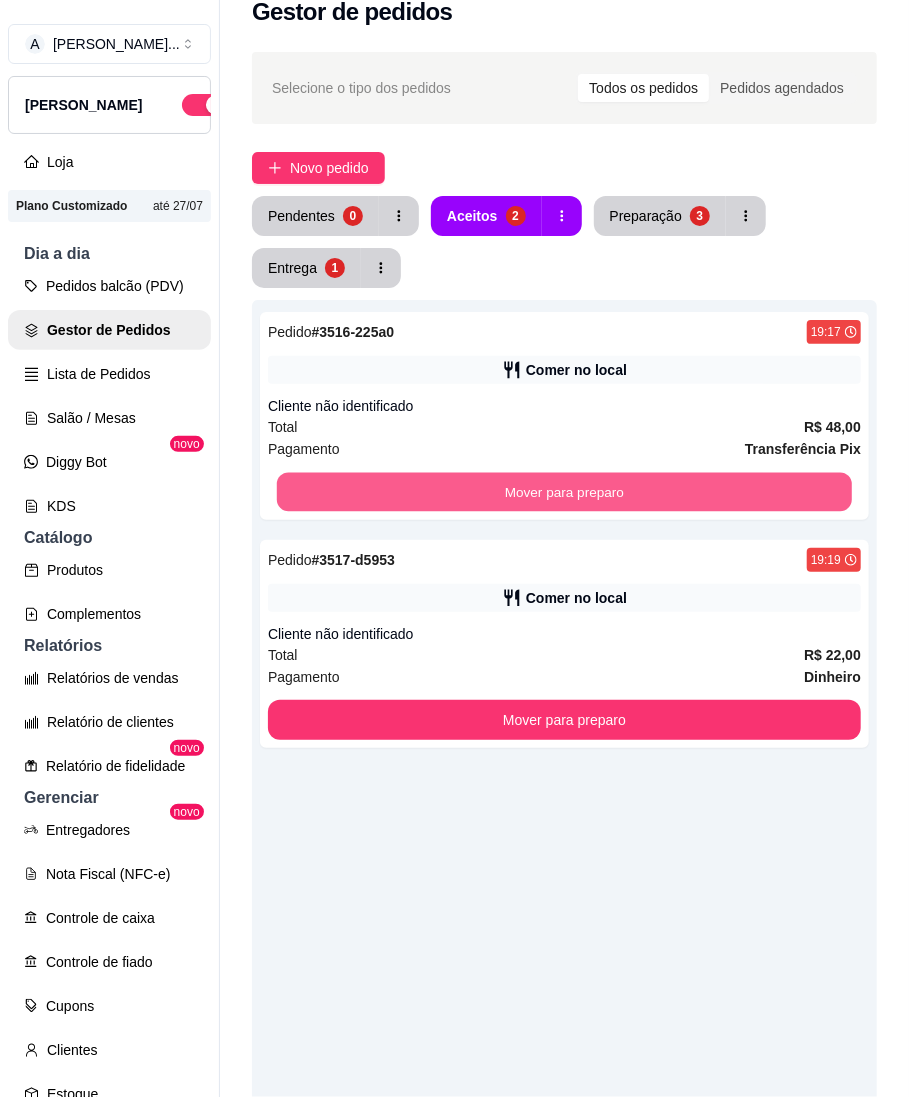 click on "Mover para preparo" at bounding box center (564, 492) 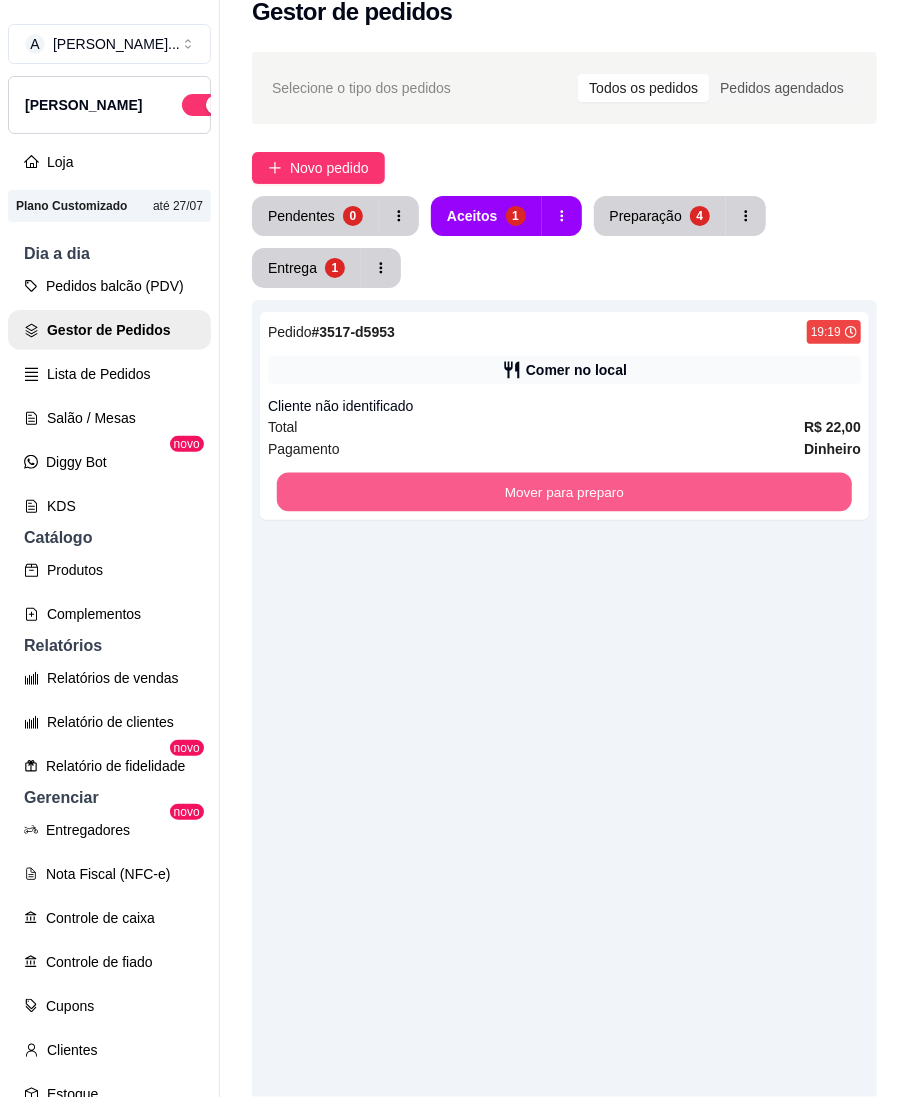 click on "Mover para preparo" at bounding box center (564, 492) 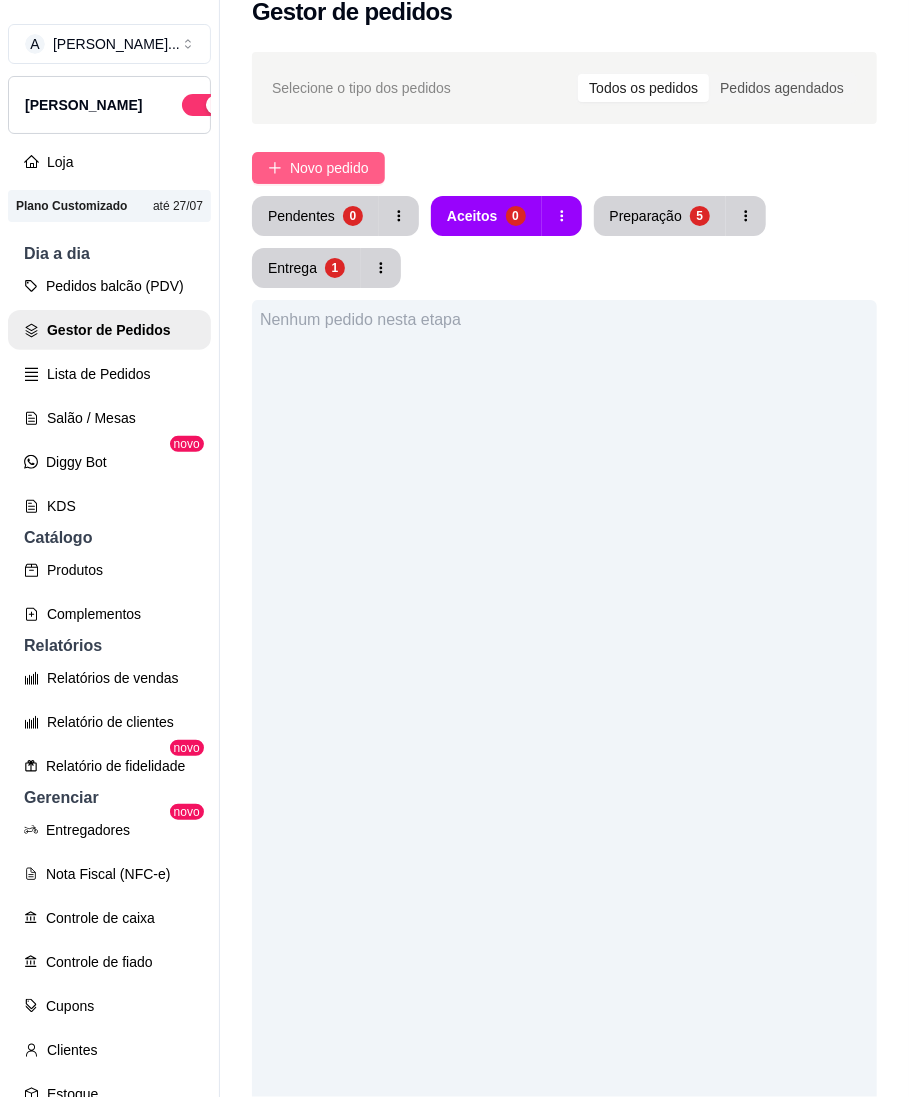 click on "Novo pedido" at bounding box center (318, 168) 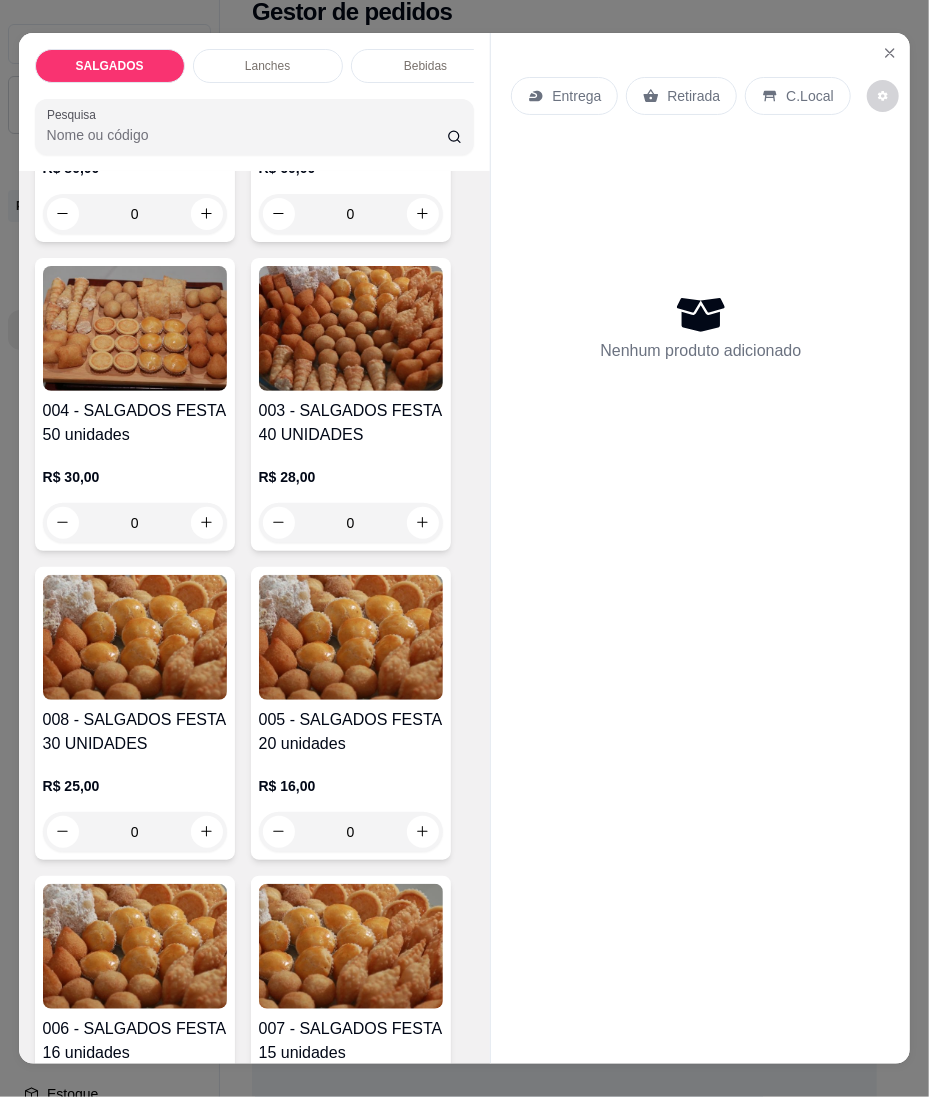 scroll, scrollTop: 0, scrollLeft: 0, axis: both 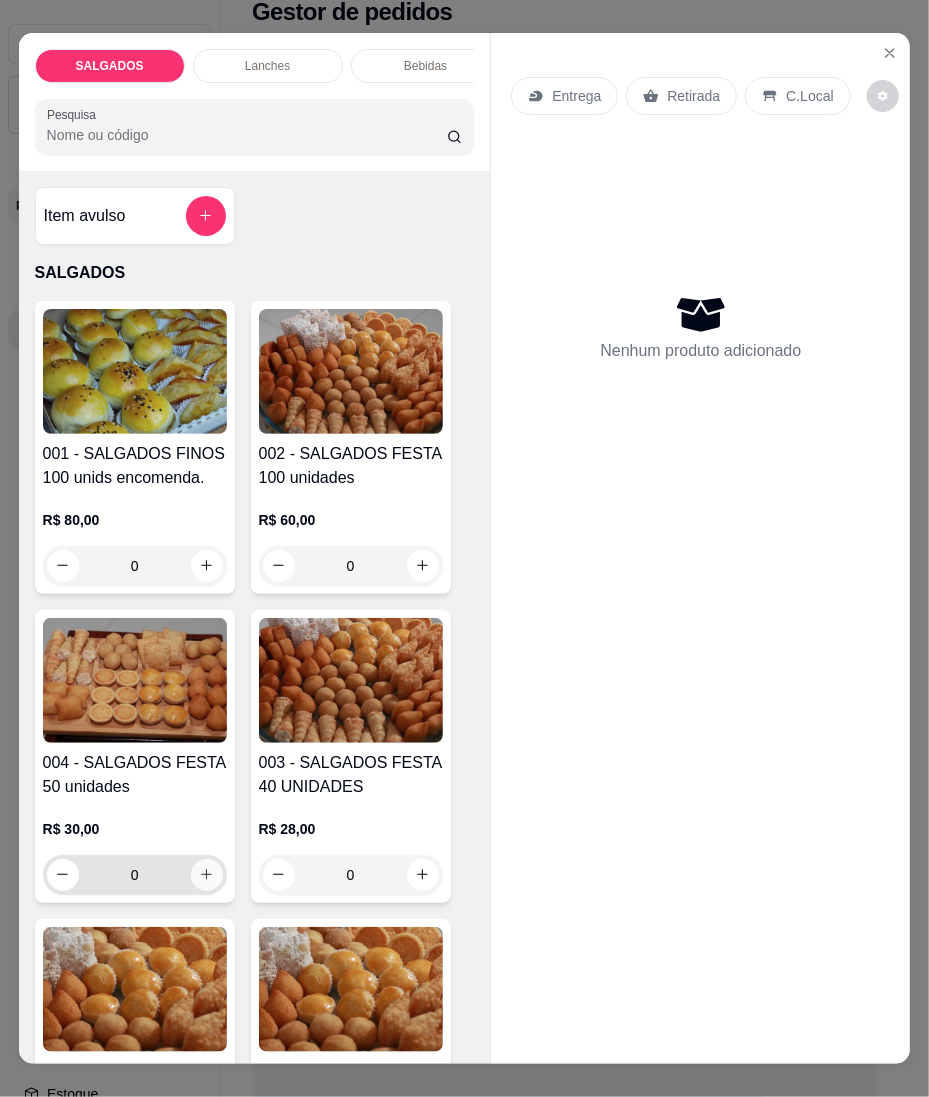 click at bounding box center (207, 875) 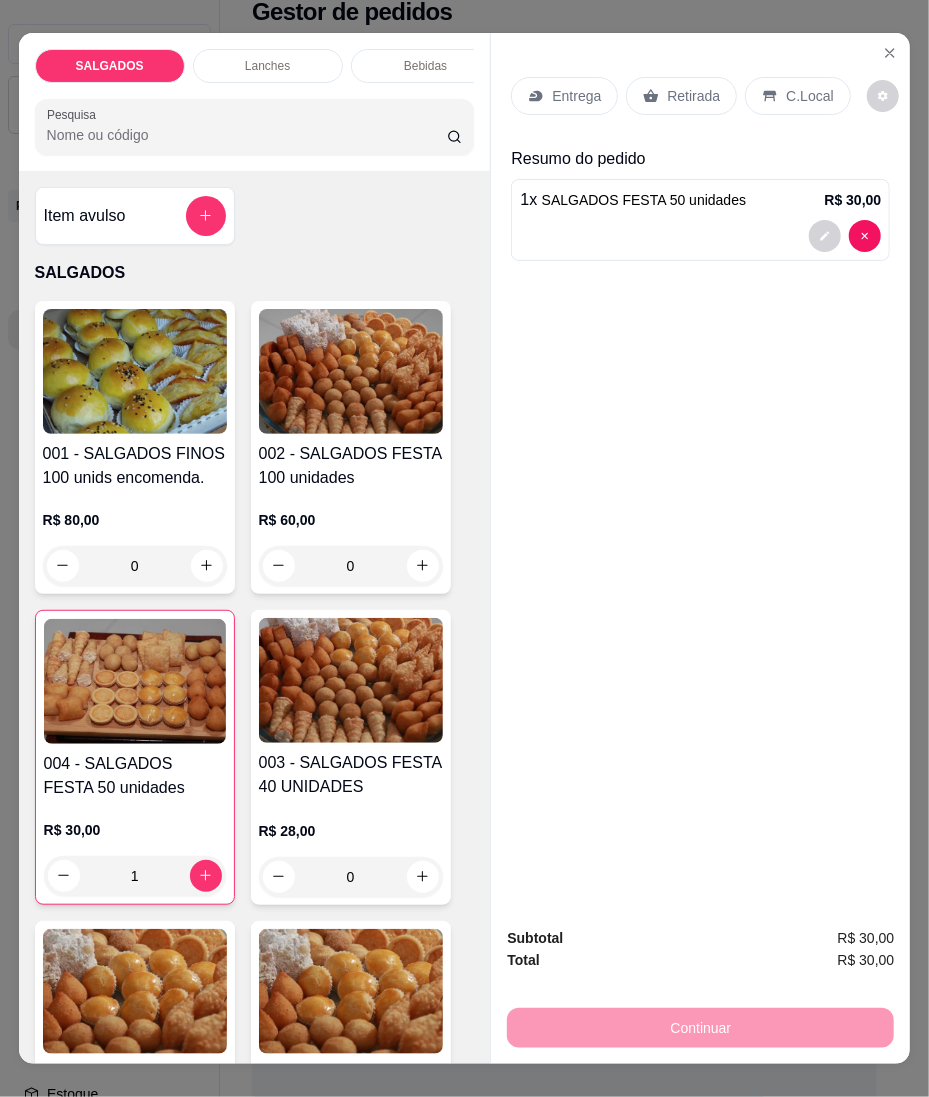 click at bounding box center (845, 236) 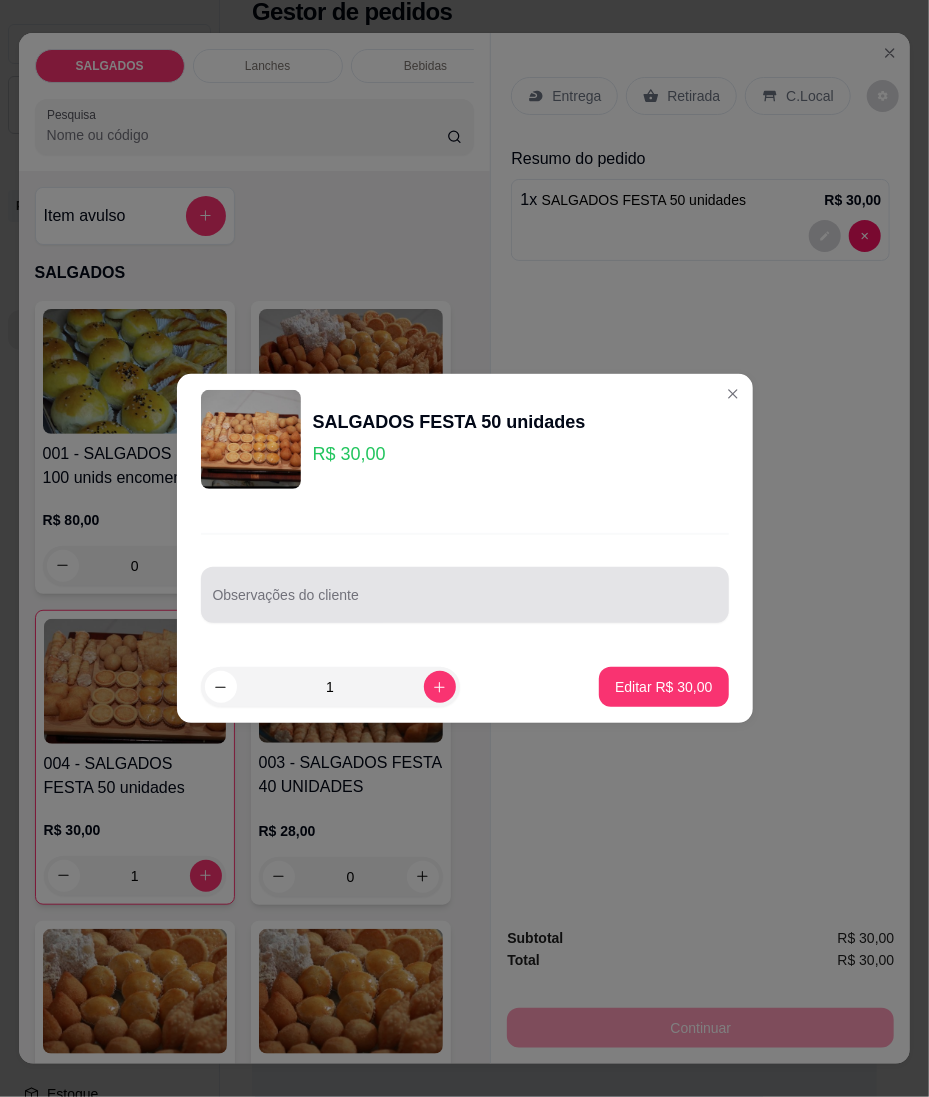 click on "Observações do cliente" at bounding box center [465, 603] 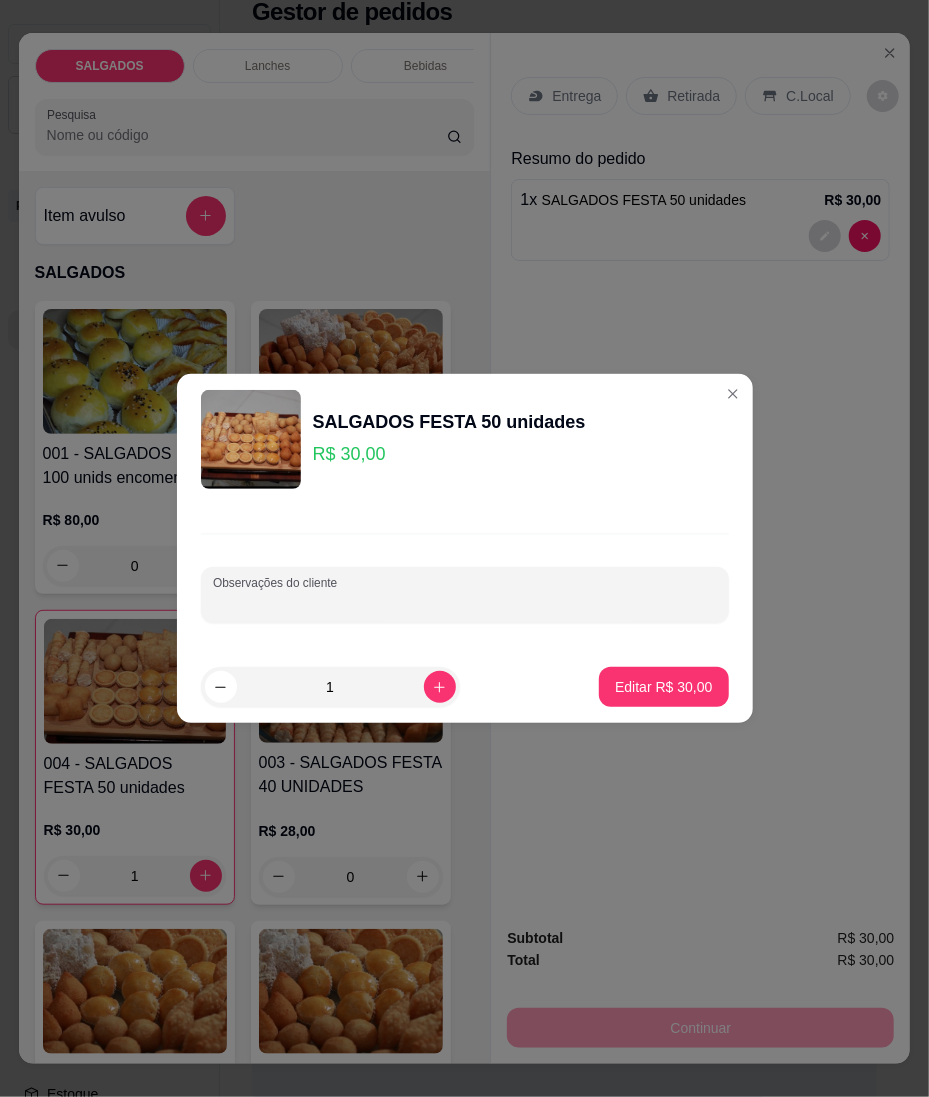paste on "20 coxinha 15 pastel de carne 15 de frango" 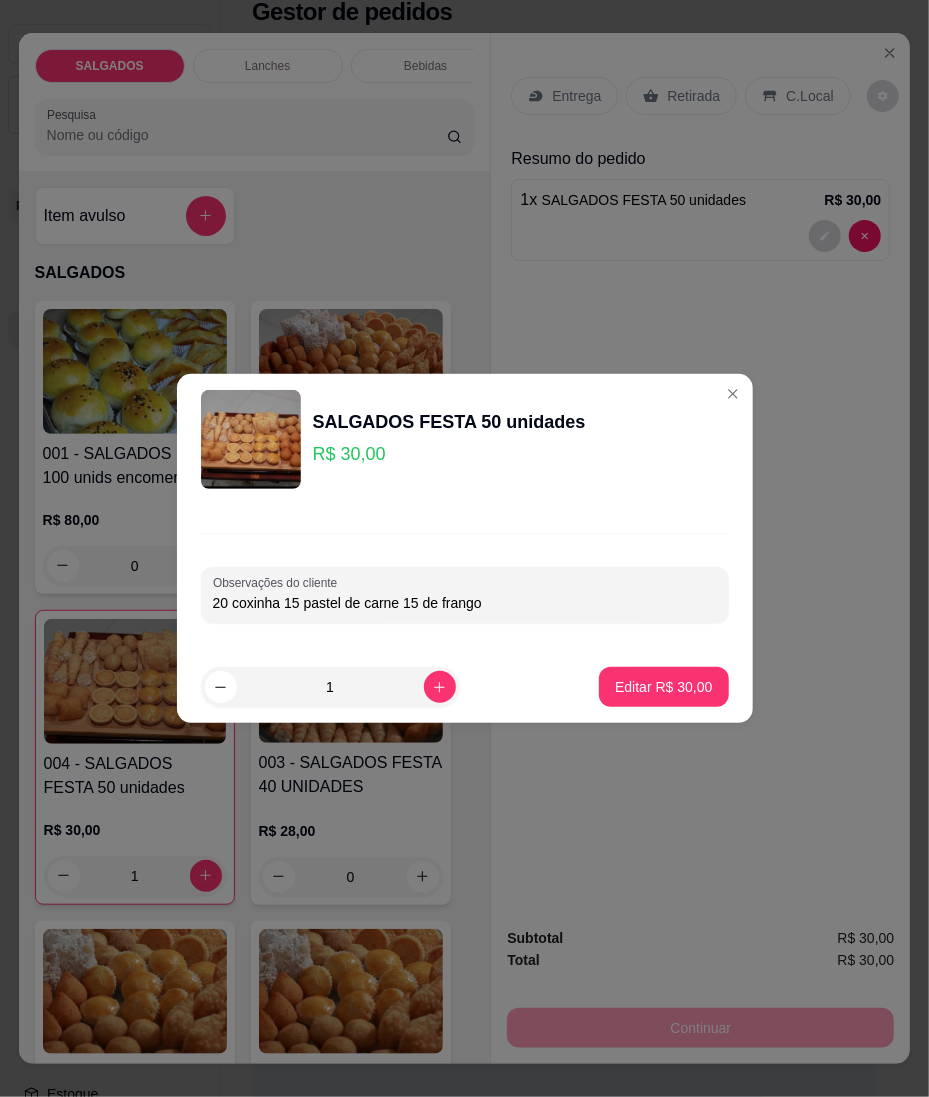 type on "20 coxinha 15 pastel de carne 15 de frango" 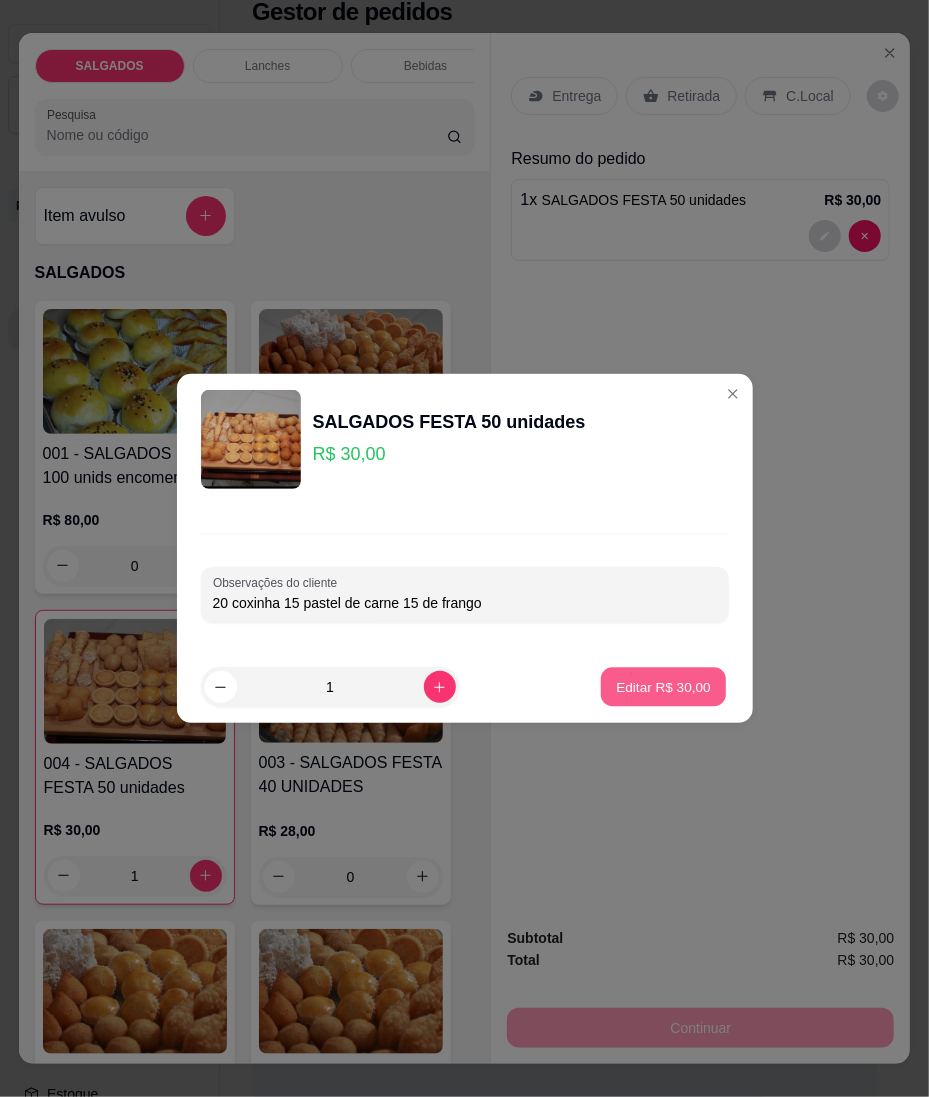 click on "Editar   R$ 30,00" at bounding box center [664, 687] 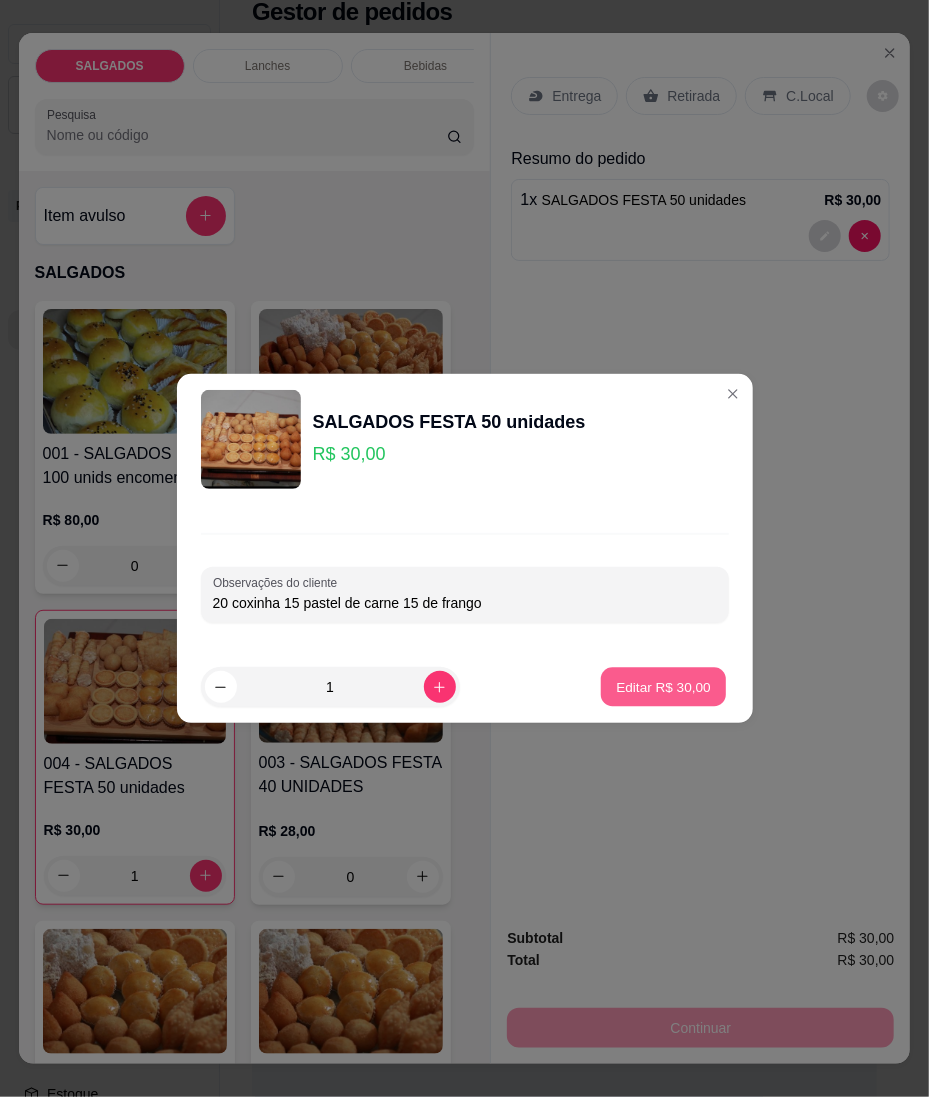 type on "0" 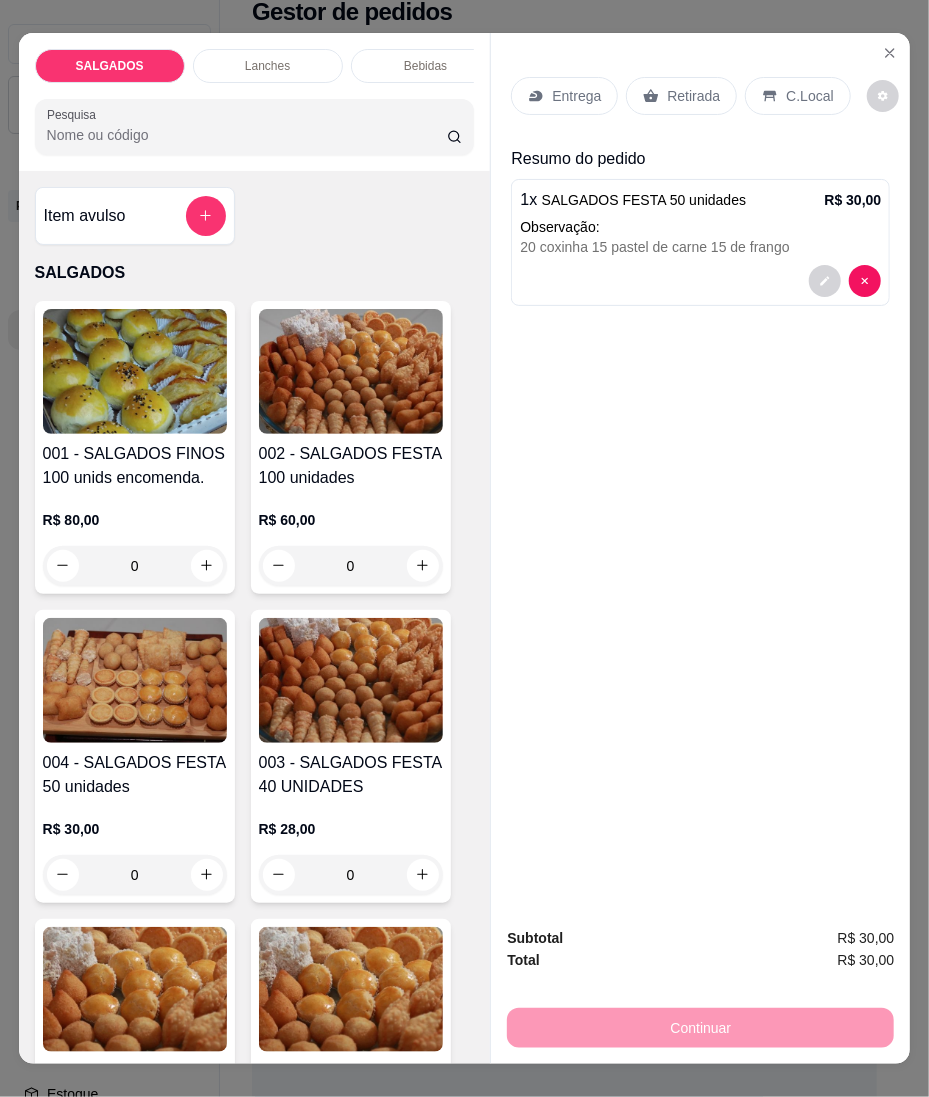 click on "Entrega" at bounding box center (576, 96) 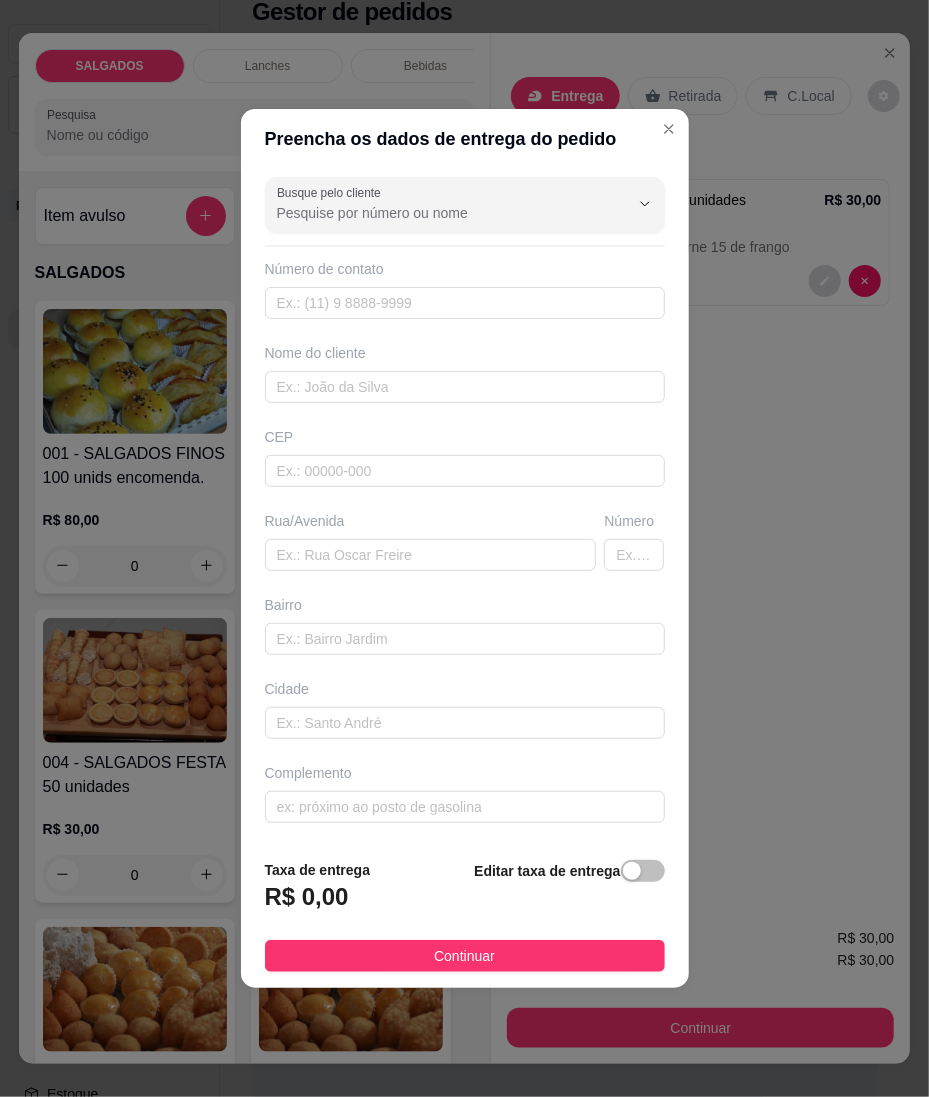 click on "Busque pelo cliente Número de contato Nome do cliente CEP Rua/[GEOGRAPHIC_DATA]" at bounding box center [465, 506] 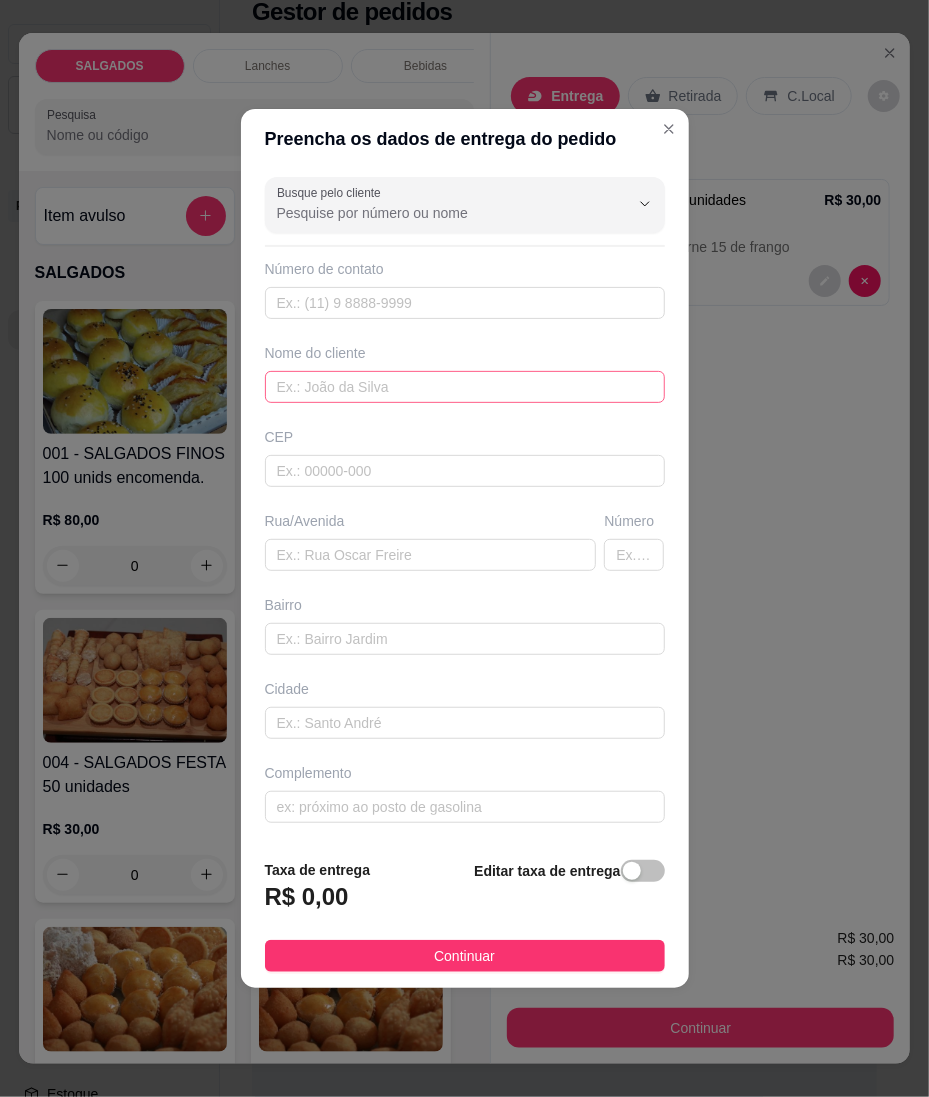 click at bounding box center (465, 387) 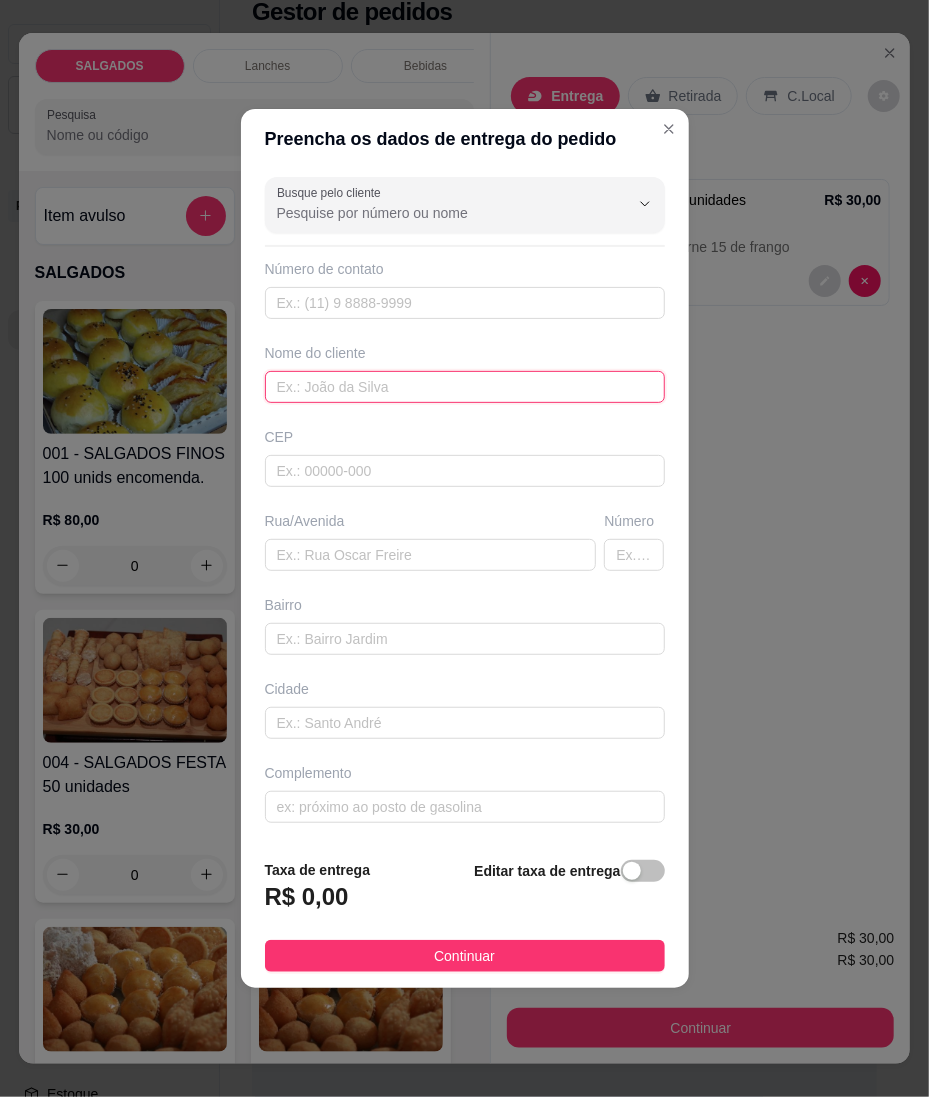 click at bounding box center [465, 387] 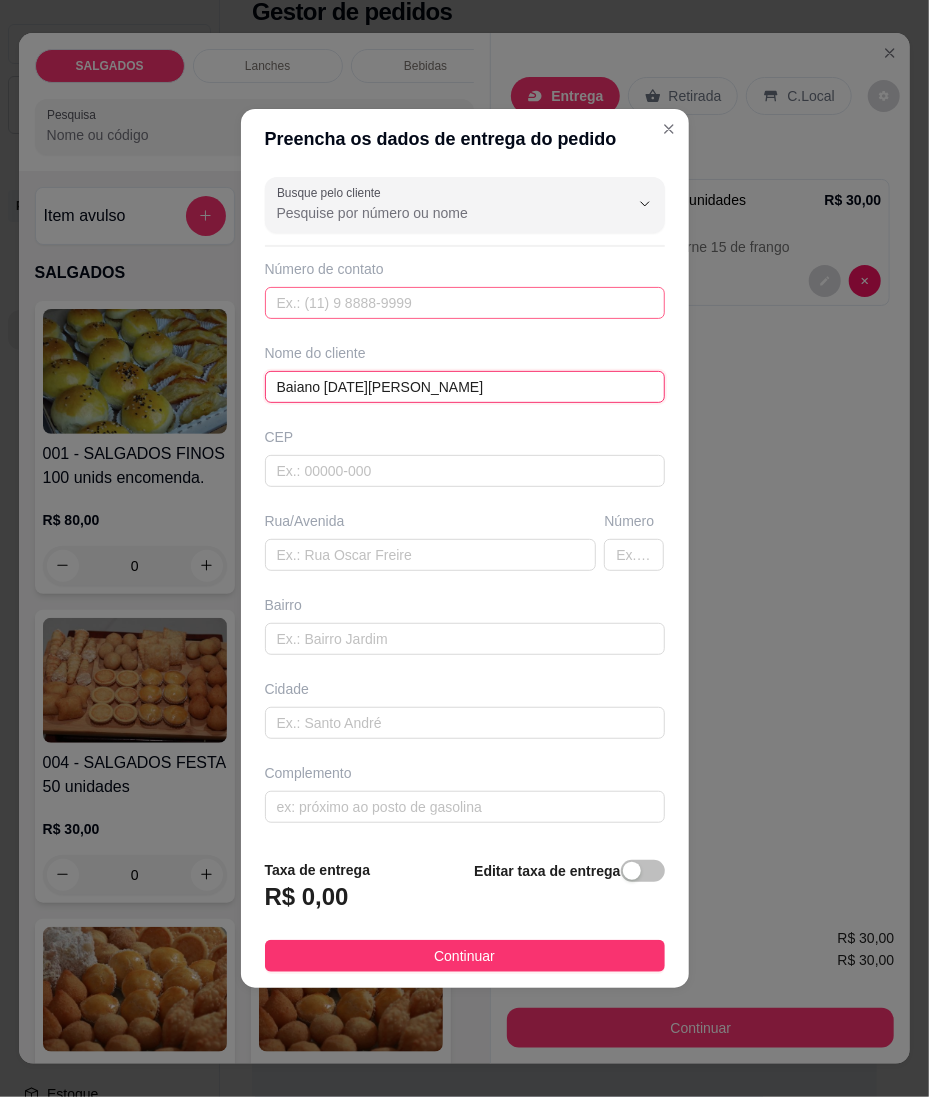 type on "Baiano [DATE][PERSON_NAME]" 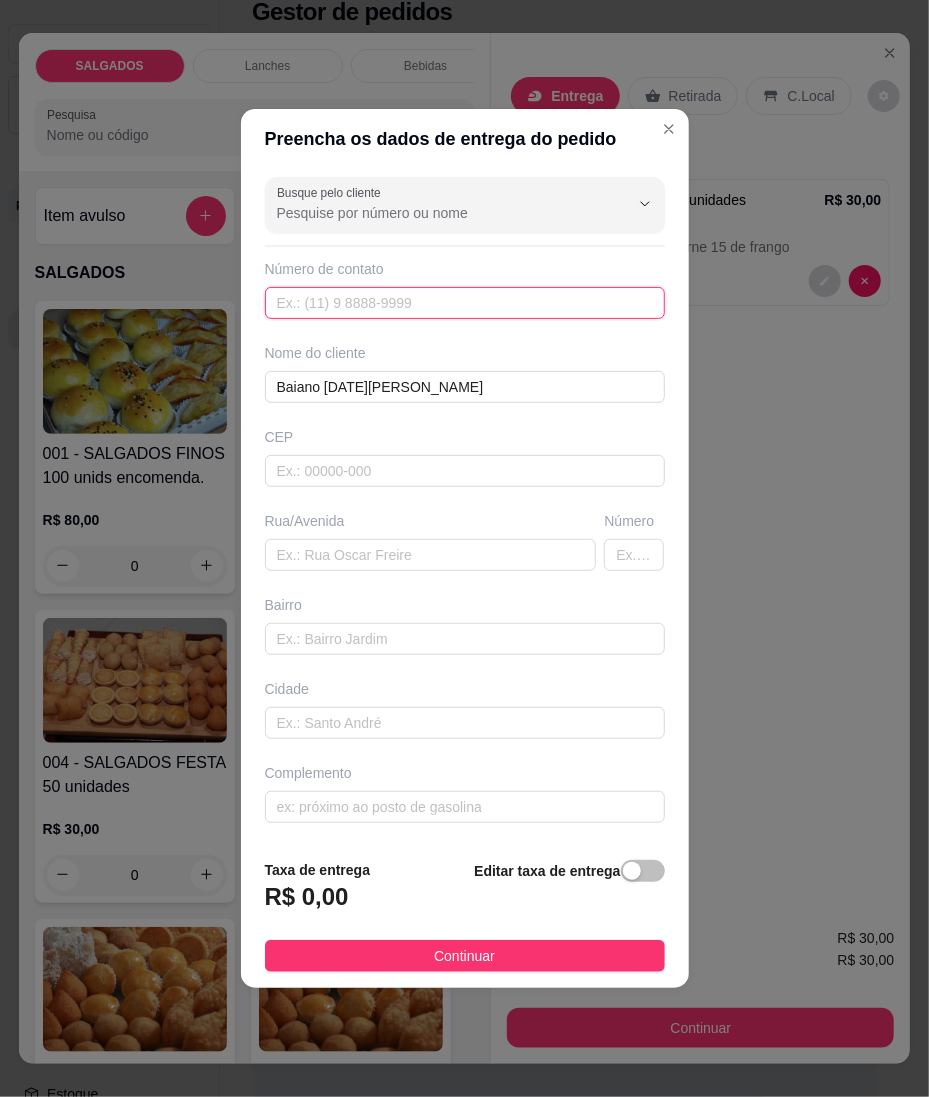 click at bounding box center [465, 303] 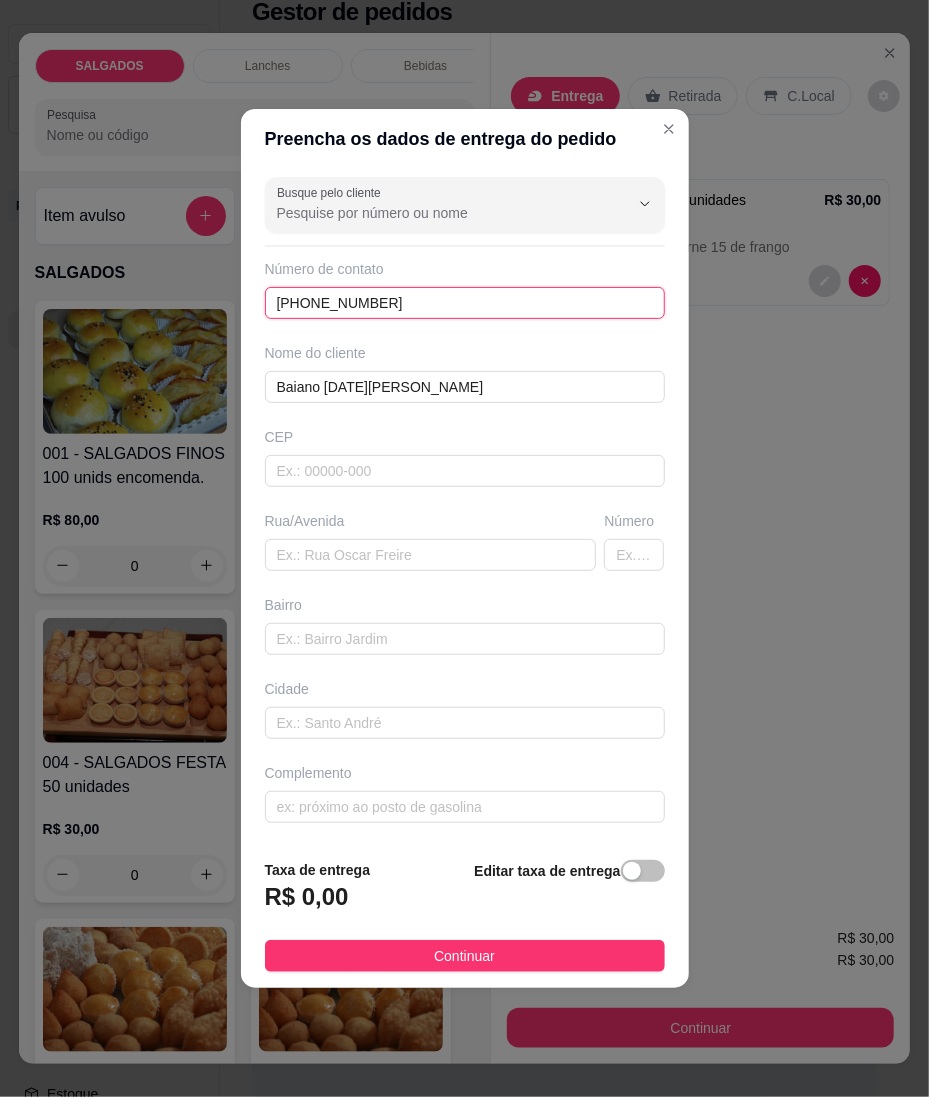 type on "[PHONE_NUMBER]" 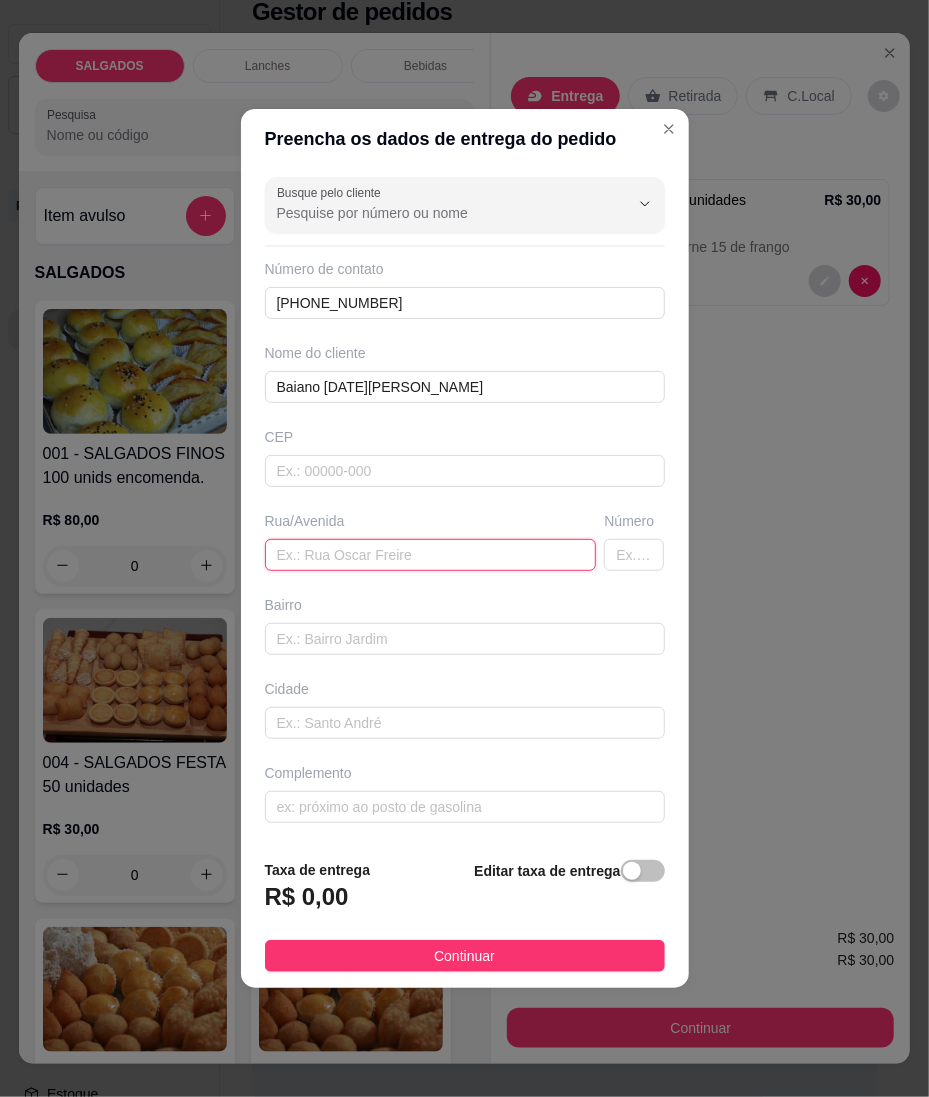 click at bounding box center [431, 555] 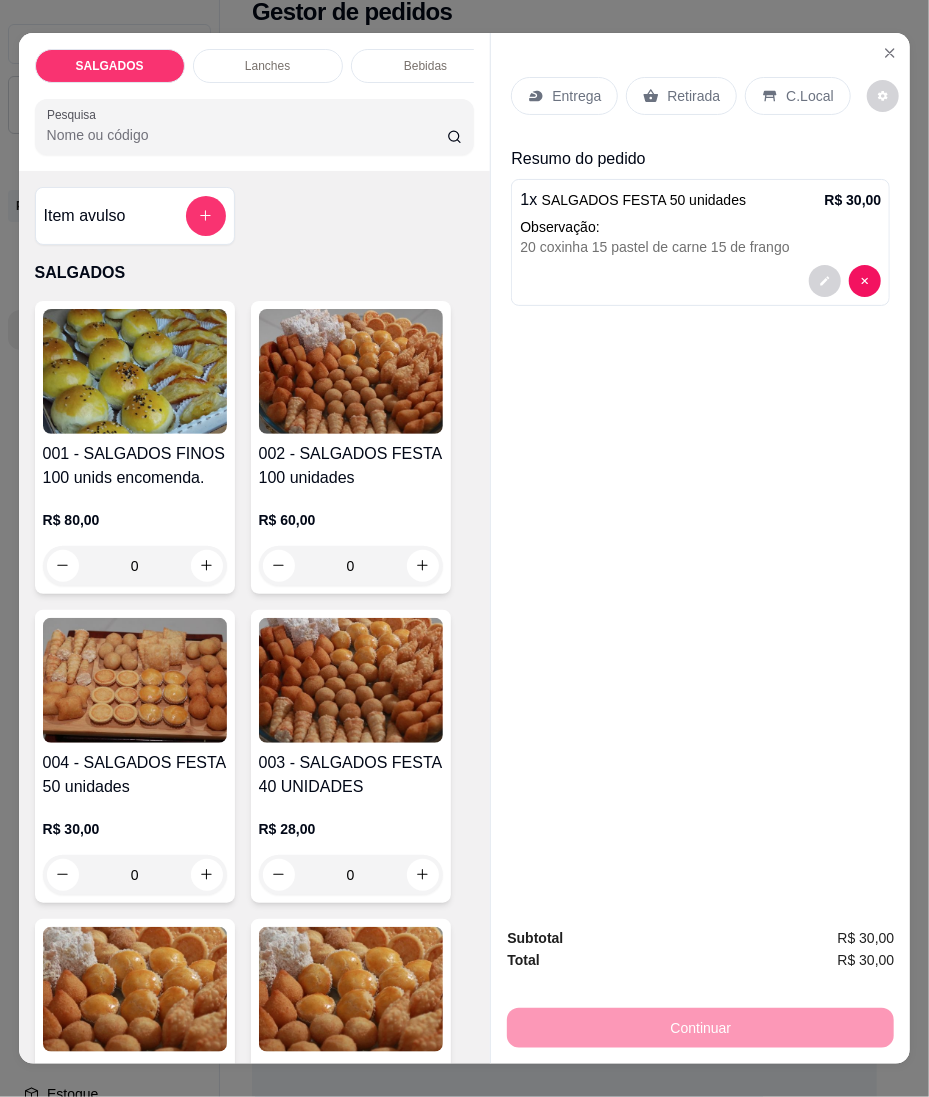 click on "Entrega Retirada C.Local" at bounding box center [700, 96] 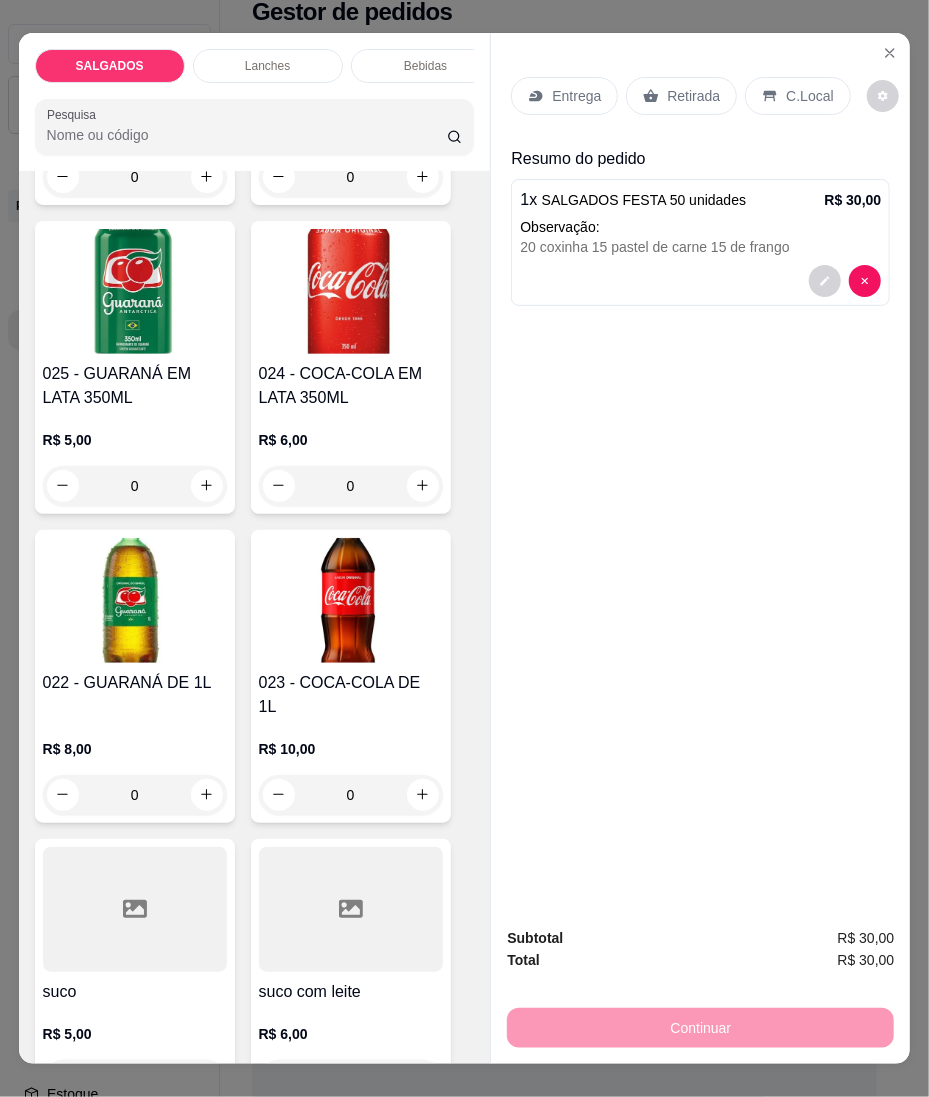 scroll, scrollTop: 6533, scrollLeft: 0, axis: vertical 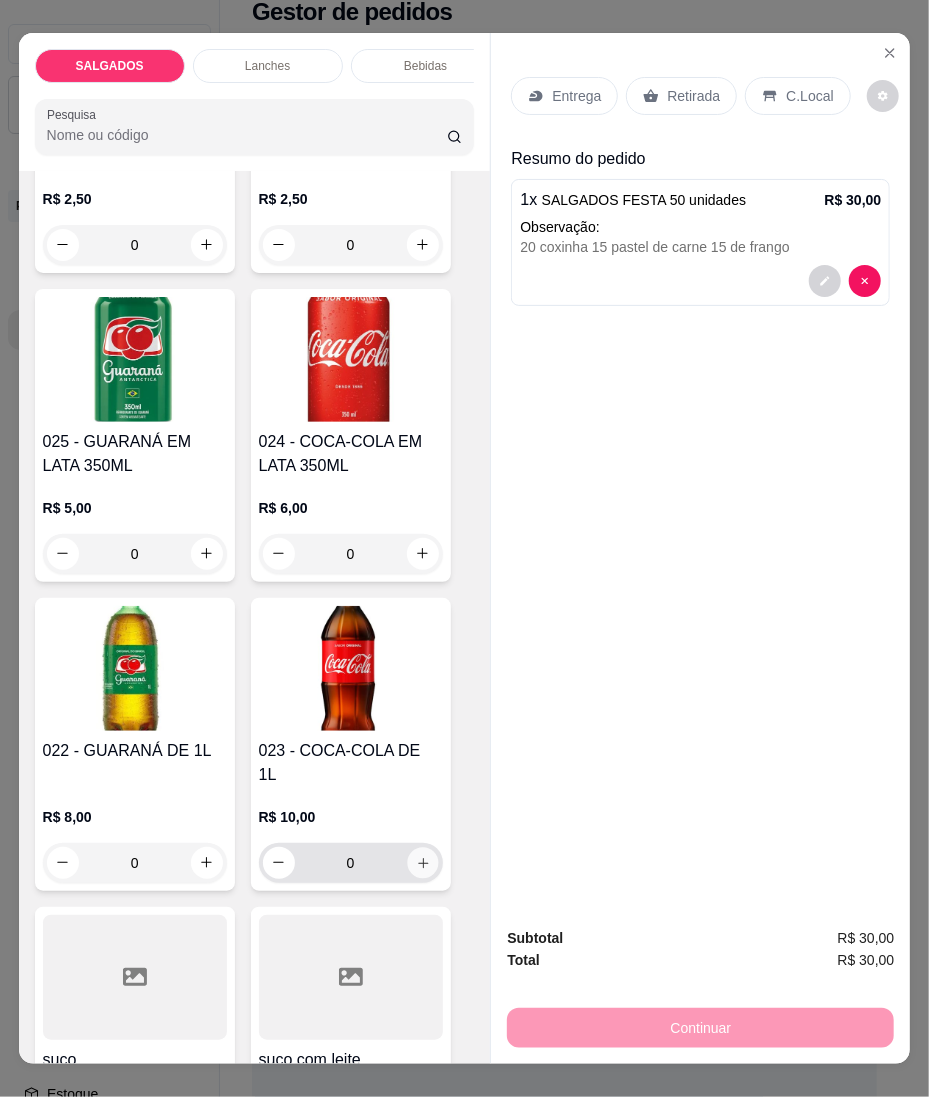 click at bounding box center [422, 862] 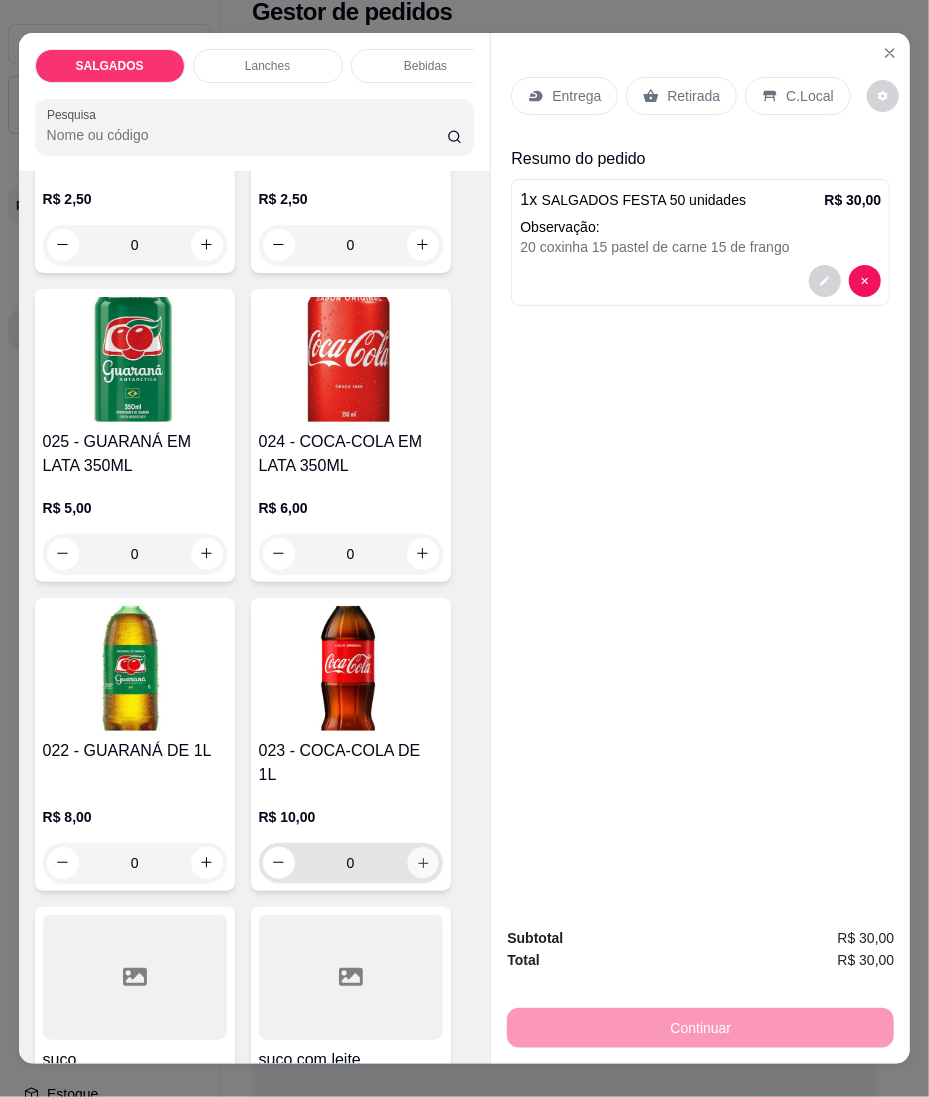 type on "1" 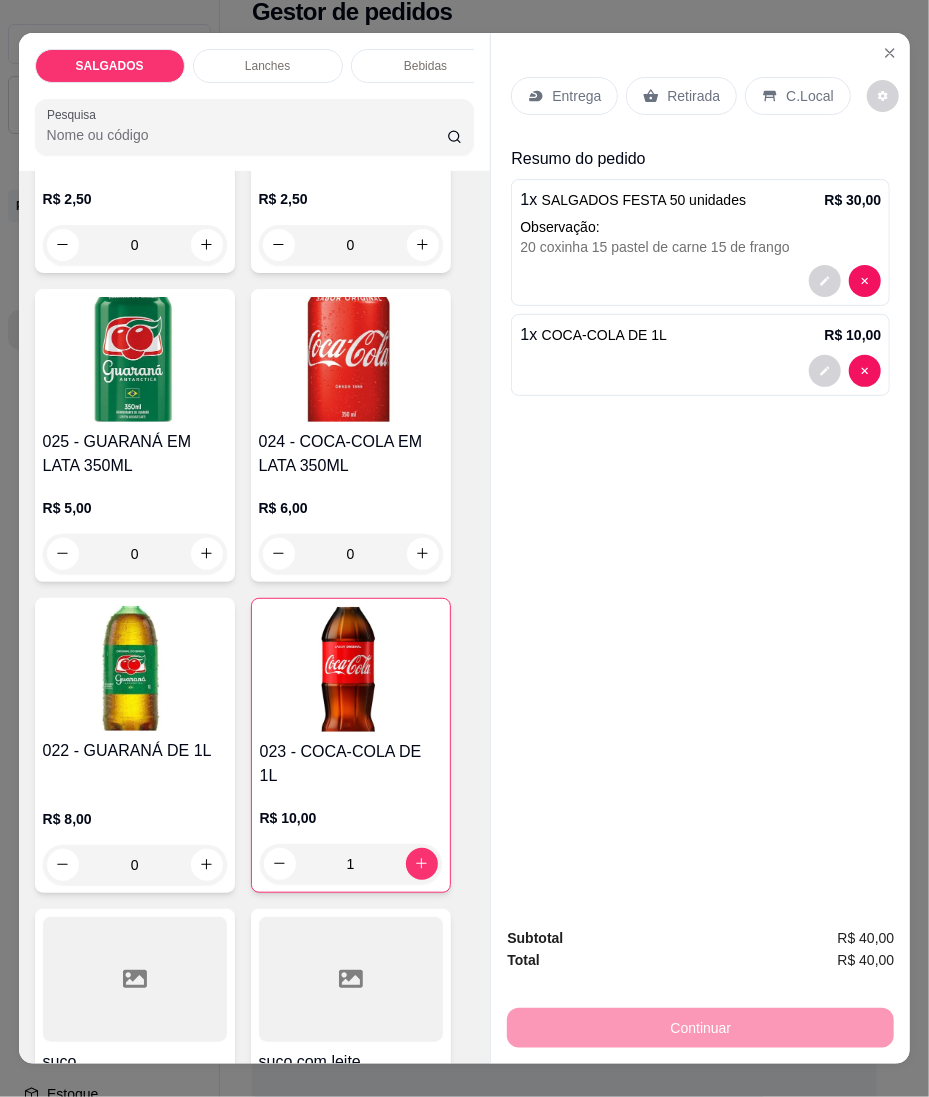 click on "Entrega" at bounding box center [564, 96] 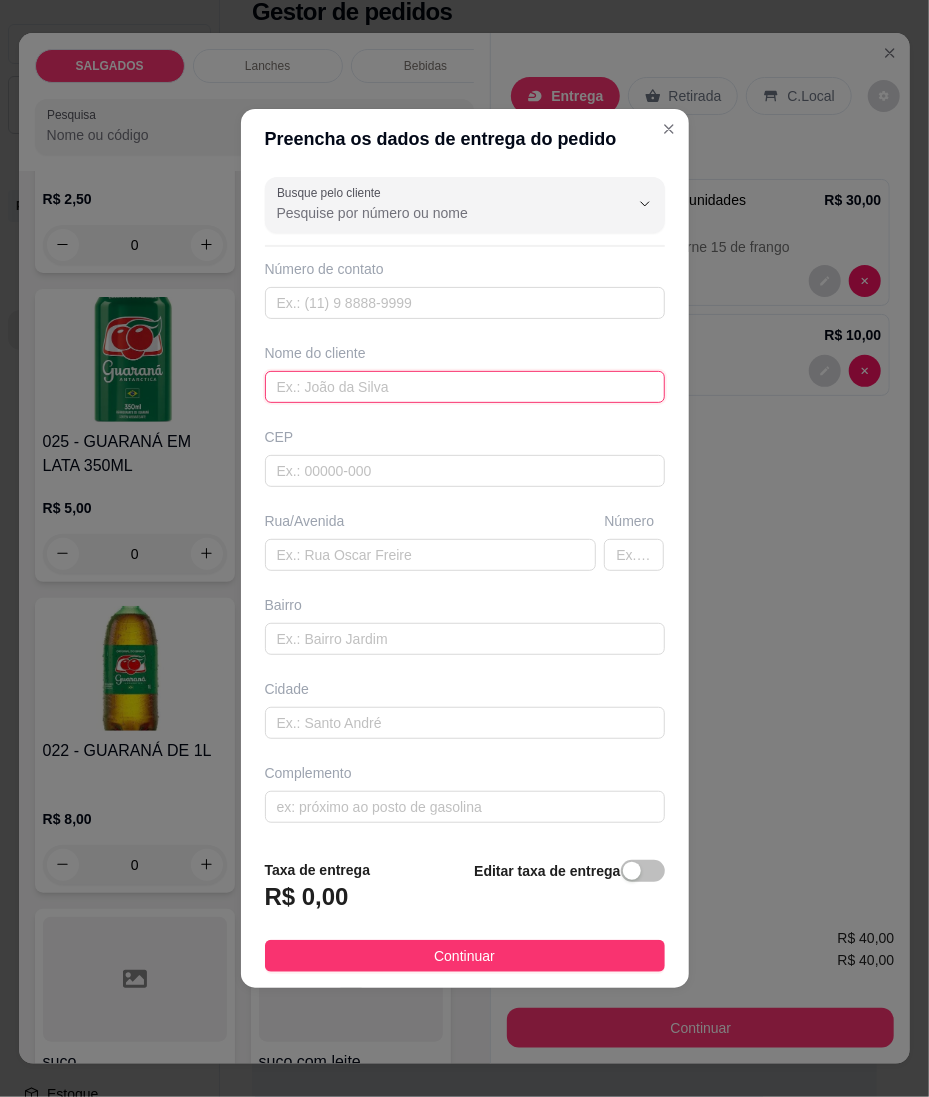 click at bounding box center [465, 387] 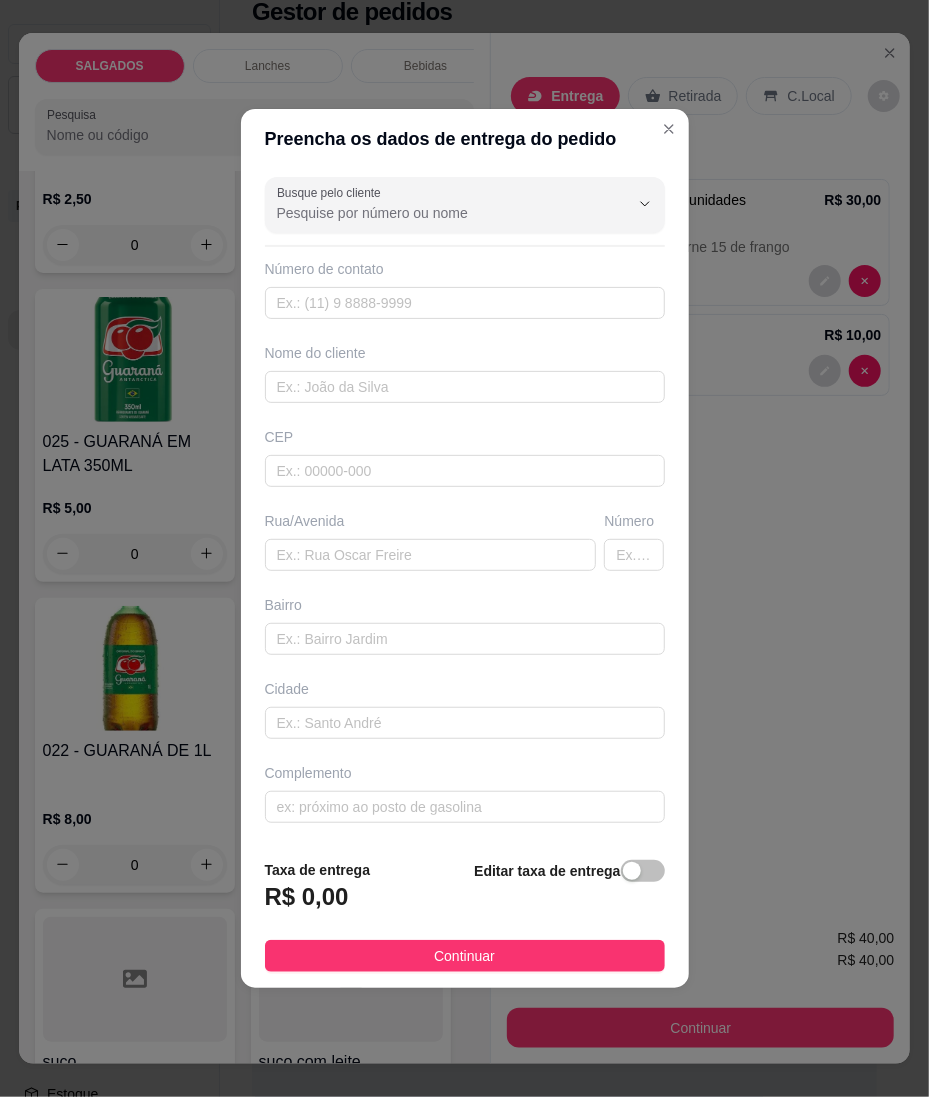click on "Busque pelo cliente Número de contato Nome do cliente CEP Rua/[GEOGRAPHIC_DATA]" at bounding box center [465, 506] 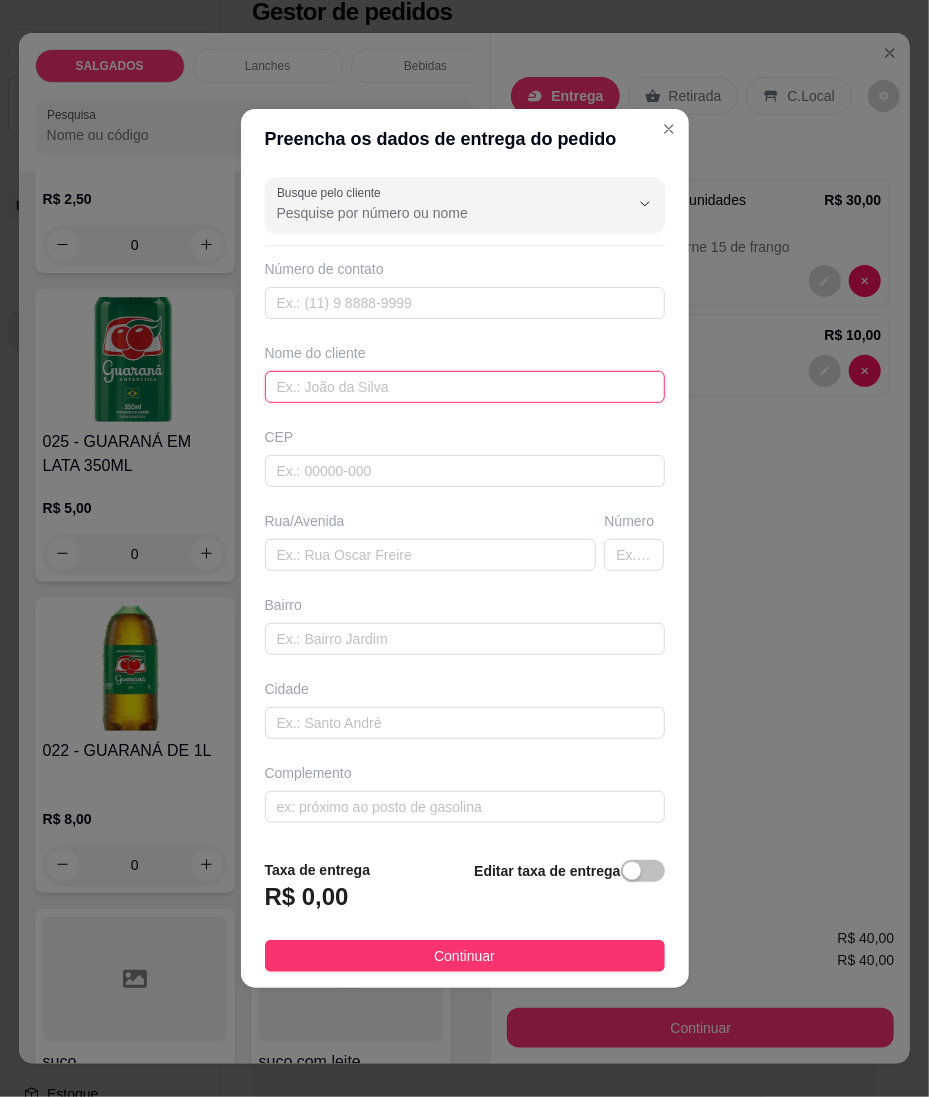 click at bounding box center (465, 387) 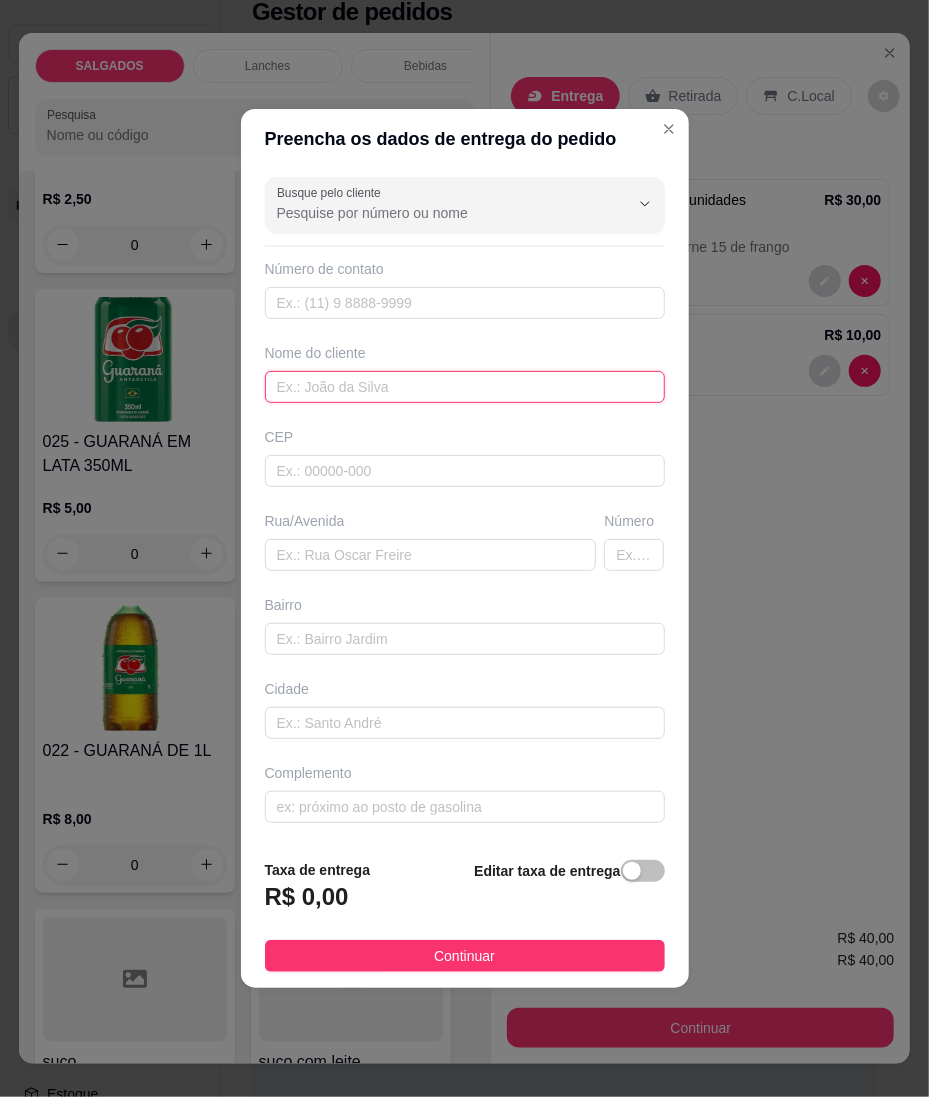paste on "Baiano [DATE][PERSON_NAME]" 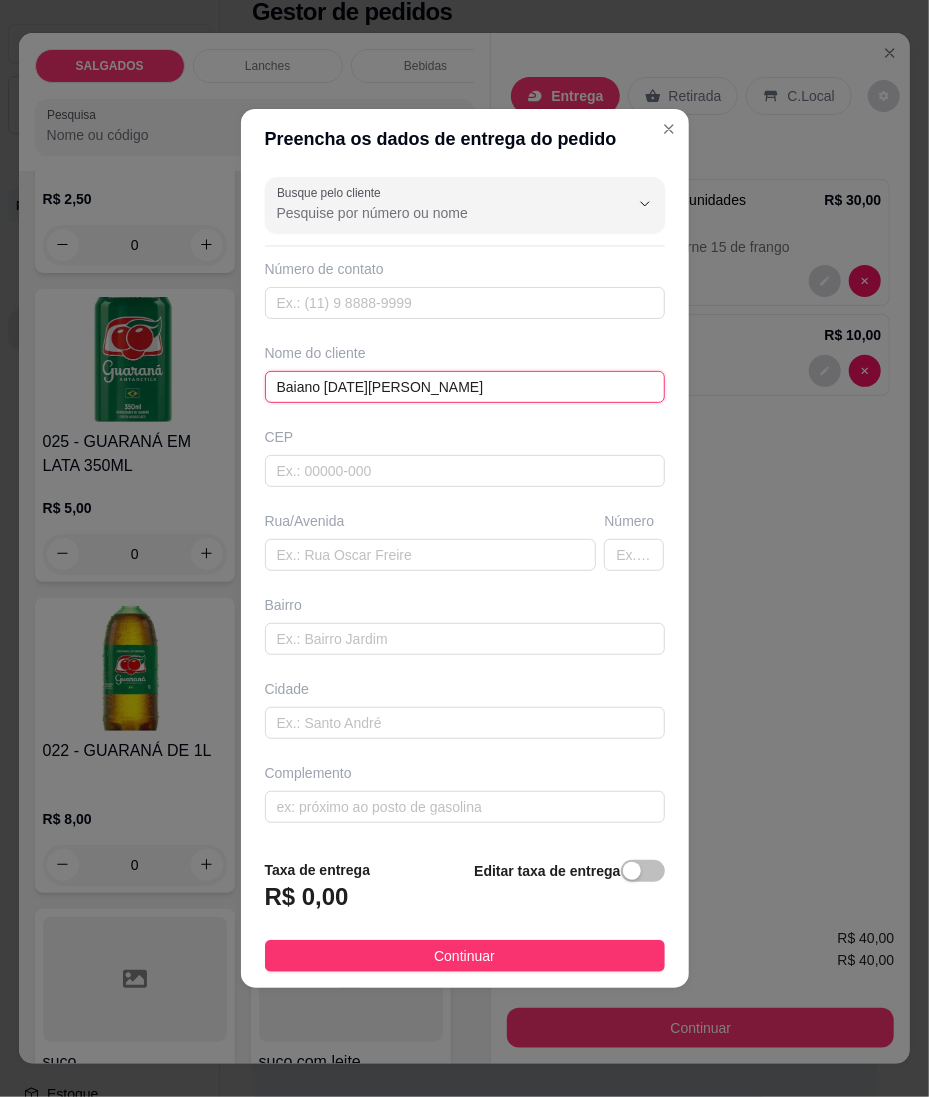type on "Baiano [DATE][PERSON_NAME]" 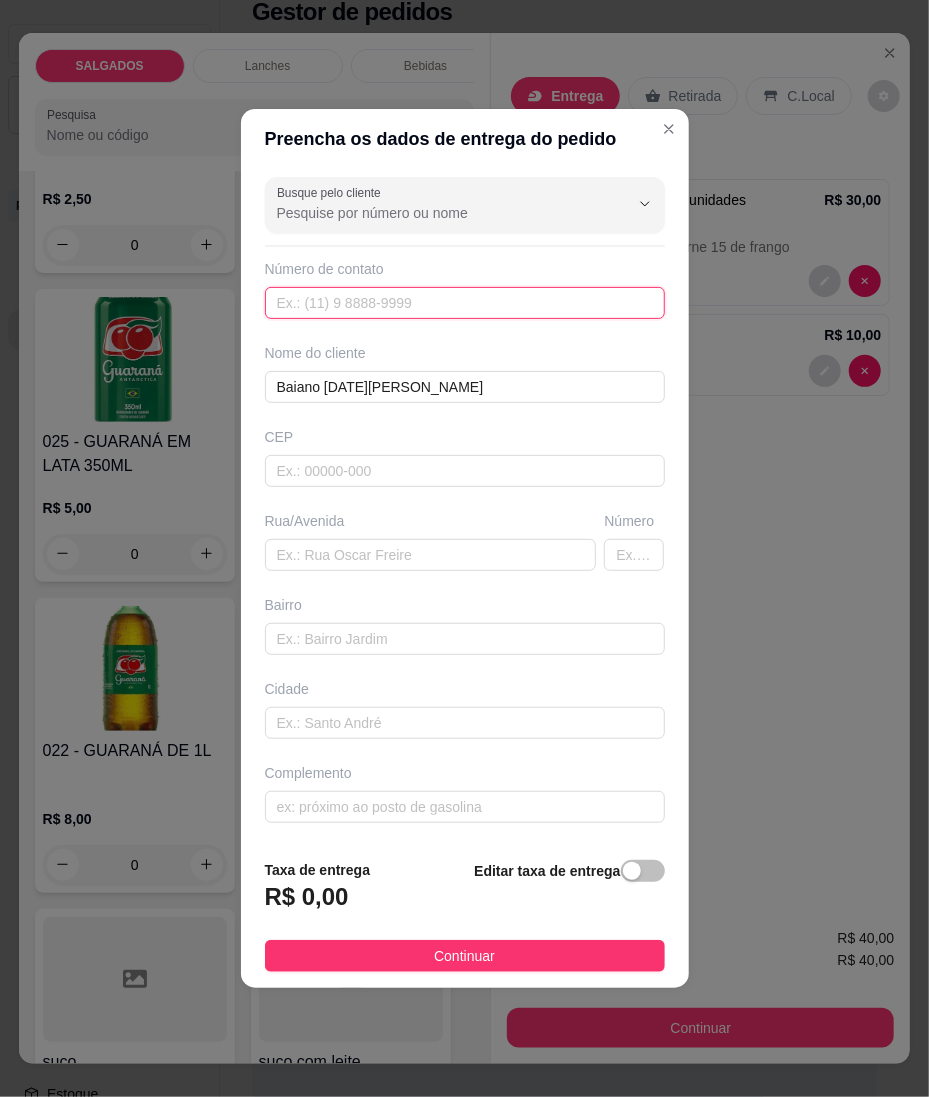 click at bounding box center (465, 303) 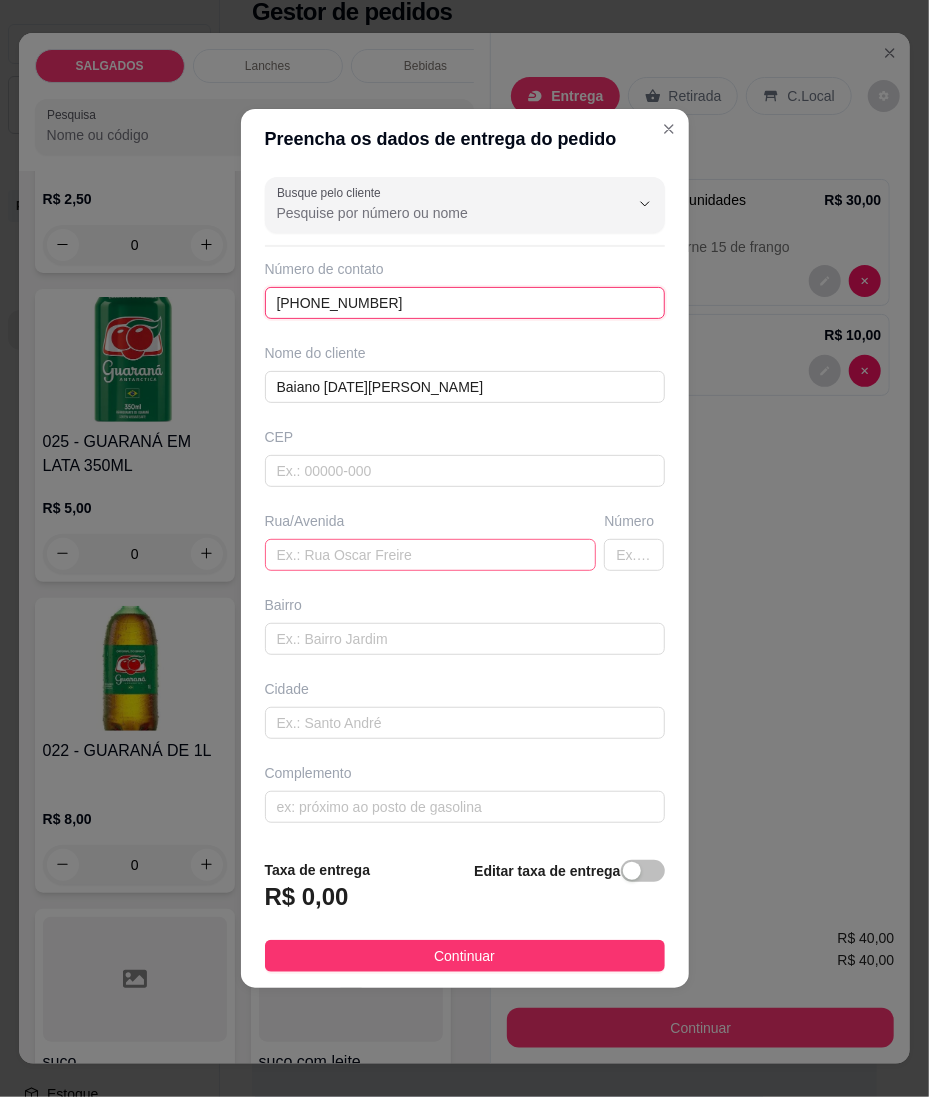 type on "[PHONE_NUMBER]" 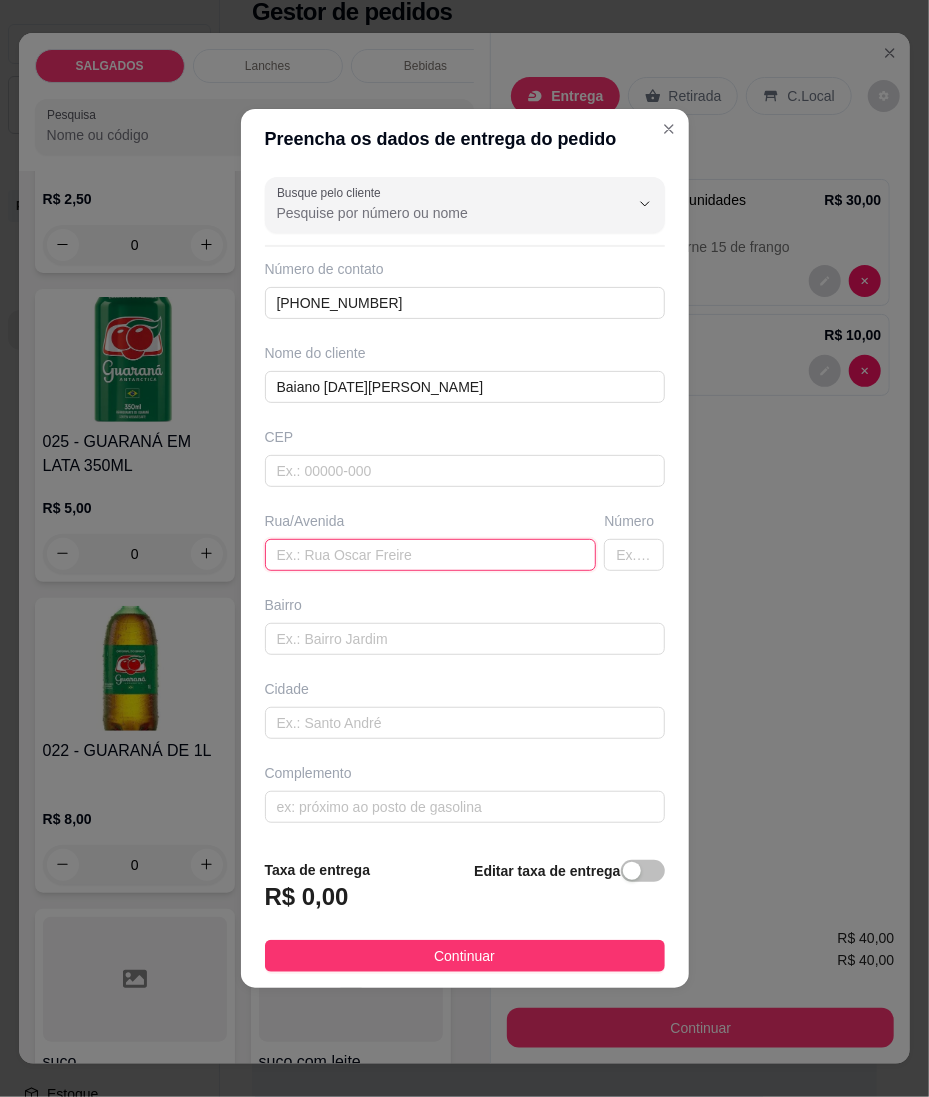 click at bounding box center (431, 555) 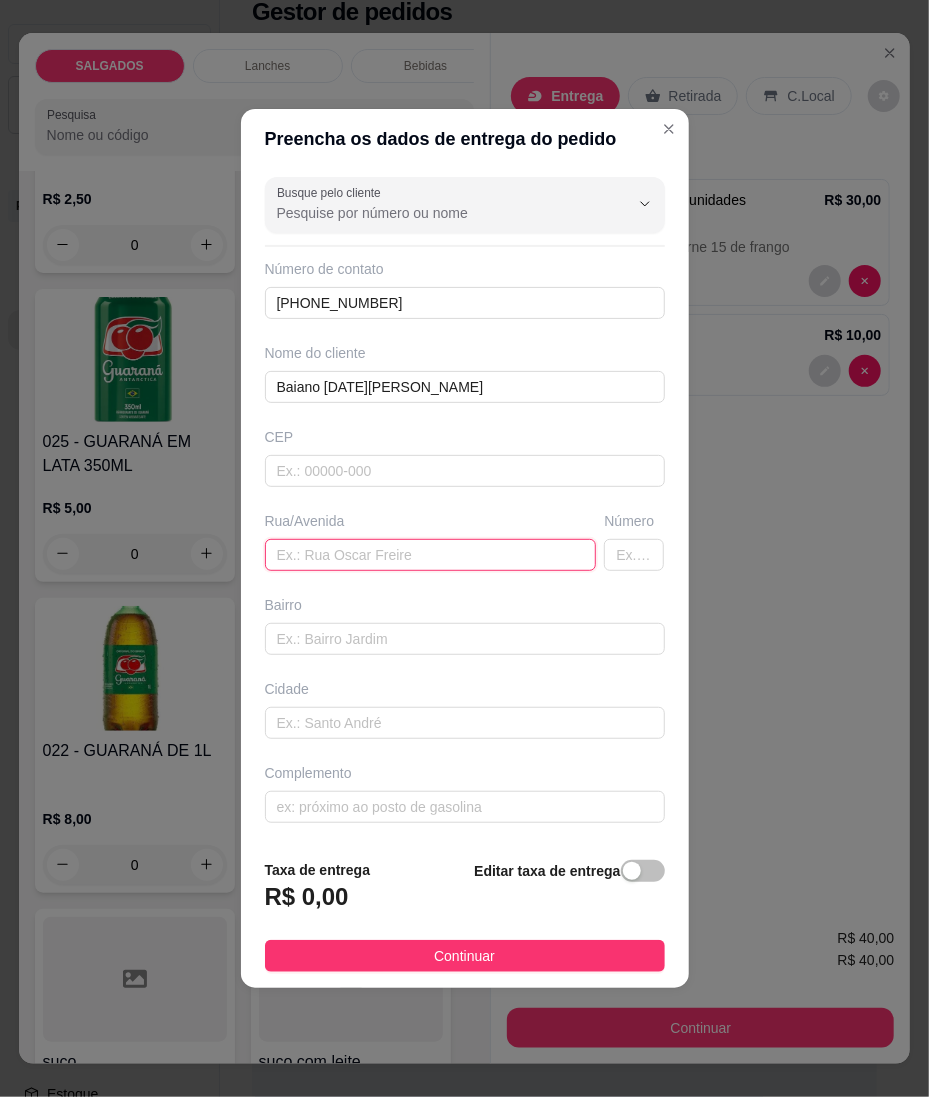 paste on "[[DATE] 19:27] [PERSON_NAME][DATE]: [PERSON_NAME] [[DATE] 19:28] [PERSON_NAME][DATE]: Professora [PERSON_NAME] [[DATE] 19:28] [PERSON_NAME][DATE]: Em frente a casa da Tassiana [[DATE] 19:28] Baiano [DATE][PERSON_NAME]: Bebidas" 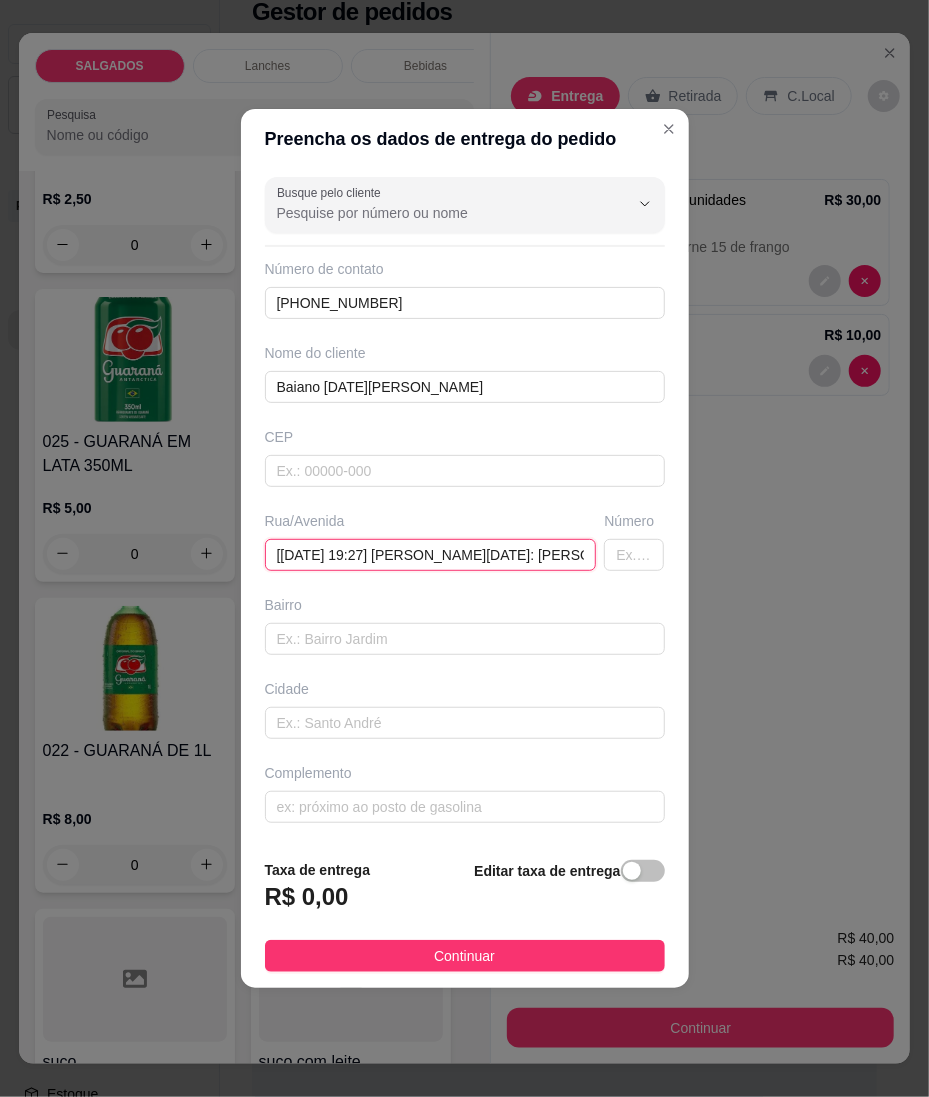 scroll, scrollTop: 0, scrollLeft: 1353, axis: horizontal 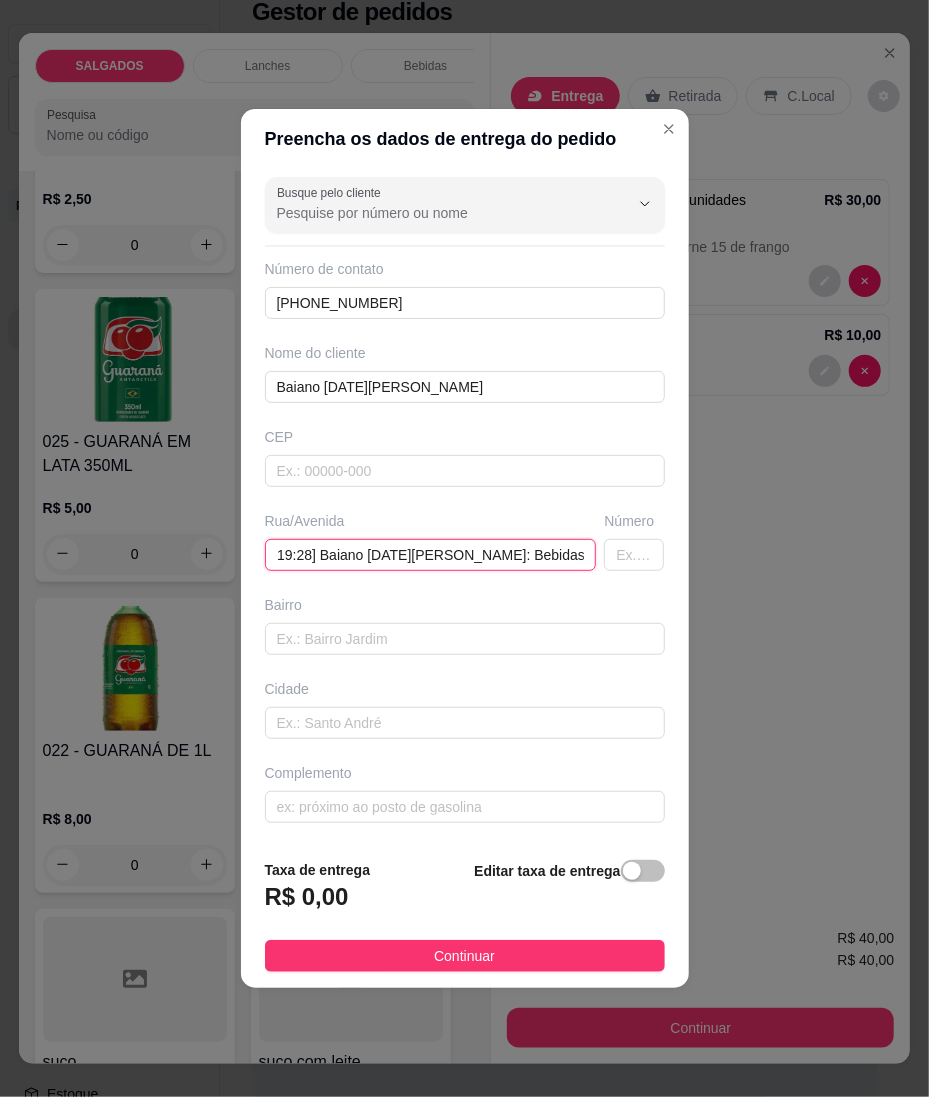 type on "[[DATE] 19:27] [PERSON_NAME][DATE]: [PERSON_NAME] [[DATE] 19:28] [PERSON_NAME][DATE]: Professora [PERSON_NAME] [[DATE] 19:28] [PERSON_NAME][DATE]: Em frente a casa da Tassiana [[DATE] 19:28] Baiano [DATE][PERSON_NAME]: Bebidas" 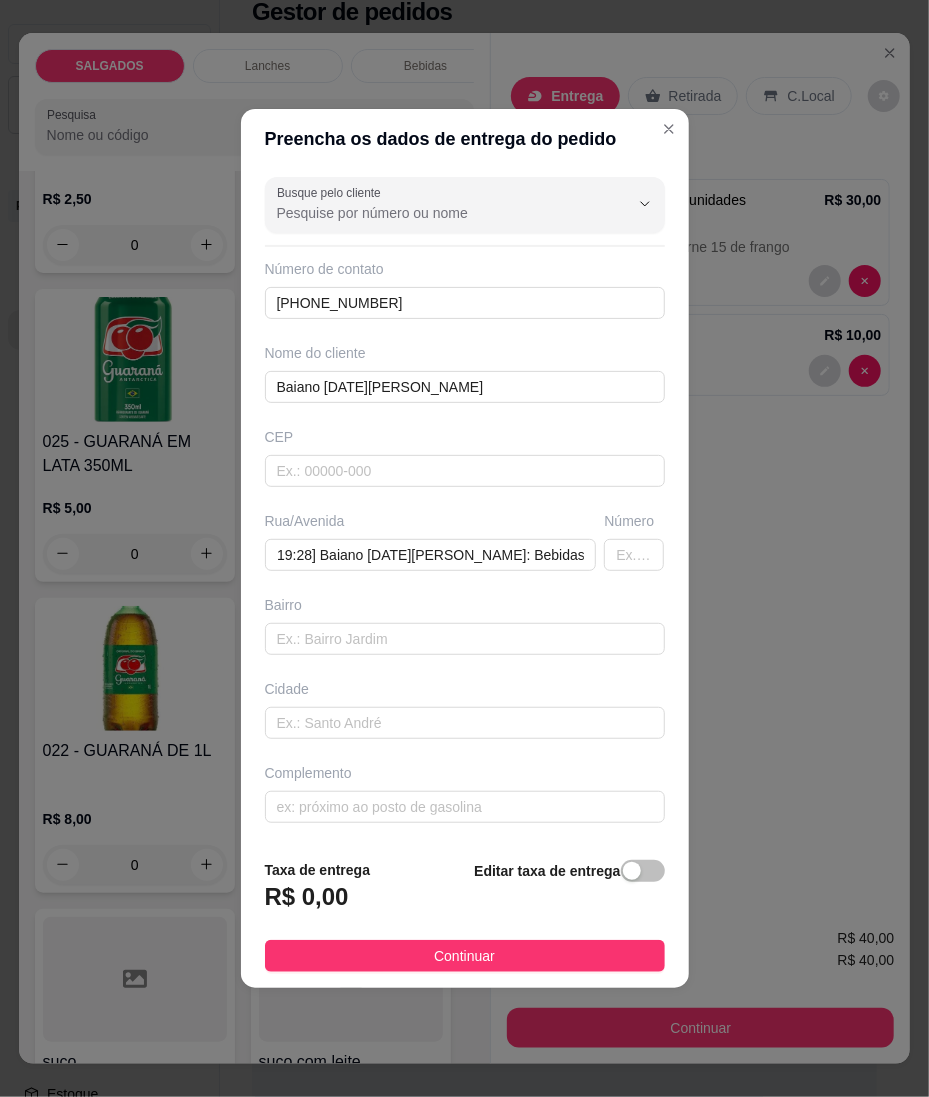 scroll, scrollTop: 0, scrollLeft: 0, axis: both 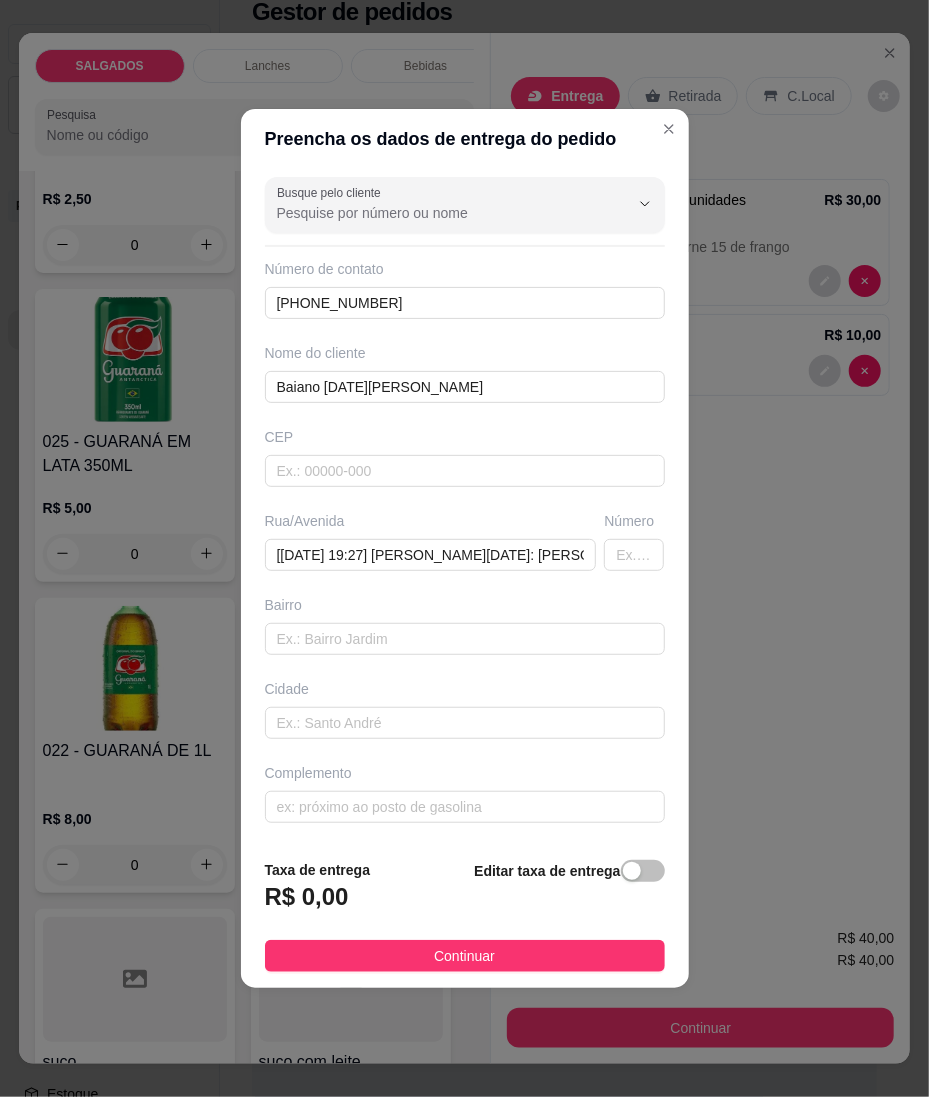 click on "Taxa de entrega R$ 0,00 Editar taxa de entrega  Continuar" at bounding box center (465, 916) 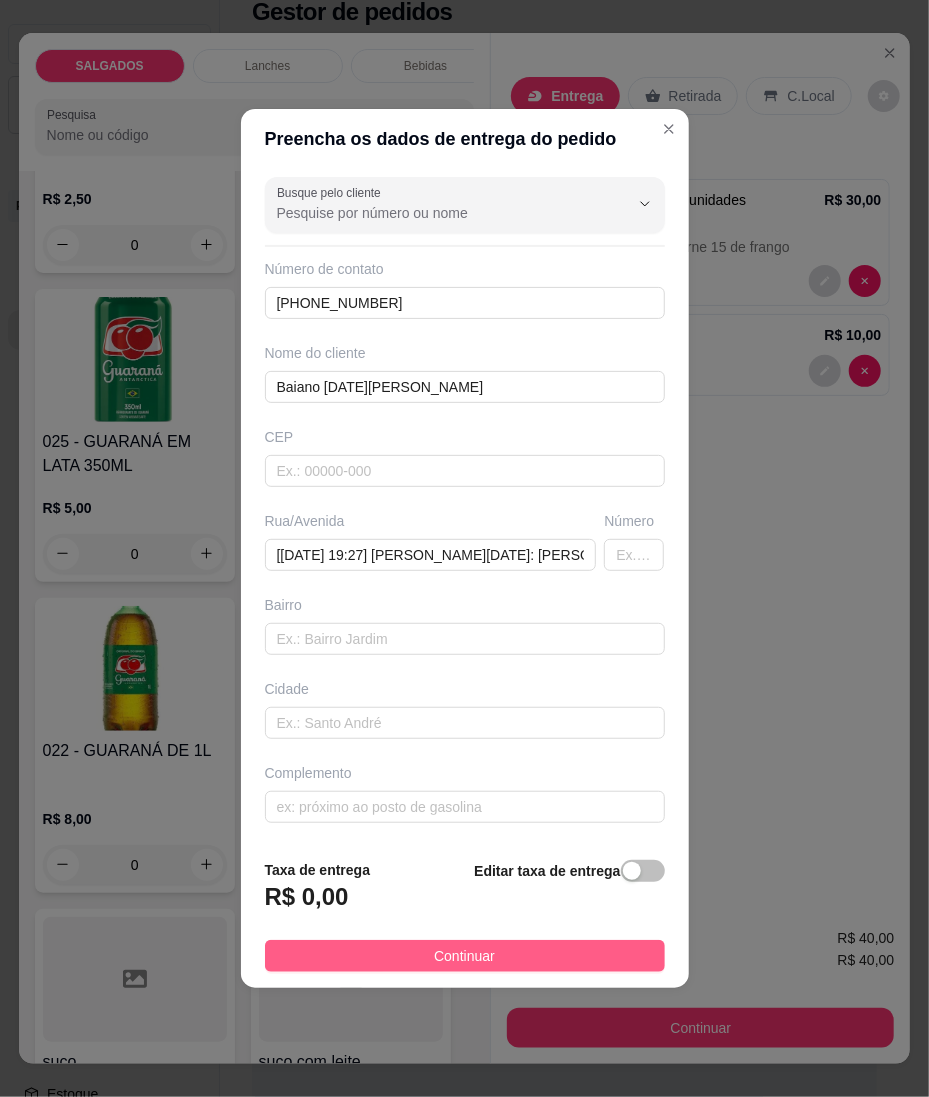 click on "Continuar" at bounding box center (465, 956) 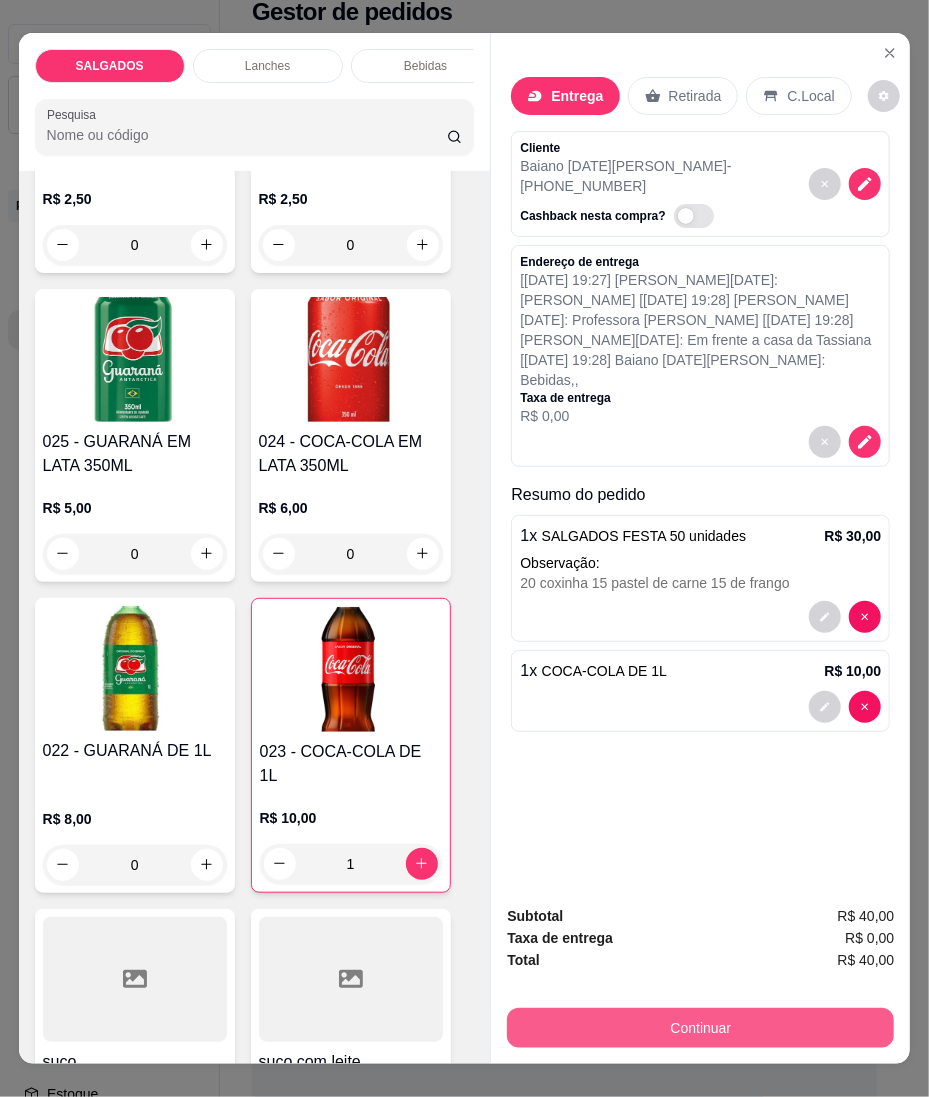 click on "Continuar" at bounding box center (700, 1028) 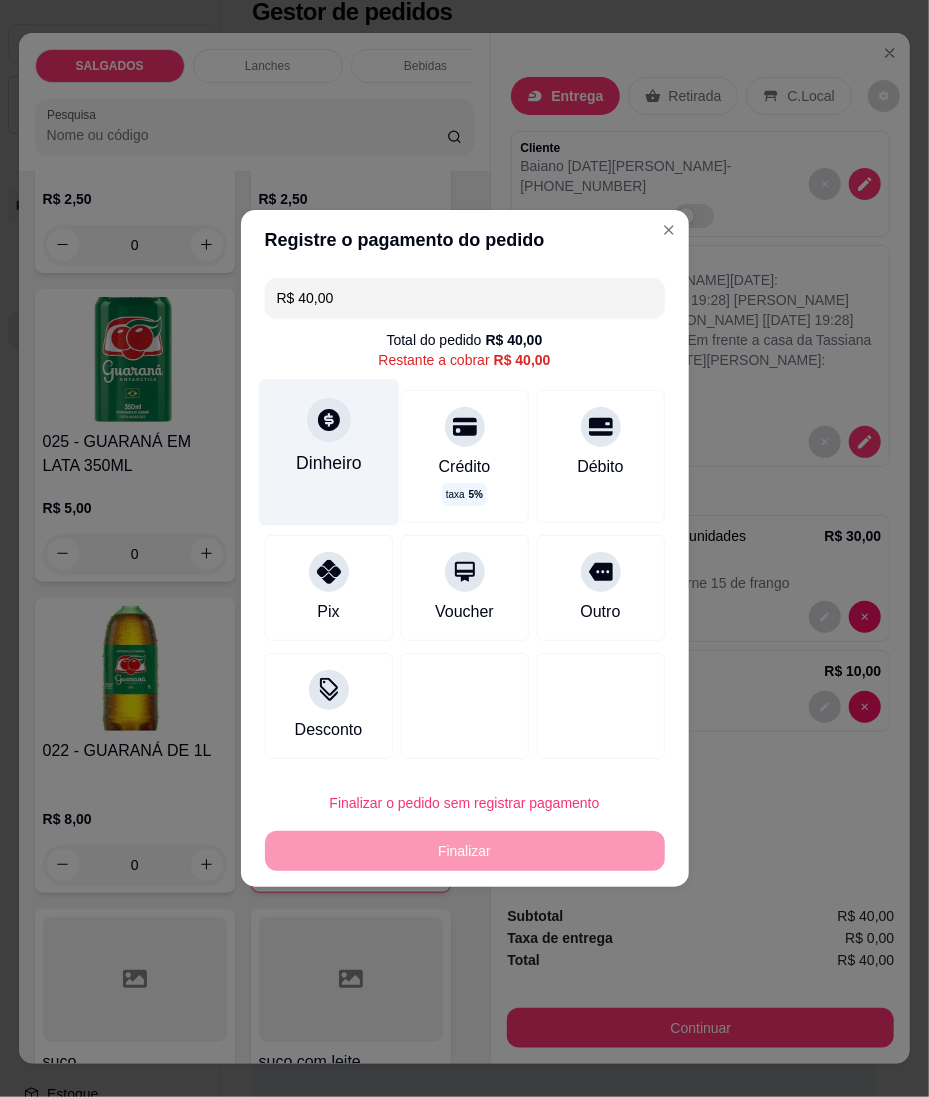 click on "Dinheiro" at bounding box center [329, 464] 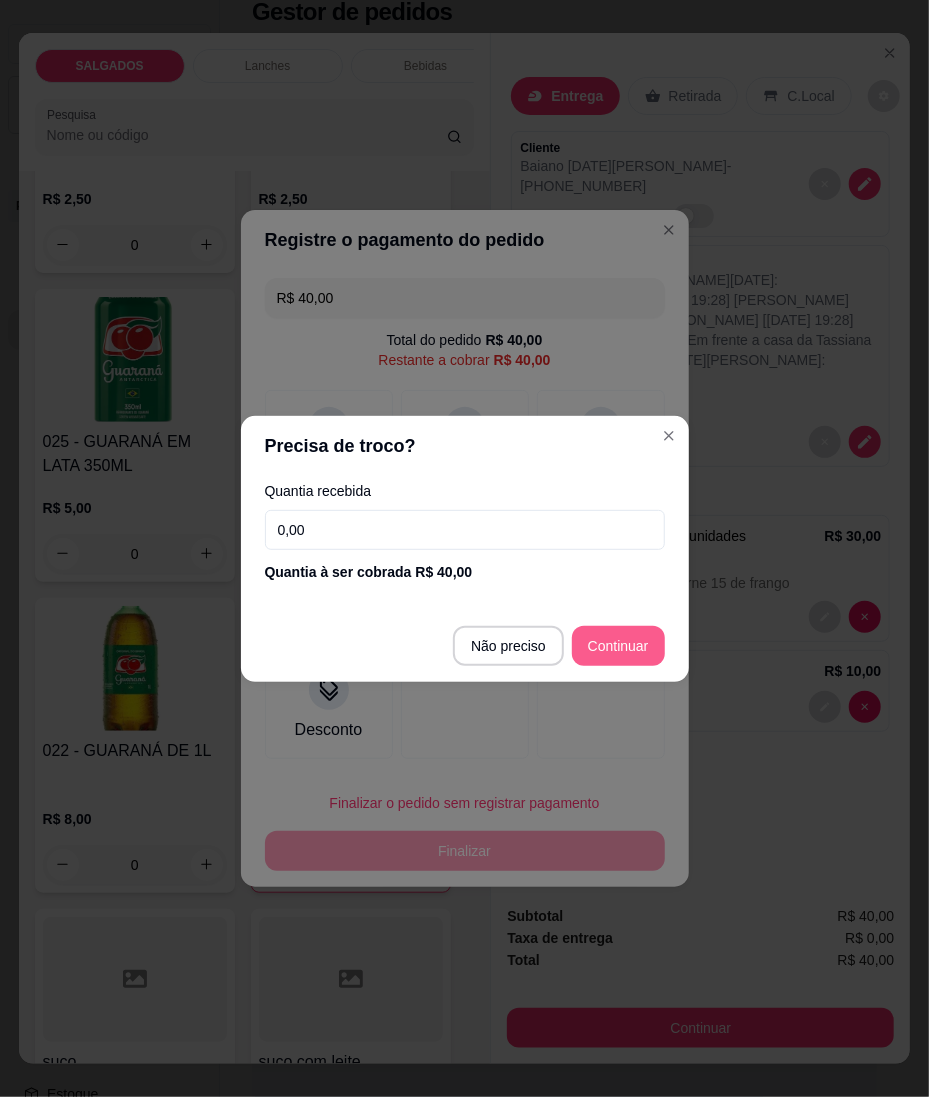 type on "R$ 0,00" 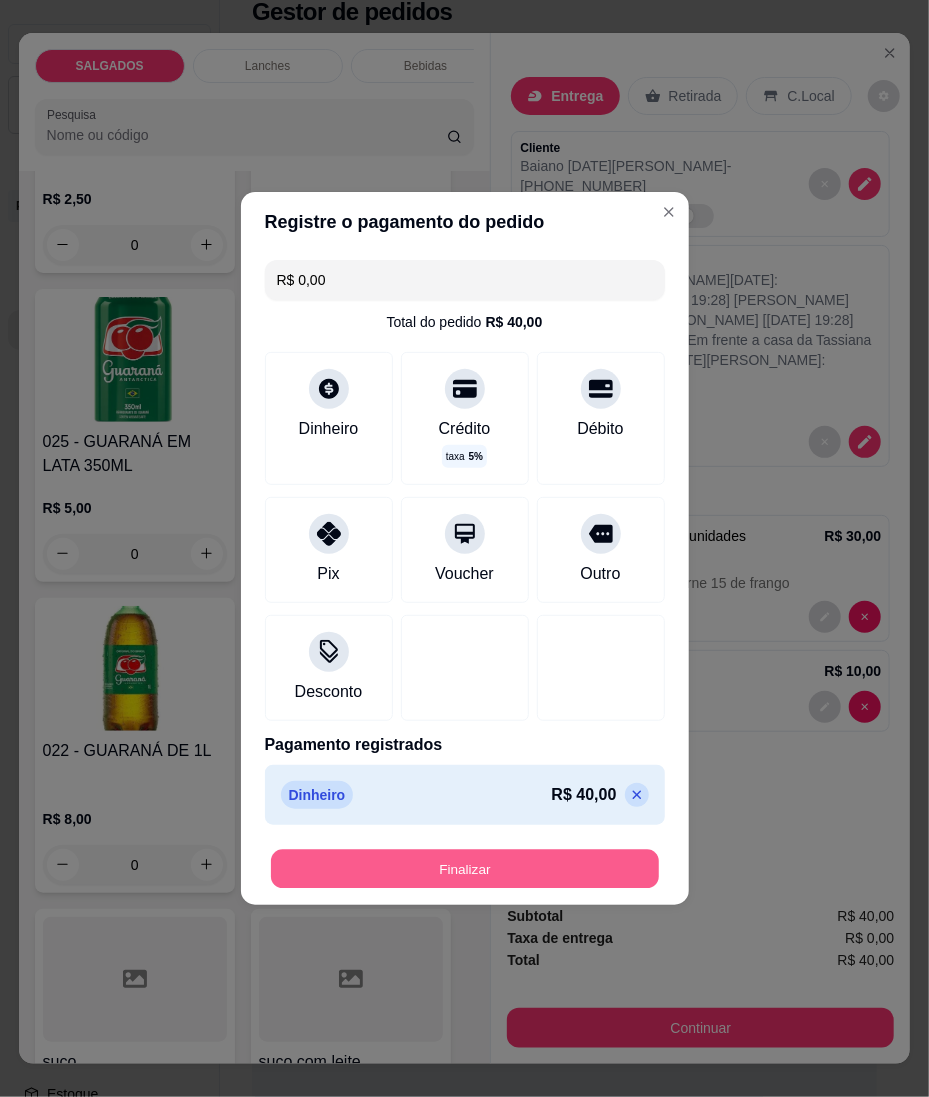 click on "Finalizar" at bounding box center (465, 869) 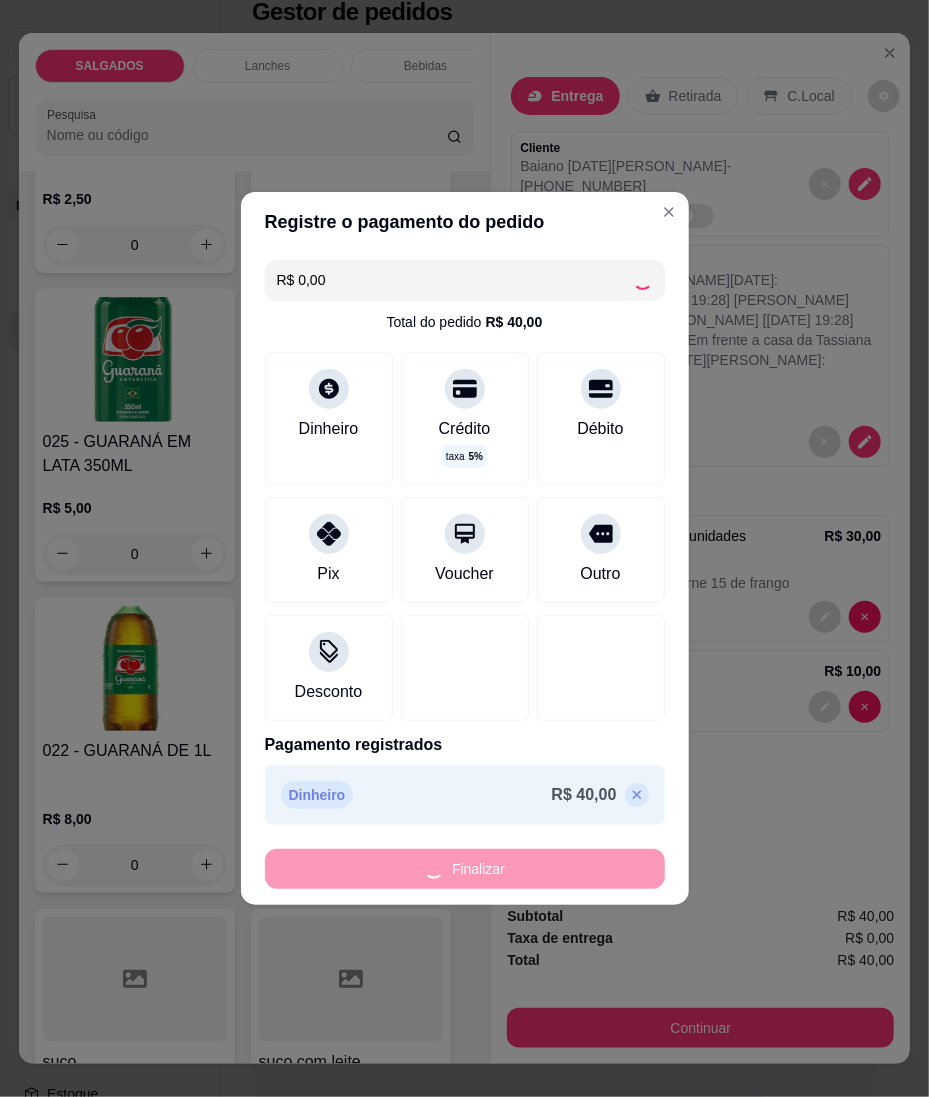 type on "0" 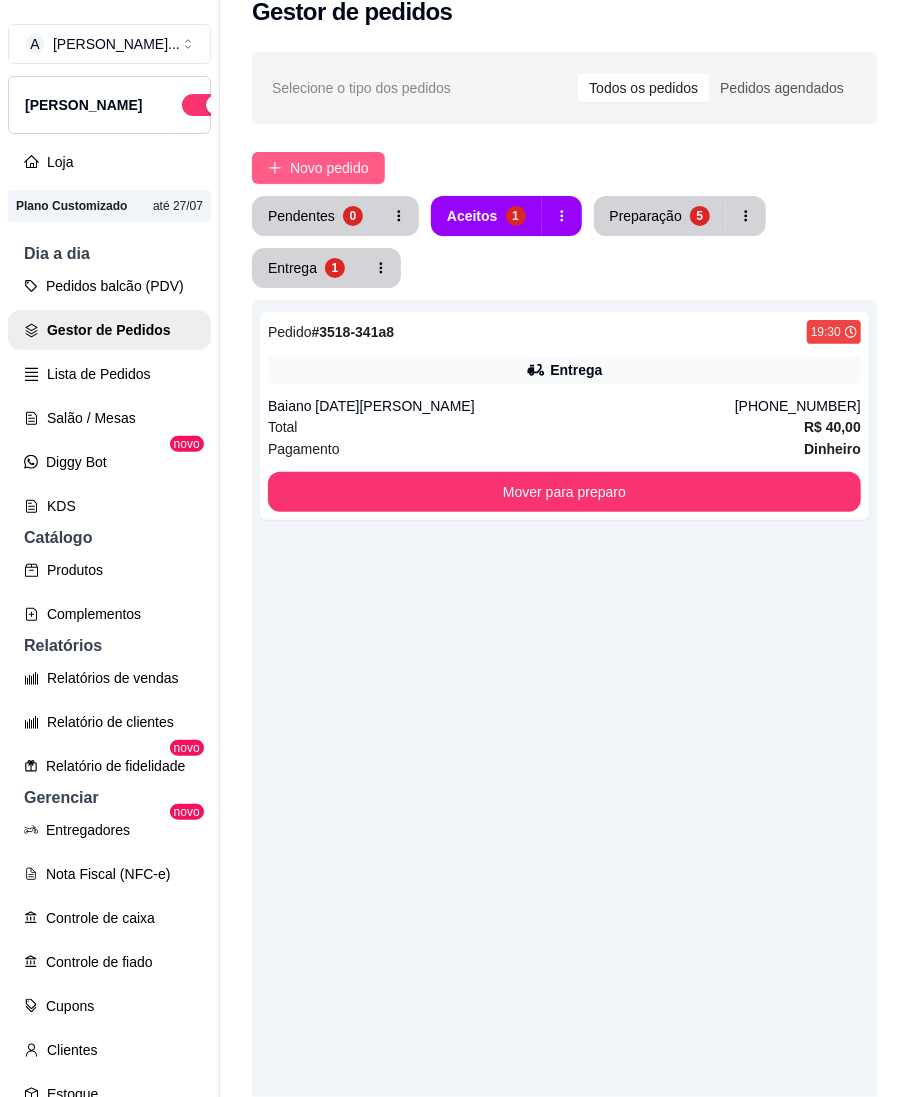 click on "Novo pedido" at bounding box center [329, 168] 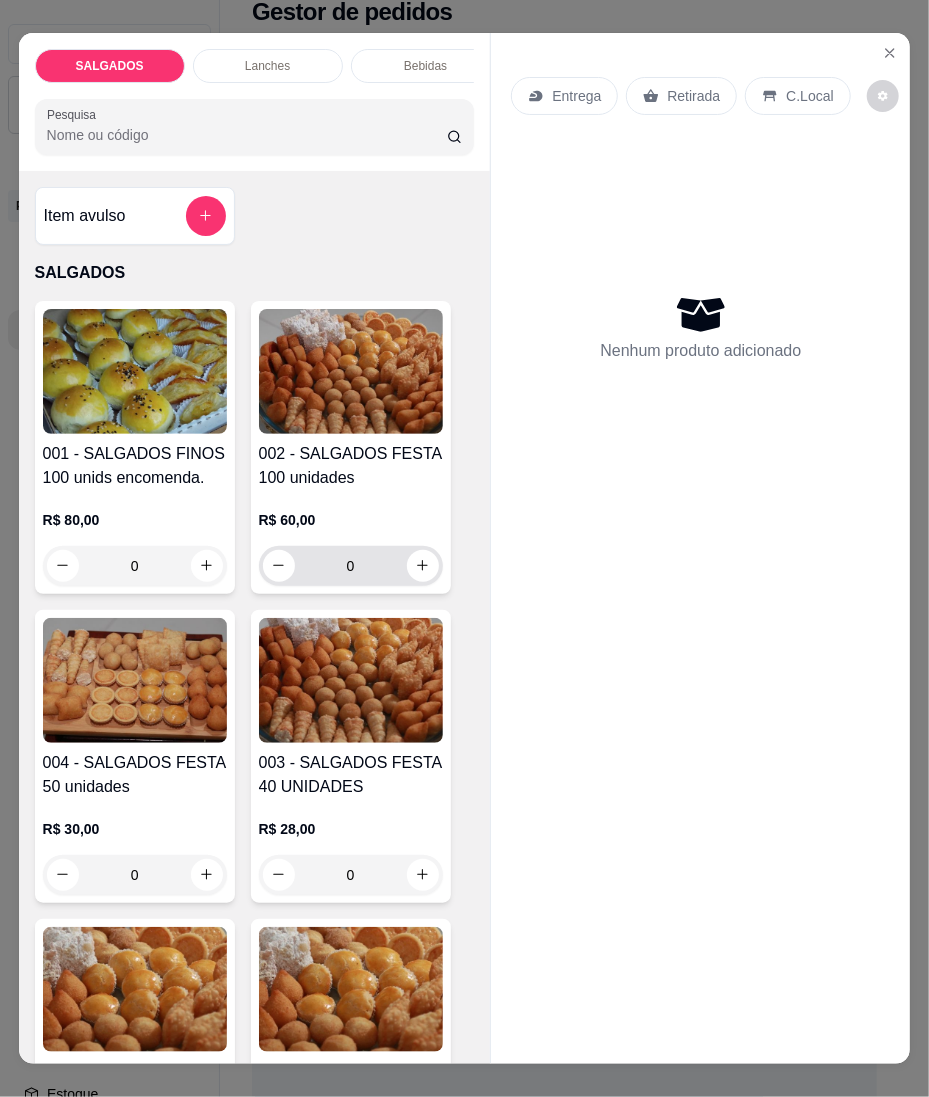 scroll, scrollTop: 133, scrollLeft: 0, axis: vertical 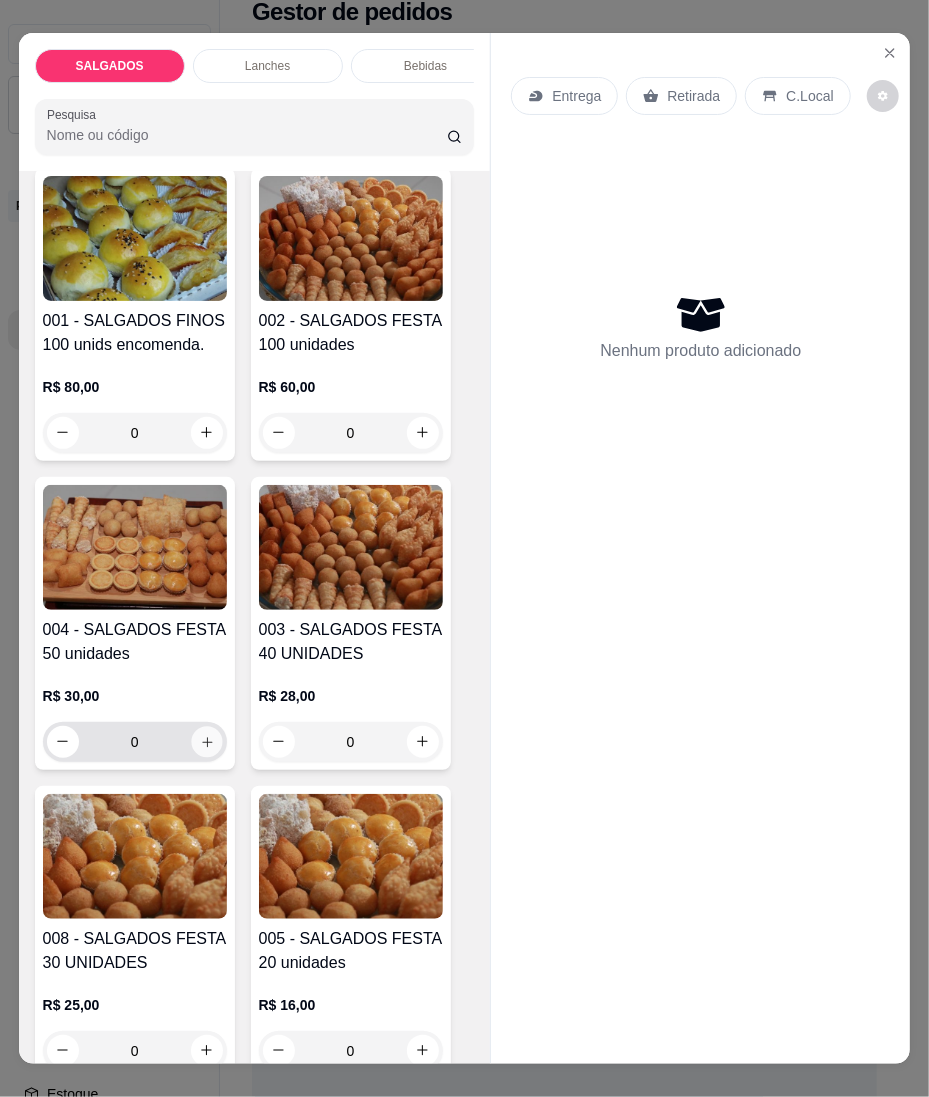 click 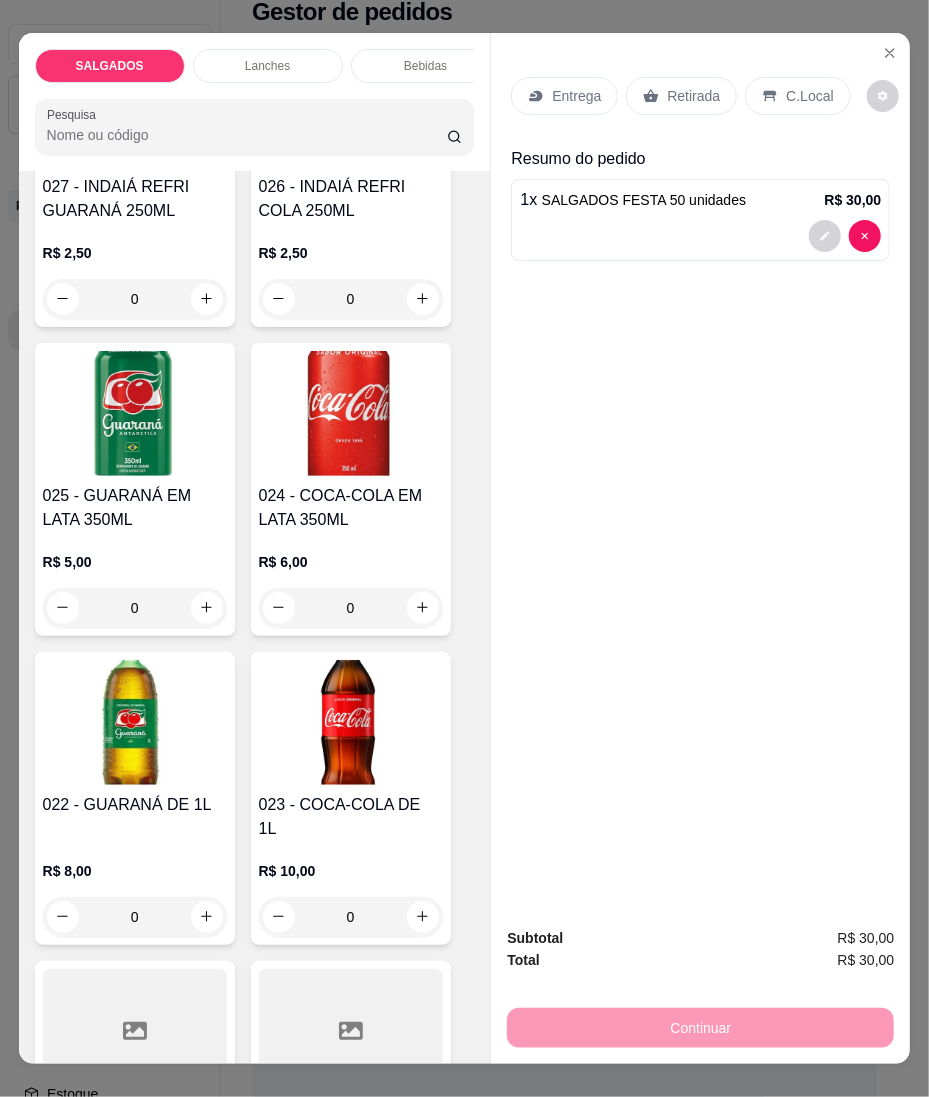 scroll, scrollTop: 6400, scrollLeft: 0, axis: vertical 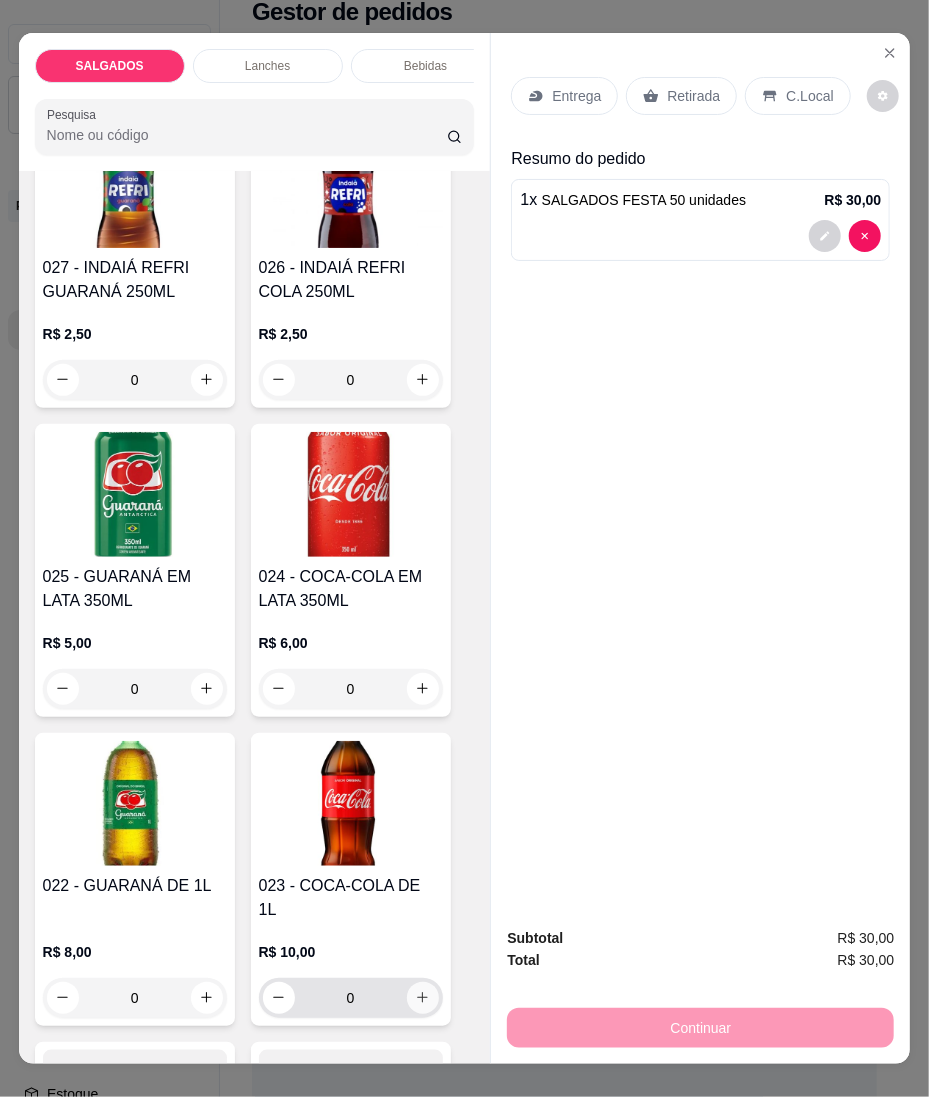 click 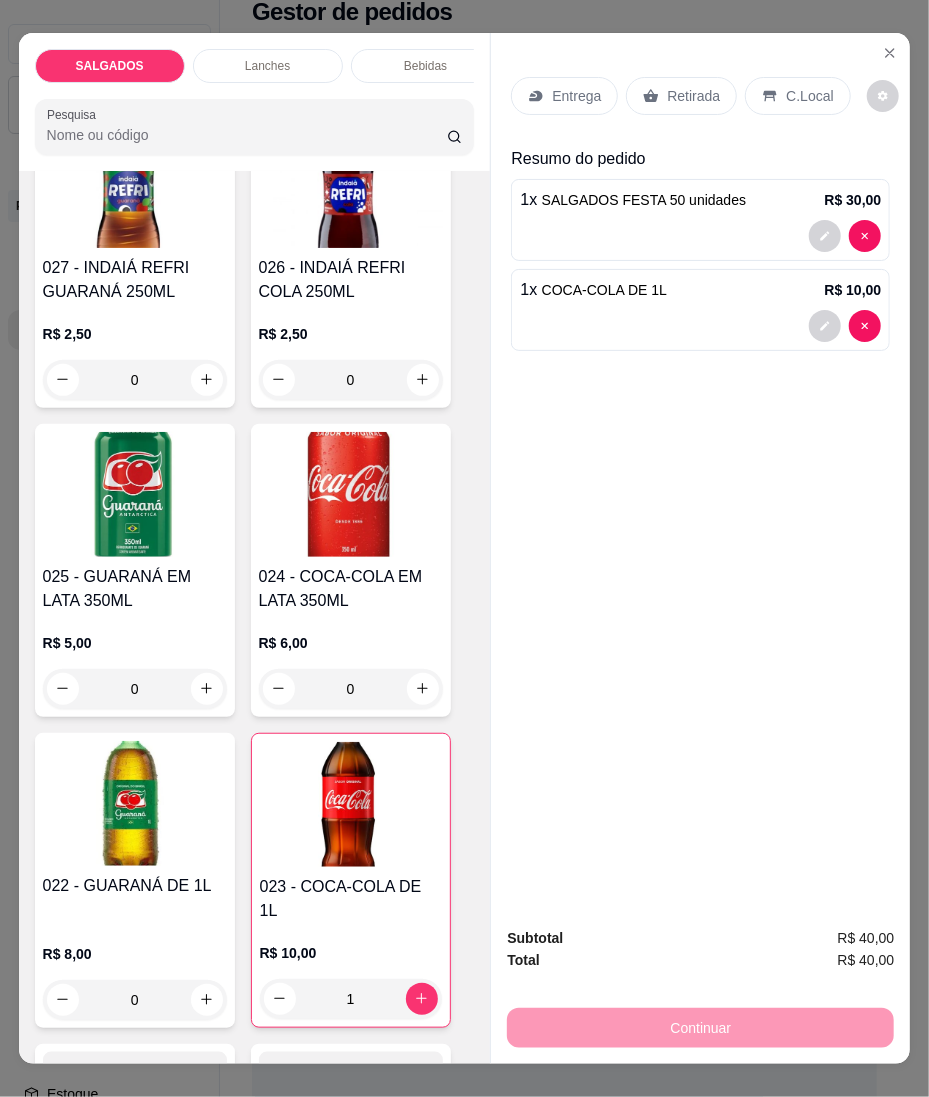 click on "Entrega" at bounding box center [564, 96] 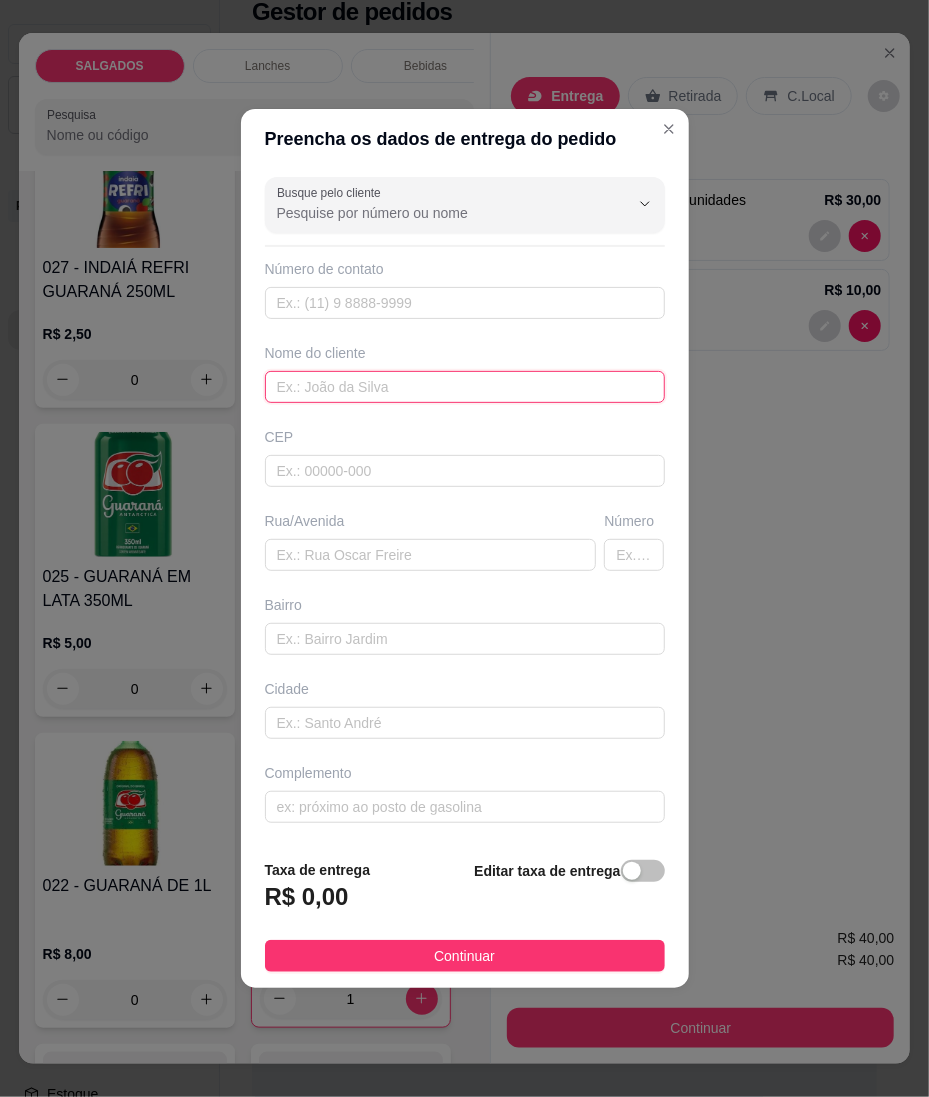 click at bounding box center (465, 387) 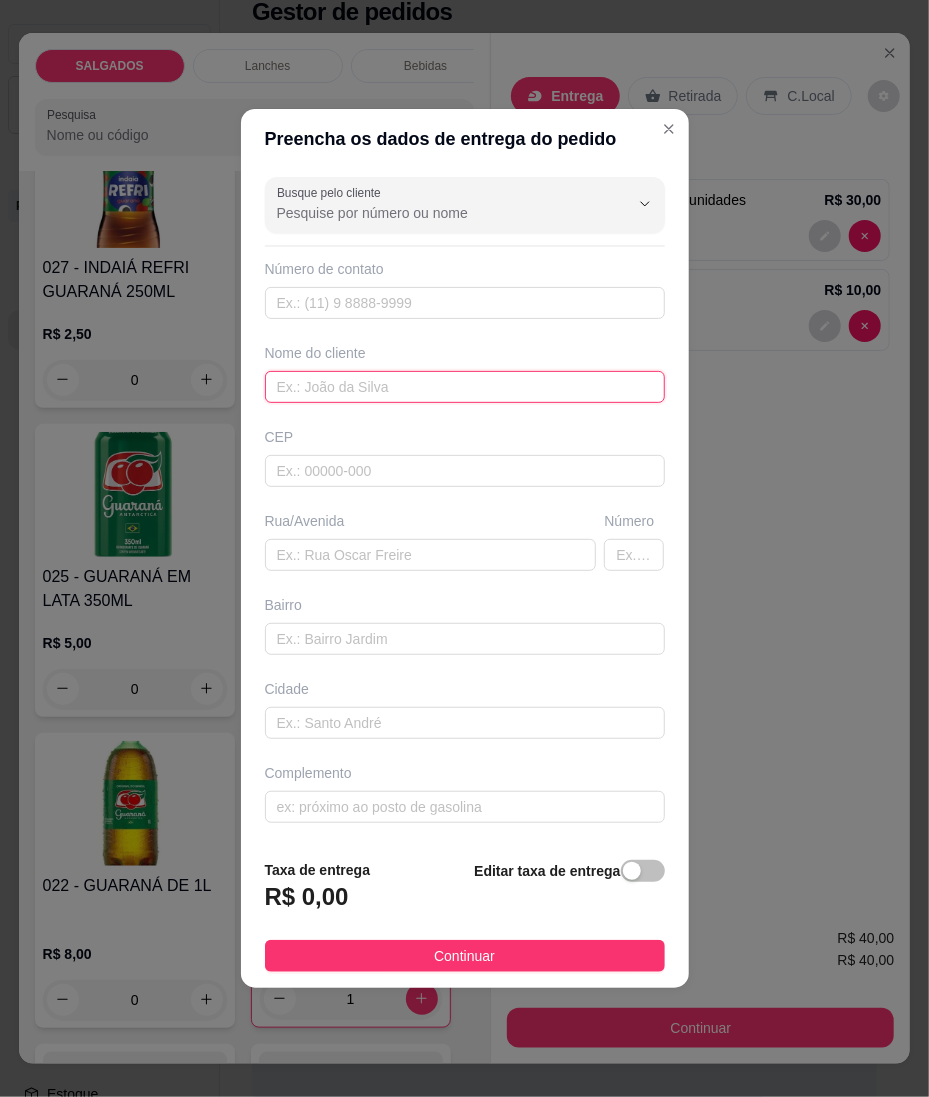 paste on "[PERSON_NAME]" 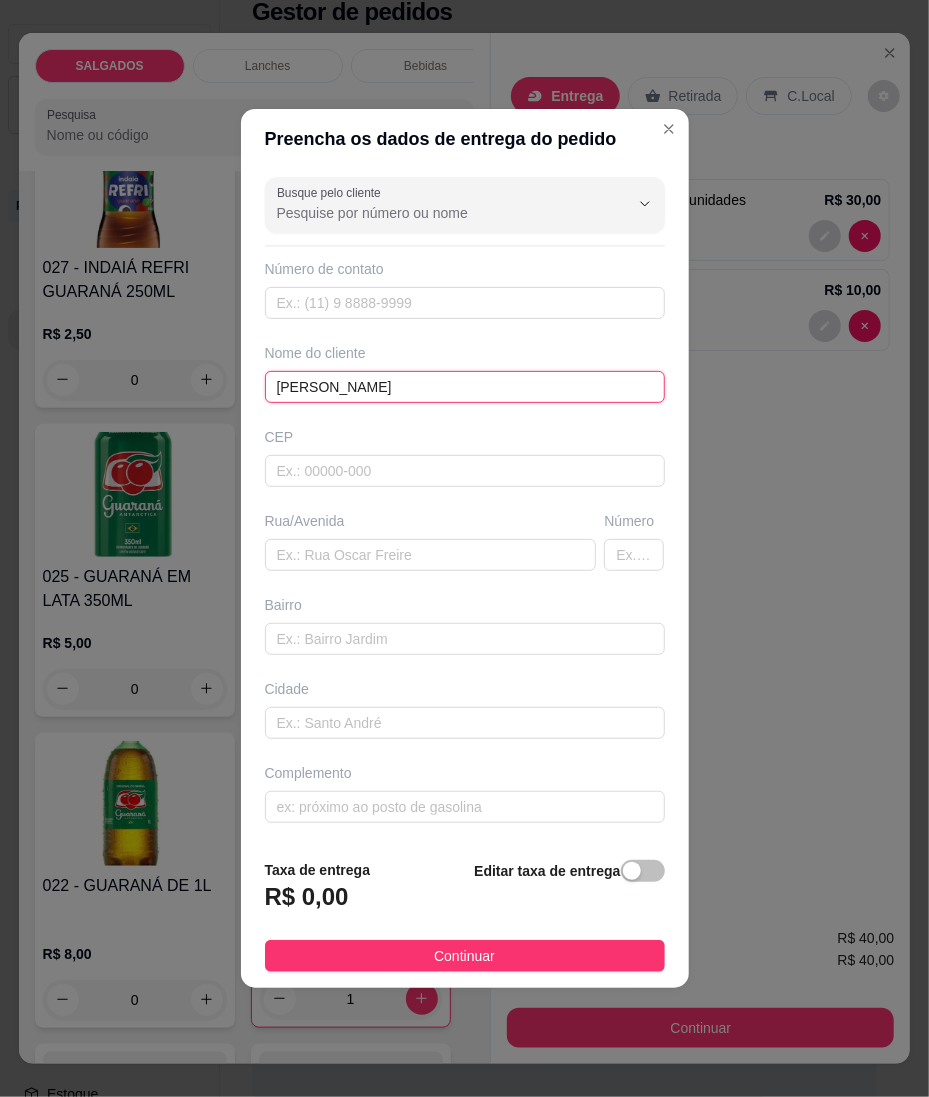 type on "[PERSON_NAME]" 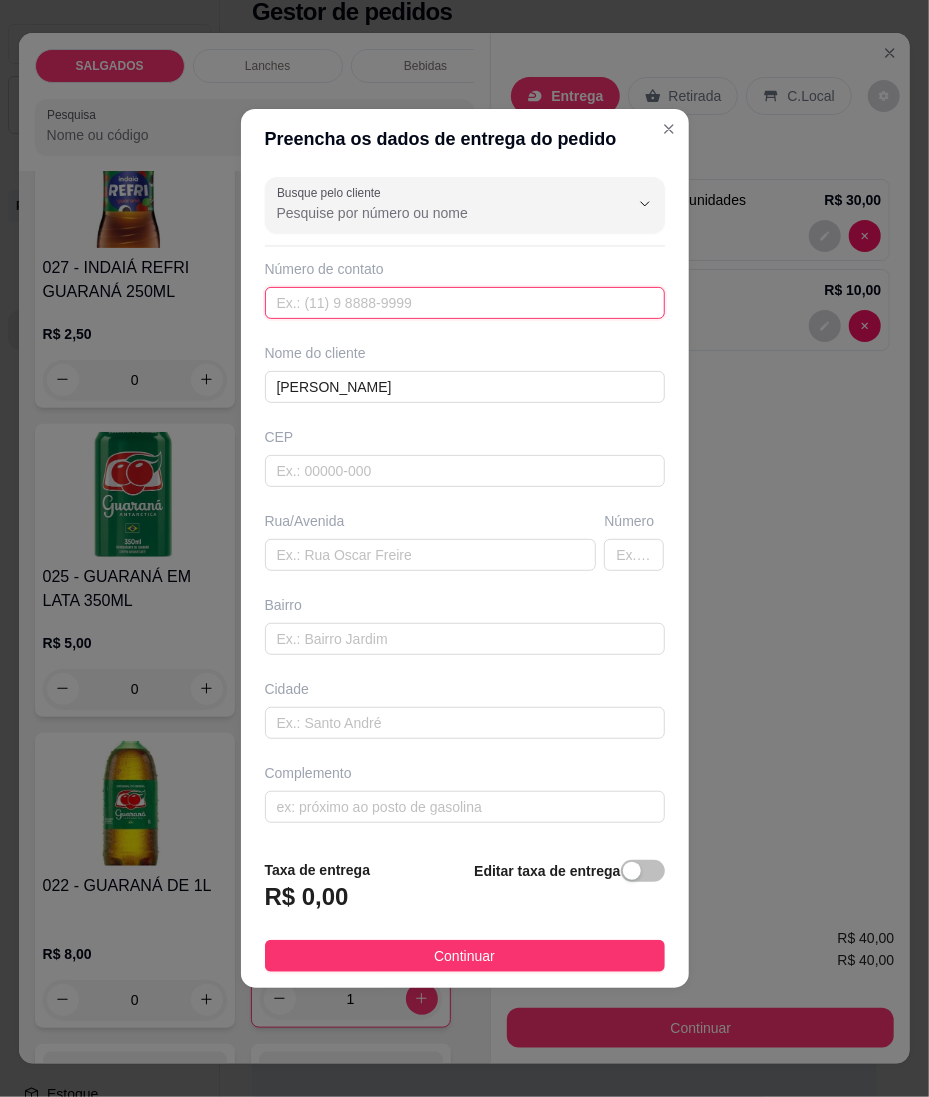 click at bounding box center [465, 303] 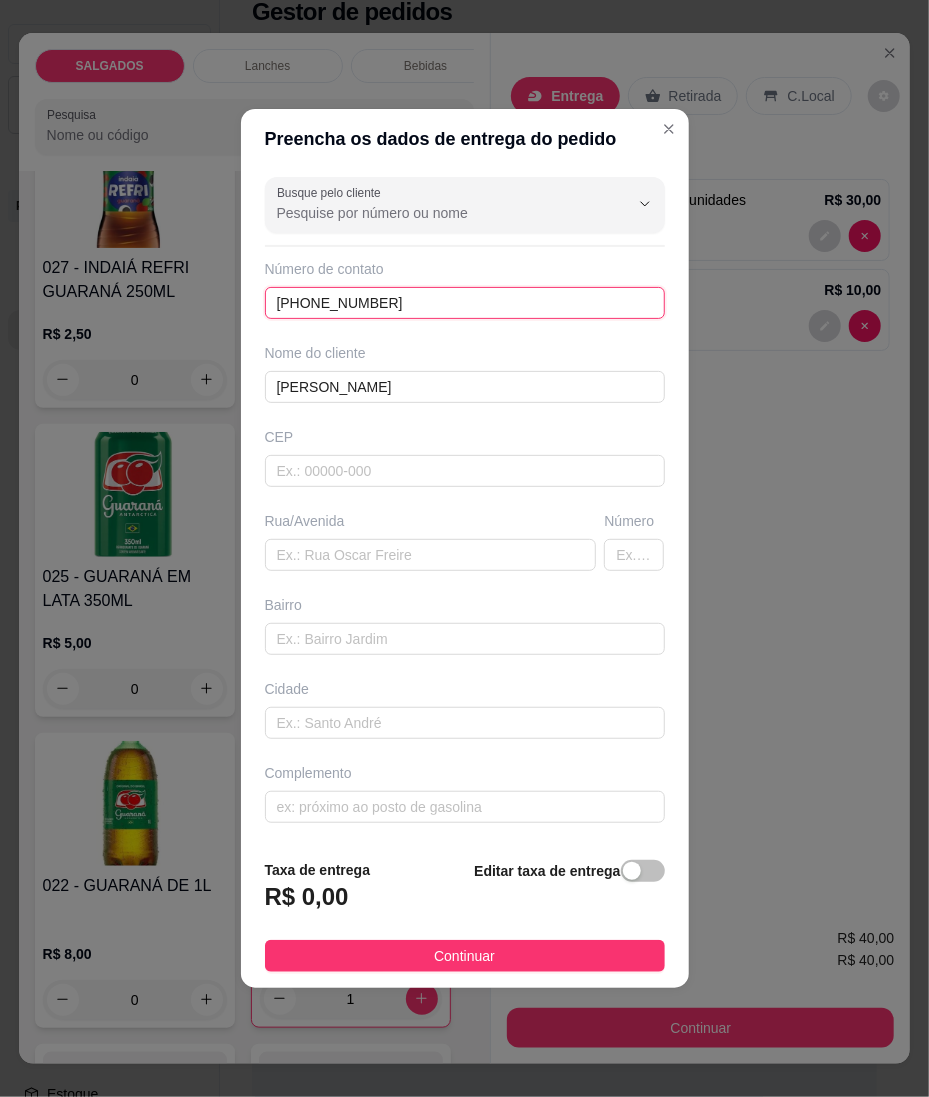 type on "[PHONE_NUMBER]" 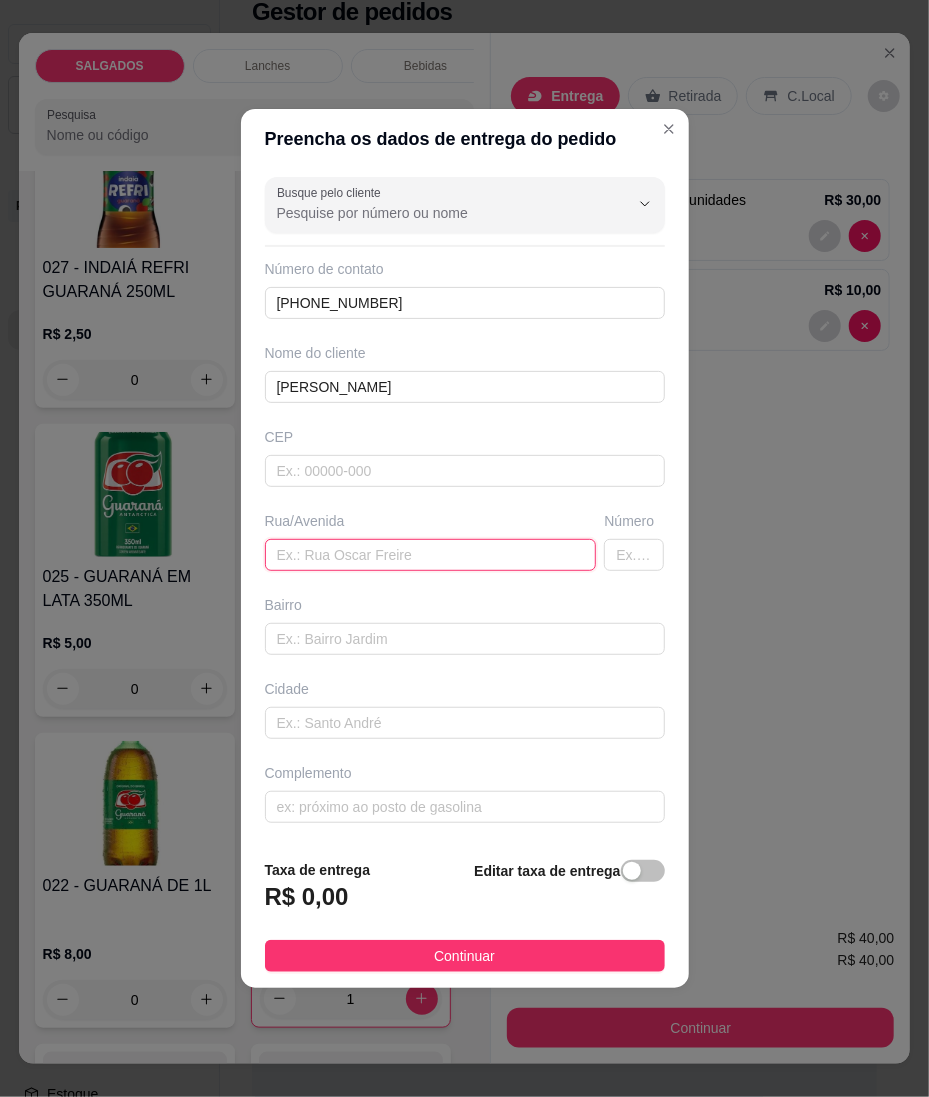drag, startPoint x: 401, startPoint y: 549, endPoint x: 389, endPoint y: 549, distance: 12 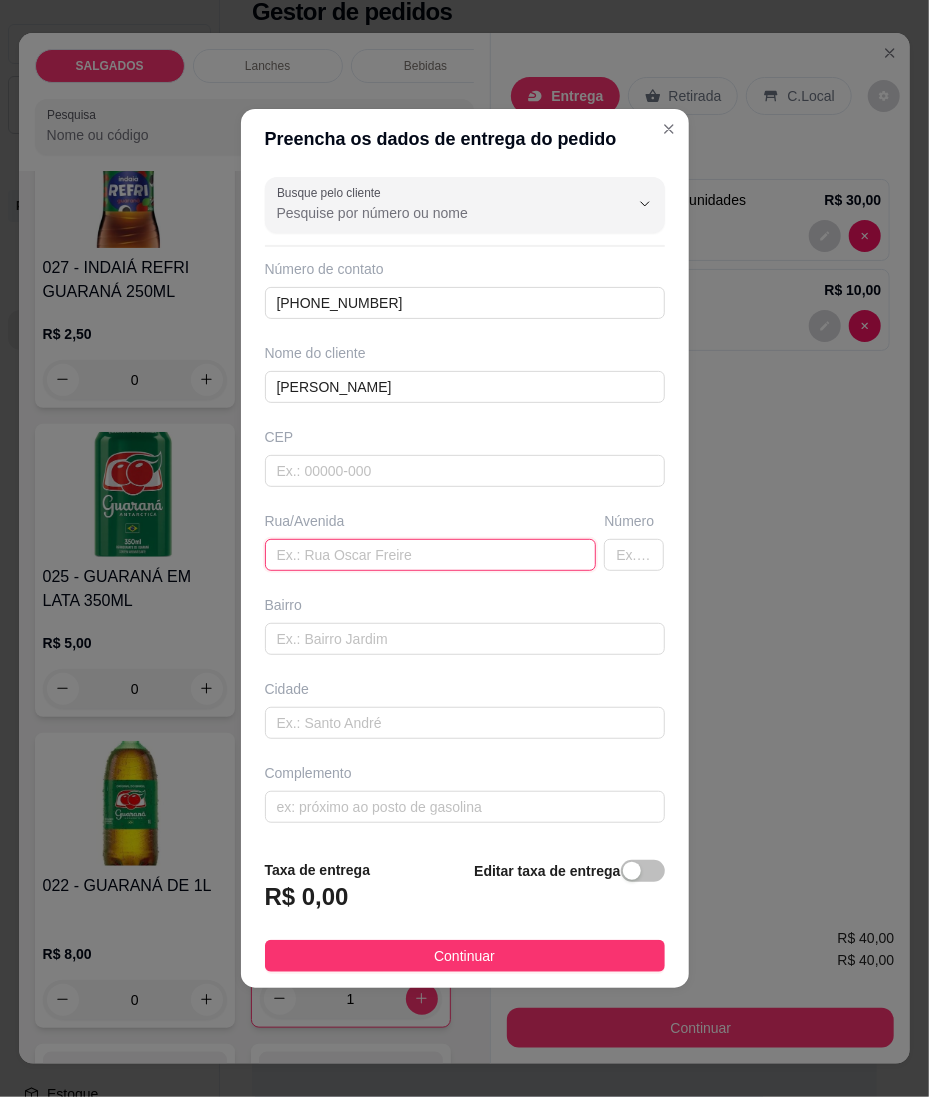 click at bounding box center [431, 555] 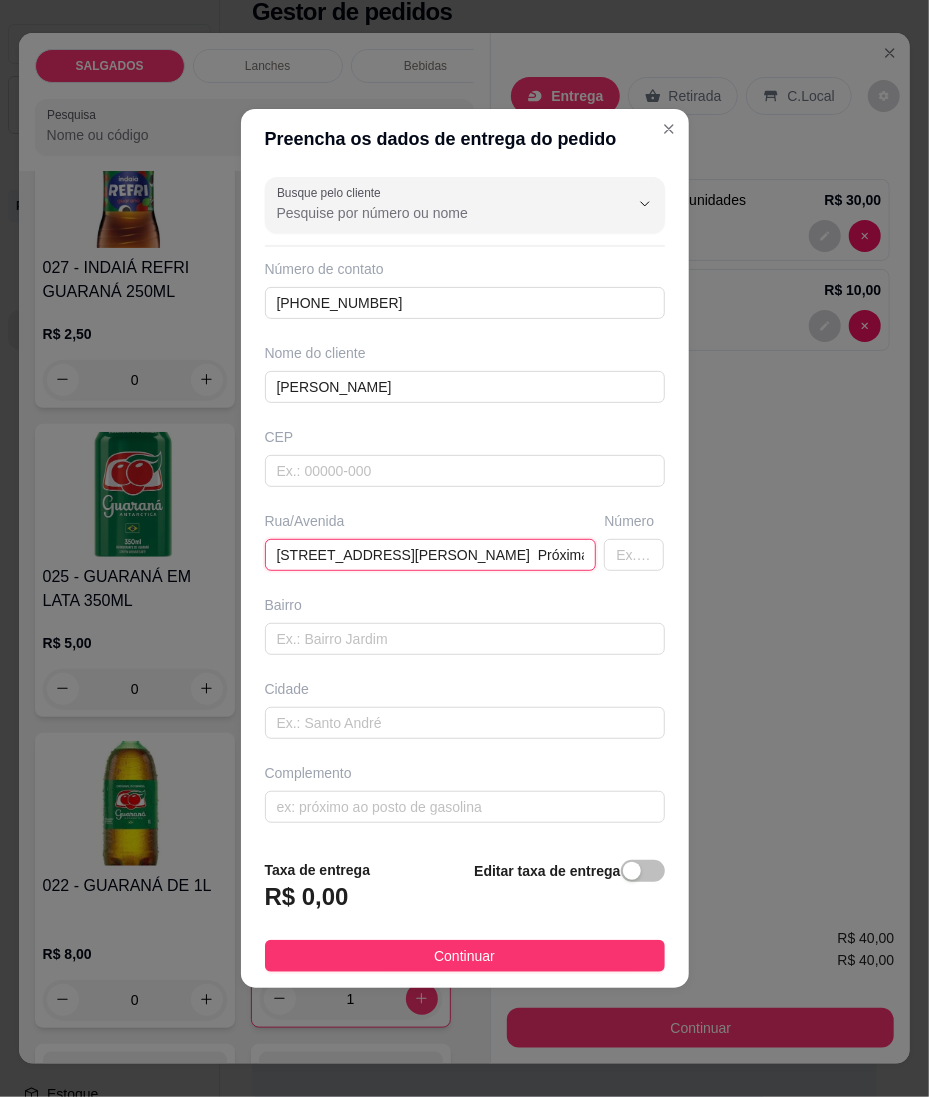 scroll, scrollTop: 0, scrollLeft: 264, axis: horizontal 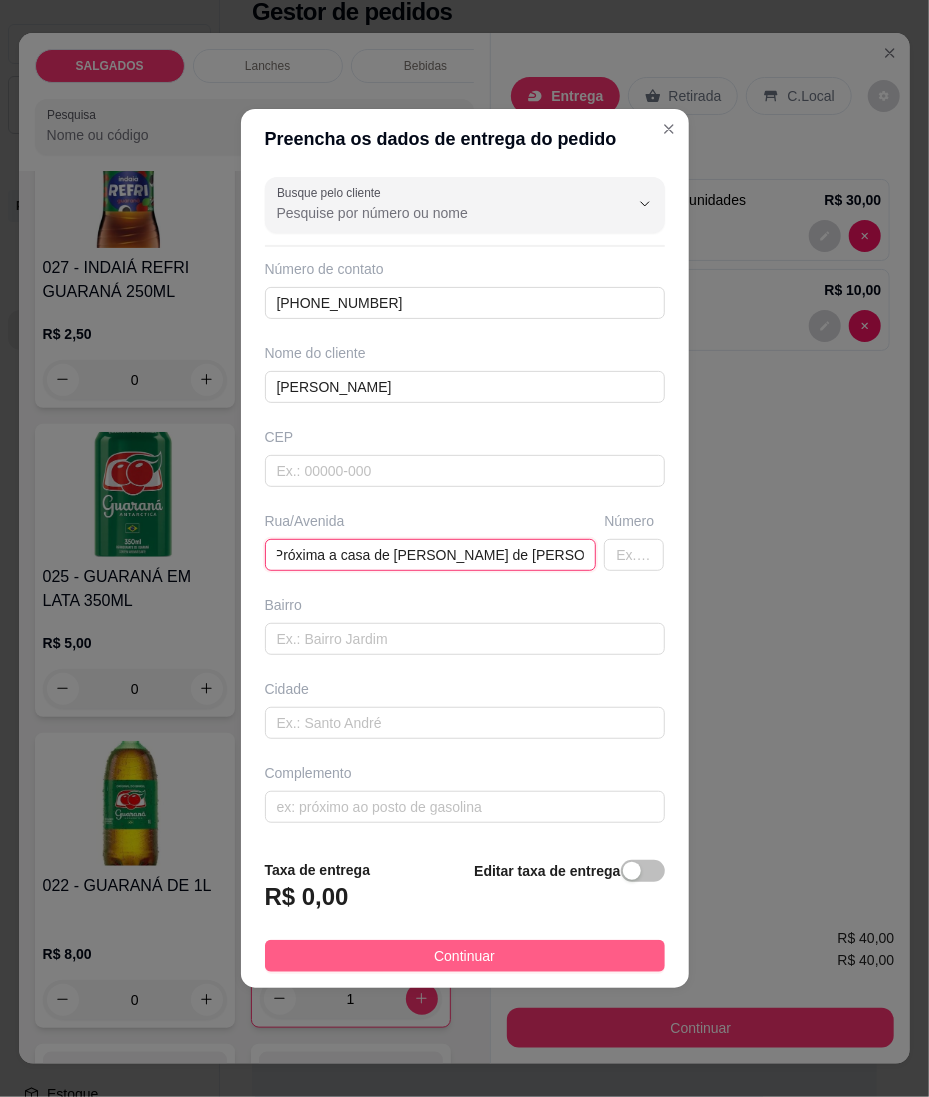 type on "[STREET_ADDRESS][PERSON_NAME]  Próxima a casa de [PERSON_NAME] de [PERSON_NAME]" 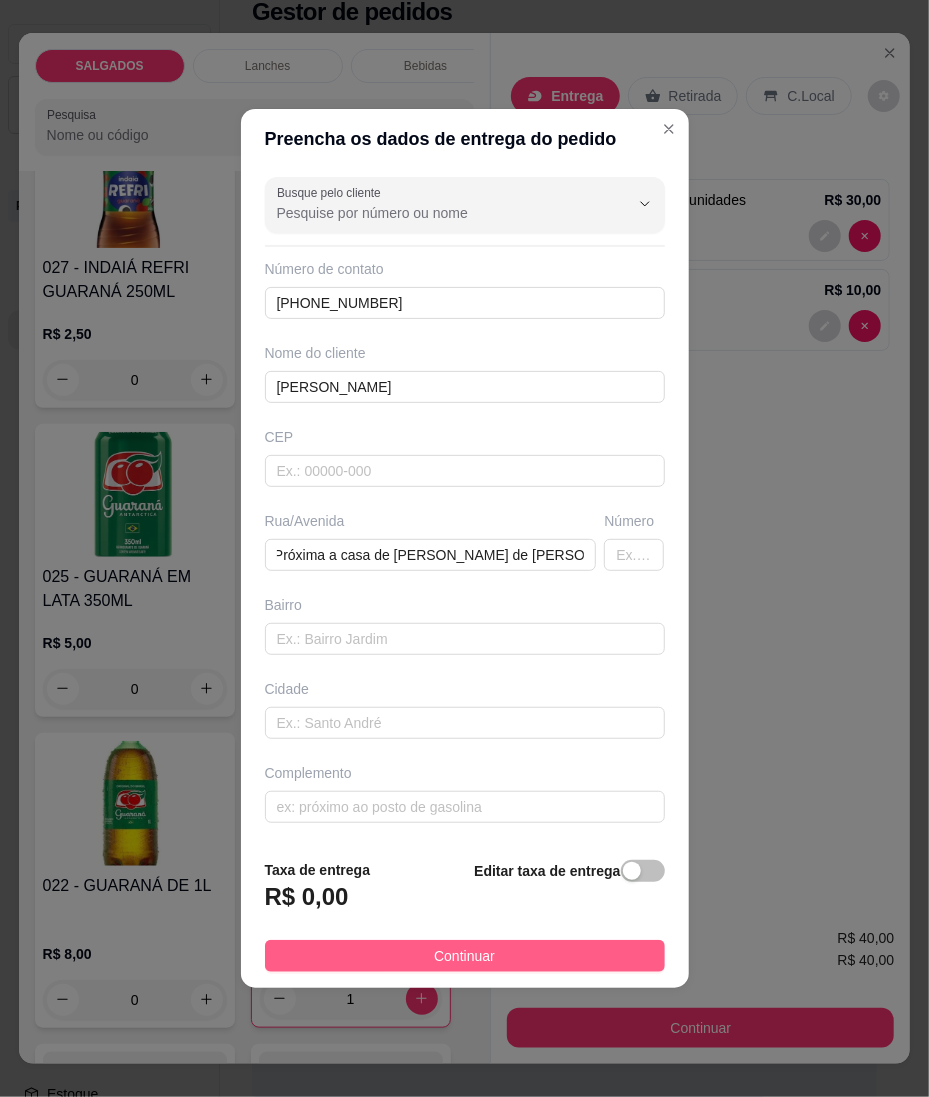 drag, startPoint x: 350, startPoint y: 949, endPoint x: 444, endPoint y: 960, distance: 94.641426 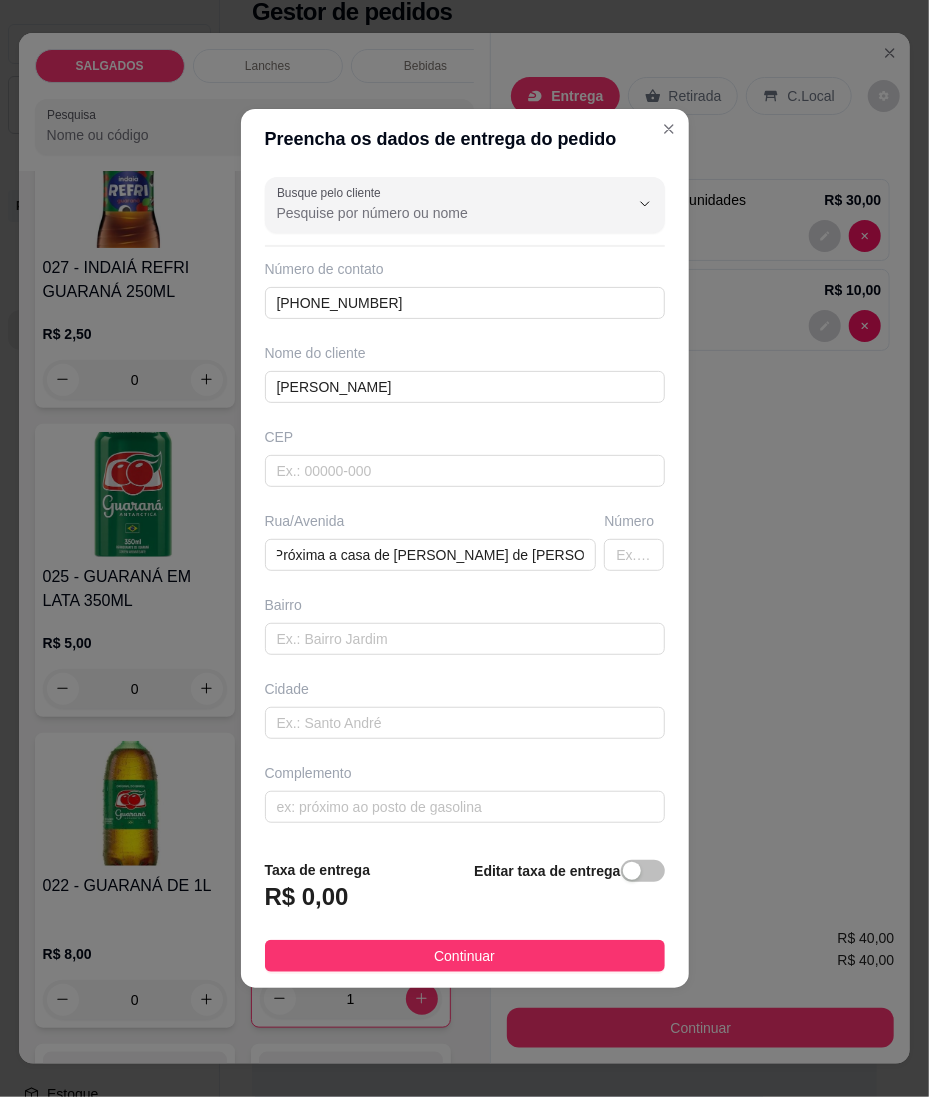 scroll, scrollTop: 0, scrollLeft: 0, axis: both 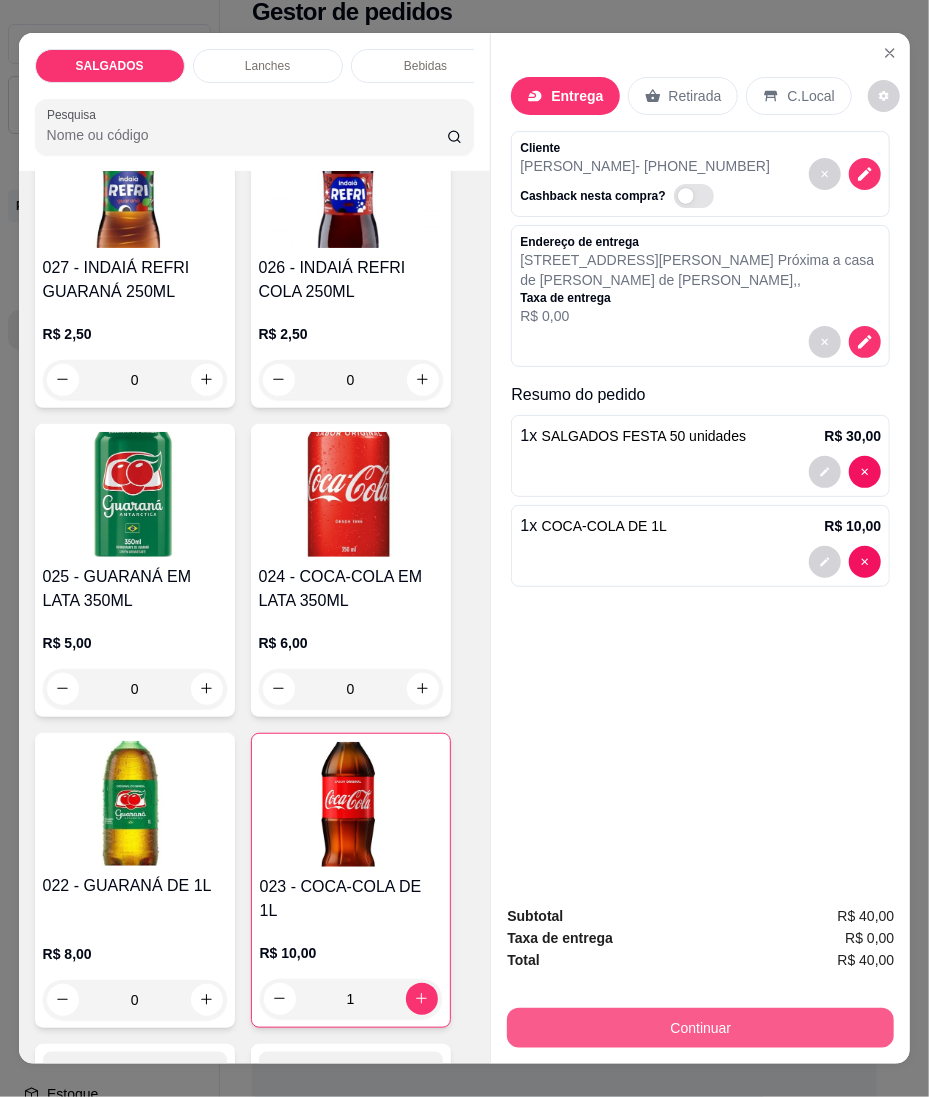 click on "Continuar" at bounding box center (700, 1028) 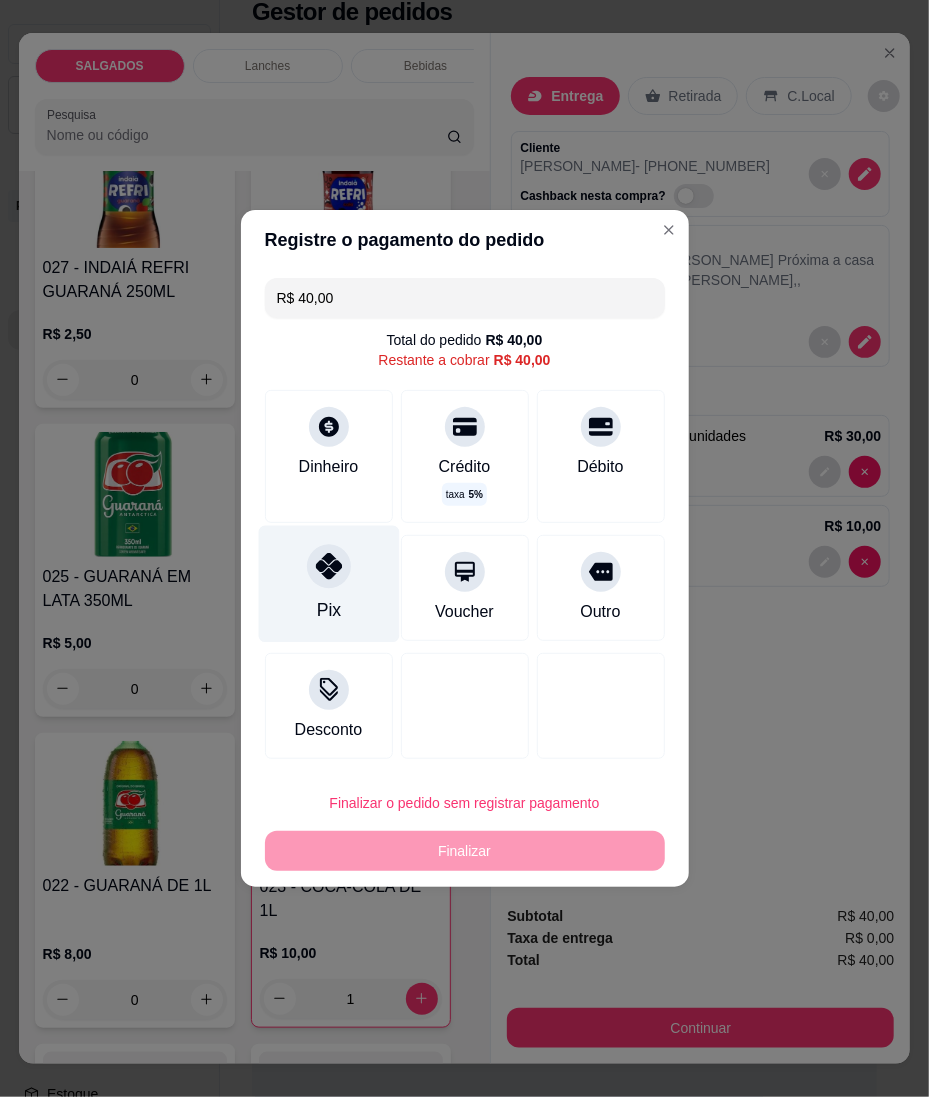 click on "Pix" at bounding box center (328, 584) 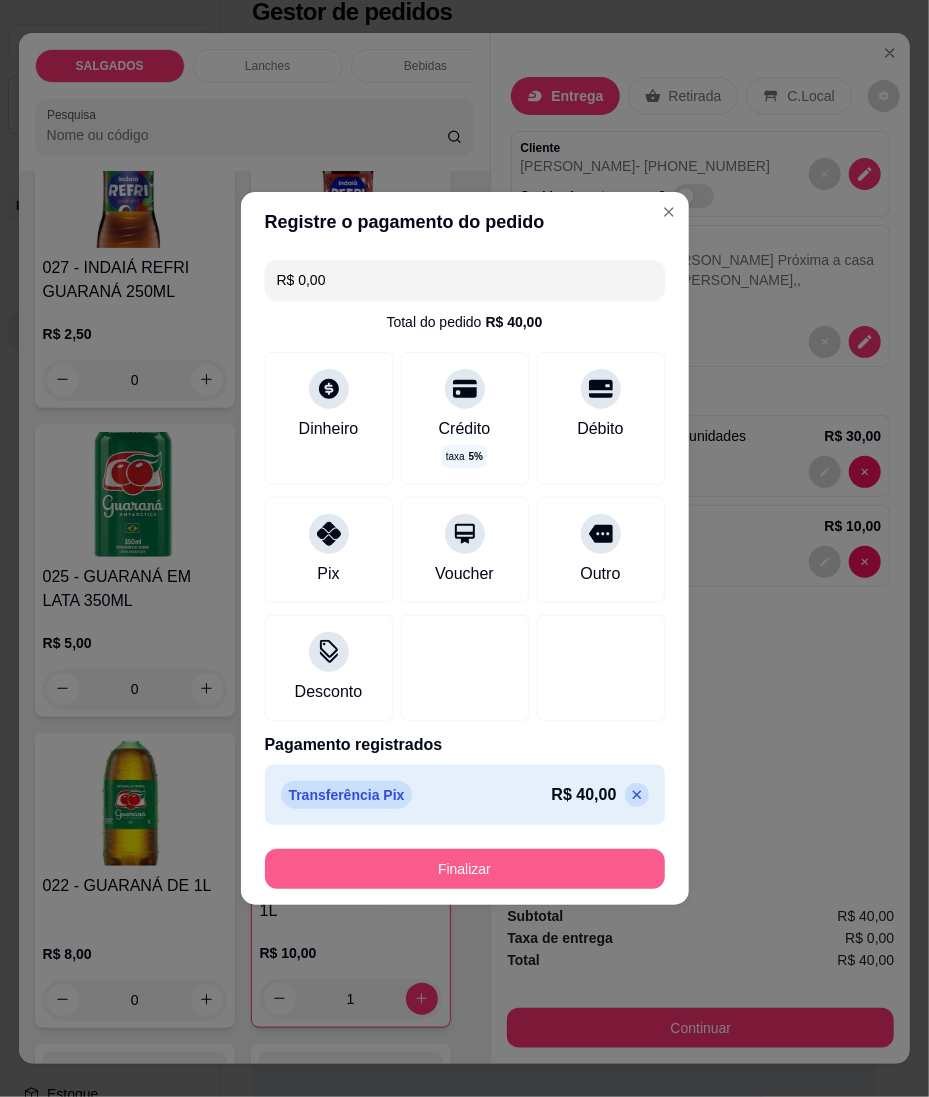 click on "Finalizar" at bounding box center [465, 869] 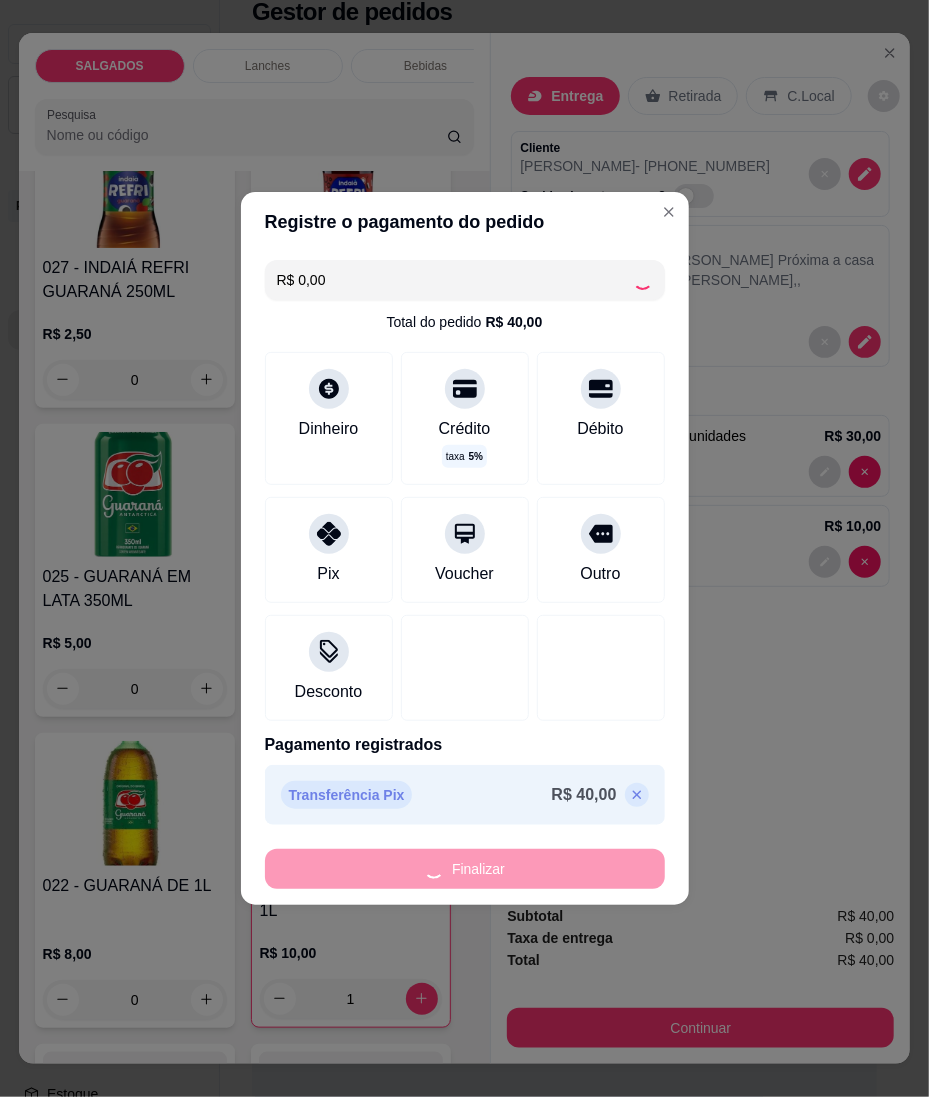 type on "0" 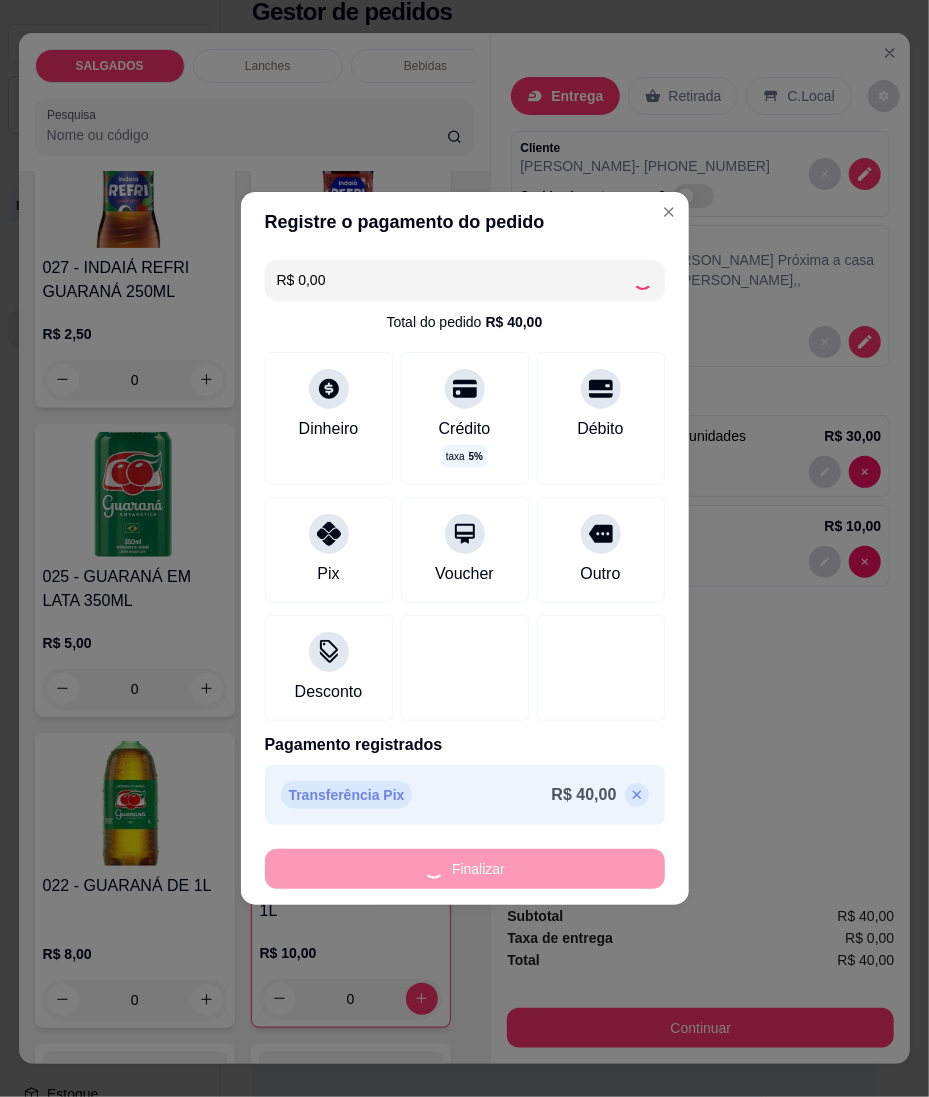 type on "-R$ 40,00" 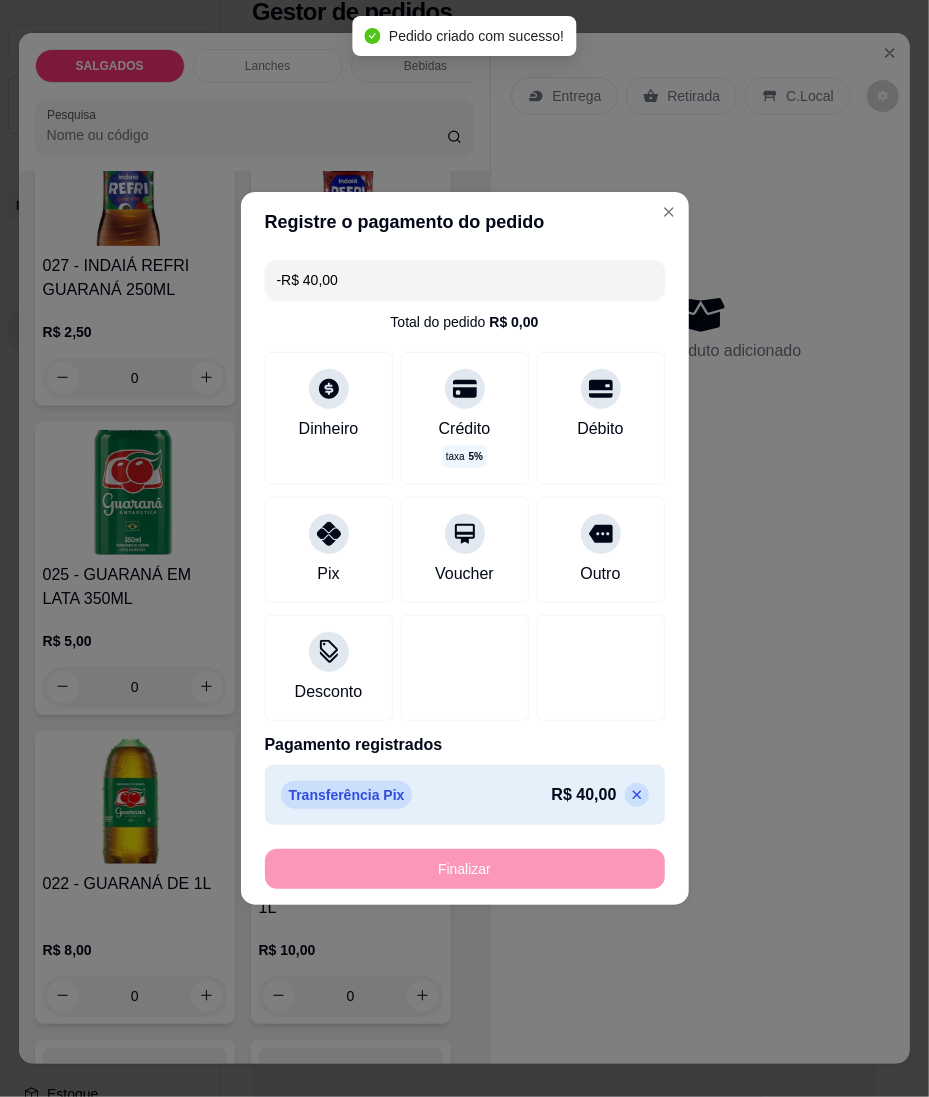 scroll, scrollTop: 6397, scrollLeft: 0, axis: vertical 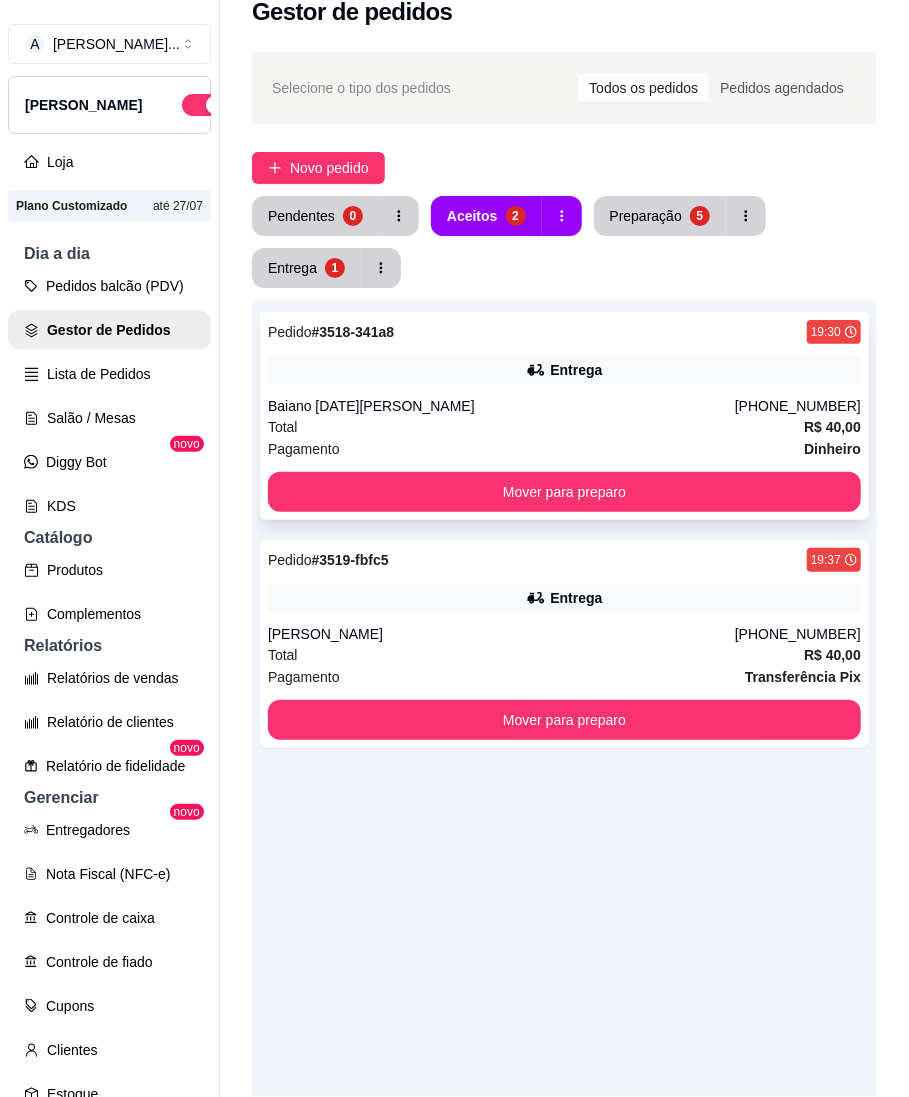 click on "Baiano [DATE][PERSON_NAME]" at bounding box center [501, 406] 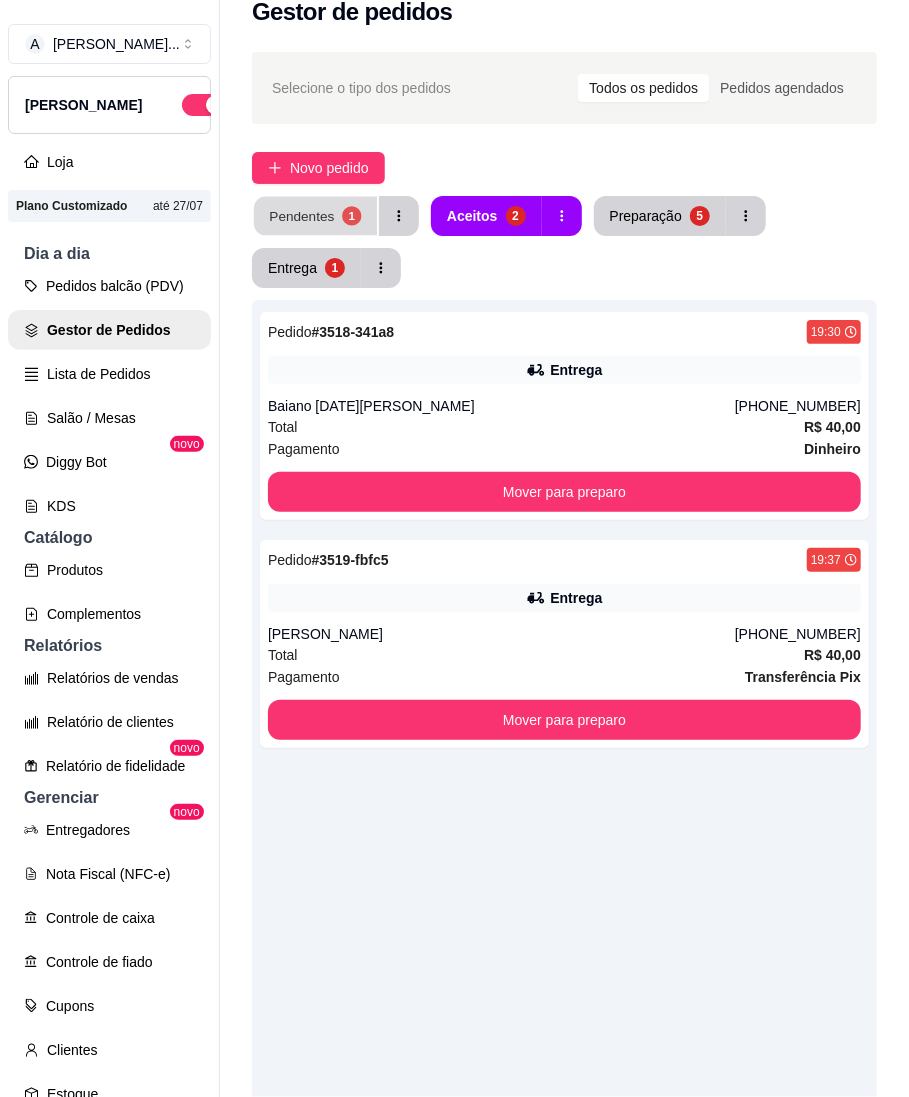 click on "Pendentes 1" at bounding box center [315, 216] 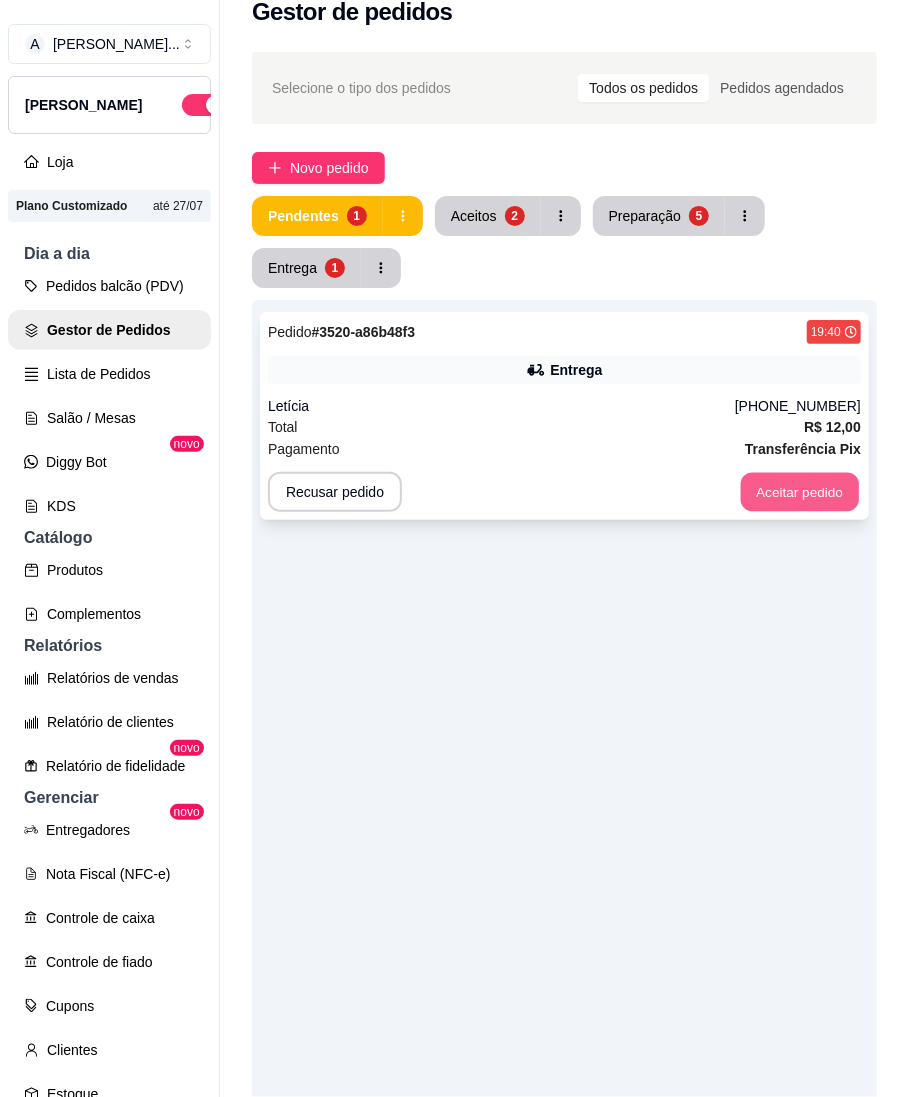 click on "Aceitar pedido" at bounding box center [800, 492] 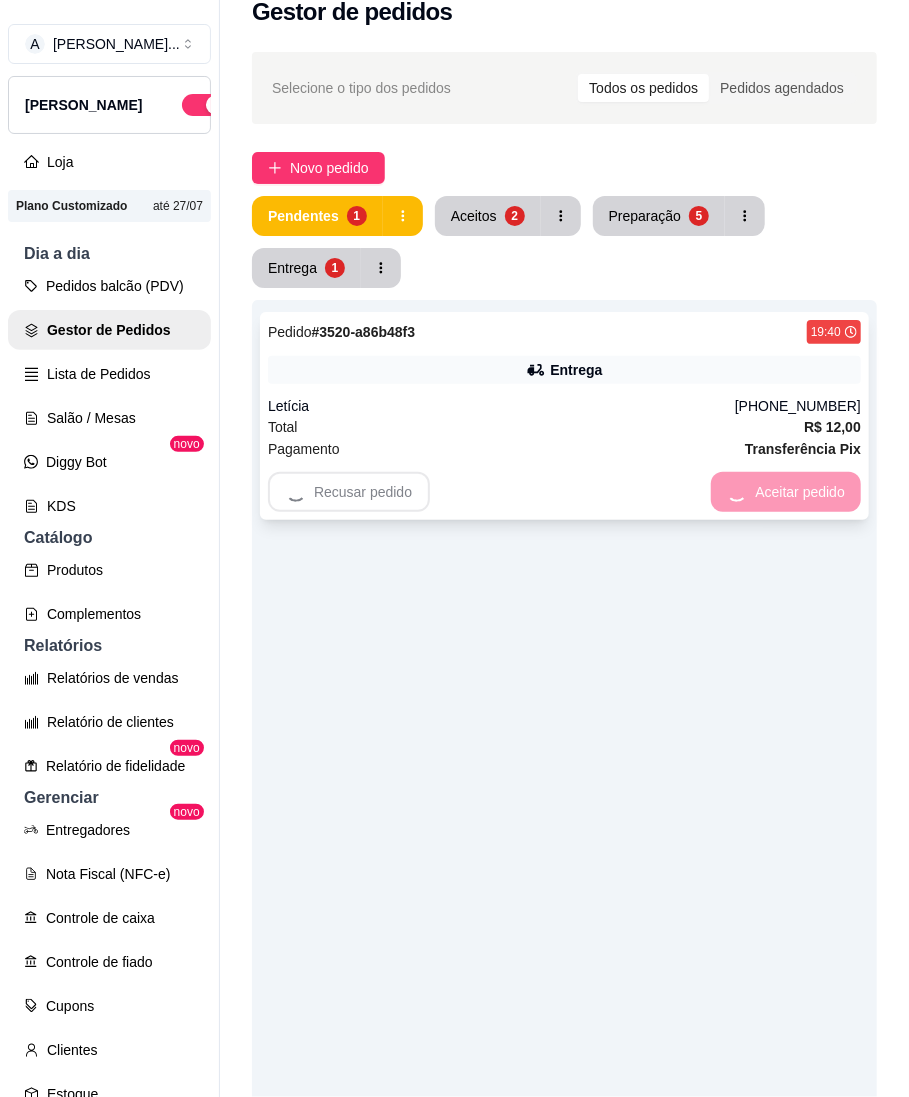 click on "Pedido  # 3520-a86b48f3 19:40 Entrega Letícia  [PHONE_NUMBER] Total R$ 12,00 Pagamento Transferência Pix Recusar pedido Aceitar pedido" at bounding box center (564, 416) 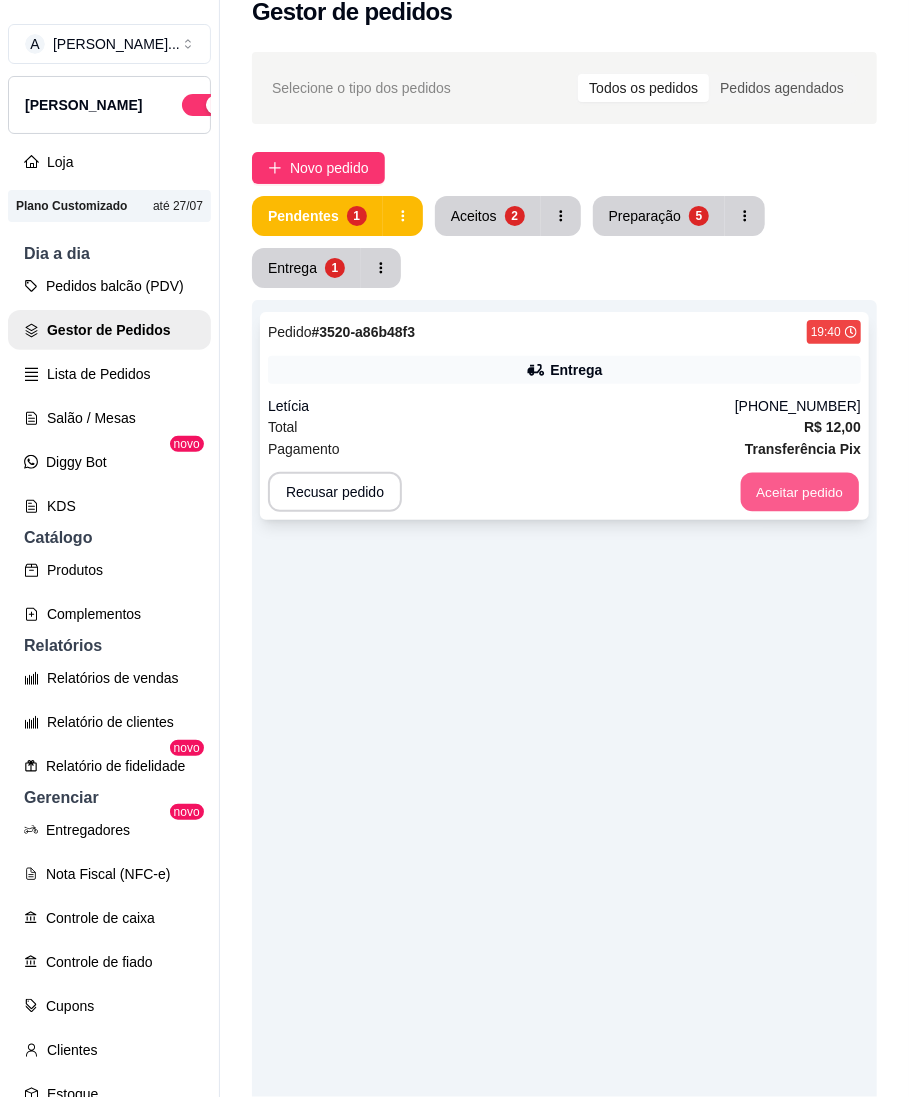 click on "Aceitar pedido" at bounding box center [800, 492] 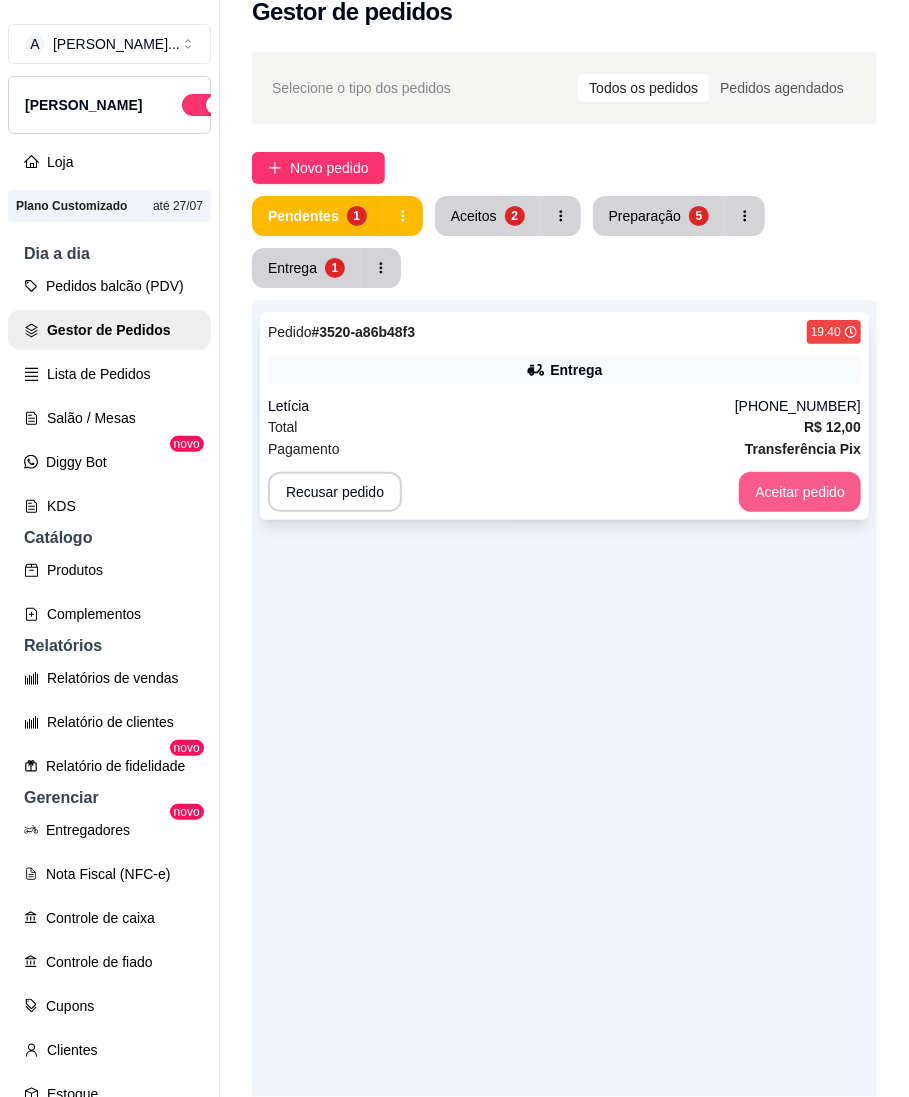 click on "Aceitar pedido" at bounding box center [800, 492] 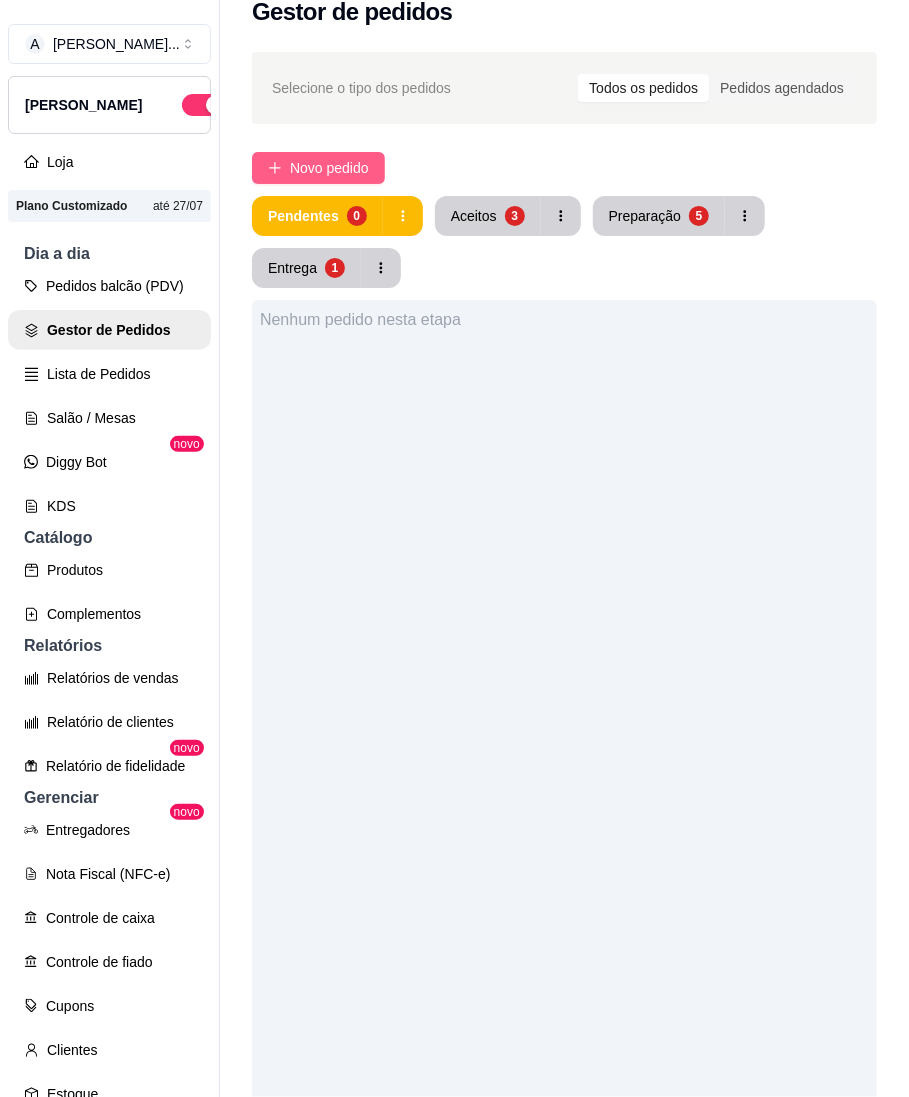 click on "Novo pedido" at bounding box center [329, 168] 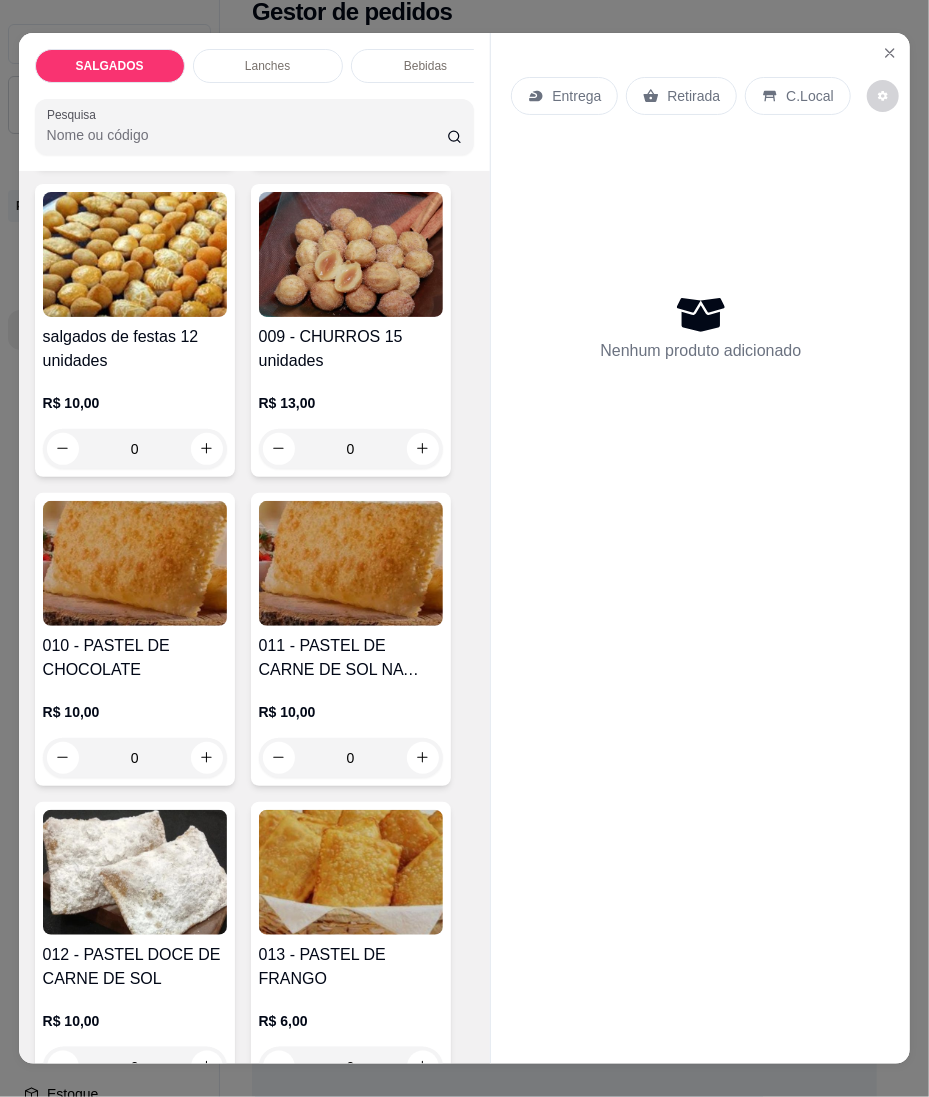 scroll, scrollTop: 1333, scrollLeft: 0, axis: vertical 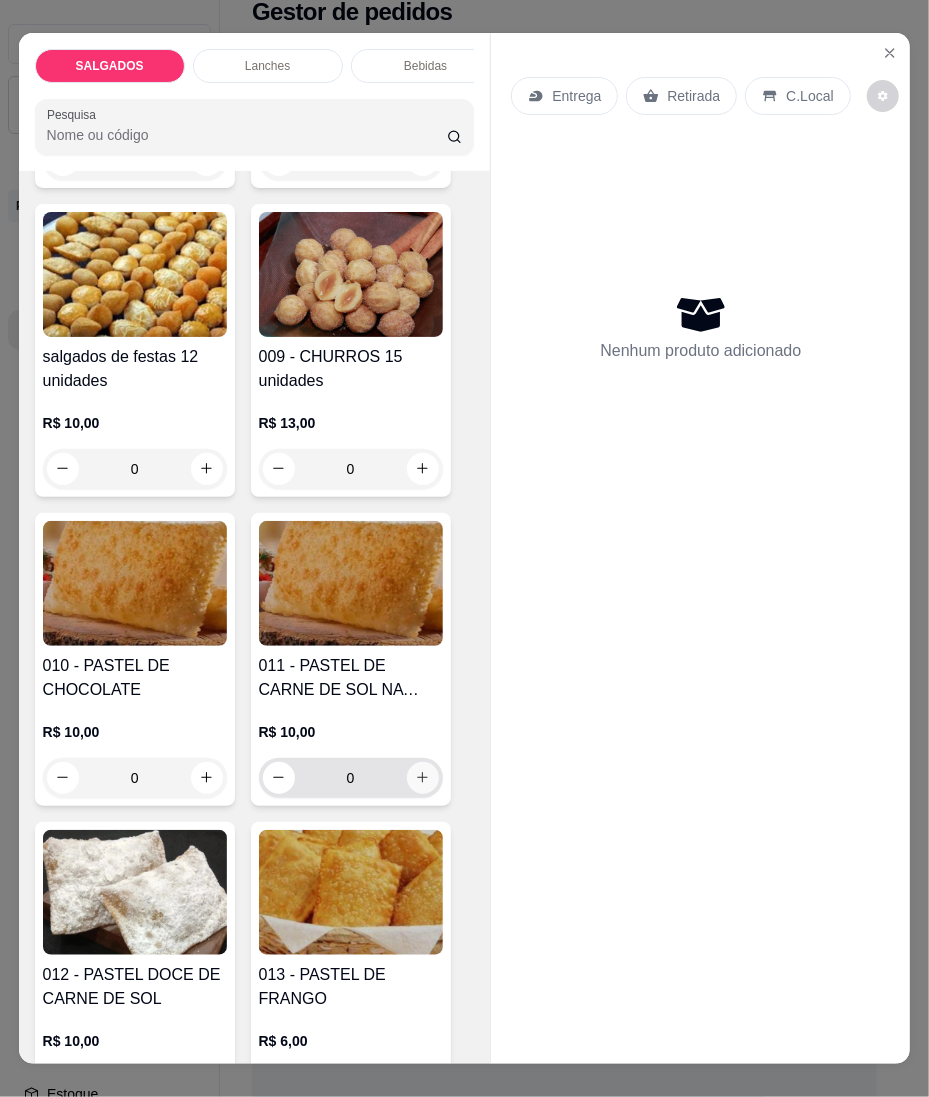 click 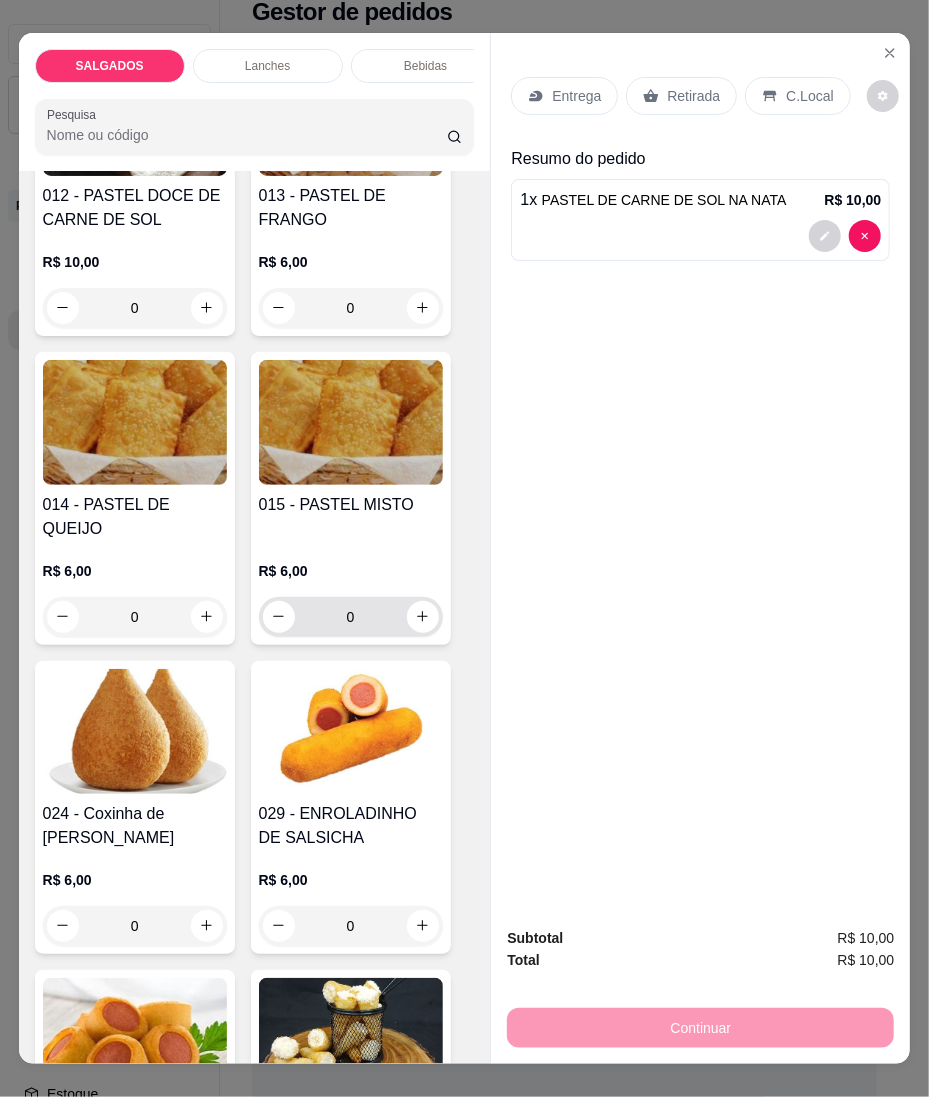 scroll, scrollTop: 2400, scrollLeft: 0, axis: vertical 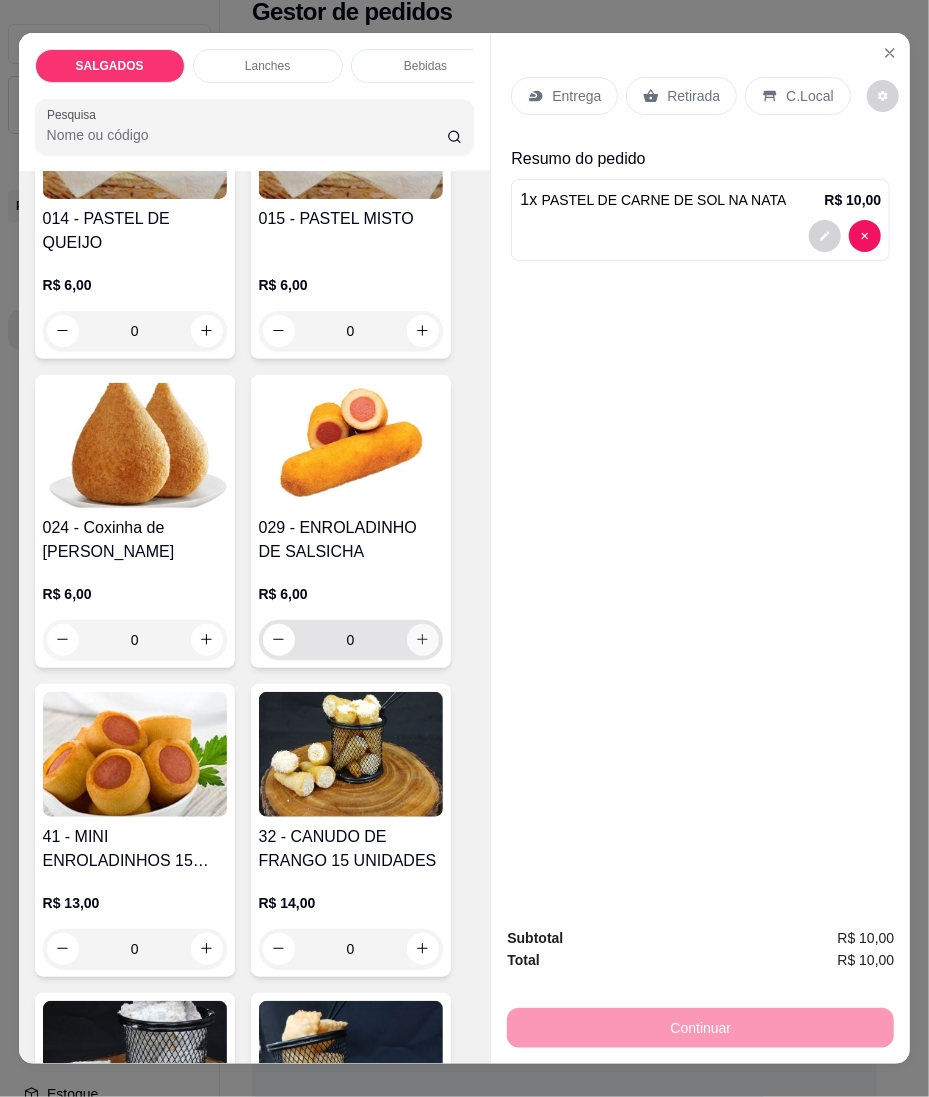 click at bounding box center (423, 640) 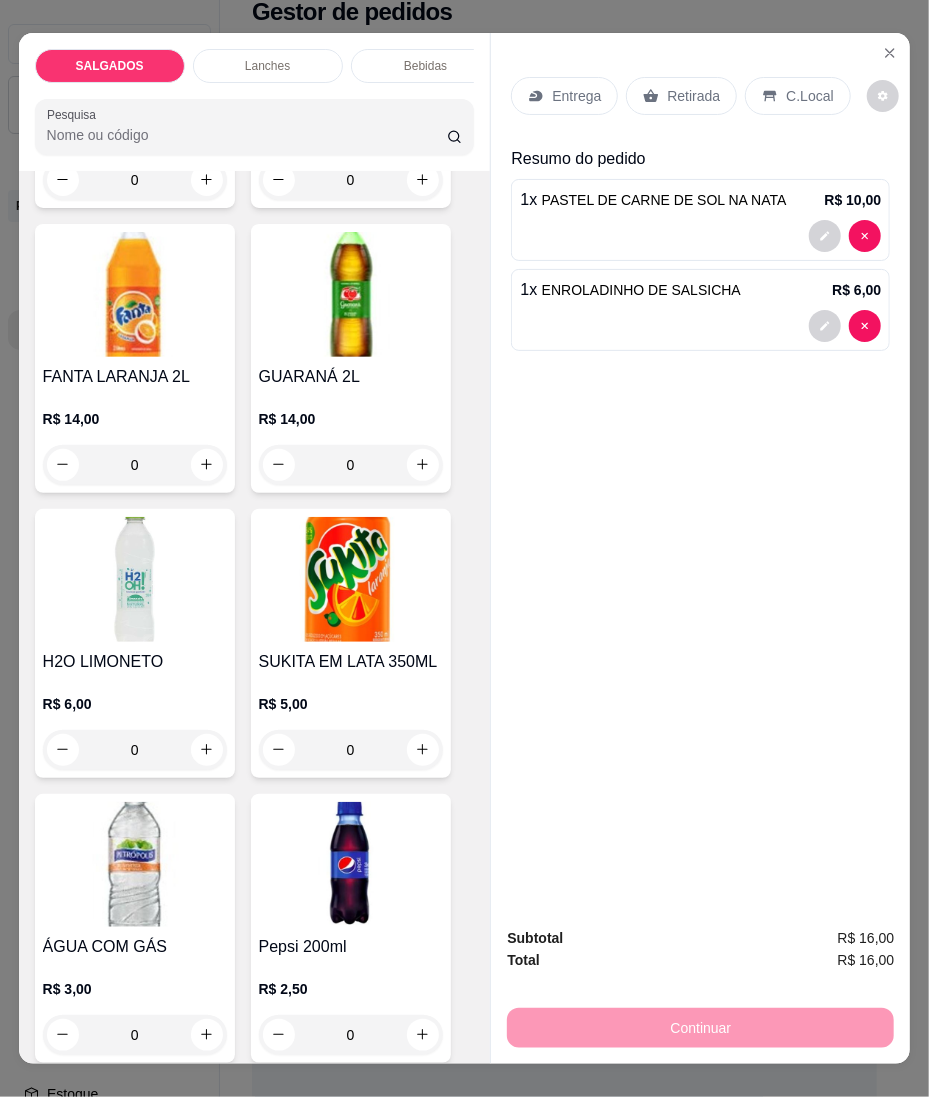 scroll, scrollTop: 8000, scrollLeft: 0, axis: vertical 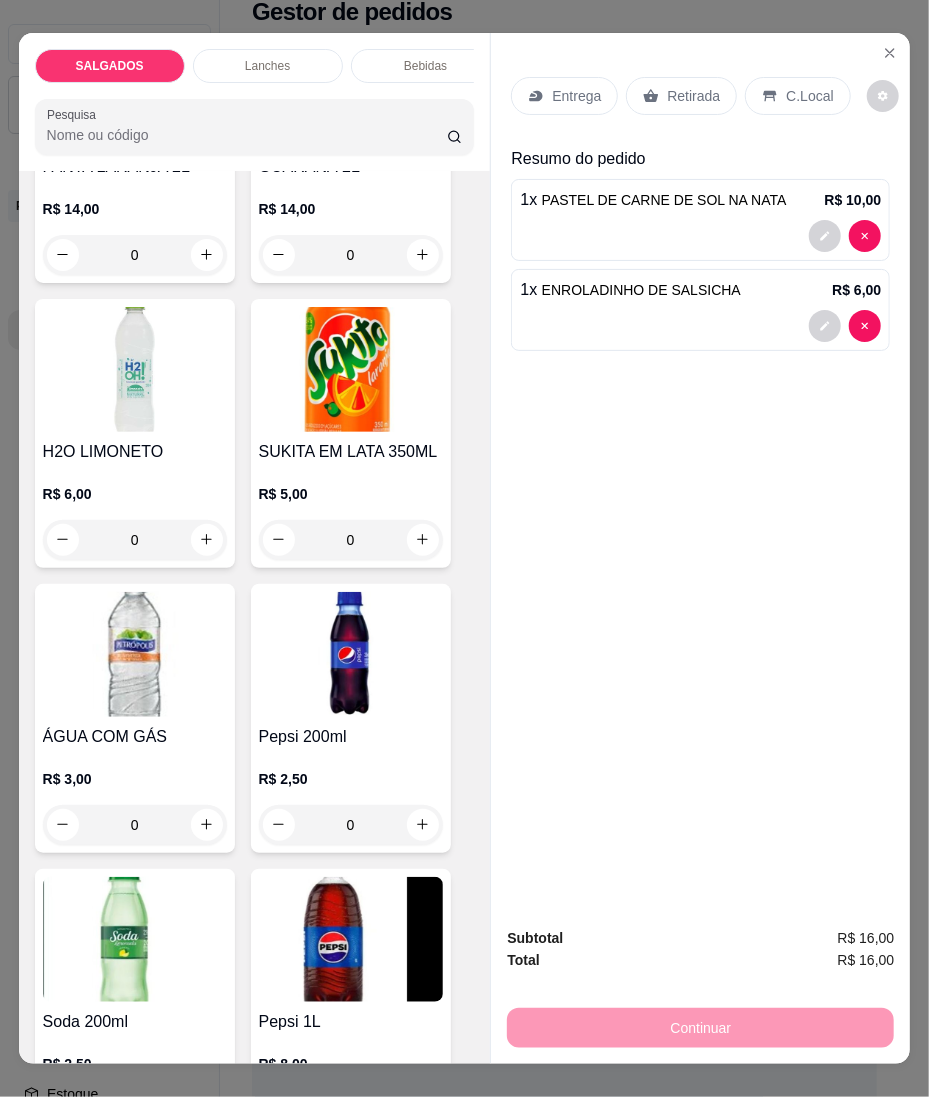 type 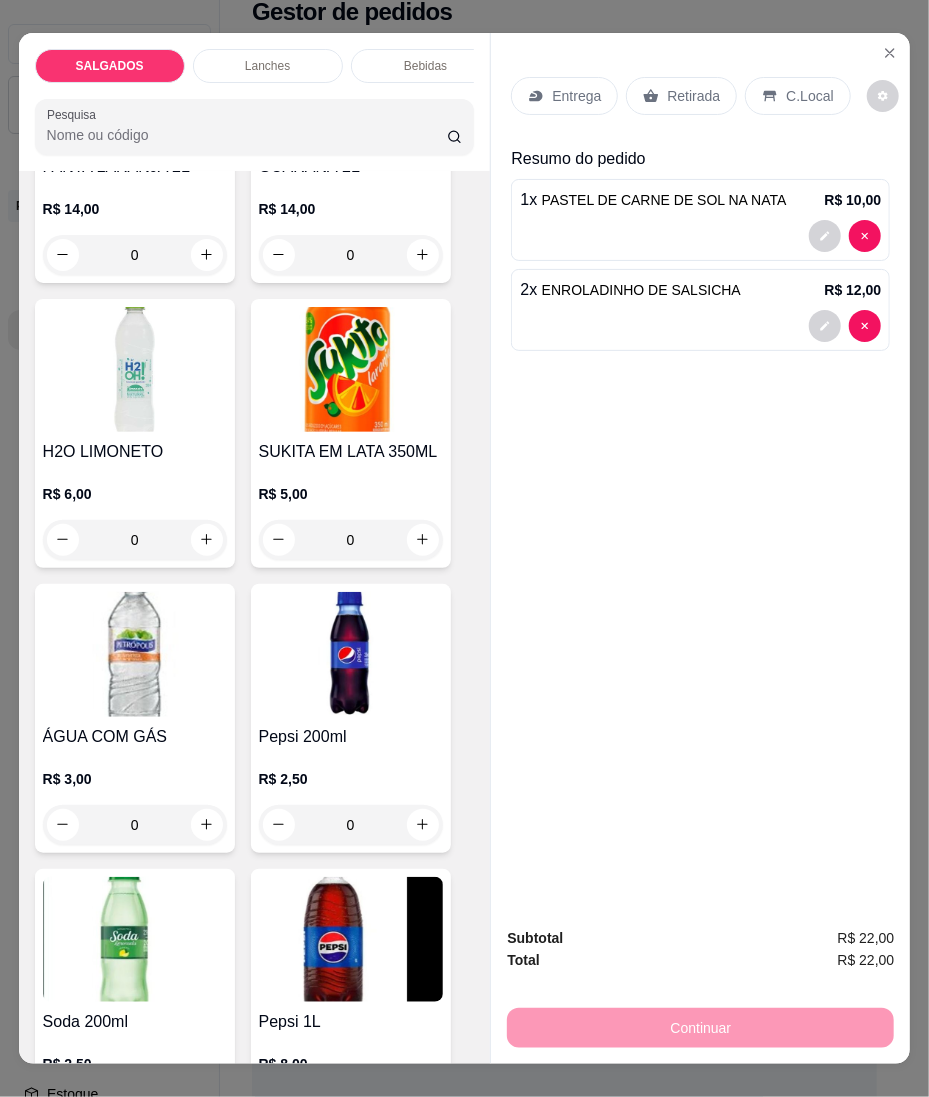 type on "3" 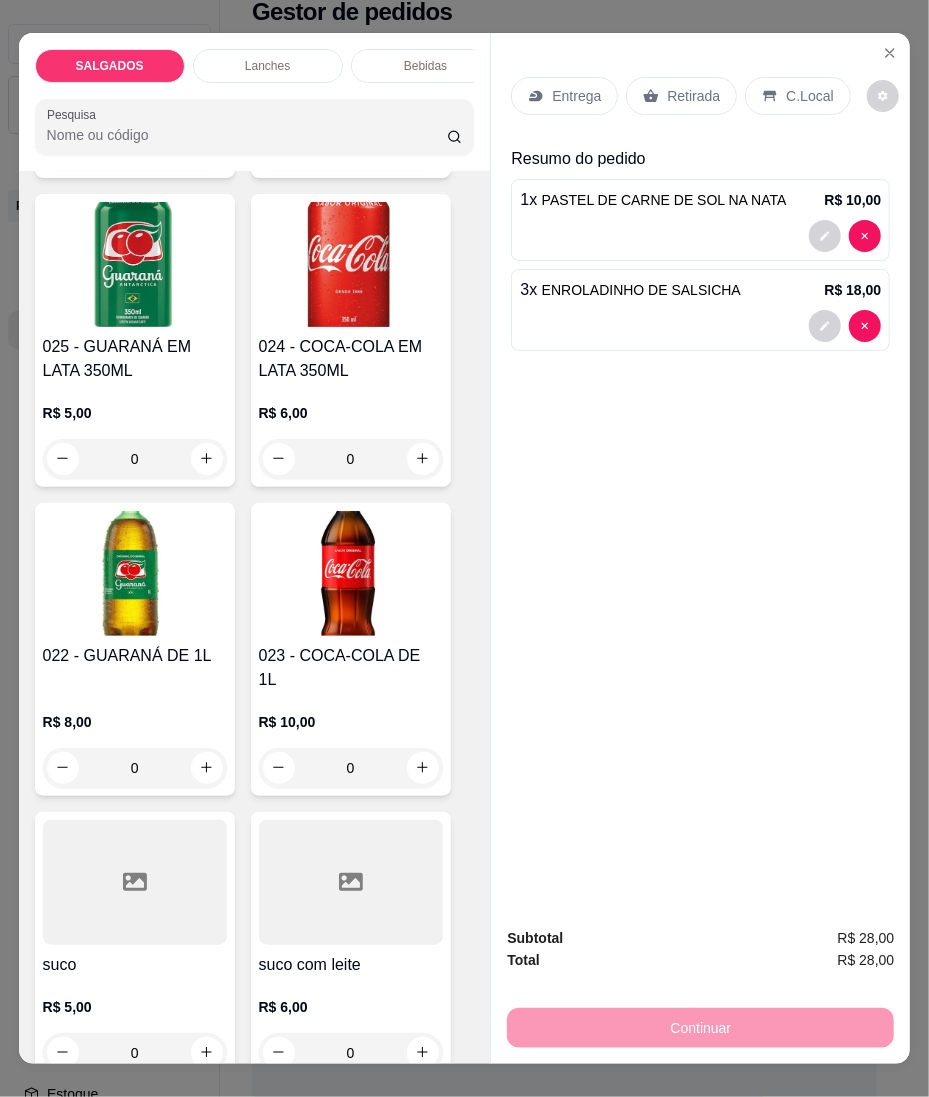 scroll, scrollTop: 6666, scrollLeft: 0, axis: vertical 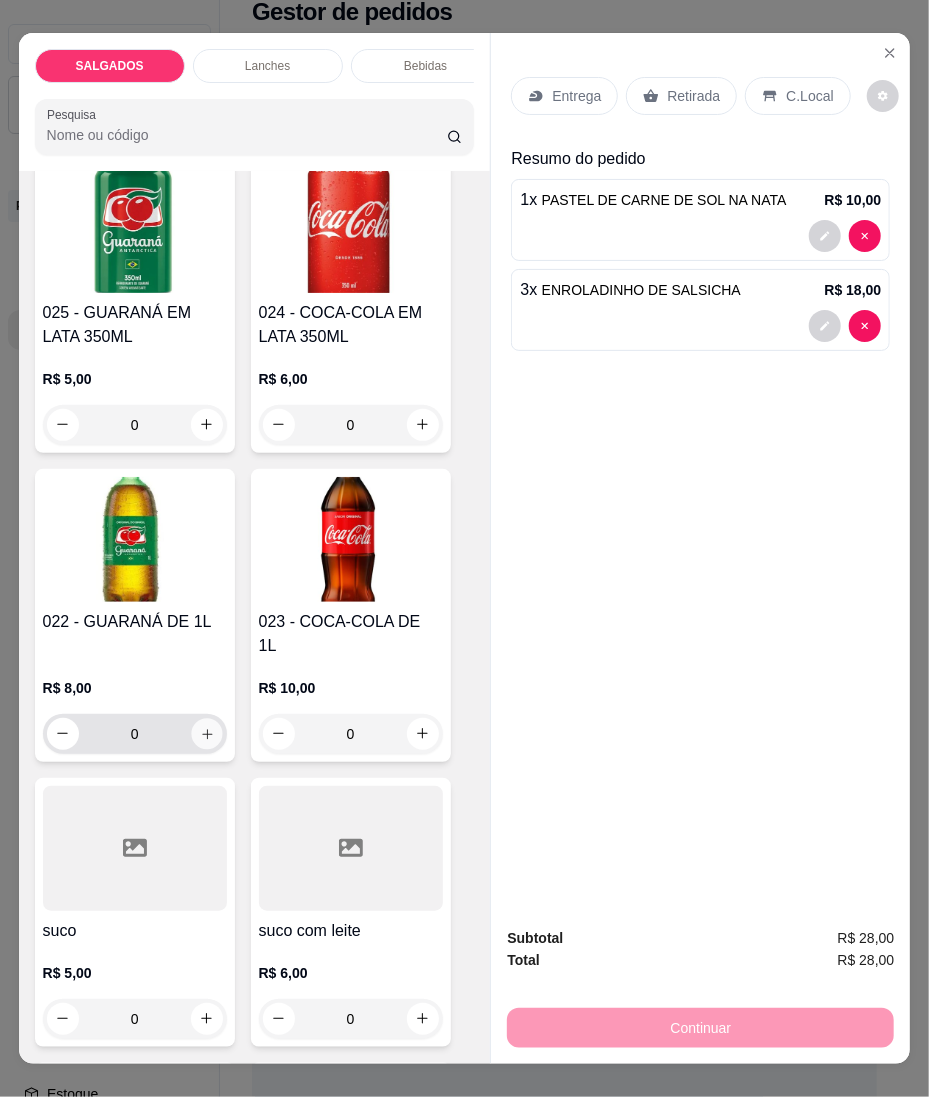 click at bounding box center [206, 733] 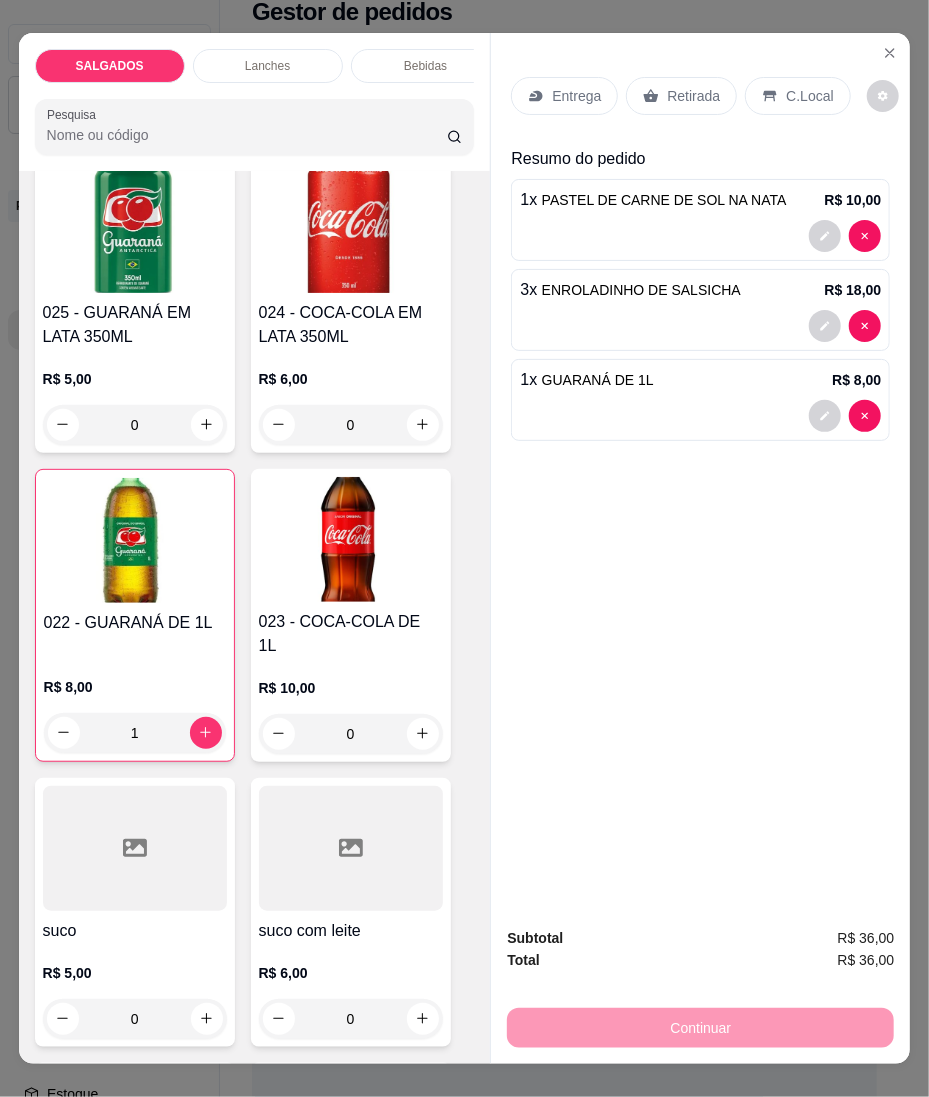 click on "Entrega" at bounding box center (576, 96) 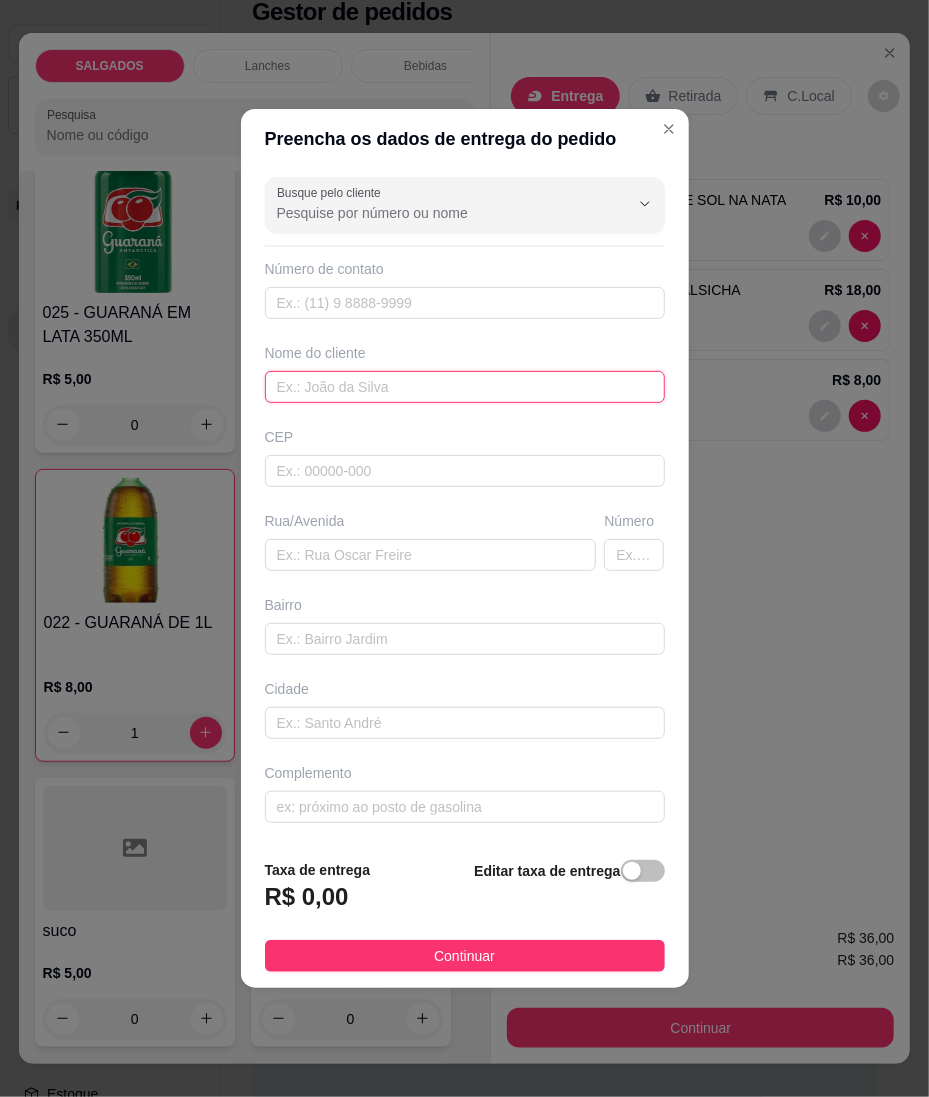 click at bounding box center [465, 387] 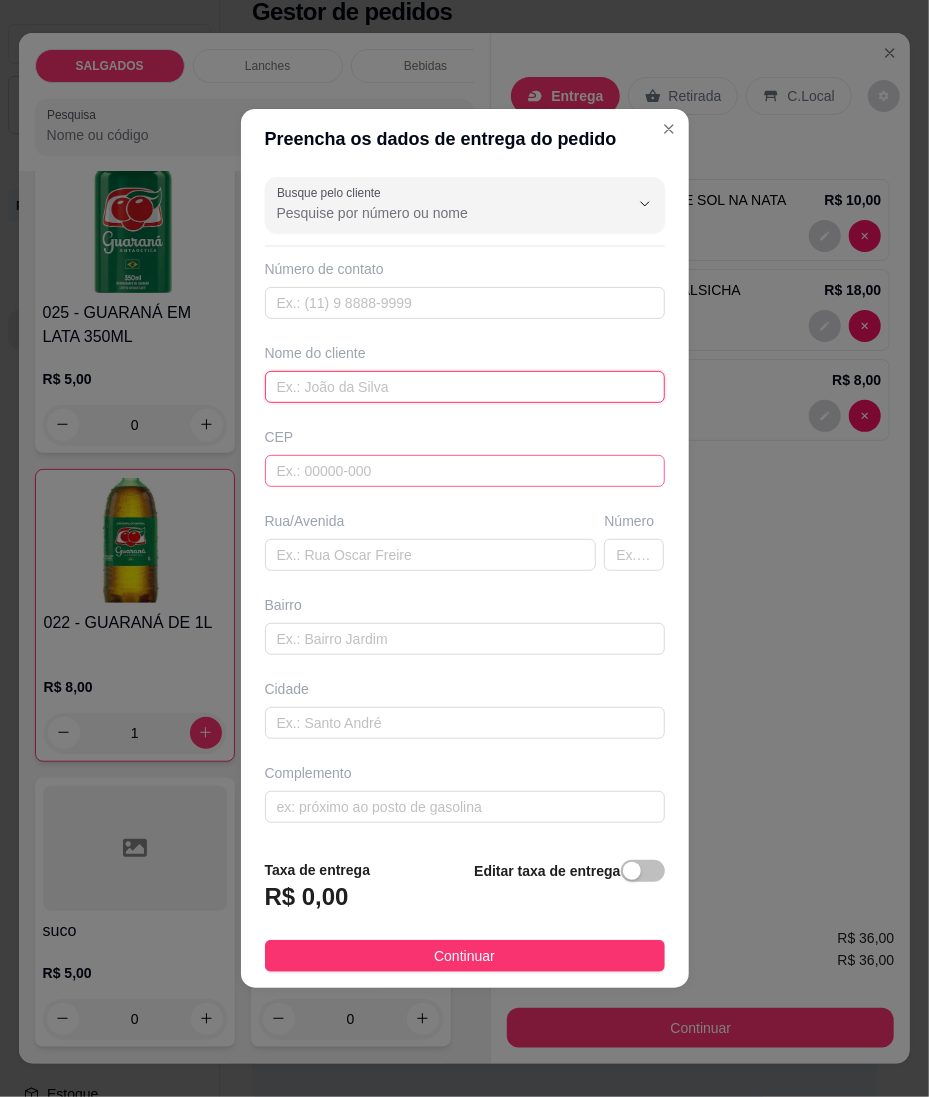 paste on "Tasso" 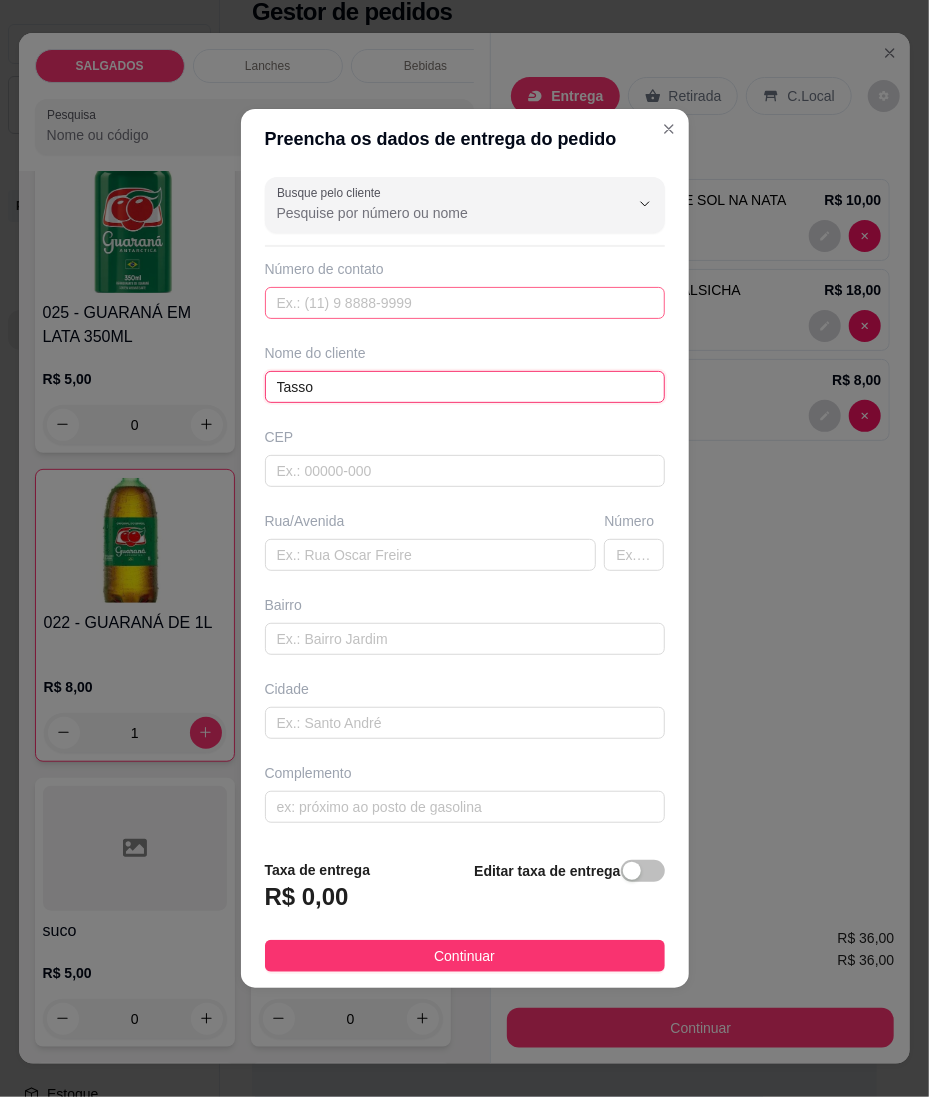 type on "Tasso" 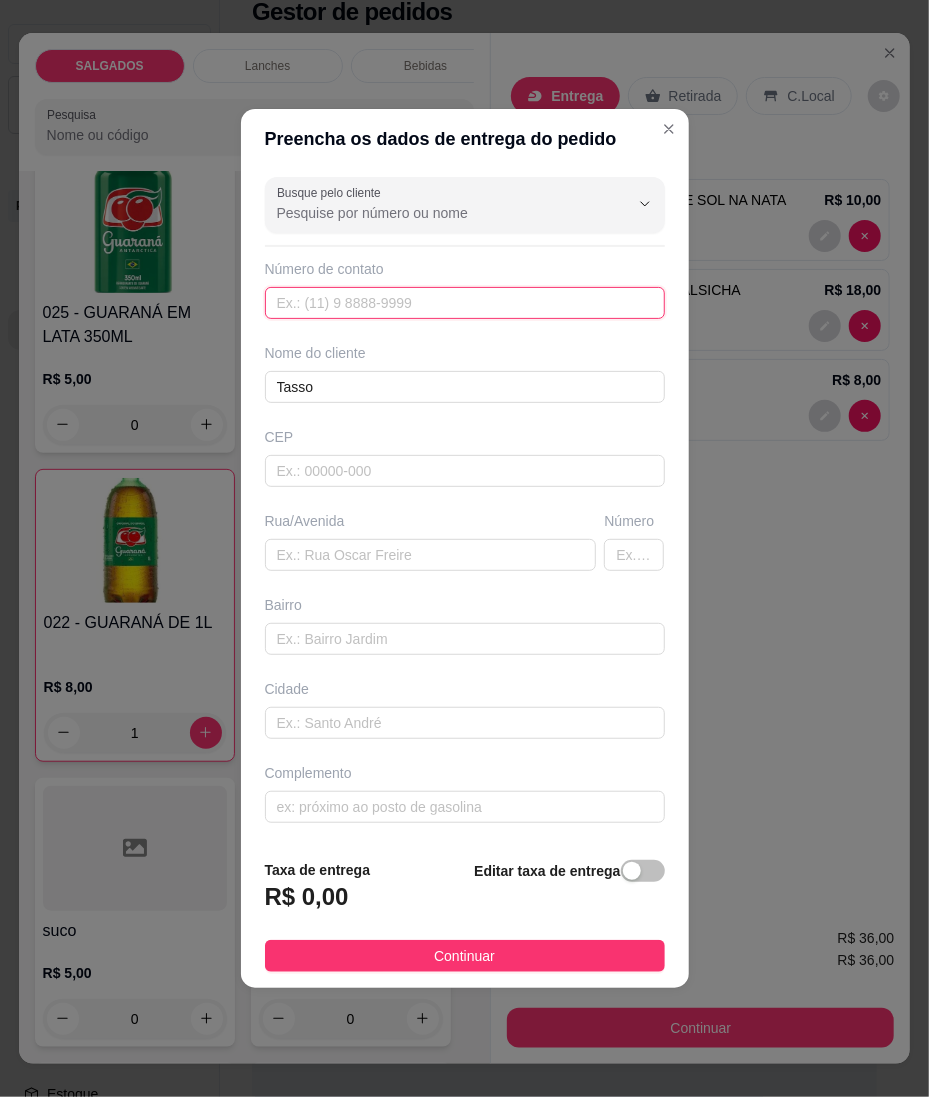 click at bounding box center [465, 303] 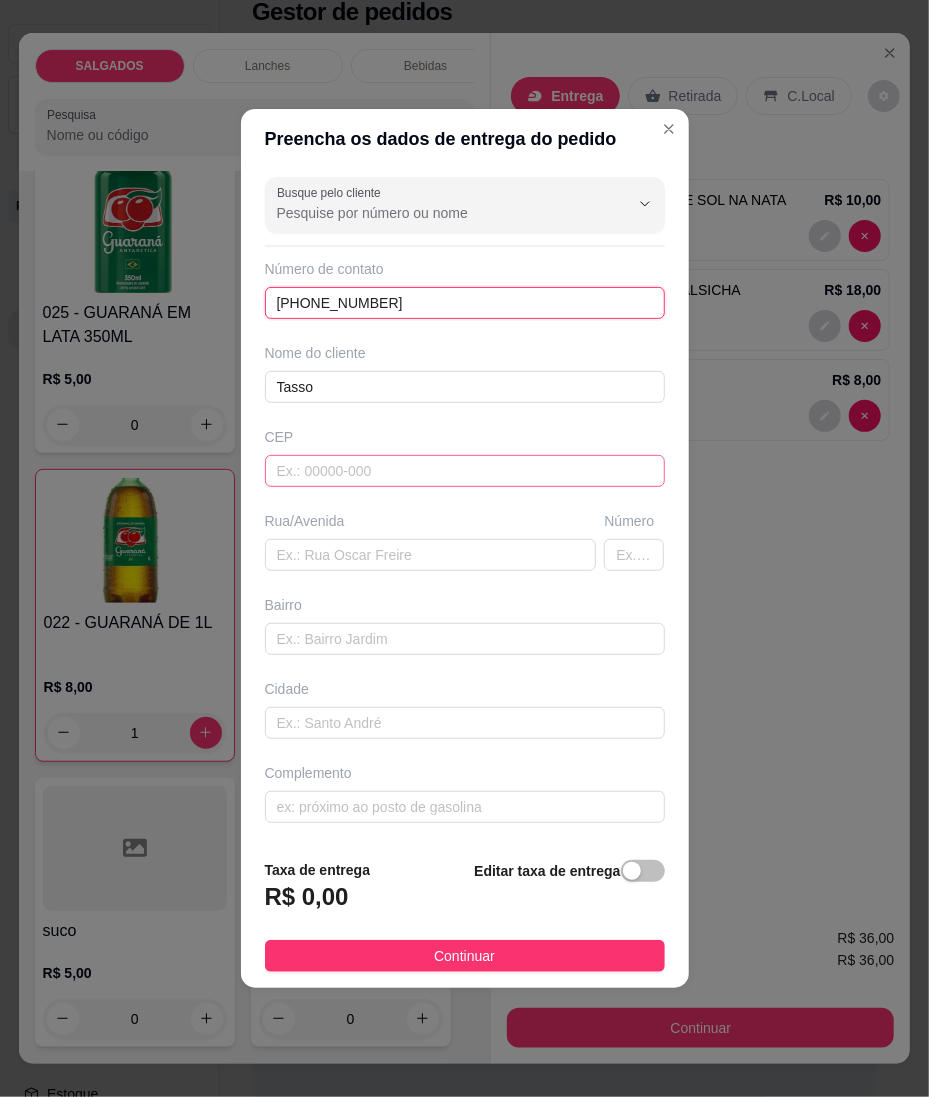 type on "[PHONE_NUMBER]" 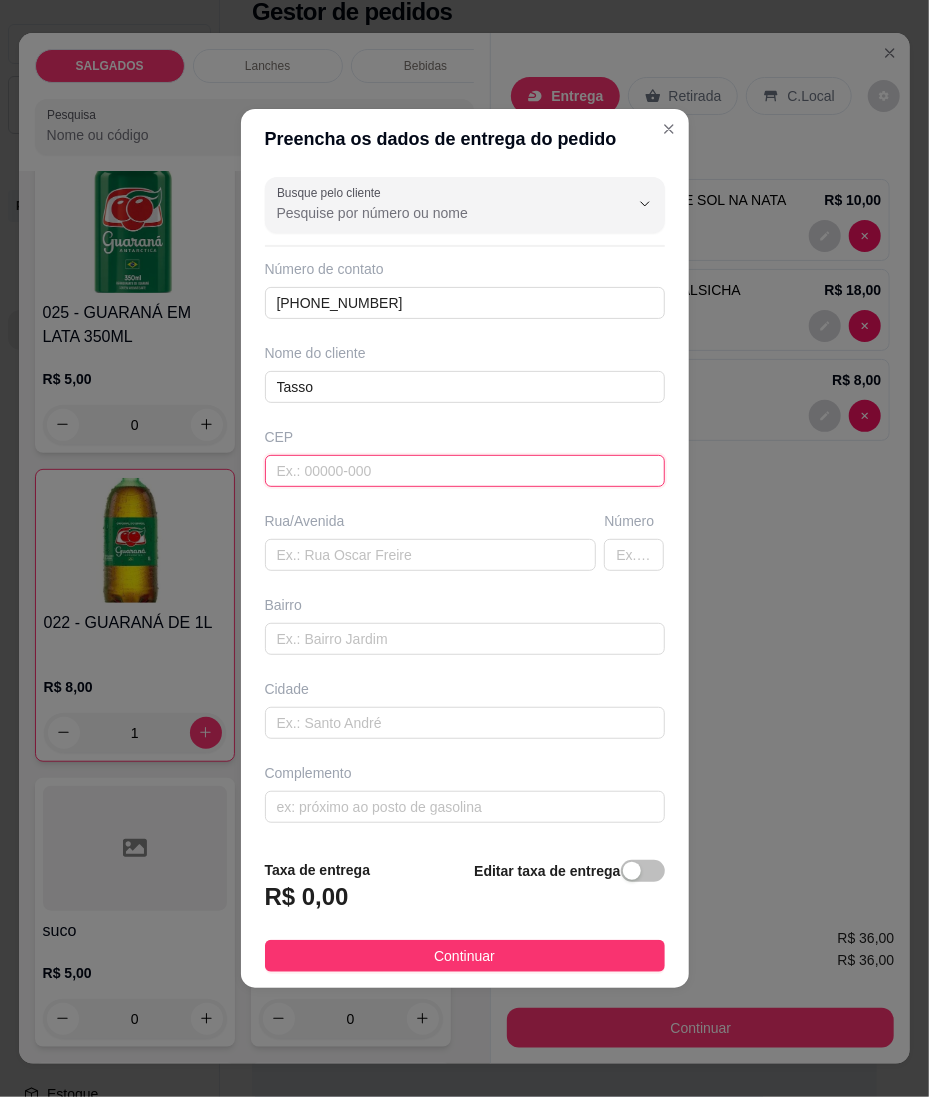 click at bounding box center [465, 471] 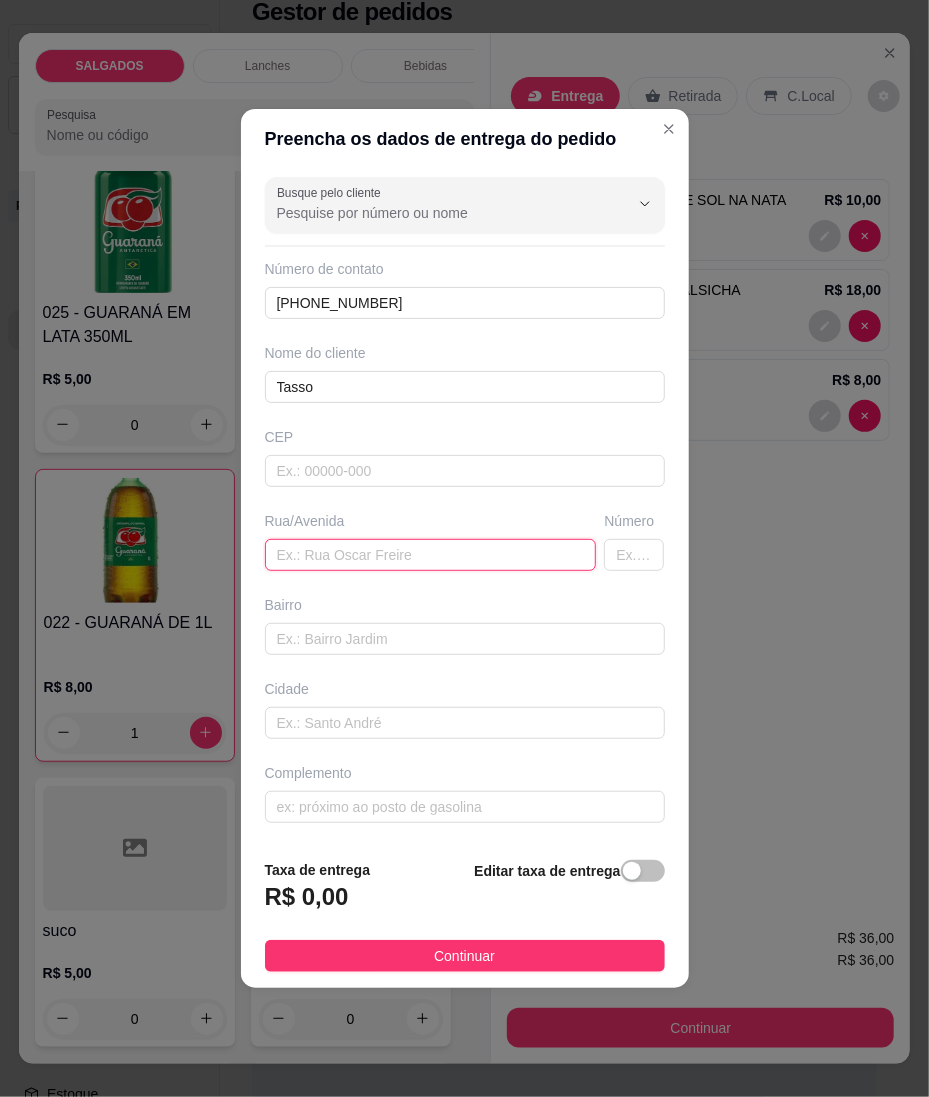 click at bounding box center (431, 555) 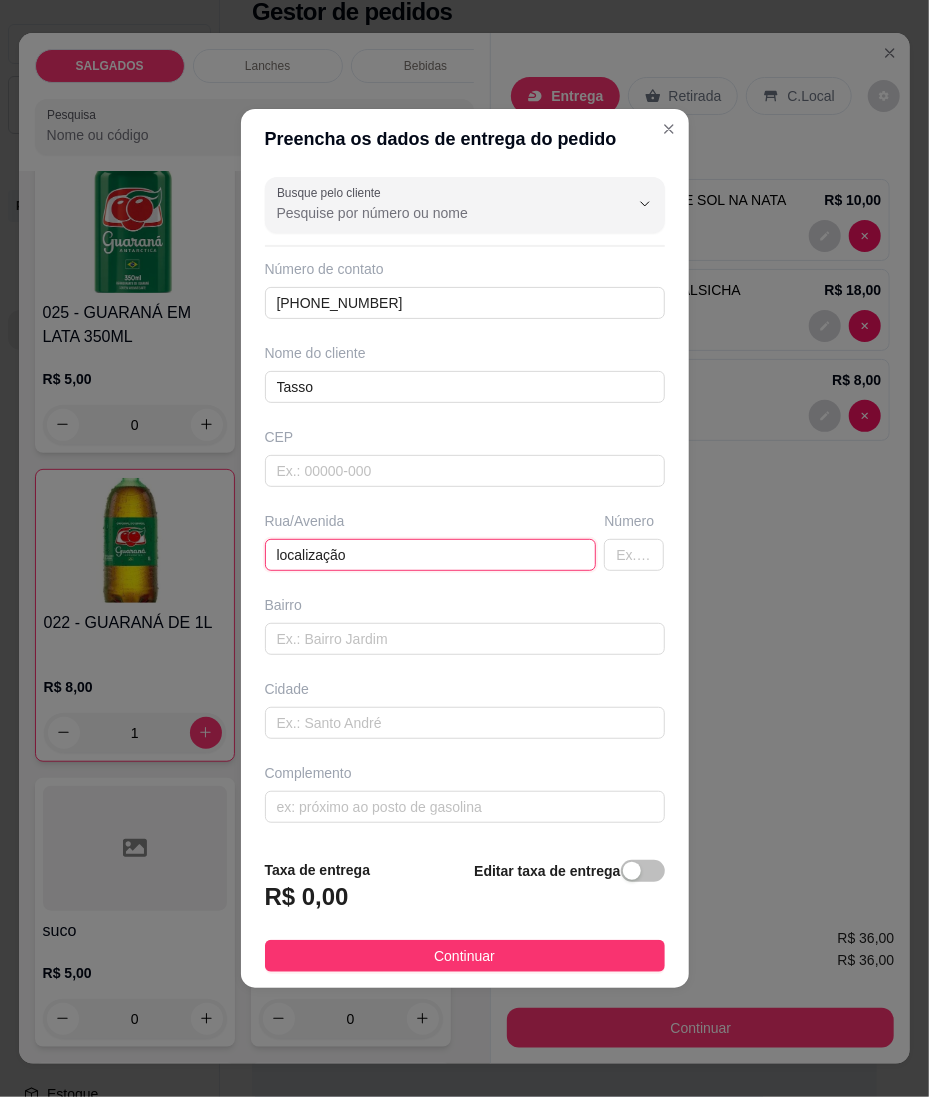 type on "localização" 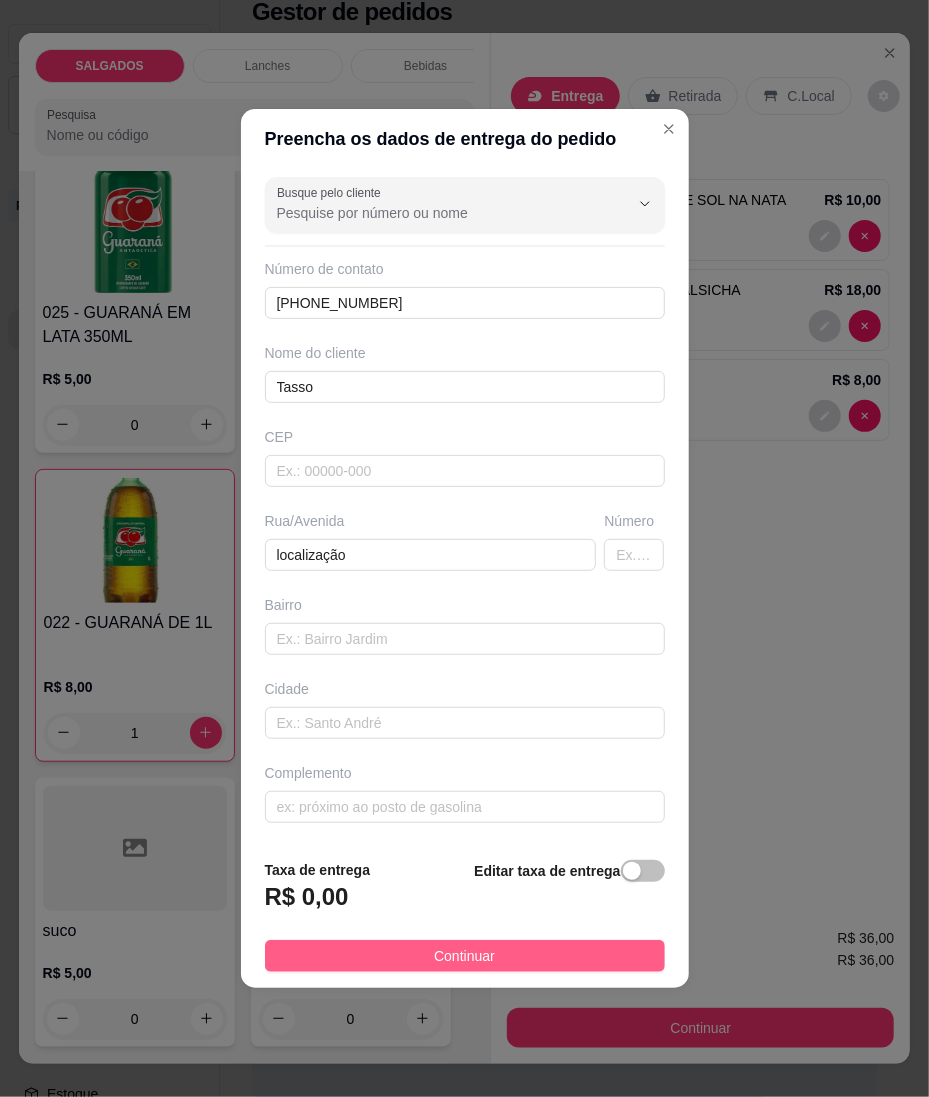 click on "Continuar" at bounding box center [465, 956] 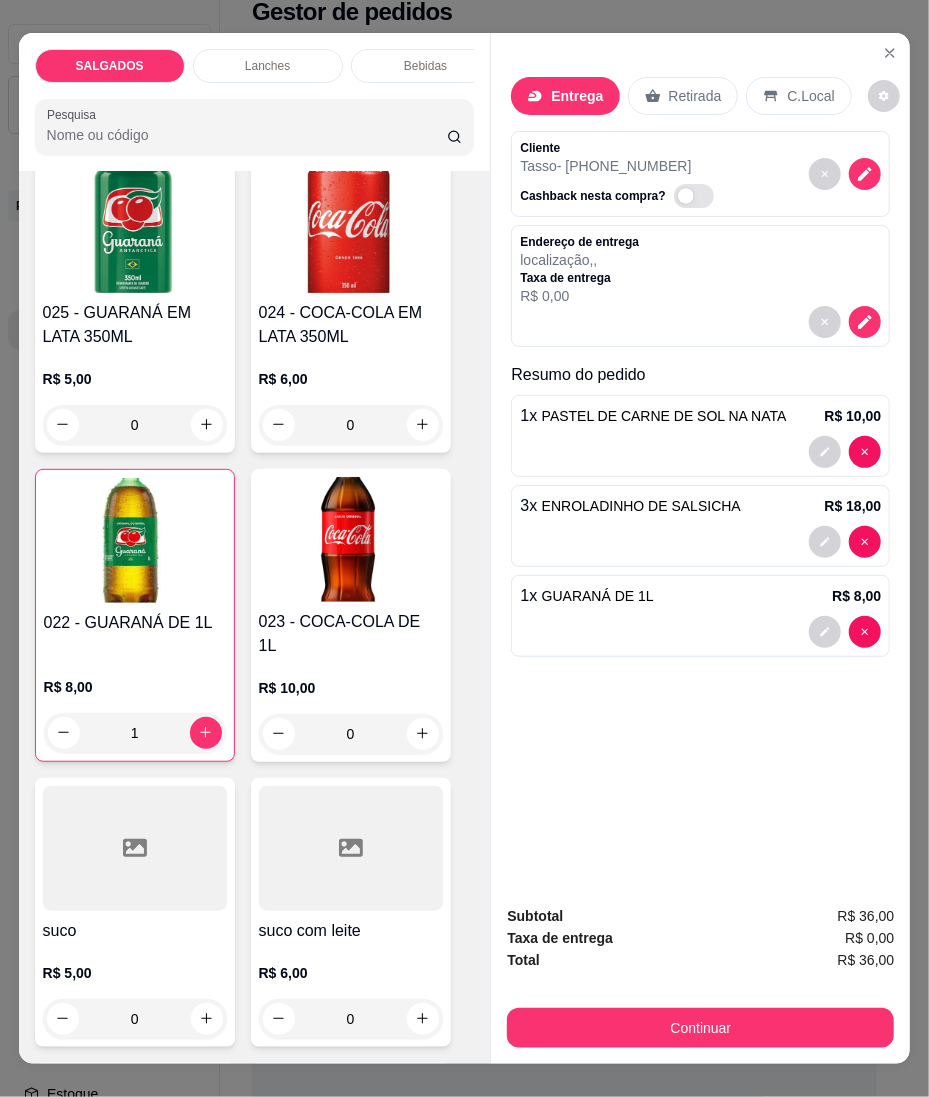 click on "R$ 6,00" at bounding box center [351, 973] 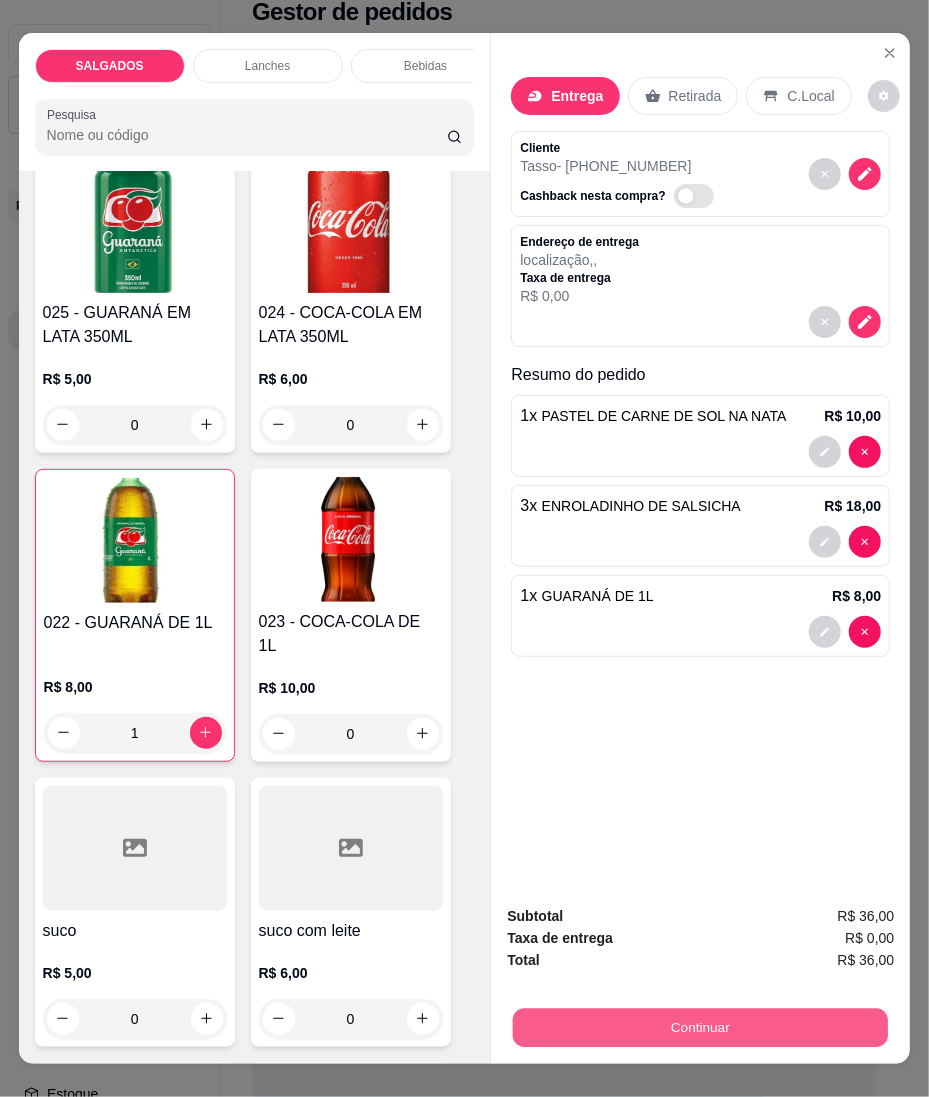 click on "Continuar" at bounding box center [700, 1028] 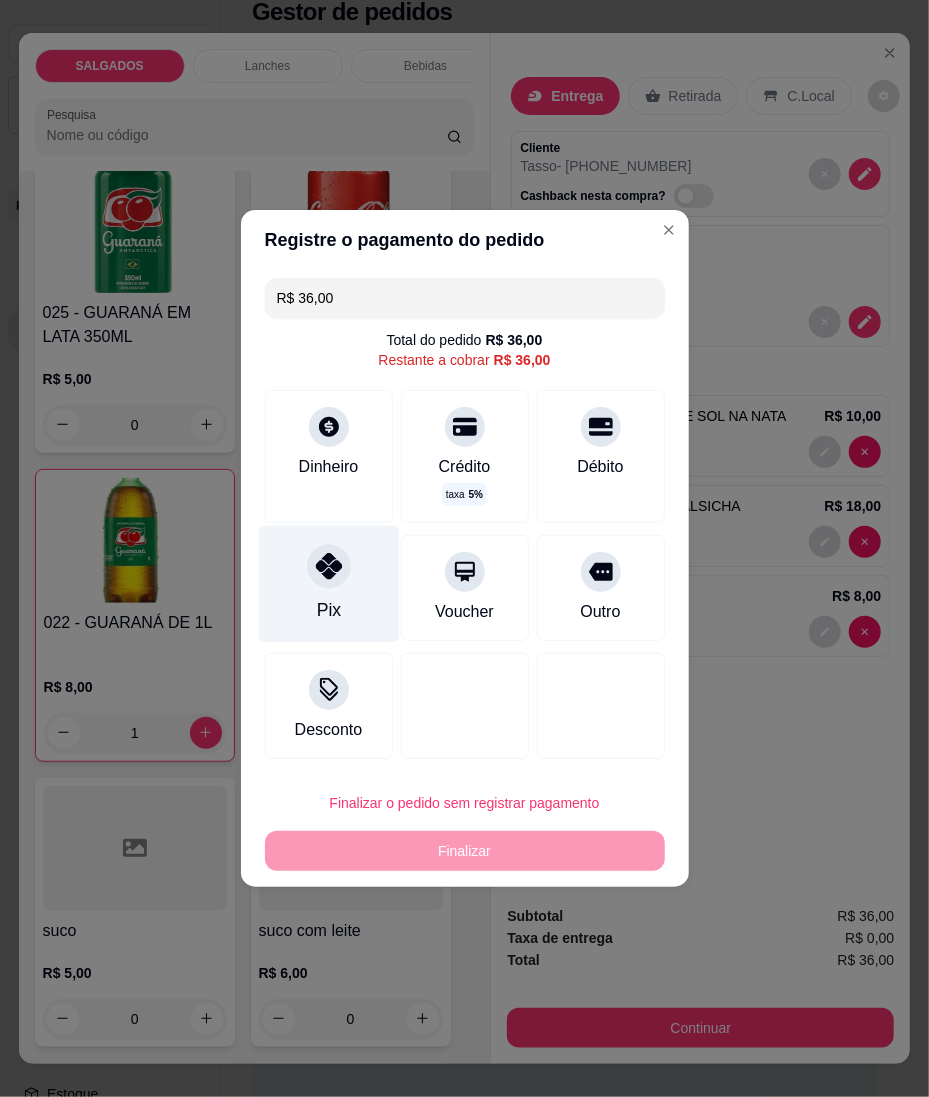 drag, startPoint x: 310, startPoint y: 598, endPoint x: 332, endPoint y: 598, distance: 22 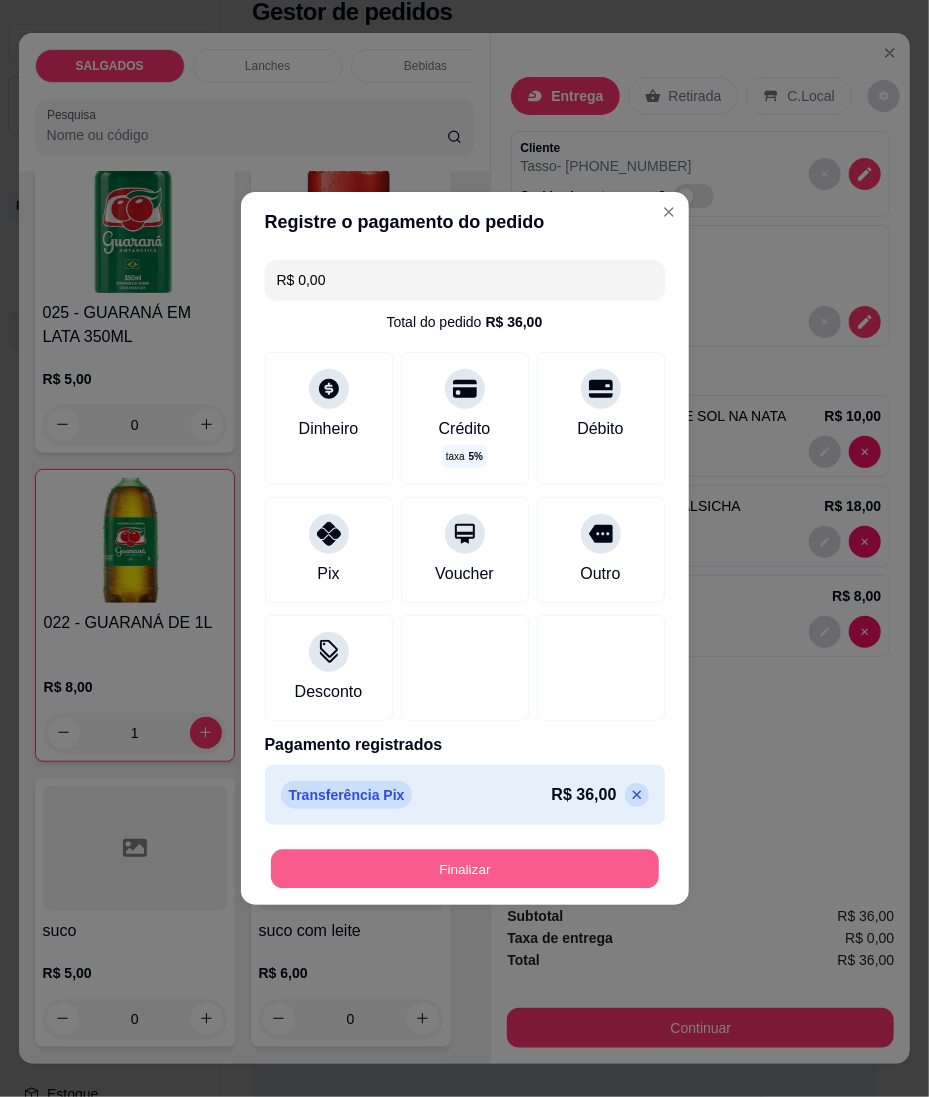 click on "Finalizar" at bounding box center [465, 869] 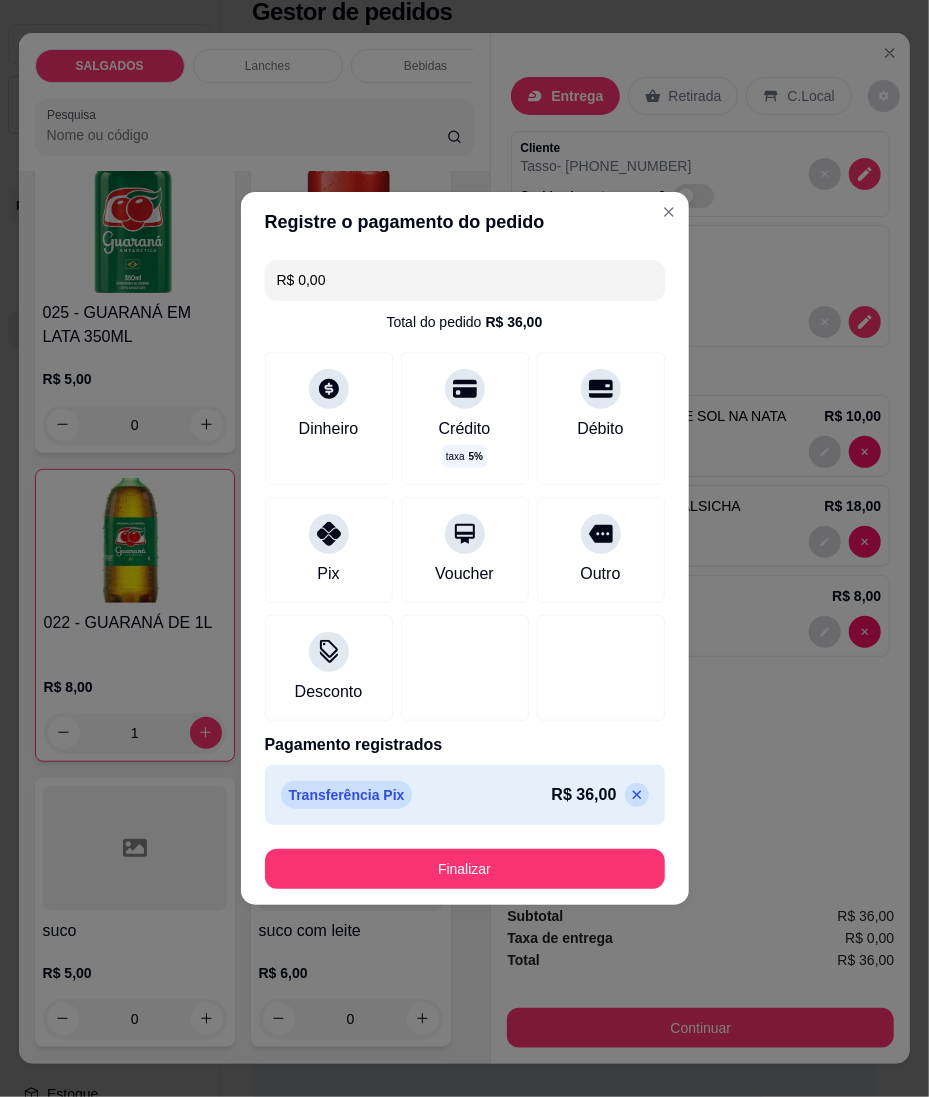 click on "Finalizar" at bounding box center (465, 869) 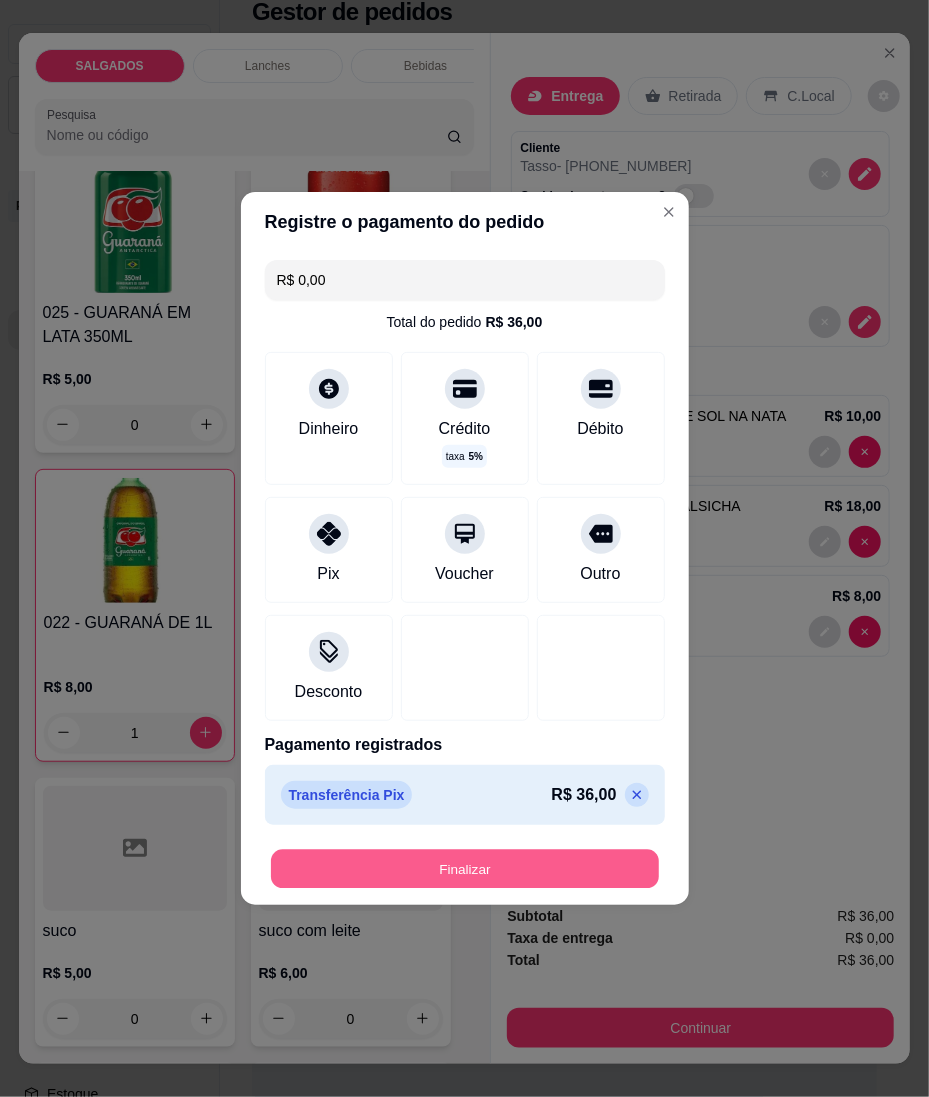 click on "Finalizar" at bounding box center (465, 869) 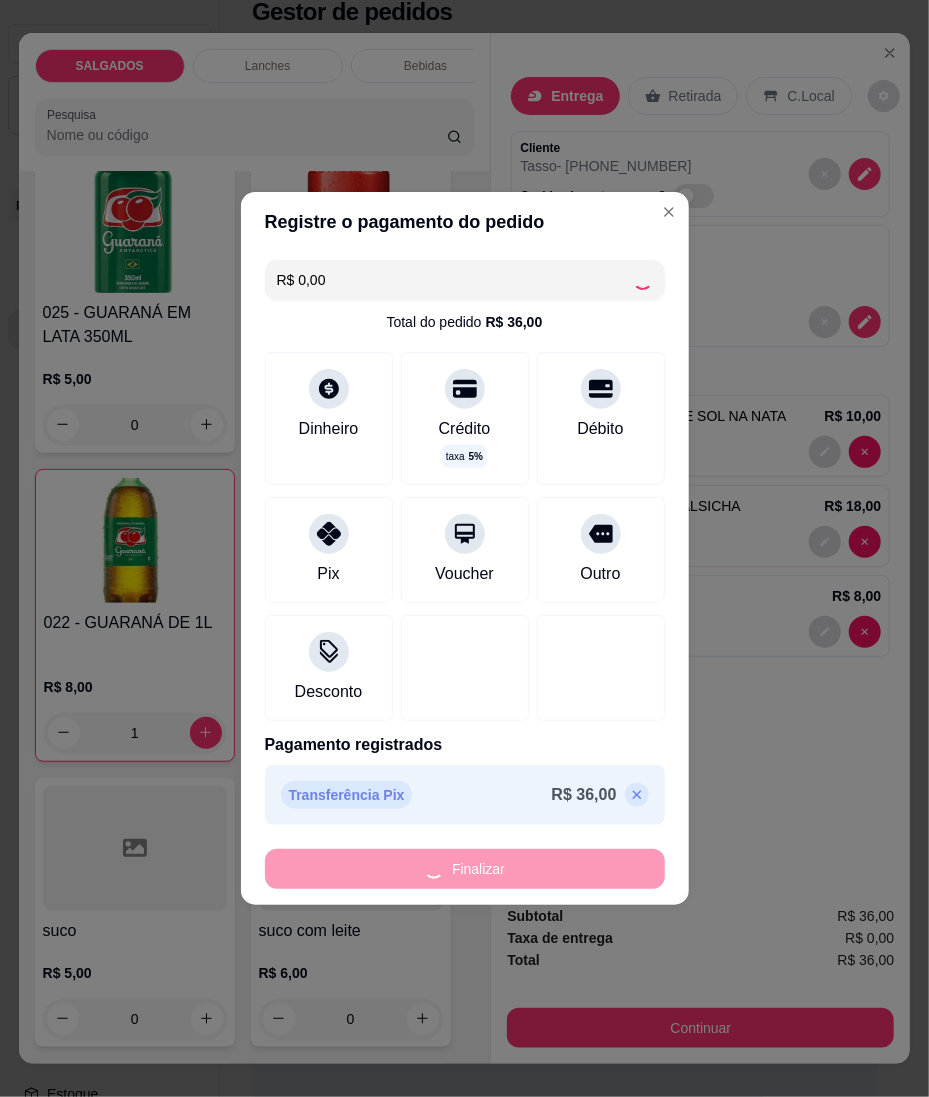 type on "0" 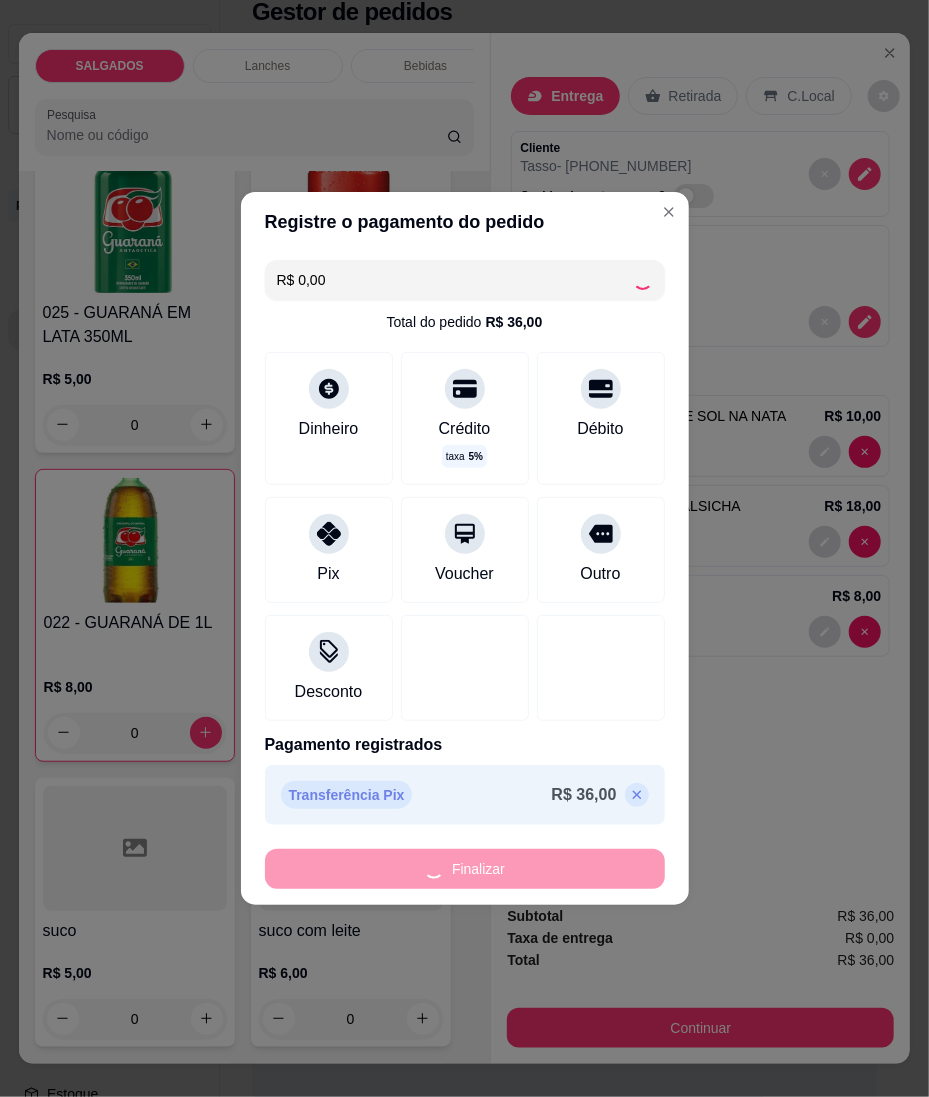 type on "-R$ 36,00" 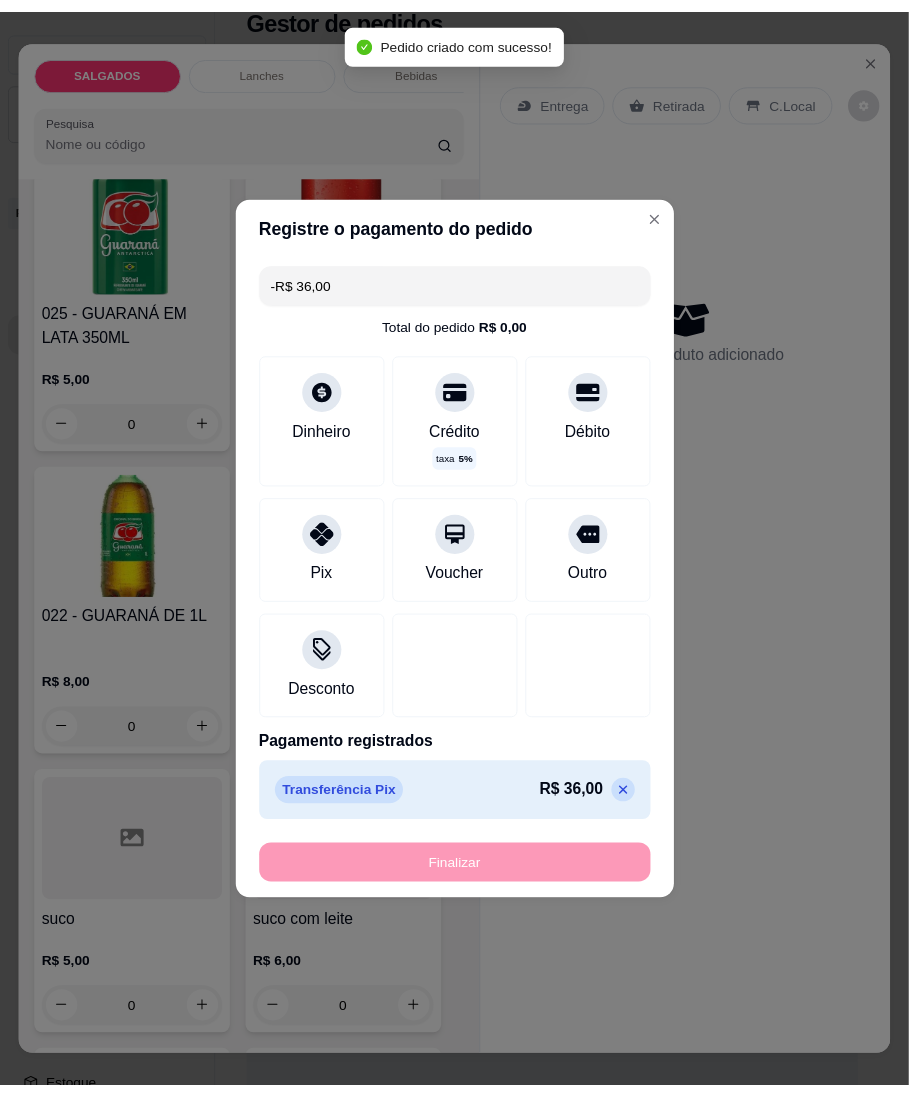 scroll, scrollTop: 6661, scrollLeft: 0, axis: vertical 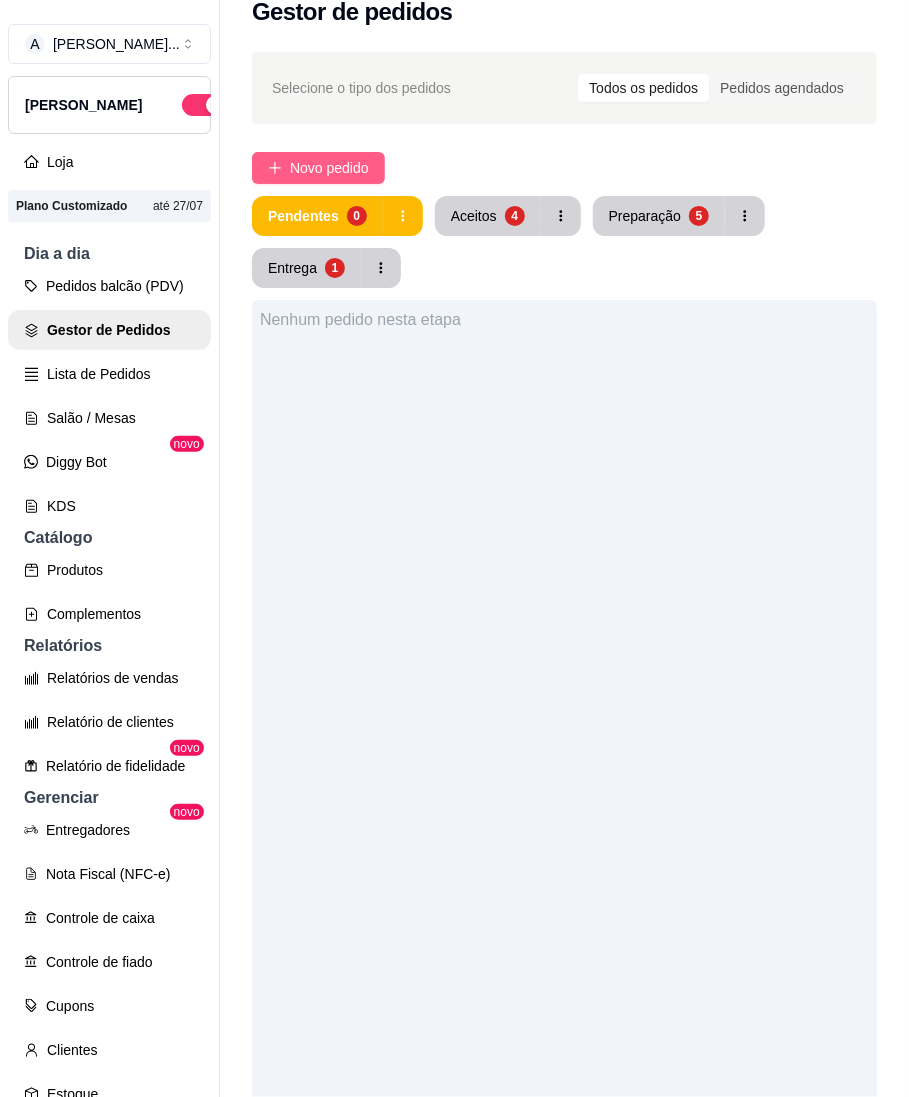 click on "Novo pedido" at bounding box center (318, 168) 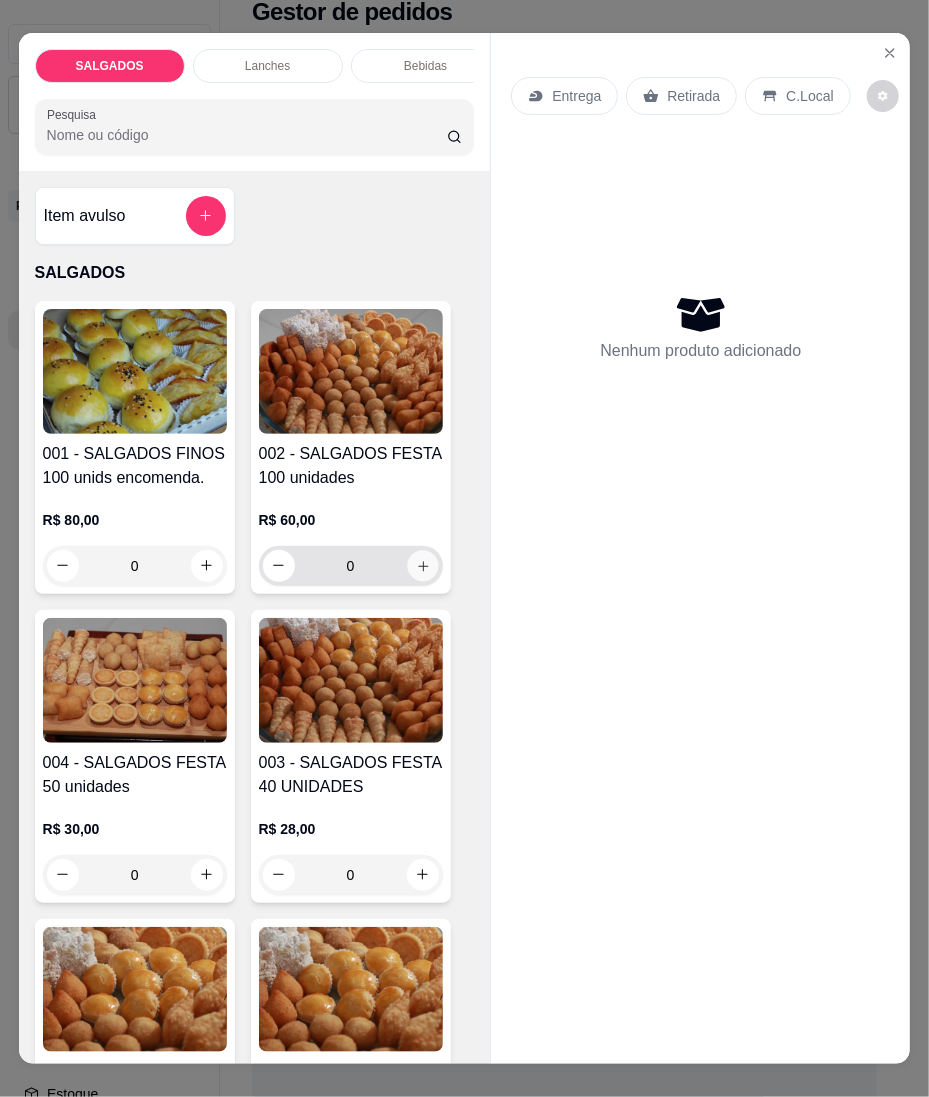 click 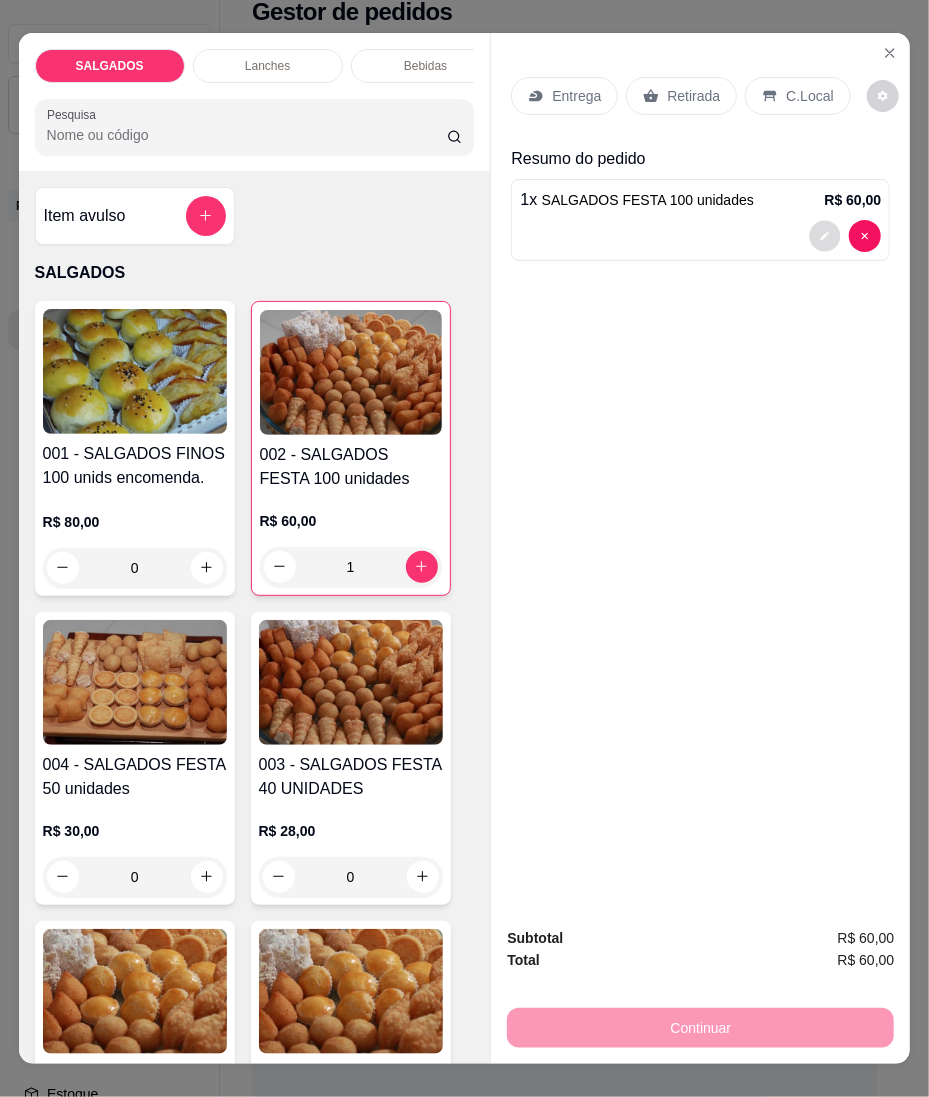 click 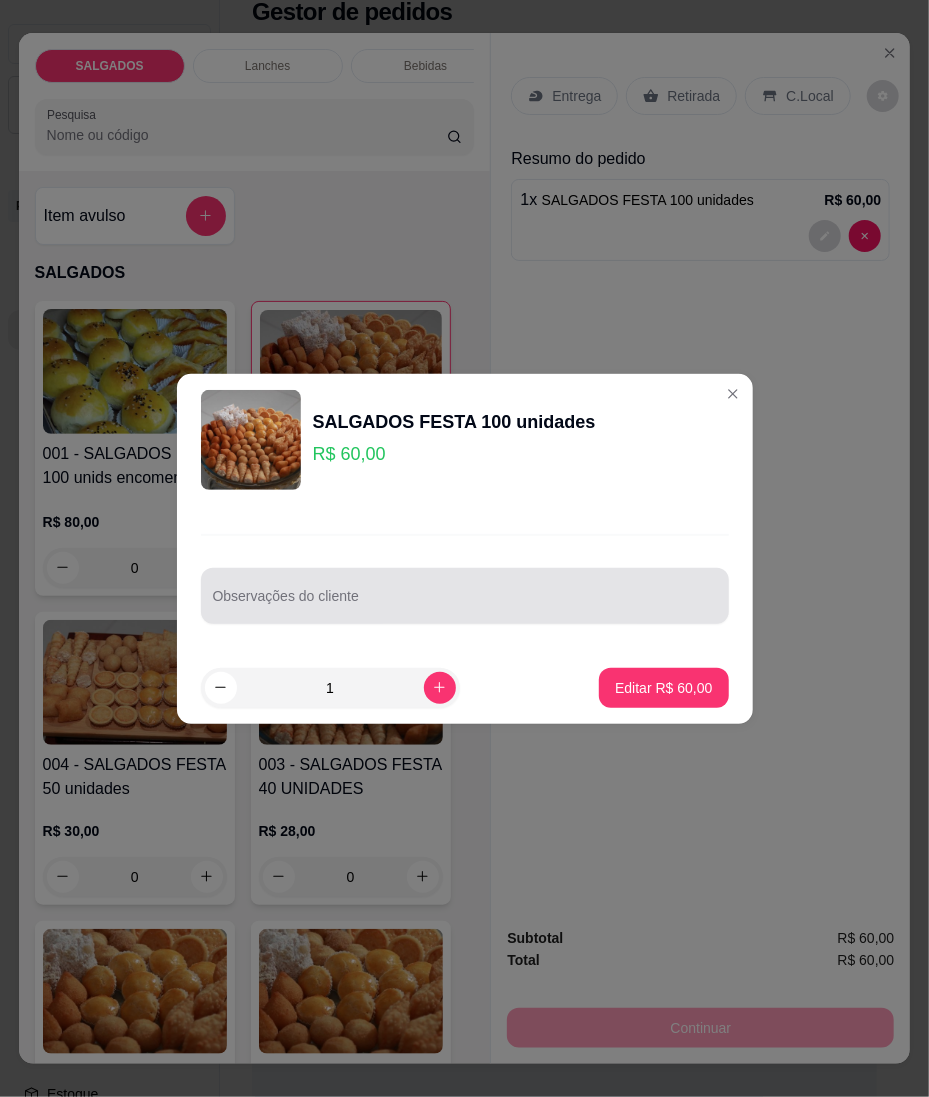 click on "Observações do cliente" at bounding box center (465, 604) 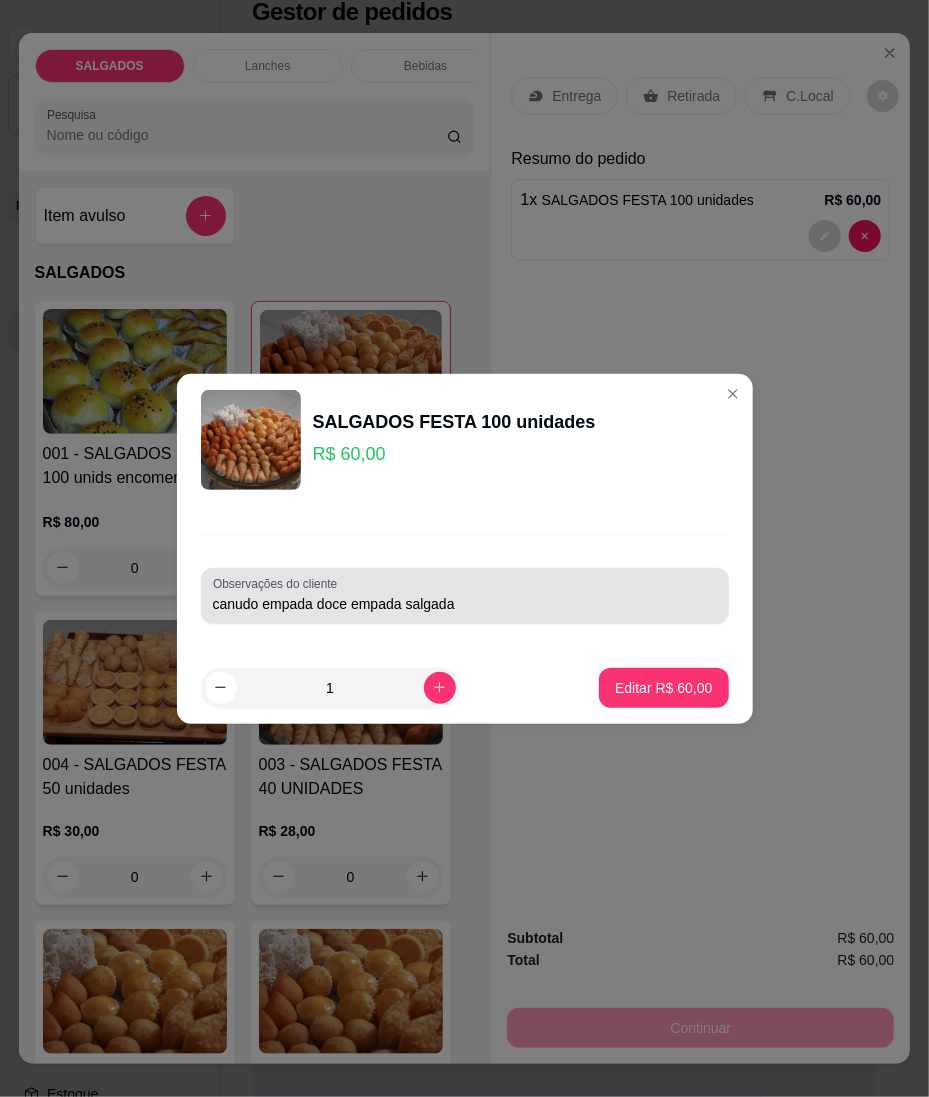 click on "canudo empada doce empada salgada" at bounding box center [465, 604] 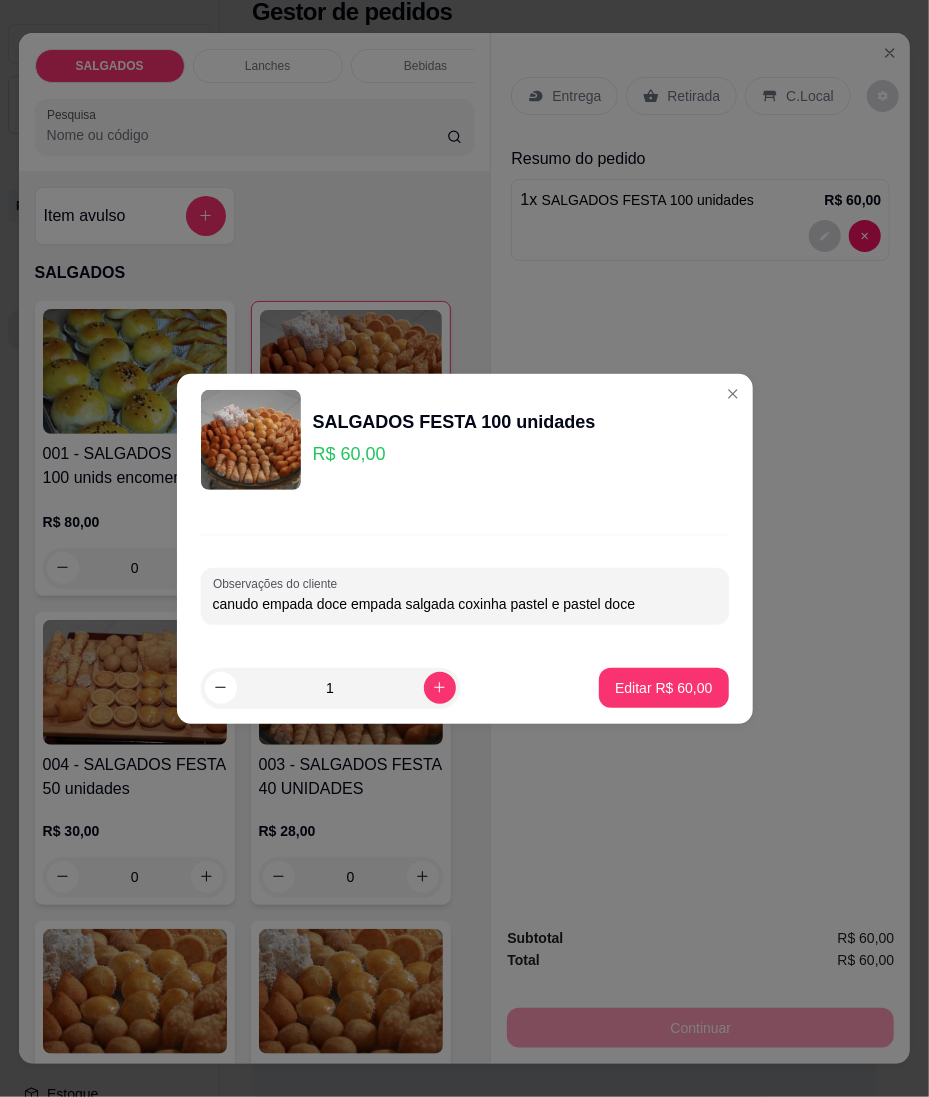 type on "canudo empada doce empada salgada coxinha pastel e pastel doce" 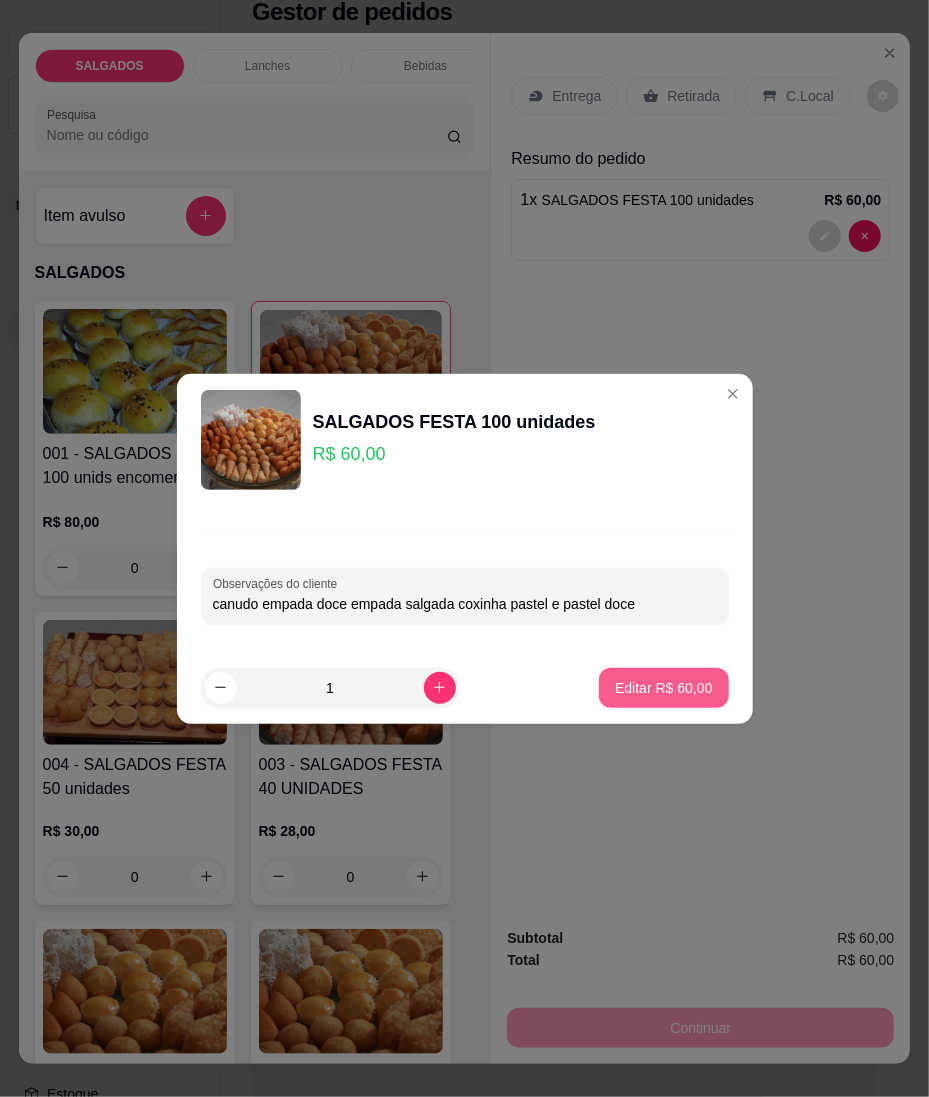 click on "Editar   R$ 60,00" at bounding box center [663, 688] 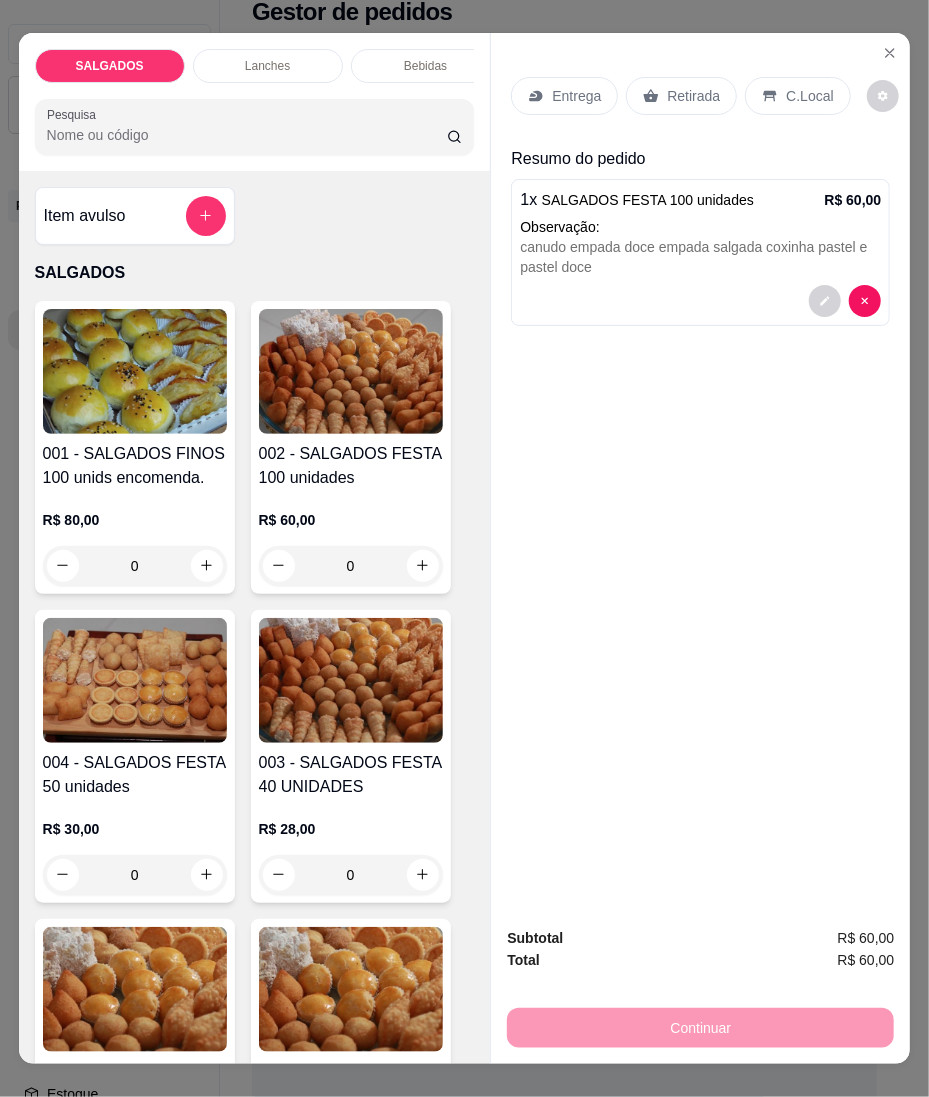 click on "Entrega" at bounding box center (576, 96) 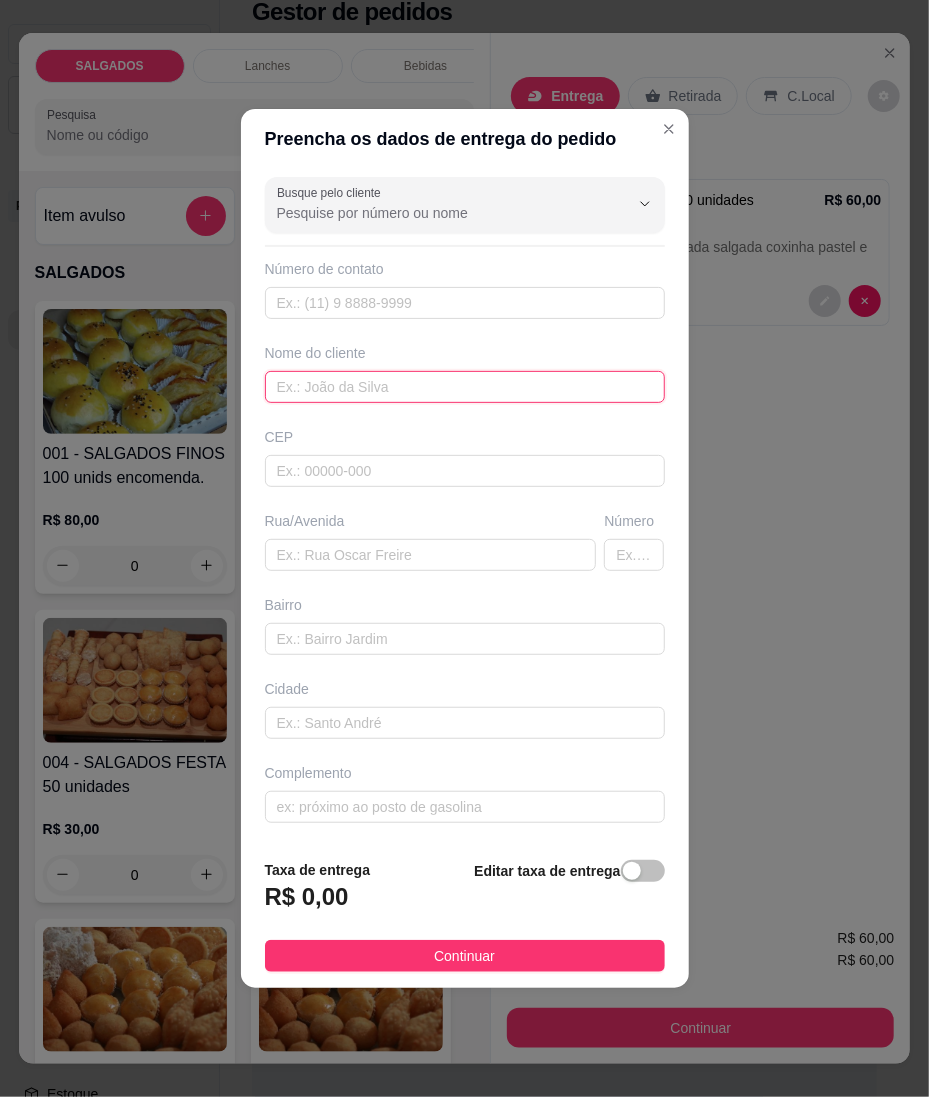 click at bounding box center [465, 387] 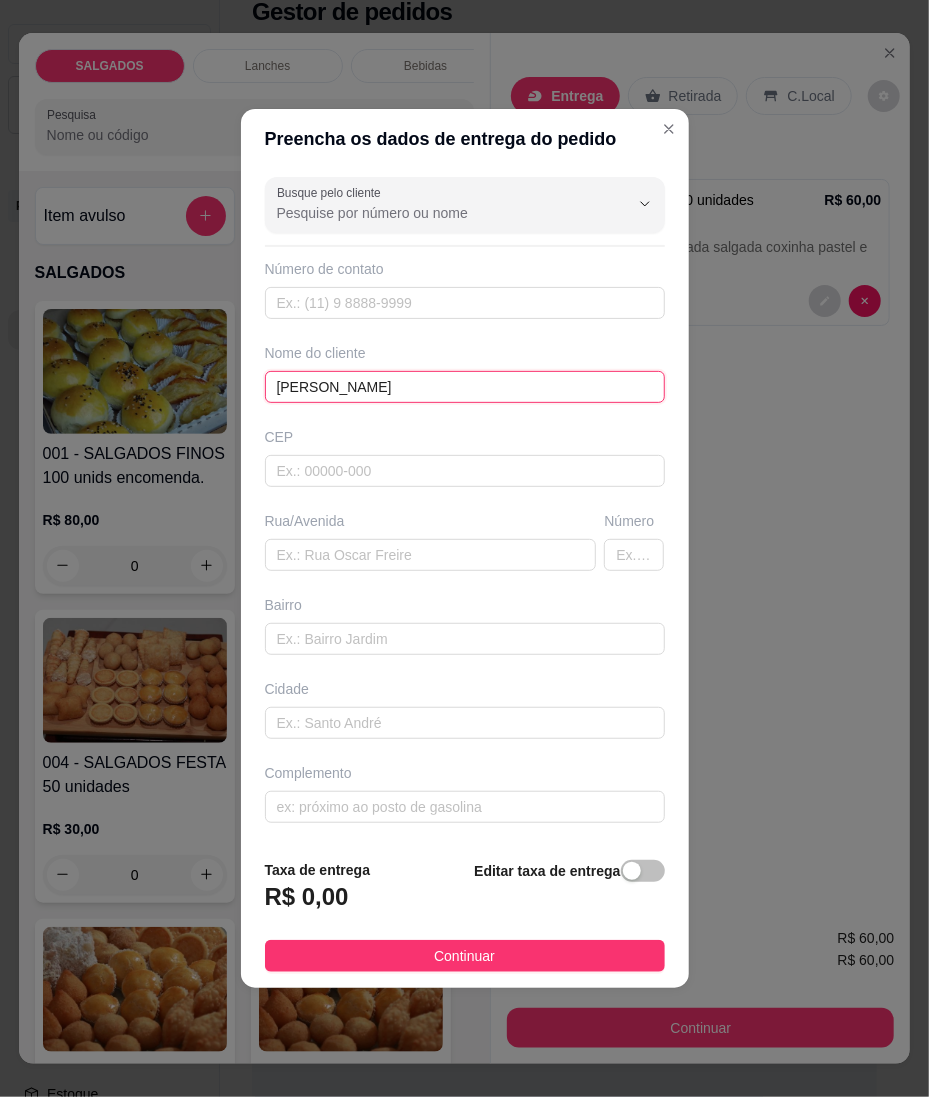 type on "[PERSON_NAME]" 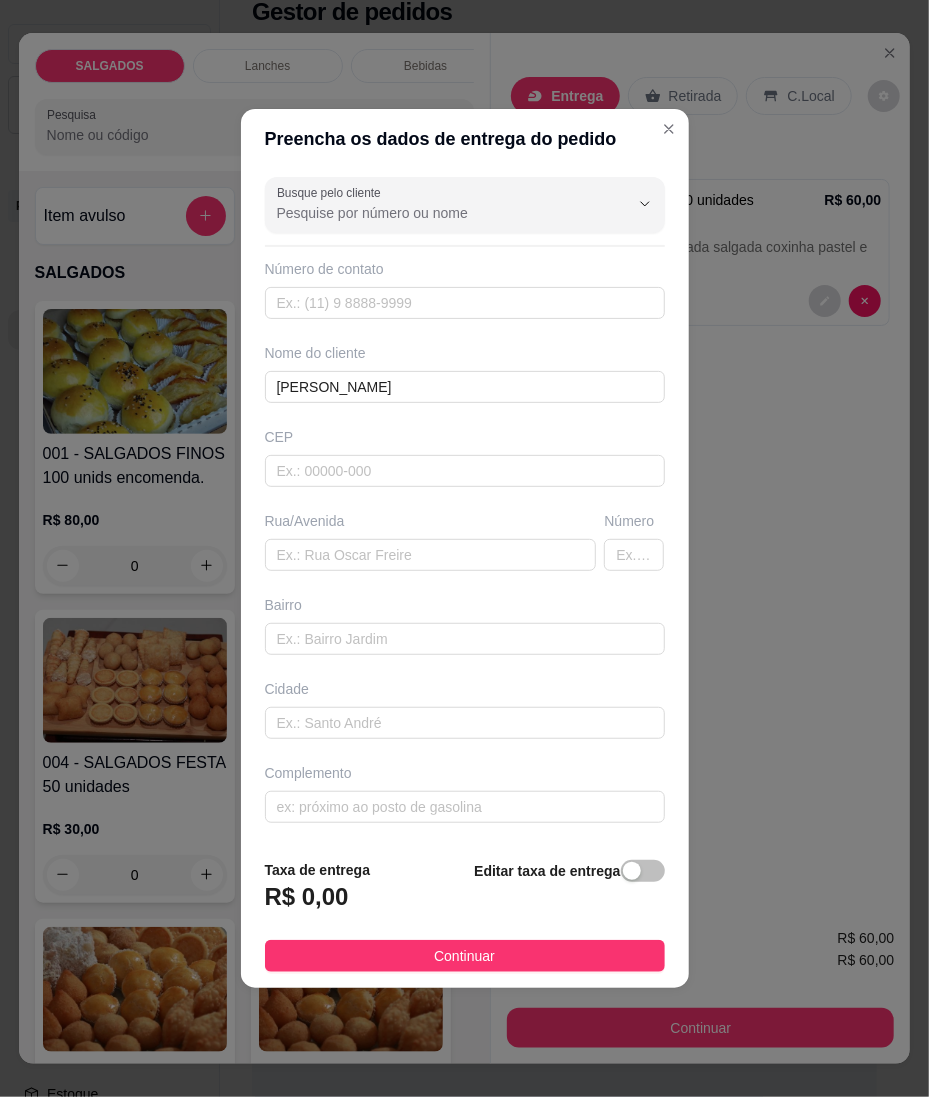 click on "Número de contato" at bounding box center (465, 289) 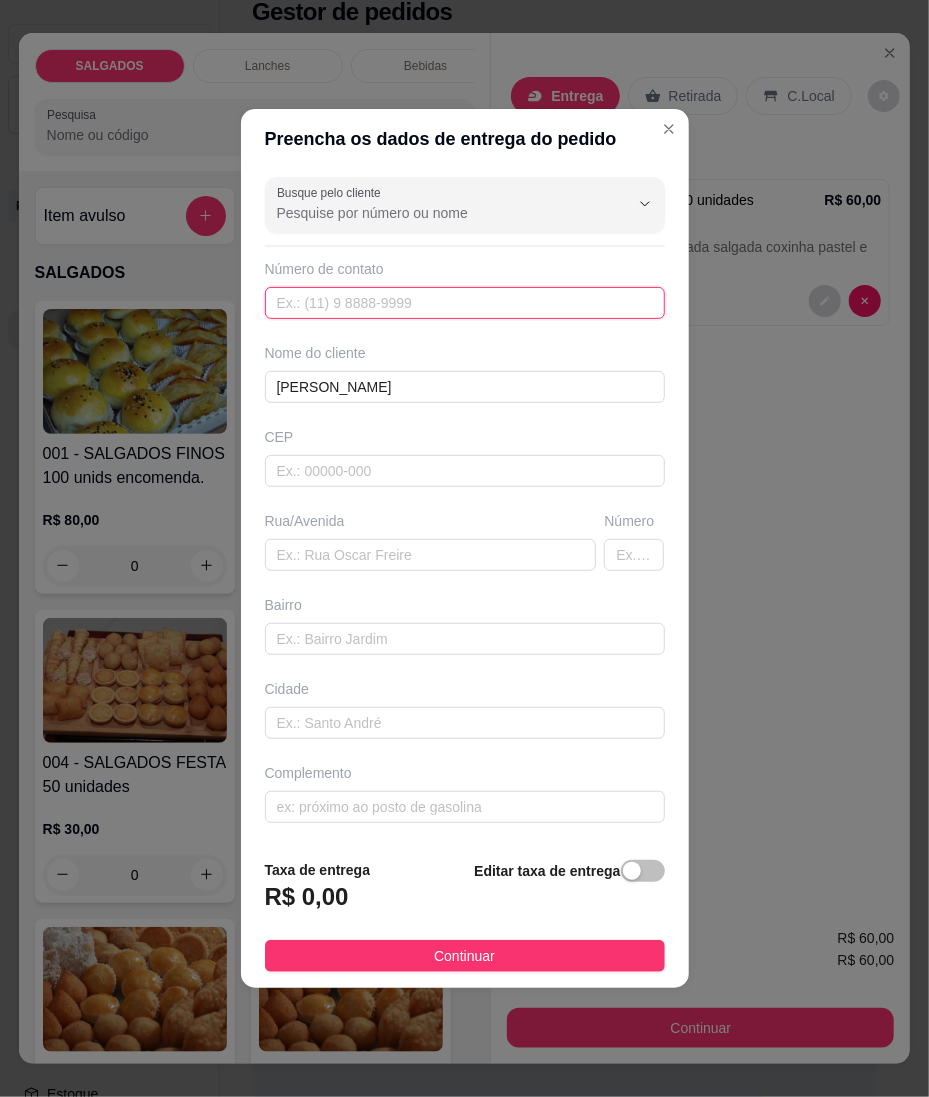click at bounding box center (465, 303) 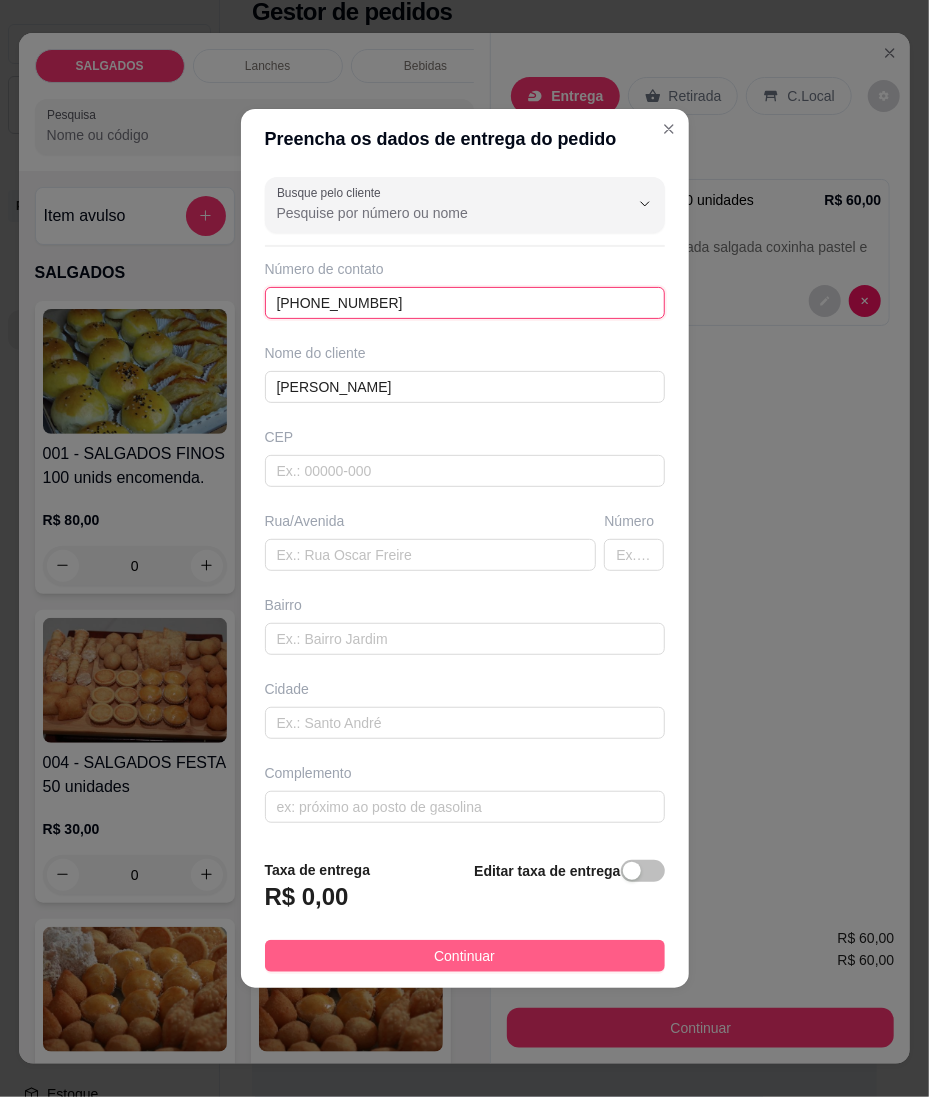 type on "[PHONE_NUMBER]" 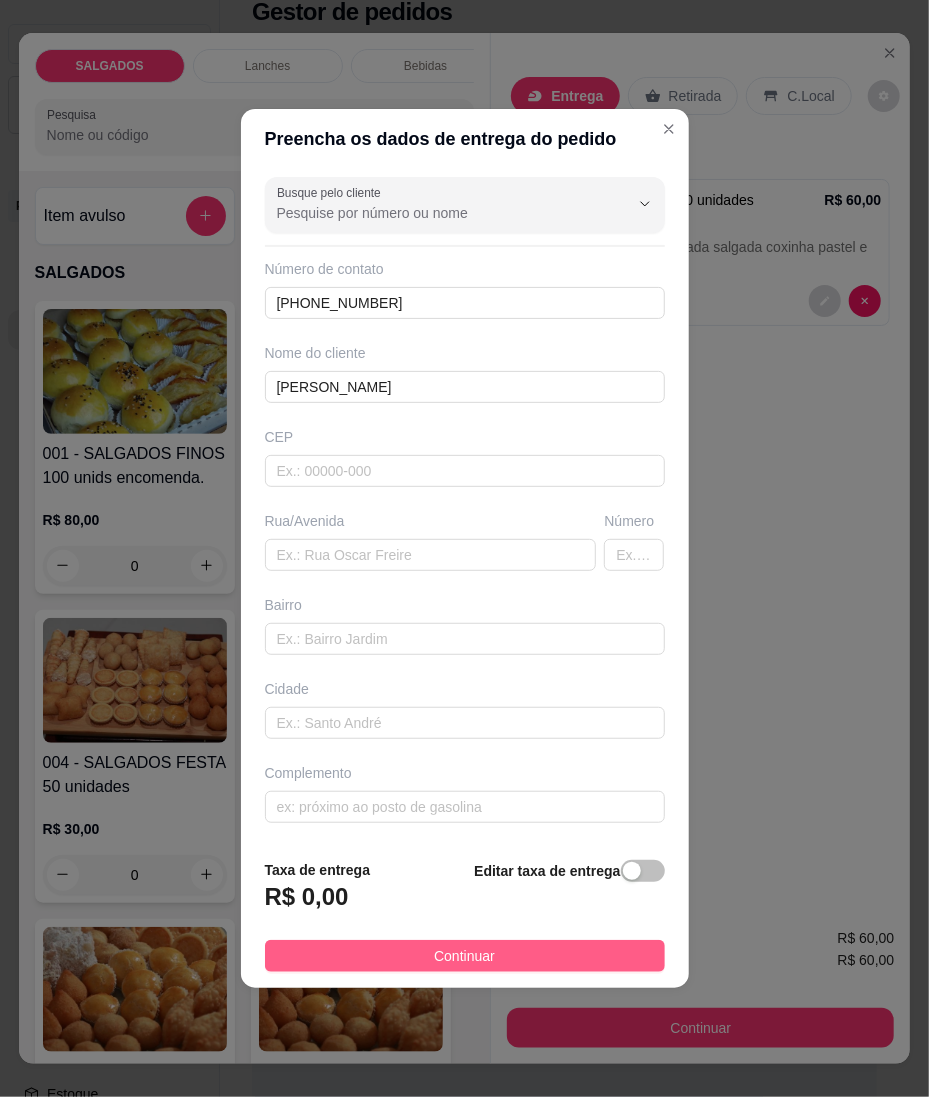 click on "Continuar" at bounding box center [465, 956] 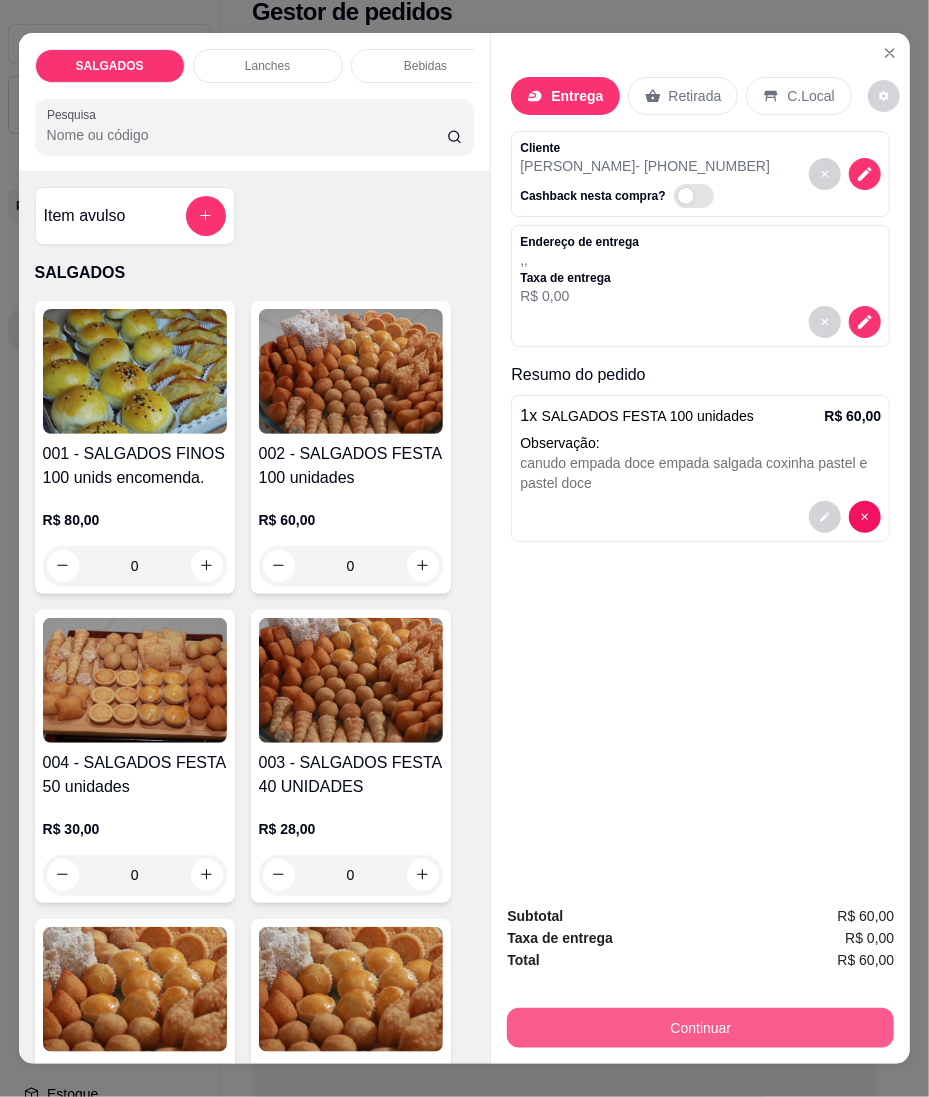 click on "Continuar" at bounding box center (700, 1028) 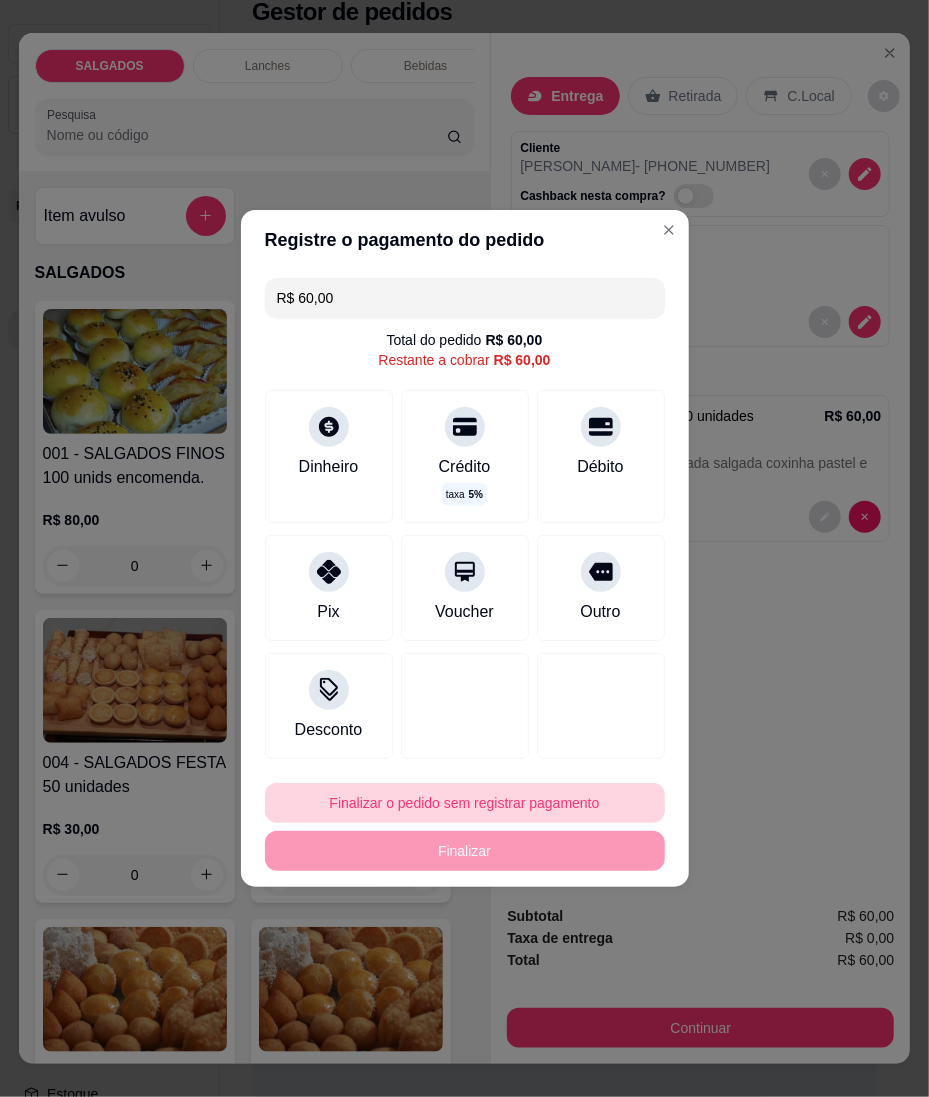 click on "Finalizar o pedido sem registrar pagamento" at bounding box center (465, 803) 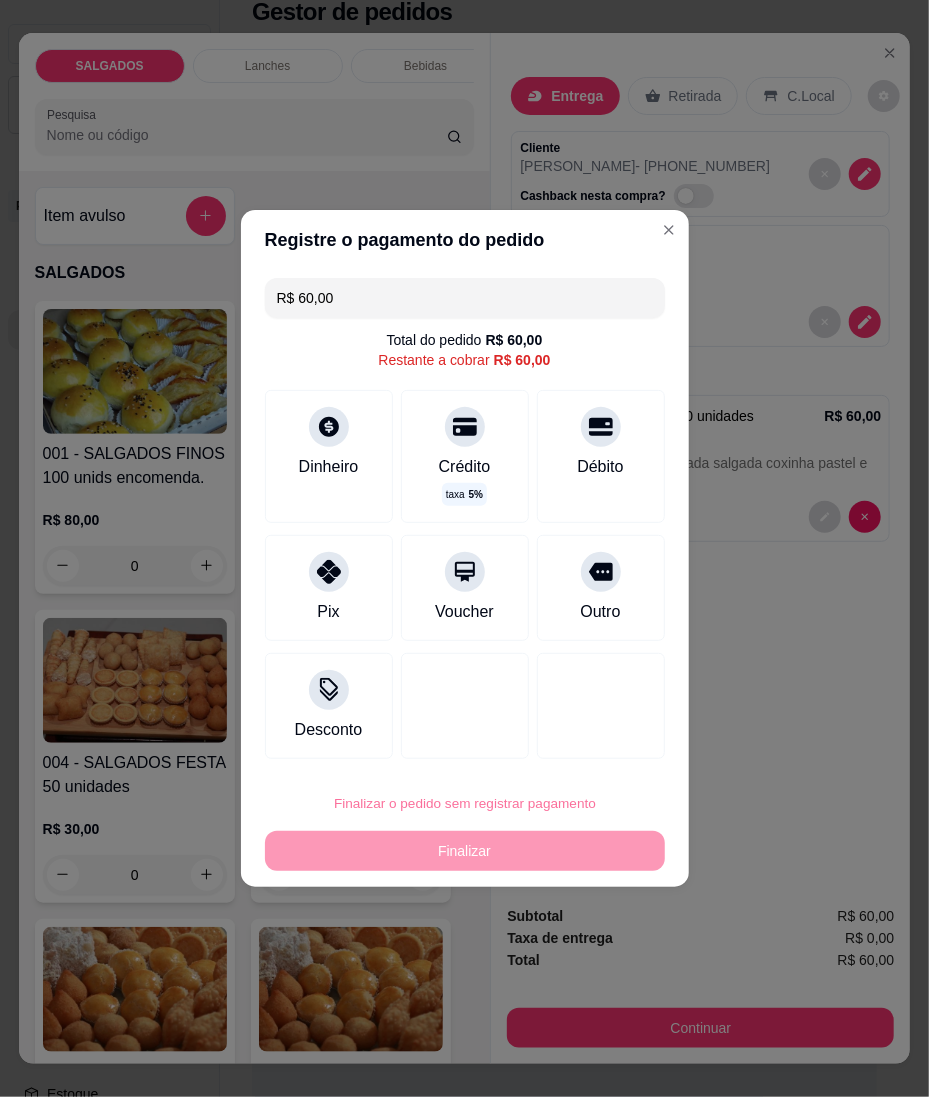 click on "Confirmar" at bounding box center (587, 968) 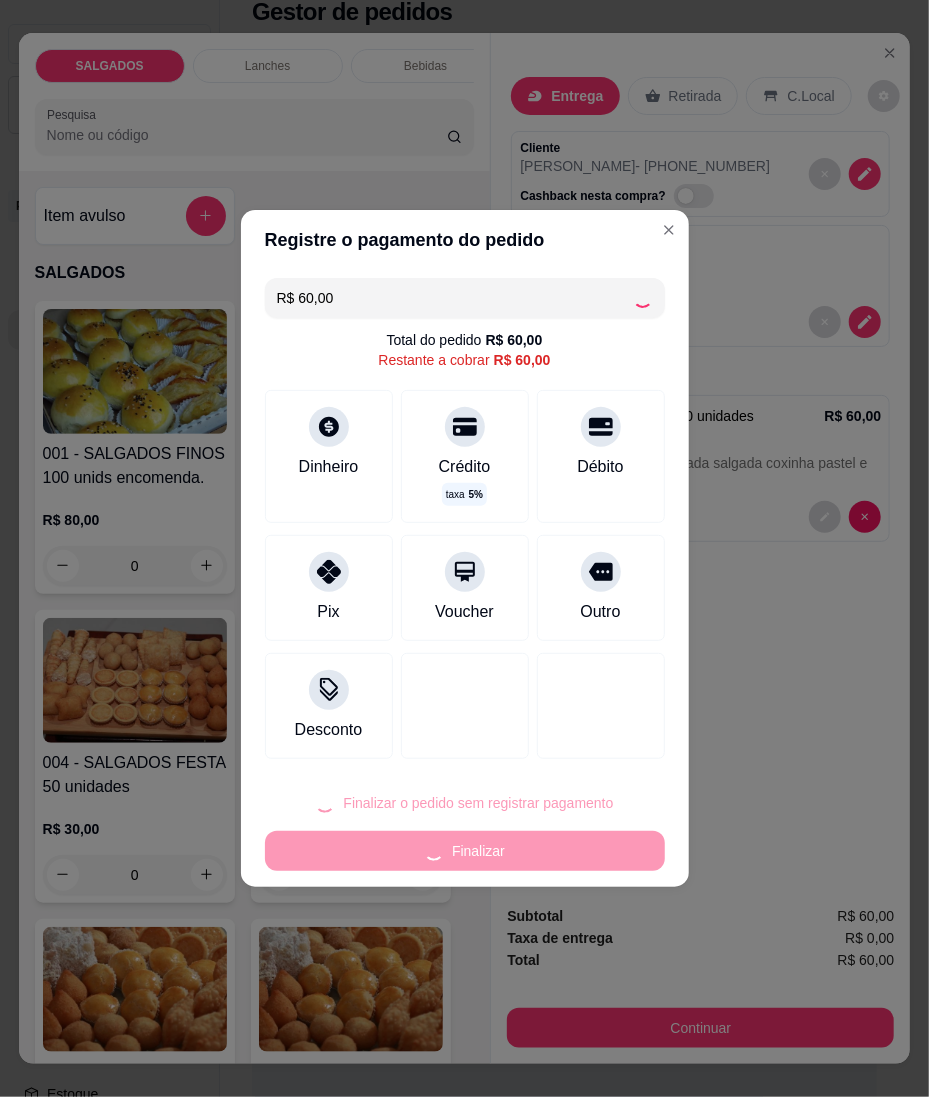 type on "R$ 0,00" 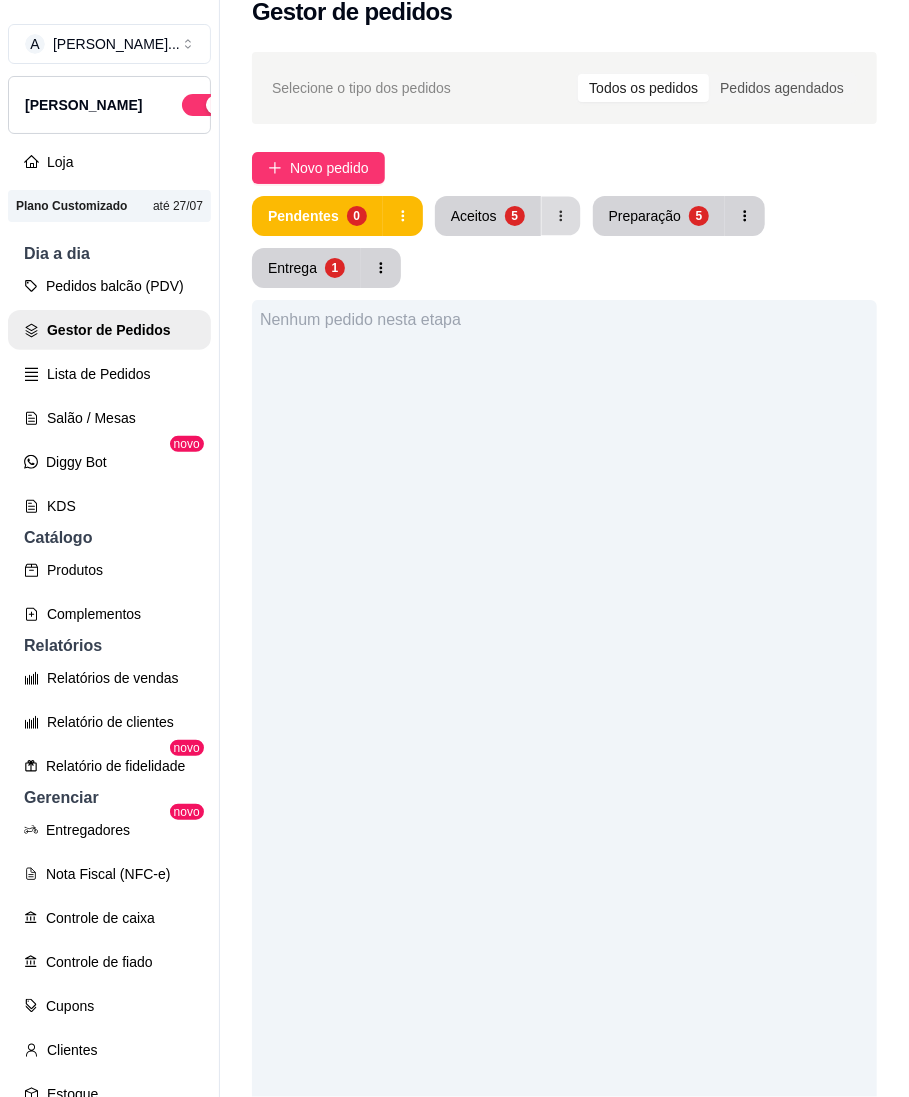 click at bounding box center (560, 216) 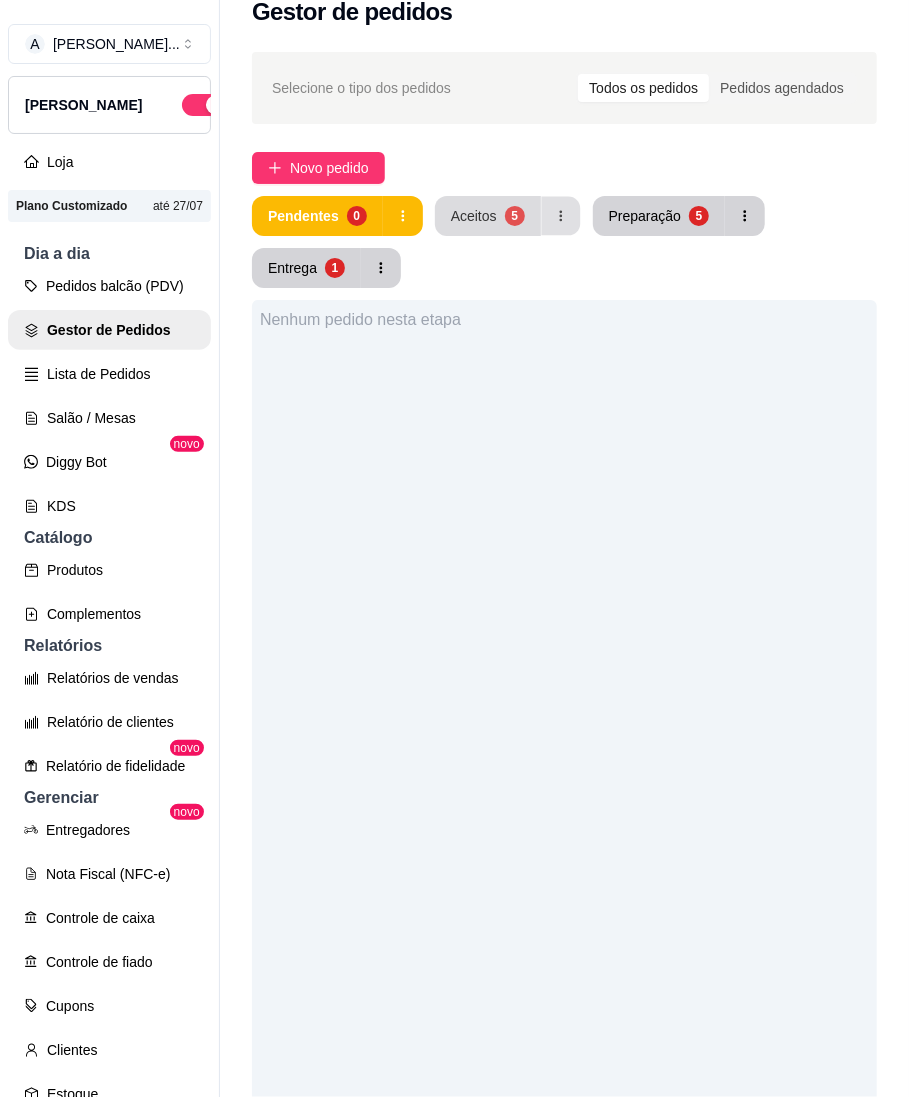 click on "Aceitos 5" at bounding box center [488, 216] 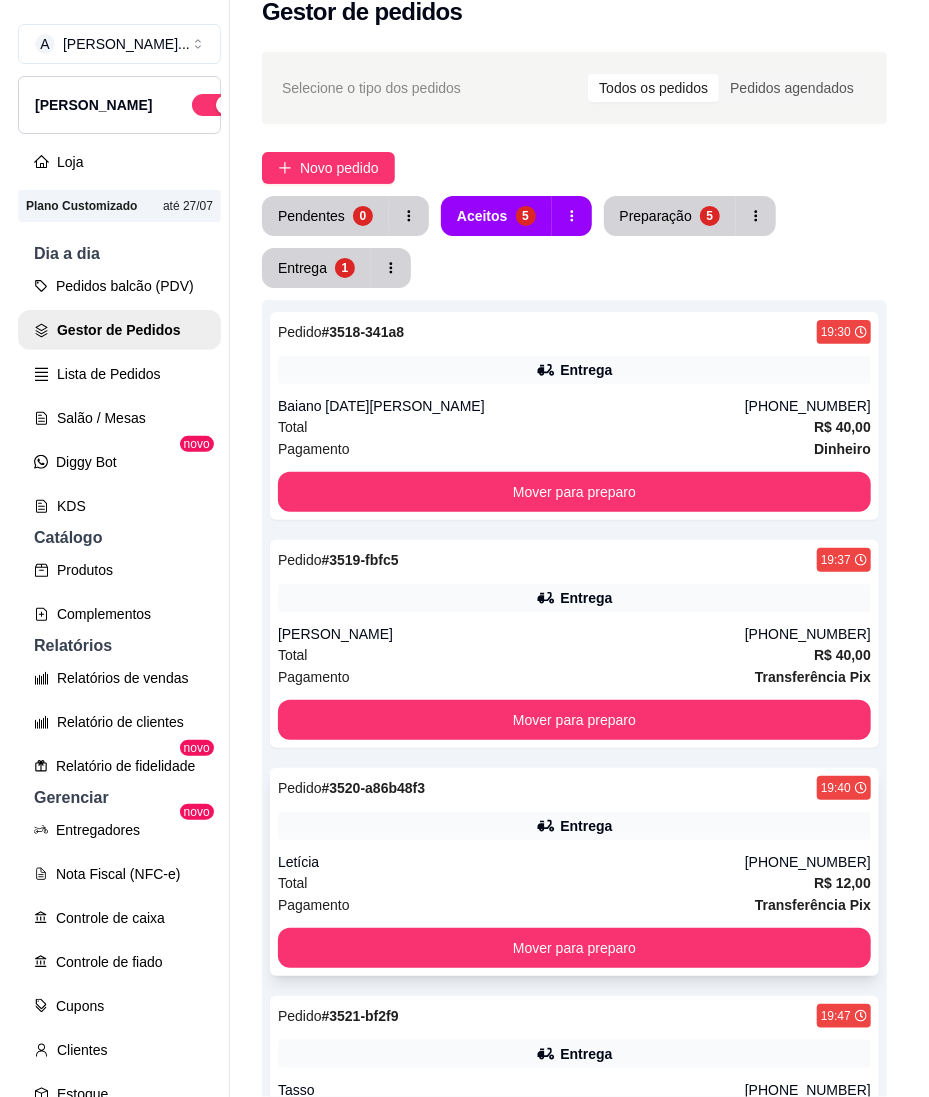 scroll, scrollTop: 161, scrollLeft: 0, axis: vertical 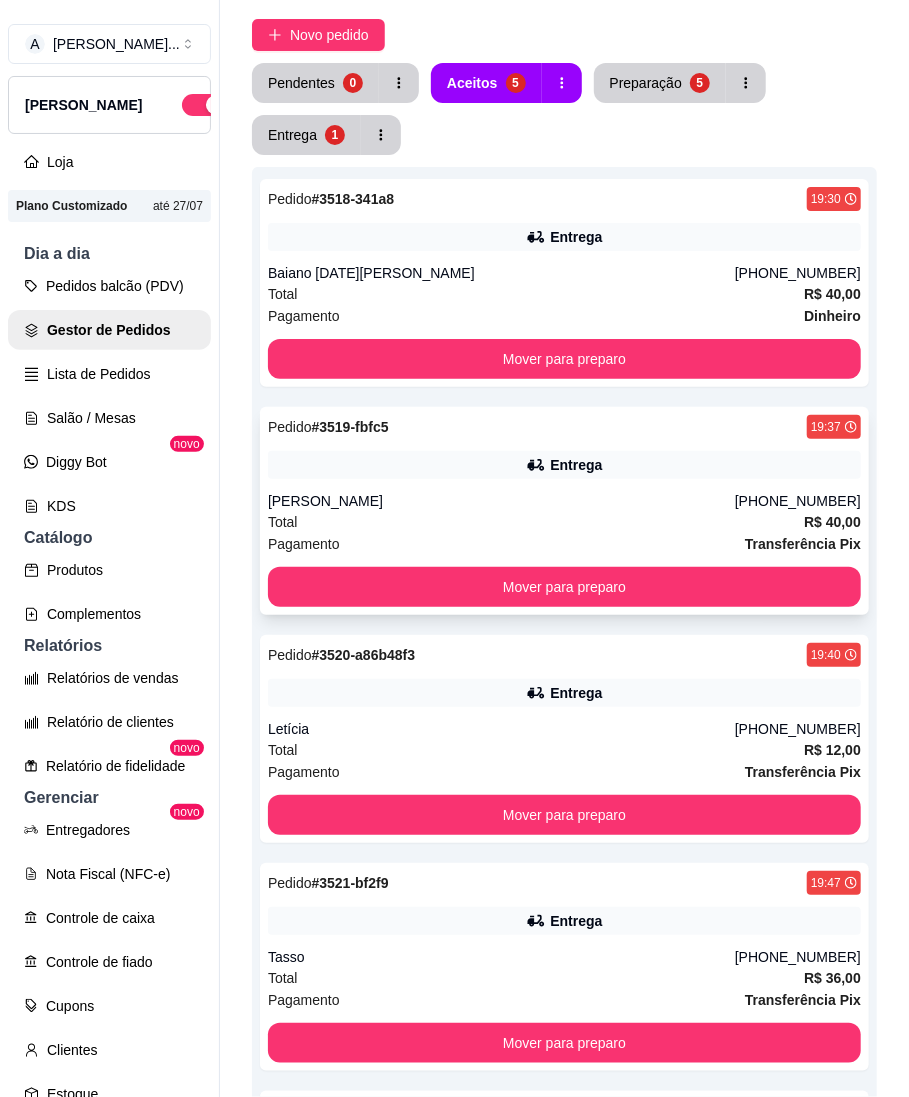 click on "Entrega" at bounding box center (576, 465) 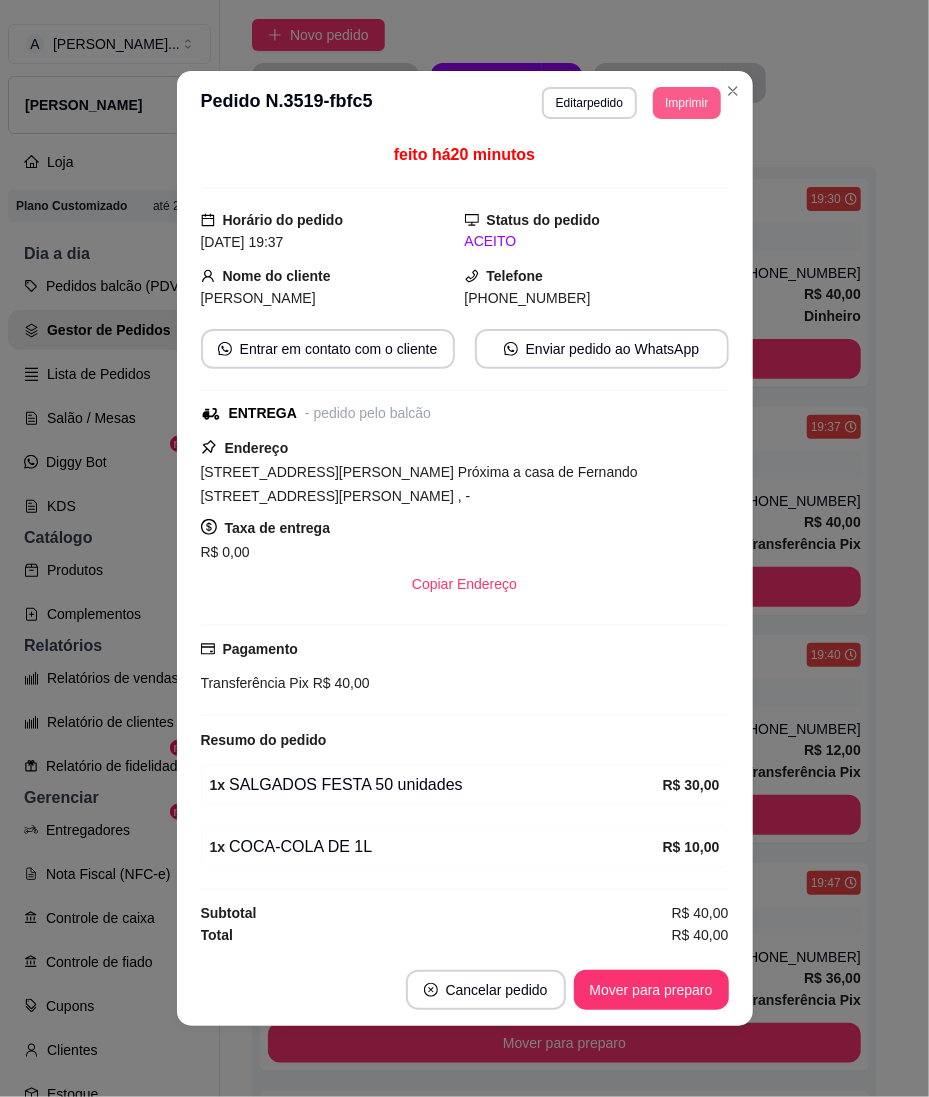 click on "Imprimir" at bounding box center (686, 103) 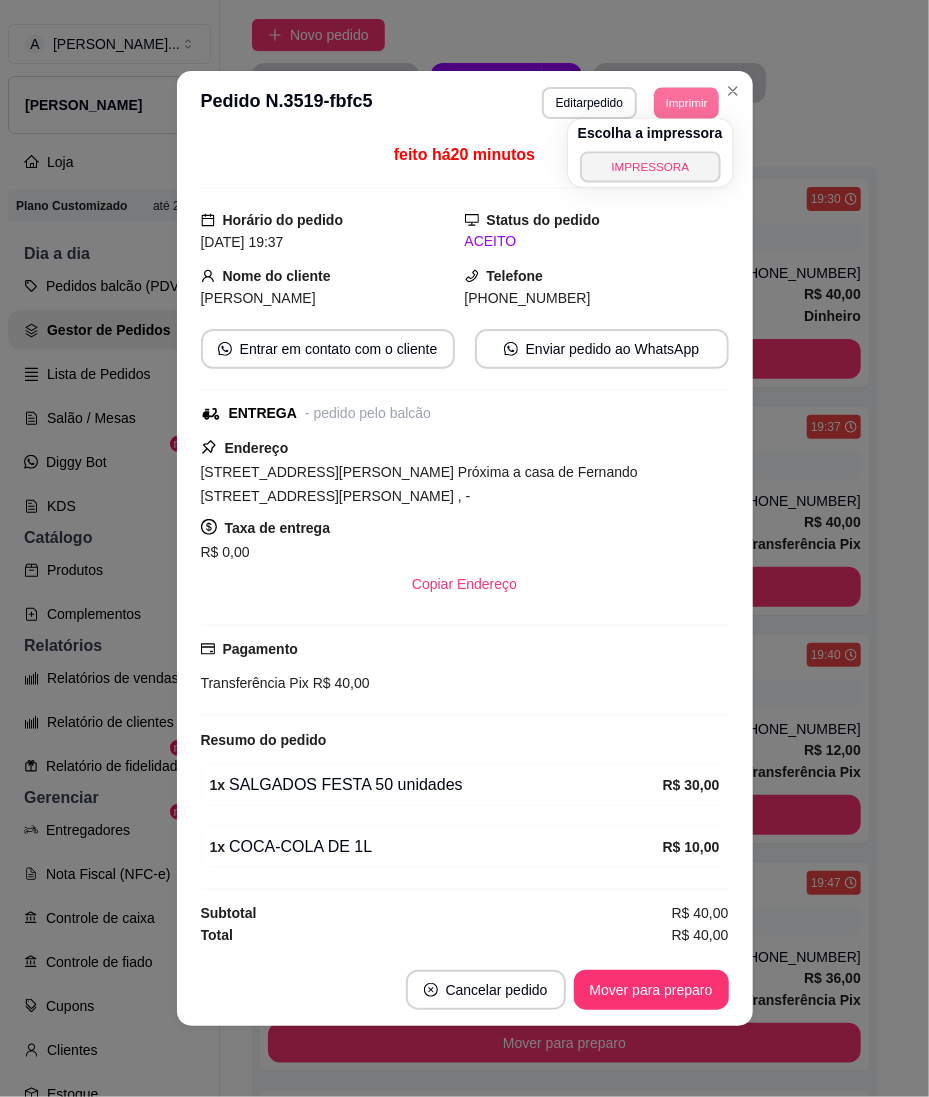 click on "Escolha a impressora IMPRESSORA" at bounding box center [650, 153] 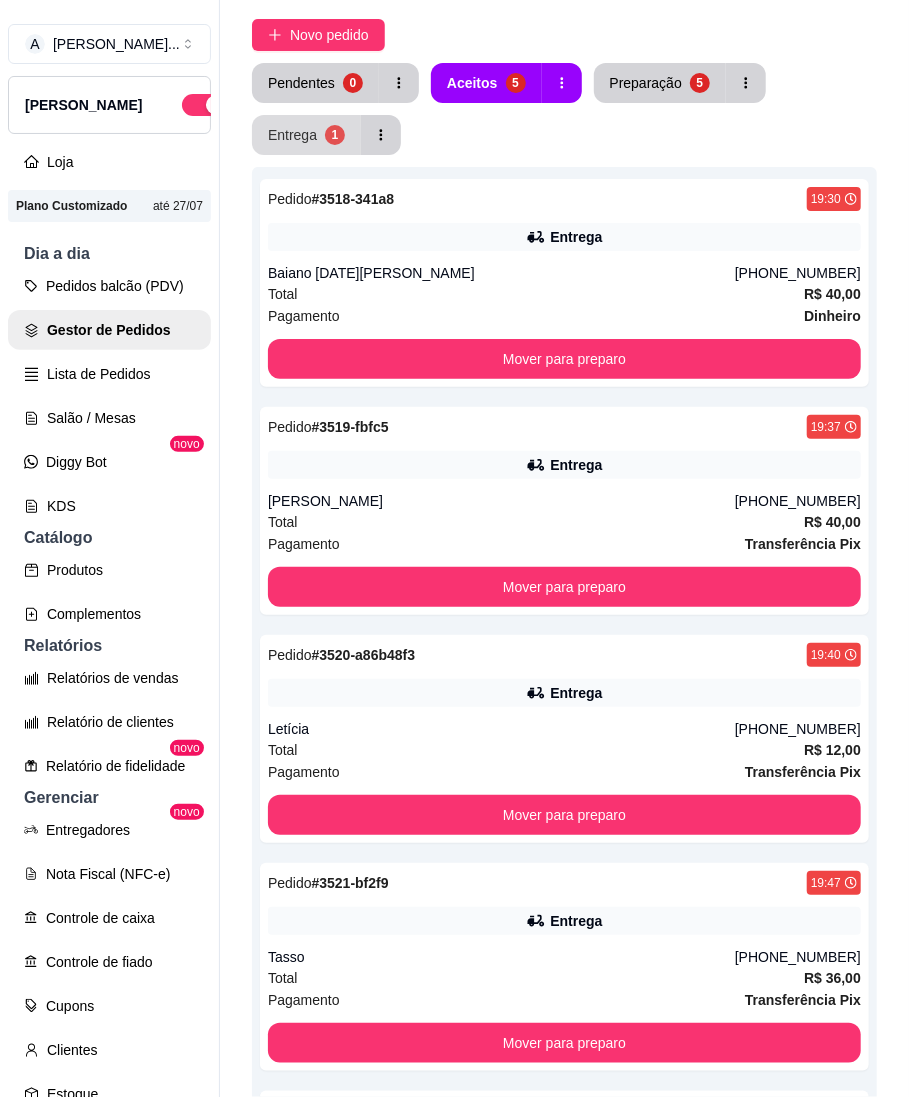 click on "Entrega 1" at bounding box center [306, 135] 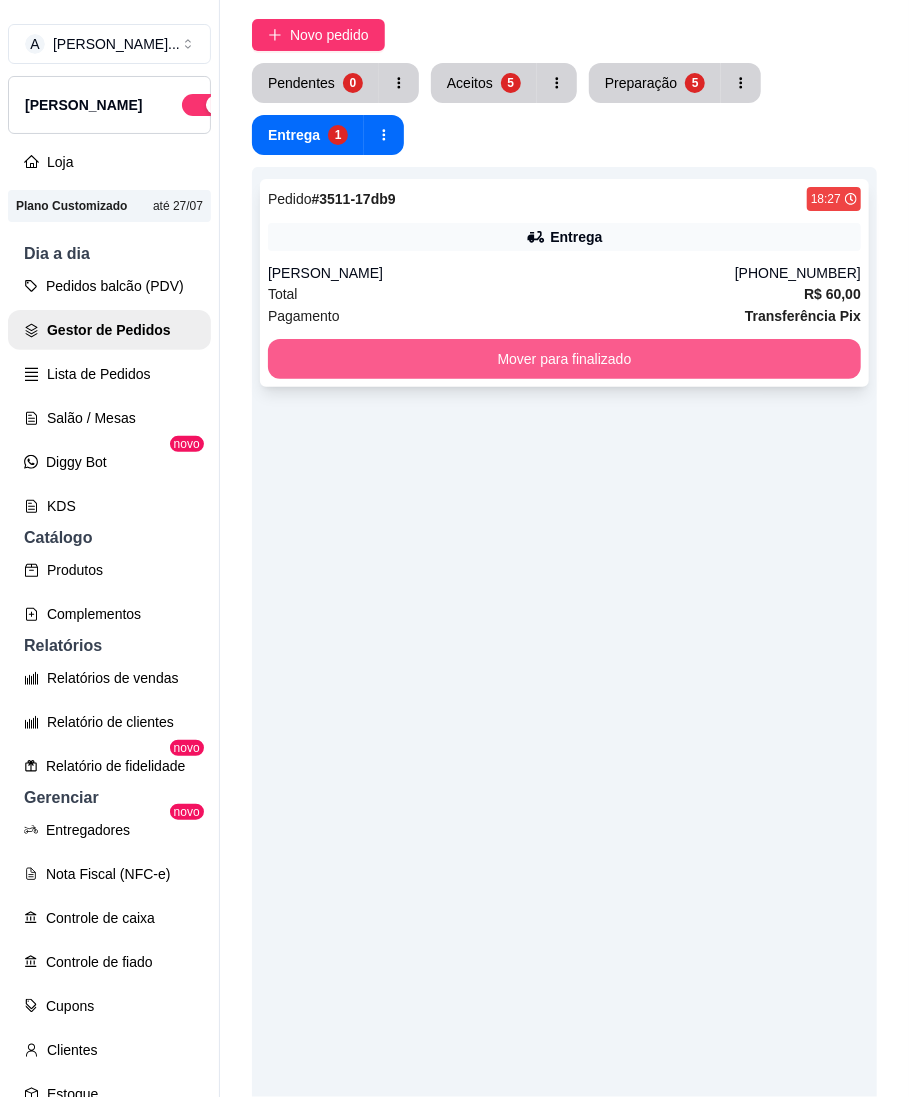 click on "Mover para finalizado" at bounding box center [564, 359] 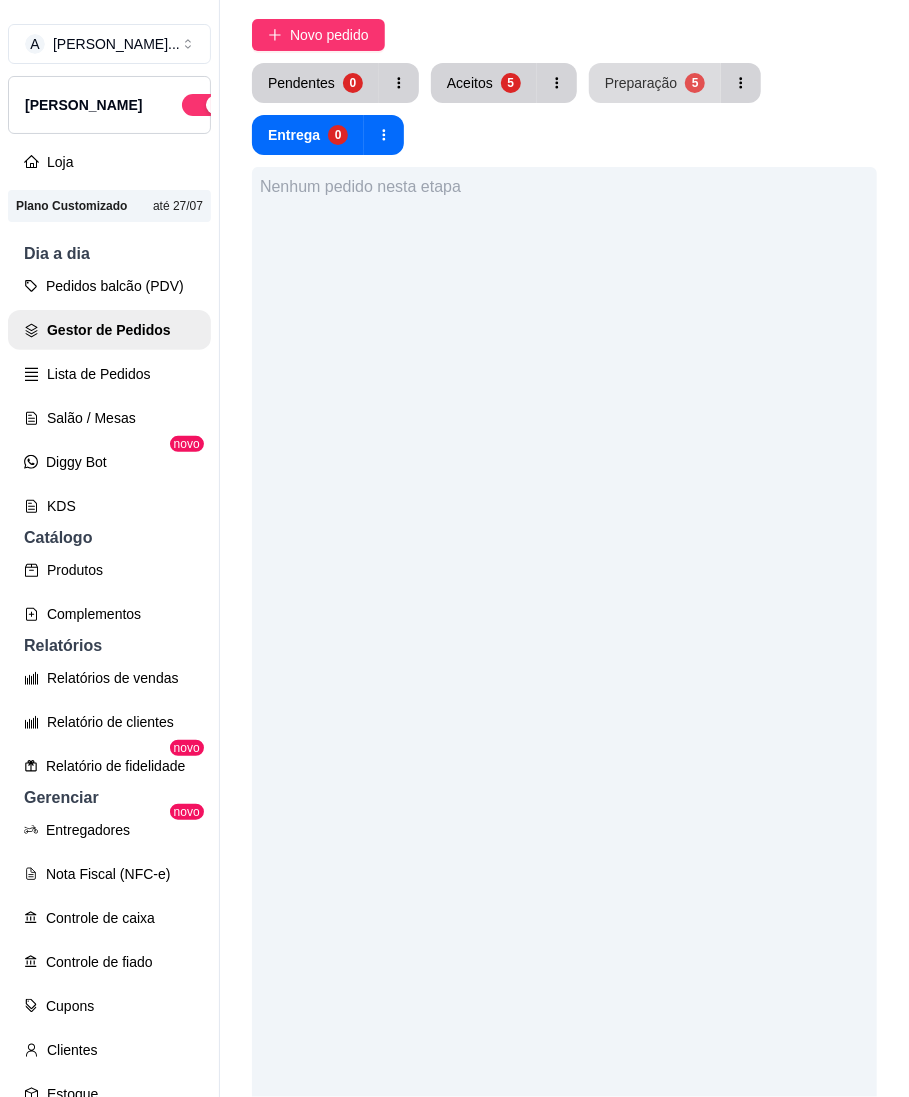 click on "Preparação" at bounding box center (641, 83) 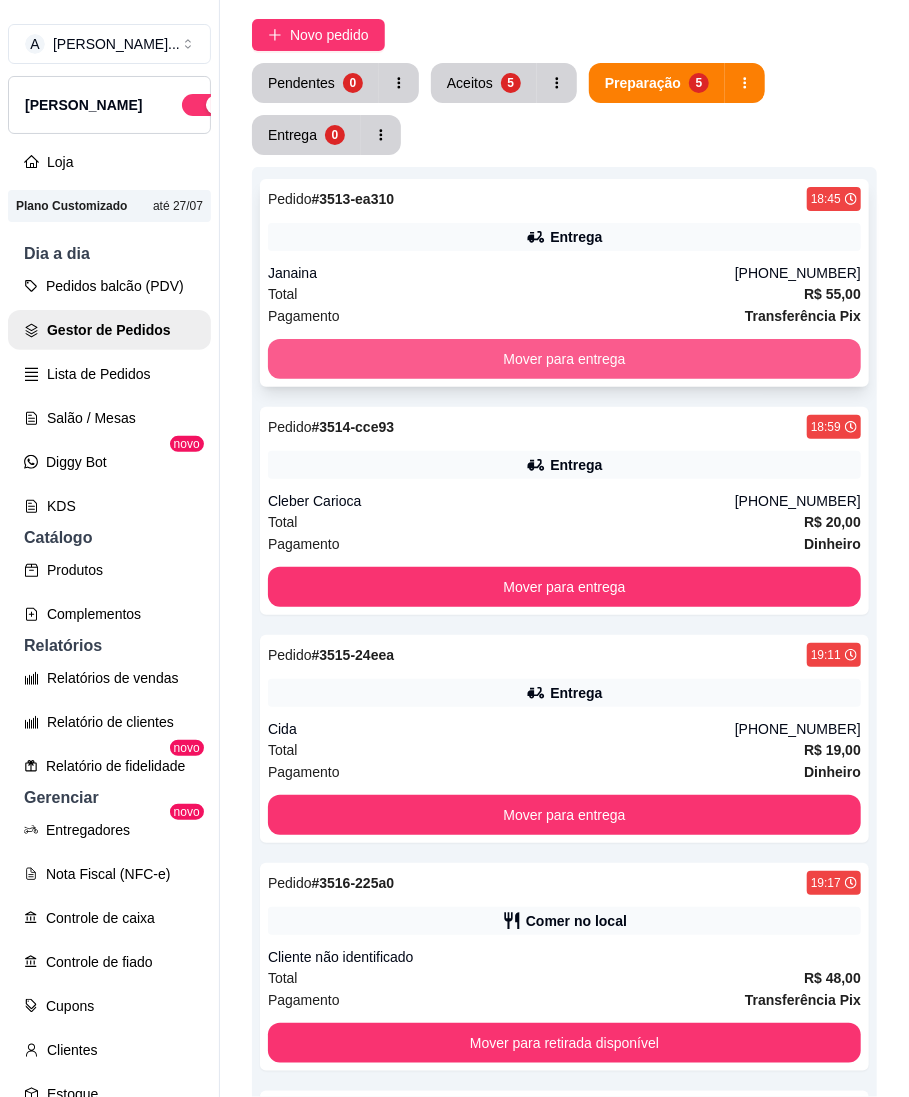 click on "Mover para entrega" at bounding box center (564, 359) 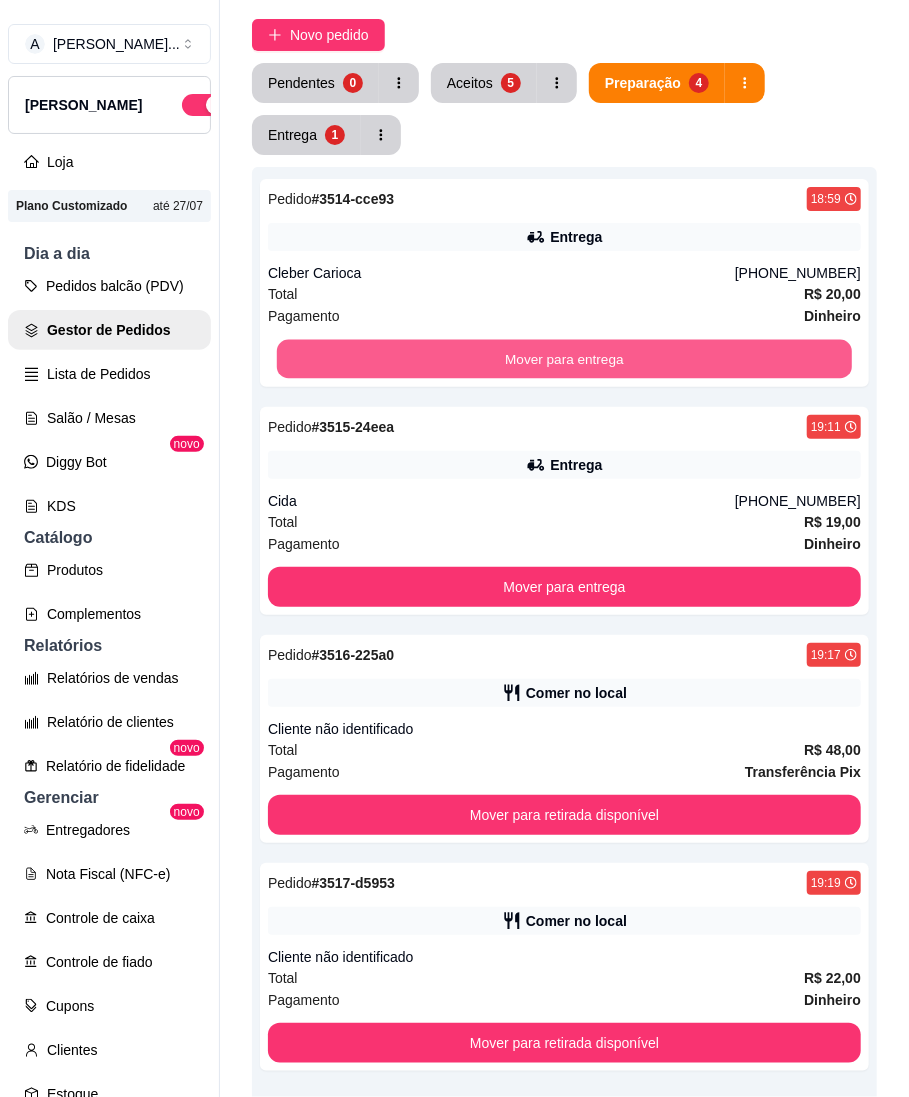 click on "Mover para entrega" at bounding box center (564, 359) 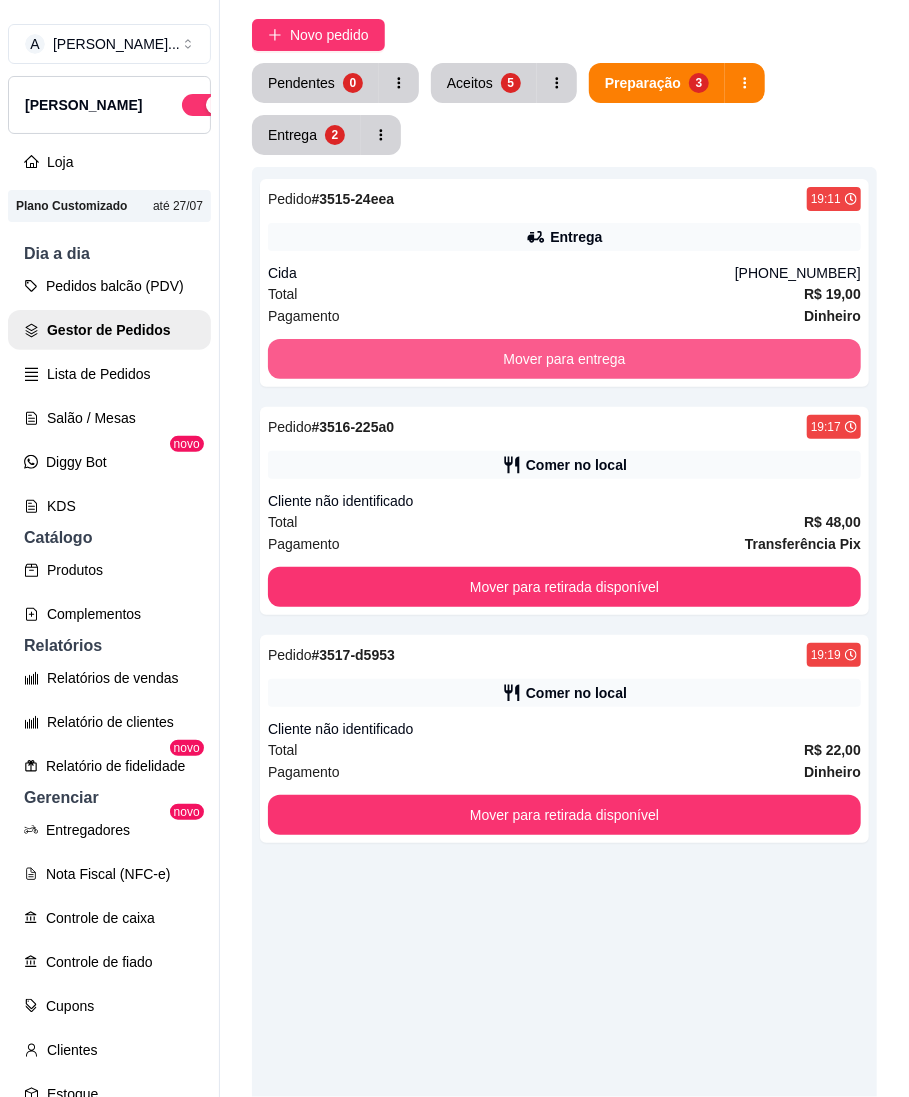 click on "Mover para entrega" at bounding box center (564, 359) 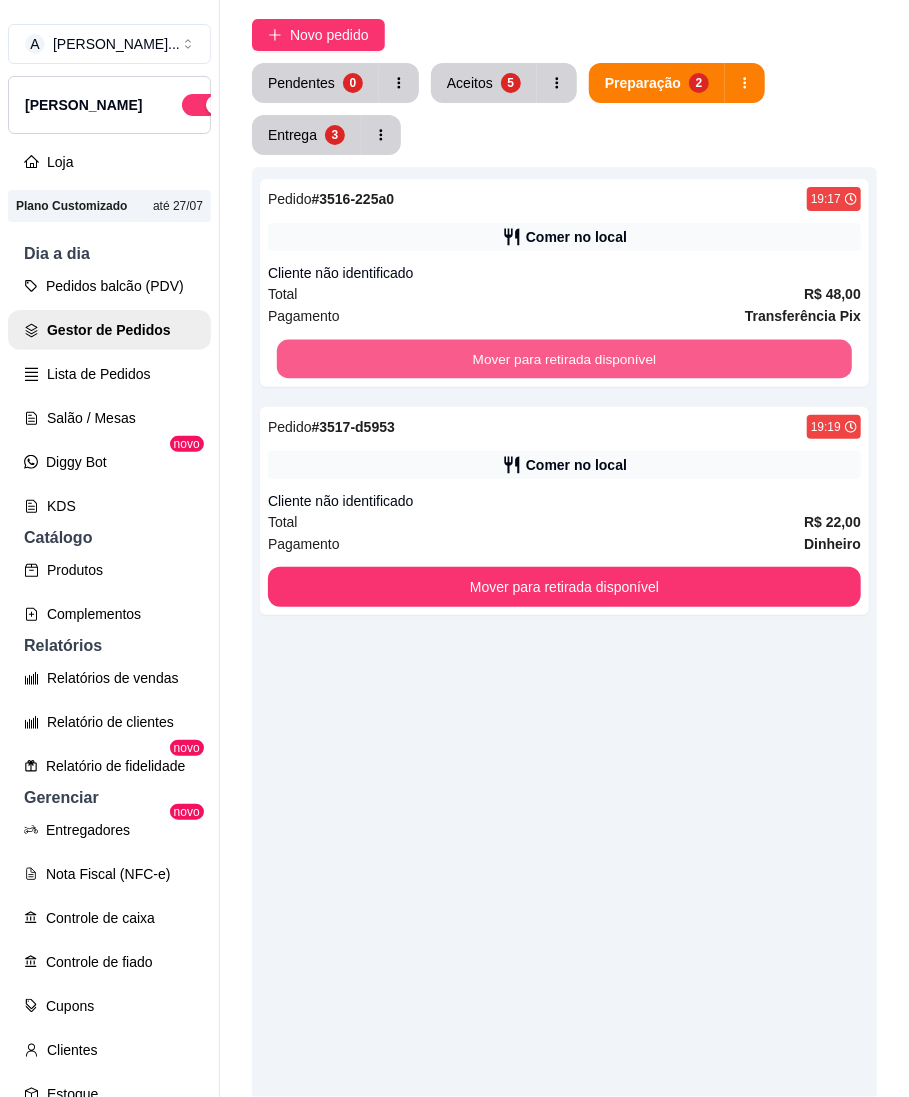 click on "Mover para retirada disponível" at bounding box center [564, 359] 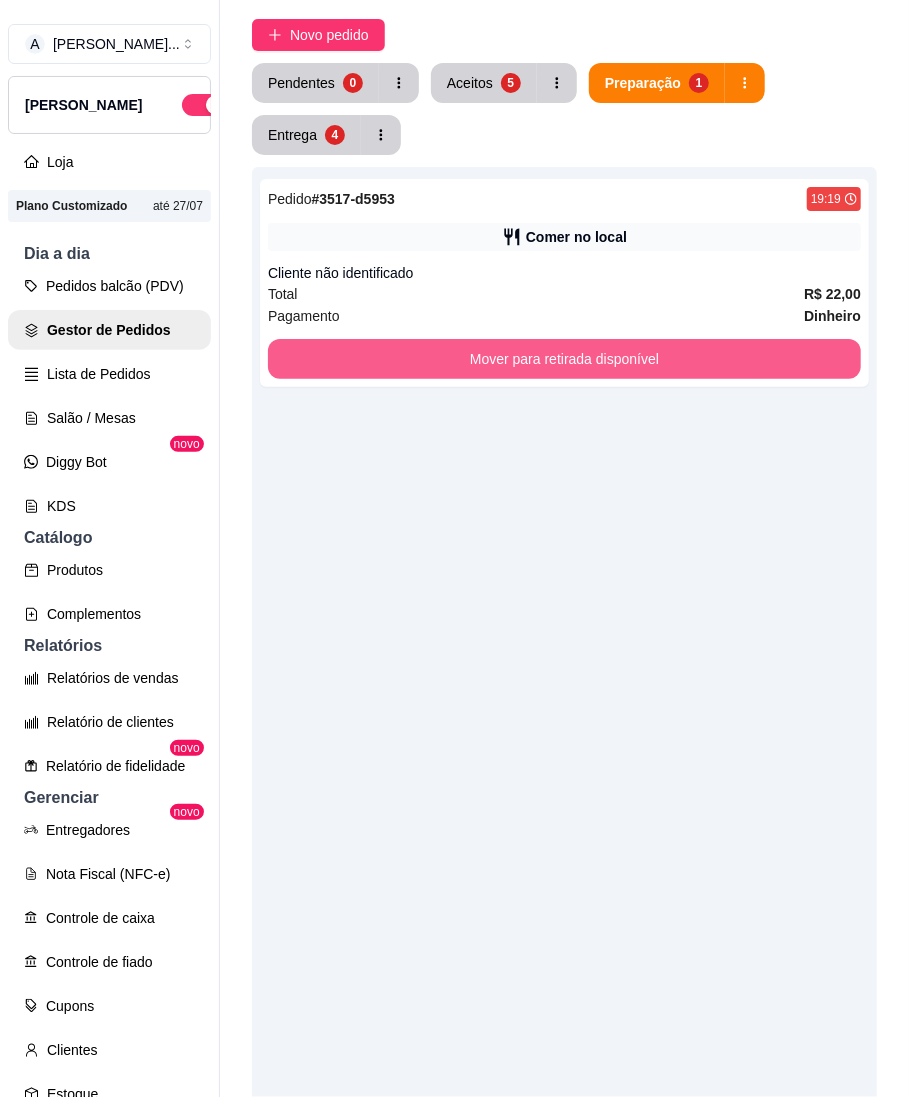 click on "Mover para retirada disponível" at bounding box center (564, 359) 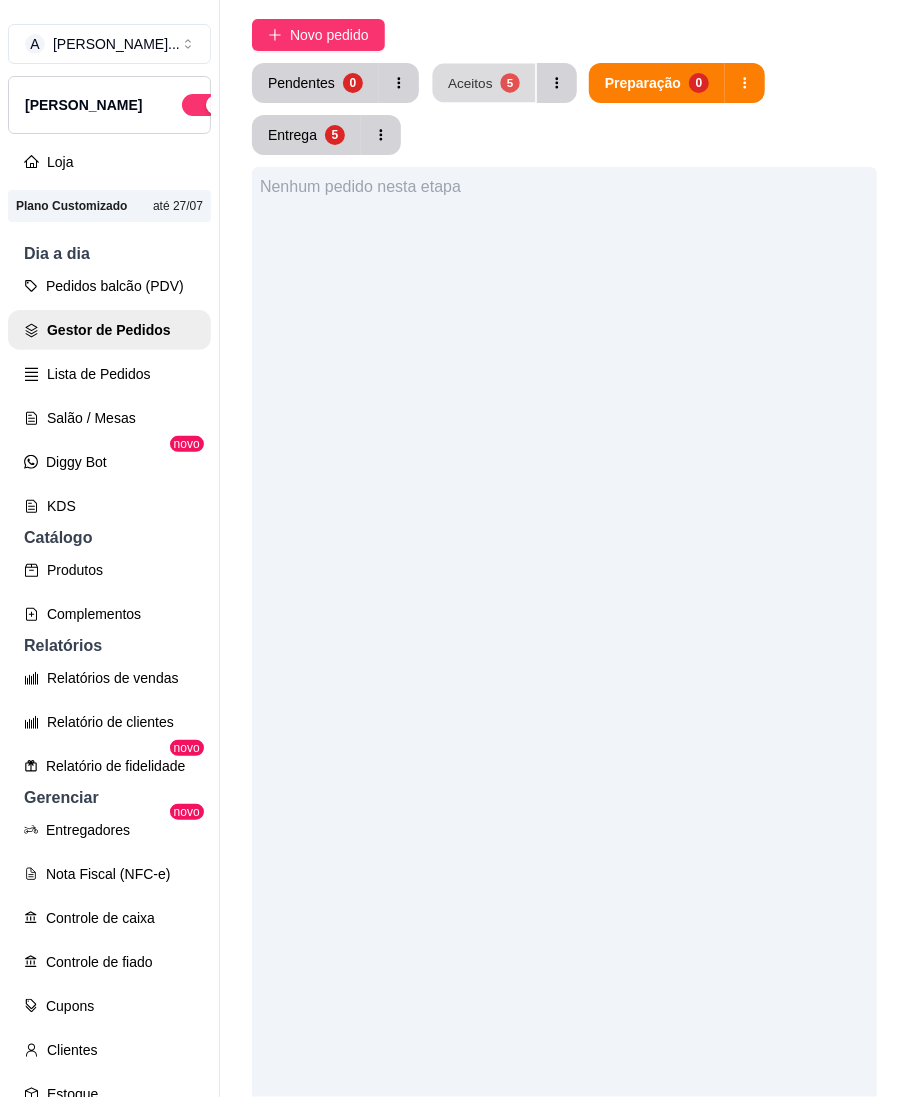 click on "Aceitos" at bounding box center [470, 82] 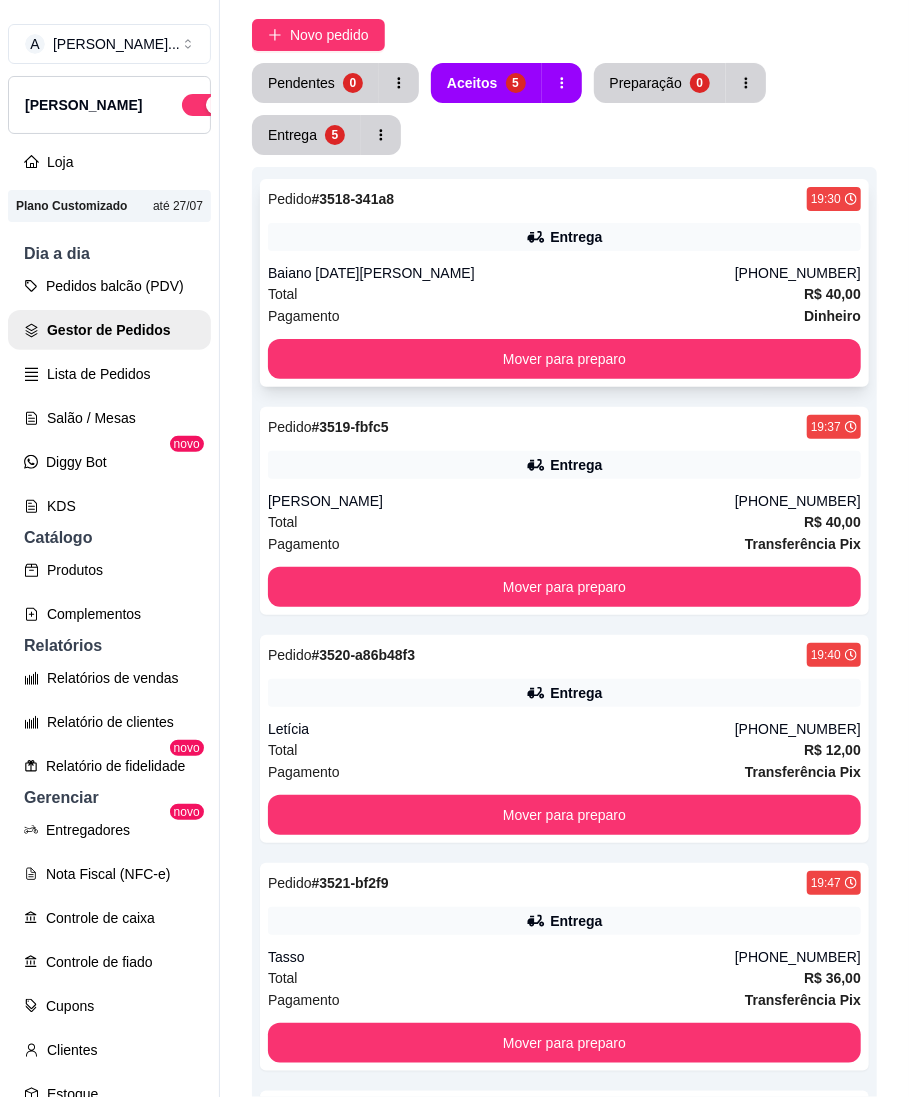click on "Pagamento Dinheiro" at bounding box center [564, 316] 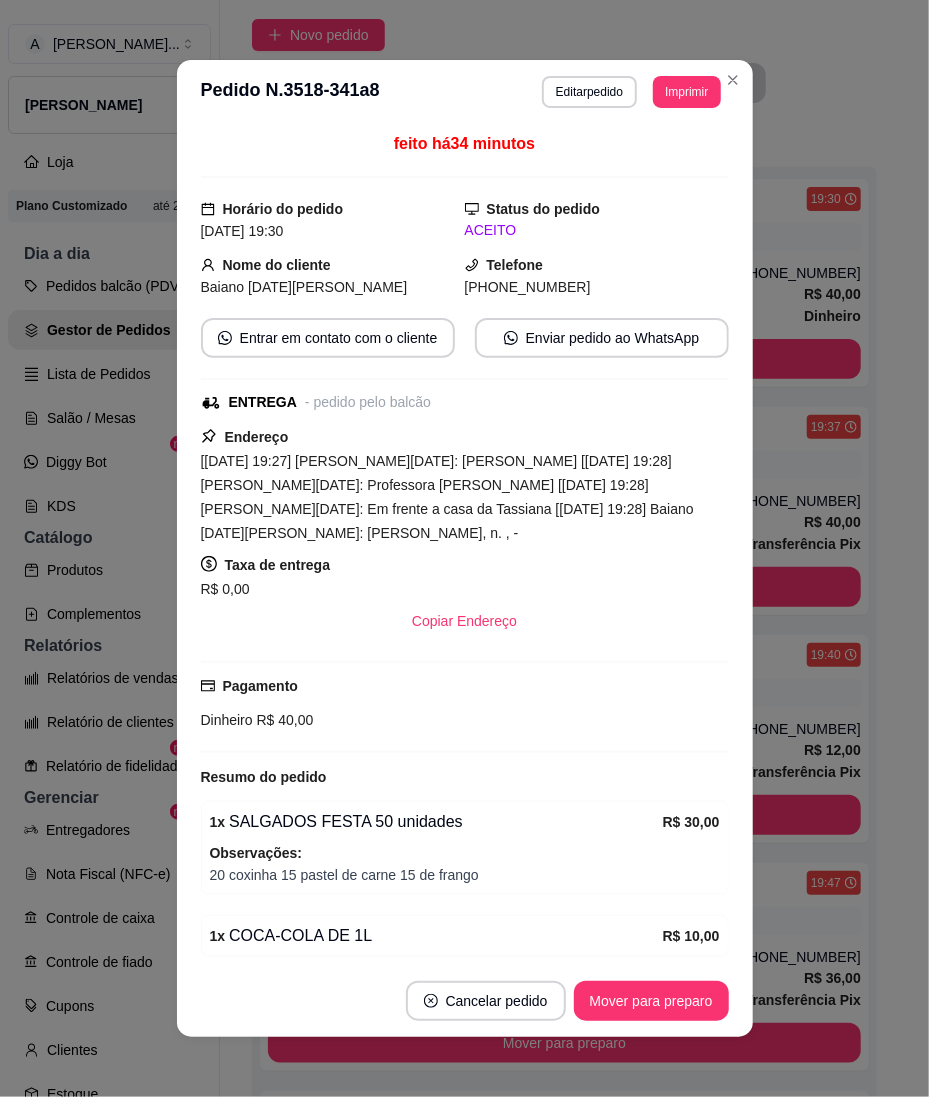 click on "**********" at bounding box center [464, 548] 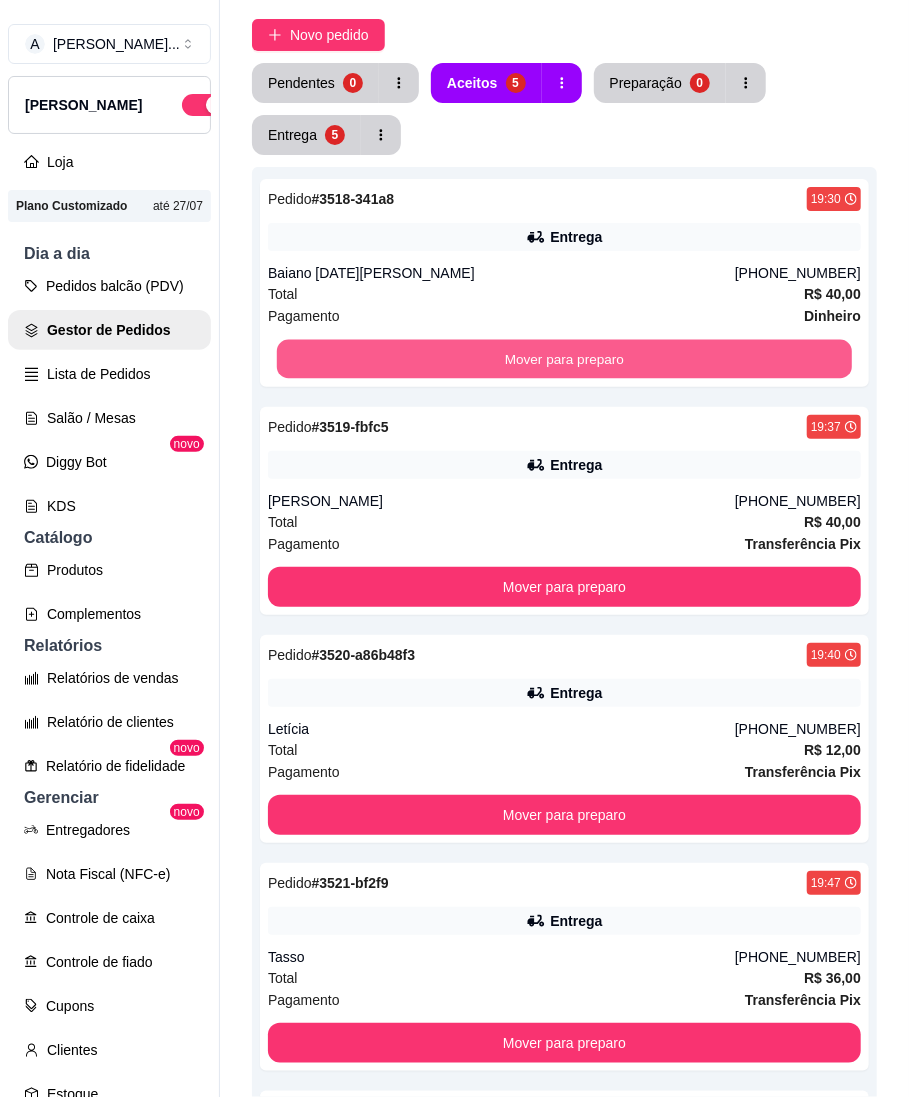 click on "Mover para preparo" at bounding box center [564, 359] 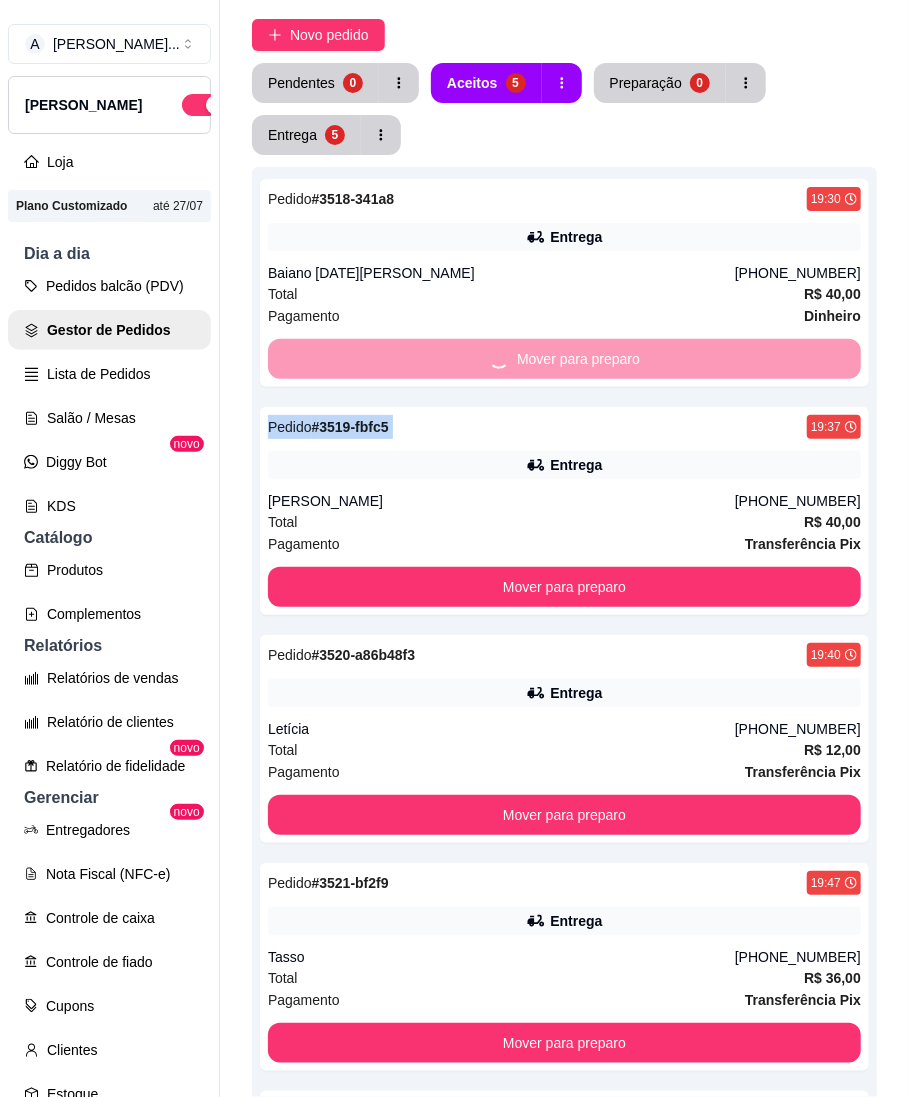 click on "Mover para preparo" at bounding box center [564, 359] 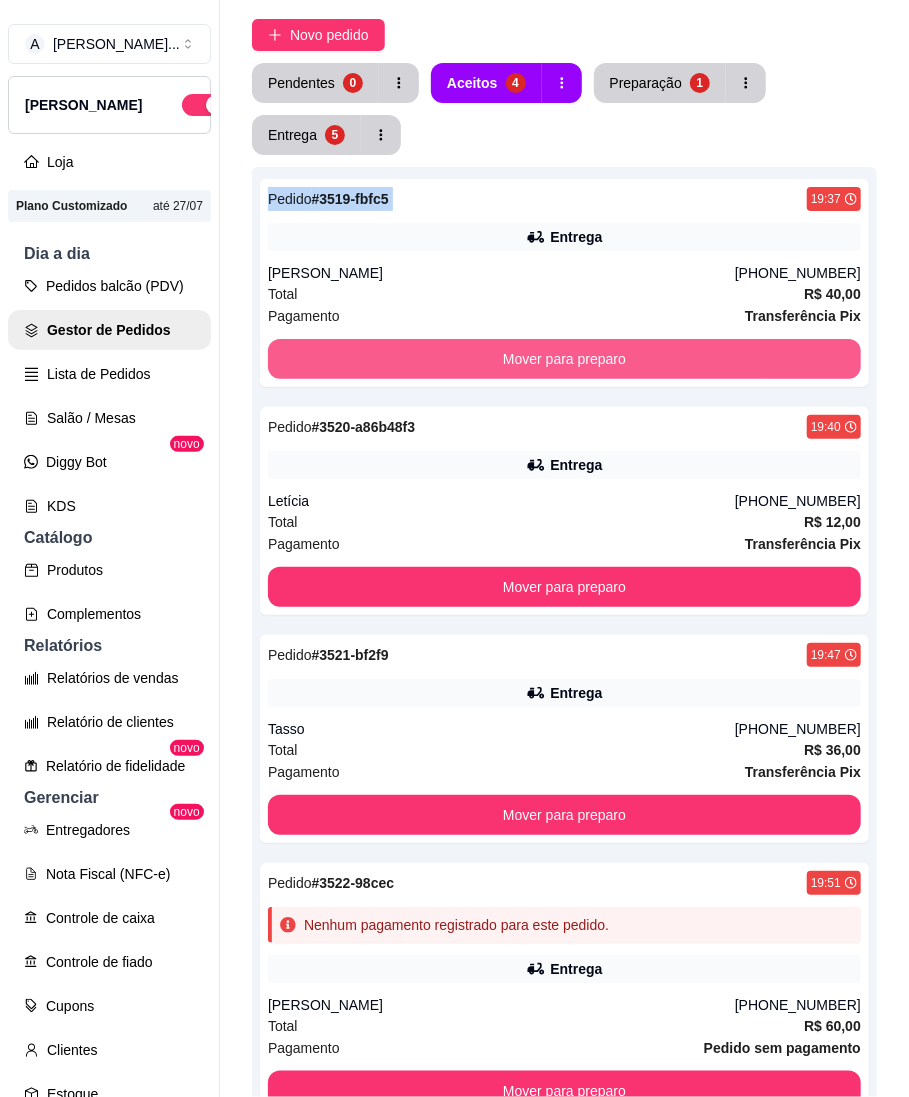 click on "Mover para preparo" at bounding box center [564, 359] 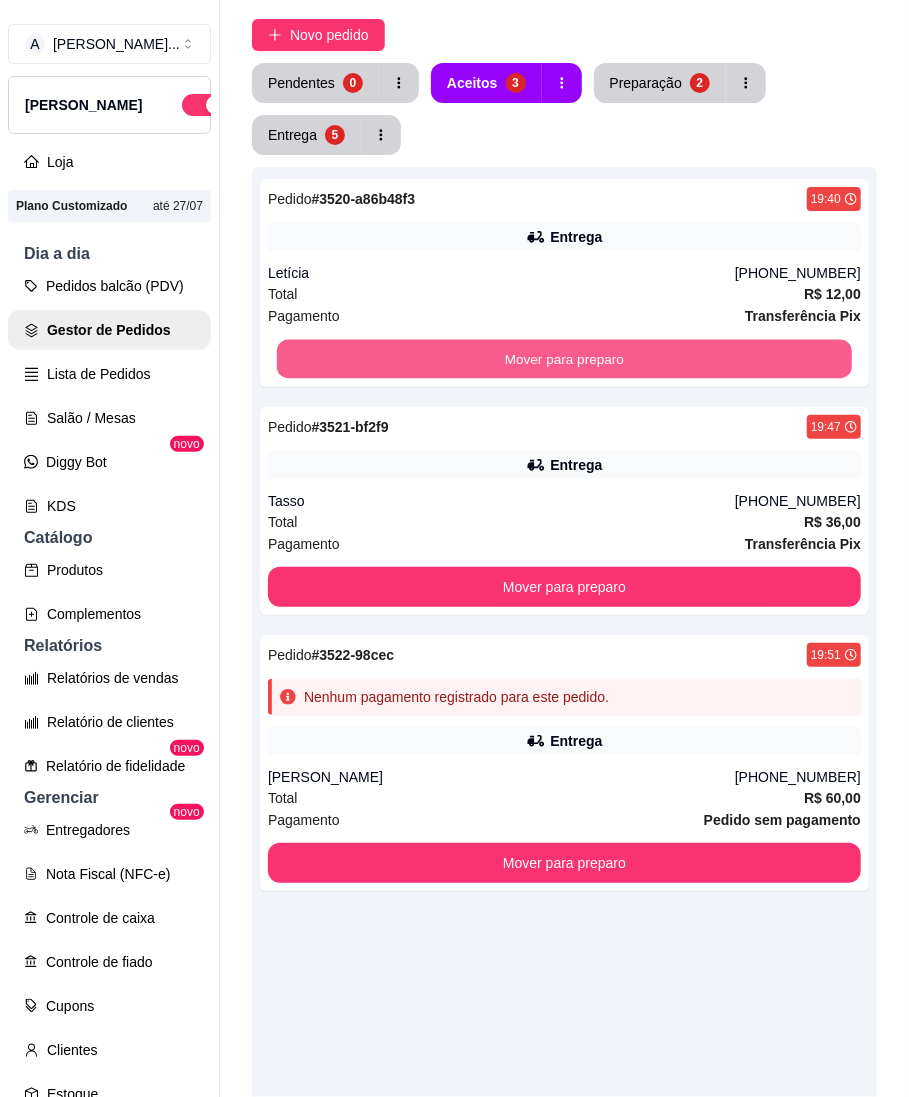 click on "Mover para preparo" at bounding box center (564, 359) 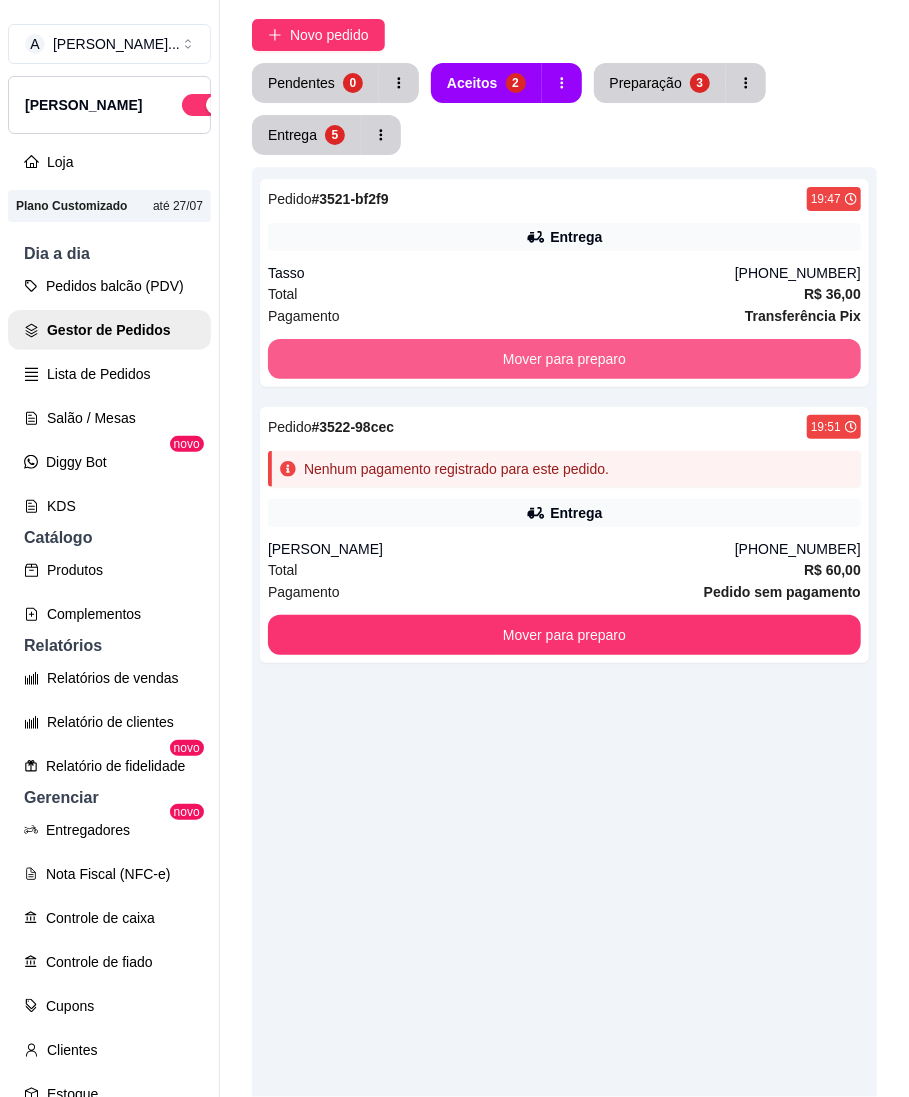 click on "Mover para preparo" at bounding box center [564, 359] 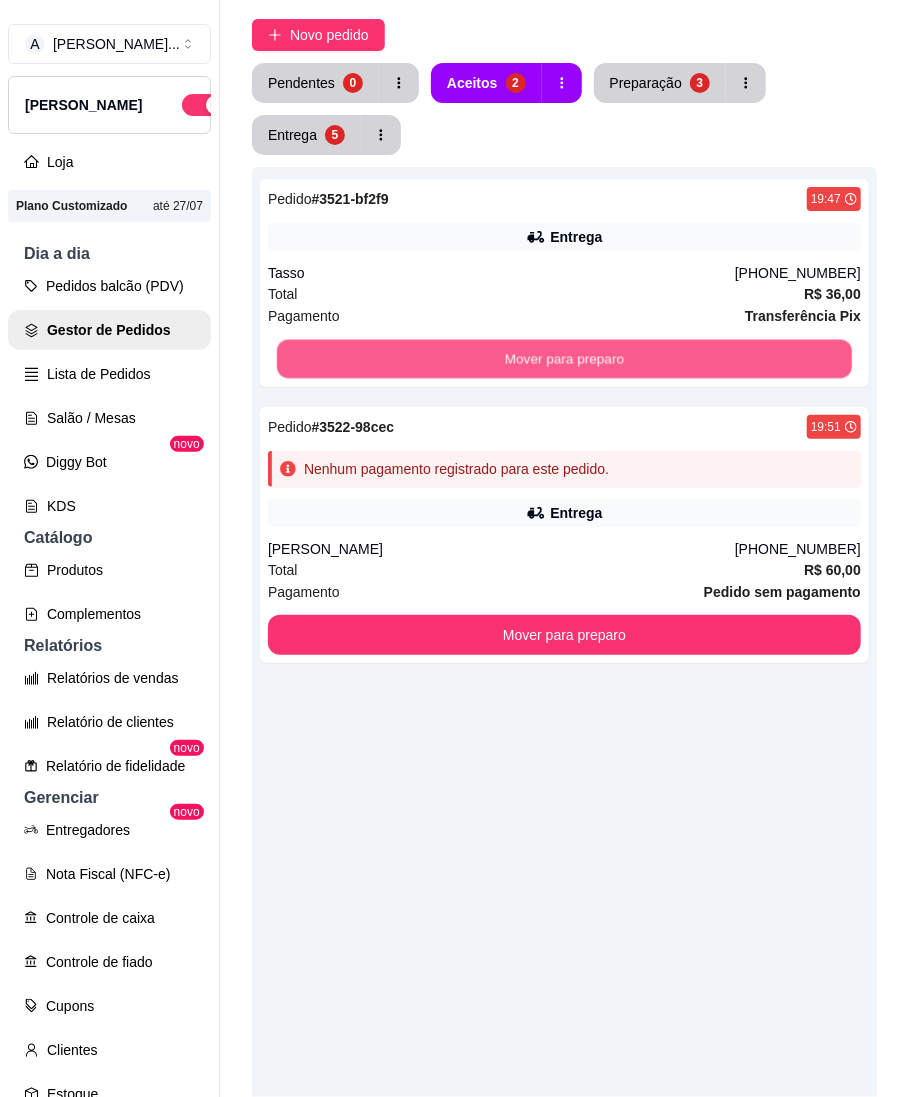 click on "Mover para preparo" at bounding box center (564, 359) 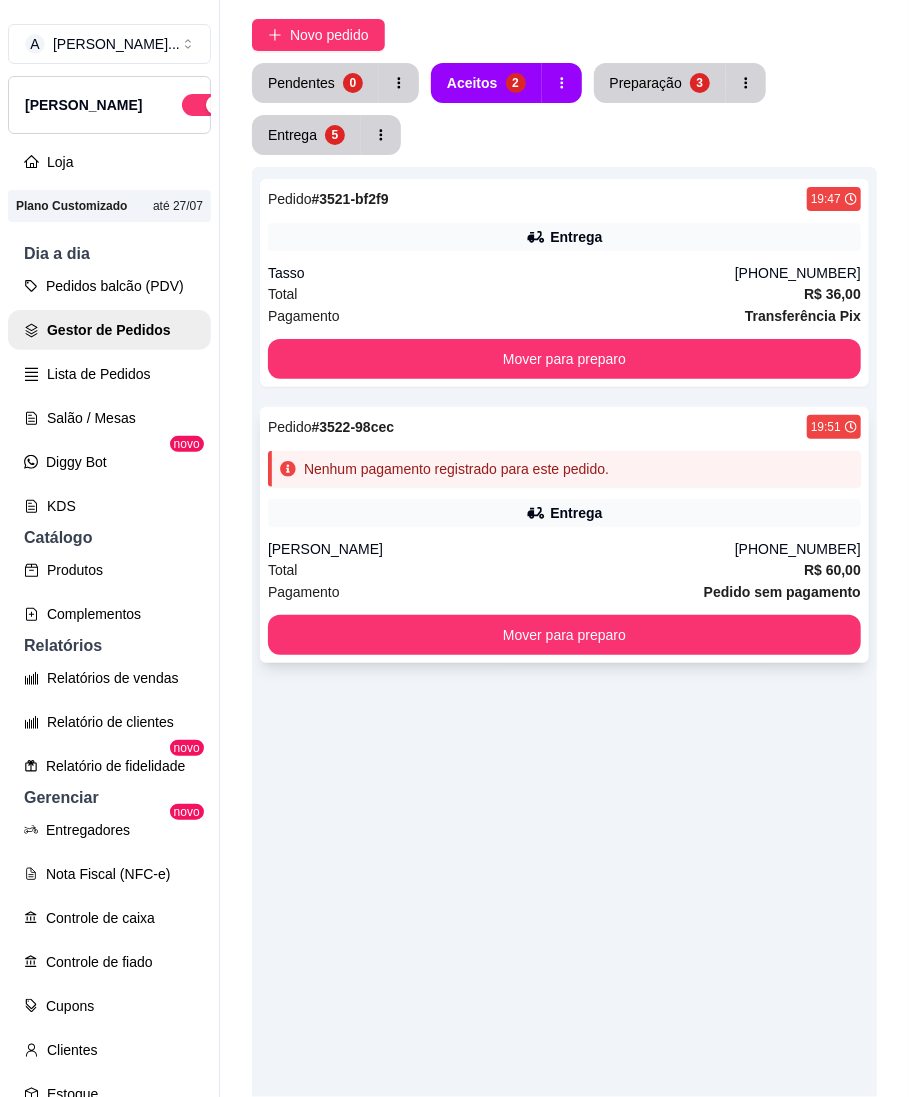 drag, startPoint x: 750, startPoint y: 349, endPoint x: 748, endPoint y: 492, distance: 143.01399 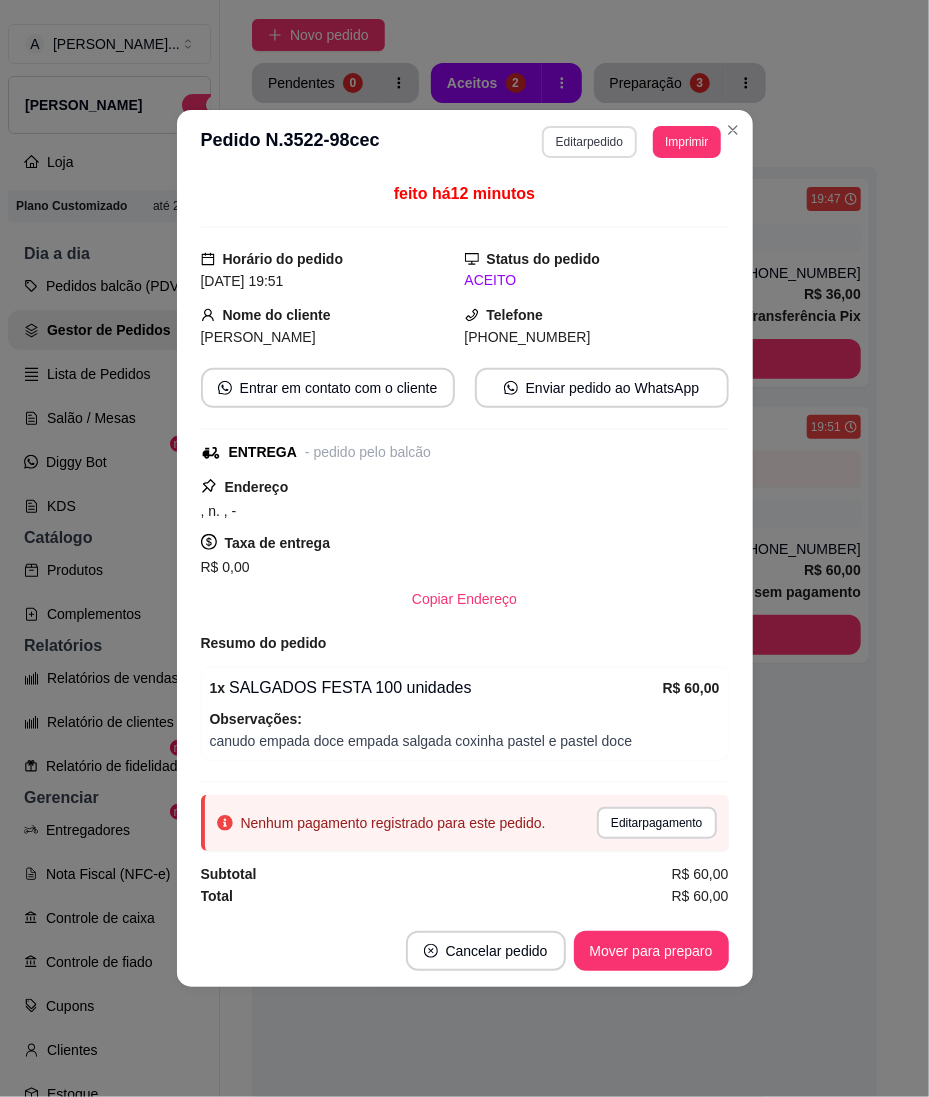 click on "Editar  pedido" at bounding box center [589, 142] 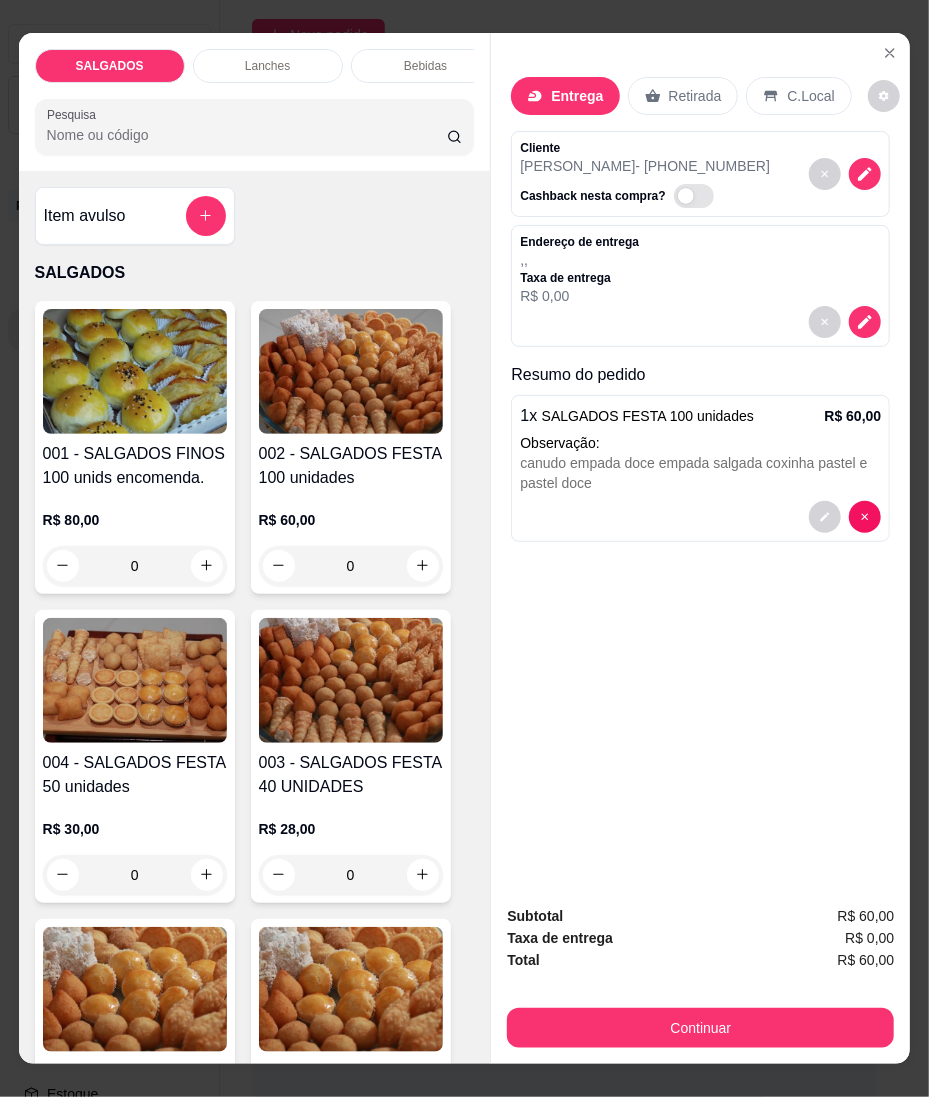 click on "Entrega" at bounding box center [577, 96] 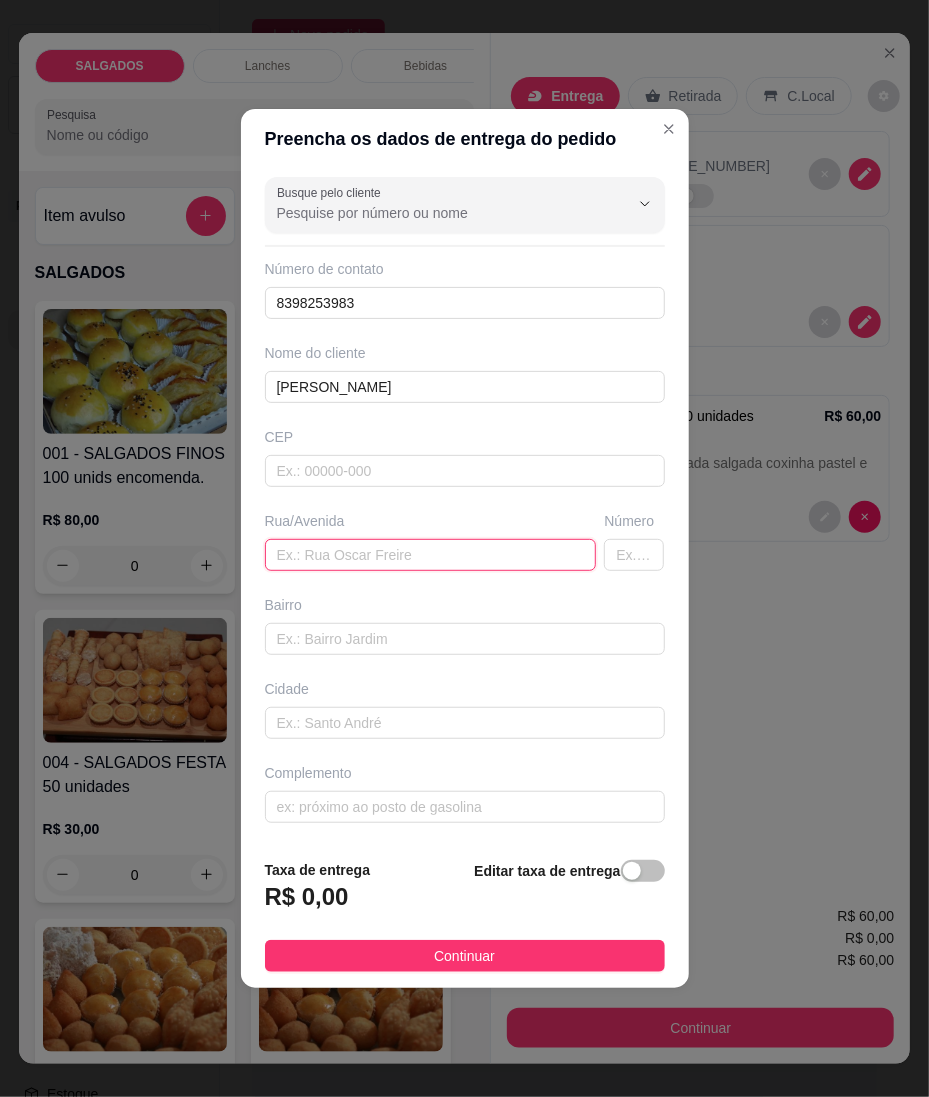 click at bounding box center [431, 555] 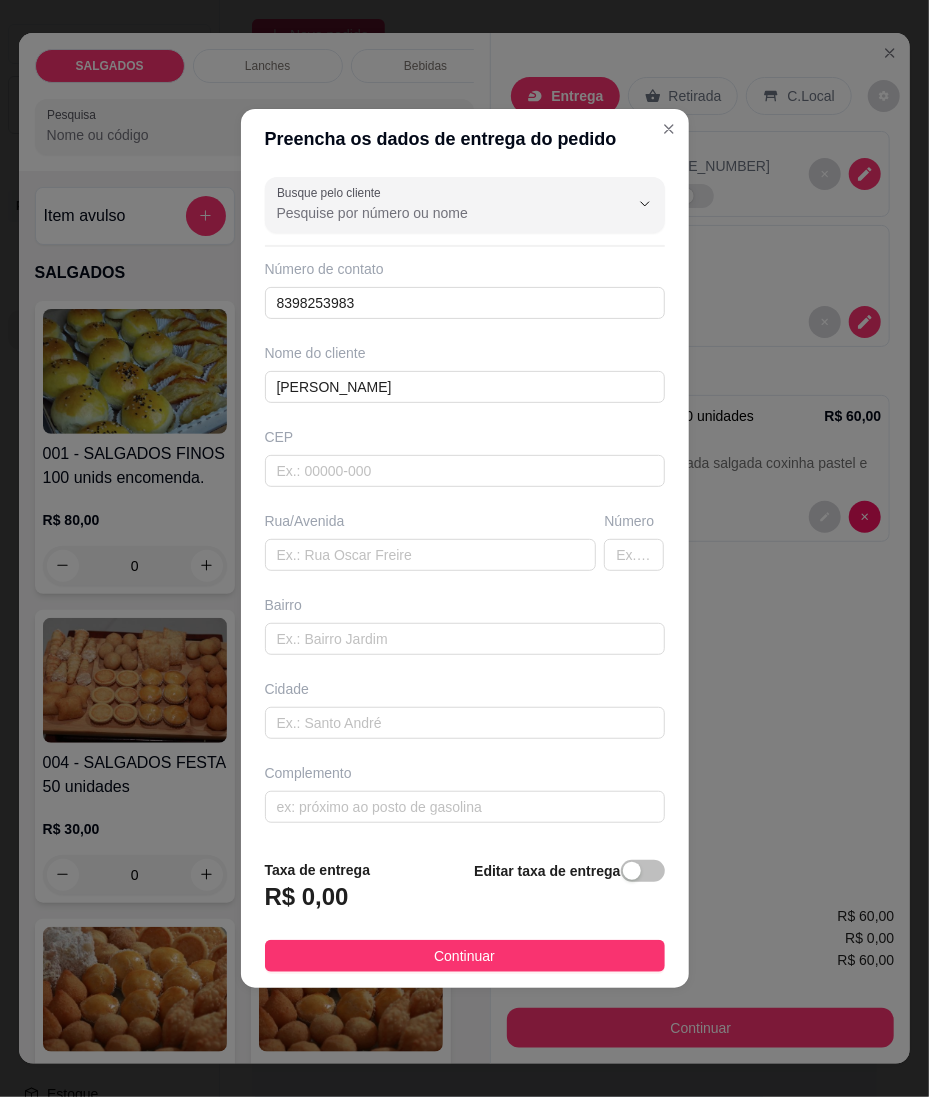 click on "Busque pelo cliente Número de contato 8398253983 Nome do cliente [PERSON_NAME] CEP Rua/[GEOGRAPHIC_DATA]" at bounding box center (465, 506) 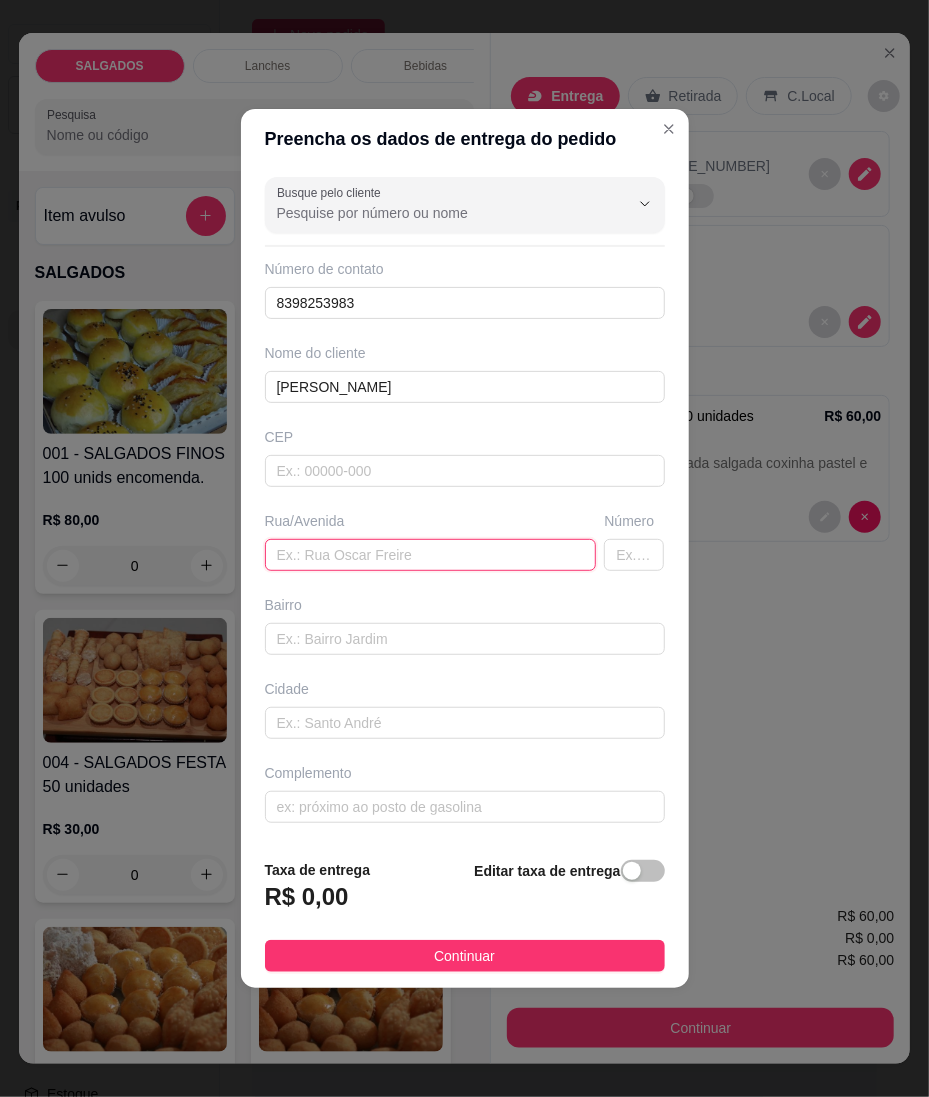 click at bounding box center (431, 555) 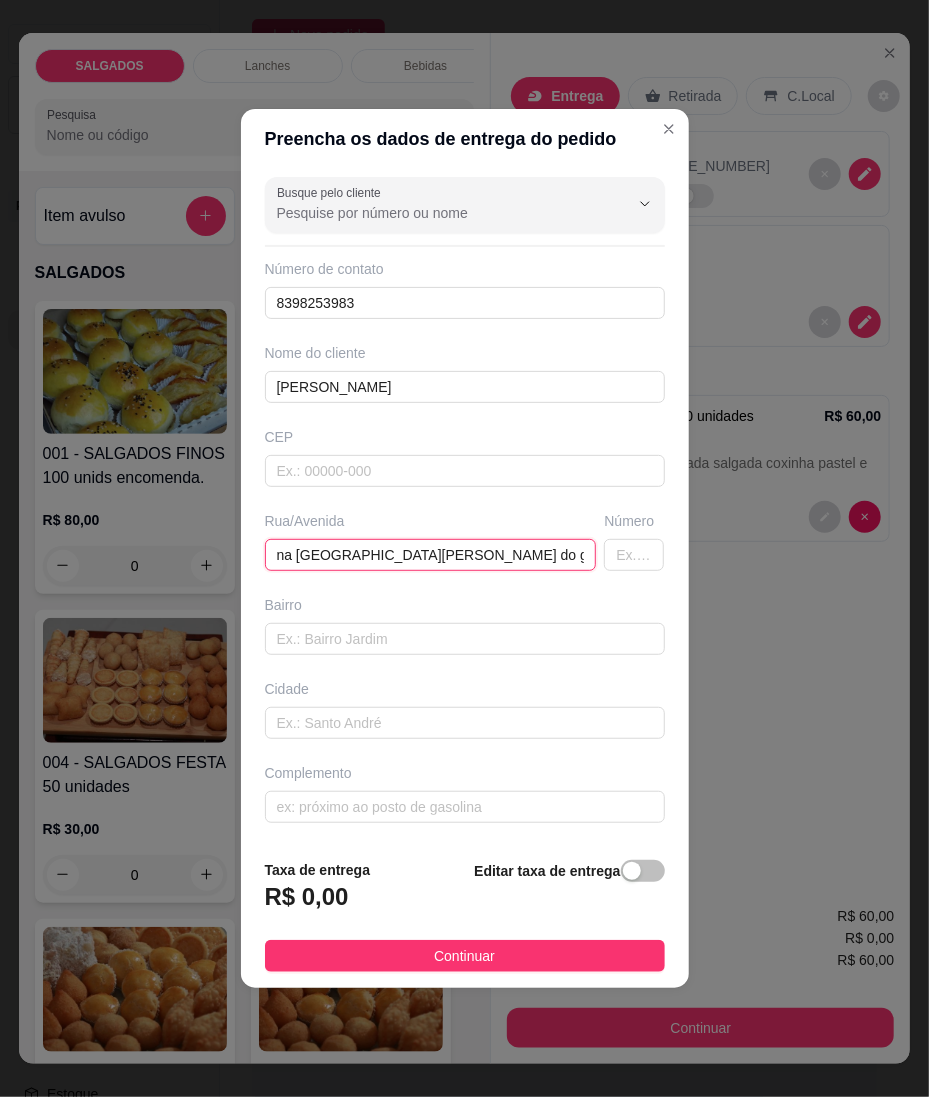 type on "na [GEOGRAPHIC_DATA][PERSON_NAME] do gesso na casa de [PERSON_NAME]" 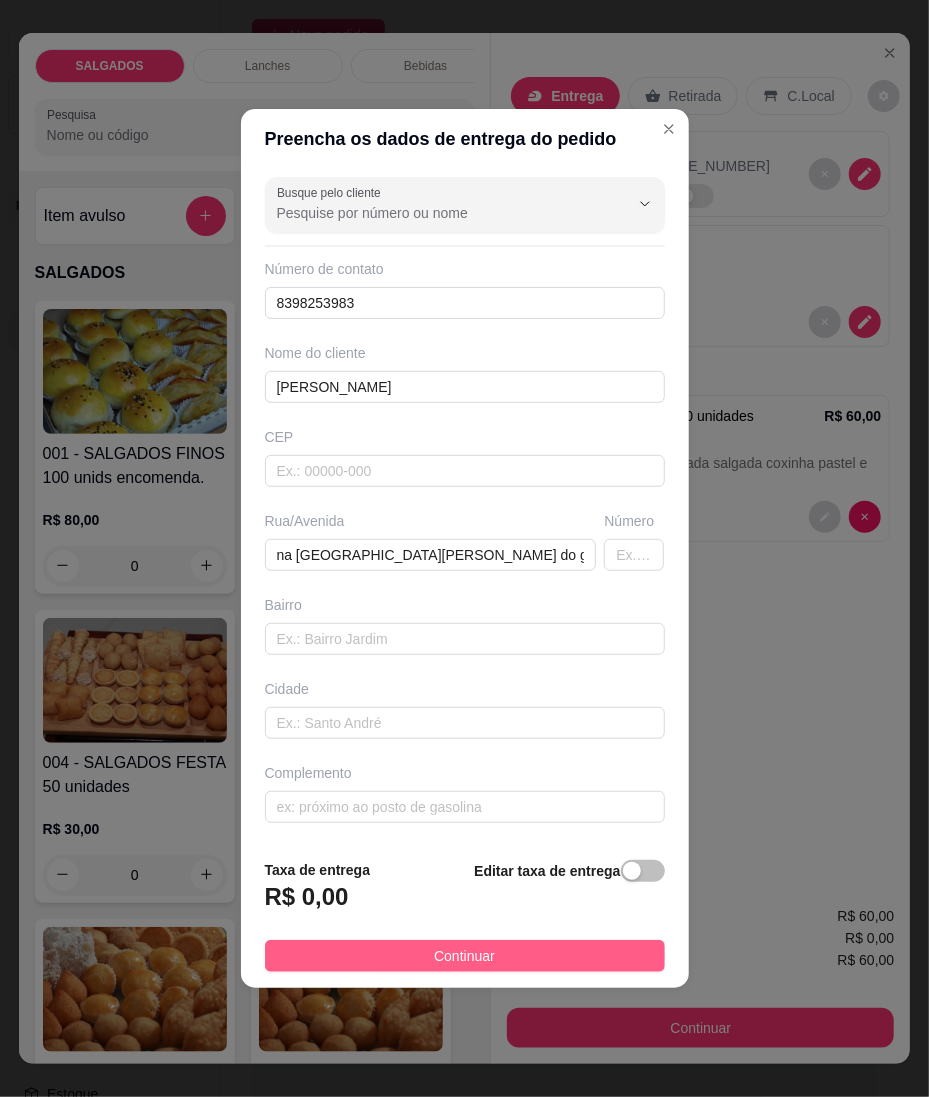 drag, startPoint x: 400, startPoint y: 957, endPoint x: 853, endPoint y: 1094, distance: 473.26315 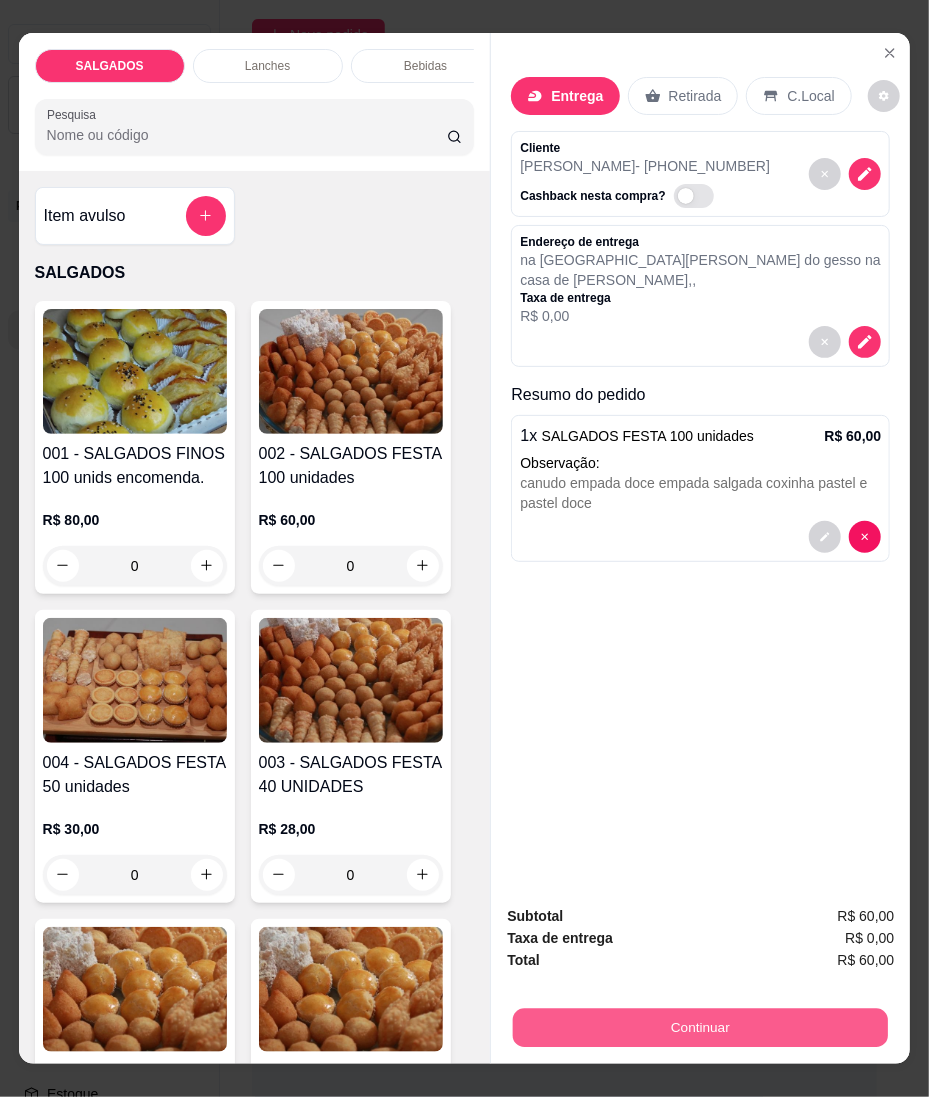 click on "Continuar" at bounding box center [700, 1028] 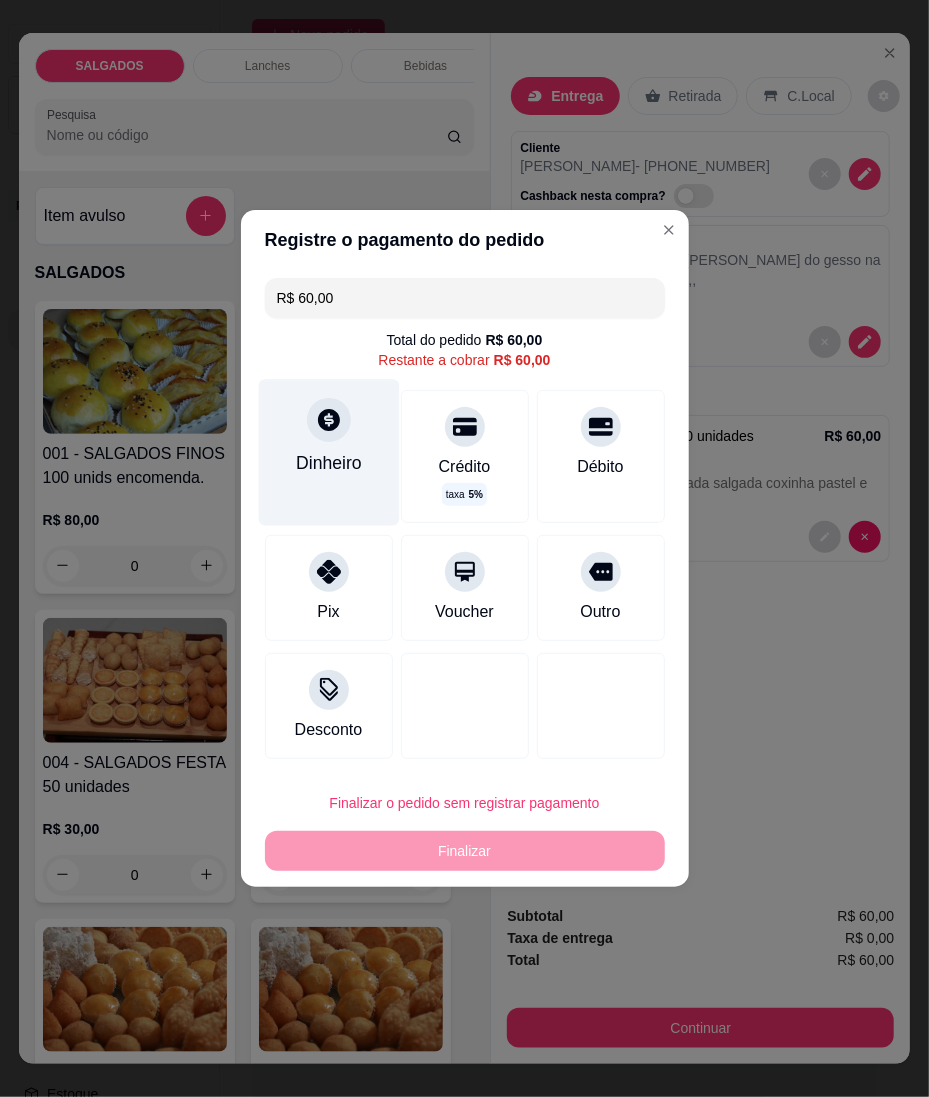 click on "Dinheiro" at bounding box center (329, 464) 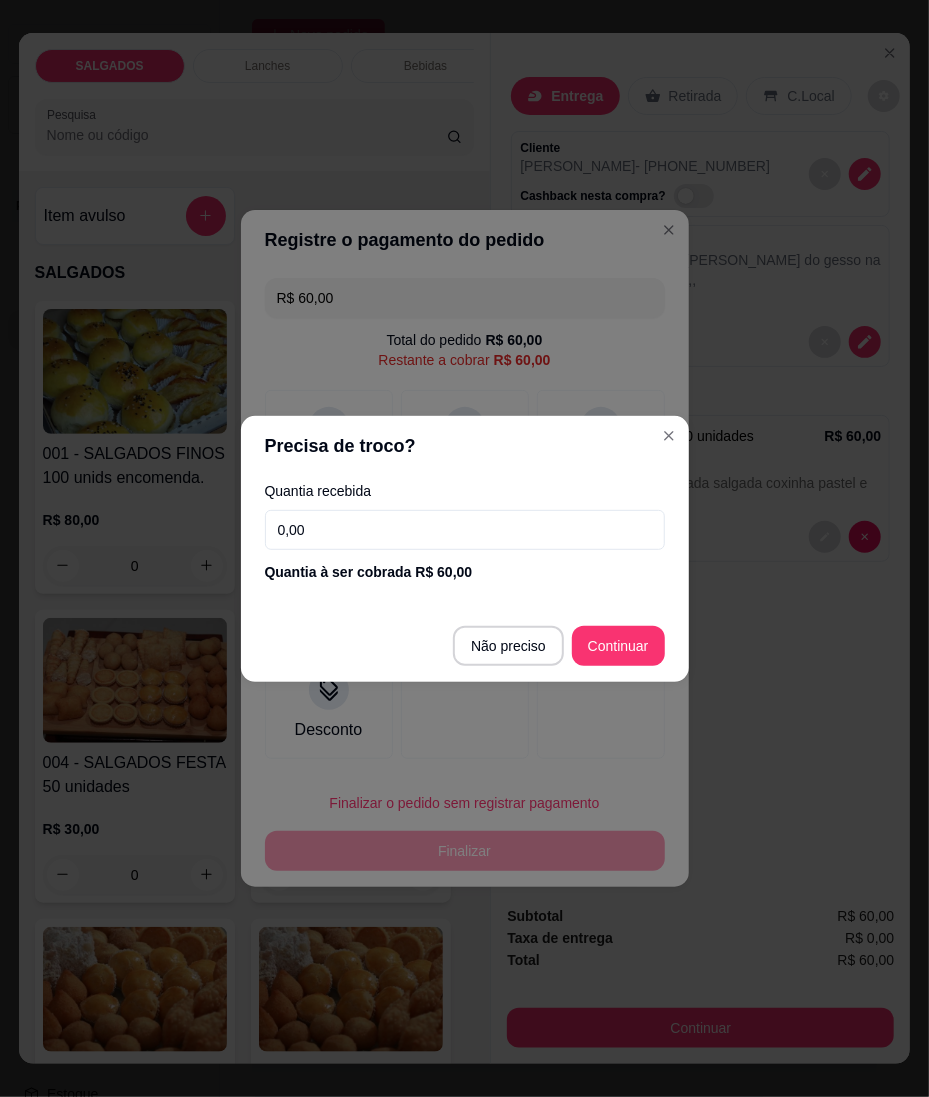 click on "0,00" at bounding box center (465, 530) 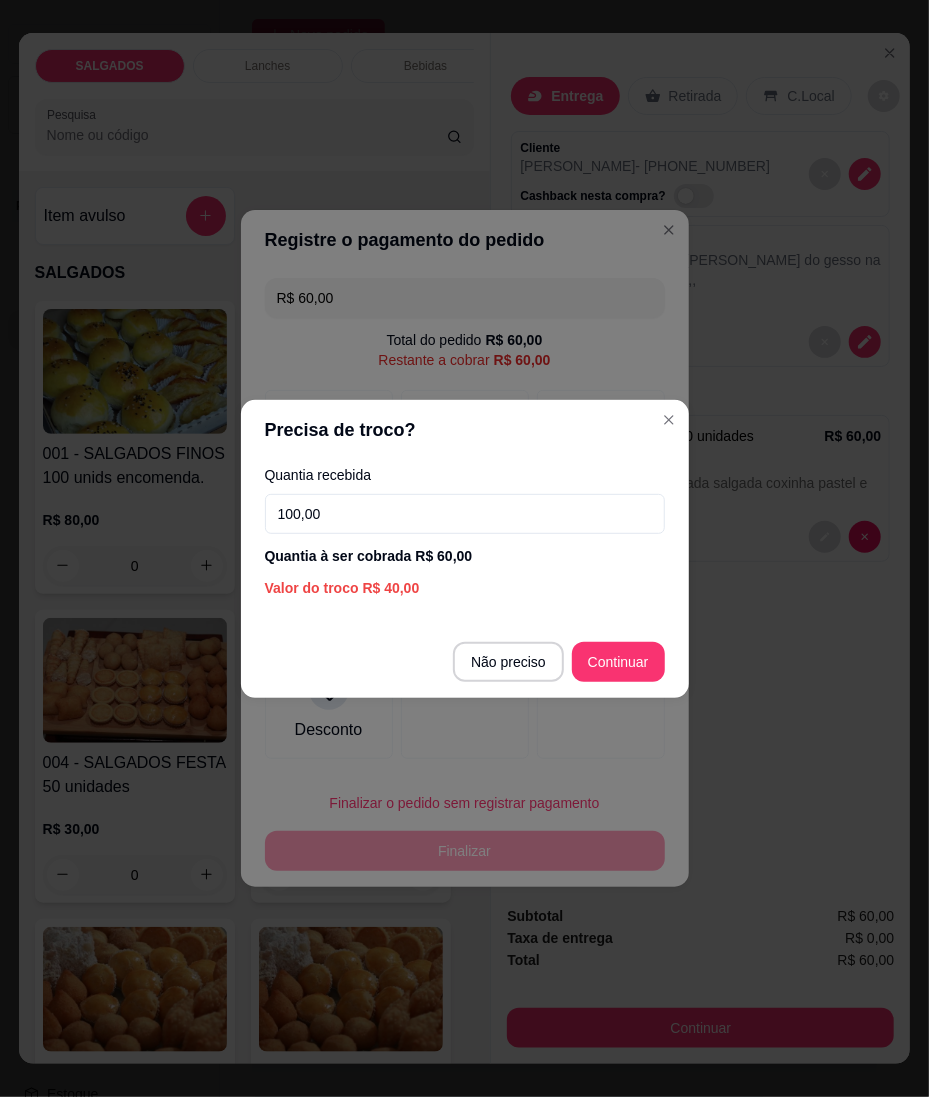 type on "100,00" 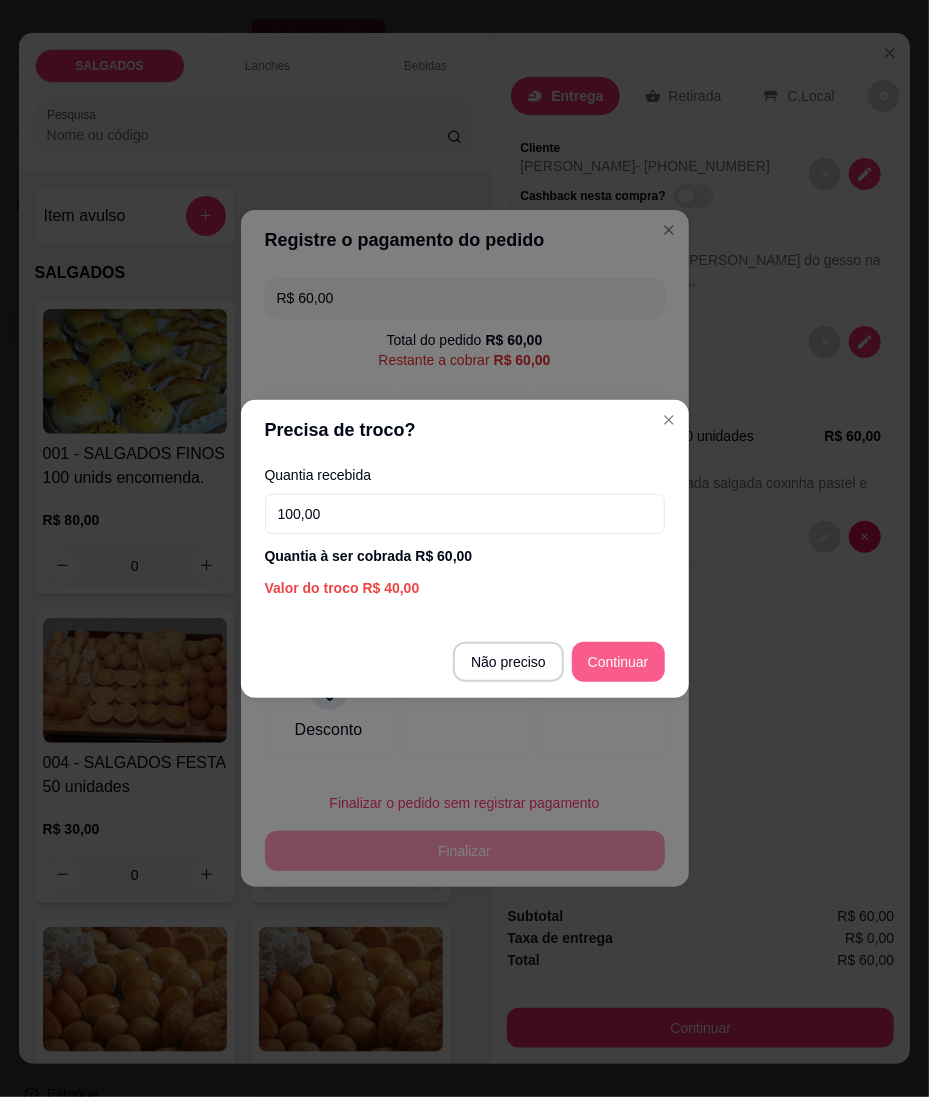 click on "Continuar" at bounding box center (618, 662) 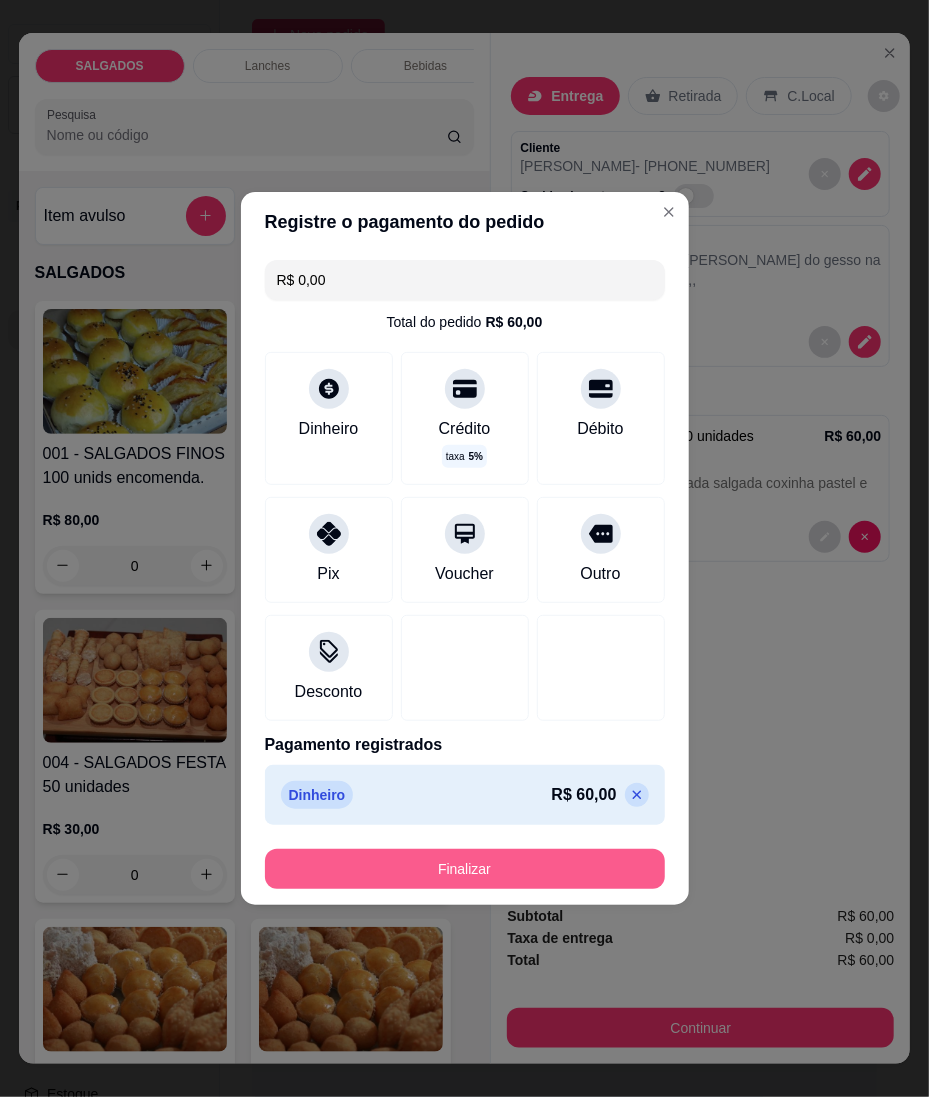 click on "Finalizar" at bounding box center [465, 869] 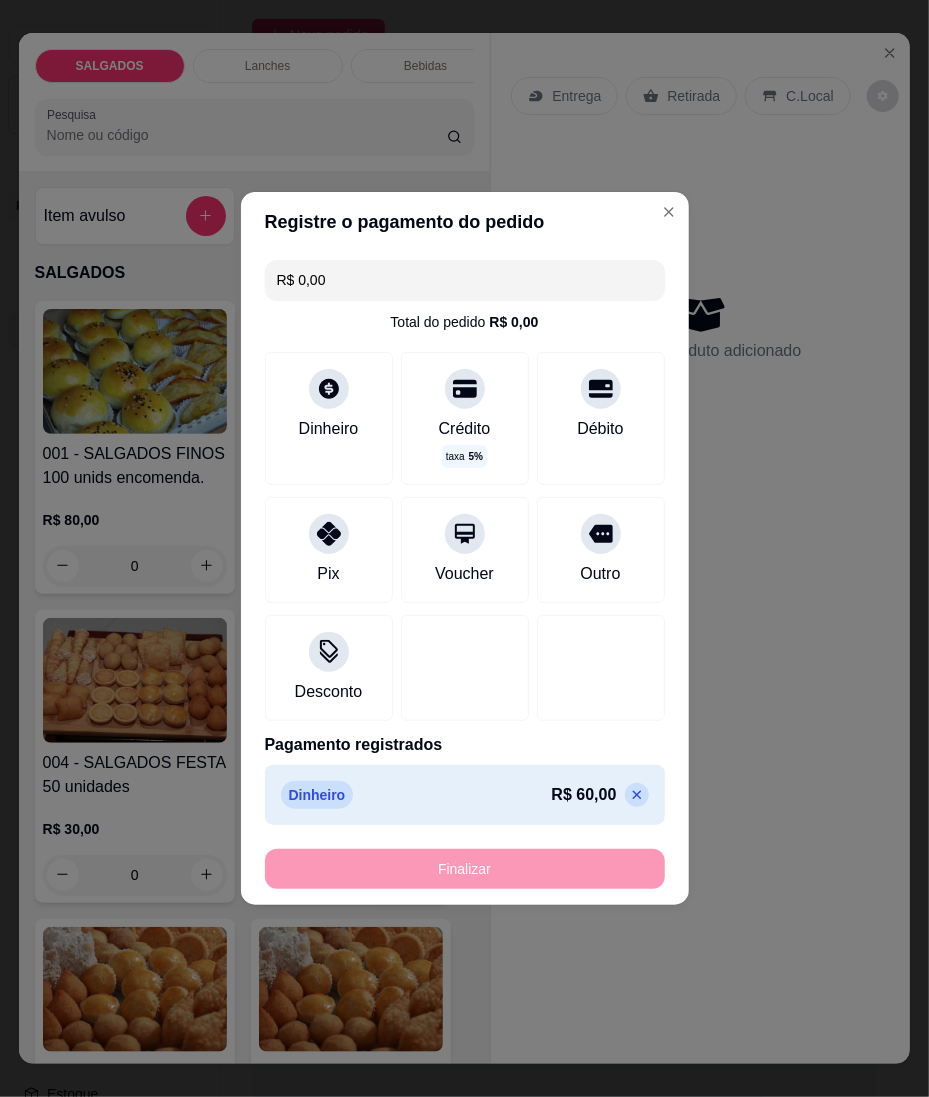 type on "-R$ 60,00" 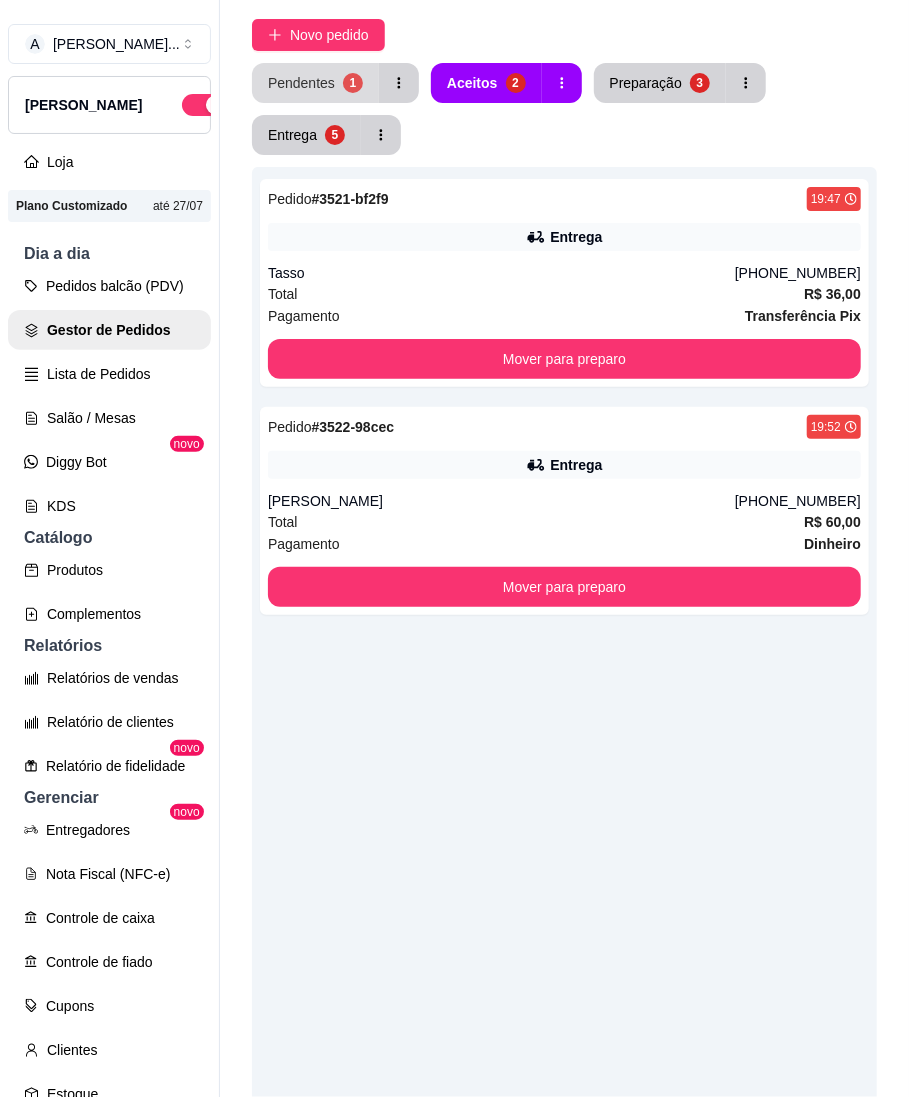 click on "Pendentes 1" at bounding box center [315, 83] 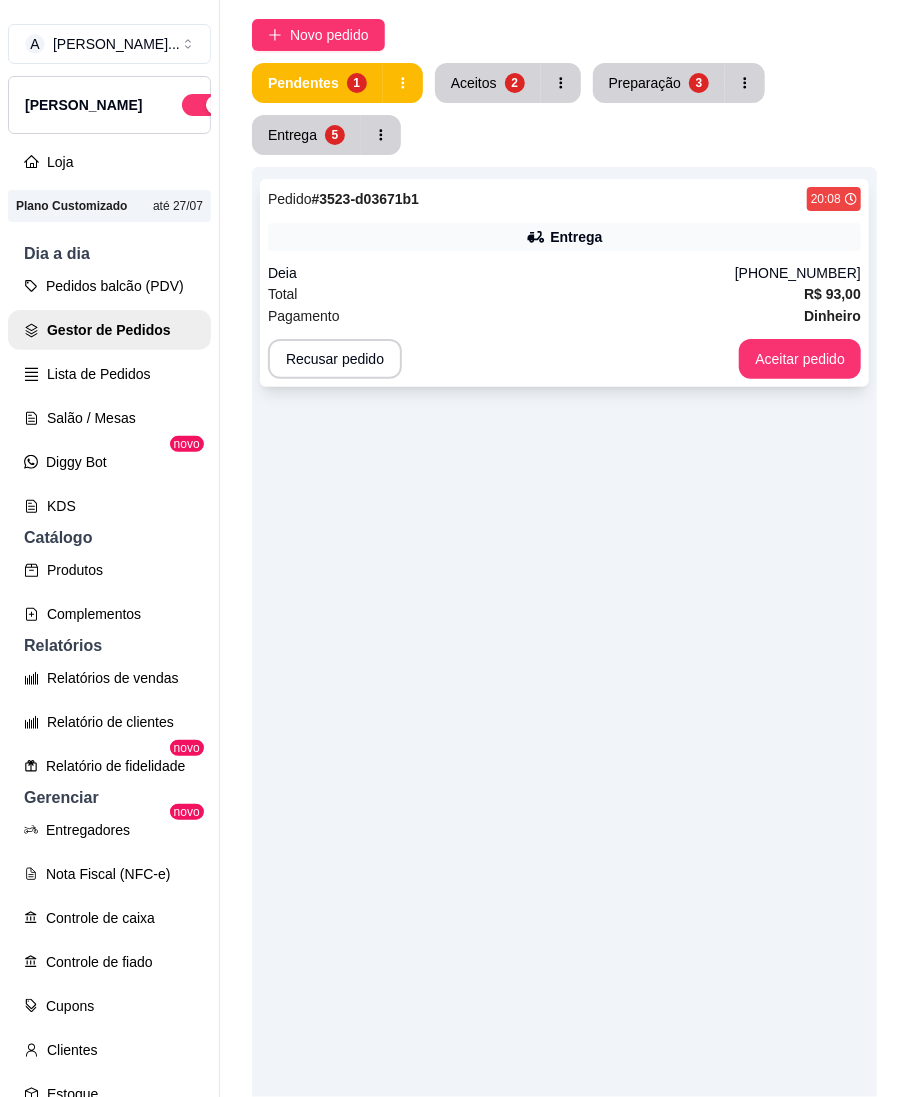click on "Total R$ 93,00" at bounding box center (564, 294) 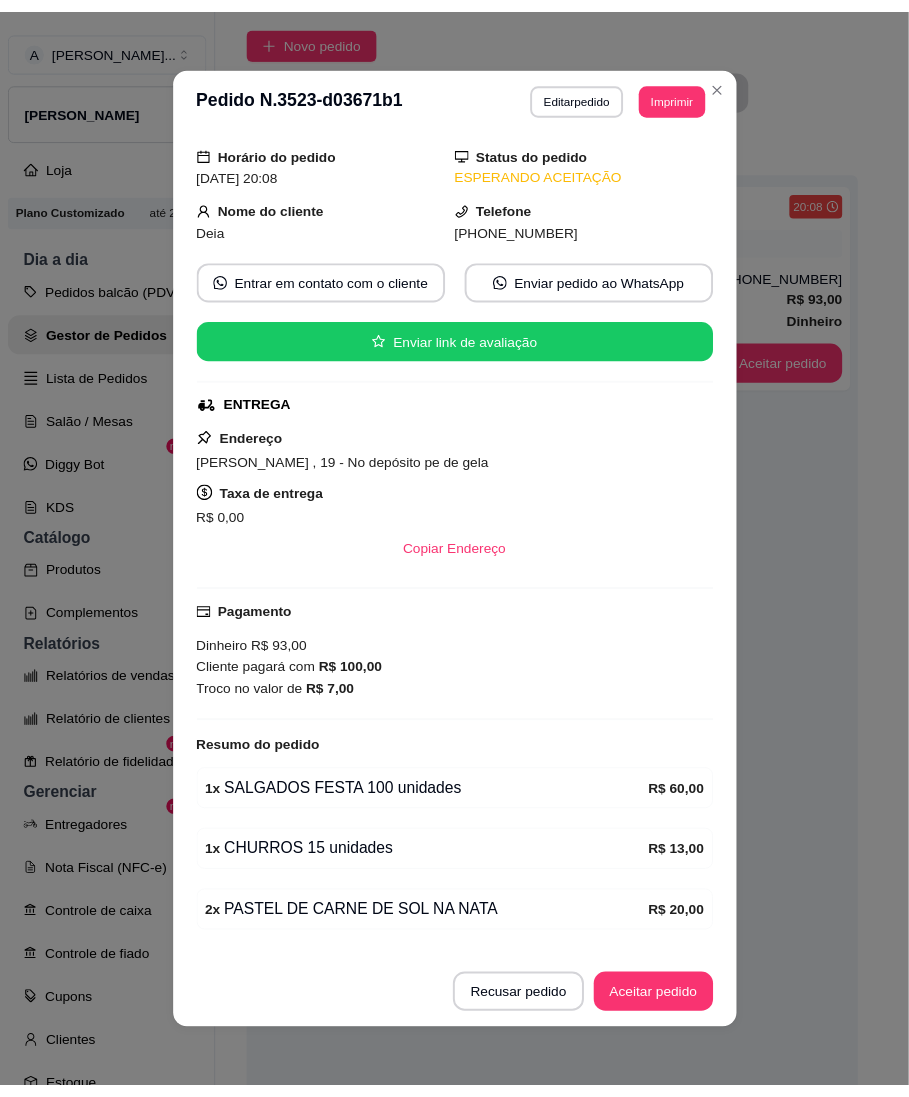 scroll, scrollTop: 133, scrollLeft: 0, axis: vertical 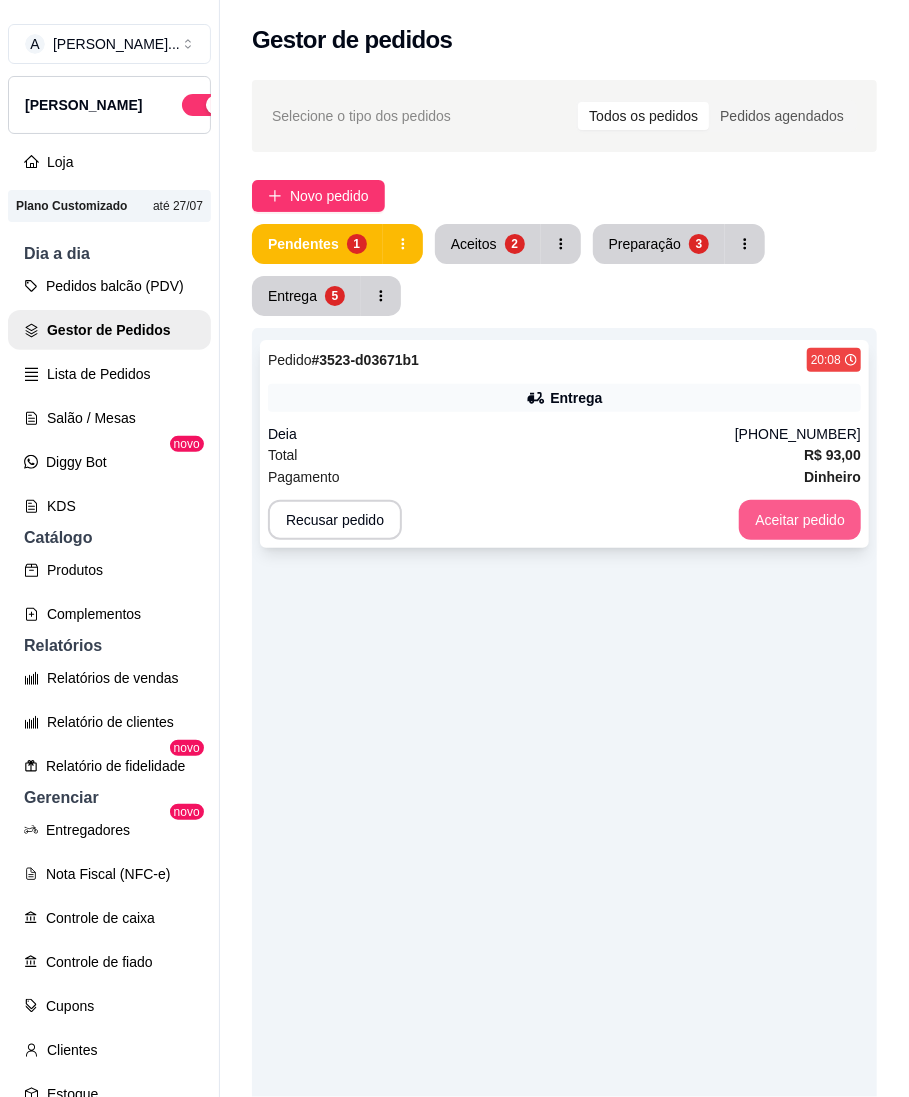 click on "Aceitar pedido" at bounding box center (800, 520) 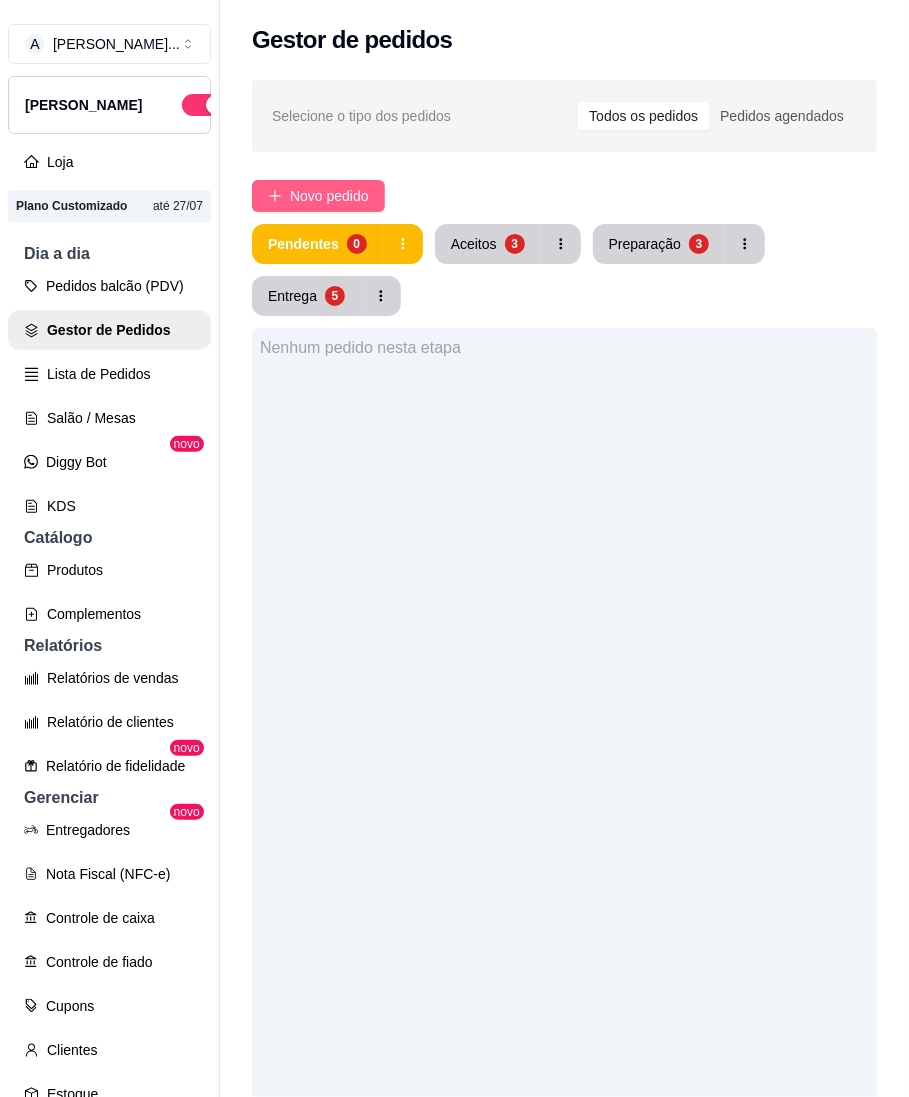 click on "Novo pedido" at bounding box center [318, 196] 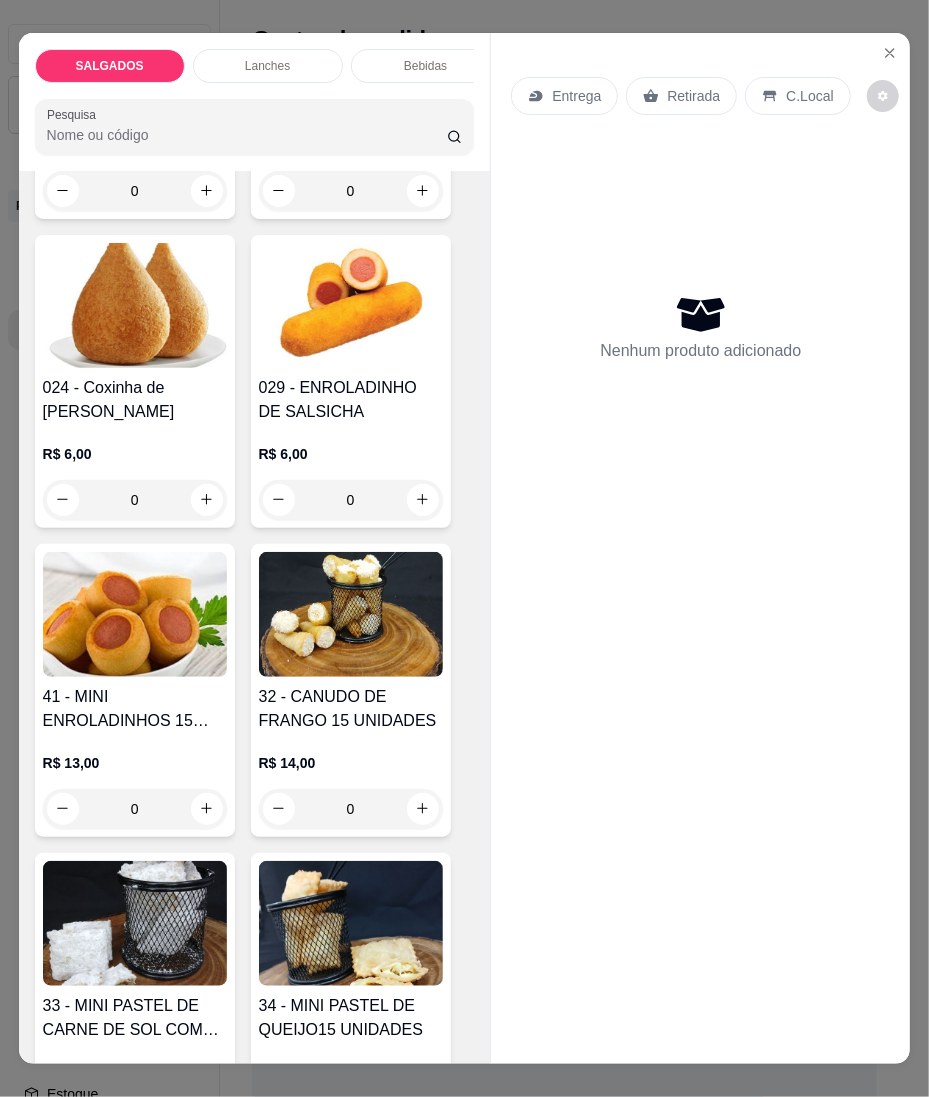 scroll, scrollTop: 2533, scrollLeft: 0, axis: vertical 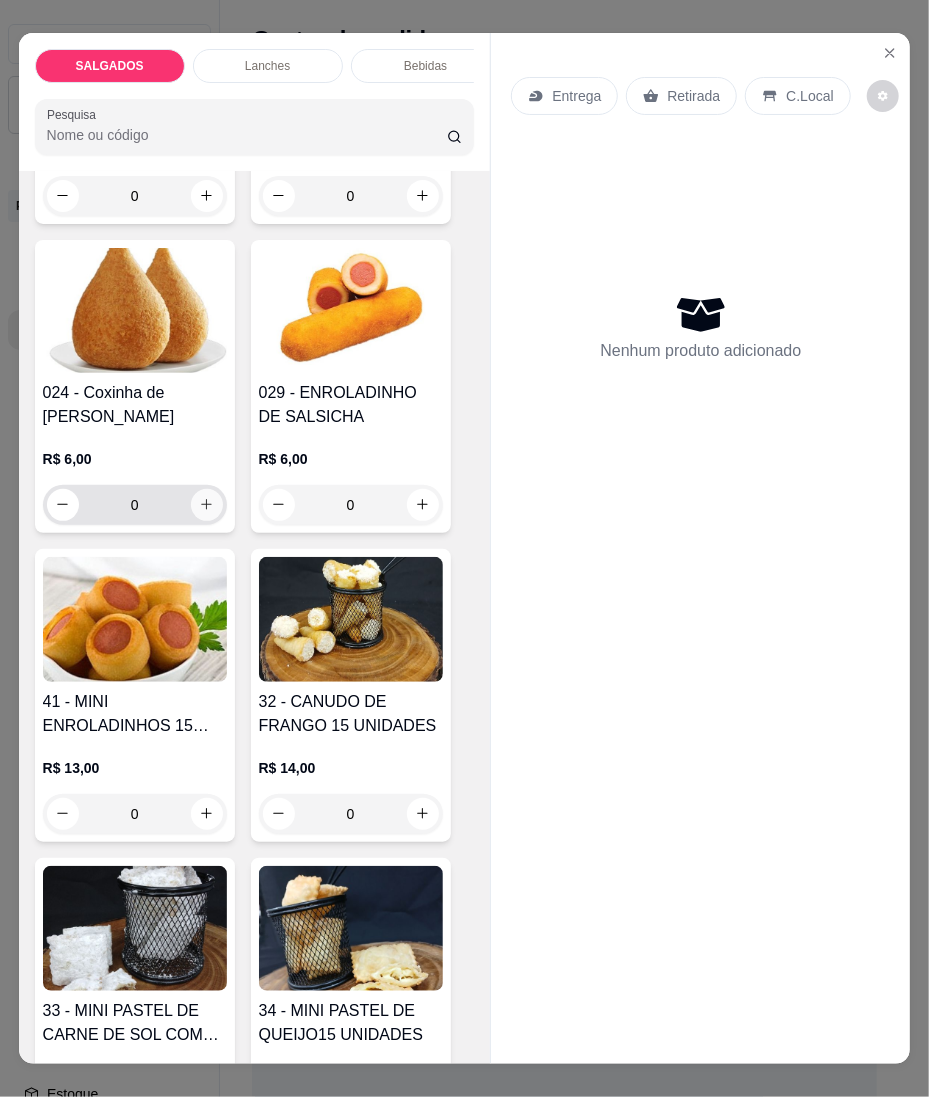 click at bounding box center [207, 505] 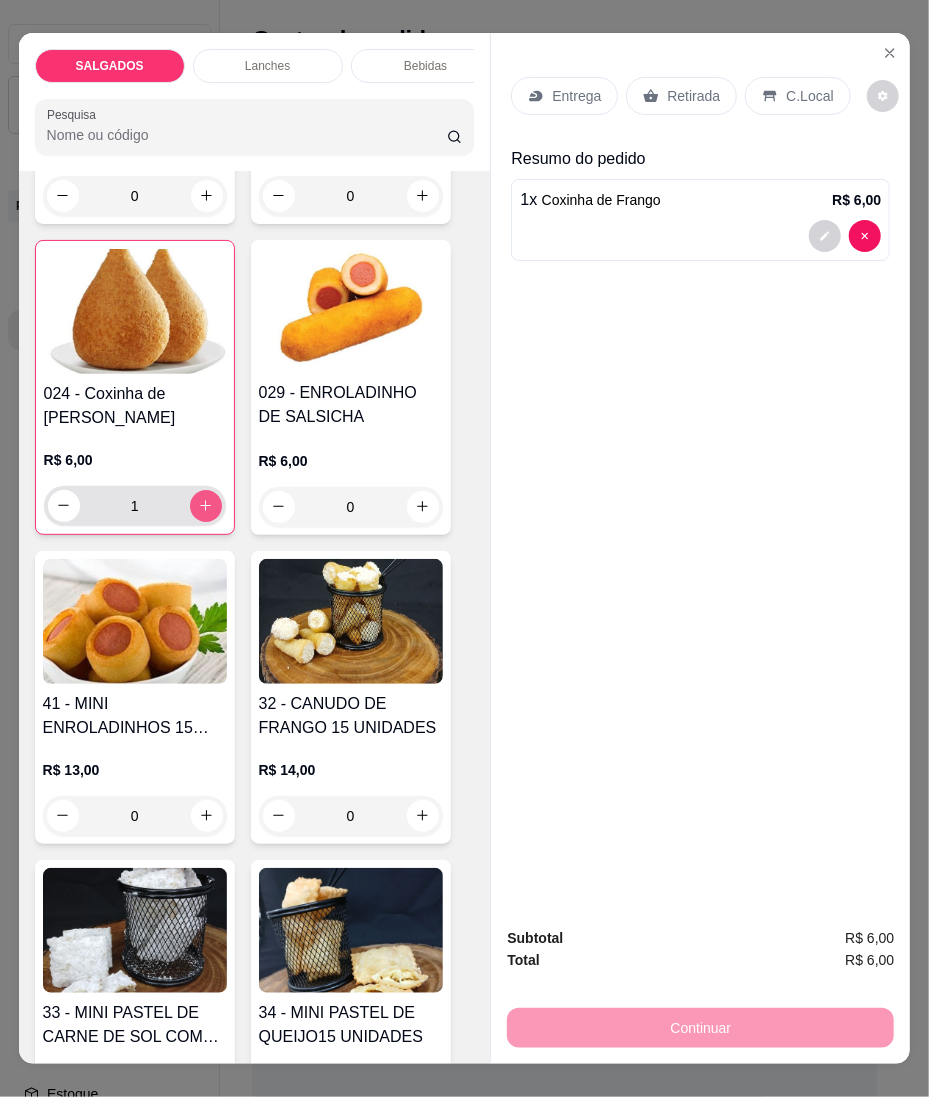 click 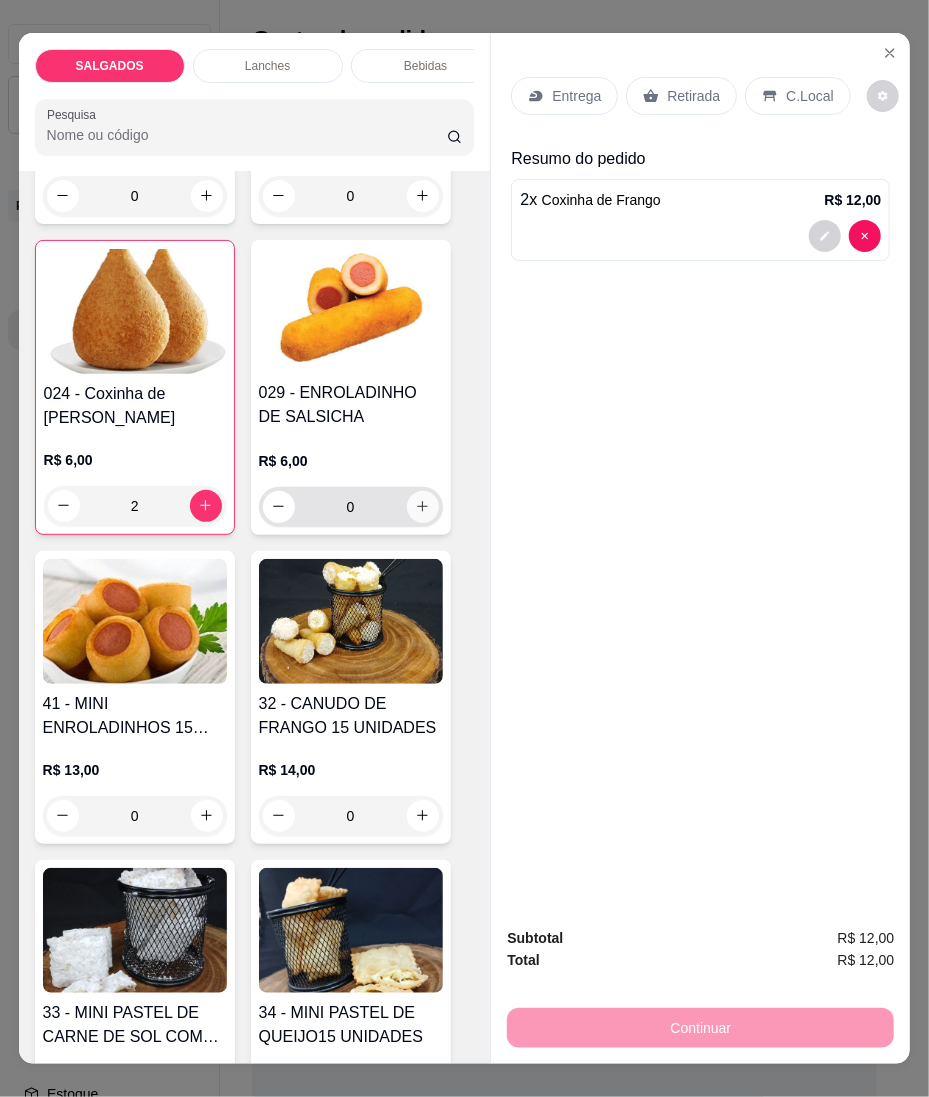 click at bounding box center [423, 507] 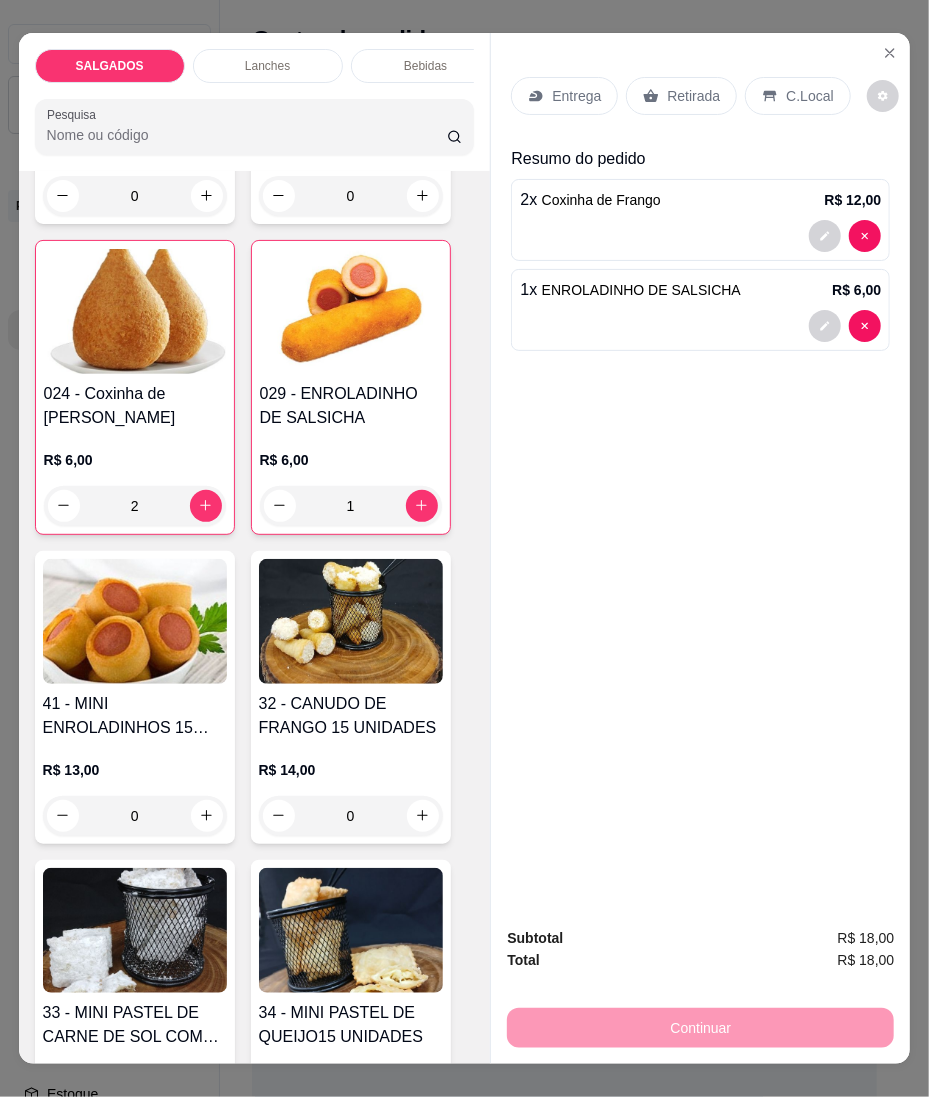 click on "Entrega" at bounding box center [564, 96] 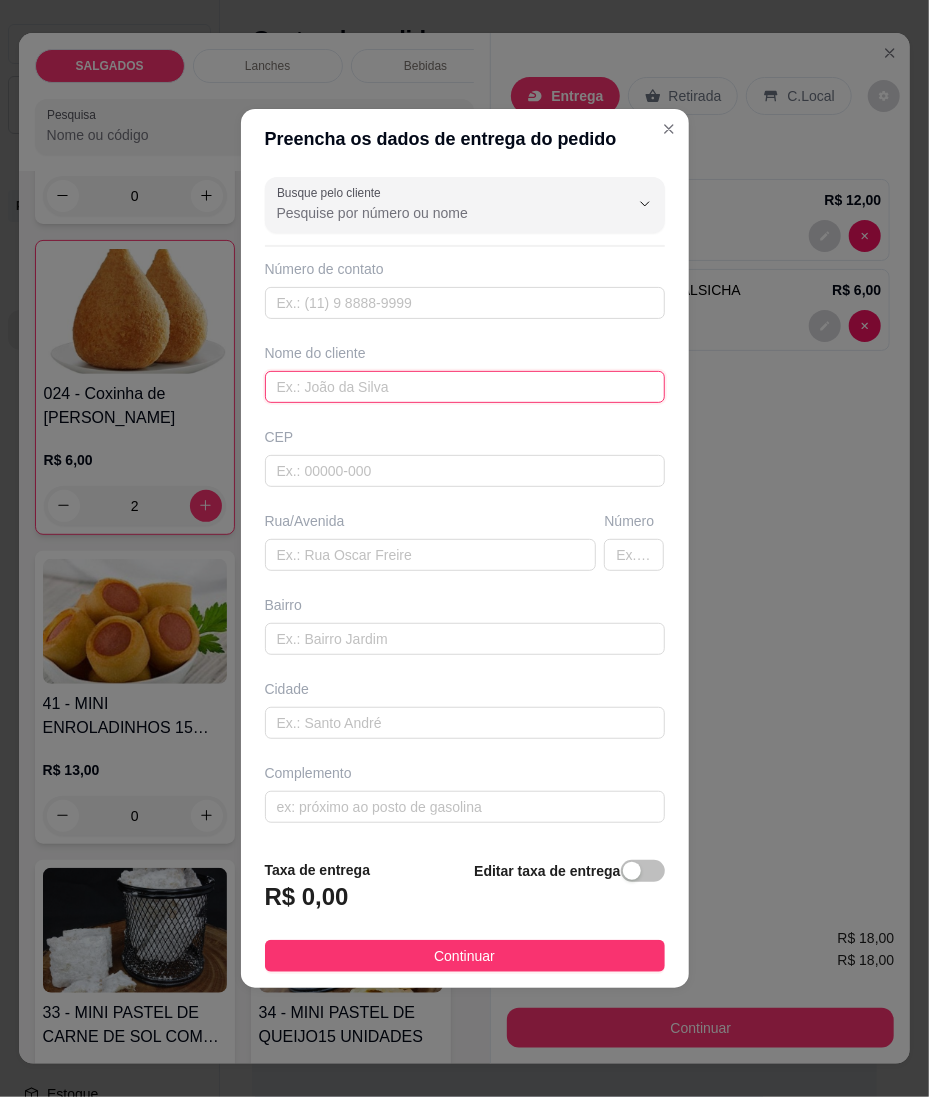 click at bounding box center (465, 387) 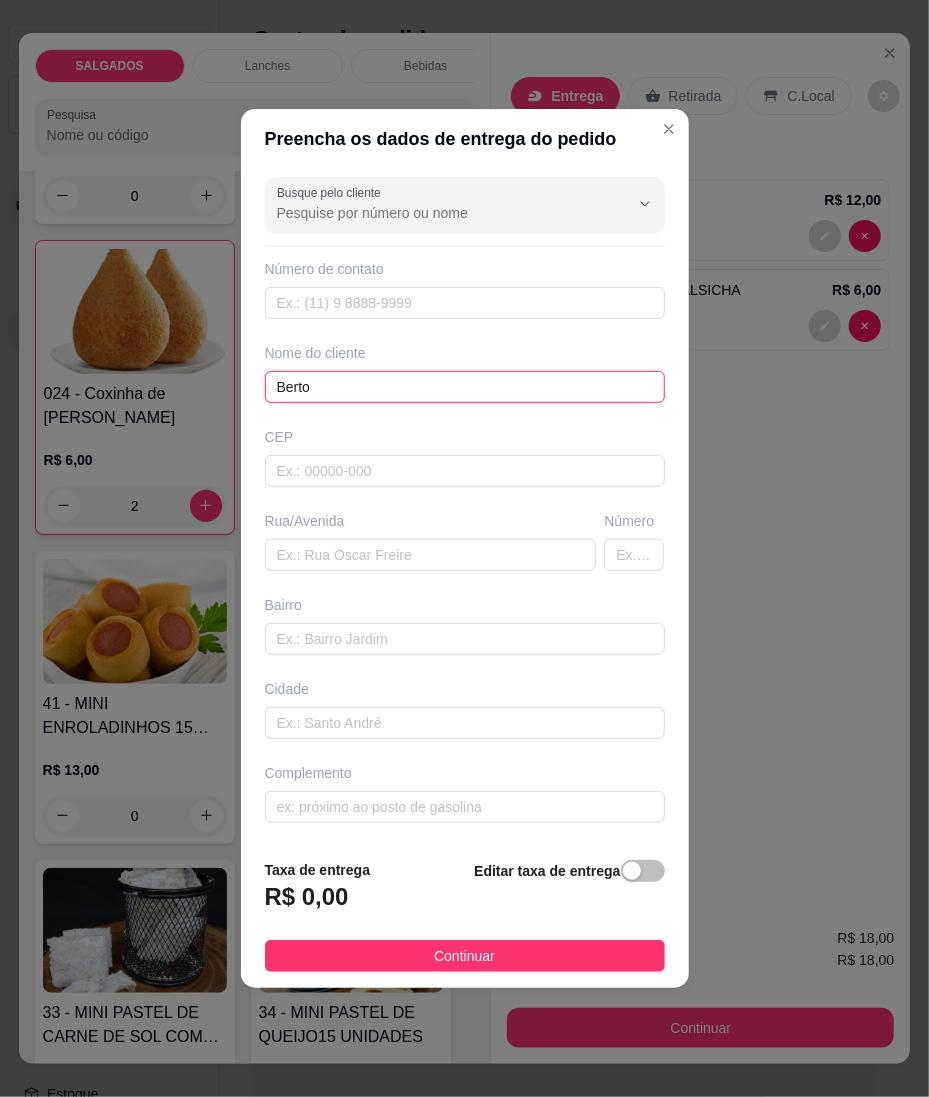 type on "Berto" 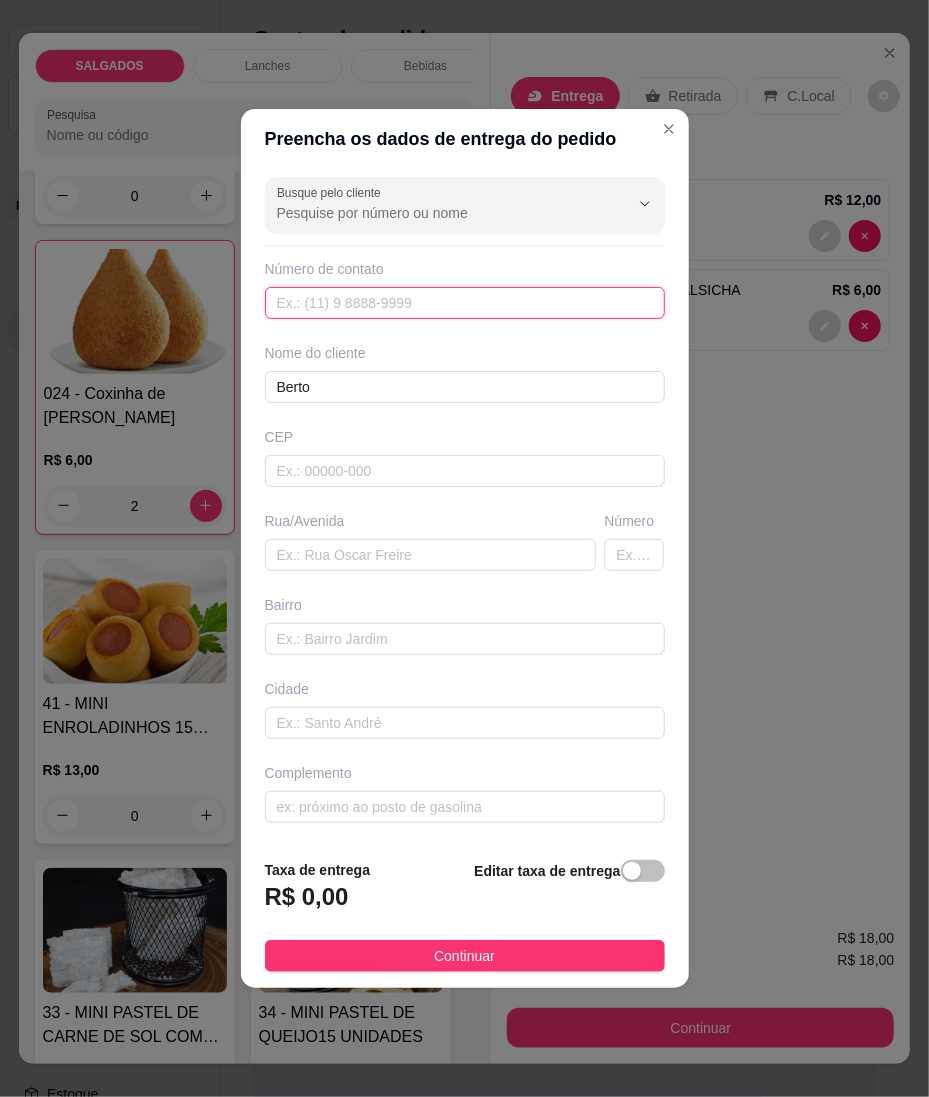 click at bounding box center (465, 303) 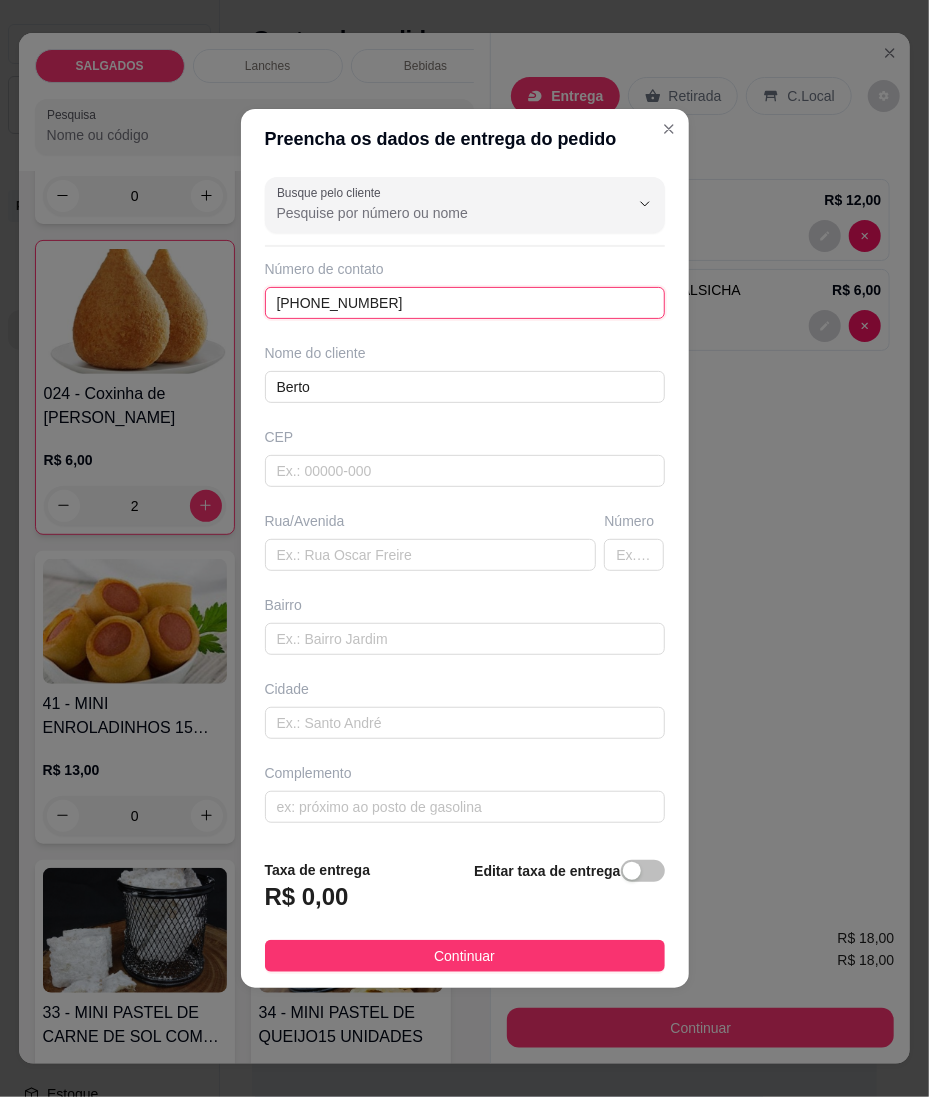 type on "[PHONE_NUMBER]" 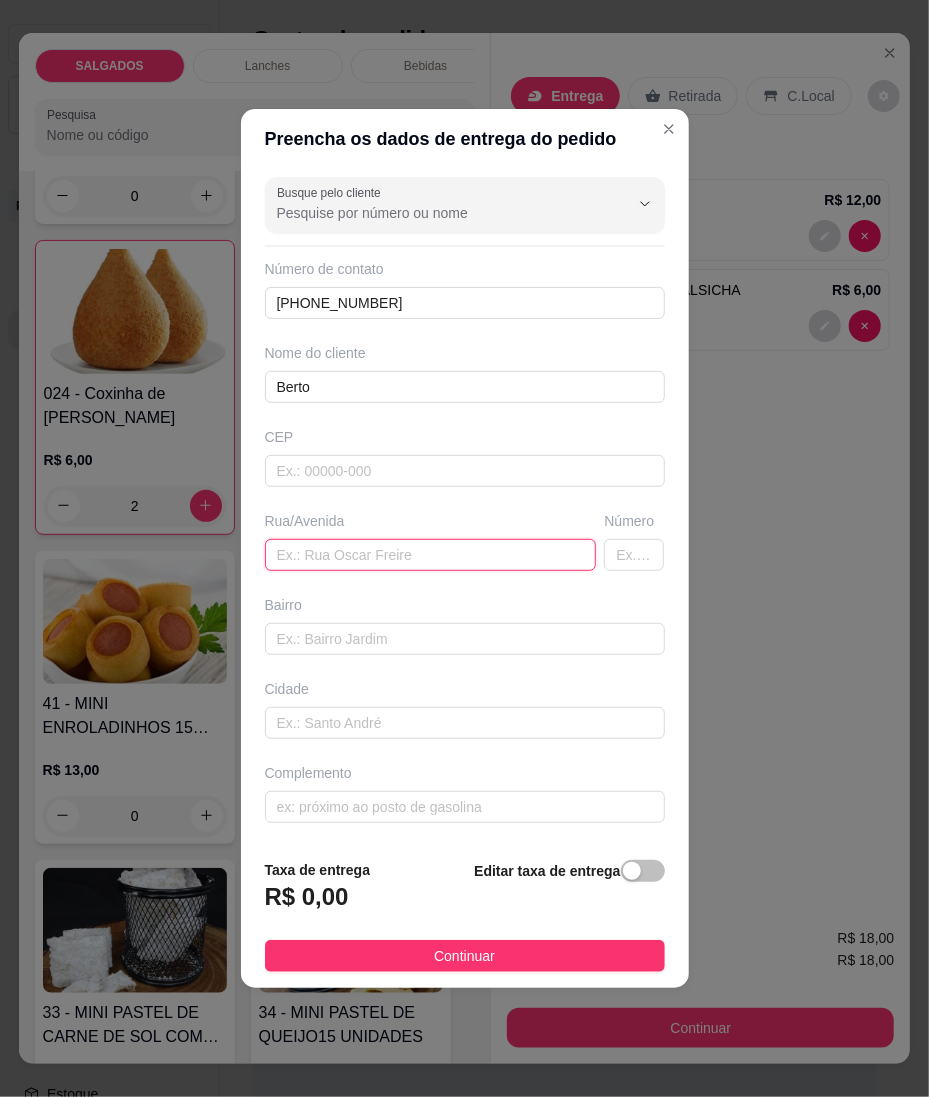 drag, startPoint x: 469, startPoint y: 558, endPoint x: 141, endPoint y: 696, distance: 355.8483 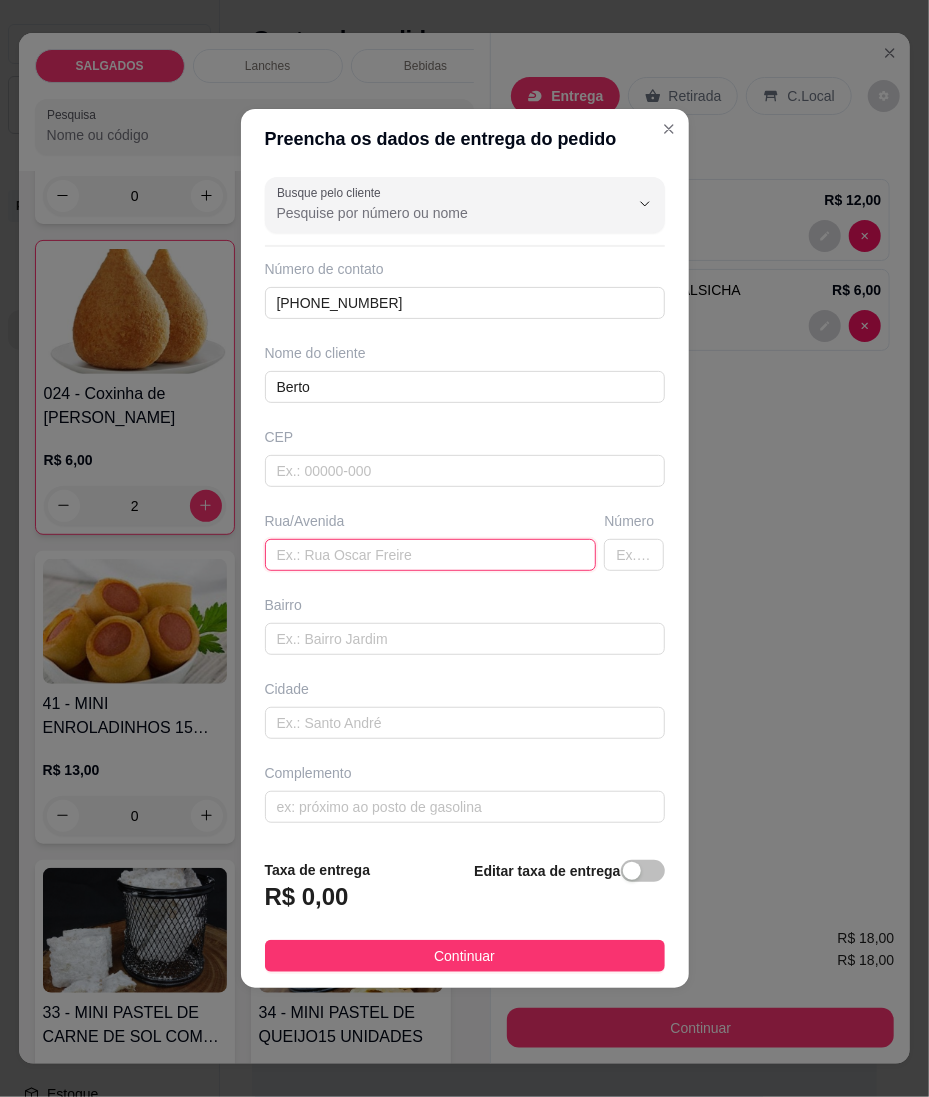click at bounding box center (431, 555) 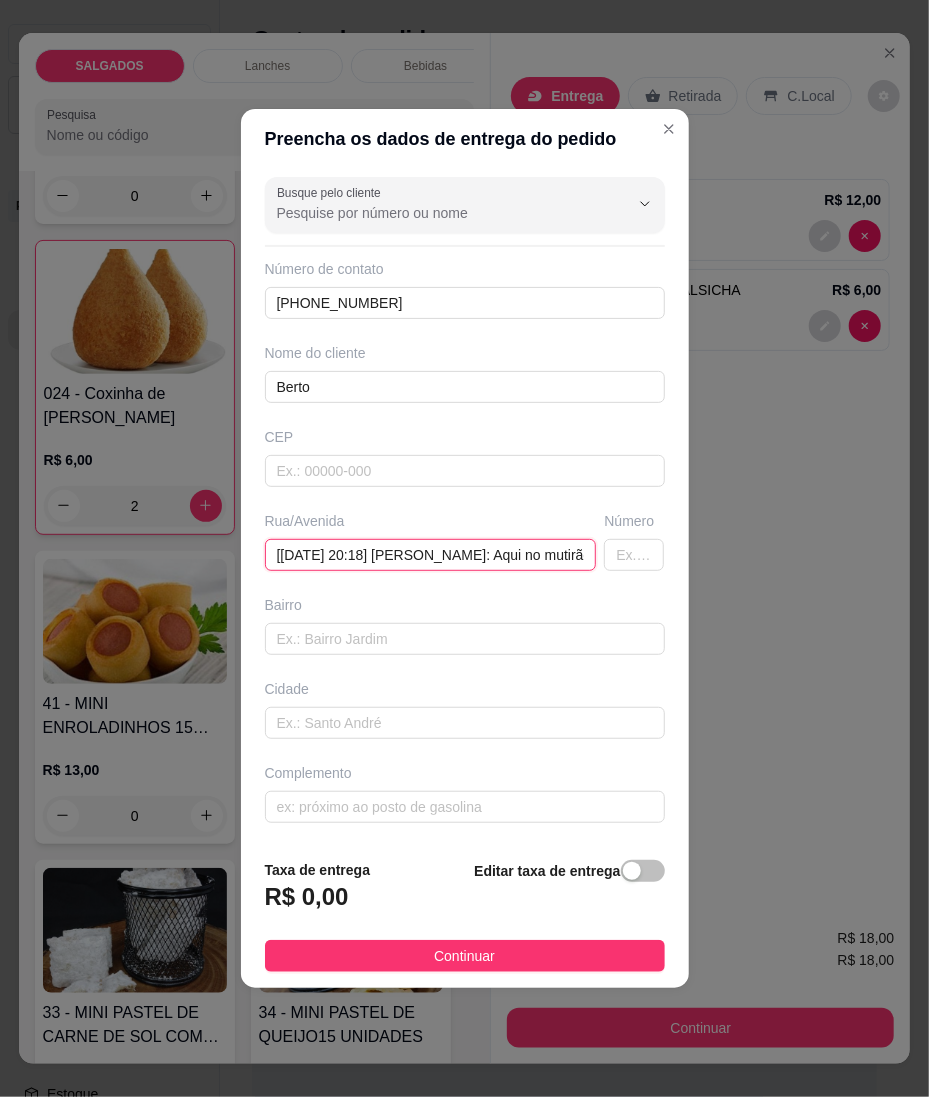 scroll, scrollTop: 0, scrollLeft: 1373, axis: horizontal 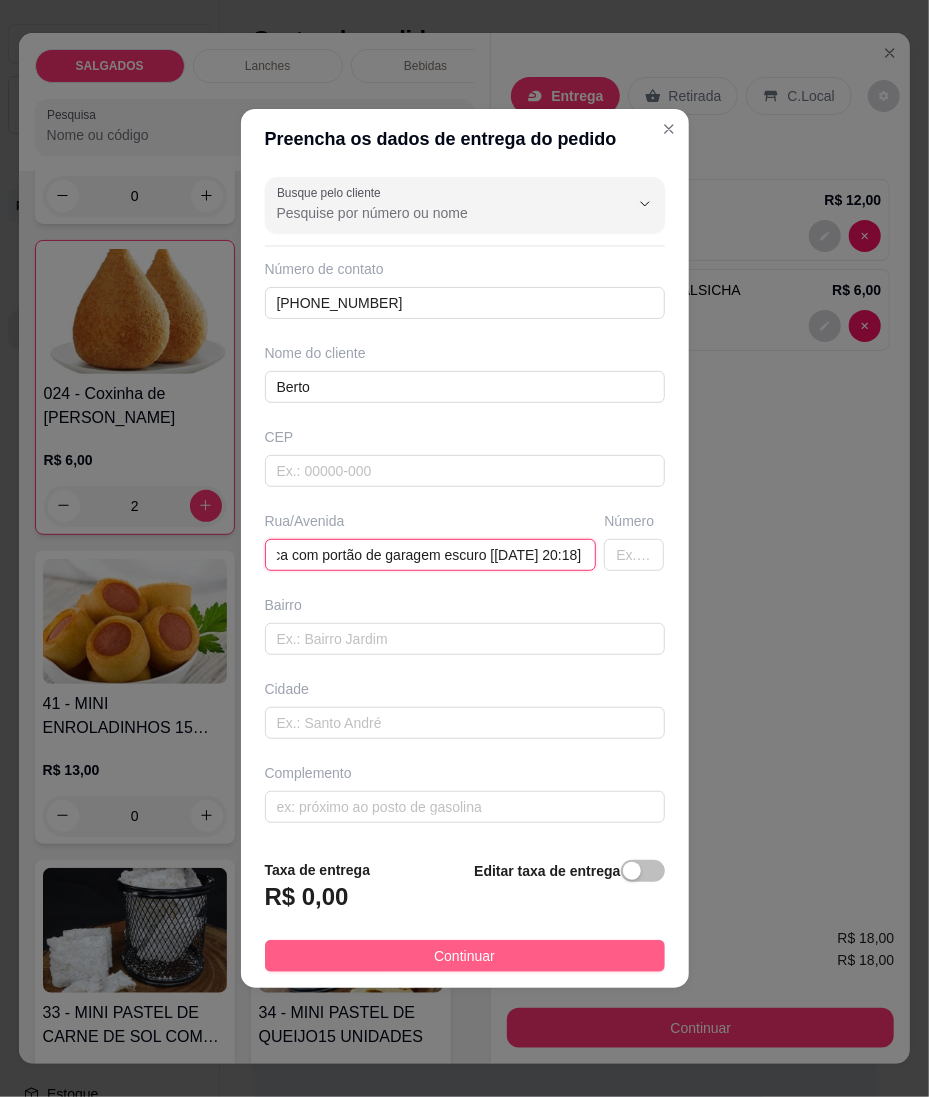 type on "[[DATE] 20:18] [PERSON_NAME]: Aqui no mutirão [[DATE] 20:18] [PERSON_NAME]: [STREET_ADDRESS][PERSON_NAME] [[DATE] 20:18] [PERSON_NAME]: Por trás da rua de Zezito [[DATE] 20:18] Berto: Casa branca com portão de garagem escuro [[DATE] 20:18] Berto: Pe de árvore na frente" 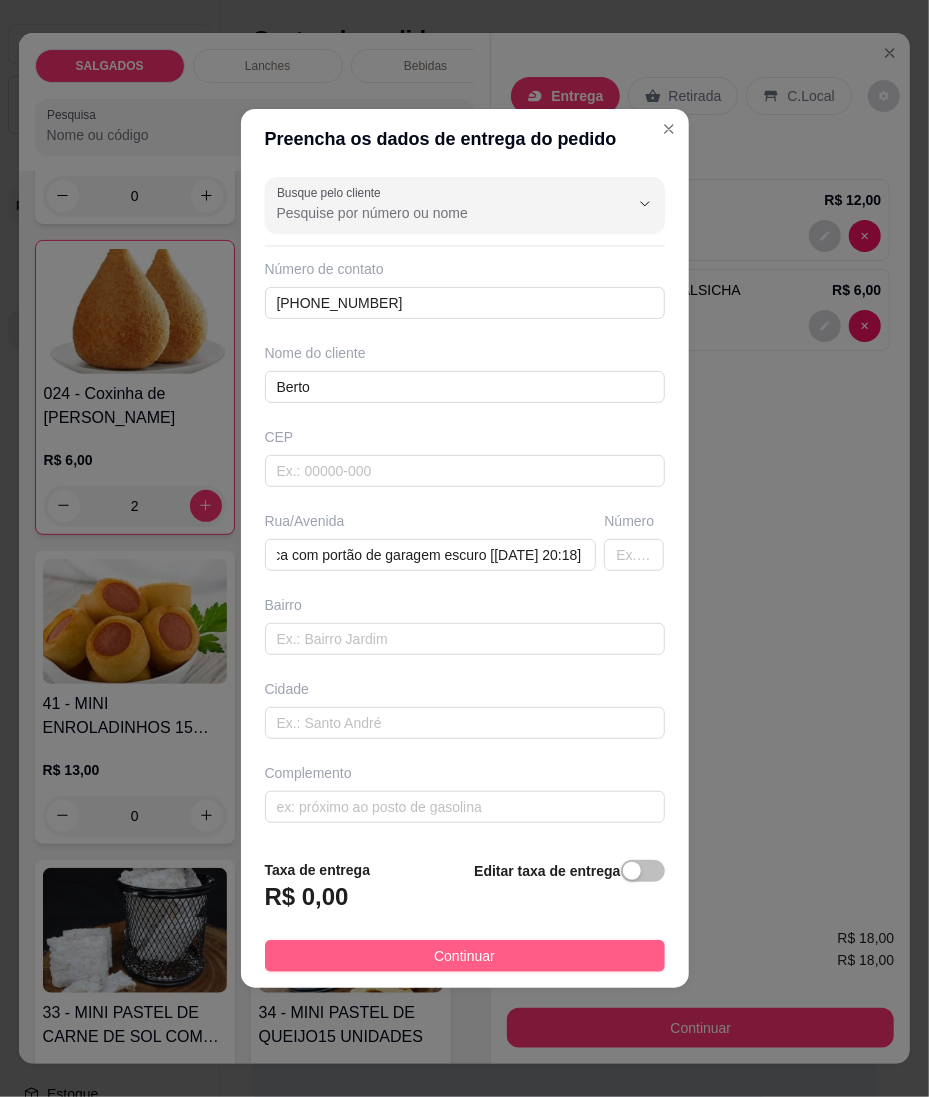 click on "Continuar" at bounding box center (465, 956) 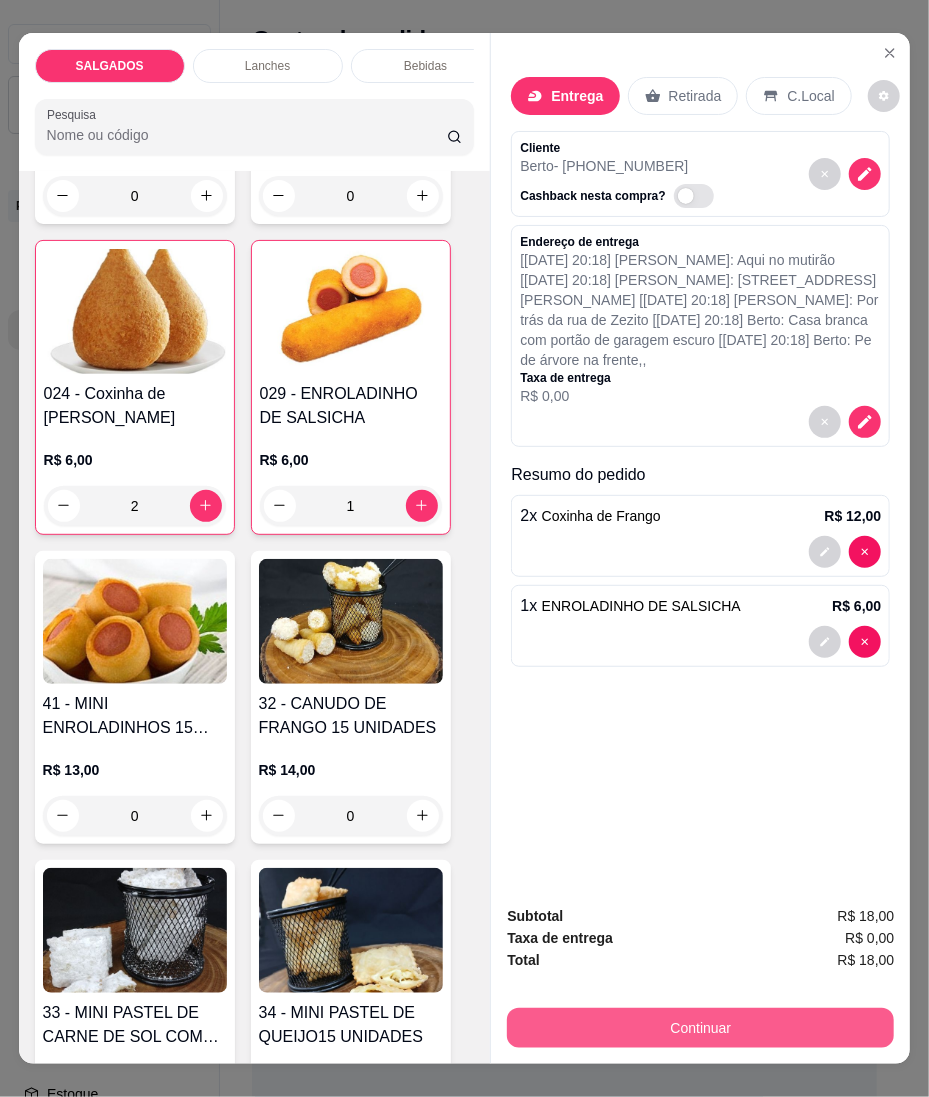 click on "Continuar" at bounding box center [700, 1028] 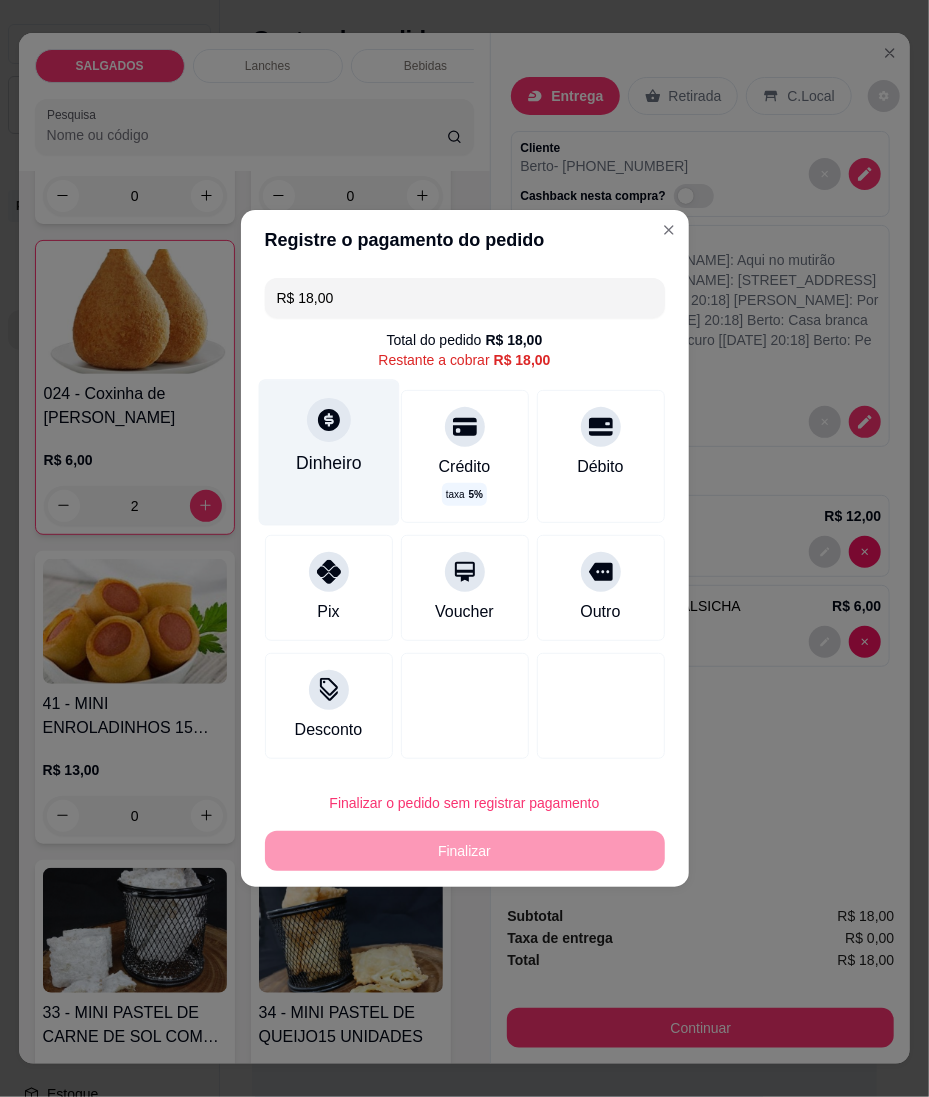 click on "Dinheiro" at bounding box center [329, 464] 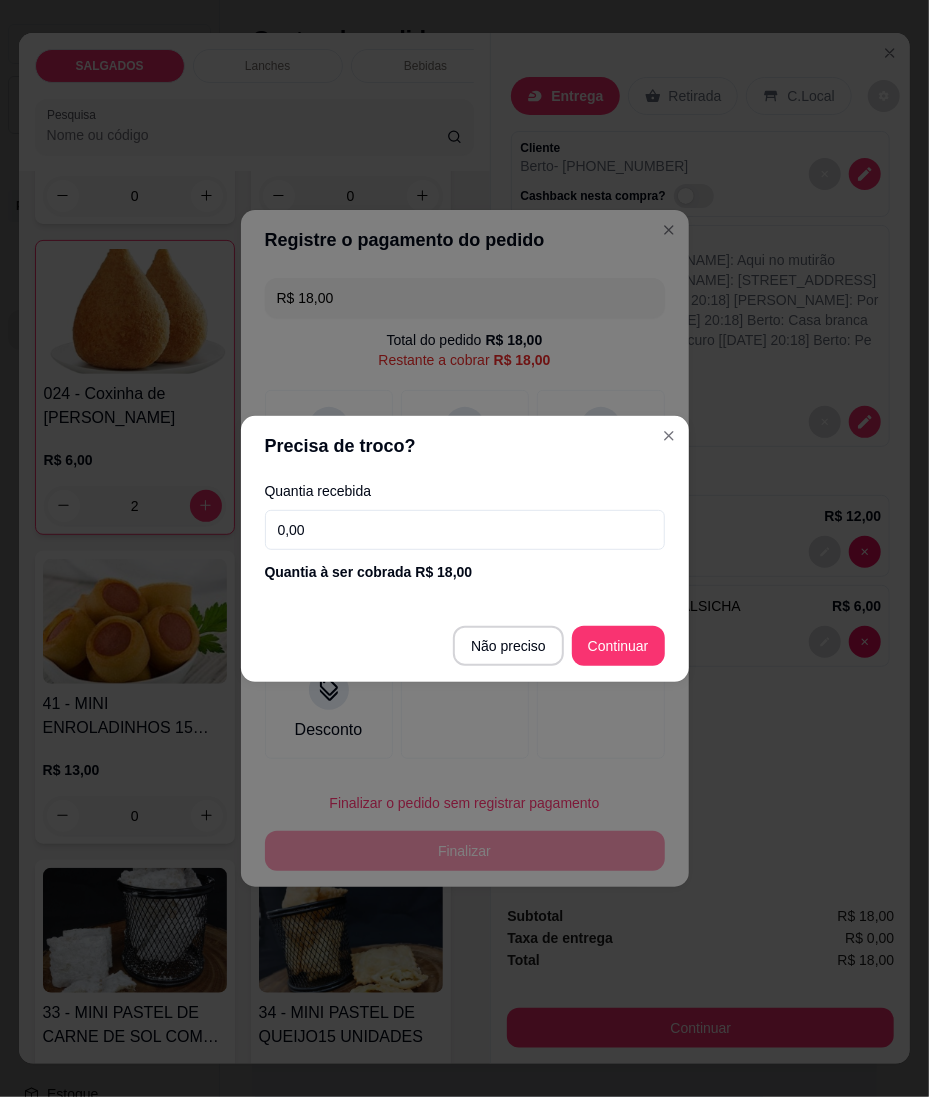 click on "0,00" at bounding box center (465, 530) 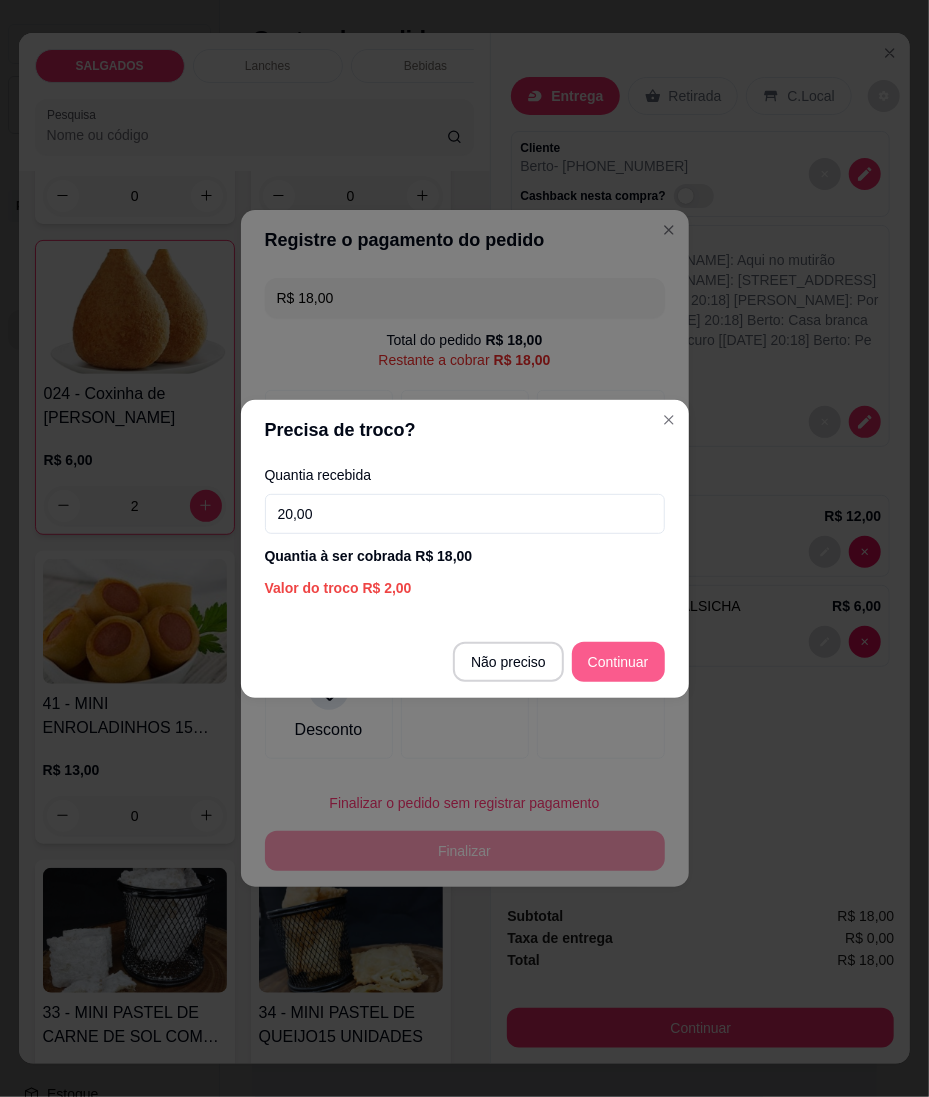 type on "20,00" 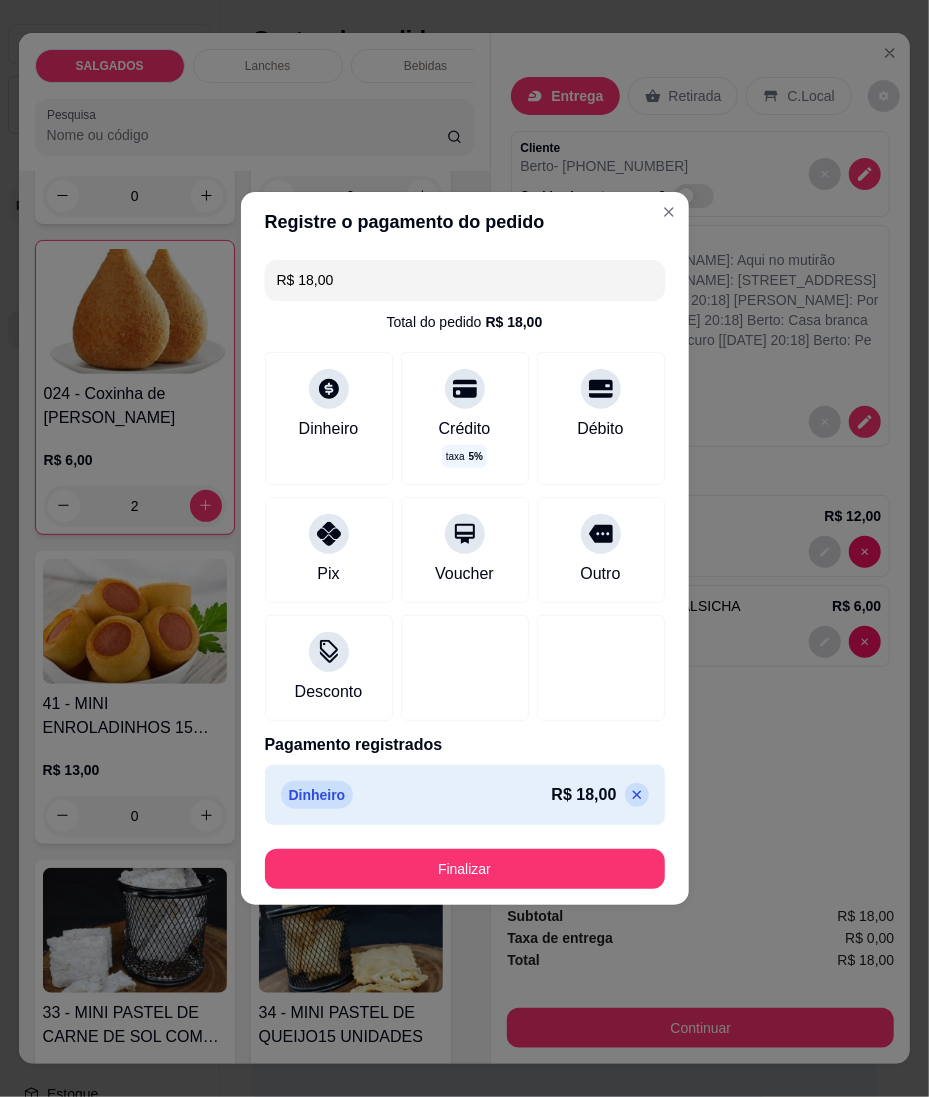 type on "R$ 0,00" 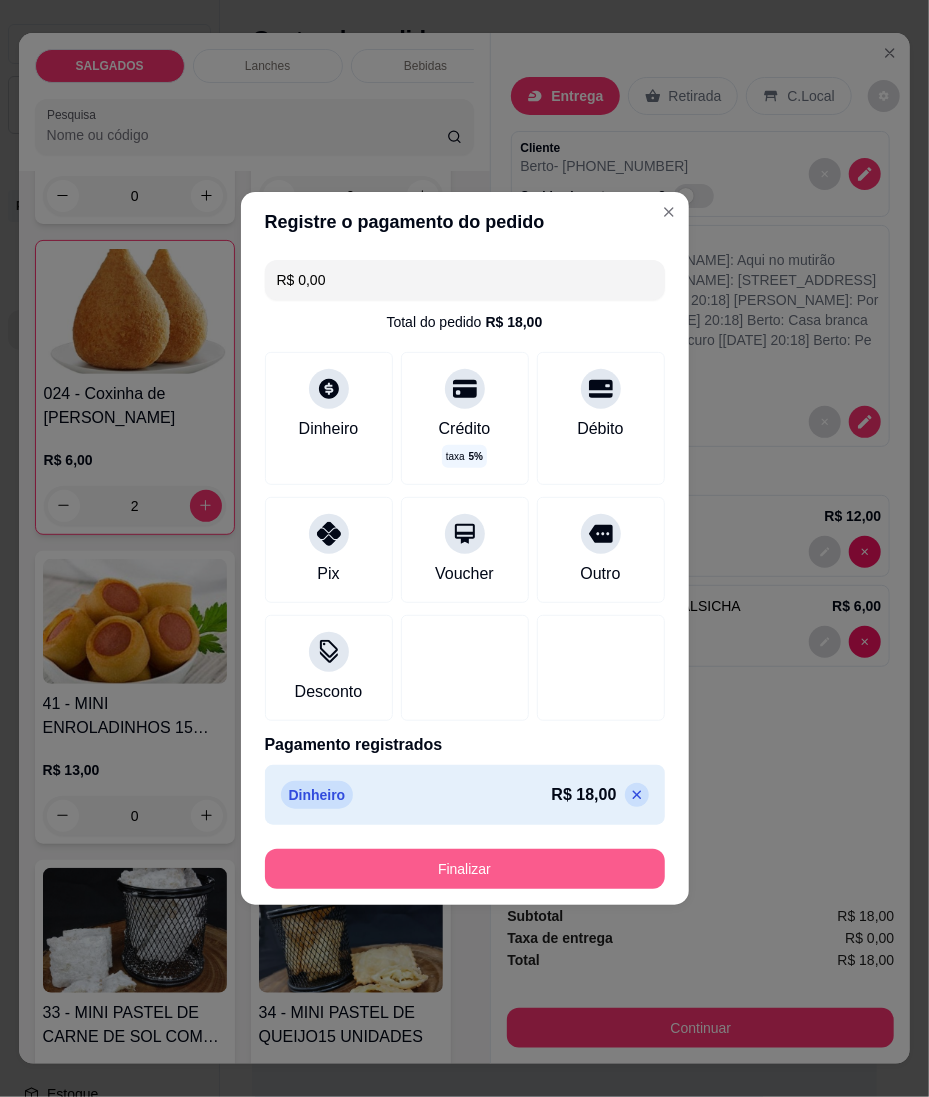 click on "Finalizar" at bounding box center [465, 869] 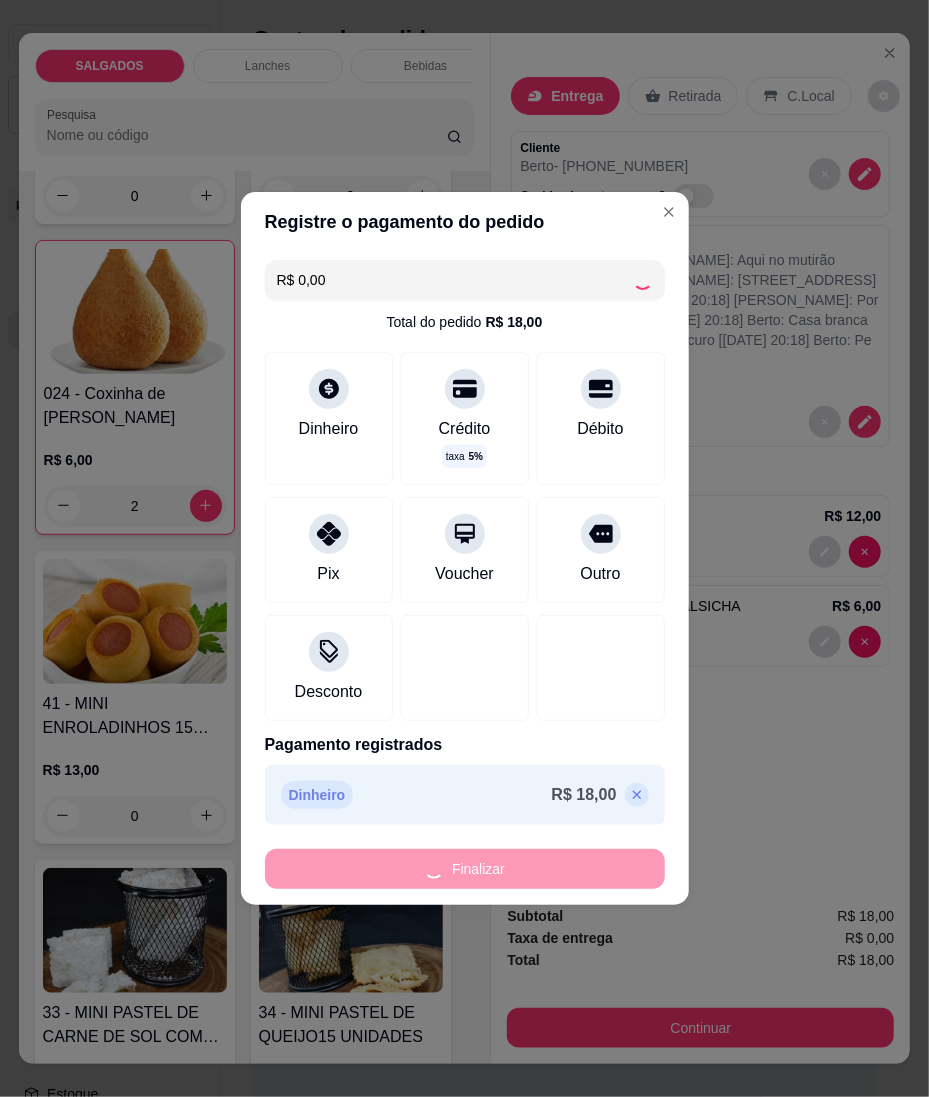 type on "0" 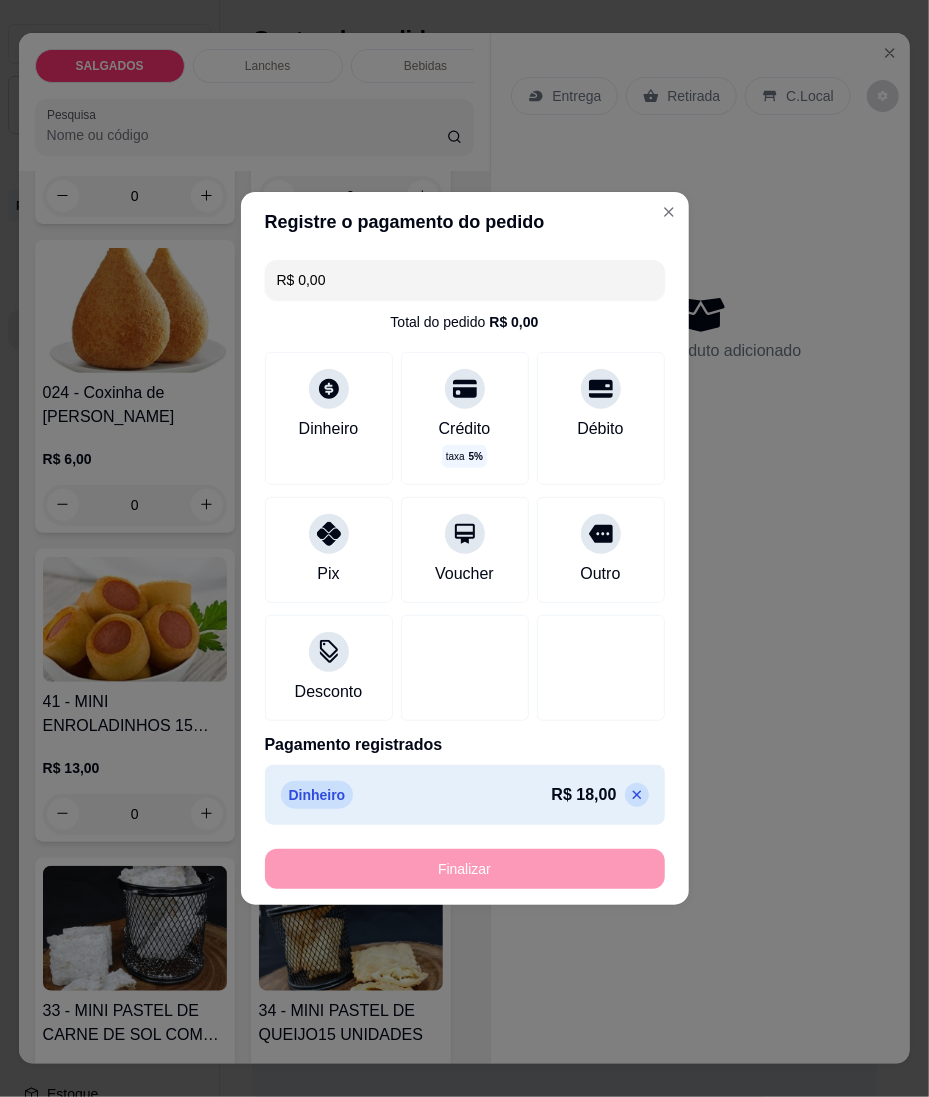type on "-R$ 18,00" 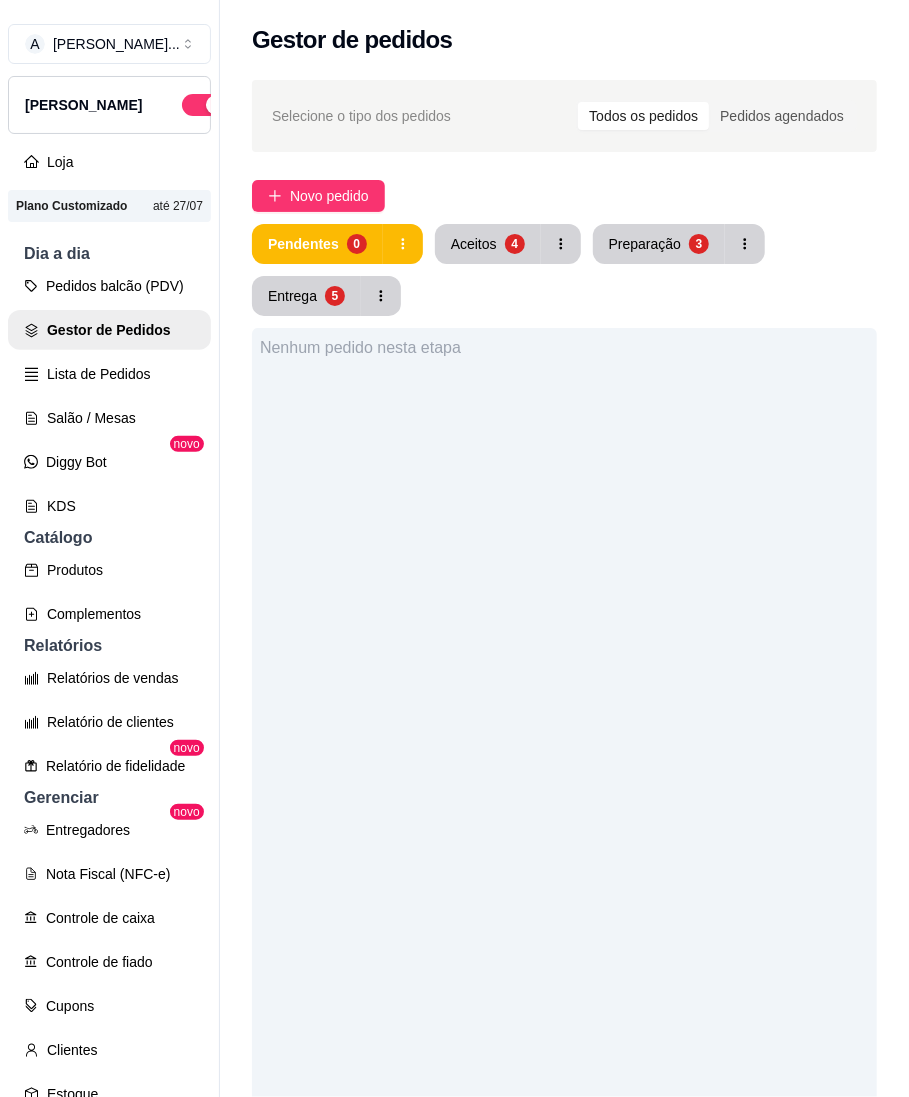click on "Selecione o tipo dos pedidos Todos os pedidos Pedidos agendados Novo pedido Pendentes 0 Aceitos 4 Preparação 3 Entrega 5 Nenhum pedido nesta etapa" at bounding box center (564, 758) 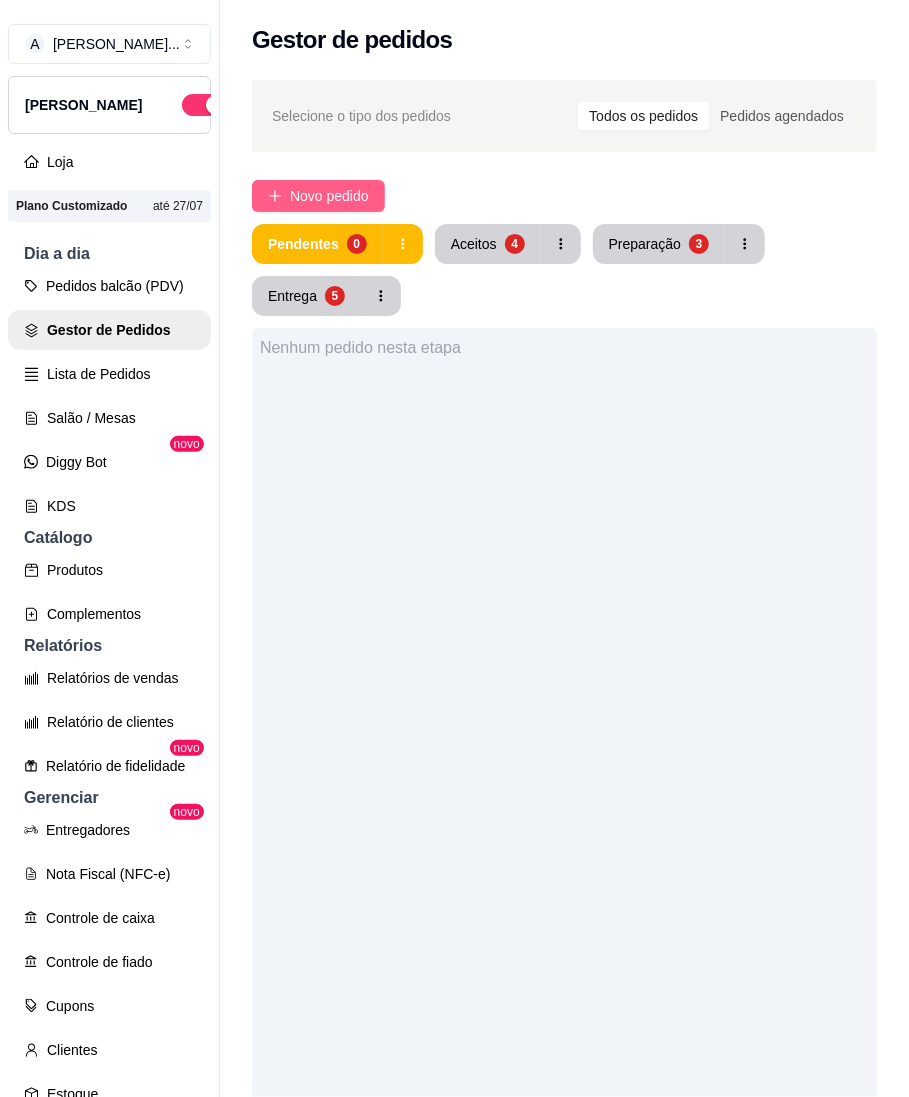 click on "Novo pedido" at bounding box center [329, 196] 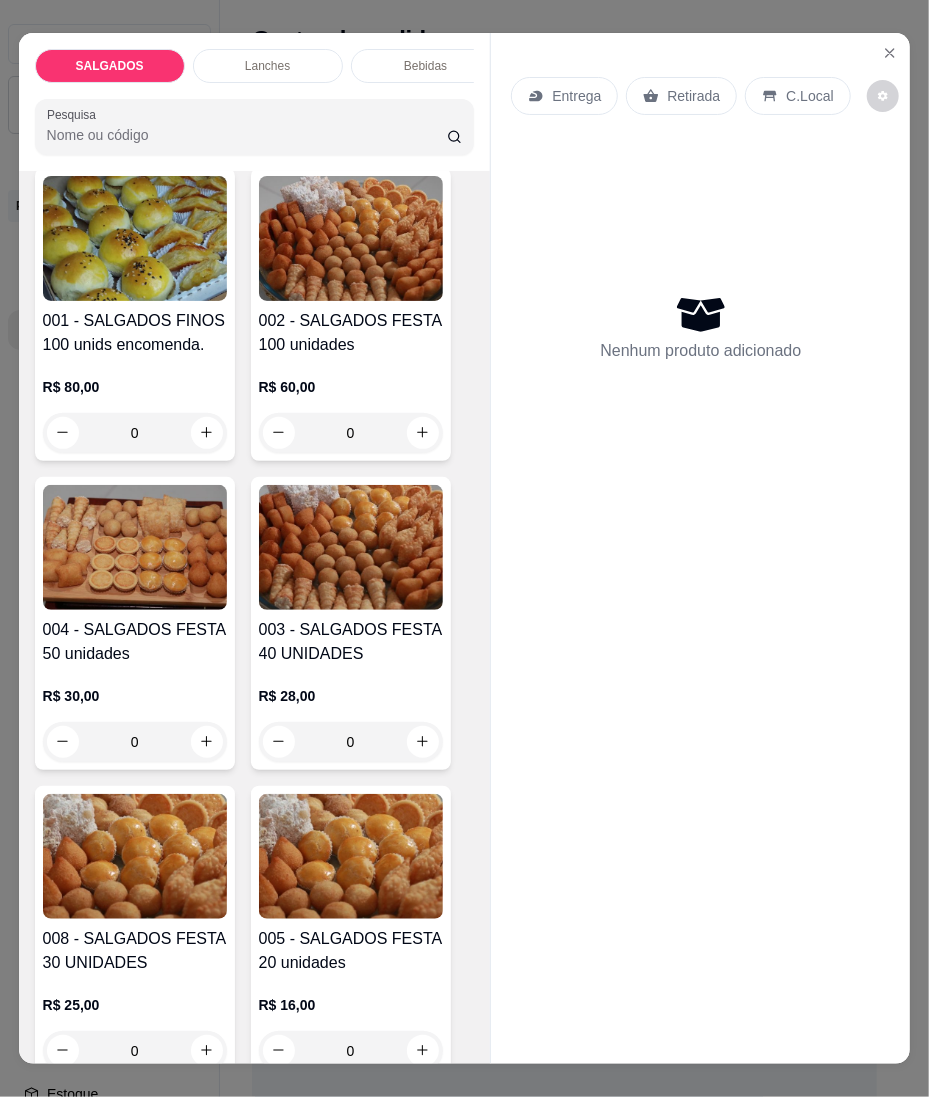 scroll, scrollTop: 0, scrollLeft: 0, axis: both 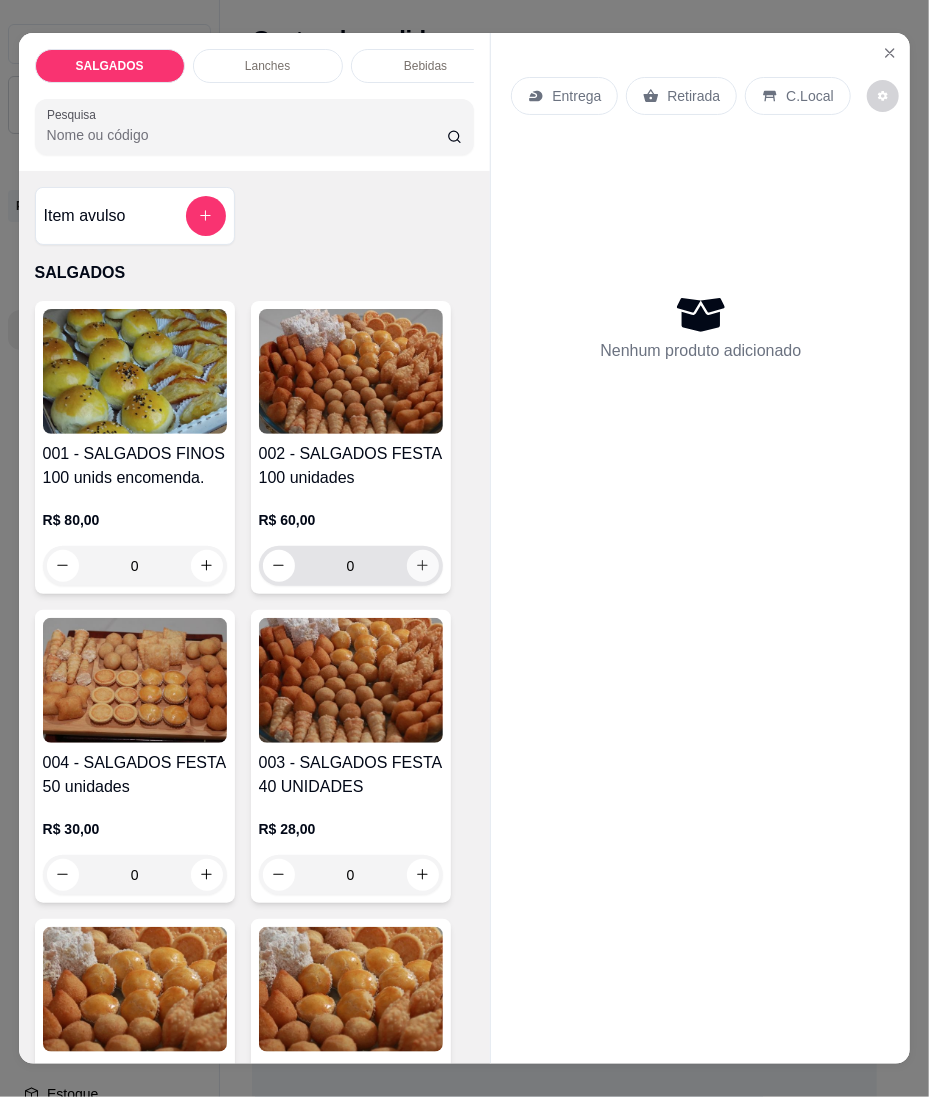 click 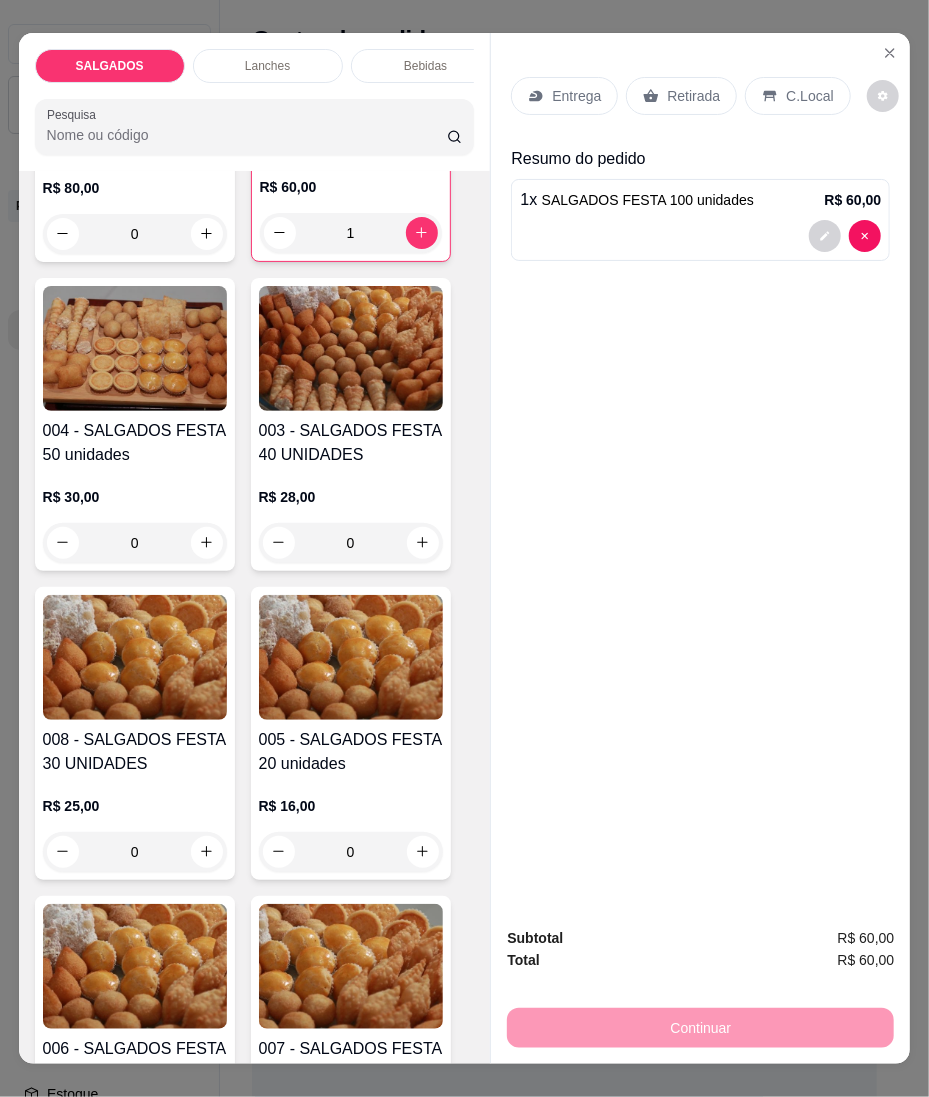 scroll, scrollTop: 533, scrollLeft: 0, axis: vertical 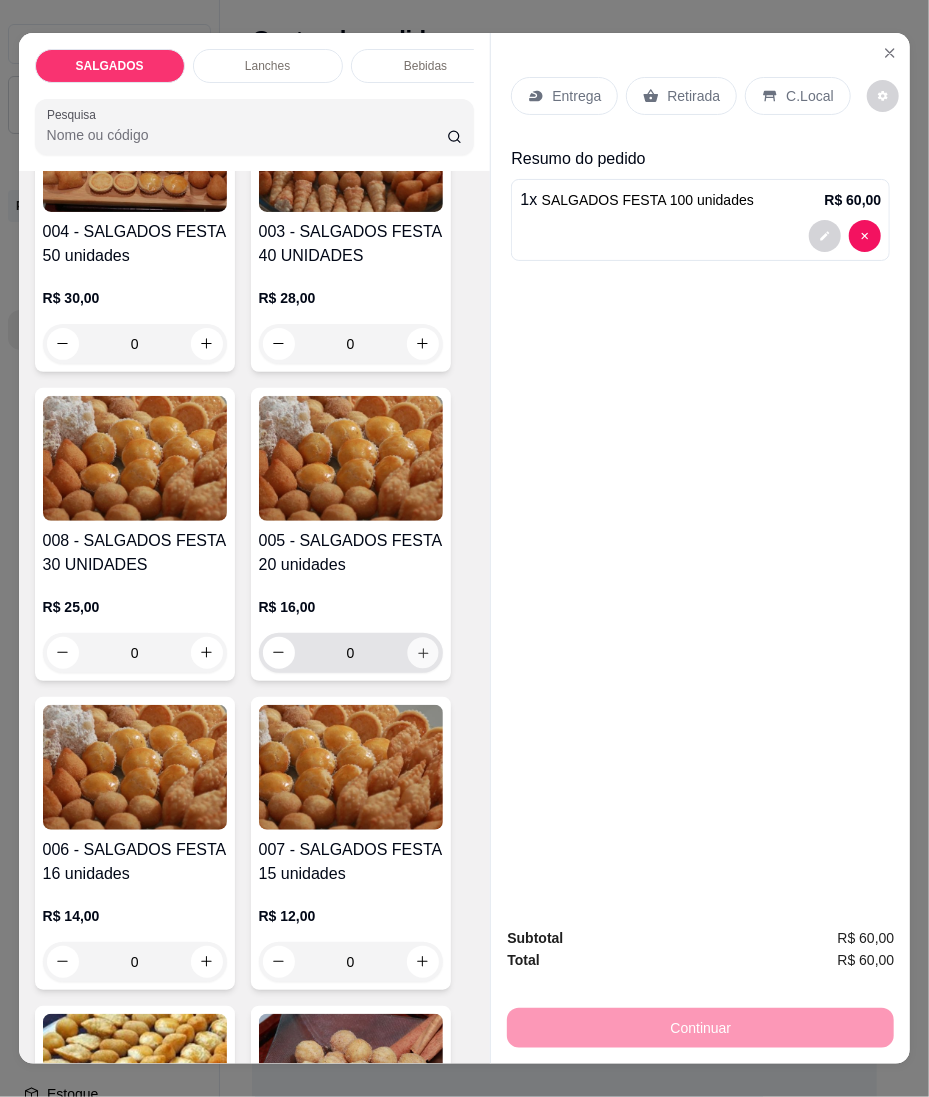 click at bounding box center (422, 652) 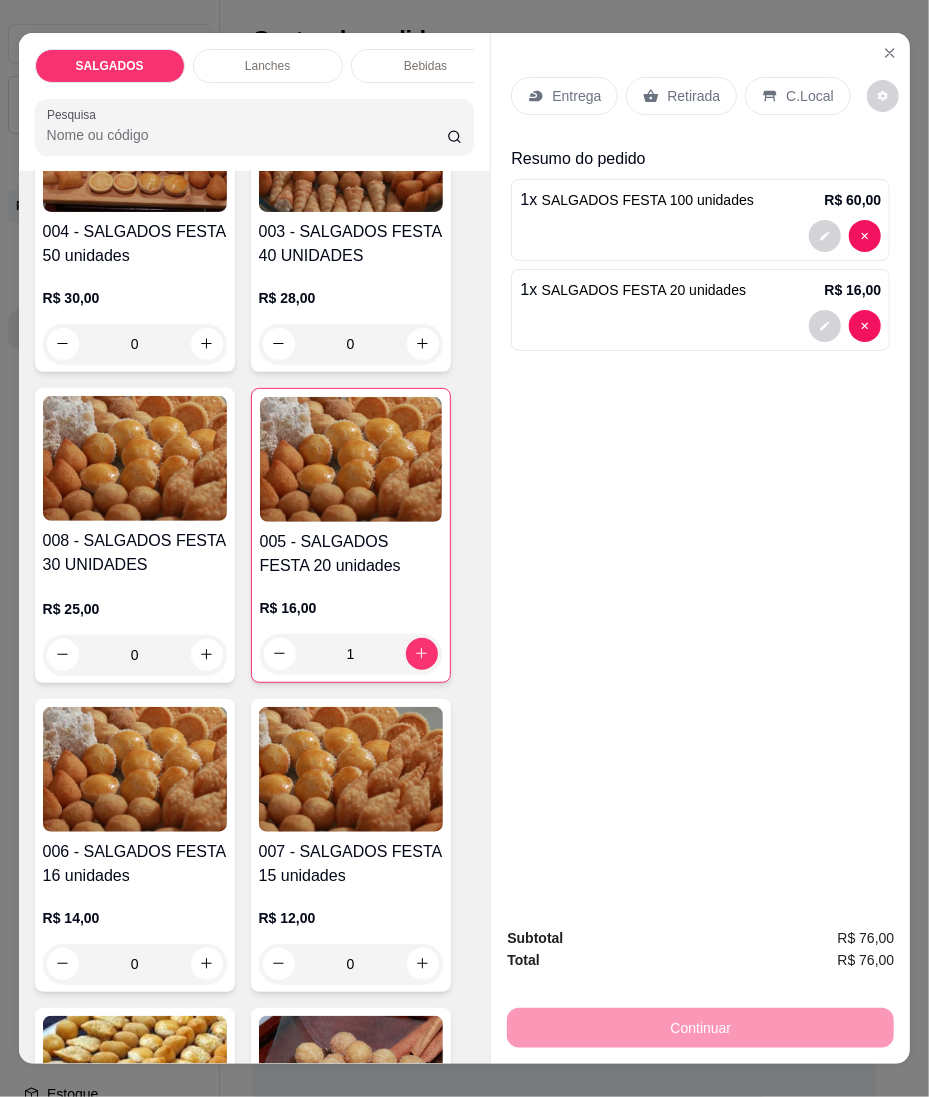 click on "Retirada" at bounding box center (693, 96) 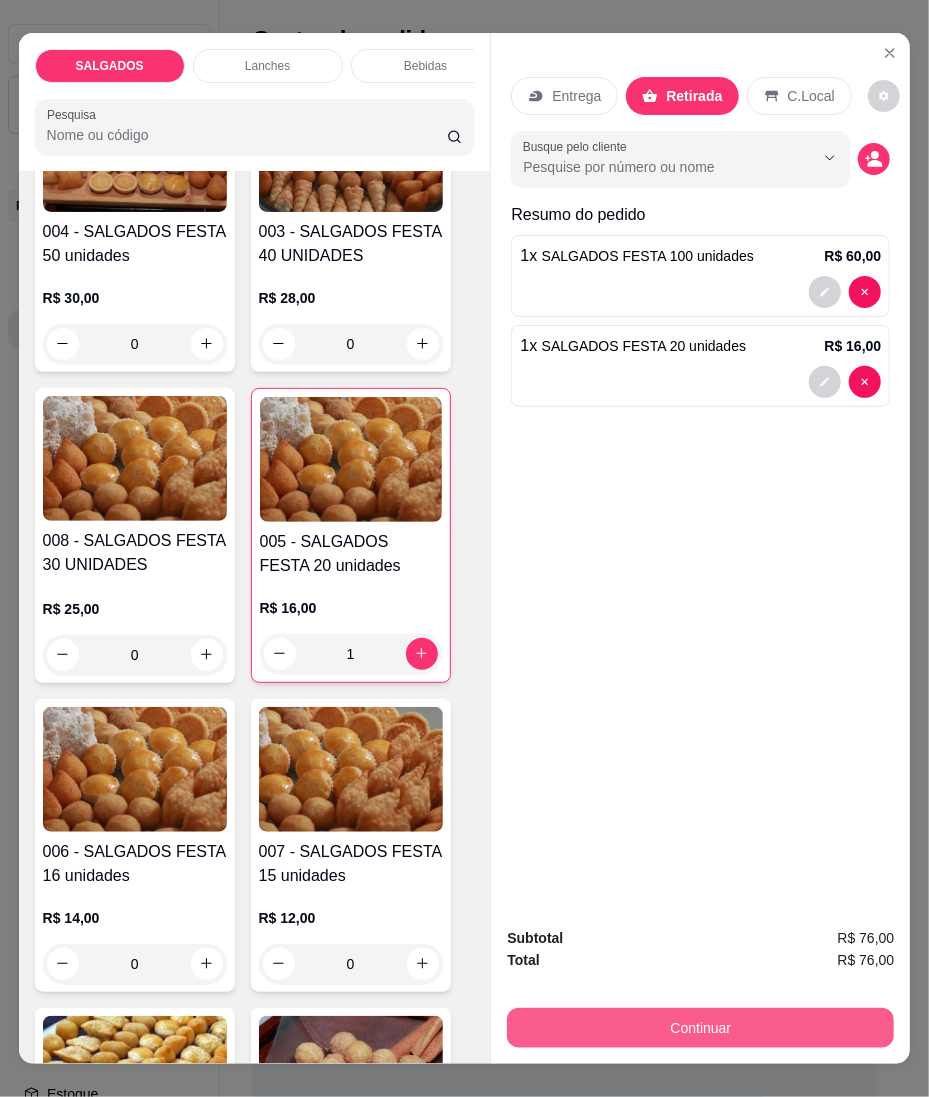 click on "Continuar" at bounding box center (700, 1028) 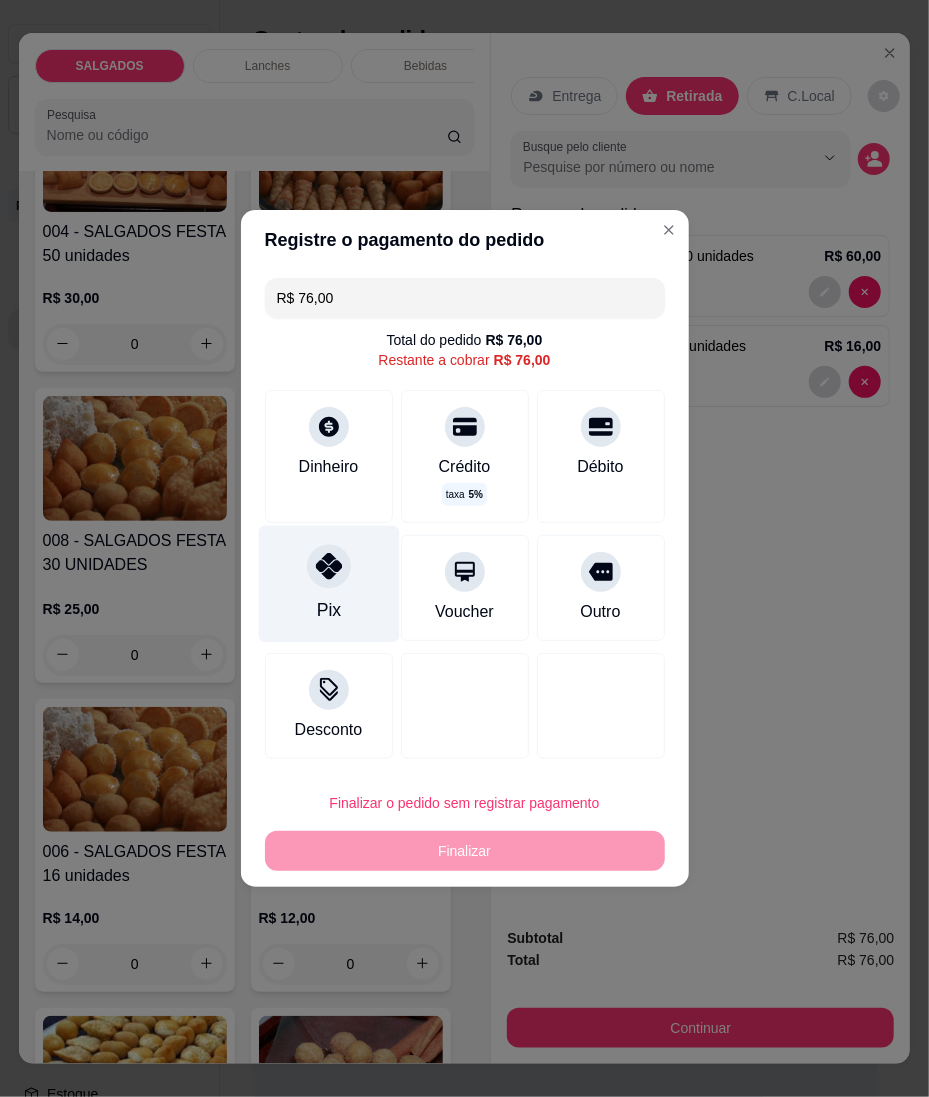 click at bounding box center [329, 566] 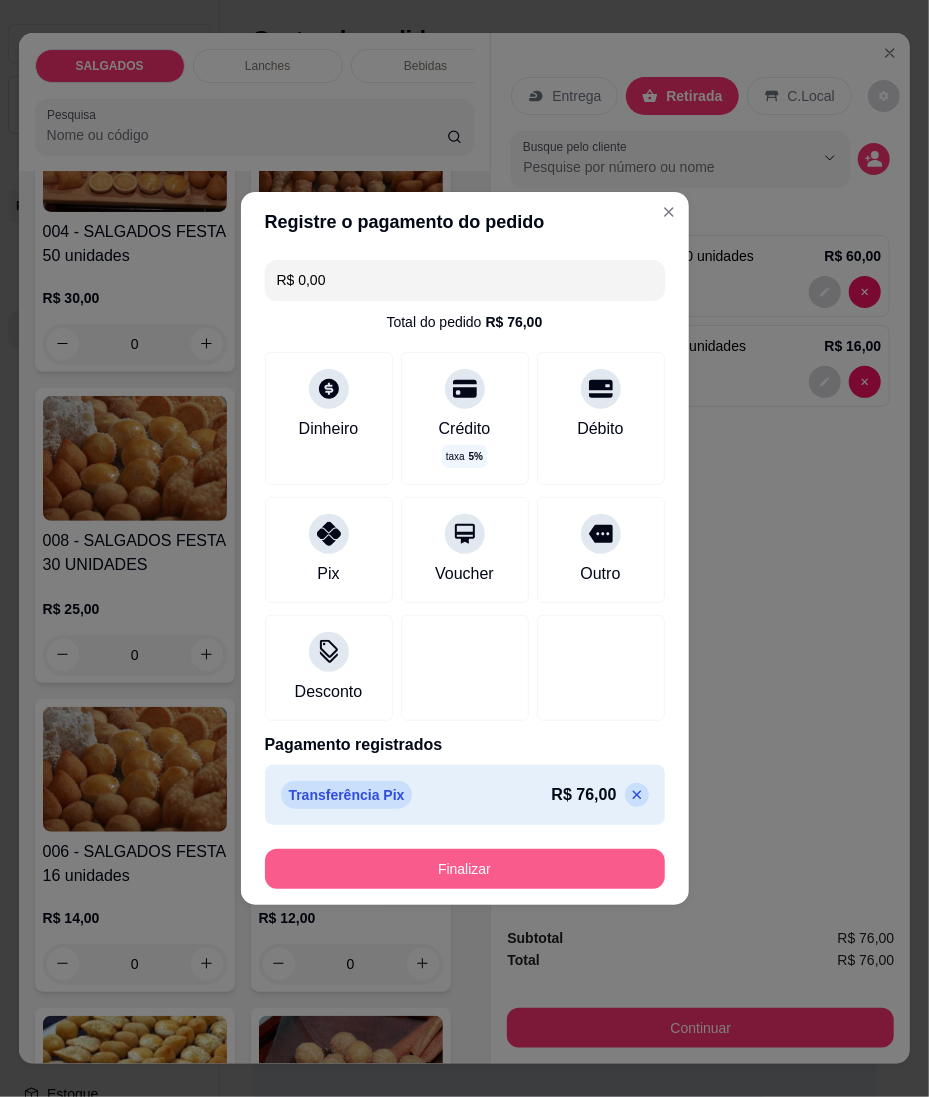 click on "Finalizar" at bounding box center (465, 869) 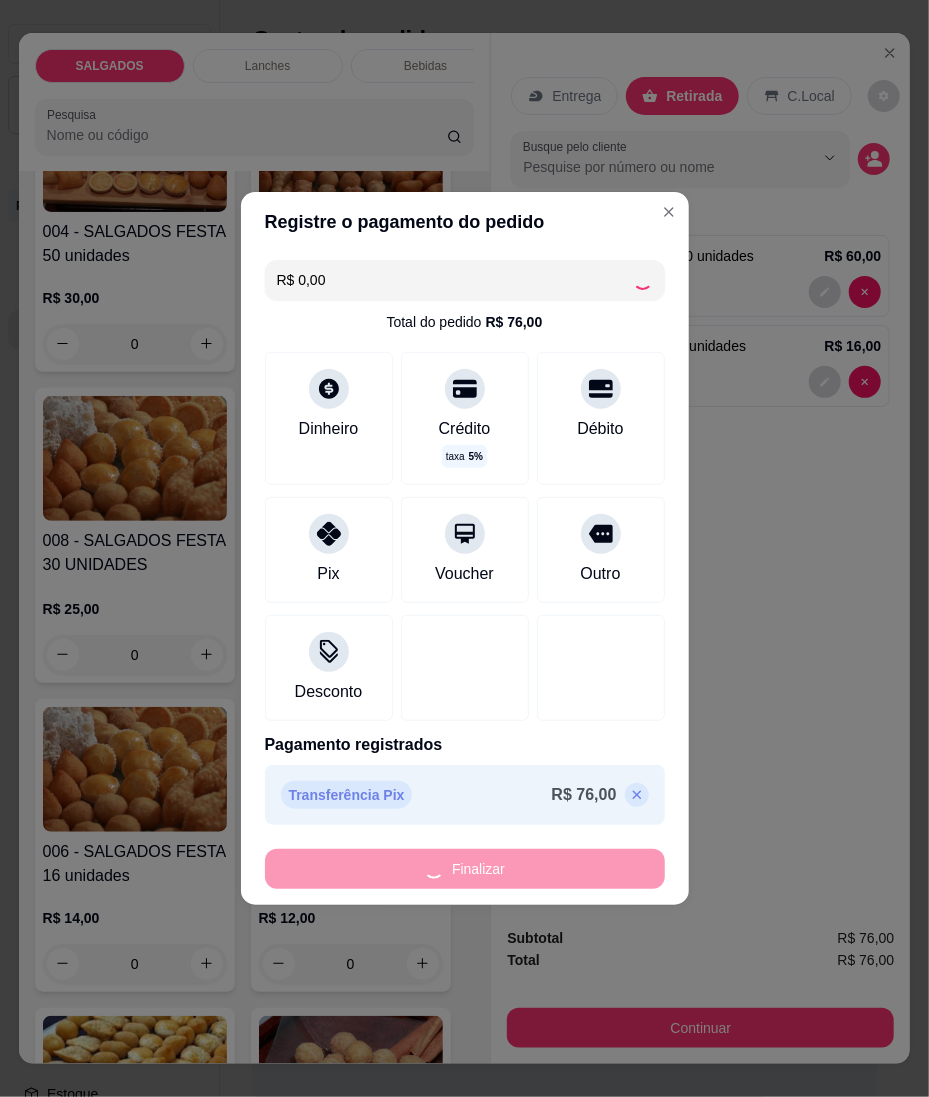 type on "0" 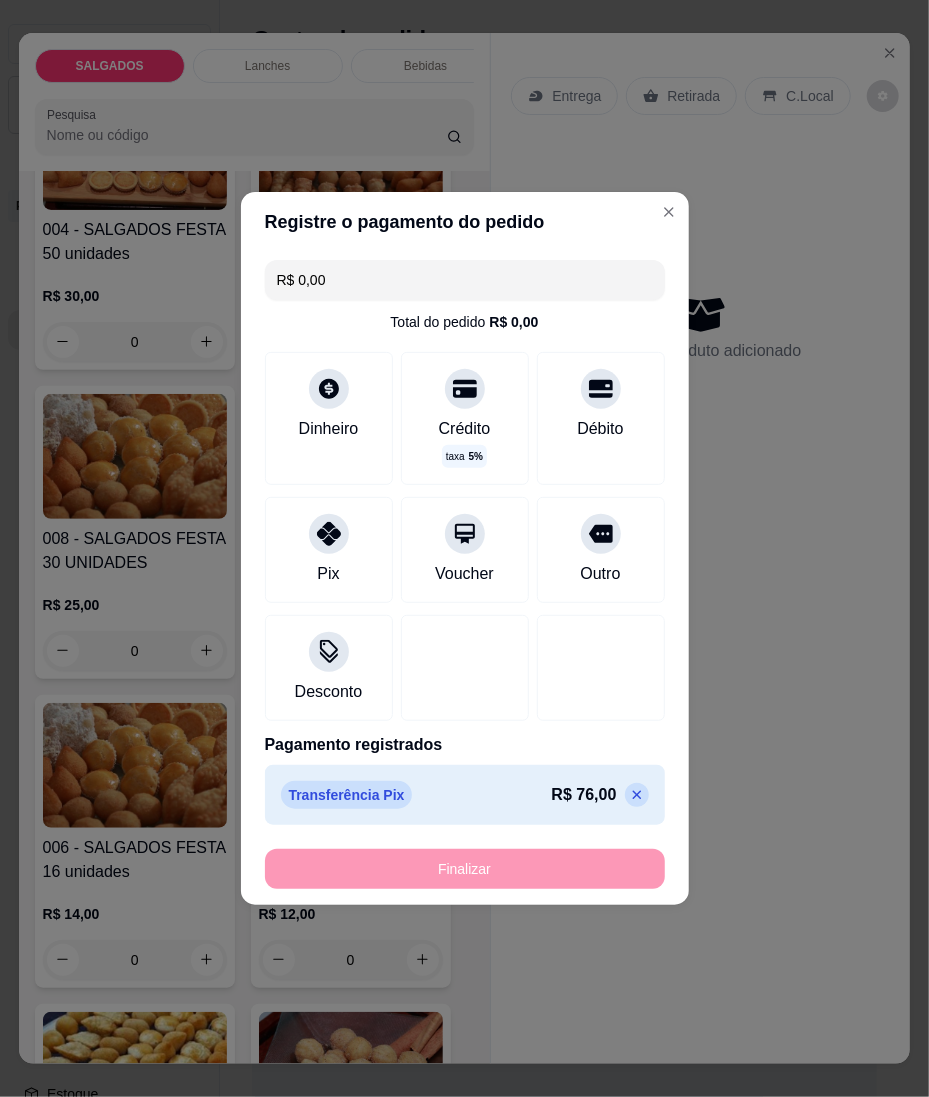 type on "-R$ 76,00" 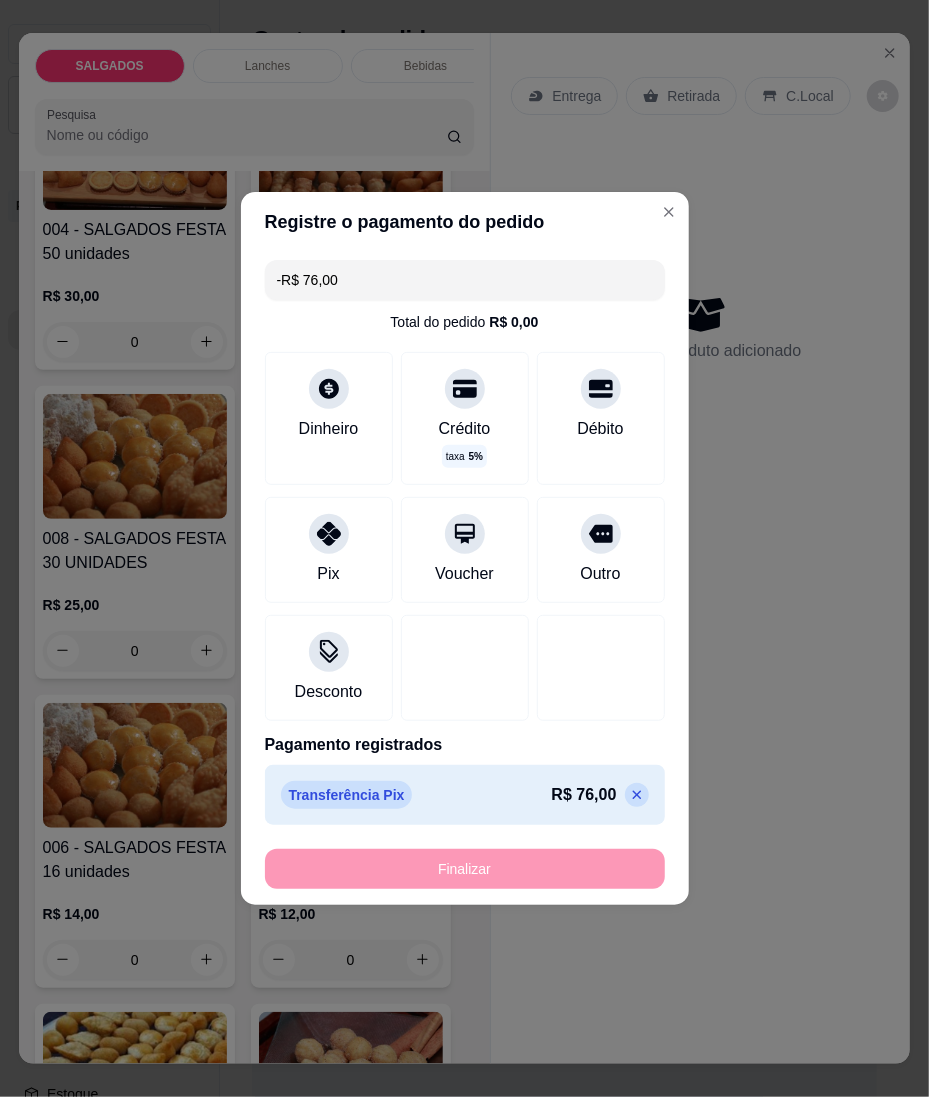 scroll, scrollTop: 530, scrollLeft: 0, axis: vertical 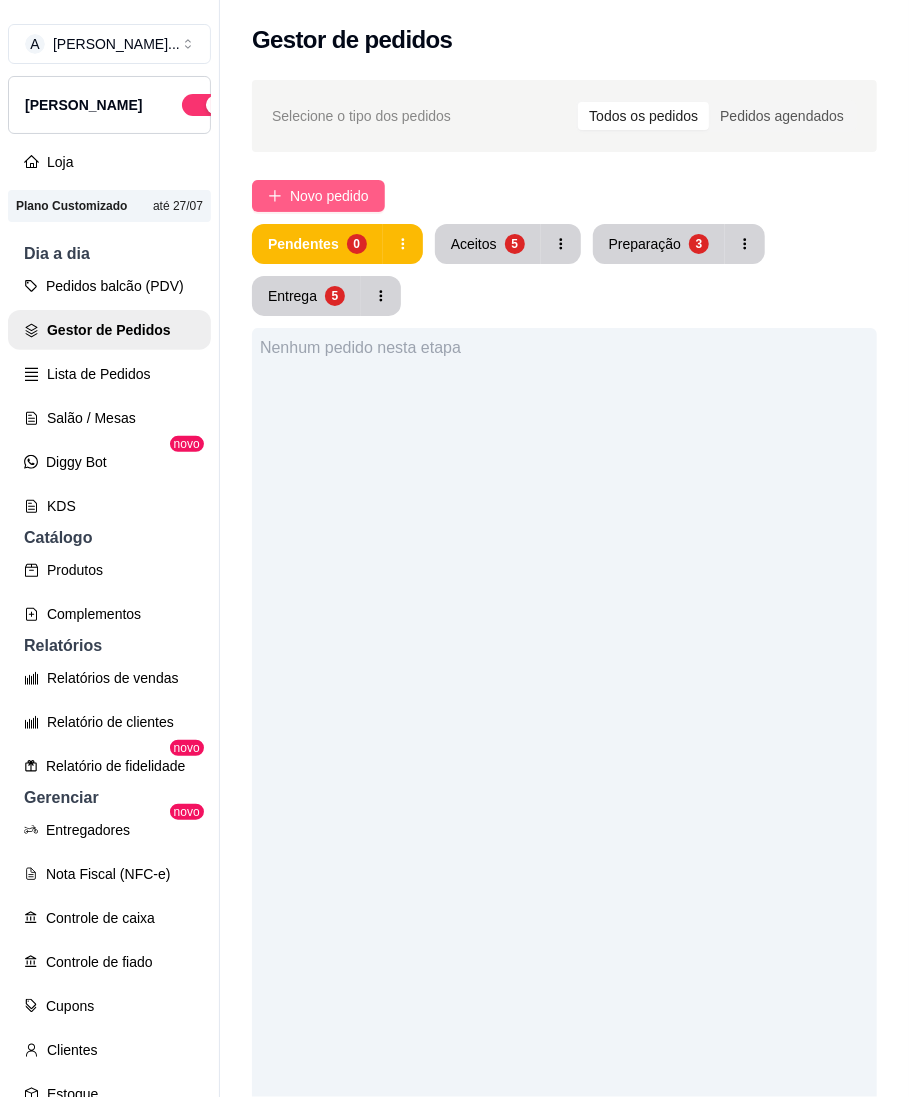 click on "Novo pedido" at bounding box center [329, 196] 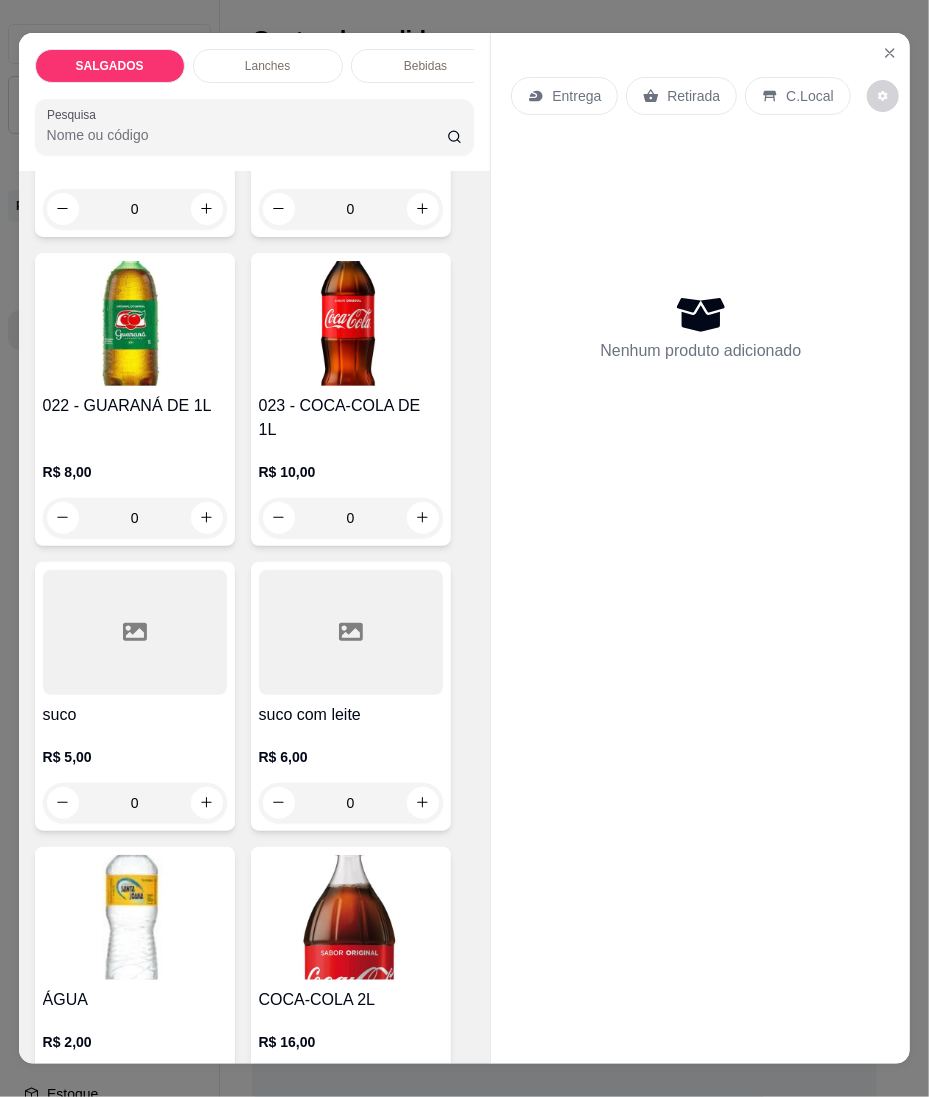 scroll, scrollTop: 6933, scrollLeft: 0, axis: vertical 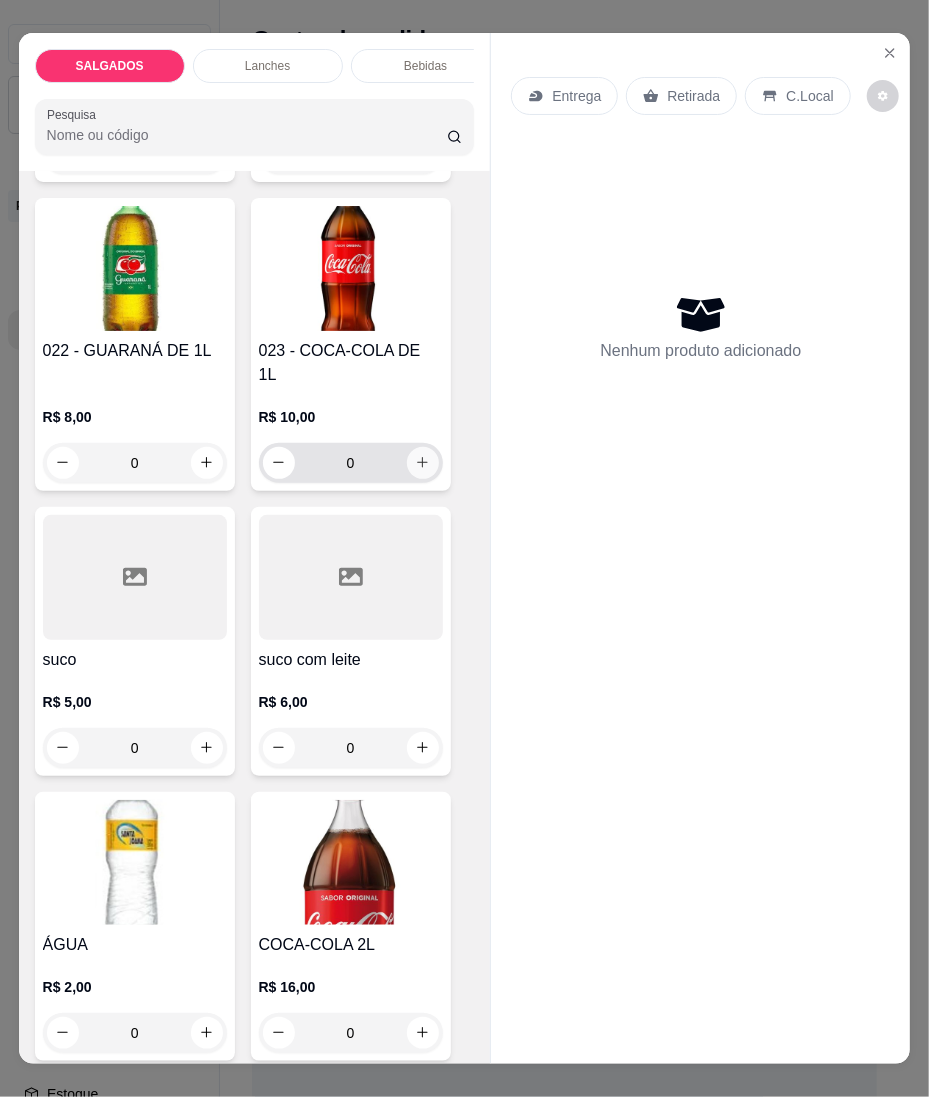 click at bounding box center (423, 463) 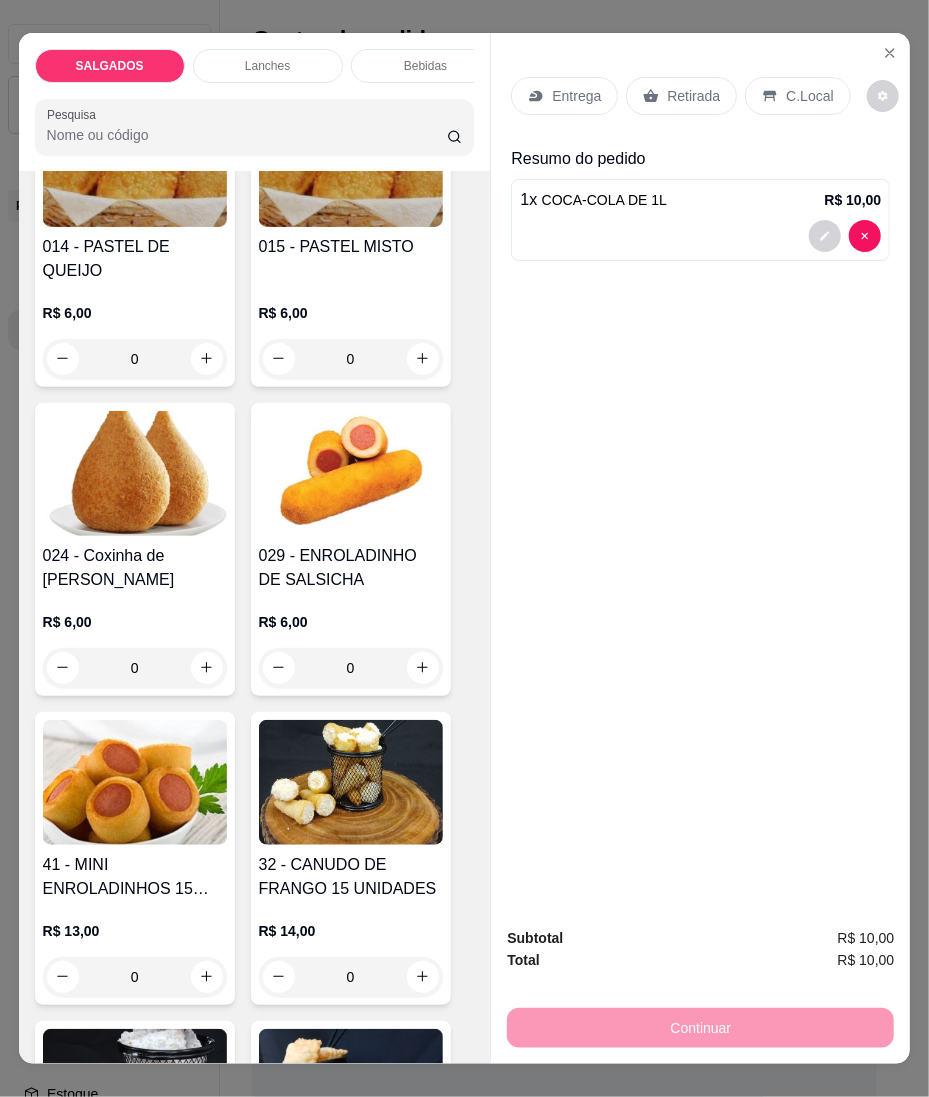 scroll, scrollTop: 2533, scrollLeft: 0, axis: vertical 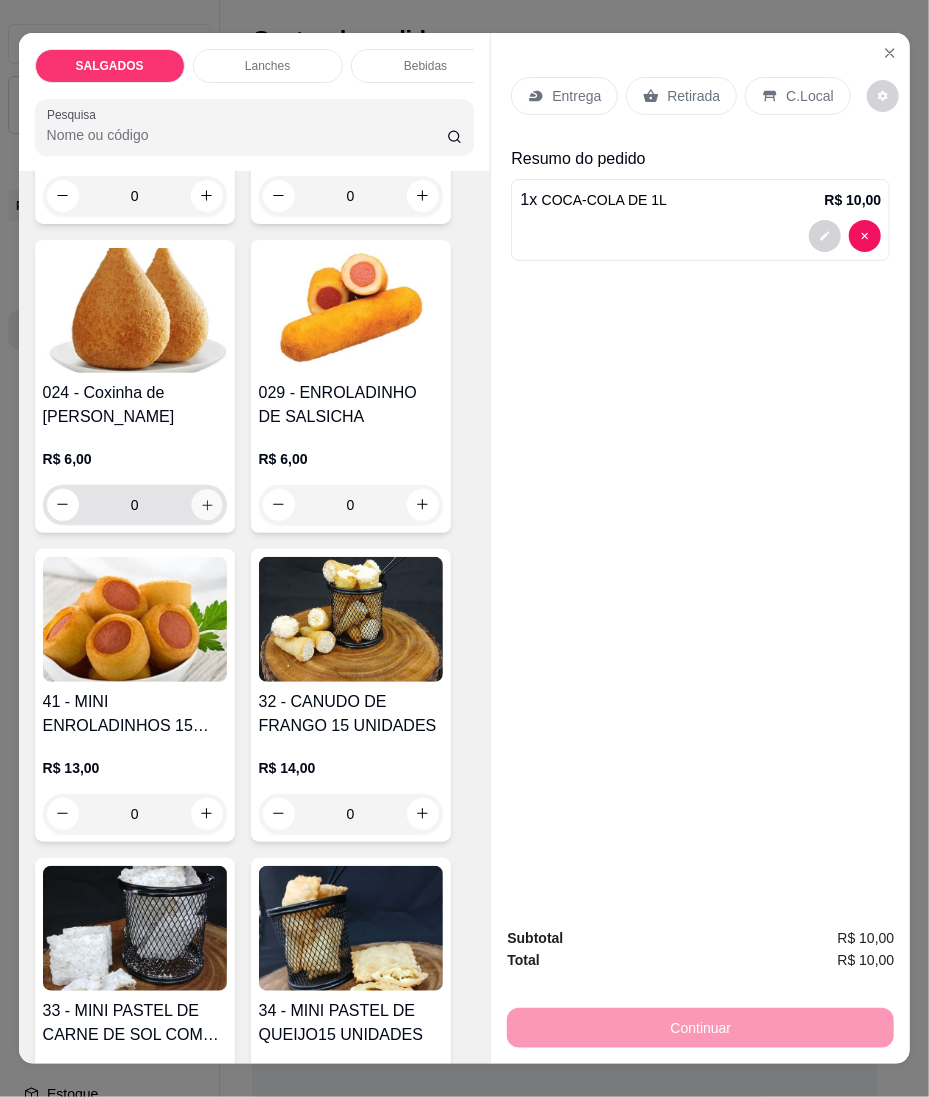 click at bounding box center [206, 504] 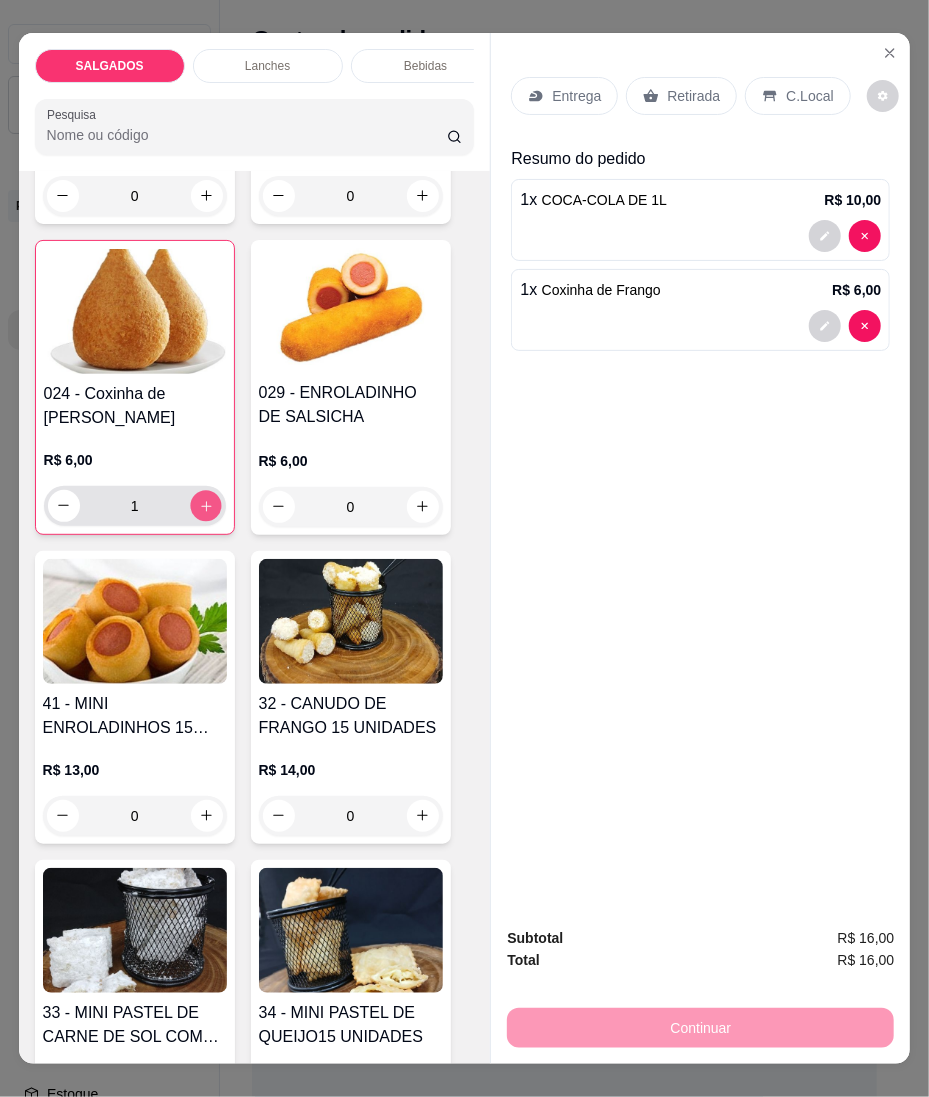 click 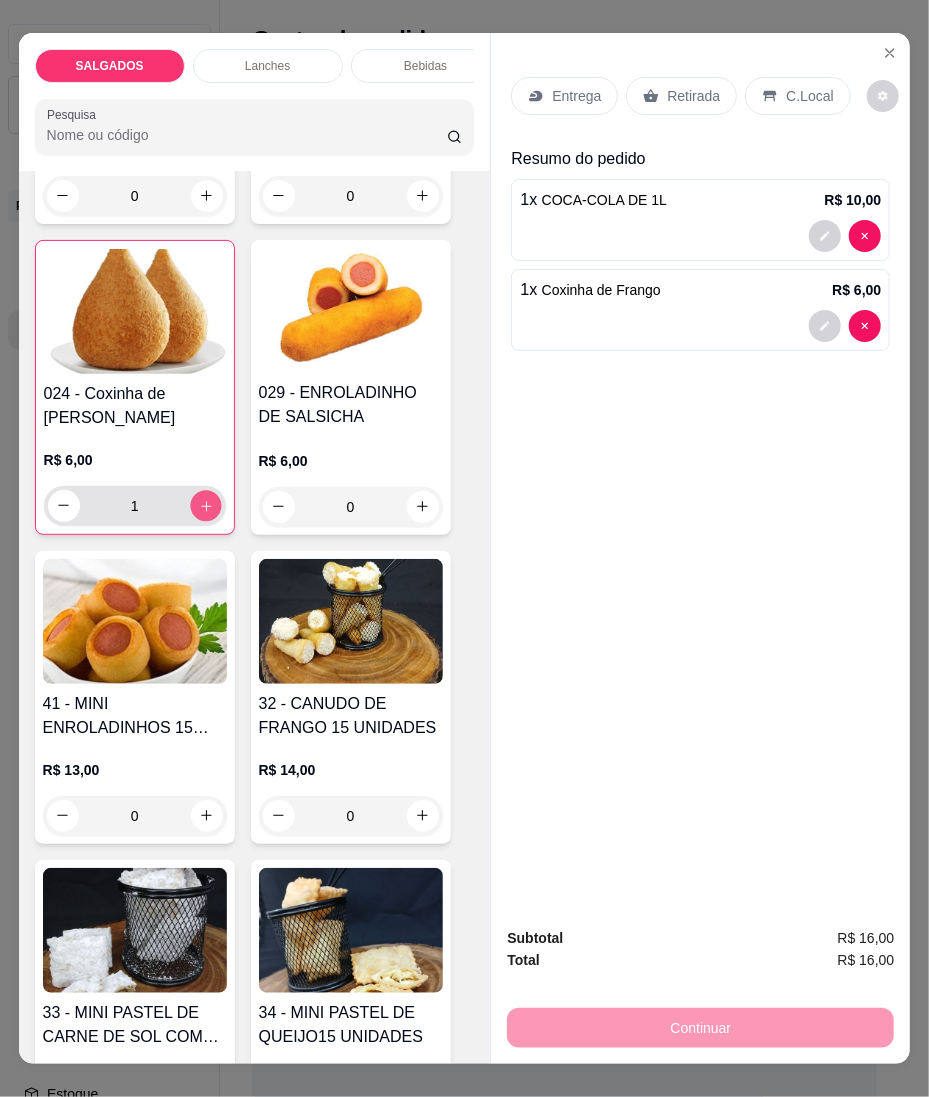 type on "2" 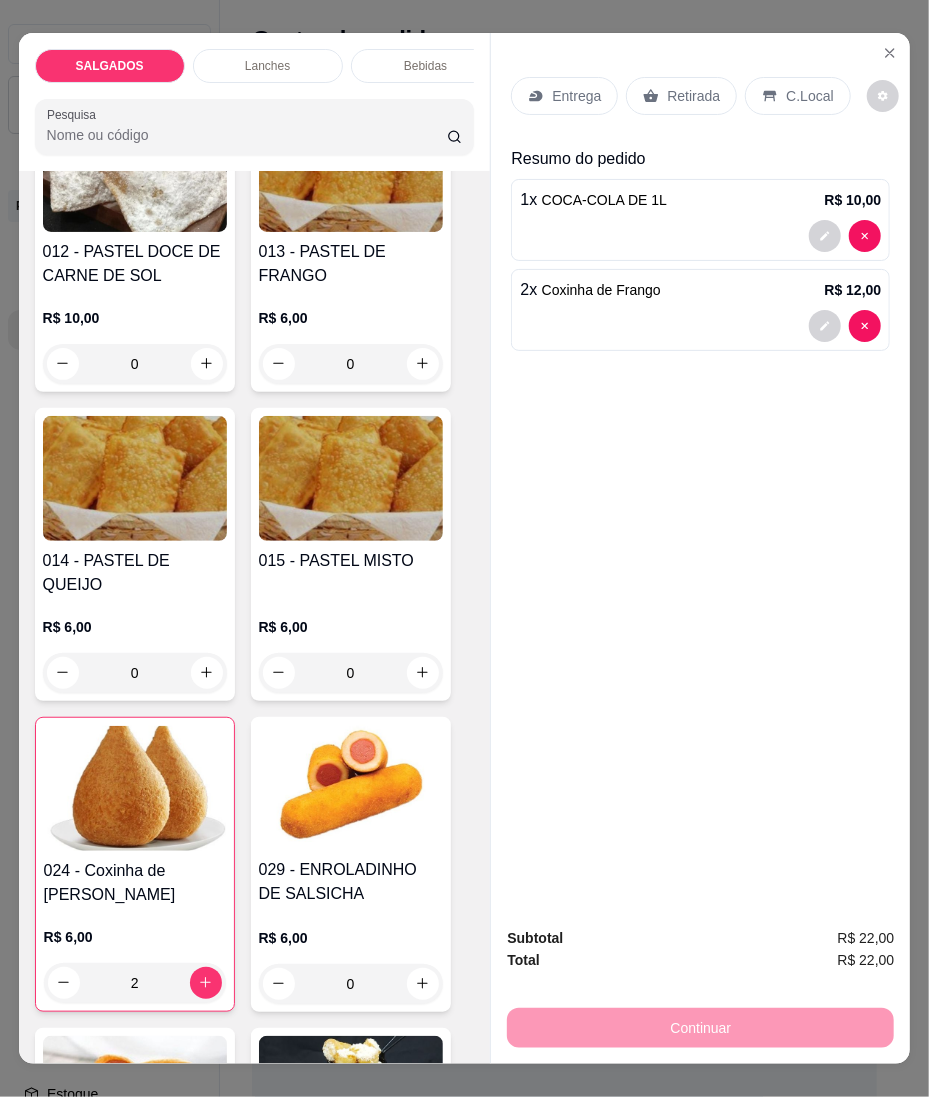 scroll, scrollTop: 2000, scrollLeft: 0, axis: vertical 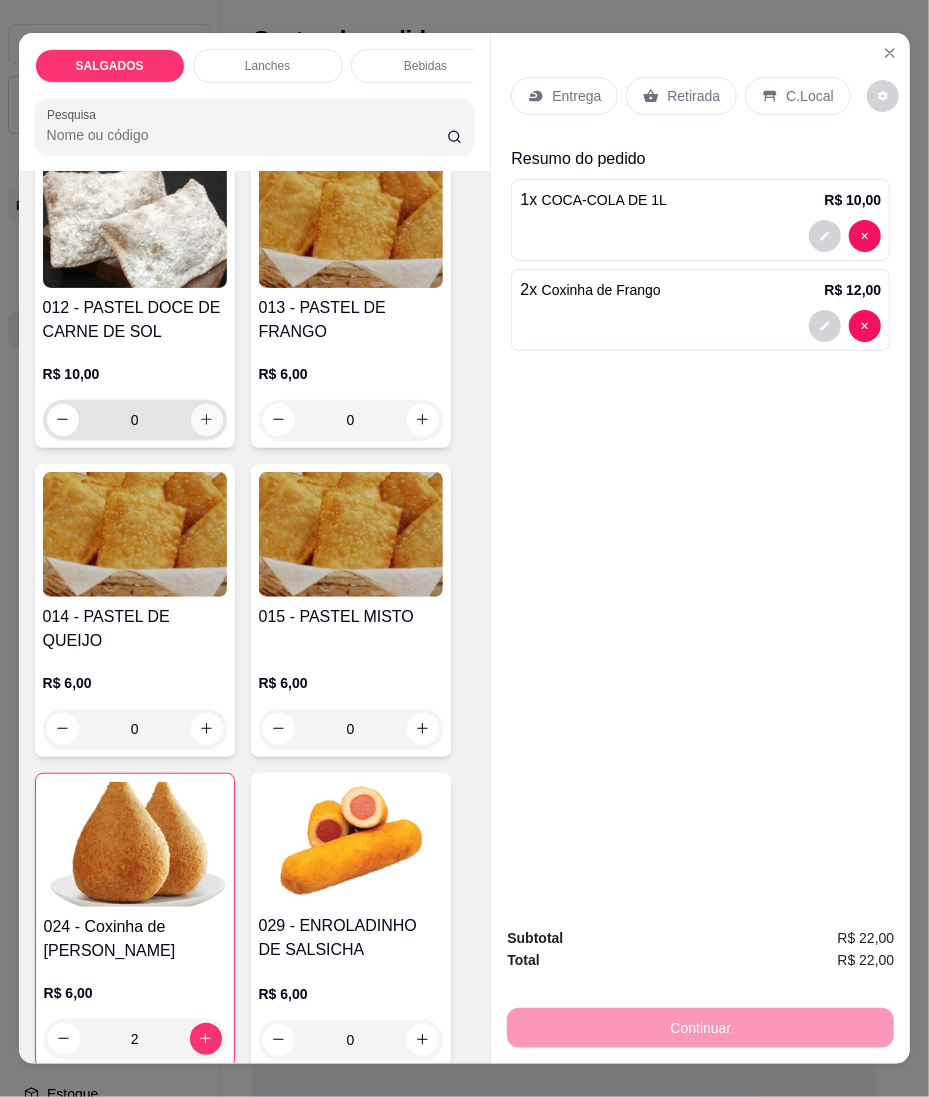 click at bounding box center [207, 420] 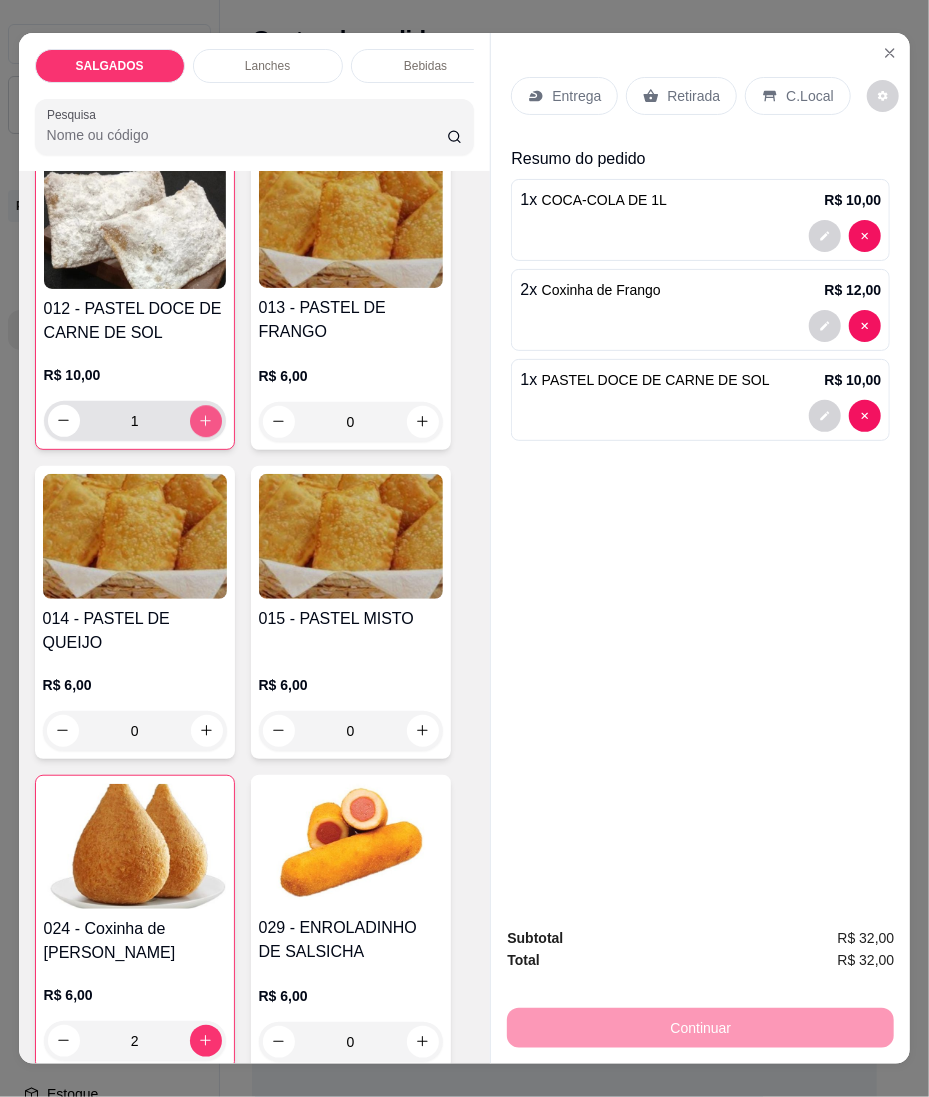 scroll, scrollTop: 2001, scrollLeft: 0, axis: vertical 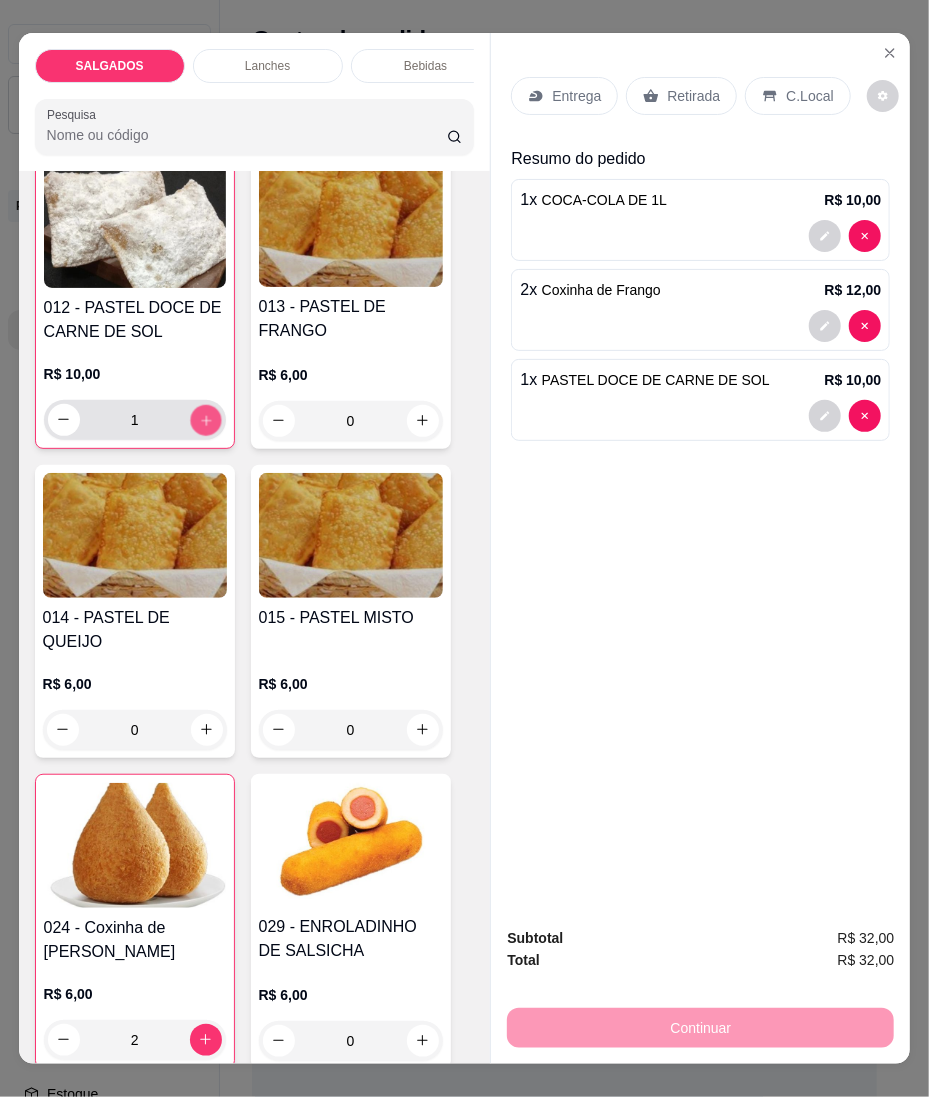 click at bounding box center [205, 419] 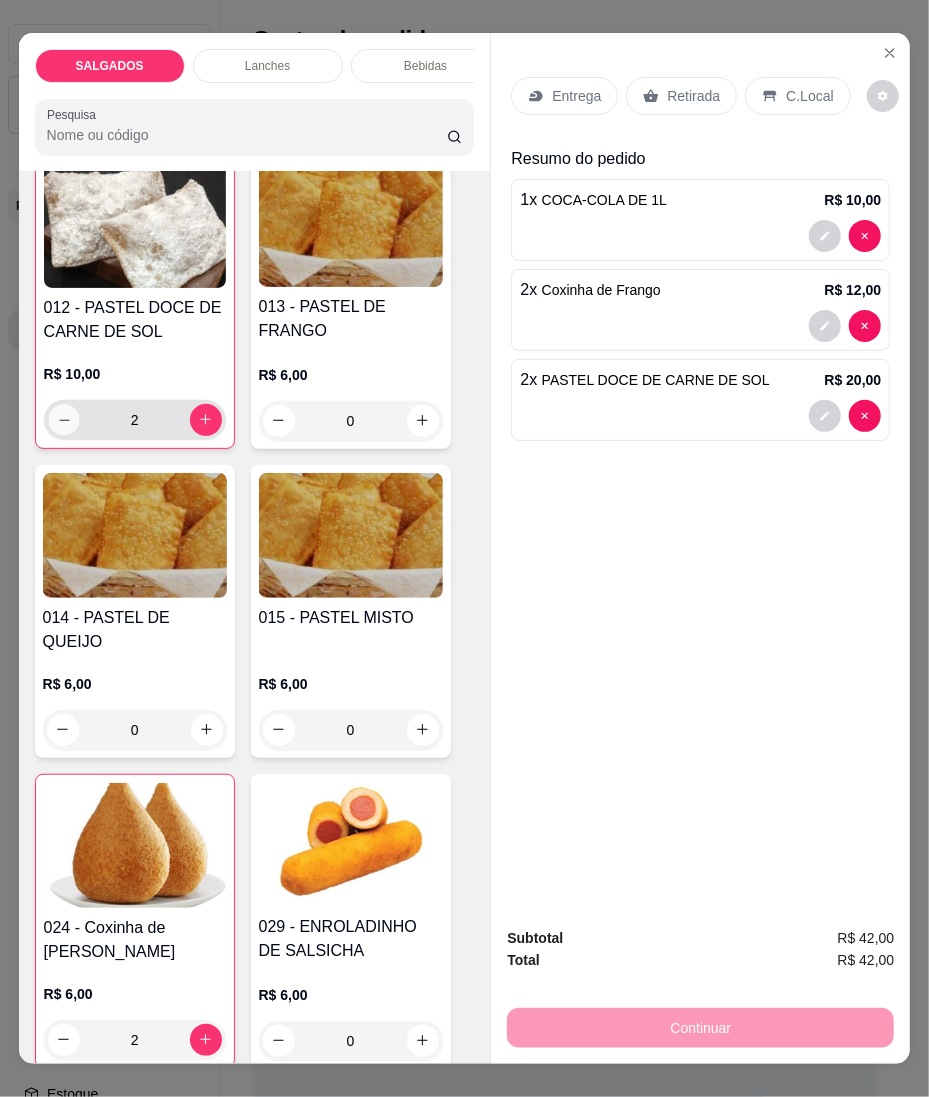 click 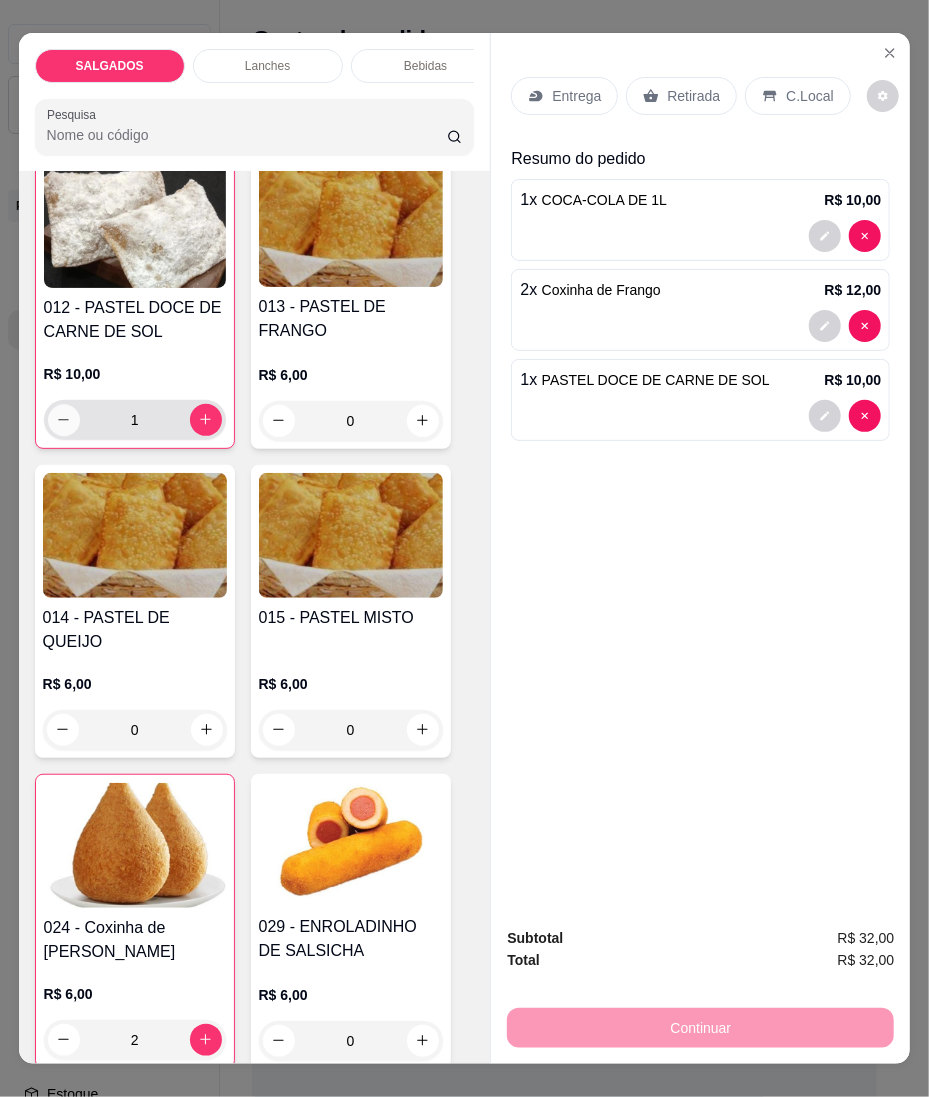 click 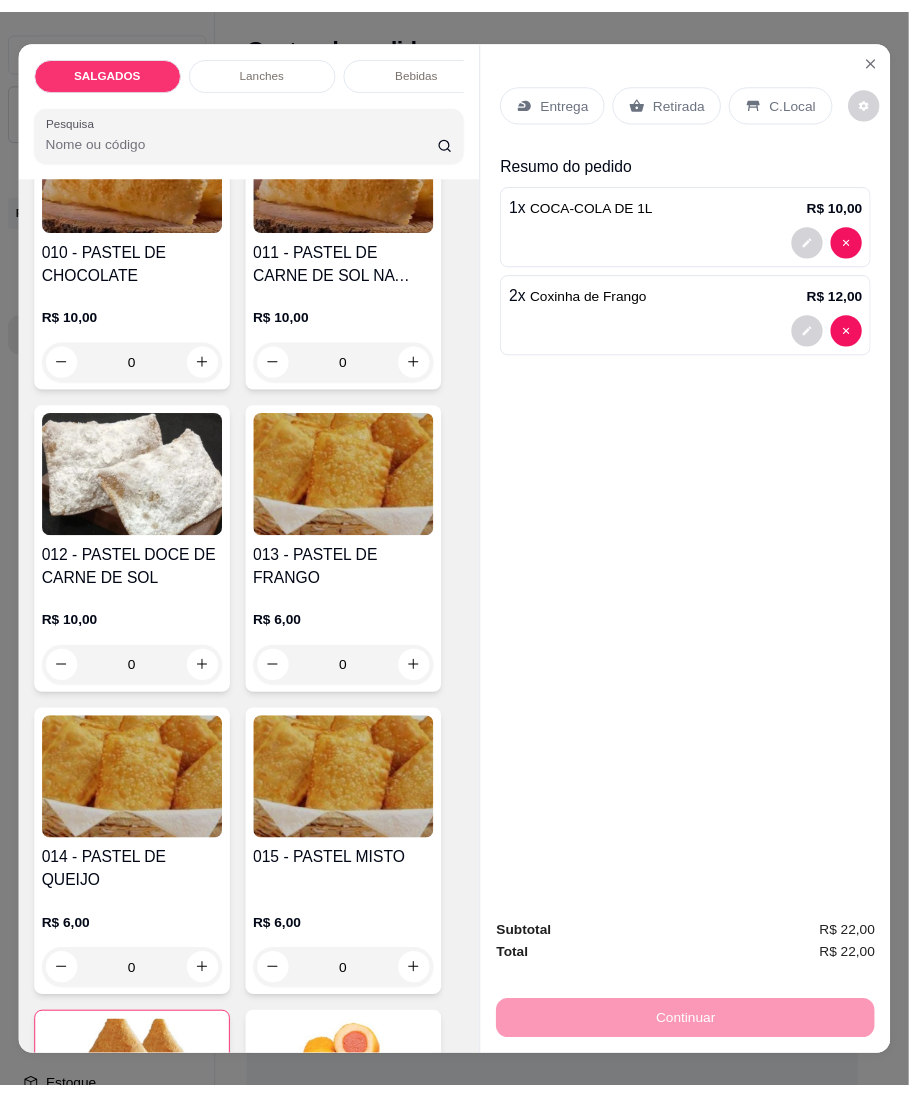 scroll, scrollTop: 1733, scrollLeft: 0, axis: vertical 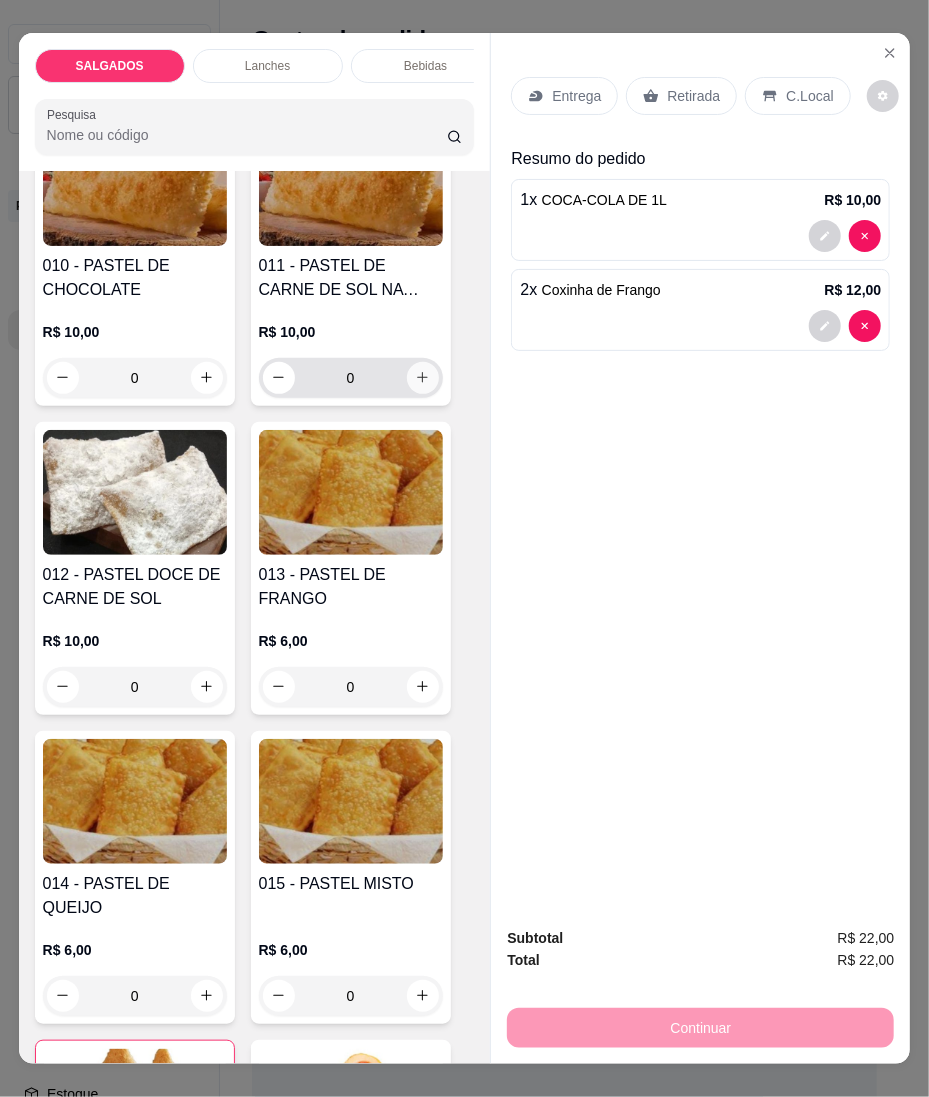 click 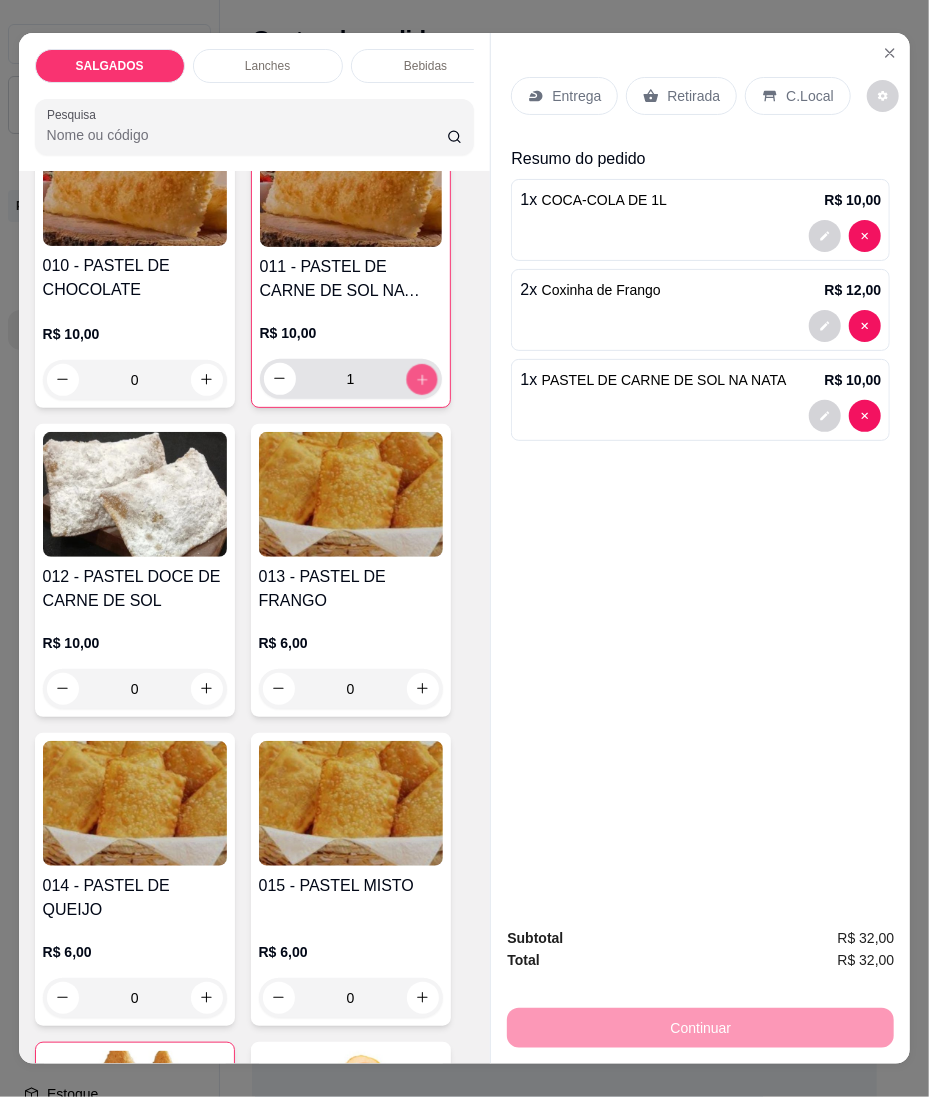 click 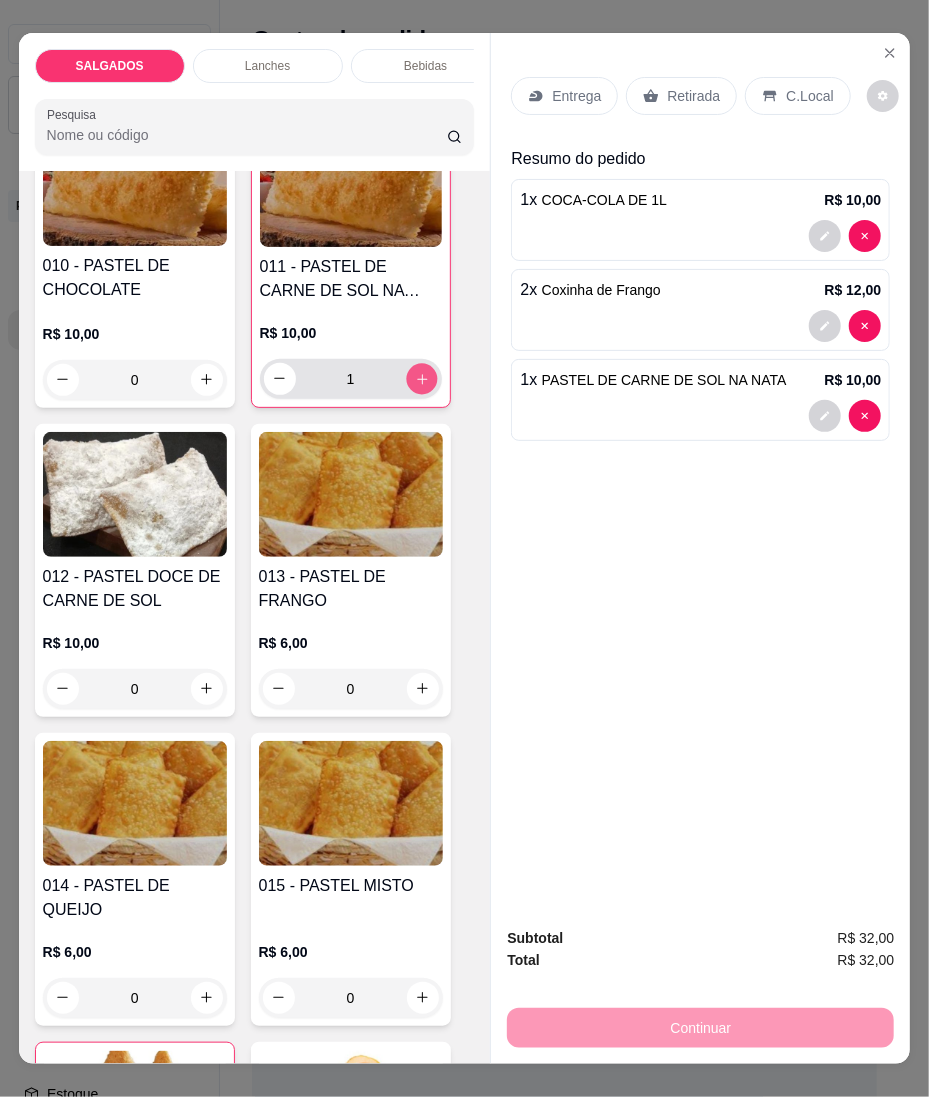 type on "2" 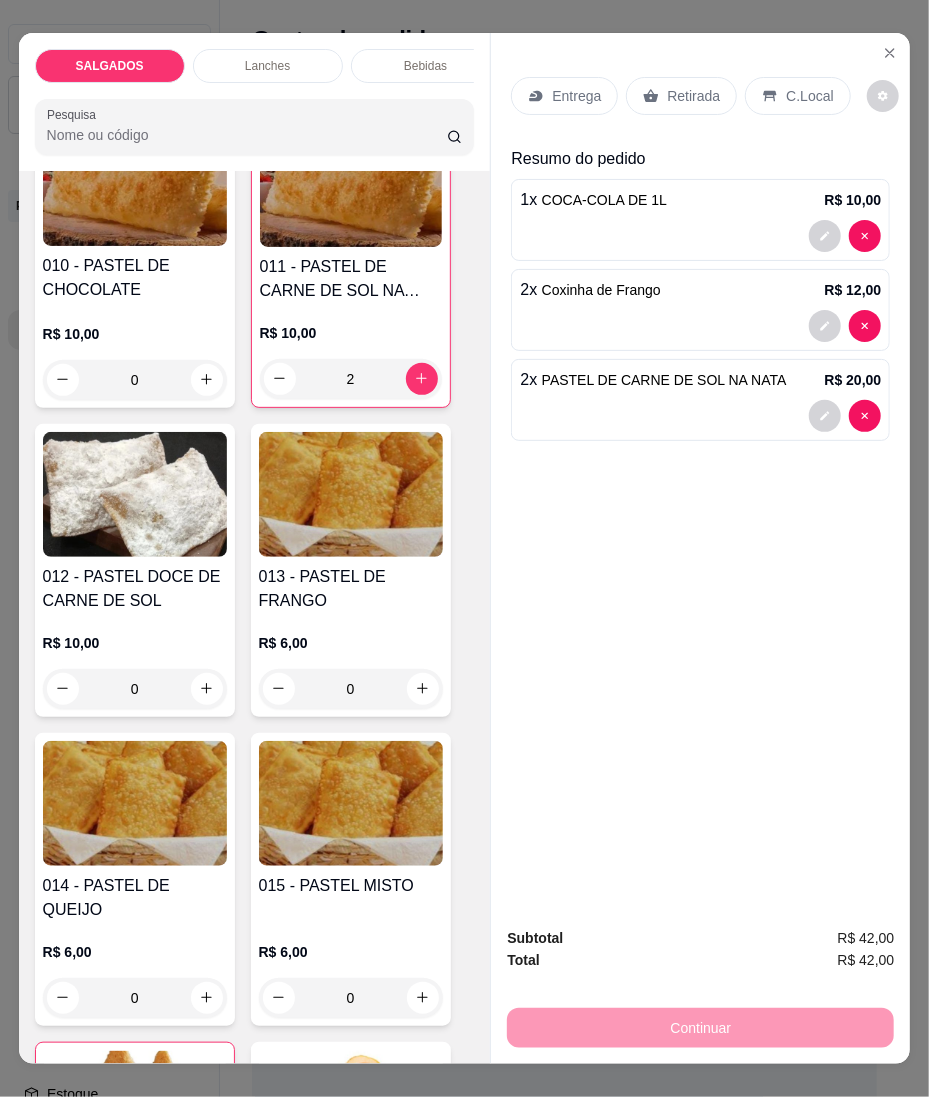 click on "Entrega" at bounding box center [576, 96] 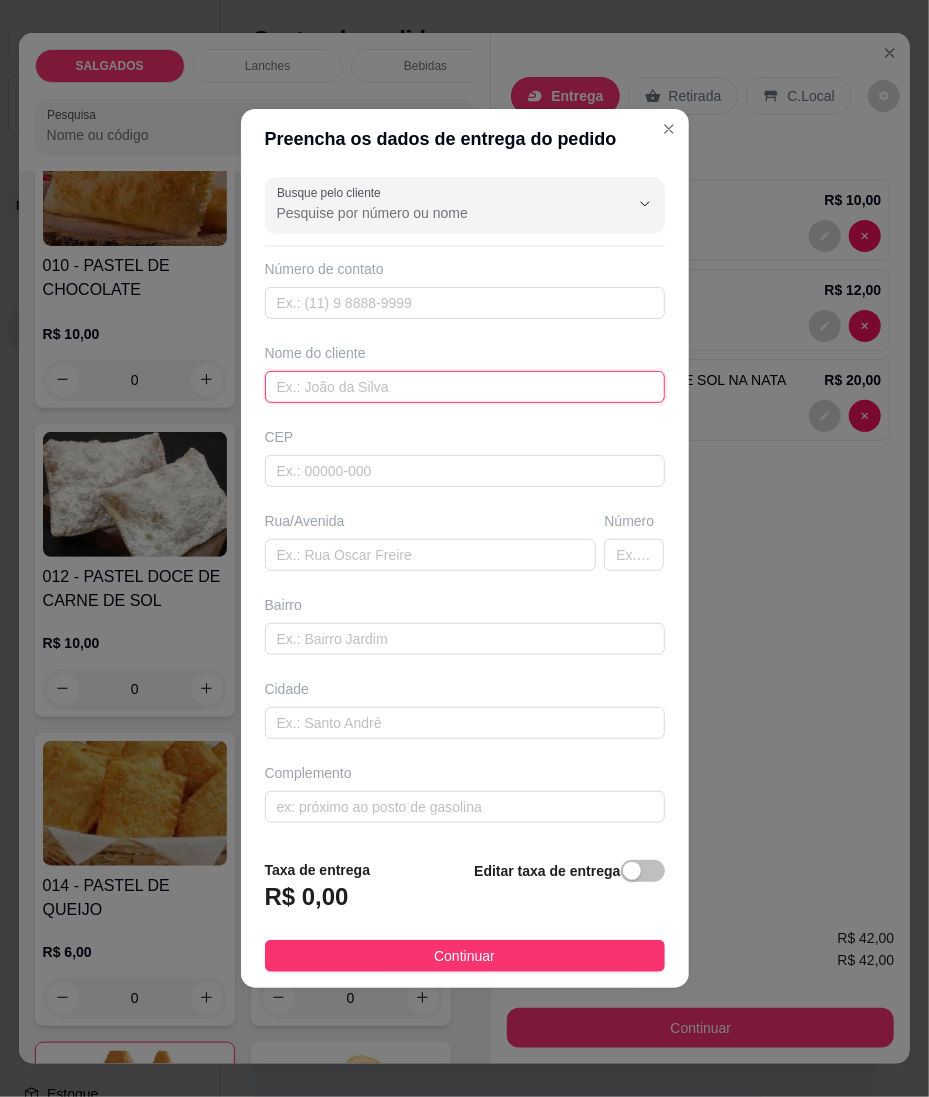 click at bounding box center (465, 387) 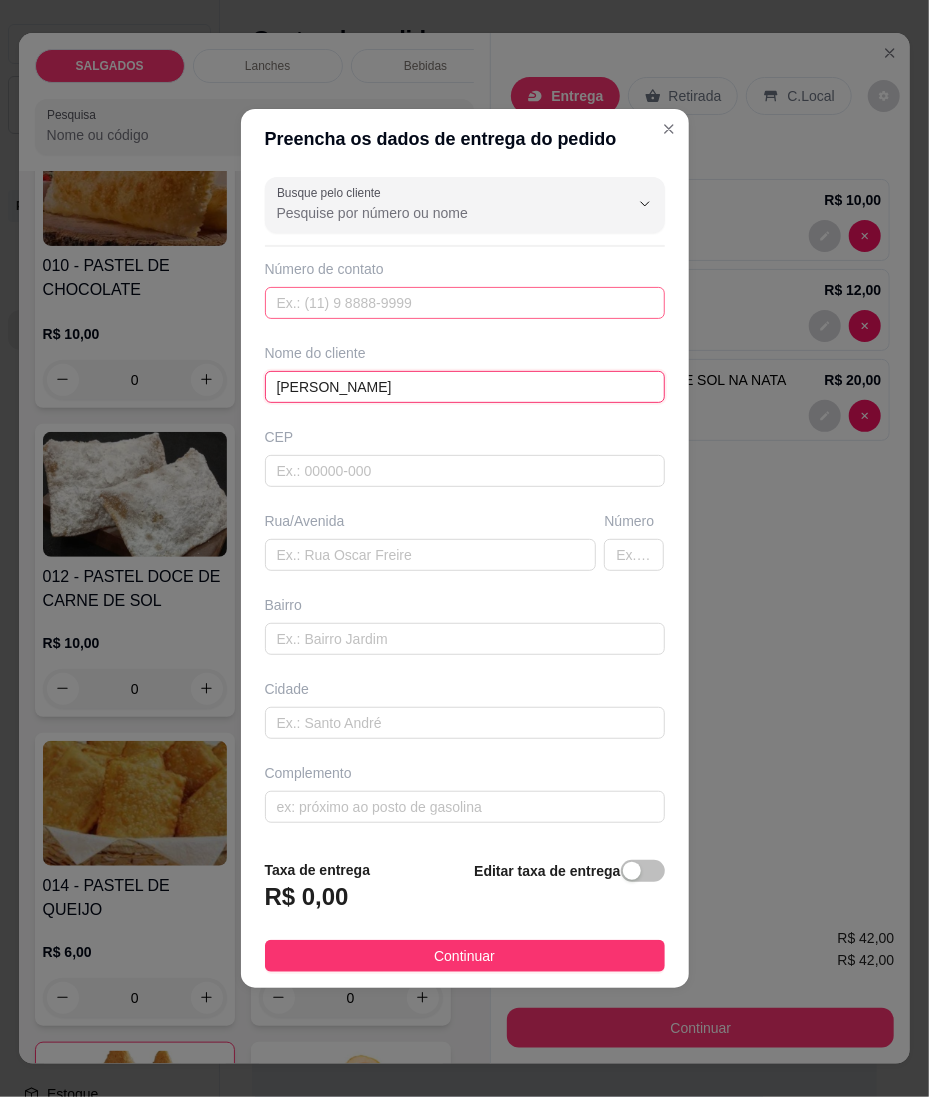 type on "[PERSON_NAME]" 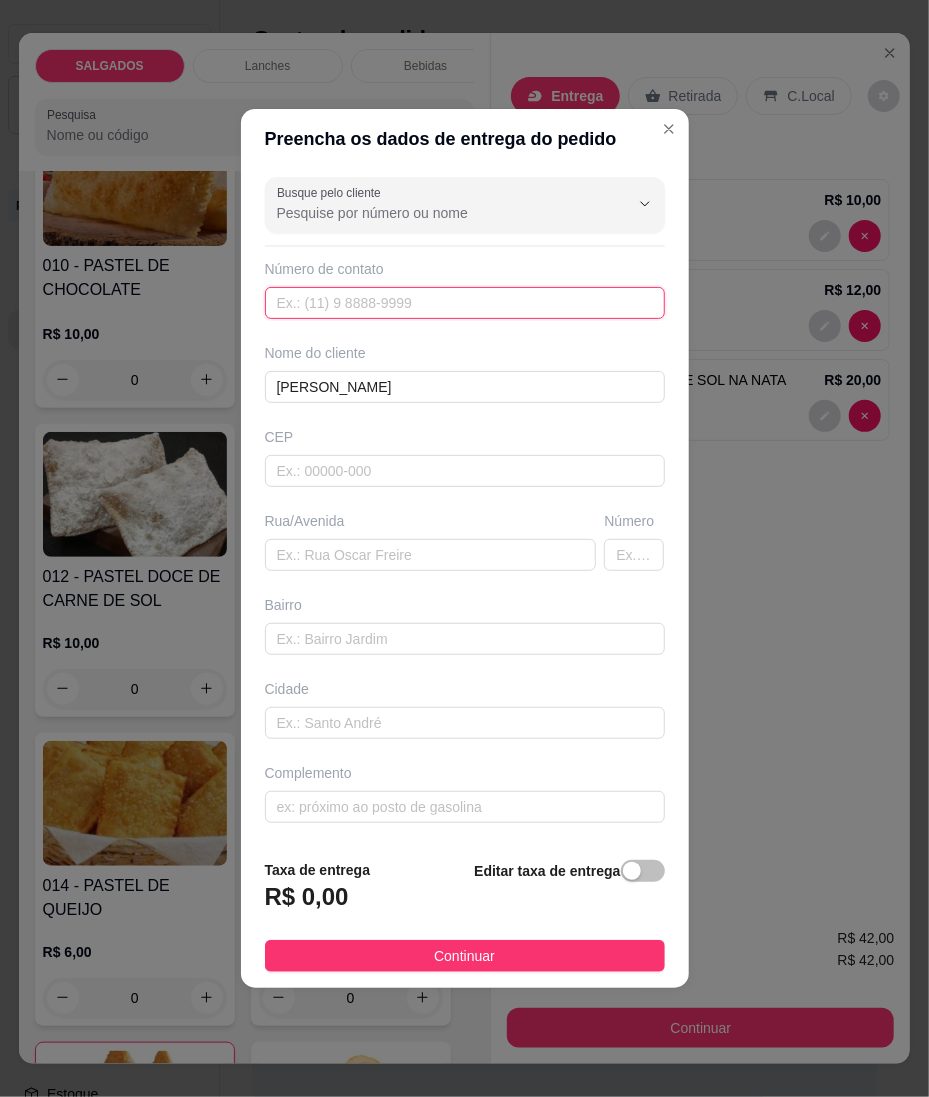 click at bounding box center [465, 303] 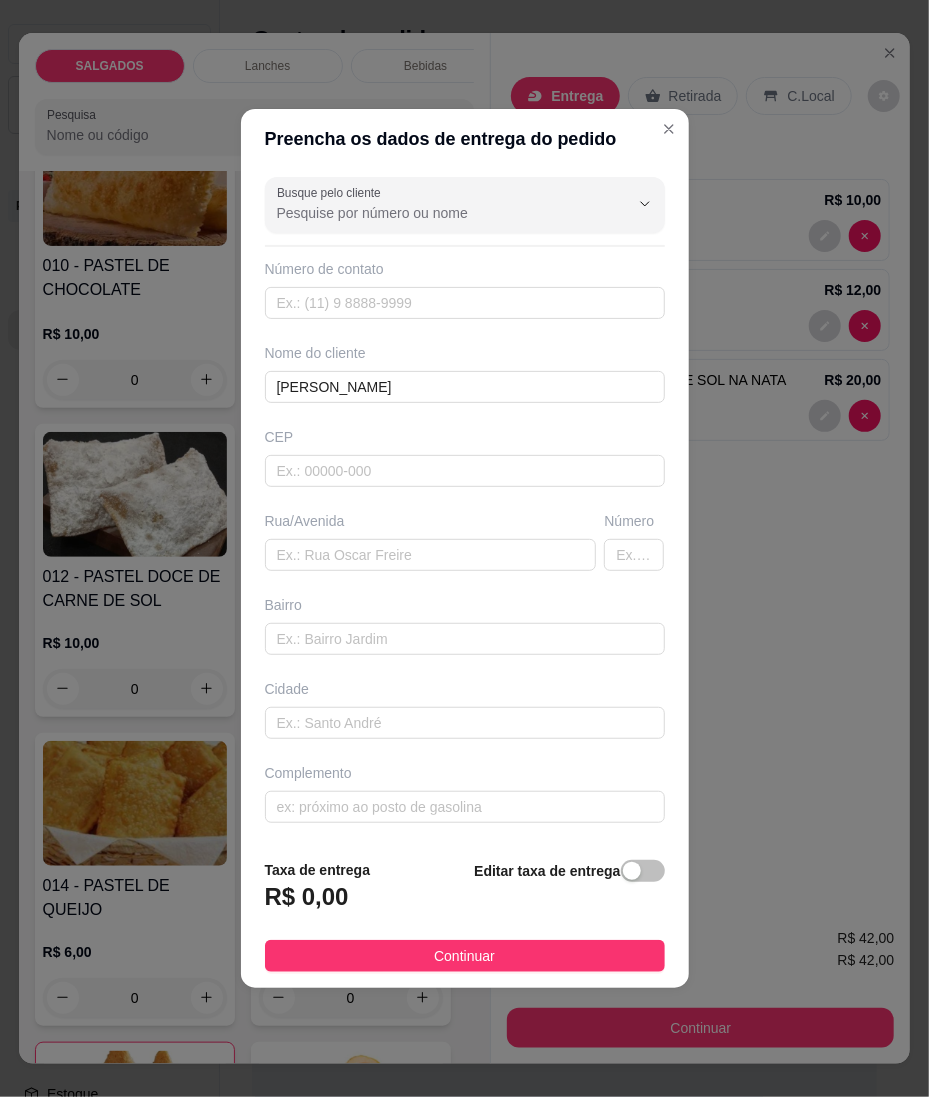 click on "Número de contato" at bounding box center [465, 289] 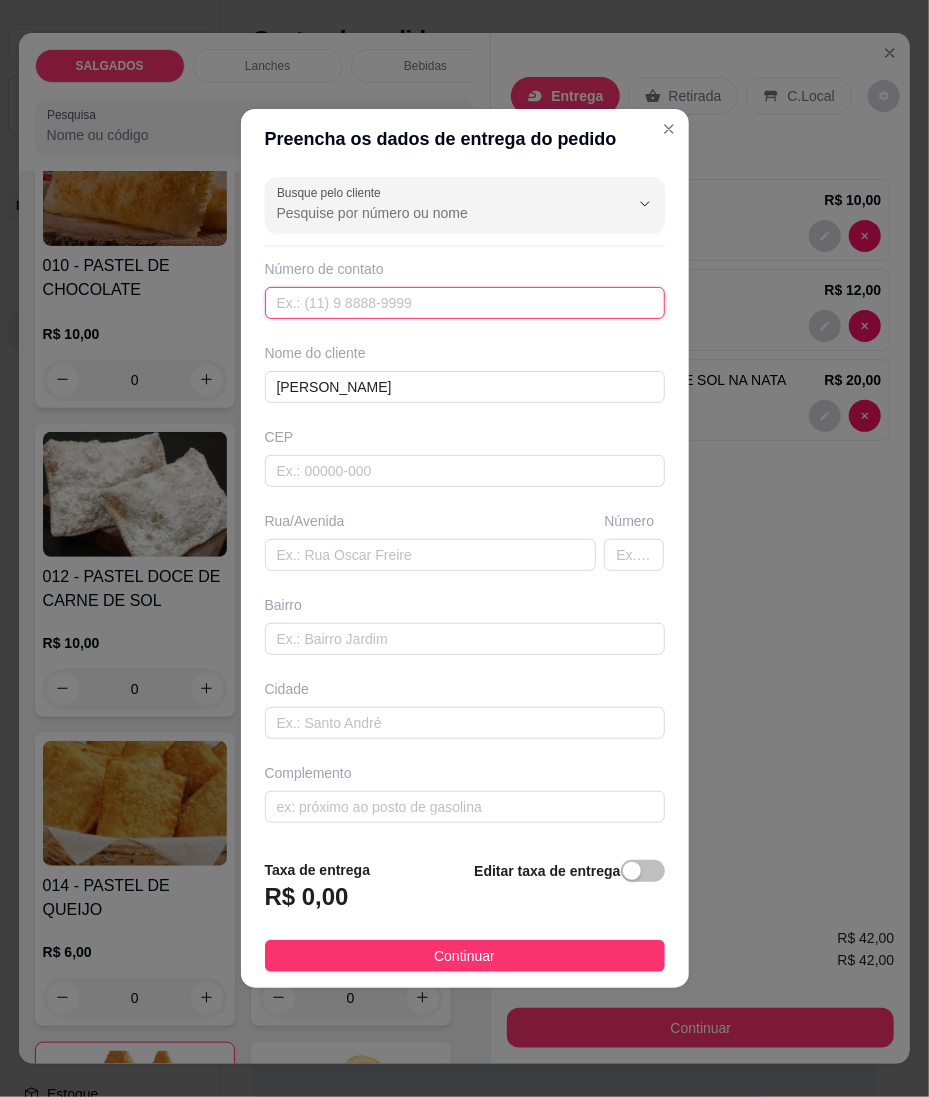 click at bounding box center [465, 303] 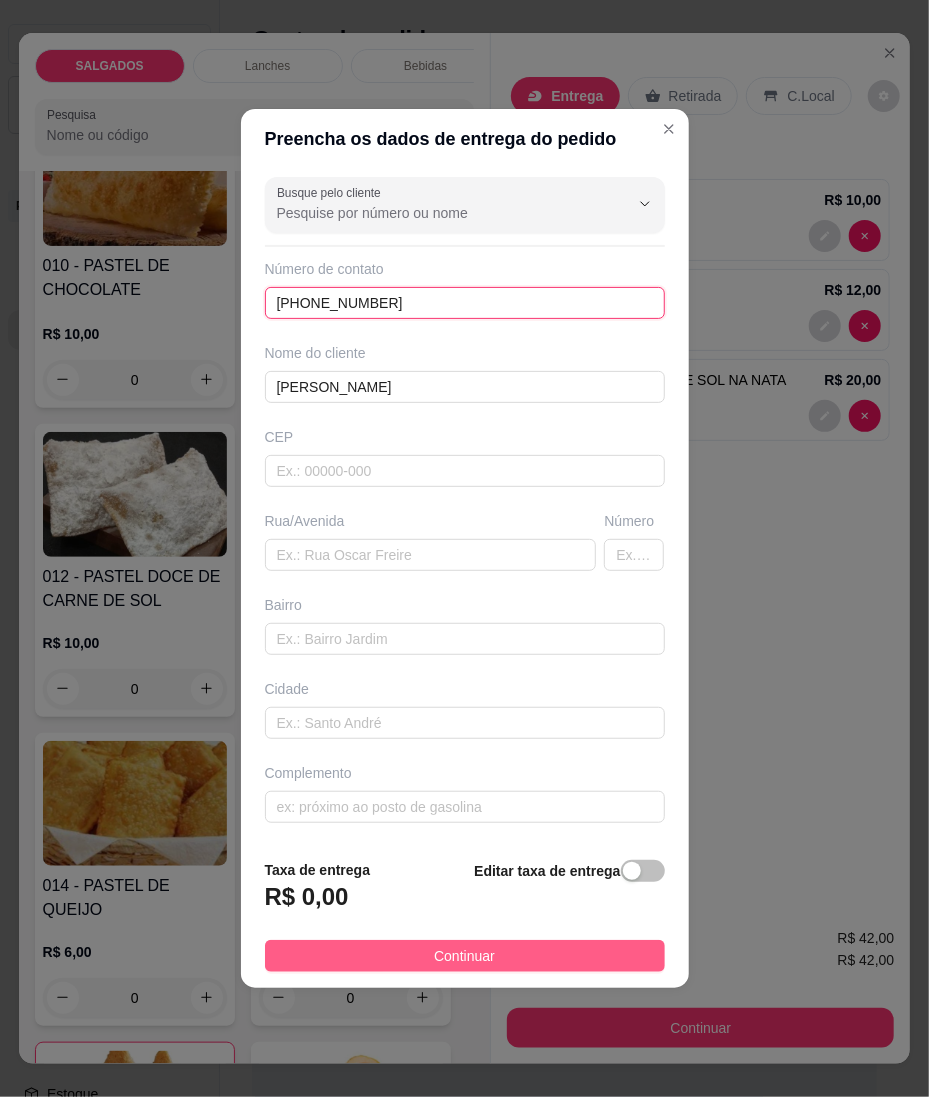 type on "[PHONE_NUMBER]" 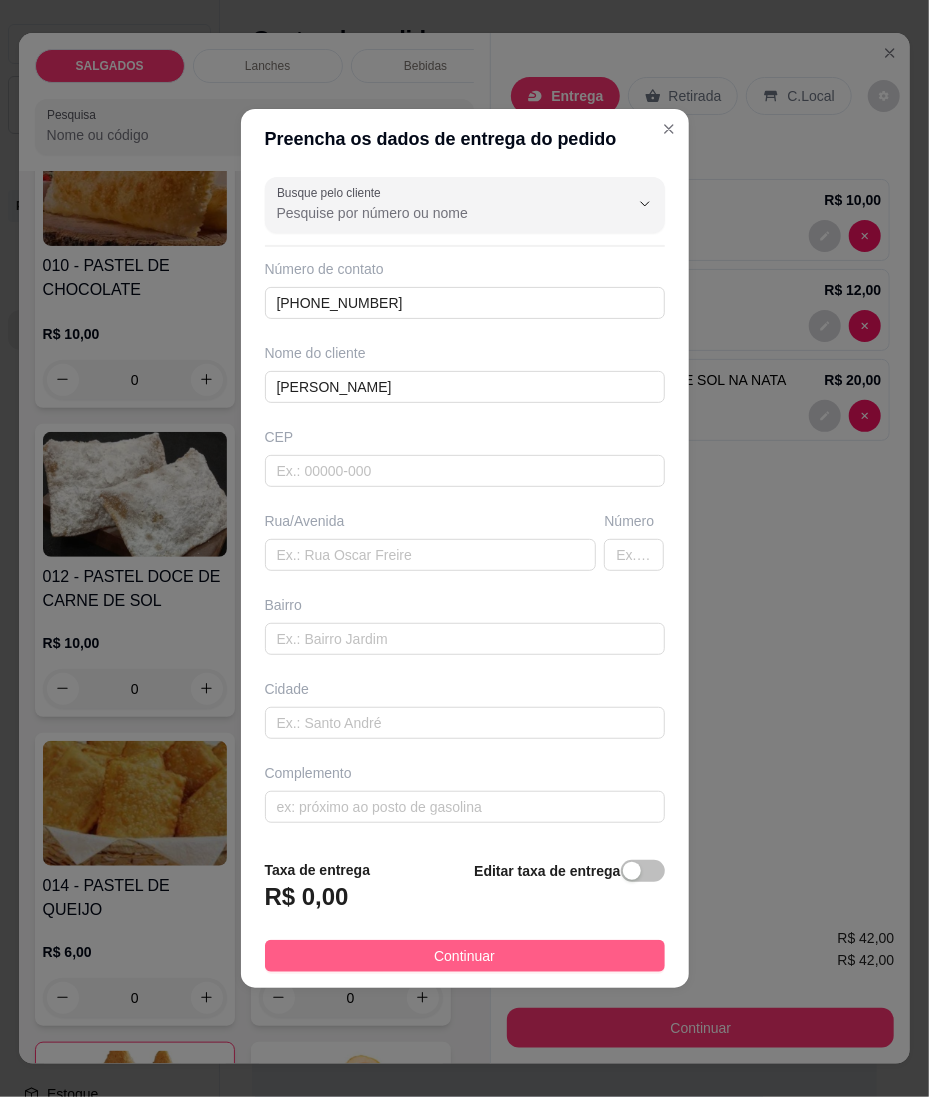click on "Continuar" at bounding box center [464, 956] 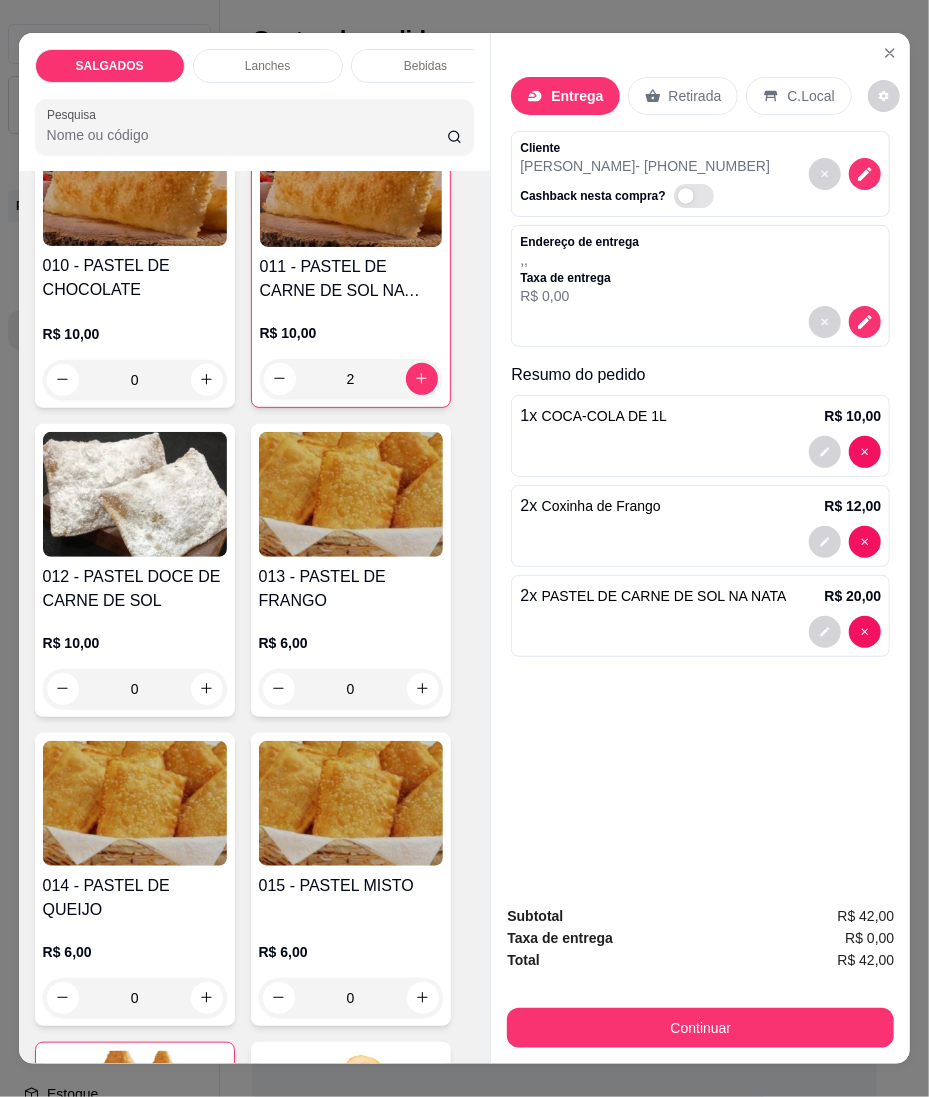 click 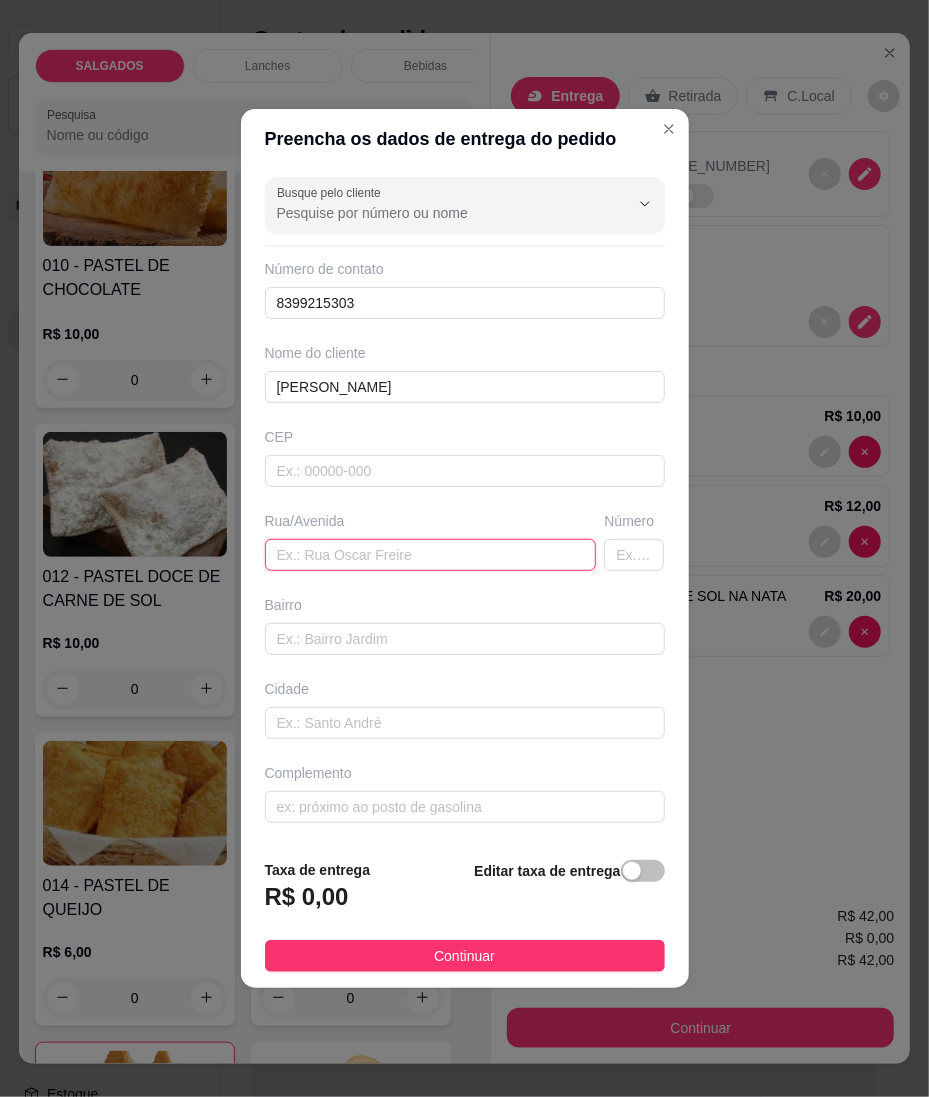 click at bounding box center [431, 555] 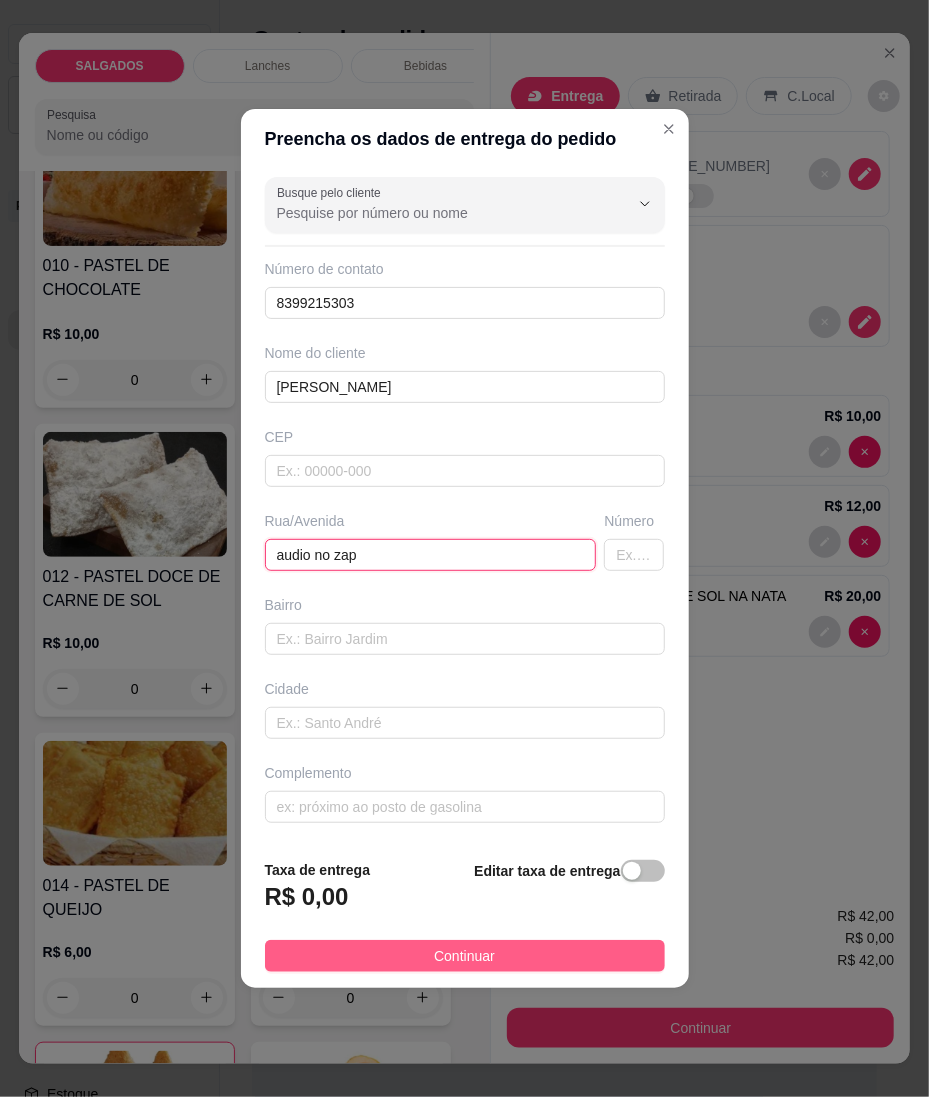 type on "audio no zap" 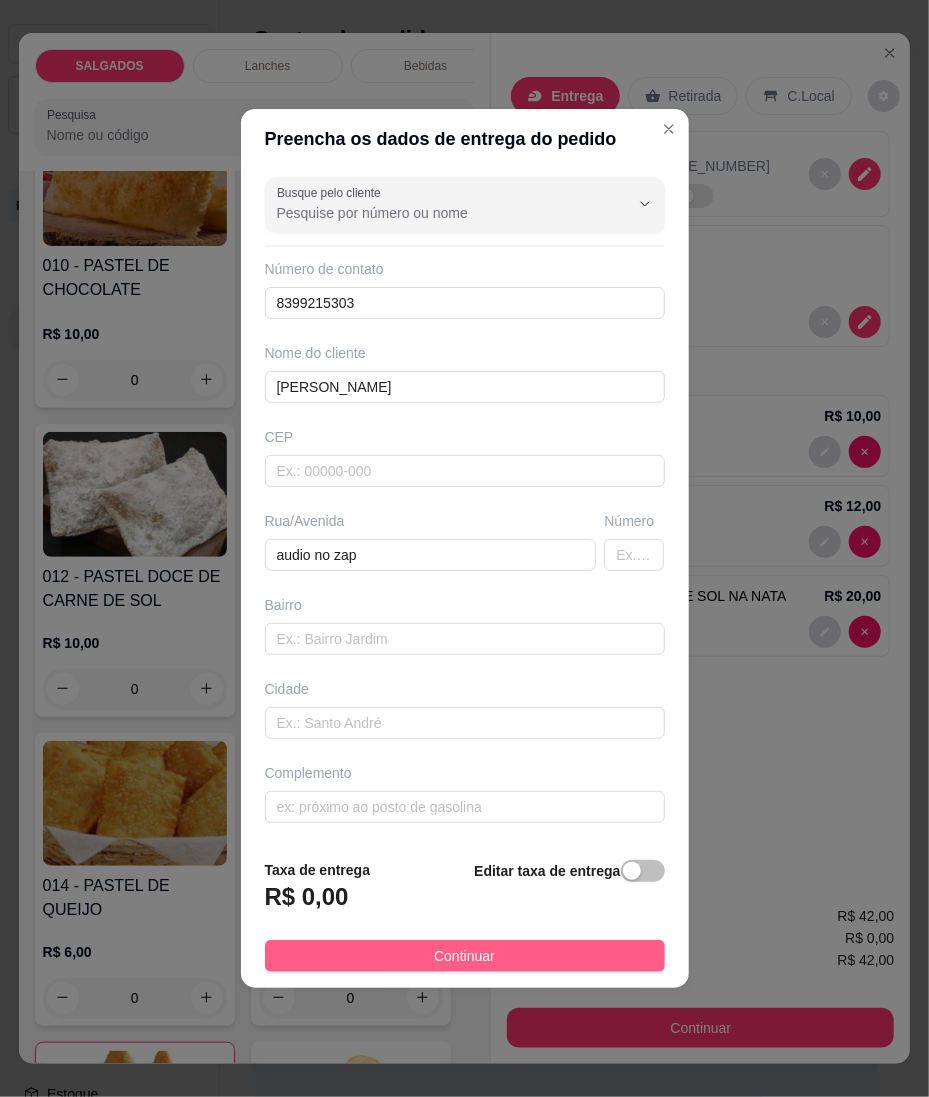 click on "Continuar" at bounding box center [465, 956] 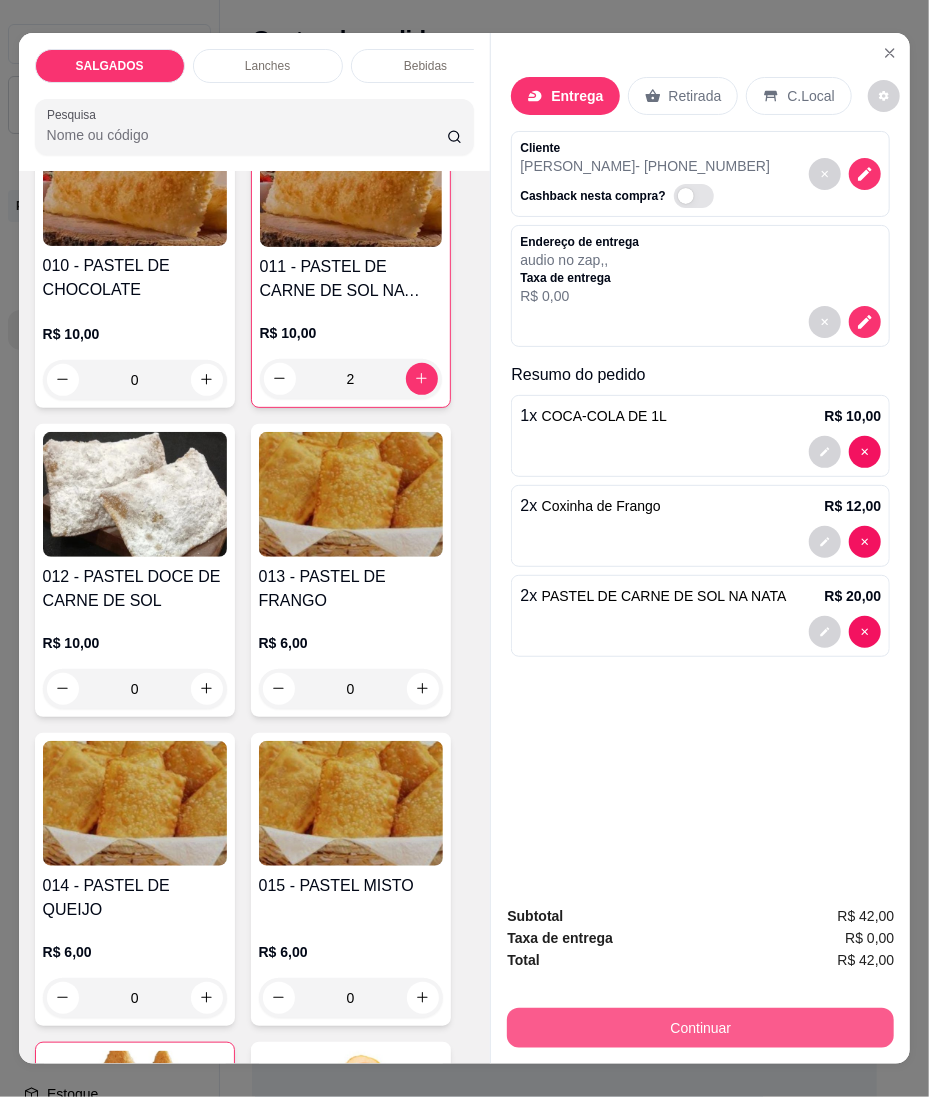 click on "Continuar" at bounding box center [700, 1028] 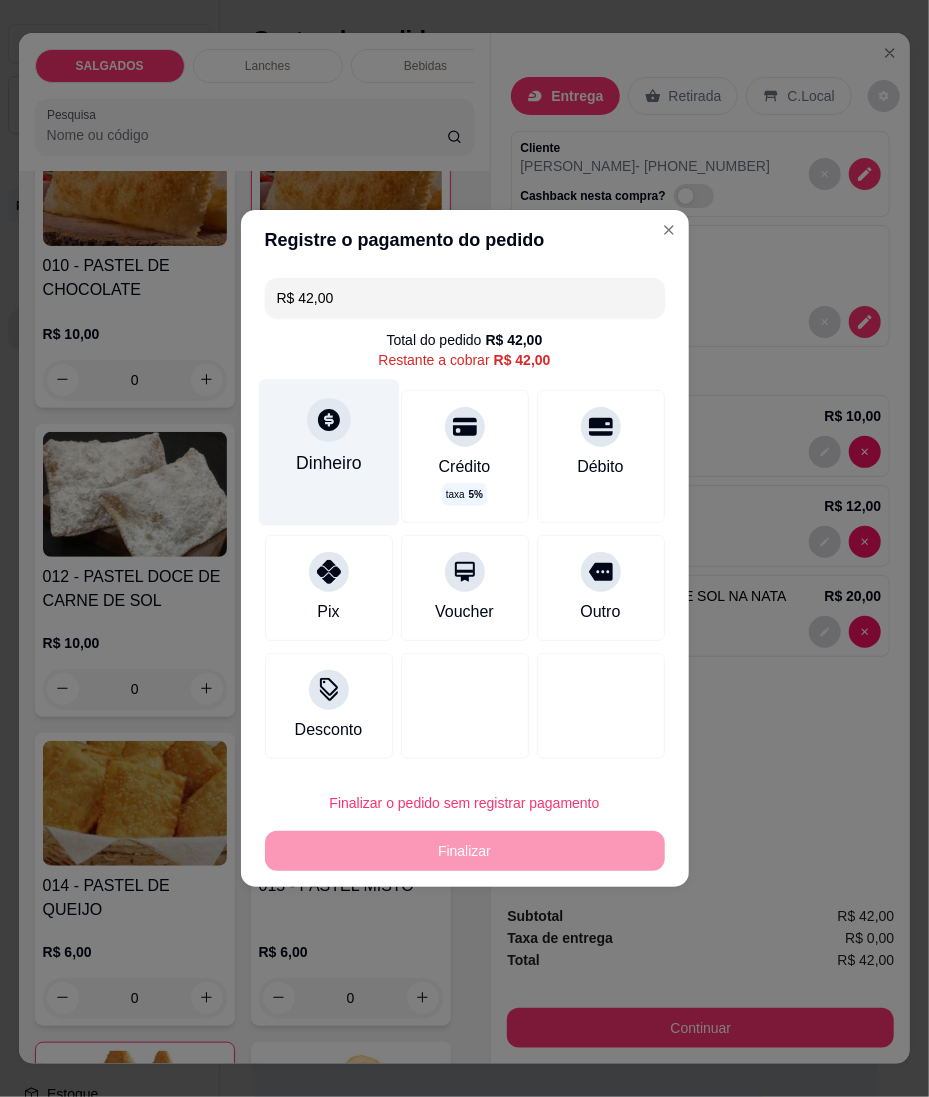 click on "Dinheiro" at bounding box center [328, 452] 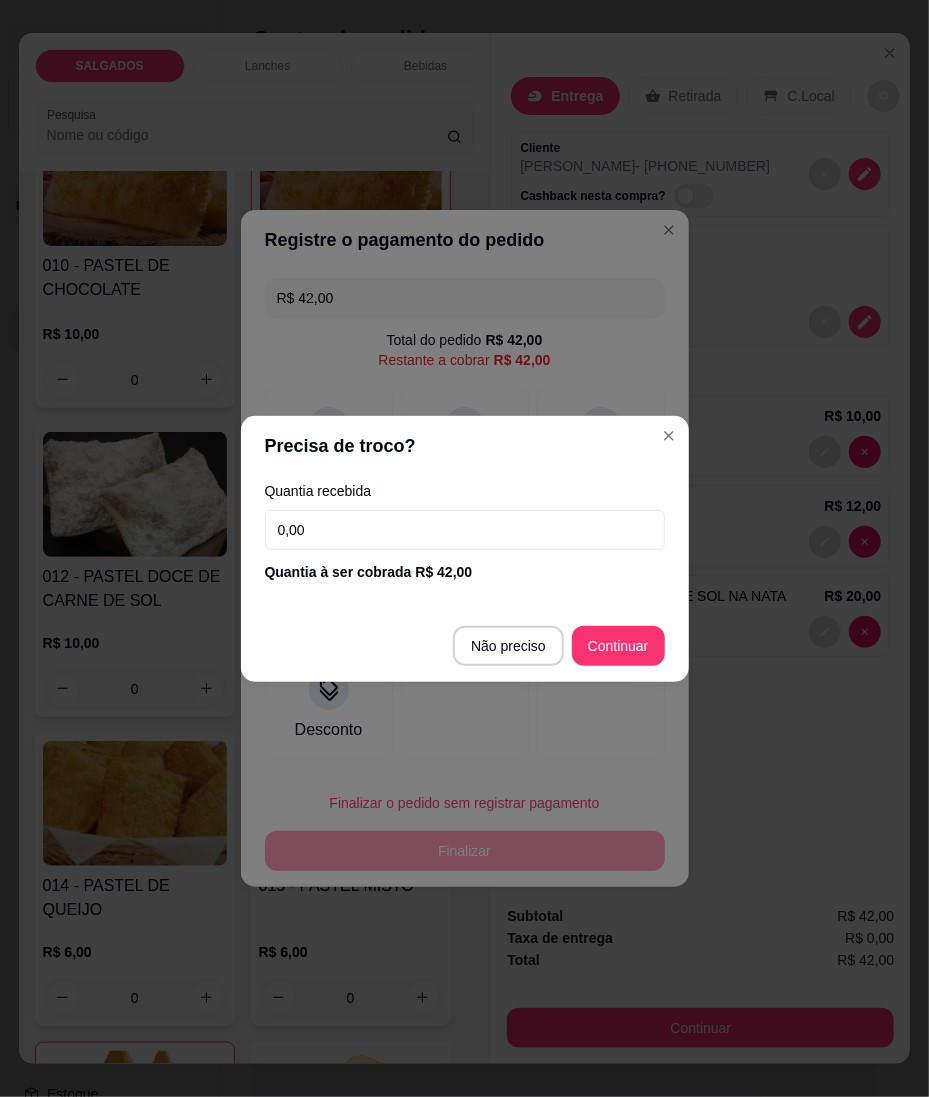 click on "Quantia recebida 0,00 Quantia à ser cobrada   R$ 42,00" at bounding box center [465, 533] 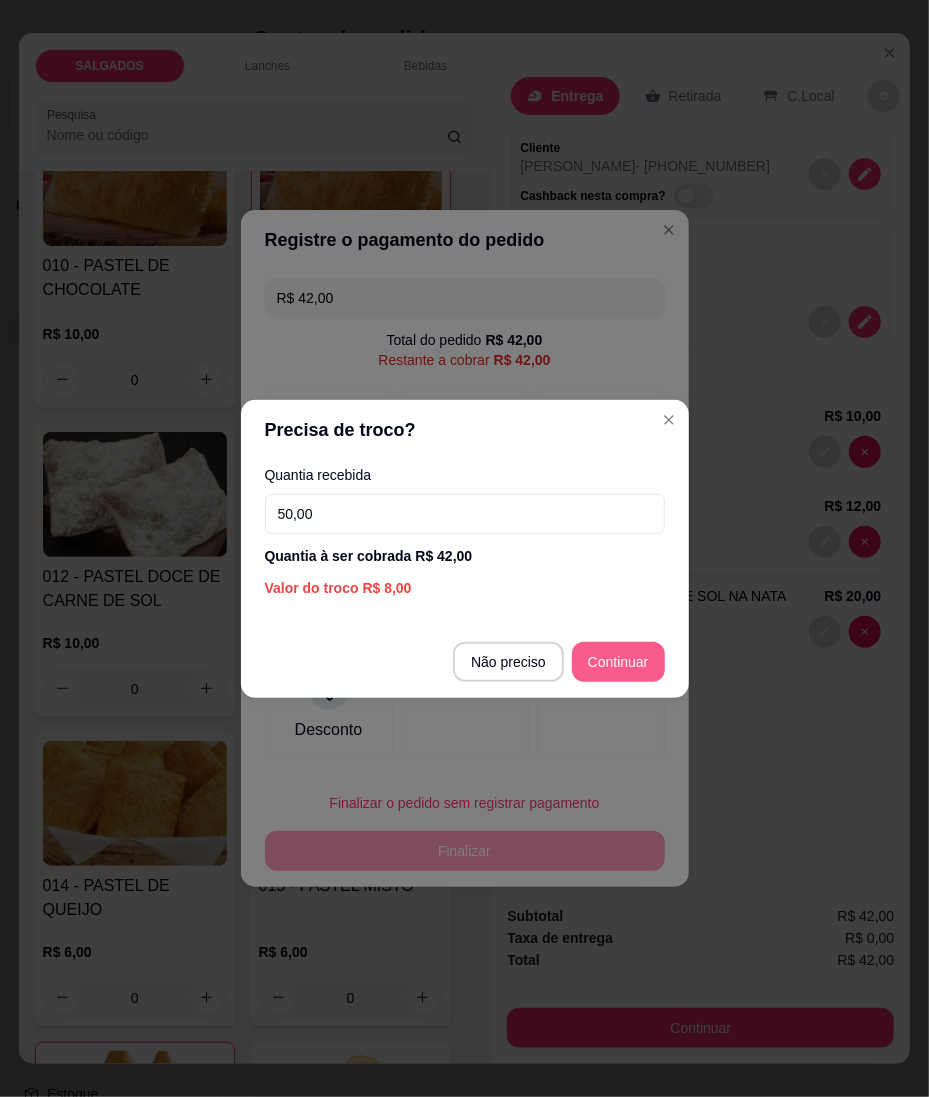 type on "50,00" 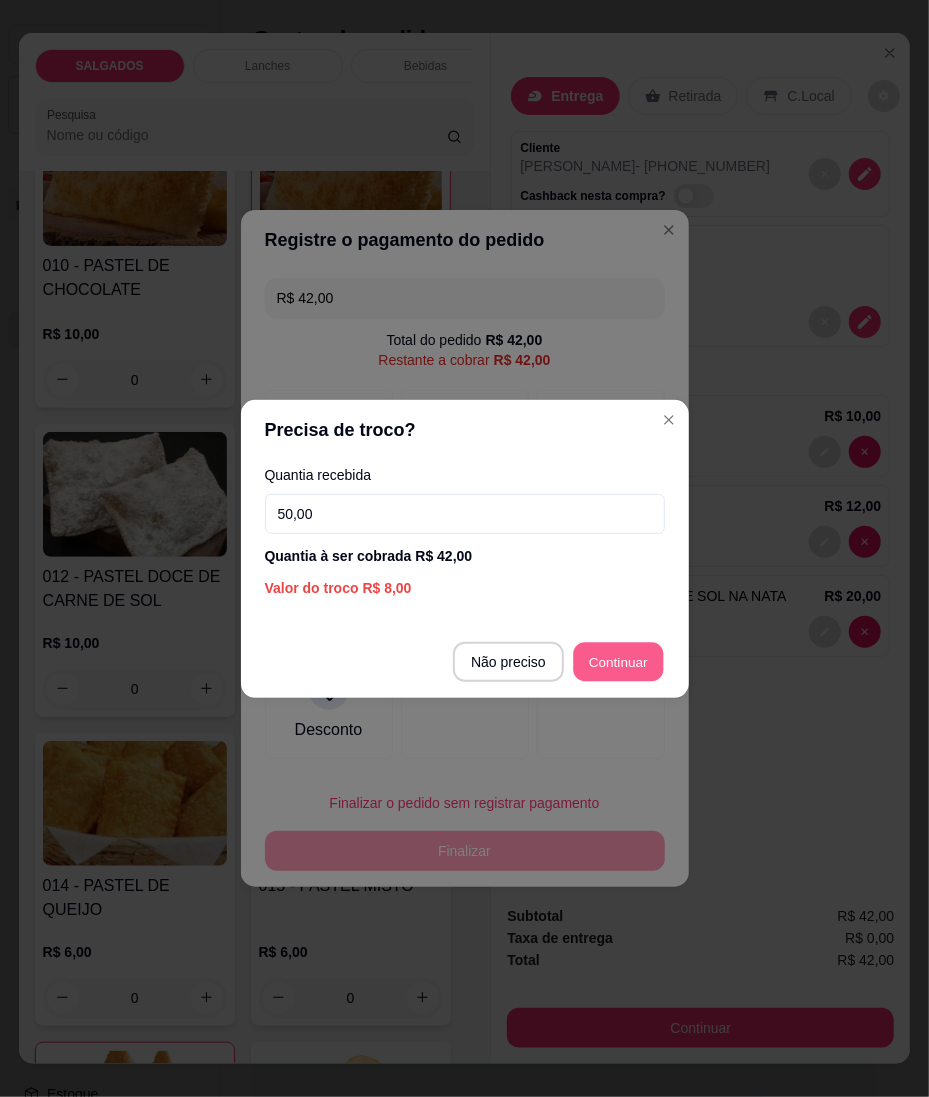 type on "R$ 0,00" 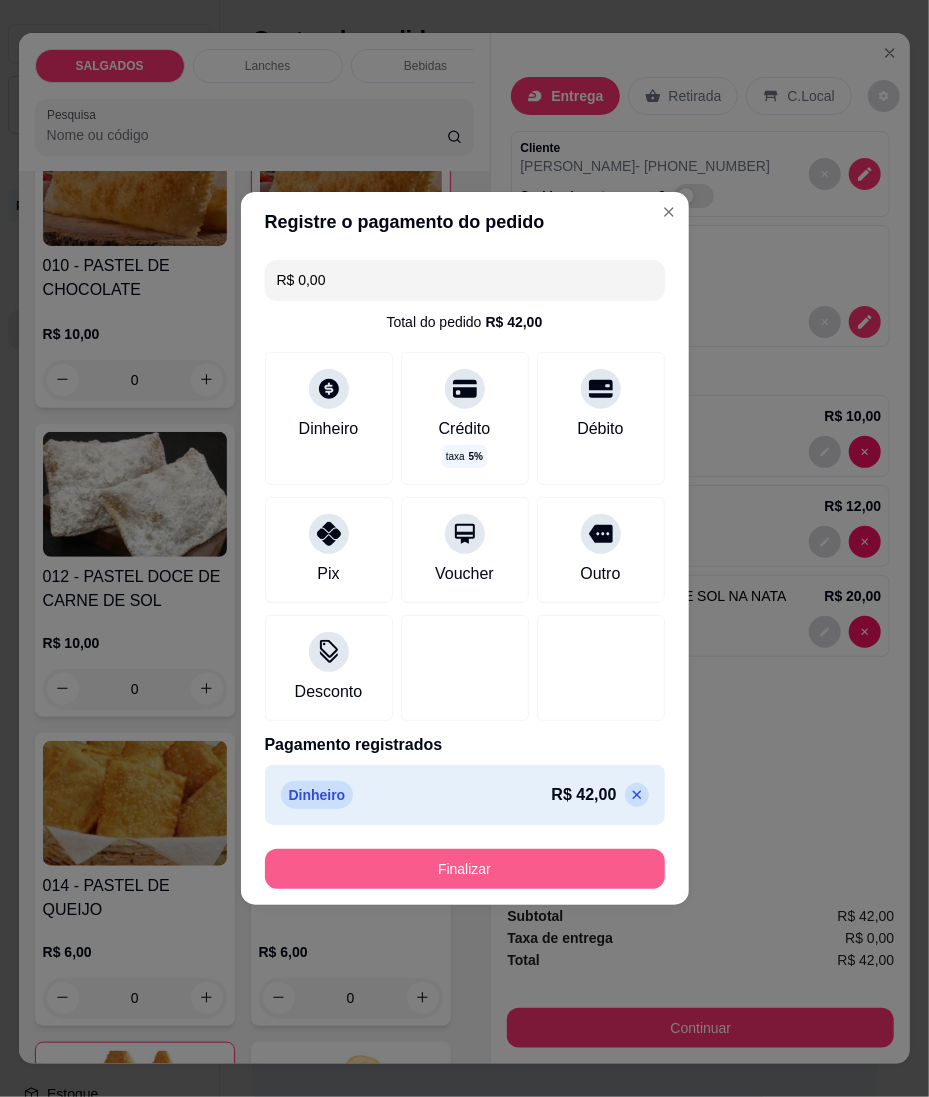 click on "Finalizar" at bounding box center (465, 869) 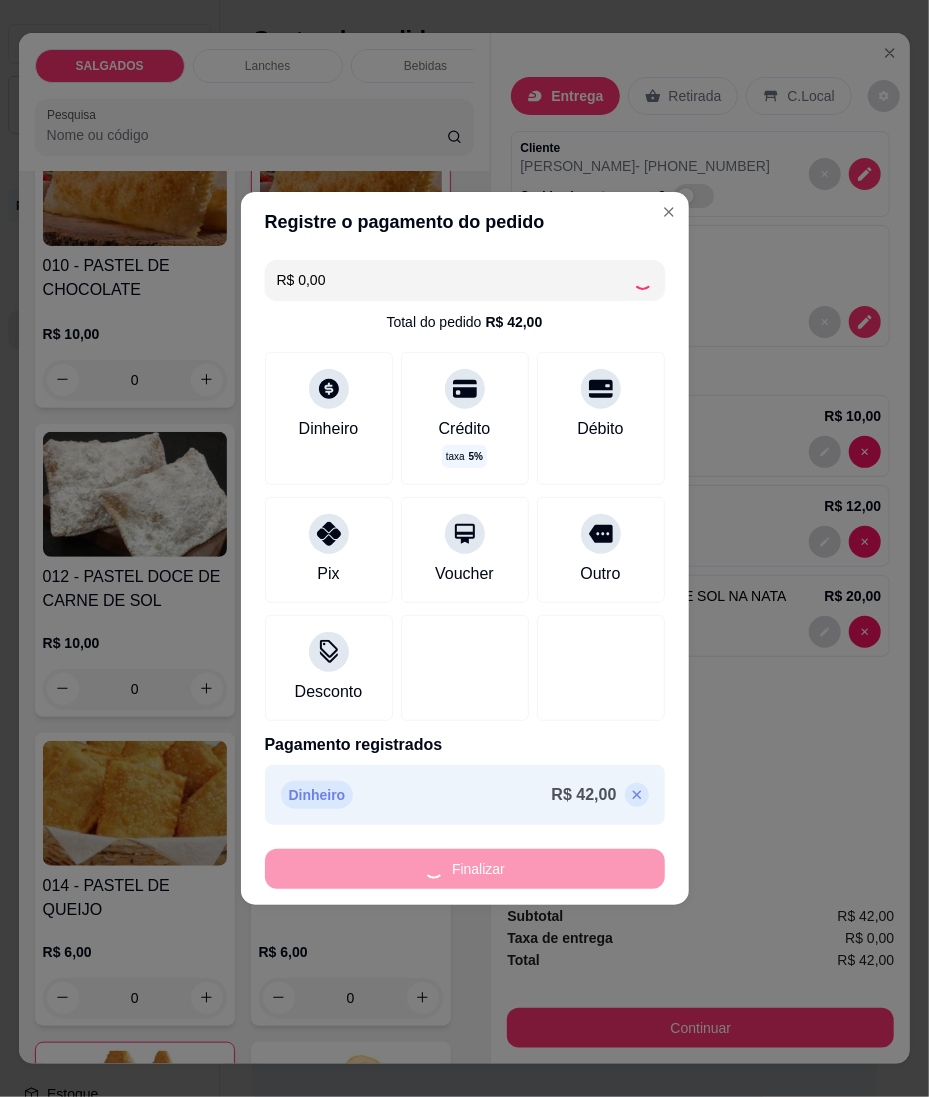 type on "0" 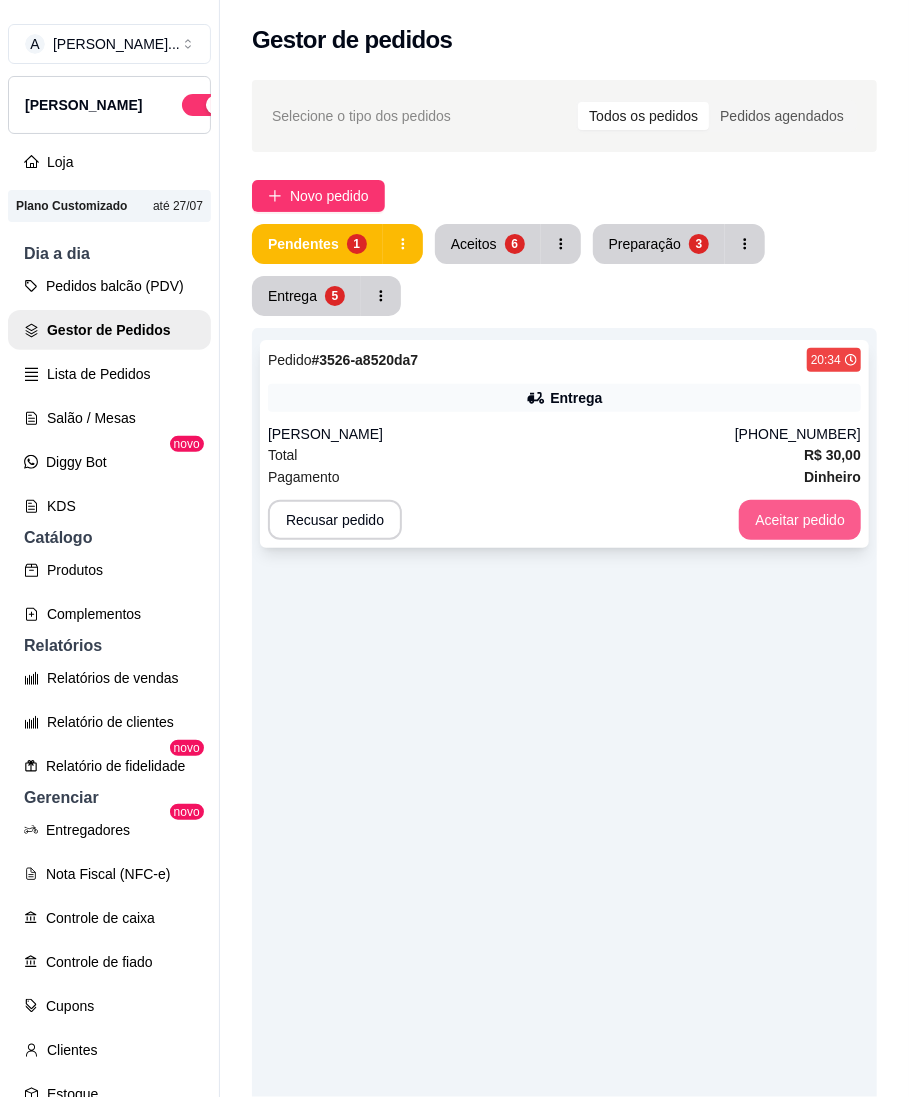 click on "Aceitar pedido" at bounding box center (800, 520) 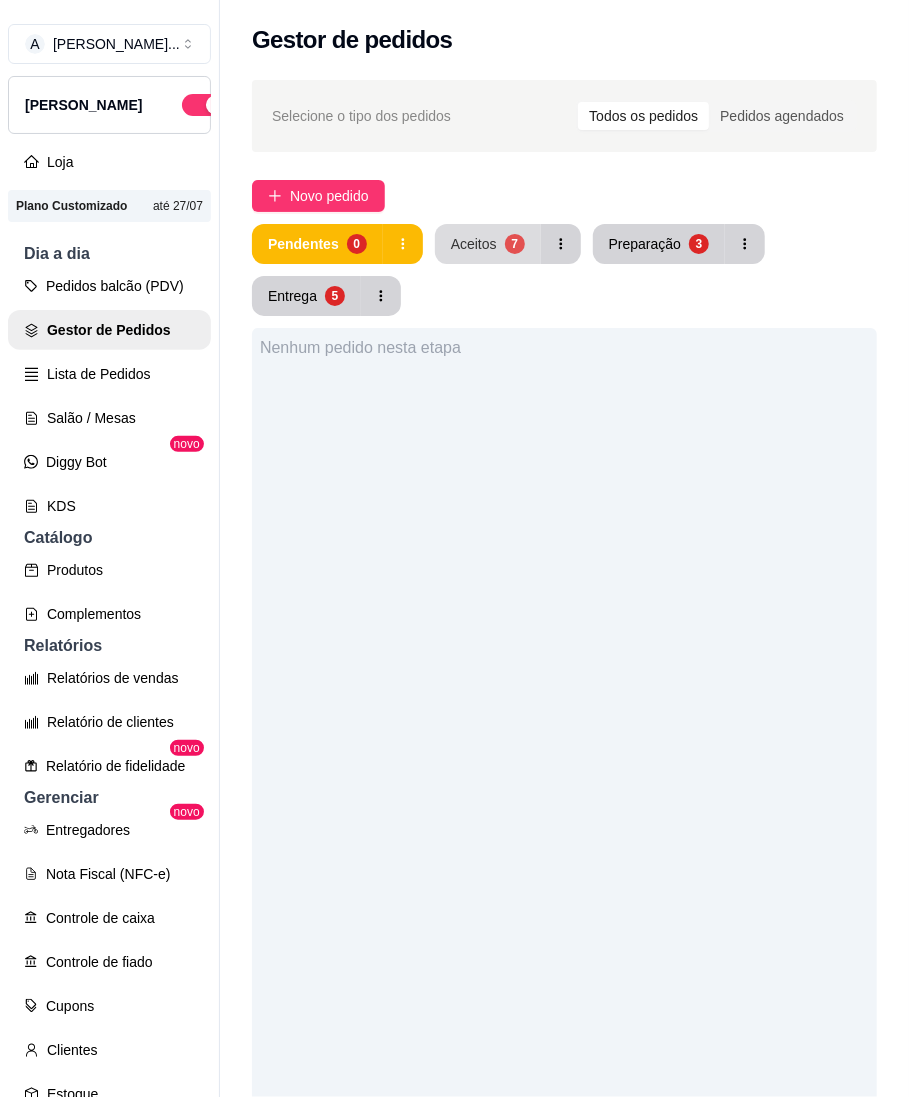 click on "Aceitos 7" at bounding box center (488, 244) 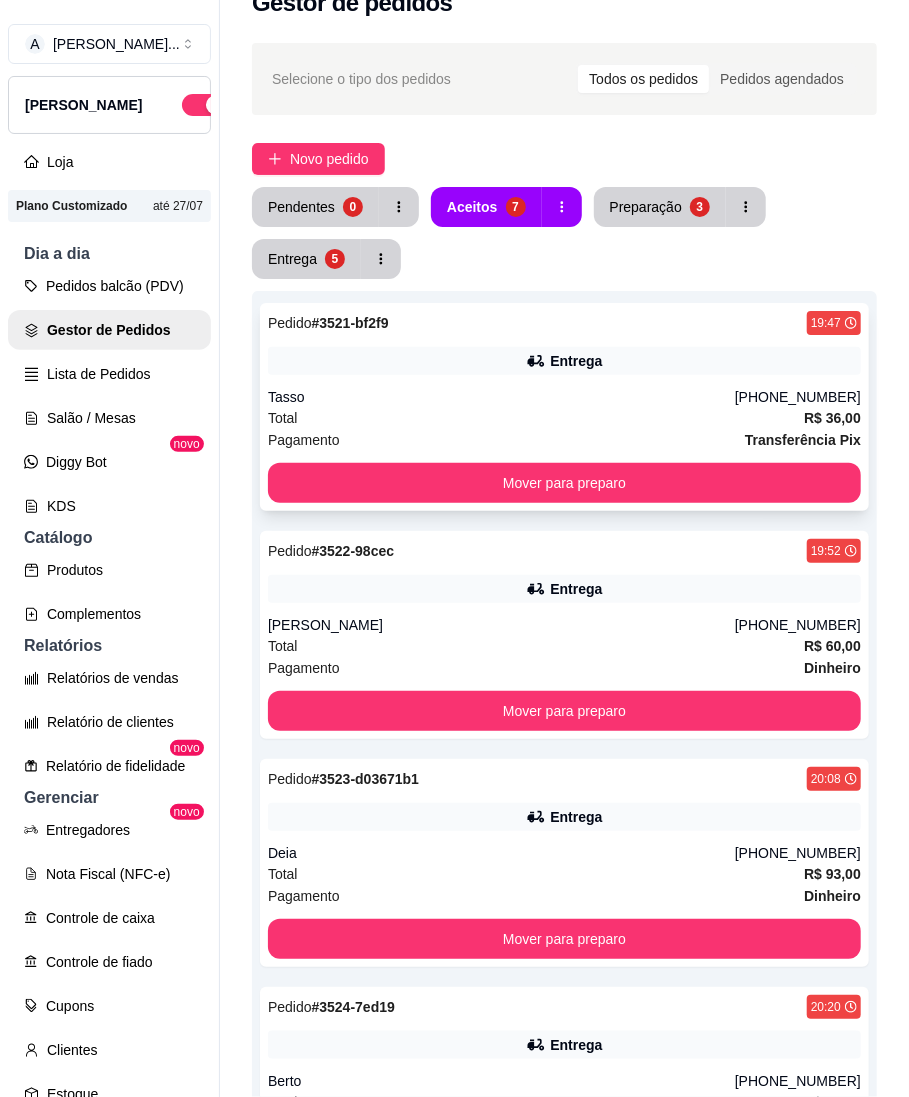 scroll, scrollTop: 18, scrollLeft: 0, axis: vertical 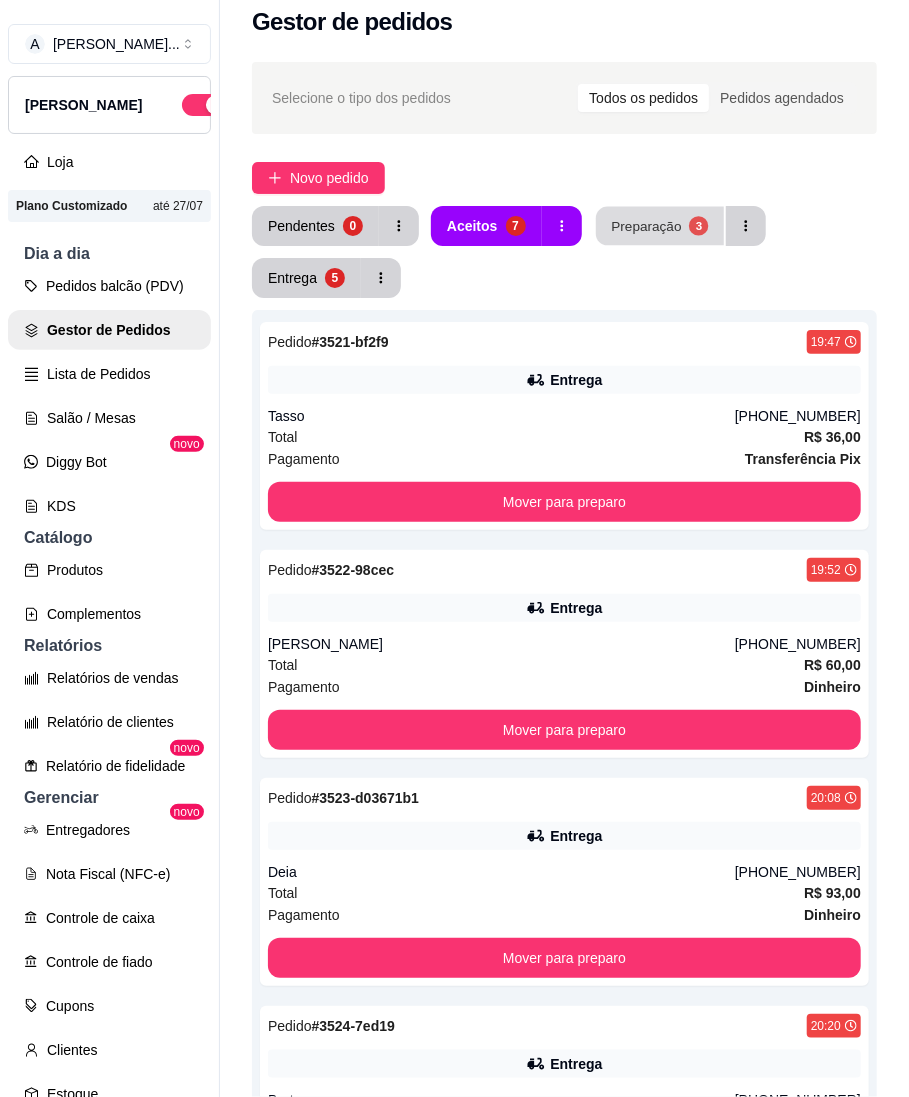 click on "3" at bounding box center [698, 225] 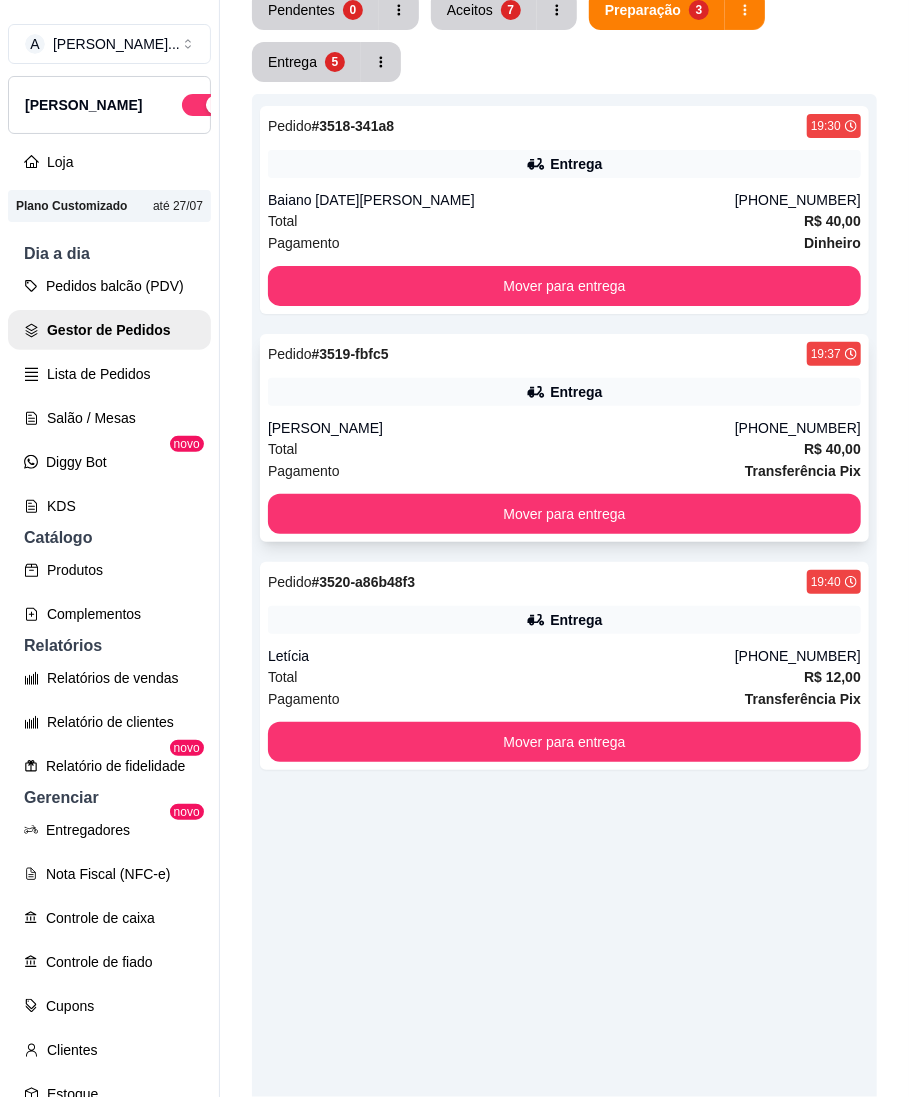 scroll, scrollTop: 428, scrollLeft: 0, axis: vertical 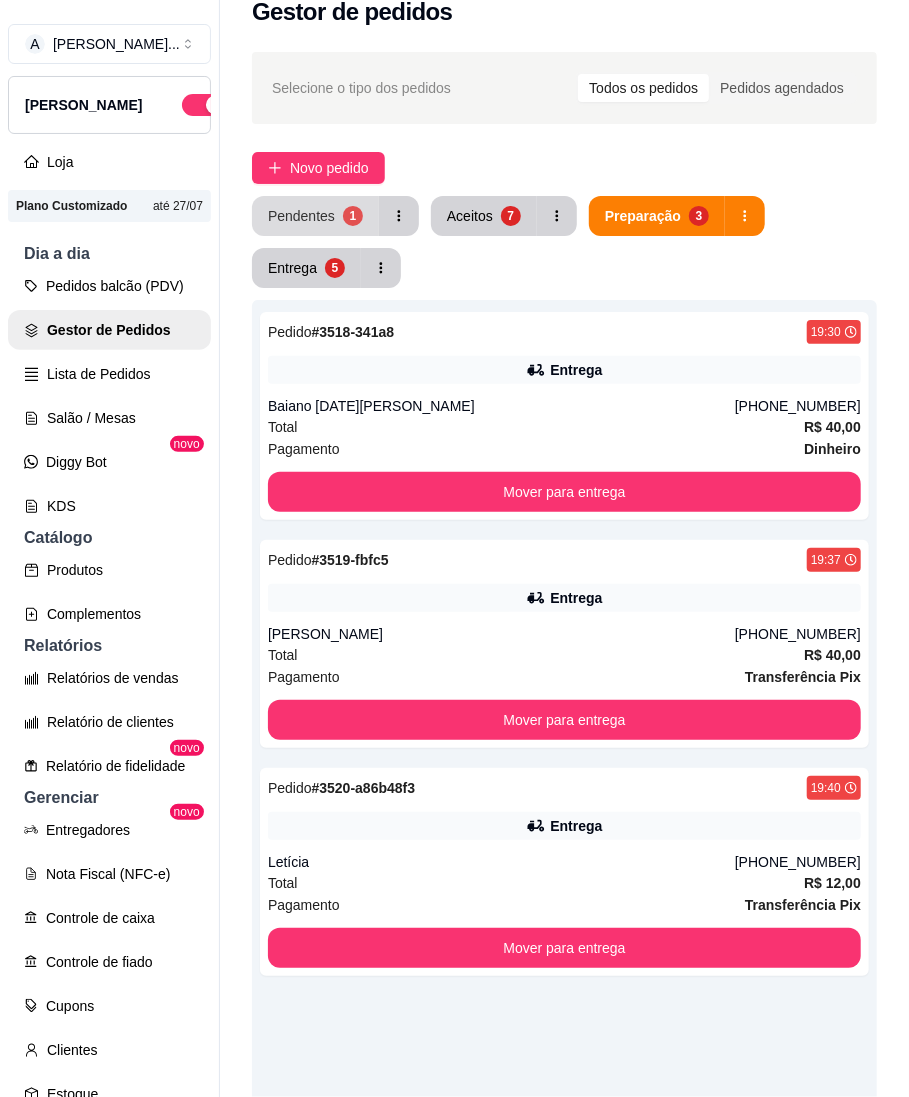 click on "Pendentes" at bounding box center (301, 216) 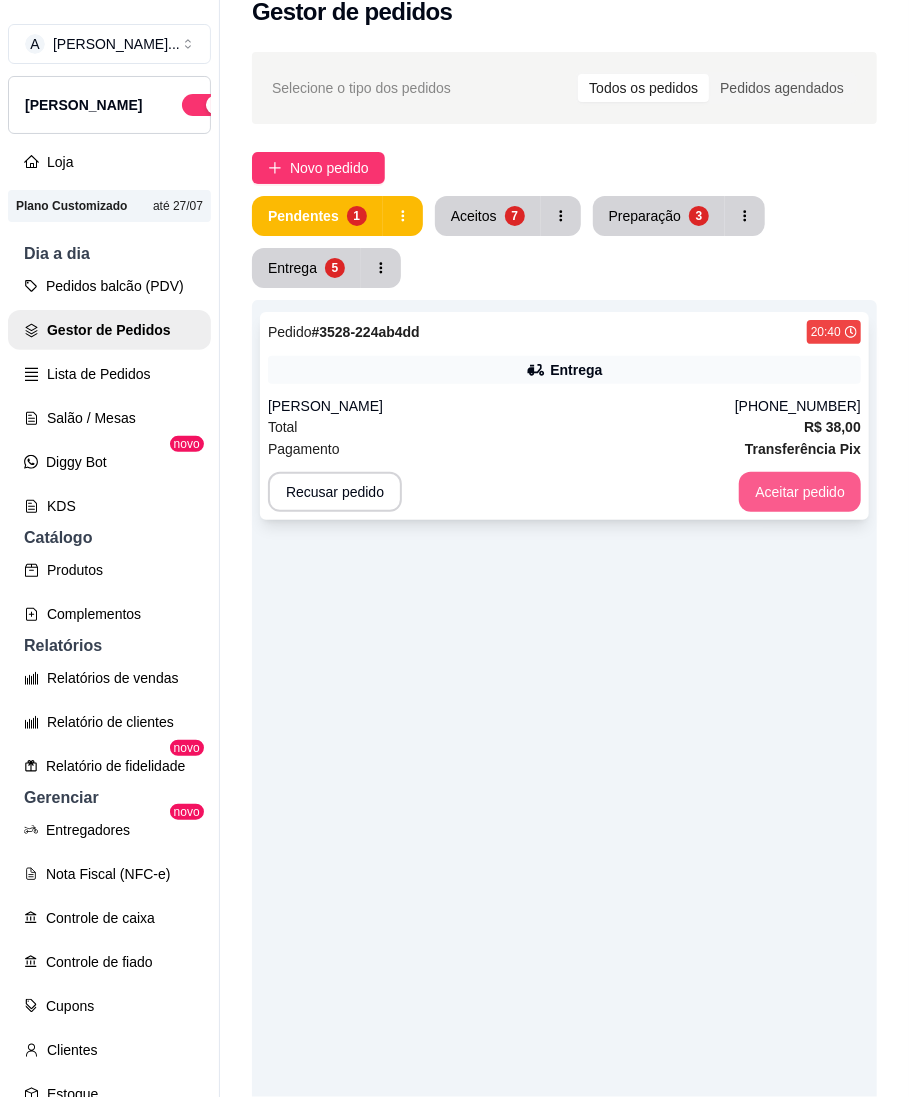 click on "Aceitar pedido" at bounding box center (800, 492) 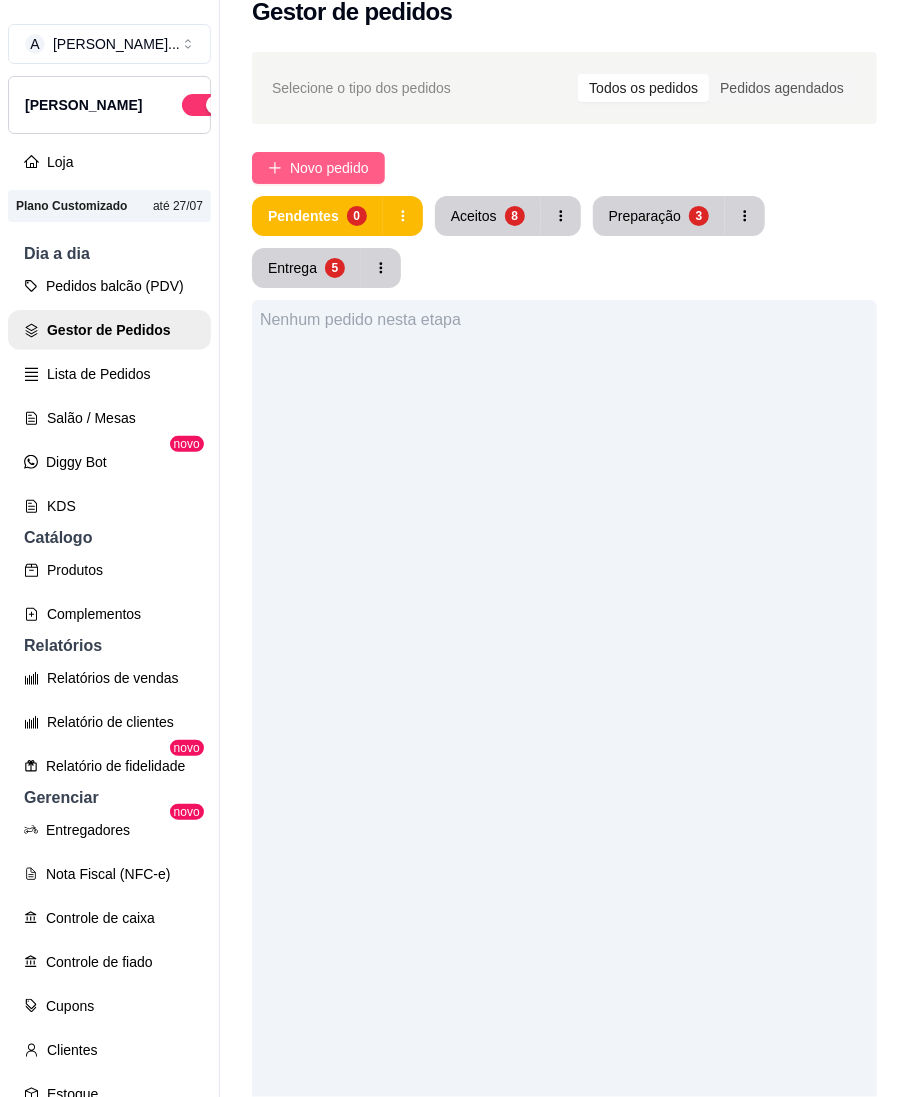 click on "Novo pedido" at bounding box center (329, 168) 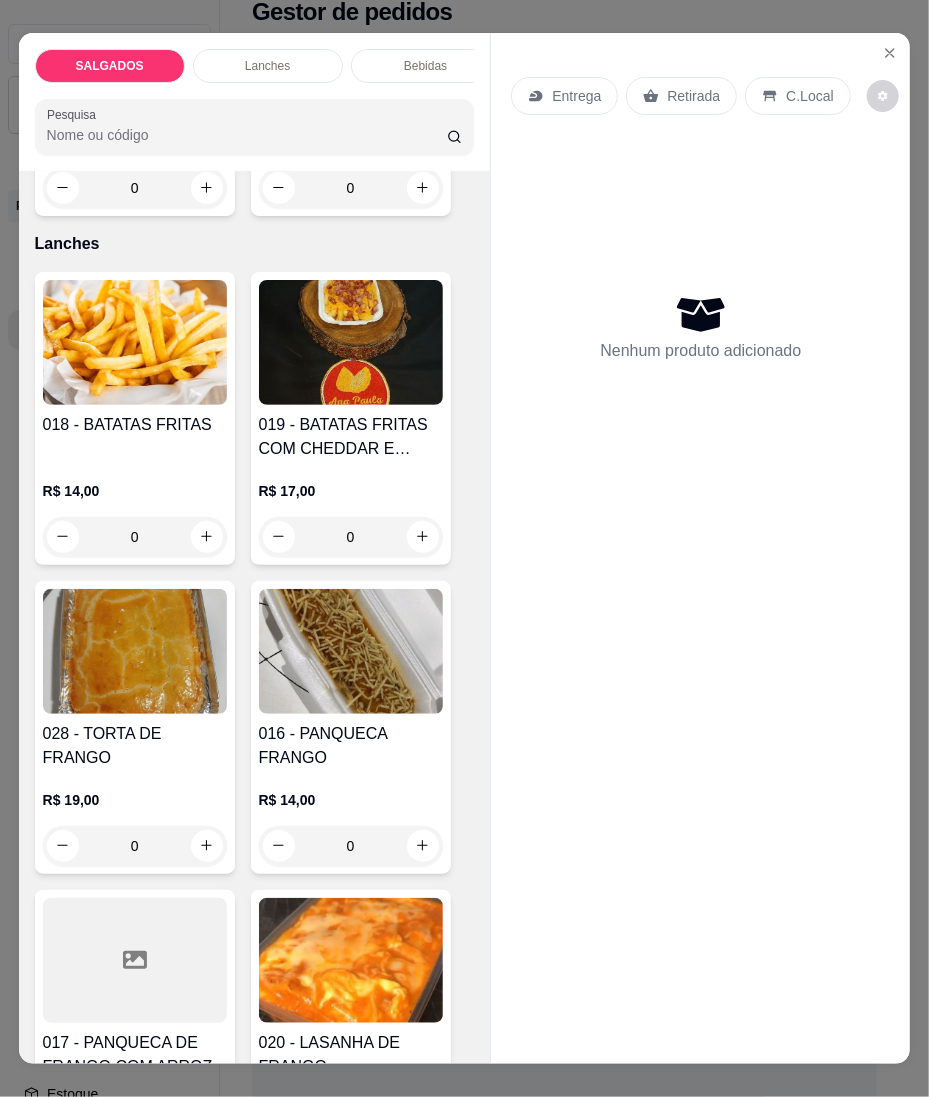scroll, scrollTop: 4400, scrollLeft: 0, axis: vertical 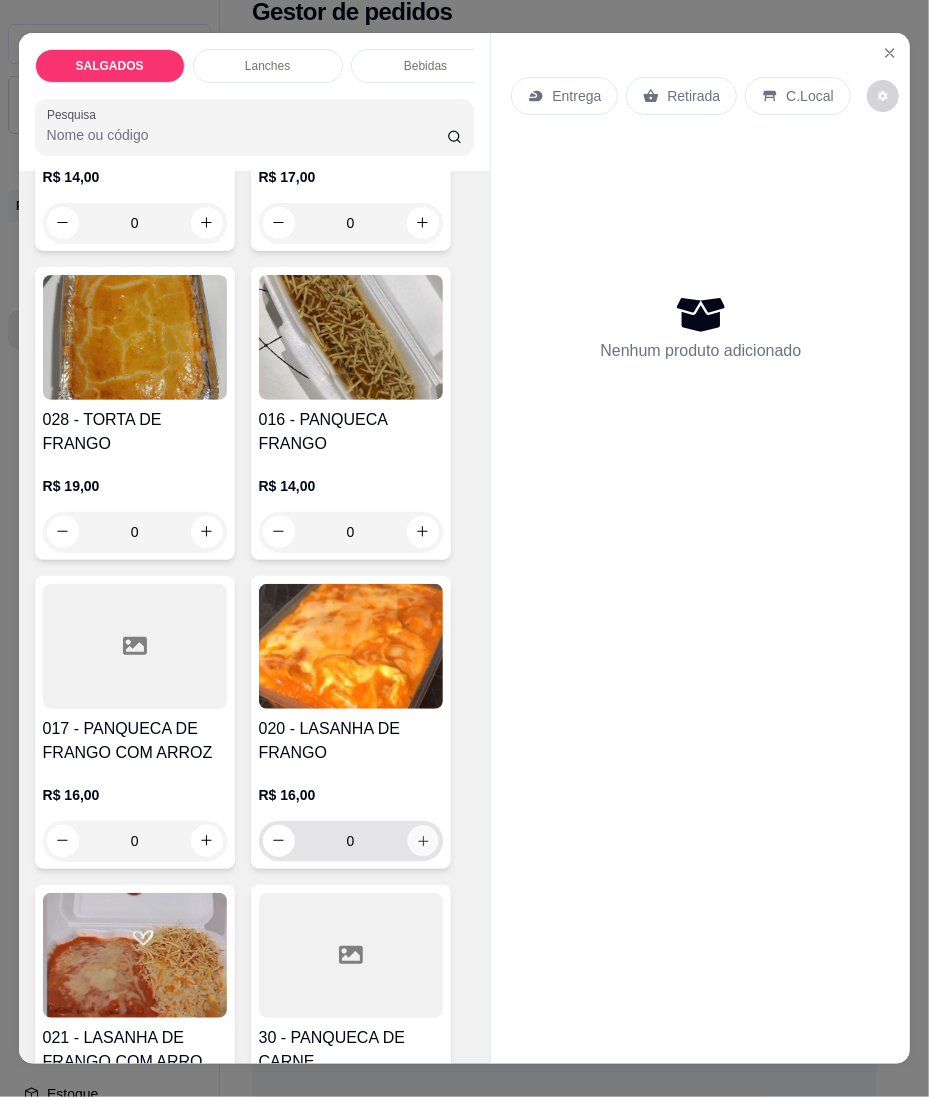 click 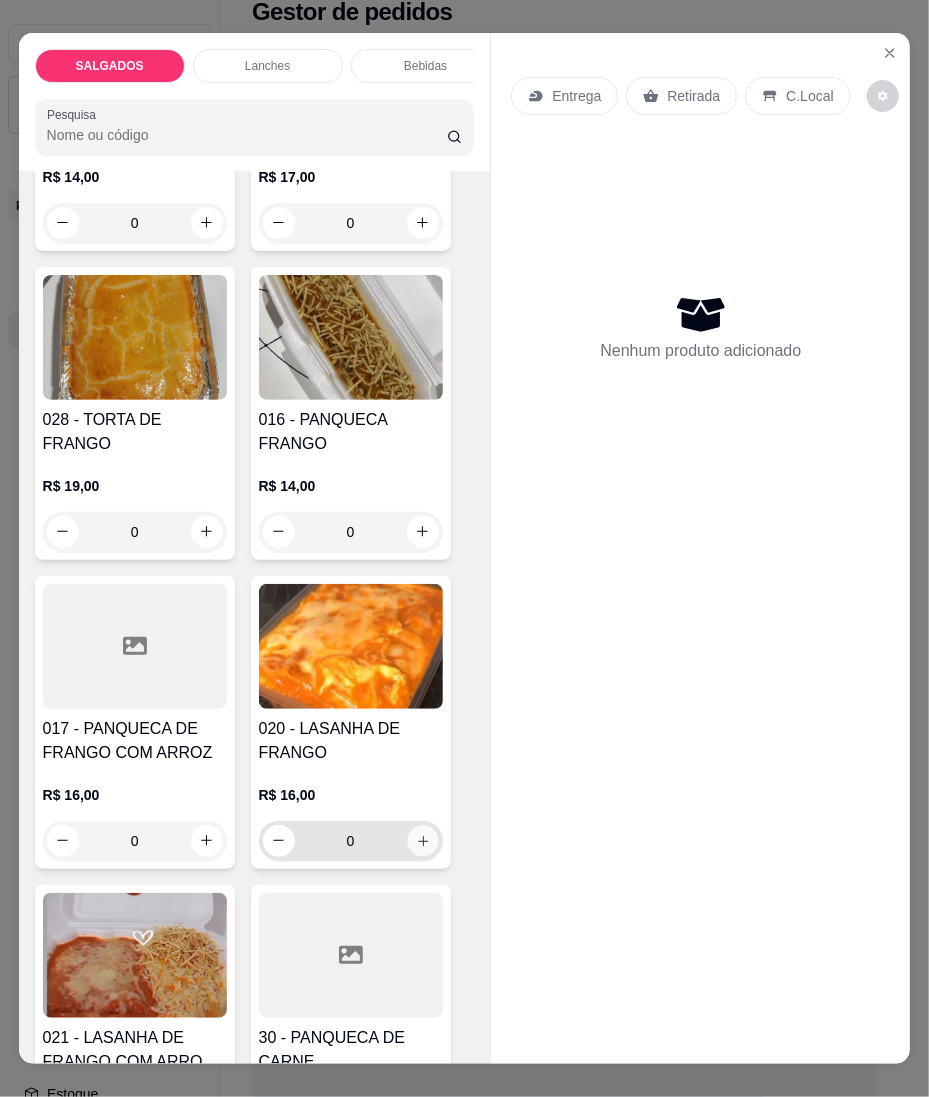 type on "1" 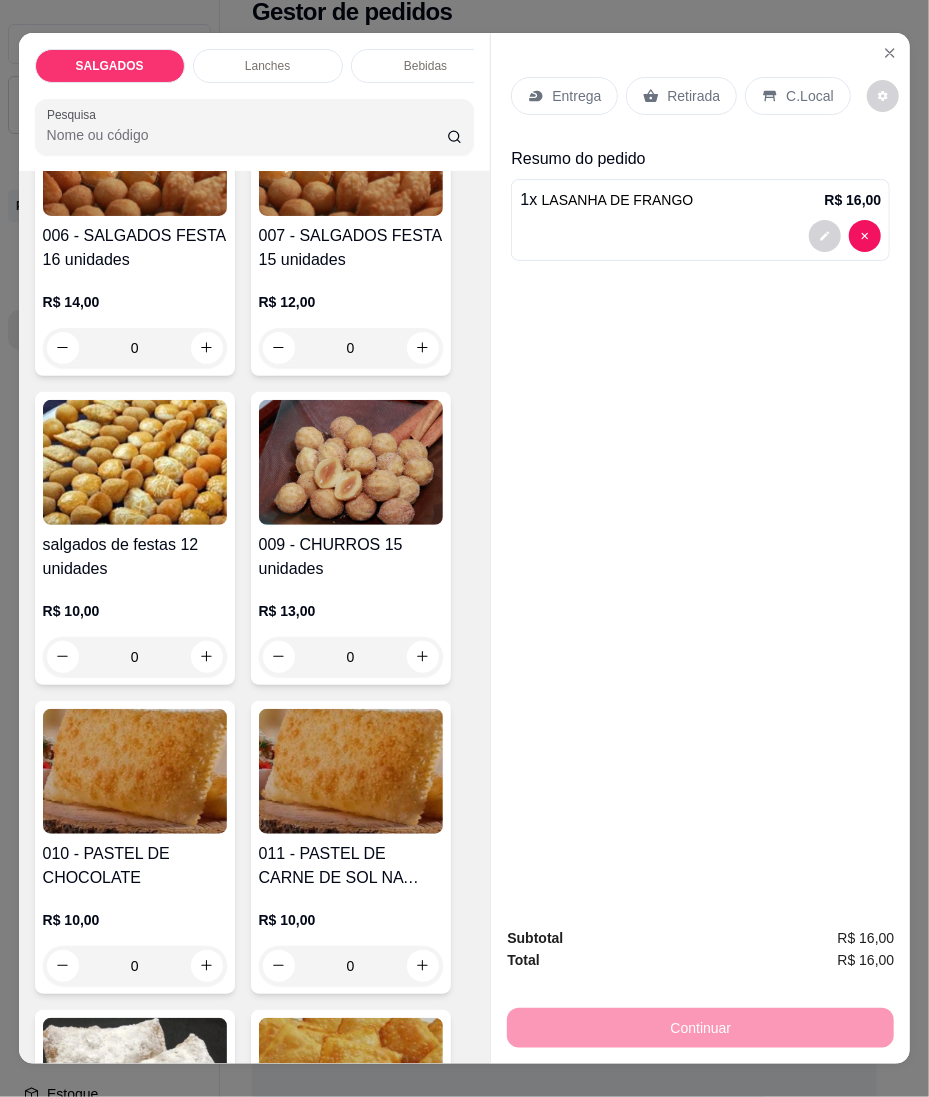scroll, scrollTop: 1200, scrollLeft: 0, axis: vertical 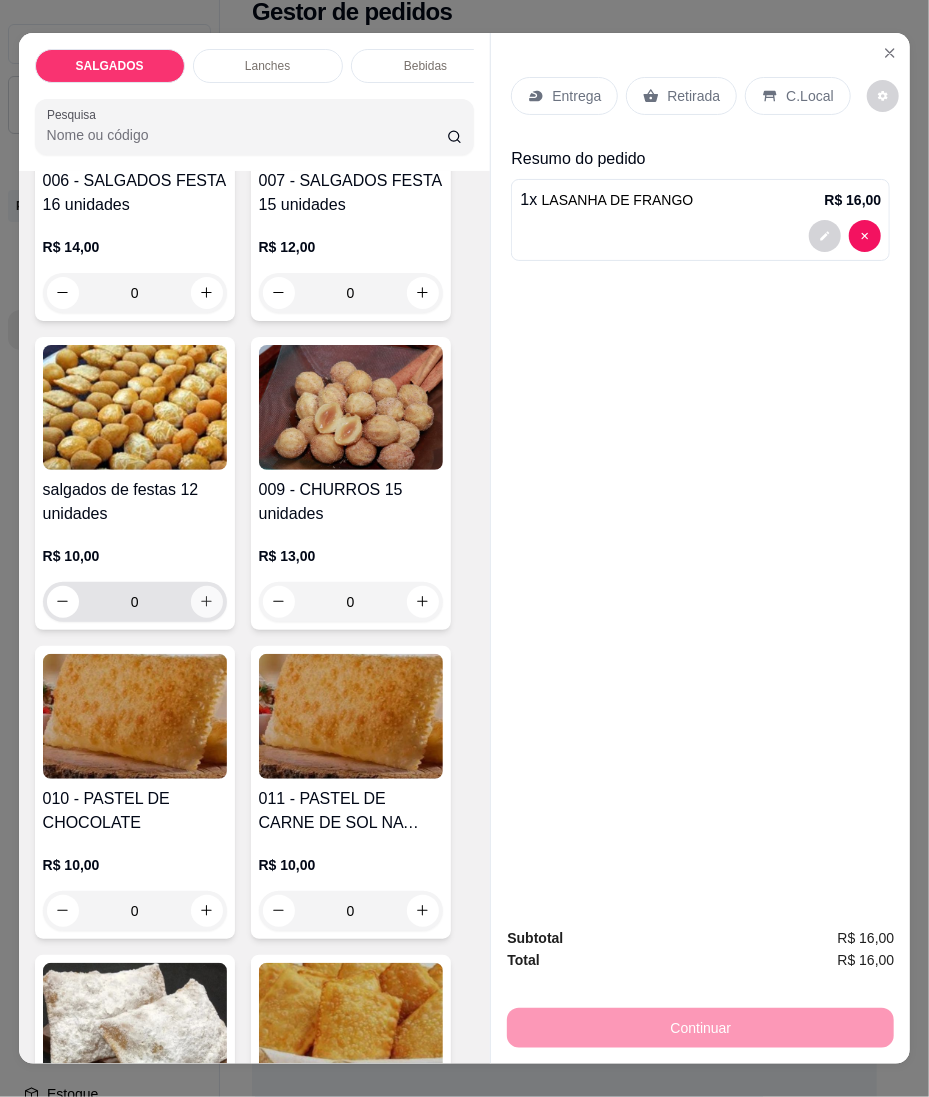 click 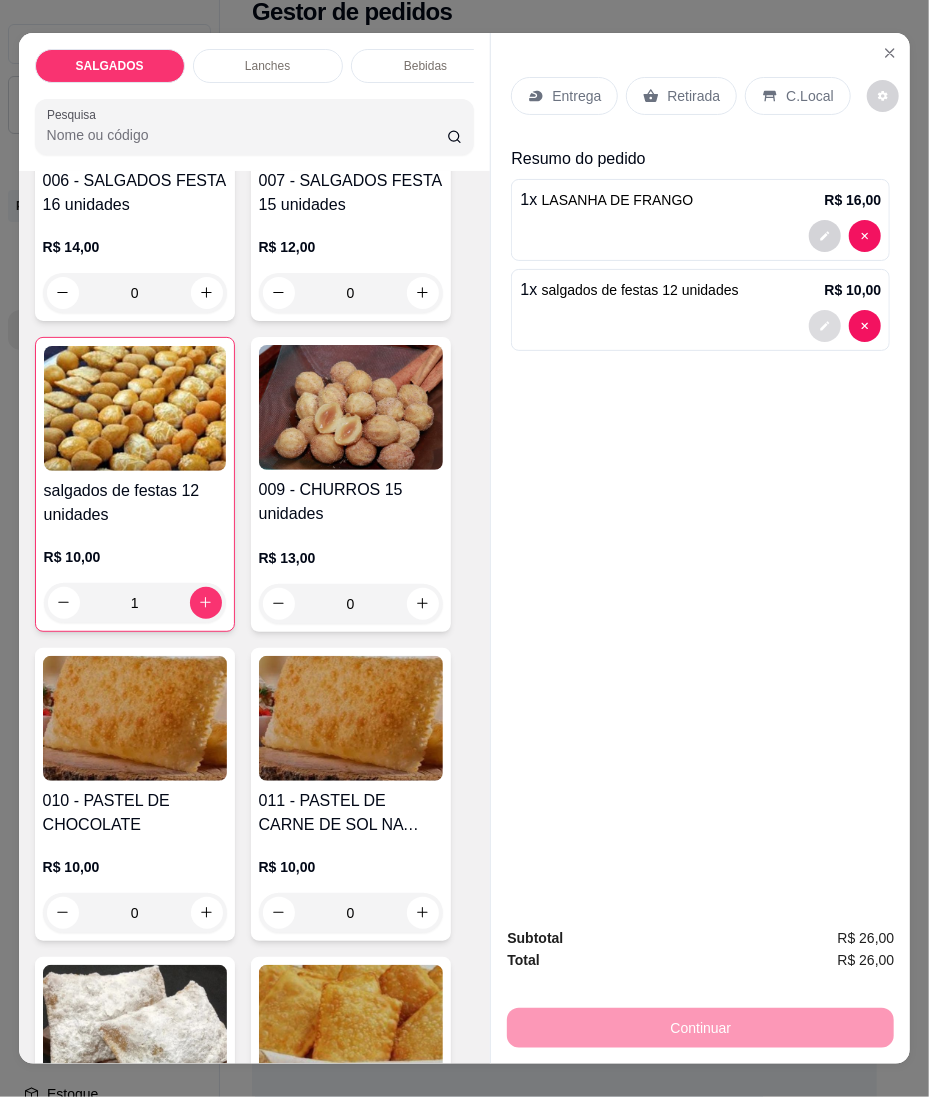 click at bounding box center (825, 326) 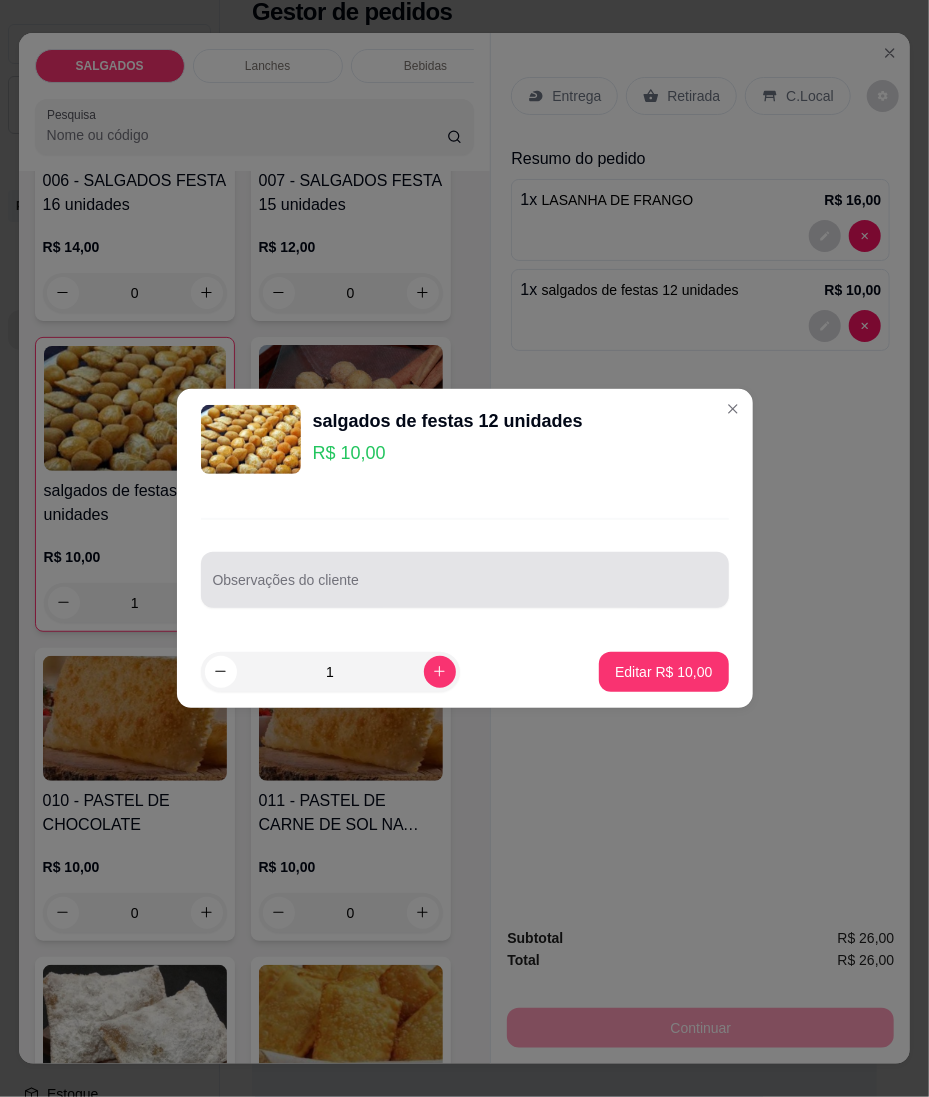 click on "Observações do cliente" at bounding box center (465, 588) 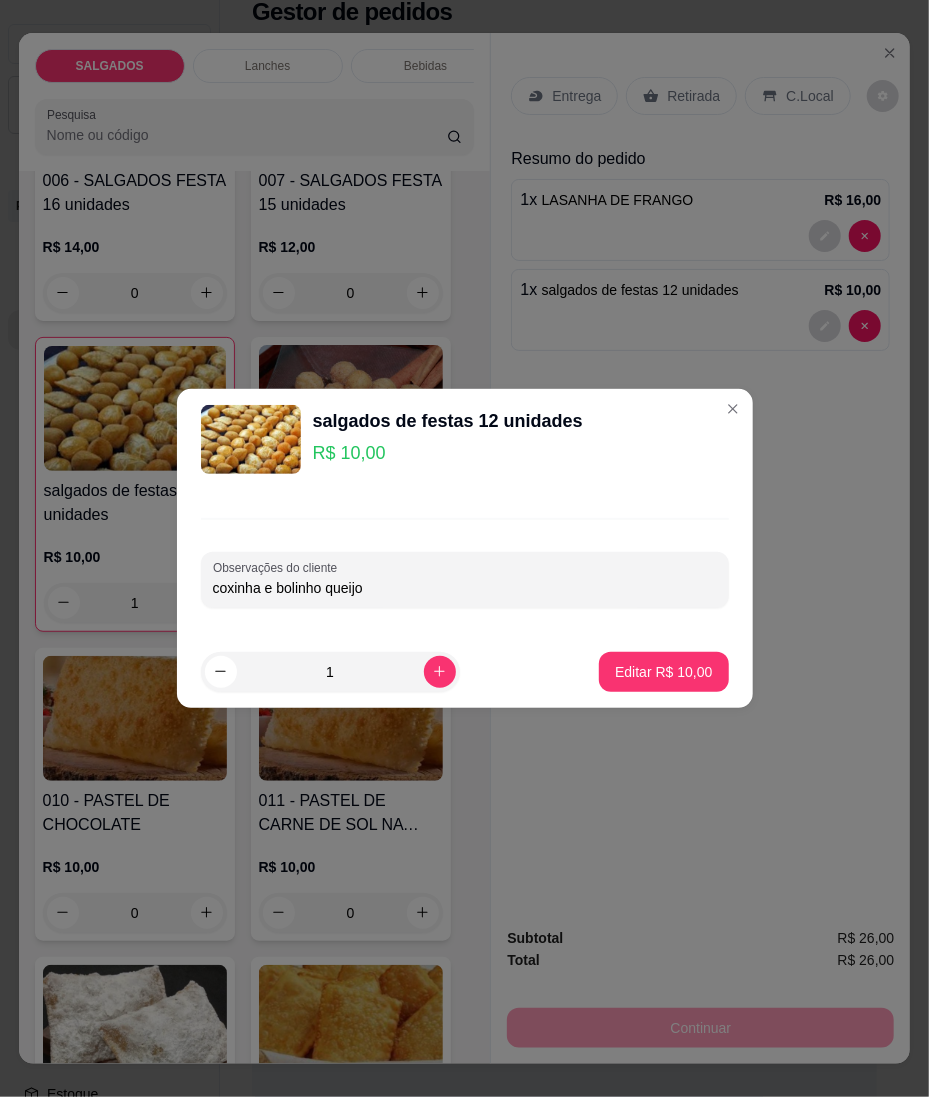 type on "coxinha e bolinho queijo" 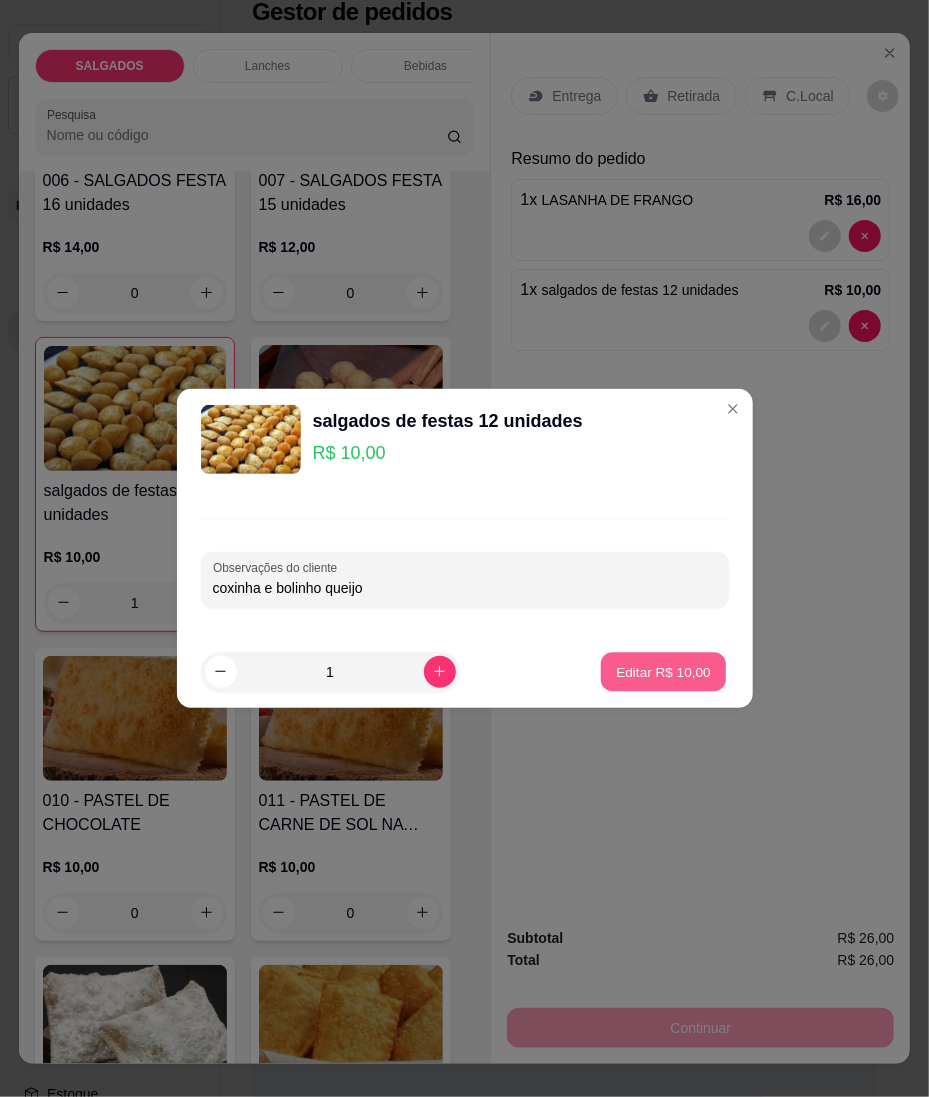 click on "Editar   R$ 10,00" at bounding box center (664, 671) 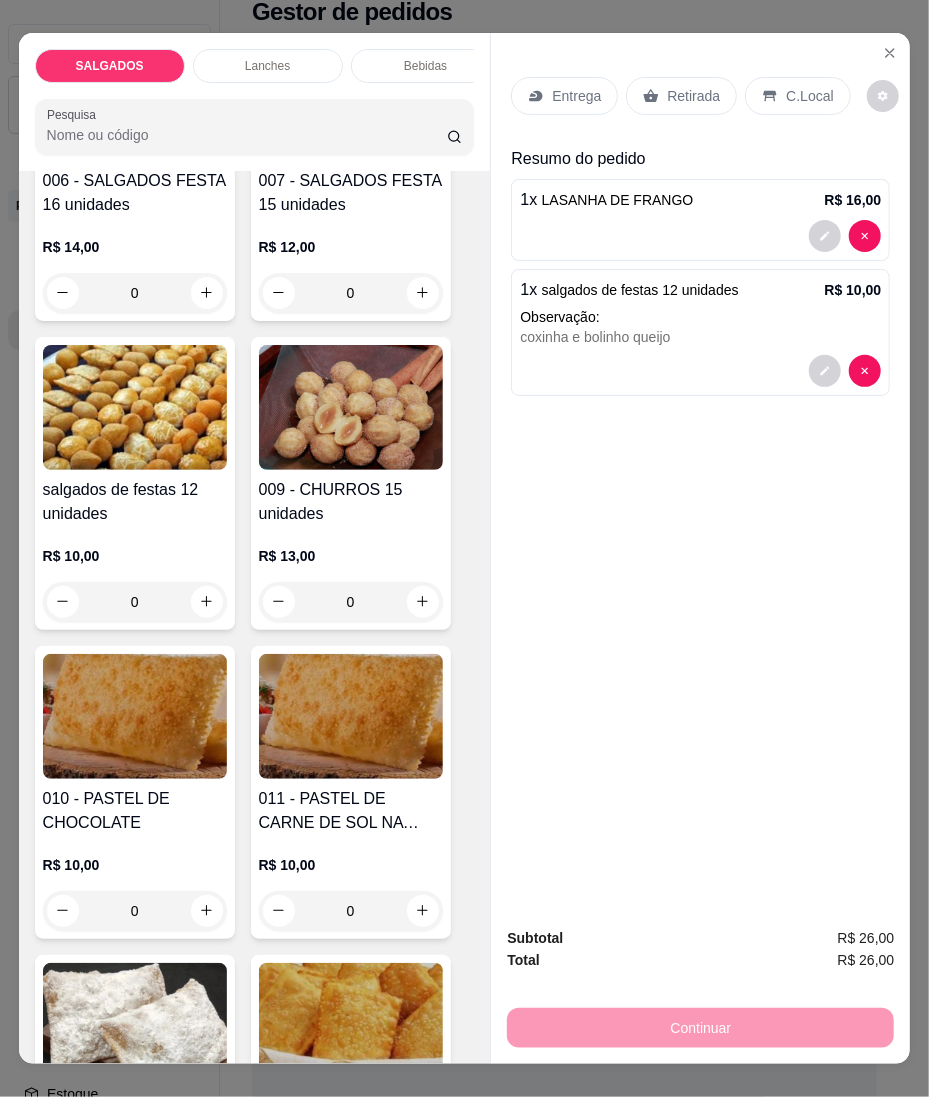 click on "Entrega" at bounding box center [564, 96] 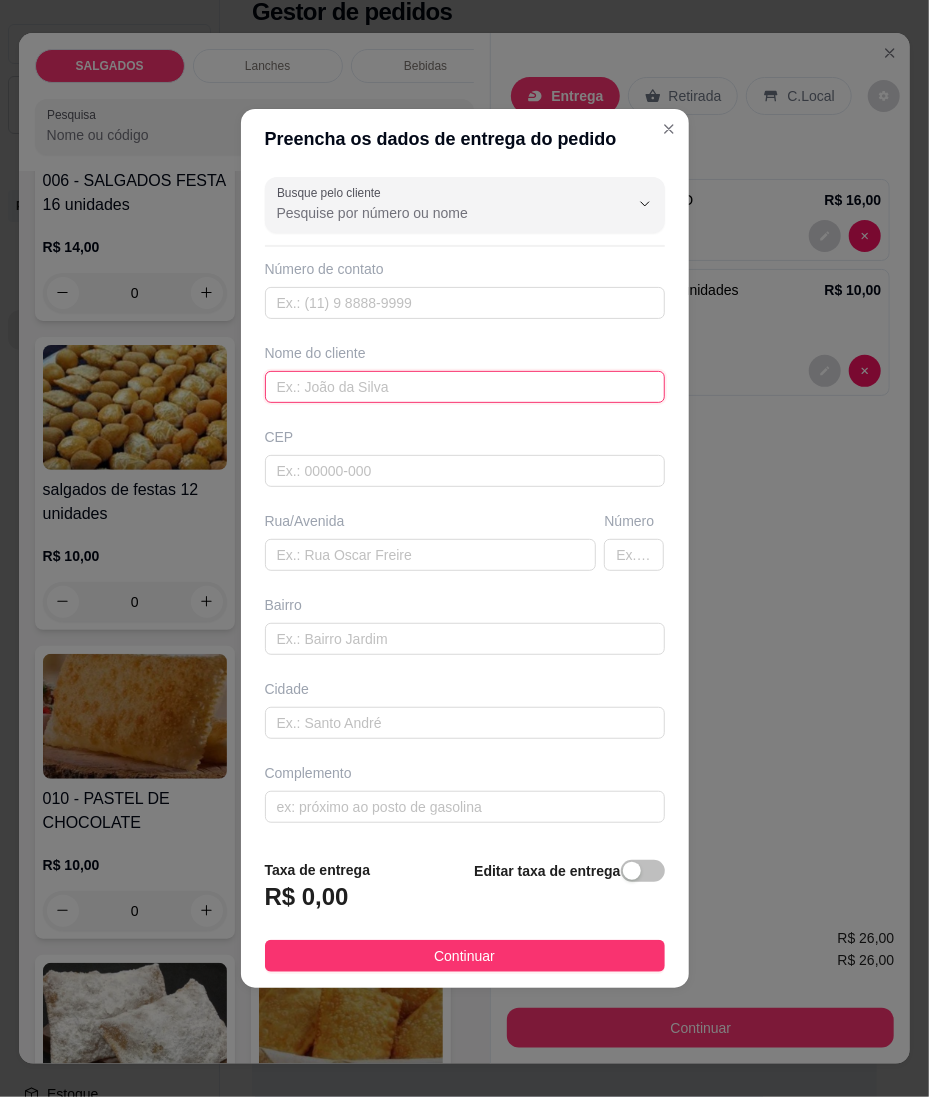 click at bounding box center (465, 387) 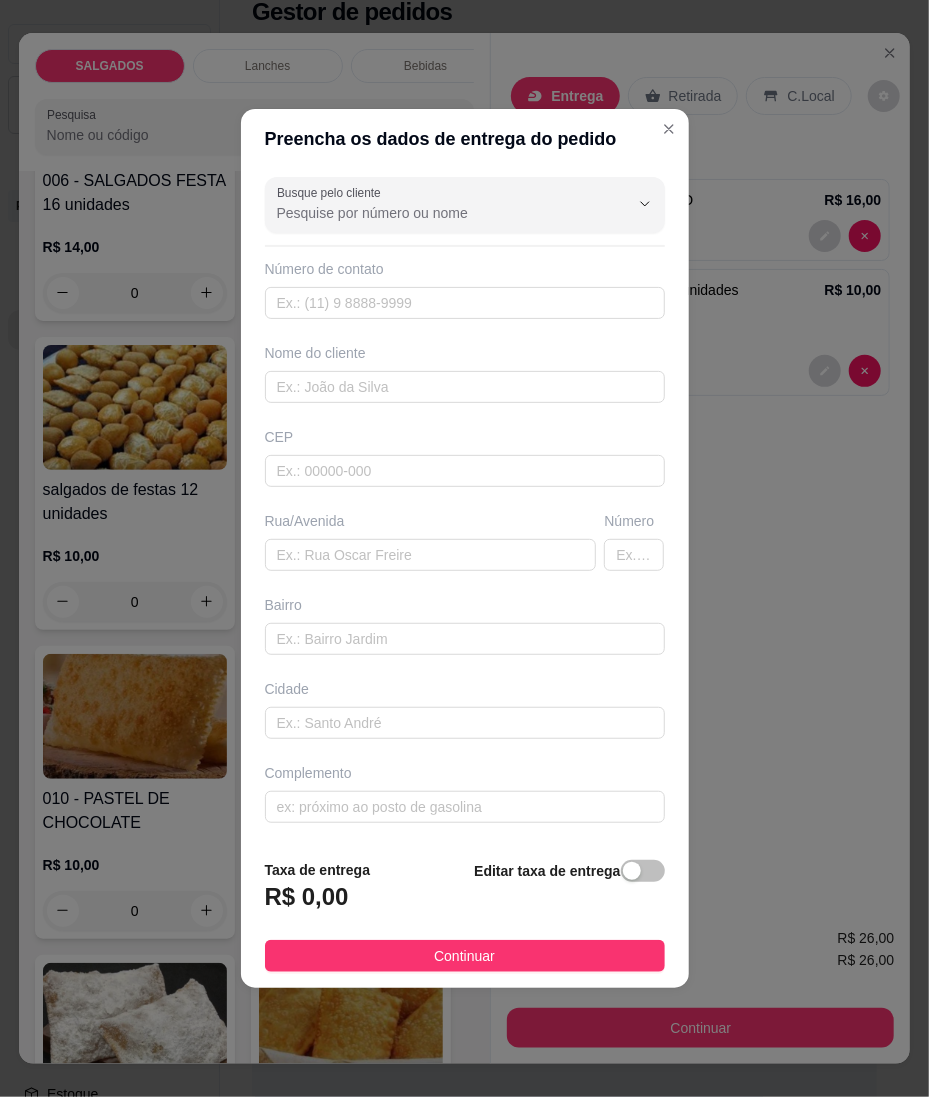 click on "Número de contato" at bounding box center (465, 289) 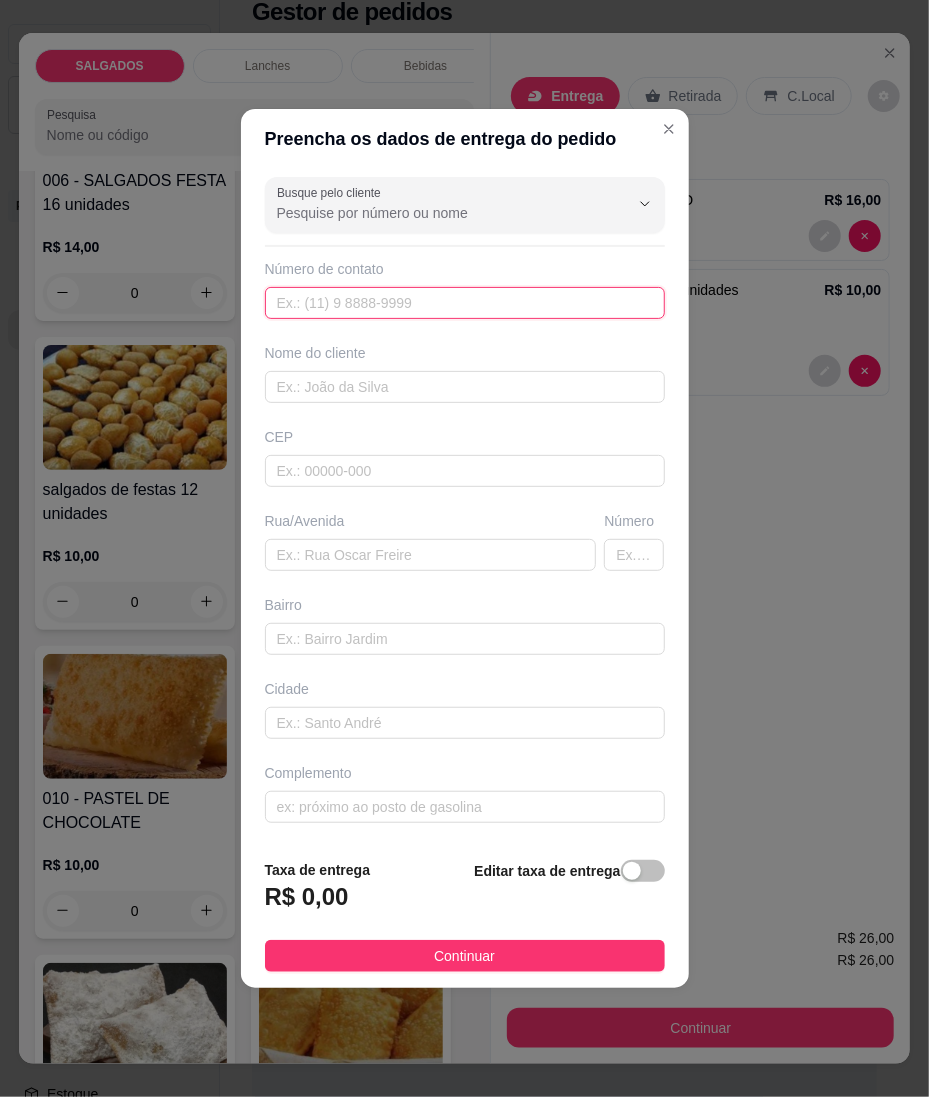 click at bounding box center [465, 303] 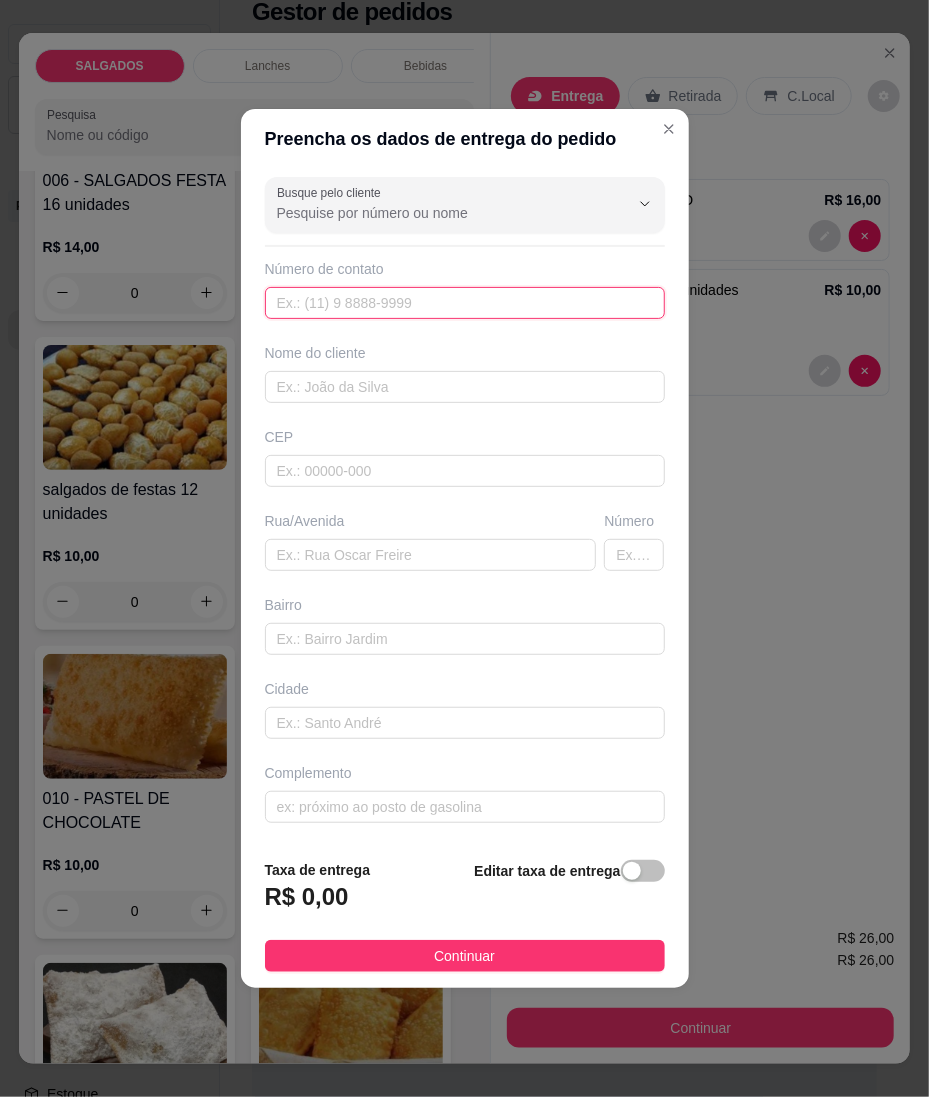 paste on "[PHONE_NUMBER]" 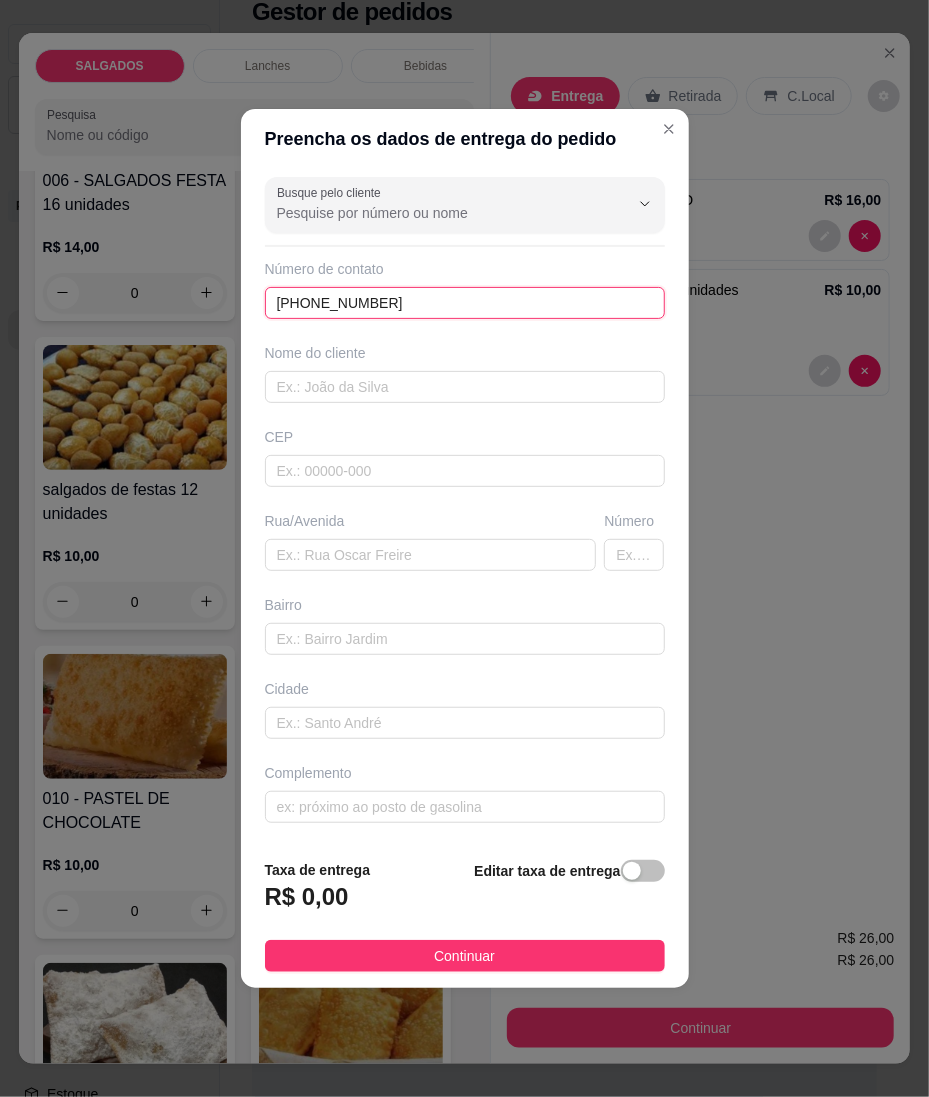 type on "[PHONE_NUMBER]" 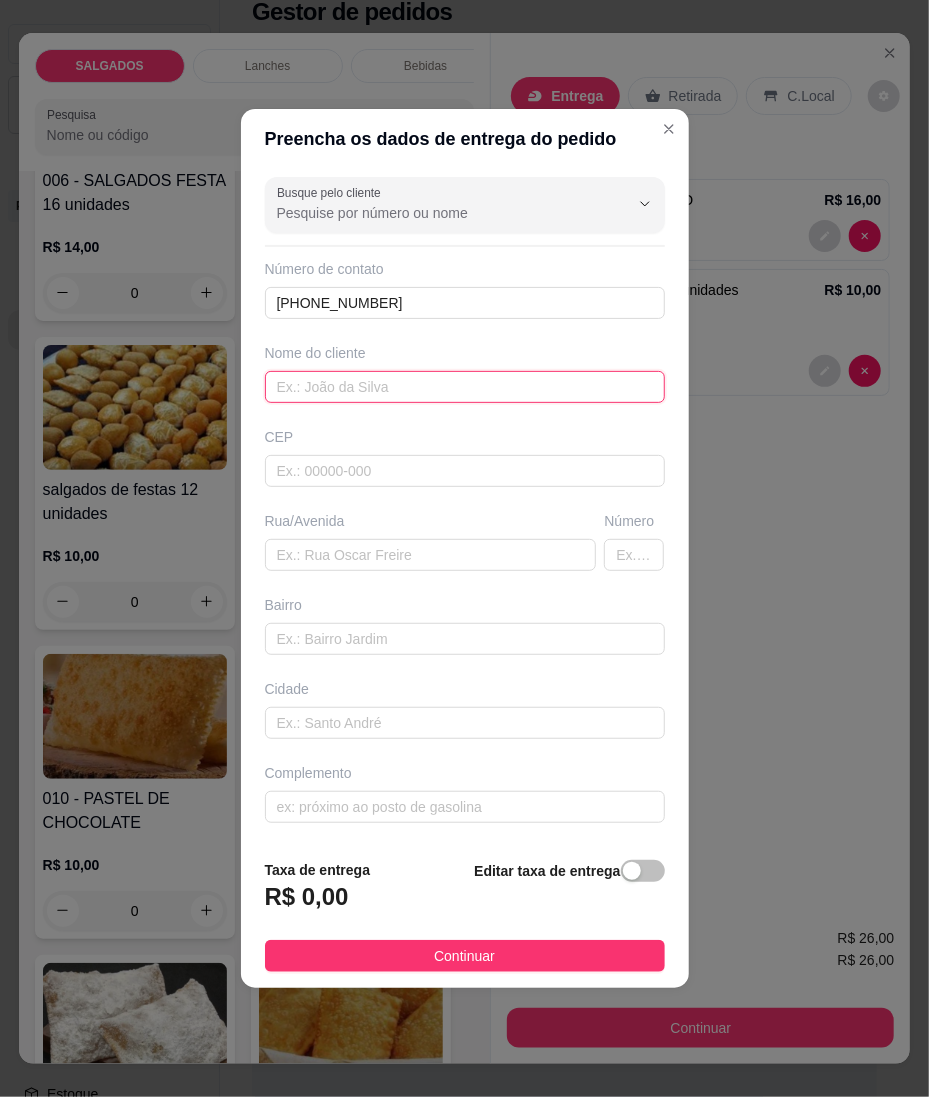 click at bounding box center [465, 387] 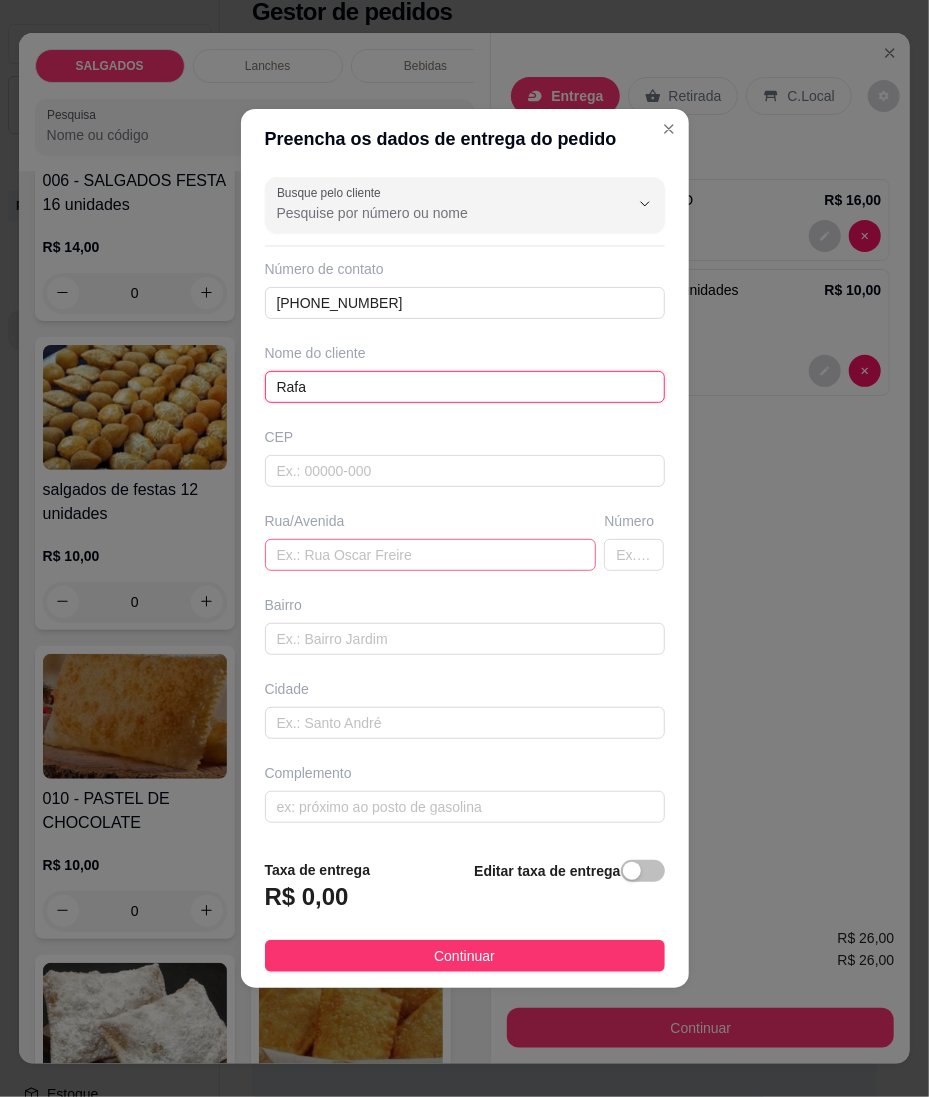 type on "Rafa" 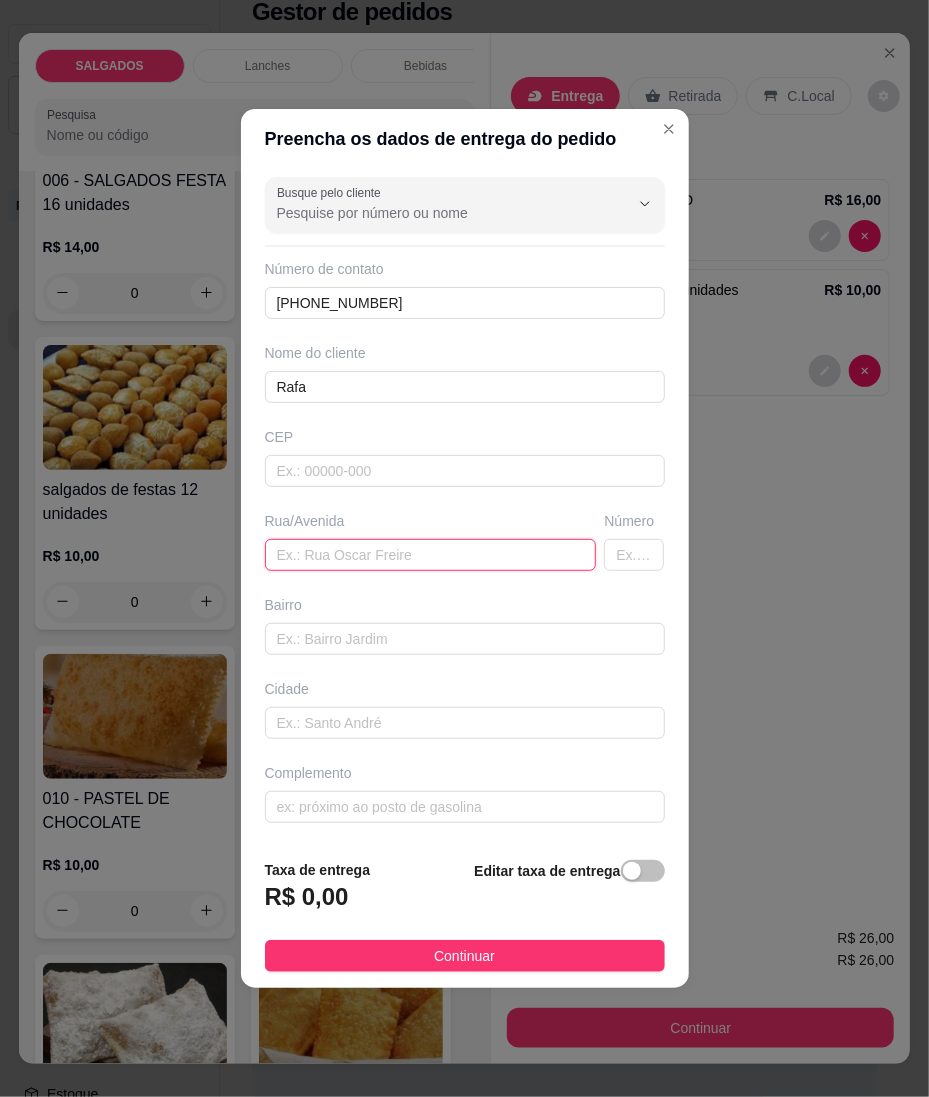 click at bounding box center (431, 555) 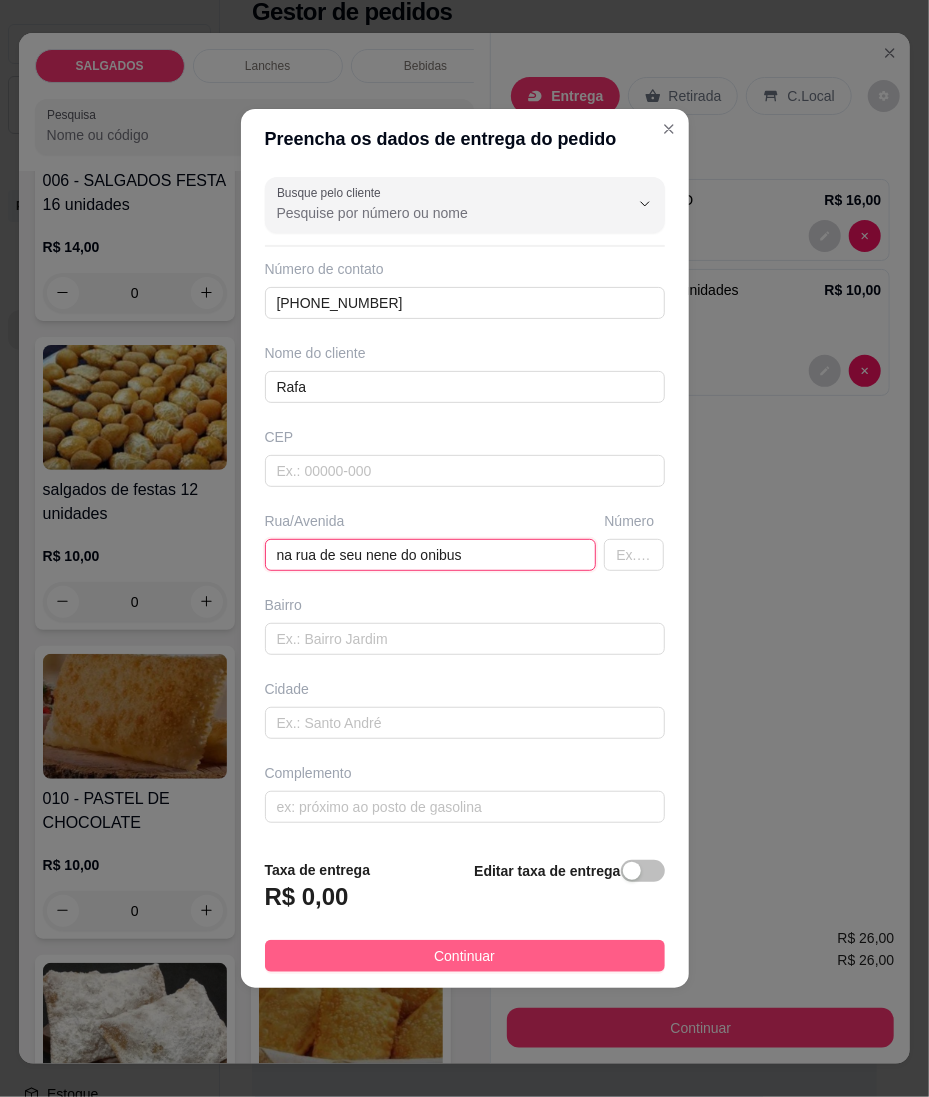 type on "na rua de seu nene do onibus" 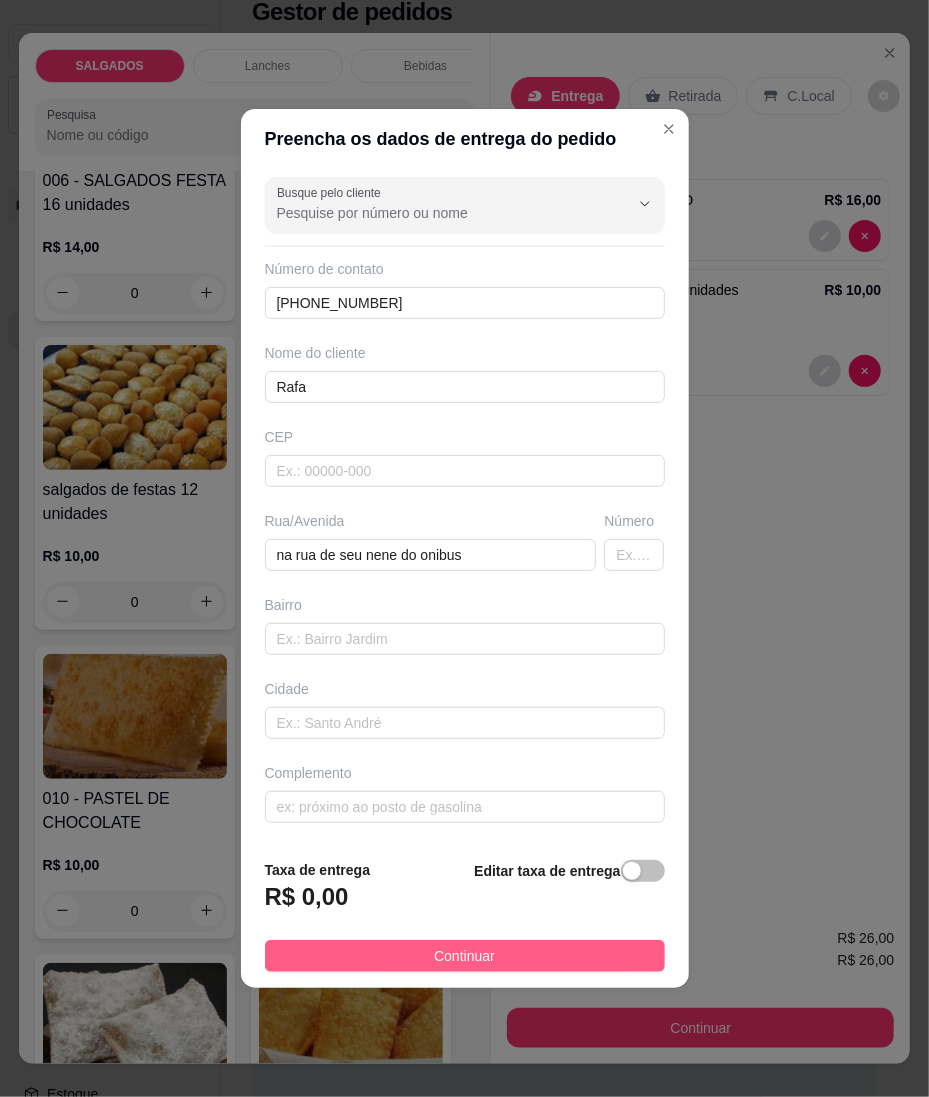 click on "Continuar" at bounding box center (464, 956) 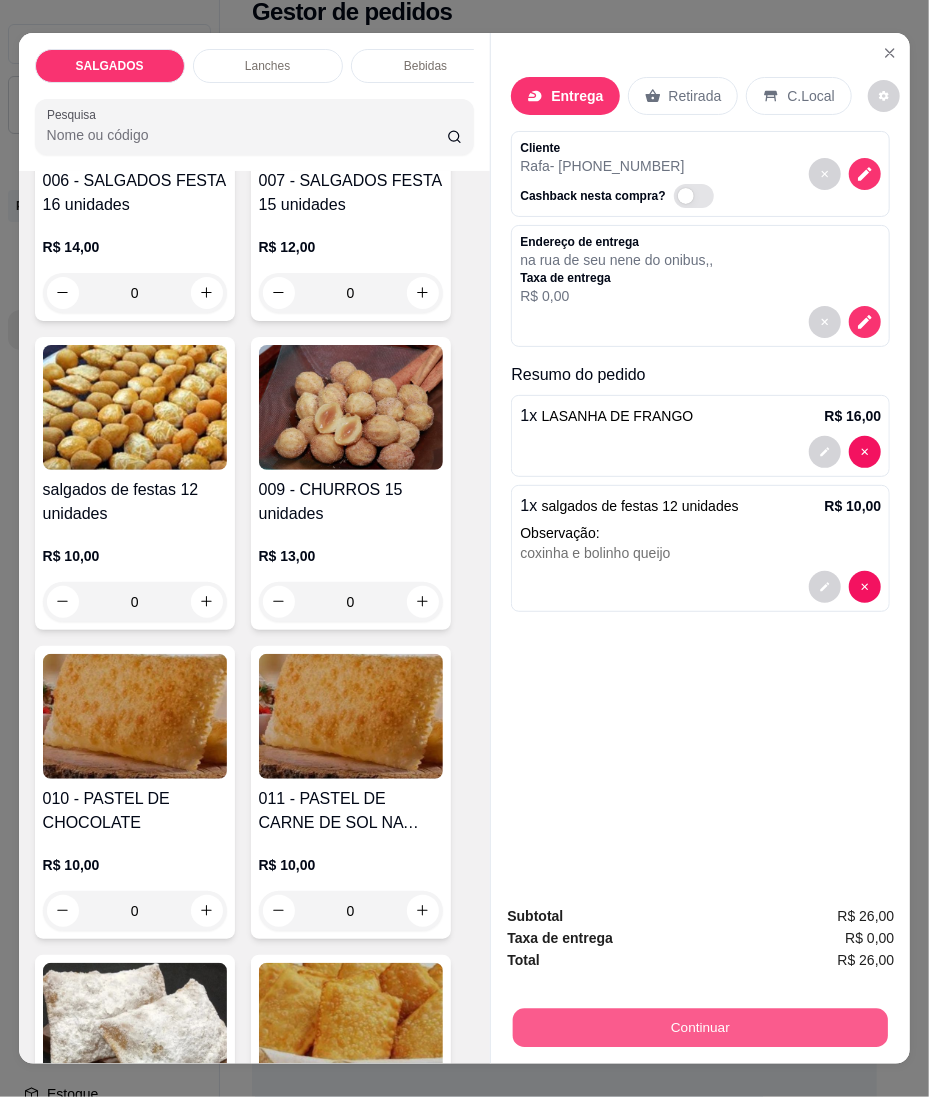 click on "Continuar" at bounding box center [700, 1028] 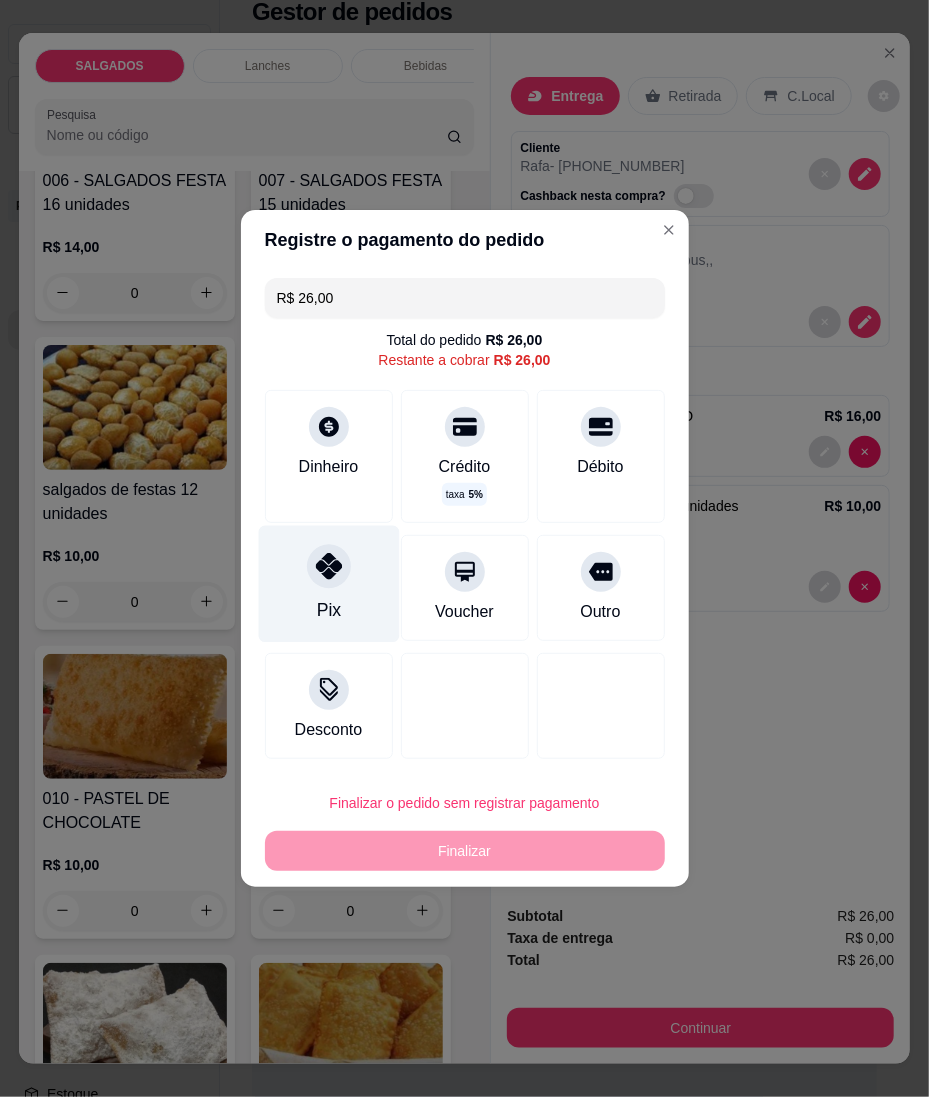 click on "Pix" at bounding box center (328, 584) 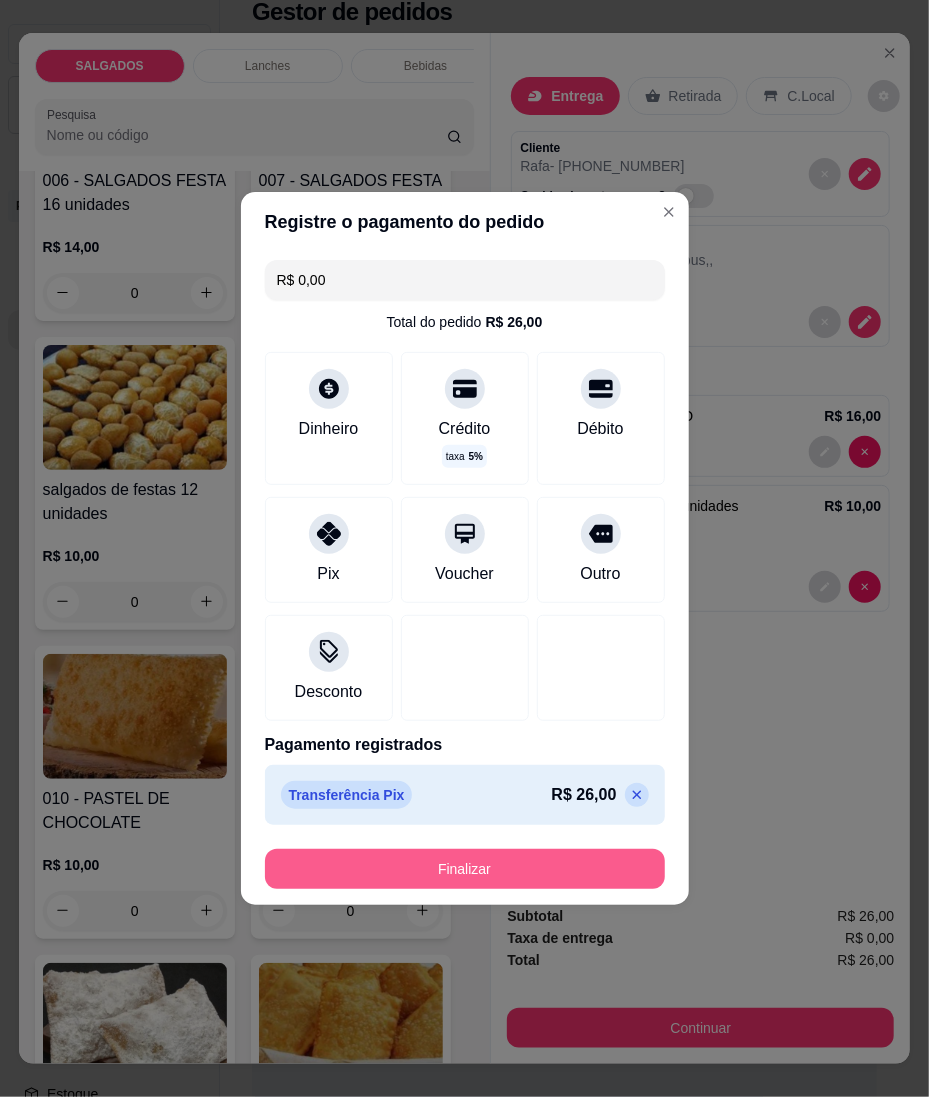 click on "Finalizar" at bounding box center [465, 869] 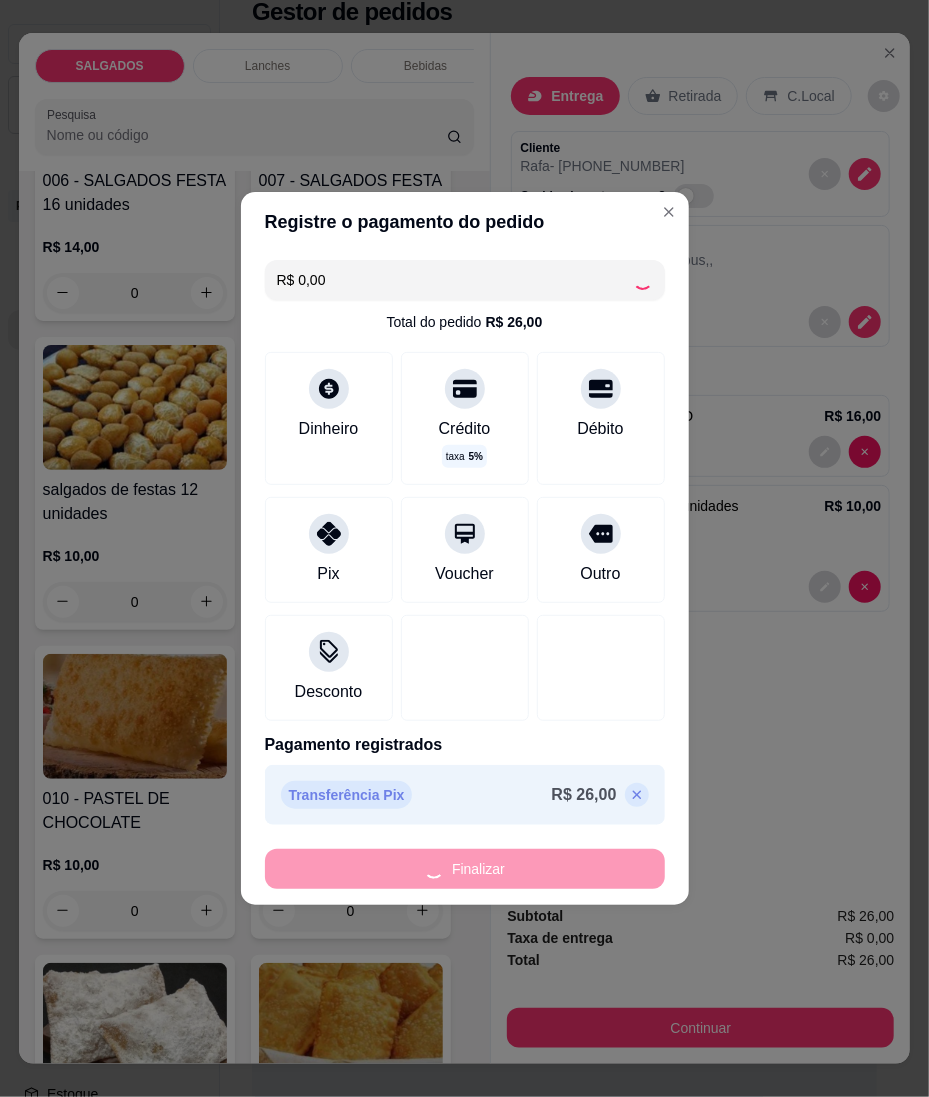 type on "0" 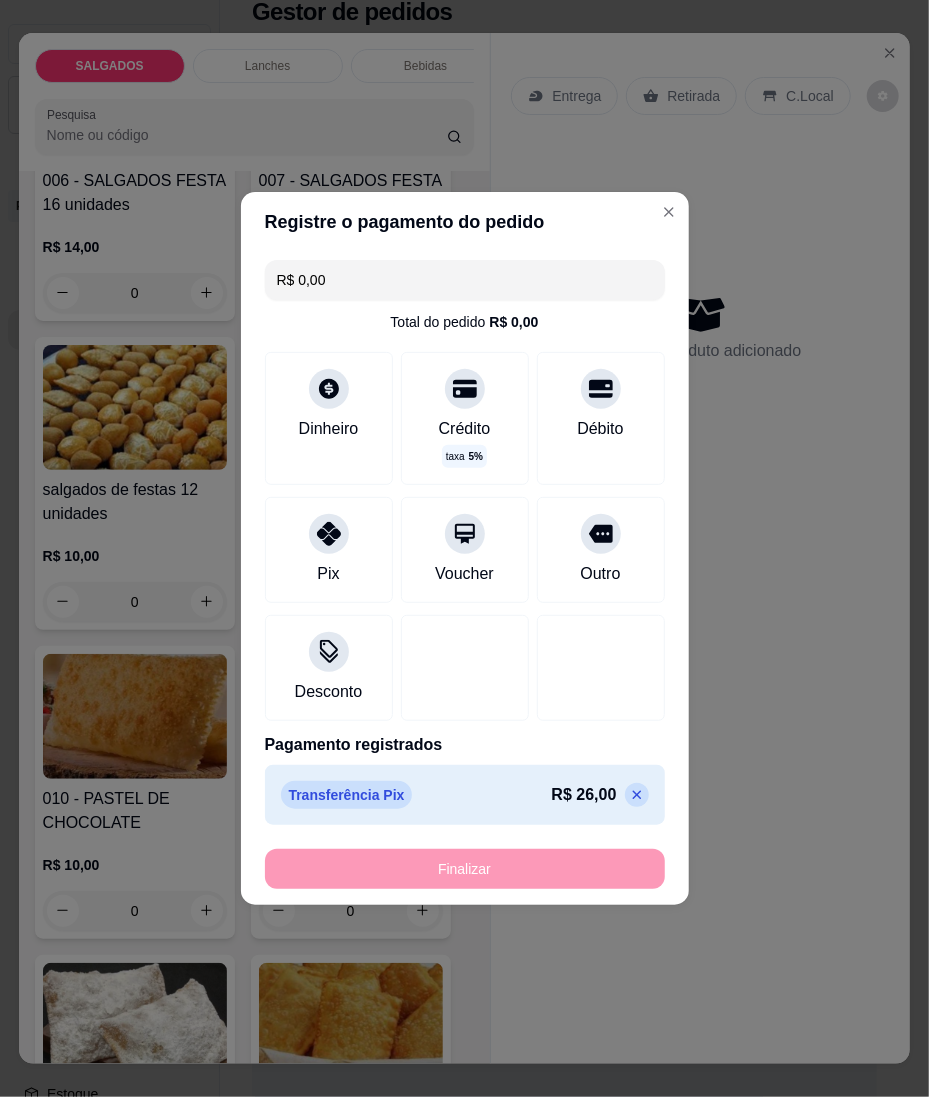 type on "-R$ 26,00" 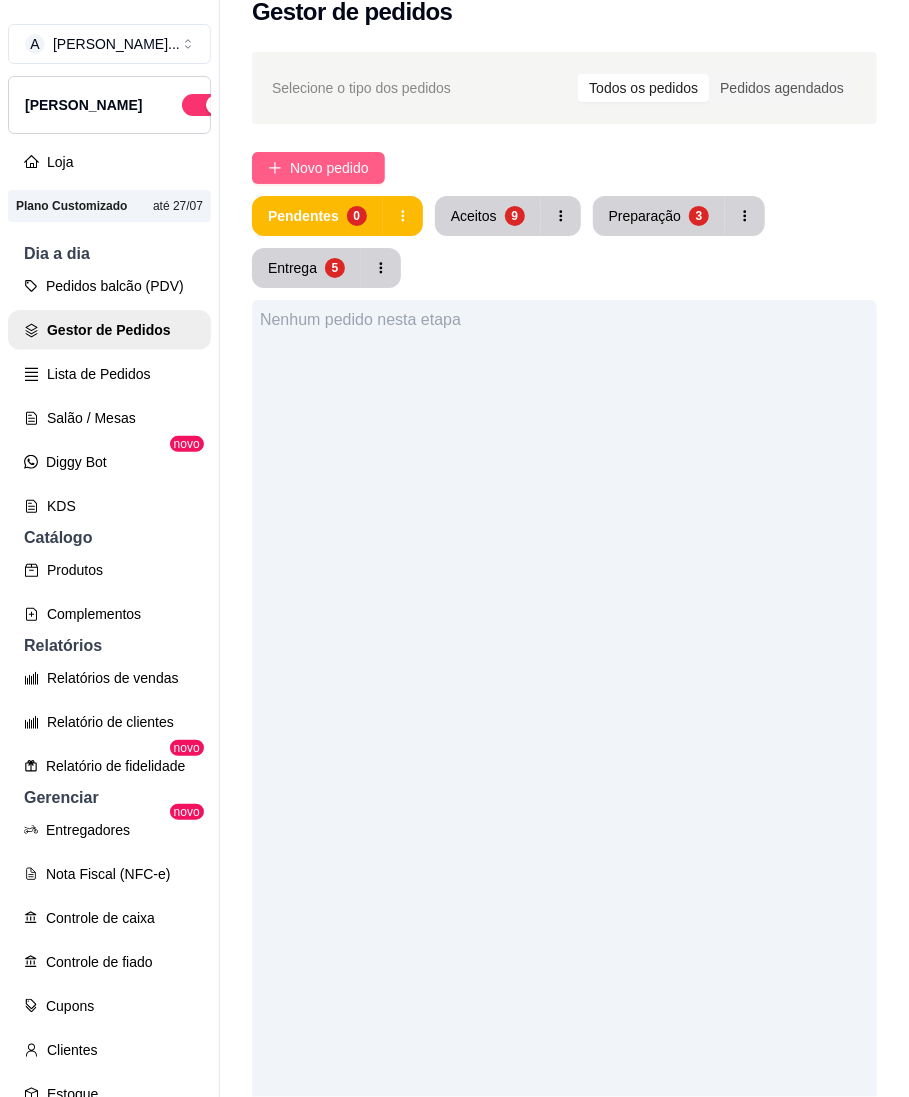 click on "Novo pedido" at bounding box center (329, 168) 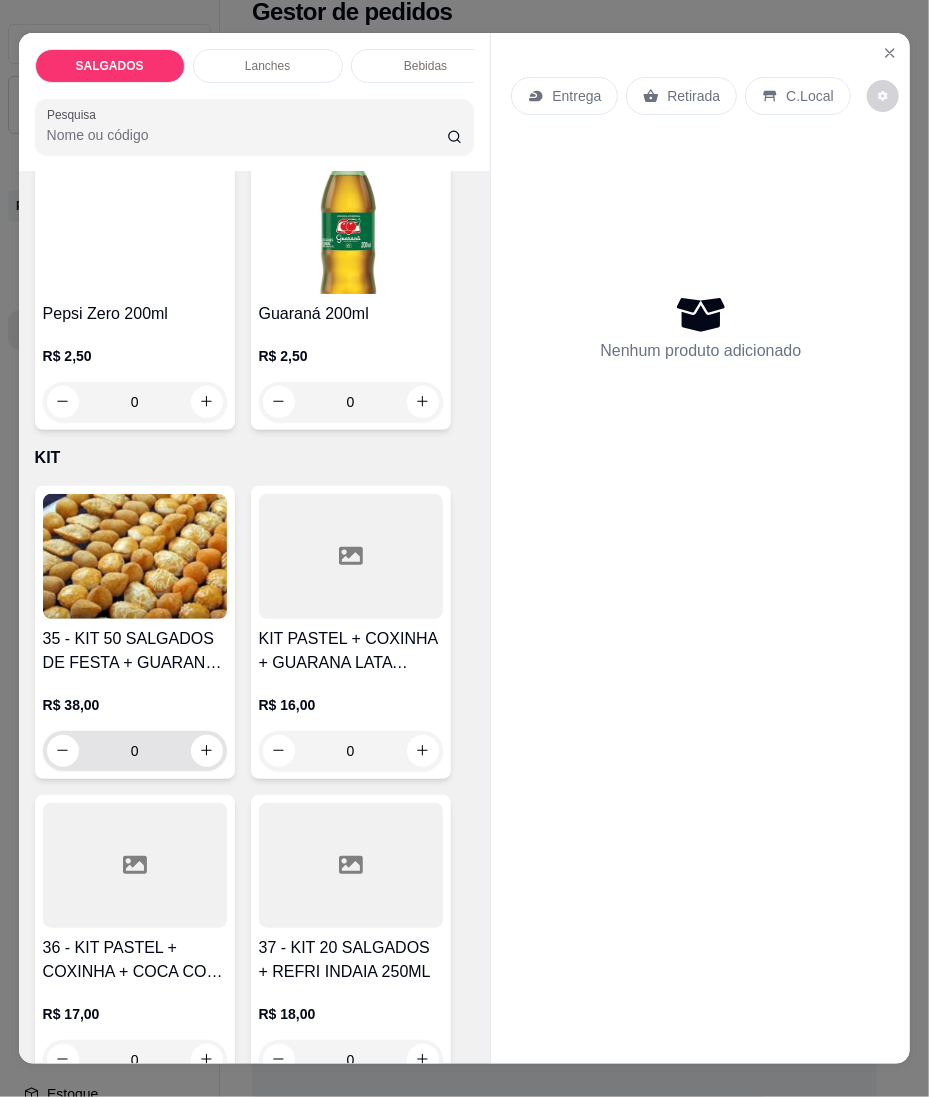 scroll, scrollTop: 9001, scrollLeft: 0, axis: vertical 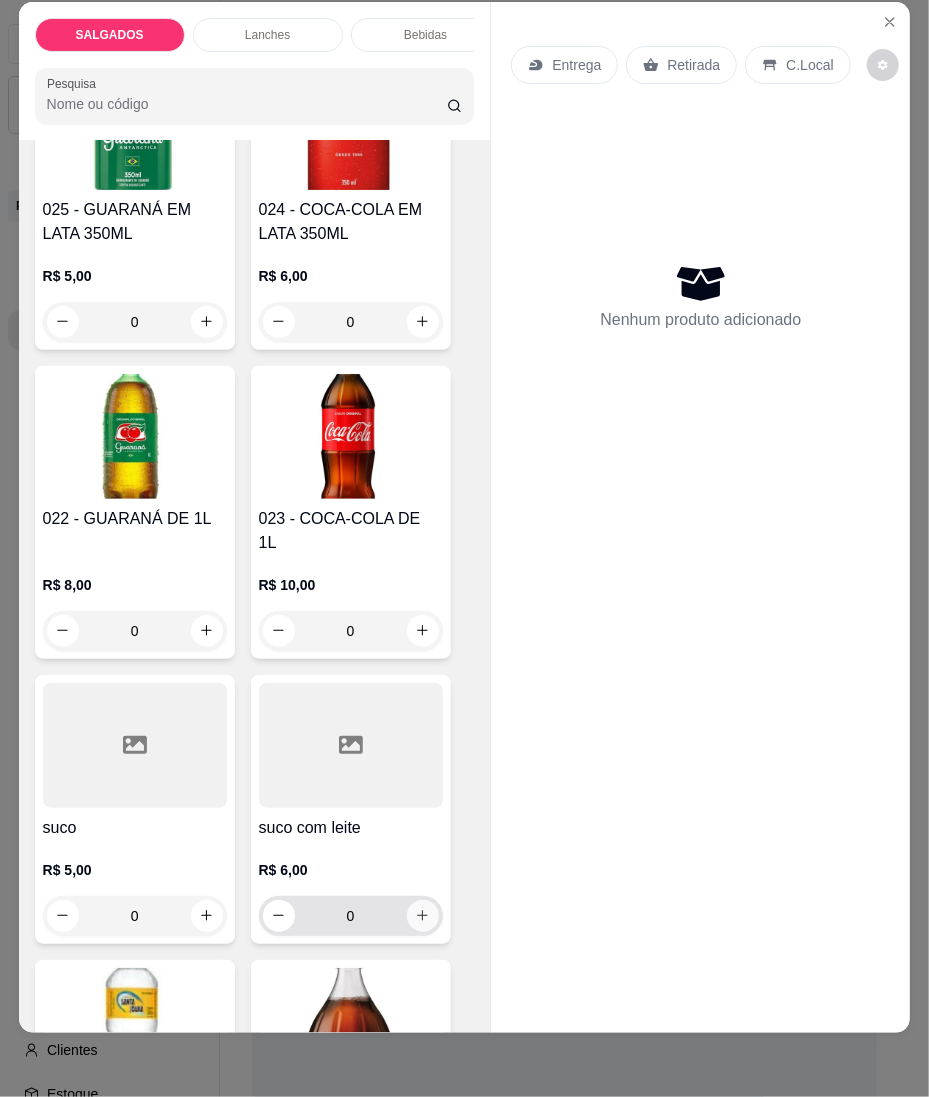 click 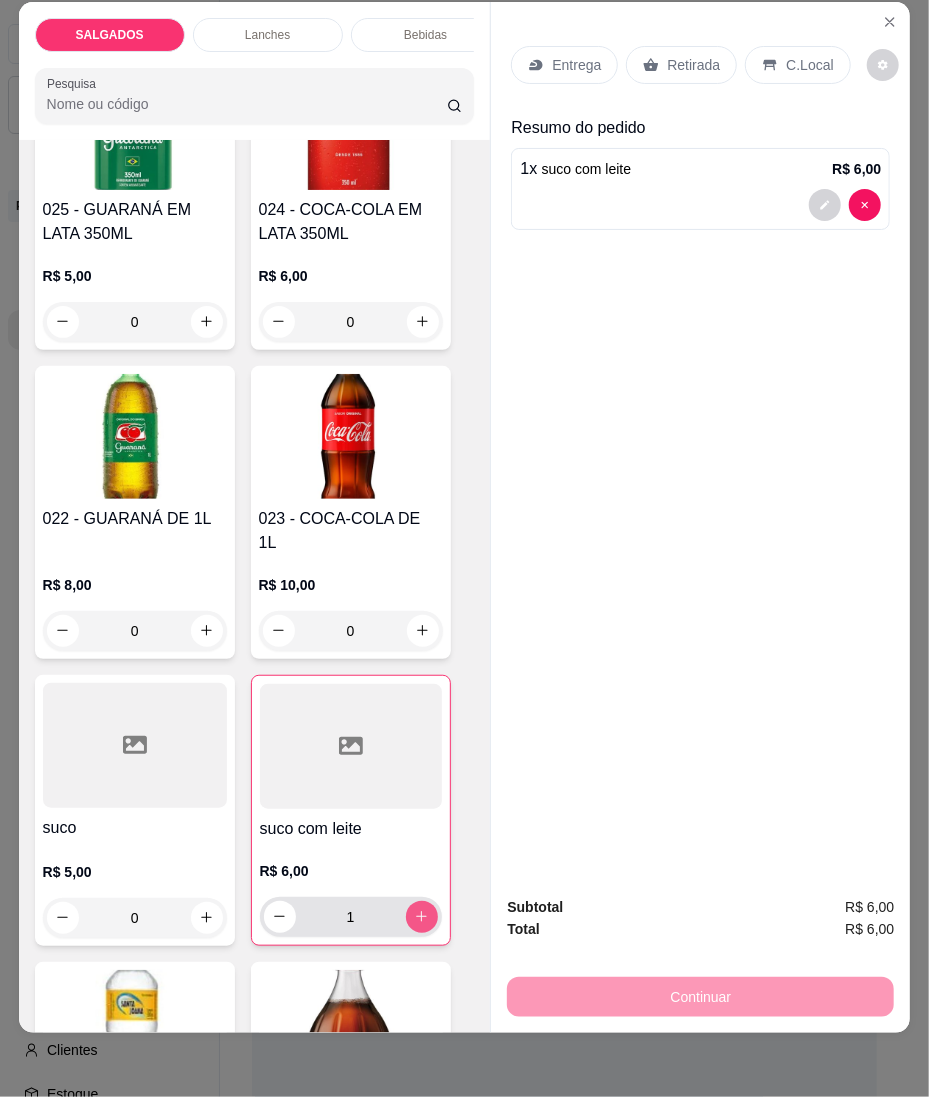click 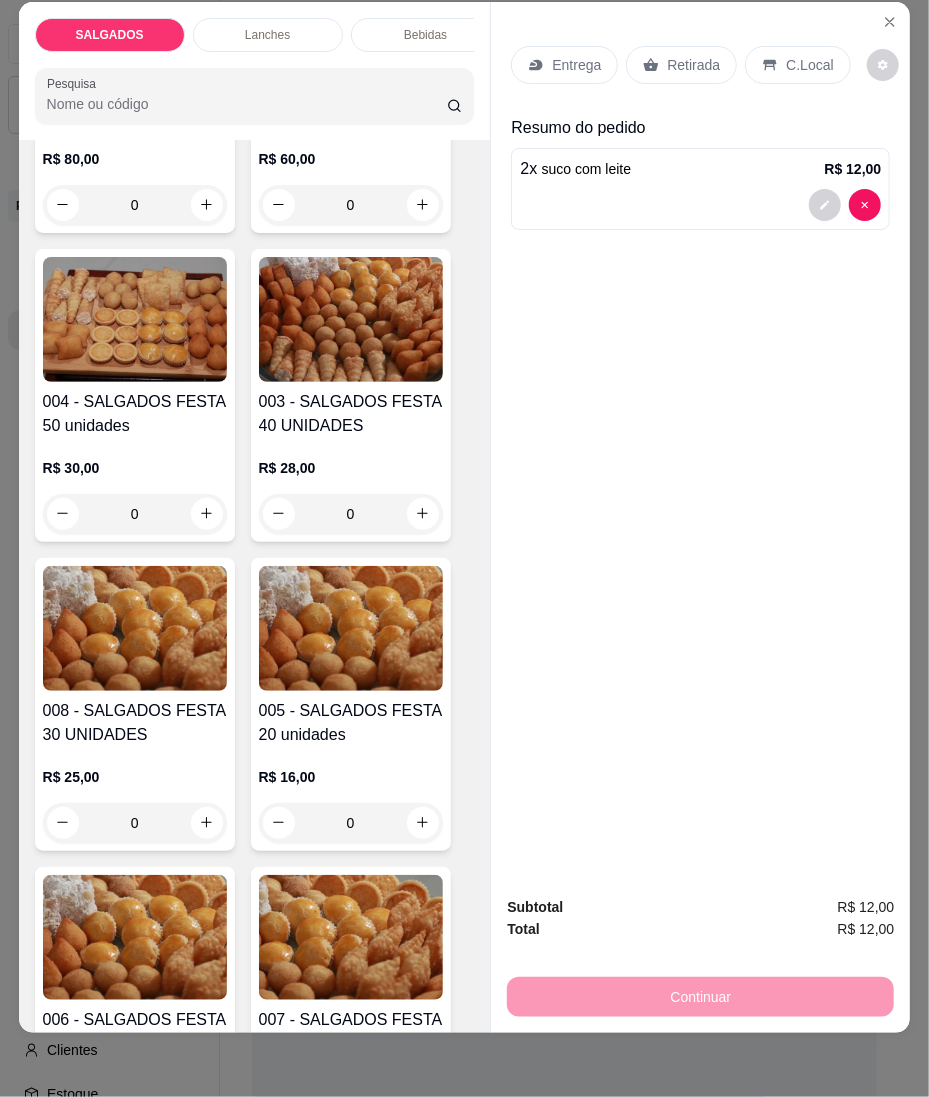 scroll, scrollTop: 334, scrollLeft: 0, axis: vertical 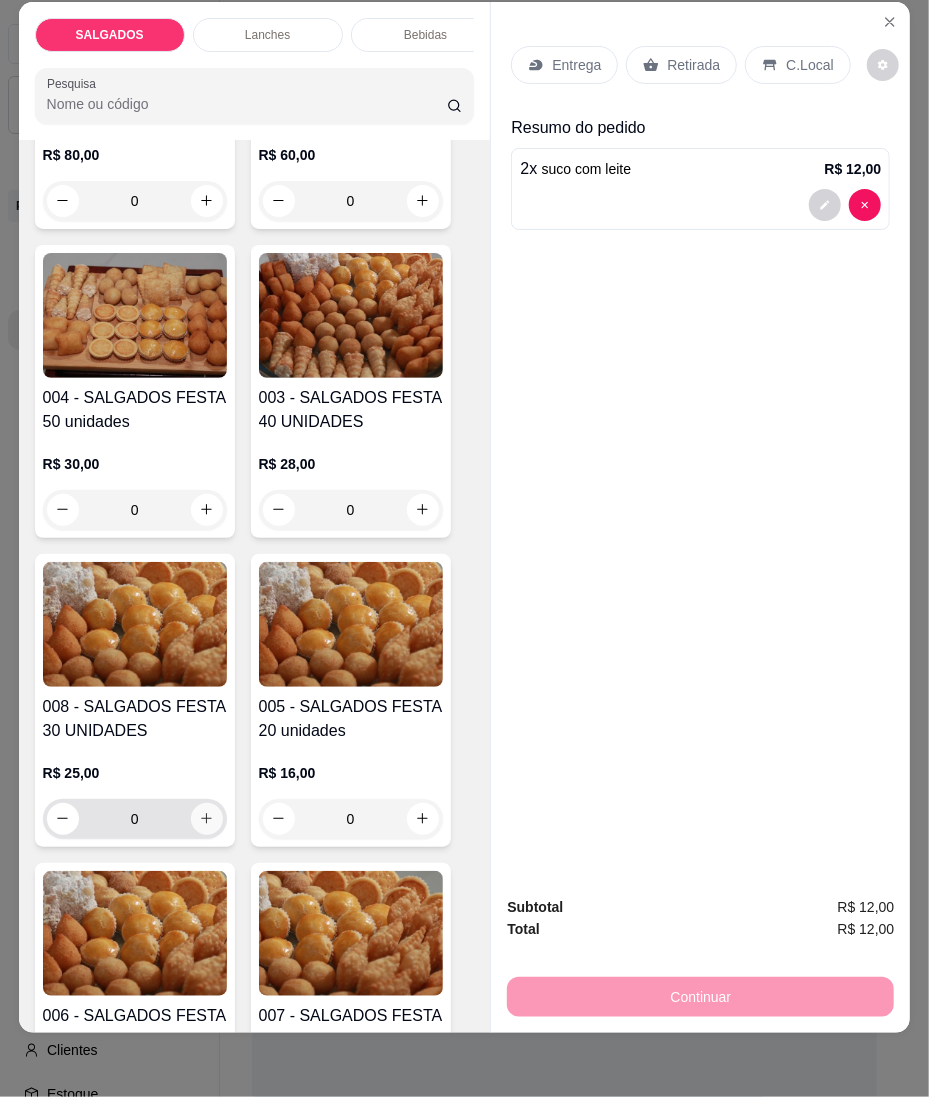 click at bounding box center (207, 819) 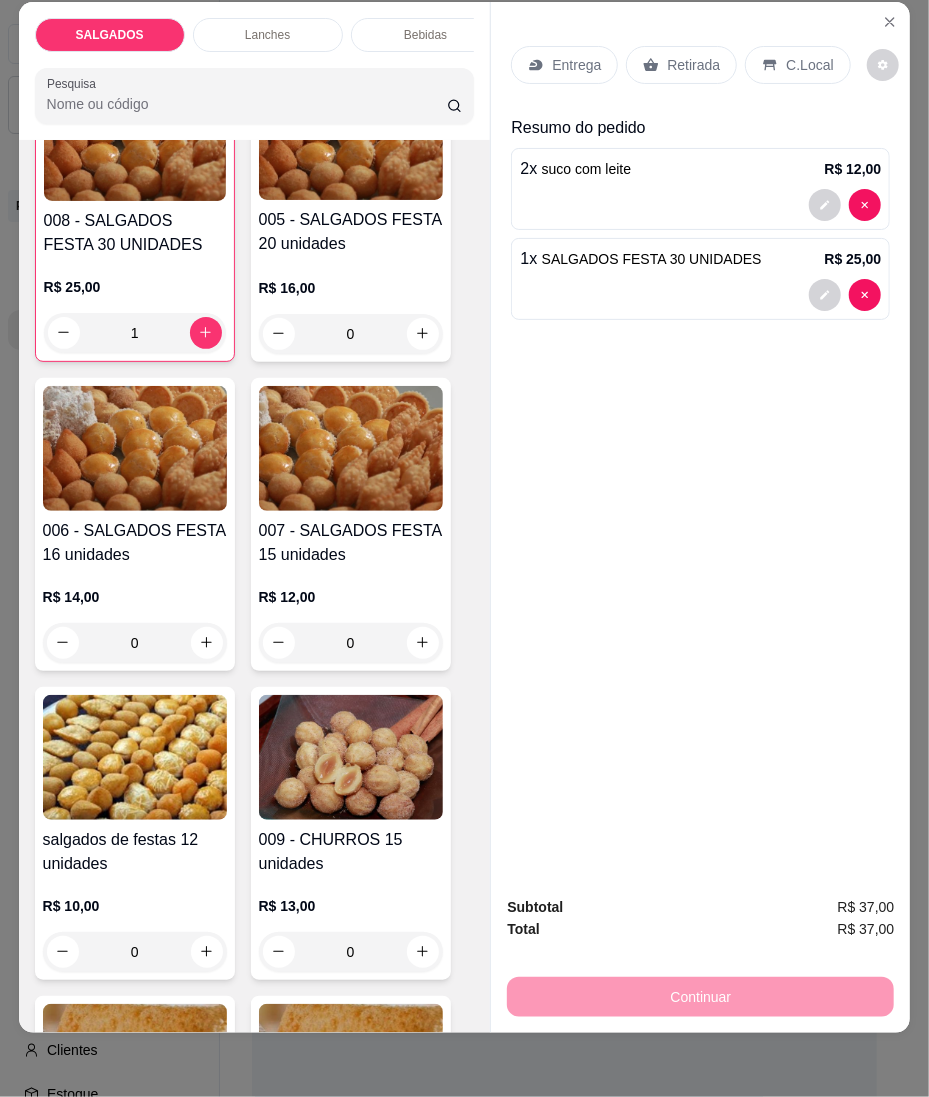 scroll, scrollTop: 1134, scrollLeft: 0, axis: vertical 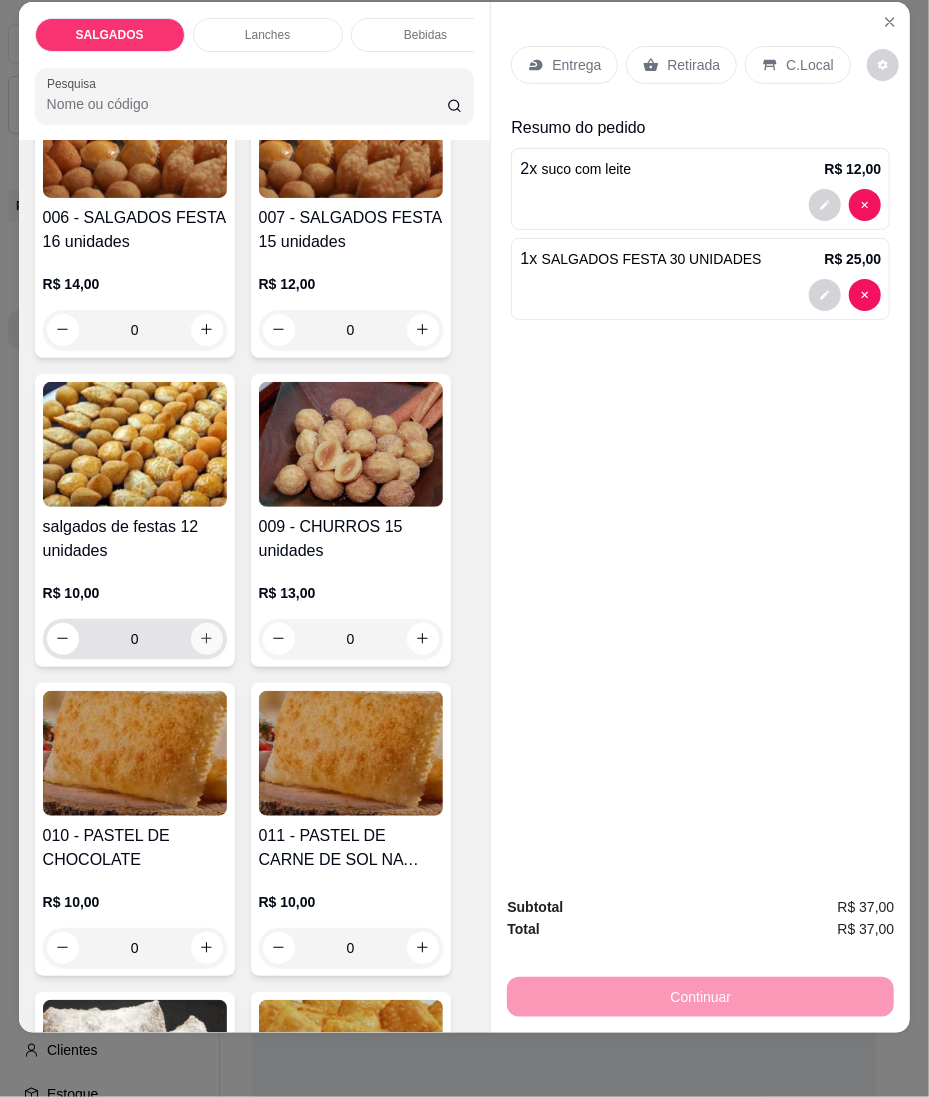 click at bounding box center (207, 639) 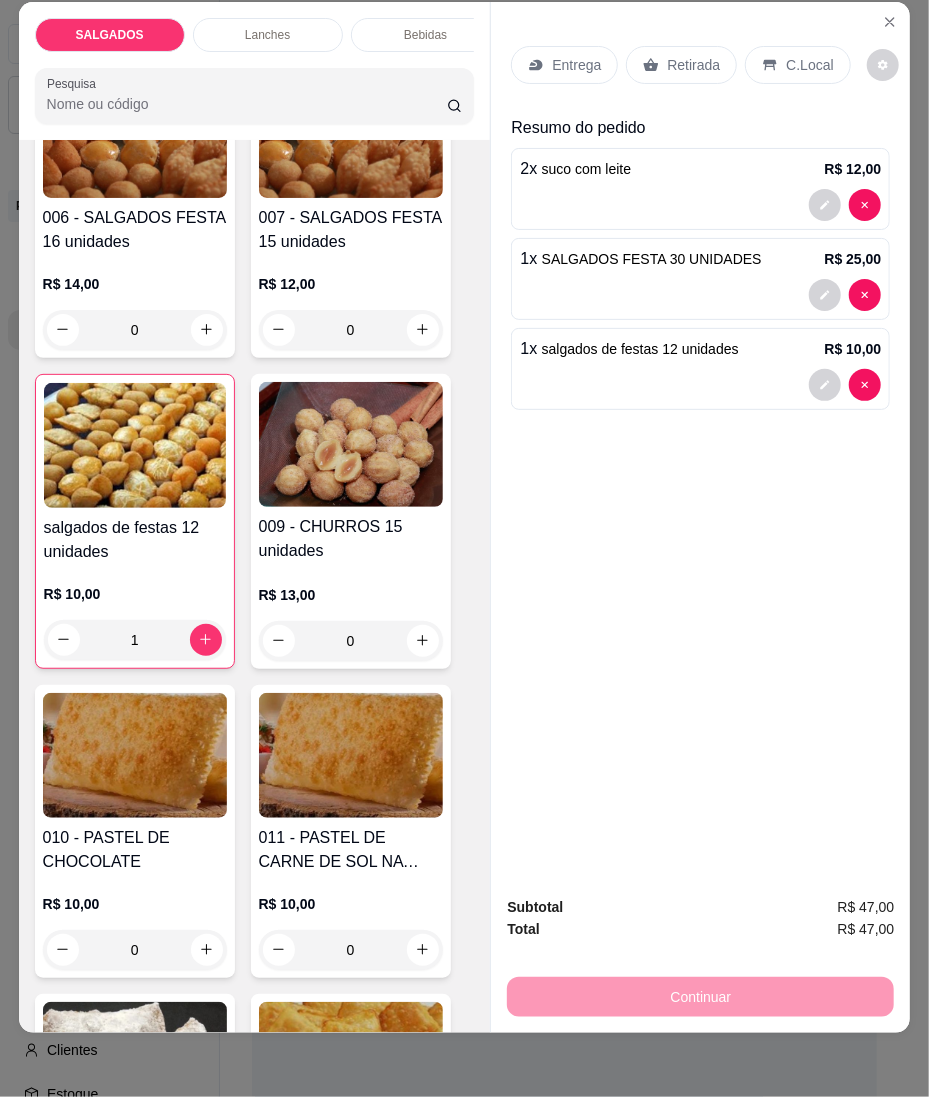 click on "C.Local" at bounding box center [809, 65] 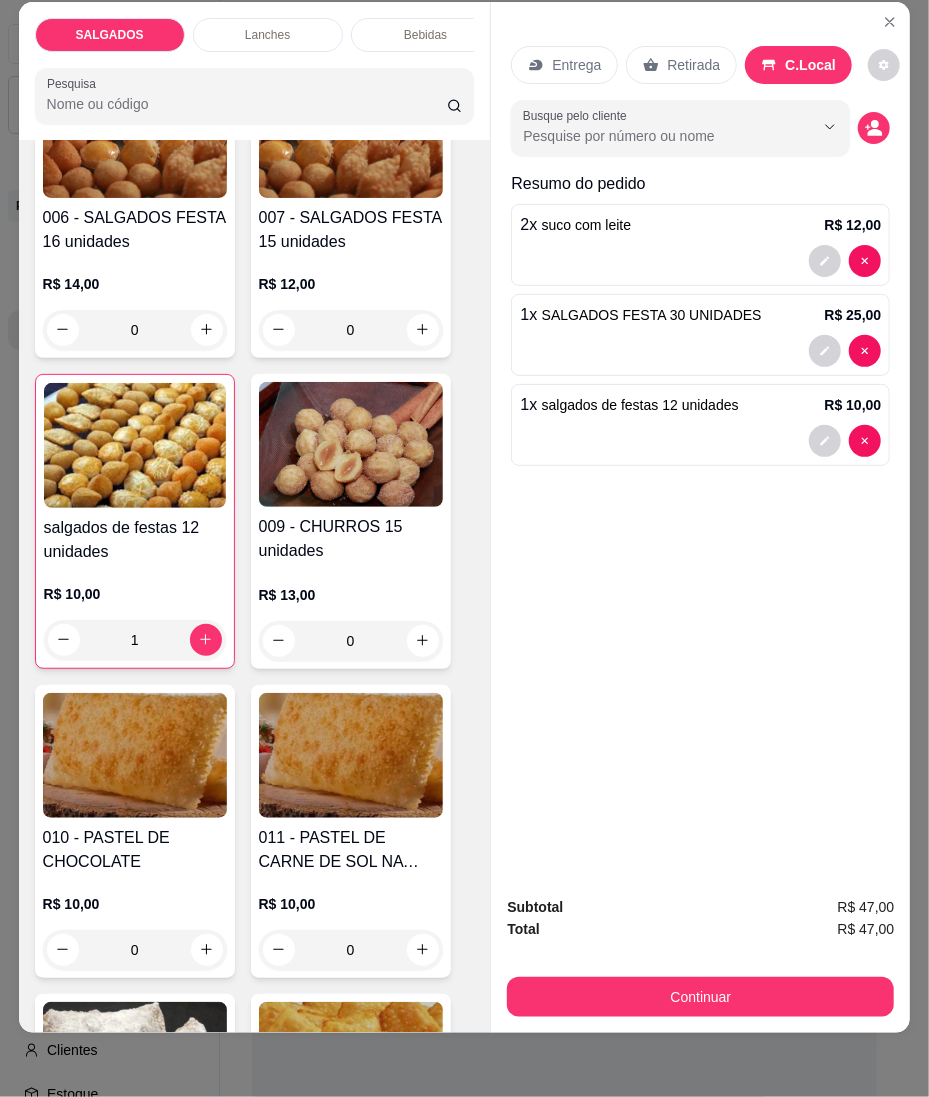click on "Continuar" at bounding box center [700, 997] 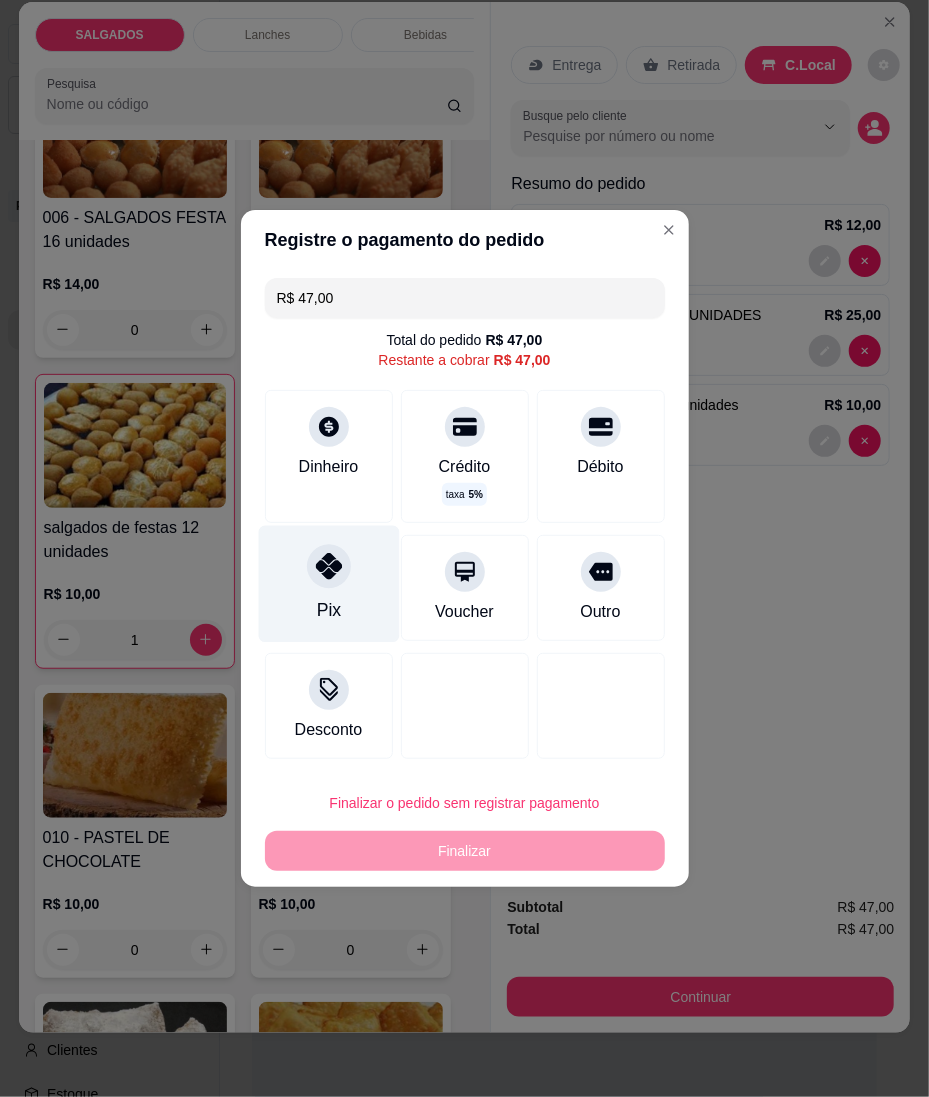 click on "Pix" at bounding box center [328, 584] 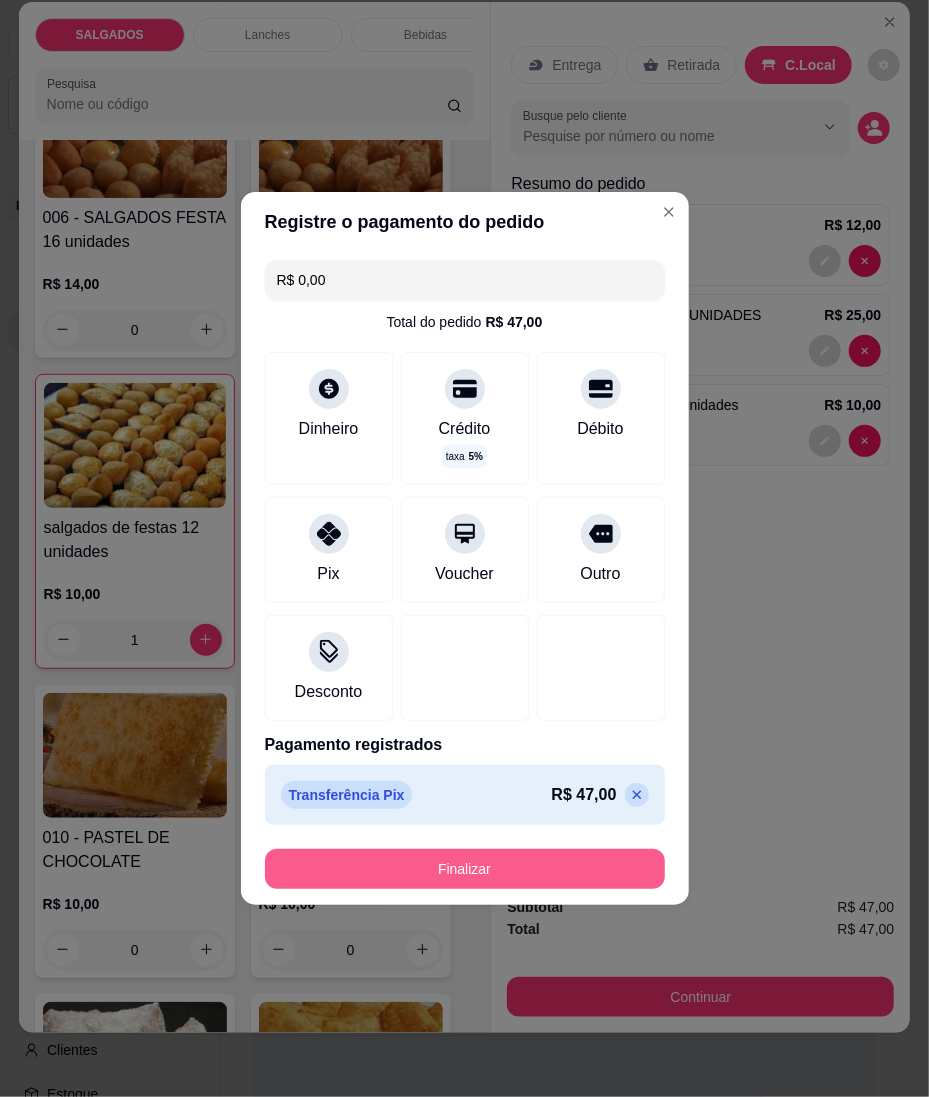 click on "Finalizar" at bounding box center [465, 869] 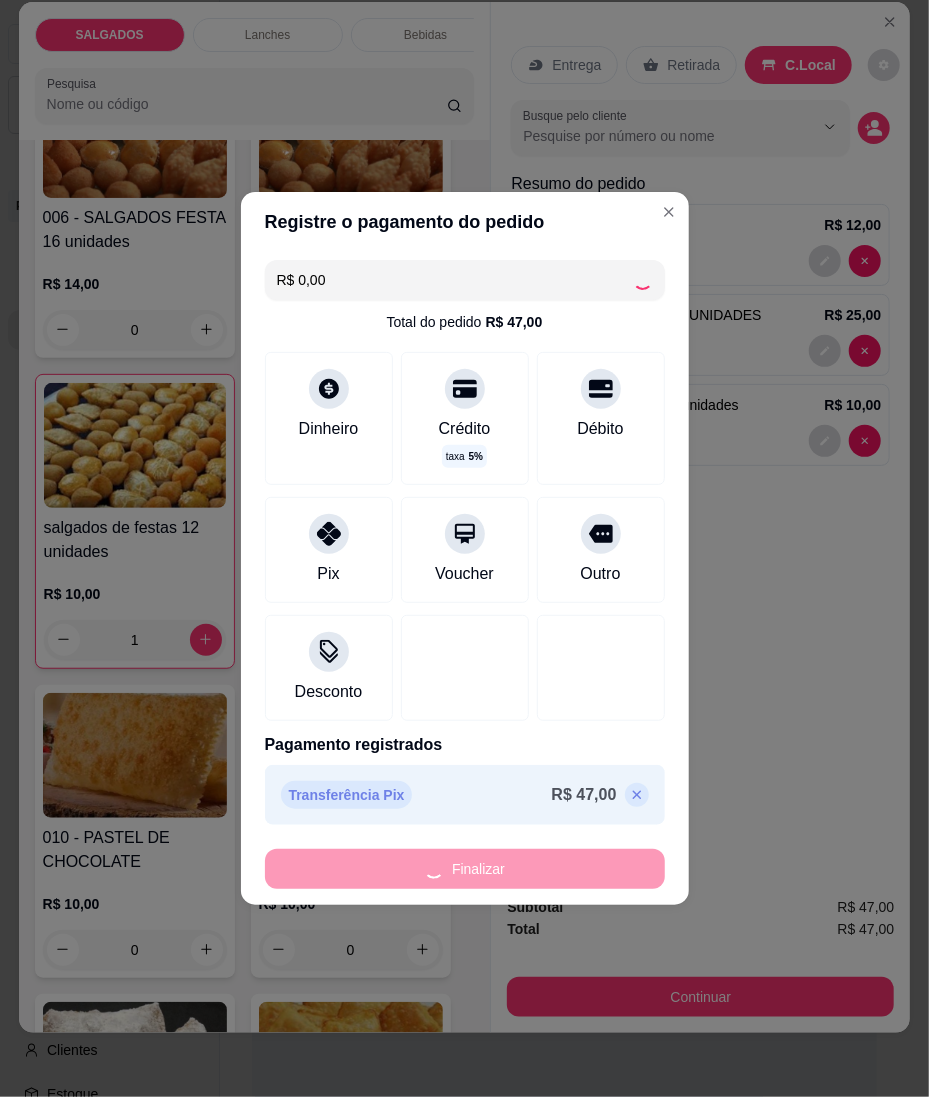 type on "0" 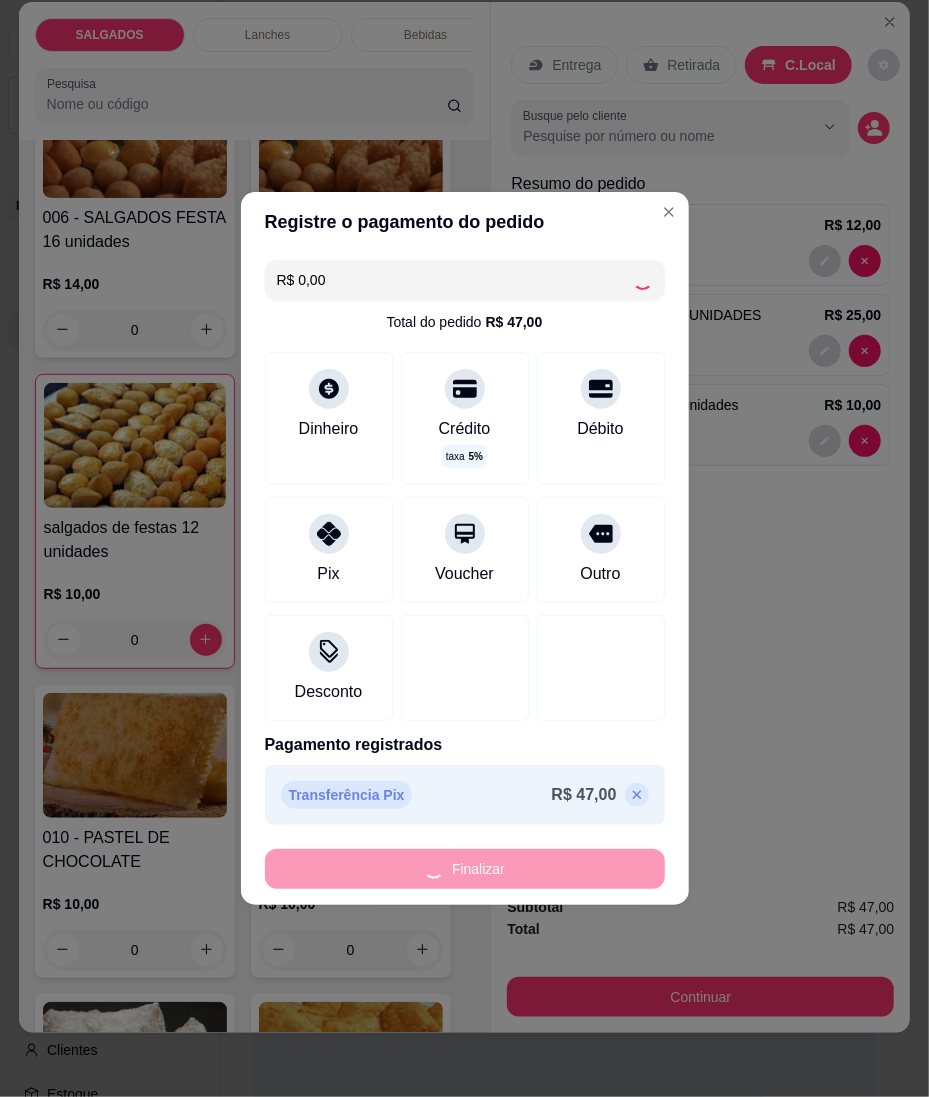 type on "-R$ 47,00" 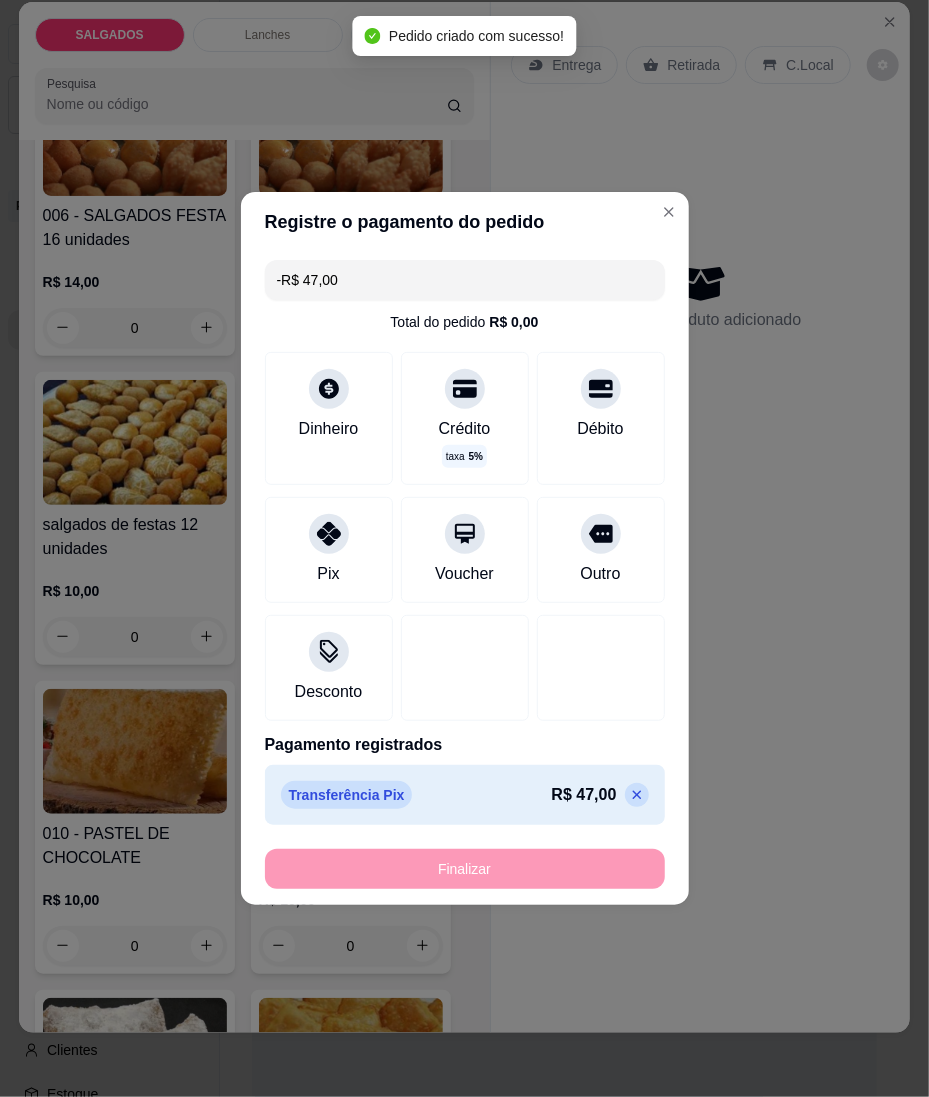 scroll, scrollTop: 1132, scrollLeft: 0, axis: vertical 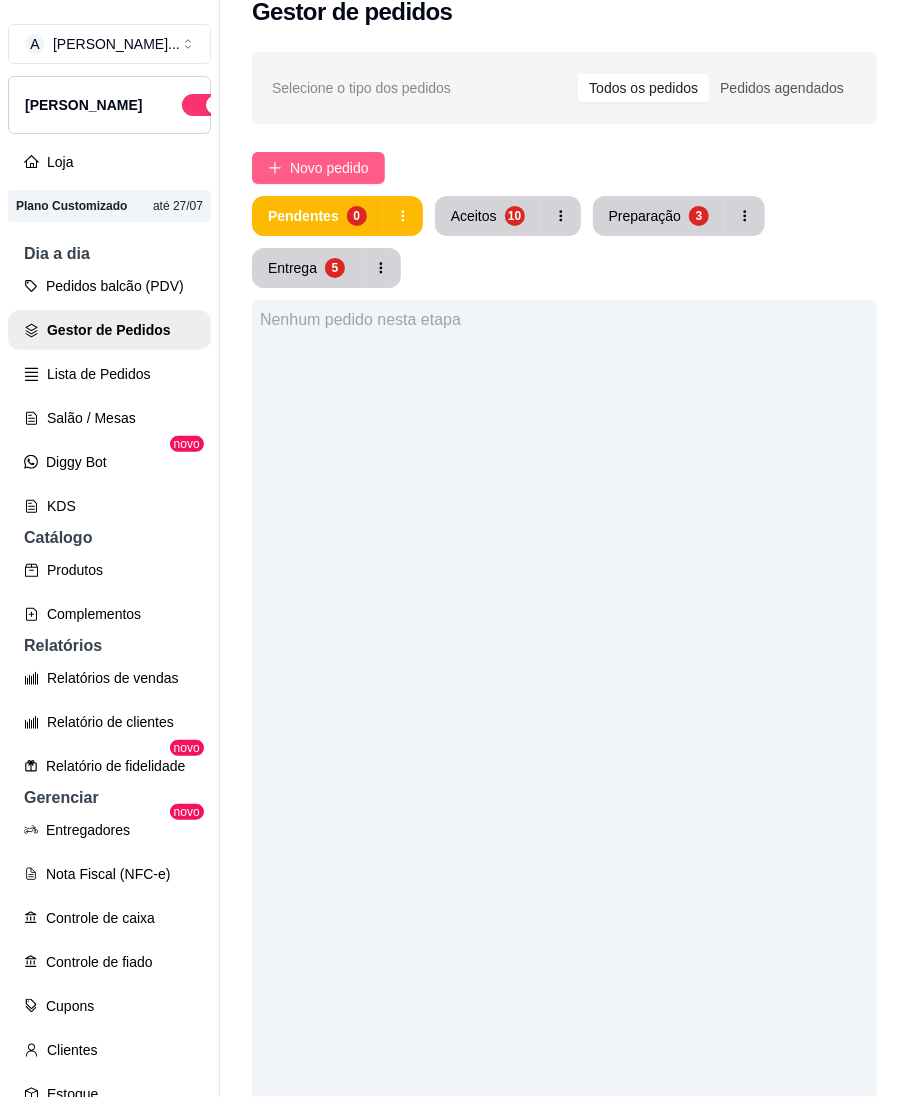 click on "Novo pedido" at bounding box center (329, 168) 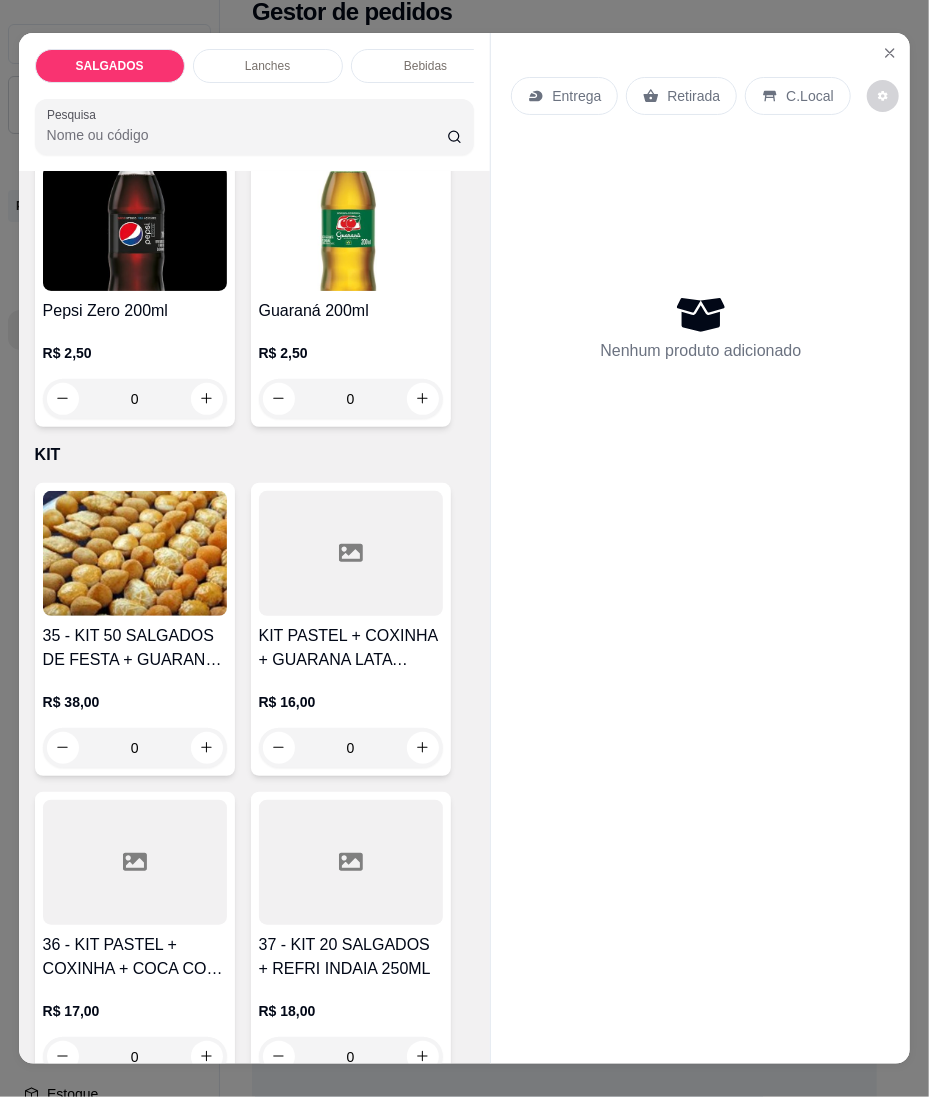 scroll, scrollTop: 9001, scrollLeft: 0, axis: vertical 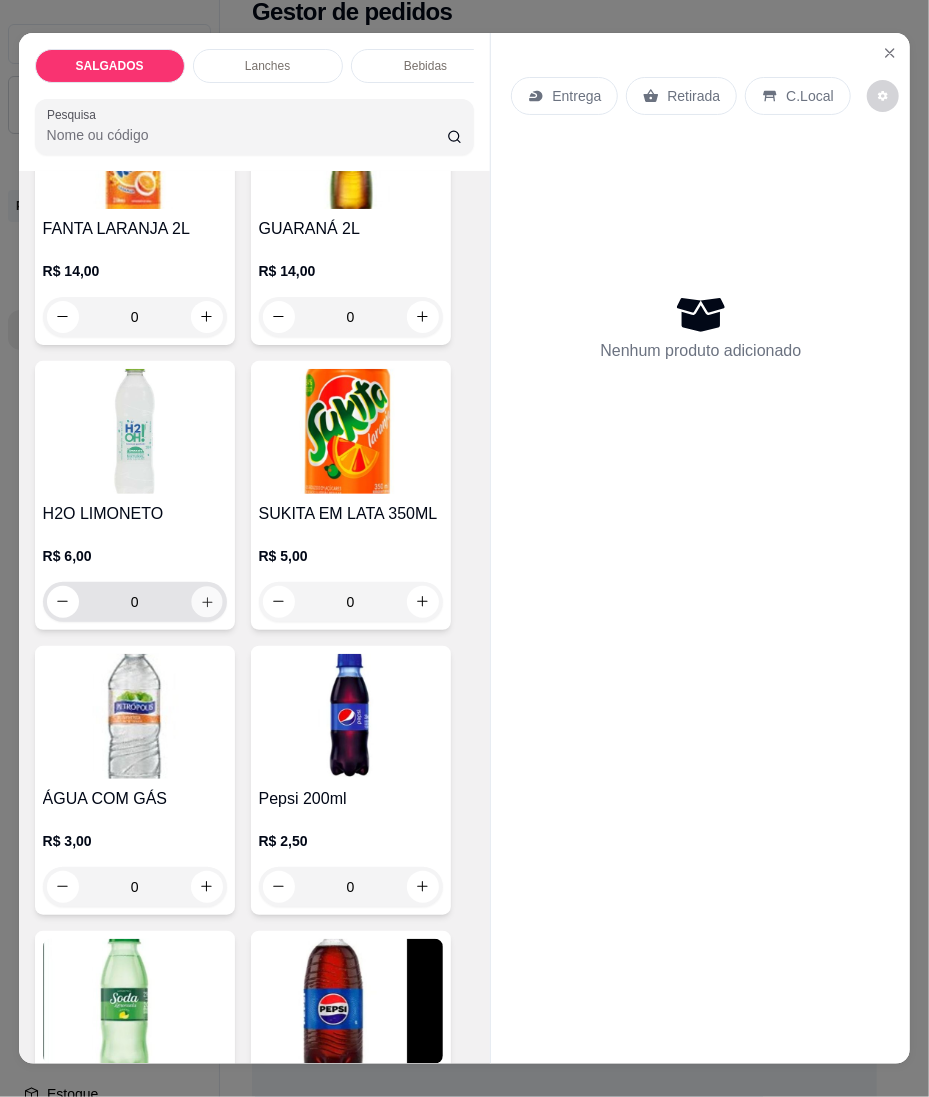click at bounding box center (206, 601) 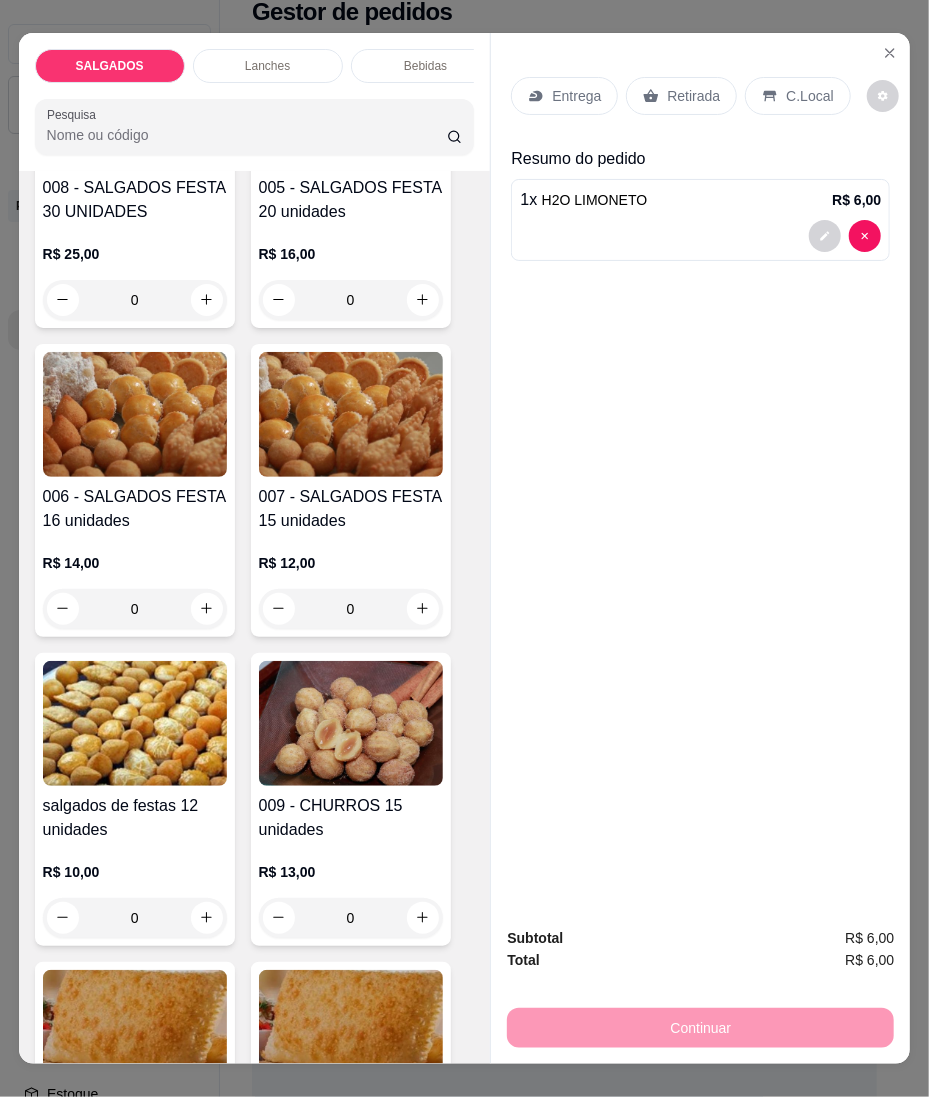 scroll, scrollTop: 933, scrollLeft: 0, axis: vertical 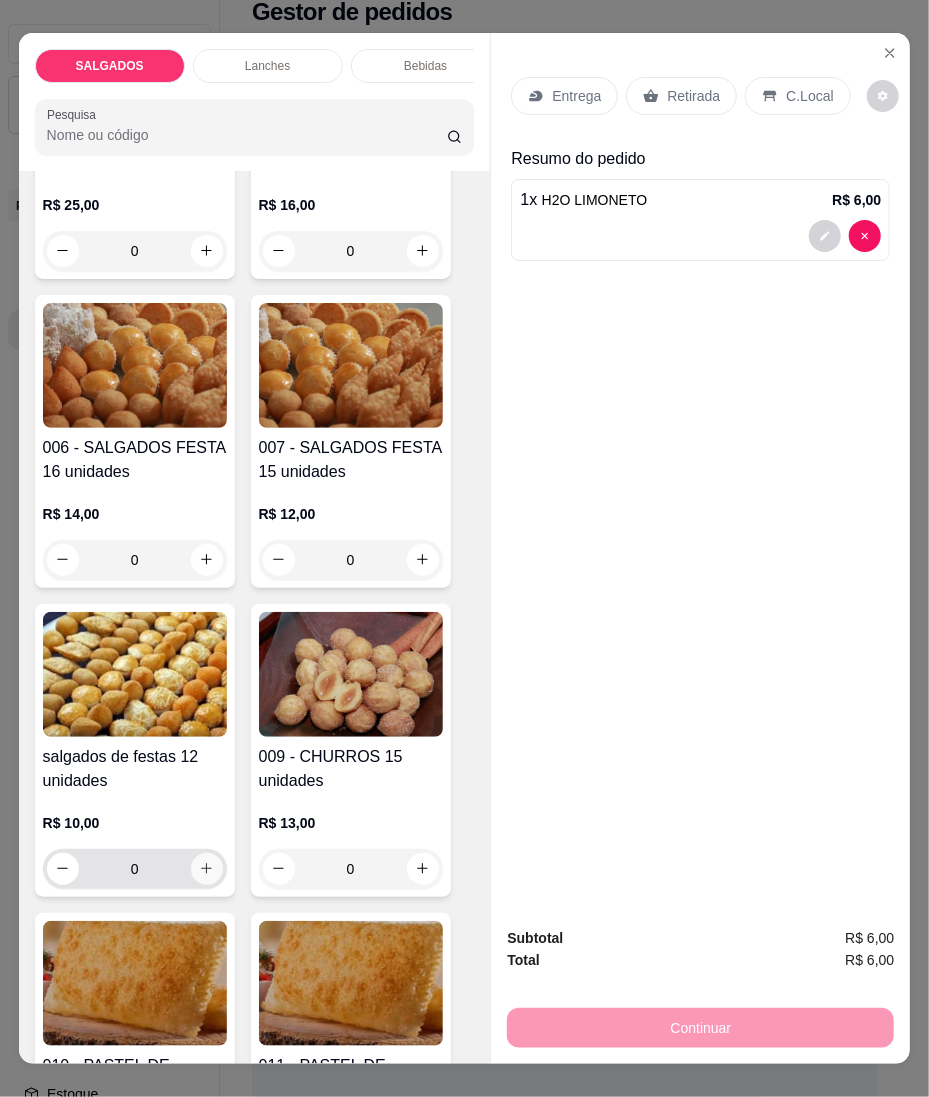 click 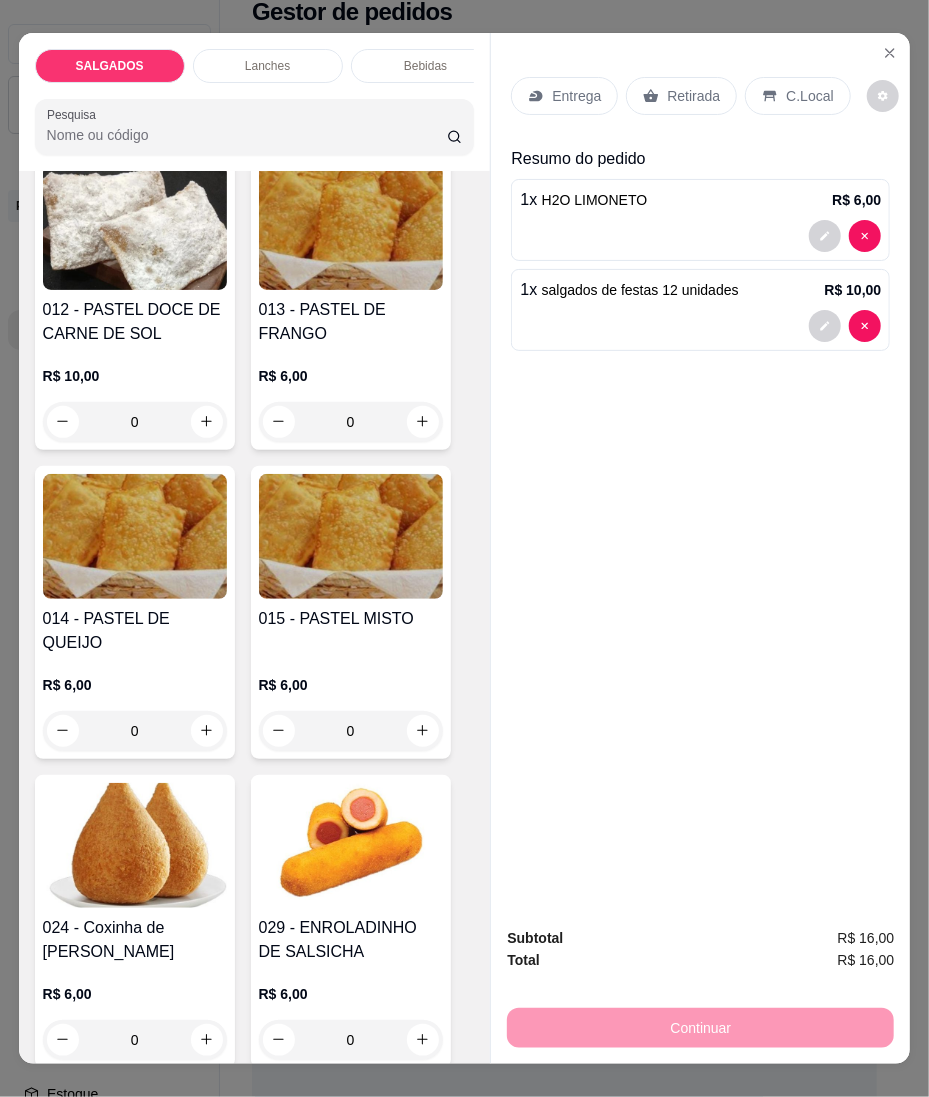 scroll, scrollTop: 2133, scrollLeft: 0, axis: vertical 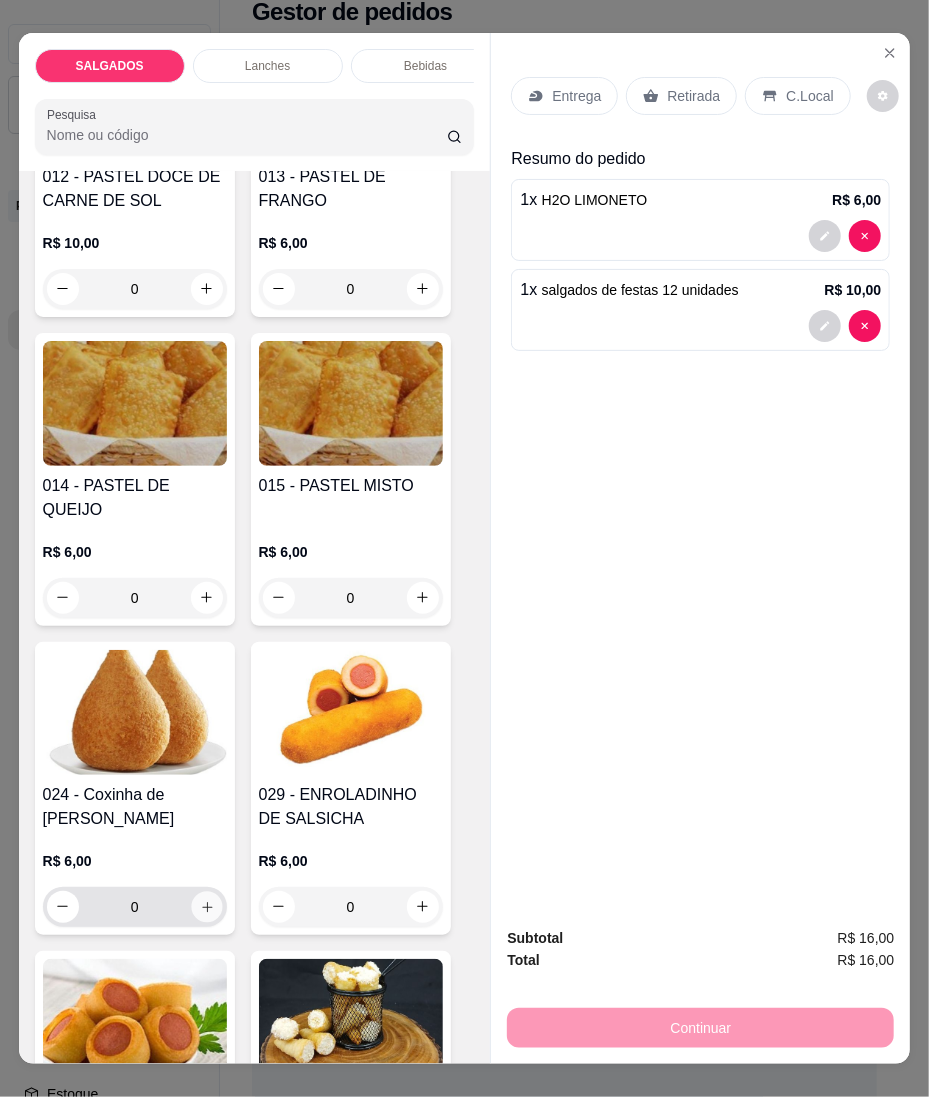 click 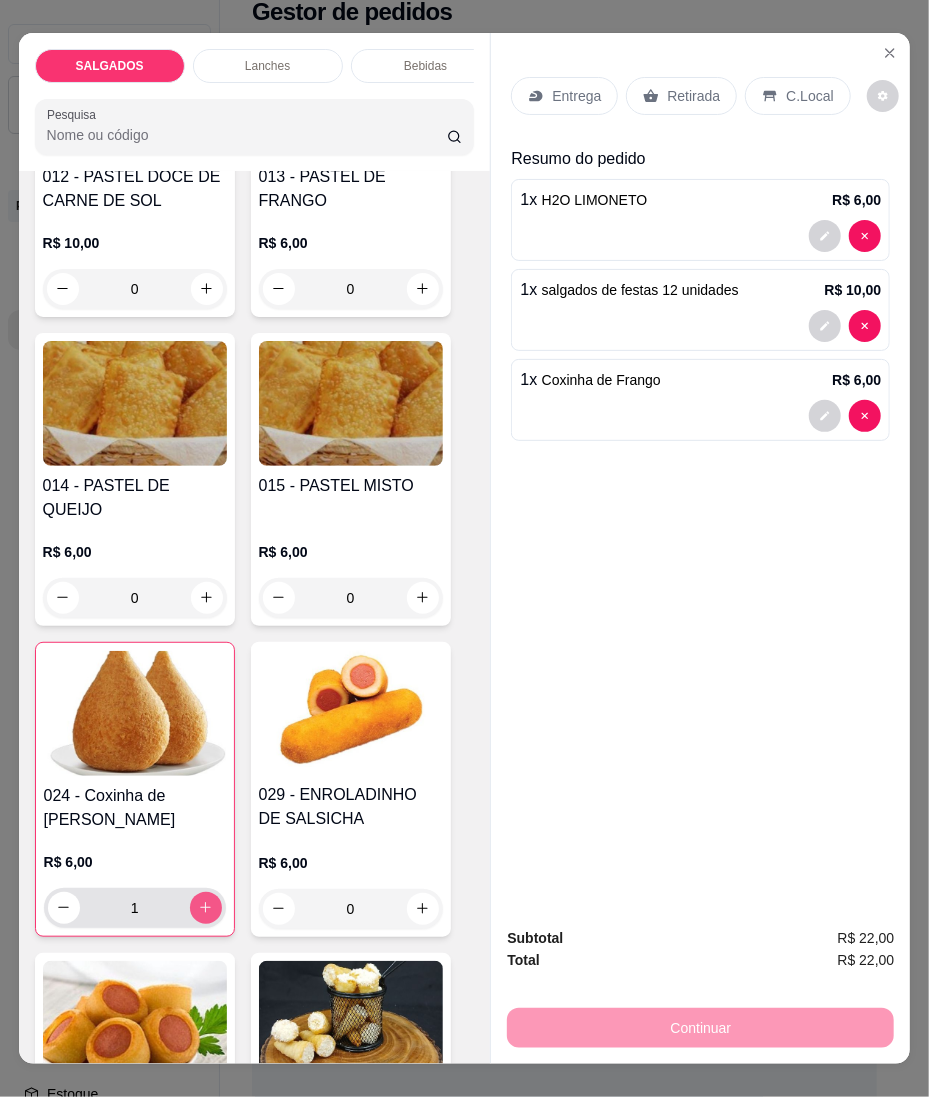 click 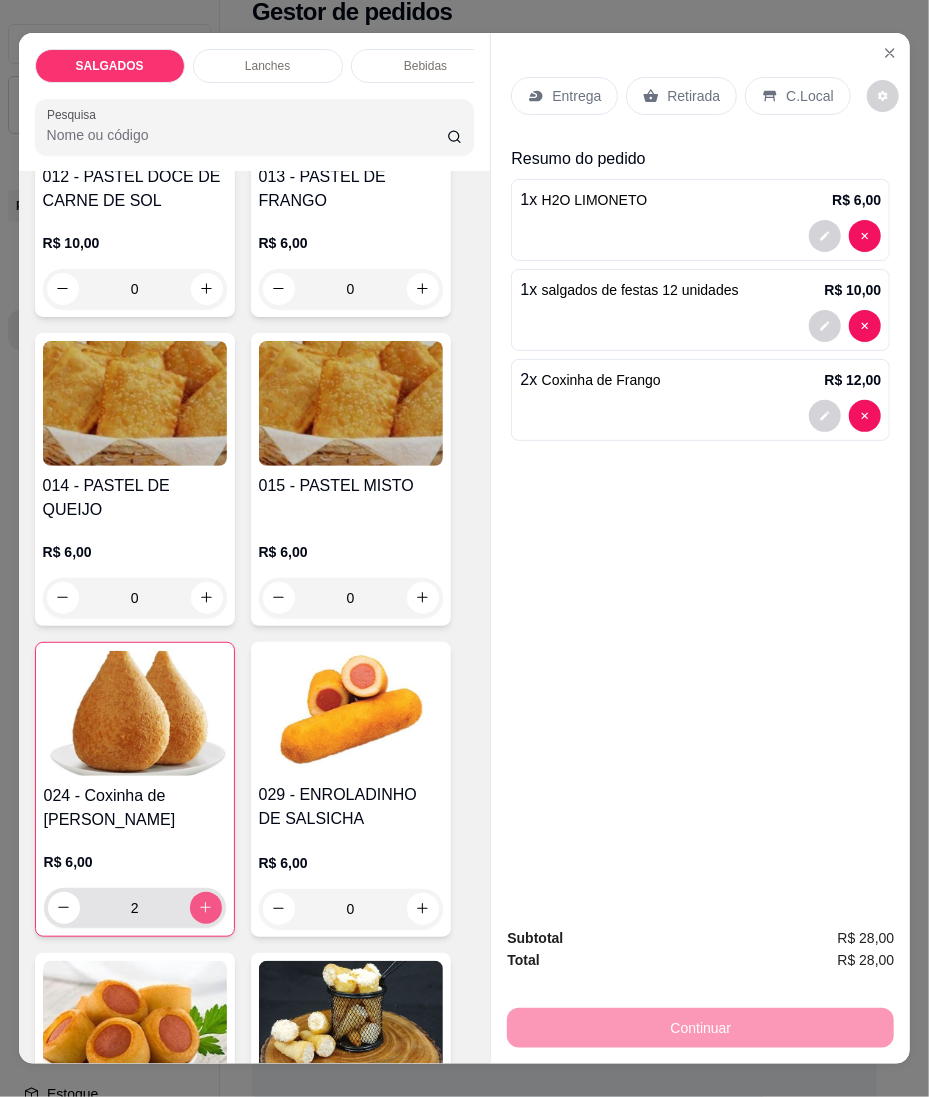 click 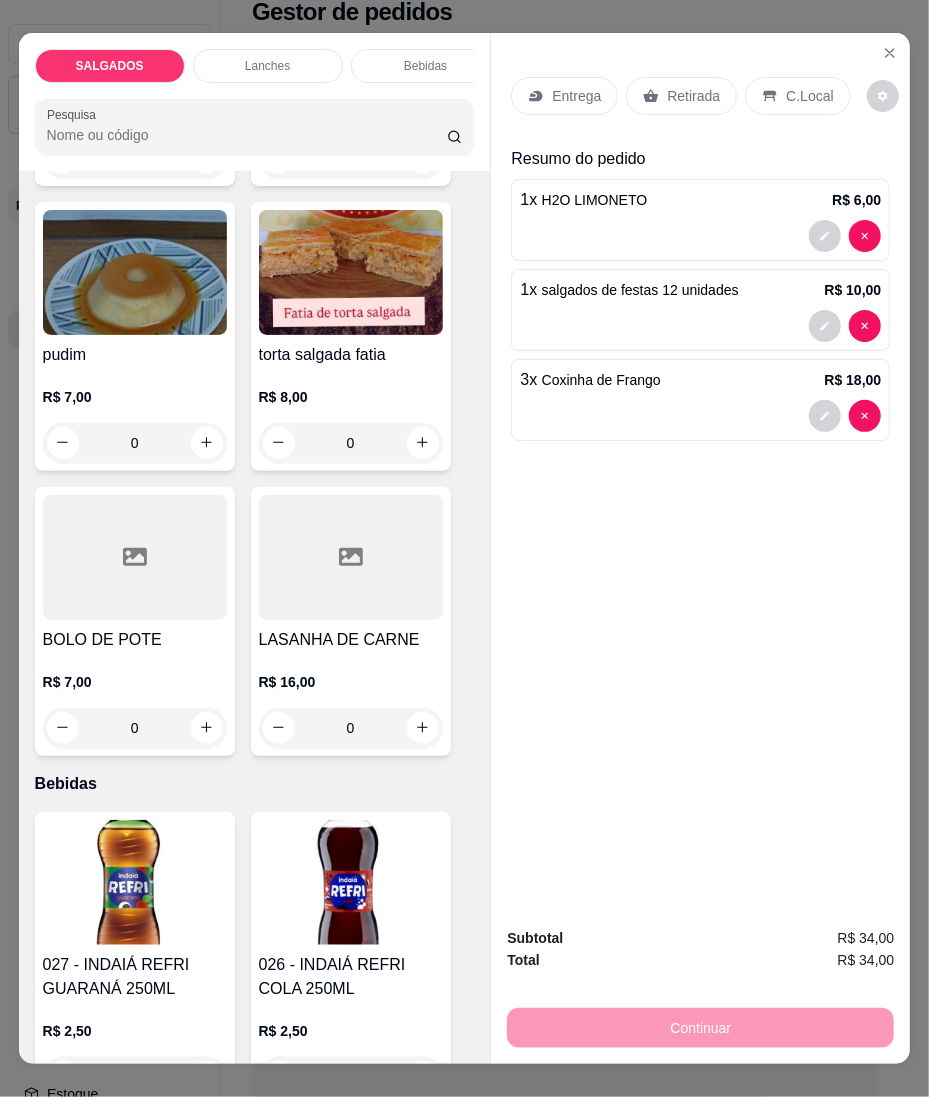 scroll, scrollTop: 5733, scrollLeft: 0, axis: vertical 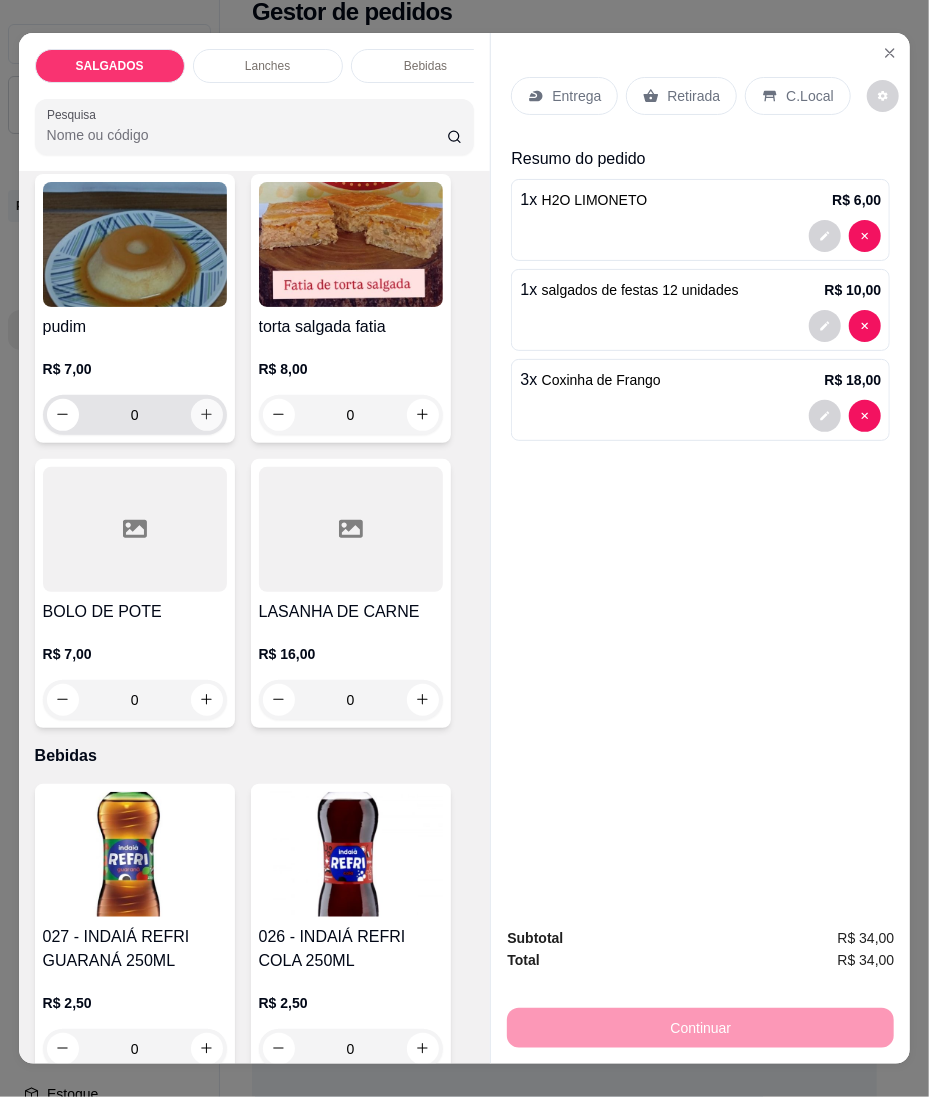 click at bounding box center (207, 415) 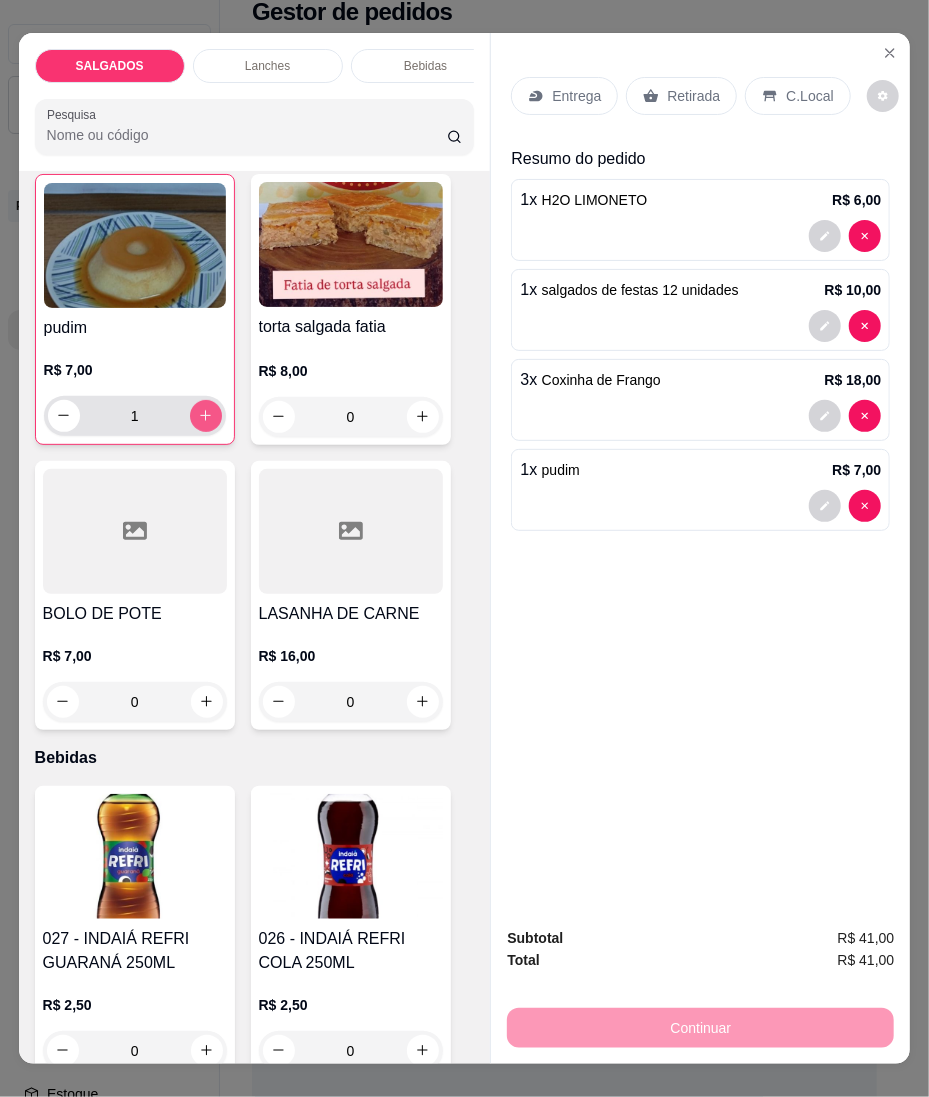 scroll, scrollTop: 5734, scrollLeft: 0, axis: vertical 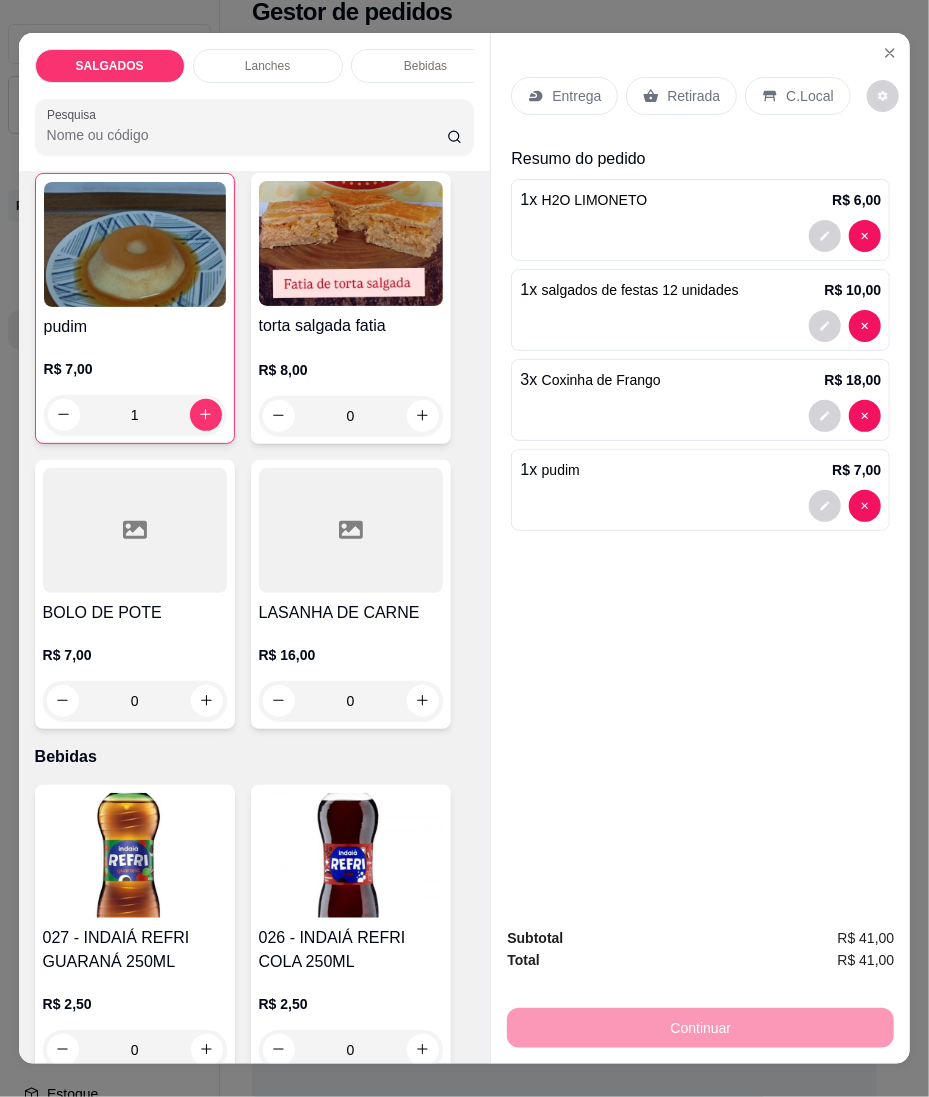 click 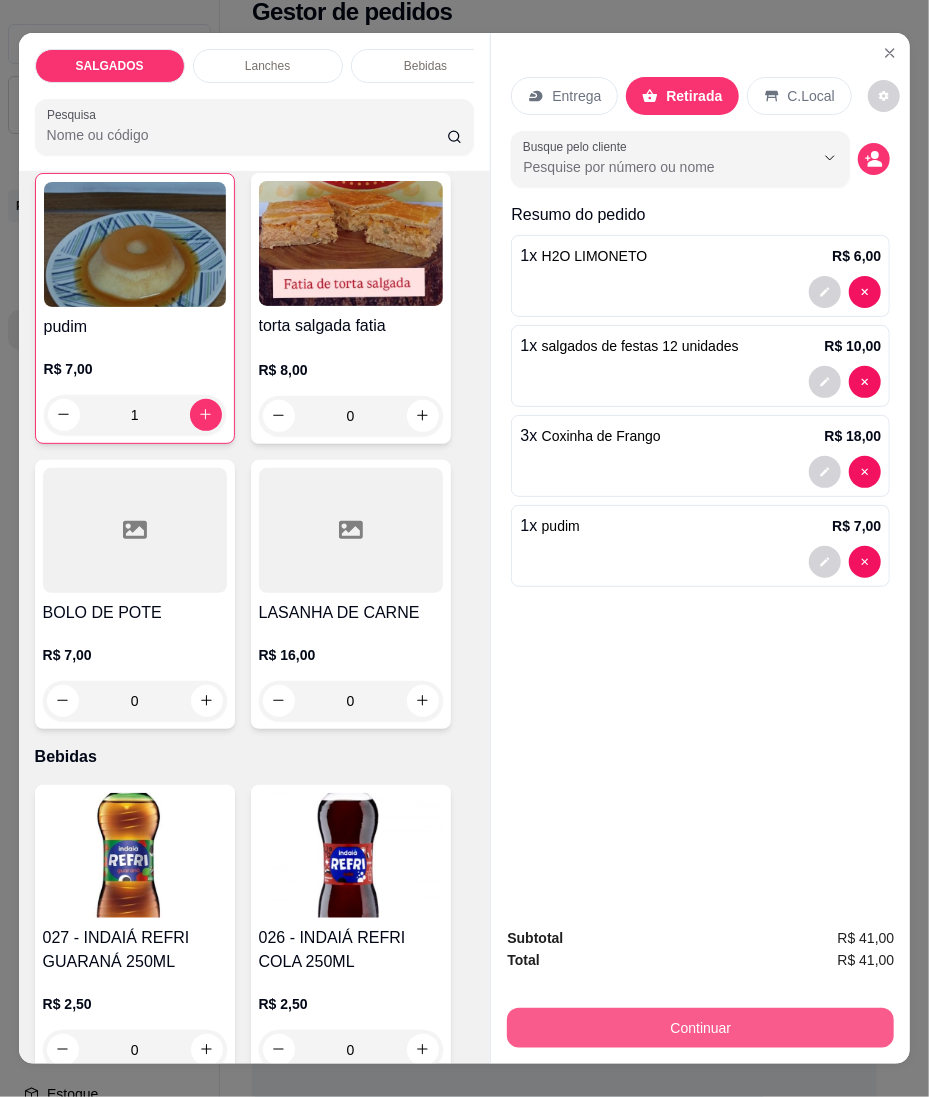 click on "Continuar" at bounding box center [700, 1028] 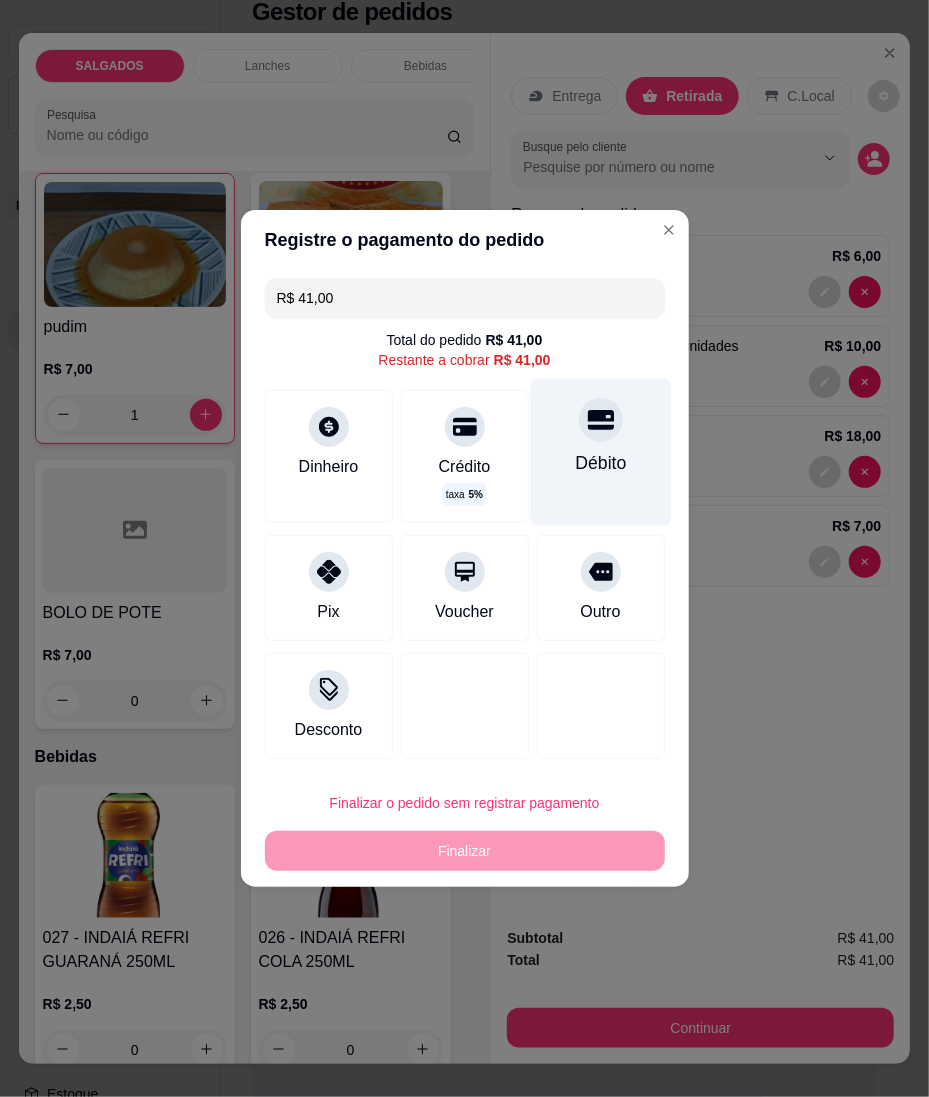 click on "Débito" at bounding box center (600, 452) 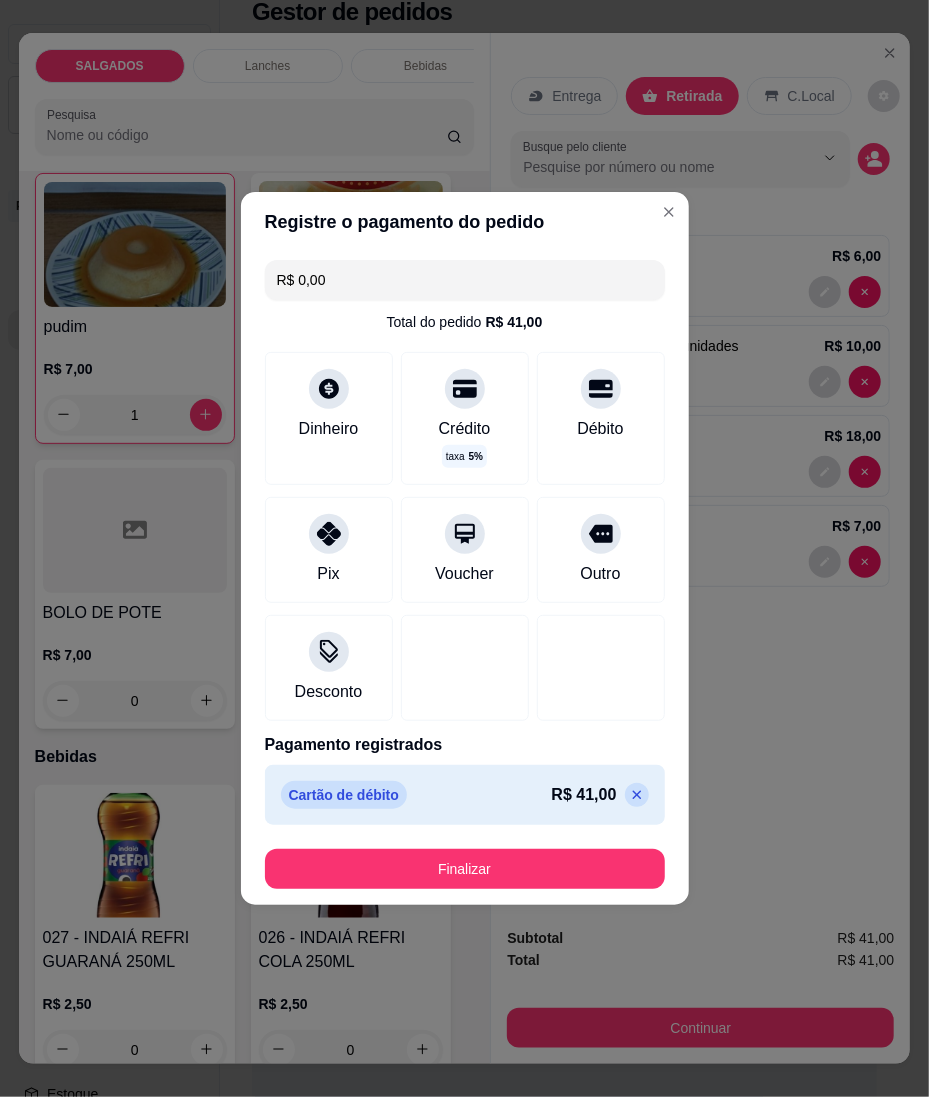 click on "R$ 0,00" at bounding box center [465, 280] 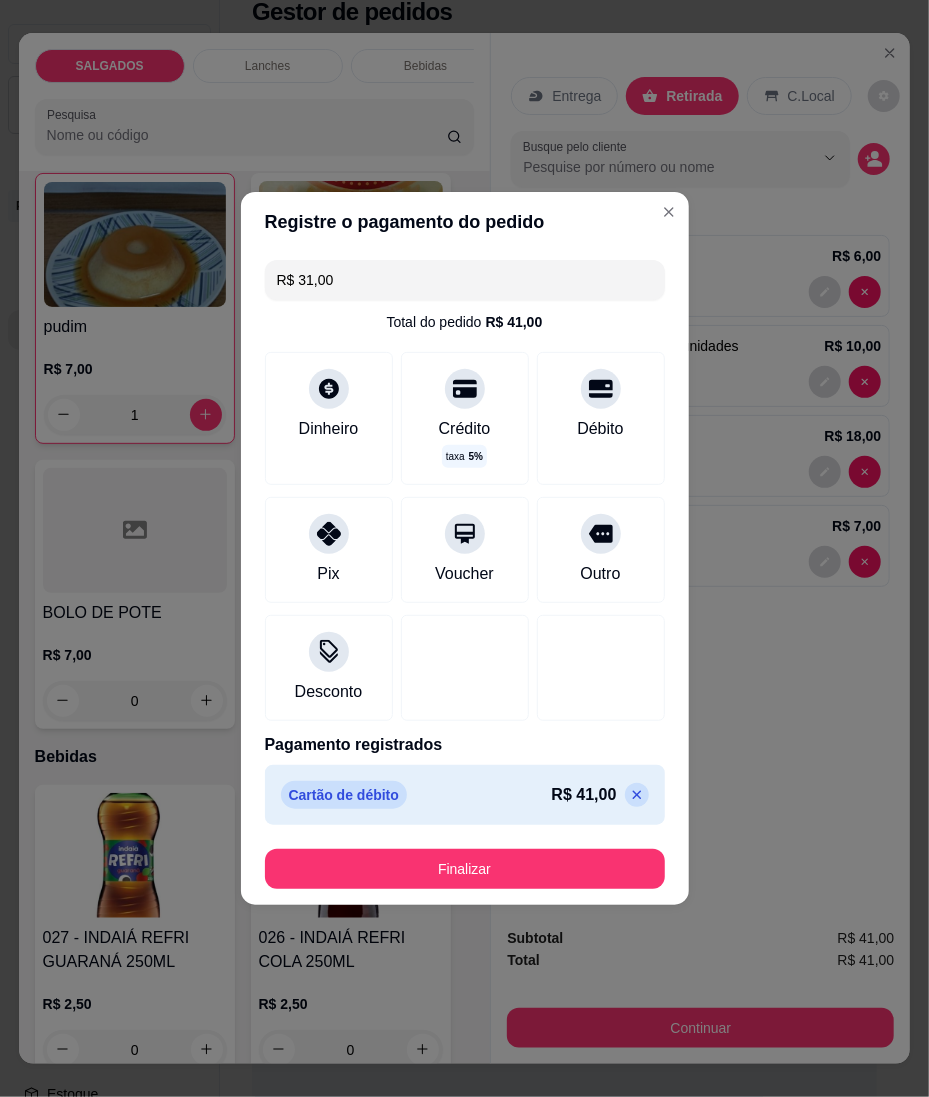 click 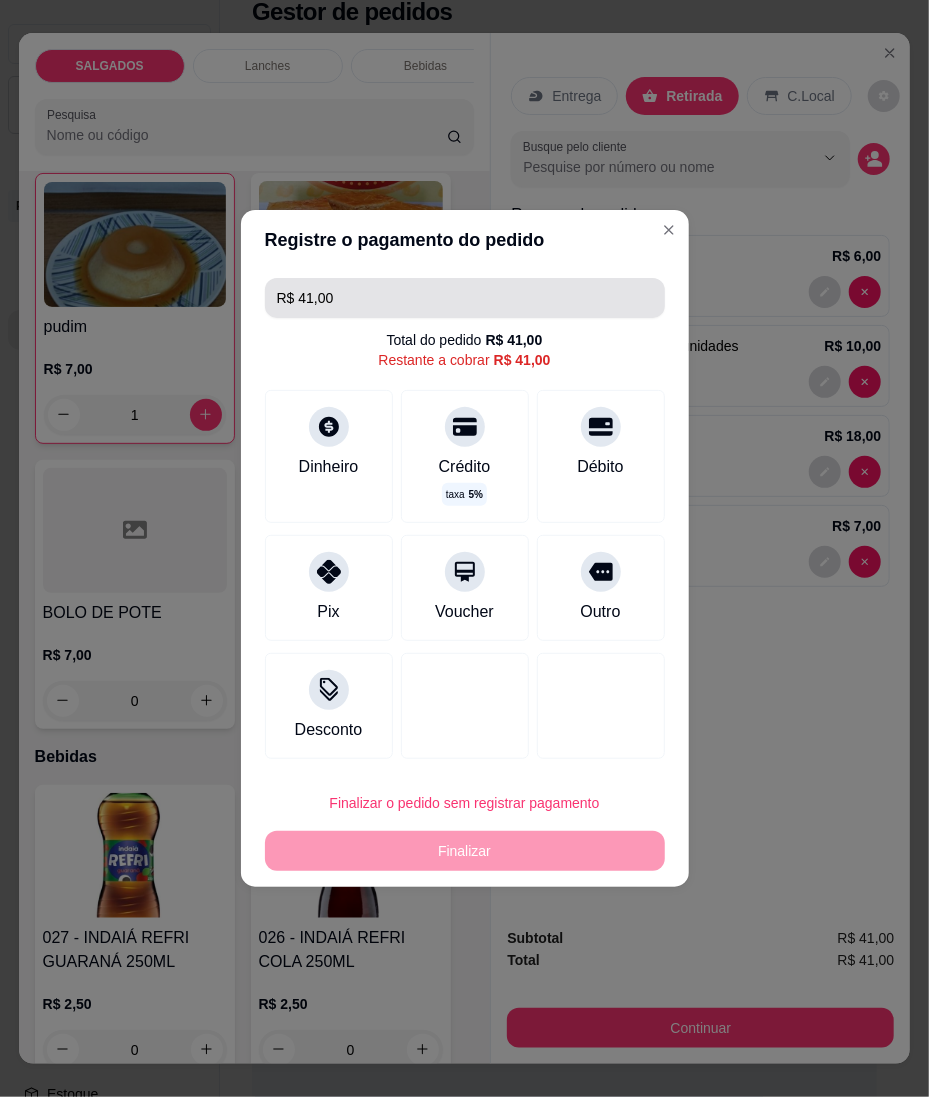 click on "R$ 41,00" at bounding box center [465, 298] 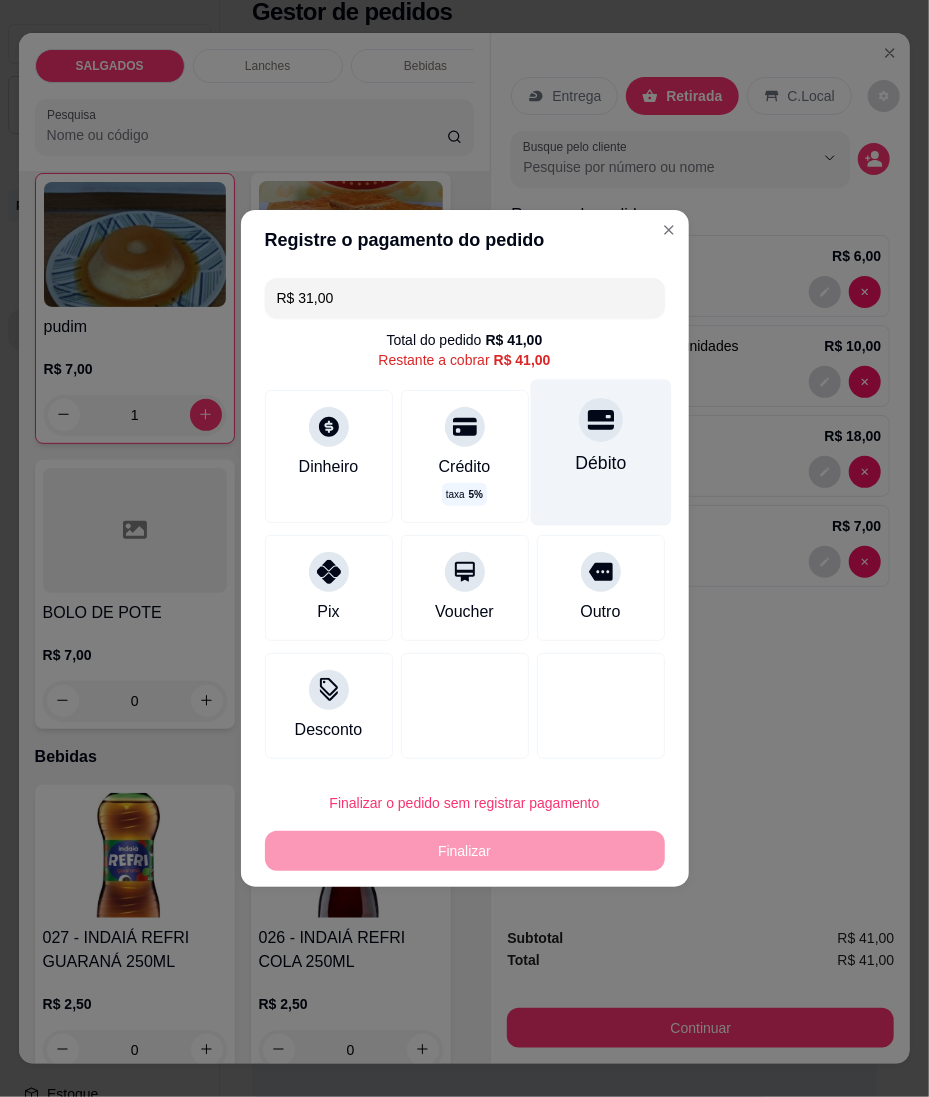 click on "Débito" at bounding box center (600, 464) 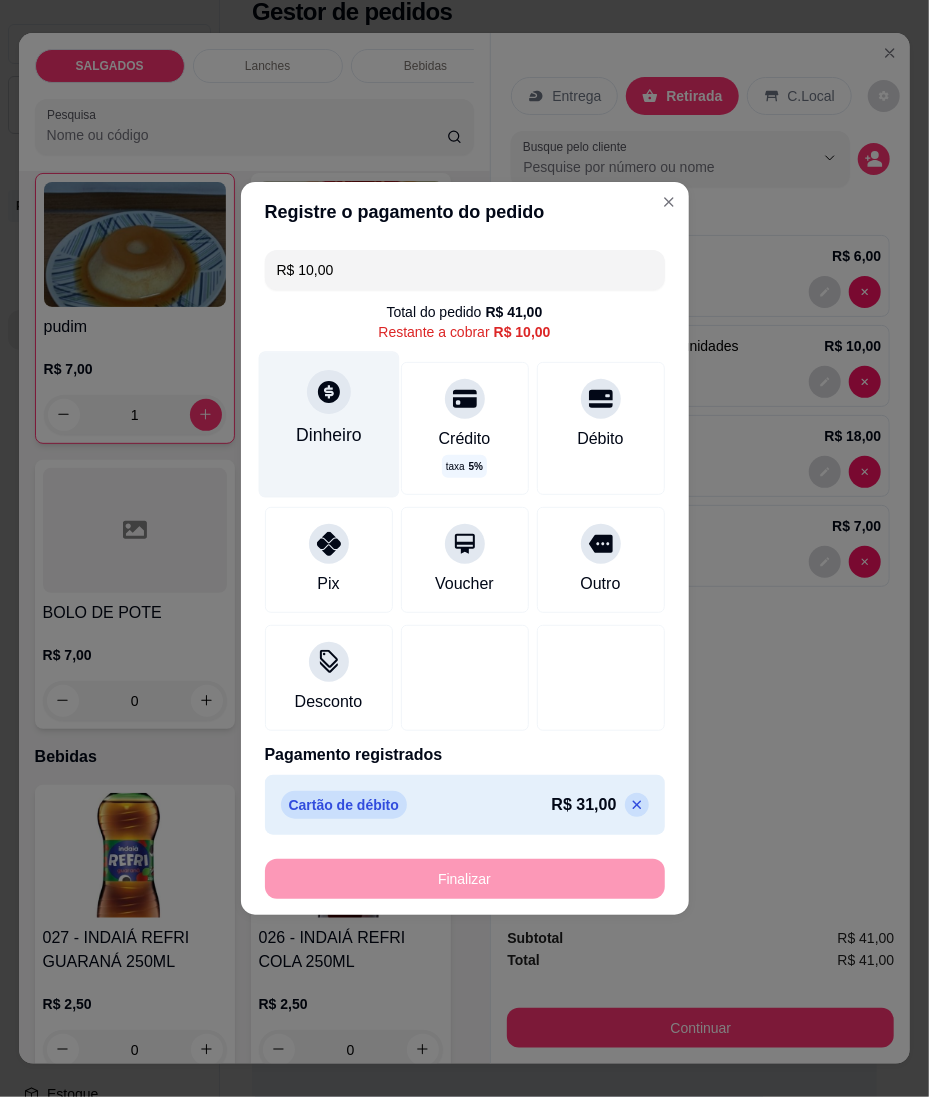click on "Dinheiro" at bounding box center (329, 436) 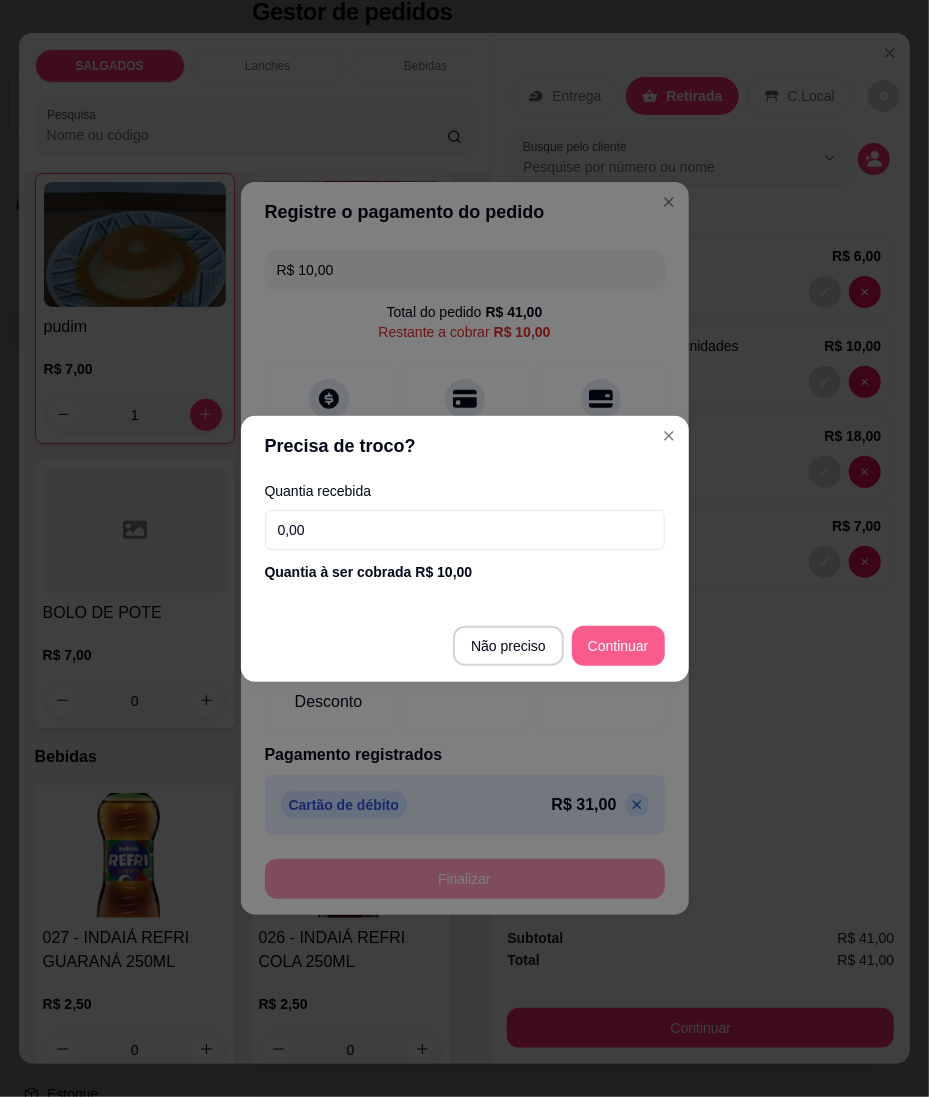 type on "R$ 0,00" 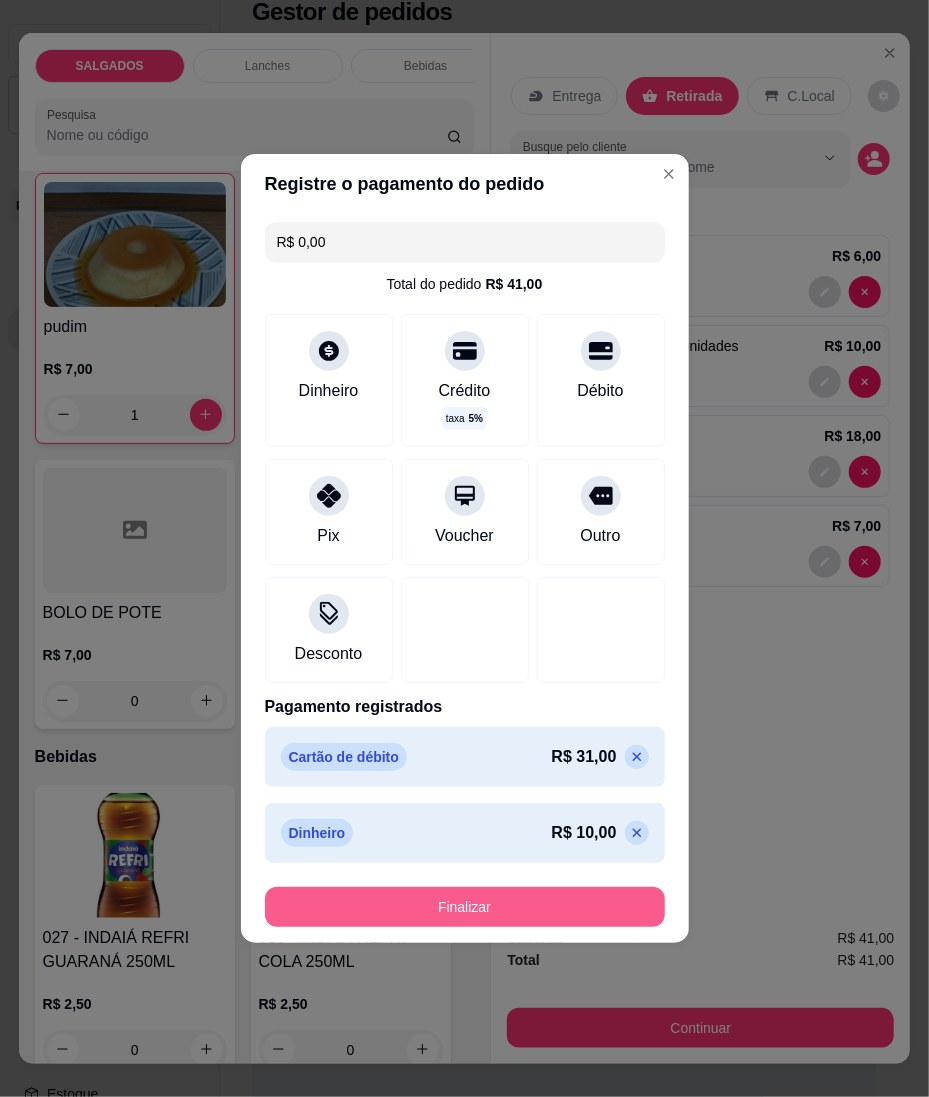 click on "Finalizar" at bounding box center [465, 907] 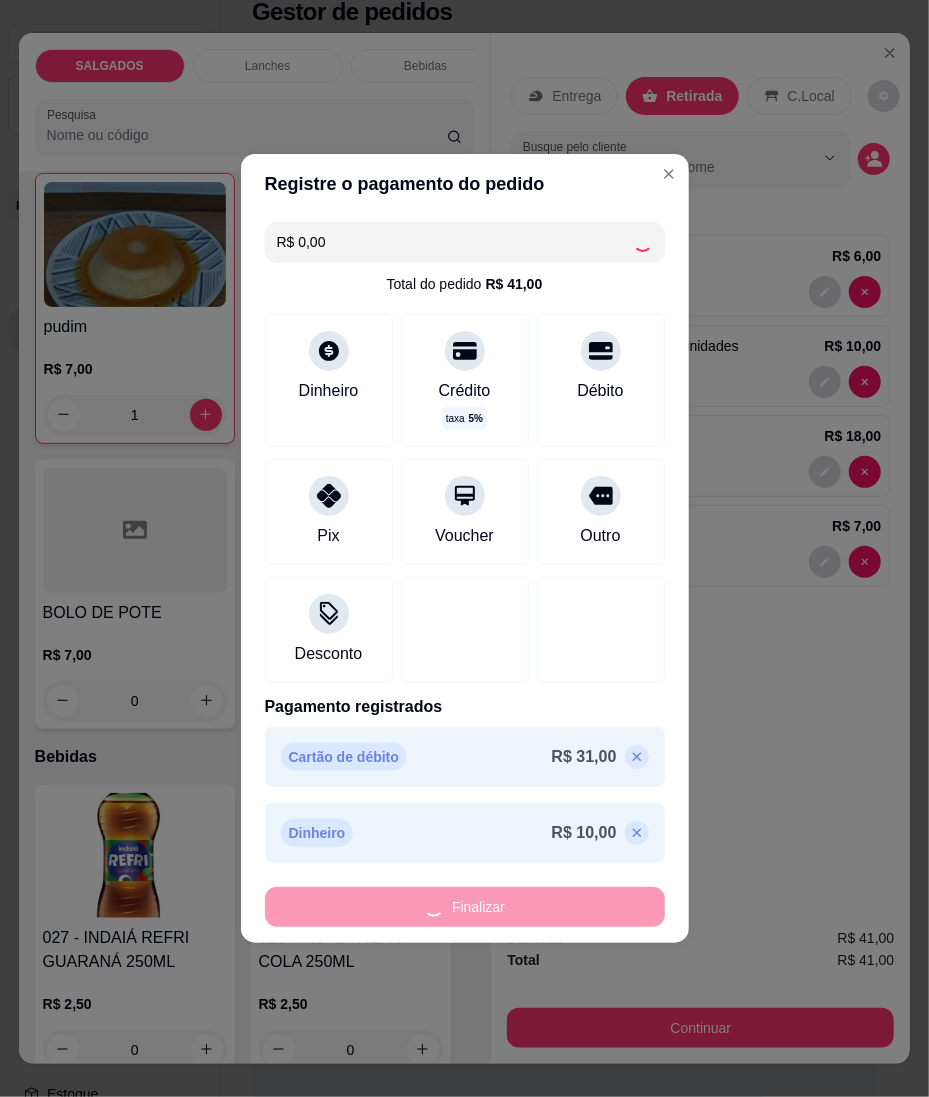 type on "0" 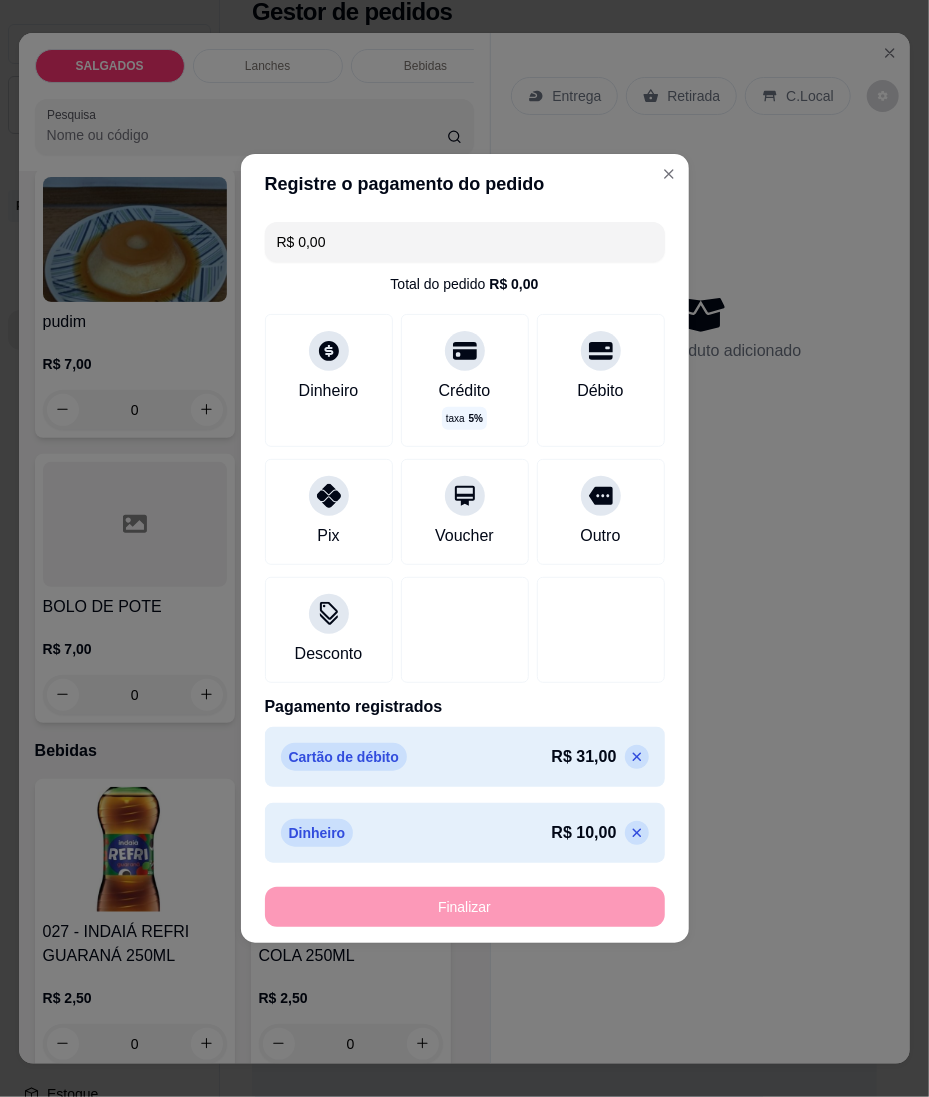 type on "-R$ 41,00" 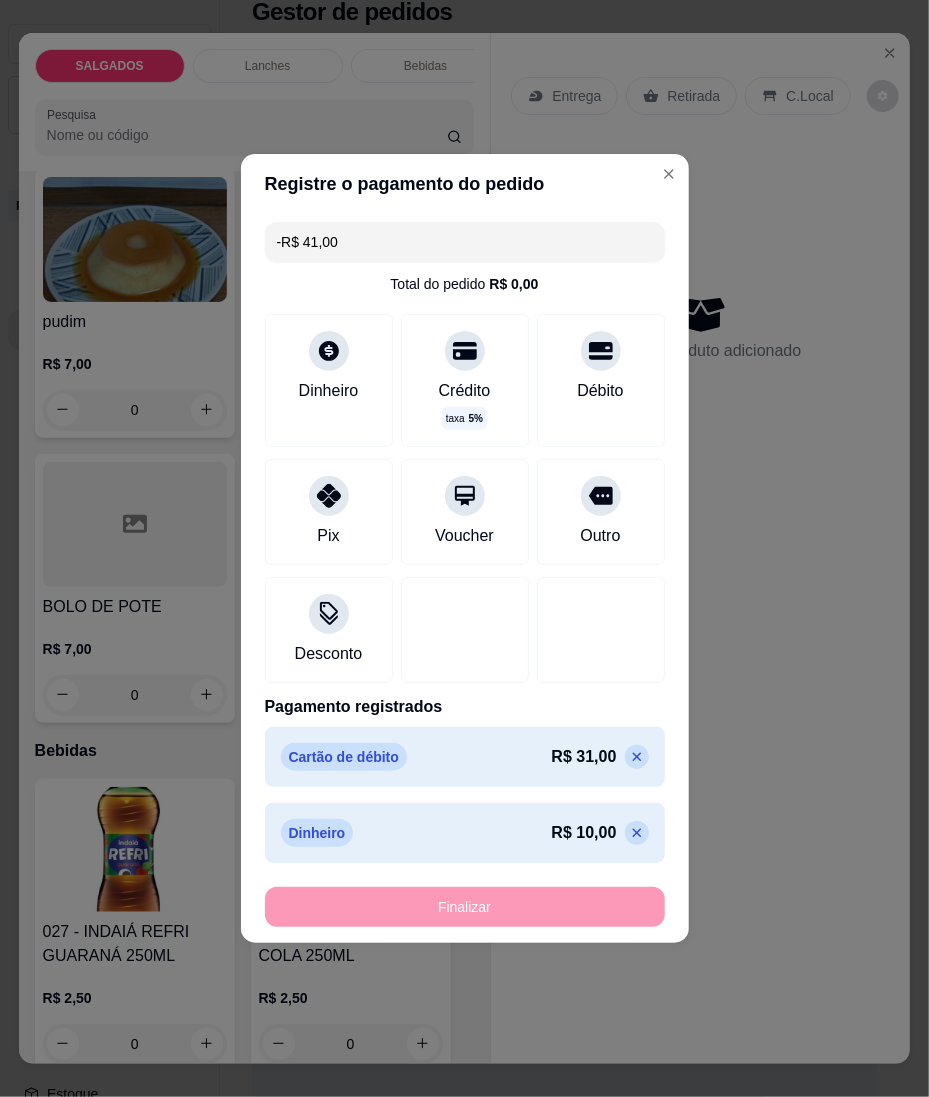 scroll, scrollTop: 5730, scrollLeft: 0, axis: vertical 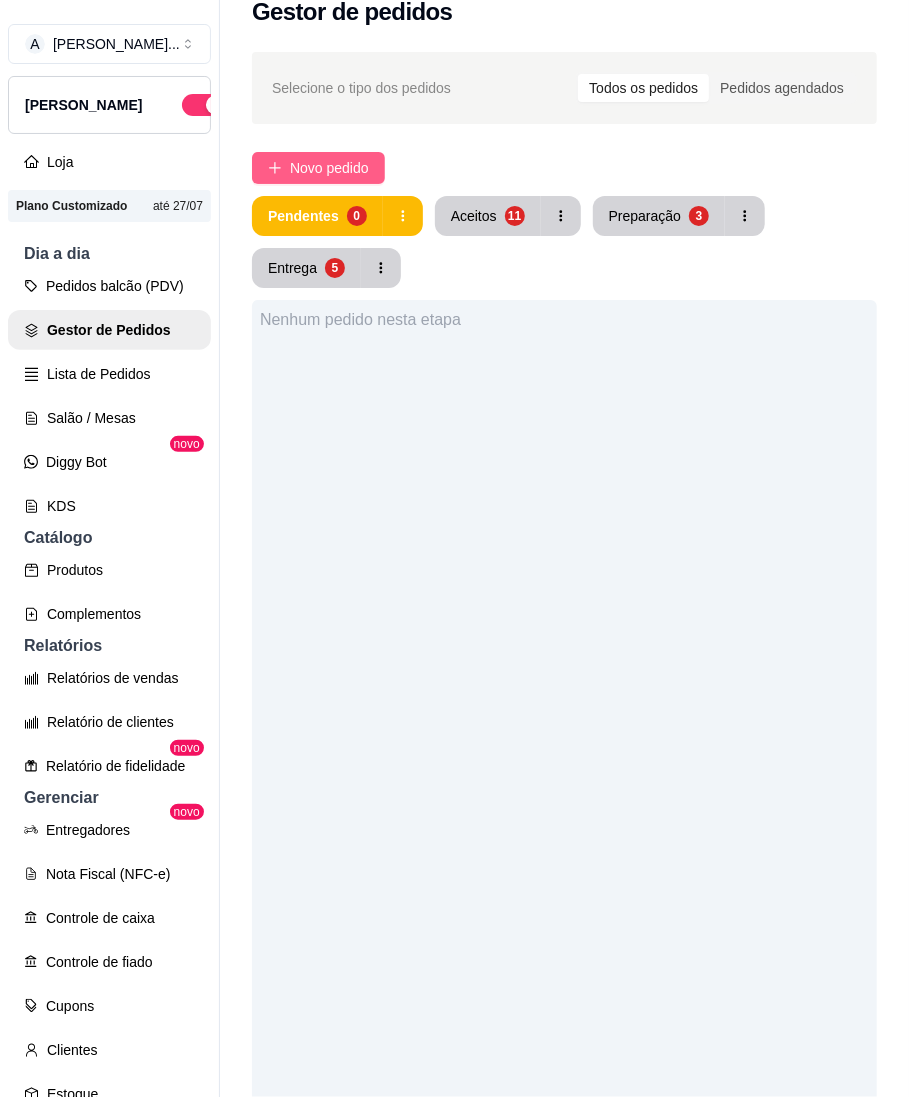 click on "Novo pedido" at bounding box center (329, 168) 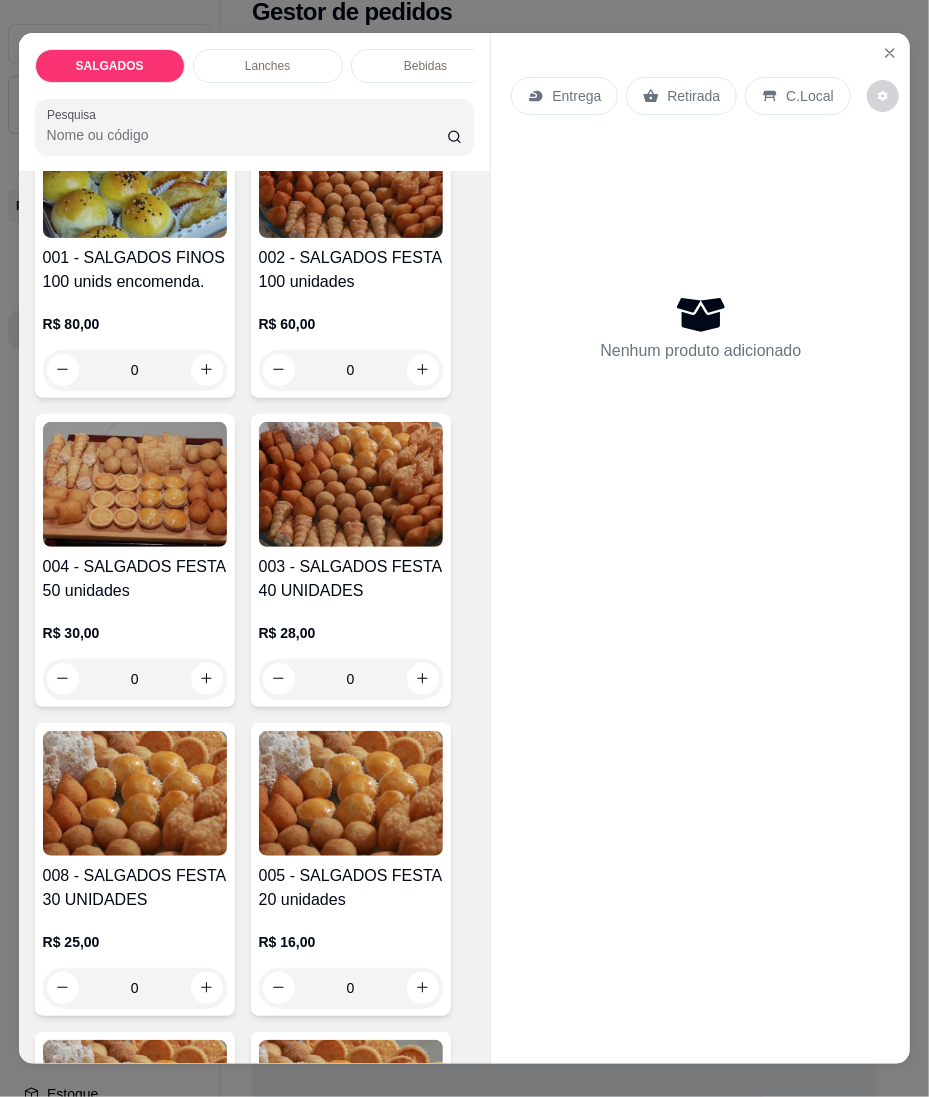 scroll, scrollTop: 266, scrollLeft: 0, axis: vertical 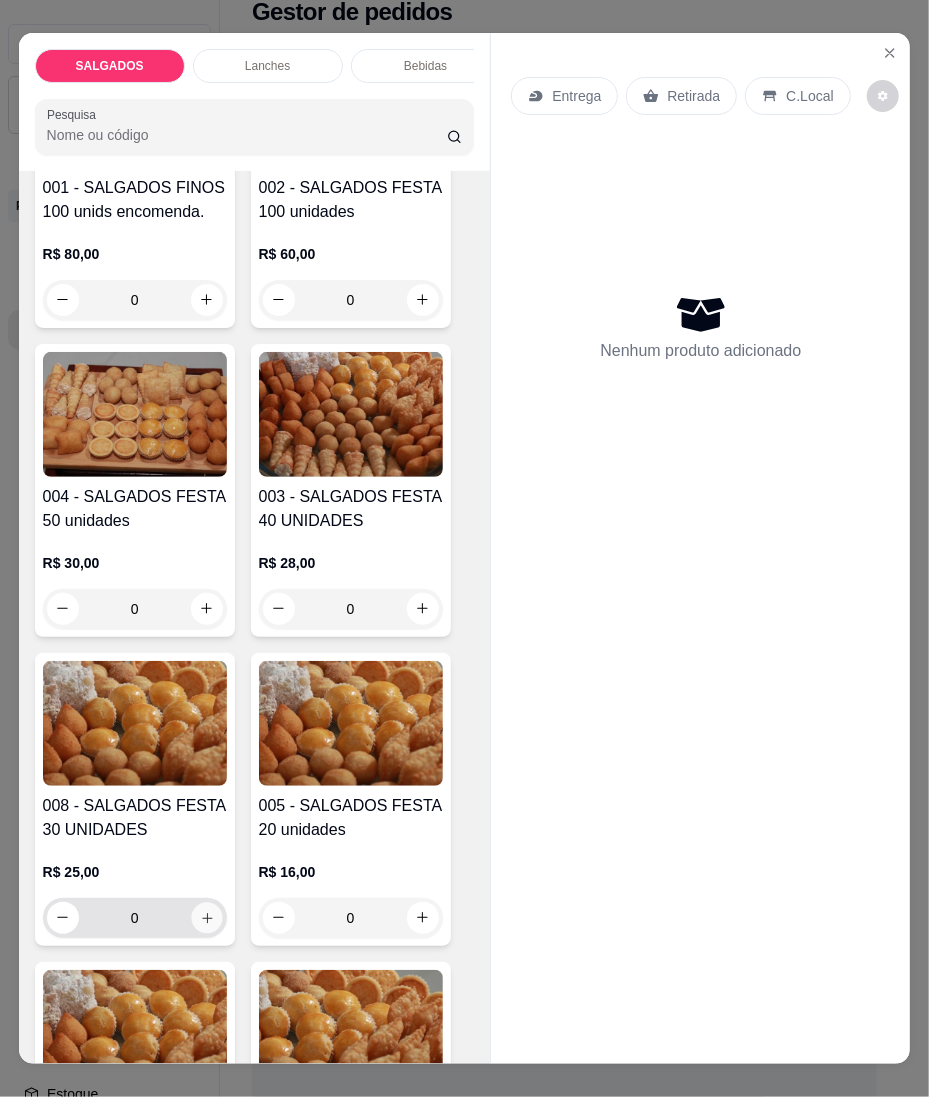 click at bounding box center (206, 917) 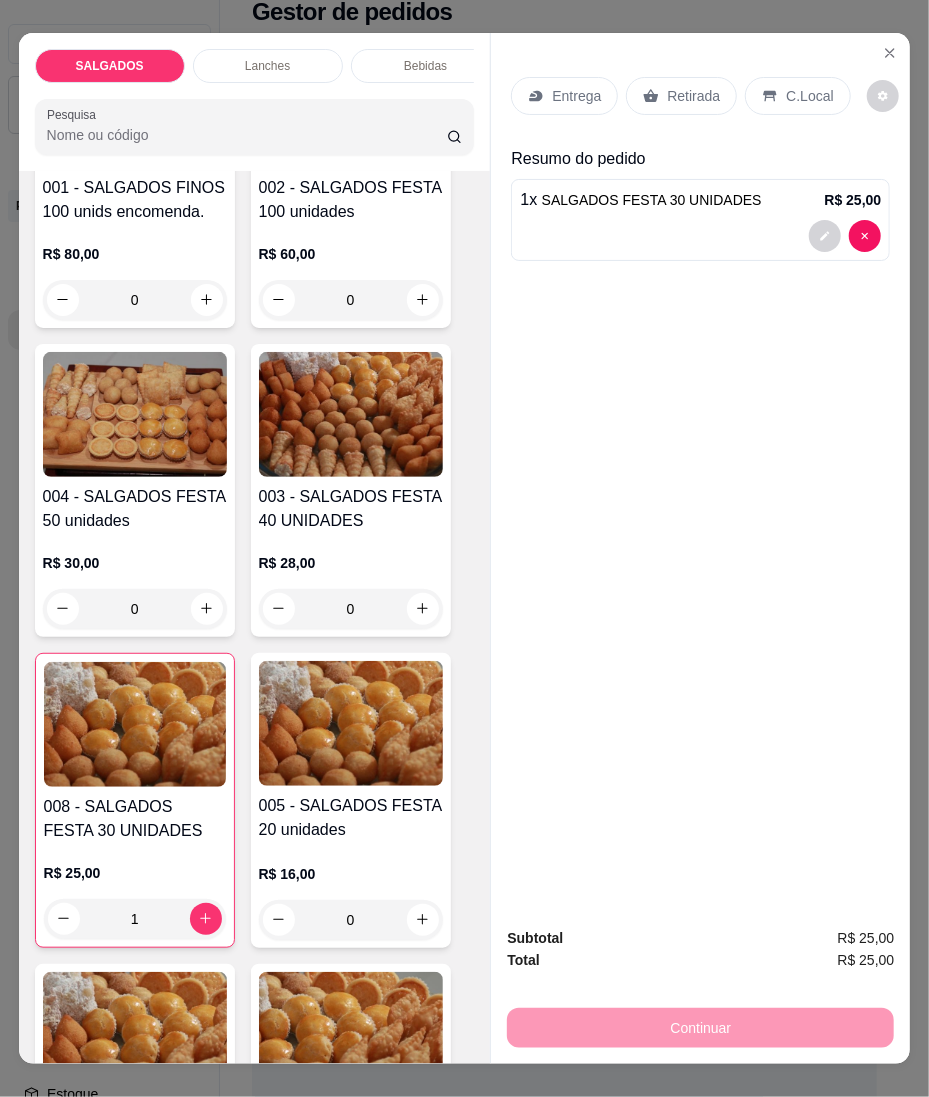 click on "Entrega" at bounding box center [576, 96] 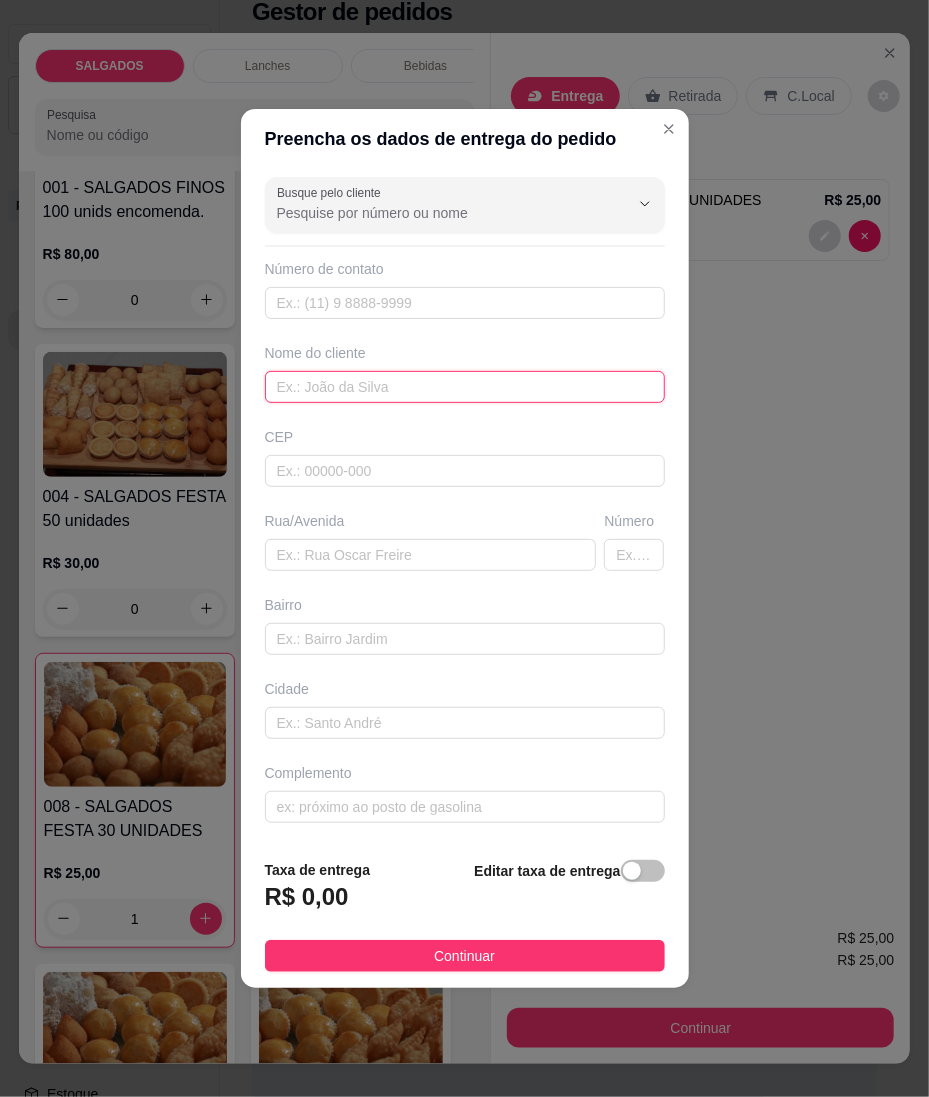 click at bounding box center (465, 387) 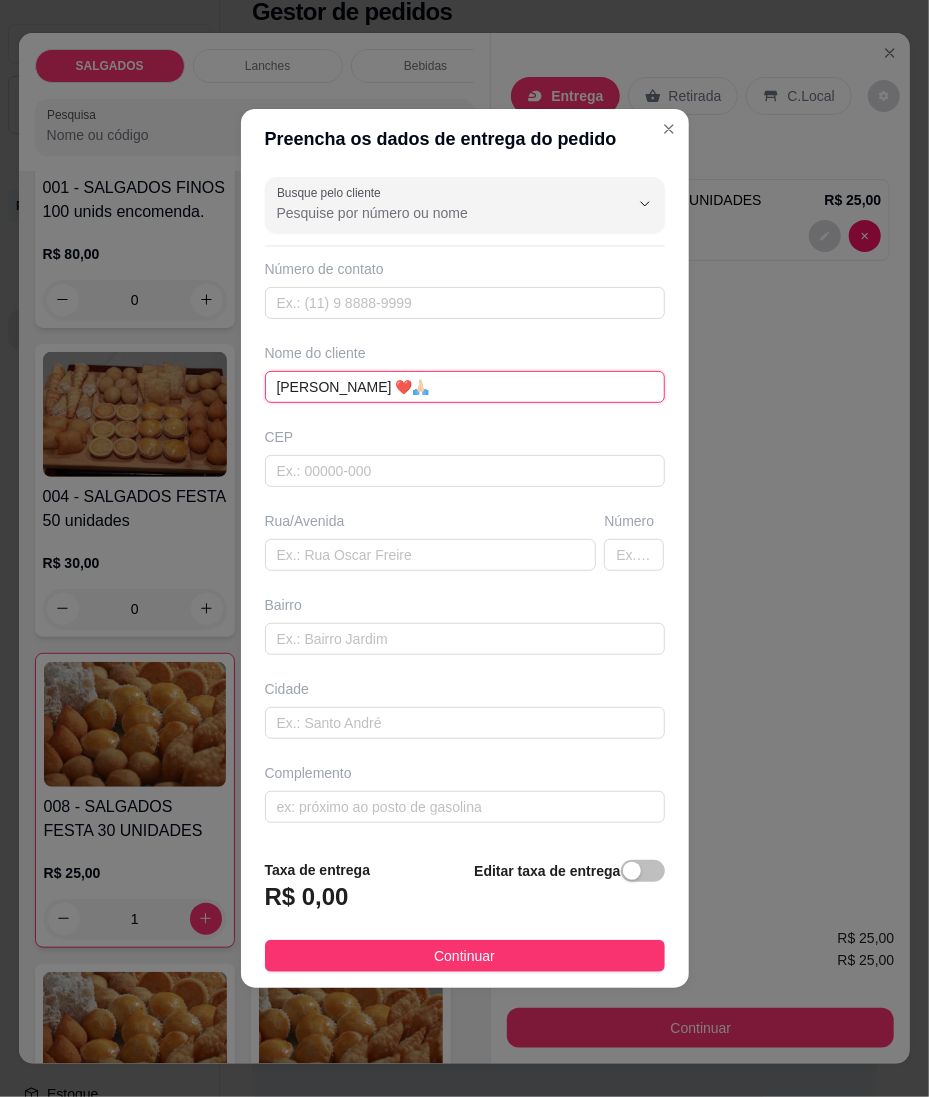type on "[PERSON_NAME] ❤️🙏🏻" 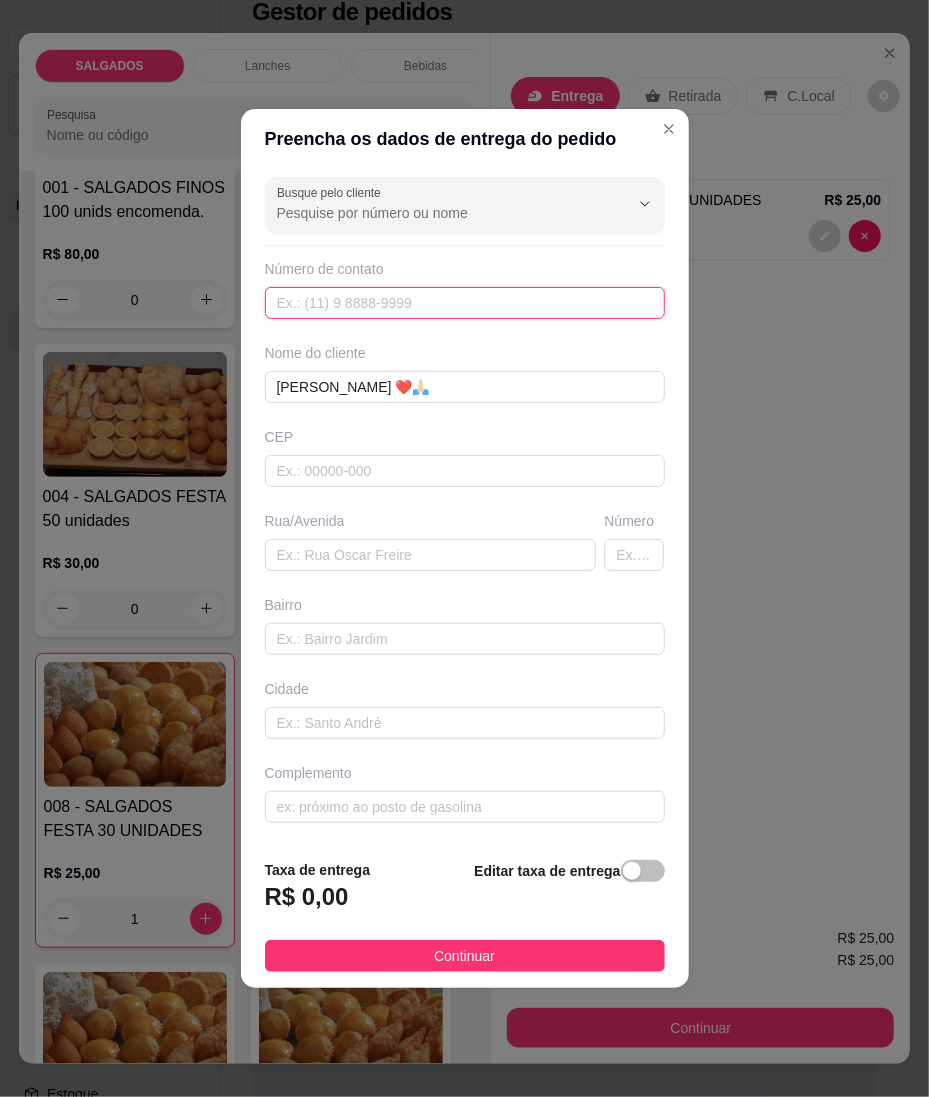 click at bounding box center [465, 303] 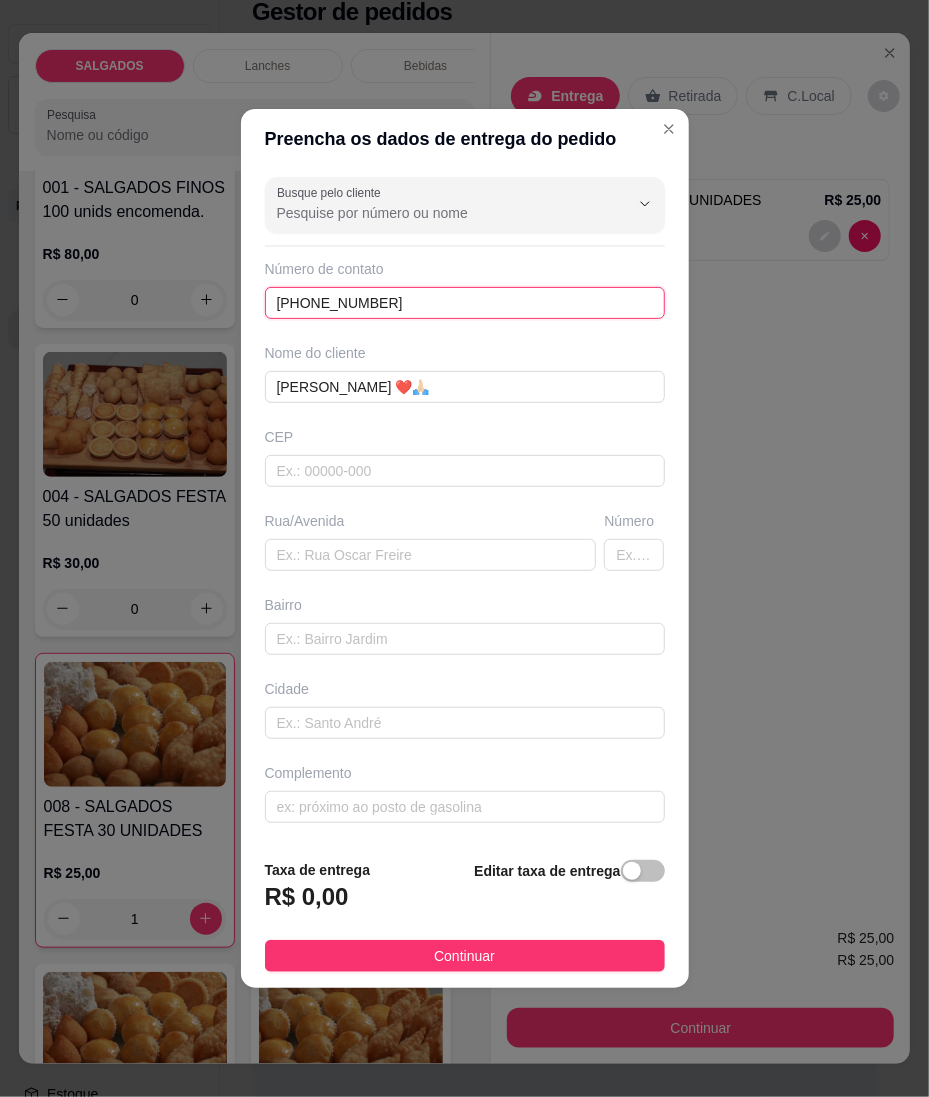 type on "[PHONE_NUMBER]" 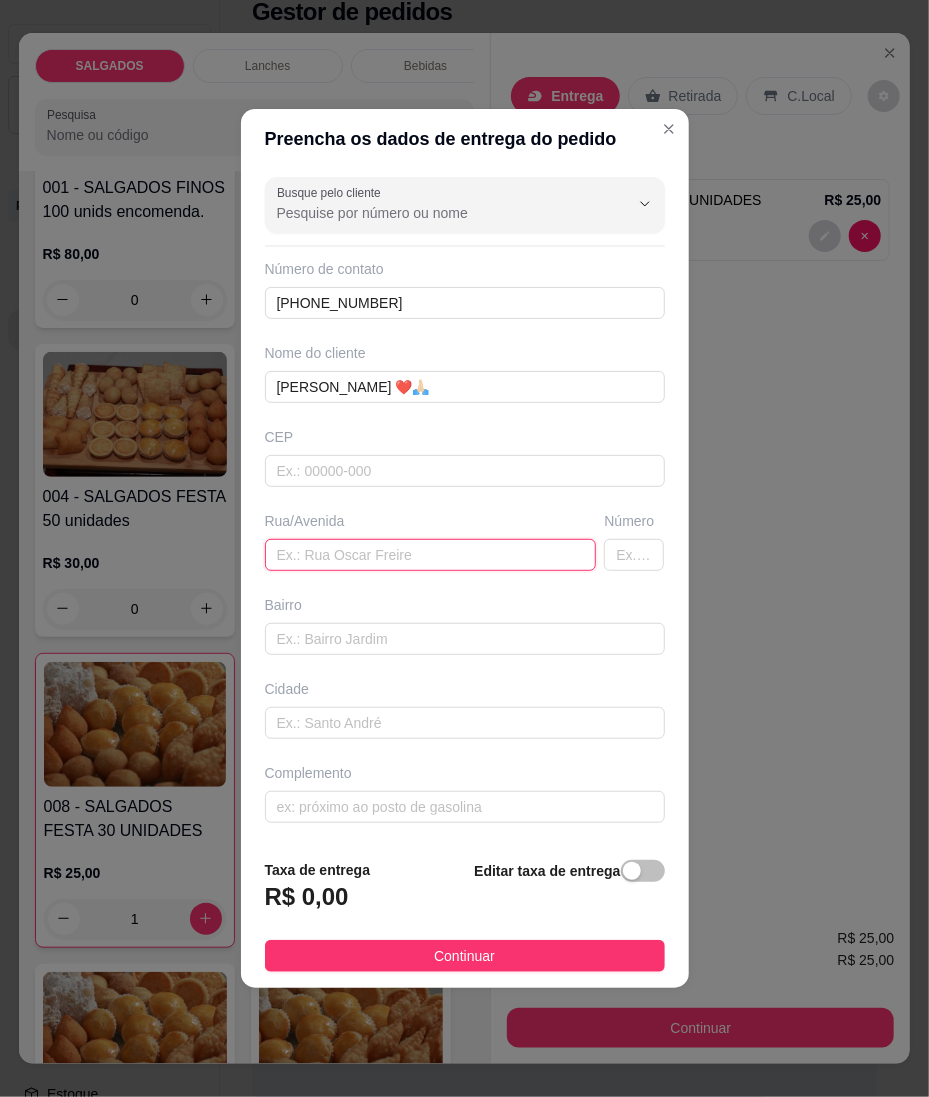 click at bounding box center (431, 555) 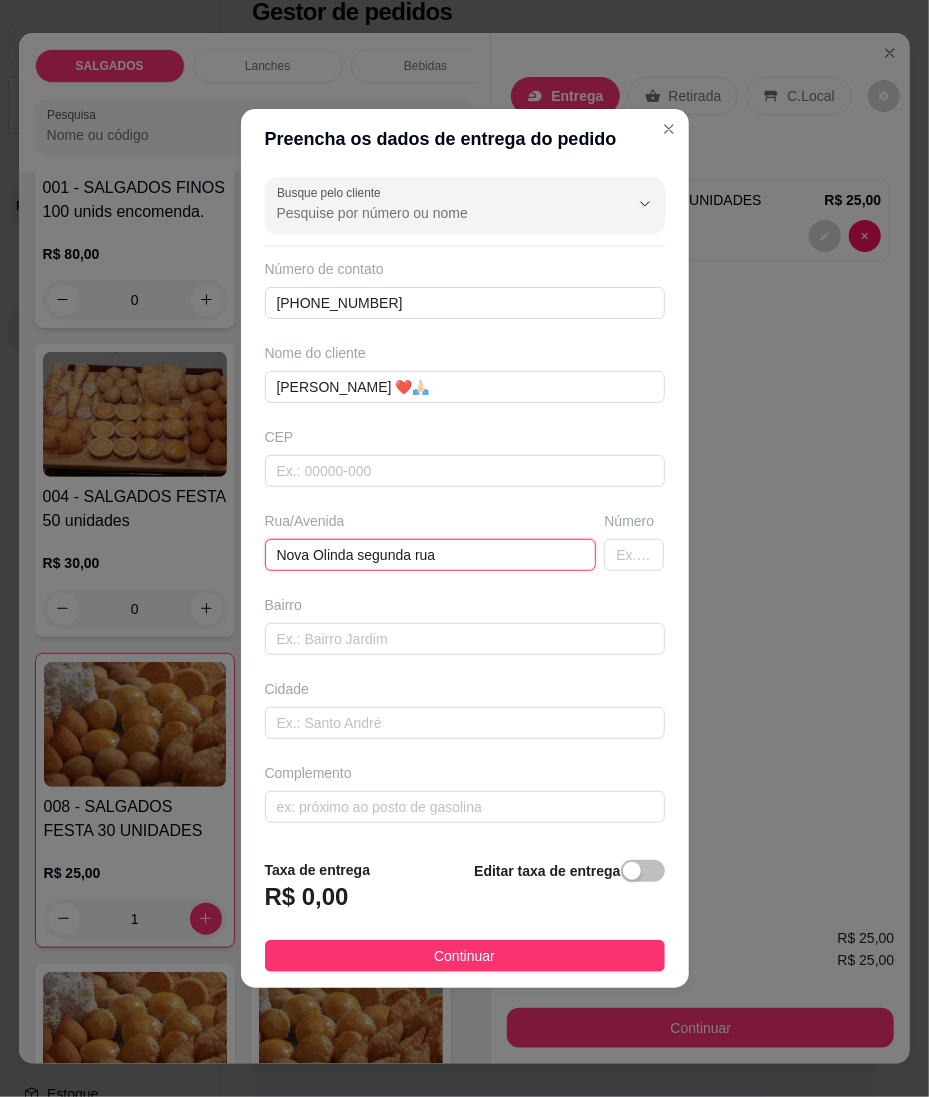 click on "Nova Olinda segunda rua" at bounding box center [431, 555] 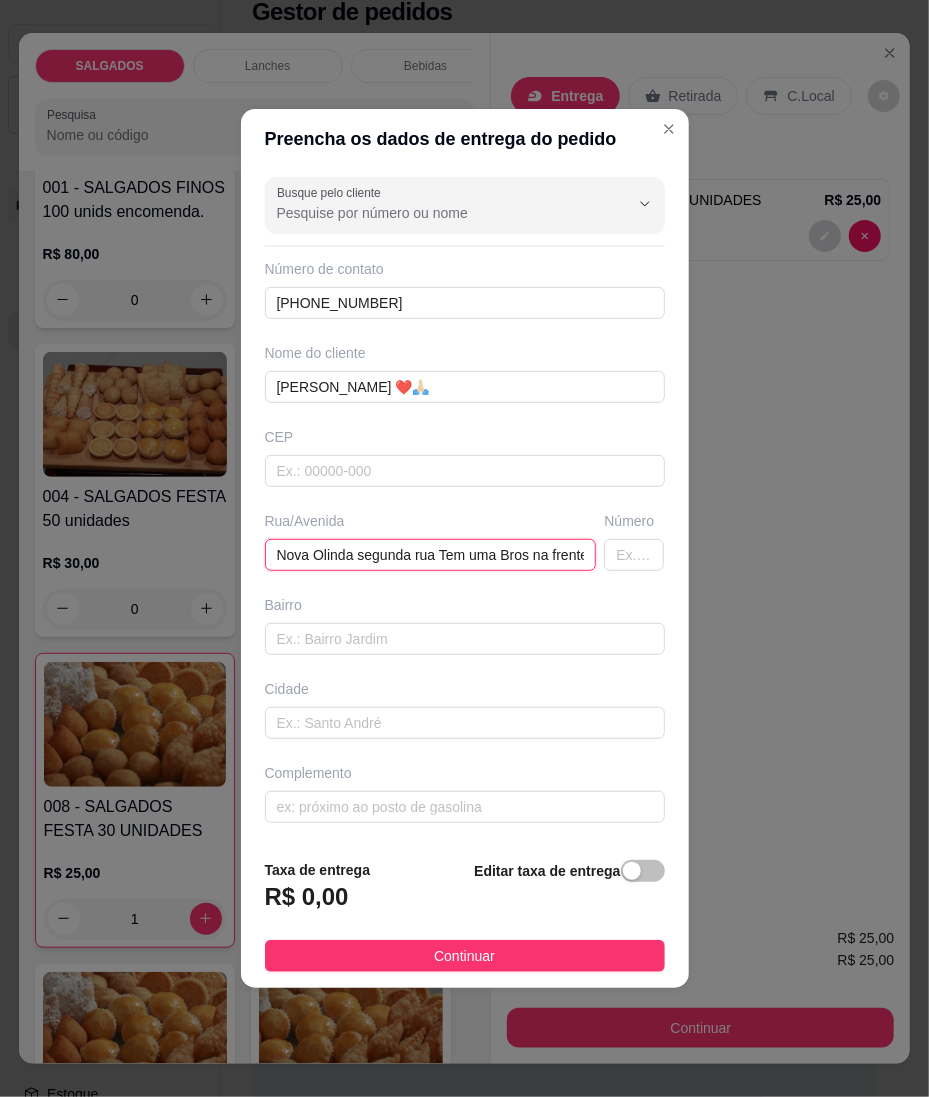 scroll, scrollTop: 0, scrollLeft: 69, axis: horizontal 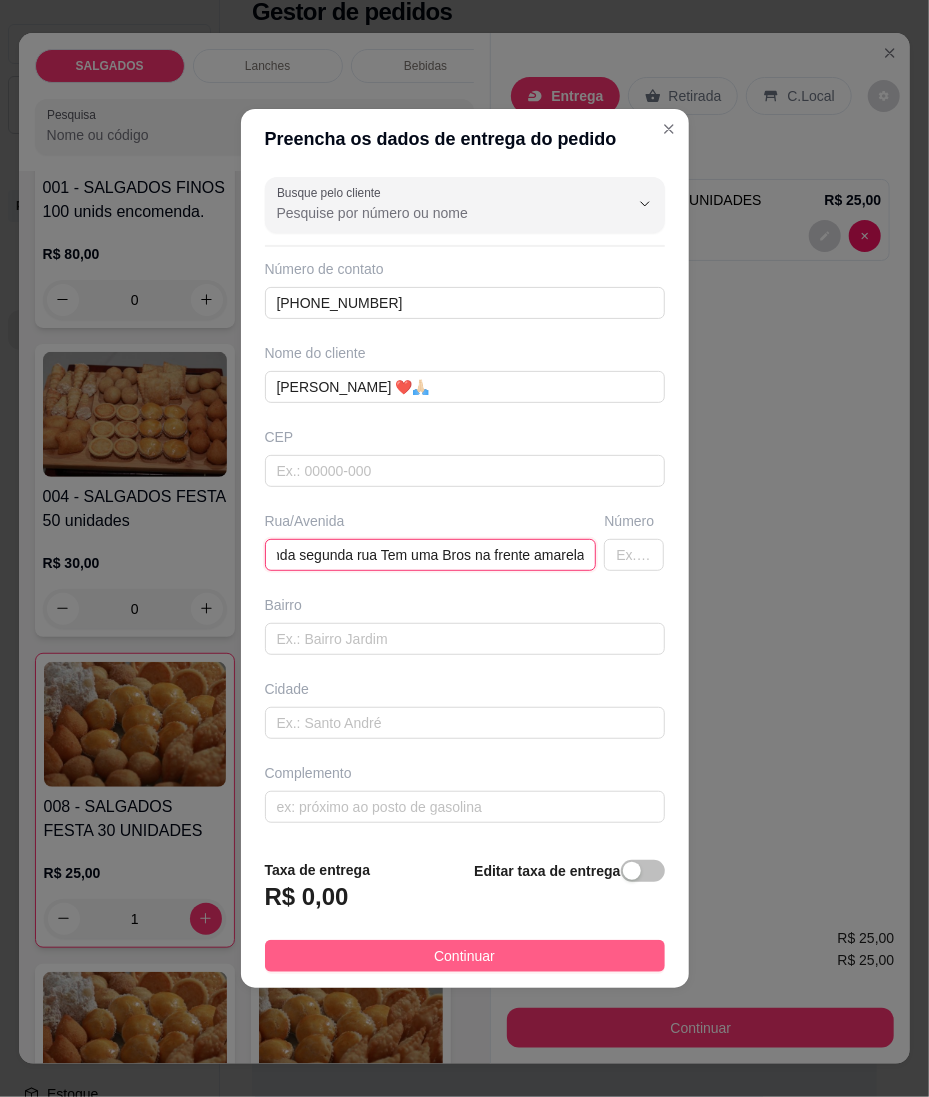 type on "Nova Olinda segunda rua Tem uma Bros na frente amarela" 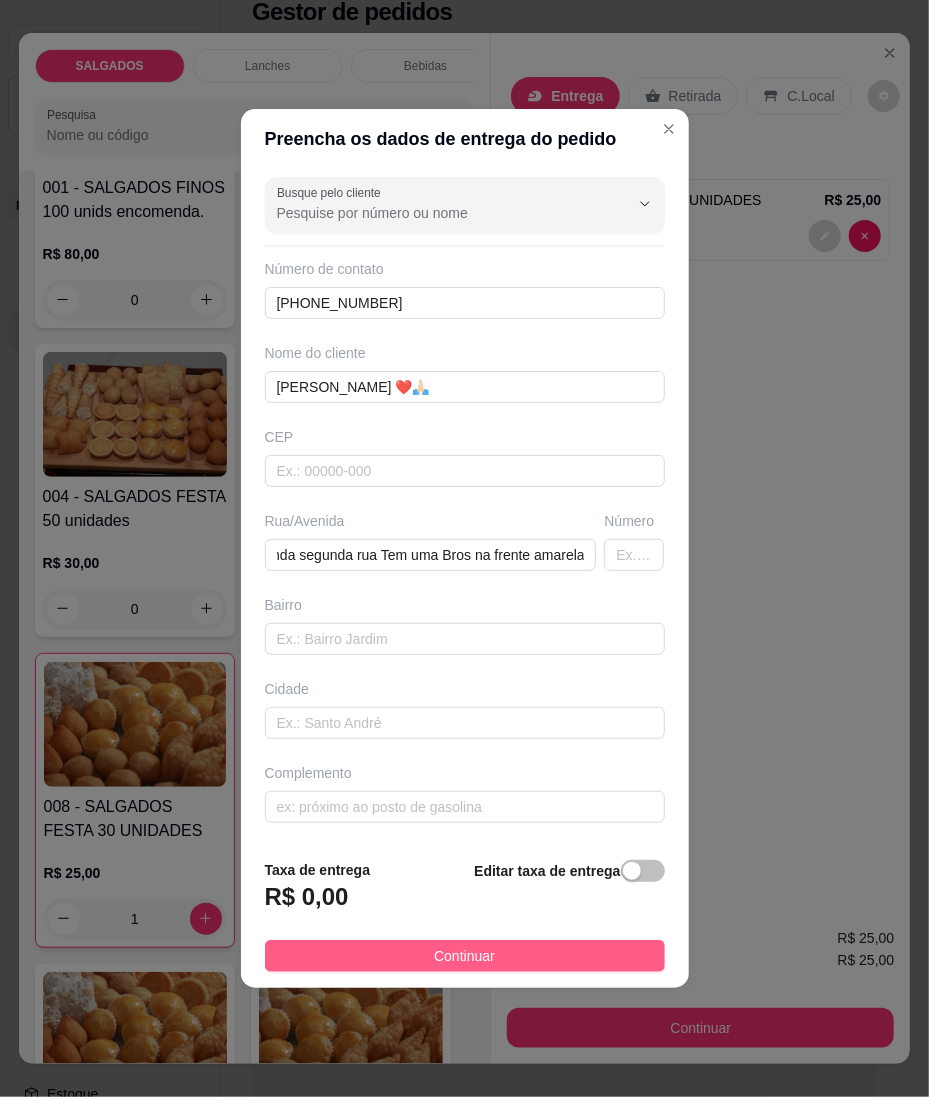 click on "Continuar" at bounding box center (465, 956) 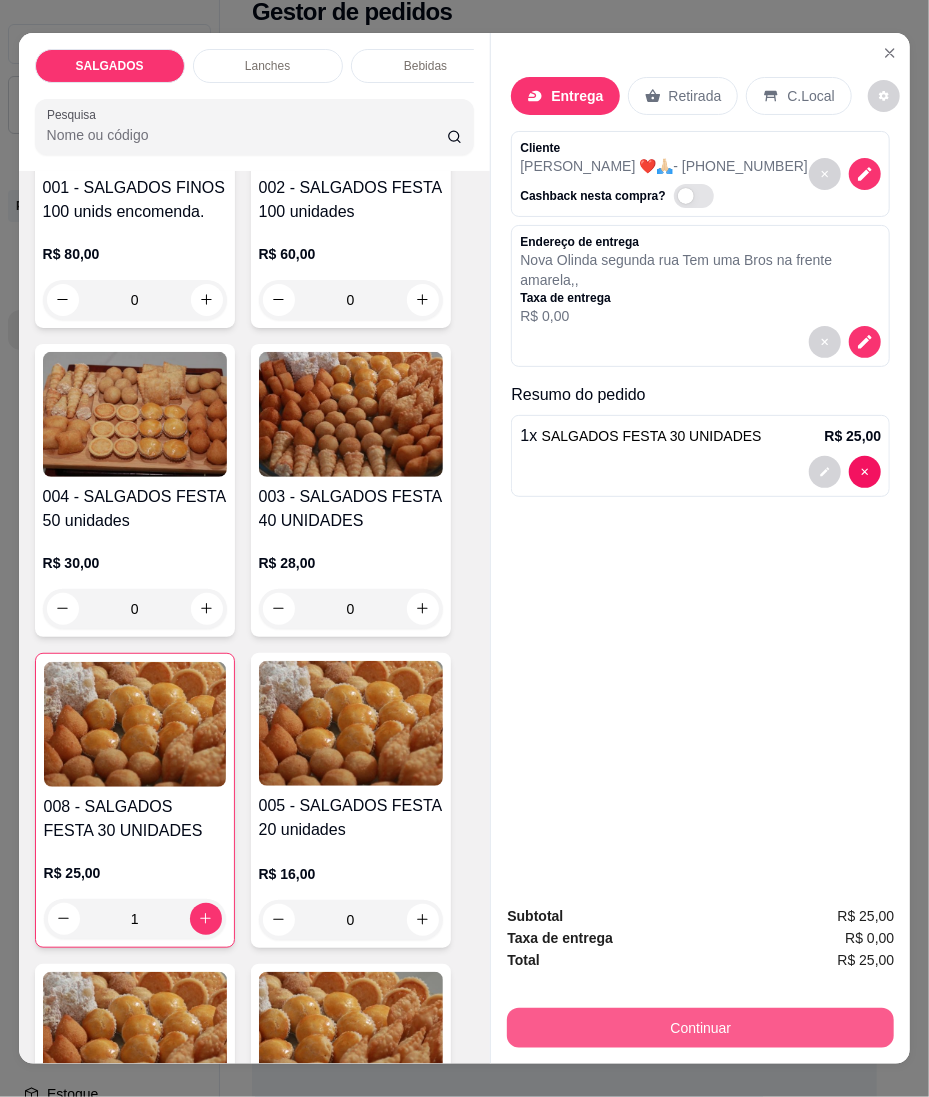 click on "Continuar" at bounding box center [700, 1028] 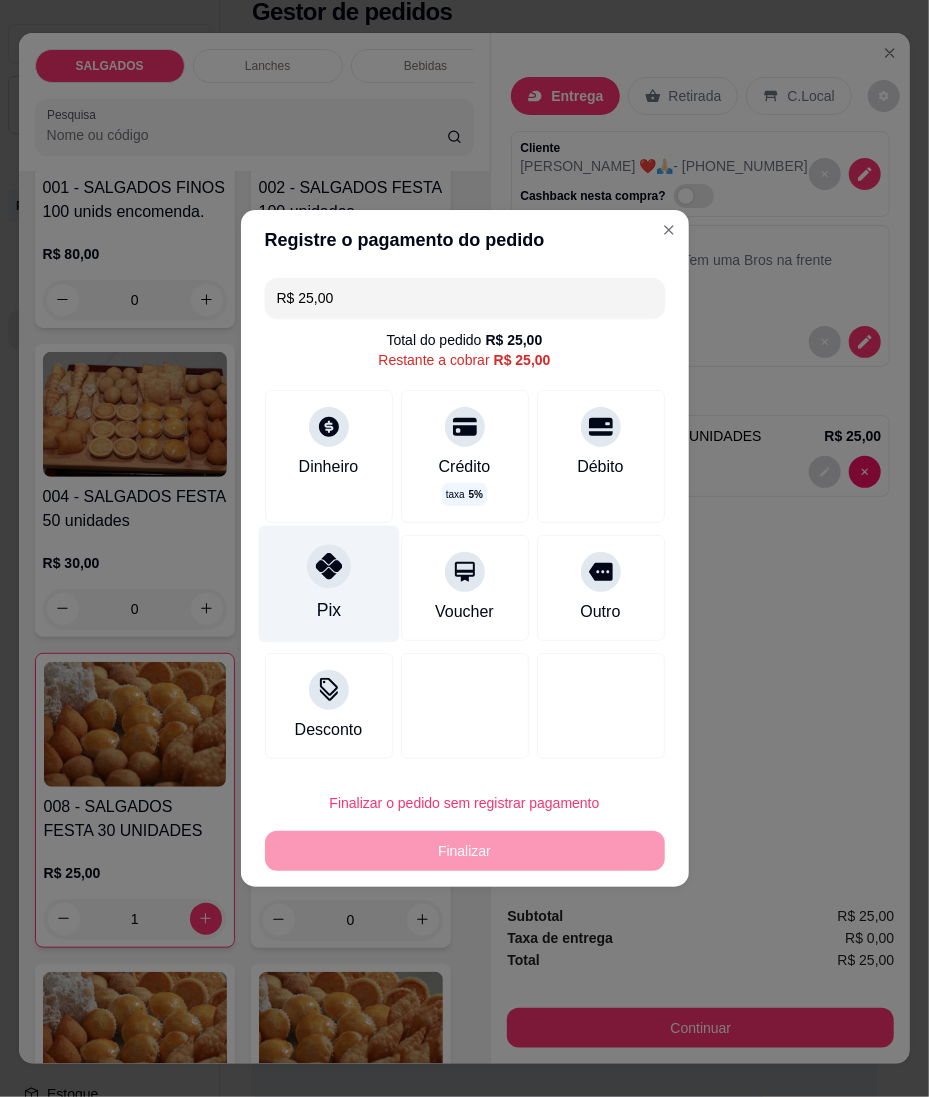 click 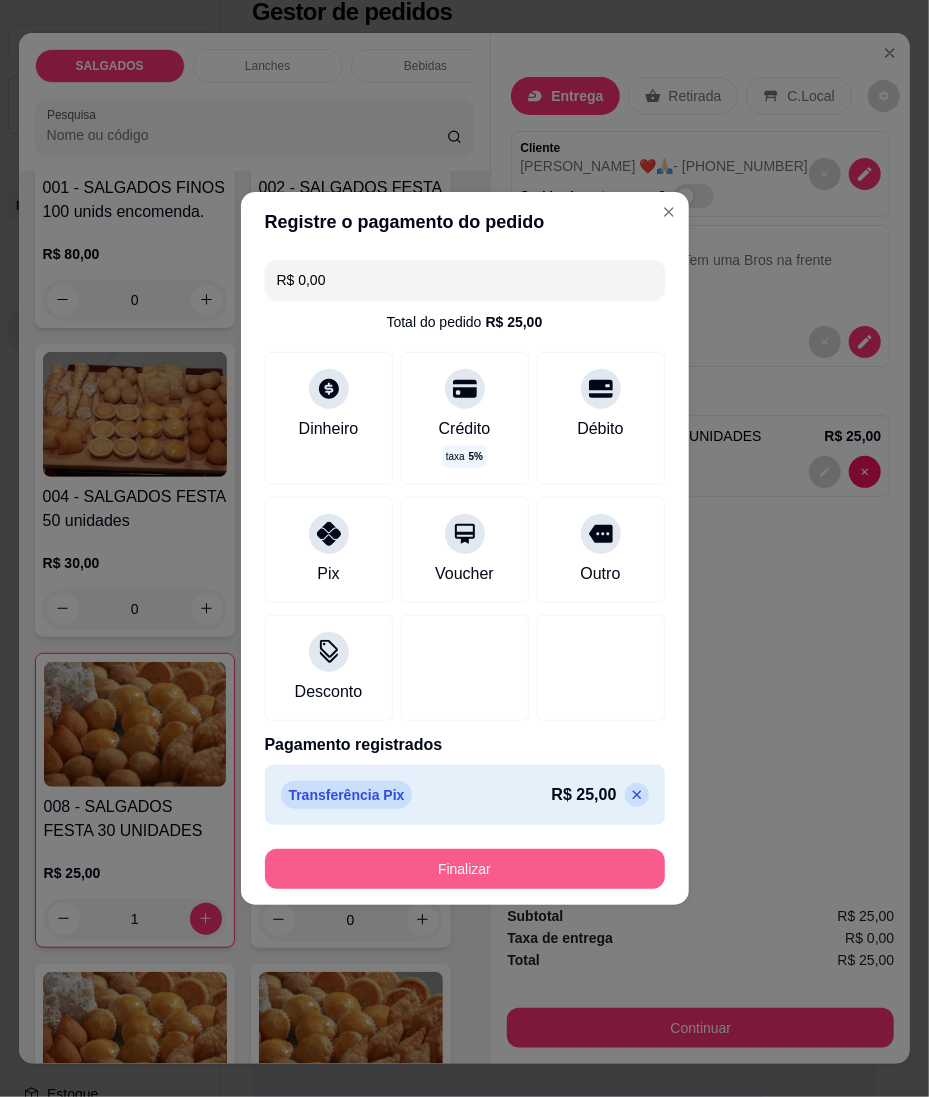 click on "Finalizar" at bounding box center [465, 869] 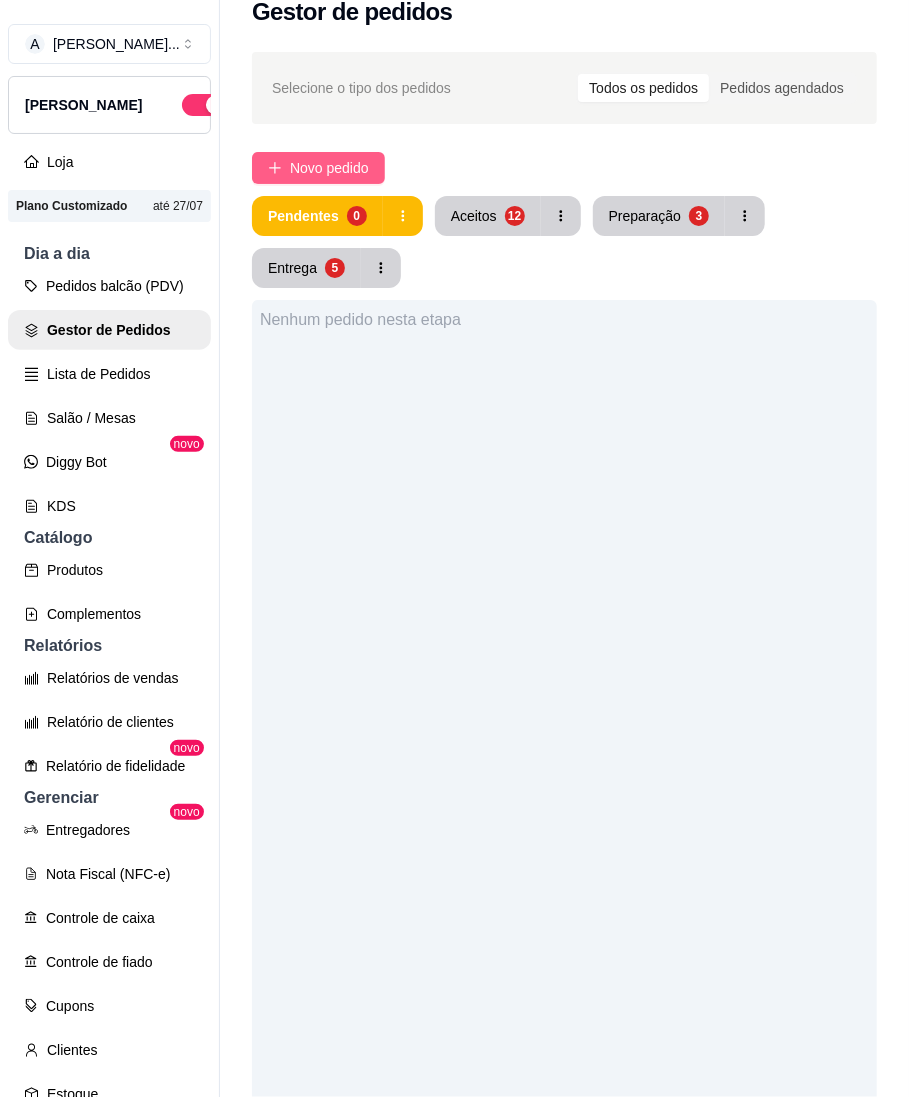 click 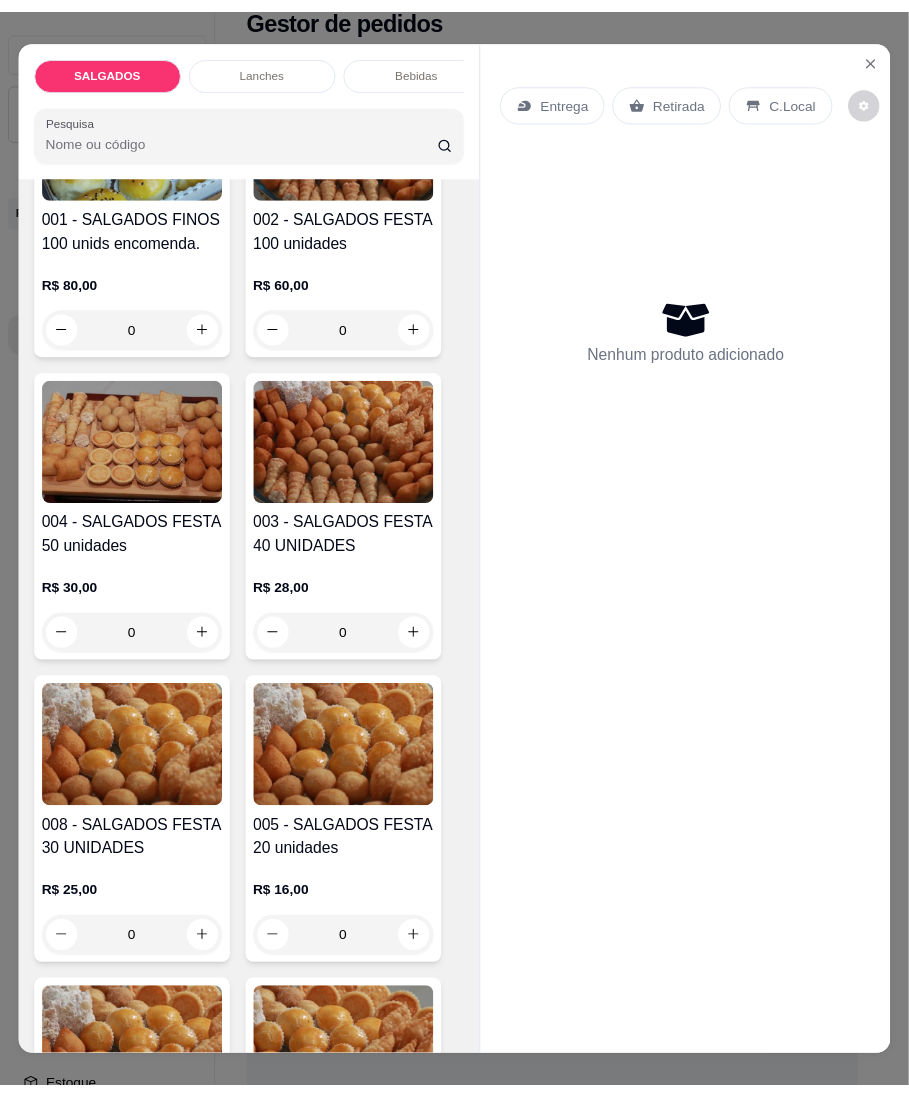 scroll, scrollTop: 266, scrollLeft: 0, axis: vertical 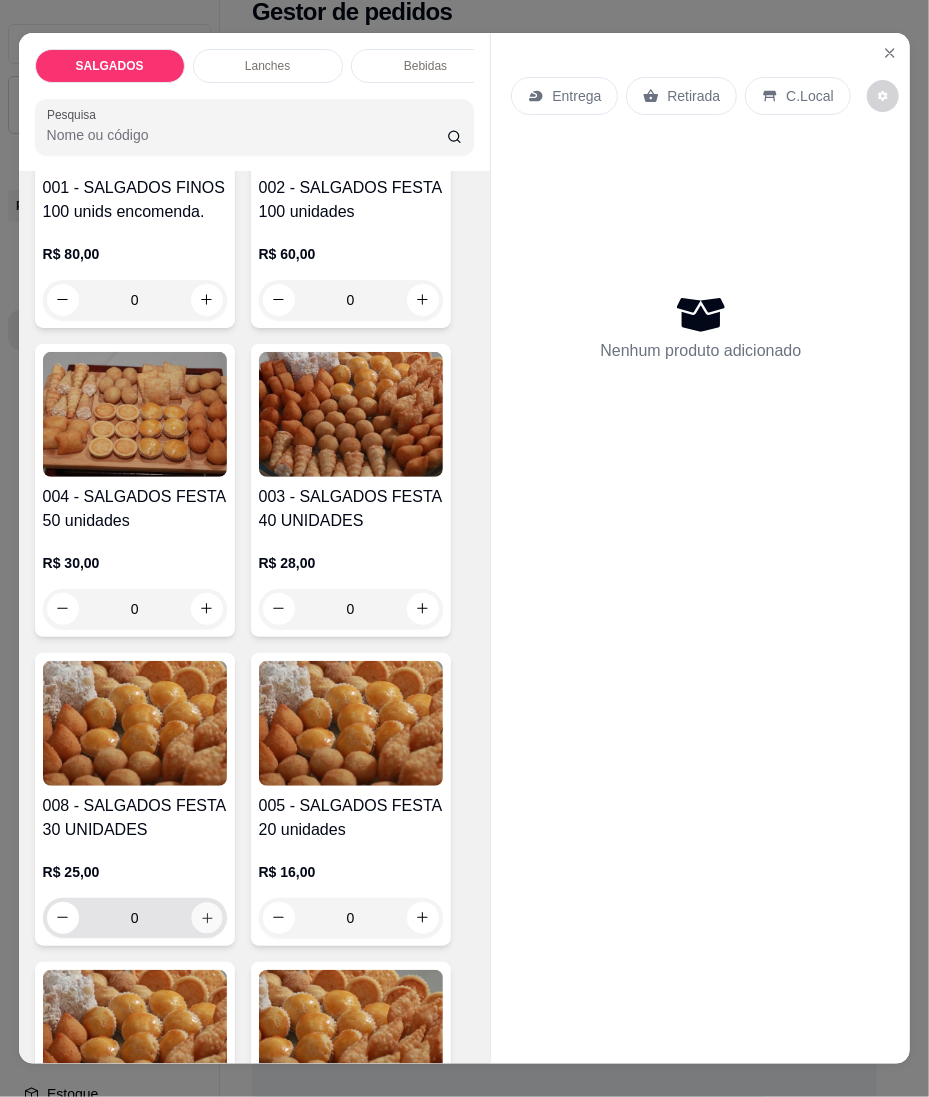 click at bounding box center [206, 917] 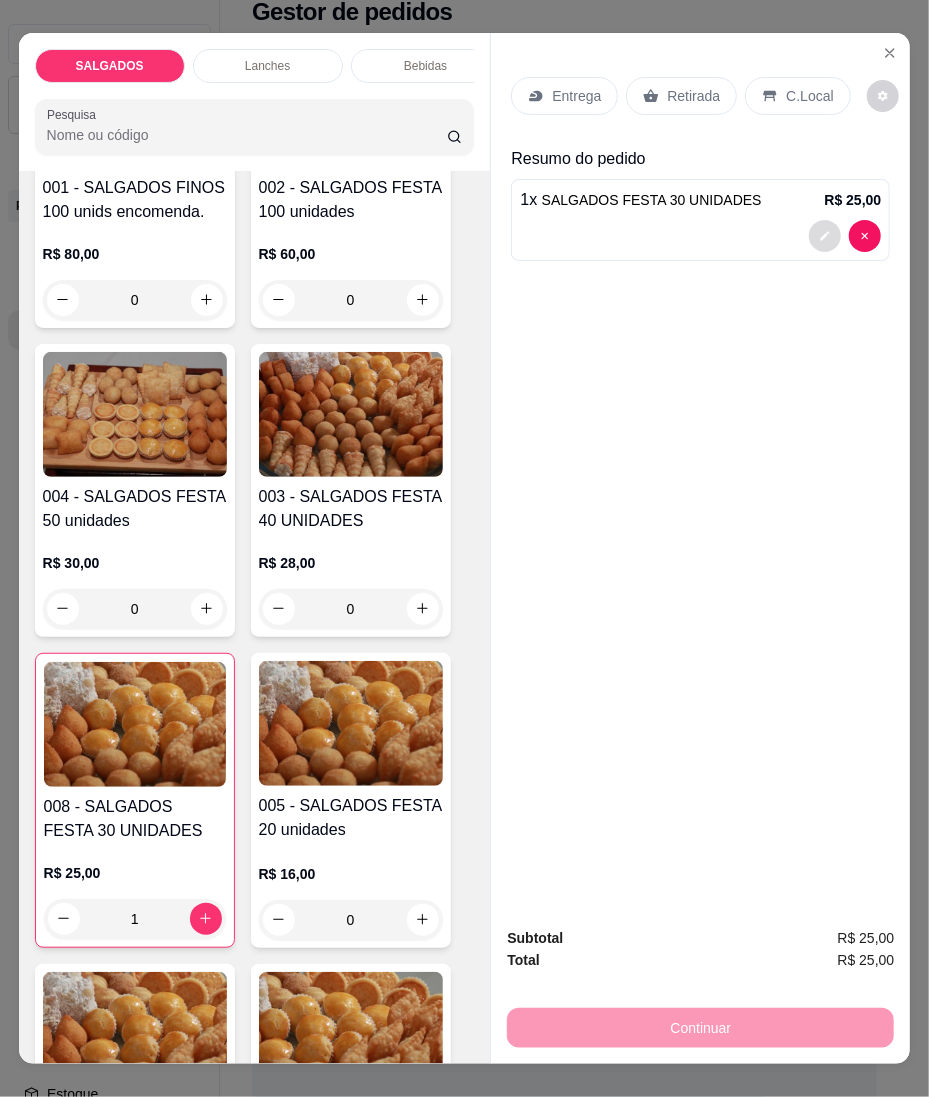 click at bounding box center [825, 236] 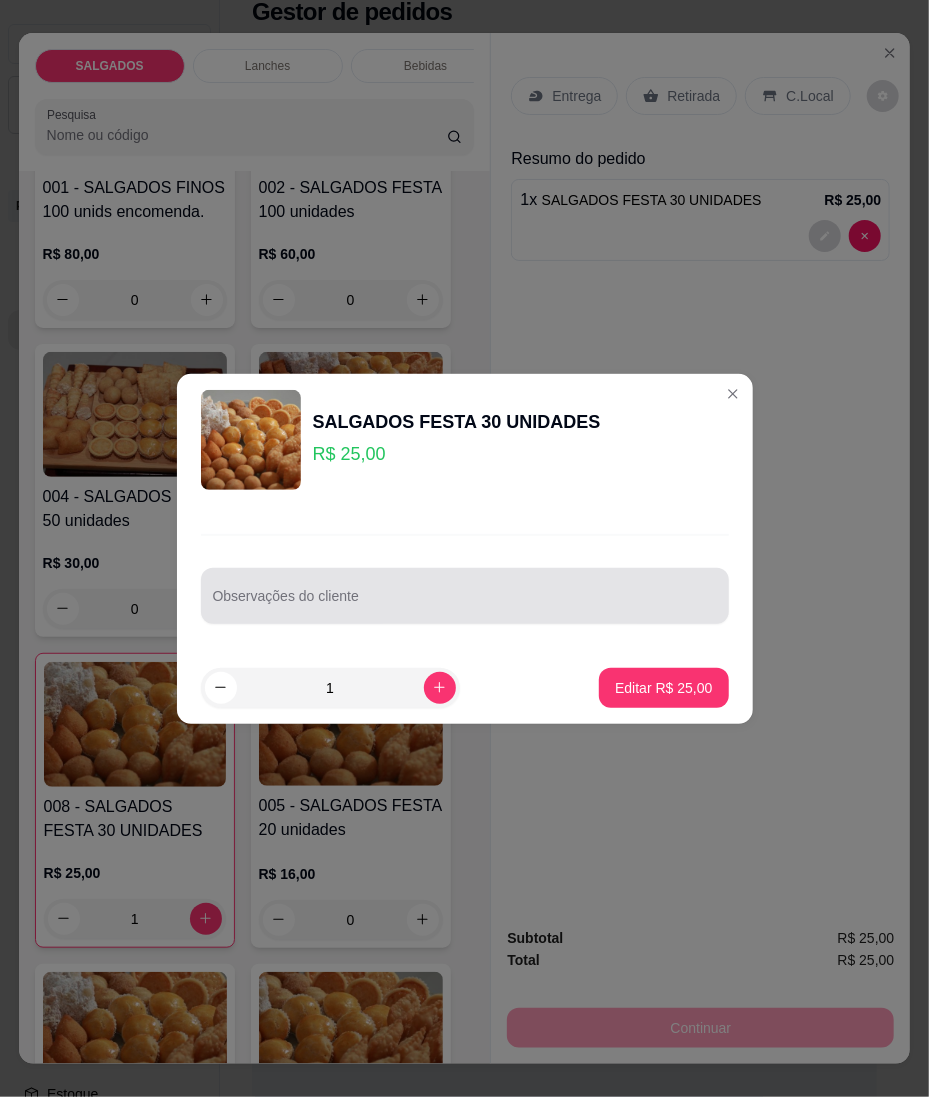 click on "Observações do cliente" at bounding box center (465, 604) 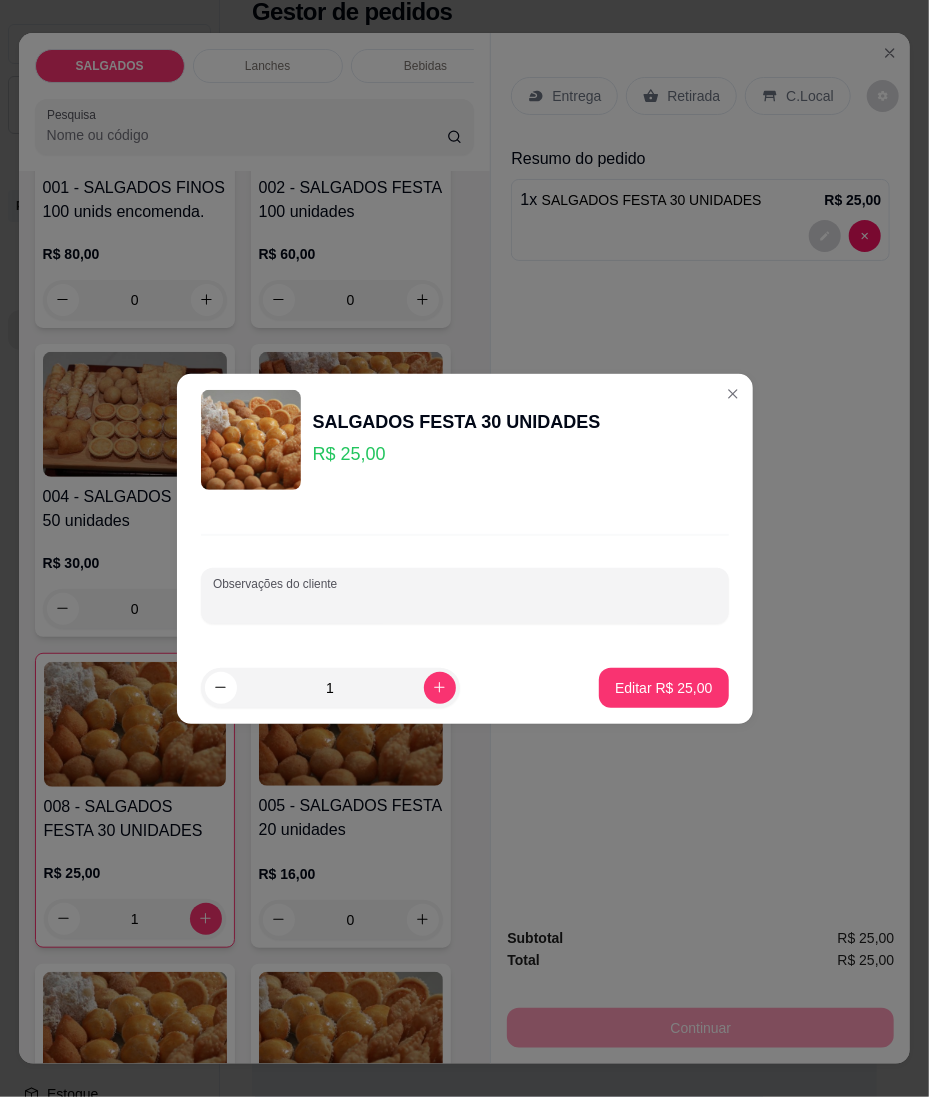 click at bounding box center (465, 596) 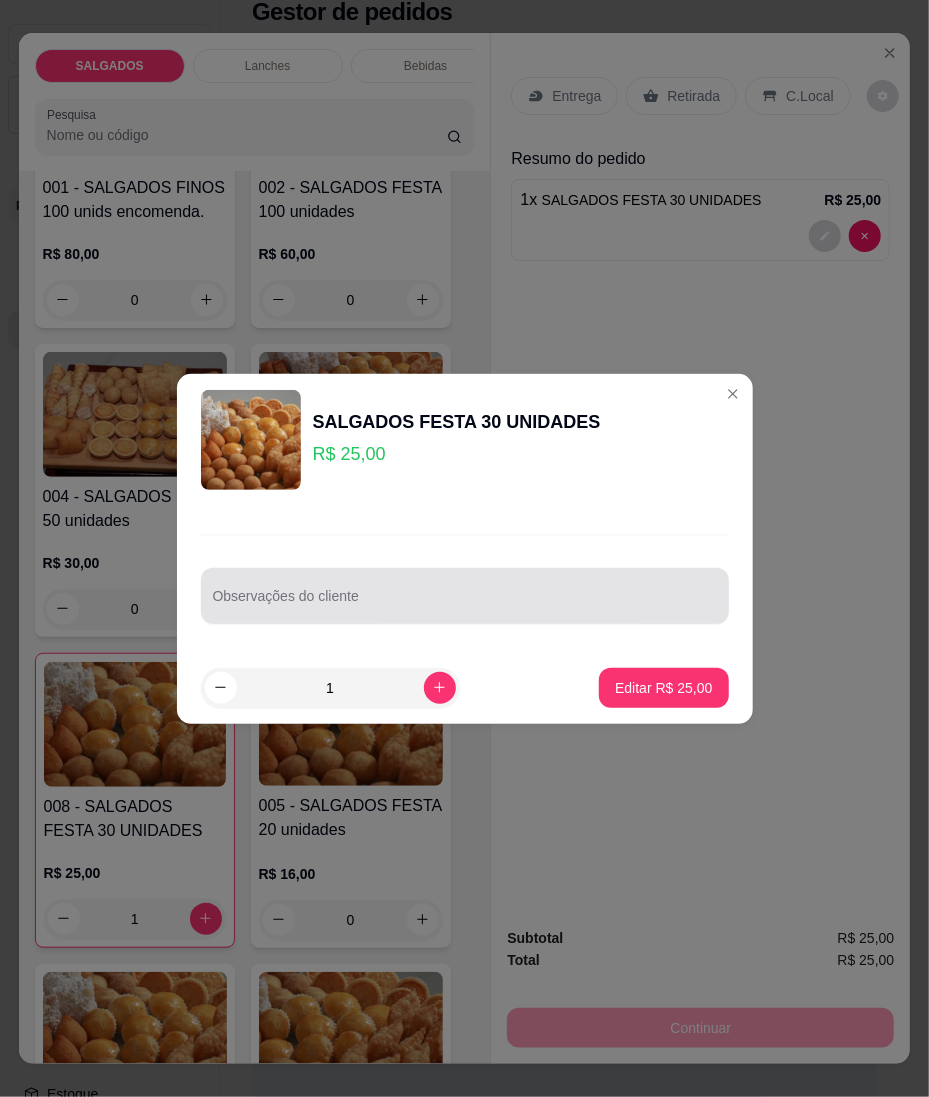 click on "Observações do cliente" at bounding box center [465, 596] 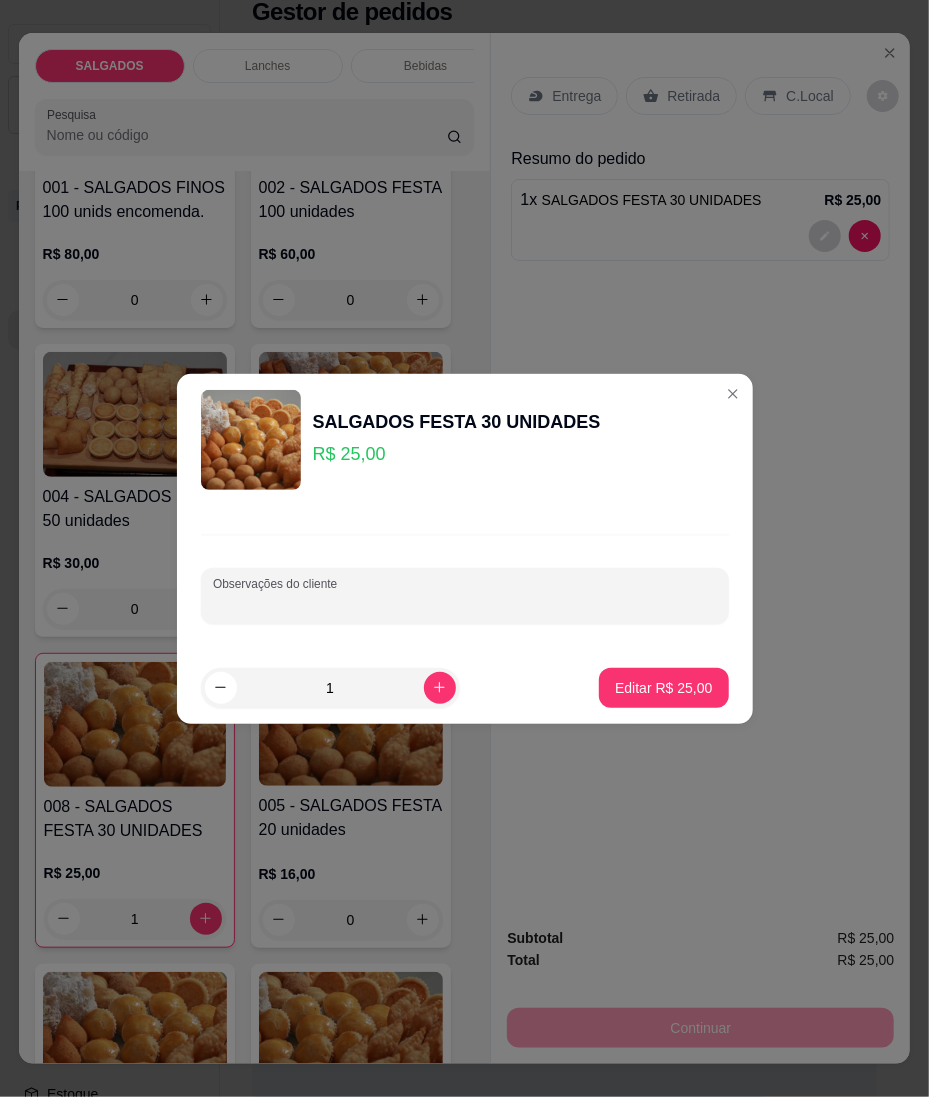 paste on "pastel e coxinha" 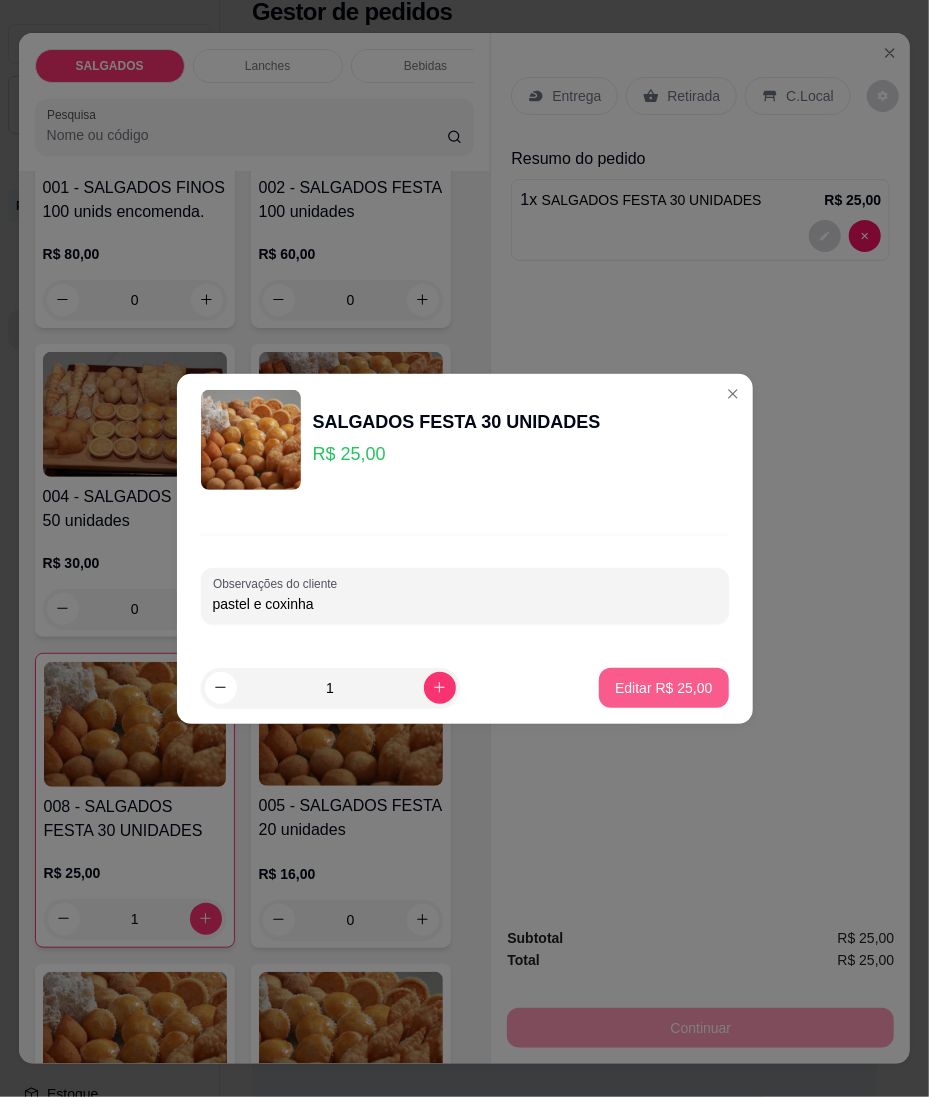 click on "Editar   R$ 25,00" at bounding box center (663, 688) 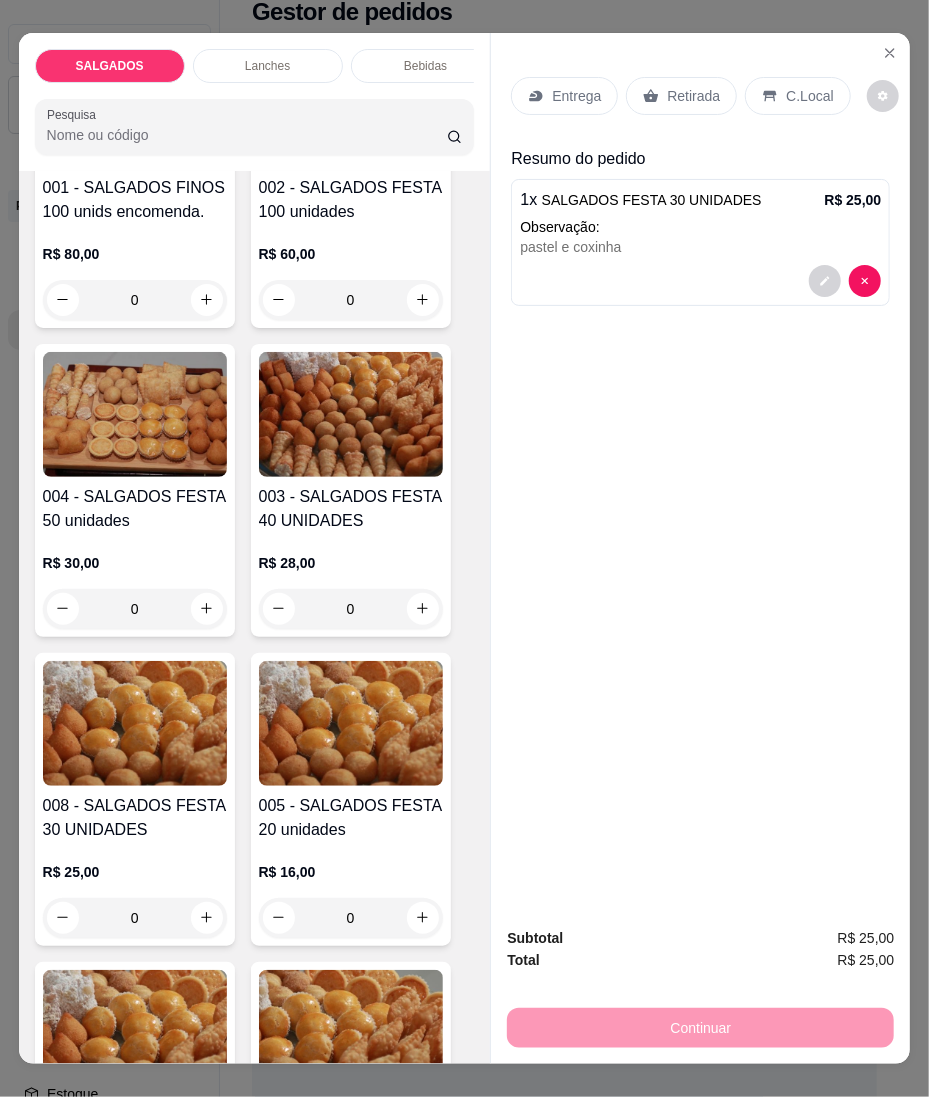 click on "Retirada" at bounding box center [693, 96] 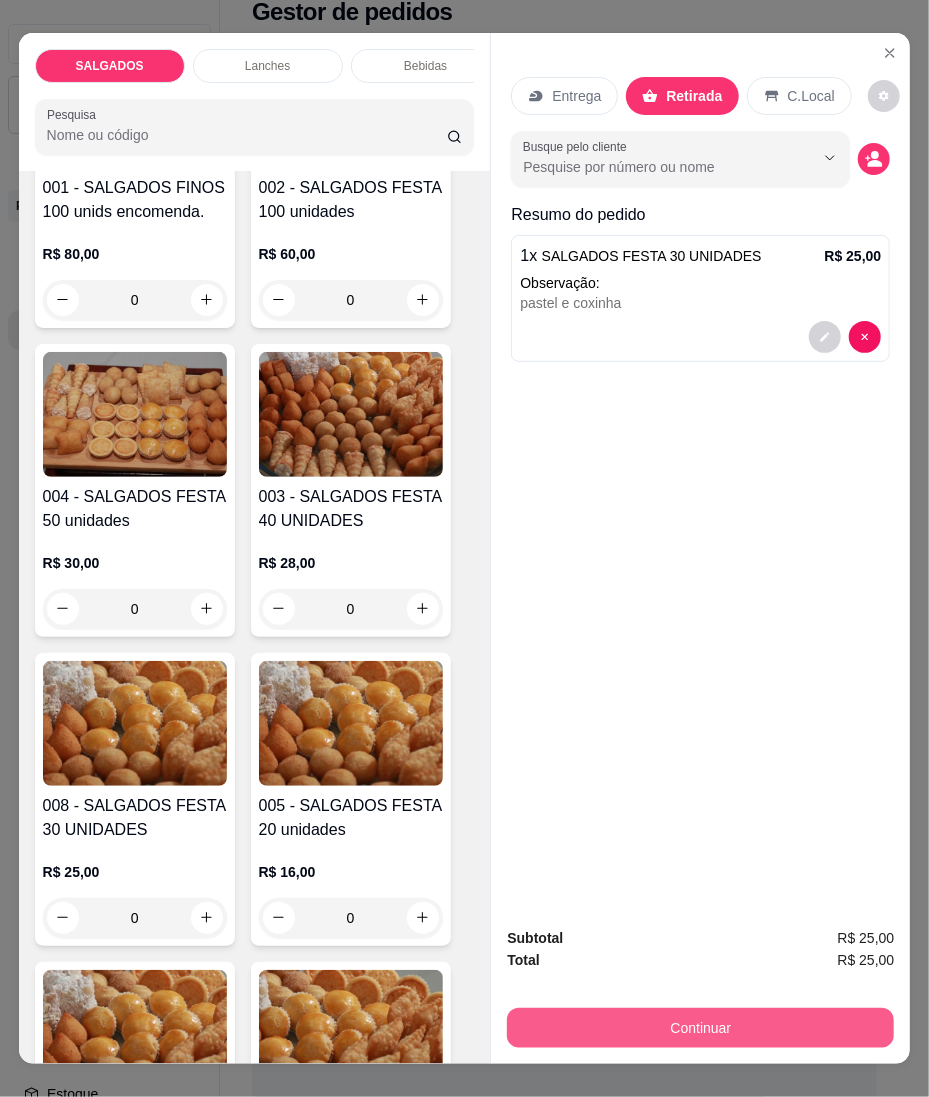 click on "Continuar" at bounding box center [700, 1028] 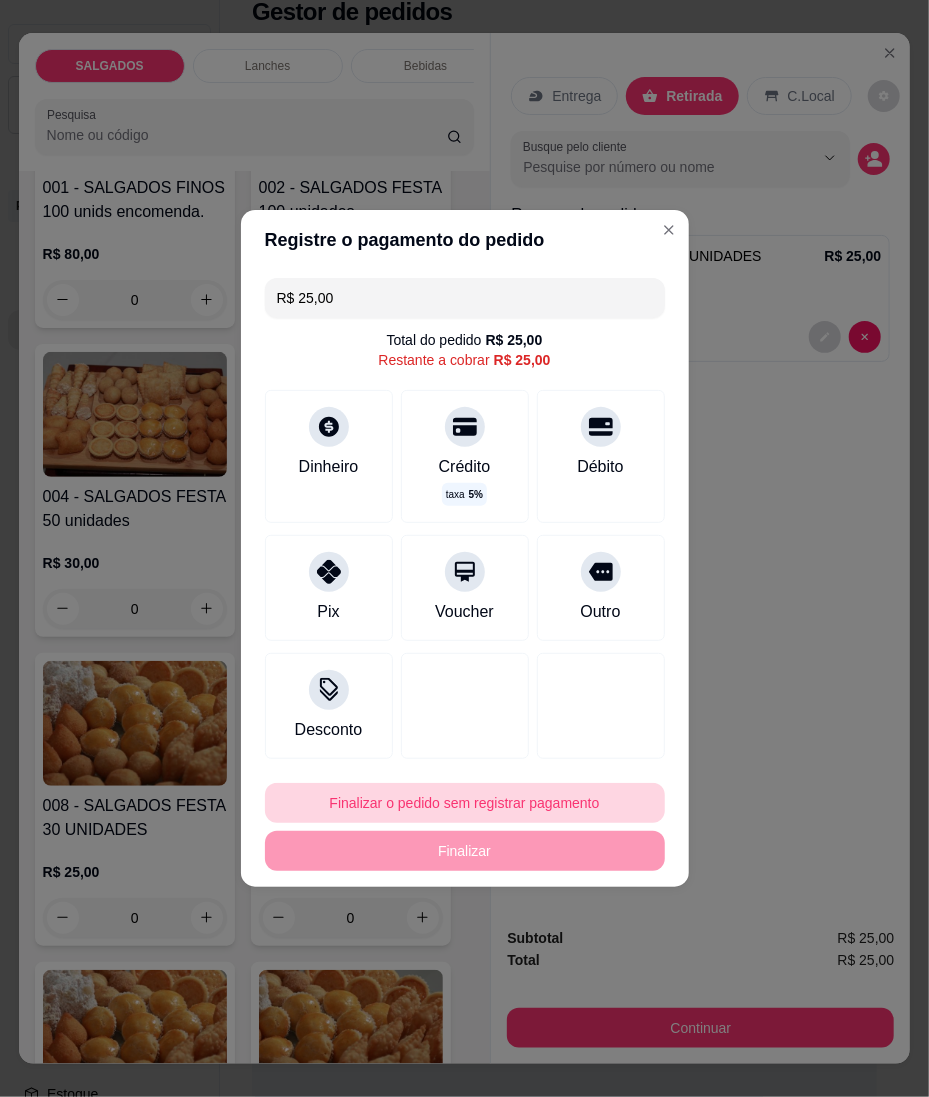 click on "Finalizar o pedido sem registrar pagamento" at bounding box center (465, 803) 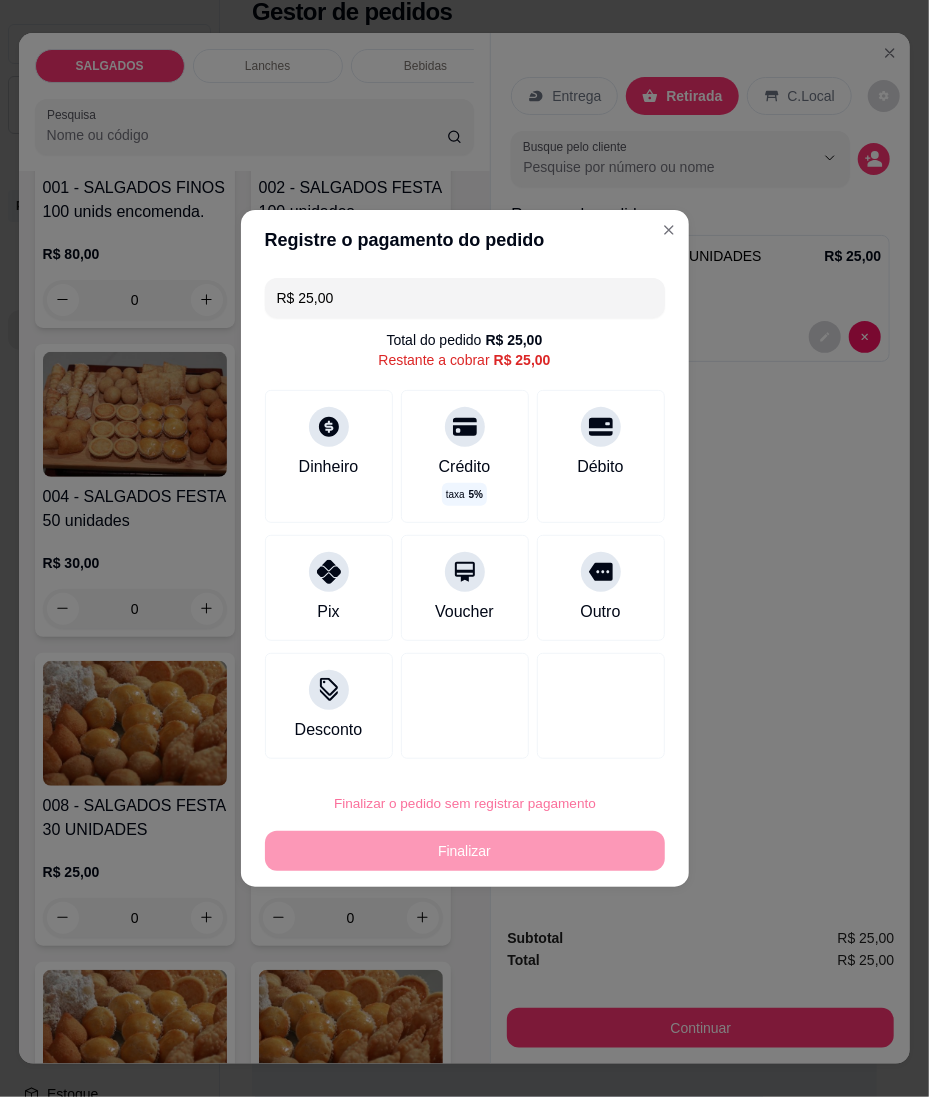 click on "Confirmar" at bounding box center (587, 968) 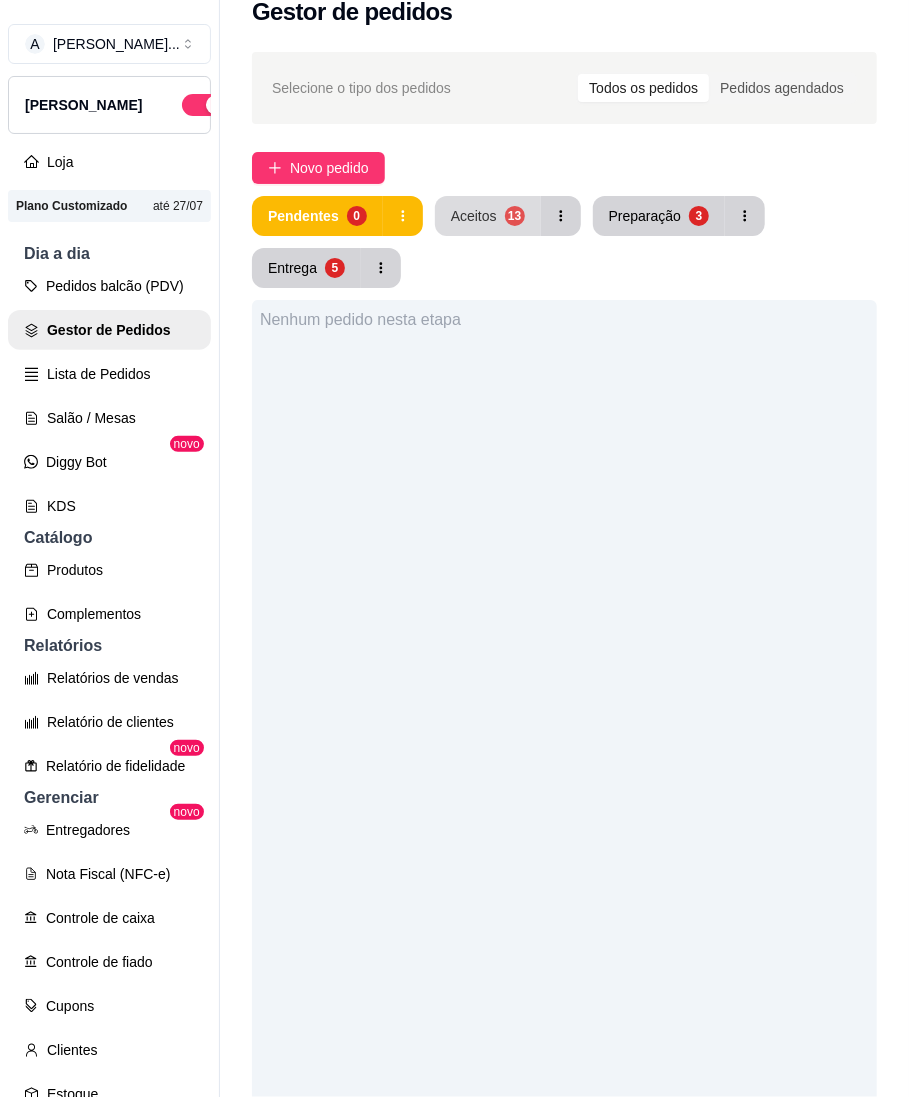 click on "Aceitos 13" at bounding box center [488, 216] 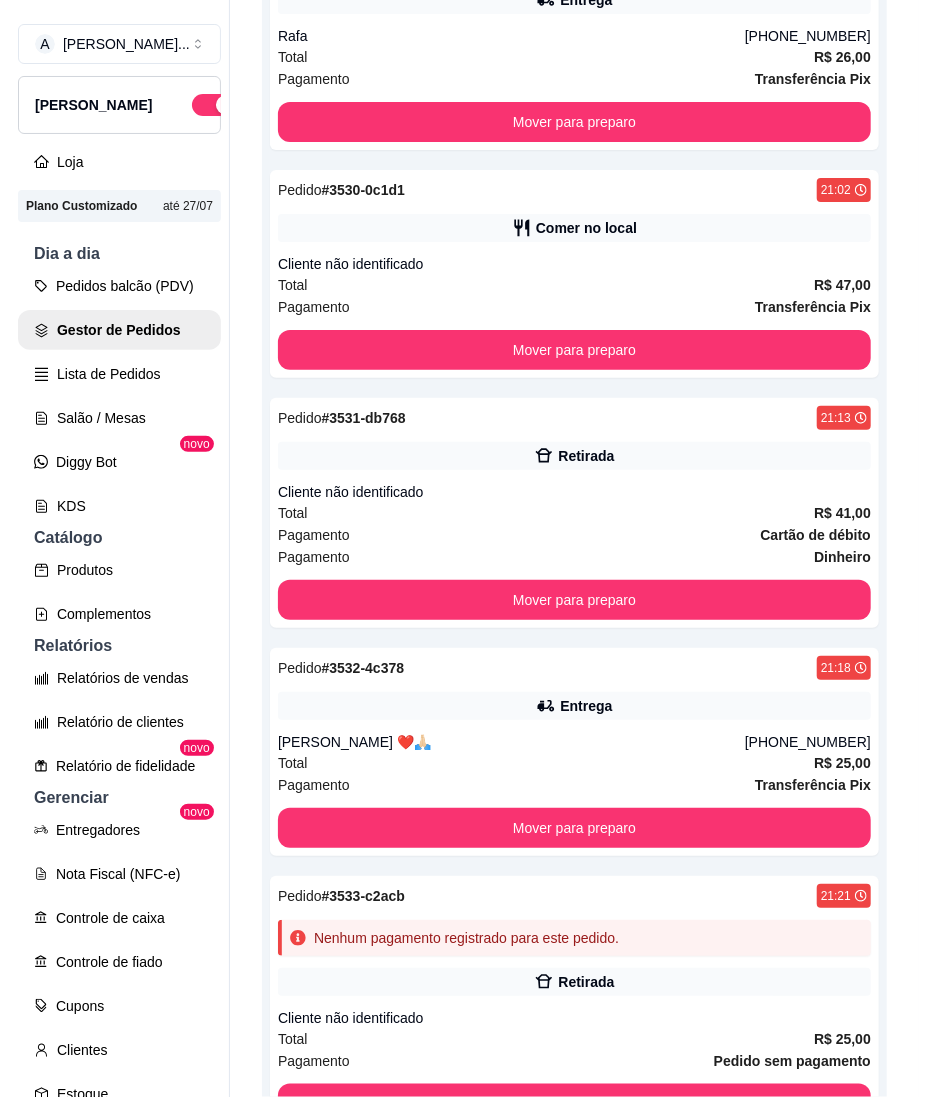 scroll, scrollTop: 2393, scrollLeft: 0, axis: vertical 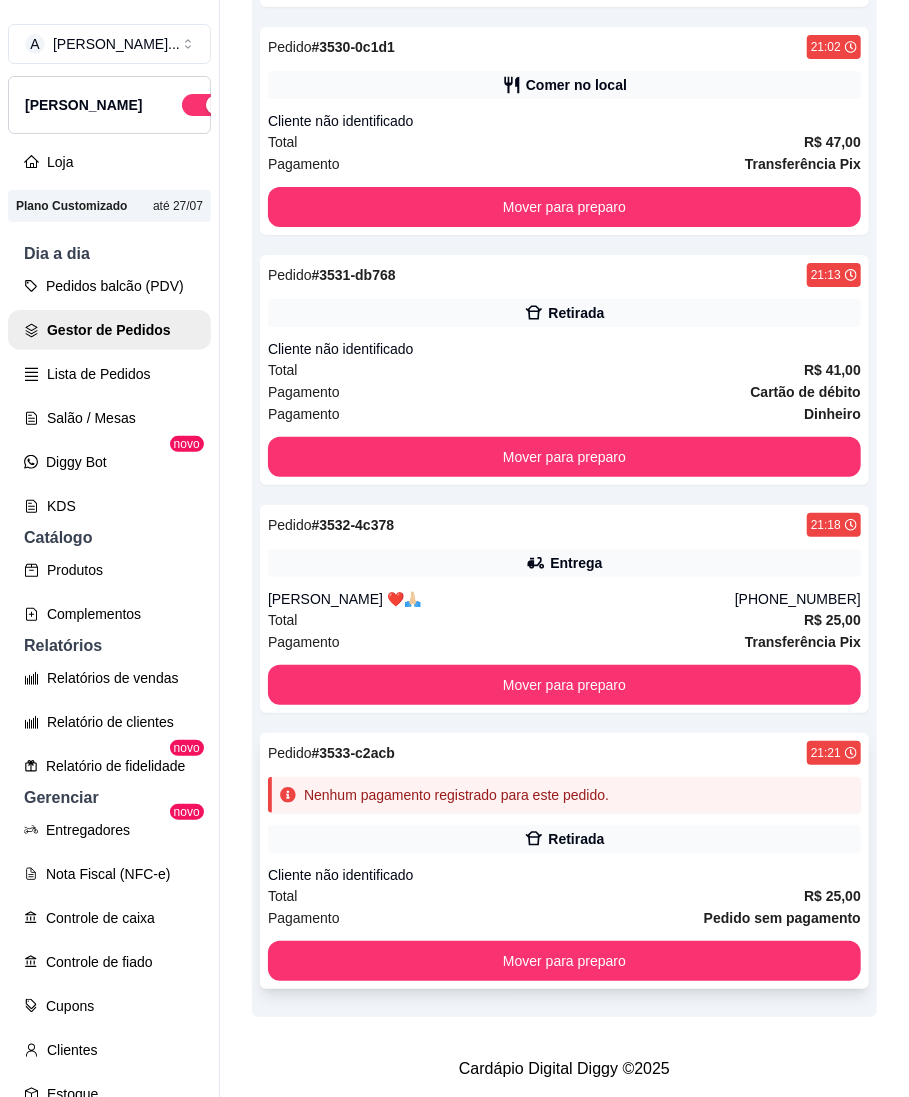 click on "Retirada" at bounding box center [564, 839] 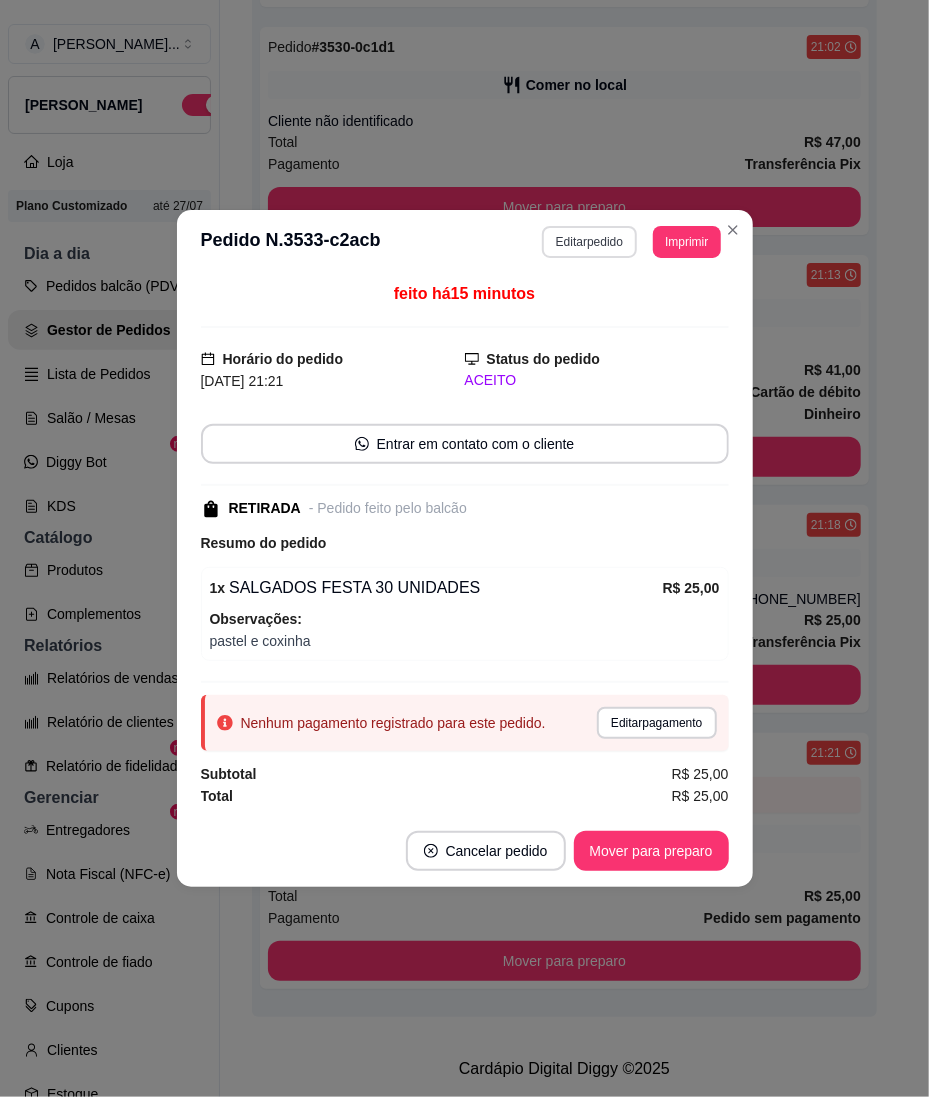 click on "Editar  pedido" at bounding box center [589, 242] 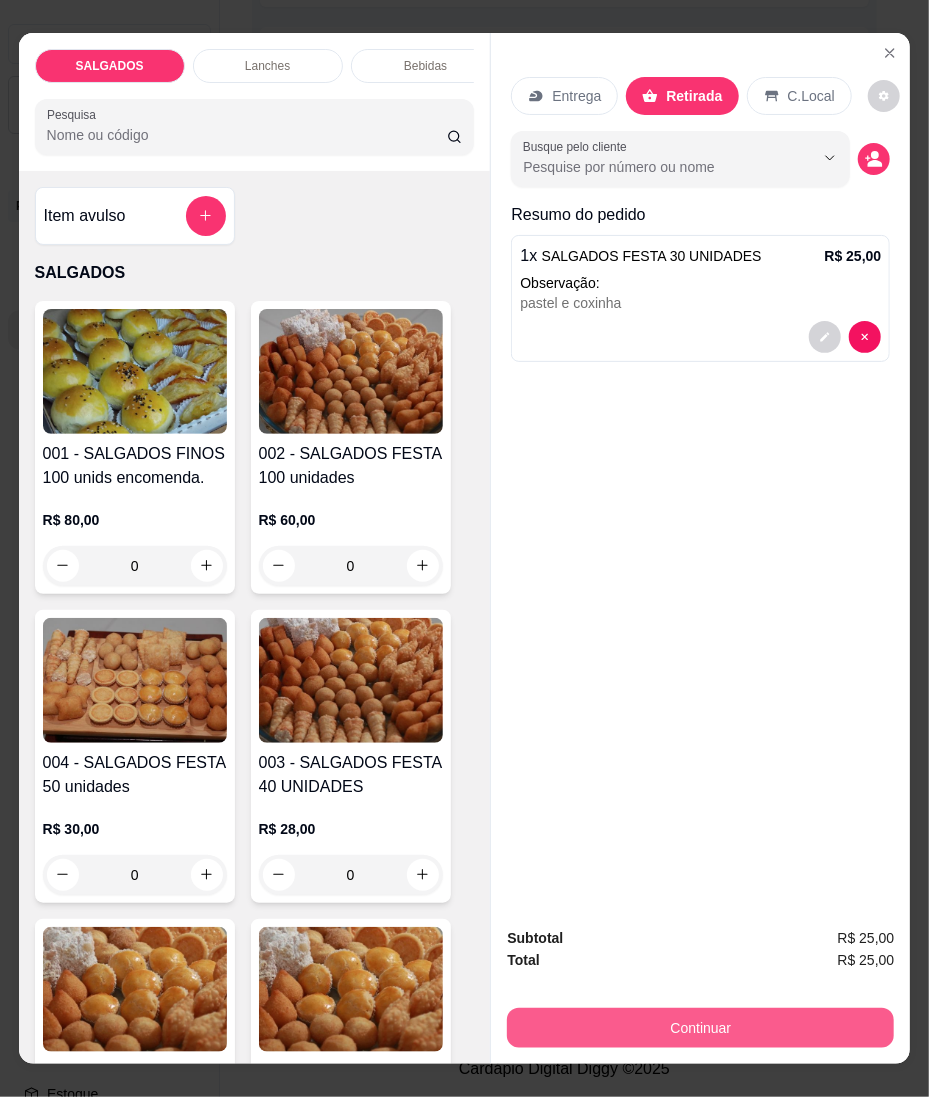click on "Continuar" at bounding box center [700, 1028] 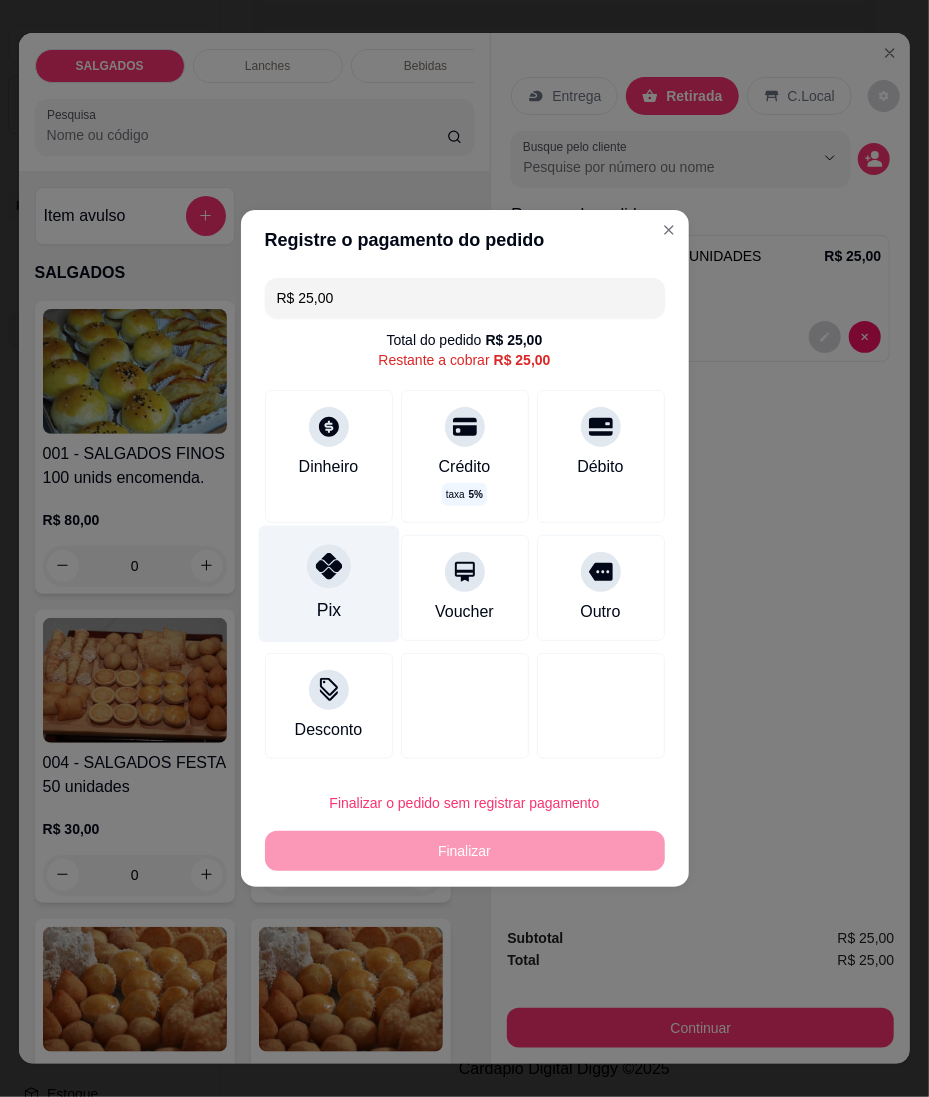 click on "Pix" at bounding box center [328, 584] 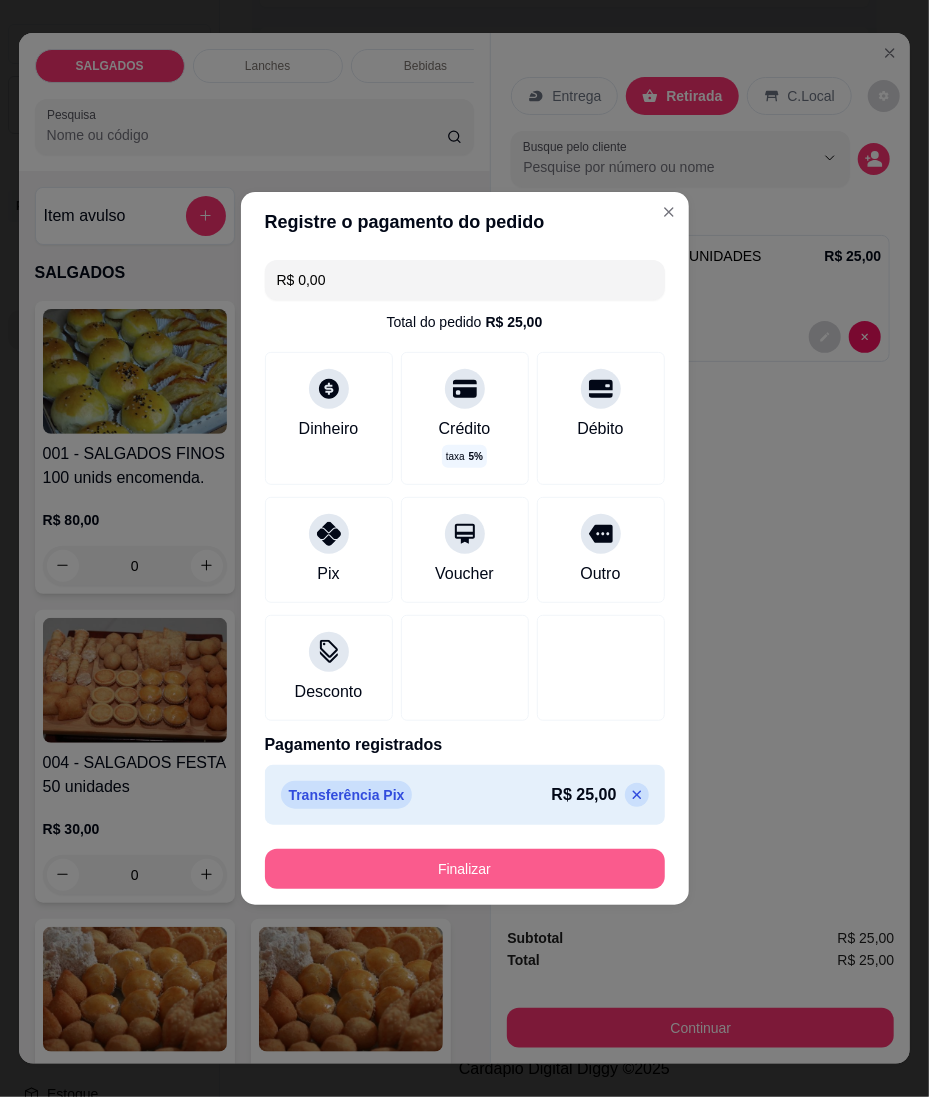 click on "Finalizar" at bounding box center (465, 869) 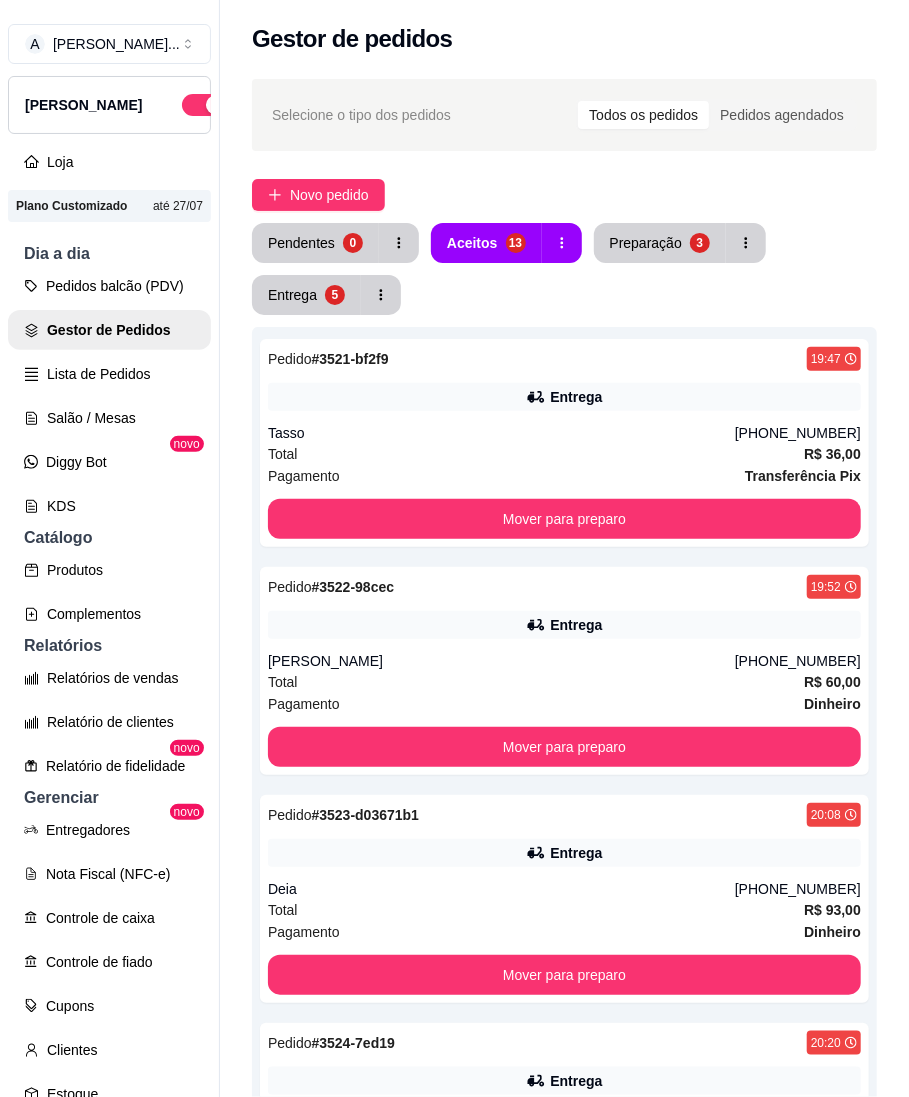 scroll, scrollTop: 0, scrollLeft: 0, axis: both 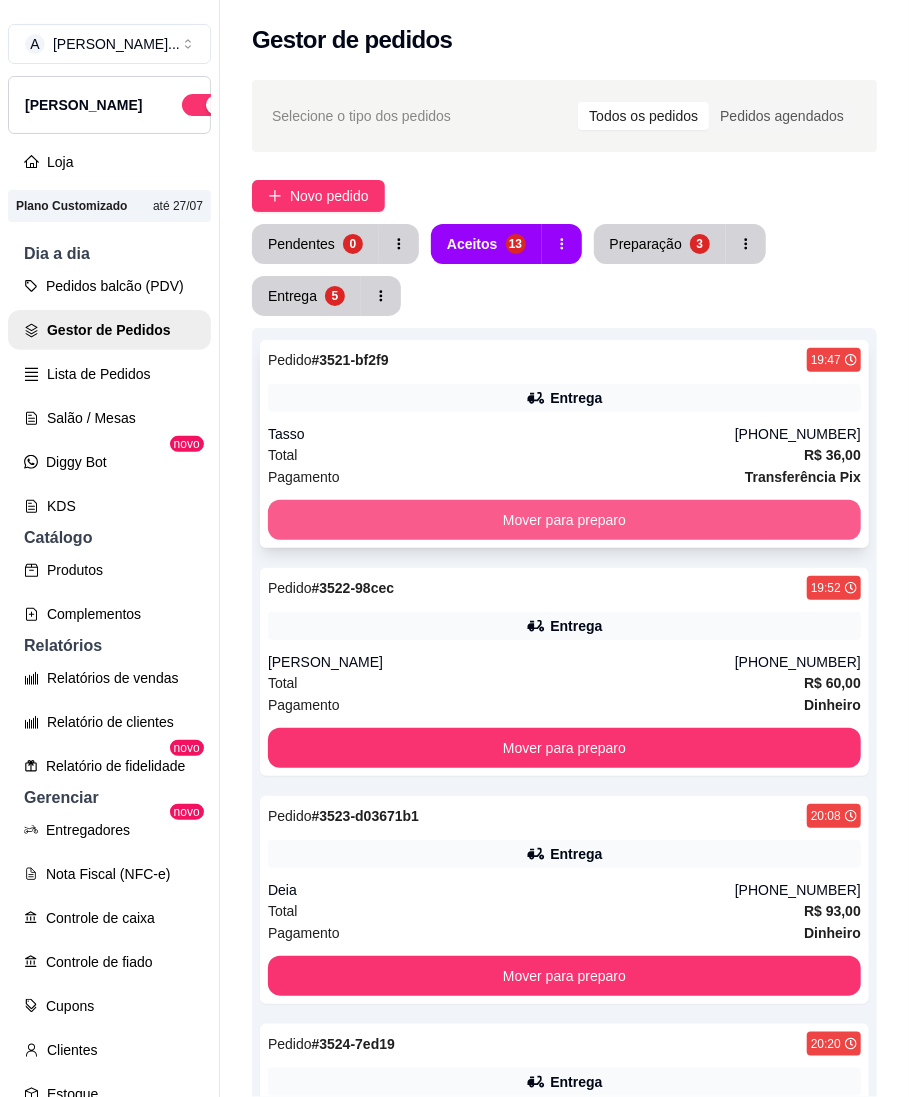 click on "Mover para preparo" at bounding box center (564, 520) 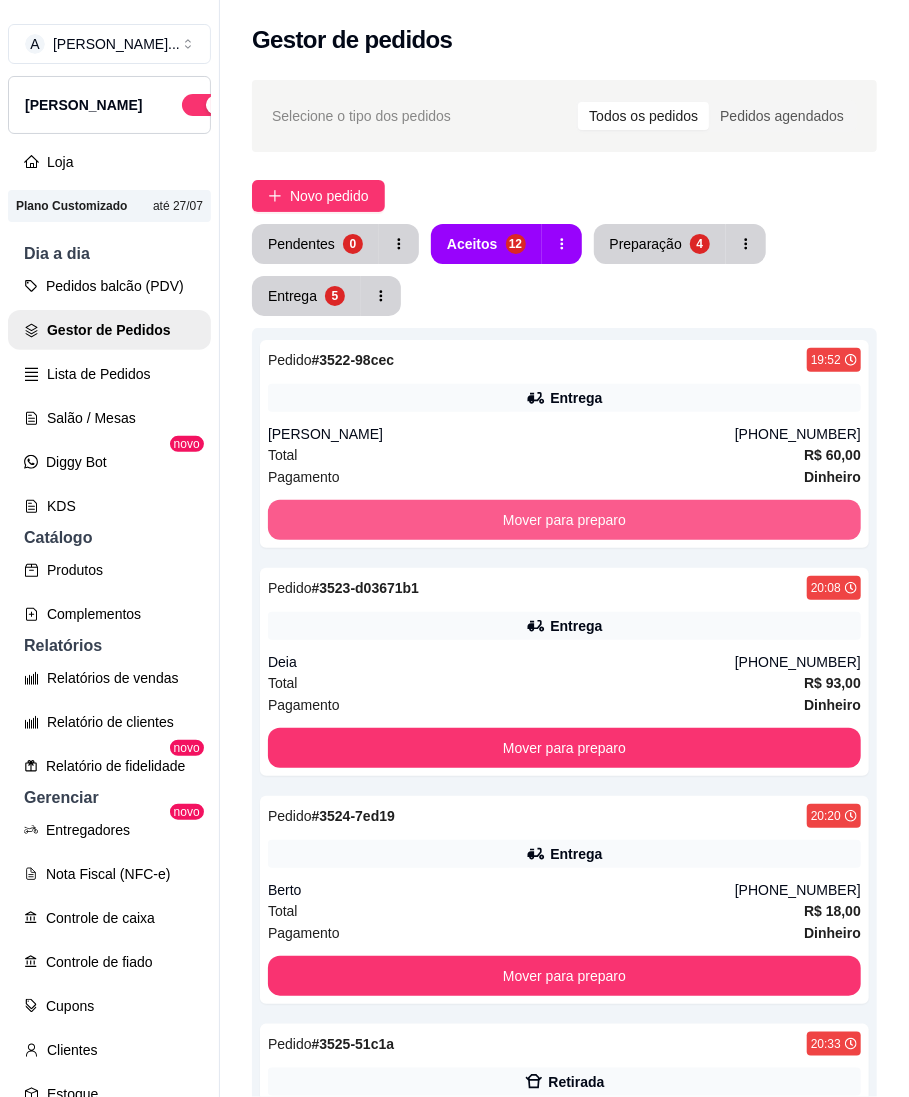click on "Mover para preparo" at bounding box center (564, 520) 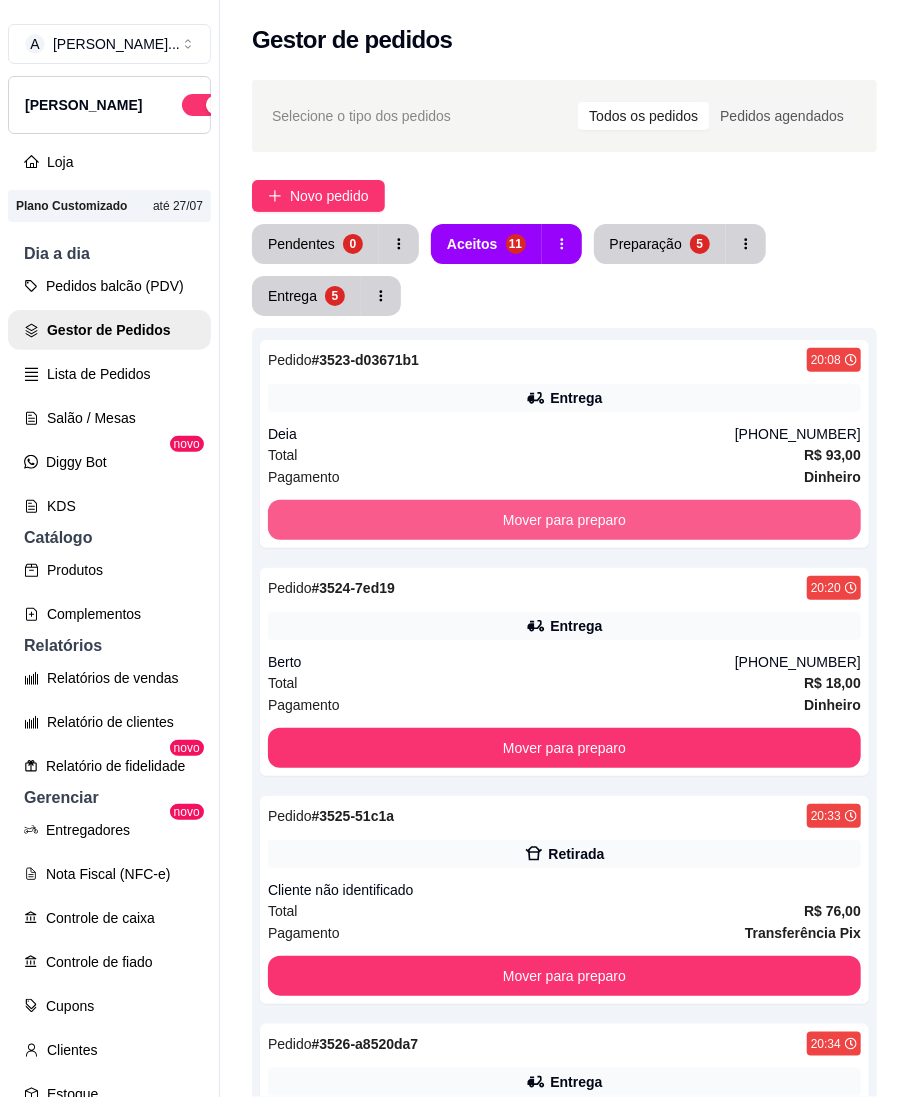 click on "Mover para preparo" at bounding box center (564, 520) 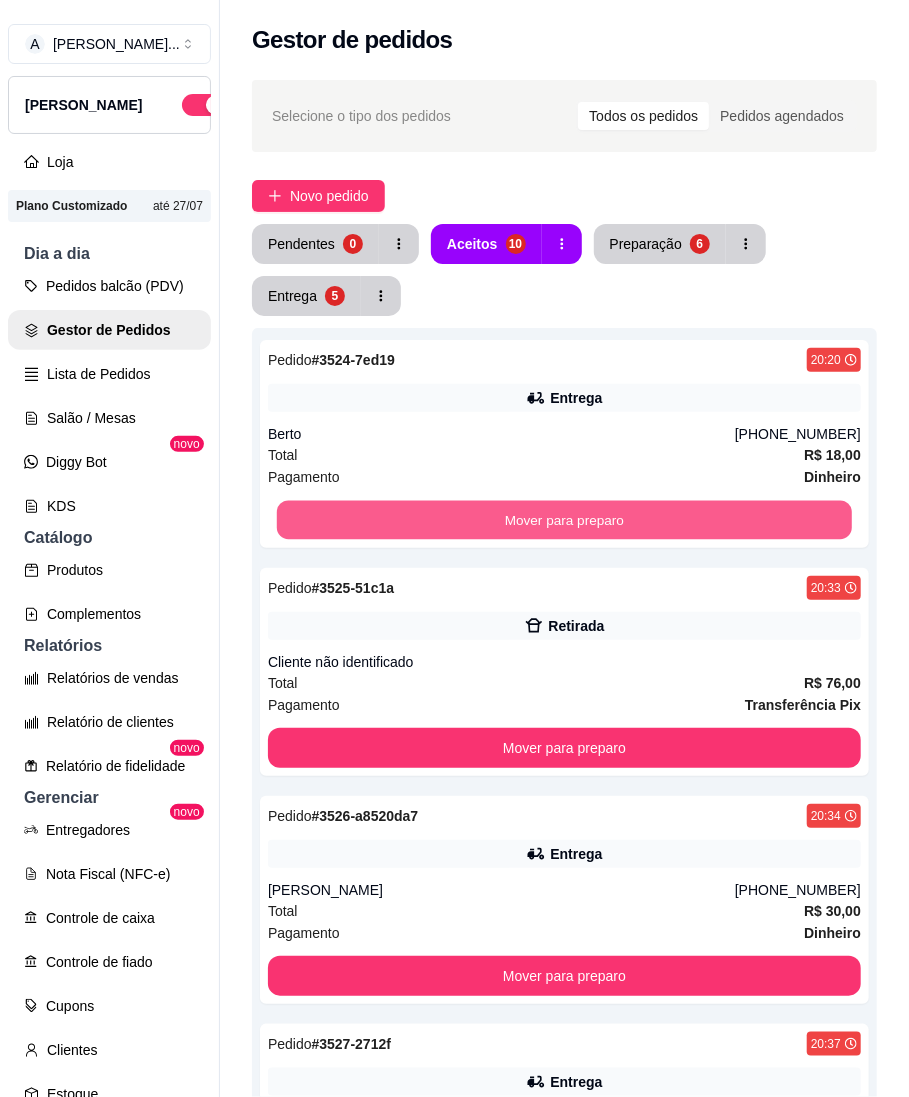 click on "Mover para preparo" at bounding box center [564, 520] 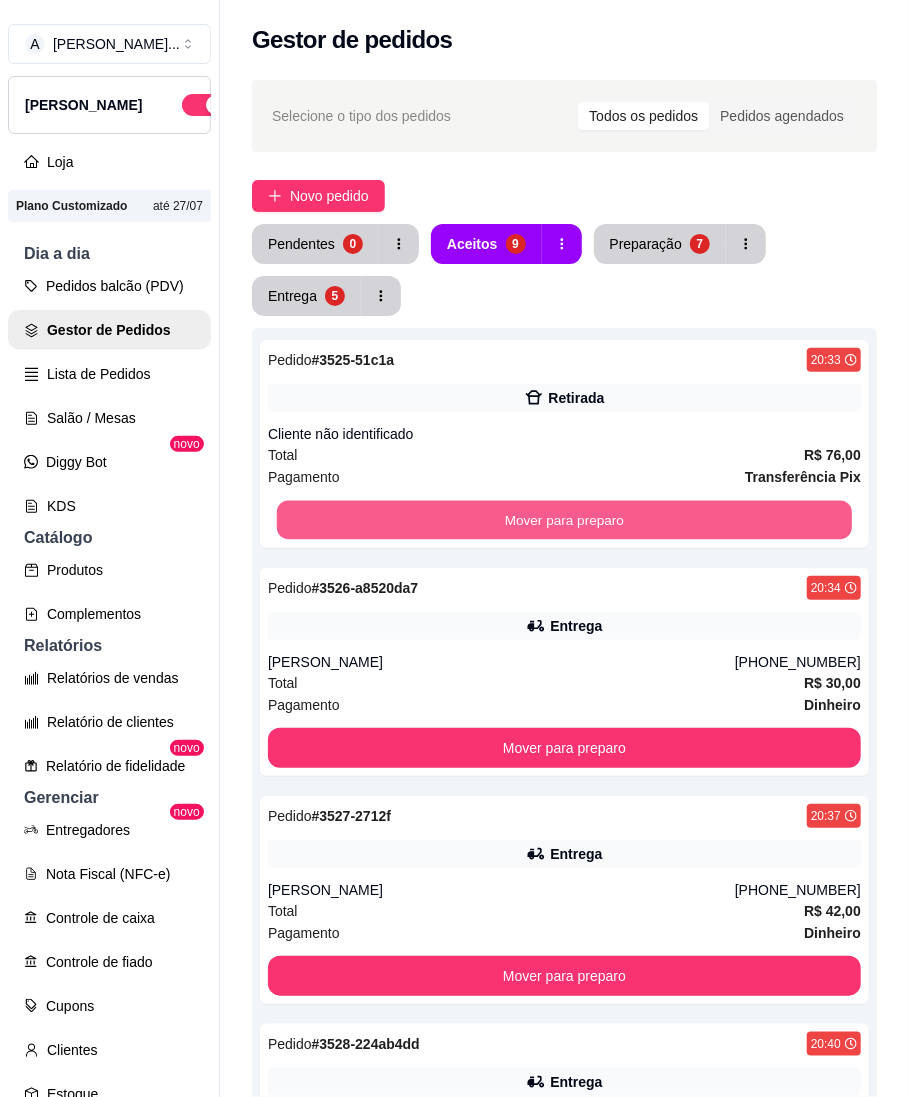 click on "Mover para preparo" at bounding box center [564, 520] 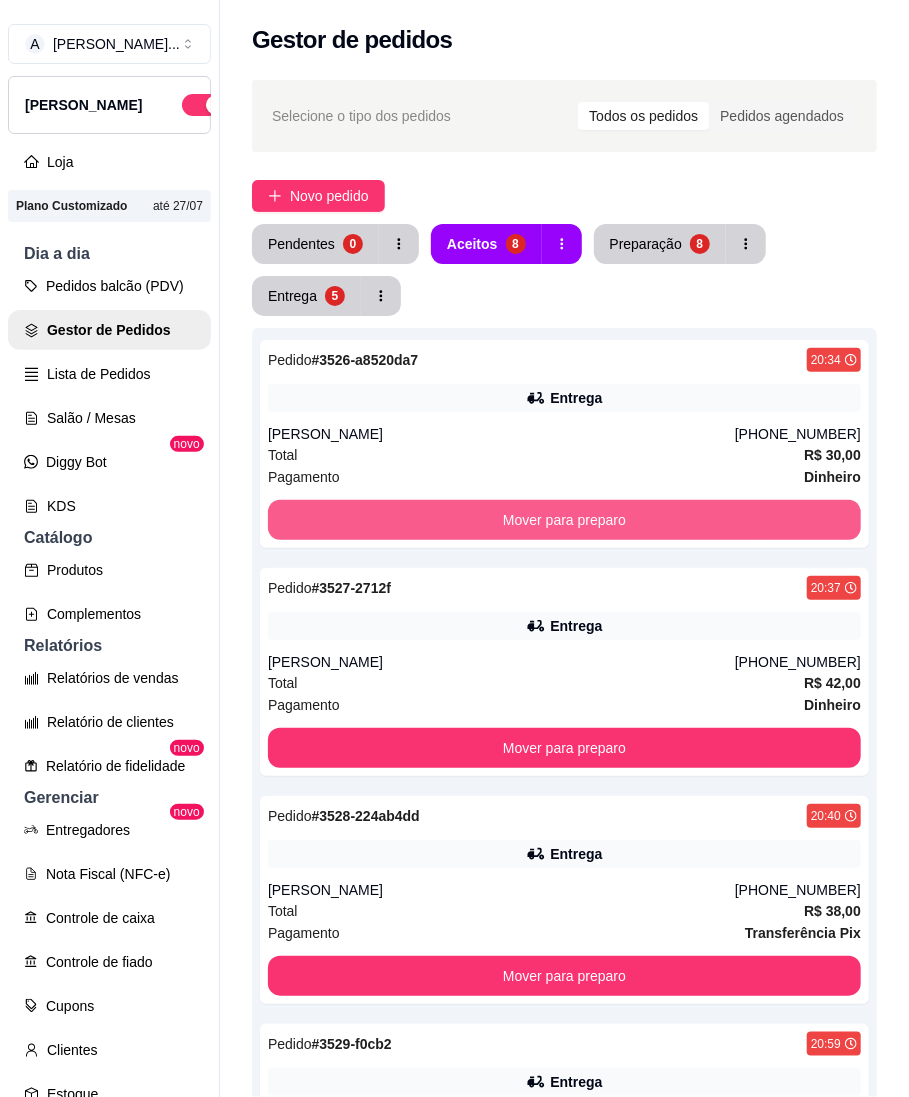 click on "Mover para preparo" at bounding box center [564, 520] 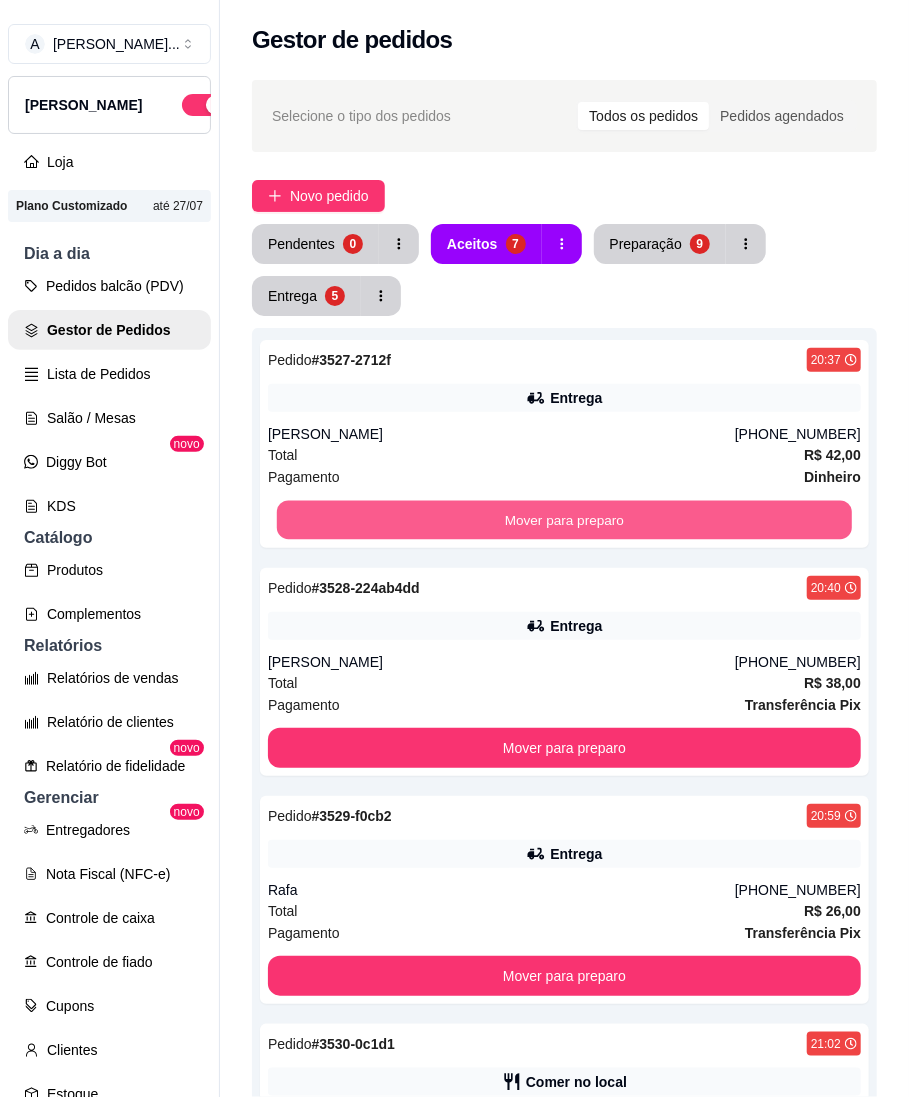 click on "Mover para preparo" at bounding box center [564, 520] 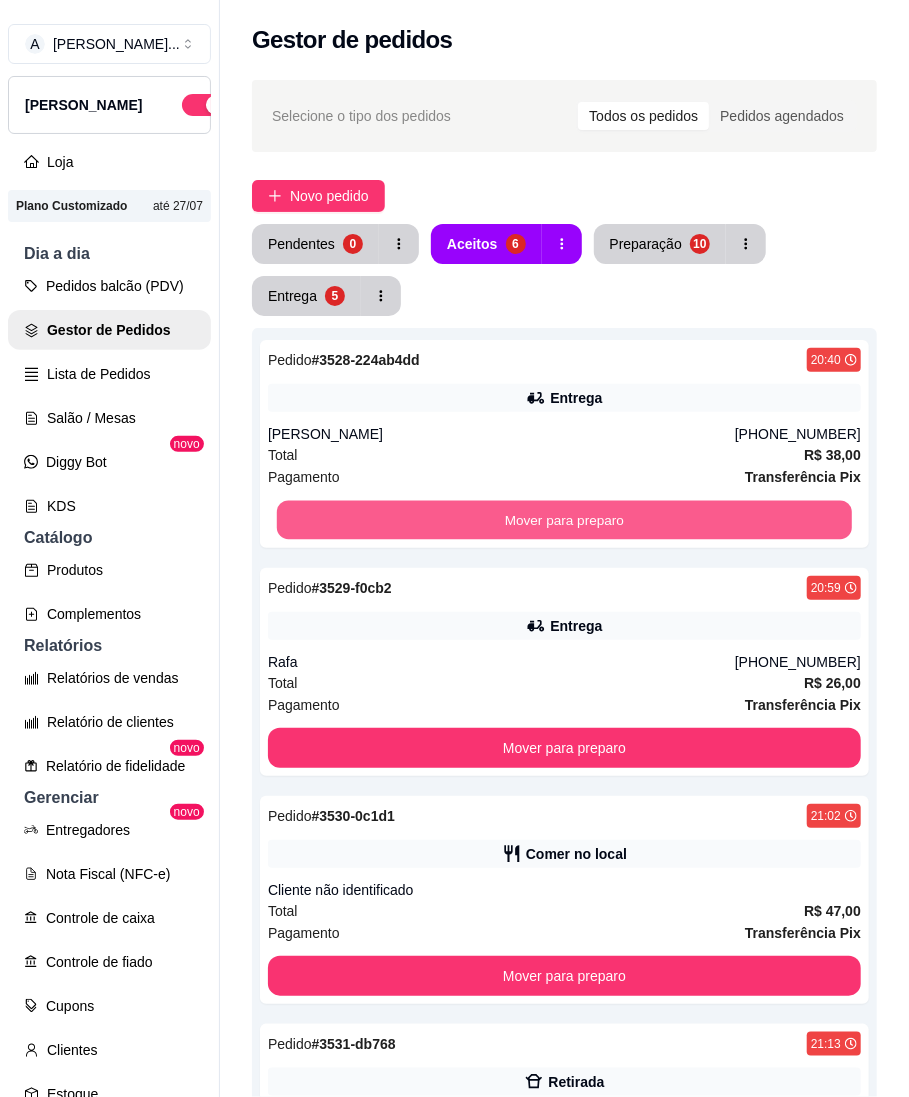 click on "Mover para preparo" at bounding box center (564, 520) 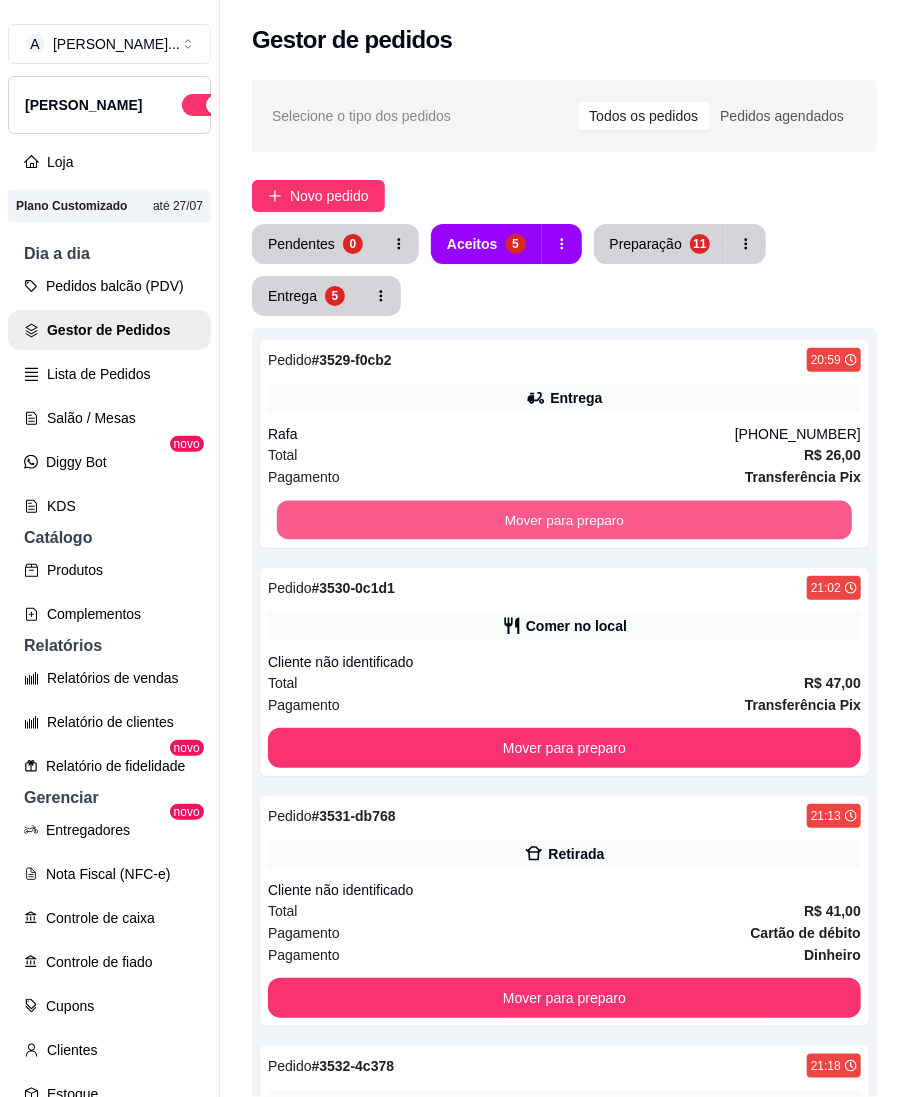 click on "Mover para preparo" at bounding box center (564, 520) 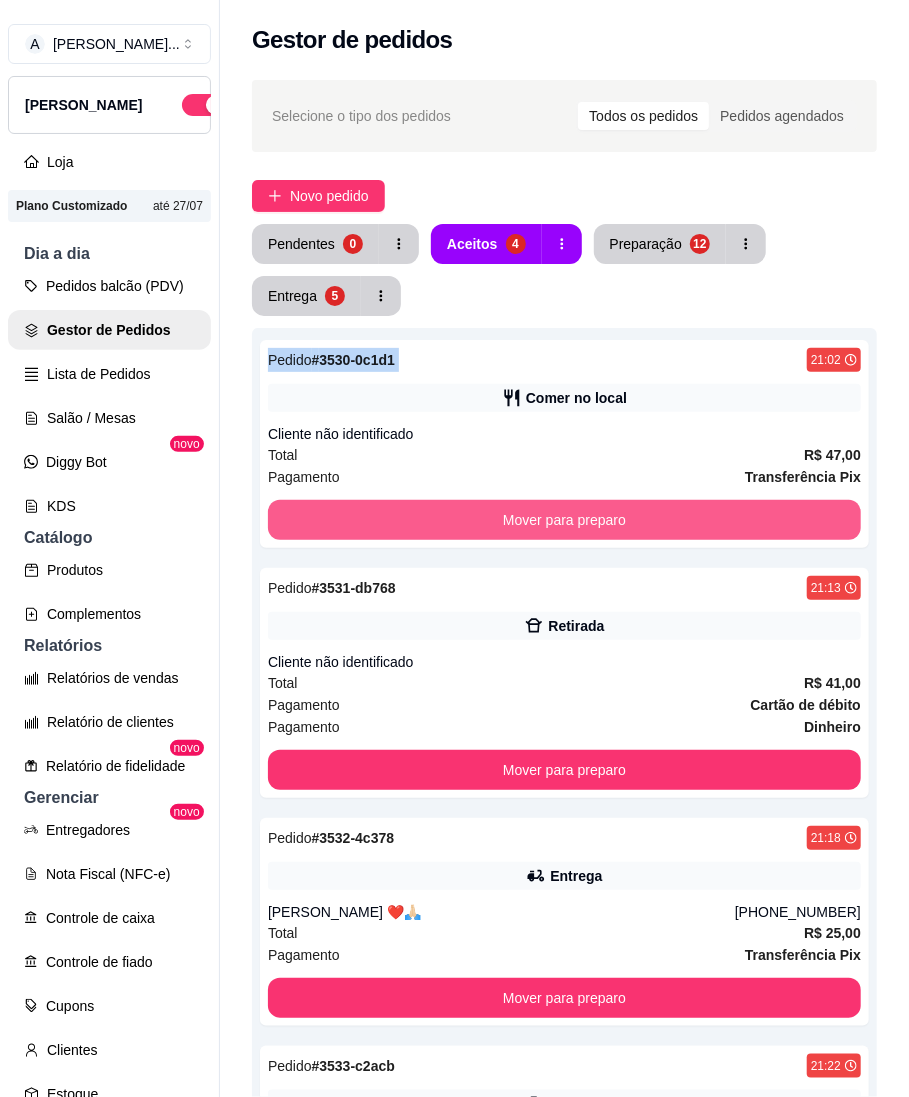 click on "Mover para preparo" at bounding box center (564, 520) 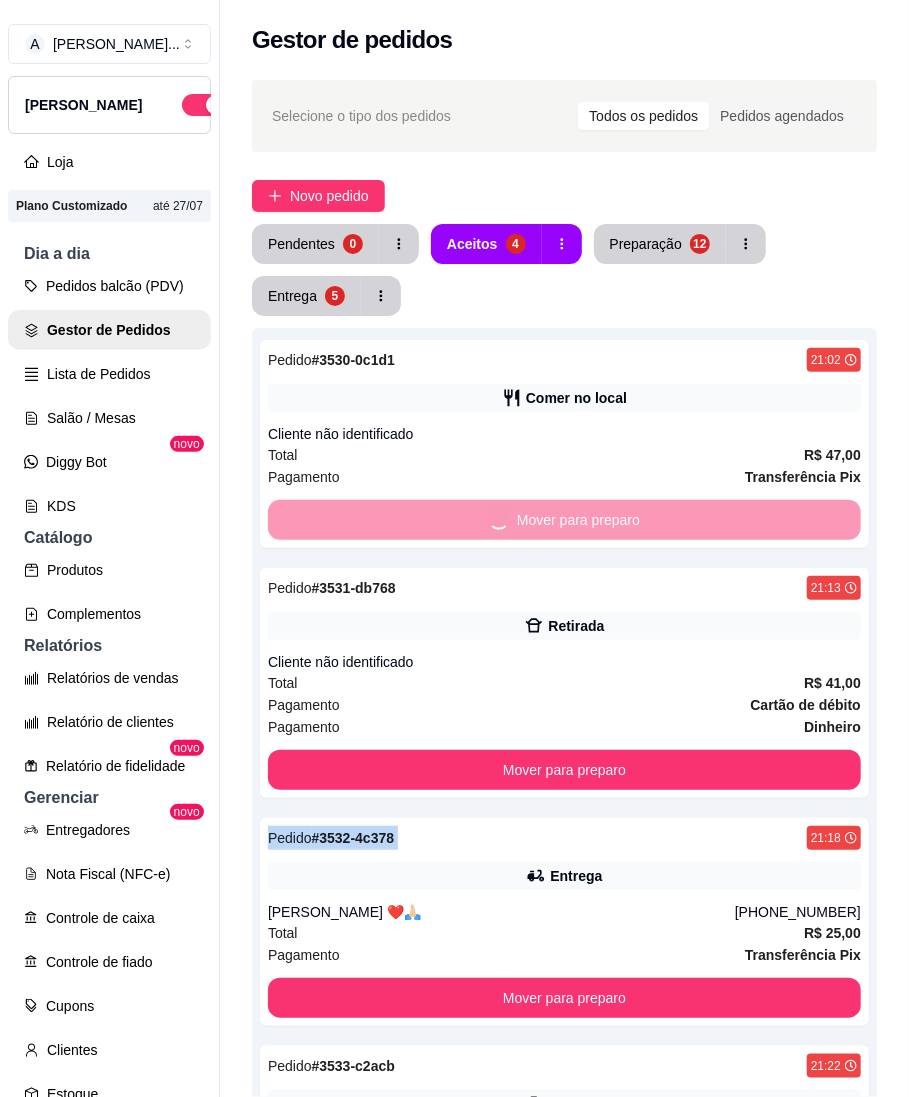 click on "Pedido  # 3531-db768 21:13 Retirada Cliente não identificado Total R$ 41,00 Pagamento Cartão de débito Pagamento Dinheiro Mover para preparo" at bounding box center [564, 683] 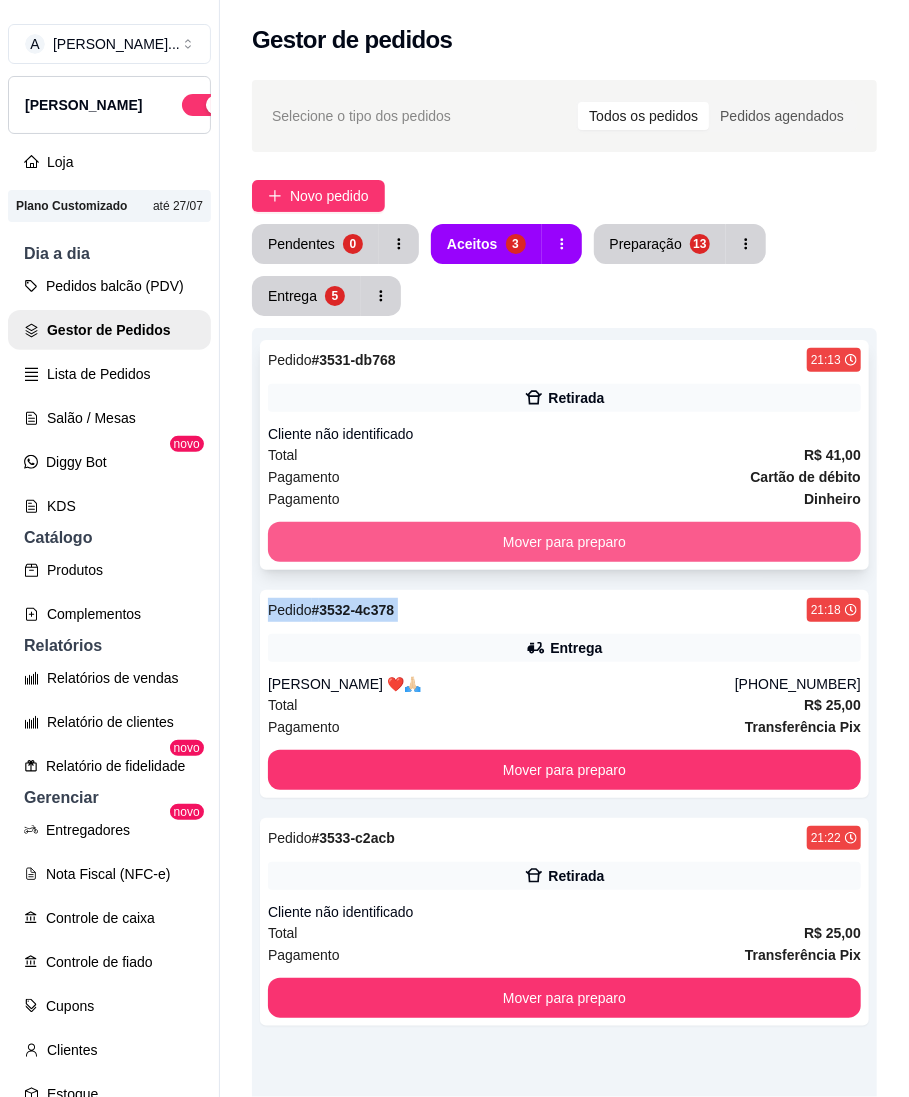 click on "Mover para preparo" at bounding box center (564, 542) 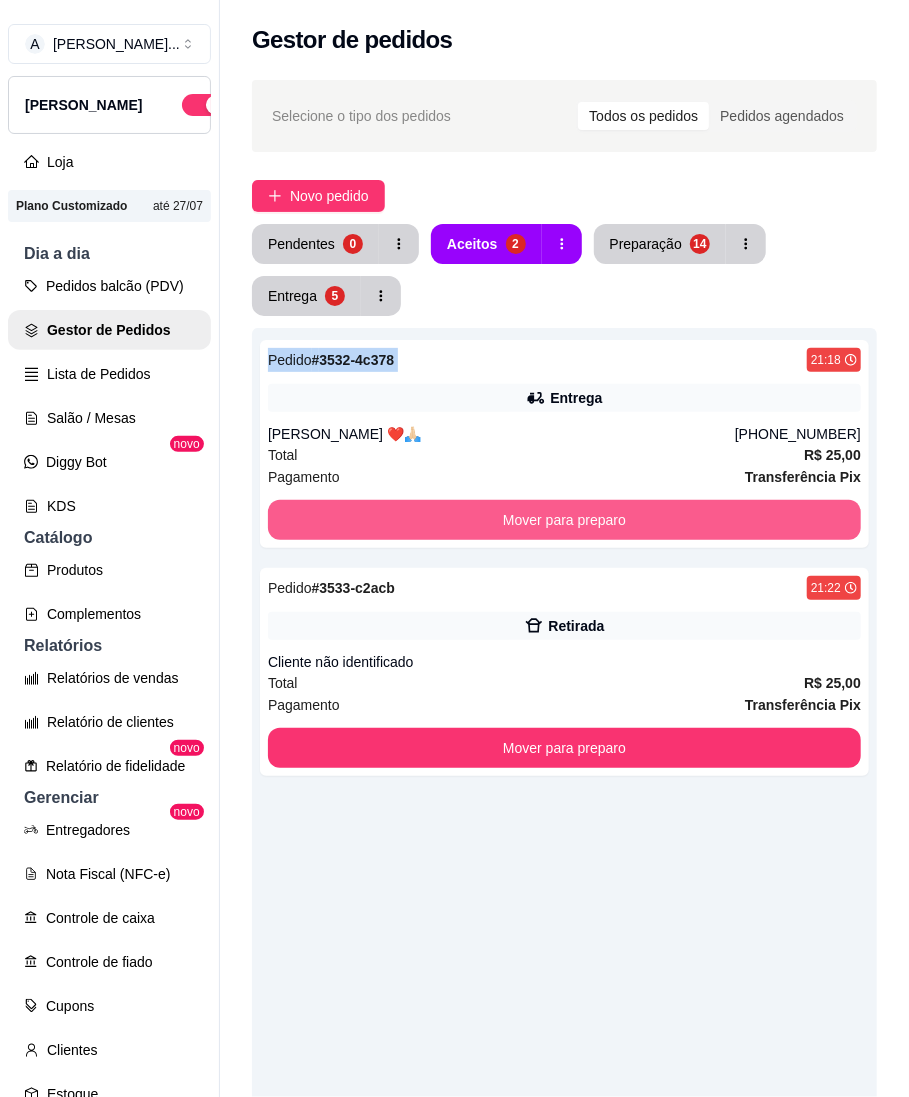 click on "Mover para preparo" at bounding box center (564, 520) 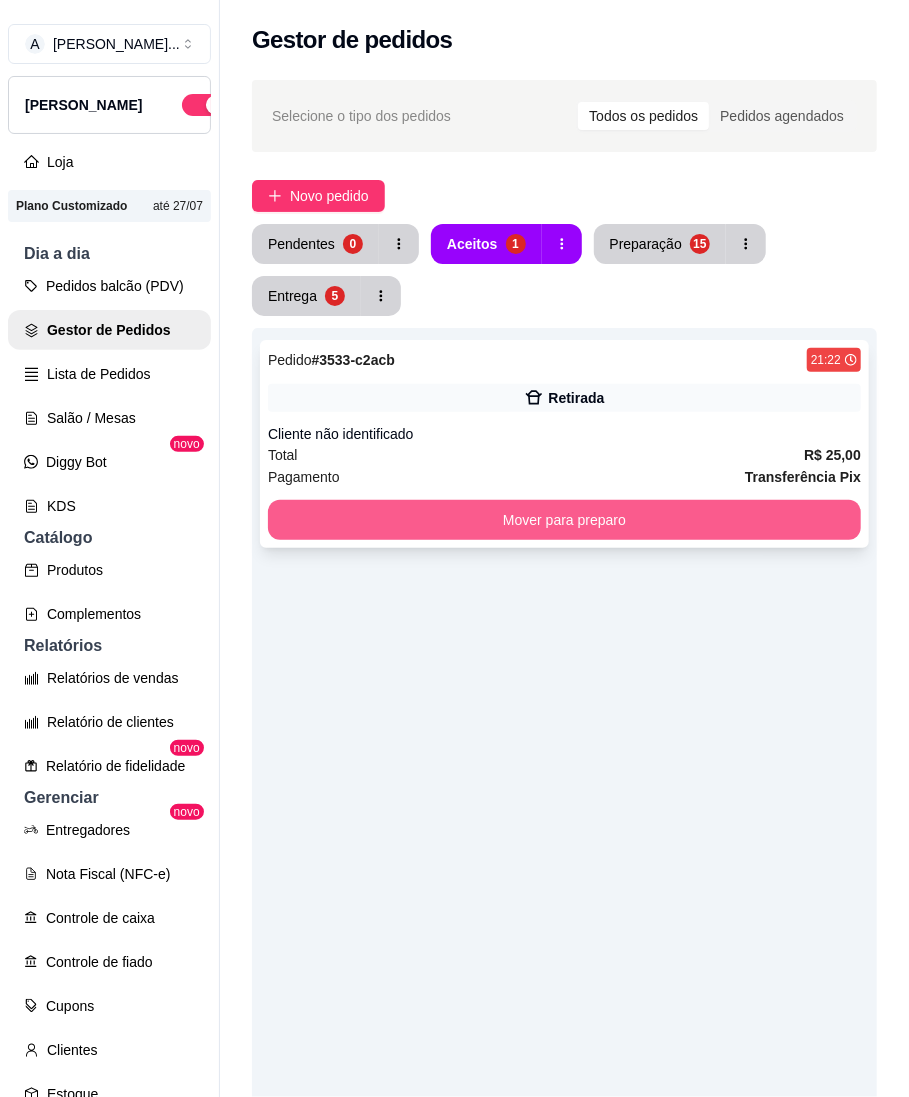 click on "Mover para preparo" at bounding box center [564, 520] 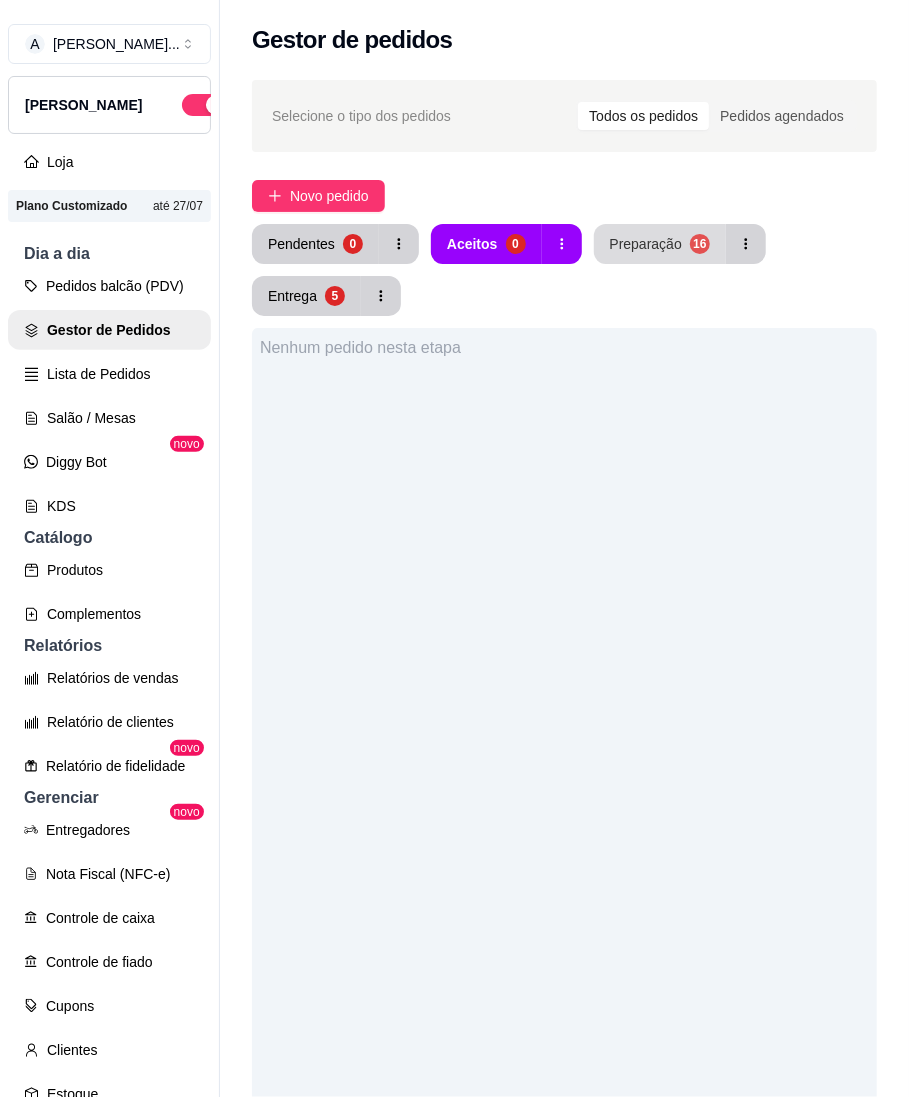 click on "16" at bounding box center [700, 244] 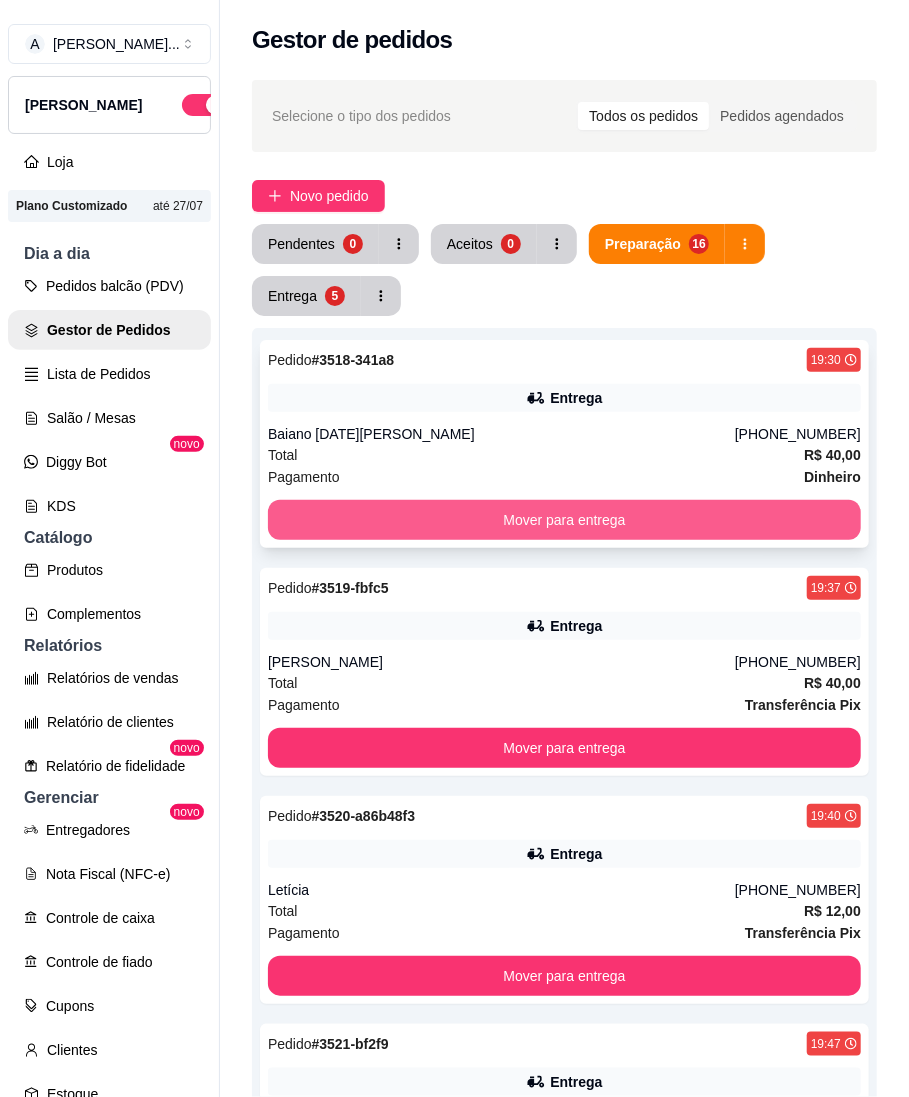 click on "Mover para entrega" at bounding box center (564, 520) 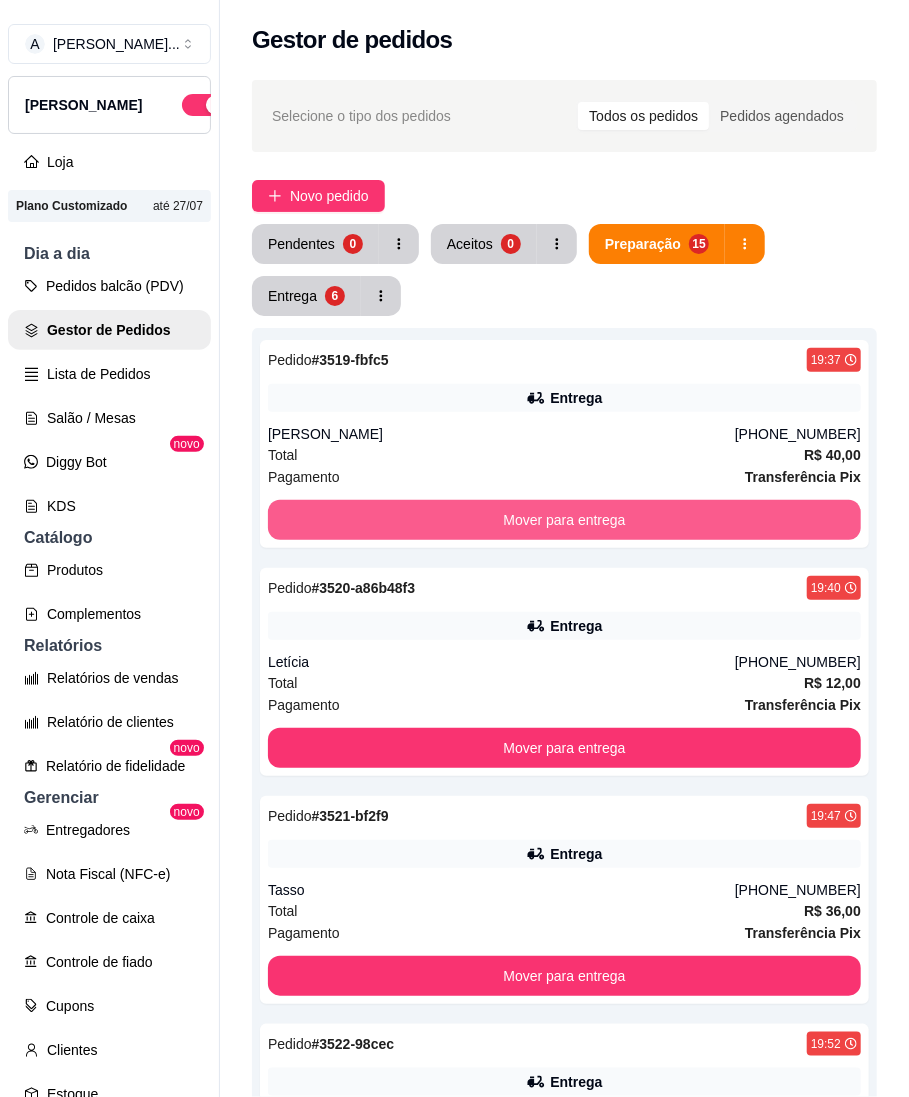 click on "Mover para entrega" at bounding box center (564, 520) 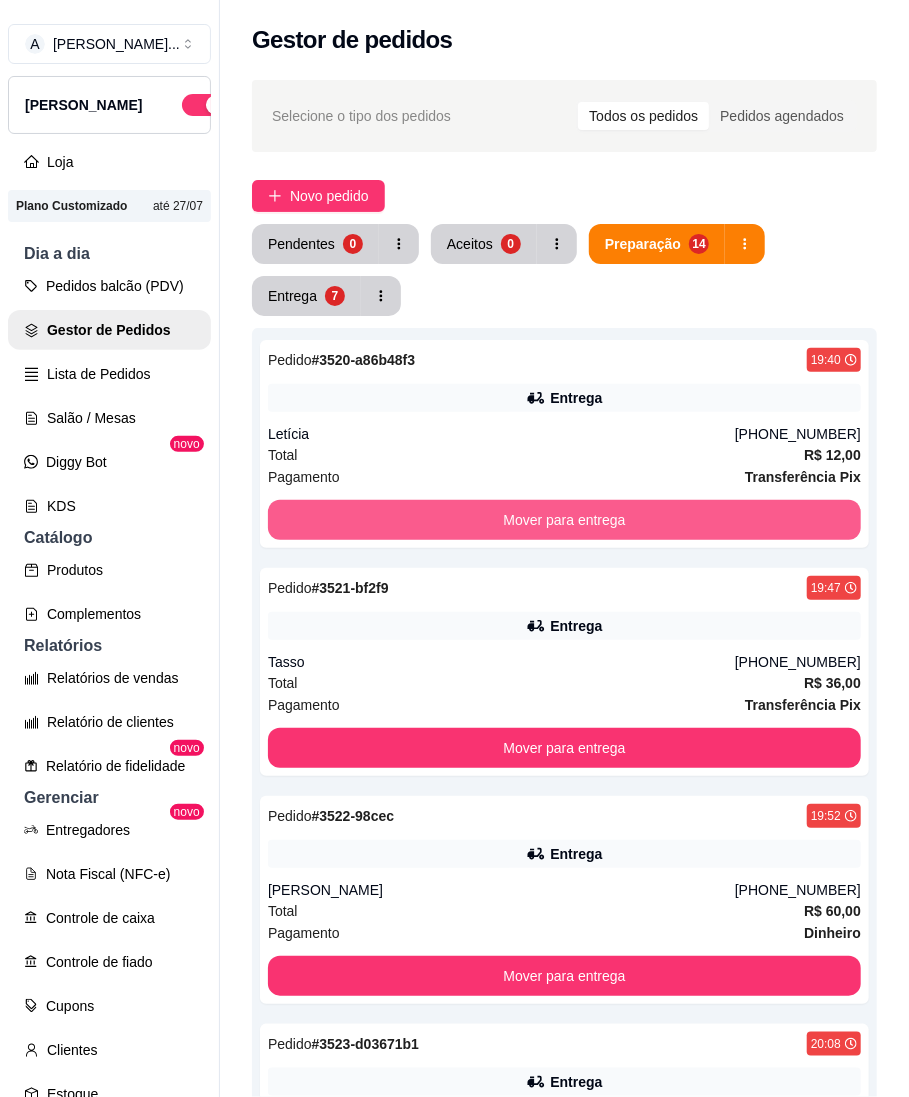 click on "Mover para entrega" at bounding box center [564, 520] 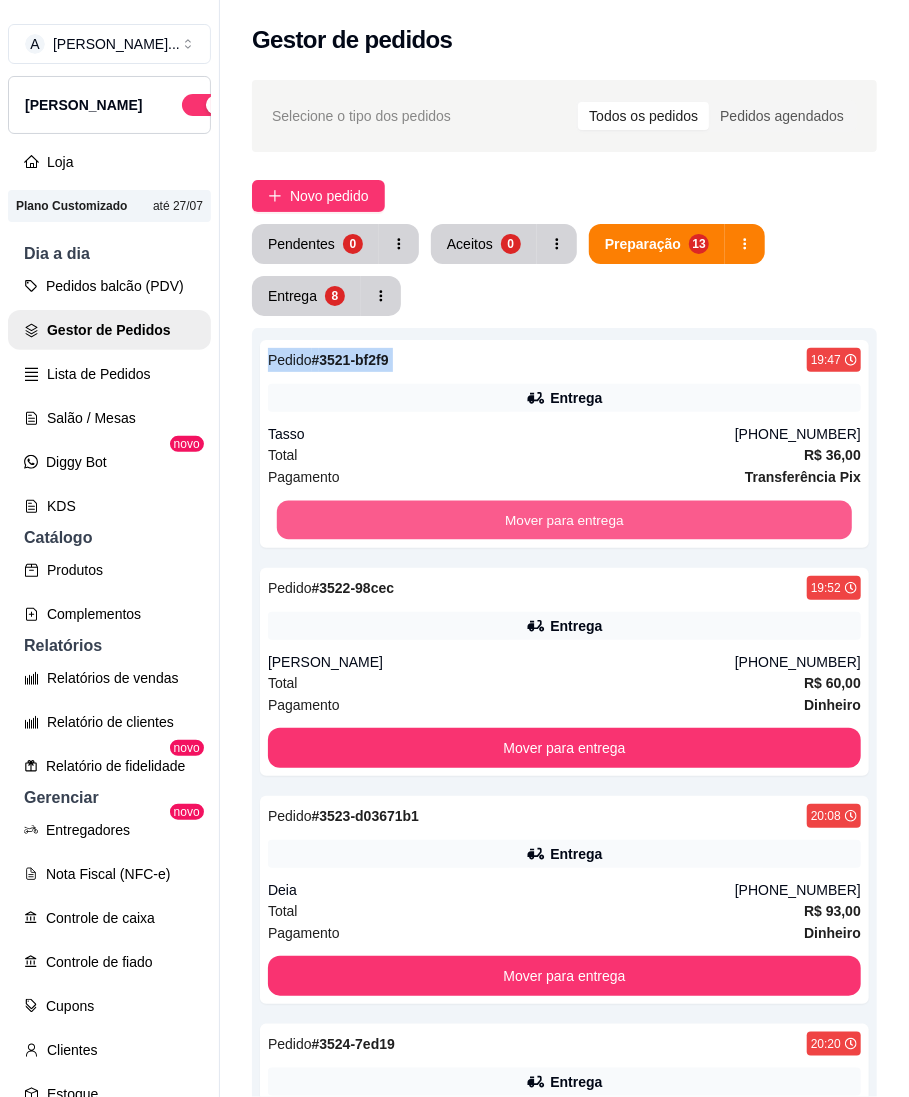 click on "Mover para entrega" at bounding box center [564, 520] 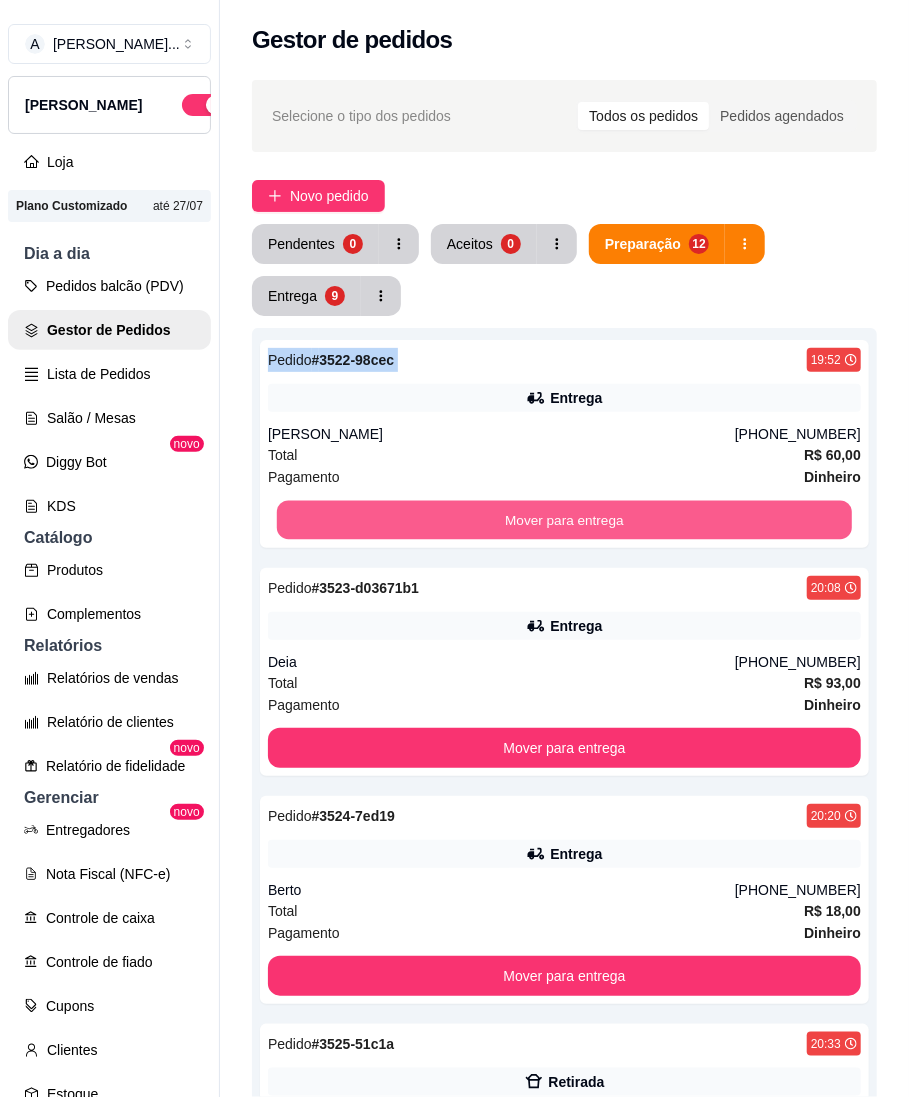 click on "Mover para entrega" at bounding box center (564, 520) 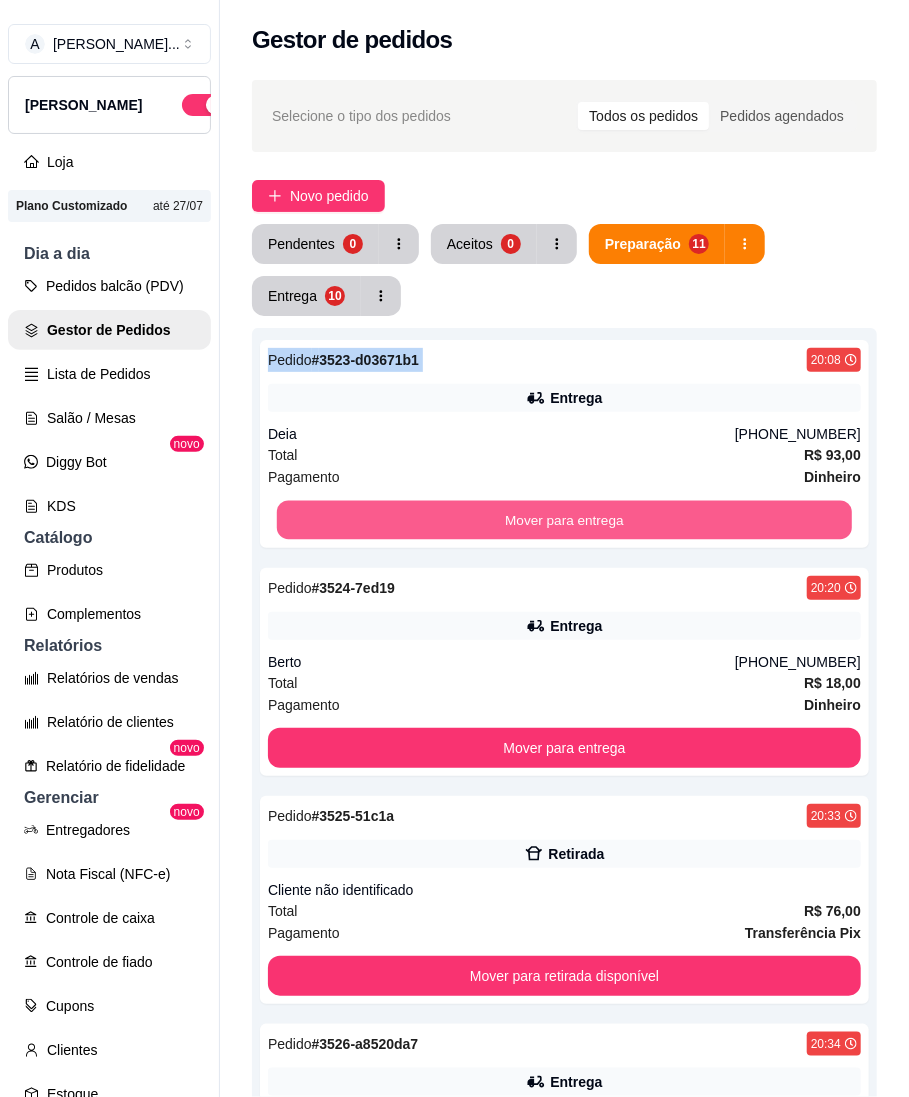click on "Mover para entrega" at bounding box center [564, 520] 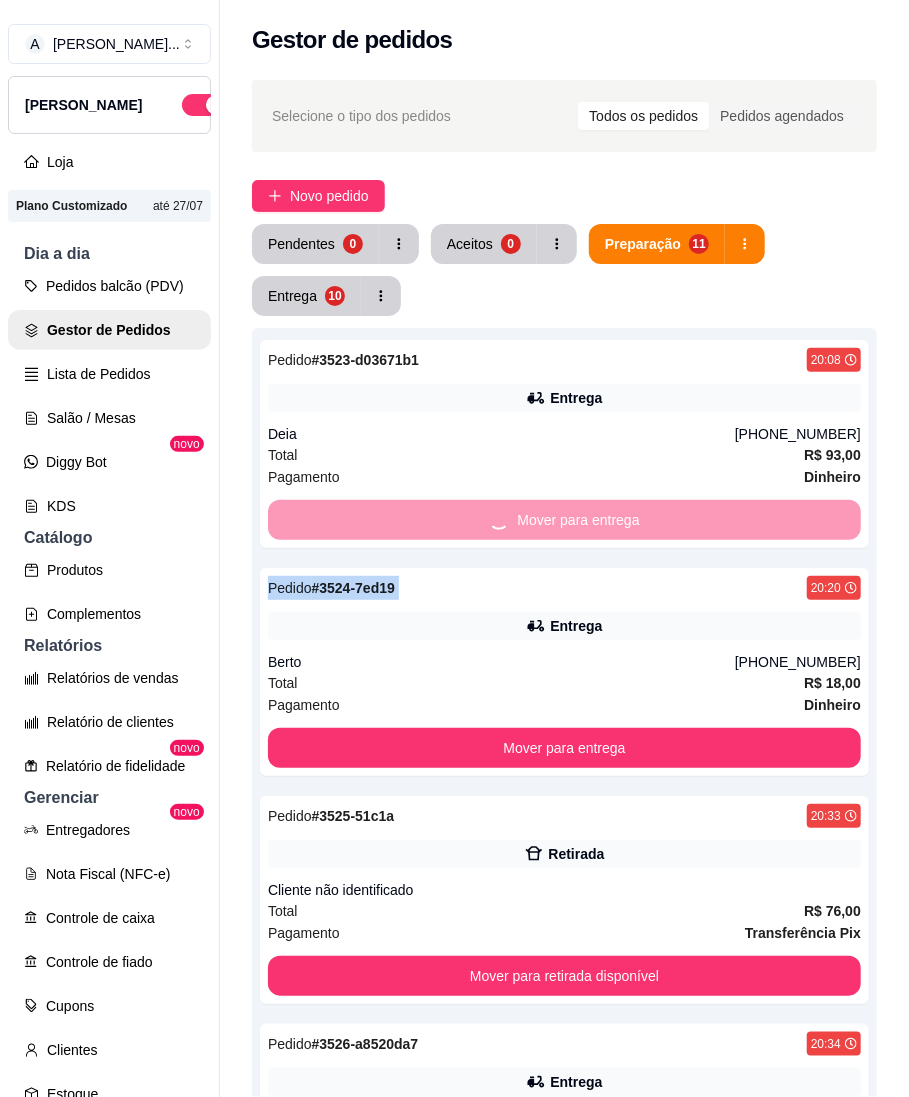 click on "Mover para entrega" at bounding box center [564, 520] 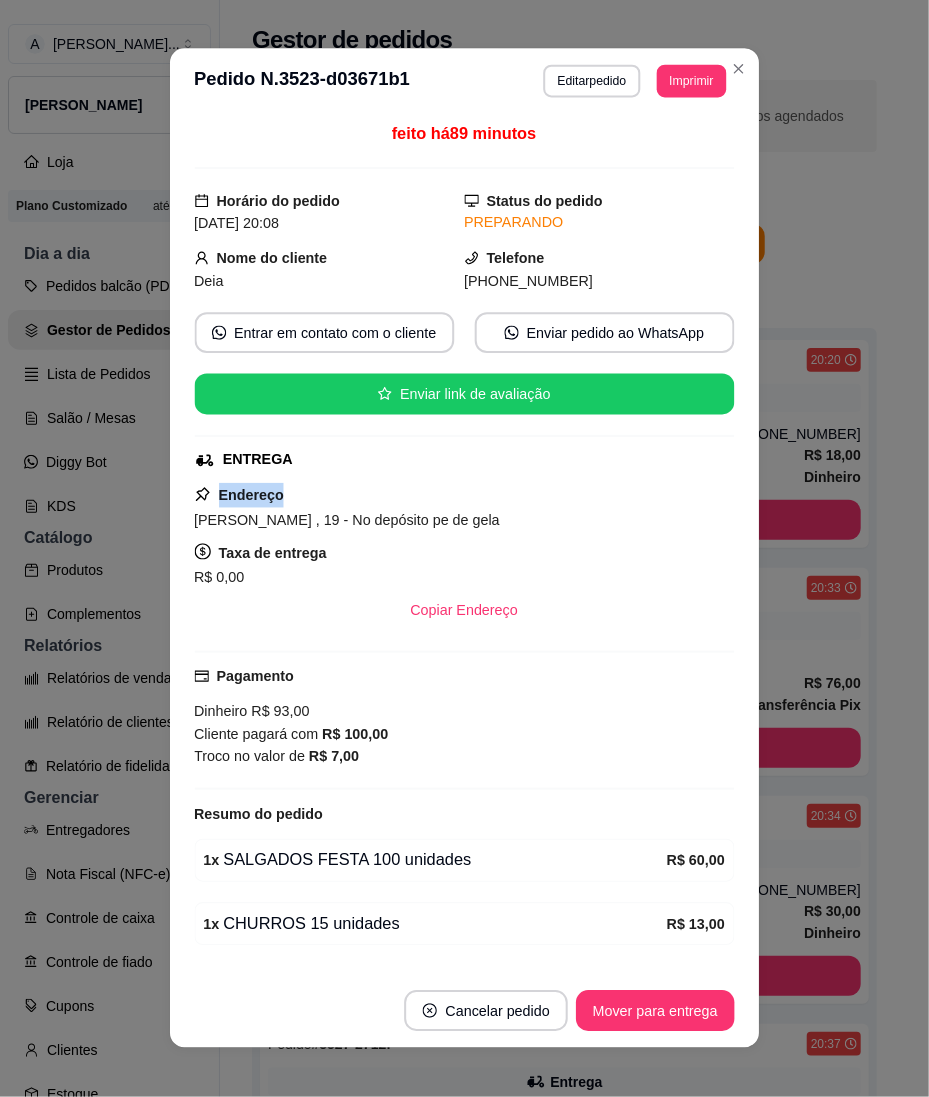 click on "Endereço  [PERSON_NAME] , 19  - No depósito pe de gela  Taxa de entrega  R$ 0,00 Copiar Endereço" at bounding box center [464, 557] 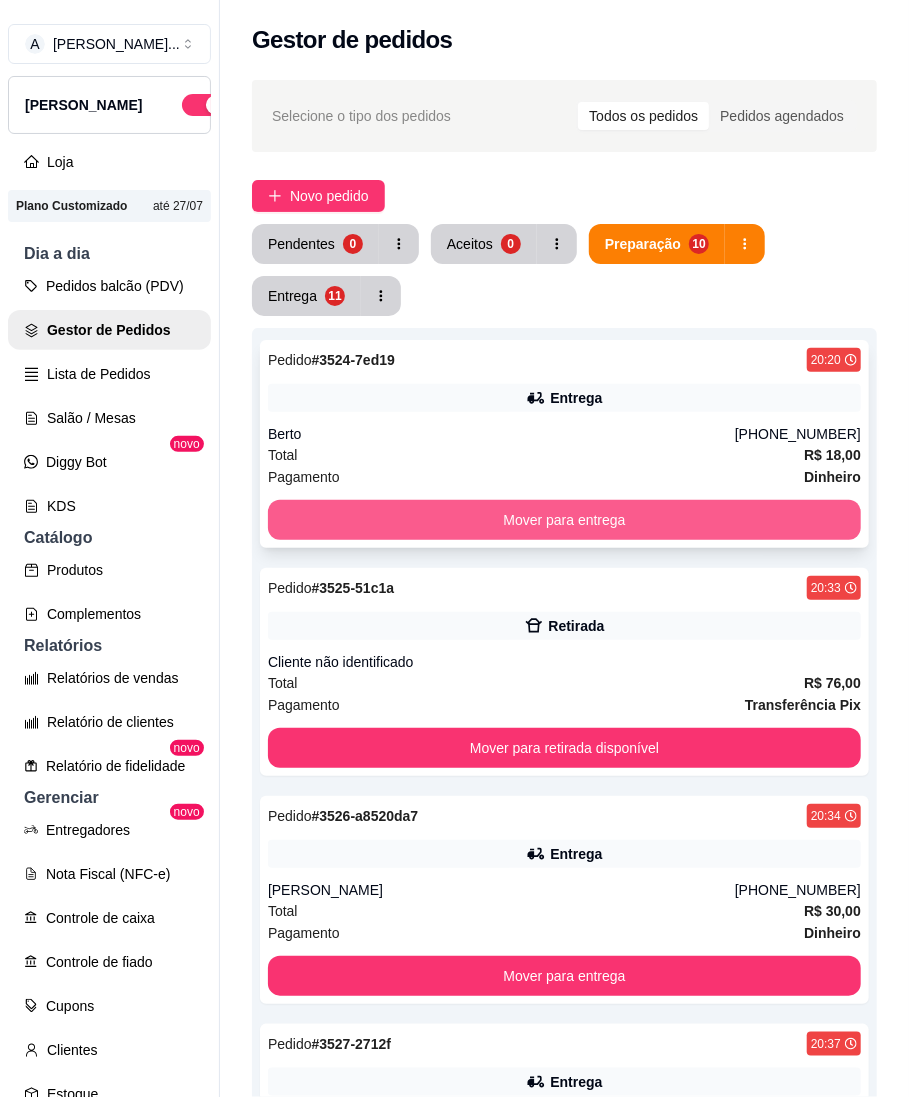 click on "Mover para entrega" at bounding box center [564, 520] 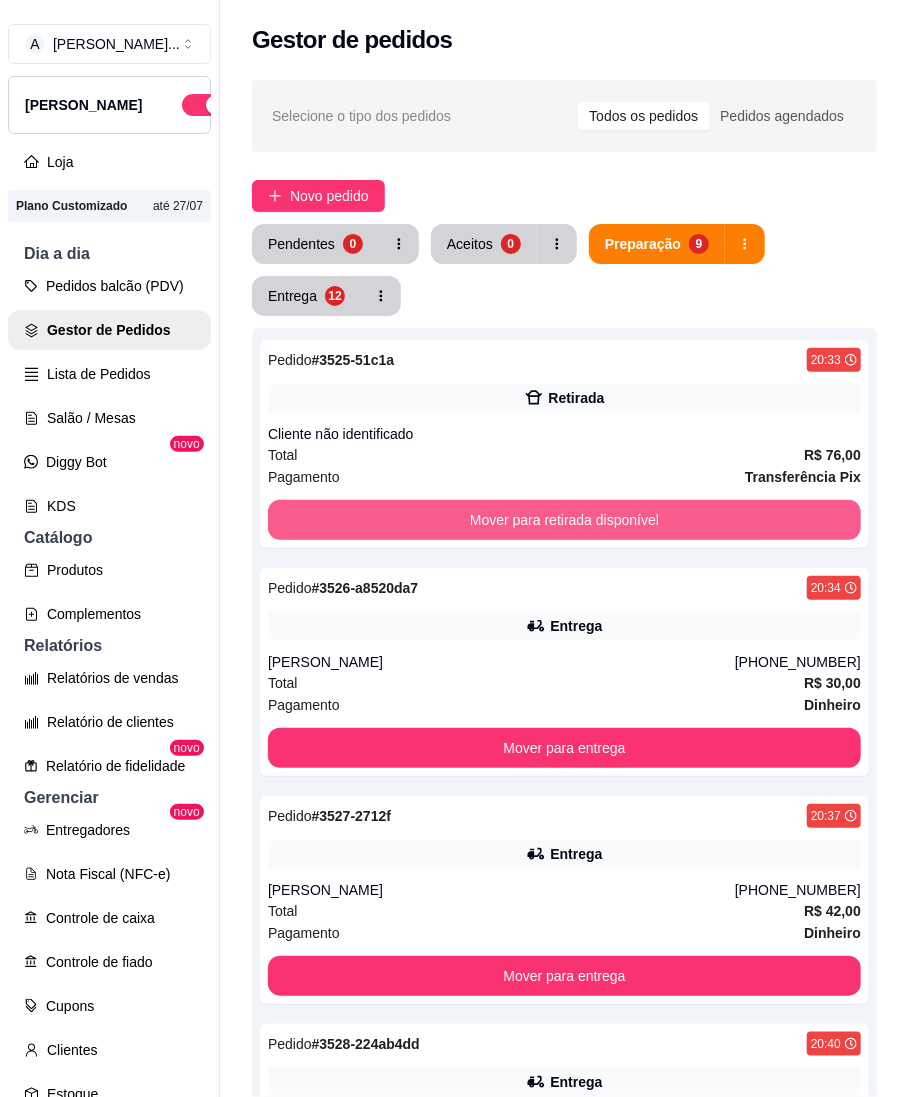 click on "Mover para retirada disponível" at bounding box center (564, 520) 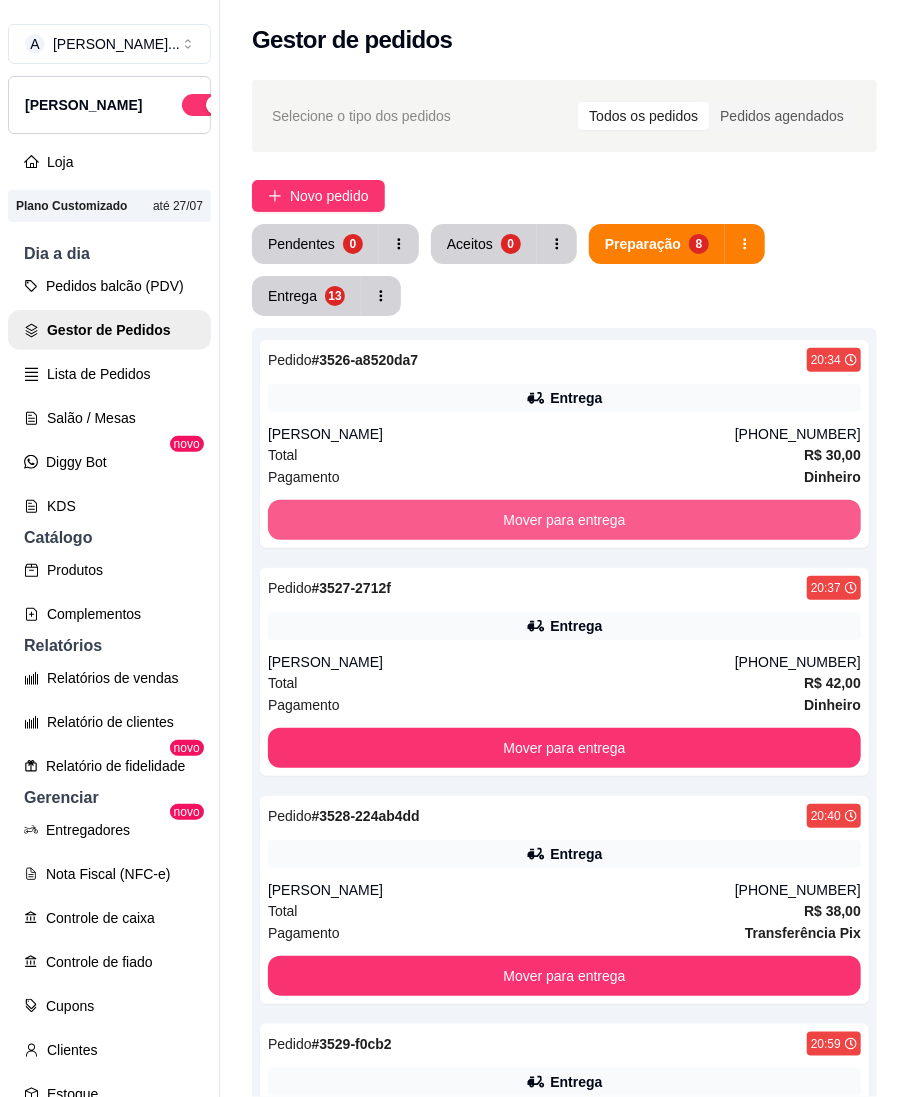 click on "Mover para entrega" at bounding box center [564, 520] 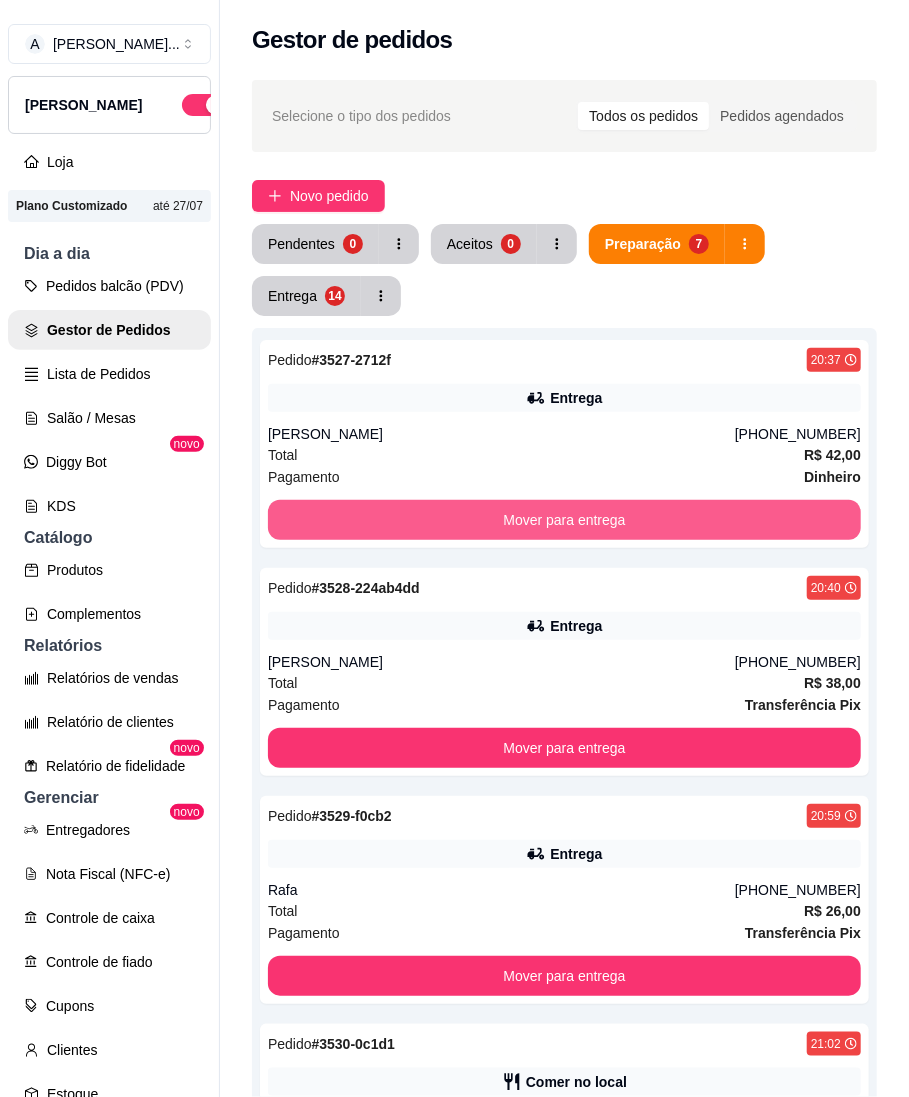 click on "Mover para entrega" at bounding box center (564, 520) 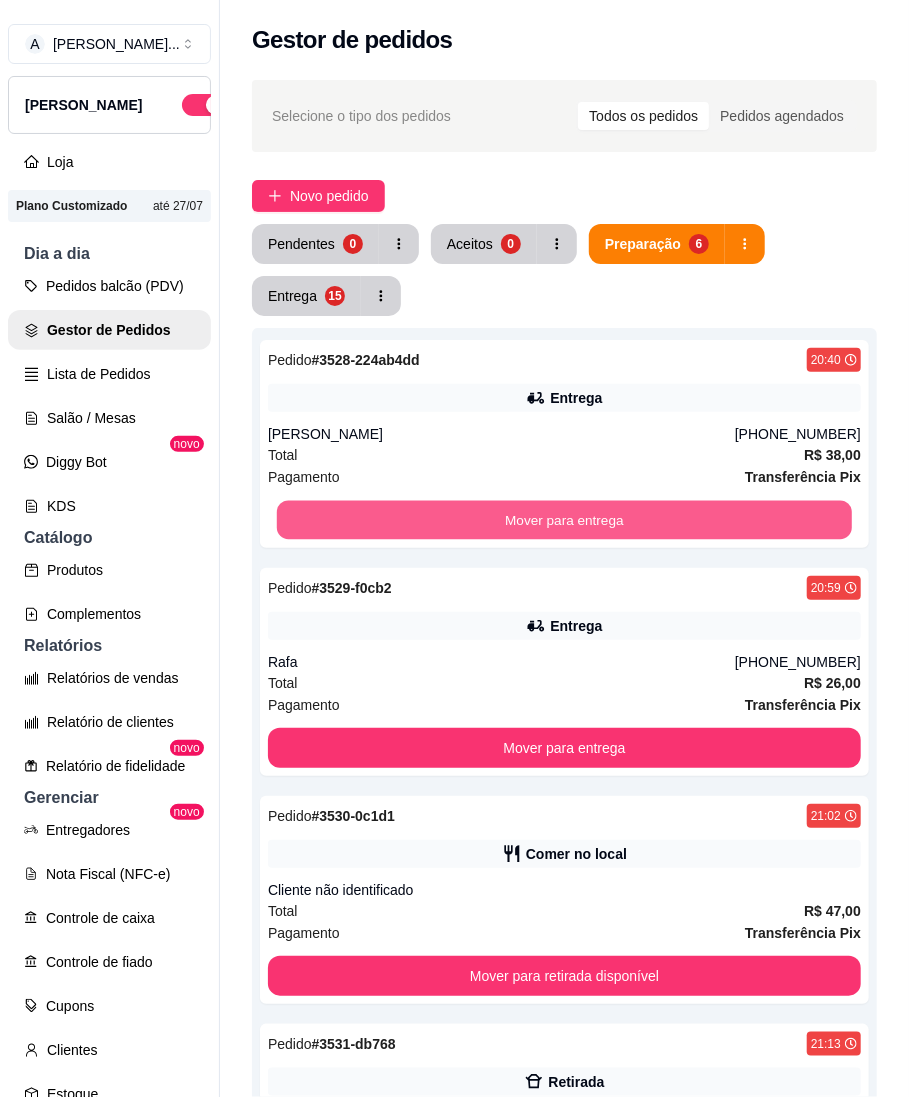 click on "Mover para entrega" at bounding box center (564, 520) 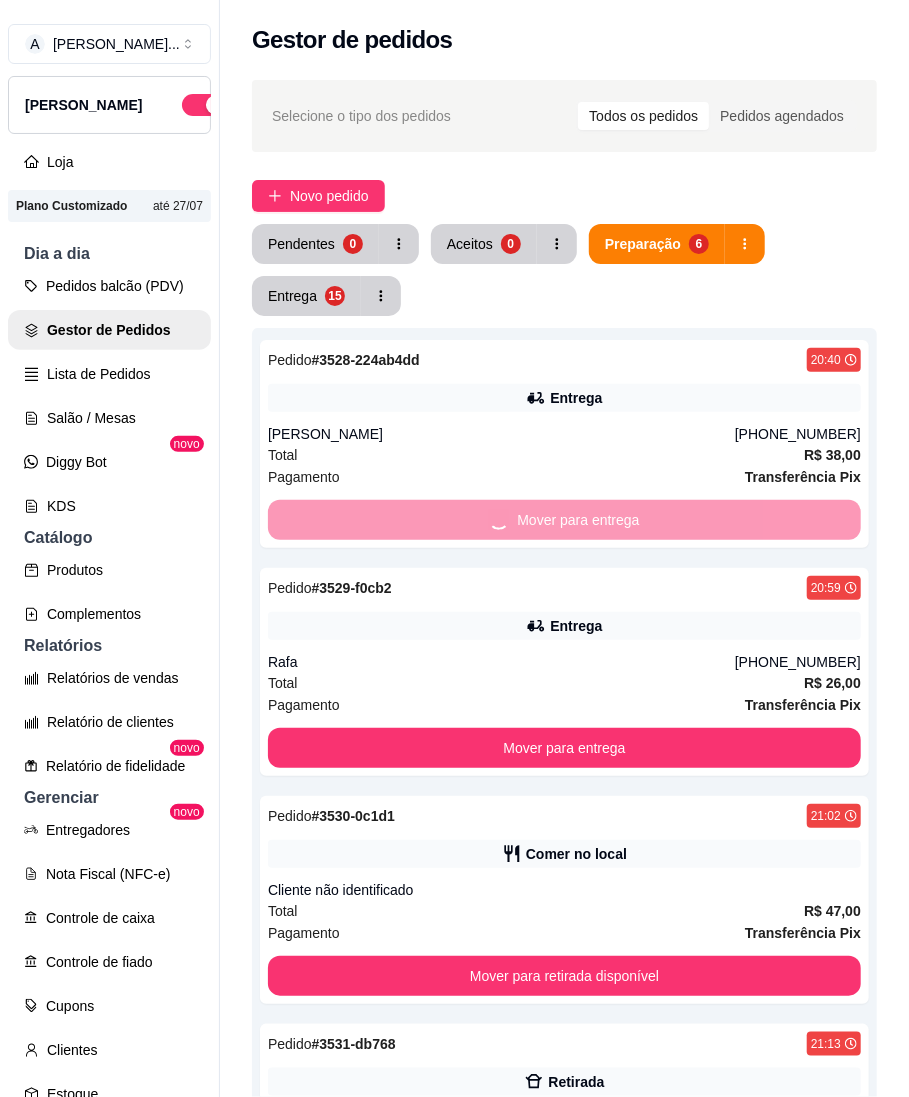 click on "Mover para entrega" at bounding box center (564, 748) 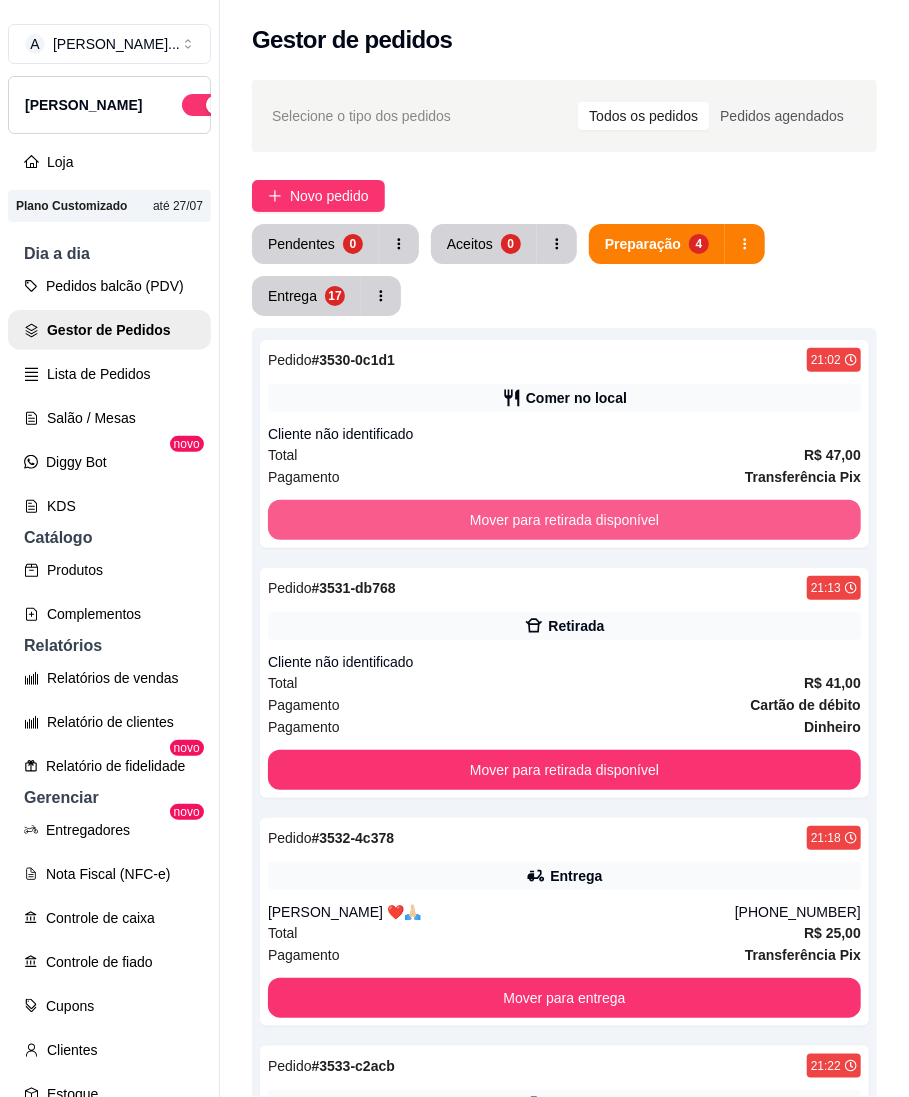 click on "Mover para retirada disponível" at bounding box center (564, 520) 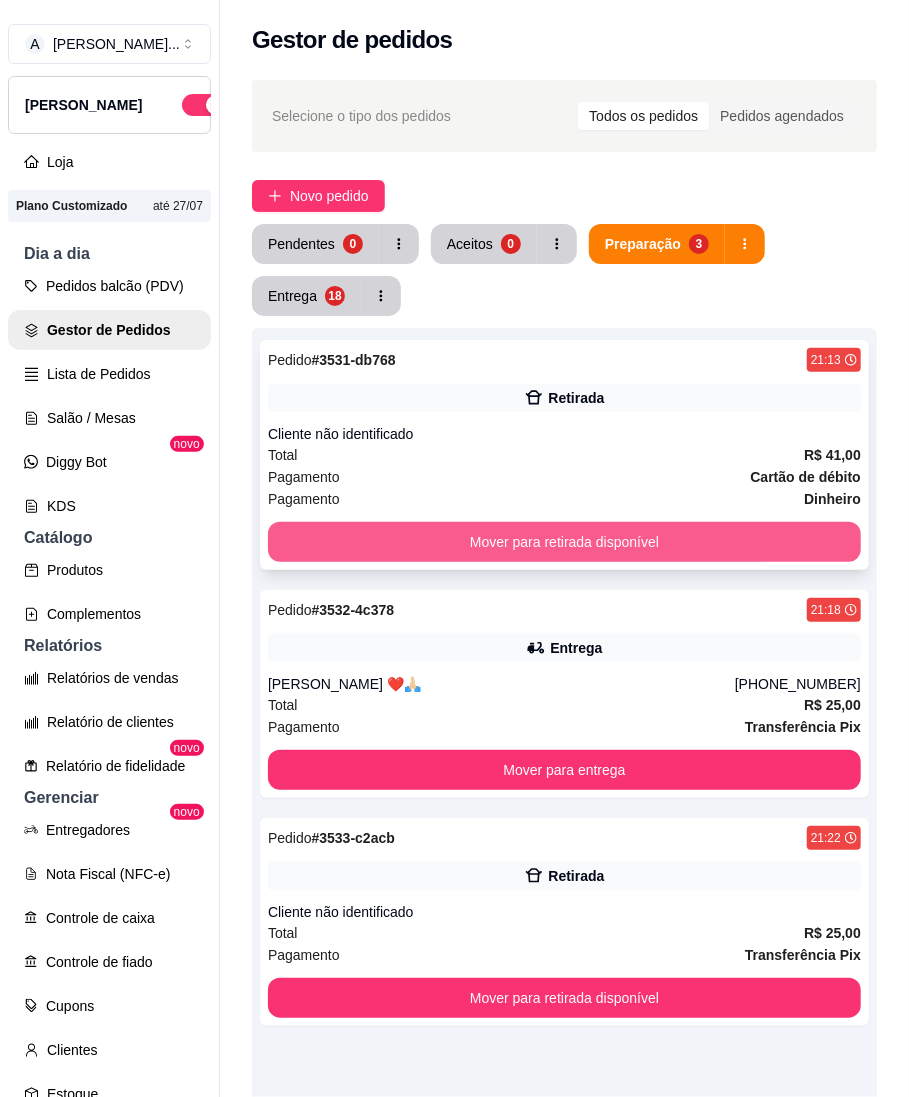 click on "Mover para retirada disponível" at bounding box center [564, 542] 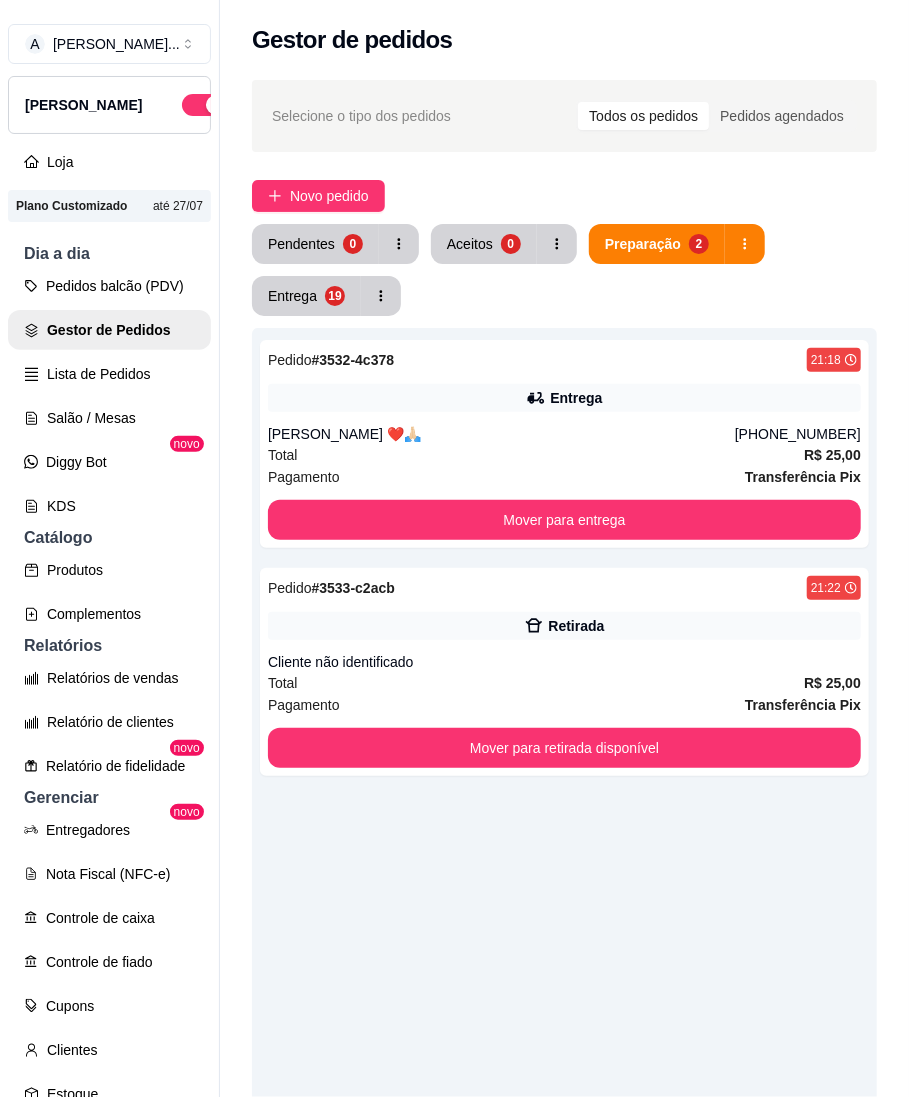 click on "Pedido  # 3532-4c378 21:18 Entrega [PERSON_NAME] ❤️🙏🏻 [PHONE_NUMBER] Total R$ 25,00 Pagamento Transferência Pix Mover para entrega" at bounding box center (564, 444) 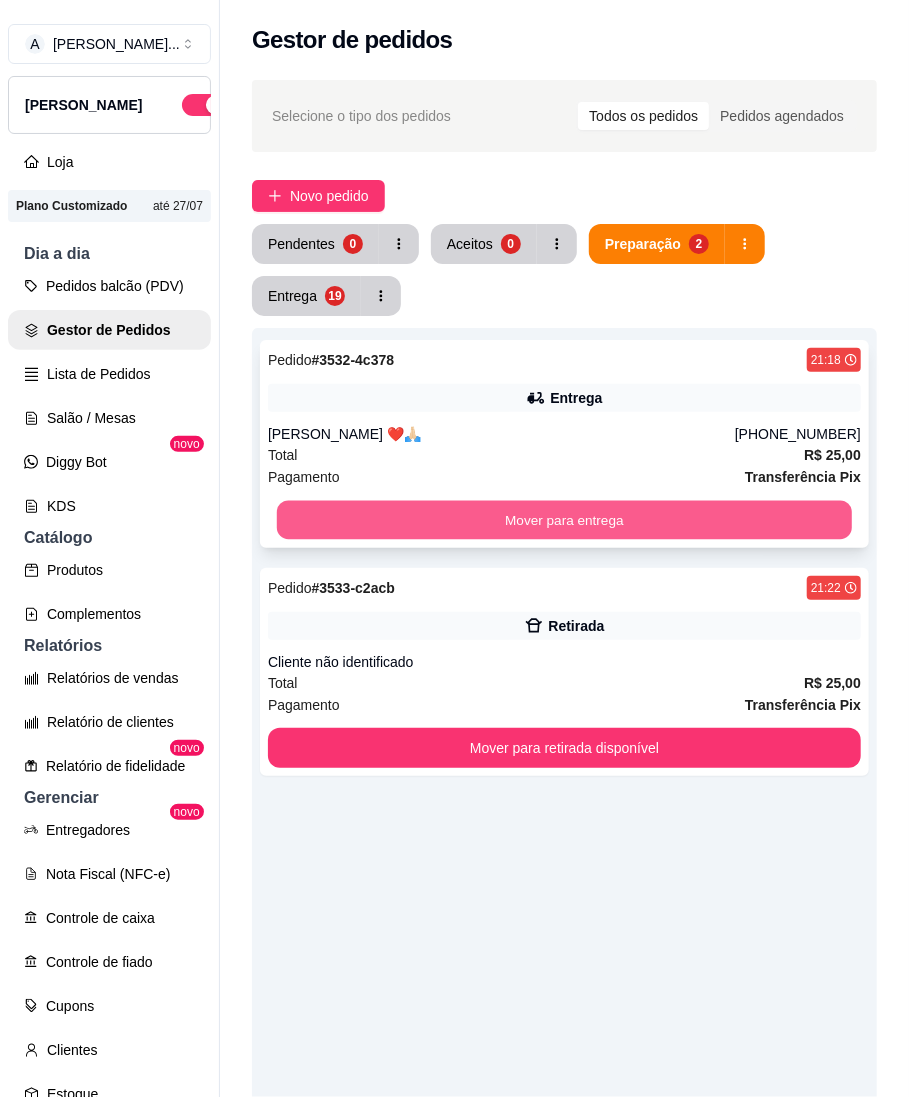 click on "Mover para entrega" at bounding box center [564, 520] 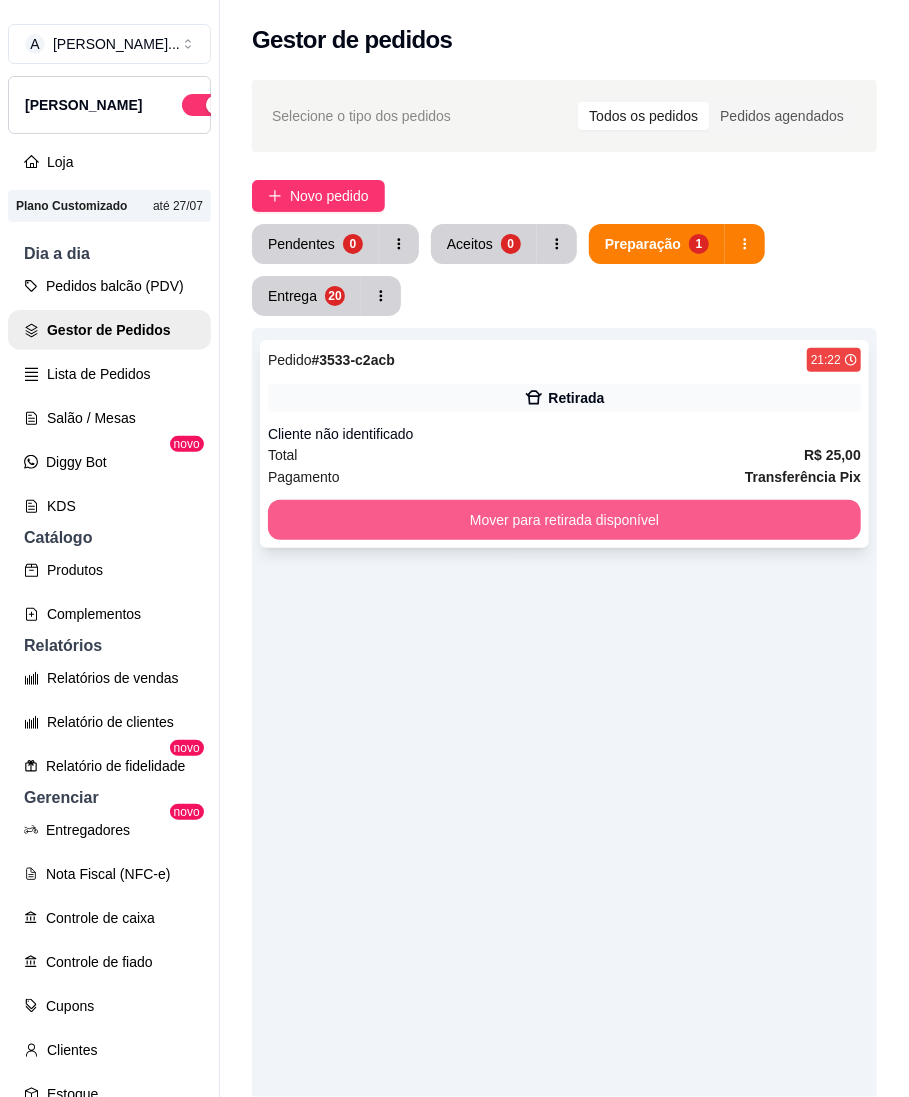 click on "Mover para retirada disponível" at bounding box center [564, 520] 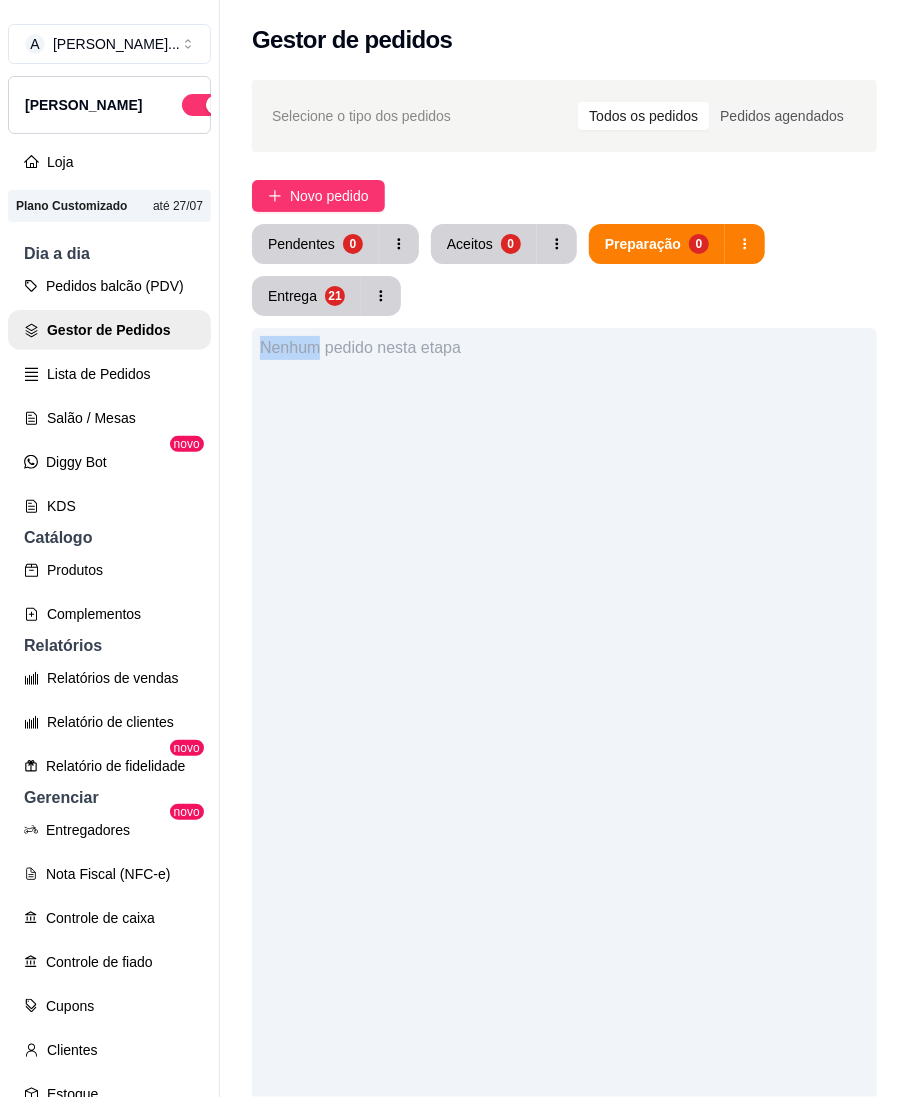 drag, startPoint x: 308, startPoint y: 273, endPoint x: 318, endPoint y: 289, distance: 18.867962 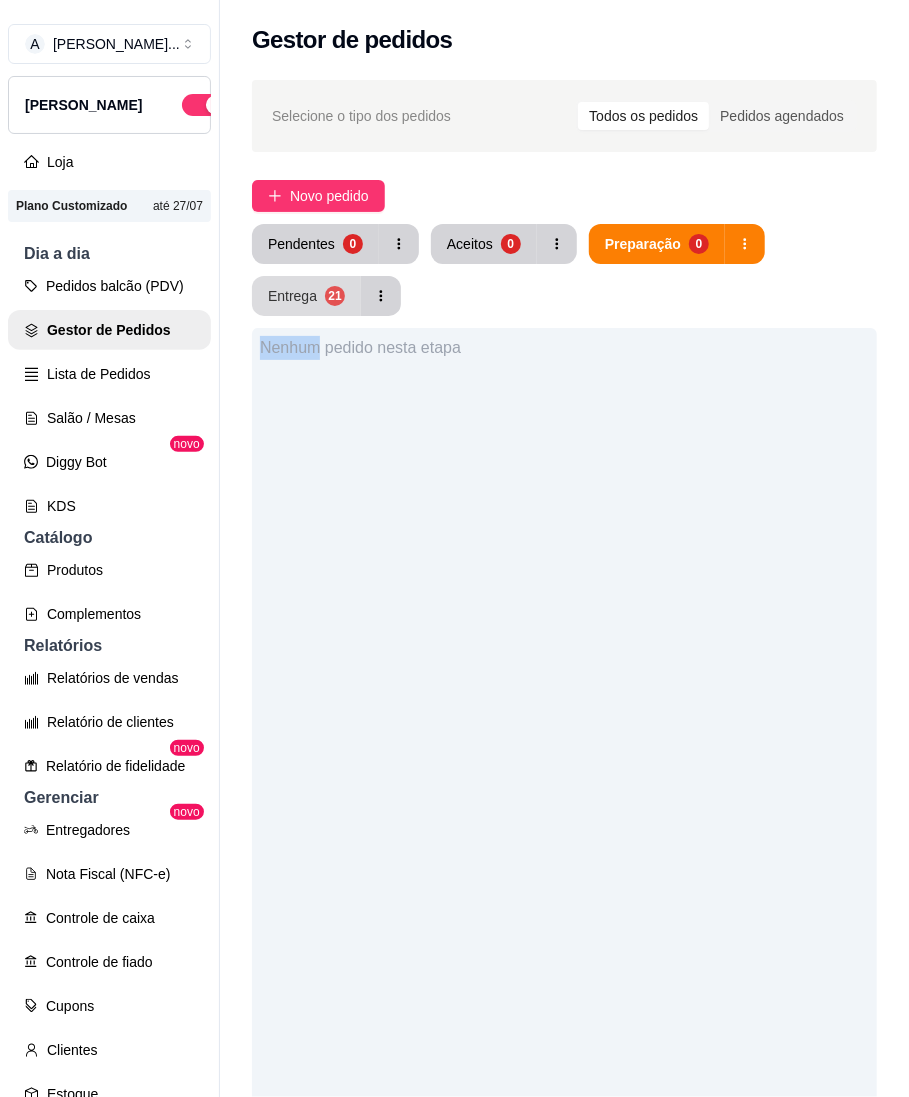 click on "Entrega 21" at bounding box center [306, 296] 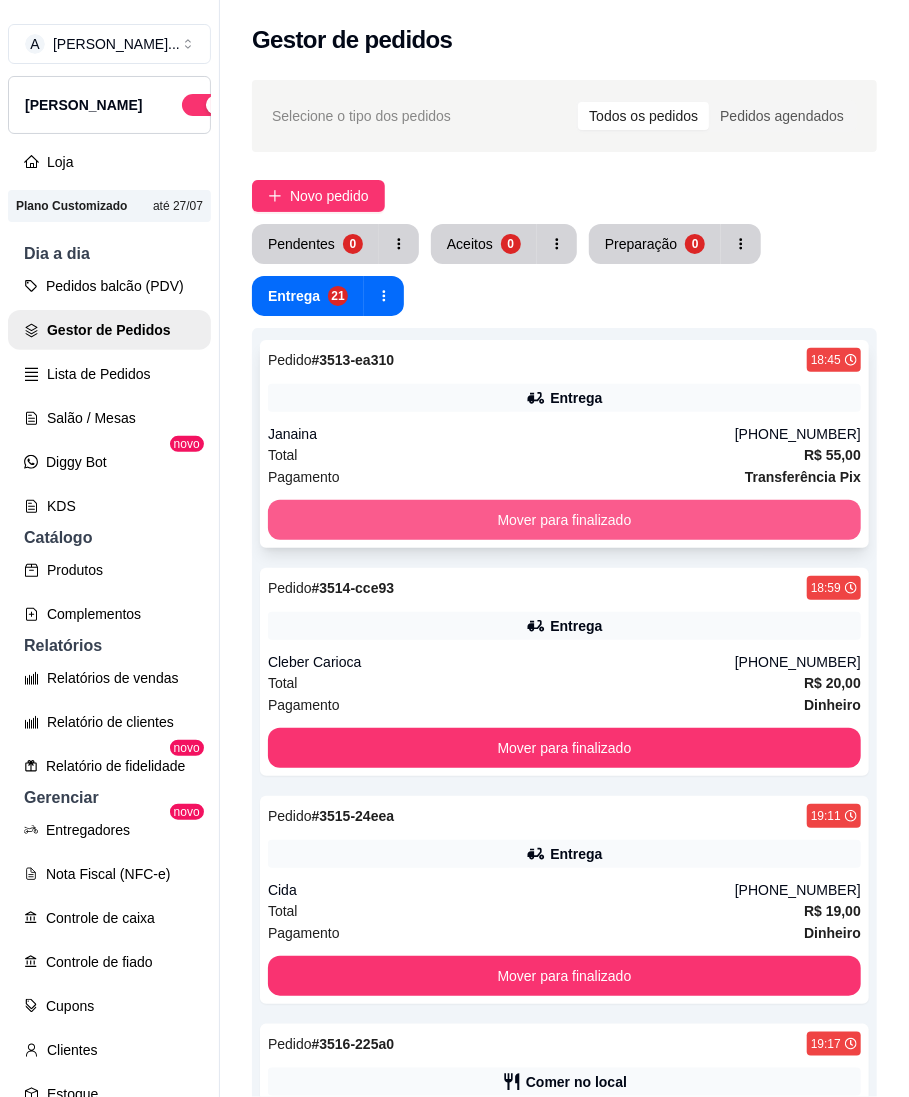 click on "Mover para finalizado" at bounding box center [564, 520] 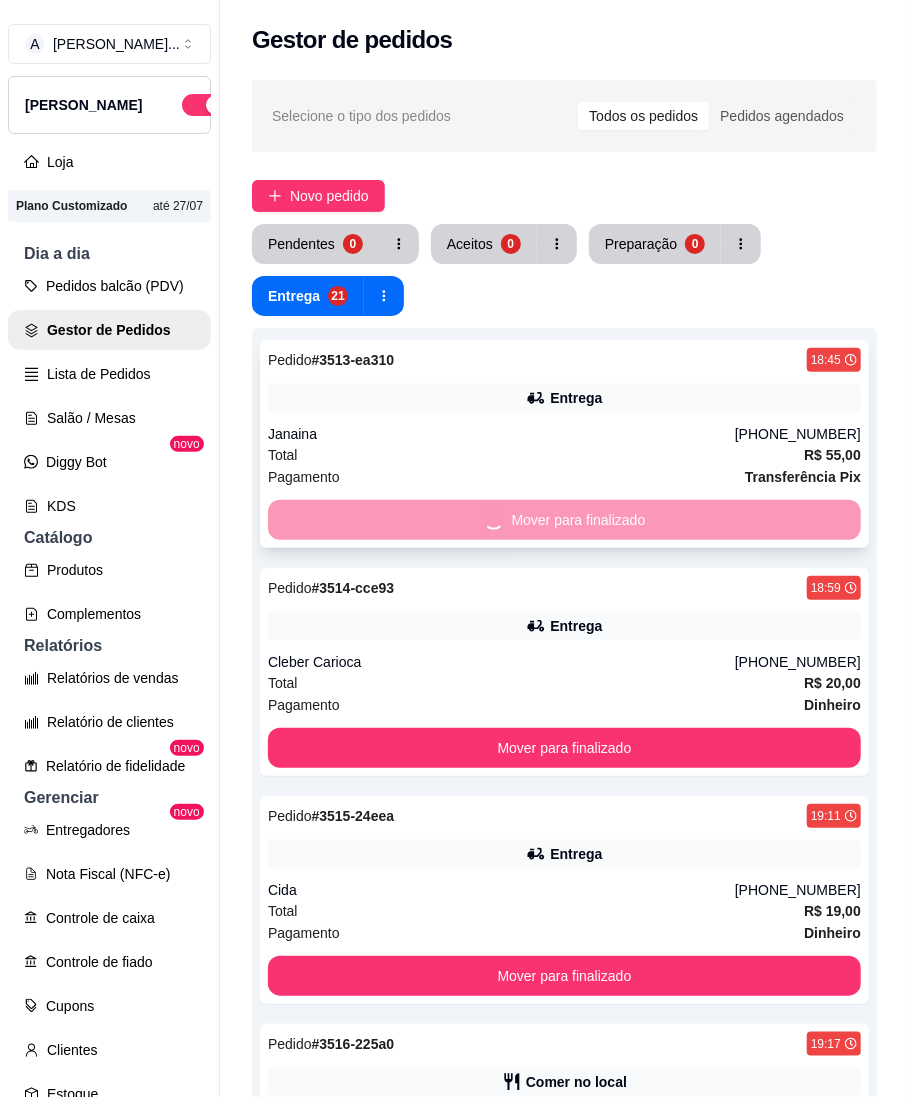 click on "Mover para finalizado" at bounding box center [564, 748] 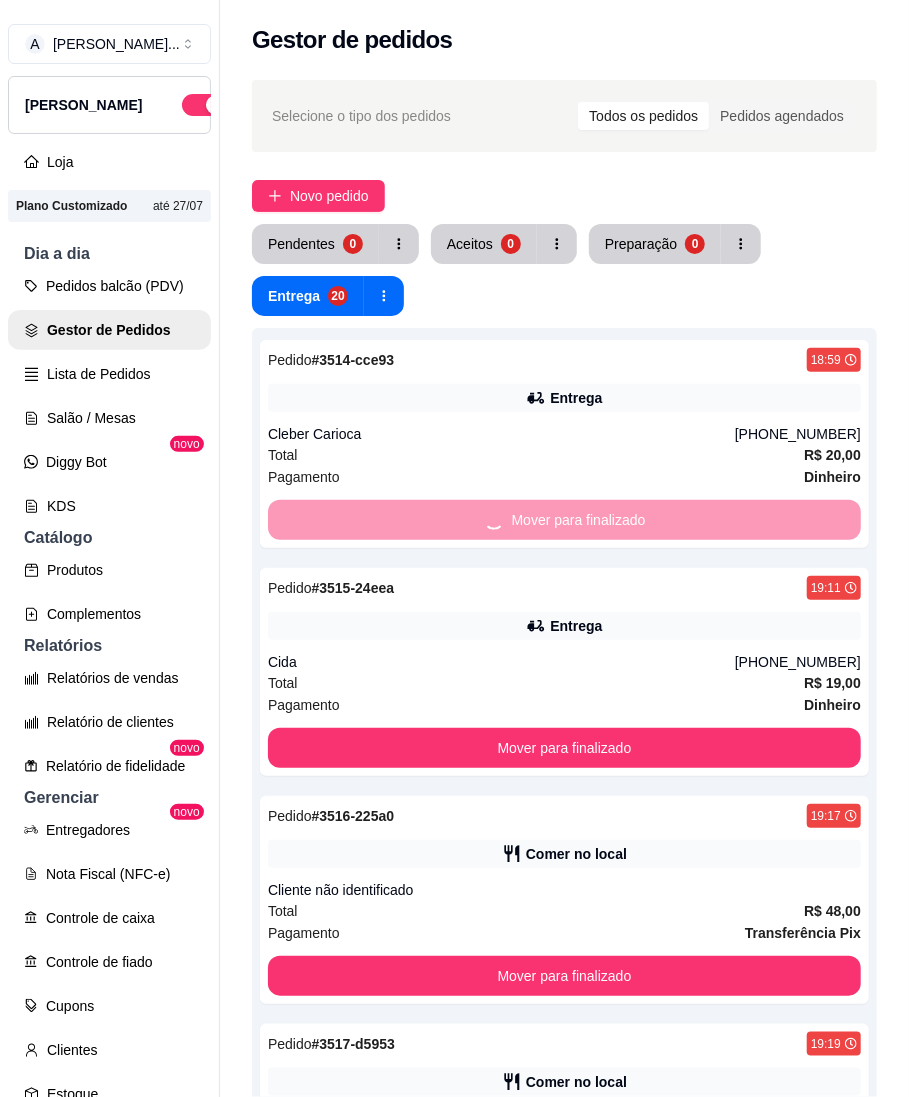 click on "Mover para finalizado" at bounding box center (564, 520) 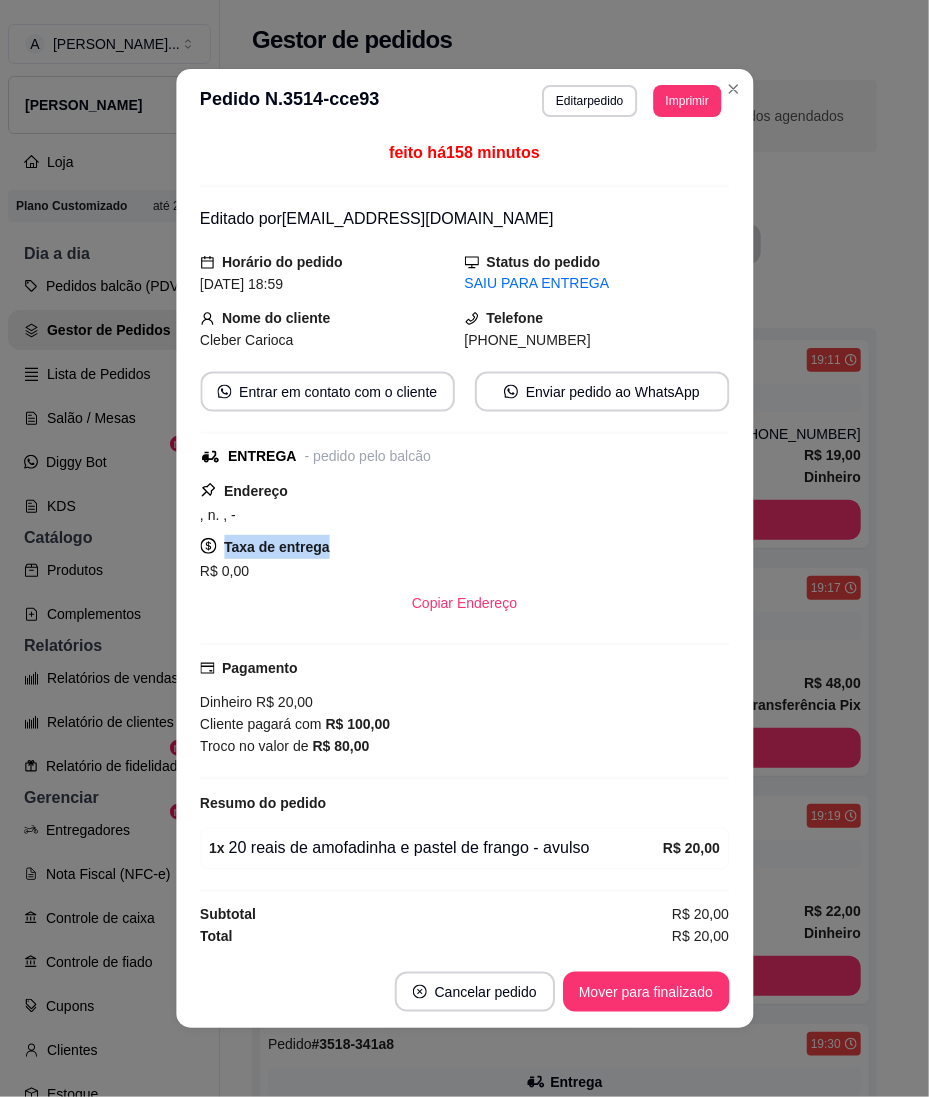 click on "Endereço  , n. ,  -   Taxa de entrega  R$ 0,00 Copiar Endereço" at bounding box center (464, 551) 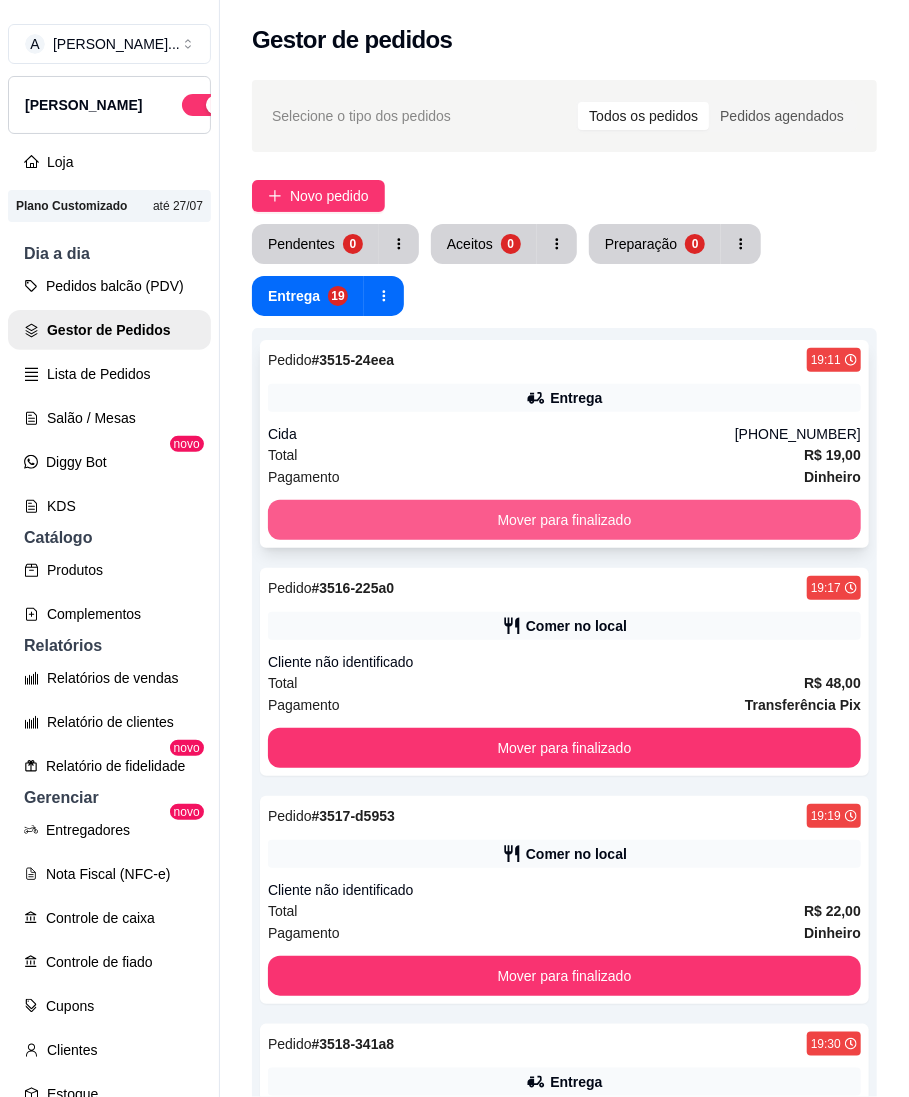 click on "Mover para finalizado" at bounding box center [564, 520] 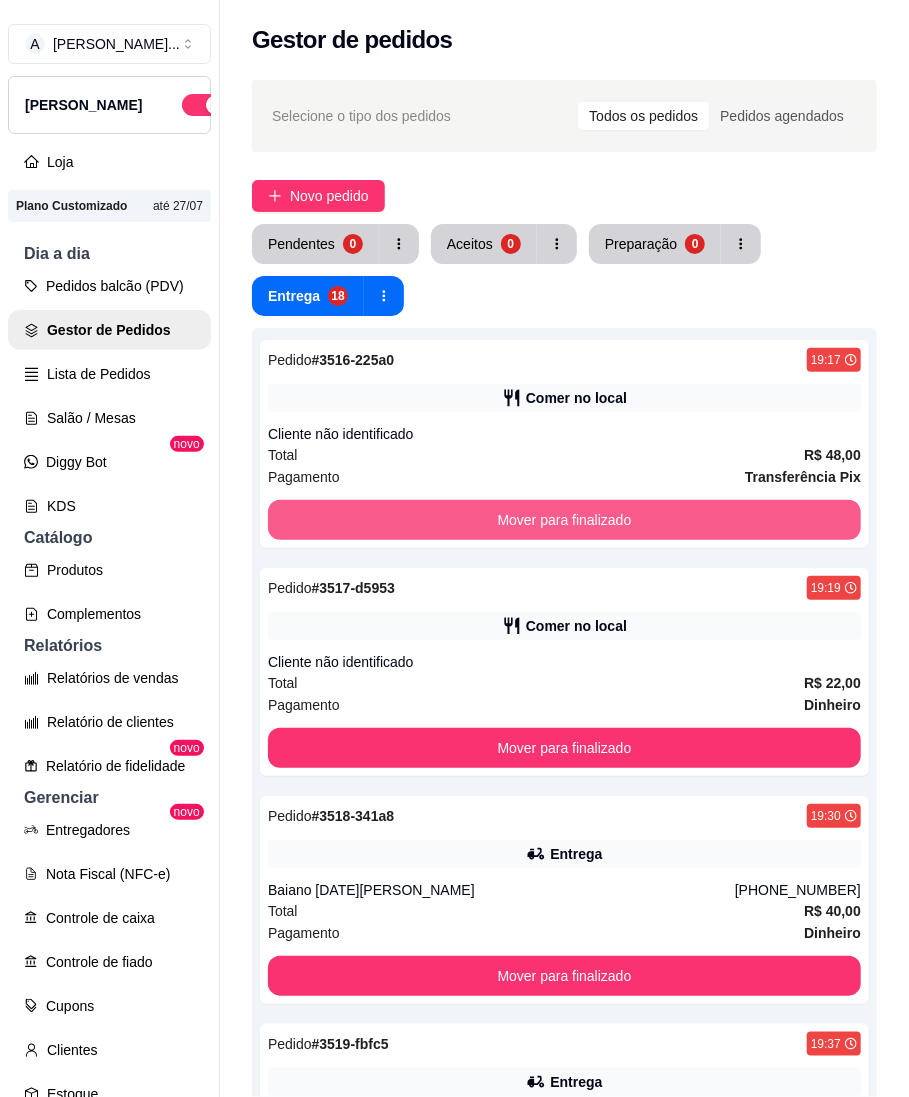 click on "Mover para finalizado" at bounding box center (564, 520) 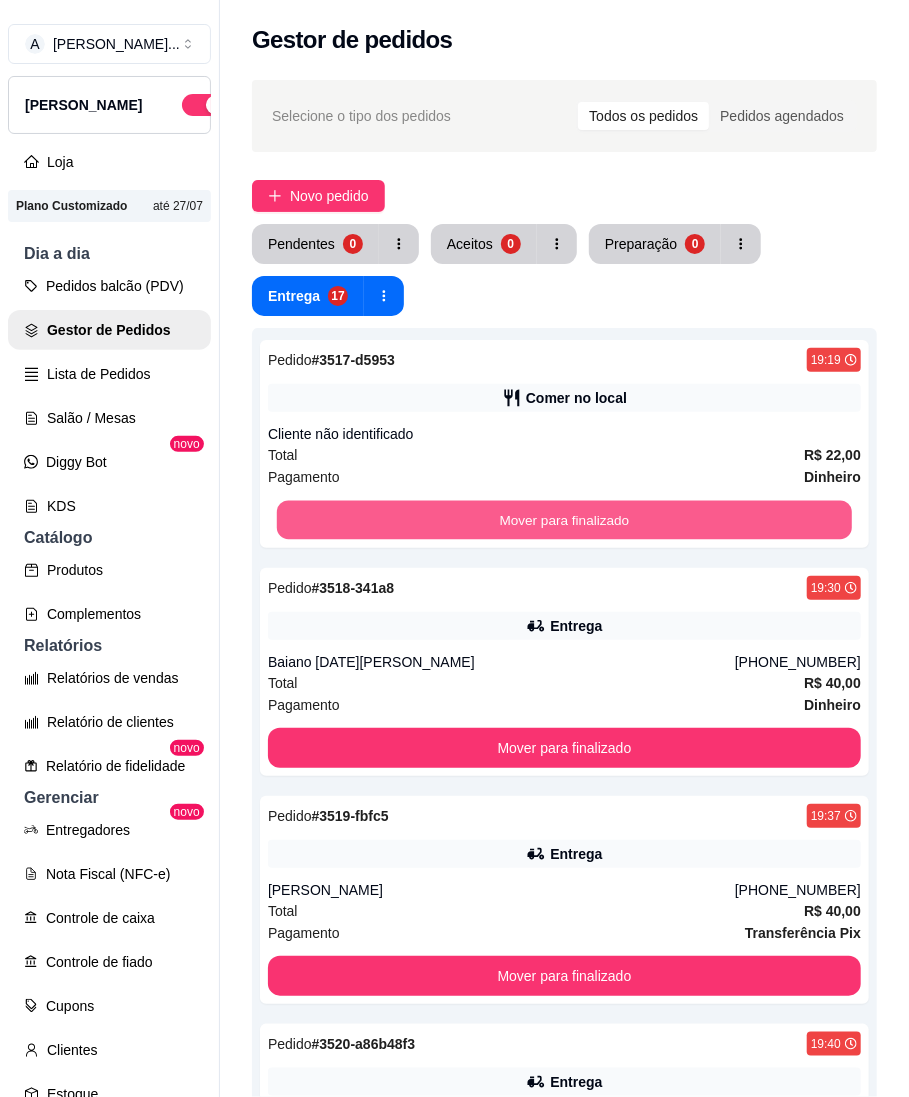 click on "Mover para finalizado" at bounding box center [564, 520] 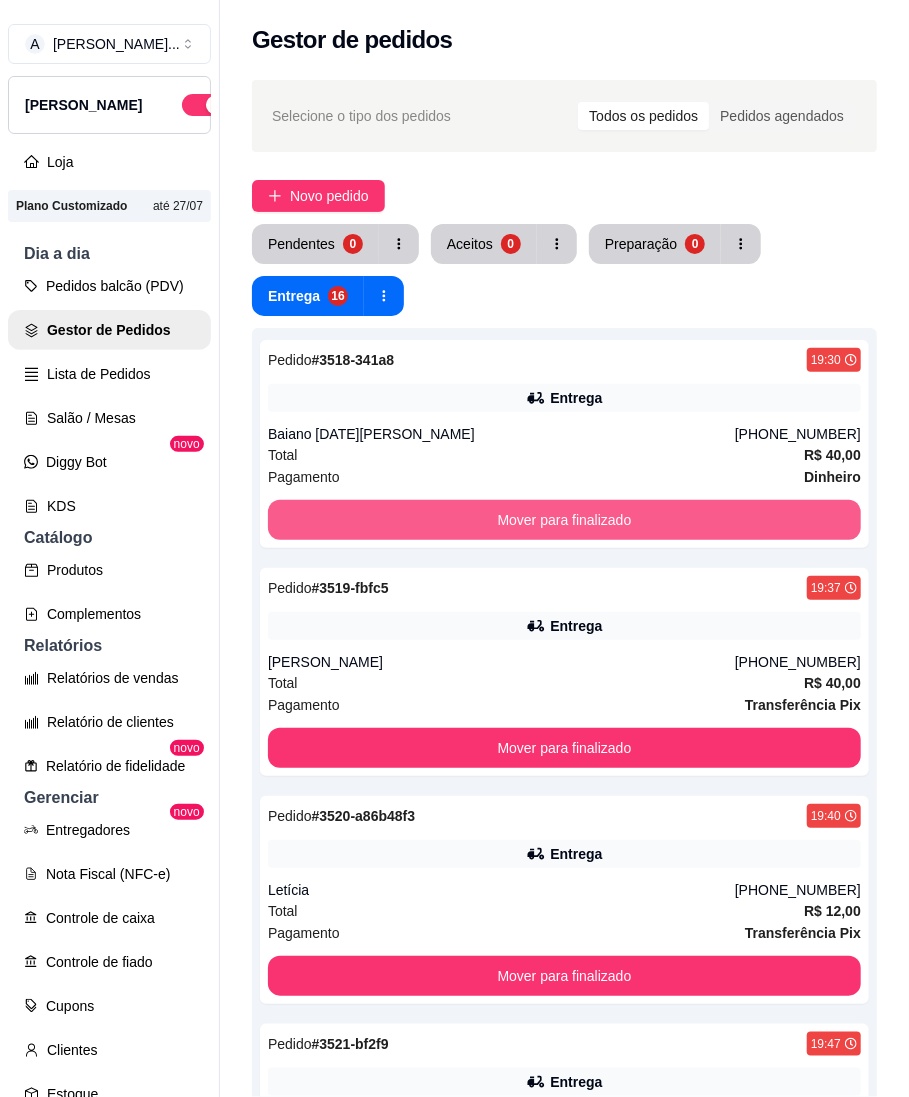 click on "Mover para finalizado" at bounding box center [564, 520] 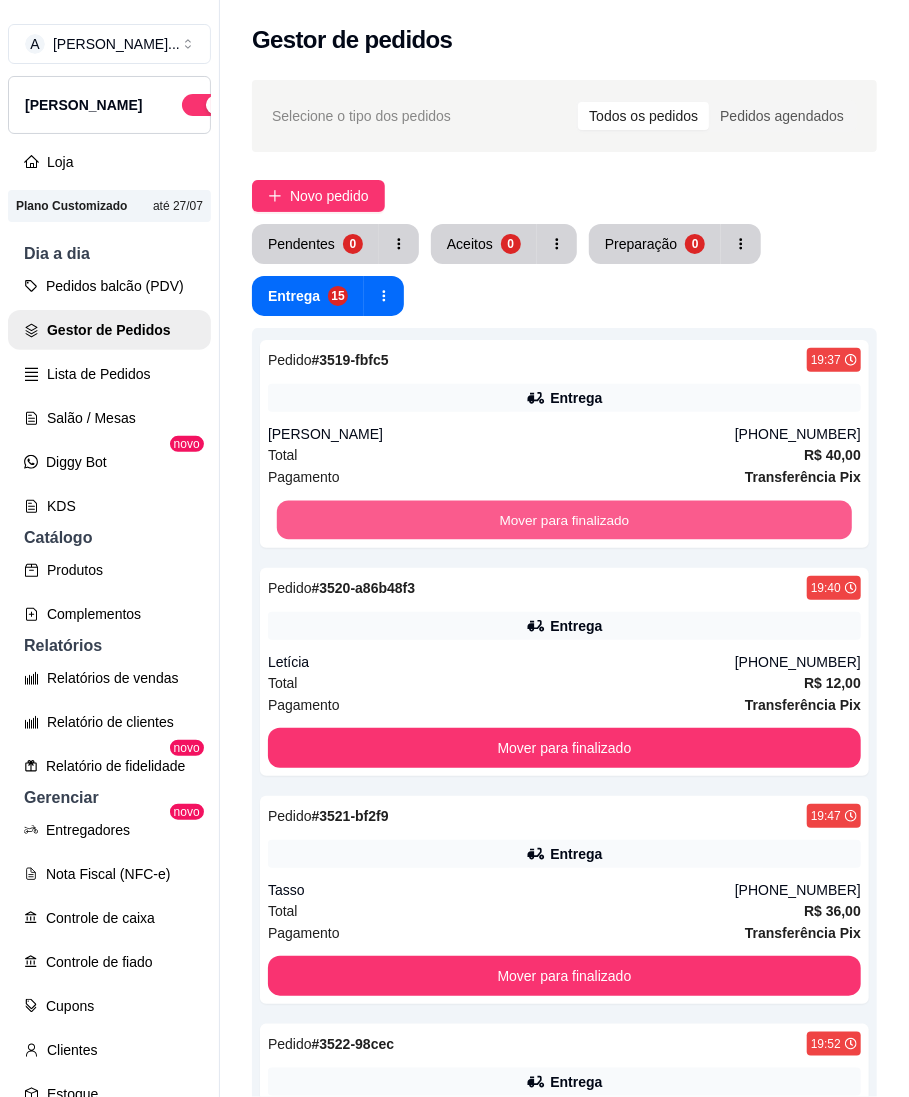 click on "Mover para finalizado" at bounding box center [564, 520] 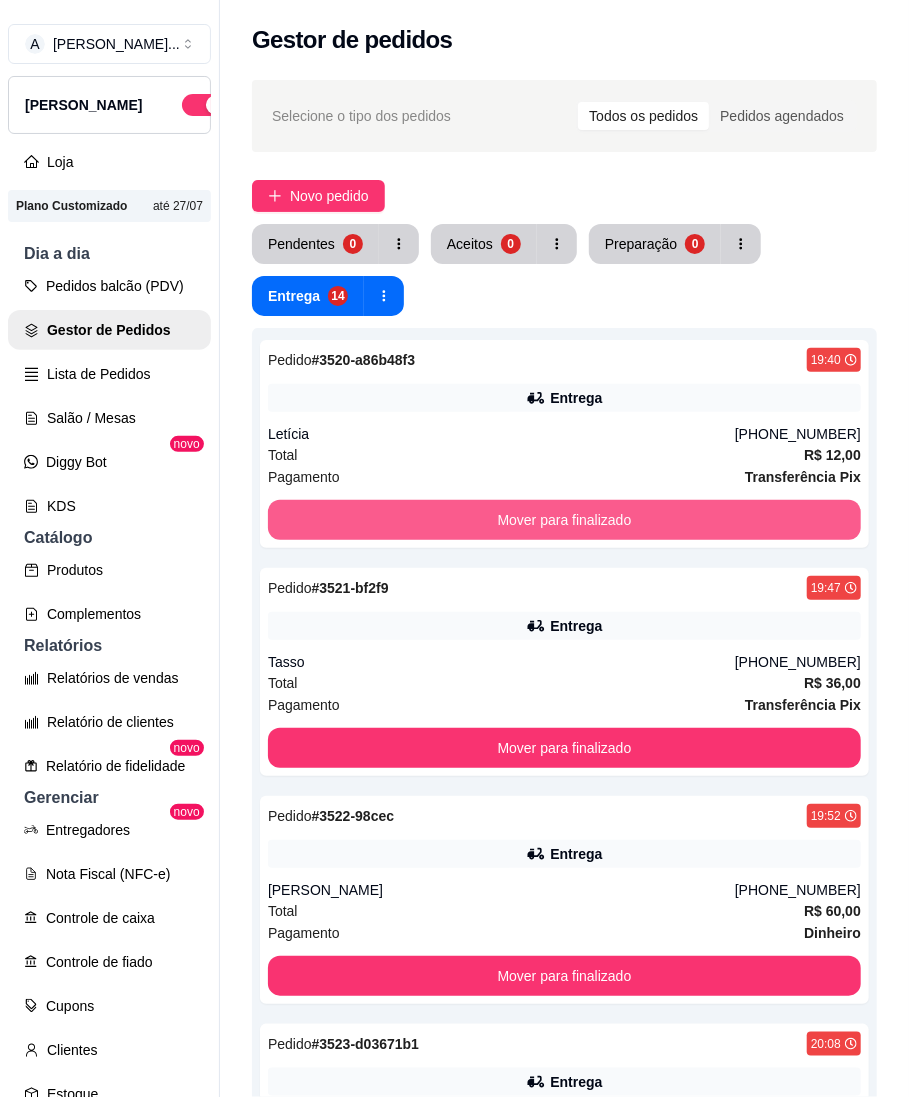 click on "Mover para finalizado" at bounding box center (564, 520) 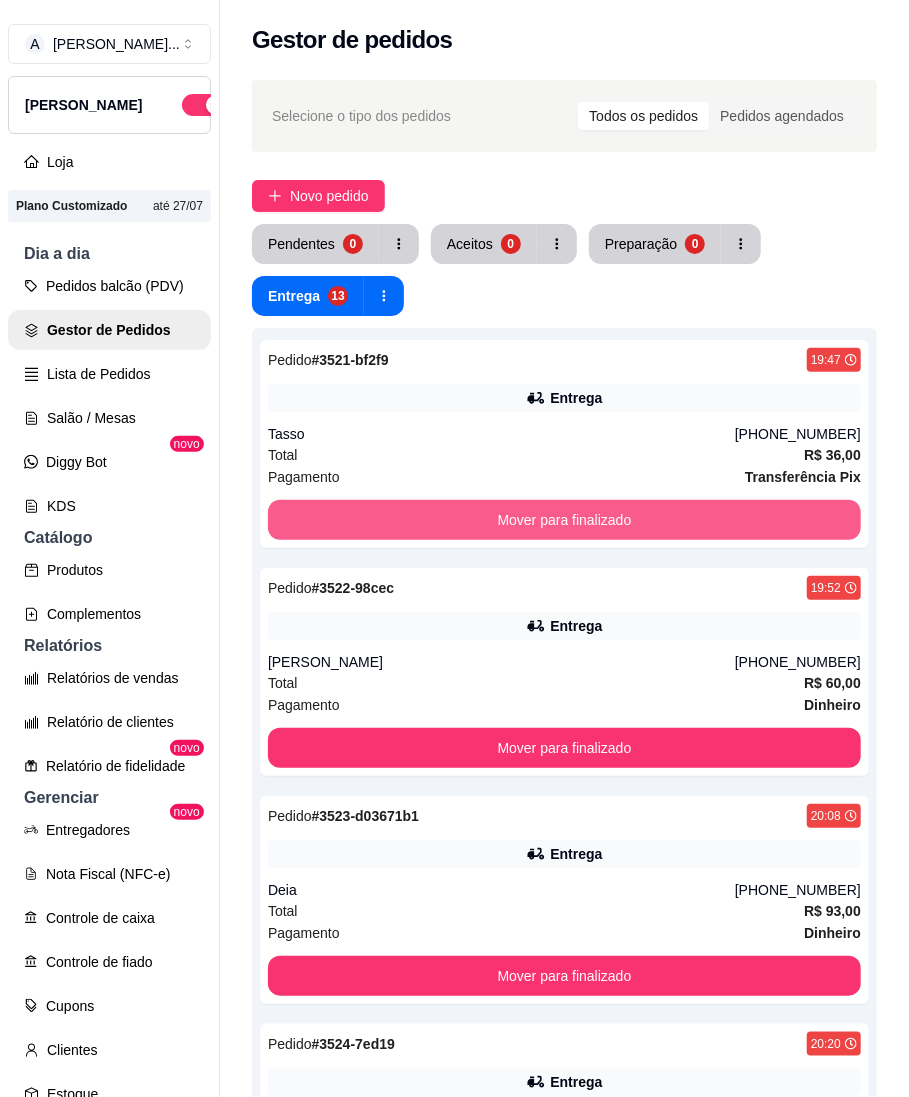 click on "Mover para finalizado" at bounding box center (564, 520) 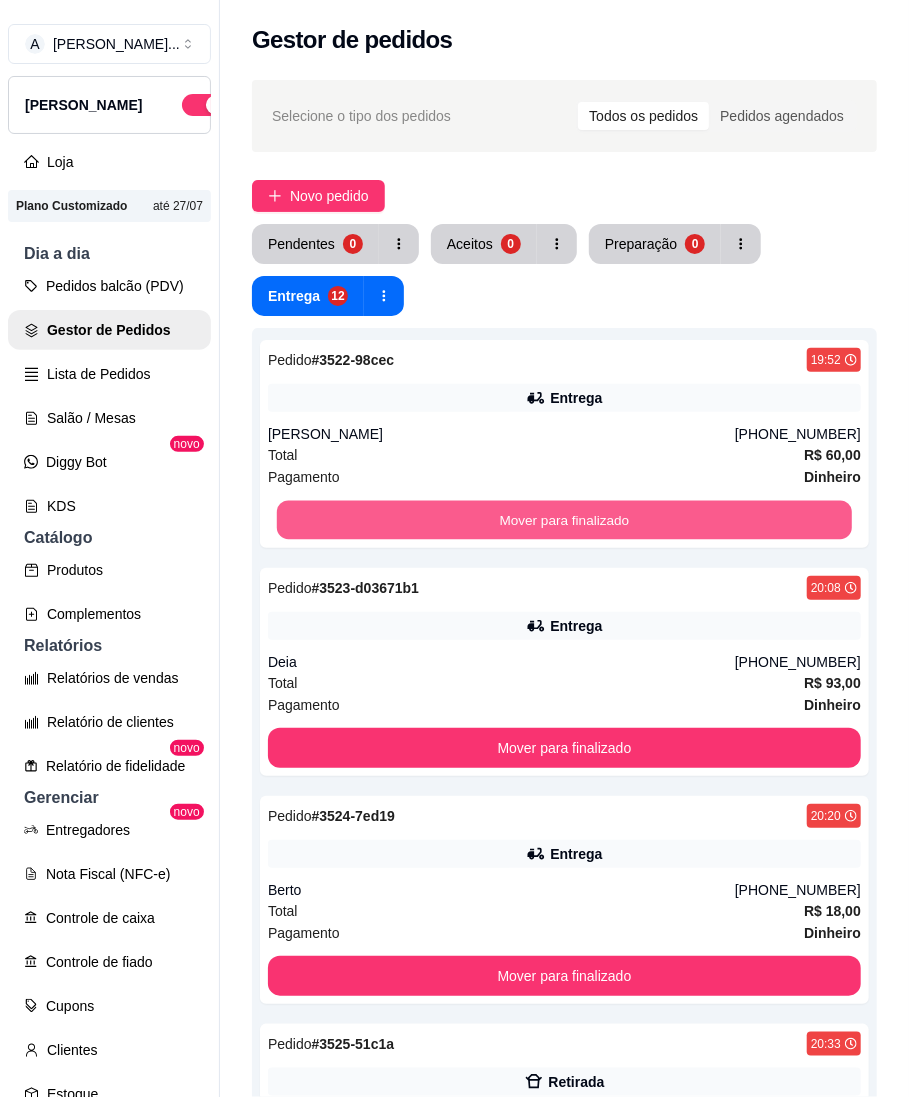 click on "Mover para finalizado" at bounding box center [564, 520] 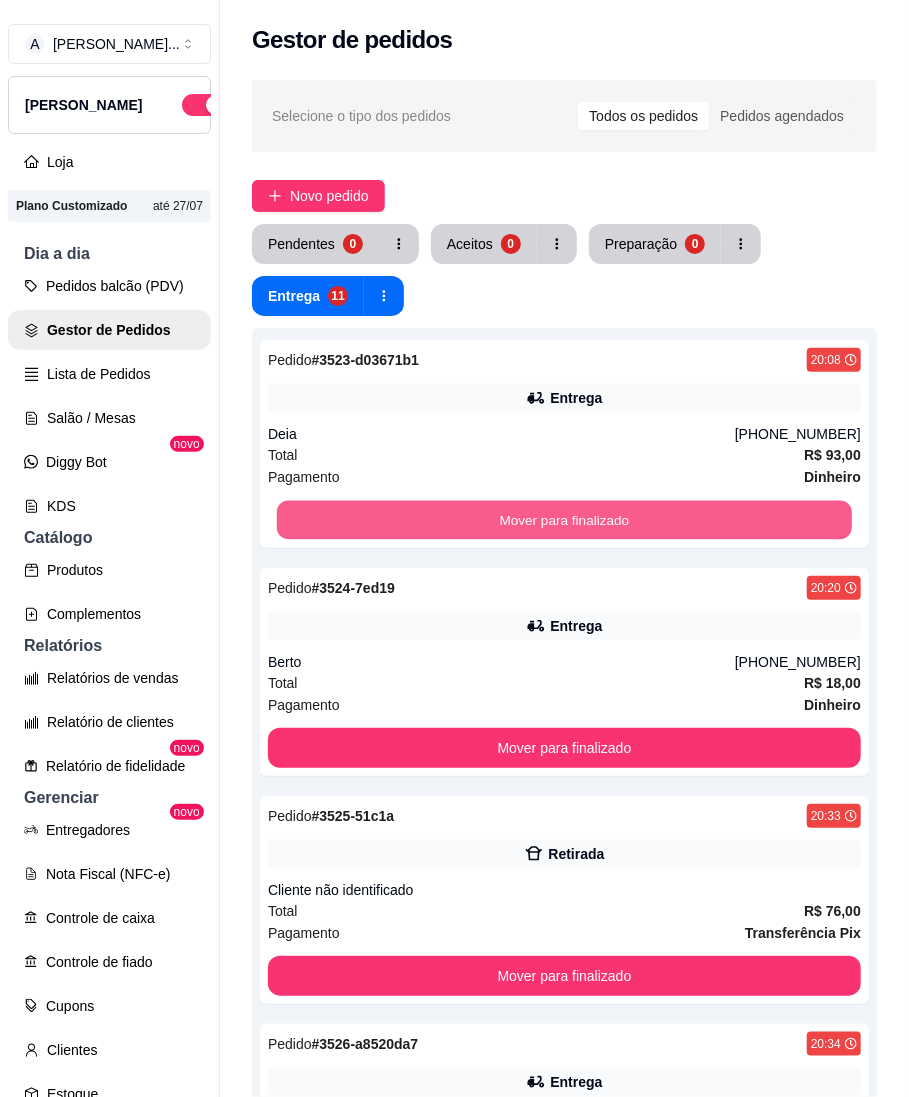 click on "Mover para finalizado" at bounding box center [564, 520] 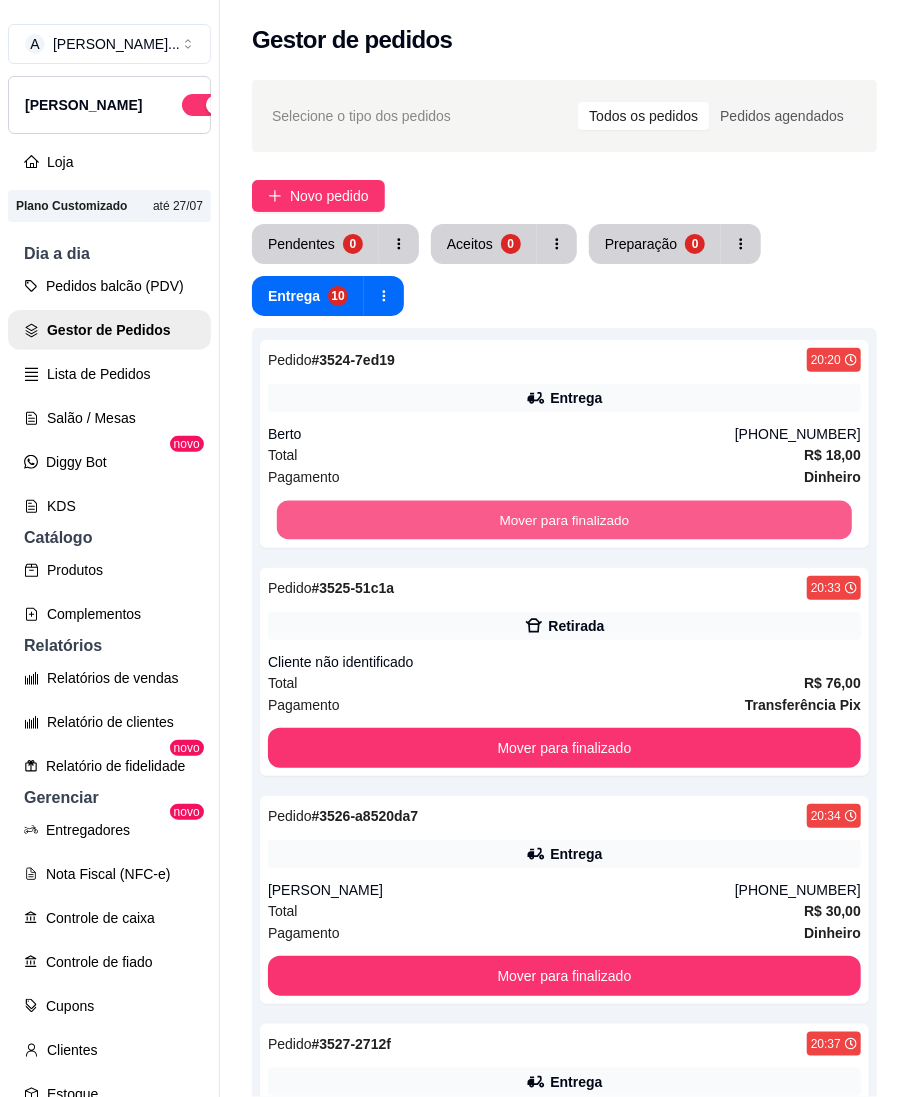 click on "Mover para finalizado" at bounding box center [564, 520] 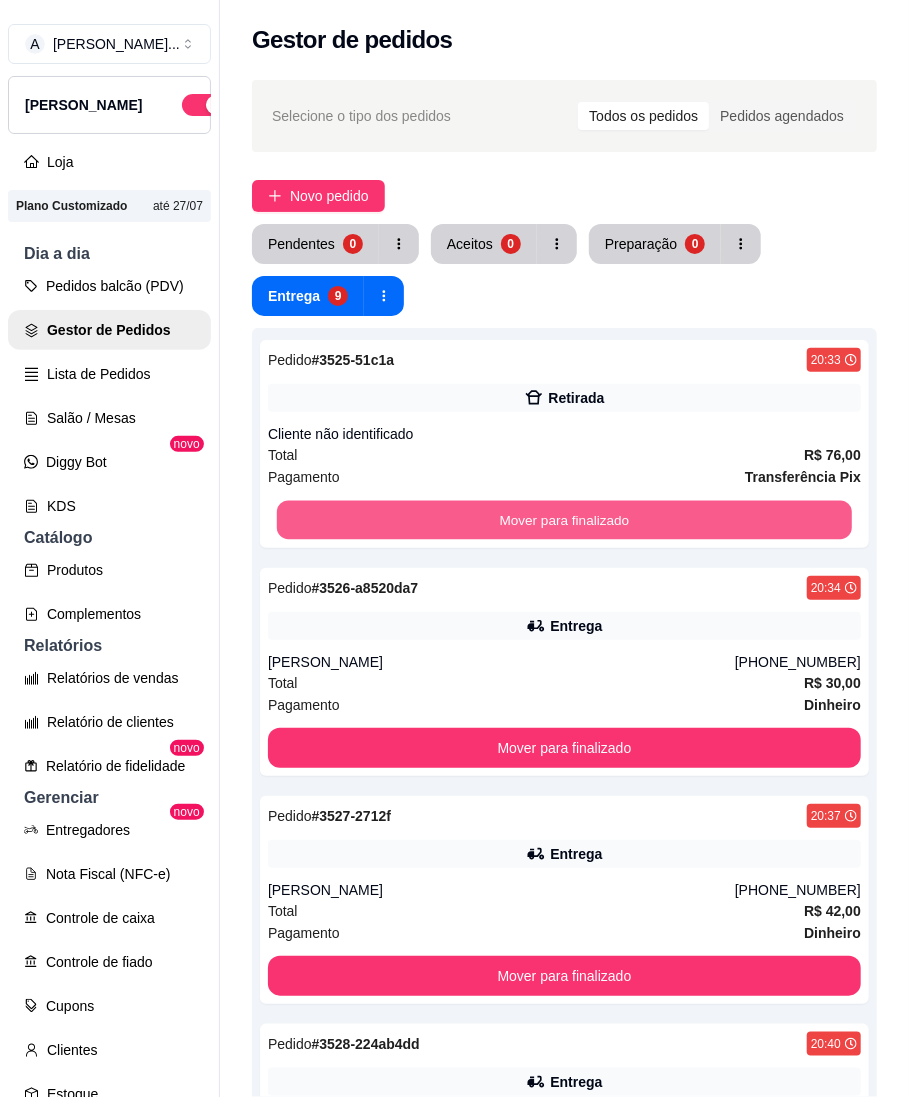 click on "Mover para finalizado" at bounding box center [564, 520] 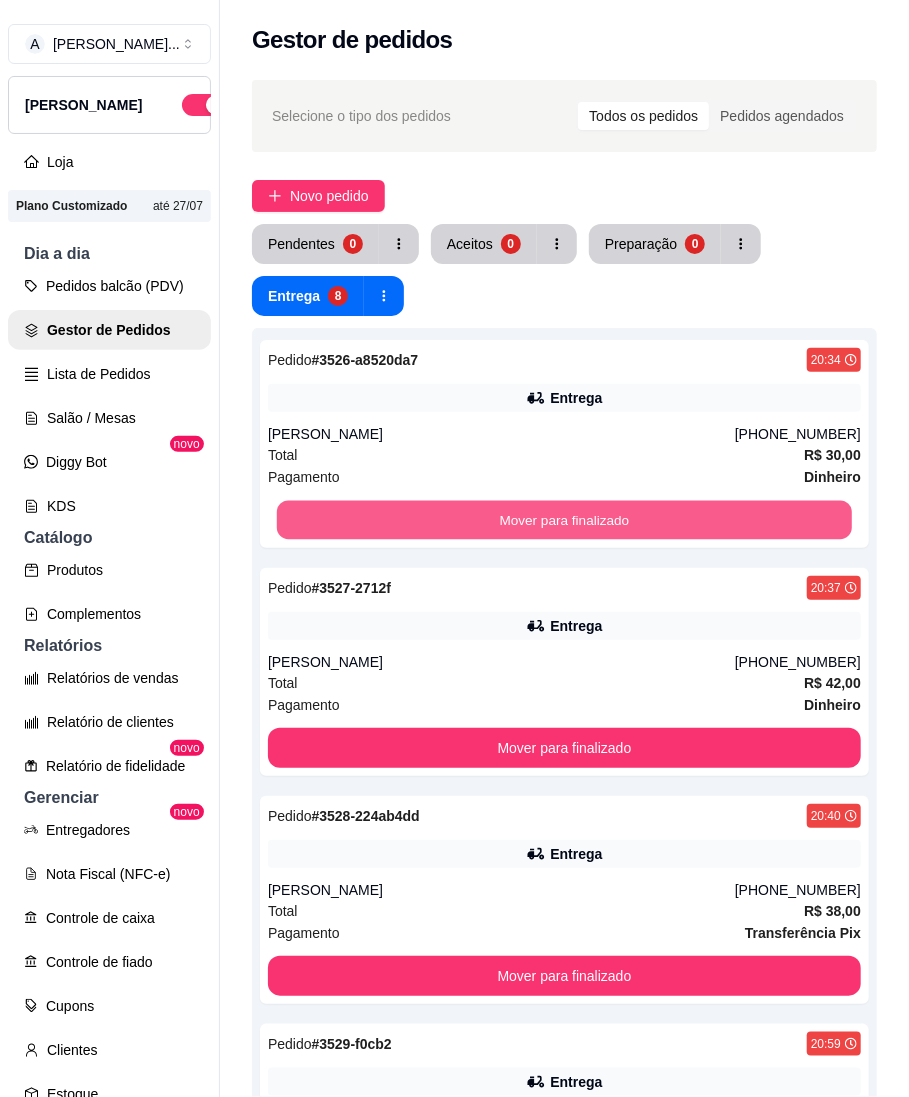 click on "Mover para finalizado" at bounding box center (564, 520) 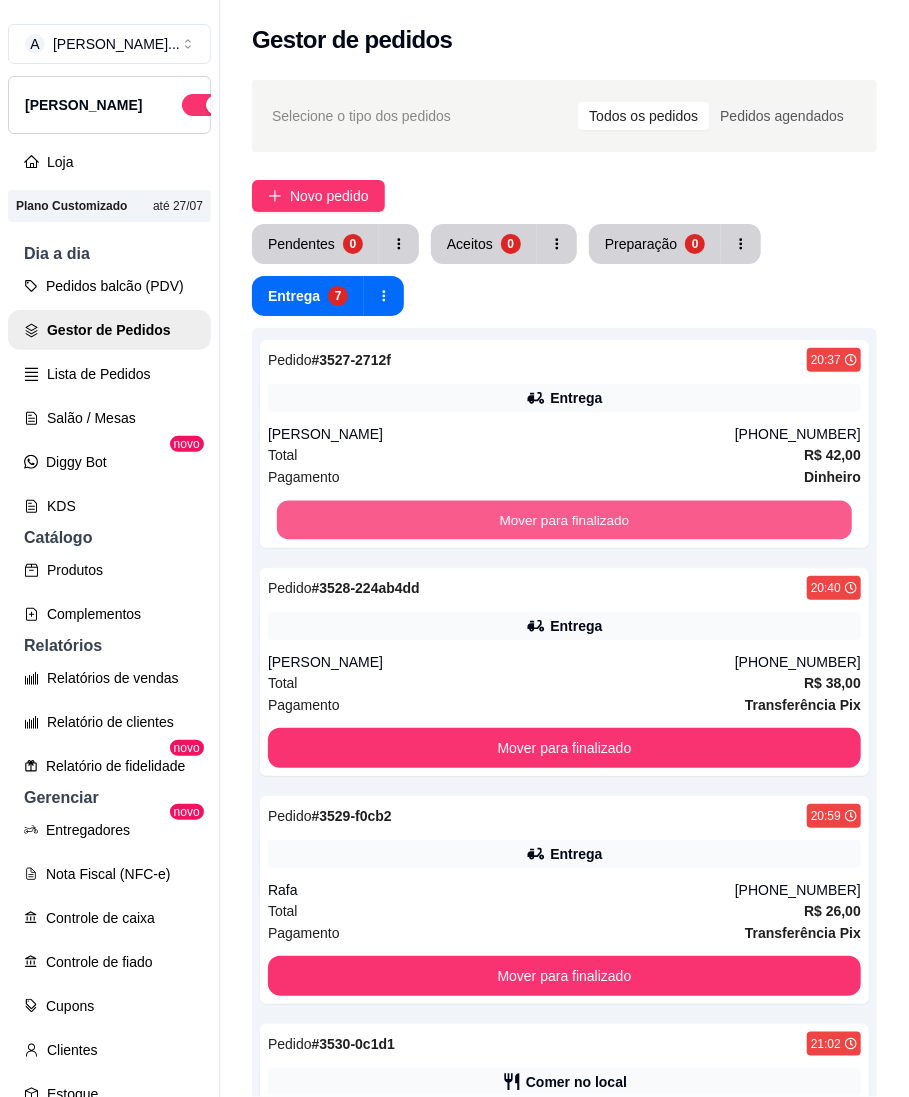 click on "Mover para finalizado" at bounding box center [564, 520] 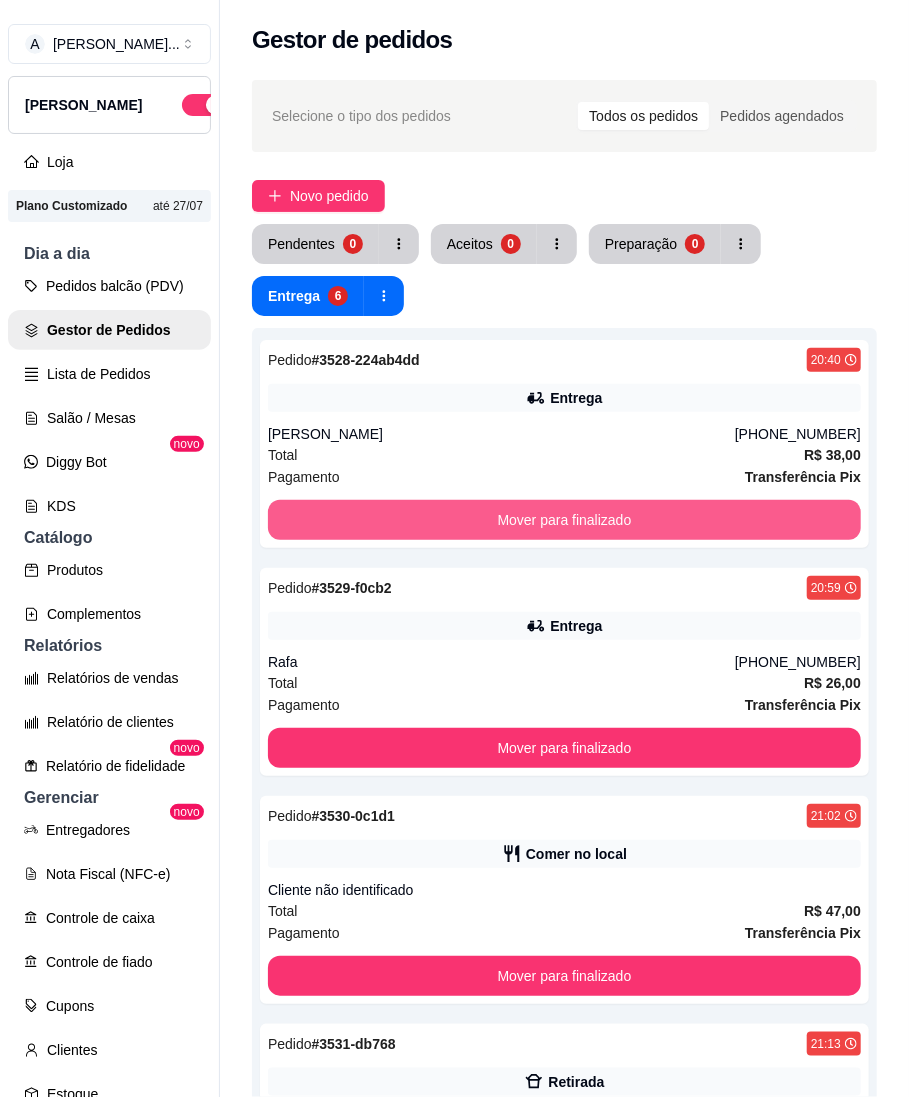 click on "Mover para finalizado" at bounding box center (564, 520) 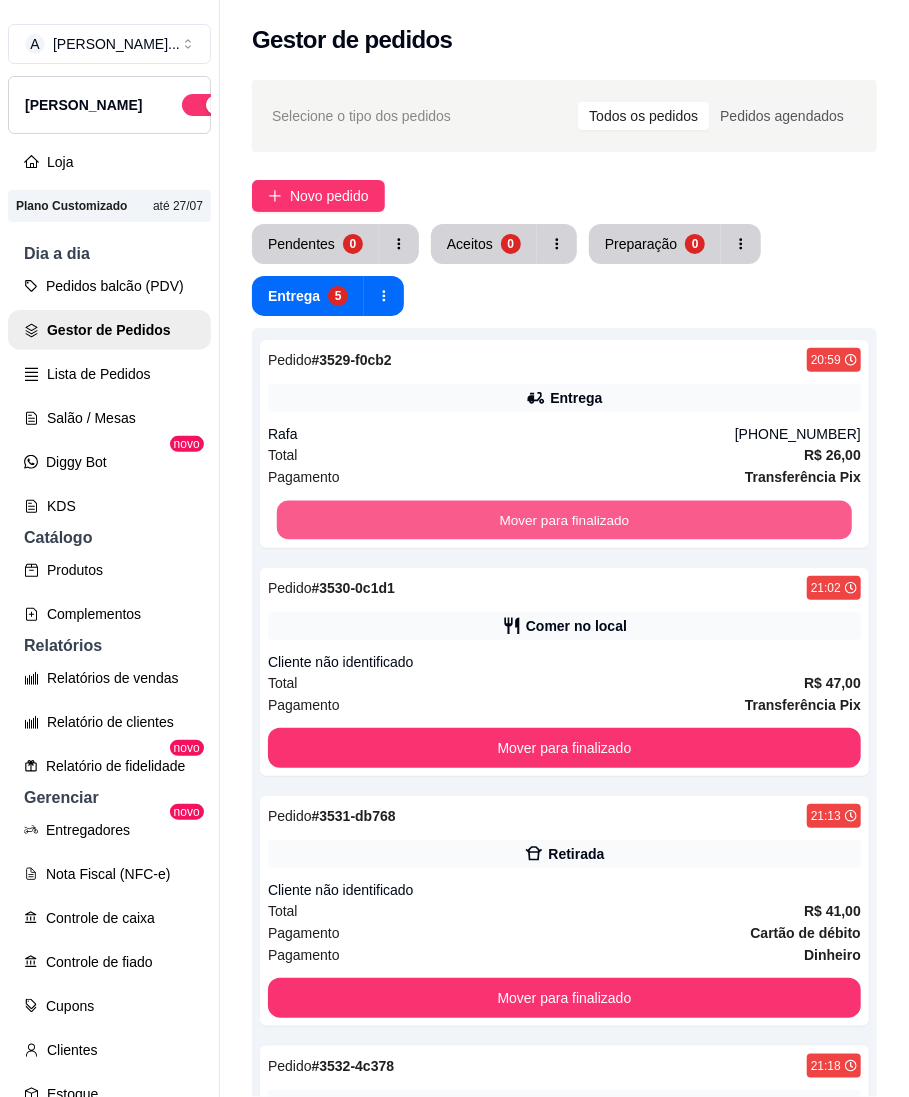 click on "Mover para finalizado" at bounding box center (564, 520) 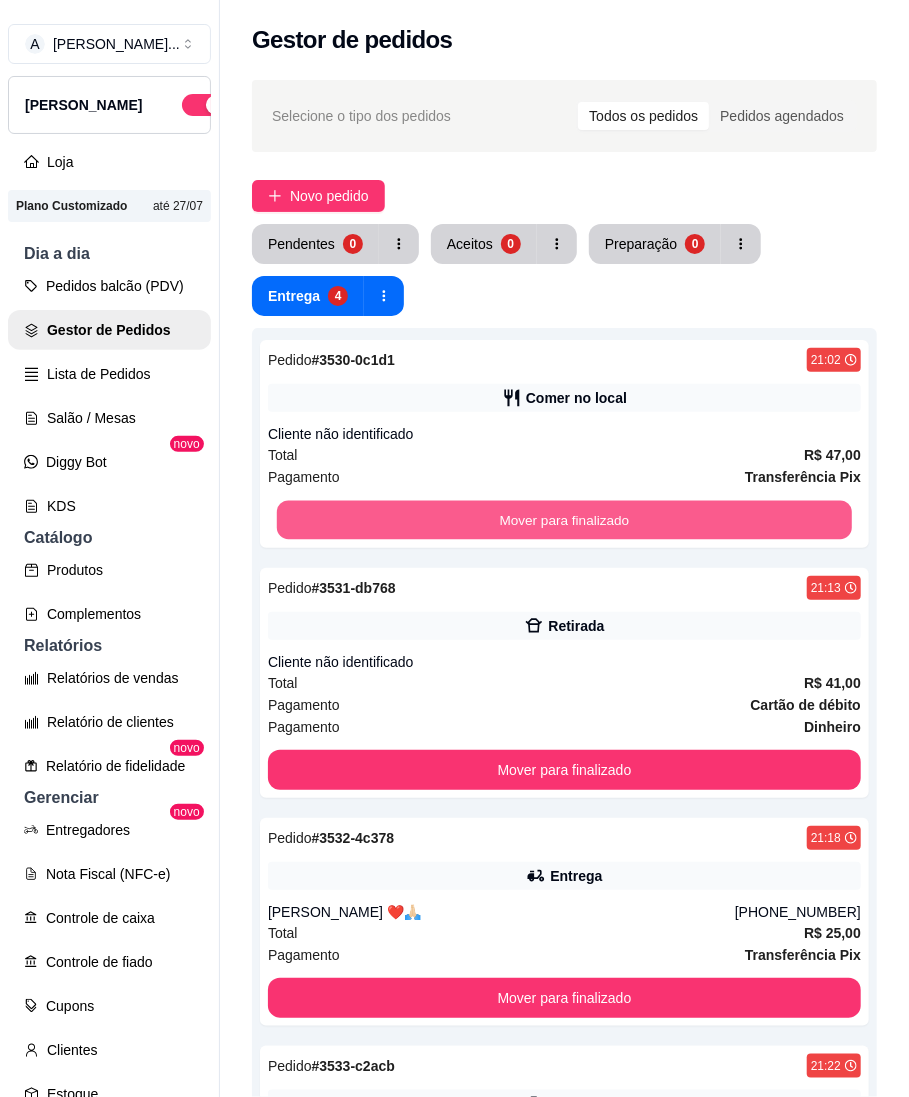 click on "Mover para finalizado" at bounding box center [564, 520] 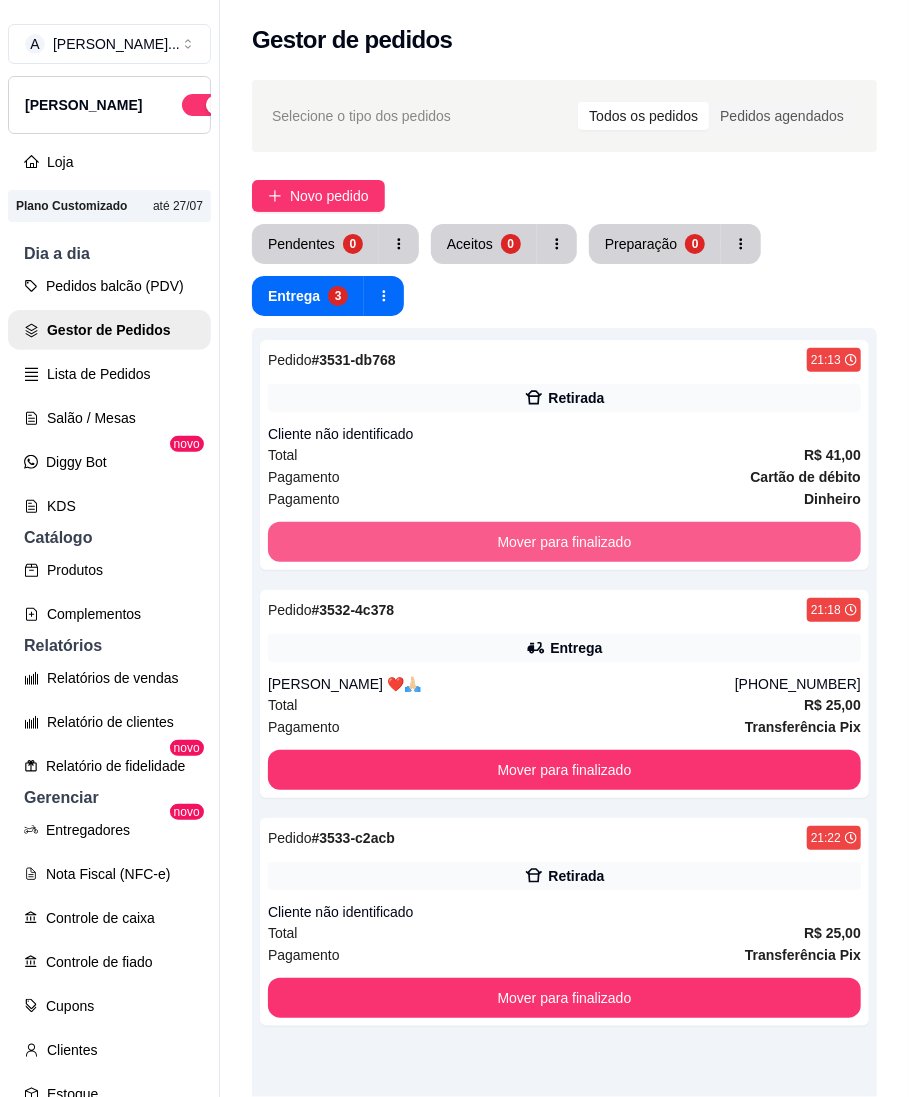 click on "Mover para finalizado" at bounding box center (564, 542) 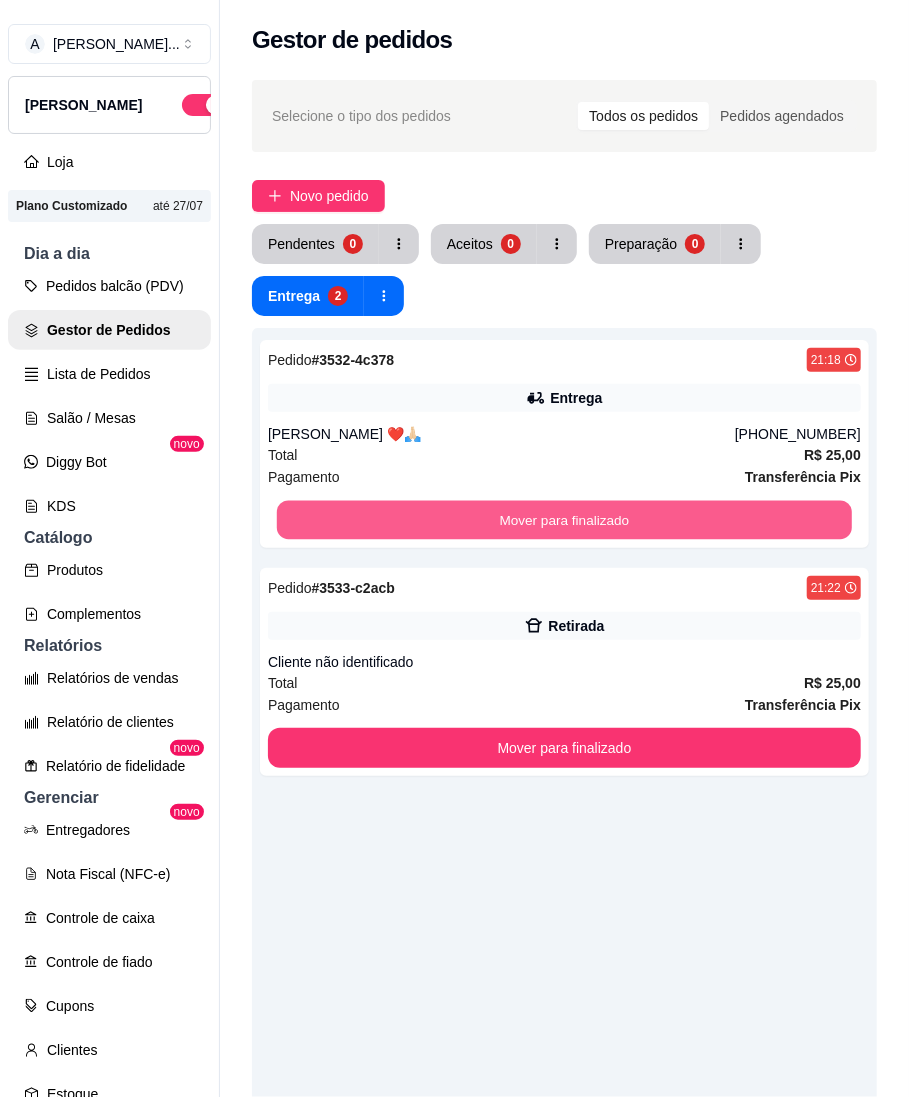 click on "Mover para finalizado" at bounding box center [564, 520] 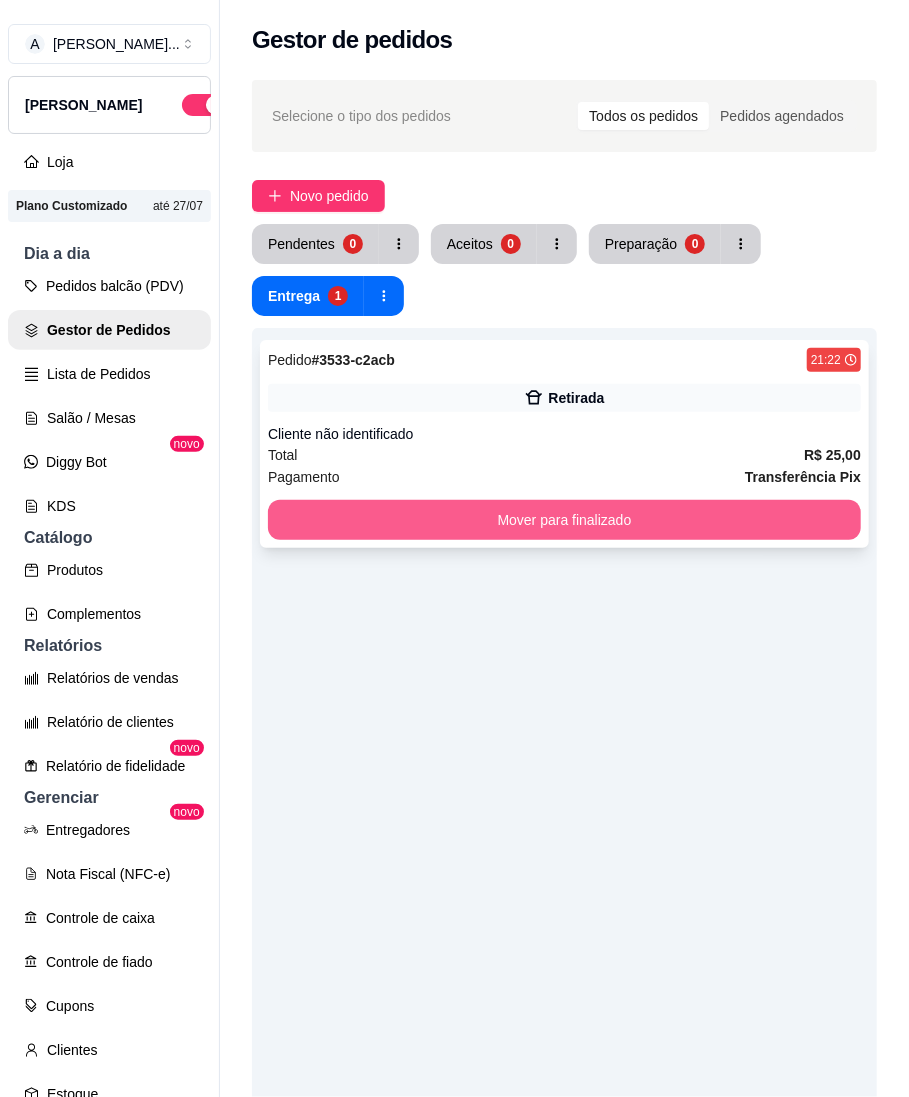 click on "Mover para finalizado" at bounding box center (564, 520) 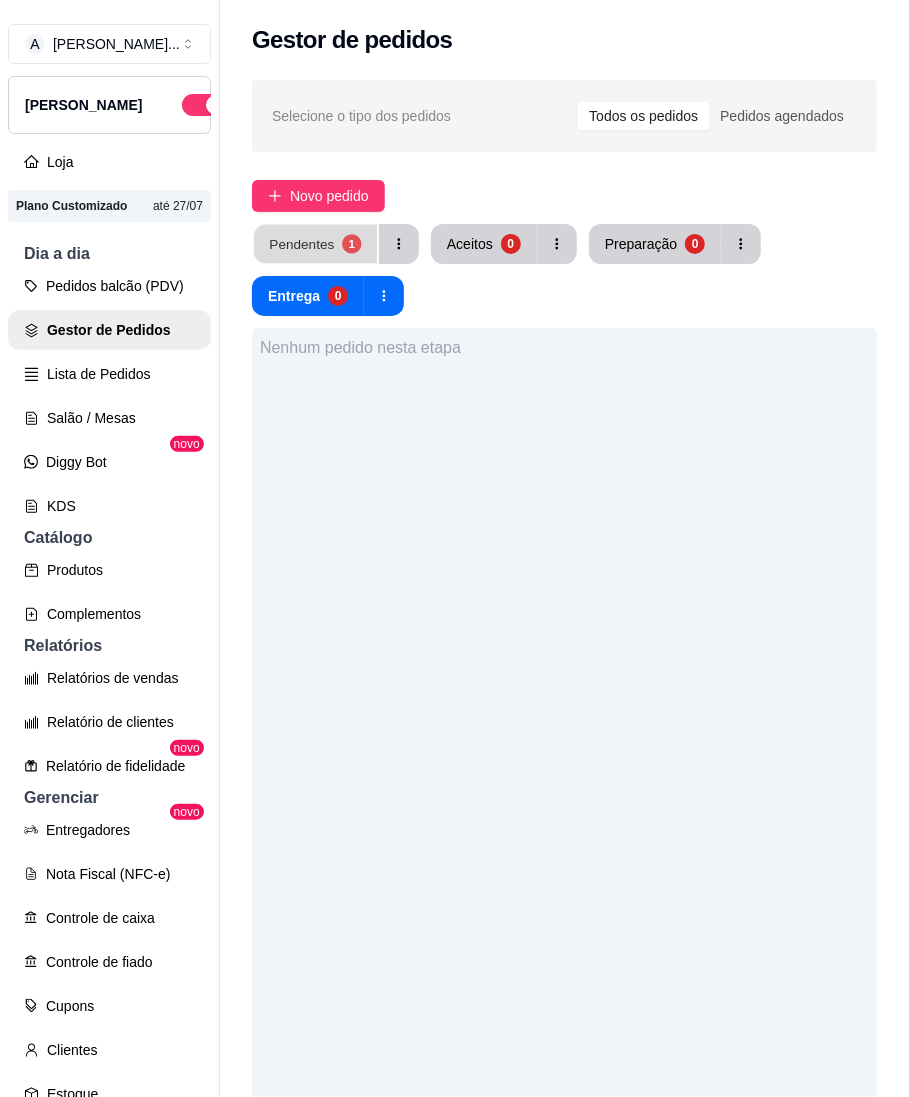 click on "Pendentes 1" at bounding box center [315, 244] 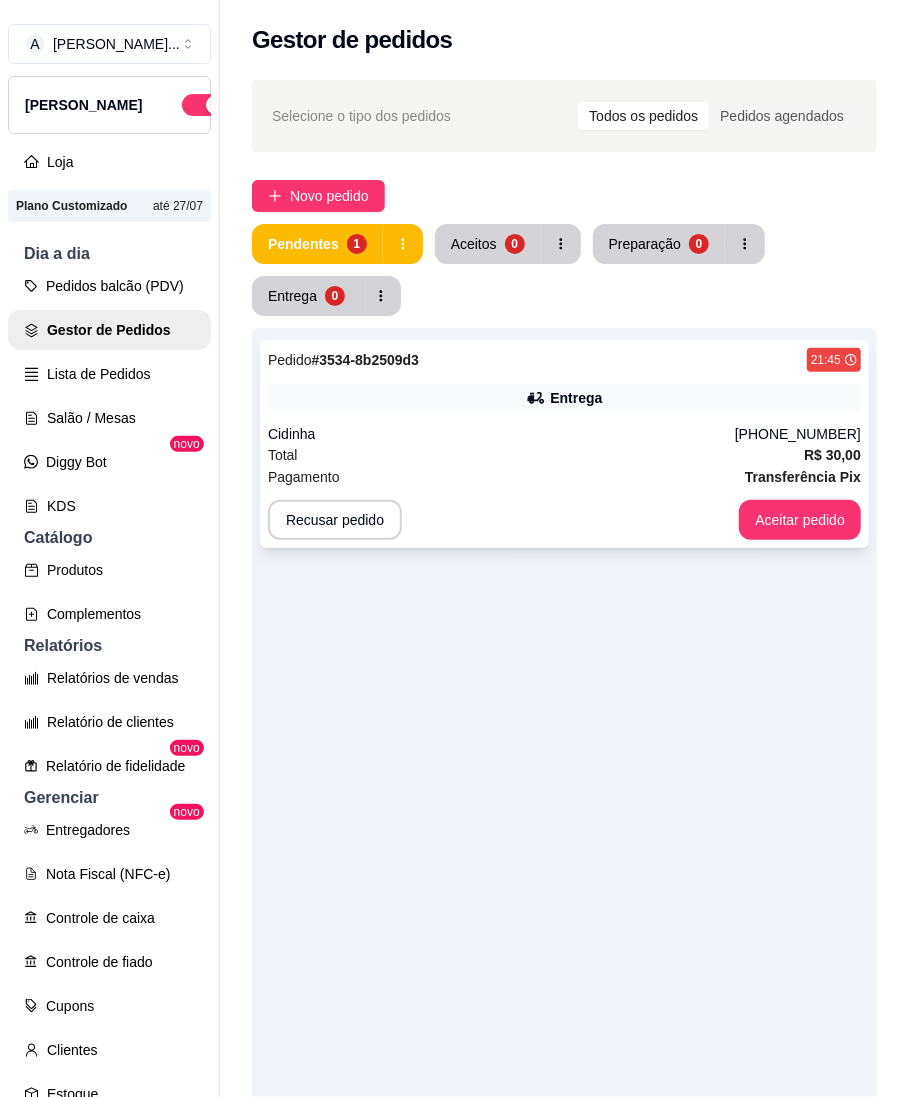 click on "Pedido  # 3534-8b2509d3 21:45 Entrega Cidinha  [PHONE_NUMBER] Total R$ 30,00 Pagamento Transferência Pix Recusar pedido Aceitar pedido" at bounding box center [564, 444] 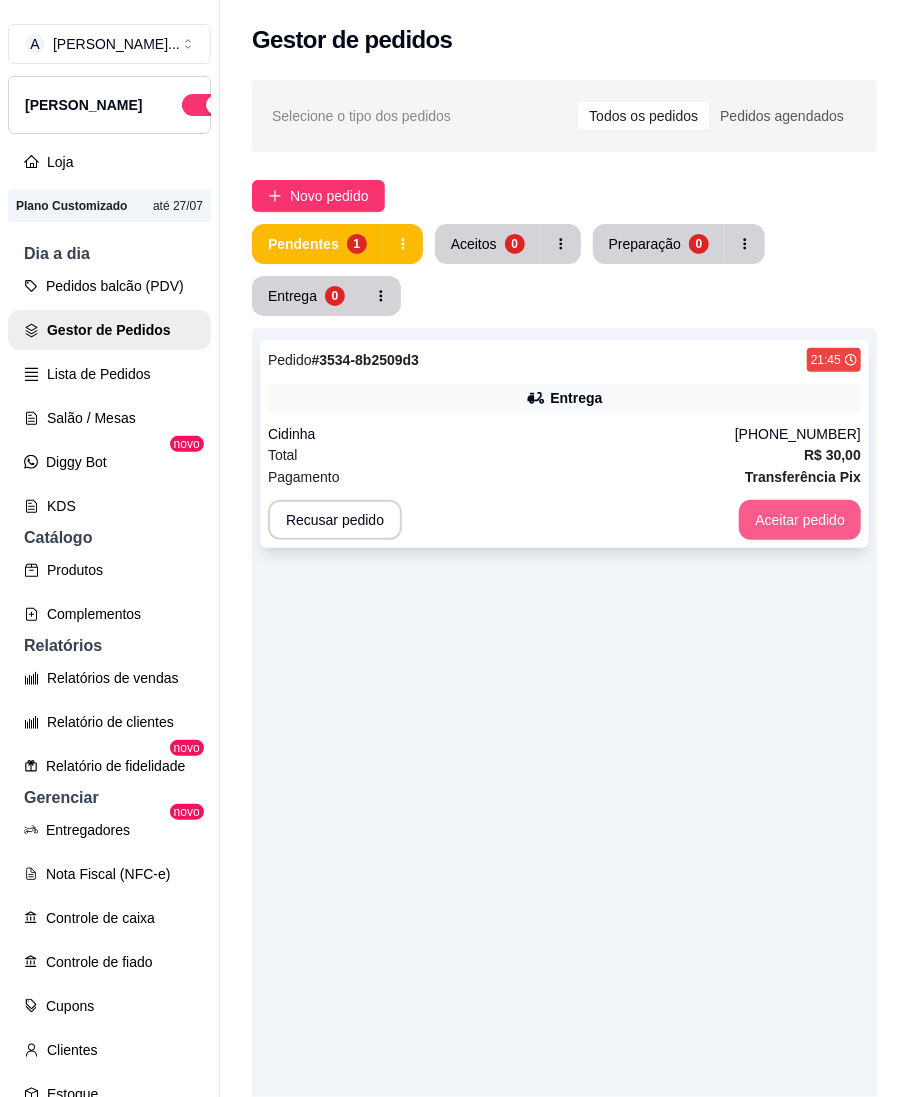 click on "Aceitar pedido" at bounding box center [800, 520] 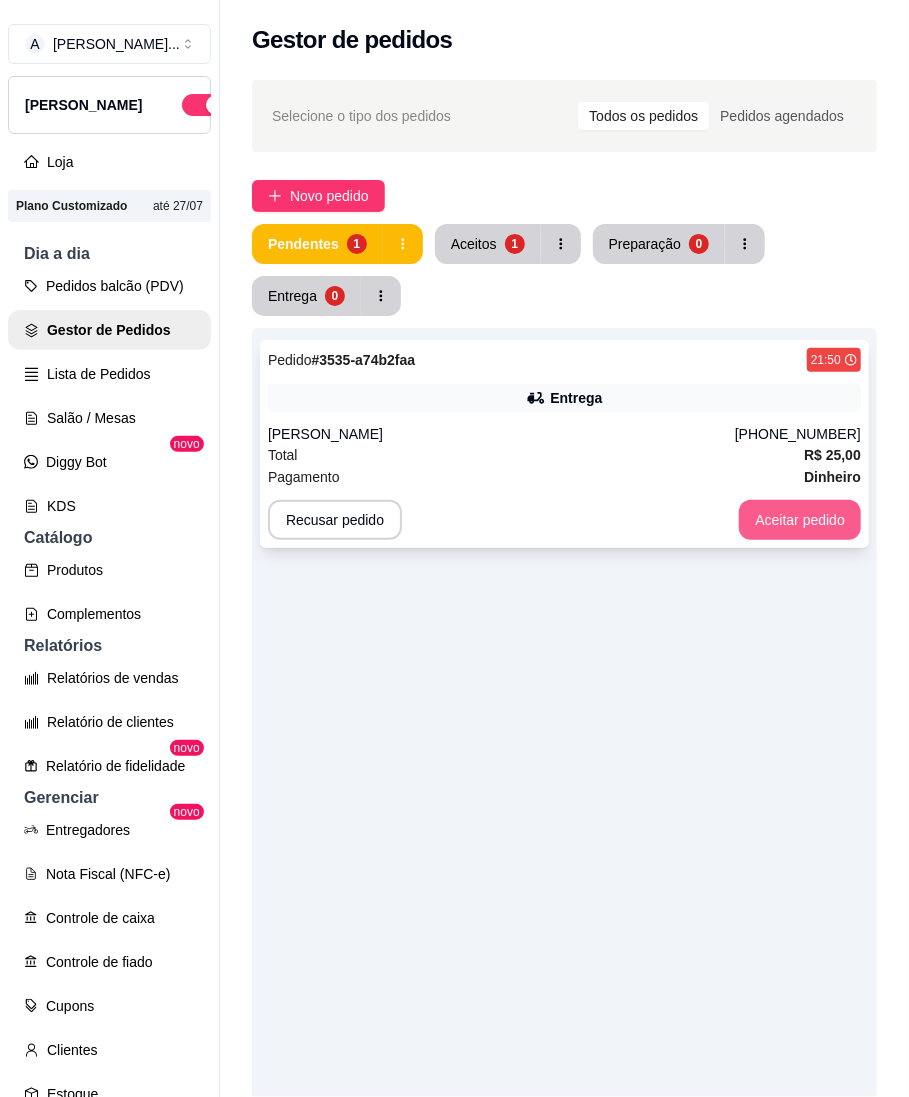 click on "Aceitar pedido" at bounding box center [800, 520] 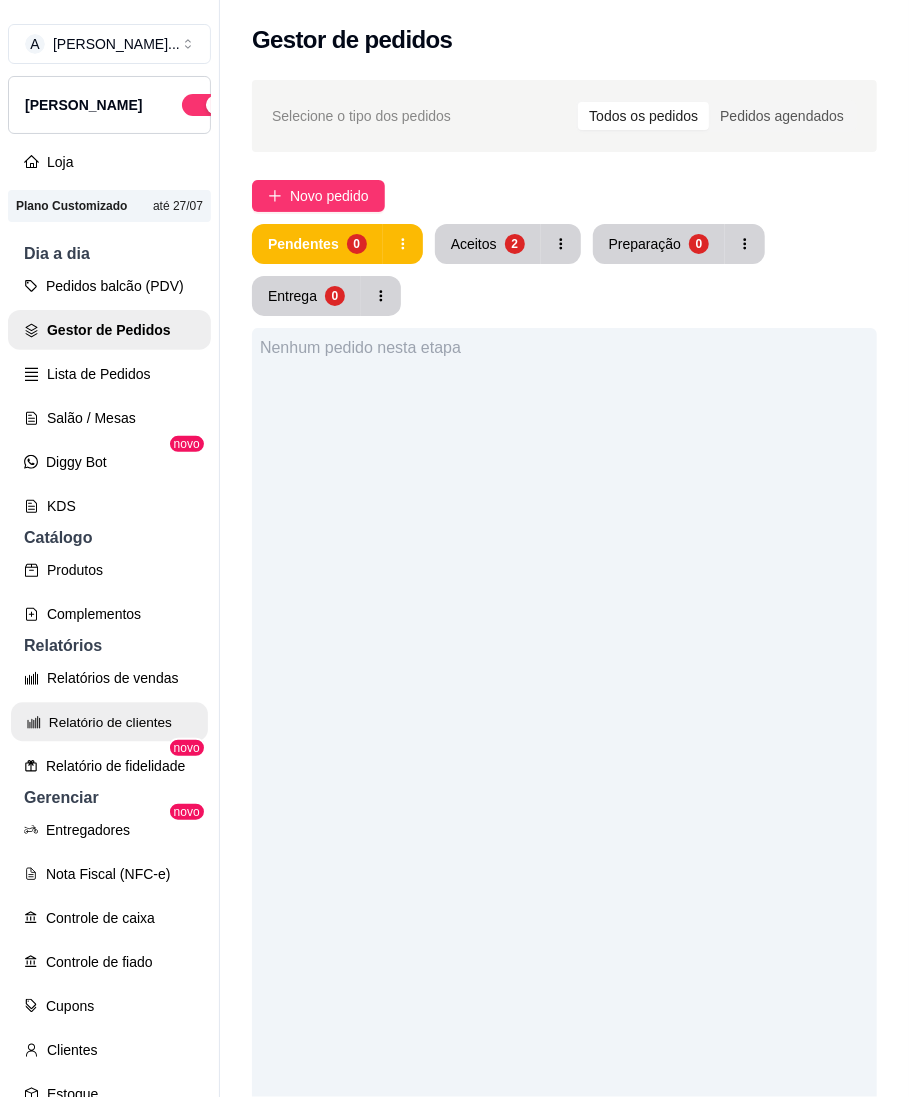 click on "Relatório de clientes" at bounding box center (109, 722) 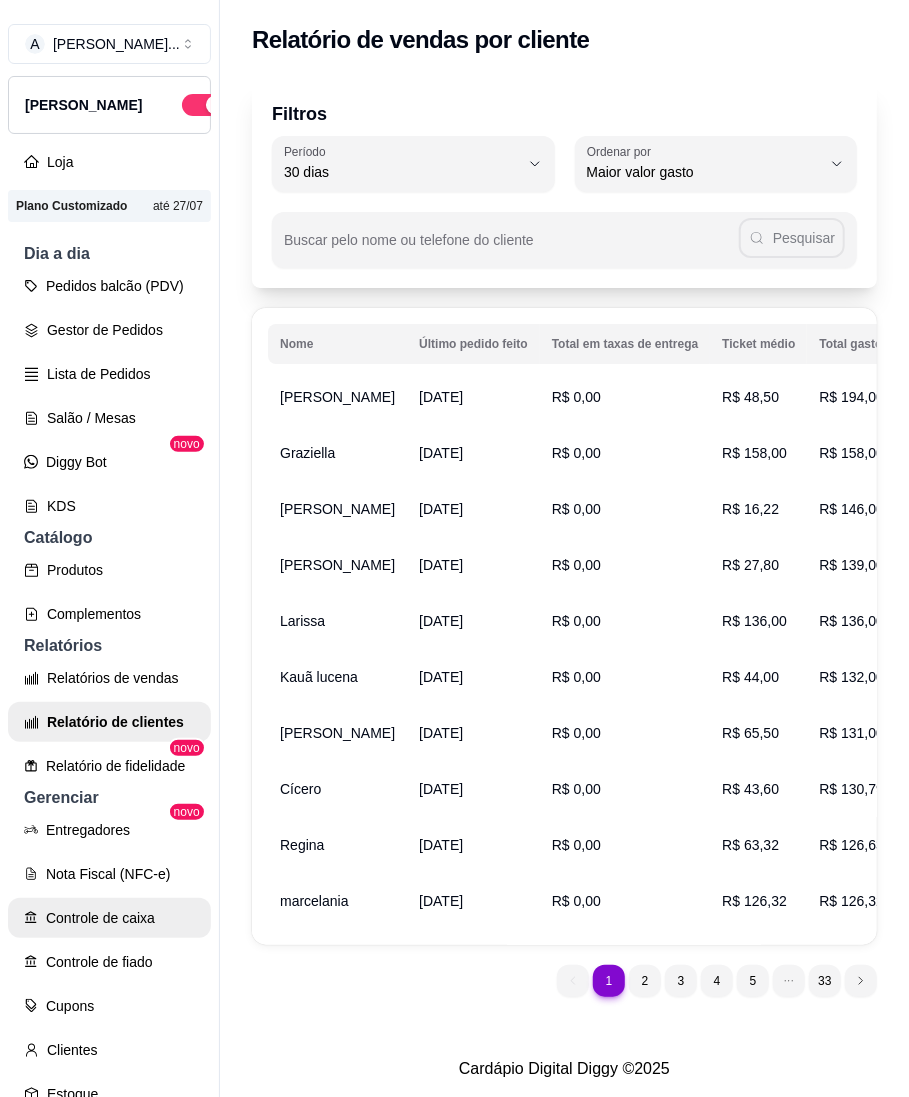 click on "Controle de caixa" at bounding box center [109, 918] 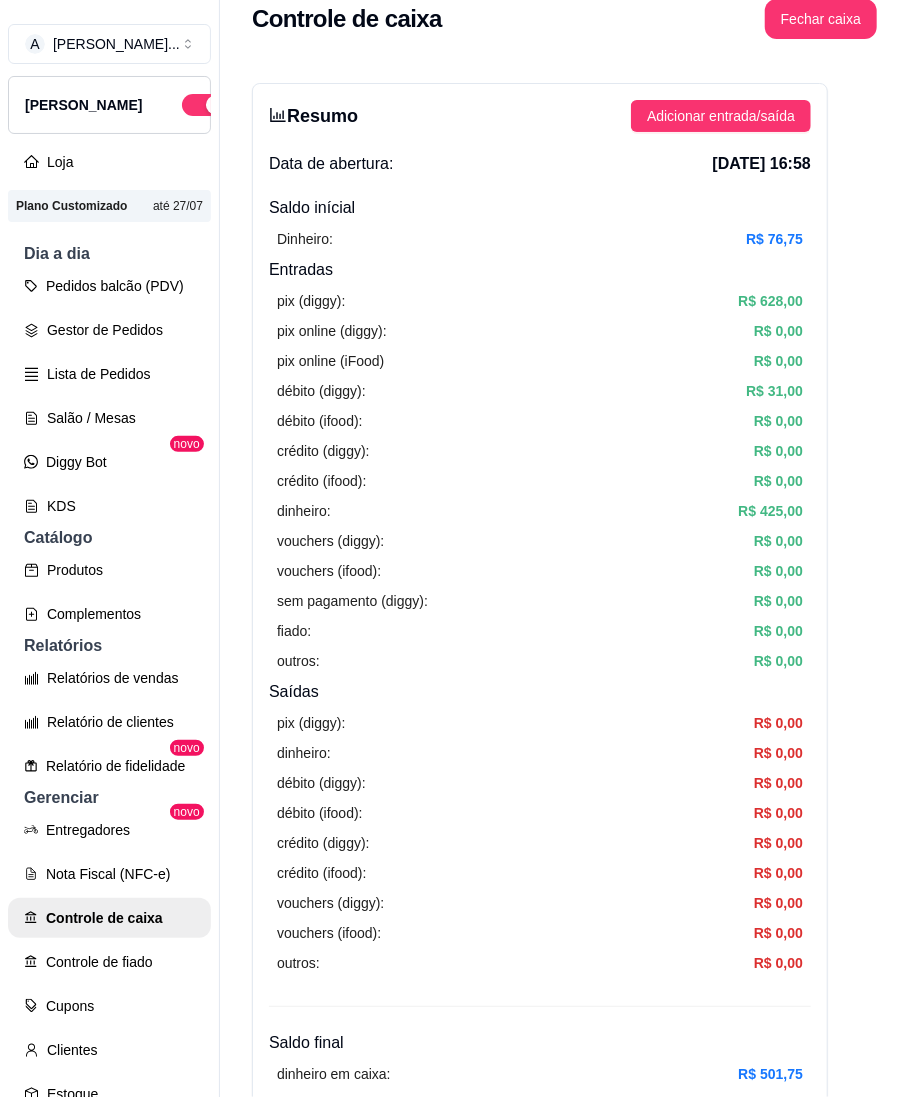 scroll, scrollTop: 0, scrollLeft: 0, axis: both 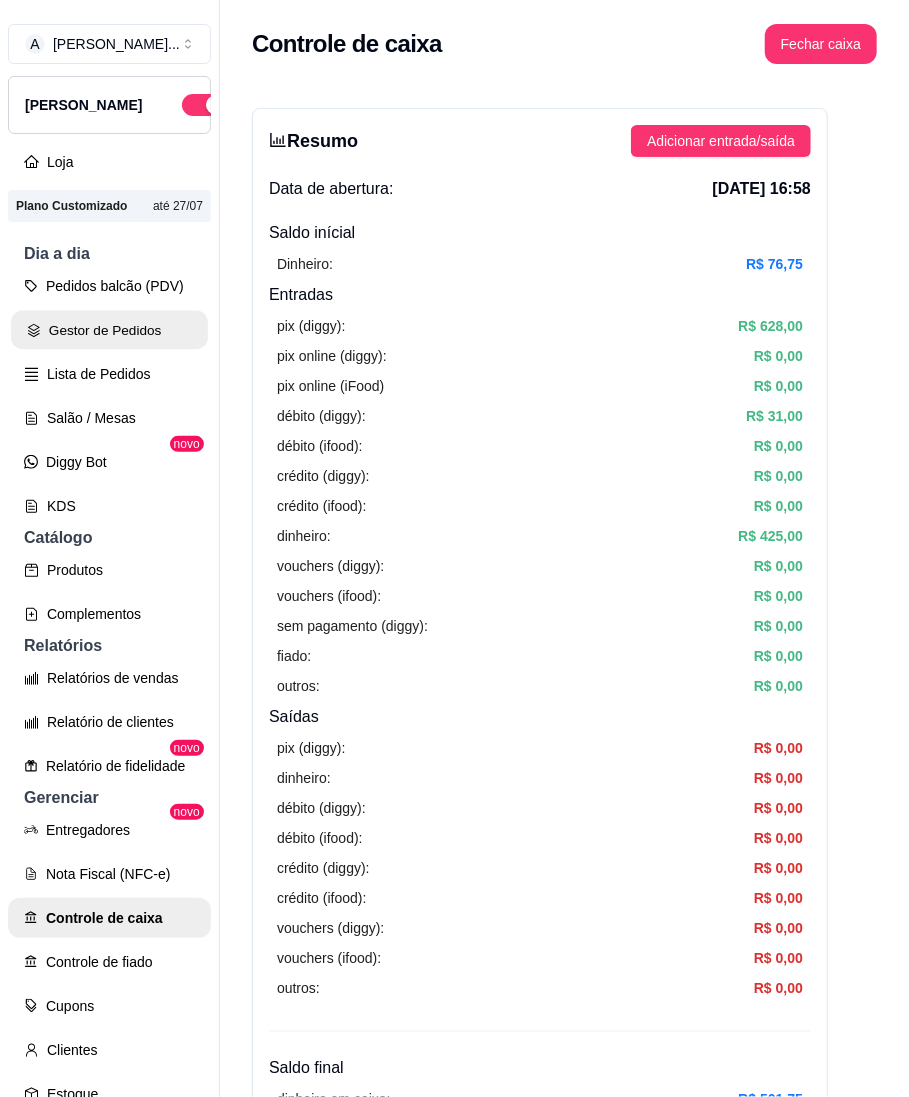 click on "Gestor de Pedidos" at bounding box center (109, 330) 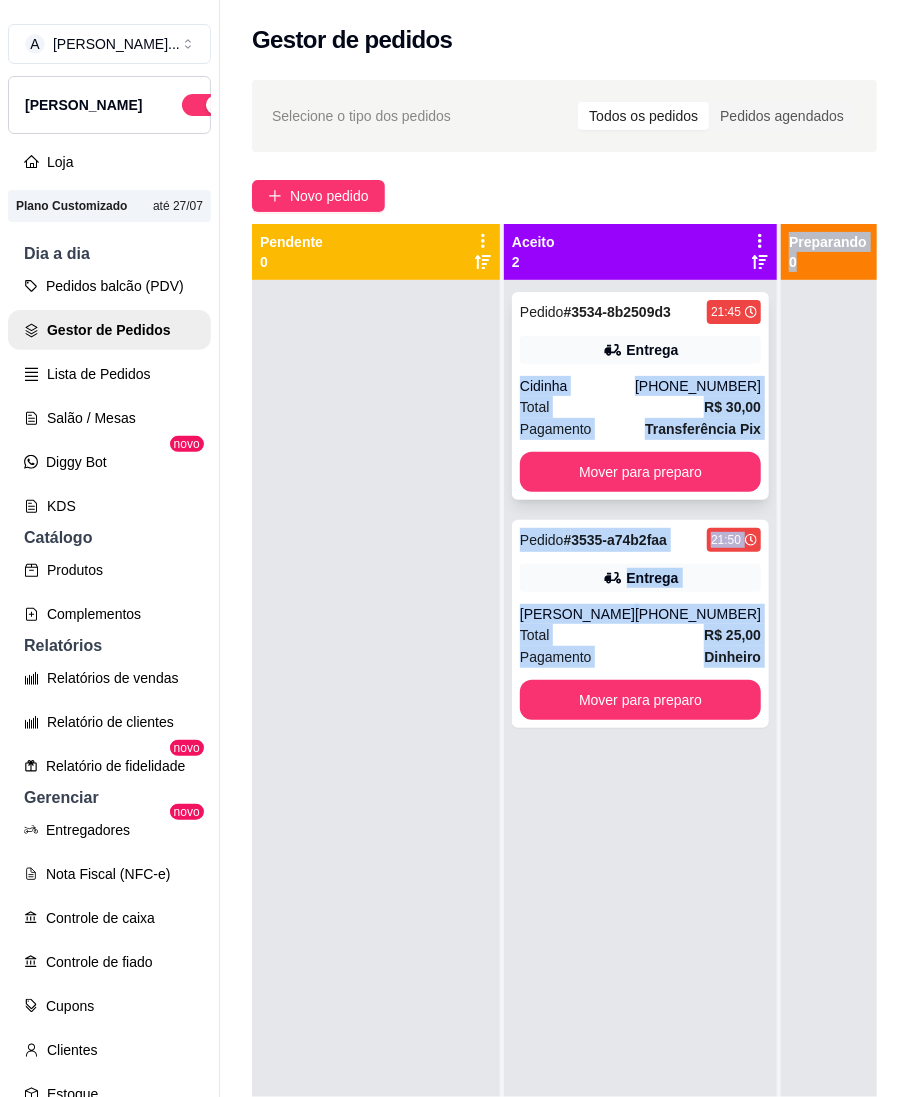 drag, startPoint x: 788, startPoint y: 314, endPoint x: 712, endPoint y: 341, distance: 80.65358 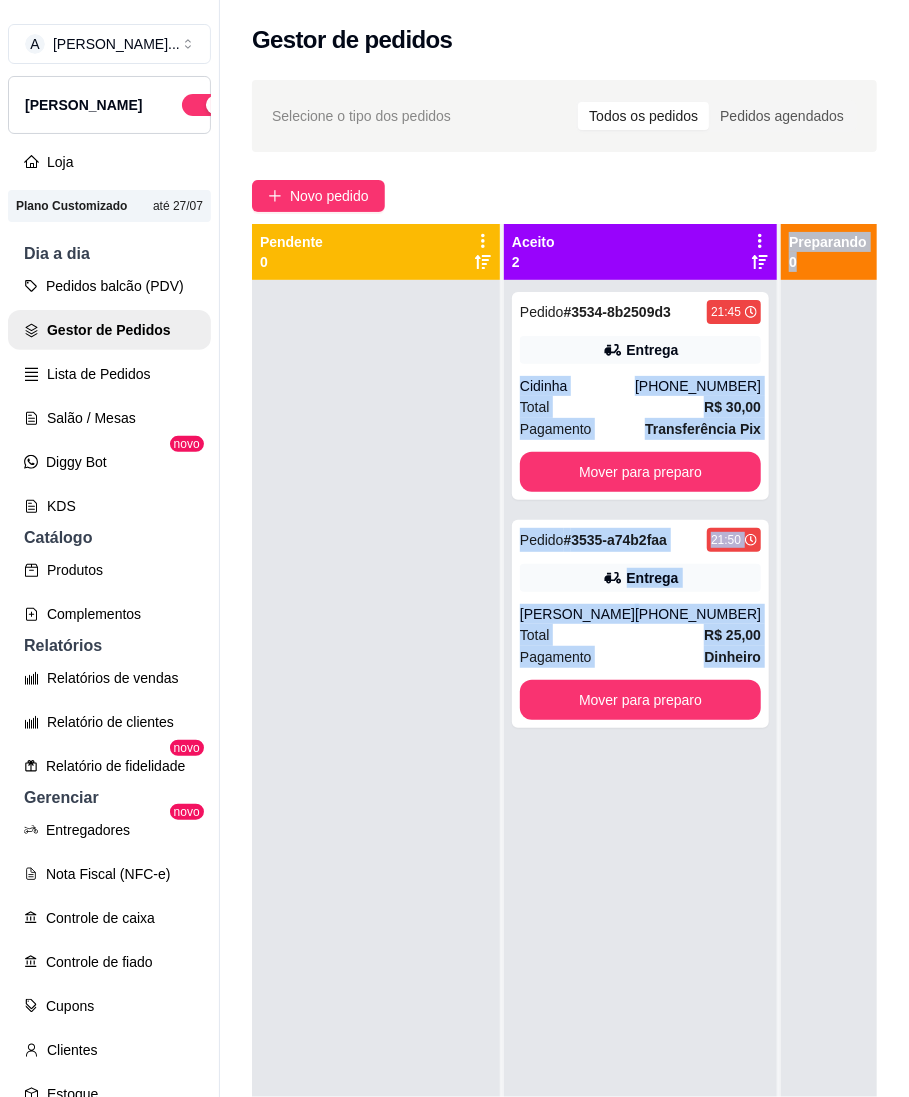 click at bounding box center (905, 828) 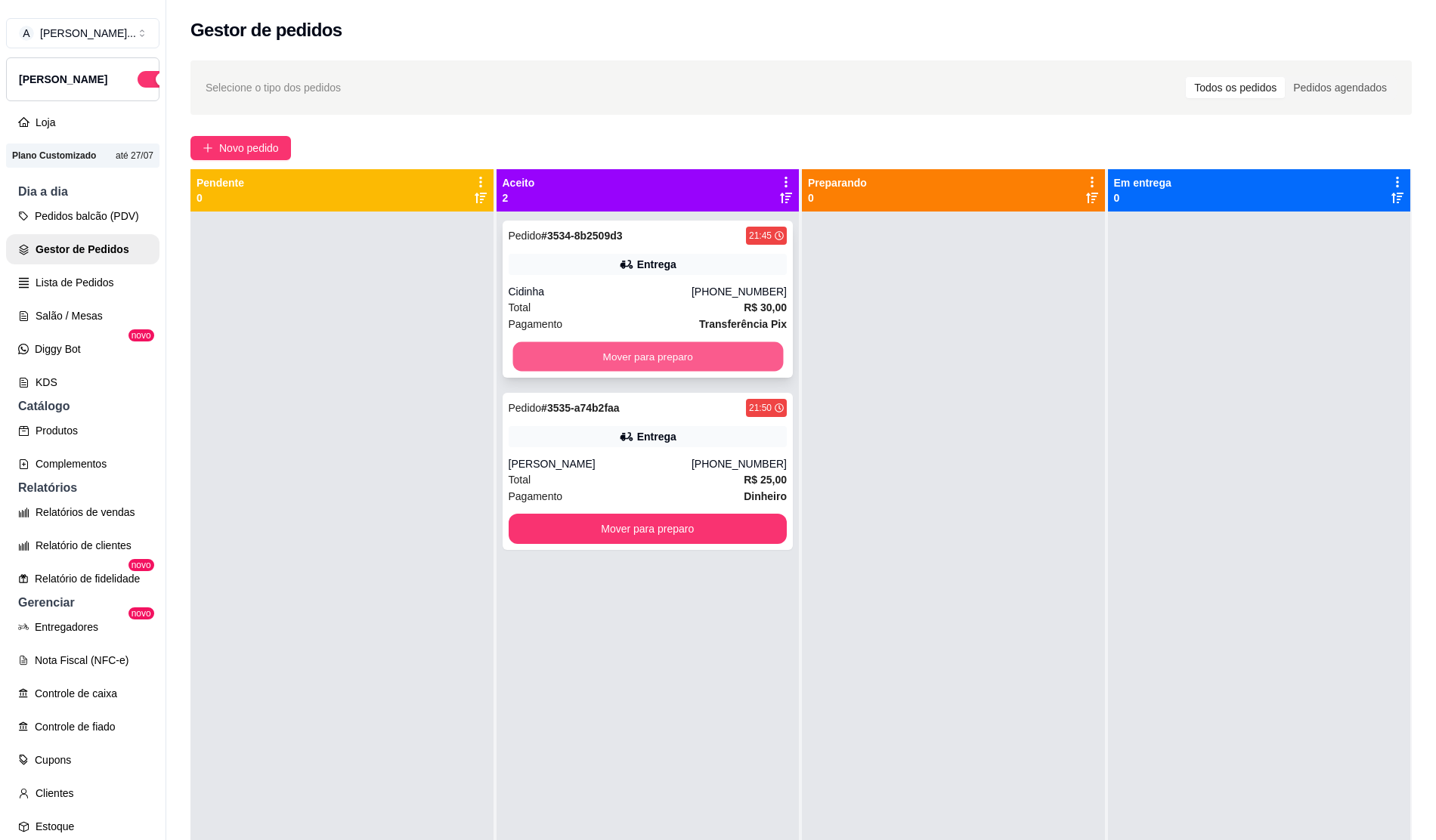 click on "Mover para preparo" at bounding box center [647, 357] 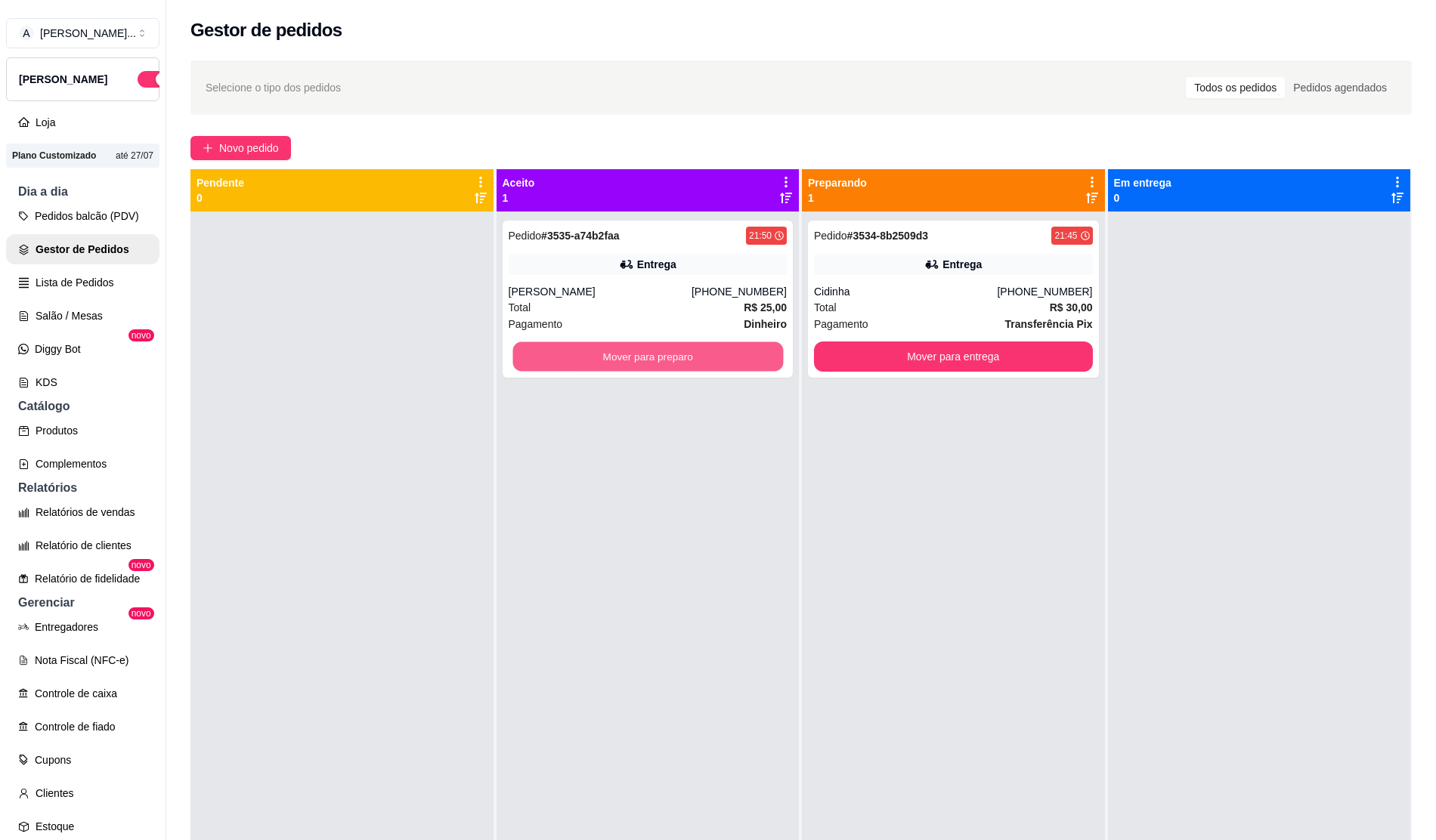 click on "Mover para preparo" at bounding box center (647, 357) 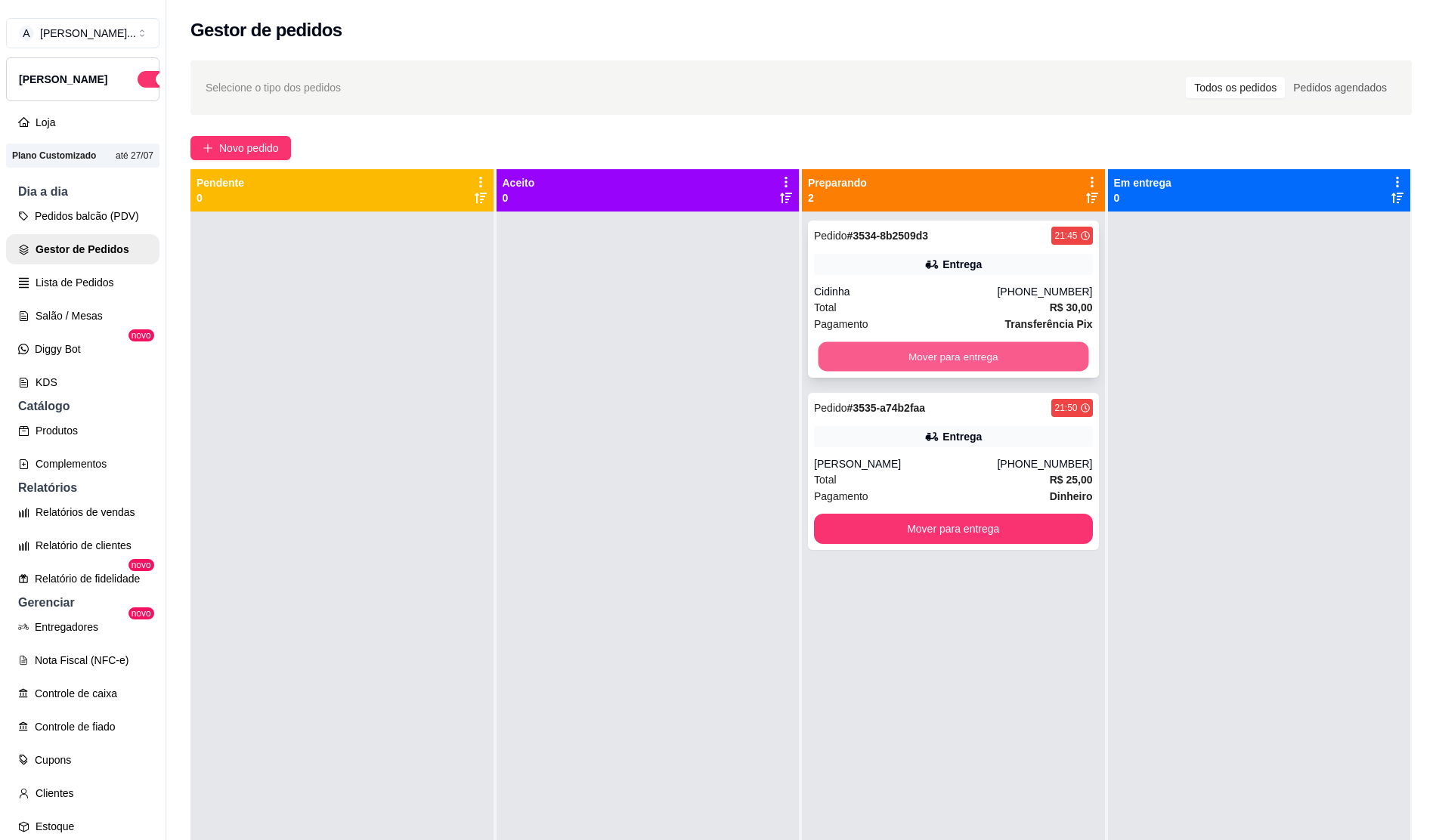 click on "Mover para entrega" at bounding box center (953, 357) 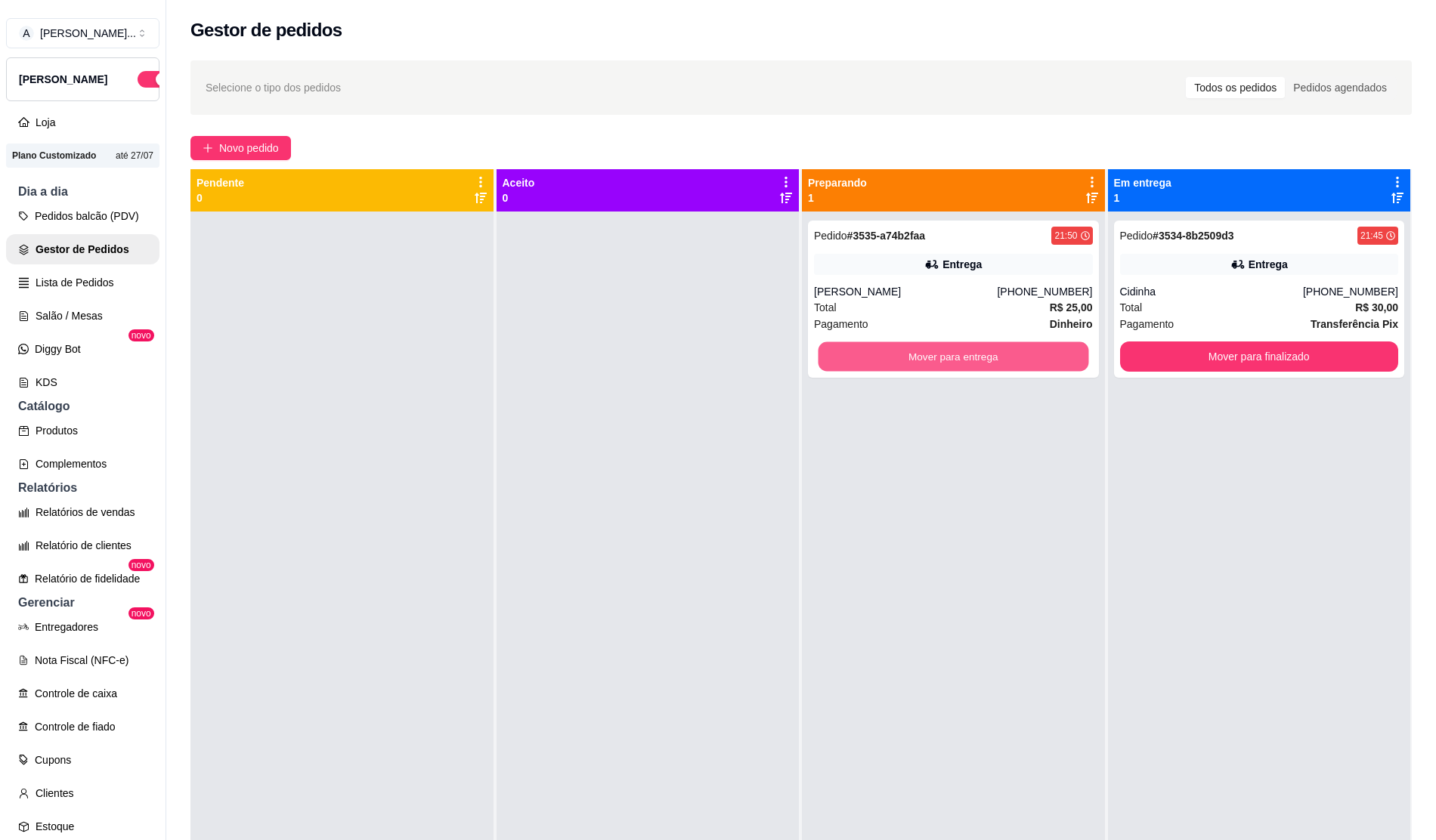 click on "Mover para entrega" at bounding box center [953, 357] 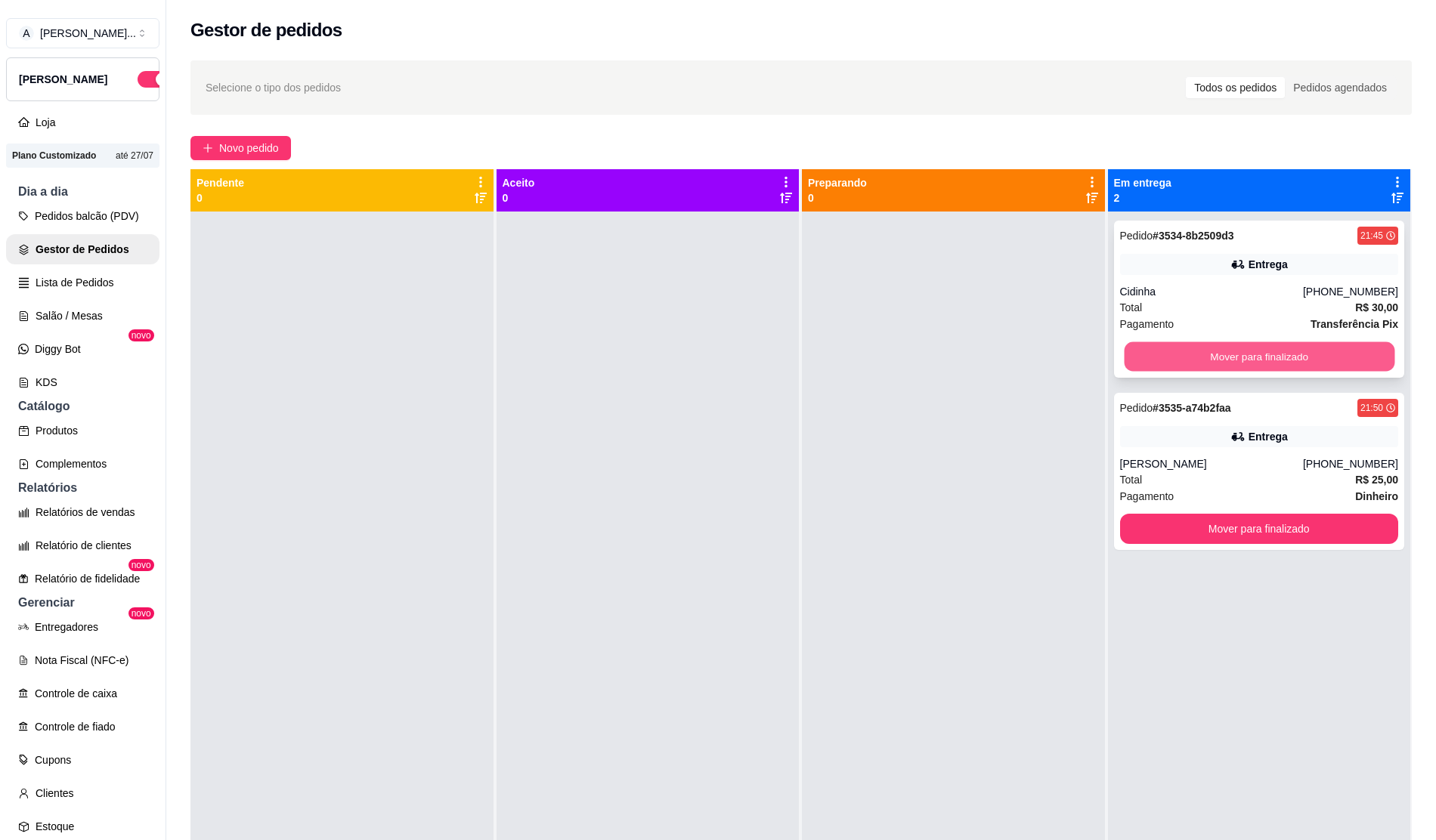 click on "Mover para finalizado" at bounding box center (1258, 357) 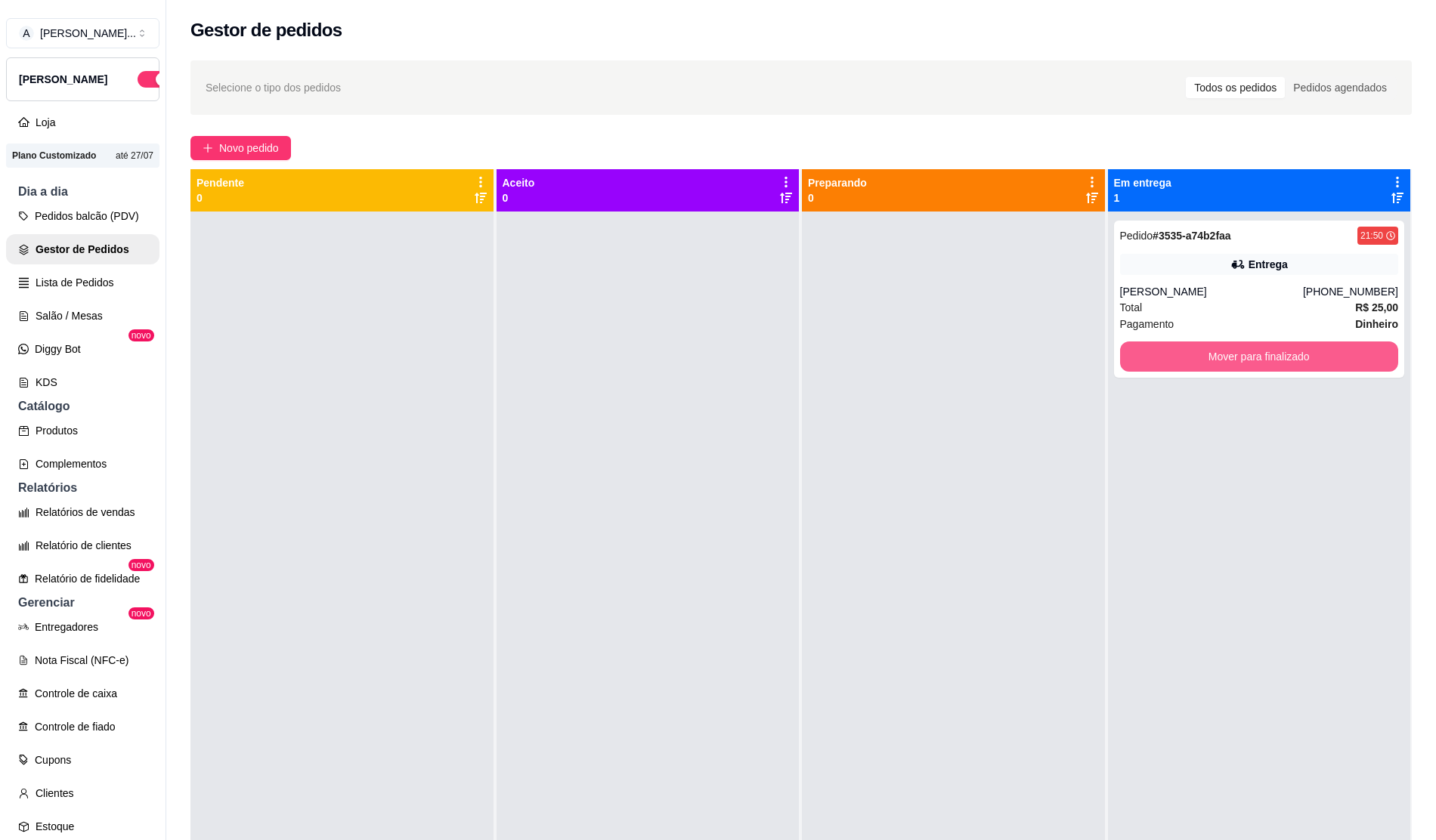 click on "Mover para finalizado" at bounding box center [1259, 357] 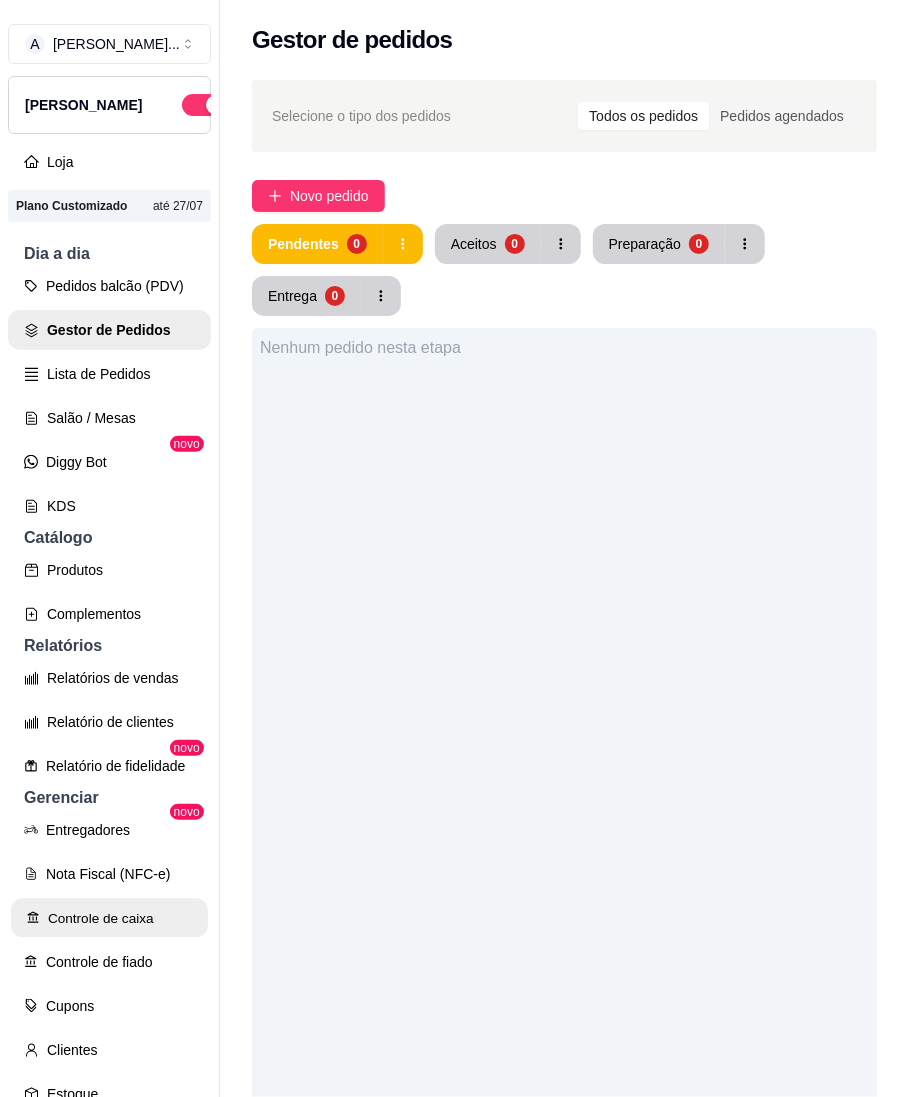 click on "Controle de caixa" at bounding box center [109, 918] 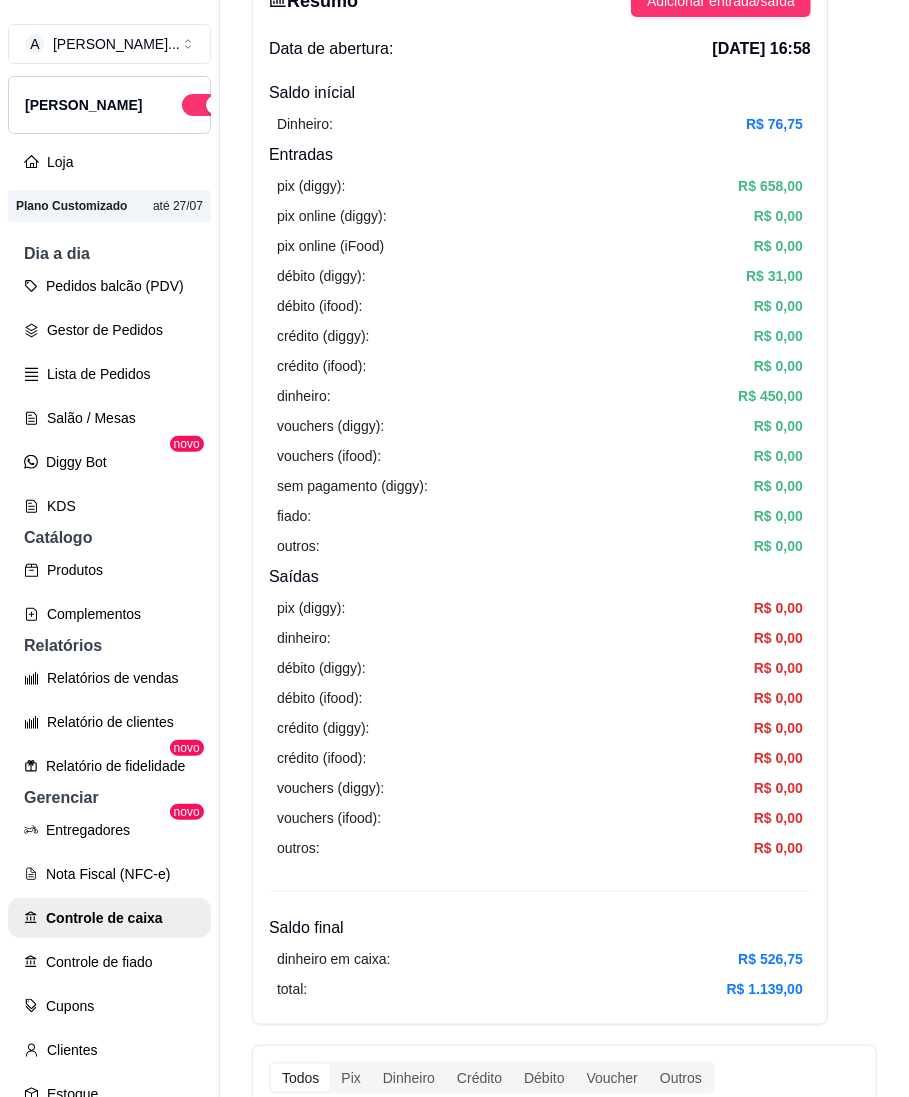 scroll, scrollTop: 0, scrollLeft: 0, axis: both 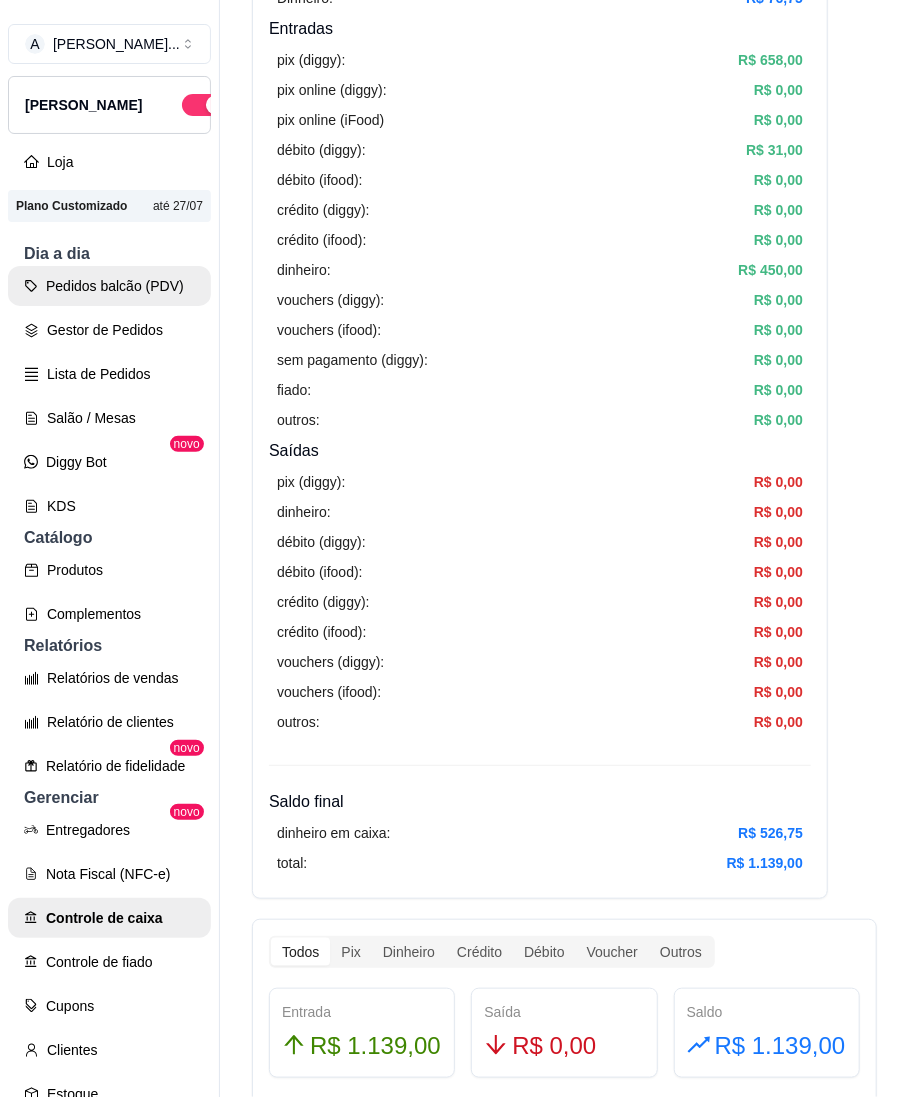click on "Pedidos balcão (PDV)" at bounding box center [109, 286] 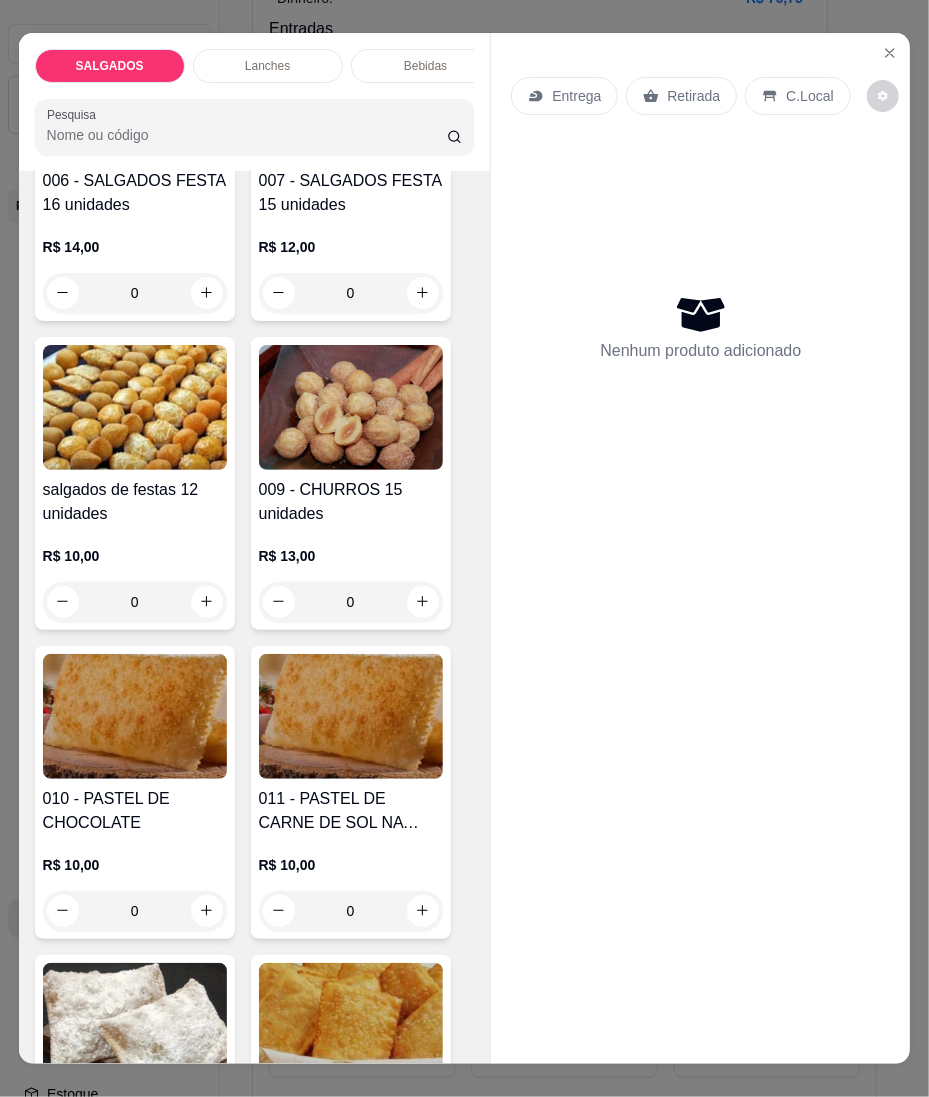 scroll, scrollTop: 1333, scrollLeft: 0, axis: vertical 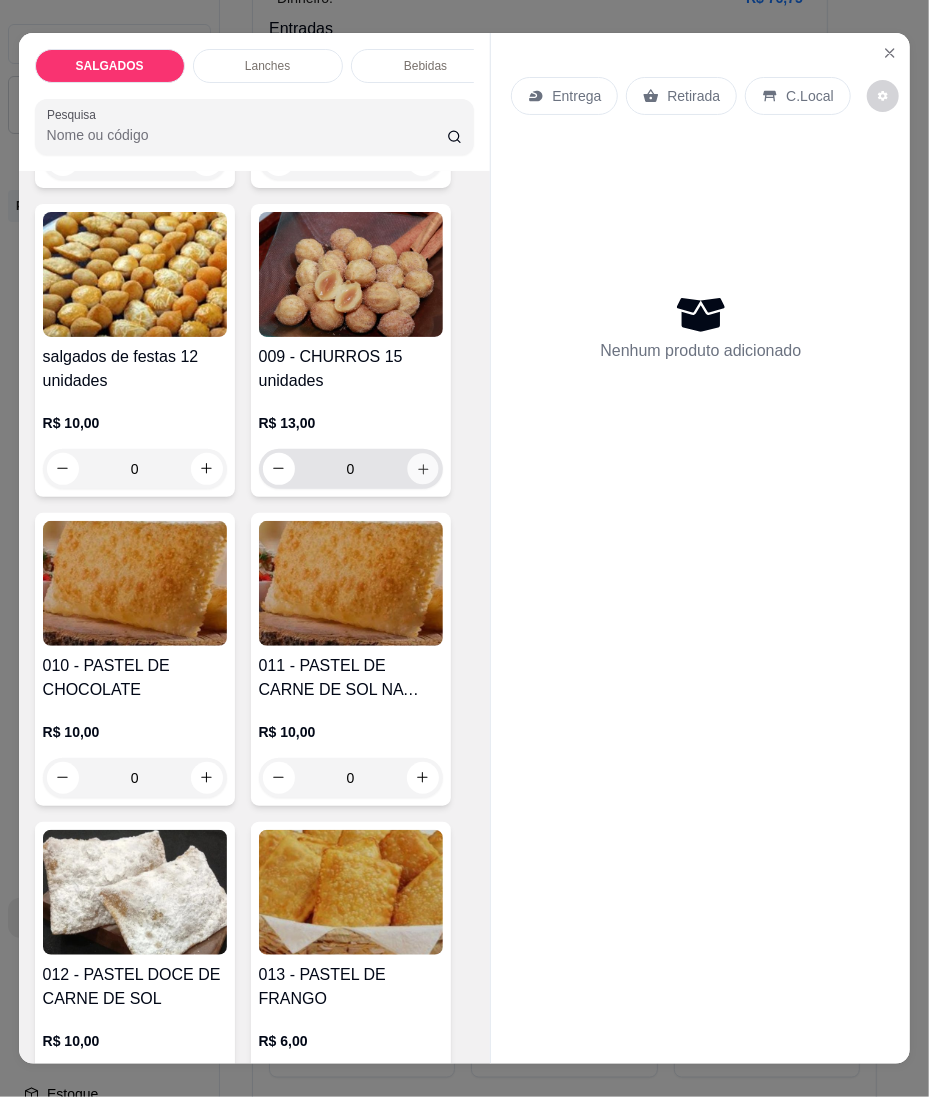 click 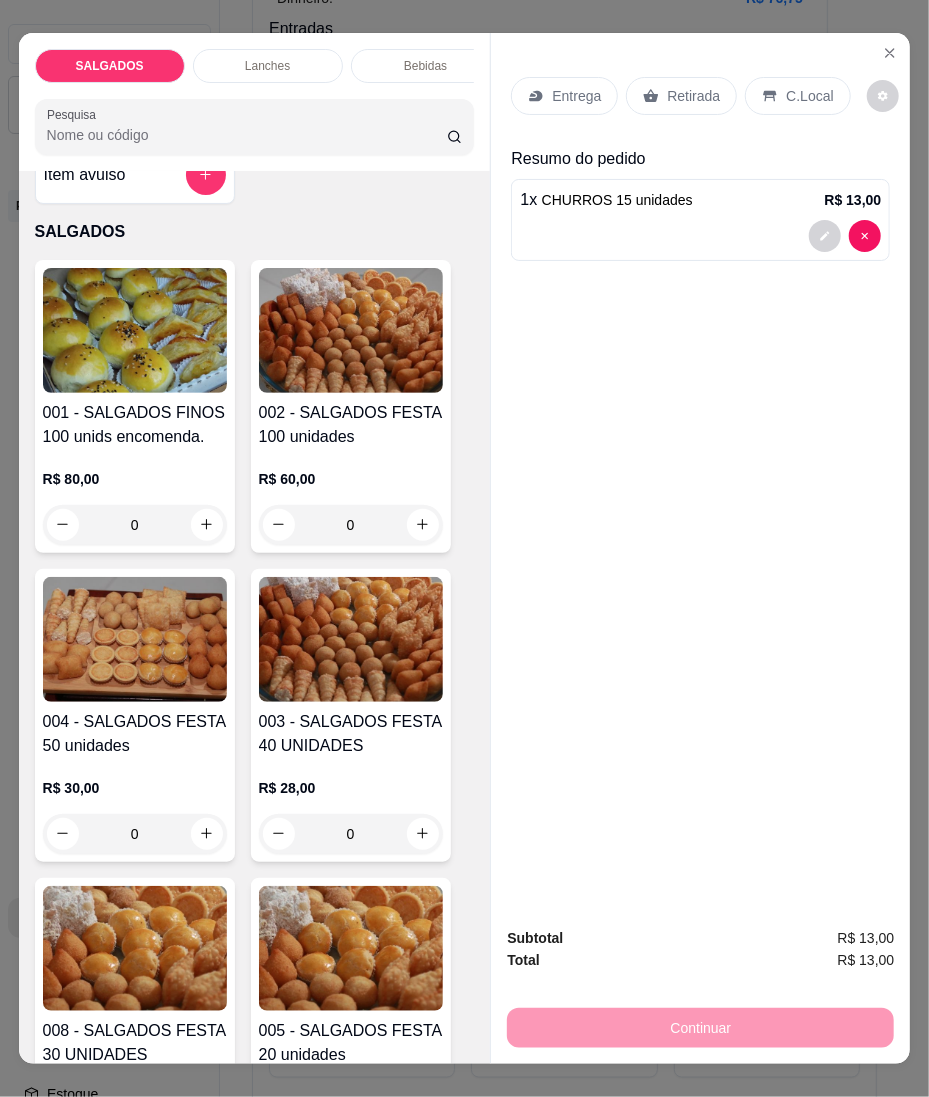 scroll, scrollTop: 0, scrollLeft: 0, axis: both 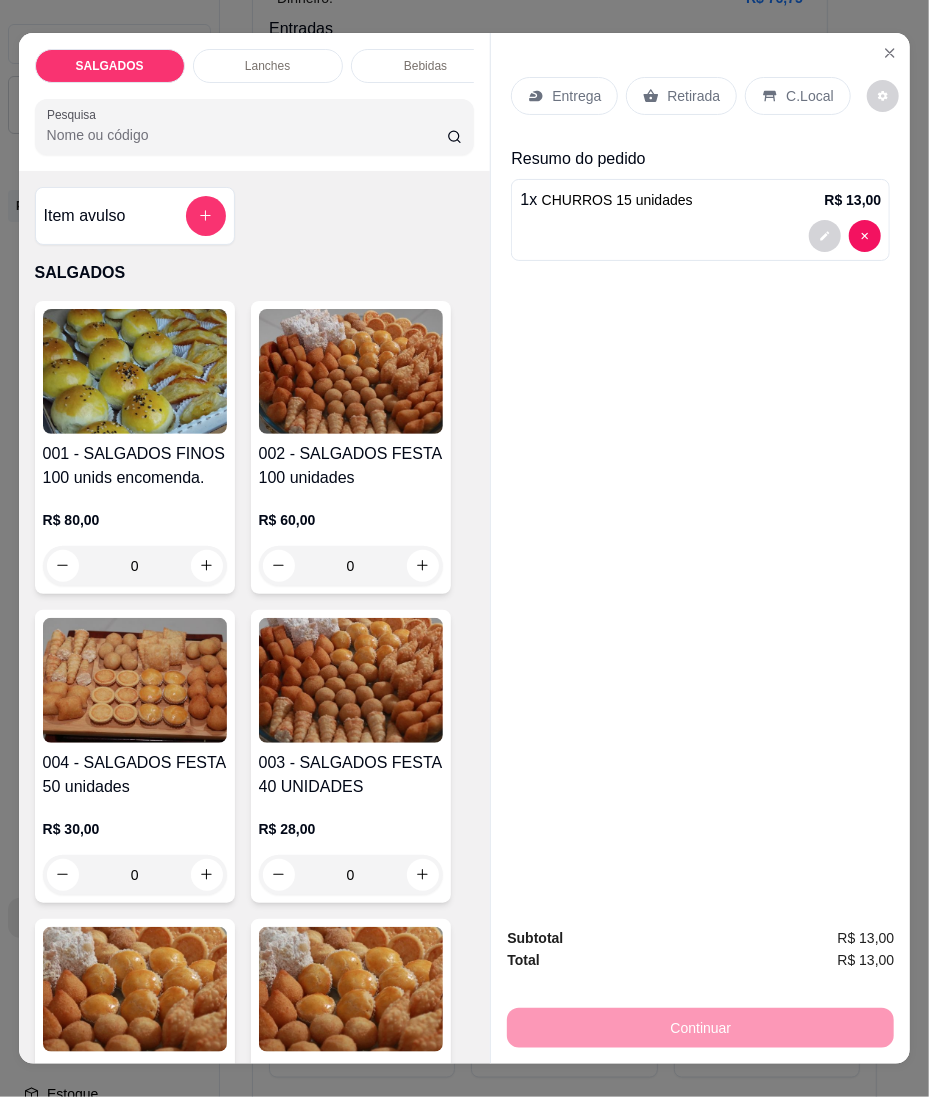 click on "Item avulso" at bounding box center (135, 216) 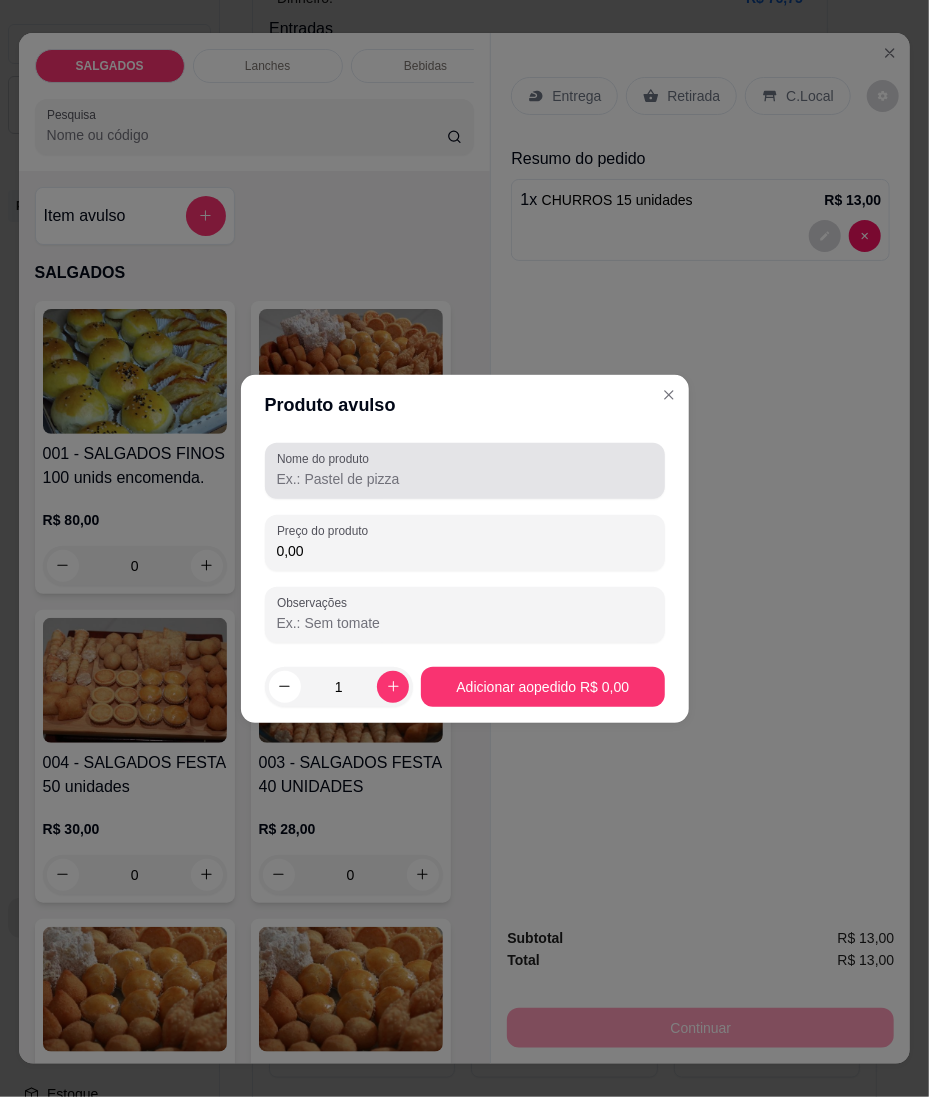 click on "Nome do produto" at bounding box center (465, 479) 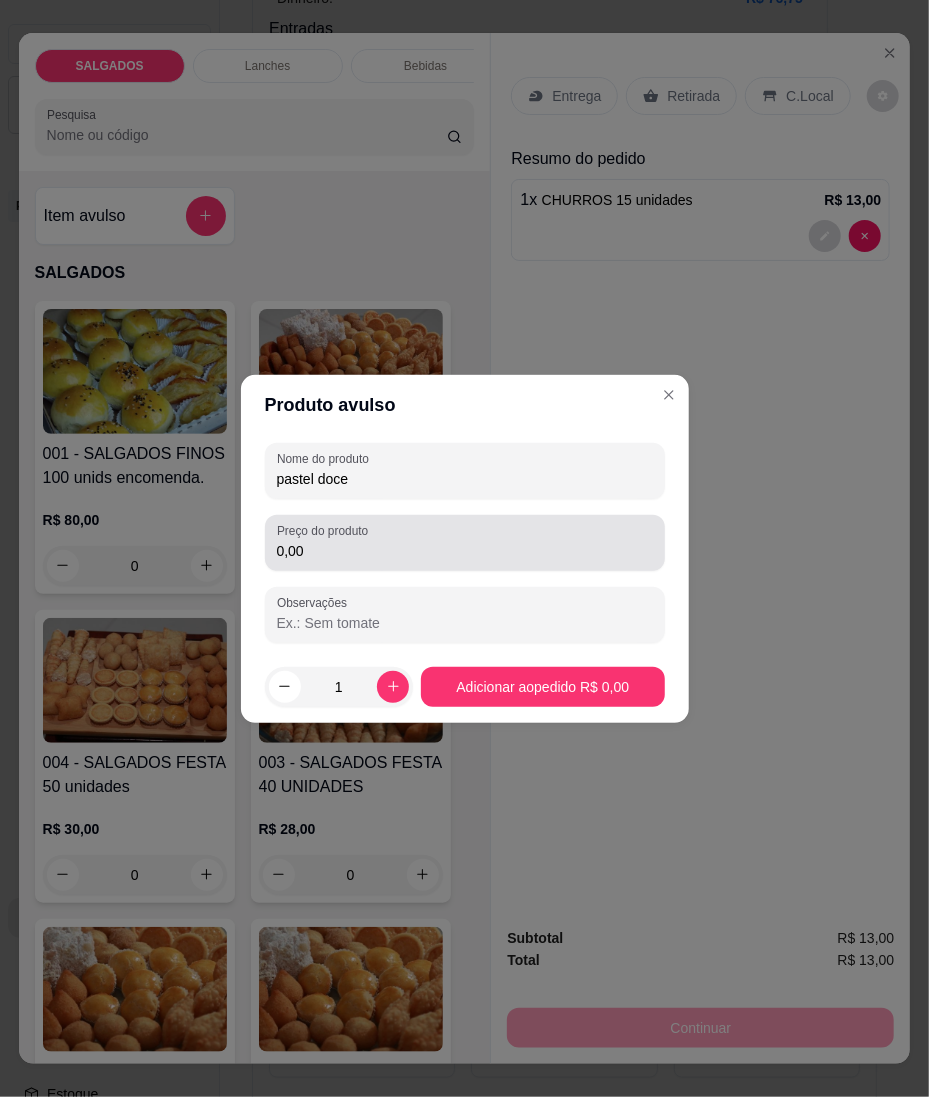 click on "0,00" at bounding box center (465, 551) 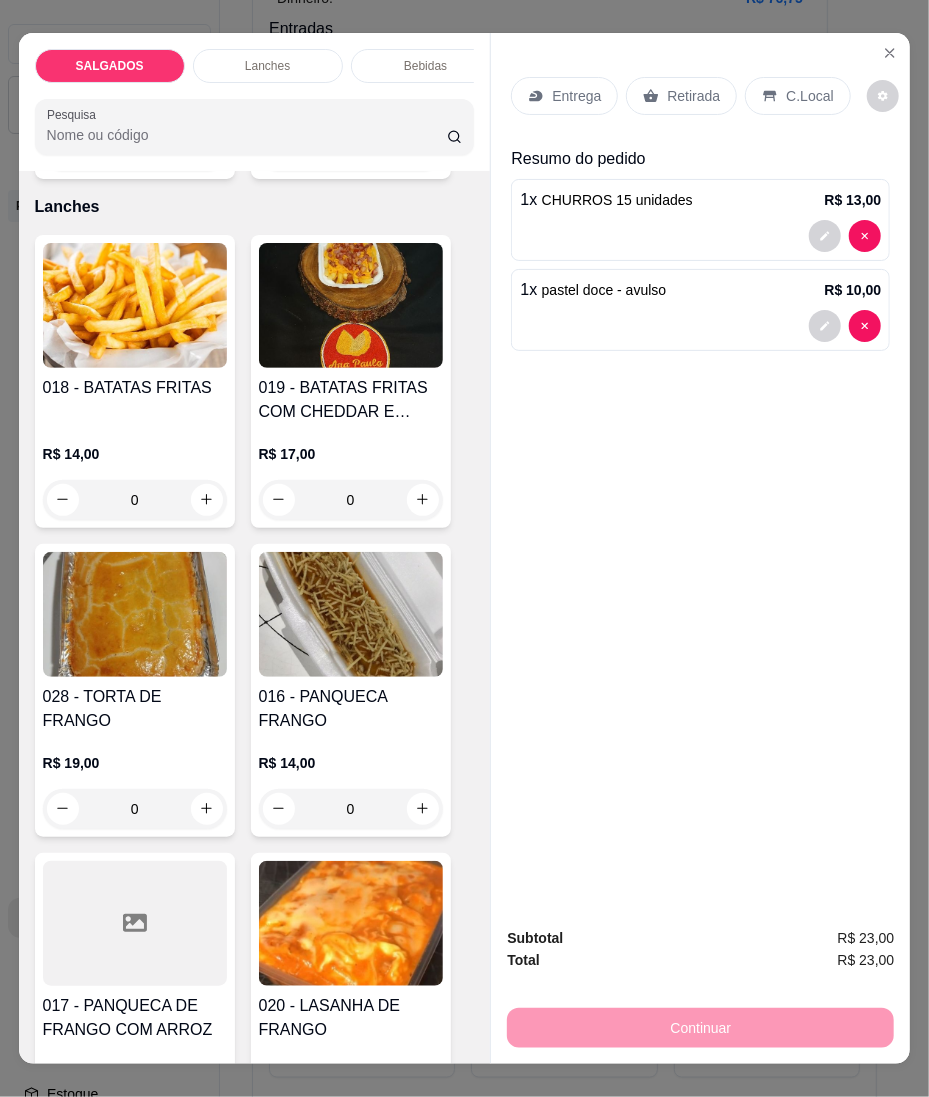 scroll, scrollTop: 4133, scrollLeft: 0, axis: vertical 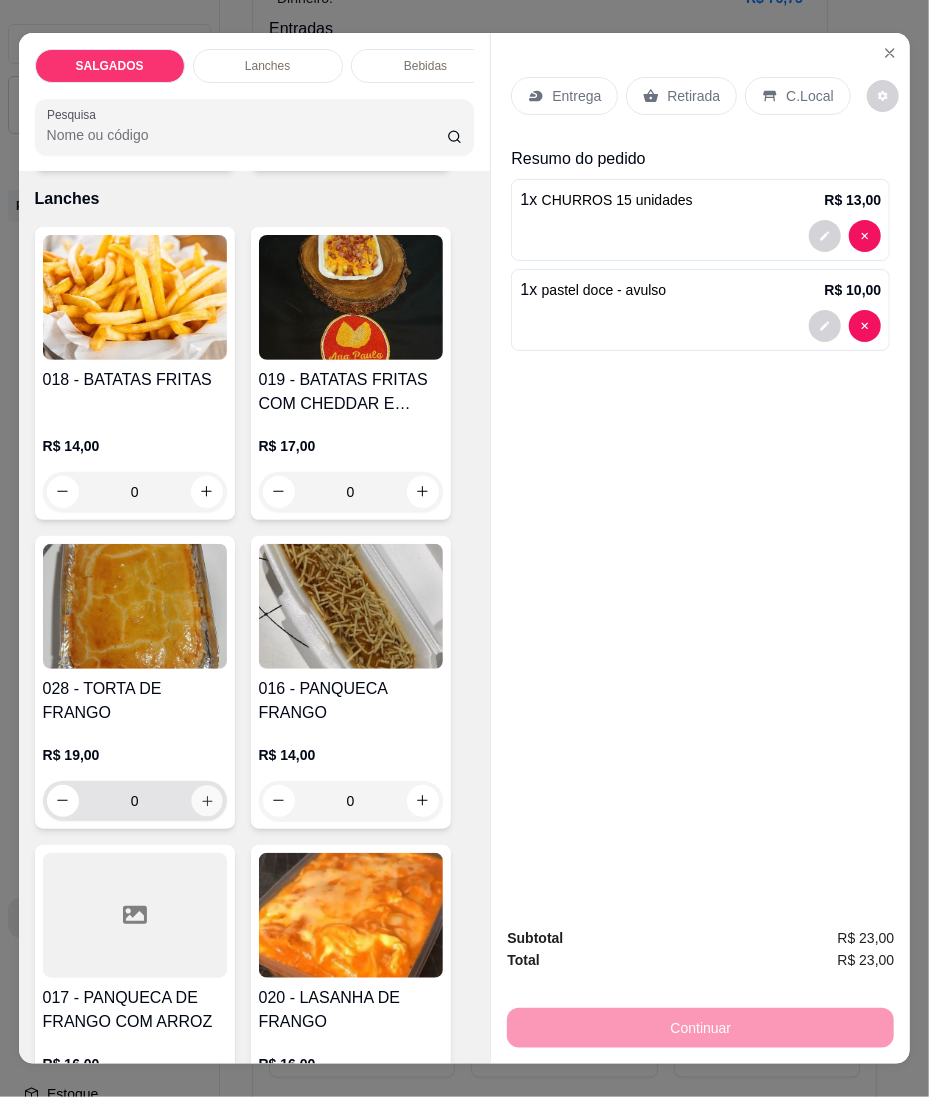 click at bounding box center [206, 800] 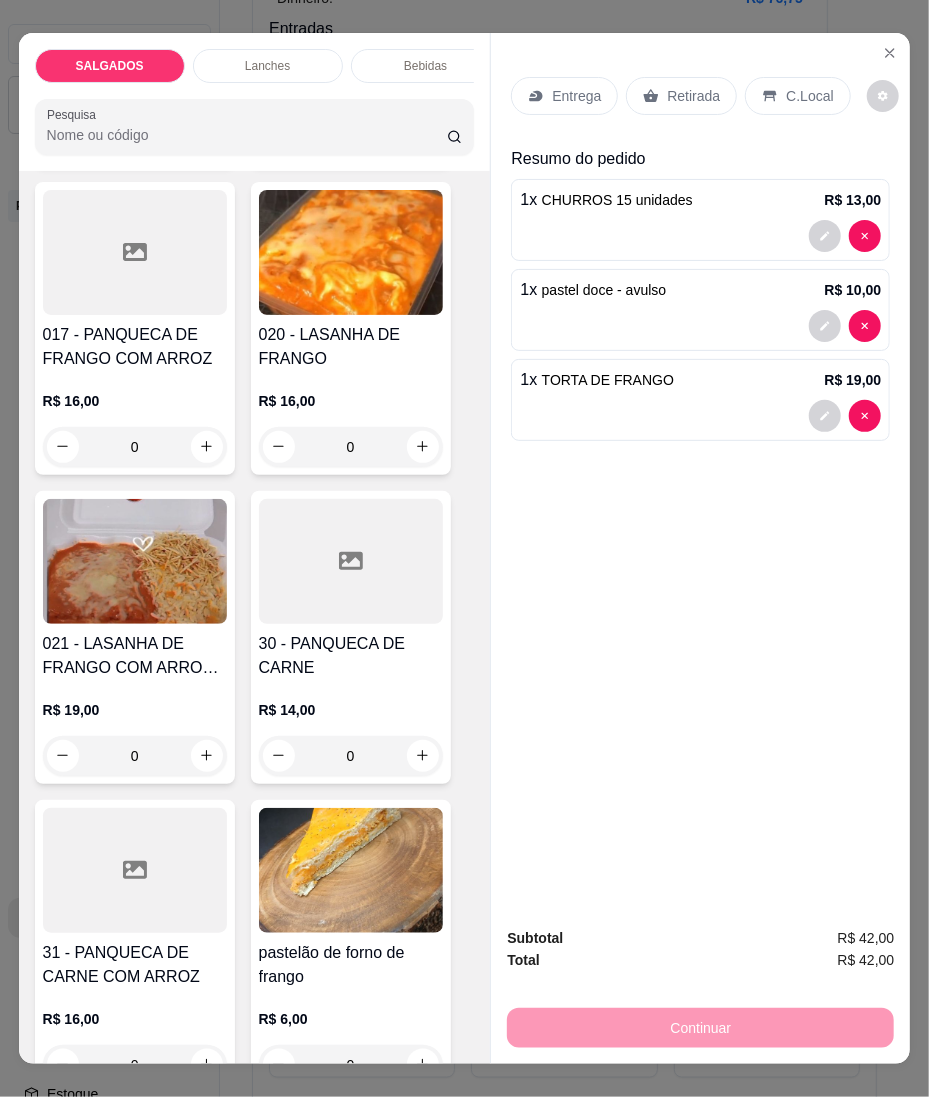 scroll, scrollTop: 4800, scrollLeft: 0, axis: vertical 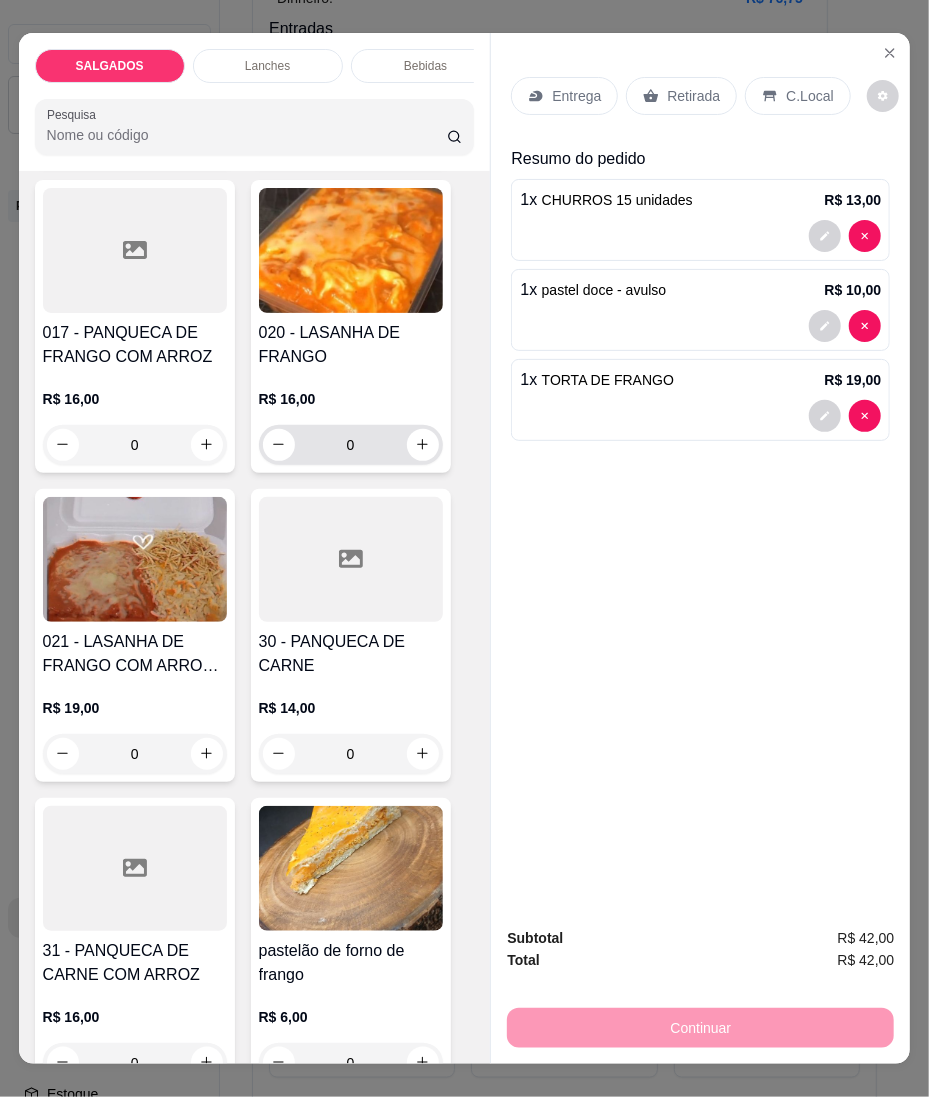 click on "0" at bounding box center [351, 445] 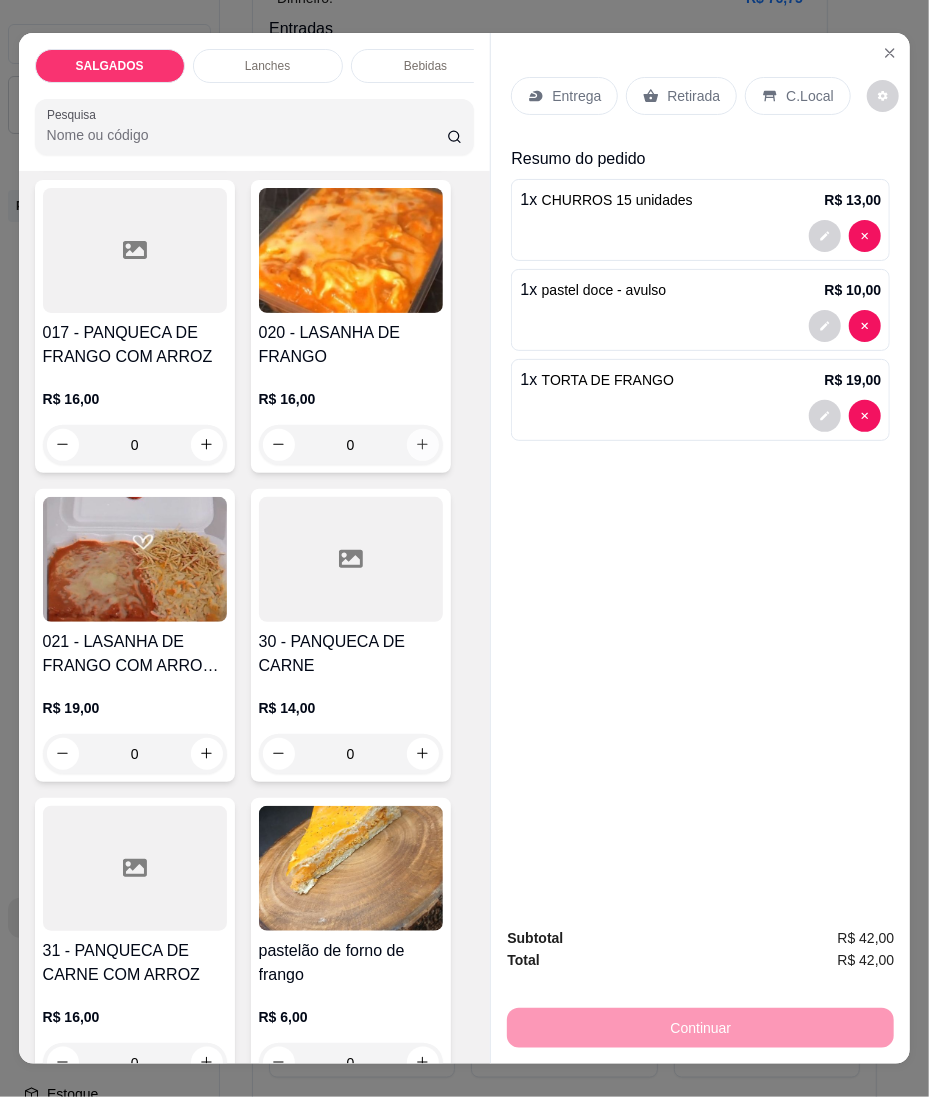 click 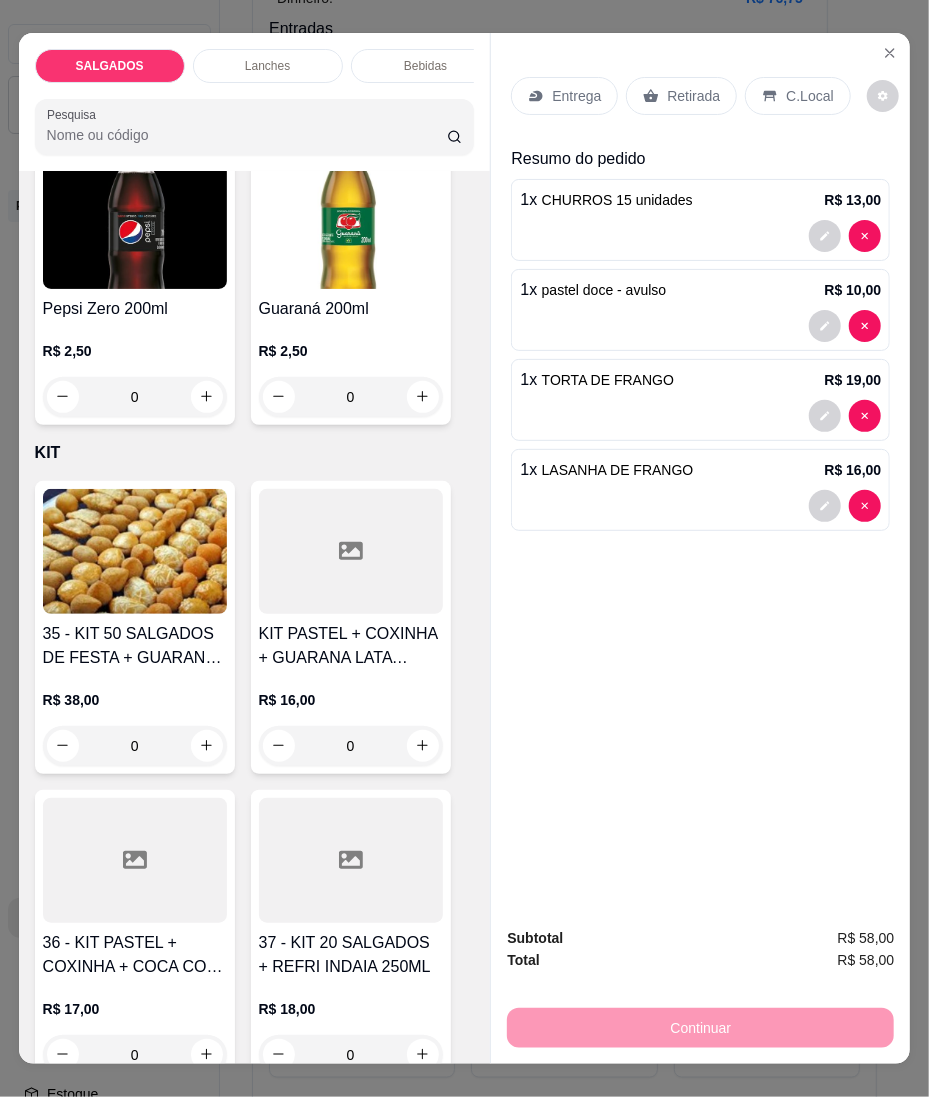 scroll, scrollTop: 9006, scrollLeft: 0, axis: vertical 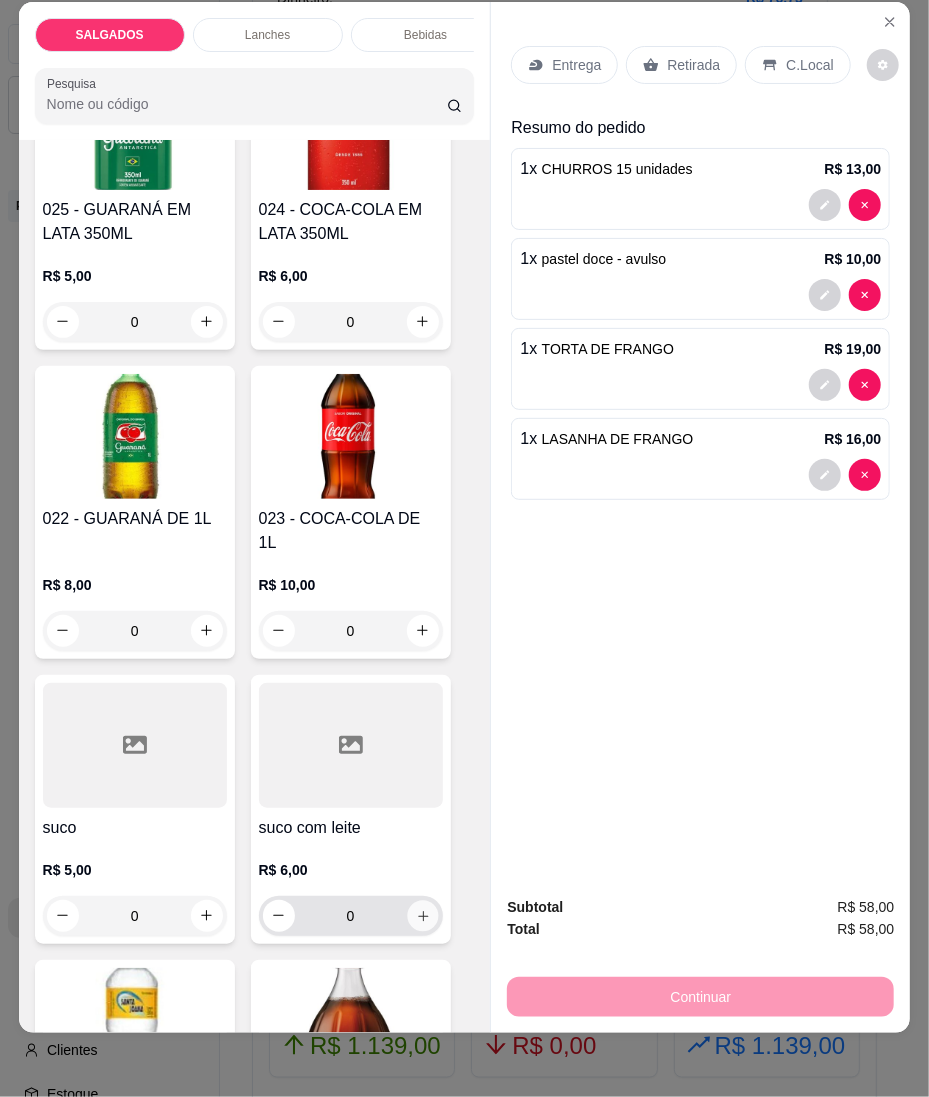 click 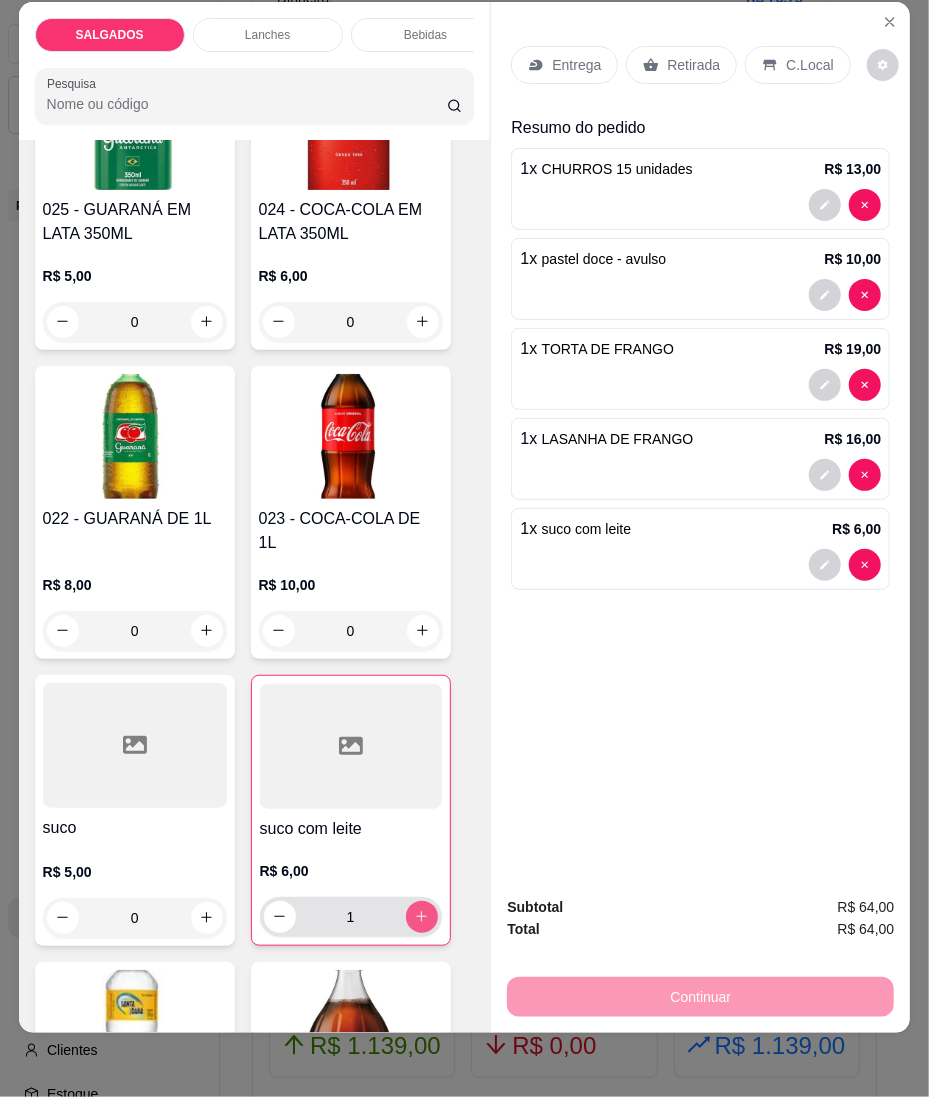 click 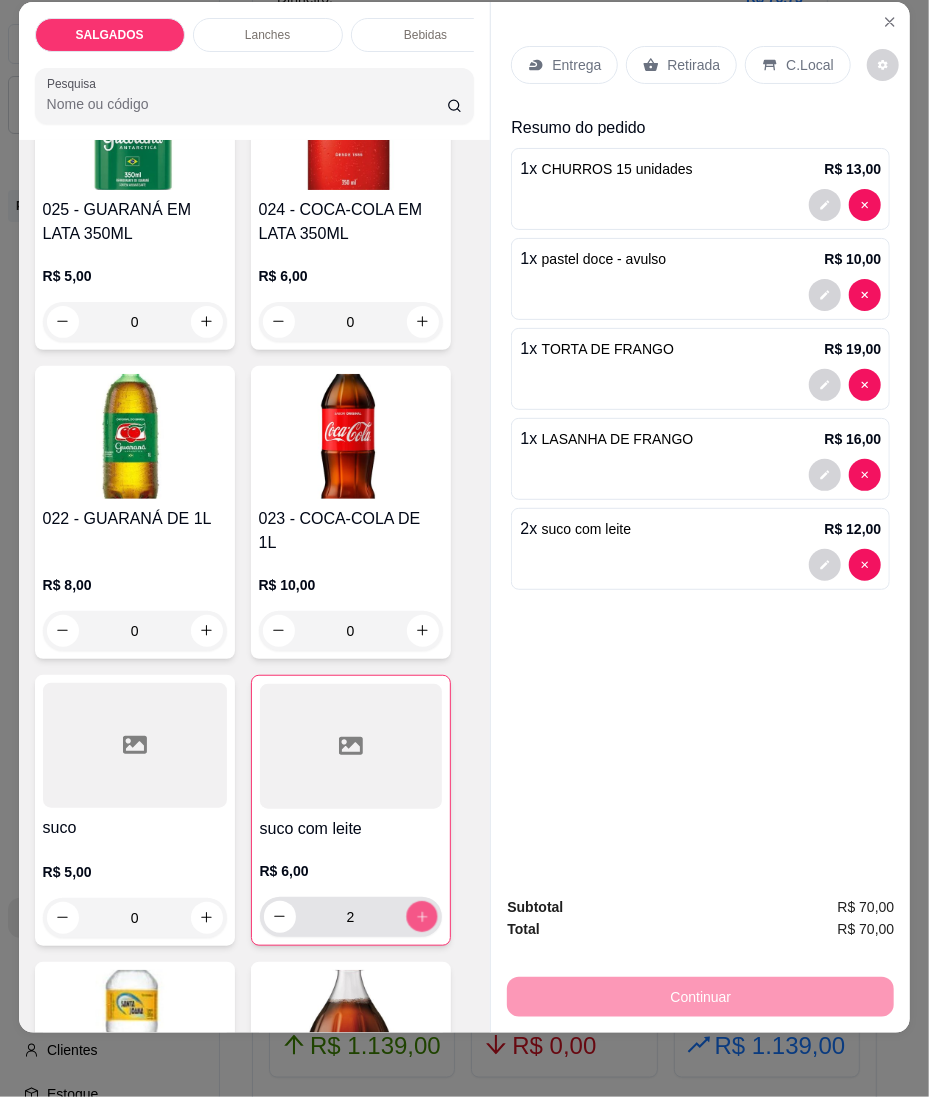 click 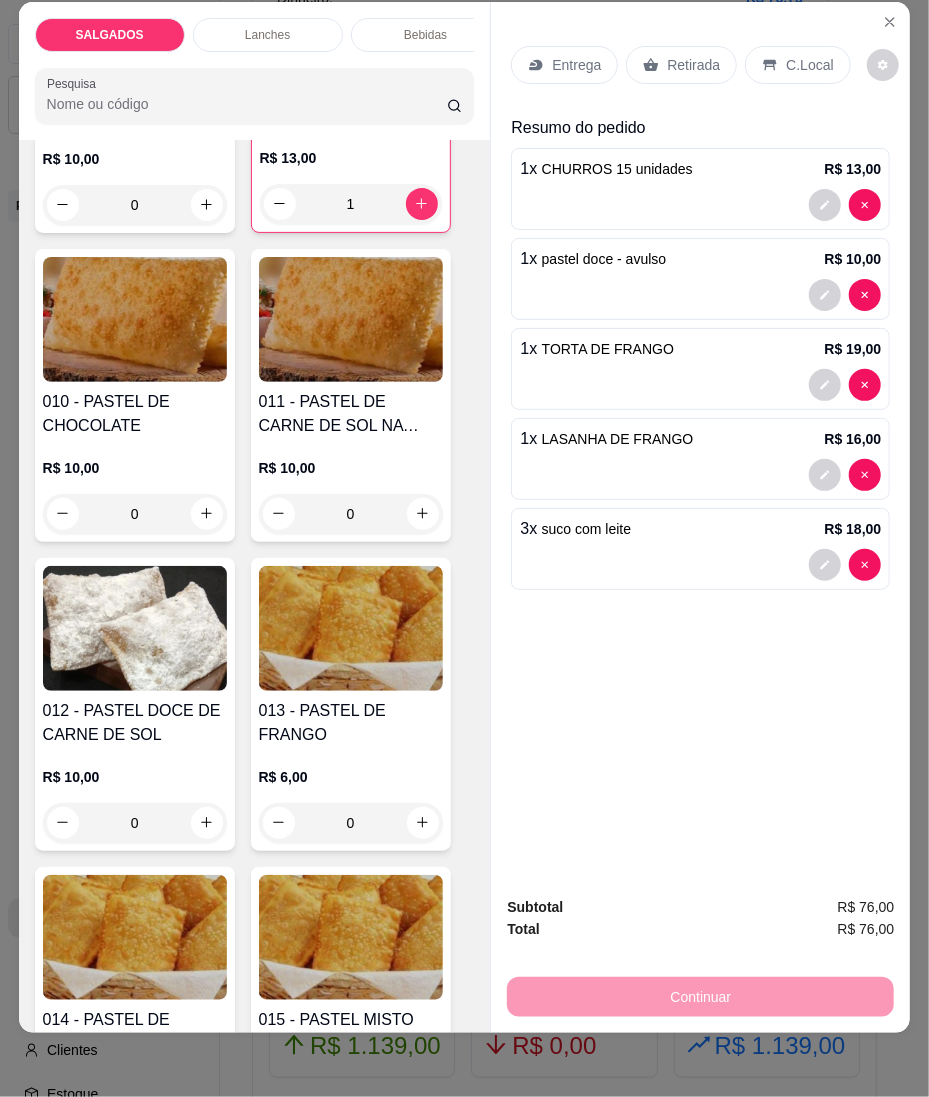 scroll, scrollTop: 1406, scrollLeft: 0, axis: vertical 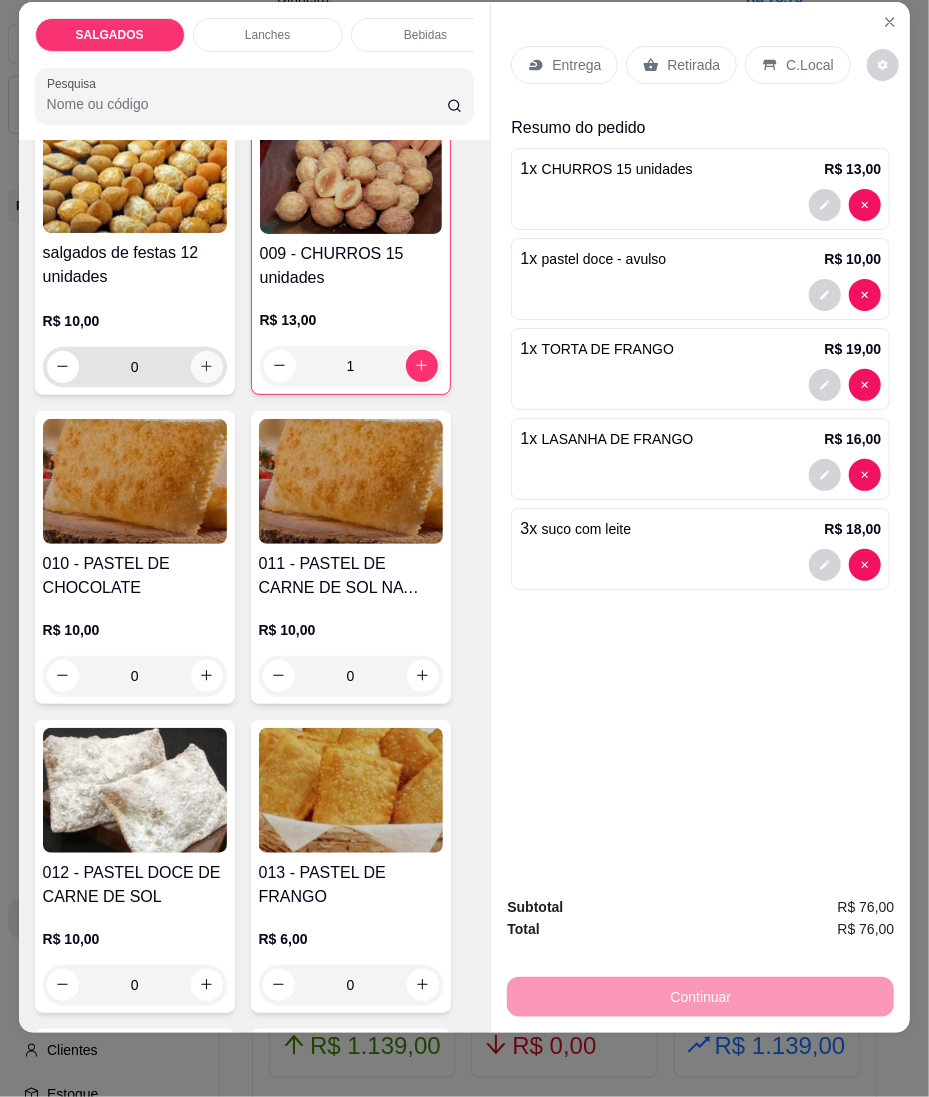 click 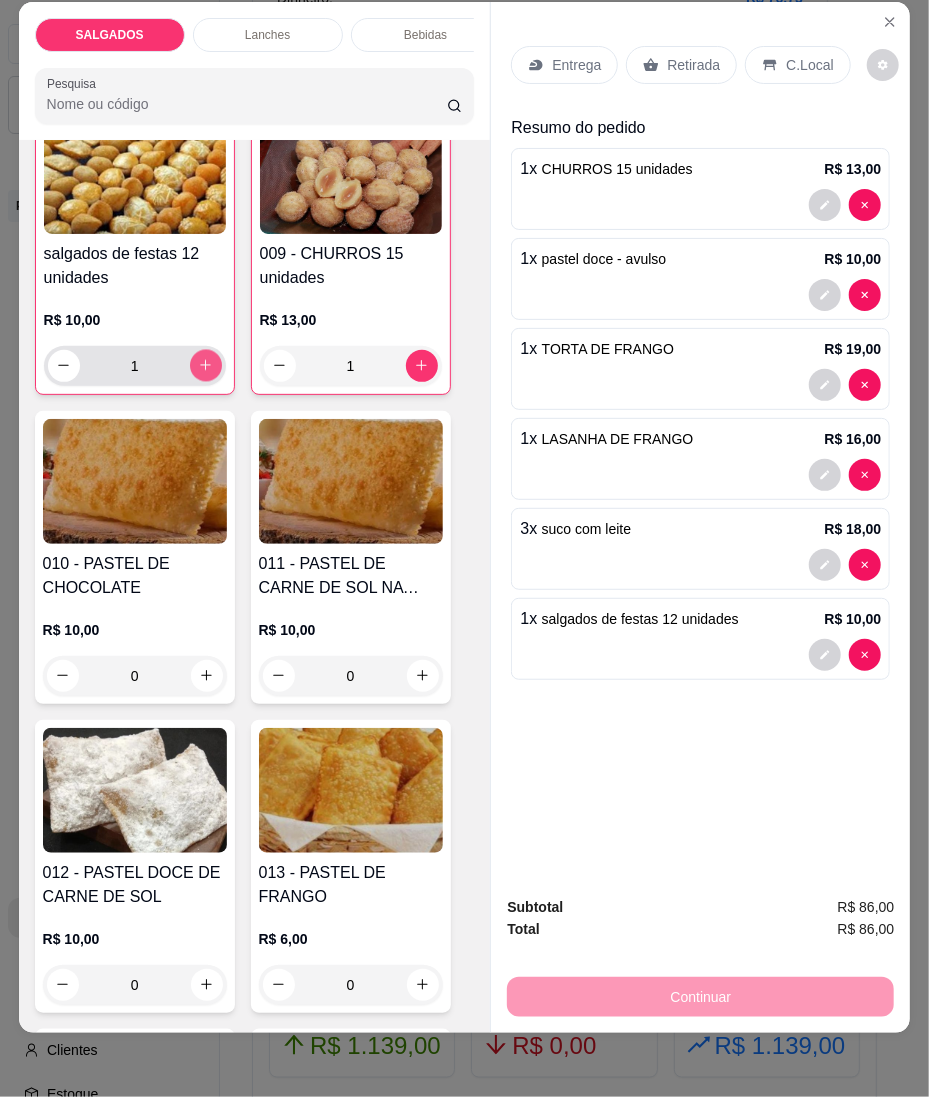 scroll, scrollTop: 1408, scrollLeft: 0, axis: vertical 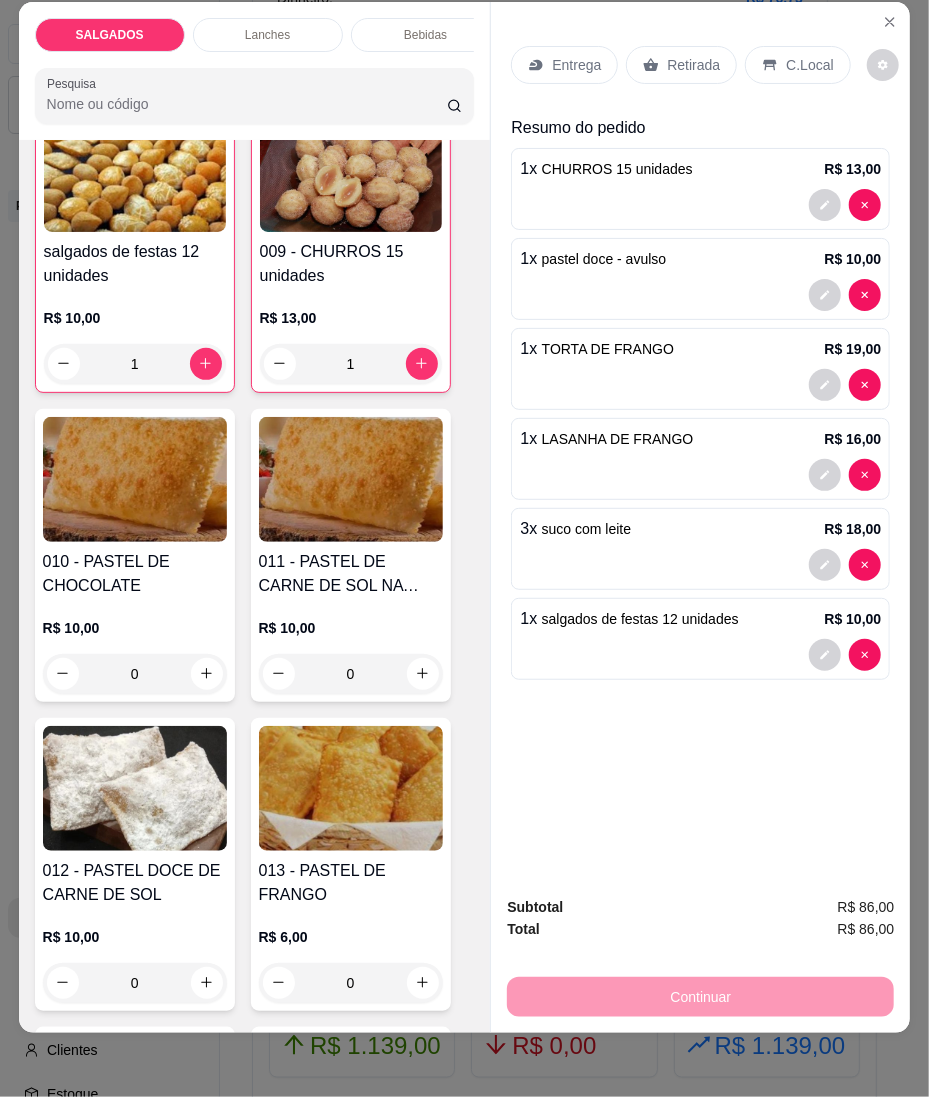 click at bounding box center (845, 565) 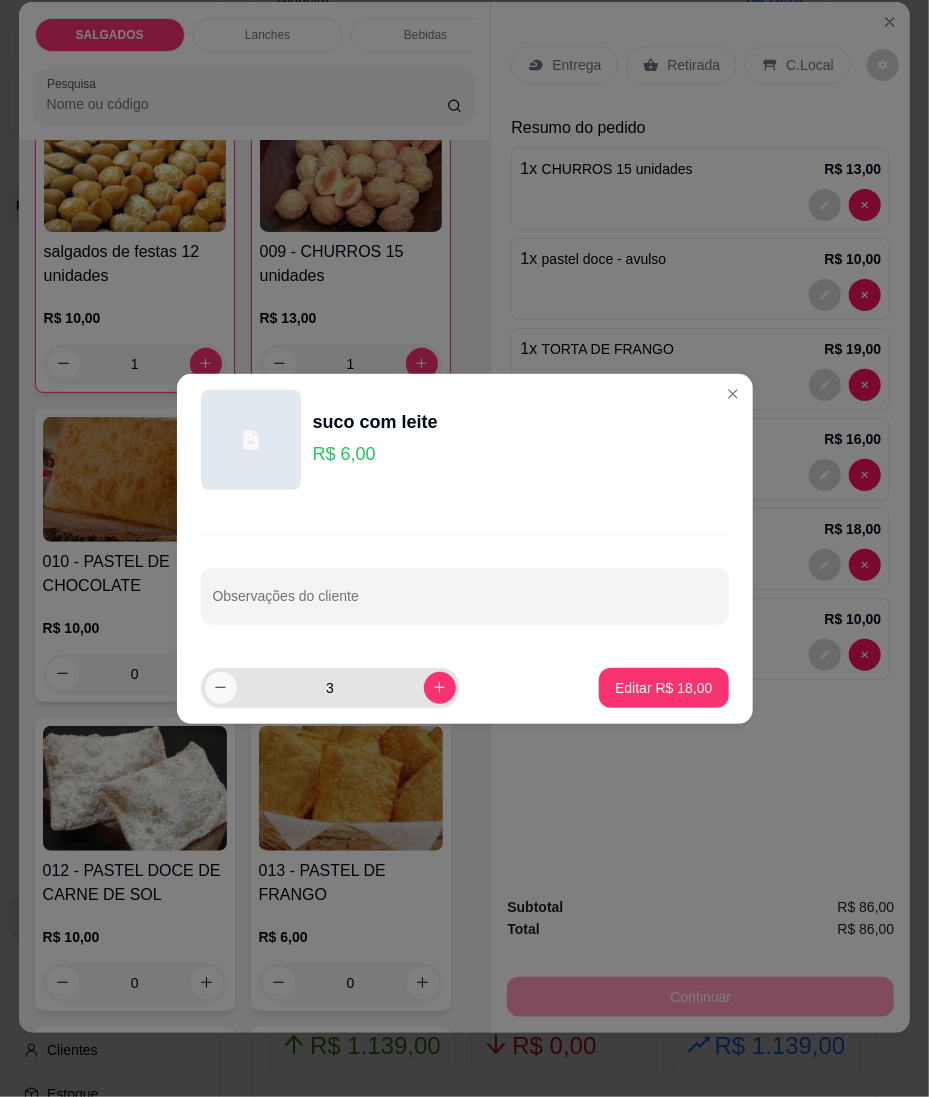 click 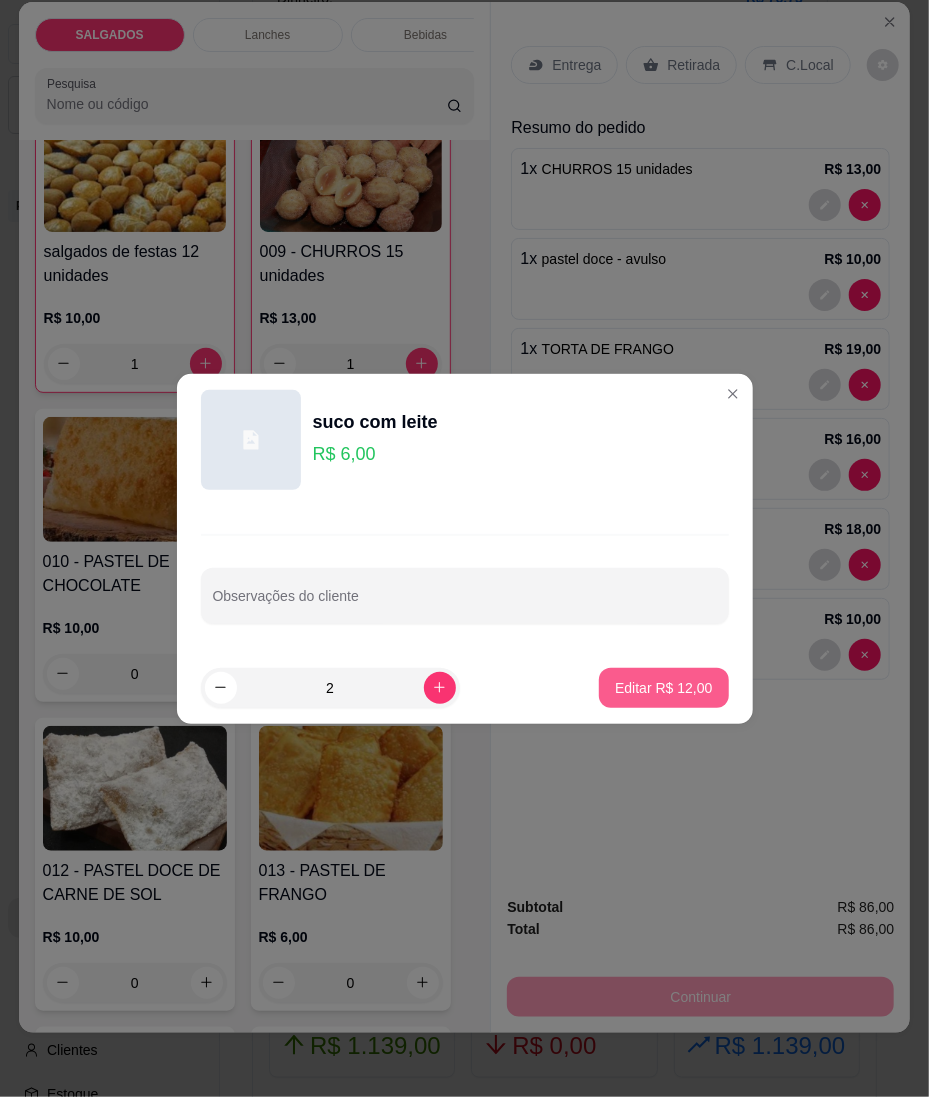 click on "Editar   R$ 12,00" at bounding box center (663, 688) 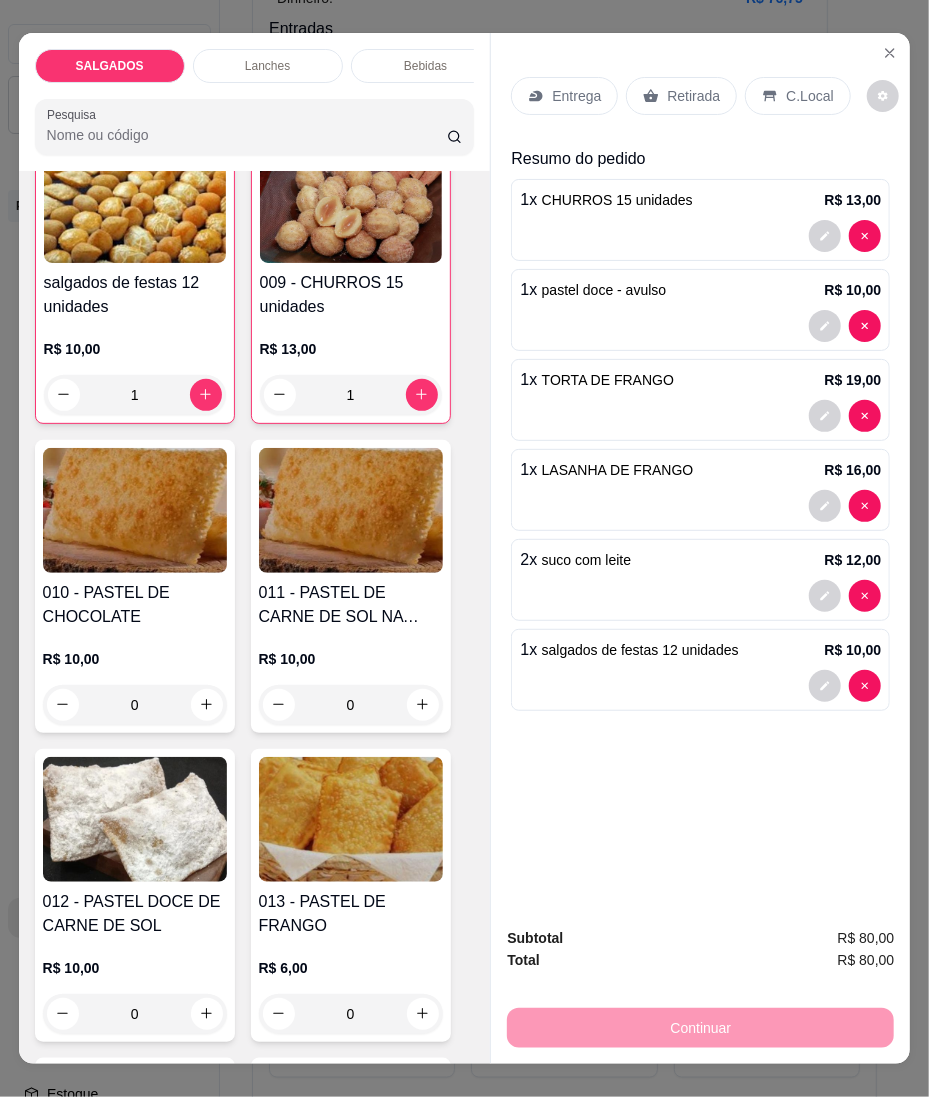 scroll, scrollTop: 41, scrollLeft: 0, axis: vertical 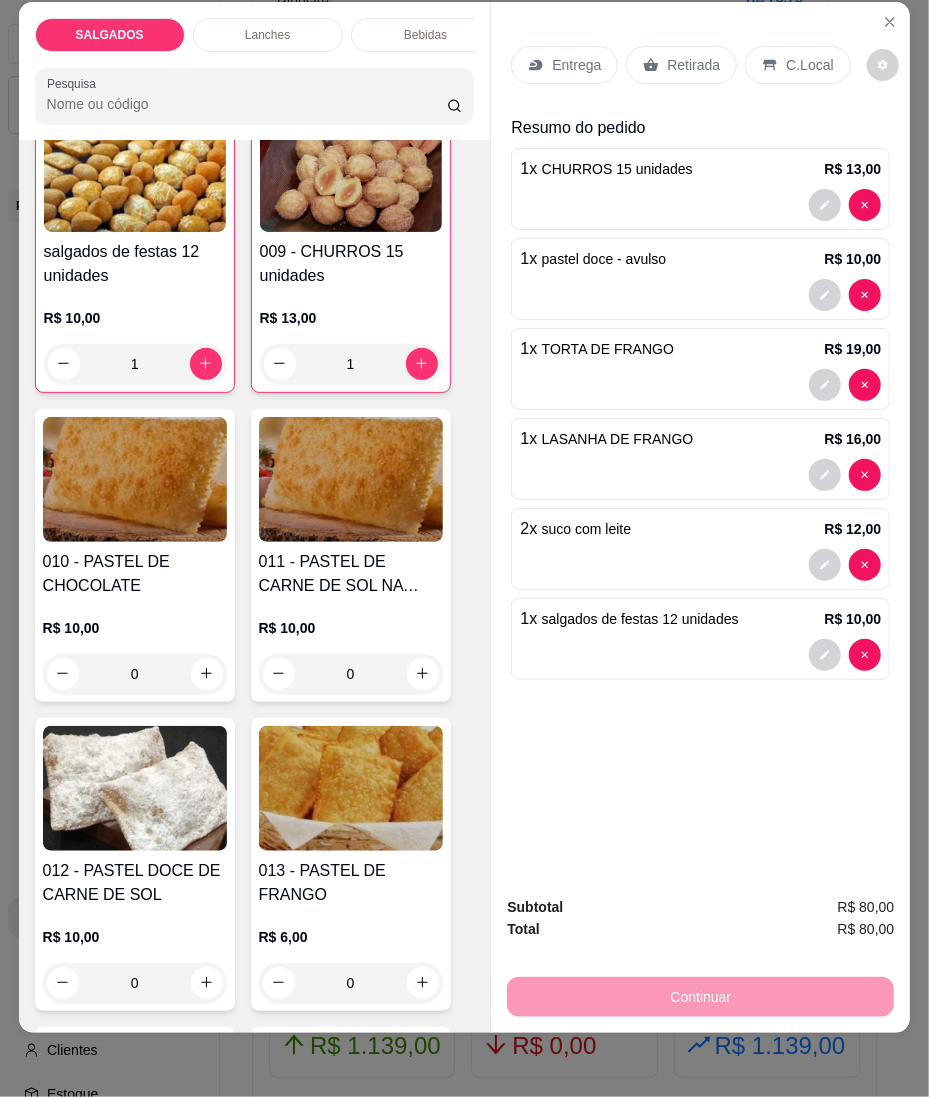 click on "Continuar" at bounding box center [700, 994] 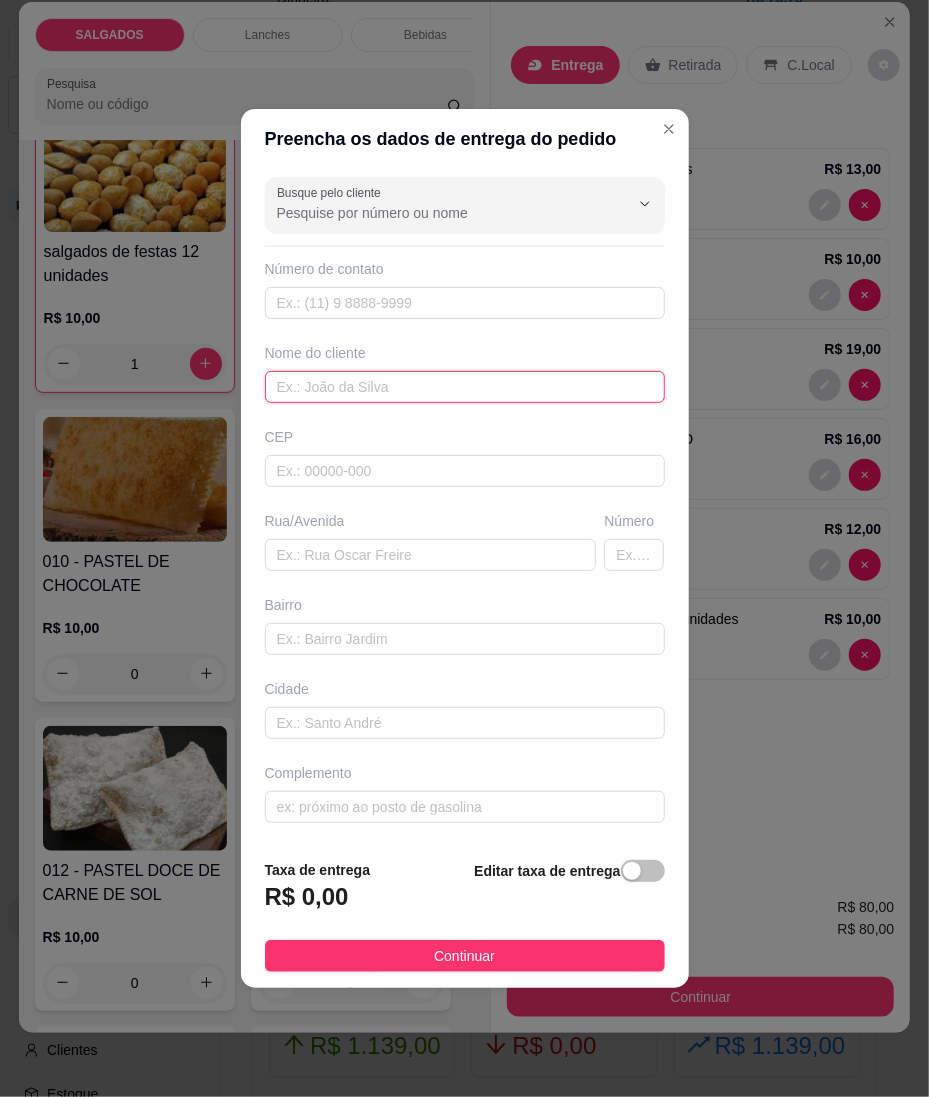 click at bounding box center (465, 387) 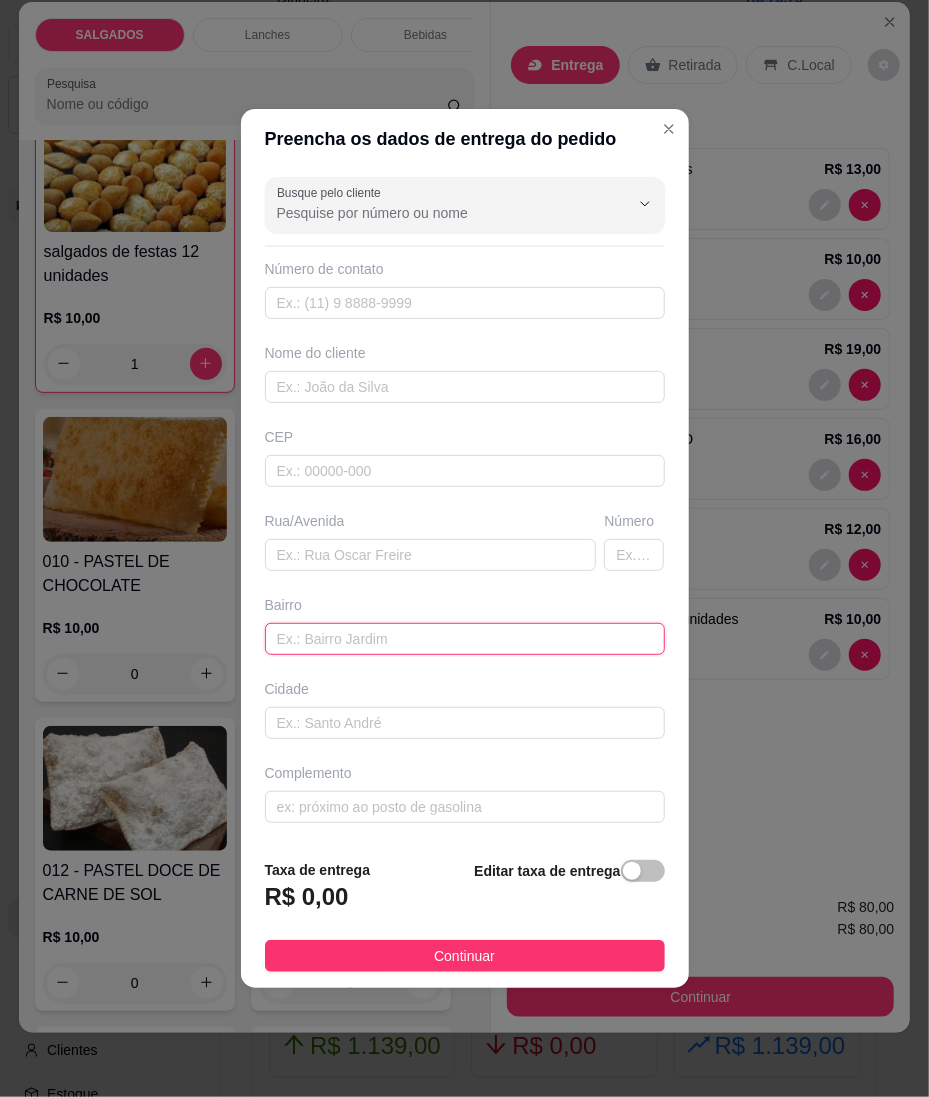 click at bounding box center [465, 639] 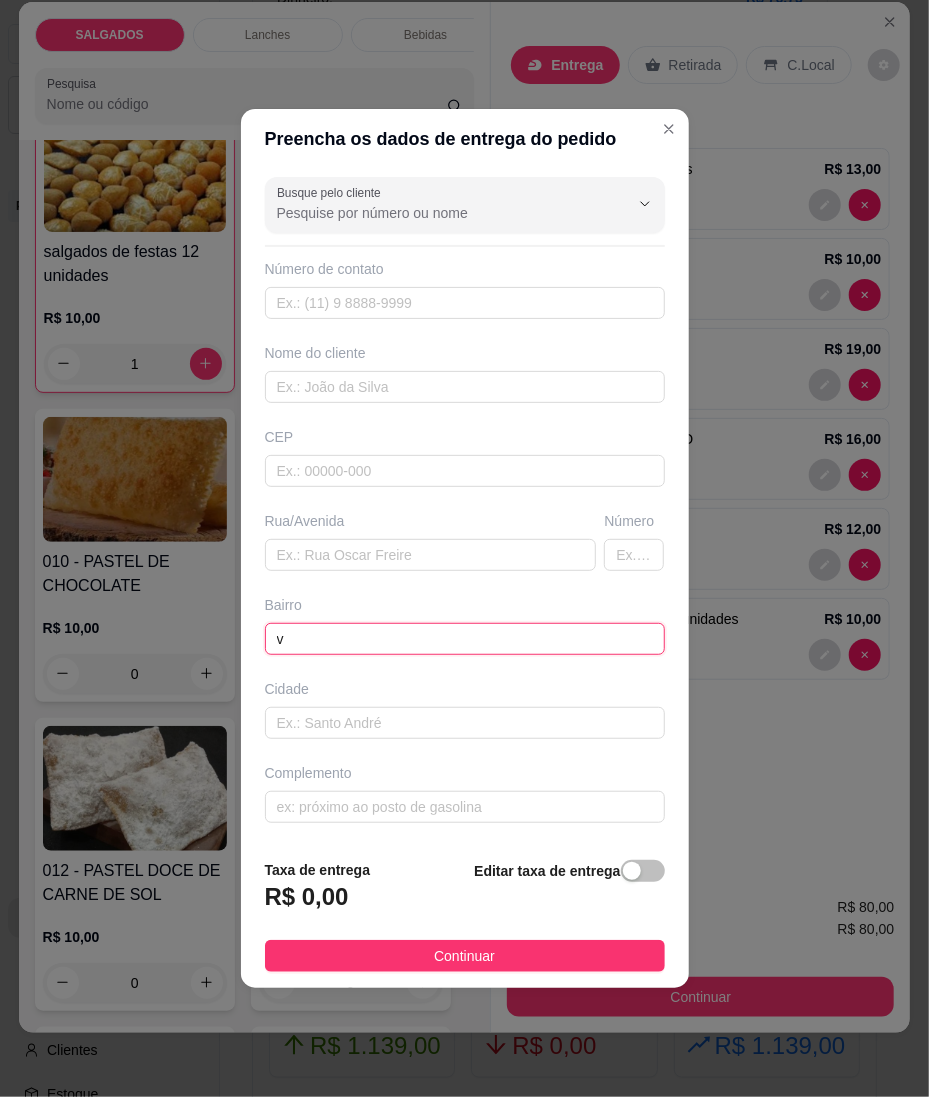 click on "v" at bounding box center (465, 639) 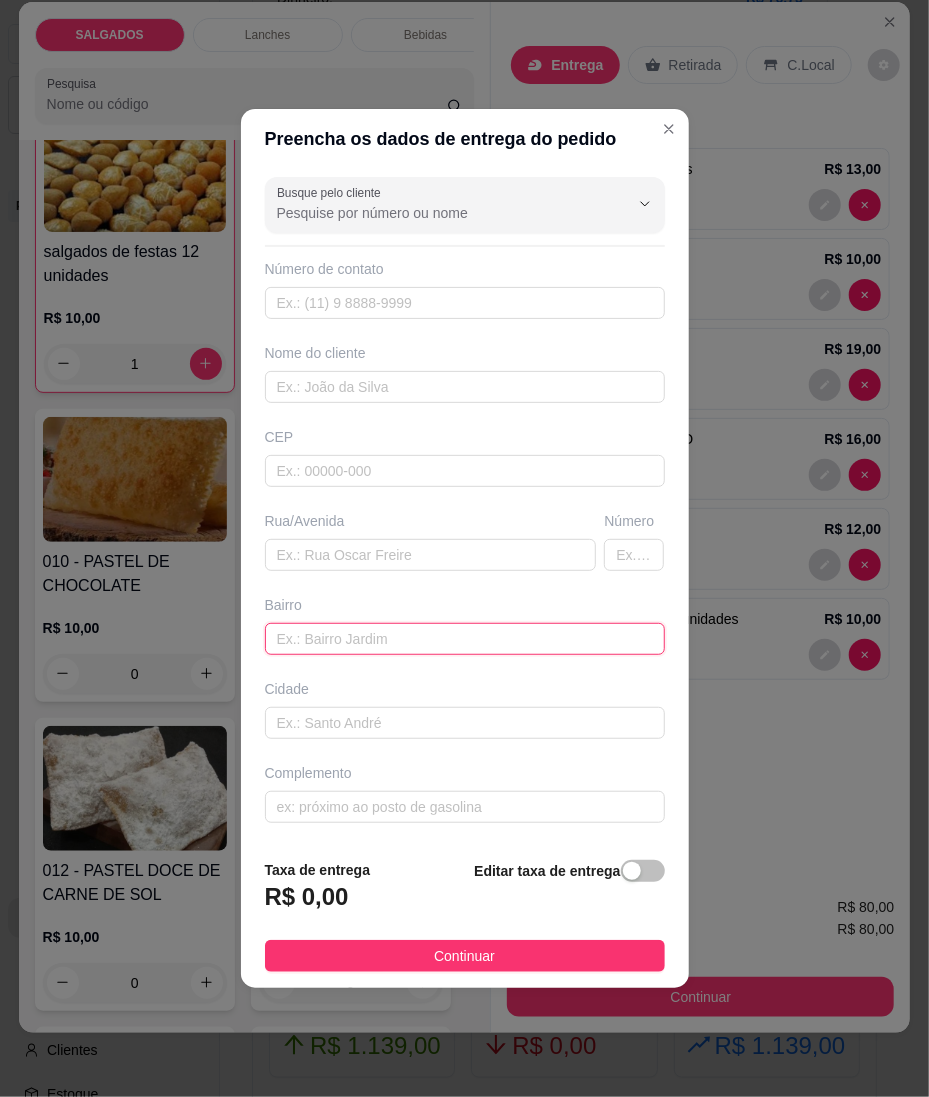 paste on "Nosso cardápio digital para realizar seu pedido" 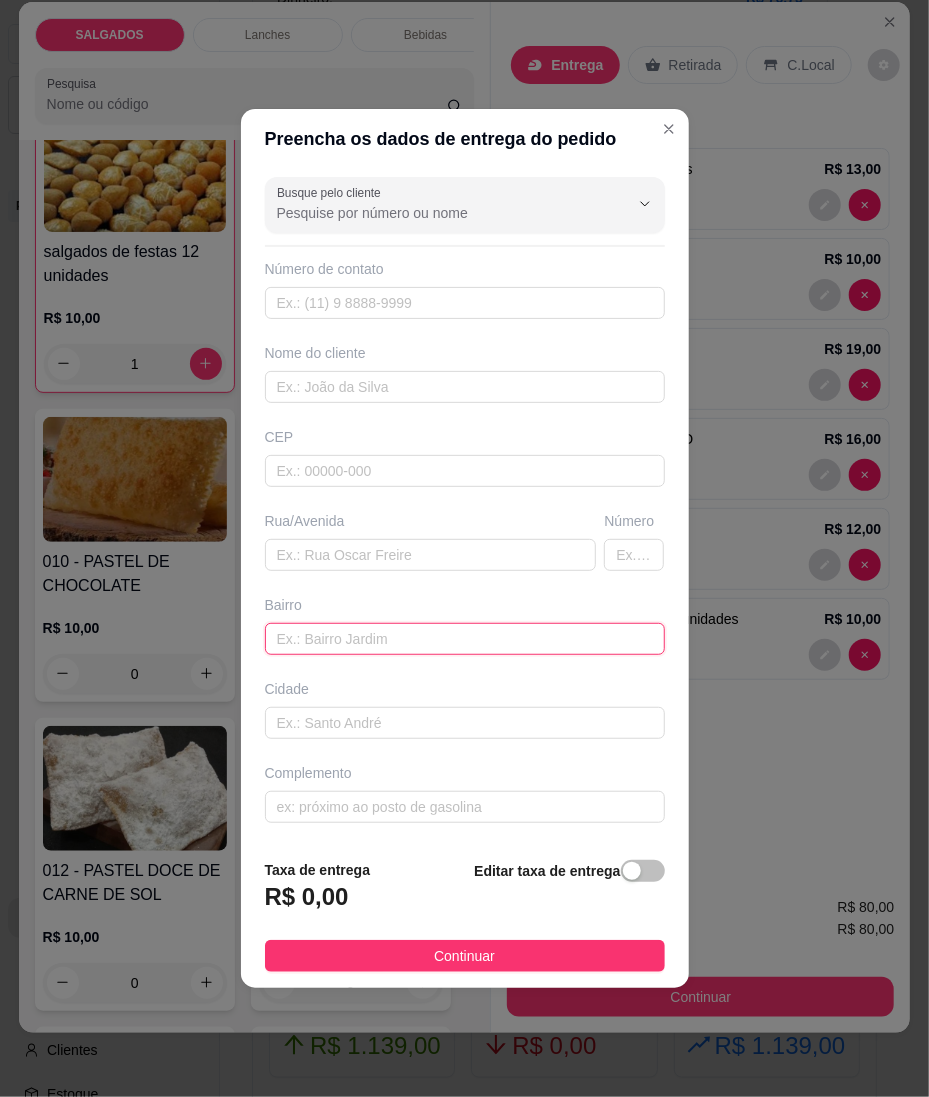 click at bounding box center [465, 639] 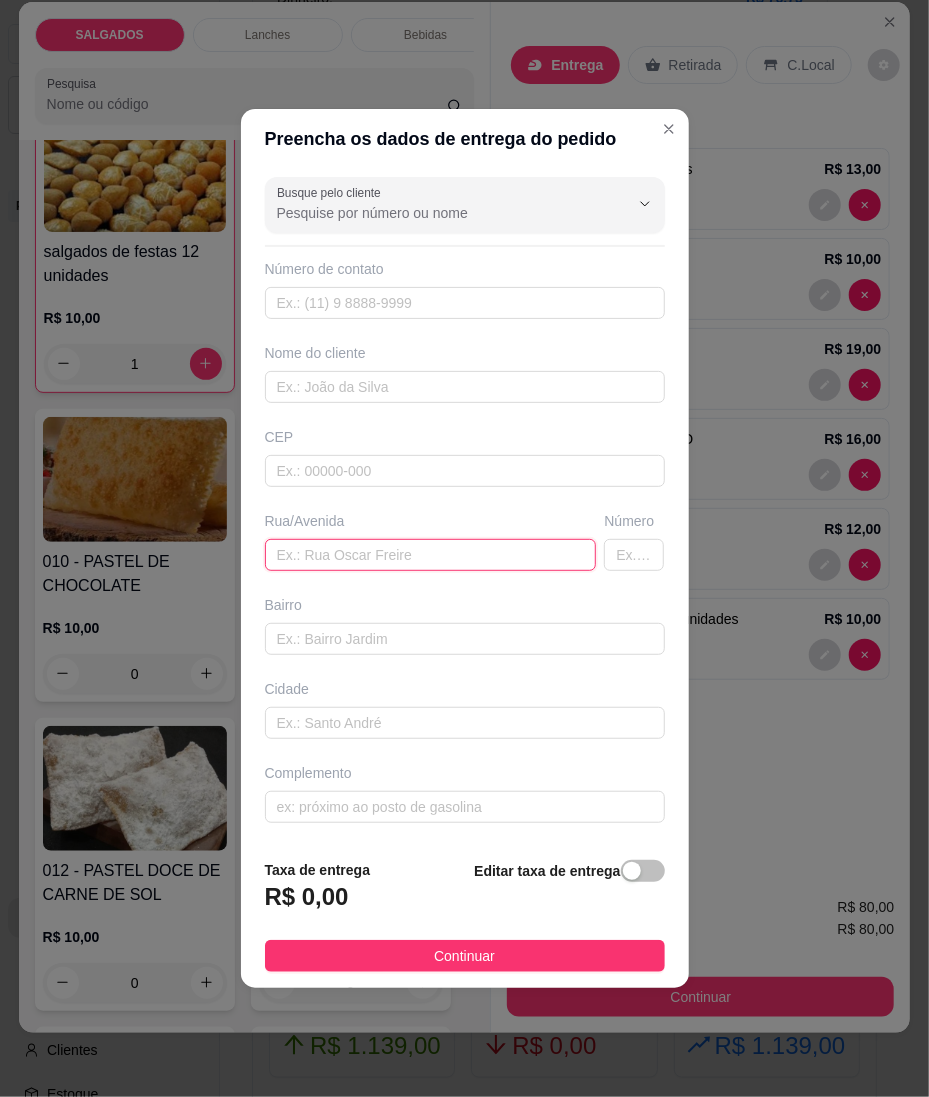 click at bounding box center [431, 555] 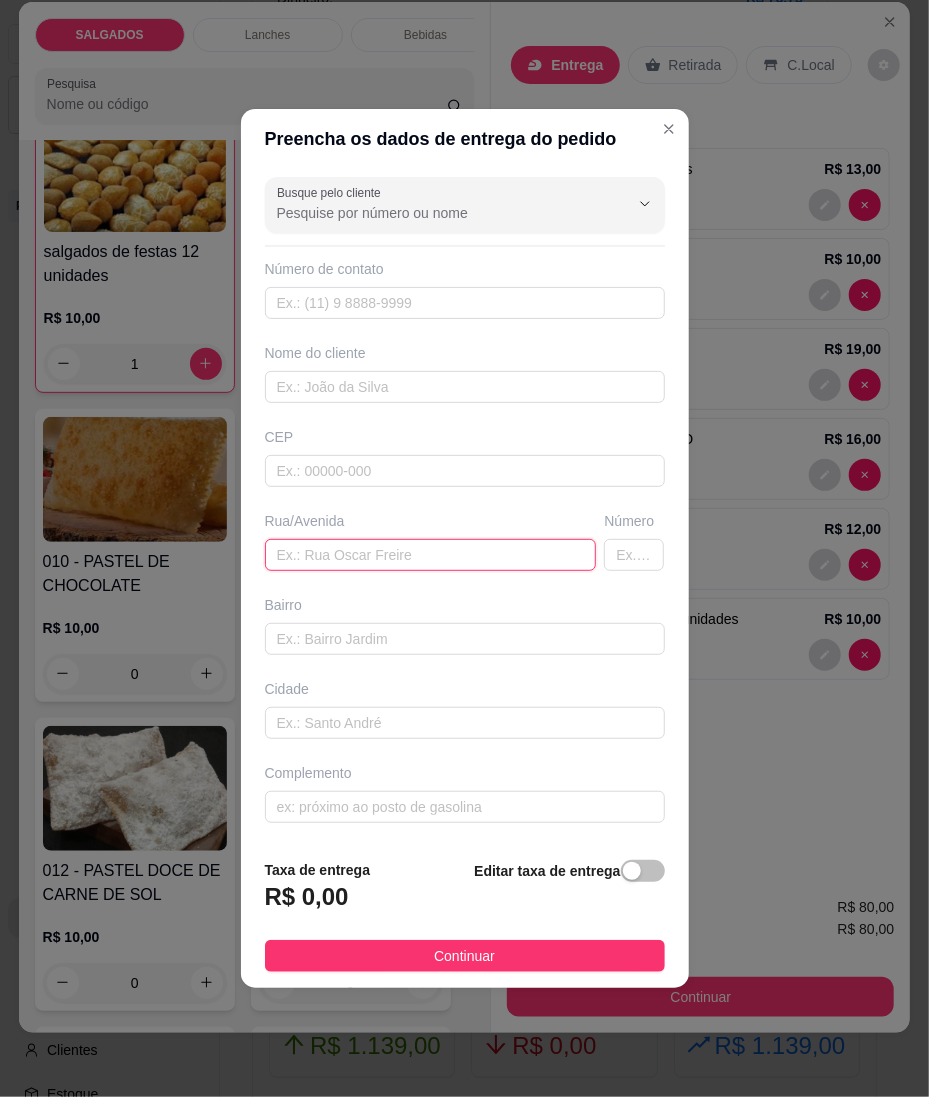 paste on "E pra entregar na [STREET_ADDRESS] ao lado da besa" 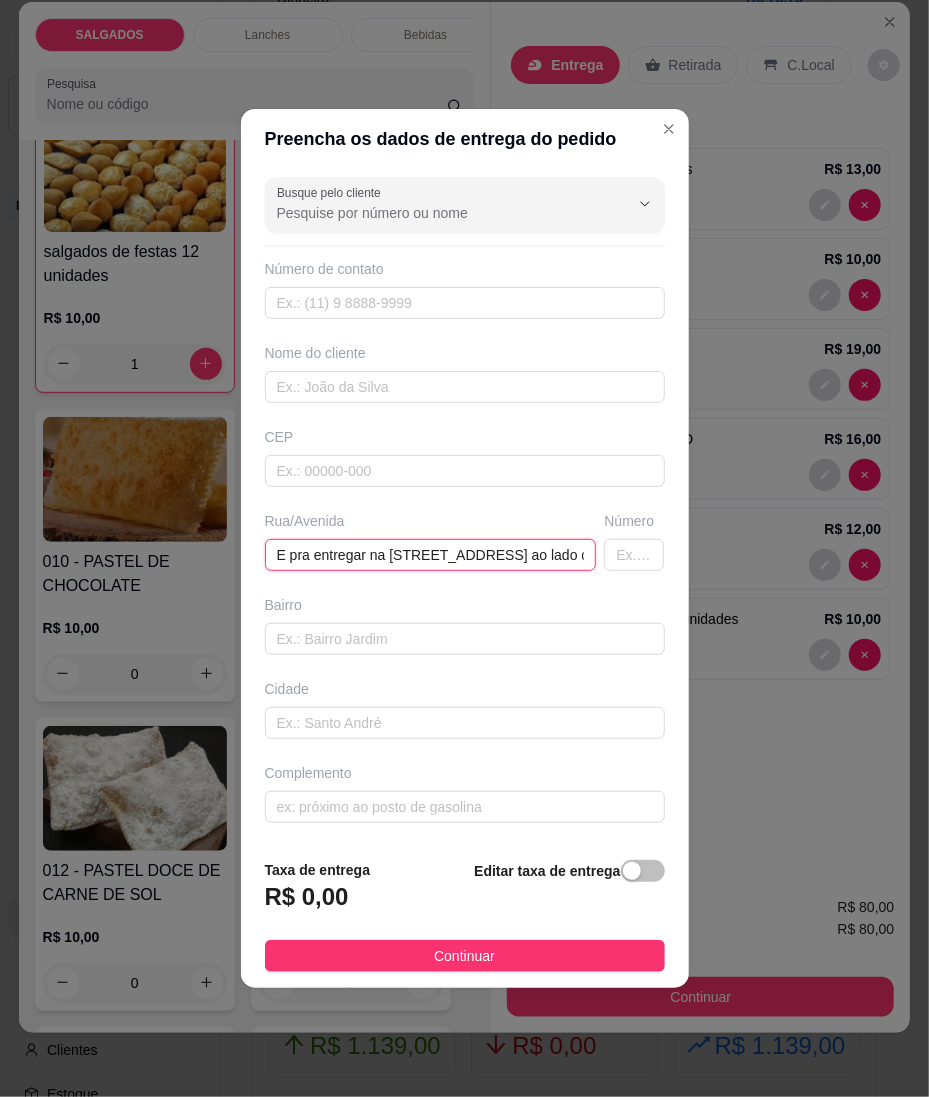 scroll, scrollTop: 0, scrollLeft: 181, axis: horizontal 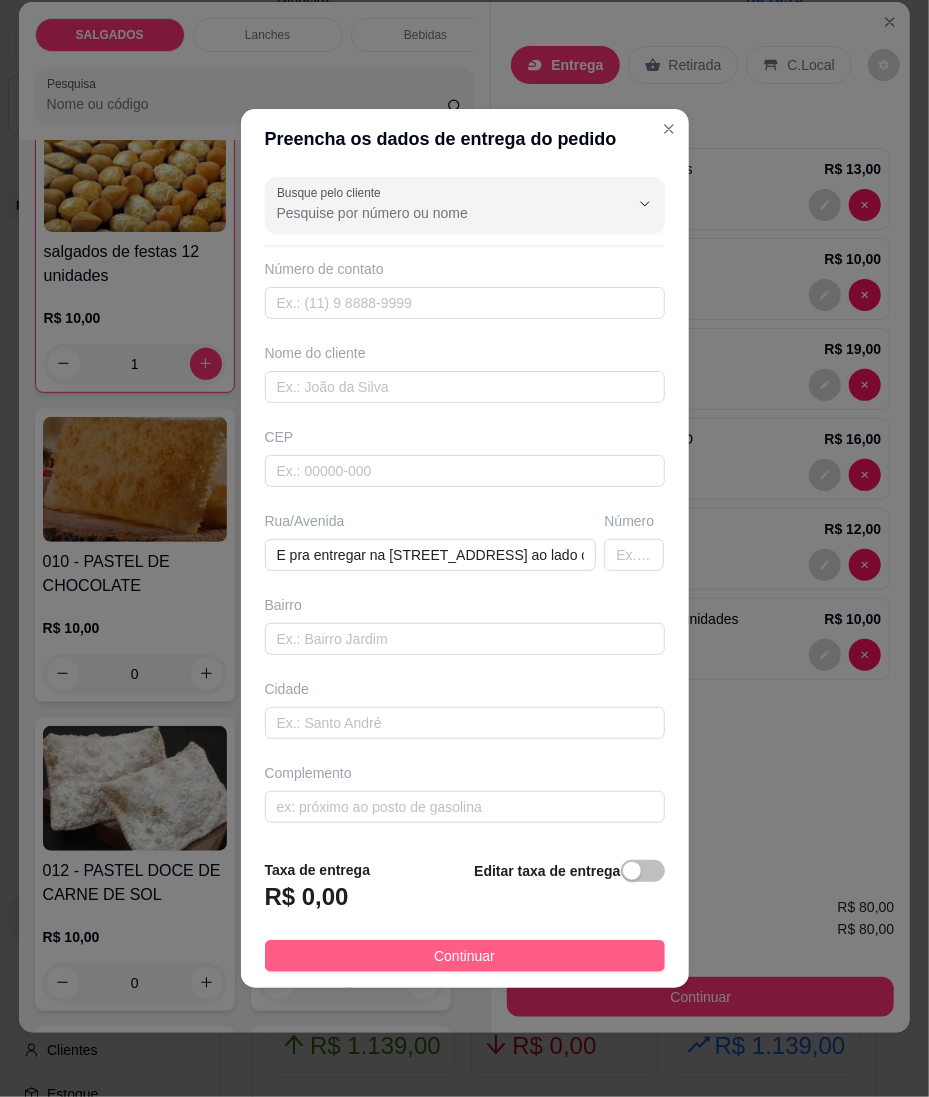 click on "Continuar" at bounding box center [465, 956] 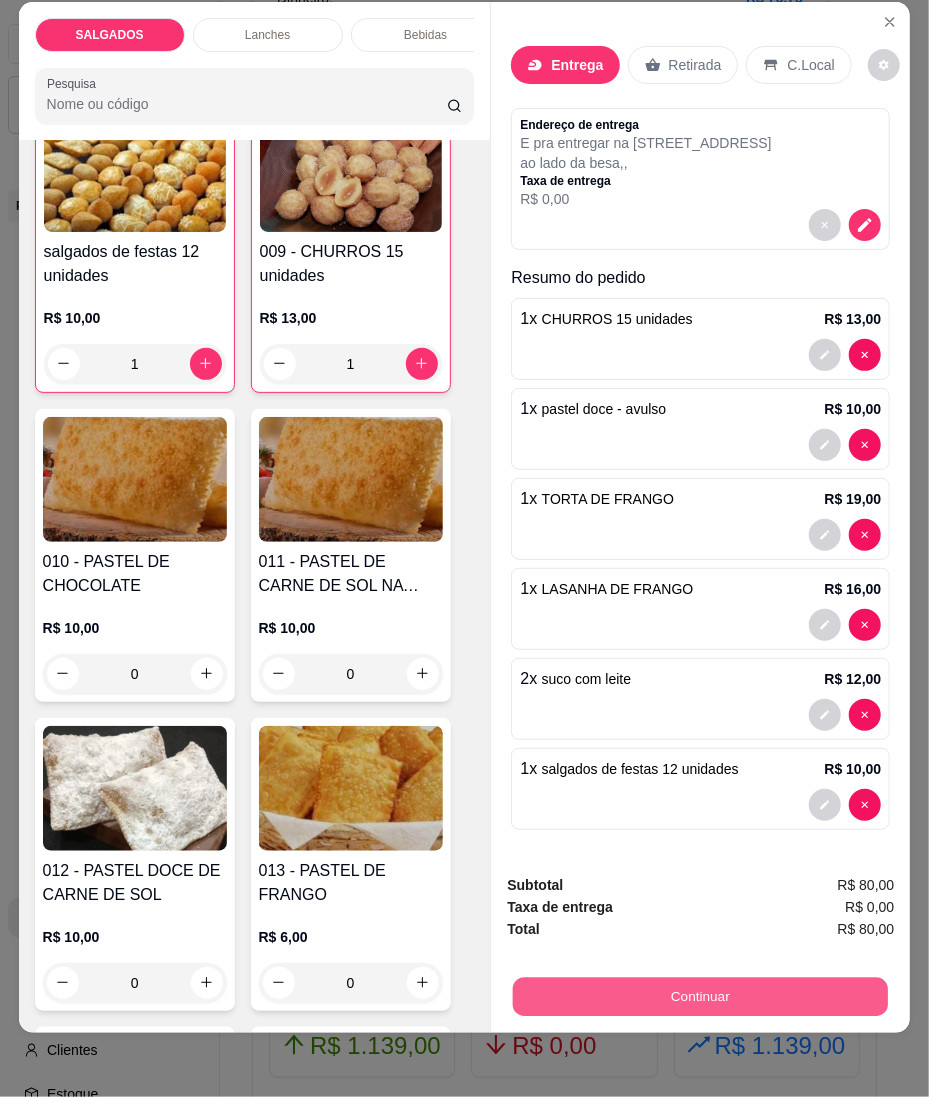 click on "Continuar" at bounding box center (700, 997) 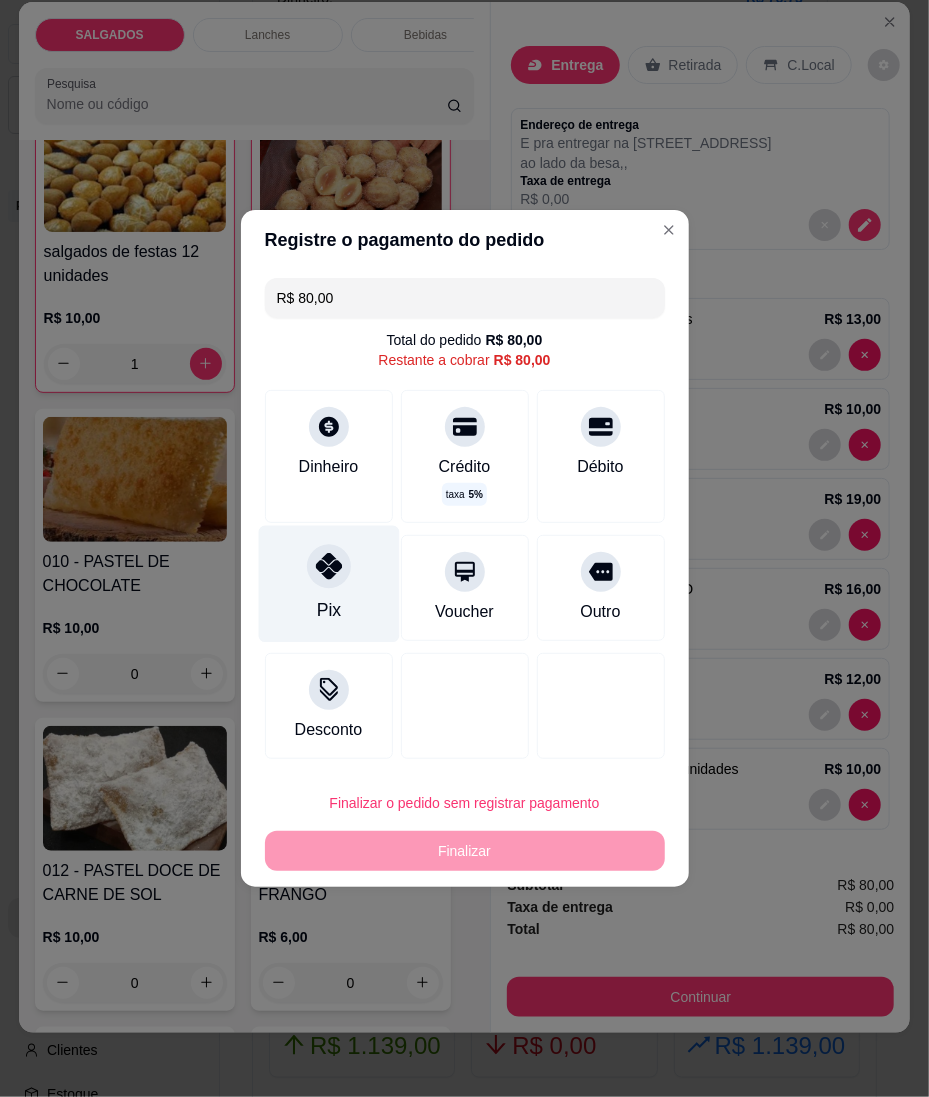 click on "Pix" at bounding box center [328, 610] 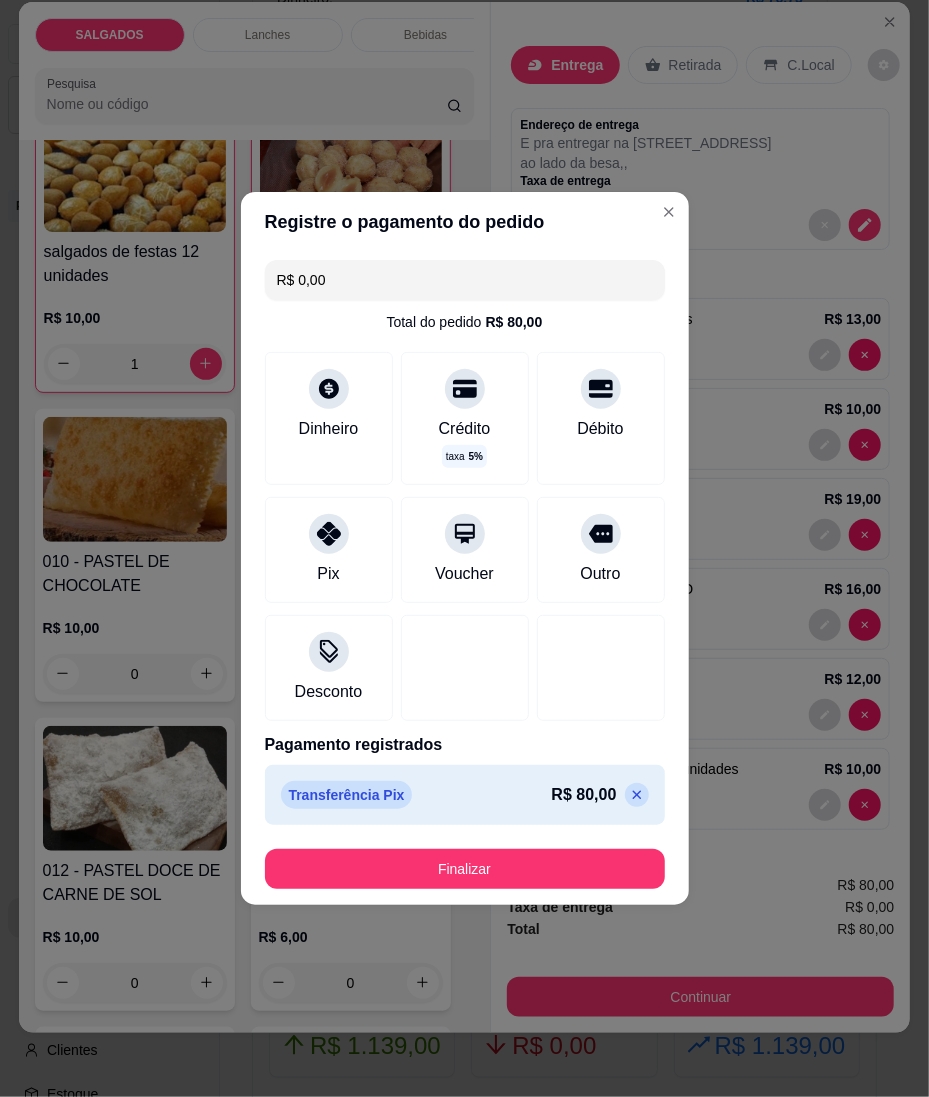 click on "Finalizar" at bounding box center [465, 869] 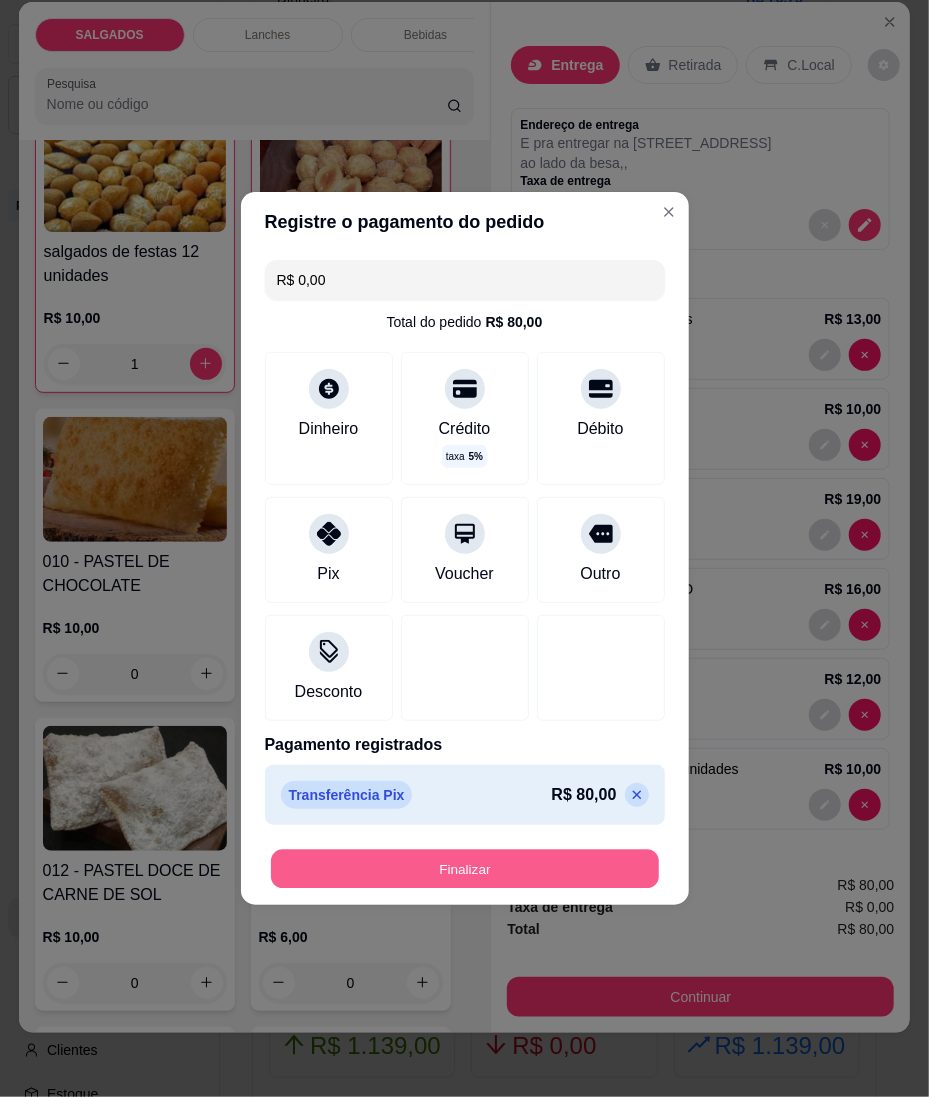 click on "Finalizar" at bounding box center (465, 869) 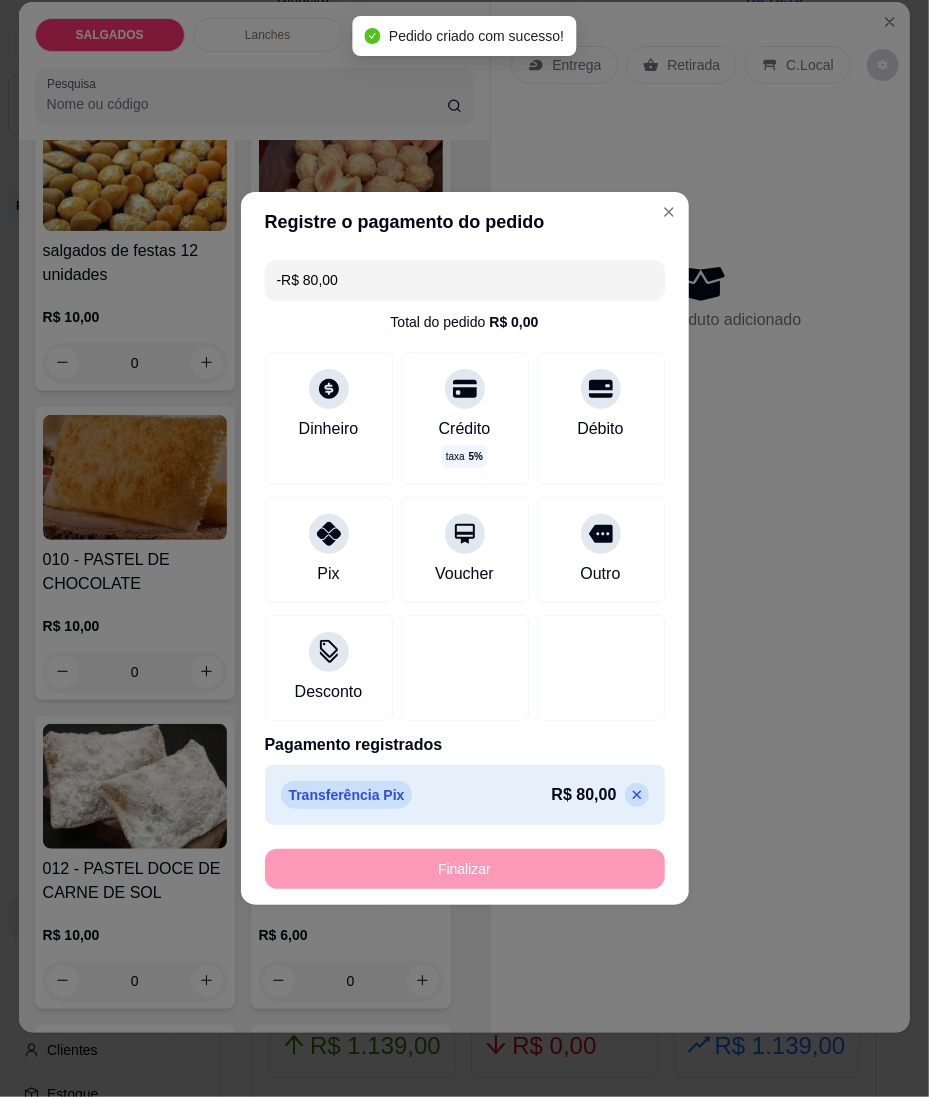 scroll, scrollTop: 1406, scrollLeft: 0, axis: vertical 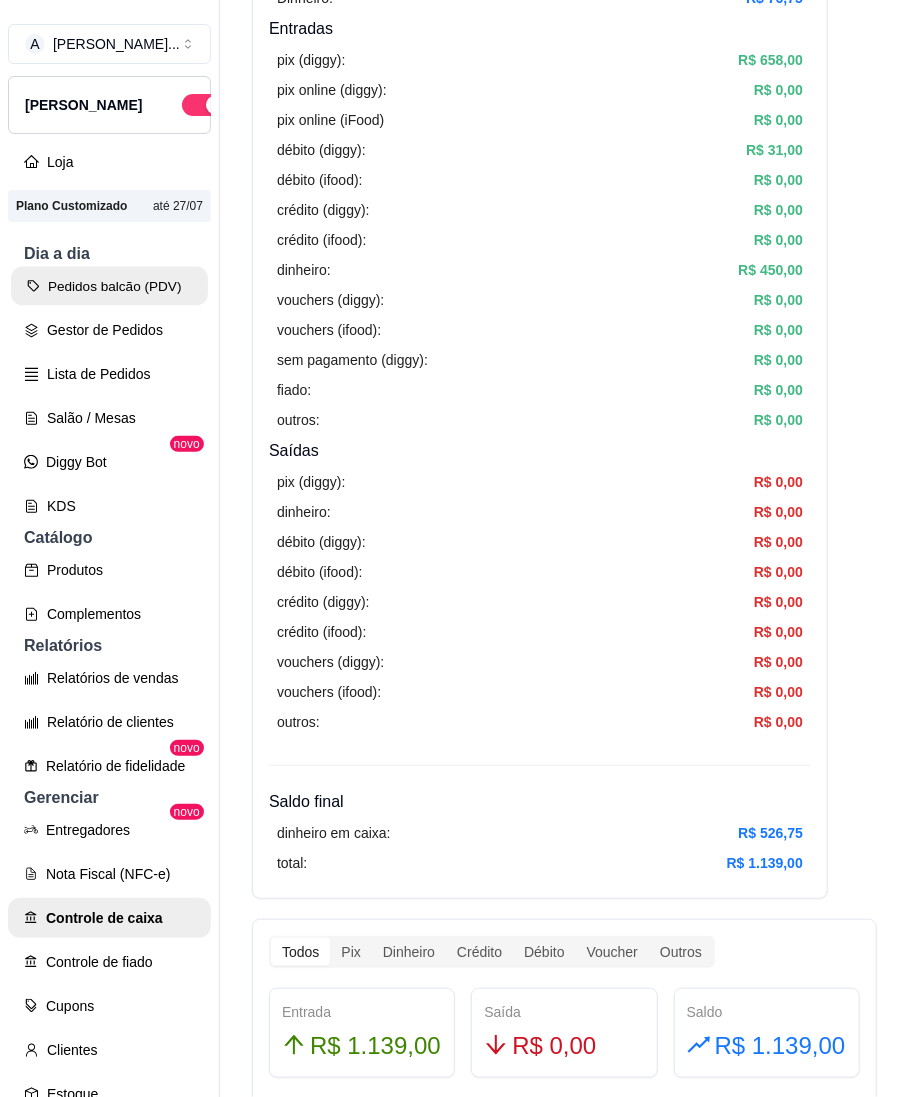 click on "Pedidos balcão (PDV)" at bounding box center [109, 286] 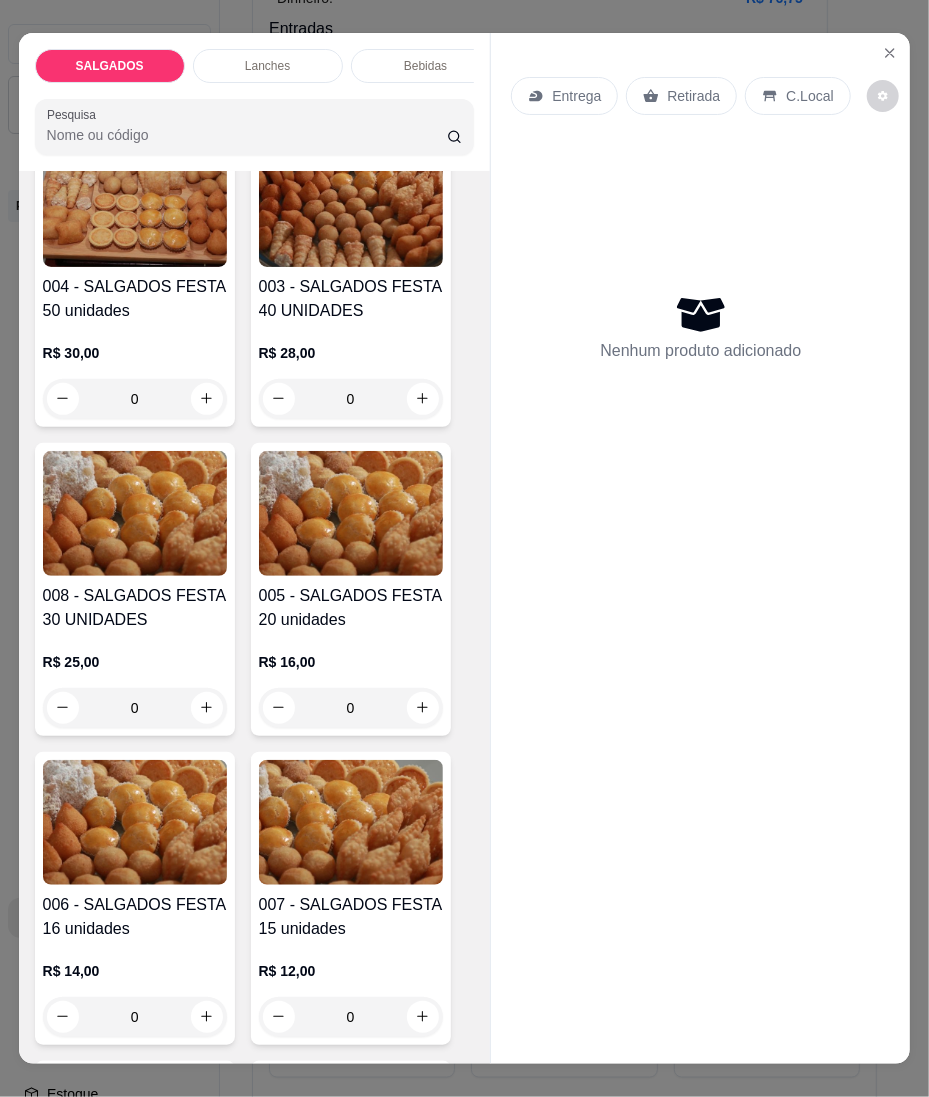 scroll, scrollTop: 533, scrollLeft: 0, axis: vertical 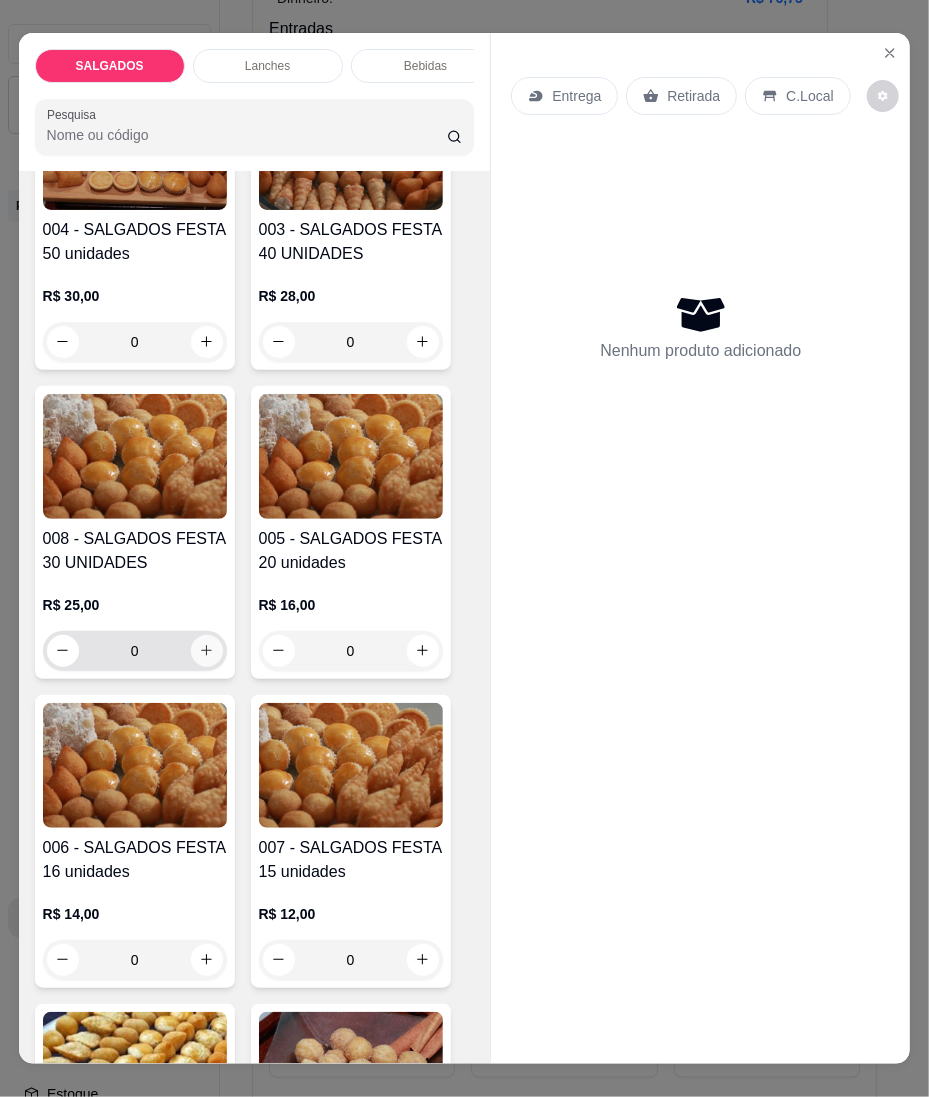 click 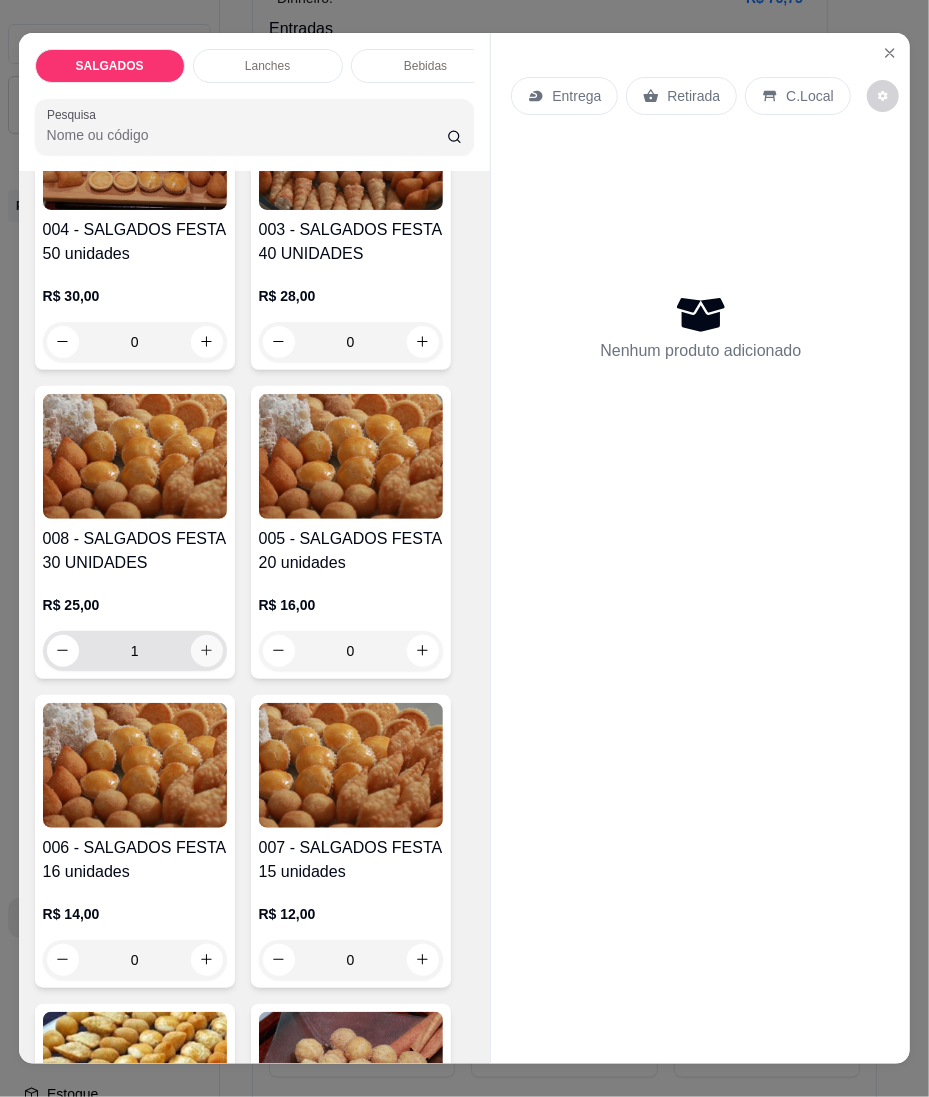 click 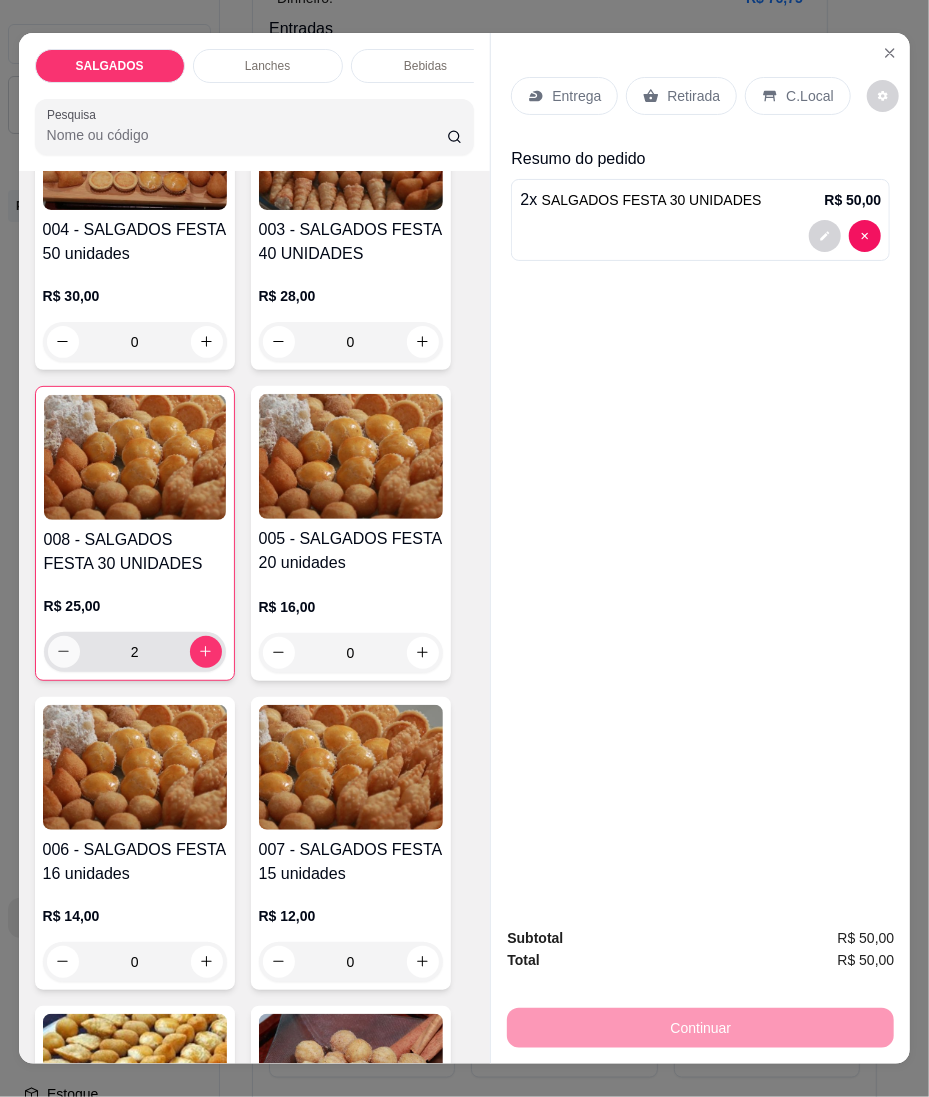 click at bounding box center [64, 652] 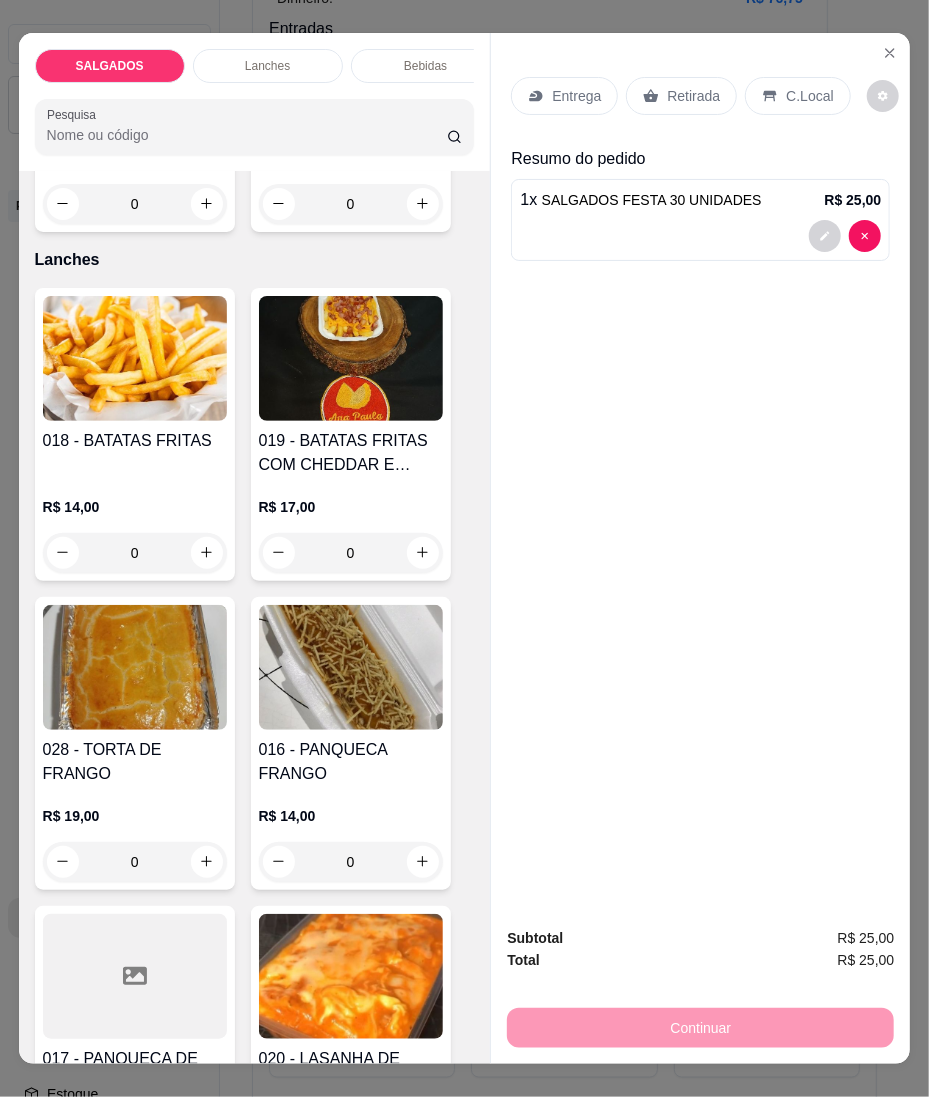 scroll, scrollTop: 4133, scrollLeft: 0, axis: vertical 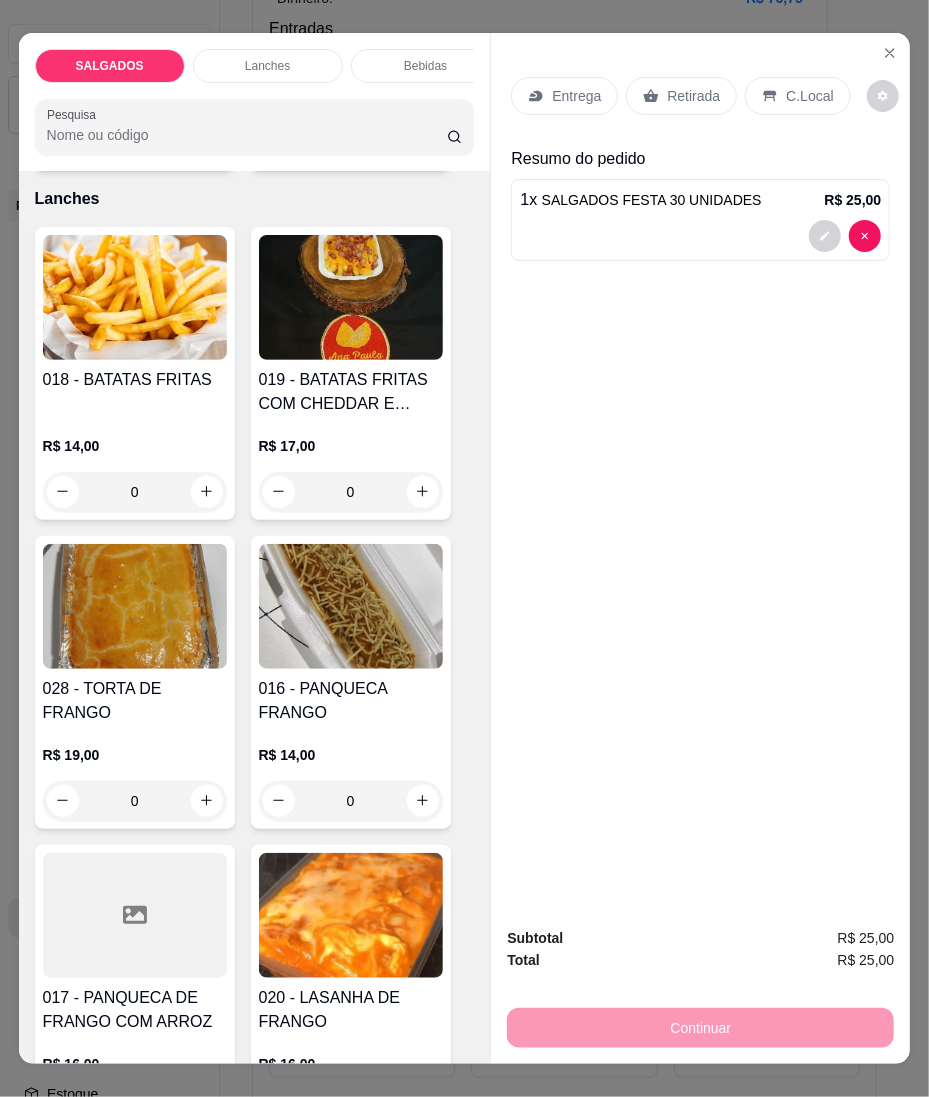 click on "028 - TORTA DE FRANGO" at bounding box center (135, 701) 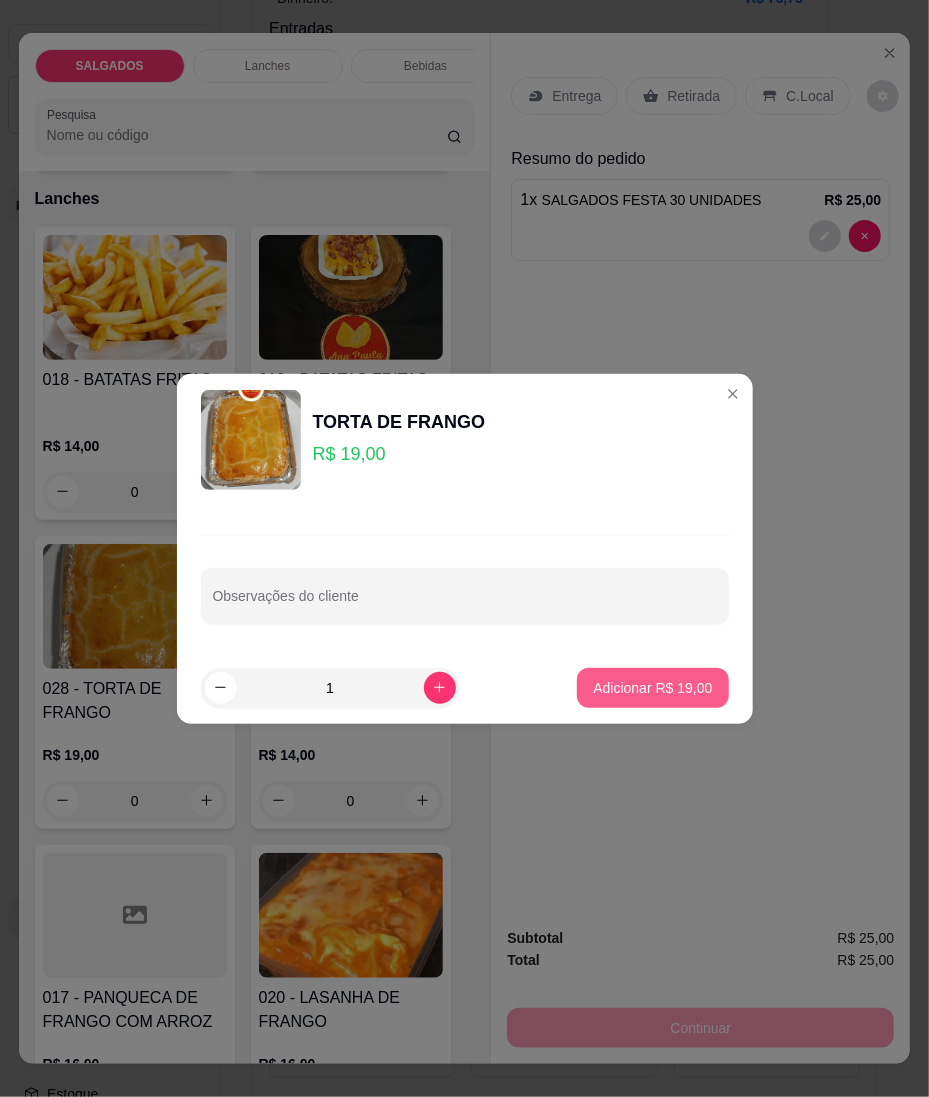 click on "Adicionar   R$ 19,00" at bounding box center (652, 688) 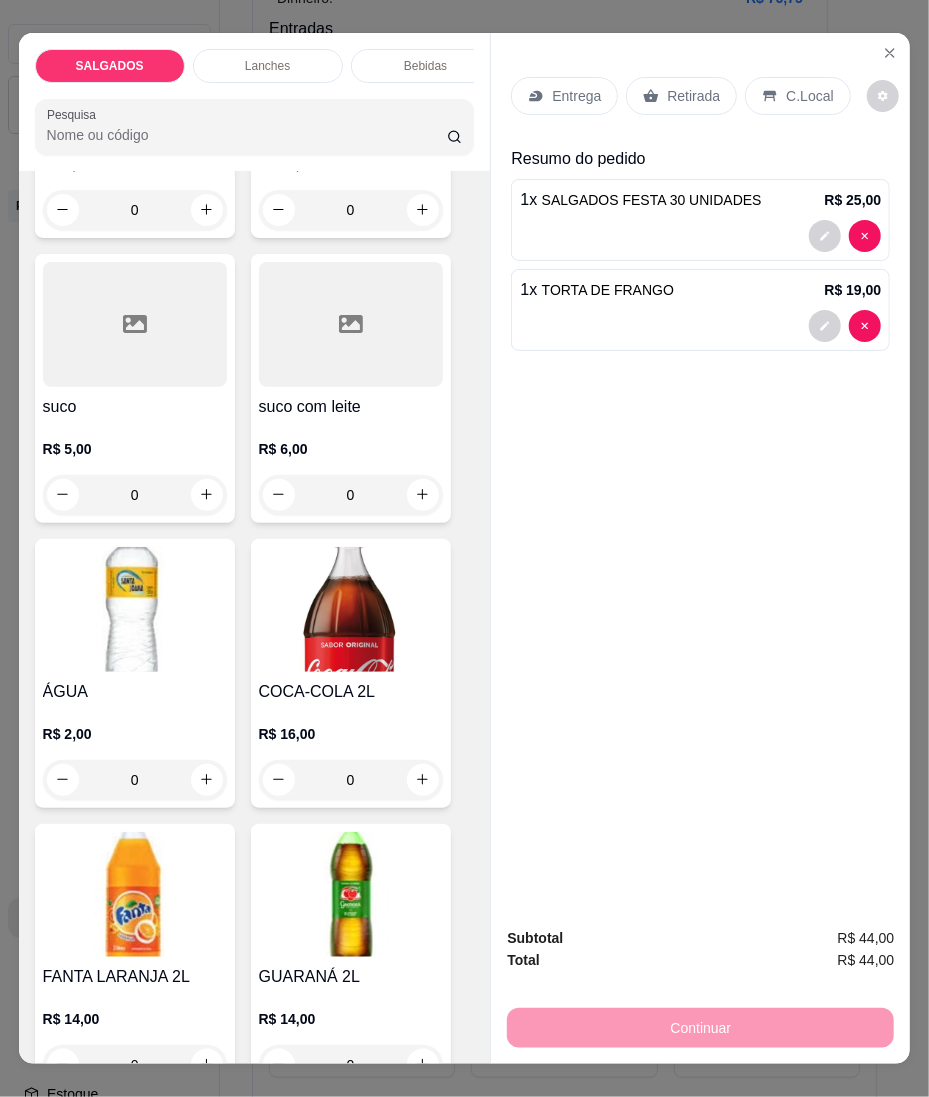 scroll, scrollTop: 7200, scrollLeft: 0, axis: vertical 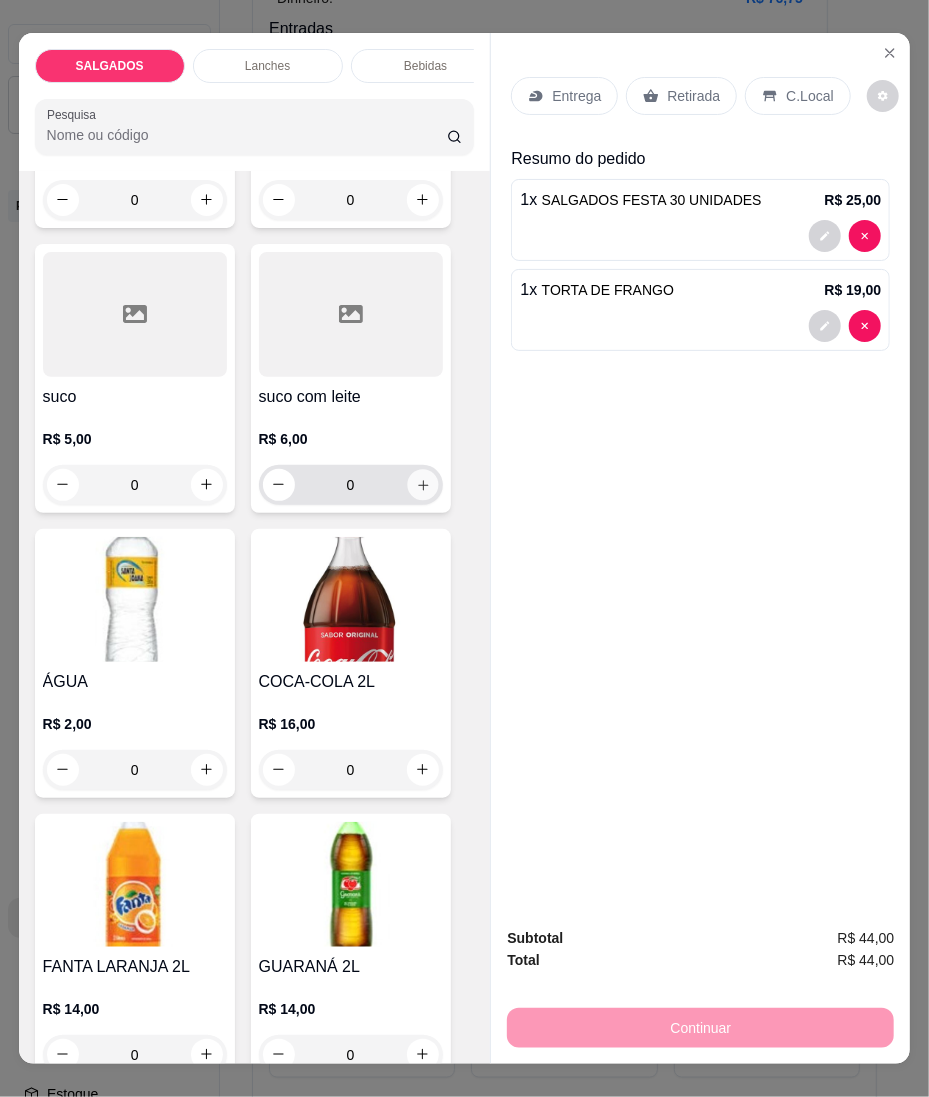click 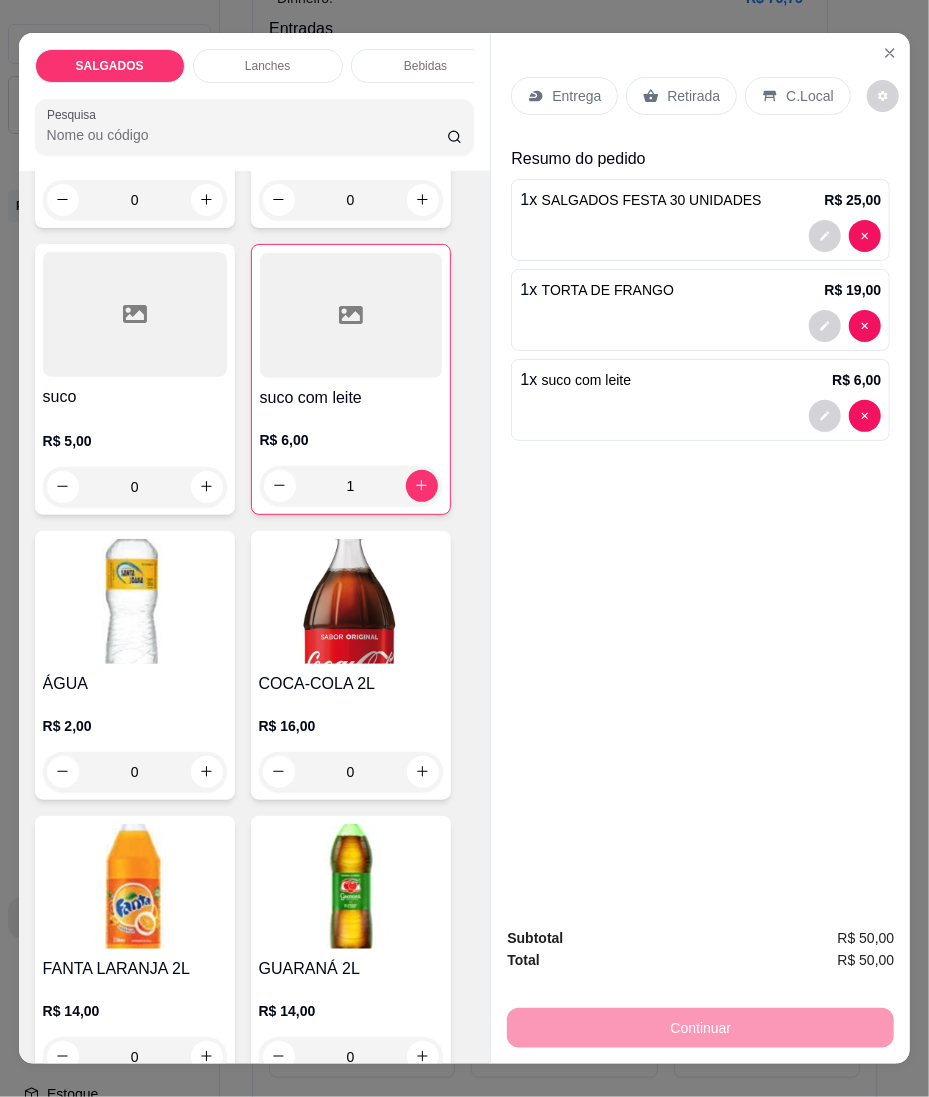 click on "Retirada" at bounding box center [681, 96] 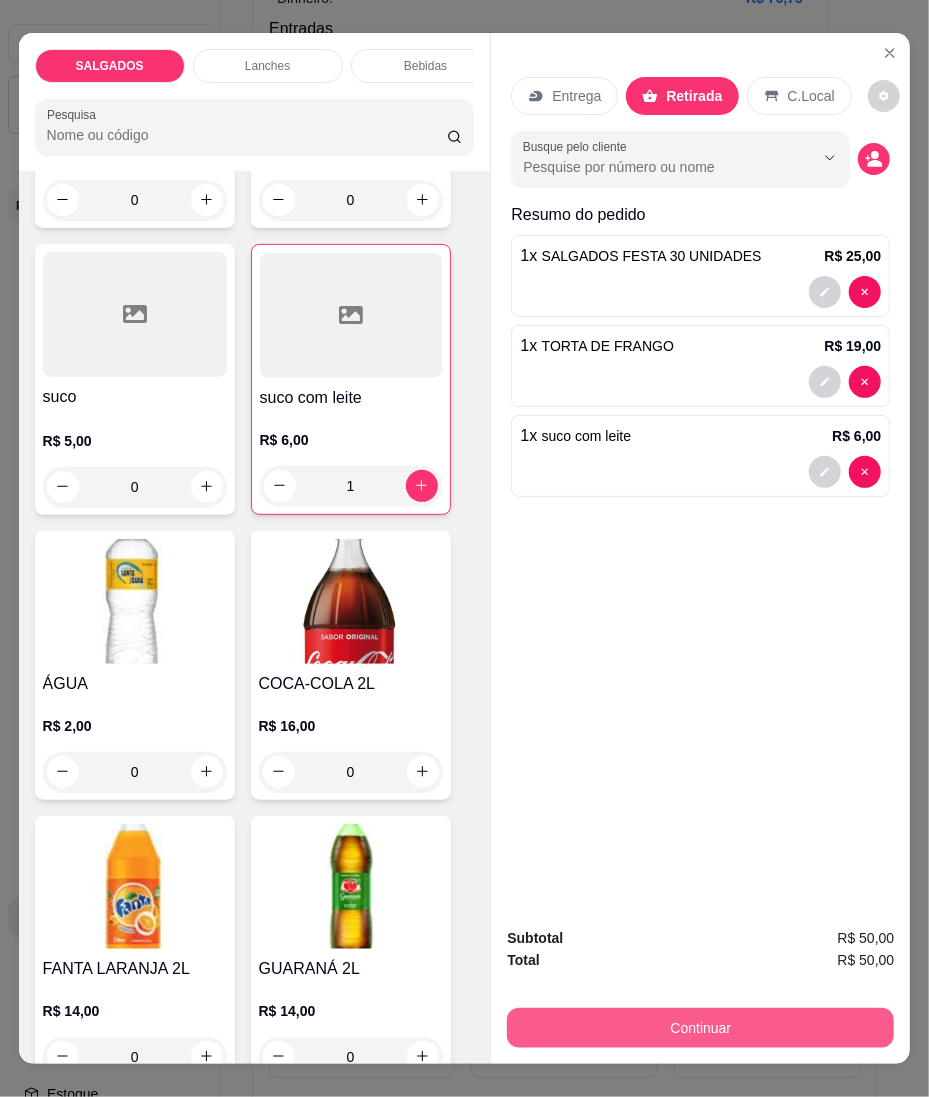 click on "Continuar" at bounding box center [700, 1028] 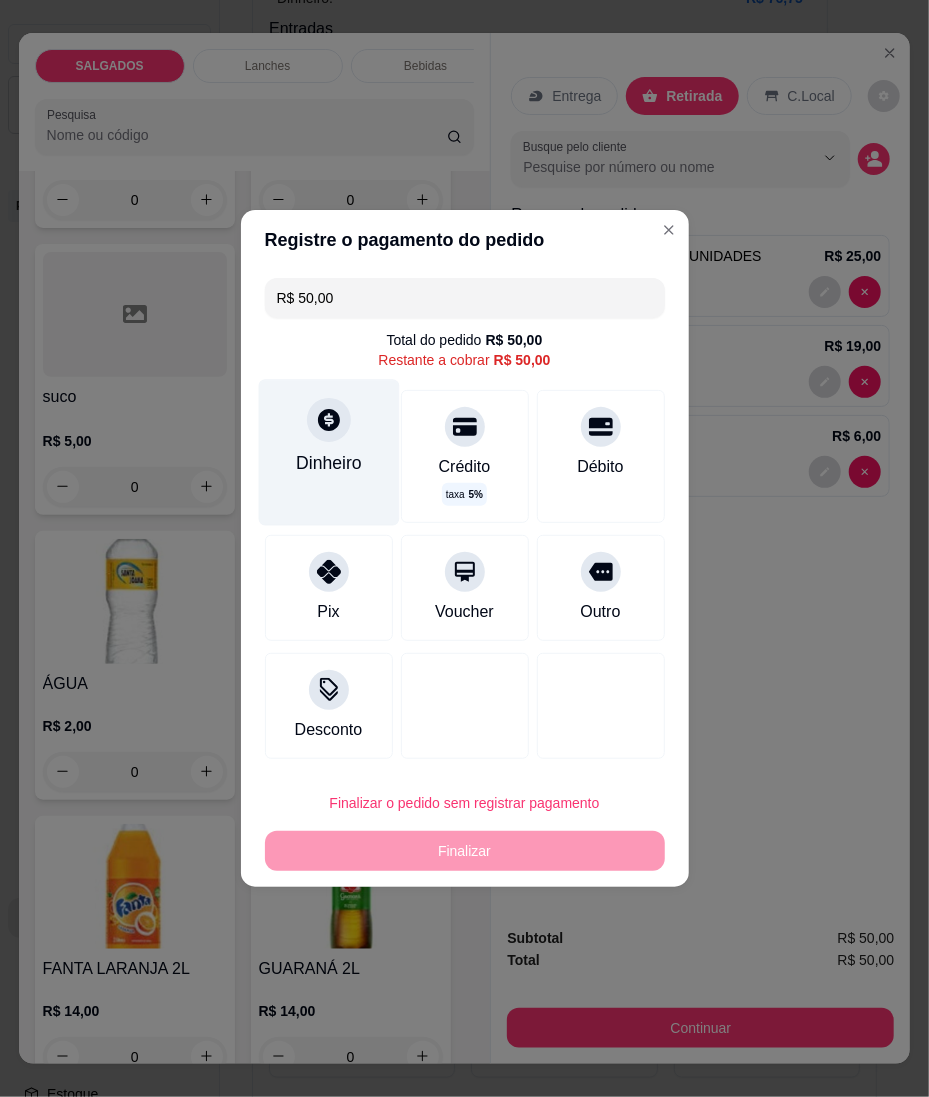 click on "Dinheiro" at bounding box center [329, 464] 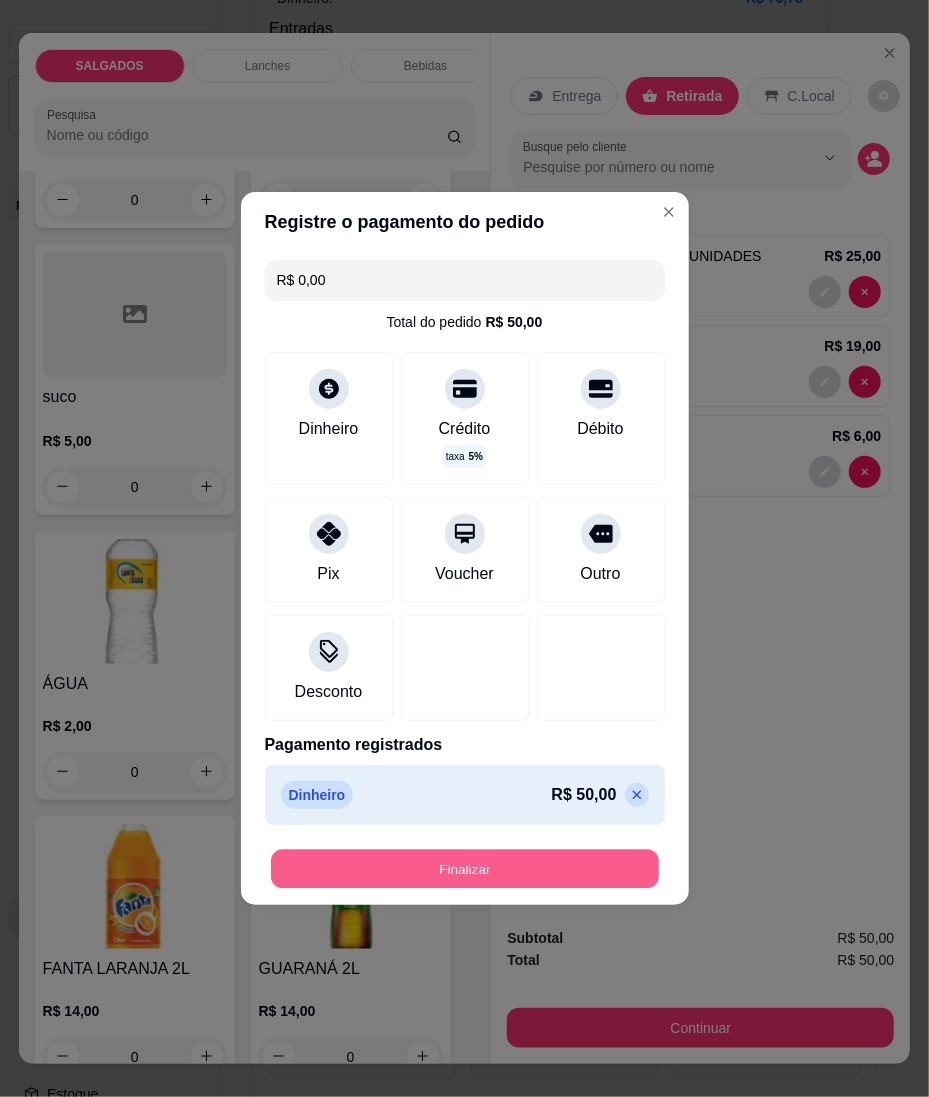 click on "Finalizar" at bounding box center [465, 869] 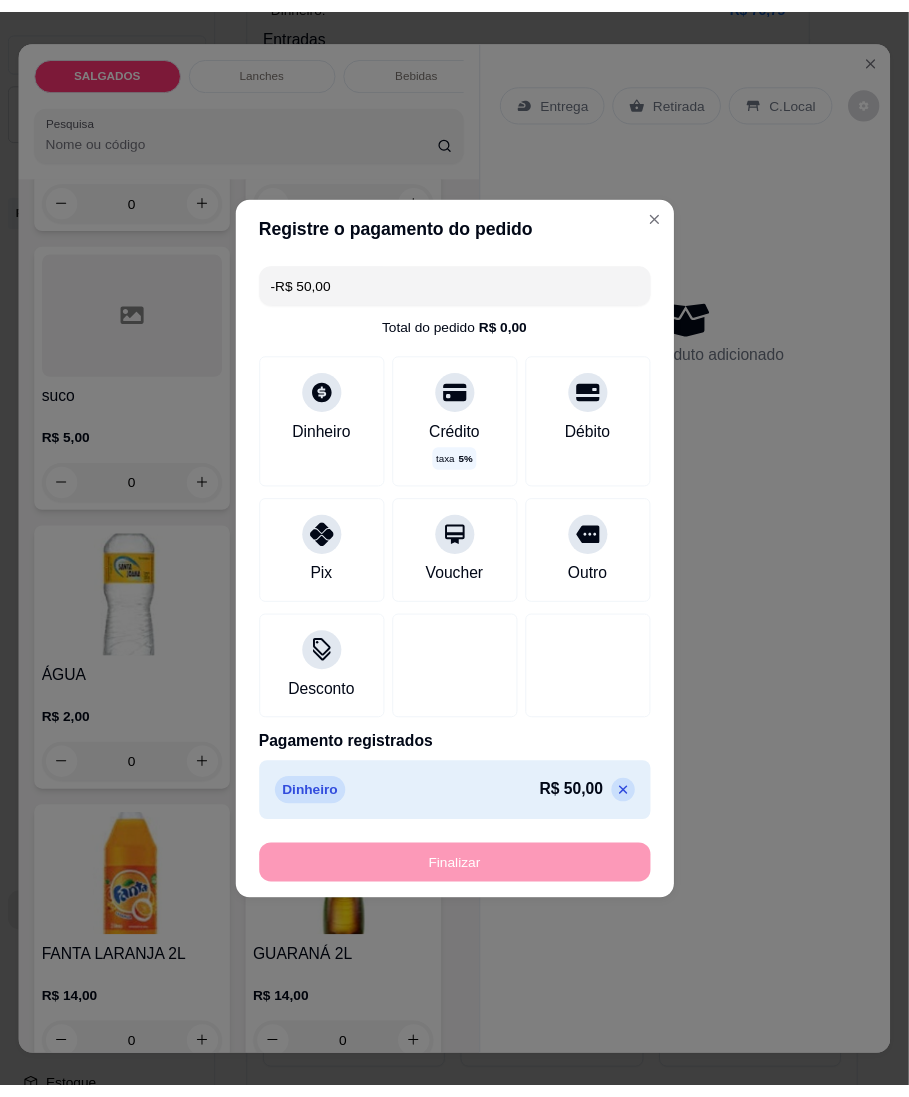 scroll, scrollTop: 7197, scrollLeft: 0, axis: vertical 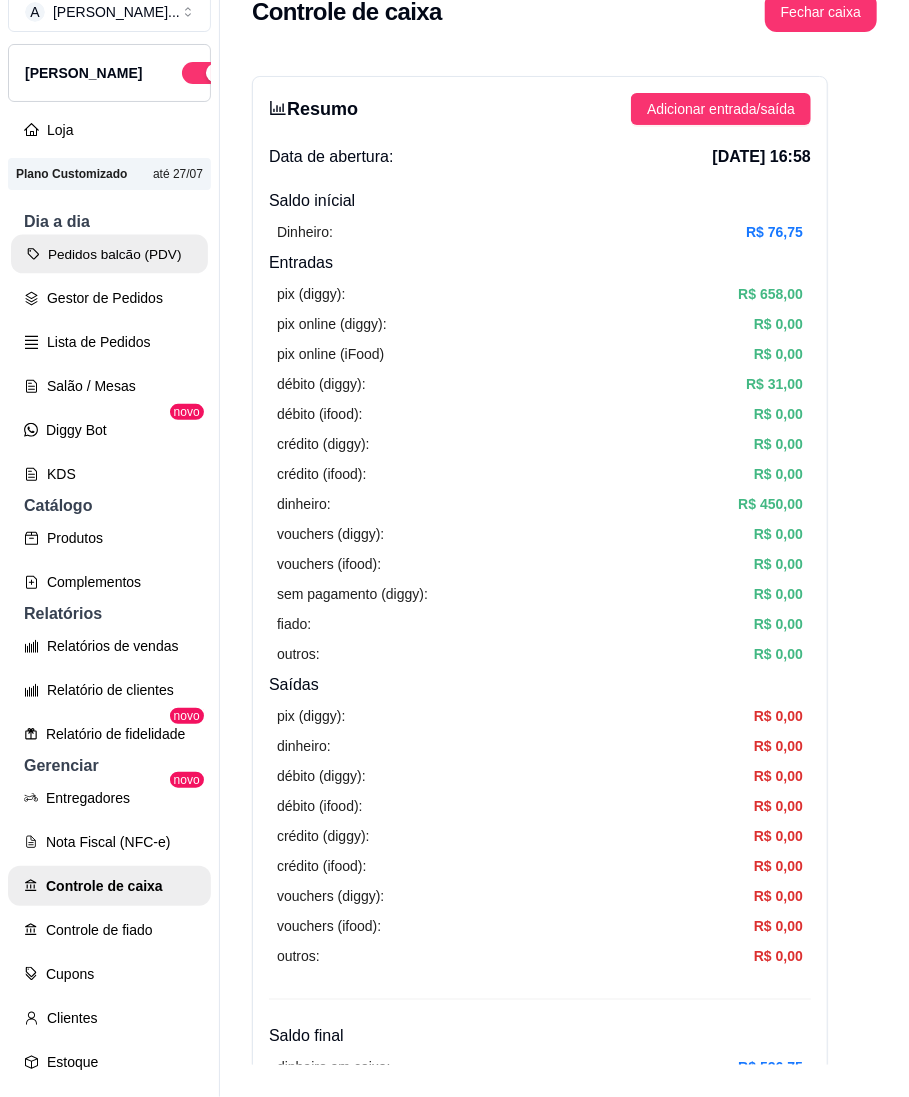 click on "Pedidos balcão (PDV)" at bounding box center [109, 254] 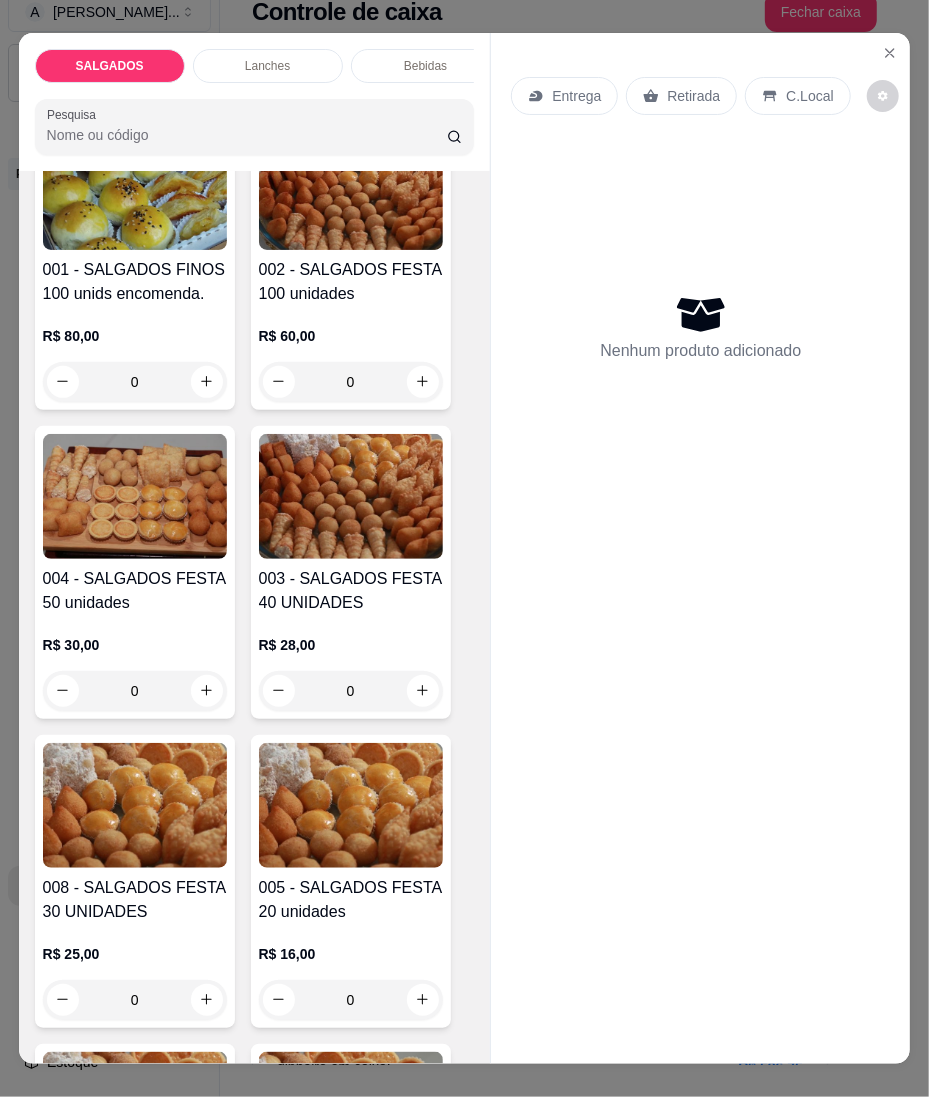 scroll, scrollTop: 133, scrollLeft: 0, axis: vertical 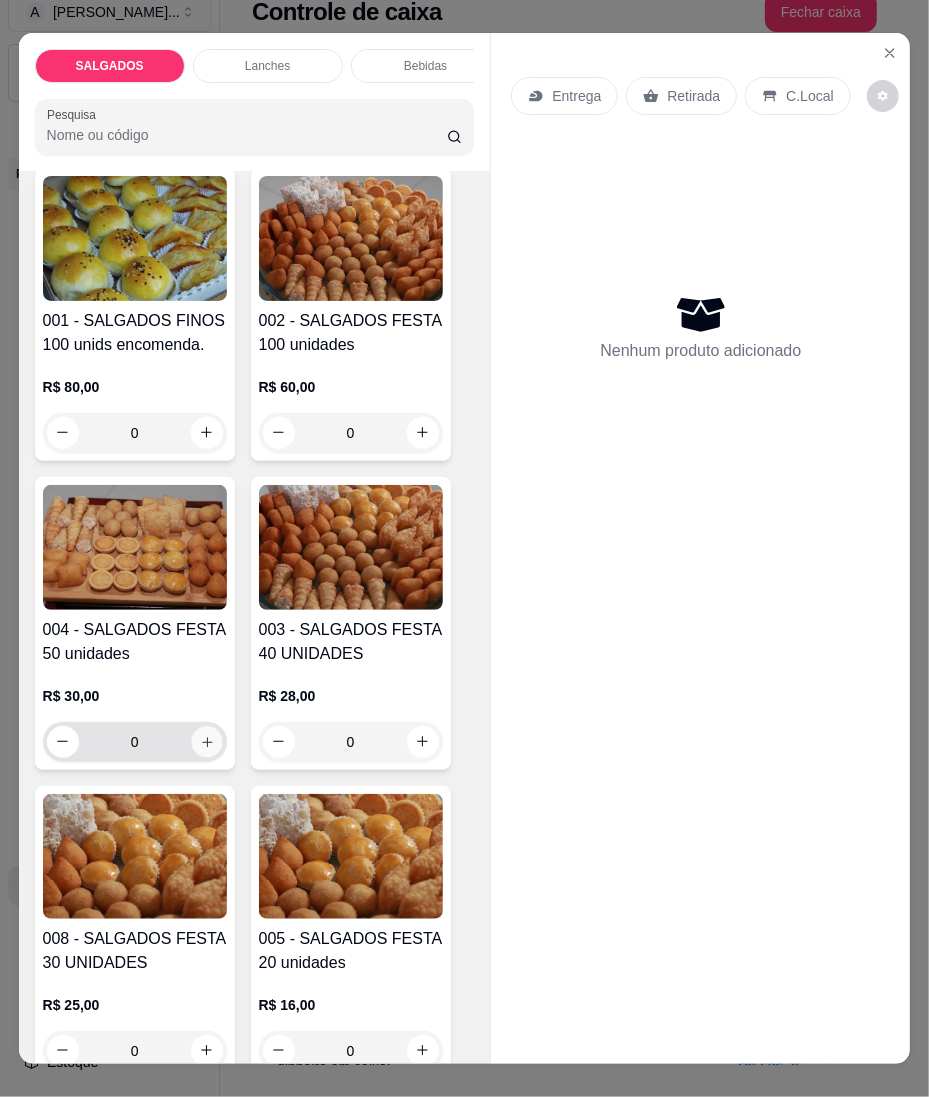 click 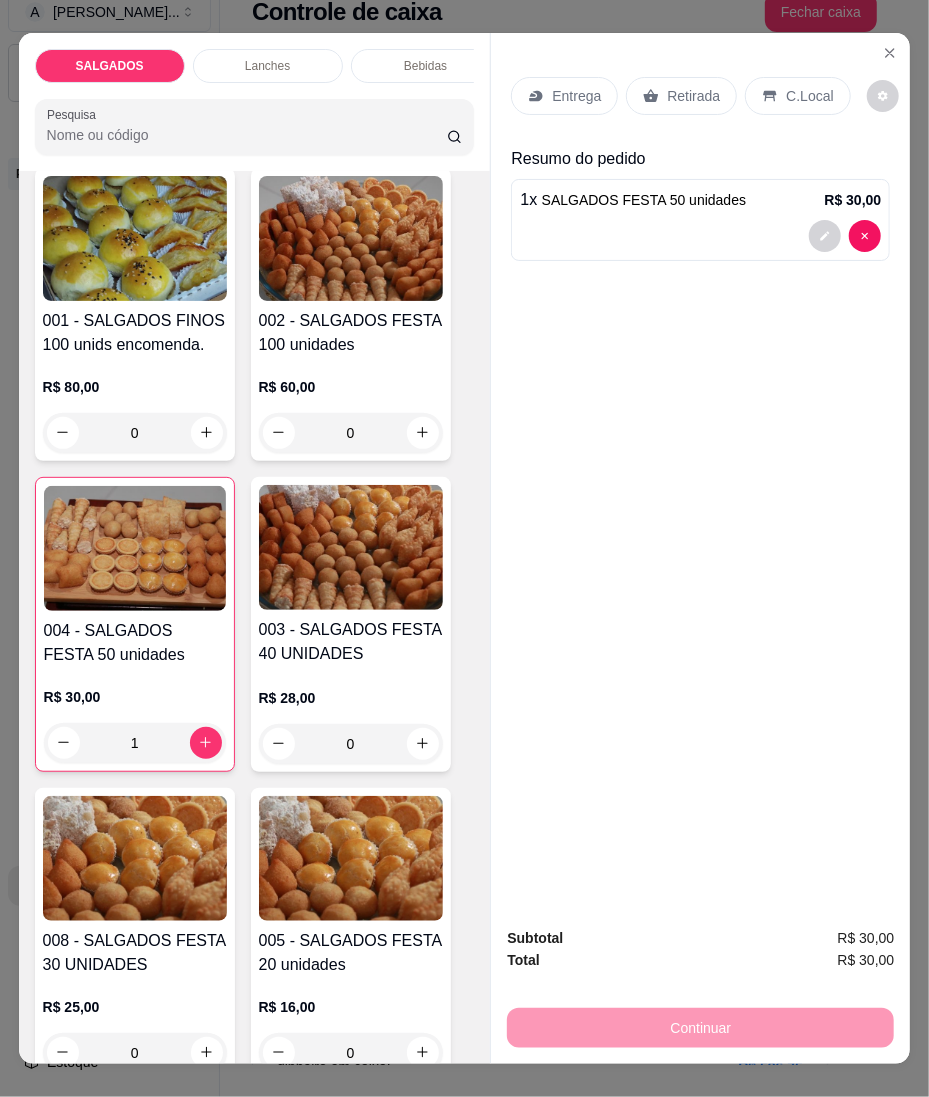 click on "Entrega" at bounding box center (564, 96) 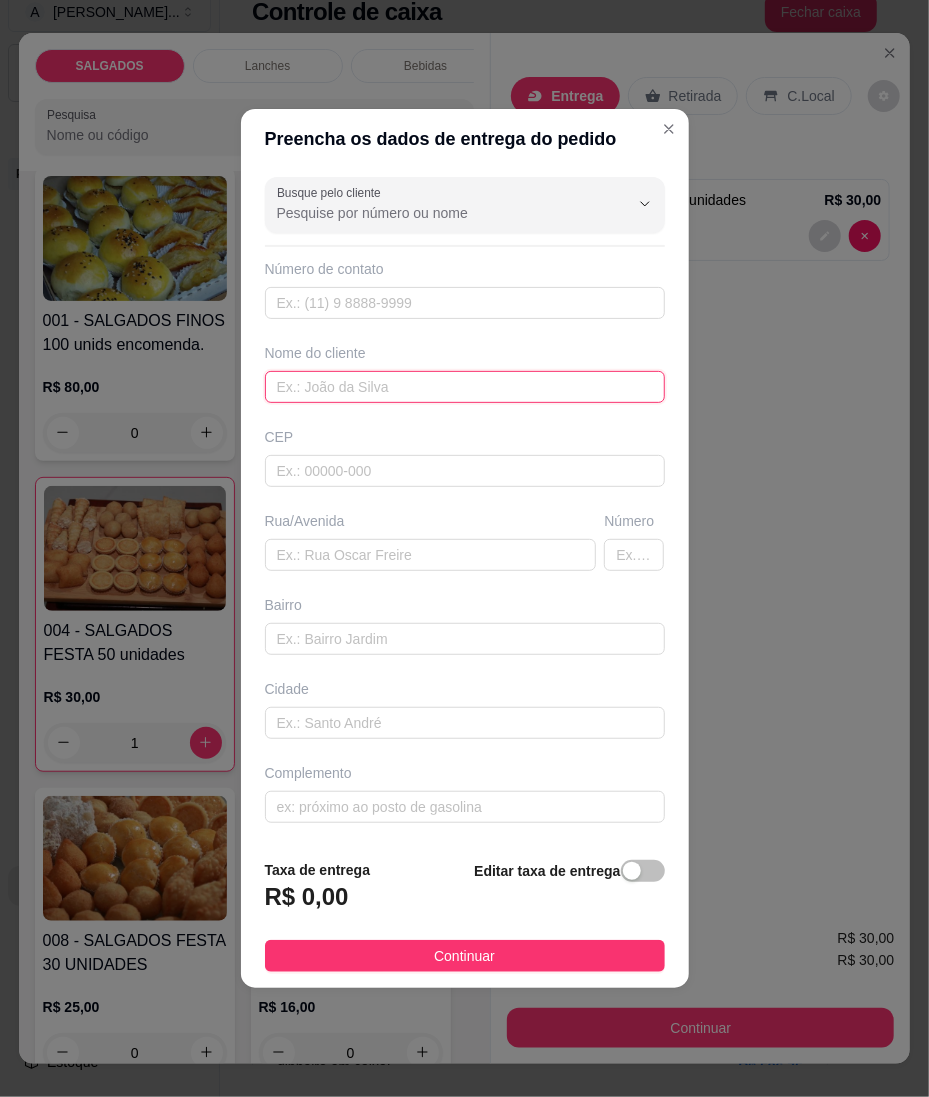 click at bounding box center (465, 387) 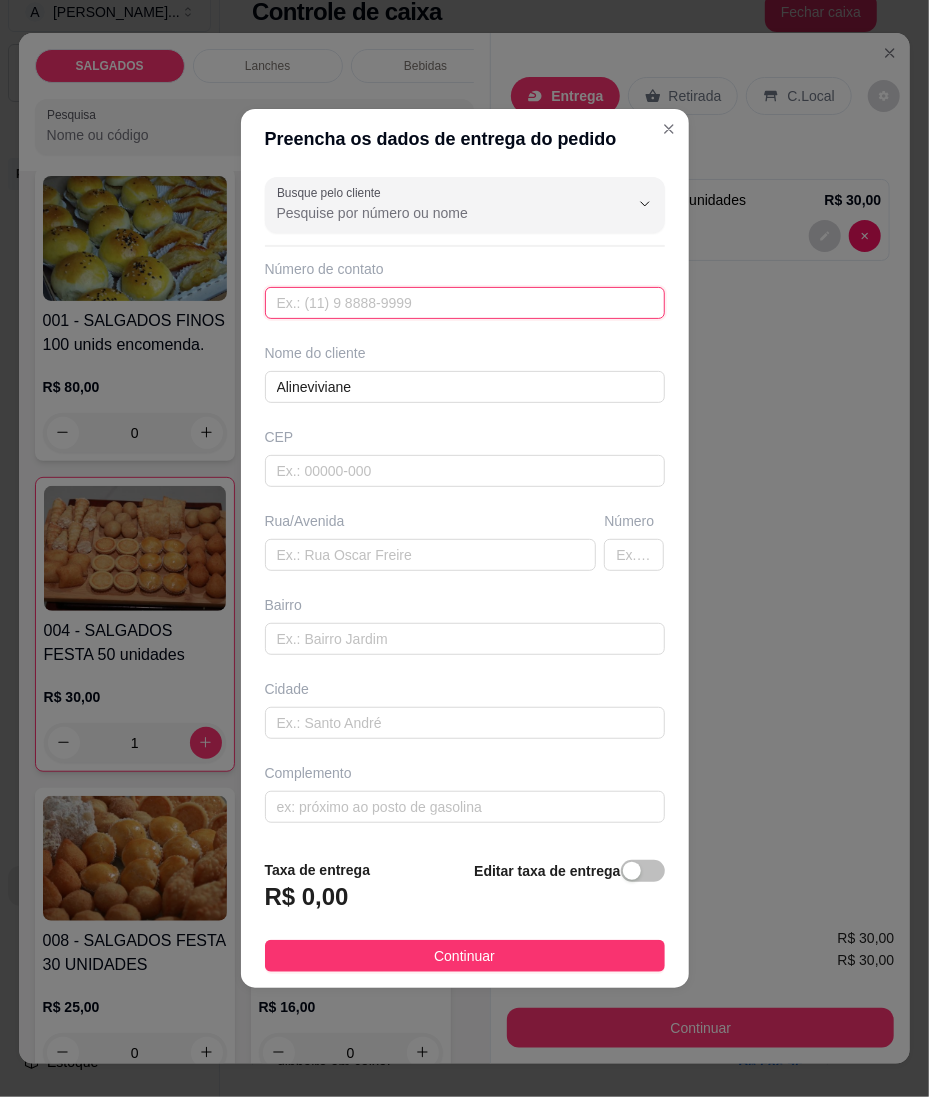 click at bounding box center [465, 303] 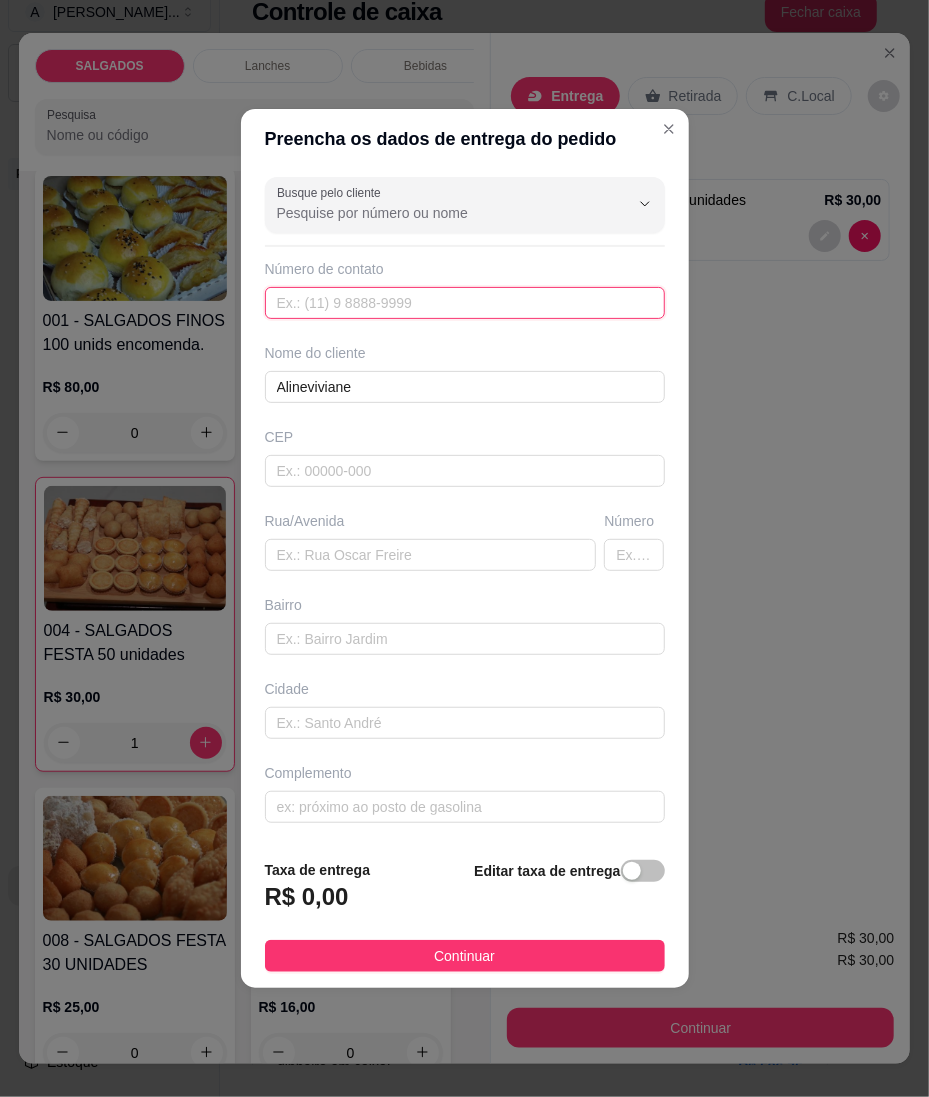 paste on "39640-1558" 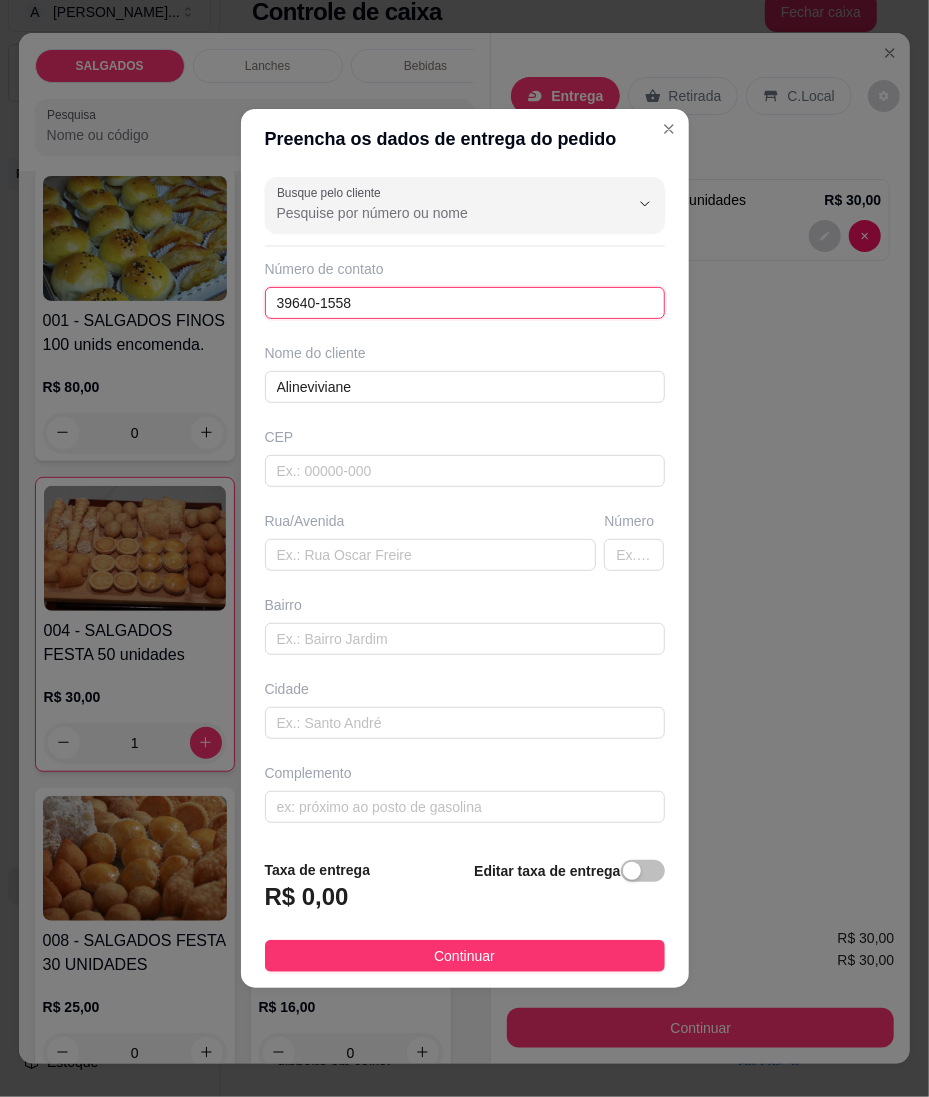 click on "39640-1558" at bounding box center [465, 303] 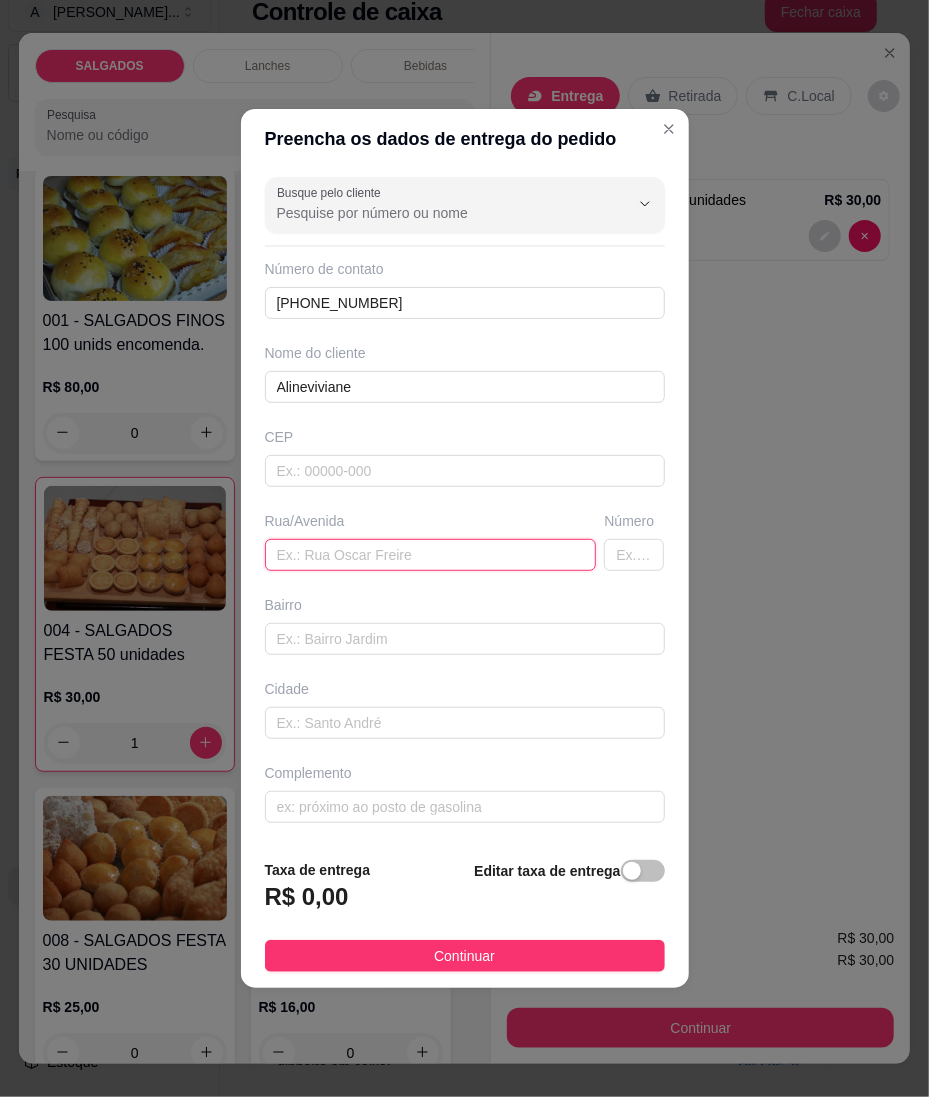 click at bounding box center [431, 555] 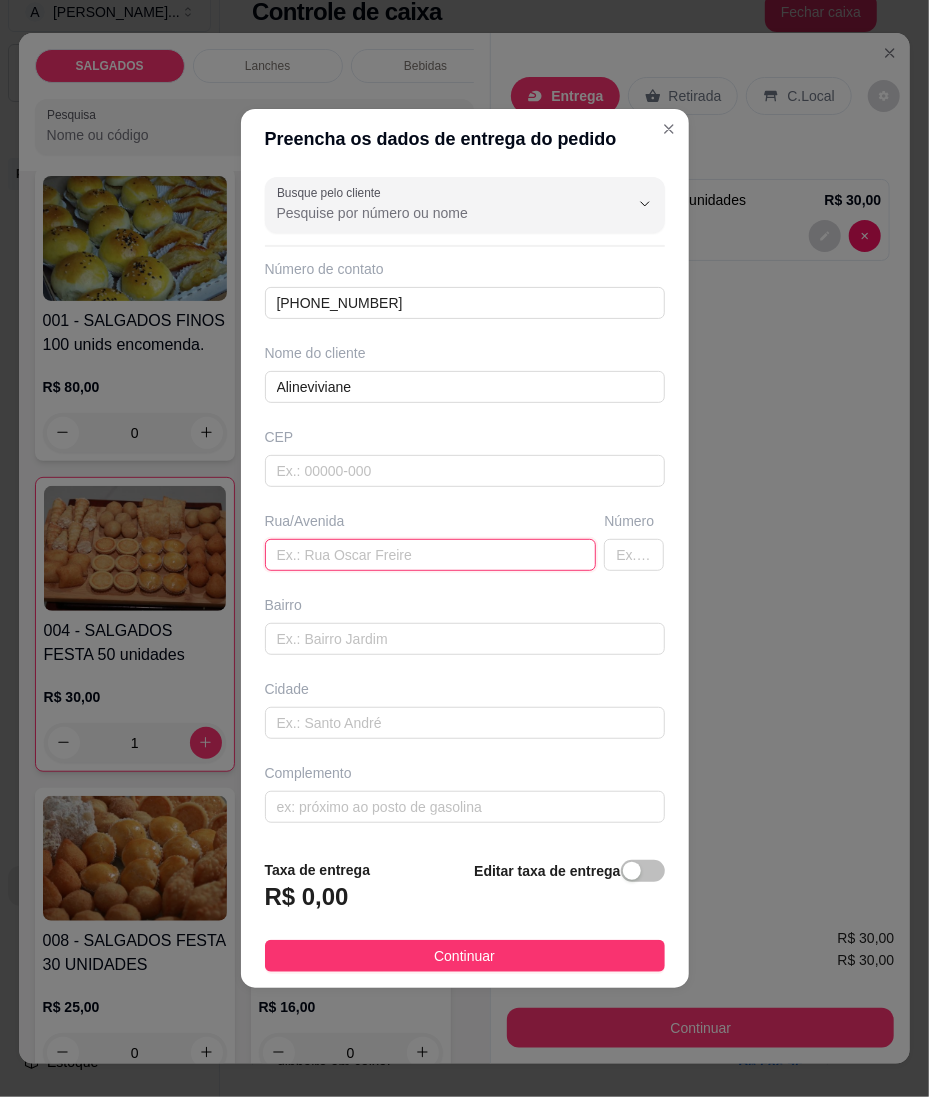 paste on "[PERSON_NAME] rua [PERSON_NAME] próximo ao bar de [PERSON_NAME]" 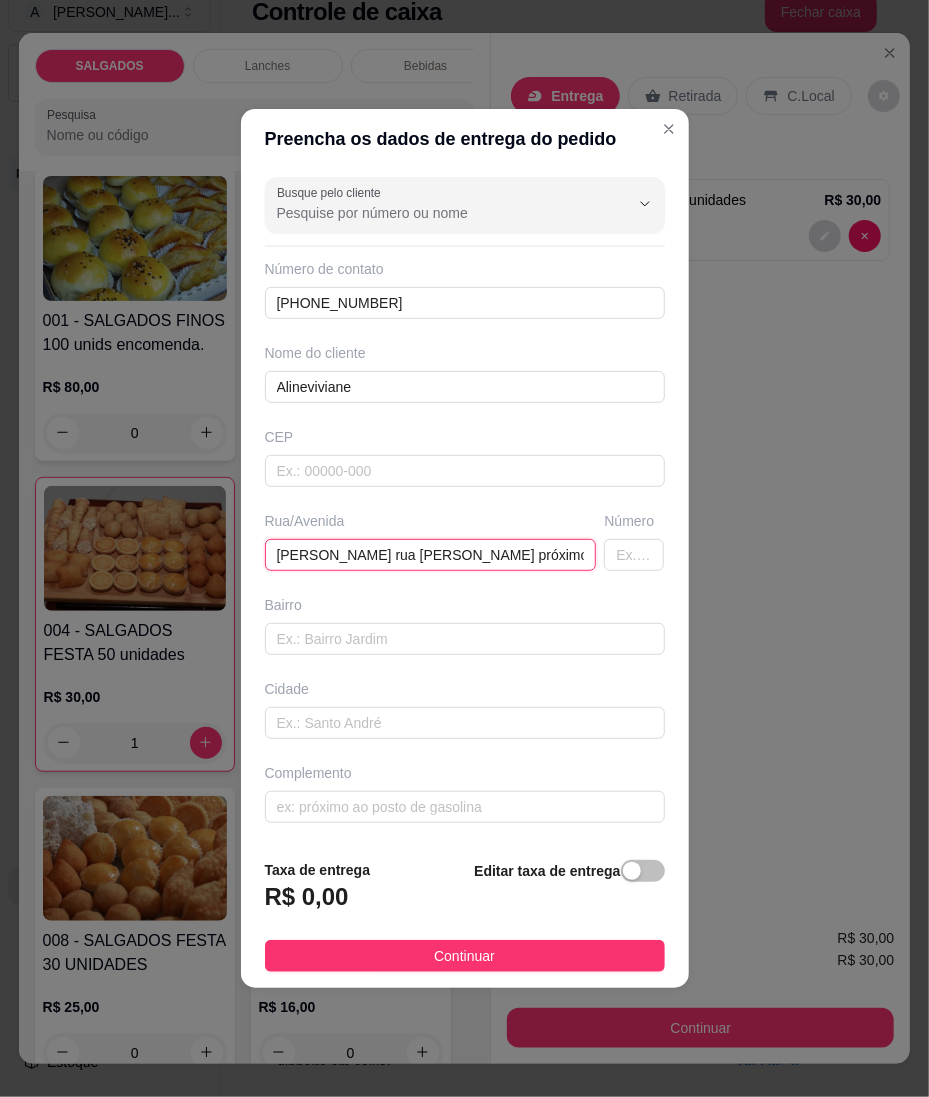 scroll, scrollTop: 0, scrollLeft: 53, axis: horizontal 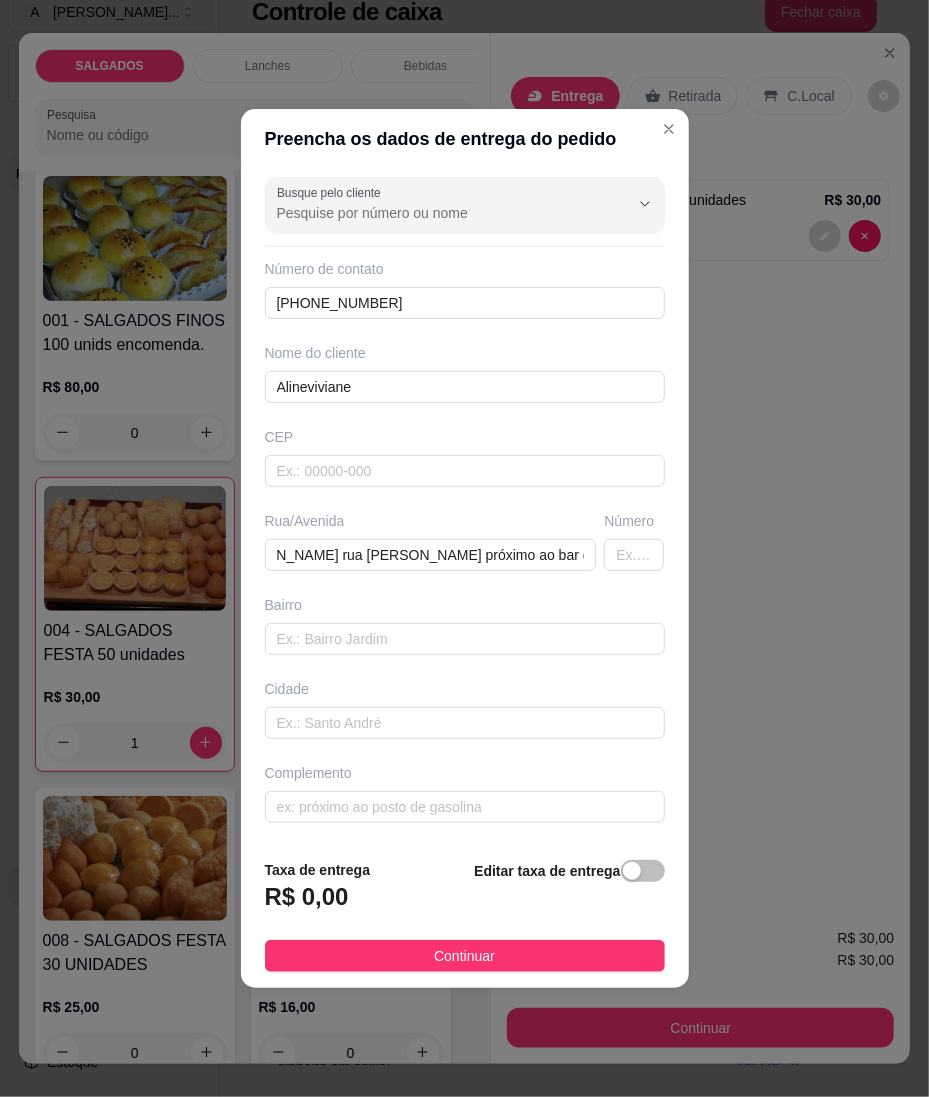 drag, startPoint x: 382, startPoint y: 948, endPoint x: 565, endPoint y: 1069, distance: 219.3855 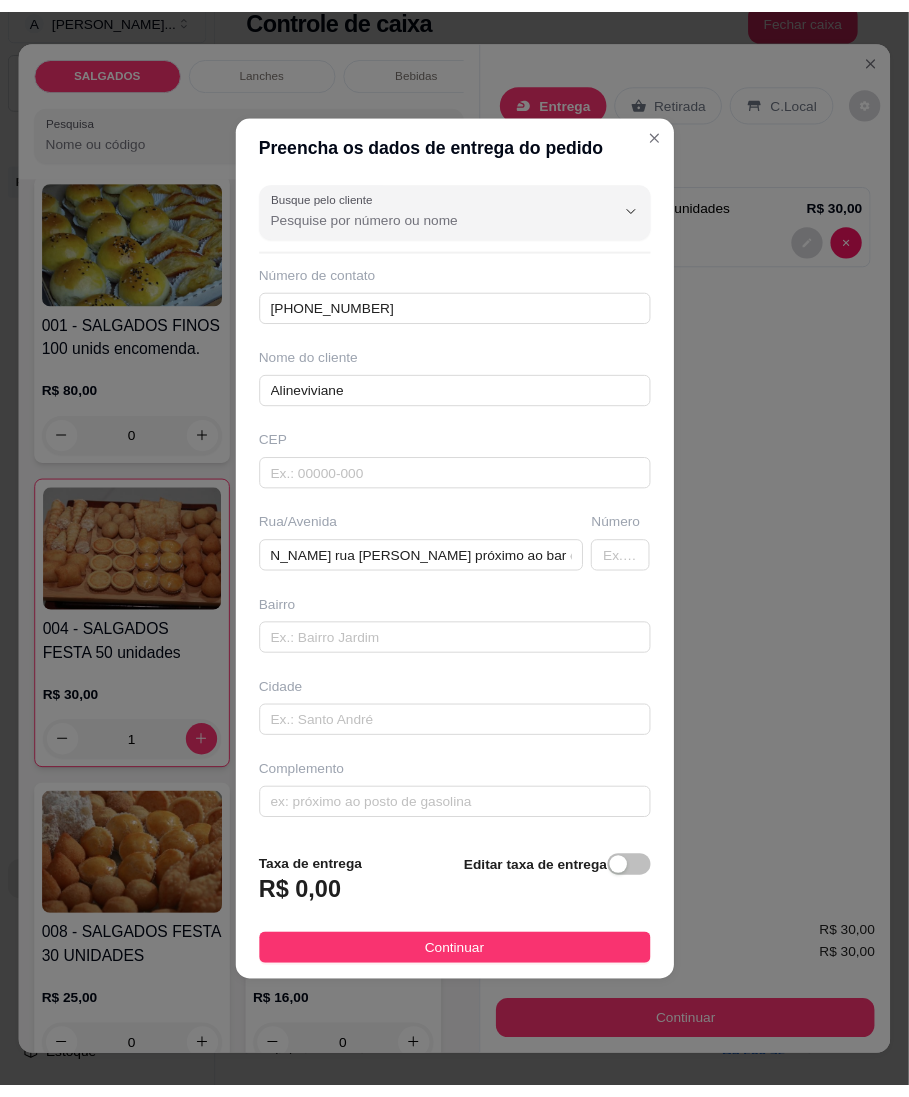 scroll, scrollTop: 0, scrollLeft: 0, axis: both 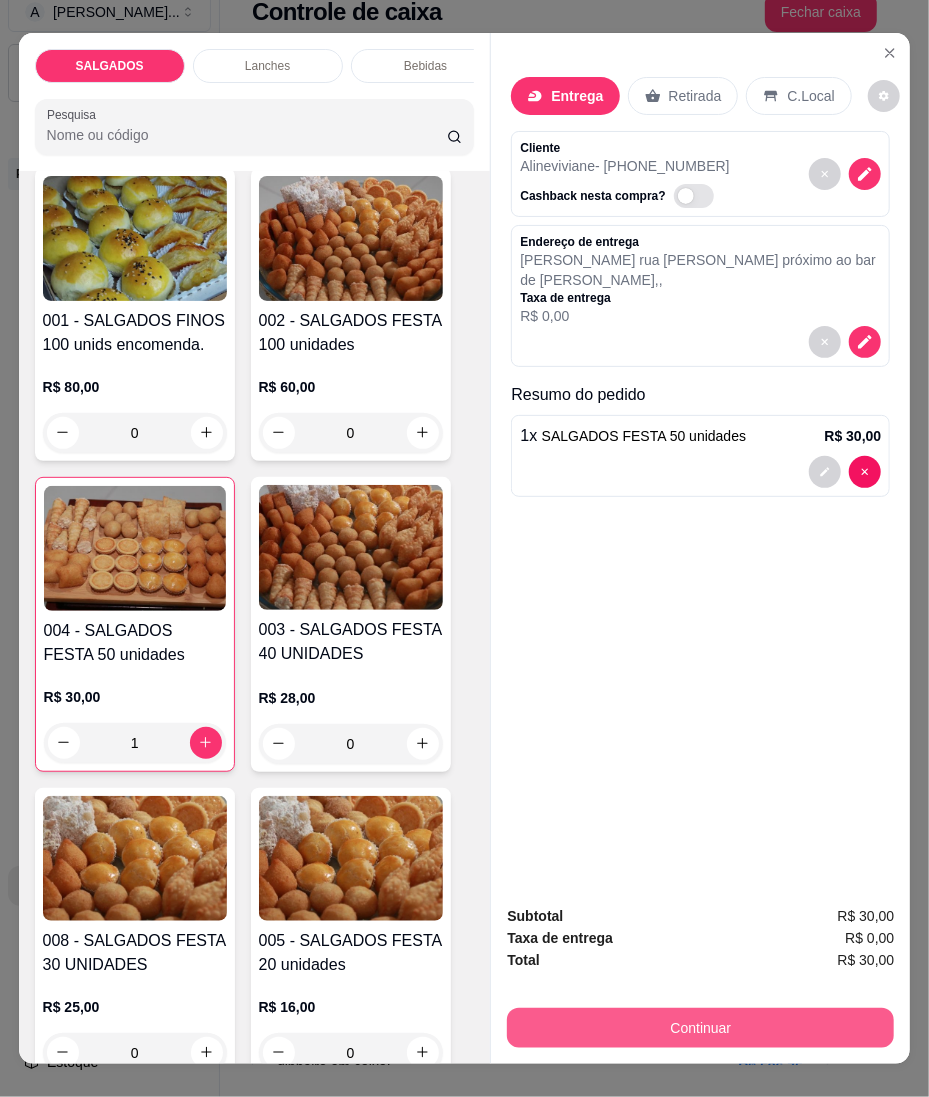 click on "Continuar" at bounding box center (700, 1028) 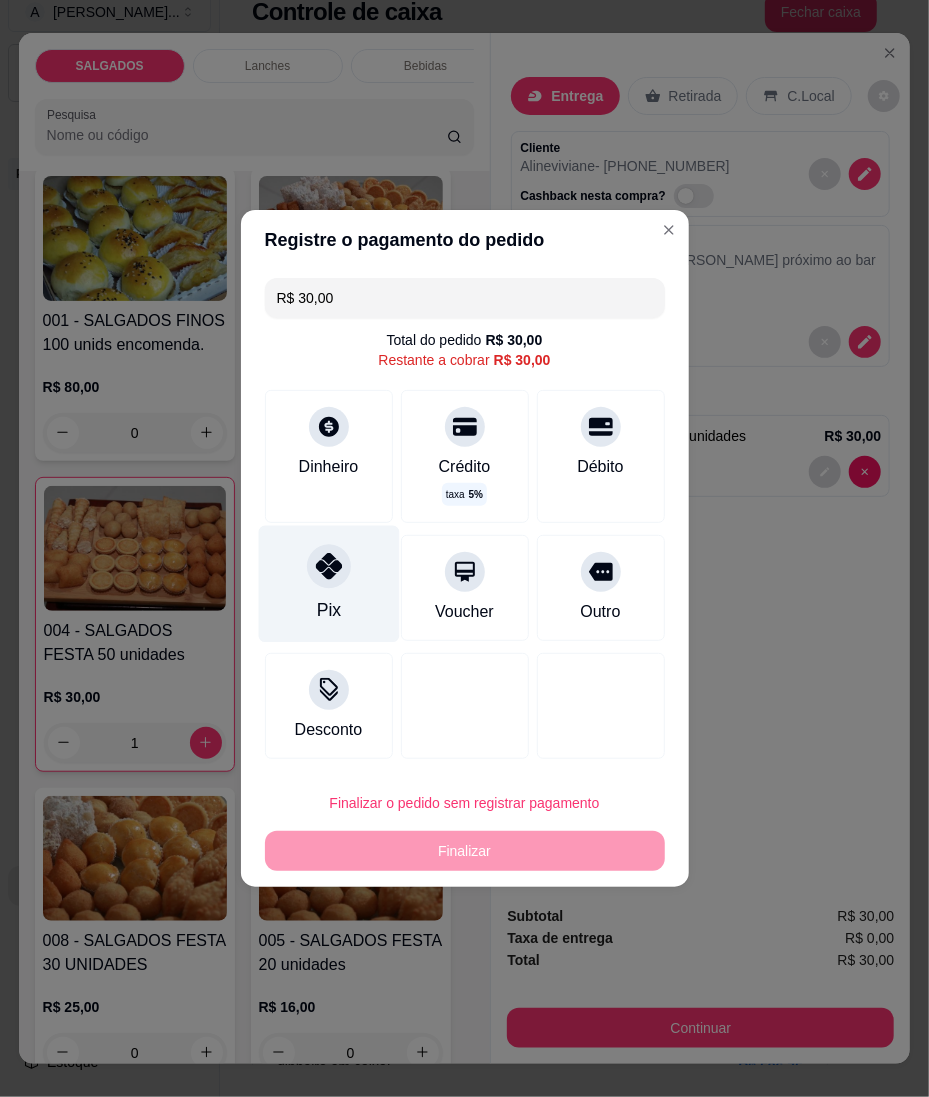click at bounding box center [329, 566] 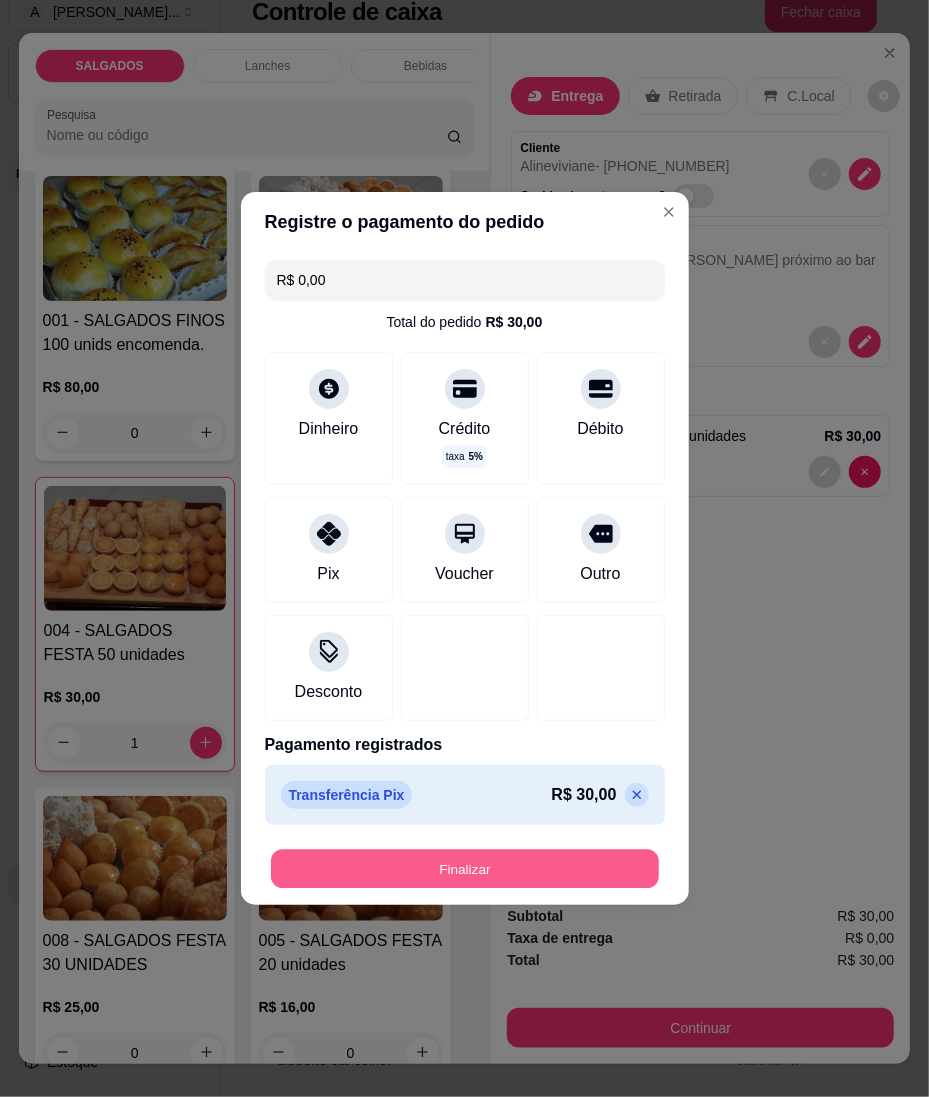 click on "Finalizar" at bounding box center [465, 869] 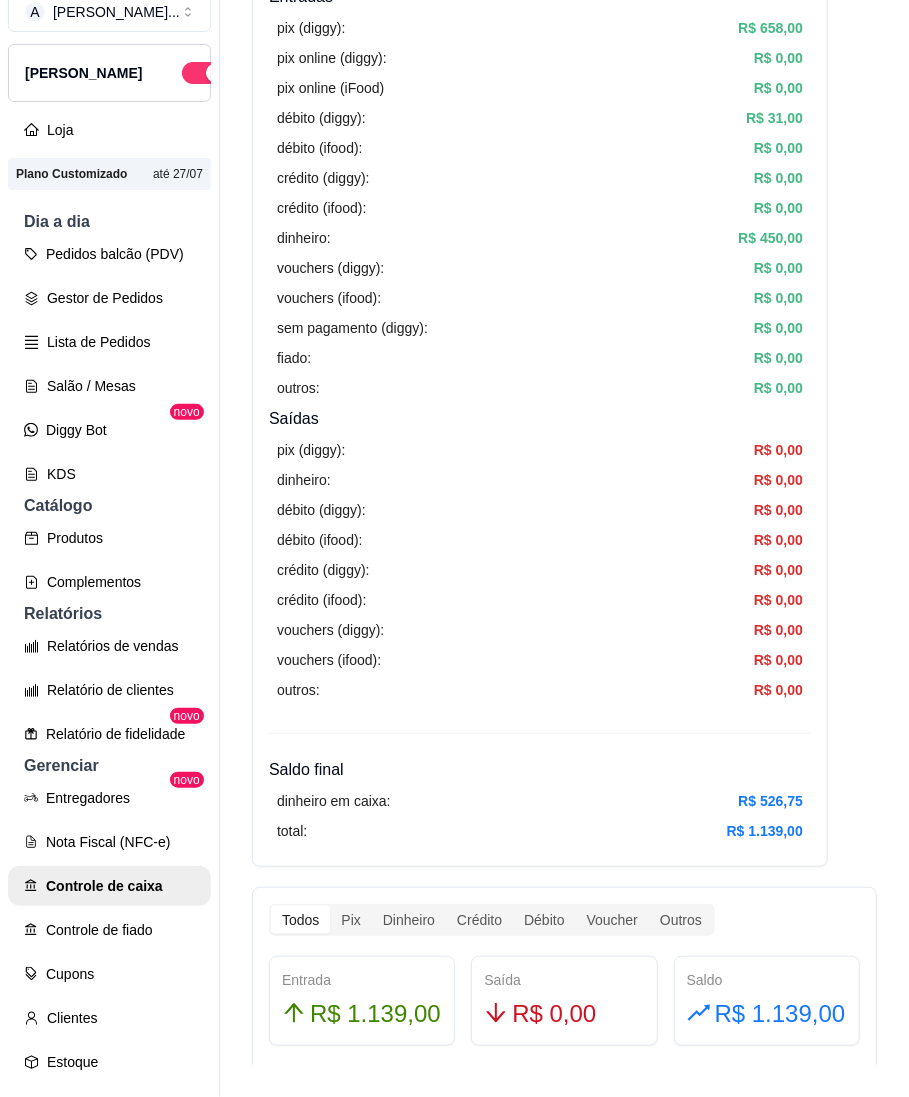 scroll, scrollTop: 0, scrollLeft: 0, axis: both 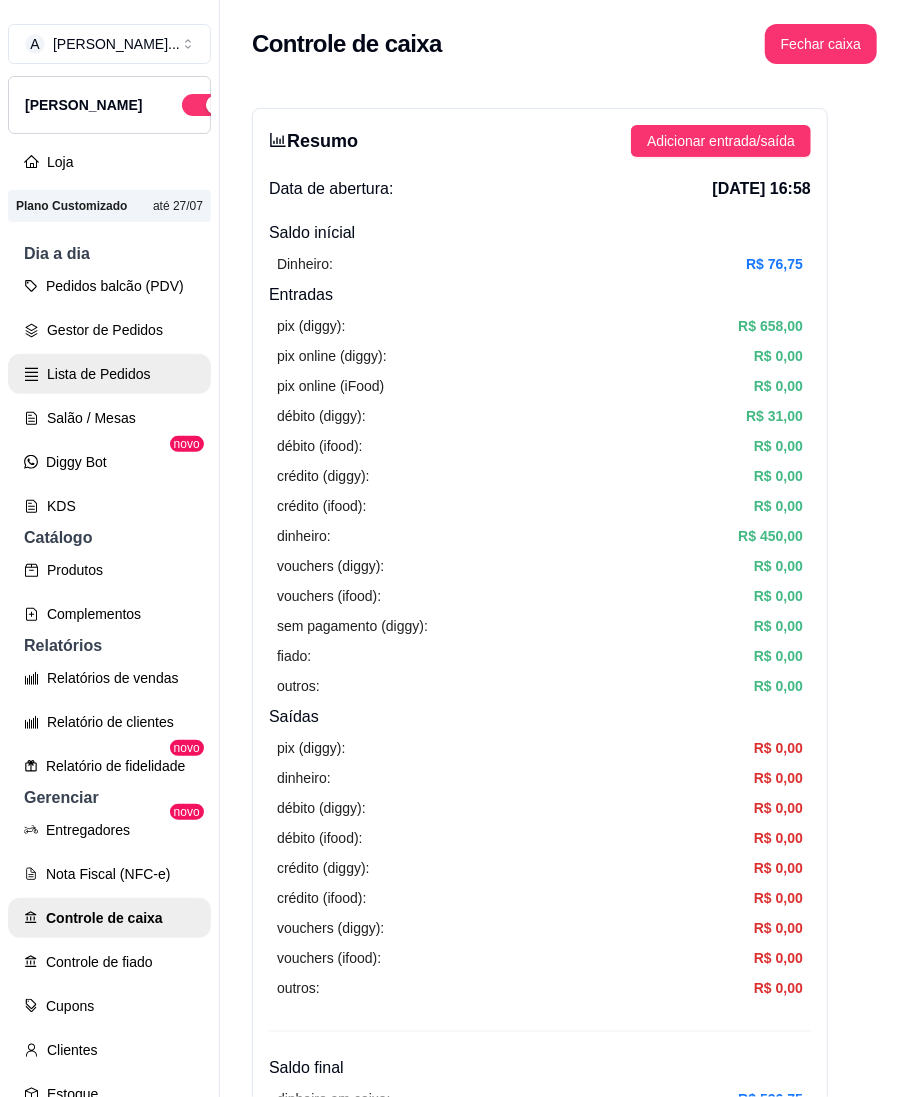 click on "Lista de Pedidos" at bounding box center [109, 374] 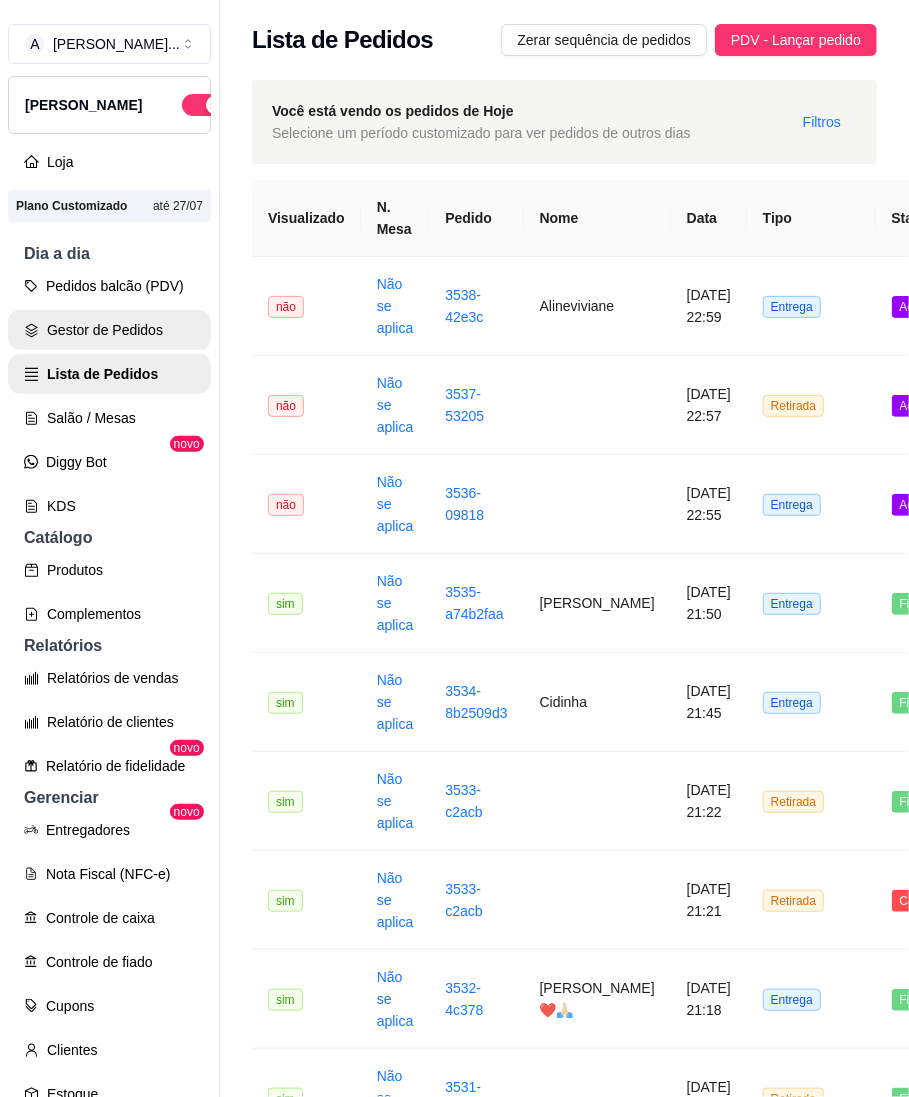 click on "Gestor de Pedidos" at bounding box center [109, 330] 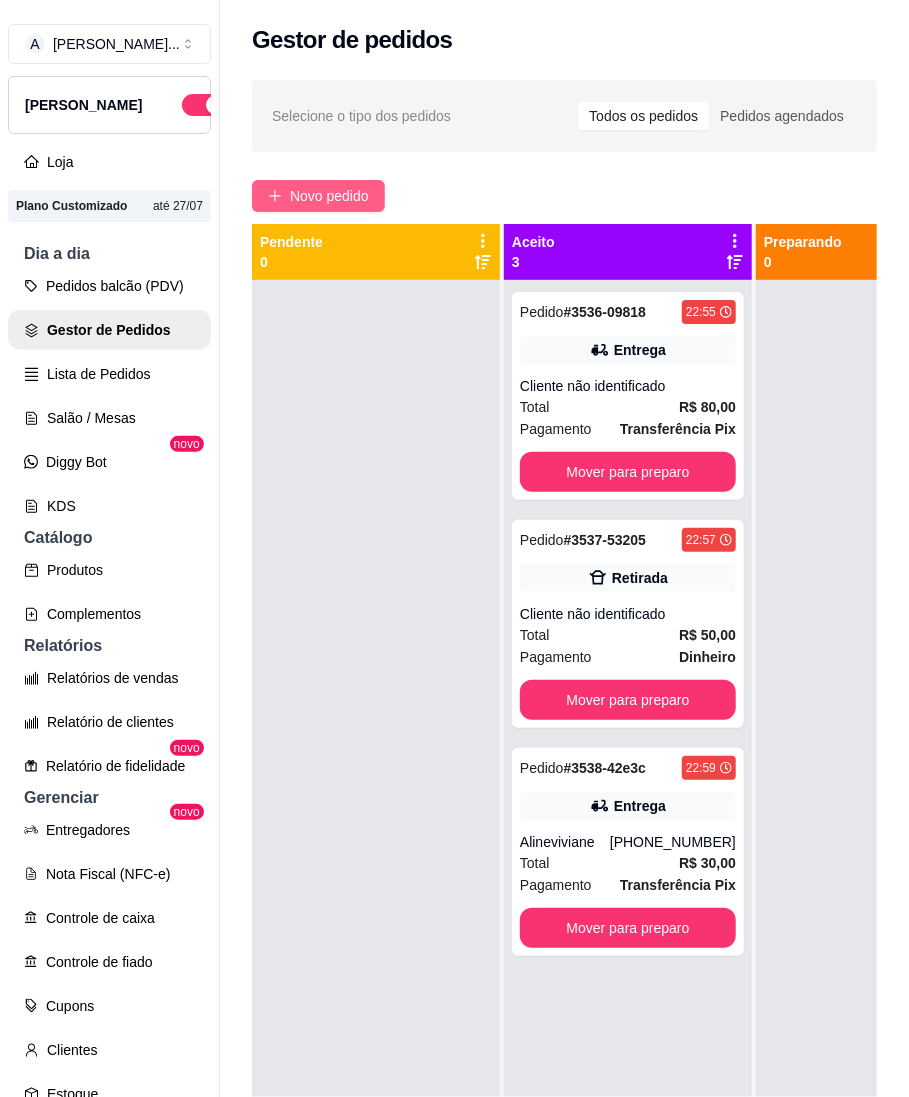 click on "Novo pedido" at bounding box center (329, 196) 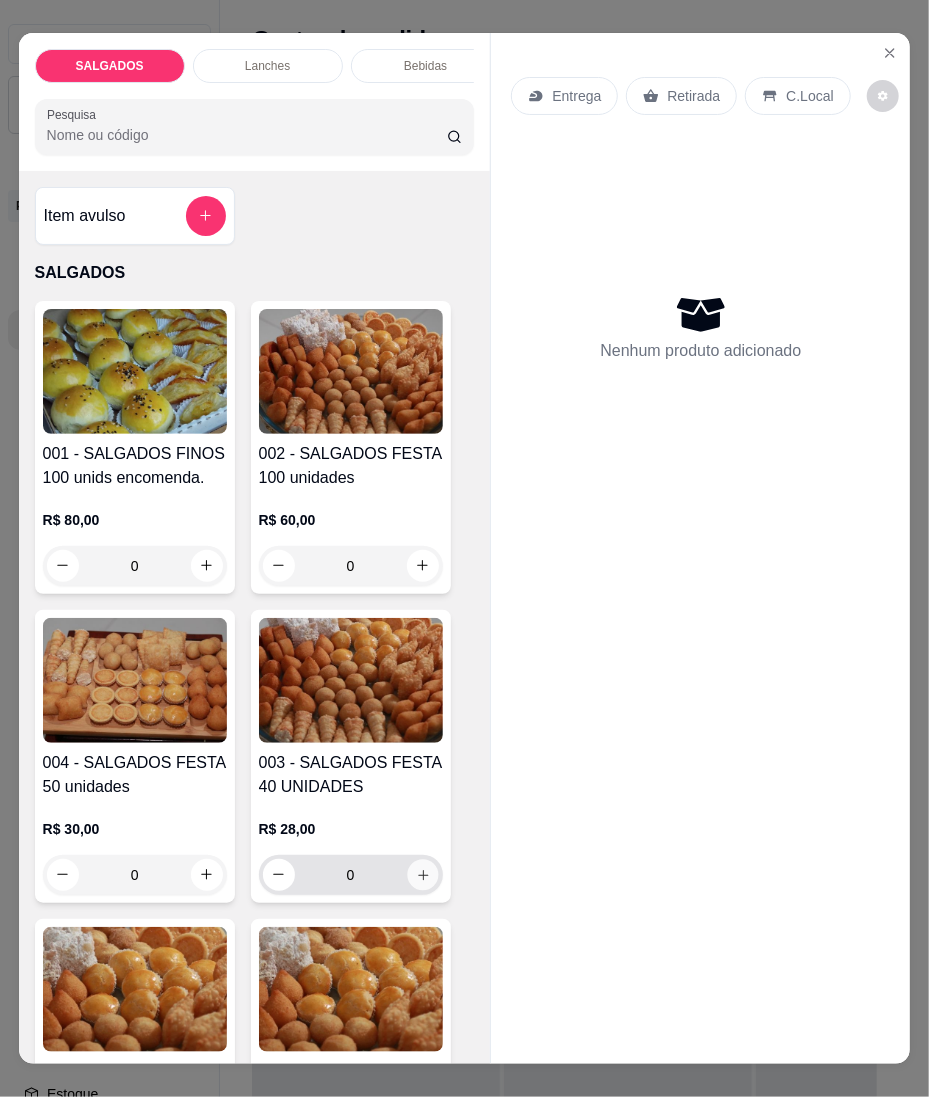 click at bounding box center (422, 874) 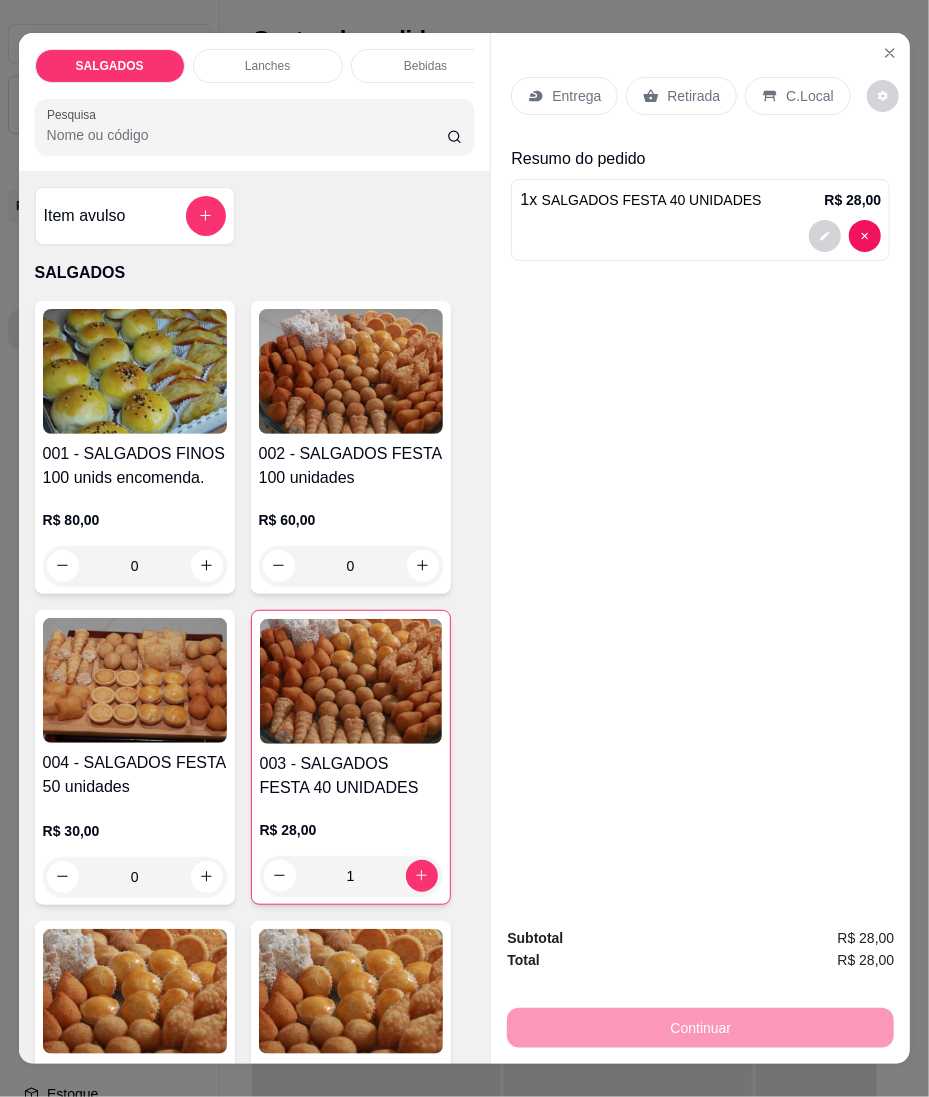 click on "1 x   SALGADOS FESTA 40  UNIDADES R$ 28,00" at bounding box center [700, 220] 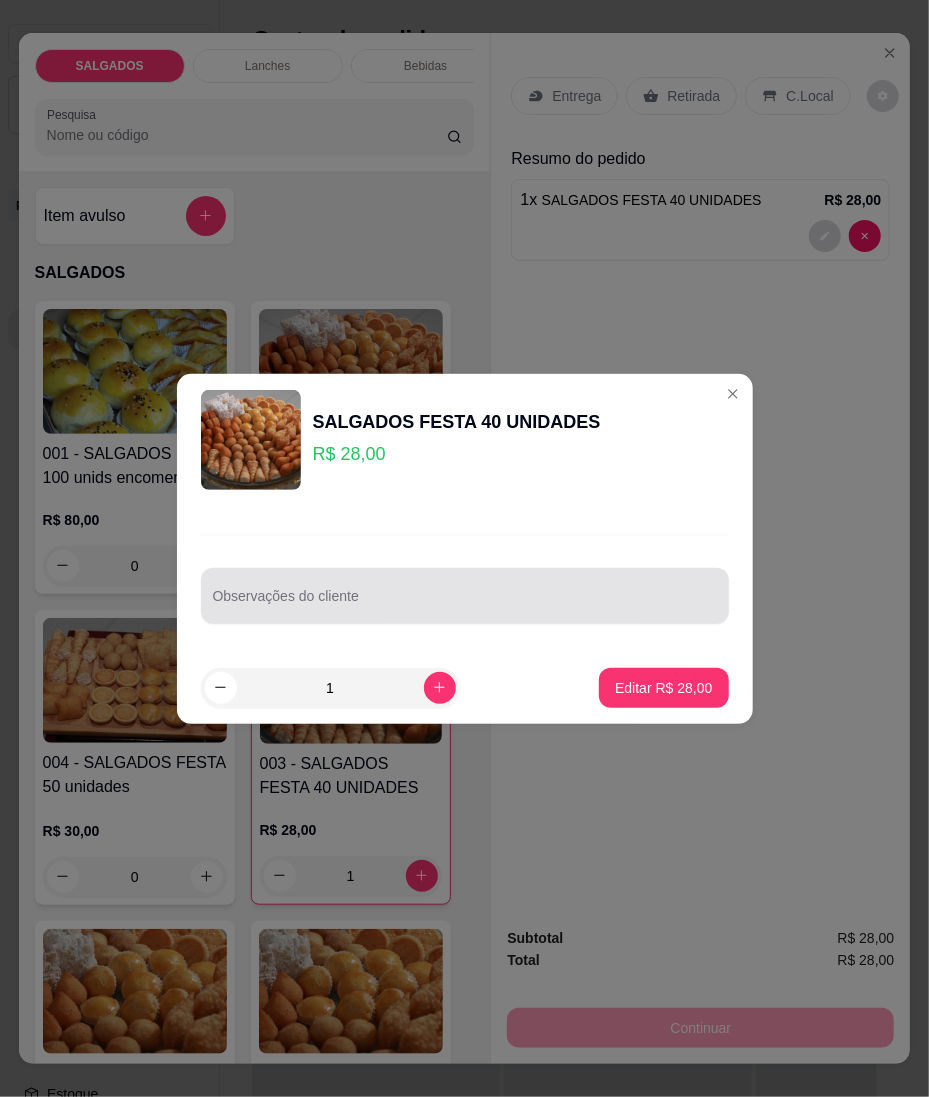 click at bounding box center (465, 596) 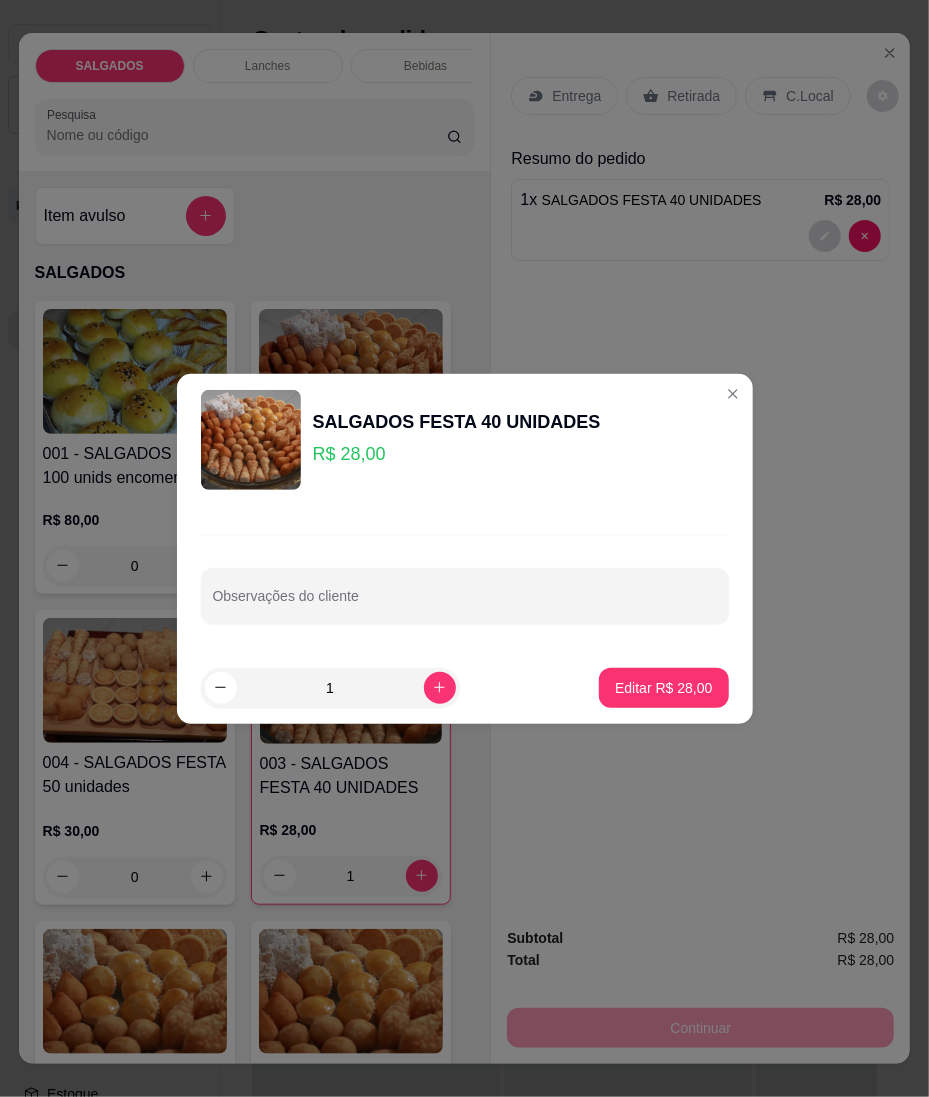 click on "Observações do cliente" at bounding box center [465, 579] 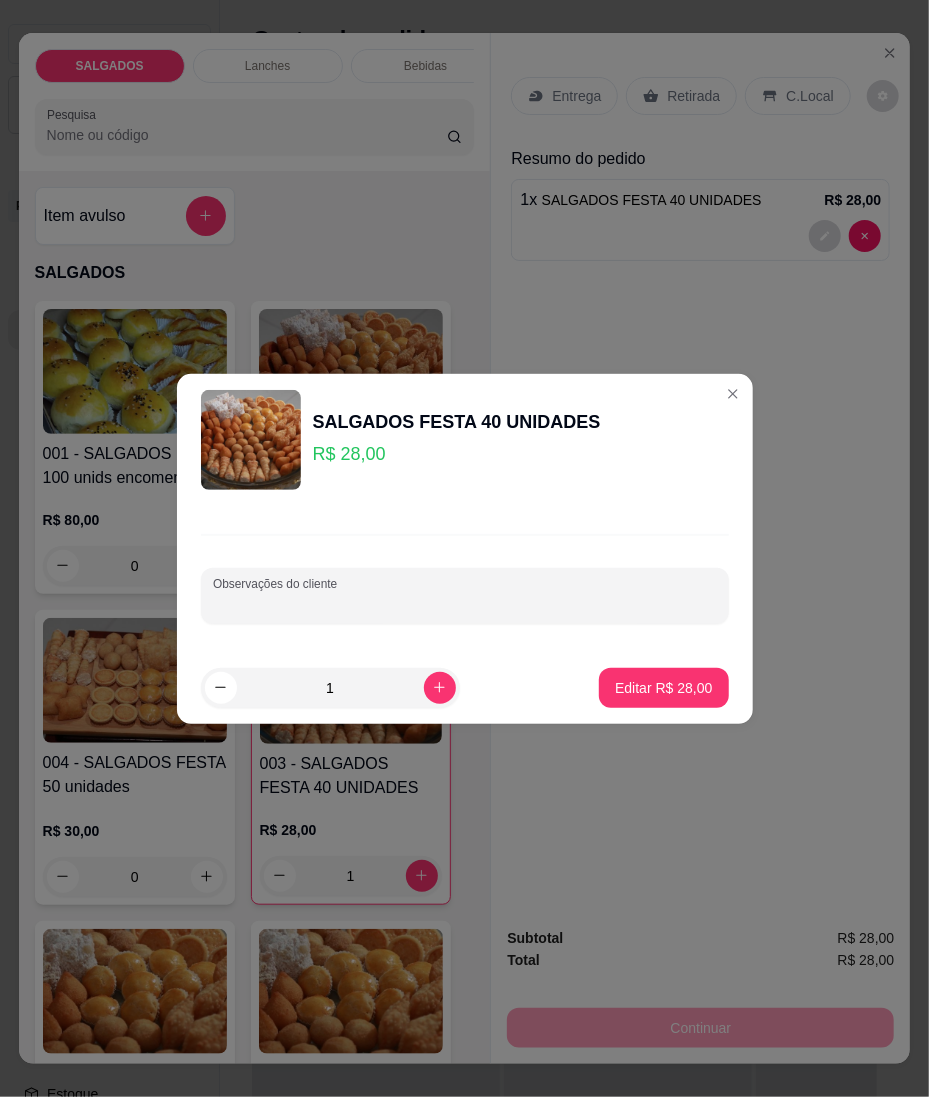 click on "Observações do cliente" at bounding box center (465, 604) 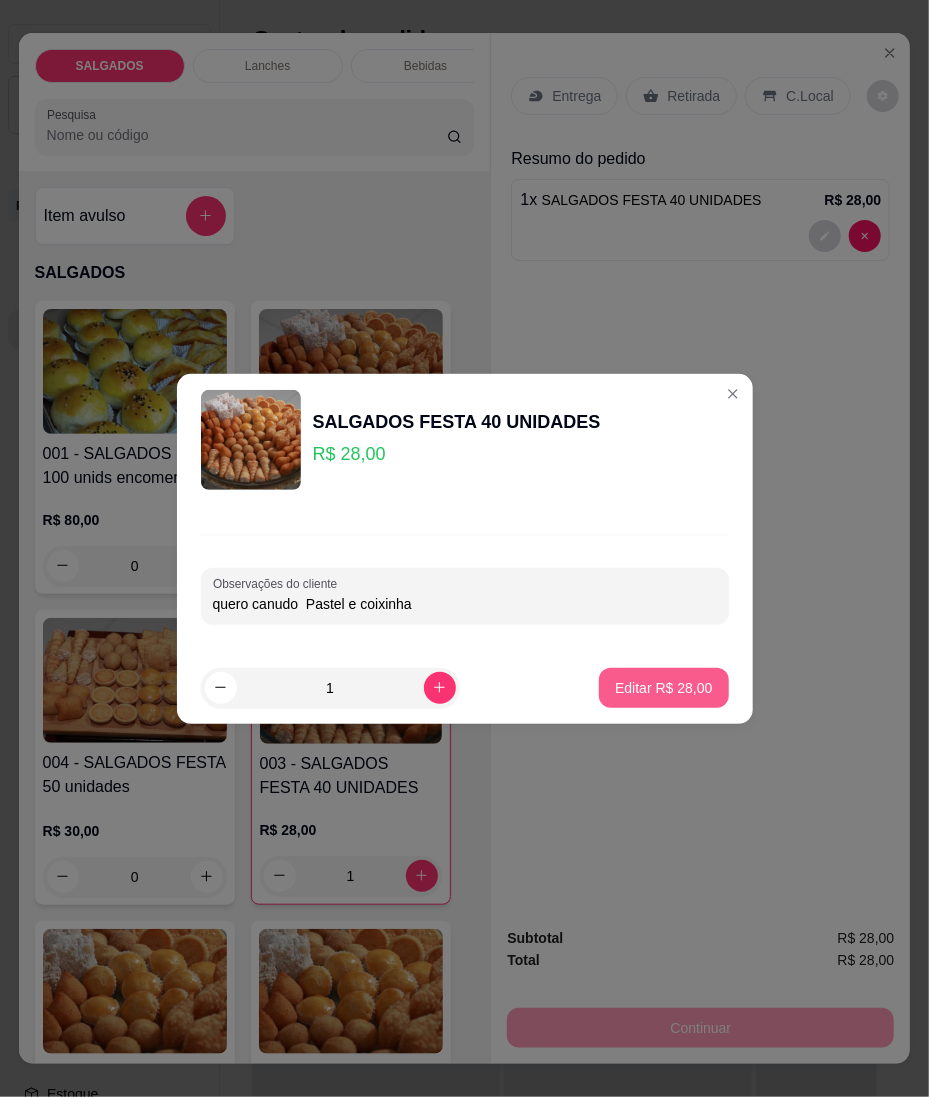 click on "Editar   R$ 28,00" at bounding box center [663, 688] 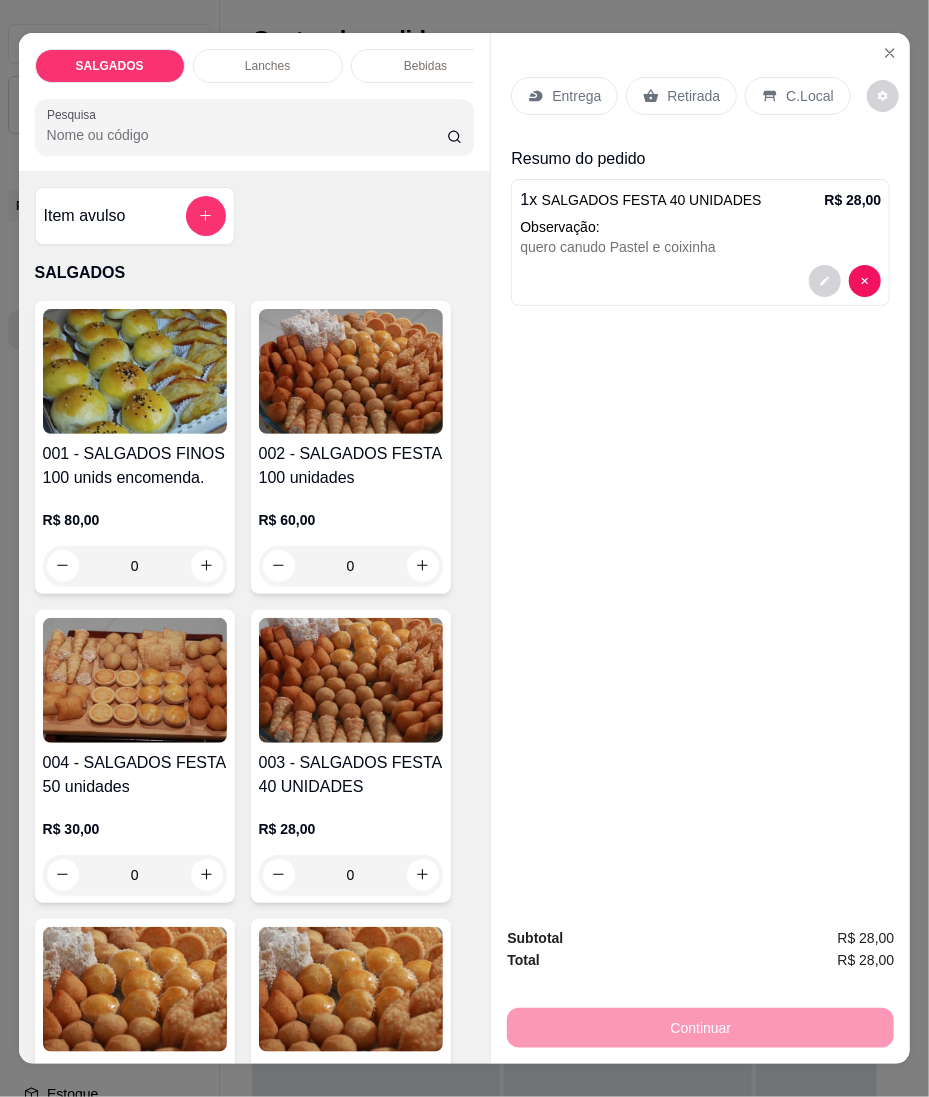 click at bounding box center [845, 281] 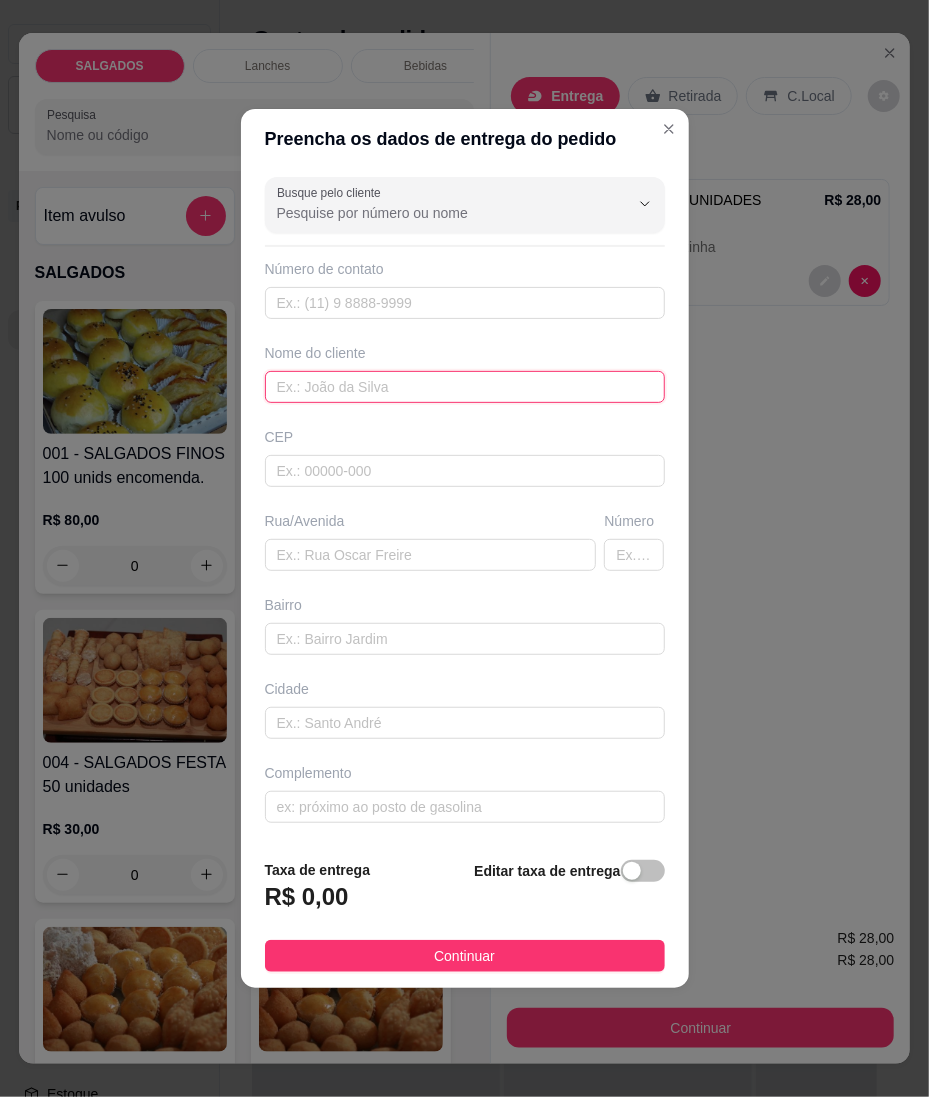click at bounding box center (465, 387) 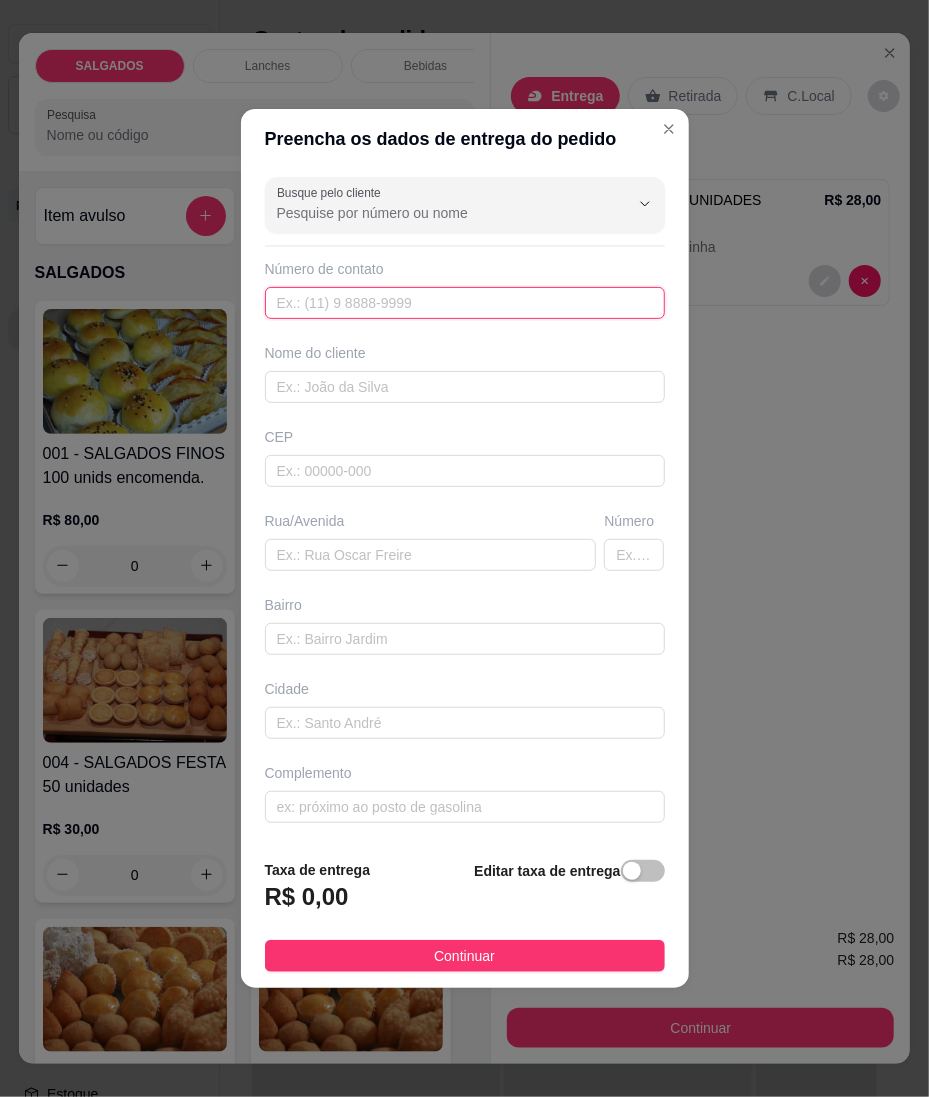 click at bounding box center (465, 303) 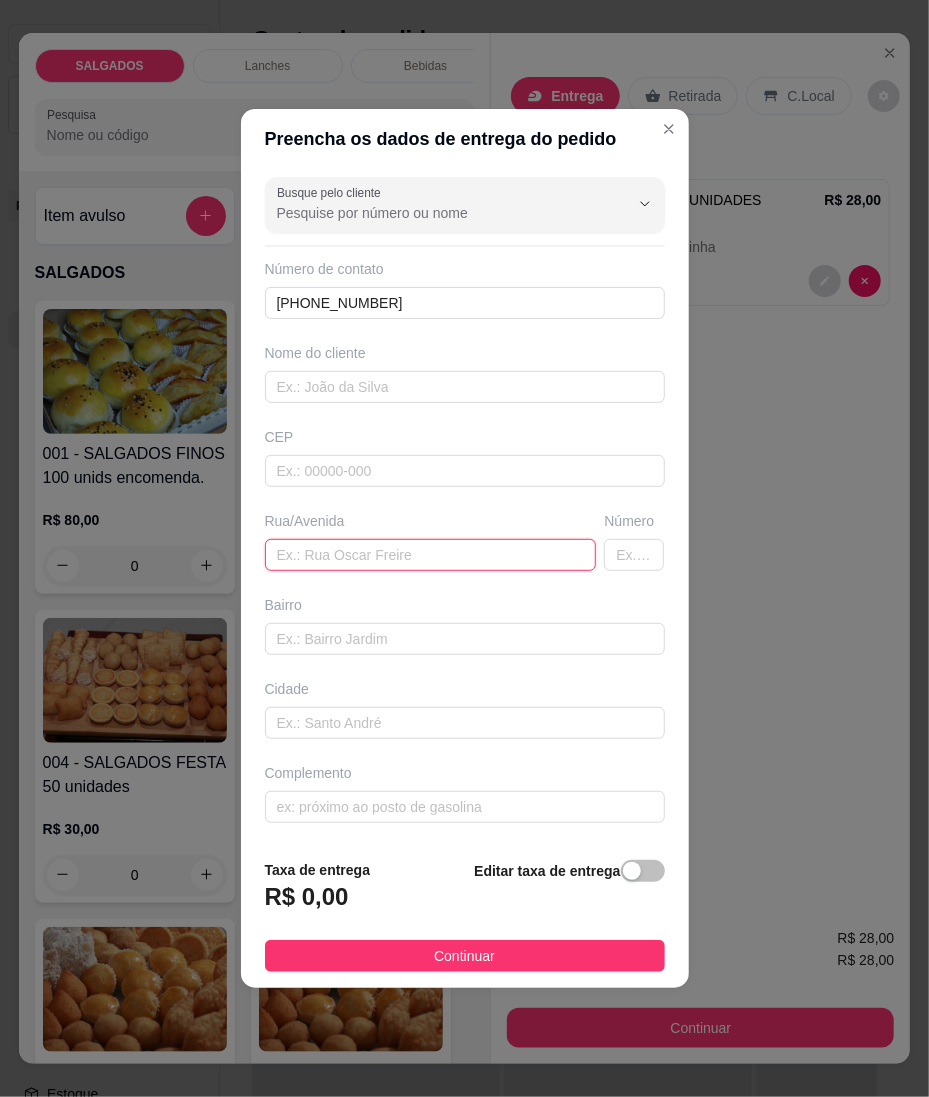 click at bounding box center (431, 555) 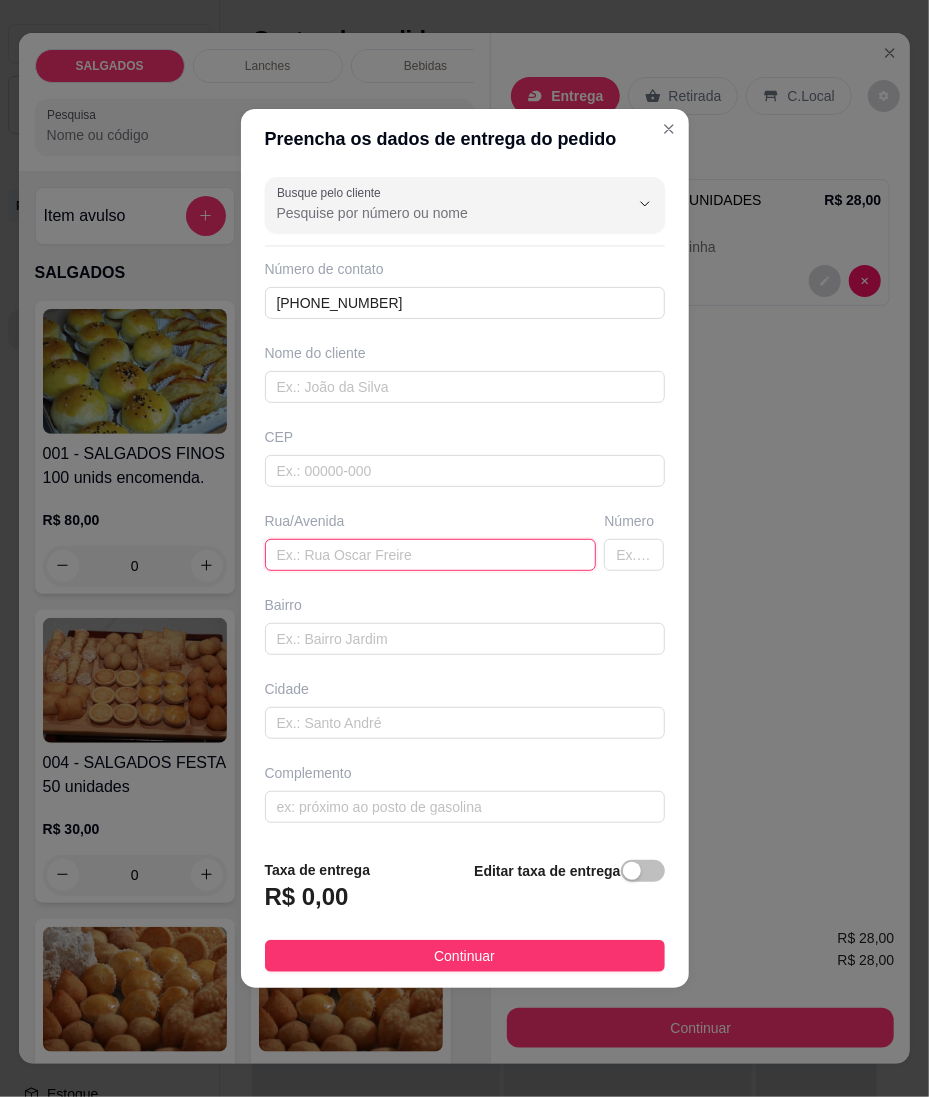 paste on "aqui no hospital" 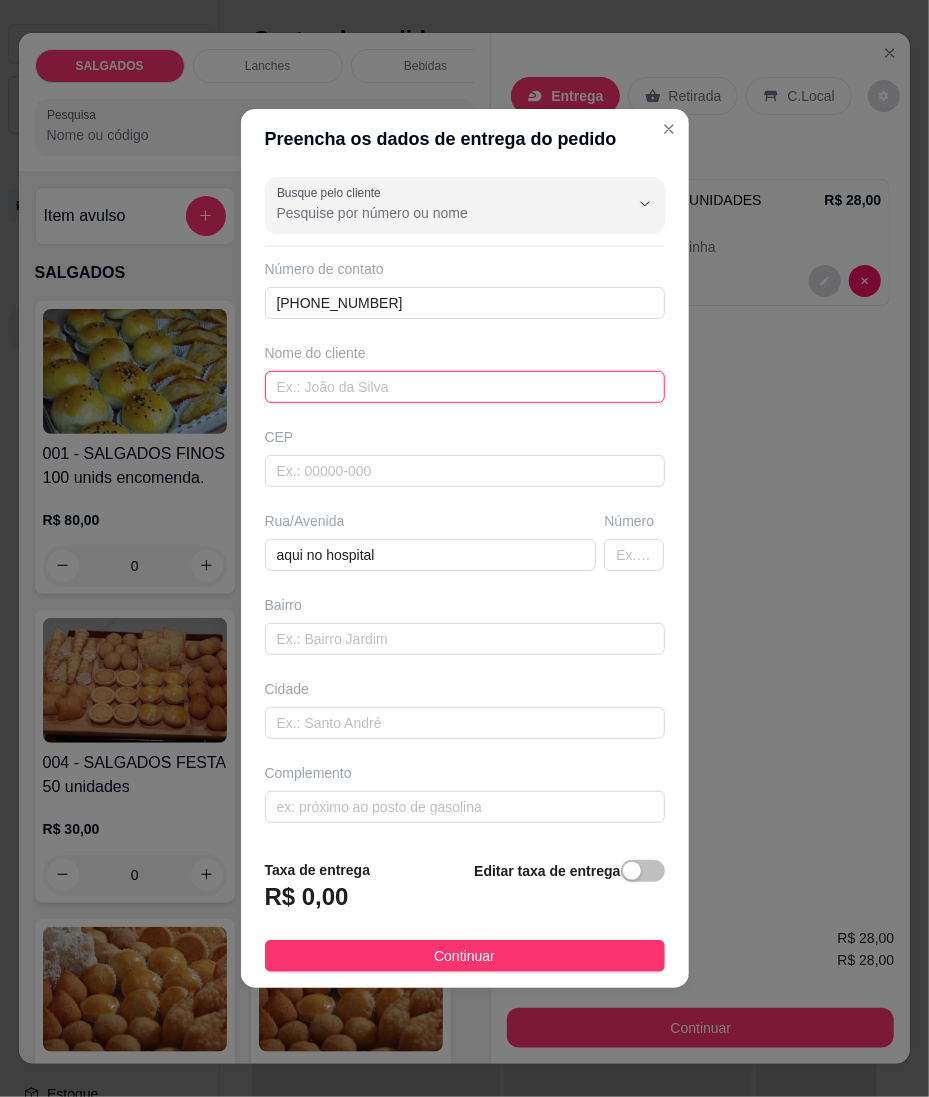 click at bounding box center [465, 387] 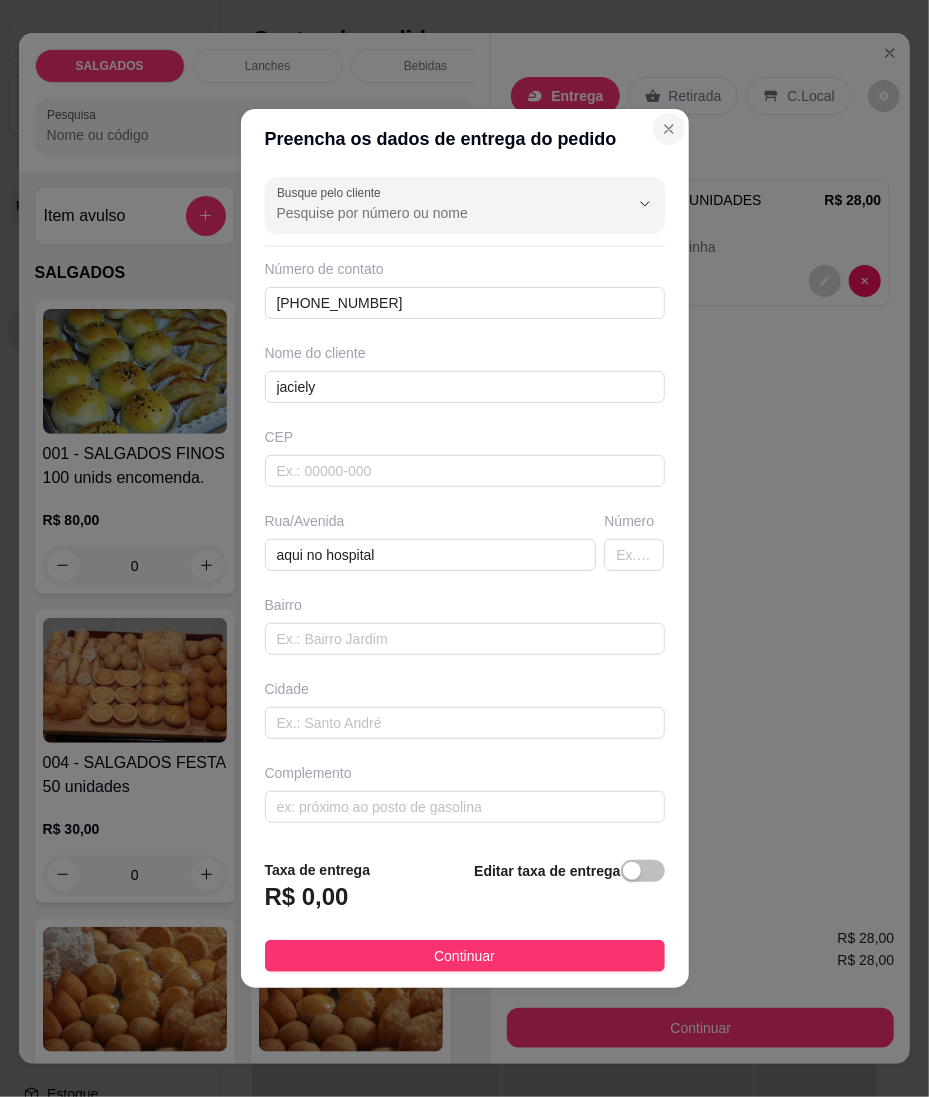 click on "Entrega Retirada C.Local Resumo do pedido 1 x   SALGADOS FESTA 40  UNIDADES R$ 28,00 Observação:  quero canudo  Pastel e coixinha" at bounding box center [700, 187] 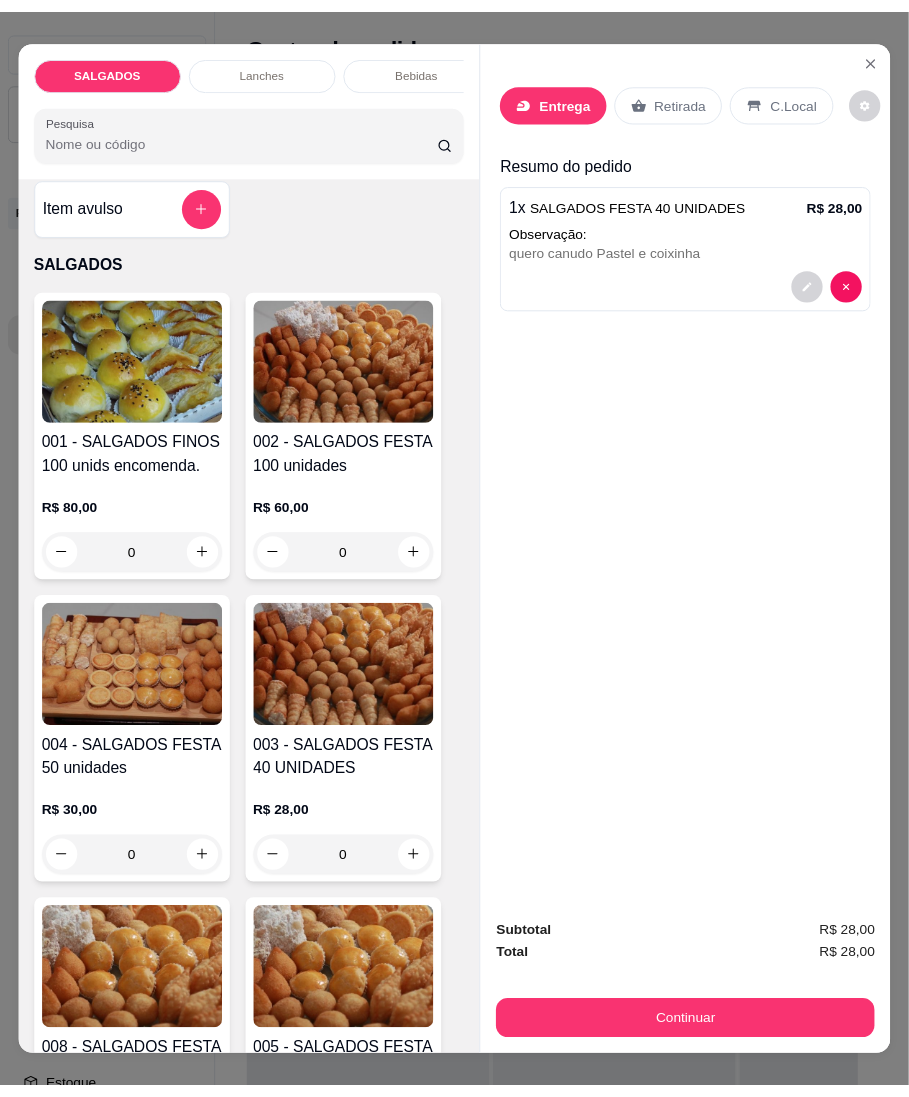 scroll, scrollTop: 0, scrollLeft: 0, axis: both 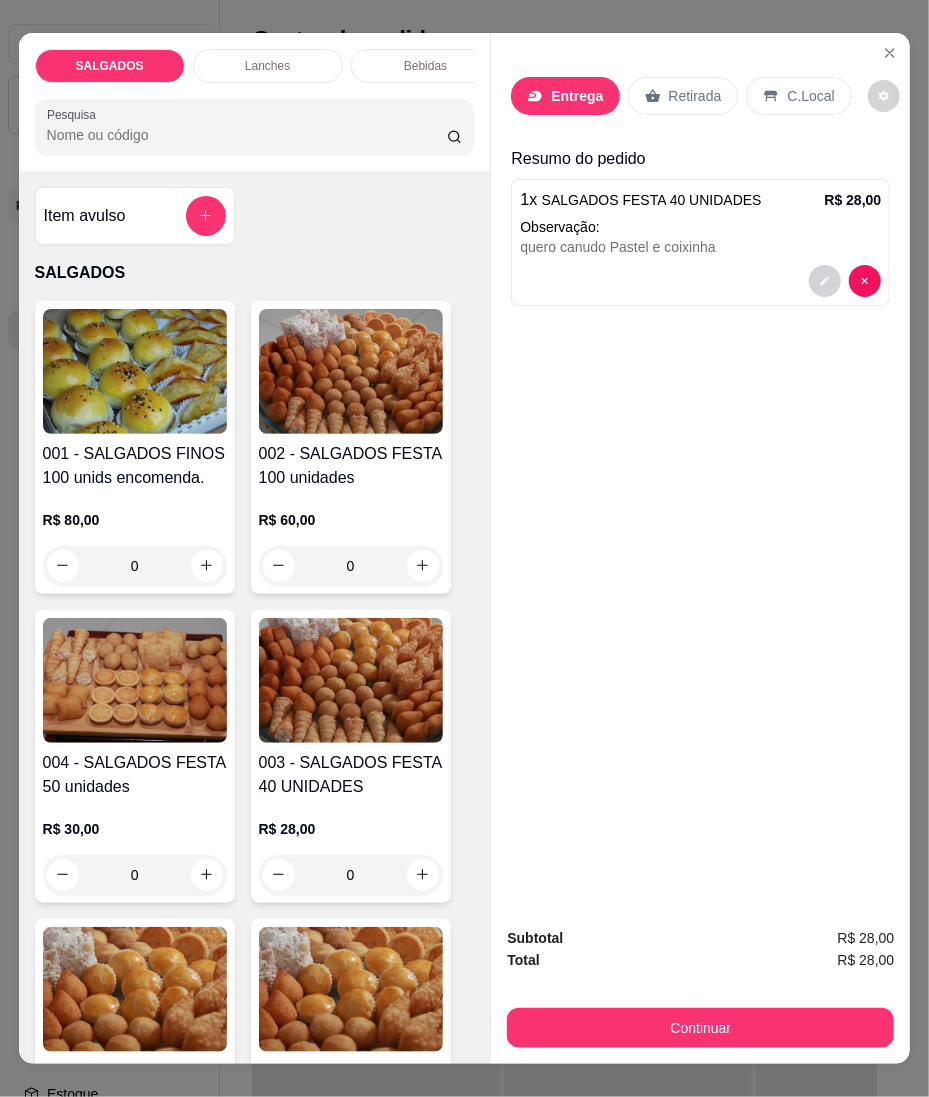 click on "Entrega" at bounding box center (577, 96) 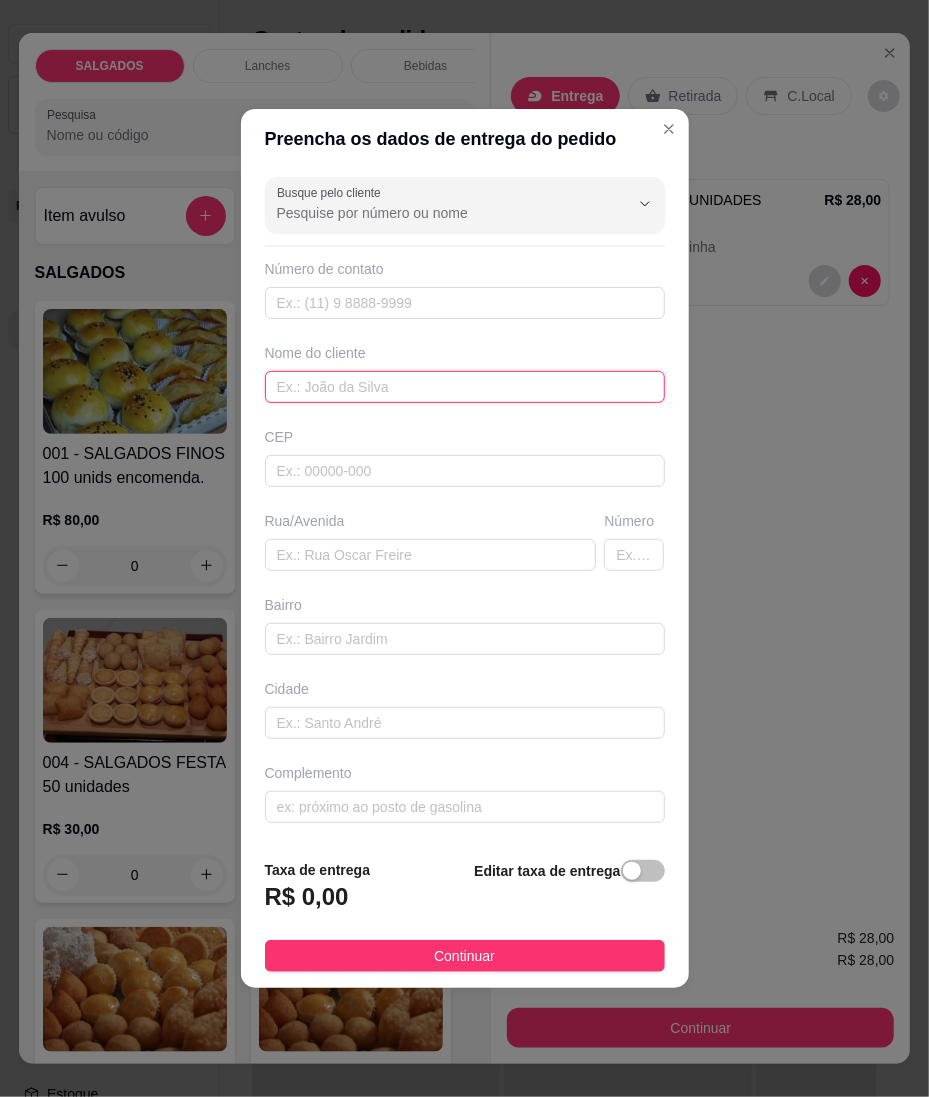 click at bounding box center [465, 387] 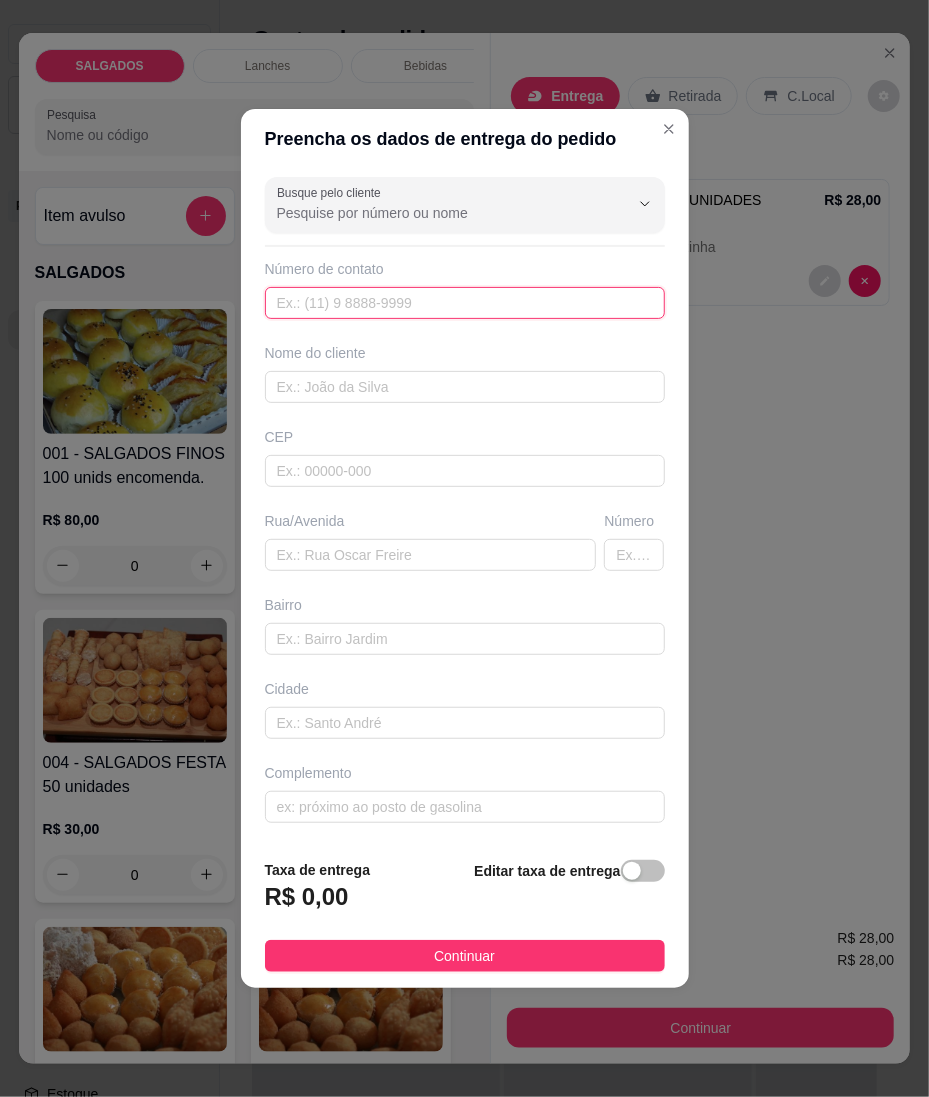 click at bounding box center [465, 303] 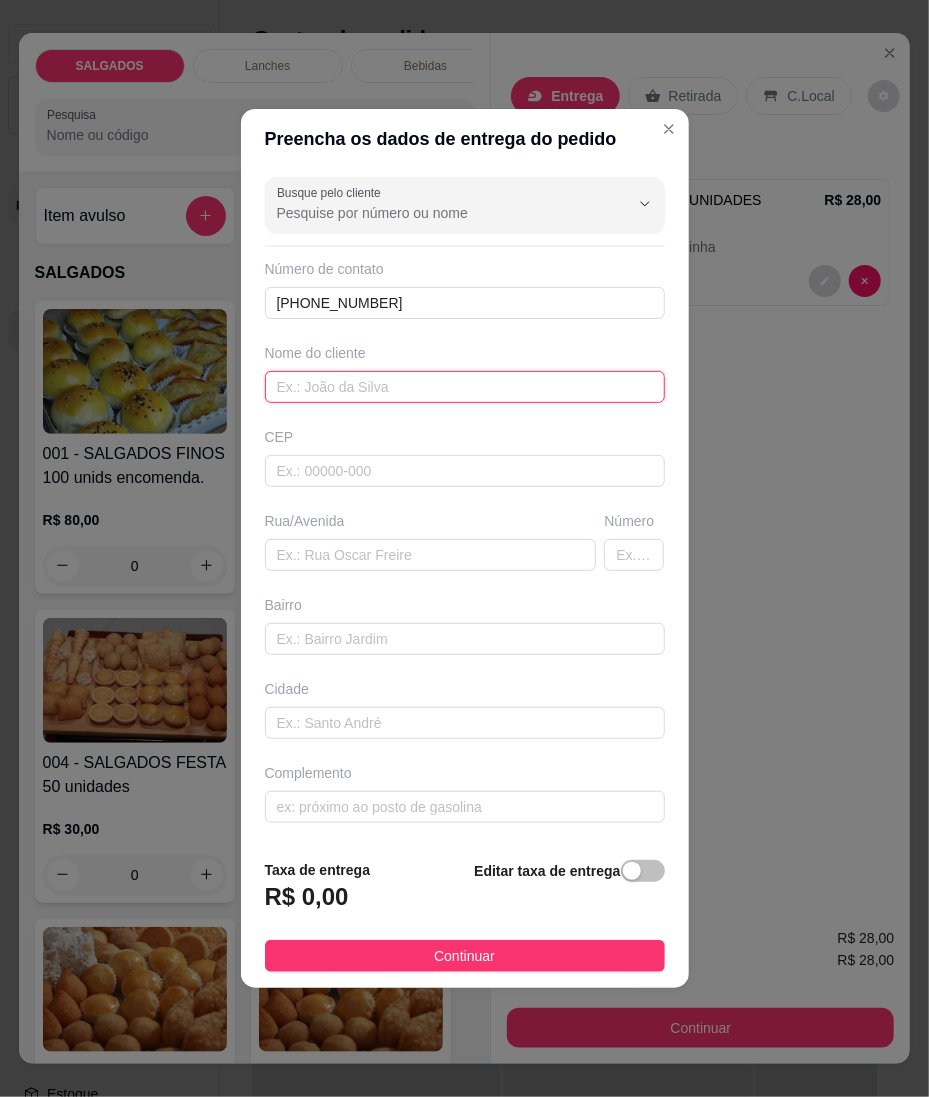 click at bounding box center [465, 387] 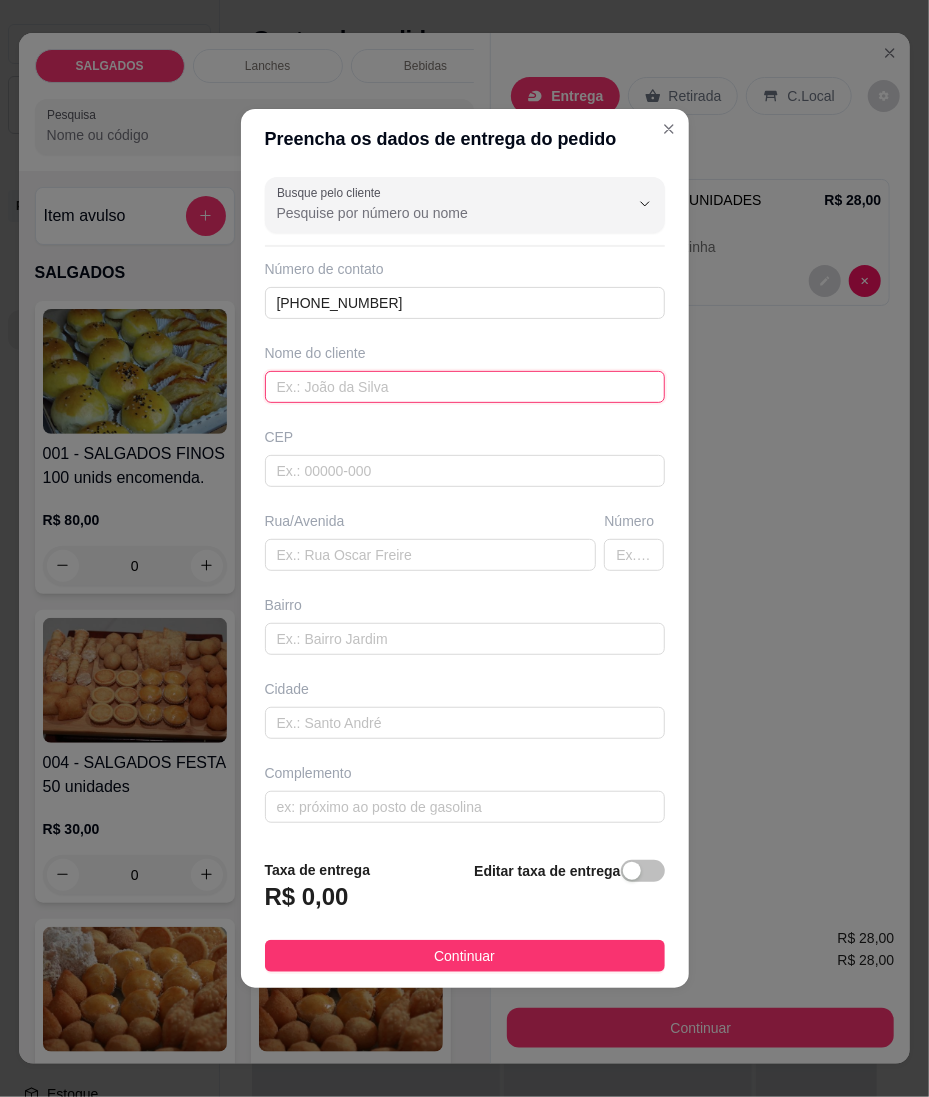 paste on "jaciely" 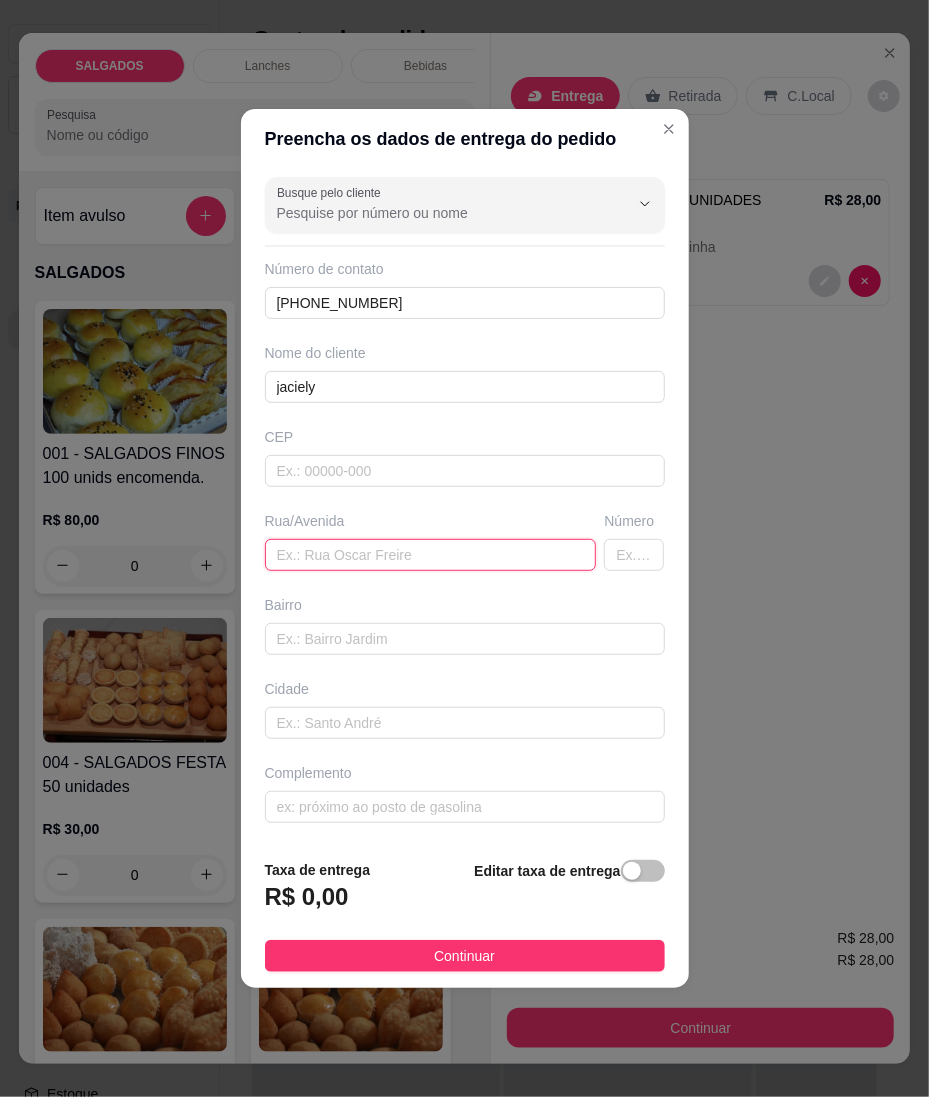 click at bounding box center [431, 555] 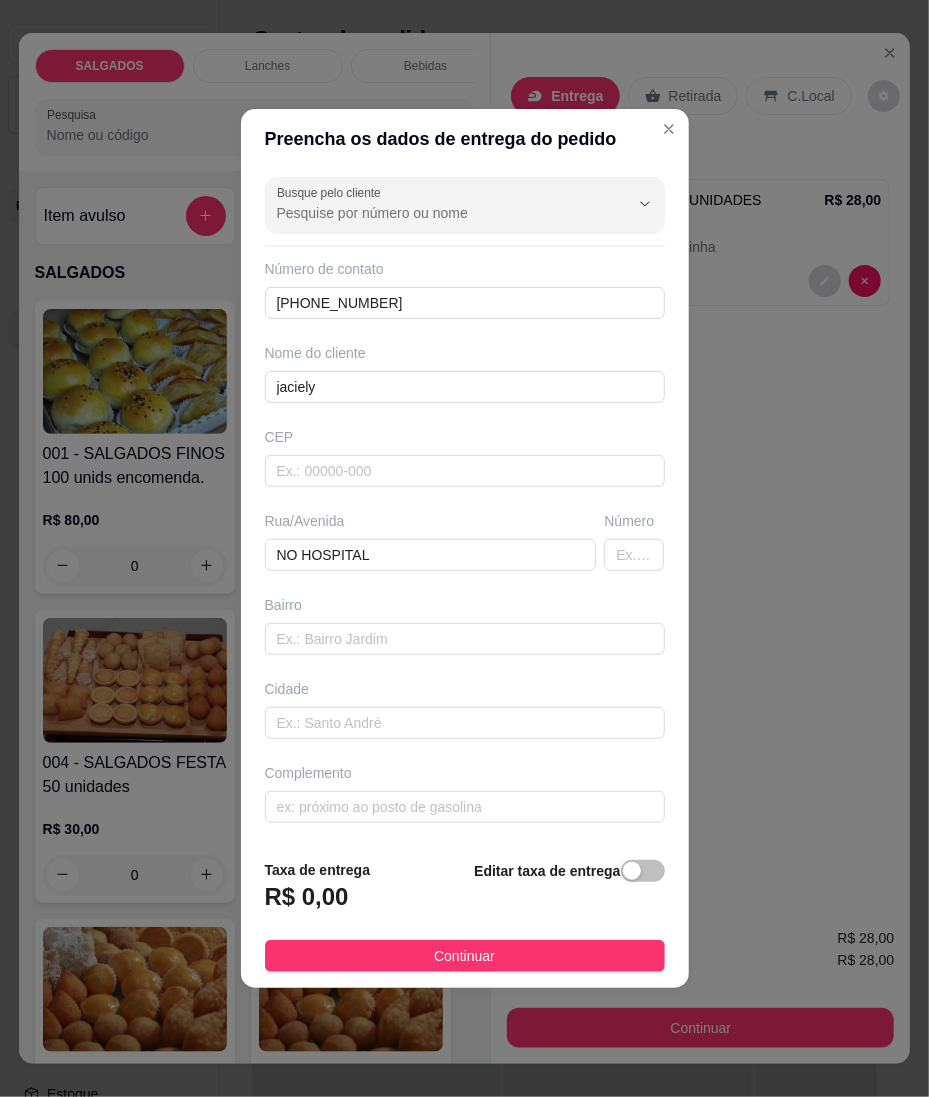 click on "Continuar" at bounding box center (465, 956) 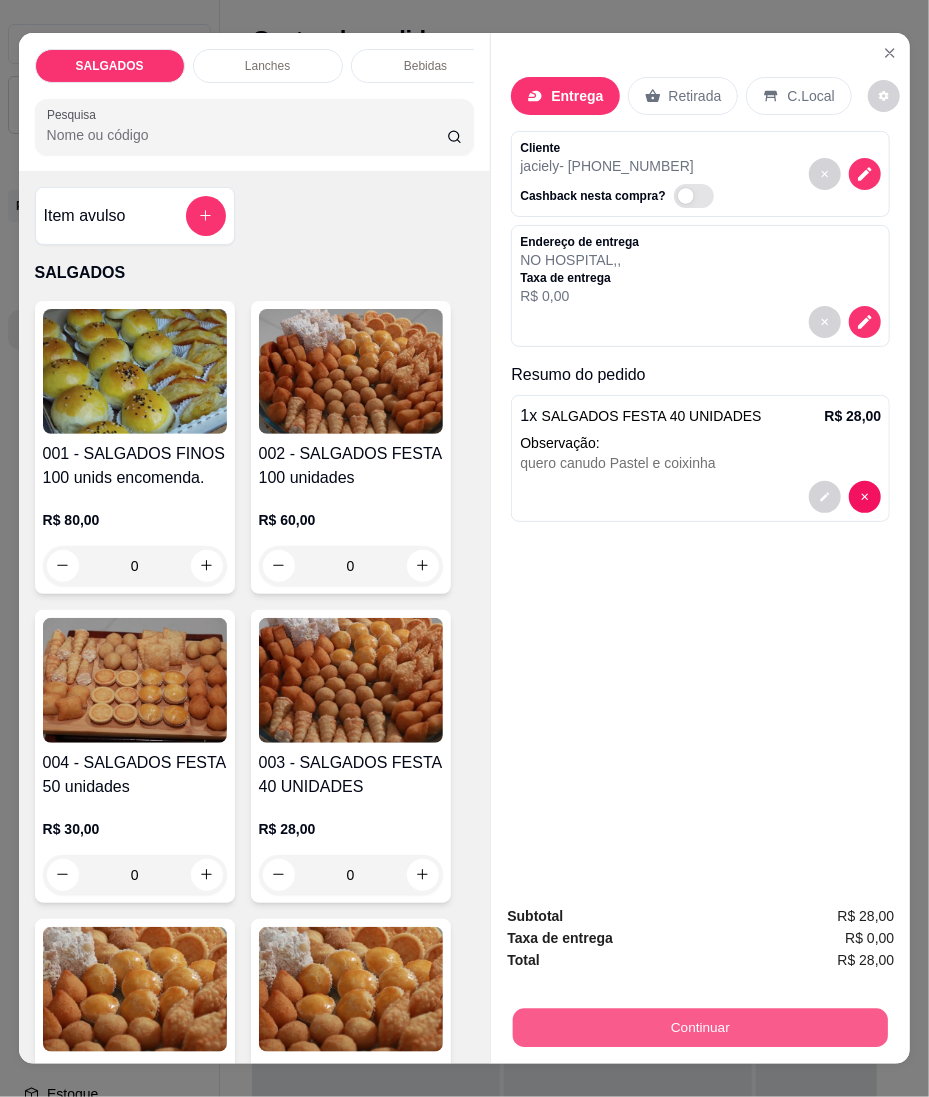 click on "Continuar" at bounding box center [700, 1028] 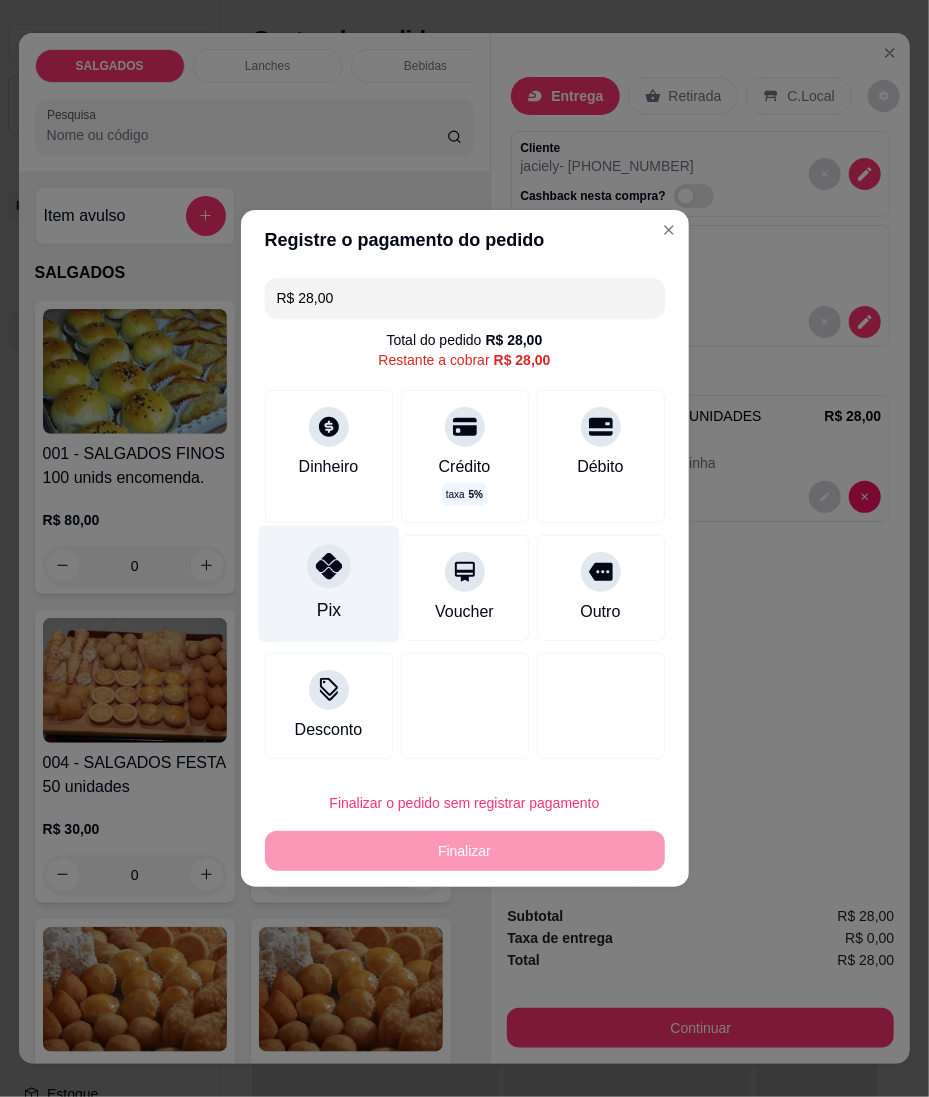 click on "Pix" at bounding box center (328, 584) 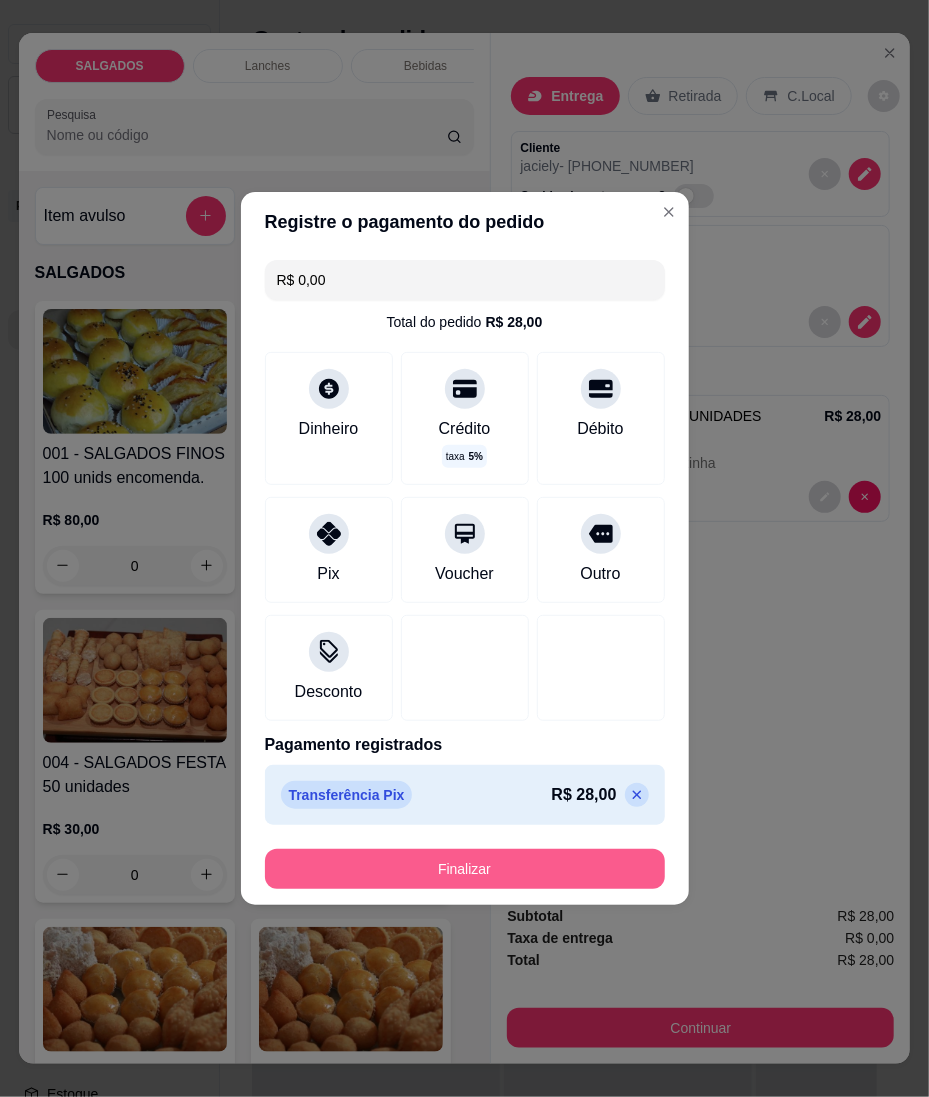 click on "Finalizar" at bounding box center [465, 869] 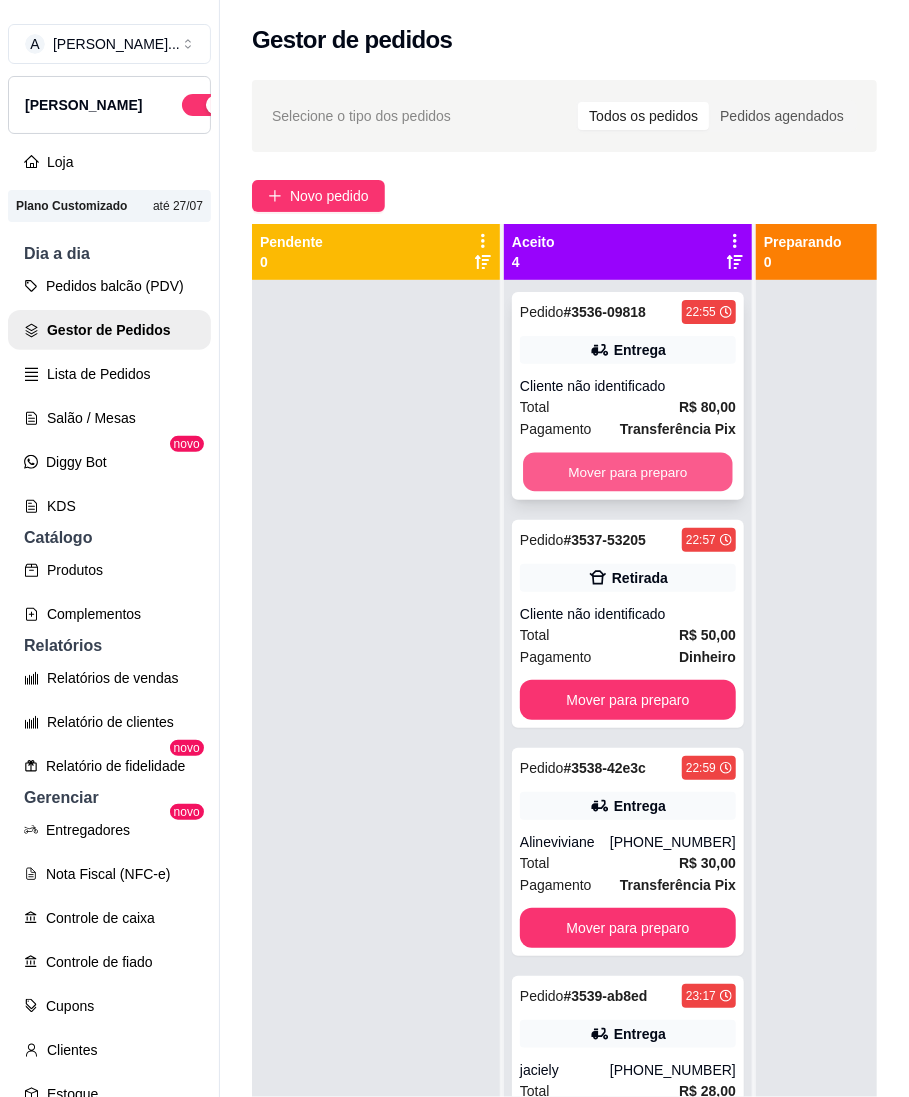 click on "Mover para preparo" at bounding box center (628, 472) 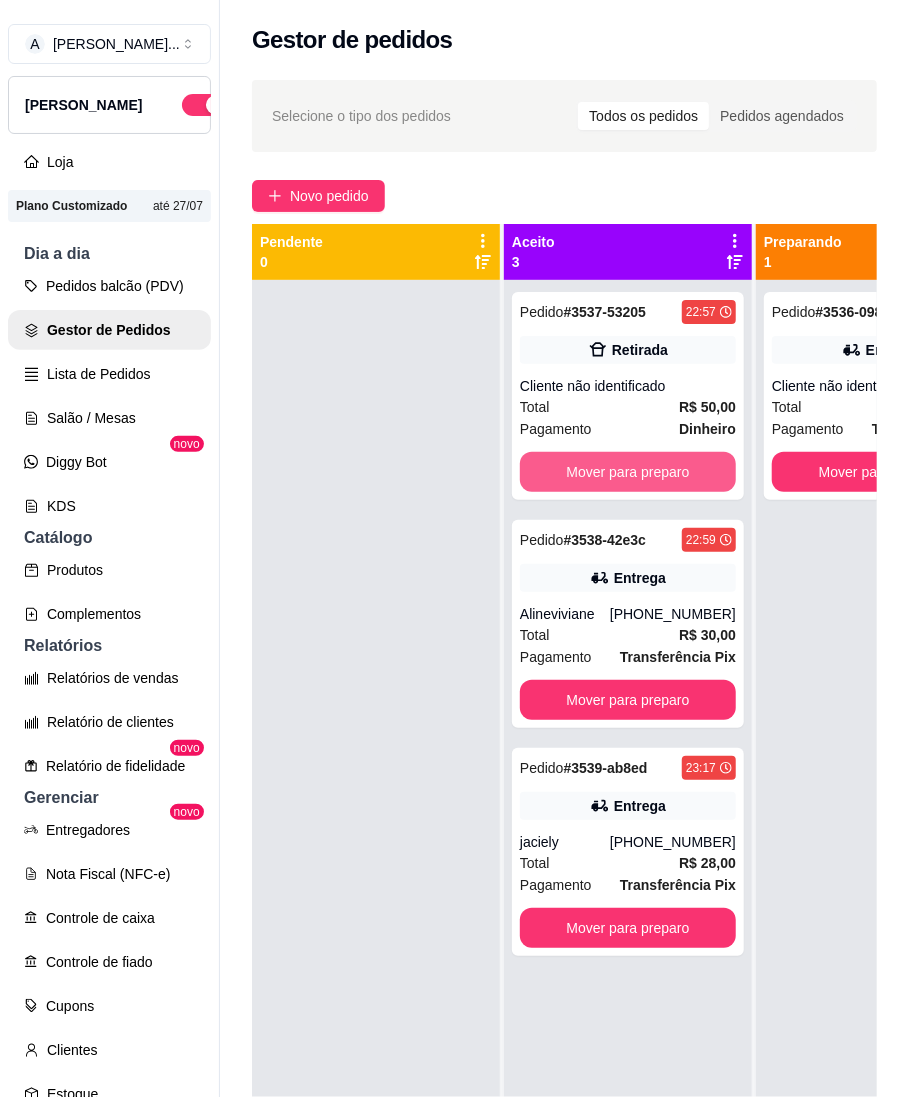 click on "Mover para preparo" at bounding box center [628, 472] 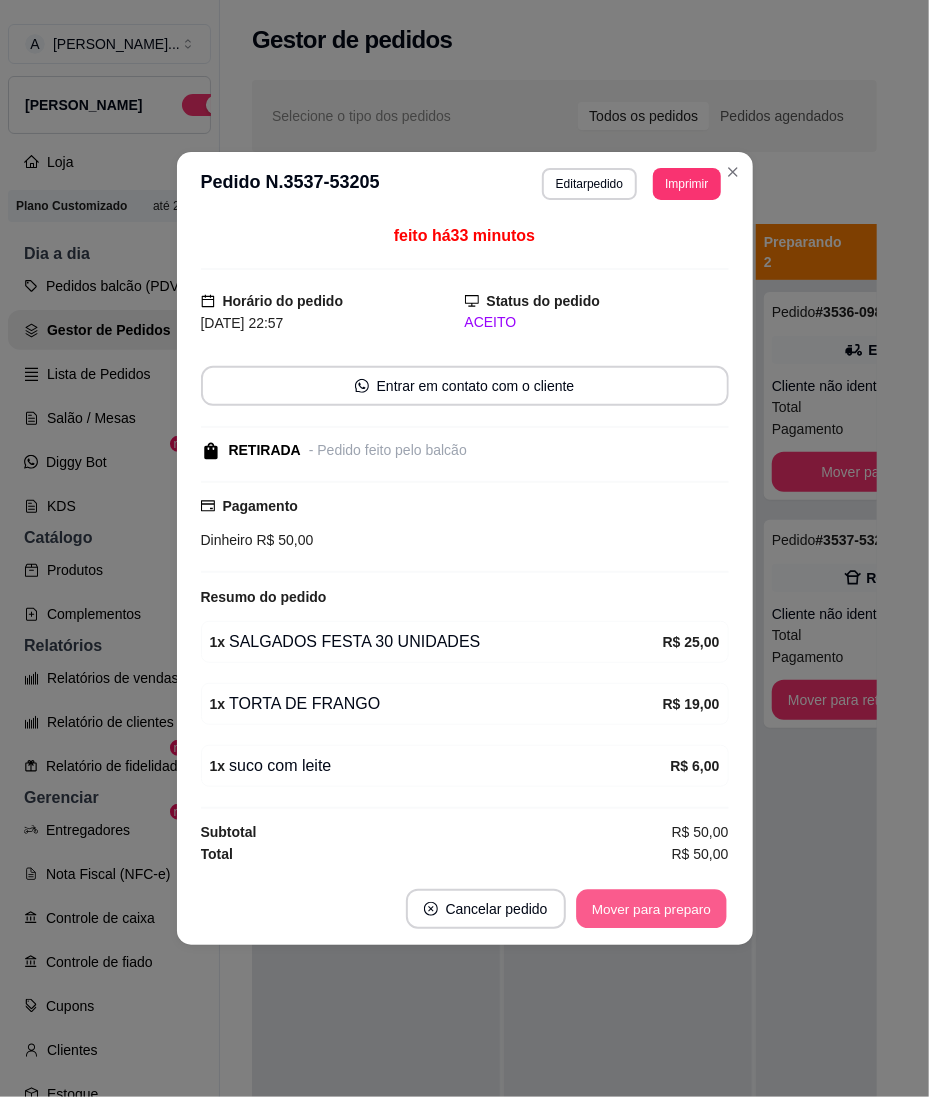 click on "Mover para preparo" at bounding box center (651, 909) 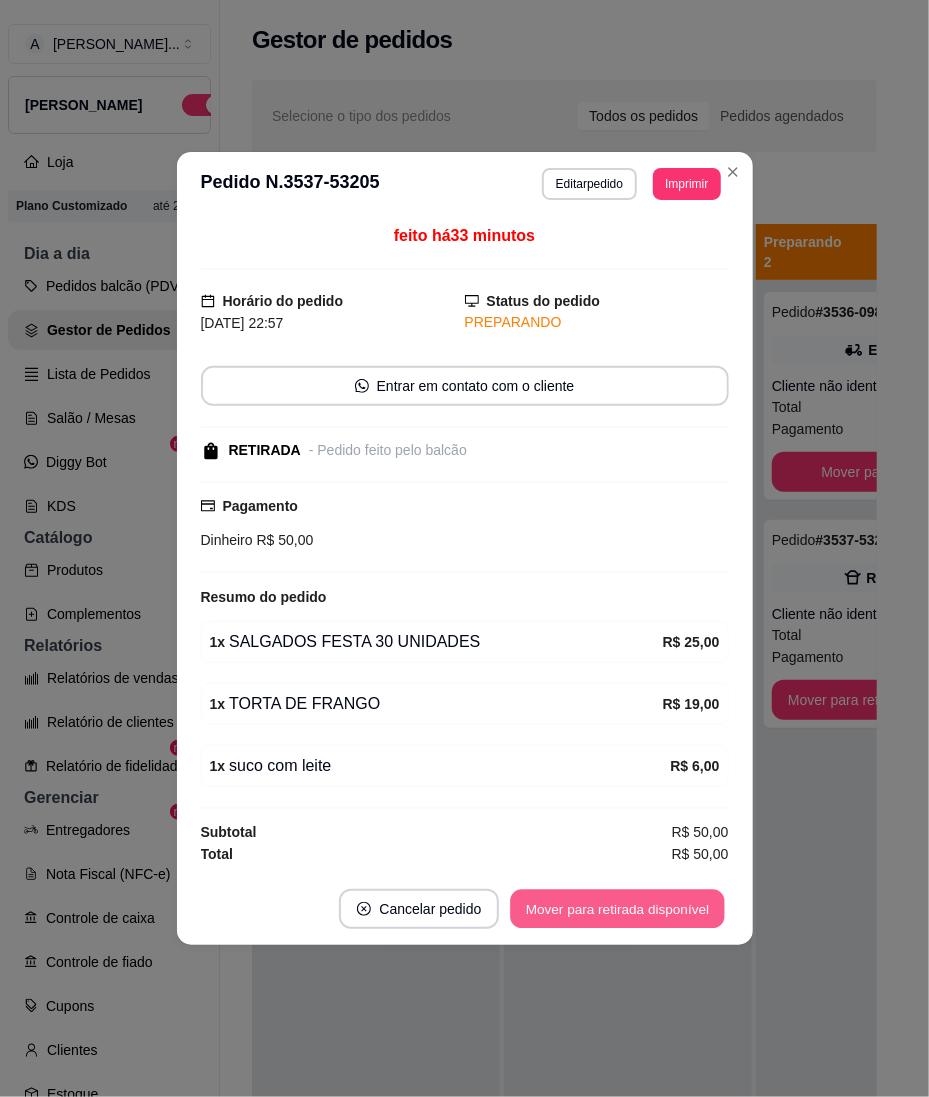 click on "Mover para retirada disponível" at bounding box center [618, 909] 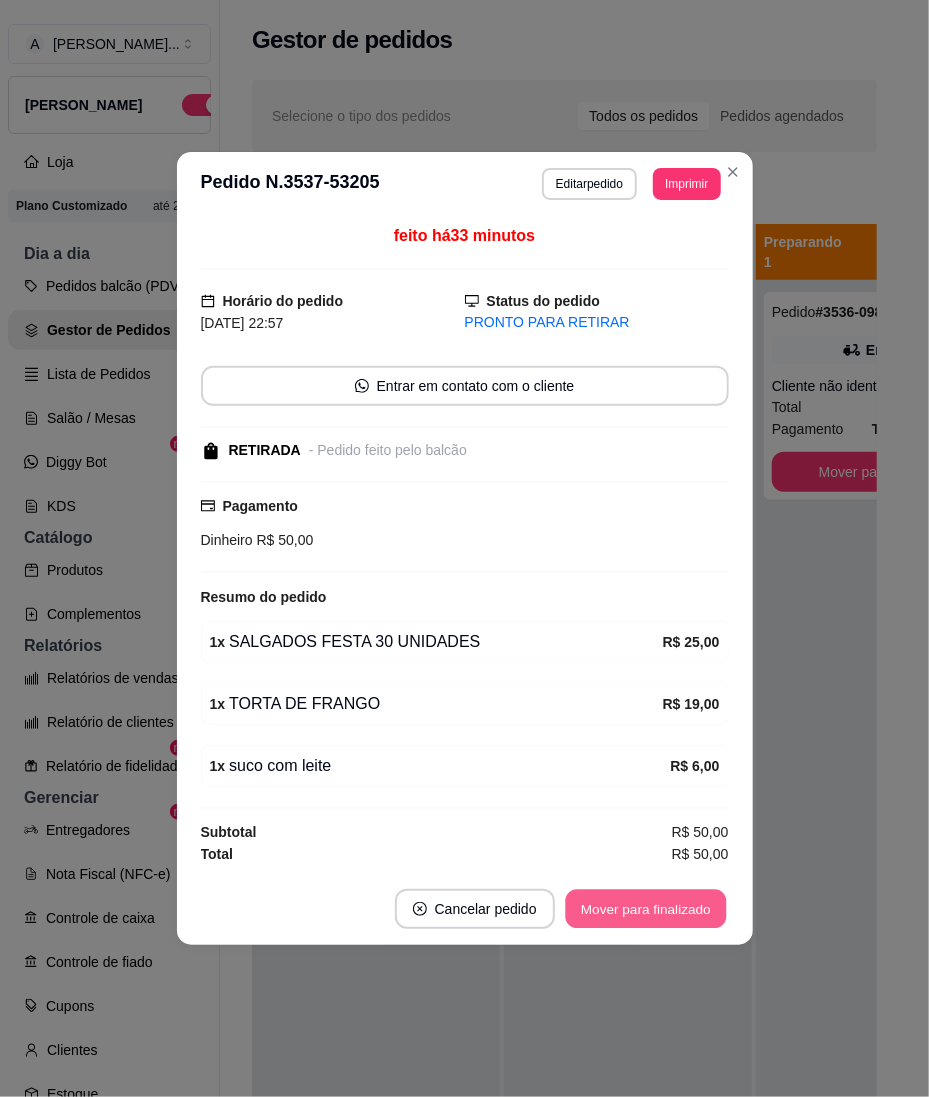 click on "Mover para finalizado" at bounding box center [645, 909] 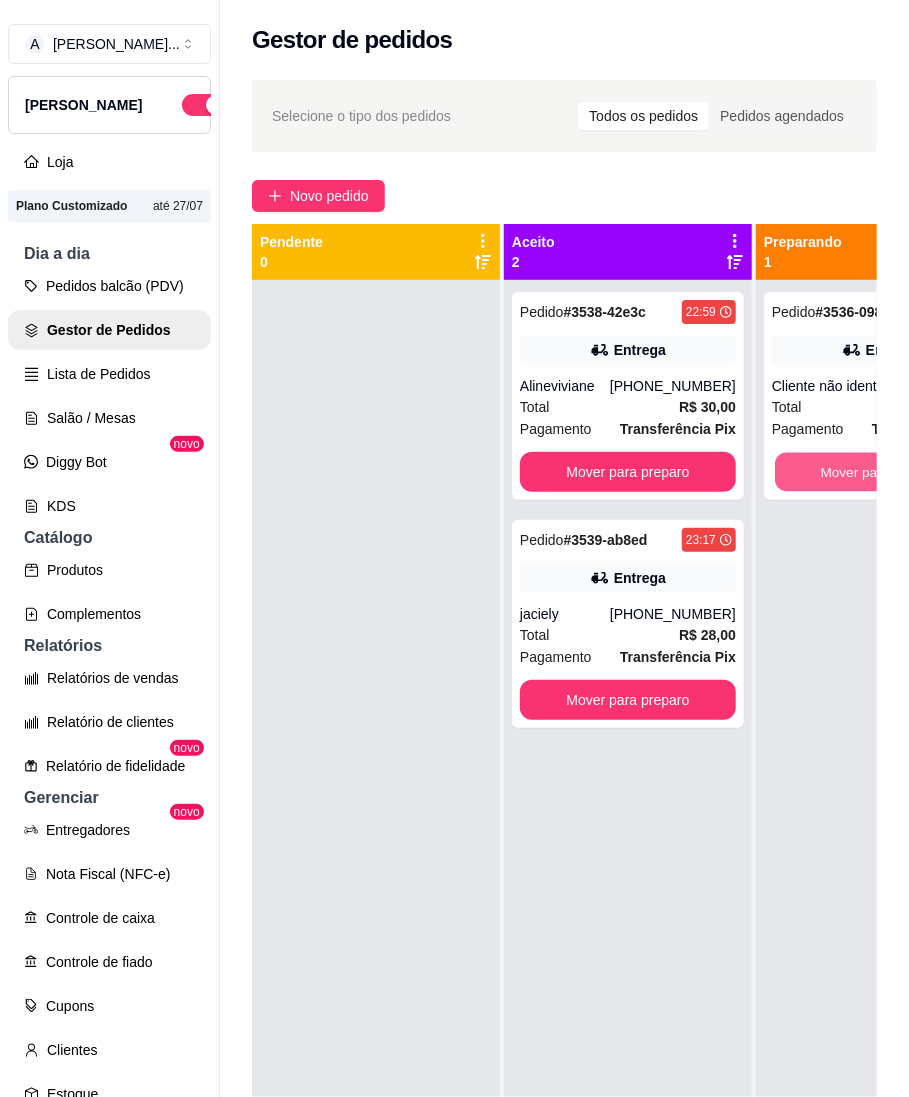 click on "Mover para entrega" at bounding box center (880, 472) 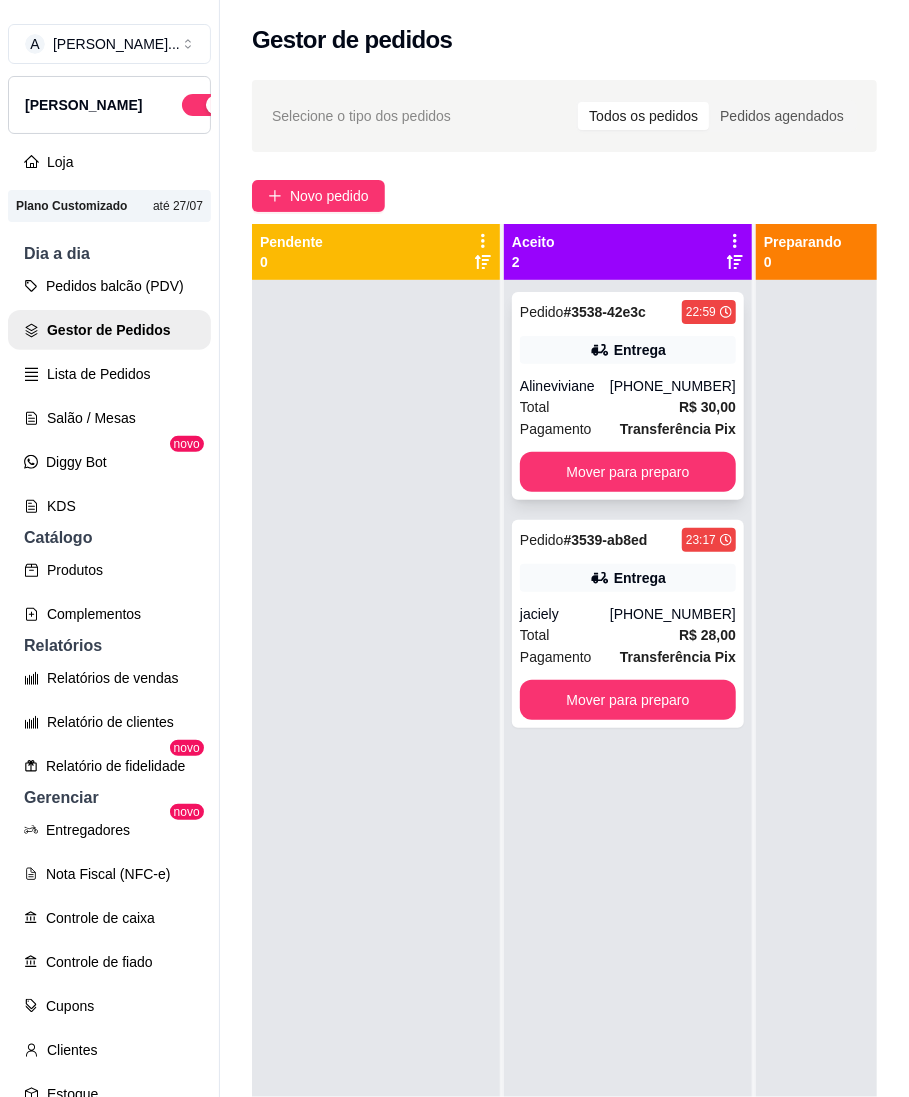 click on "Pedido  # 3538-42e3c 22:59 Entrega Alineviviane [PHONE_NUMBER] Total R$ 30,00 Pagamento Transferência Pix Mover para preparo" at bounding box center (628, 396) 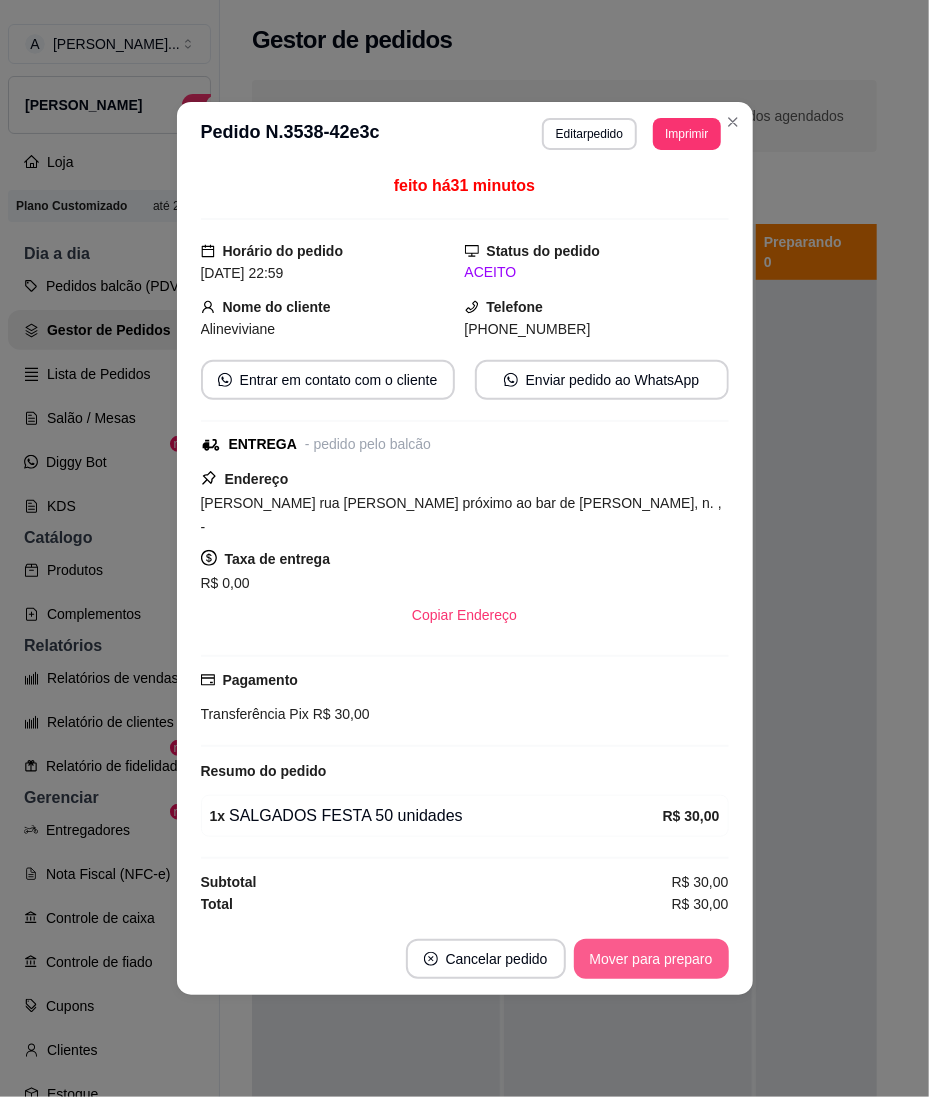 click on "Mover para preparo" at bounding box center (651, 959) 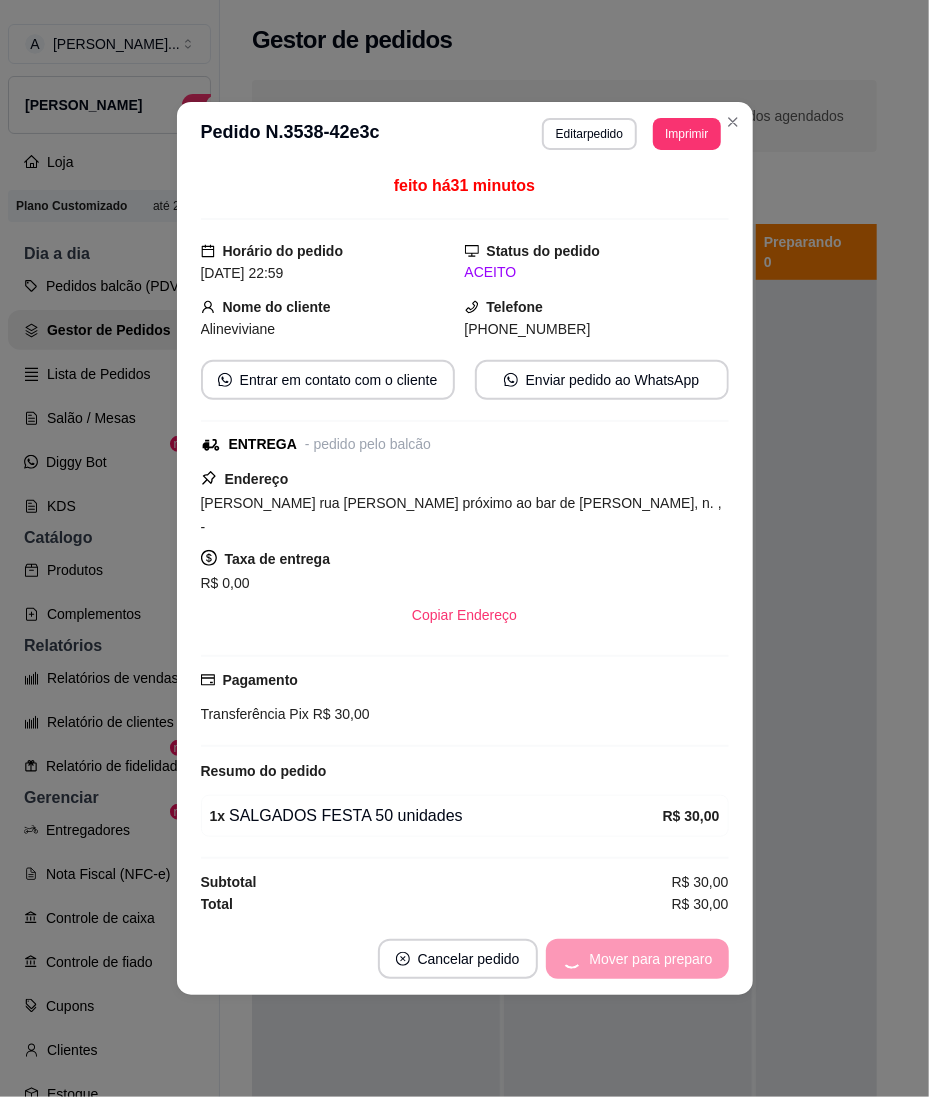 click on "Mover para preparo" at bounding box center [637, 959] 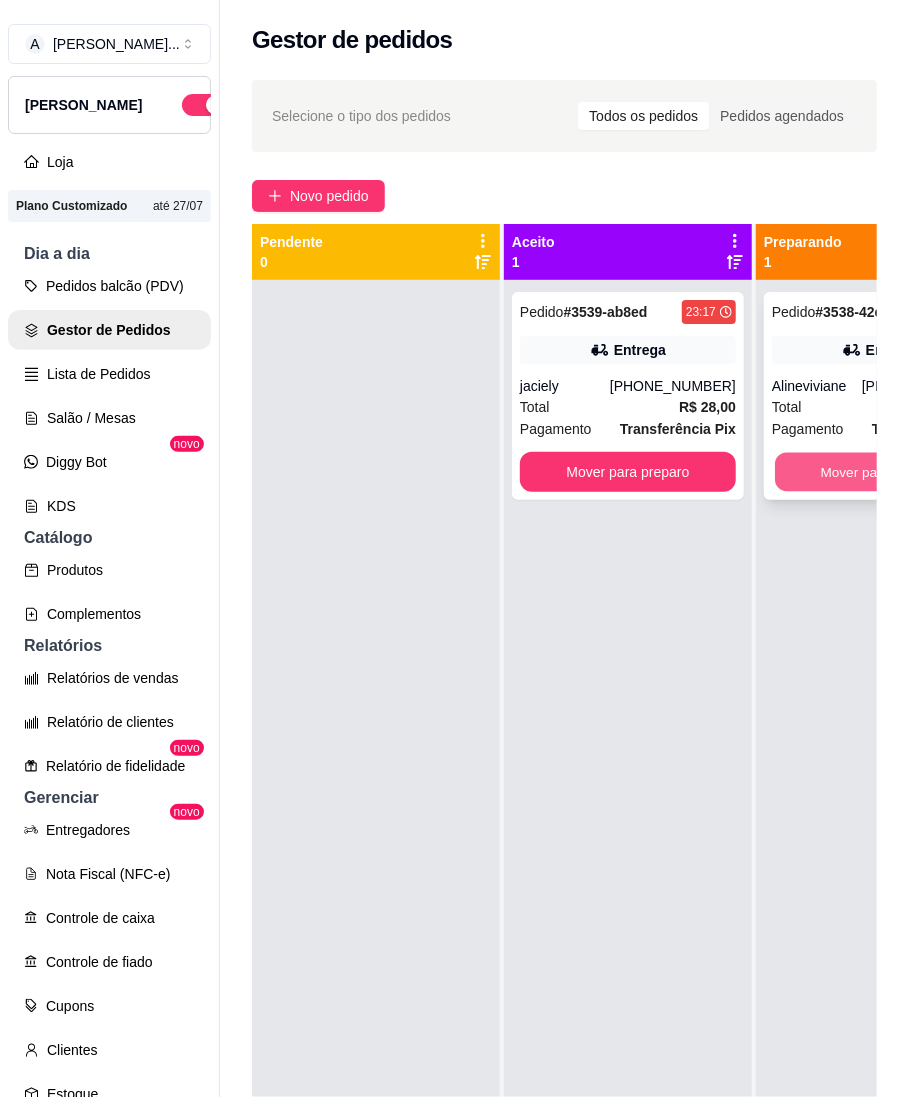 click on "Mover para entrega" at bounding box center (880, 472) 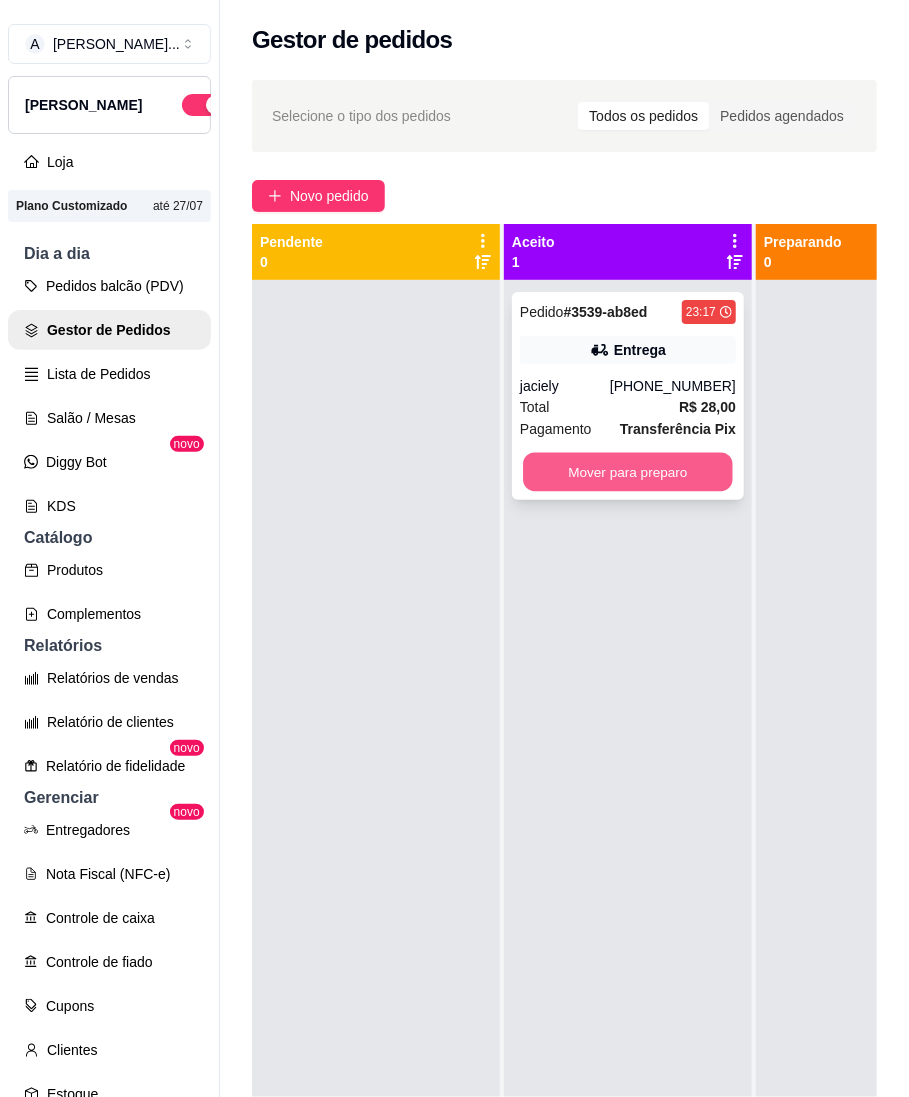 click on "Mover para preparo" at bounding box center [628, 472] 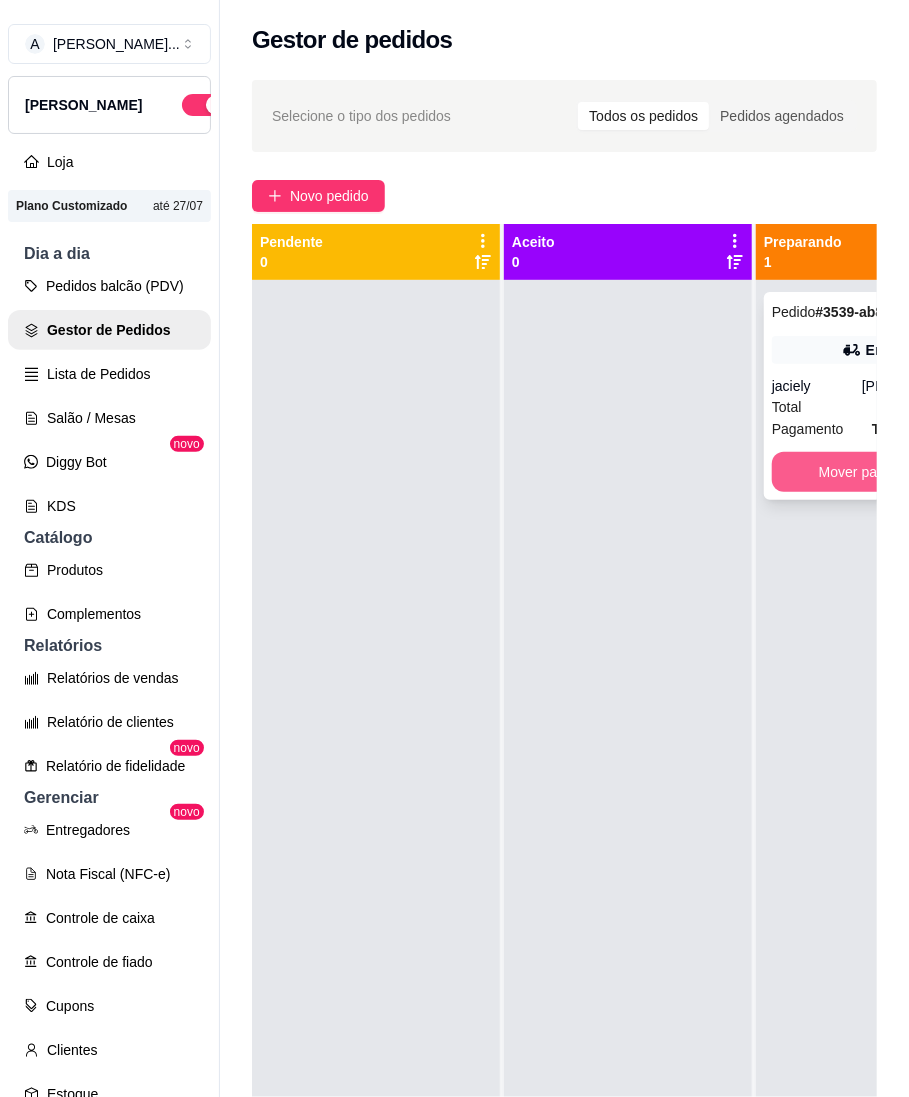 click on "Mover para entrega" at bounding box center (880, 472) 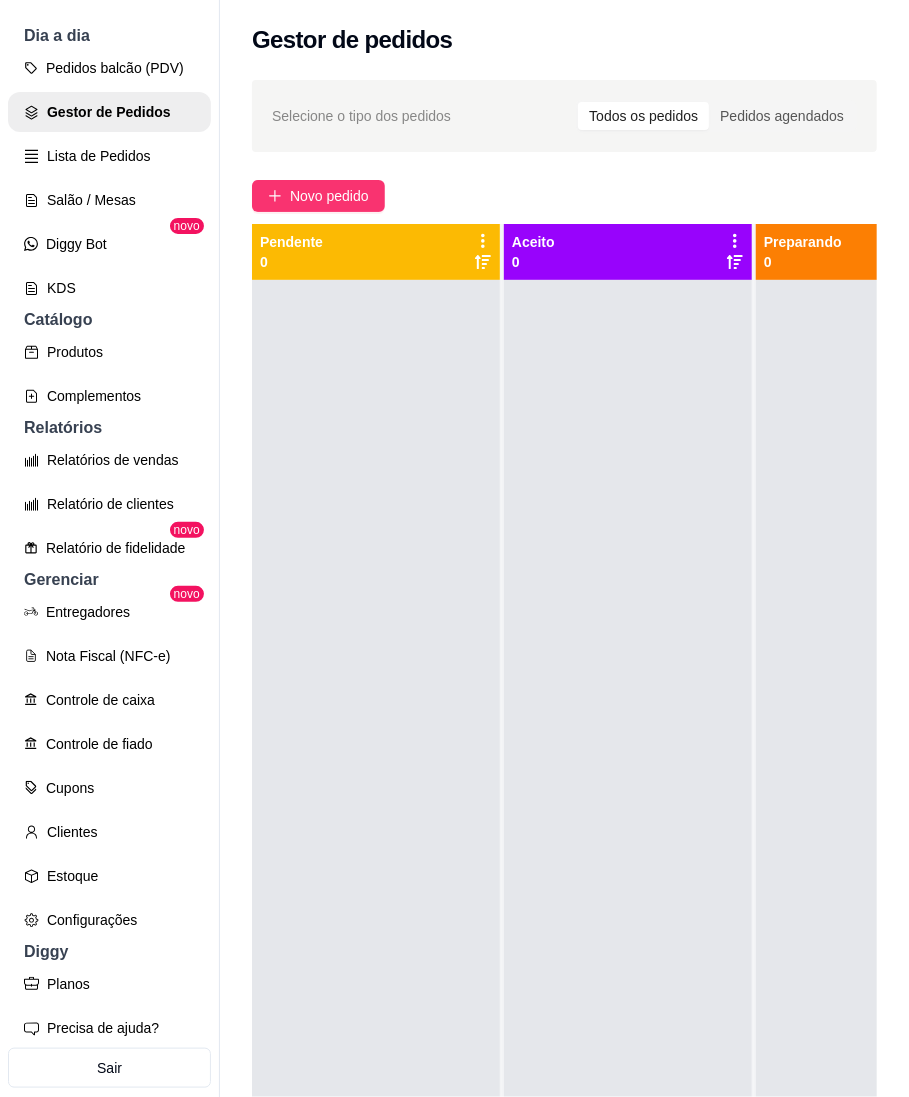 scroll, scrollTop: 266, scrollLeft: 0, axis: vertical 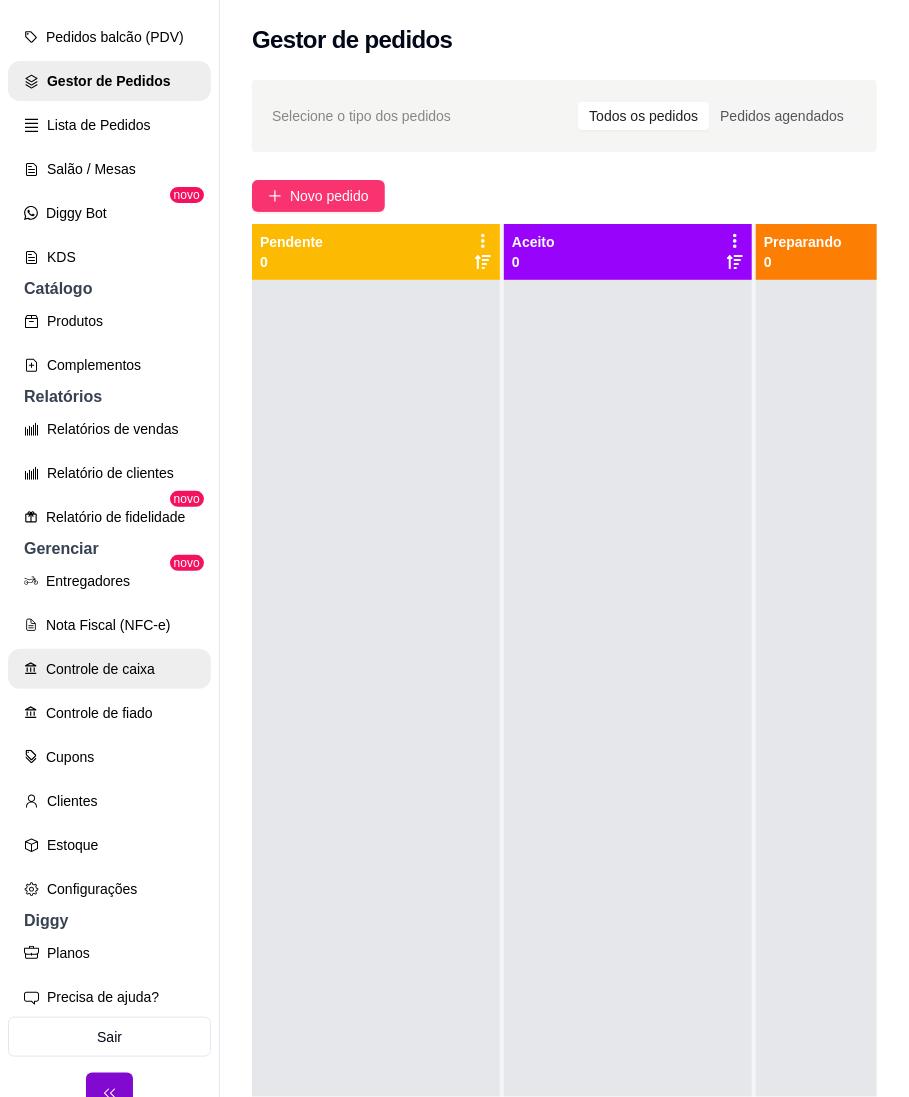click on "Controle de caixa" at bounding box center [109, 669] 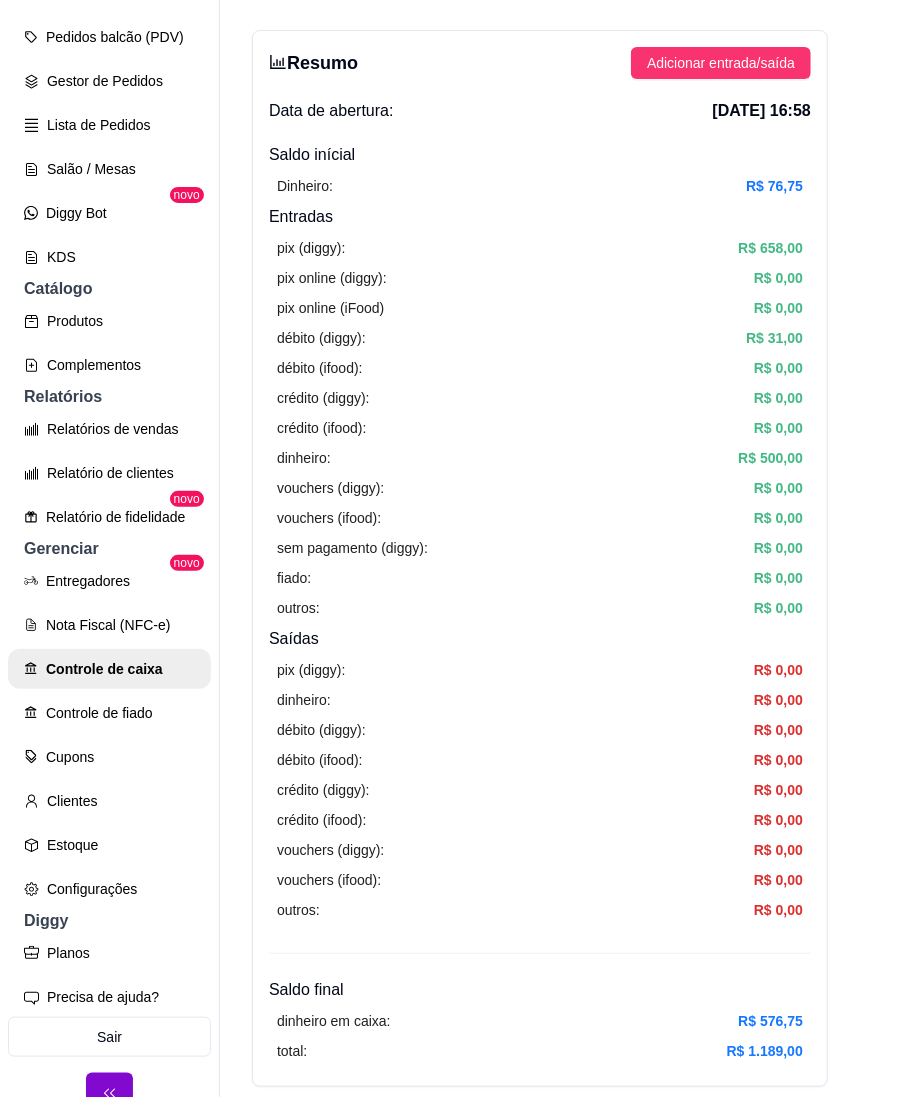 scroll, scrollTop: 0, scrollLeft: 0, axis: both 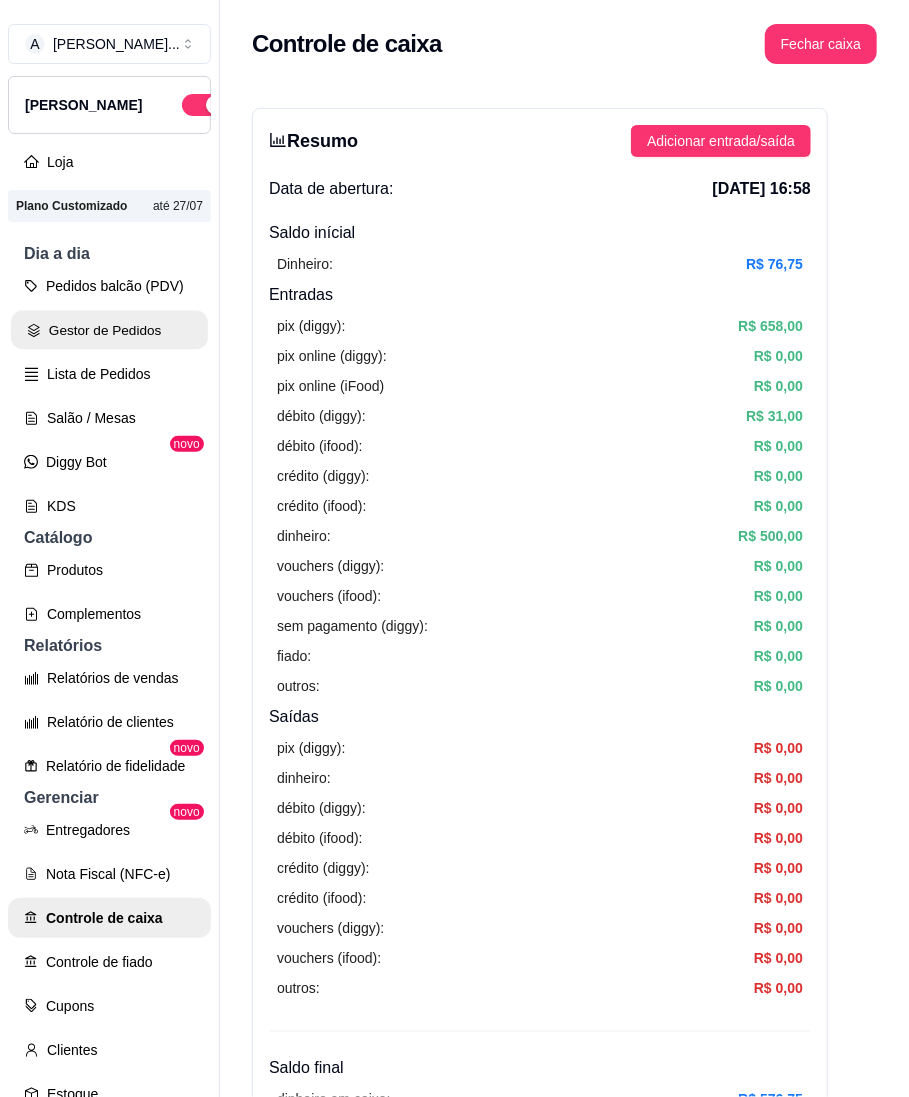 click on "Gestor de Pedidos" at bounding box center (109, 330) 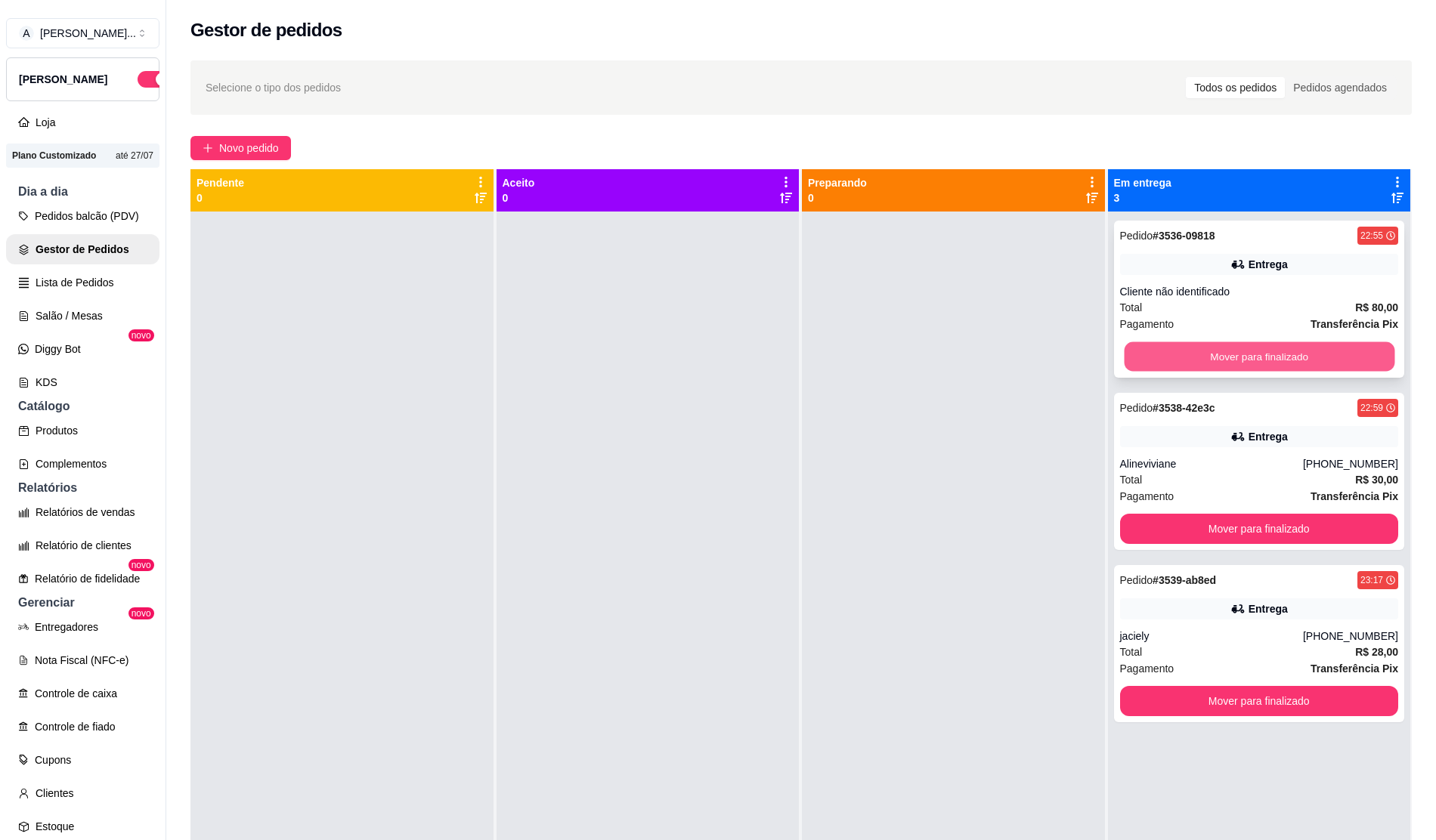 click on "Mover para finalizado" at bounding box center (1258, 357) 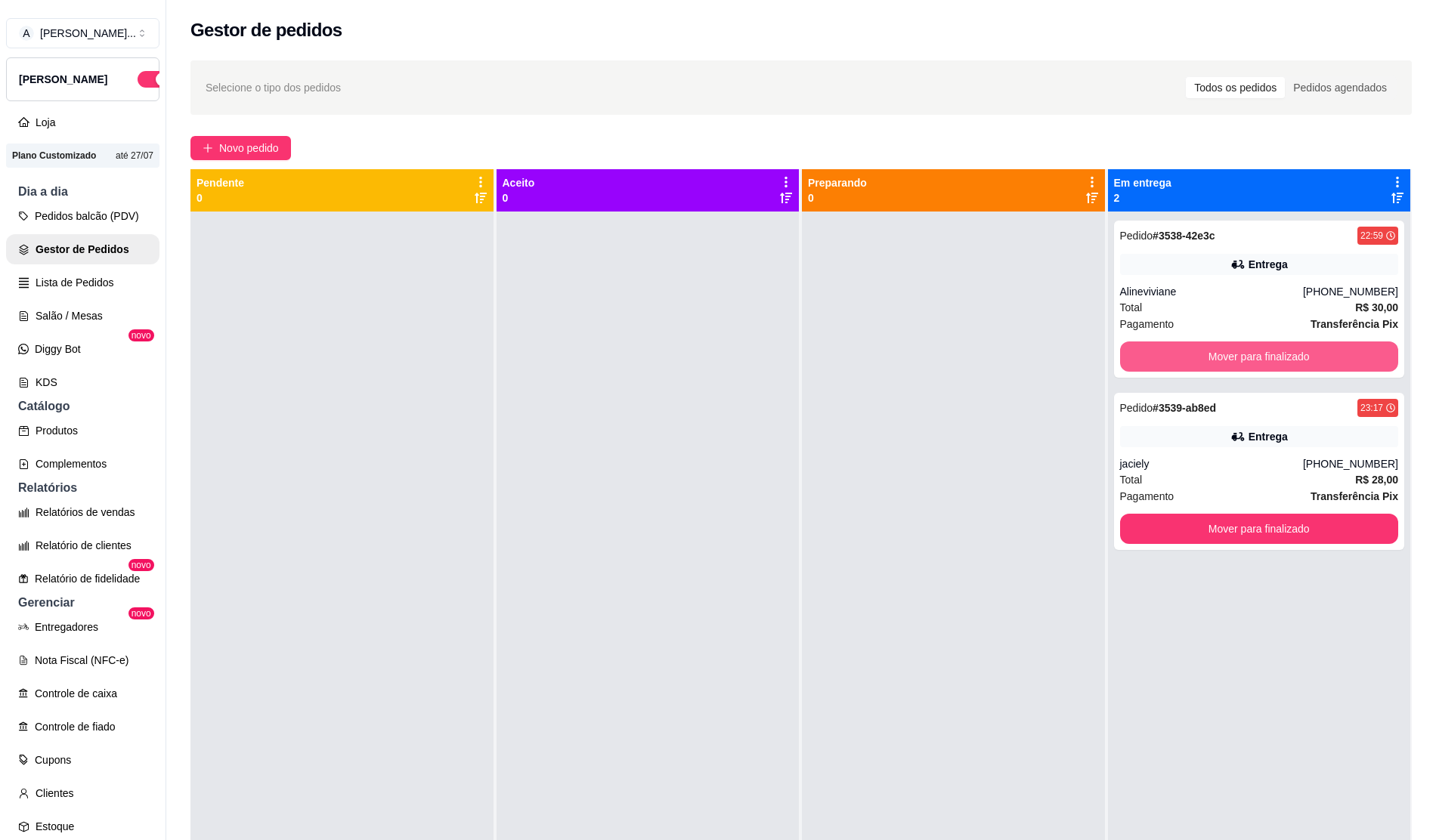 click on "Mover para finalizado" at bounding box center (1259, 357) 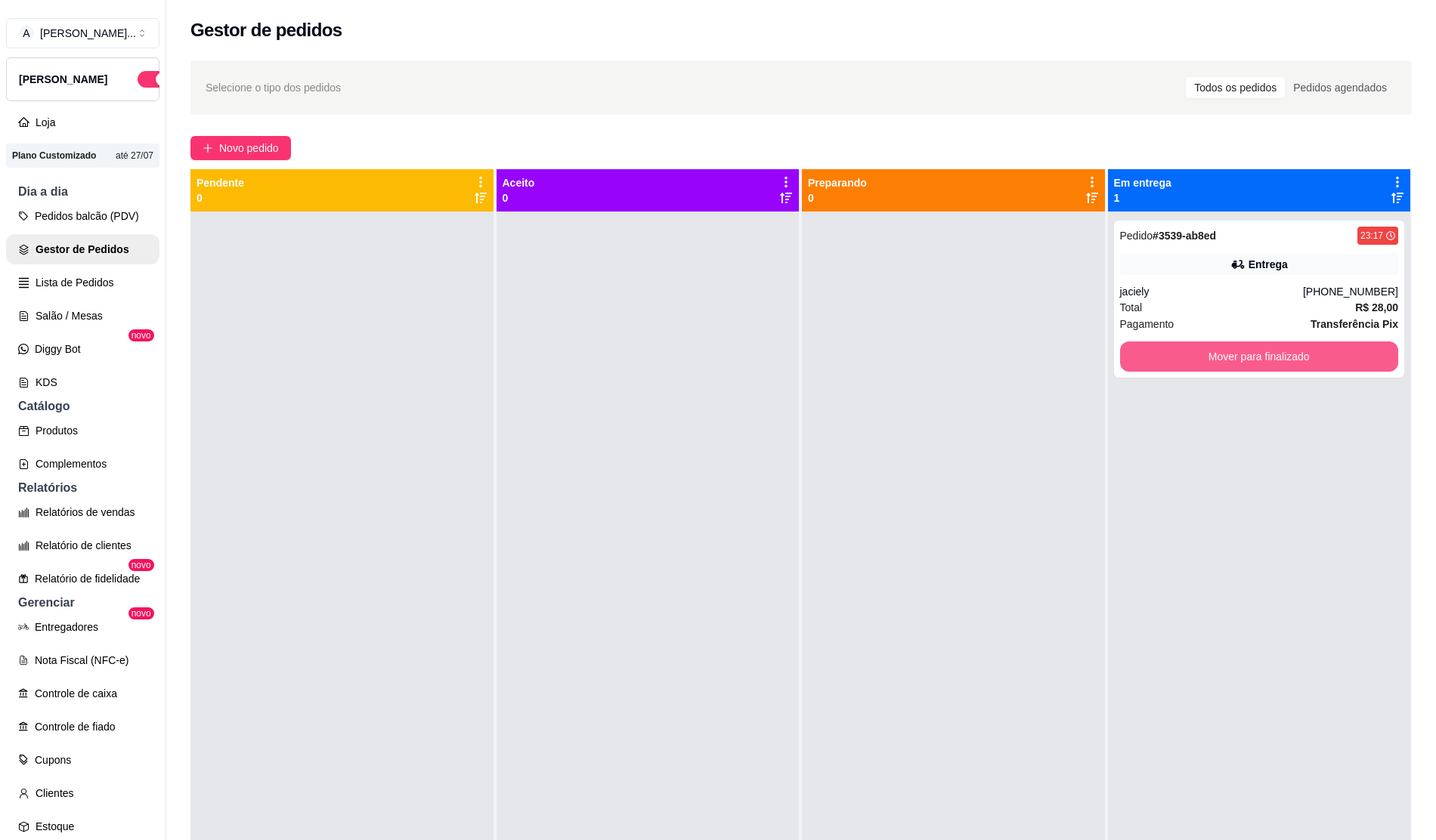 click on "Mover para finalizado" at bounding box center [1259, 357] 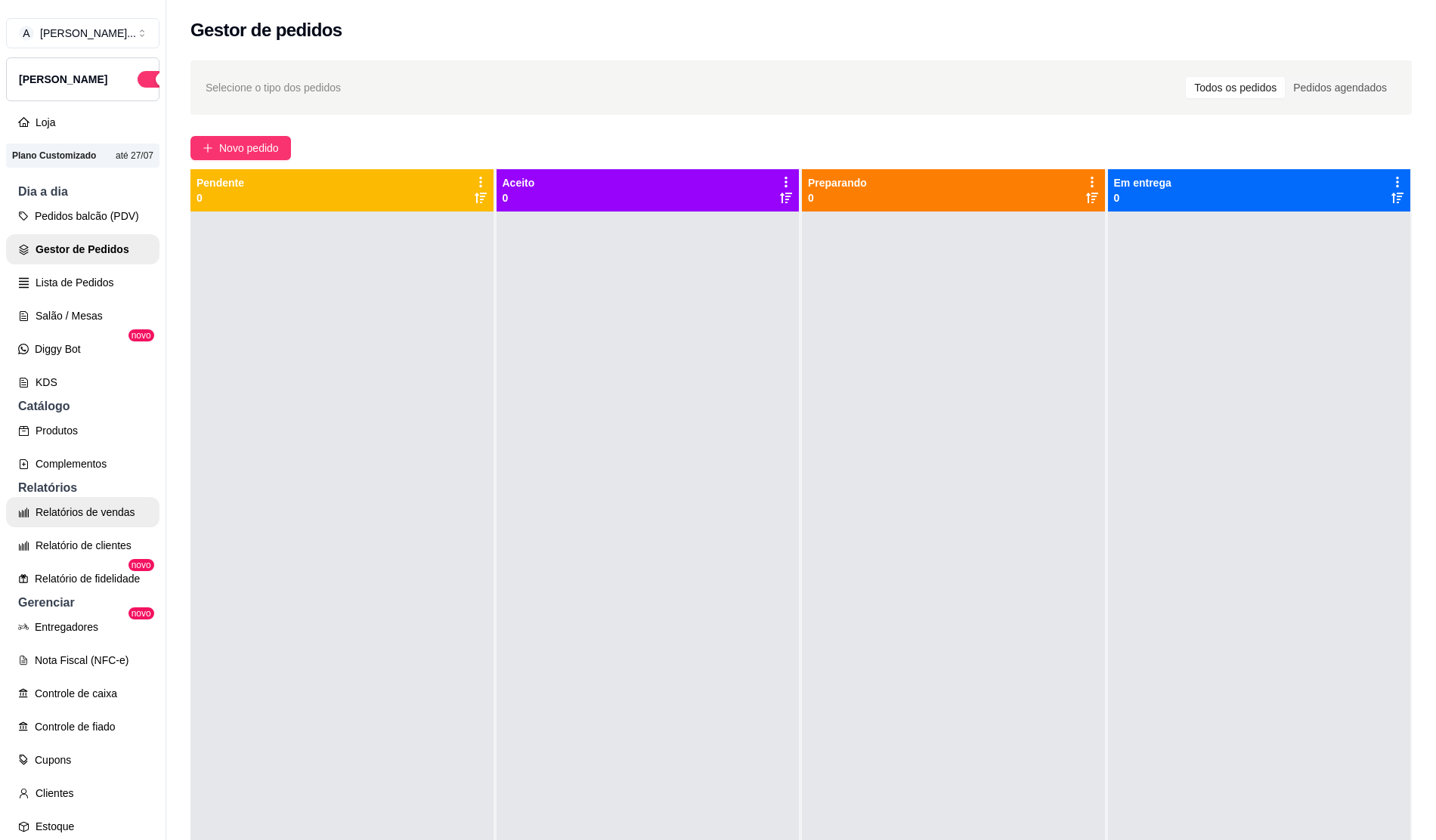click on "Relatórios de vendas" at bounding box center (82, 512) 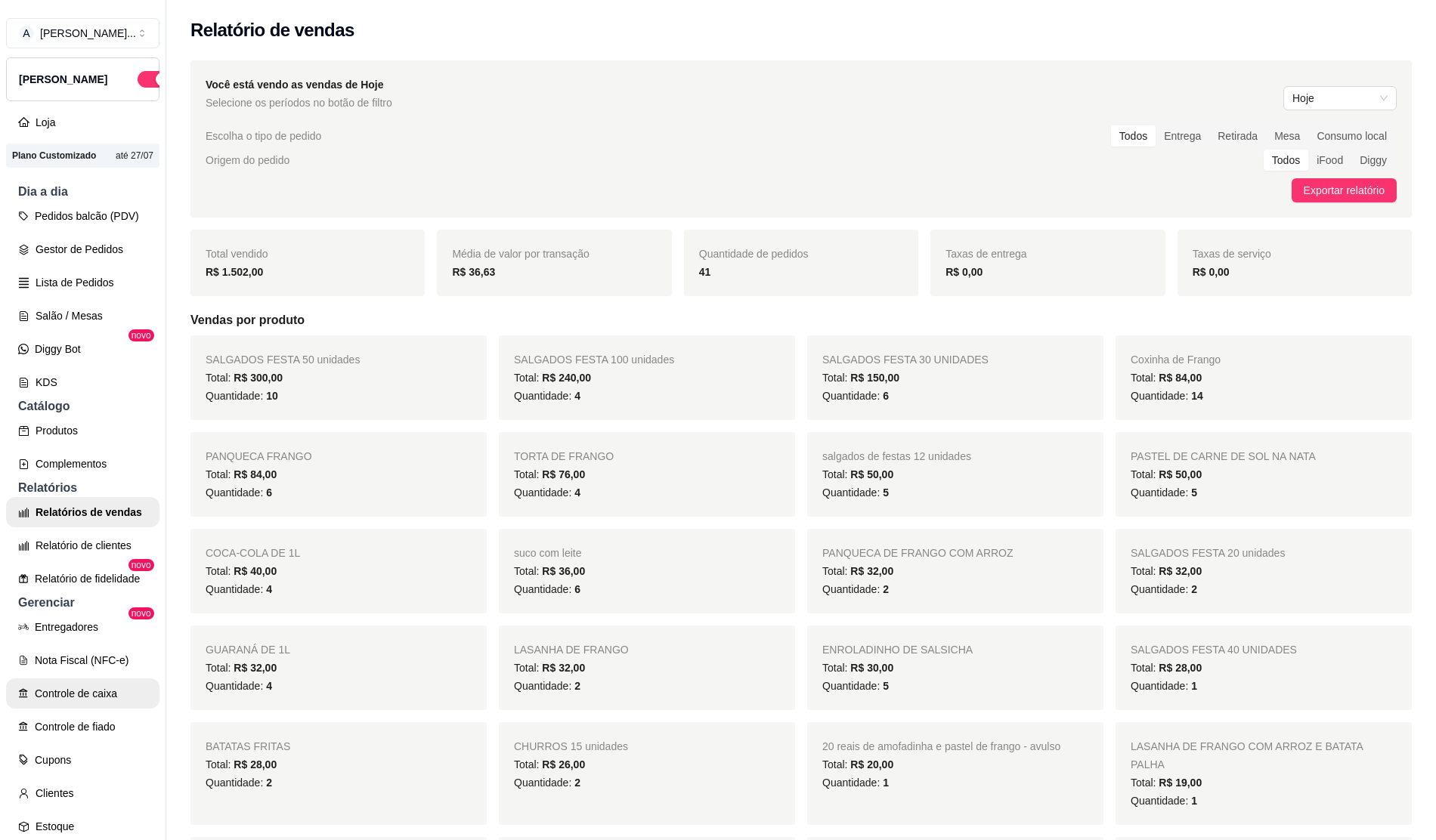 click on "Controle de caixa" at bounding box center [82, 693] 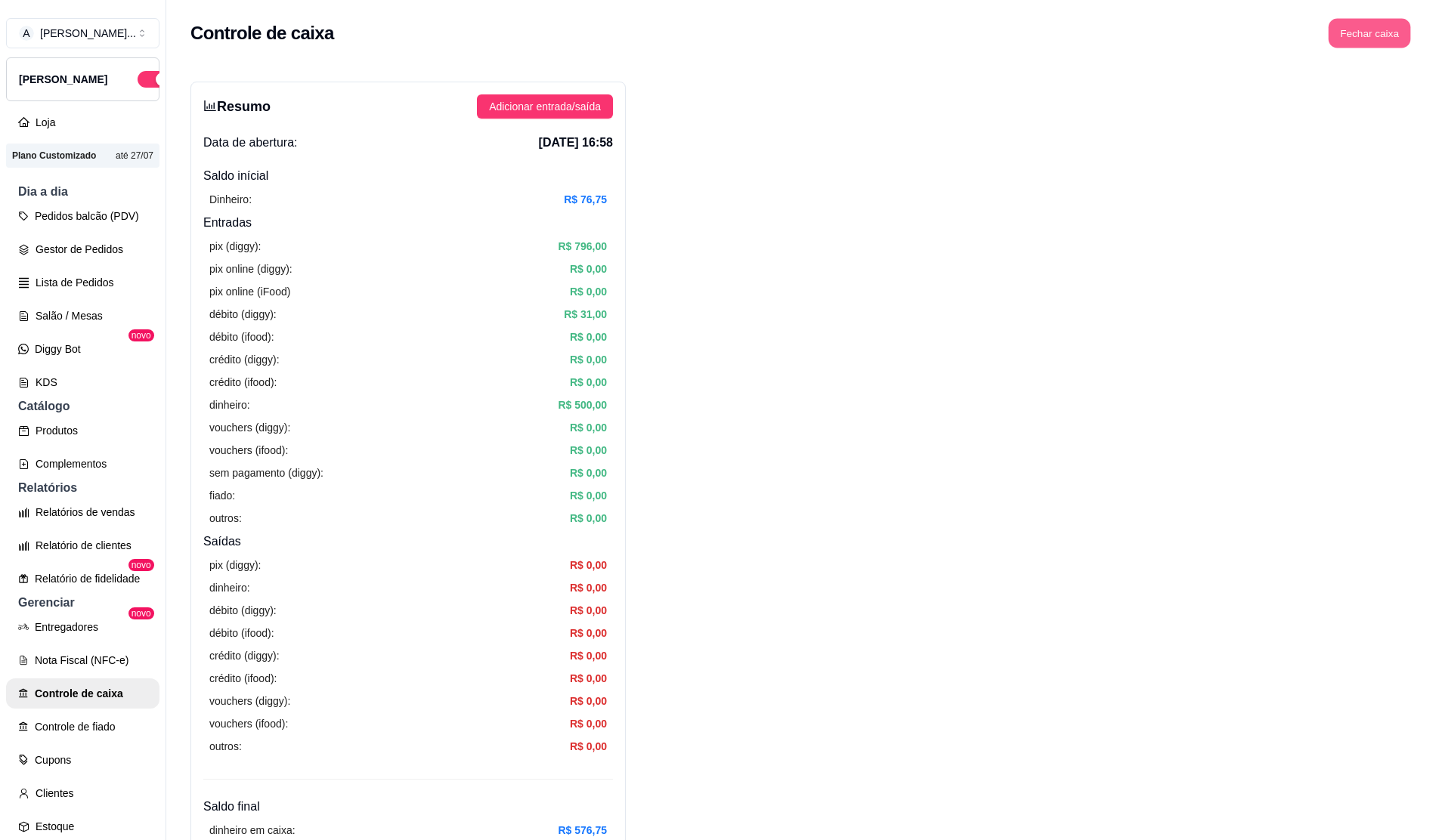 click on "Fechar caixa" at bounding box center [1369, 33] 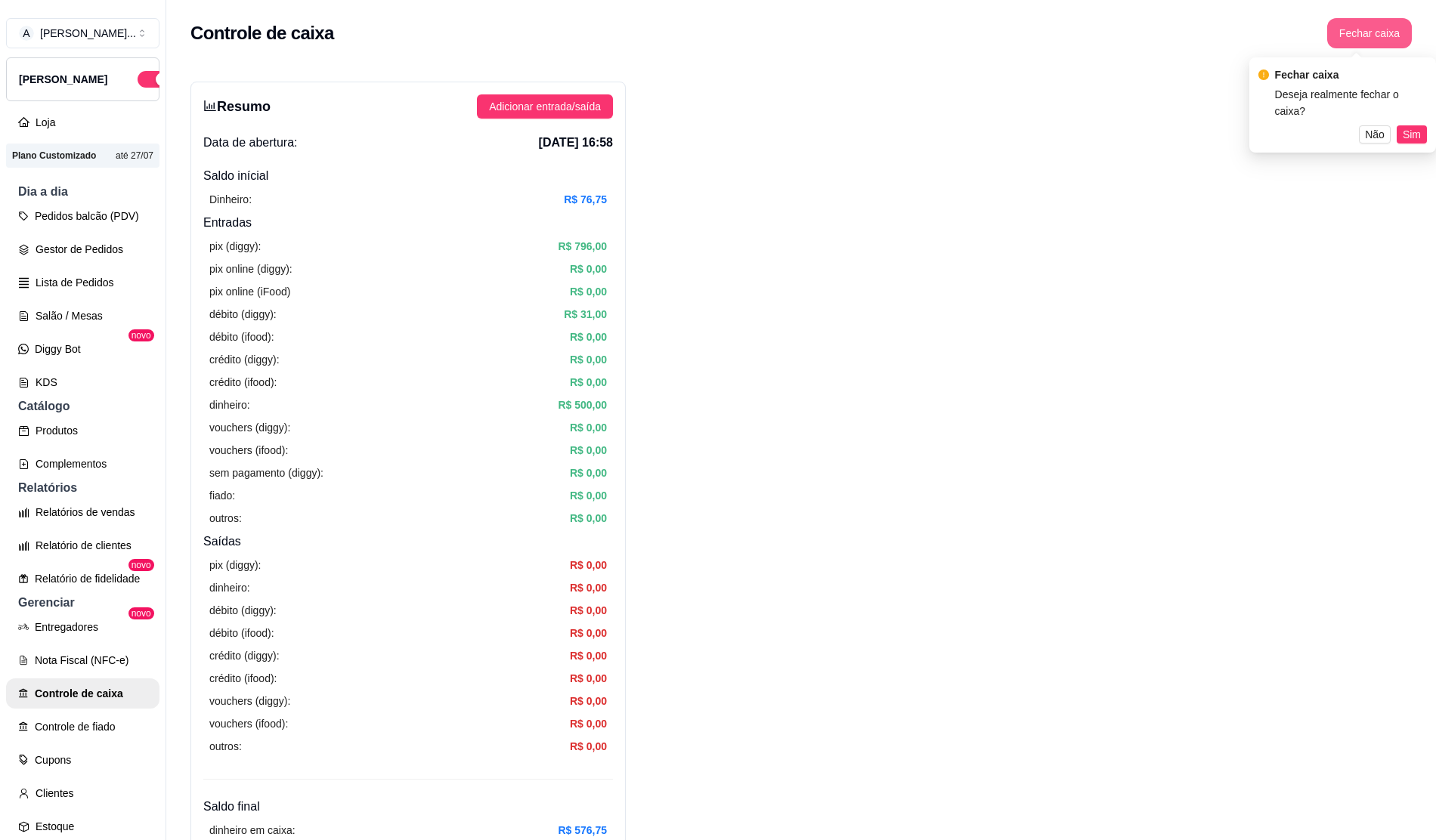 click on "Fechar caixa" at bounding box center [1369, 33] 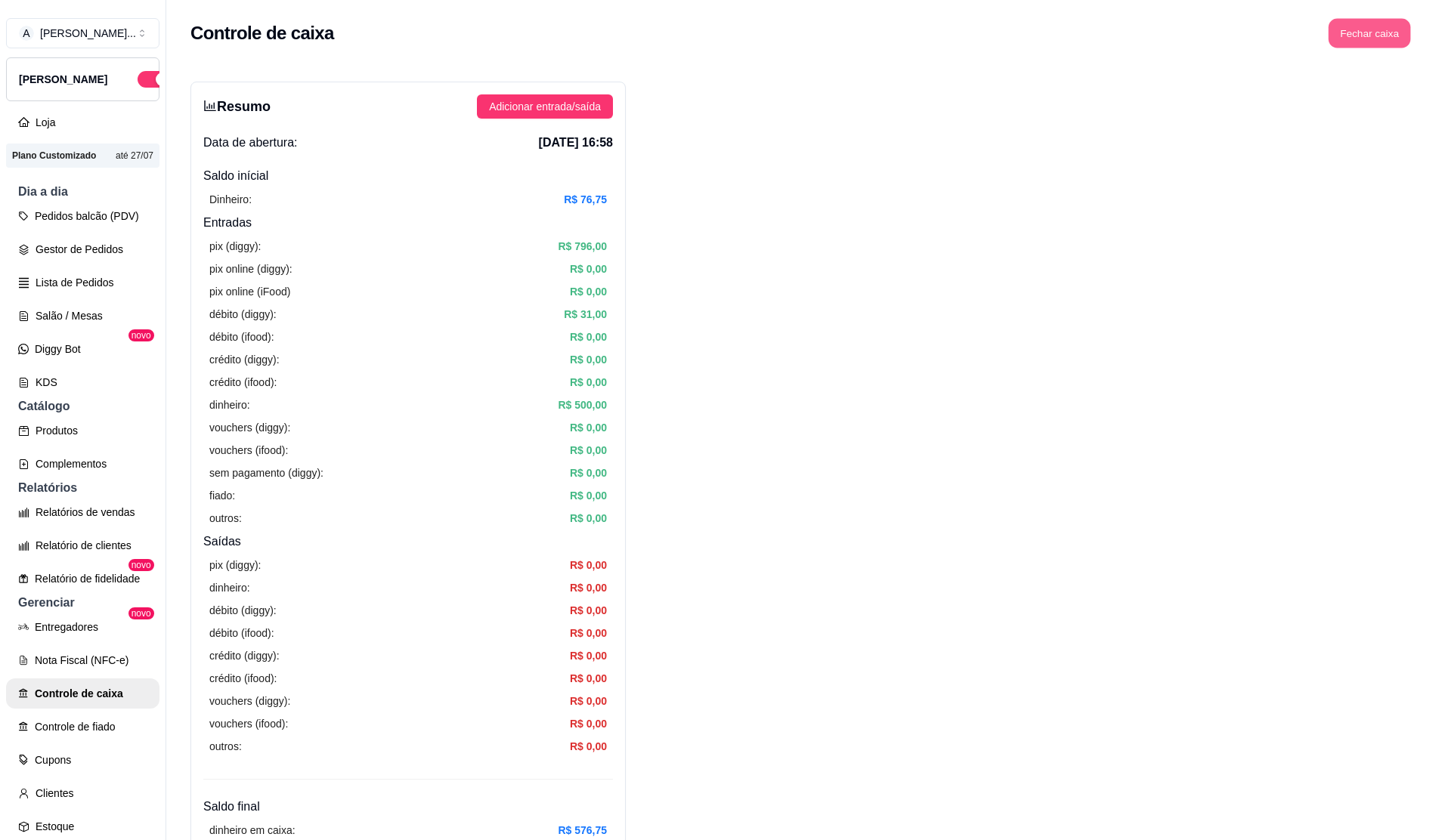 click on "Fechar caixa" at bounding box center (1369, 33) 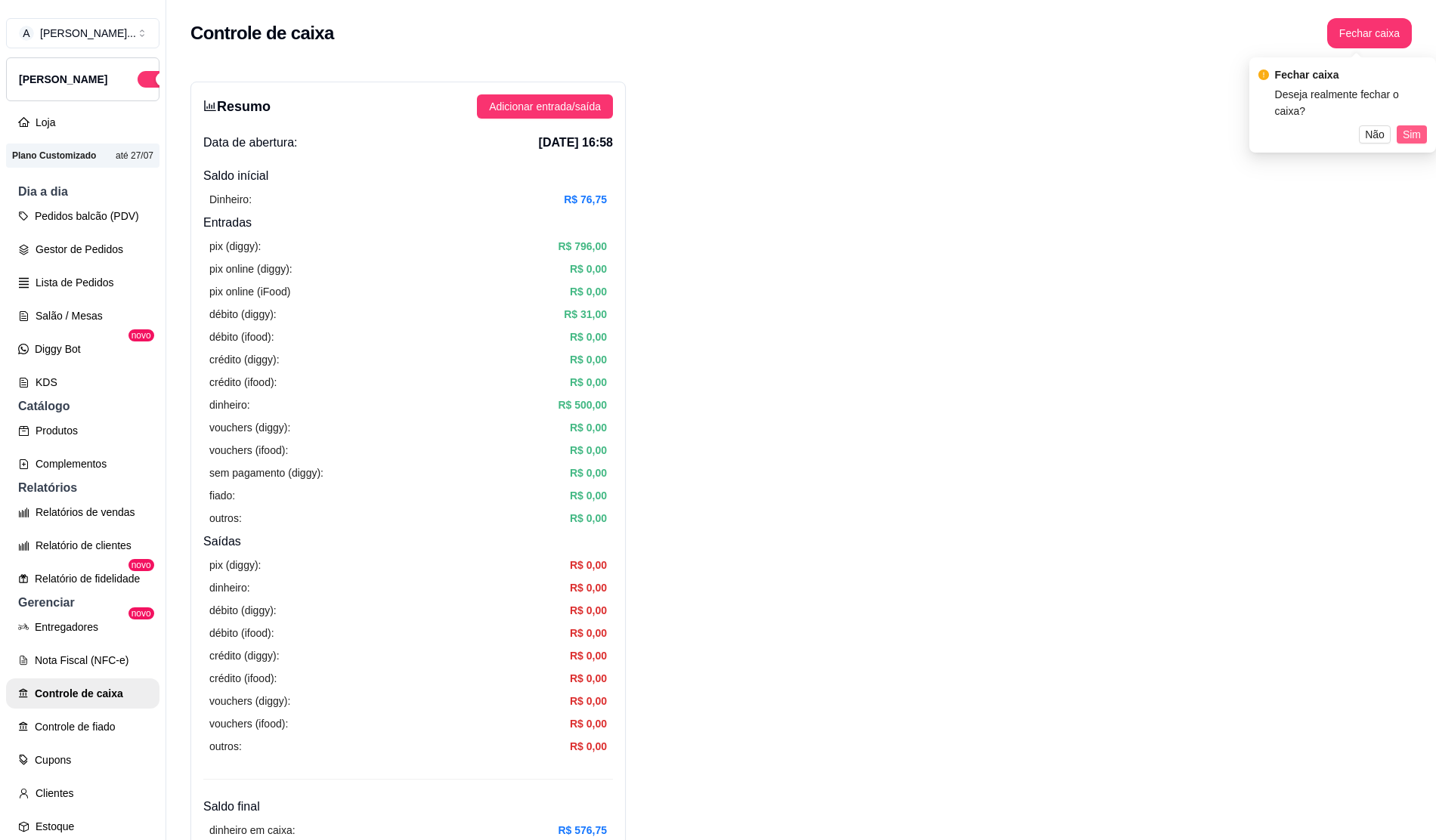 click on "Sim" at bounding box center (1412, 134) 